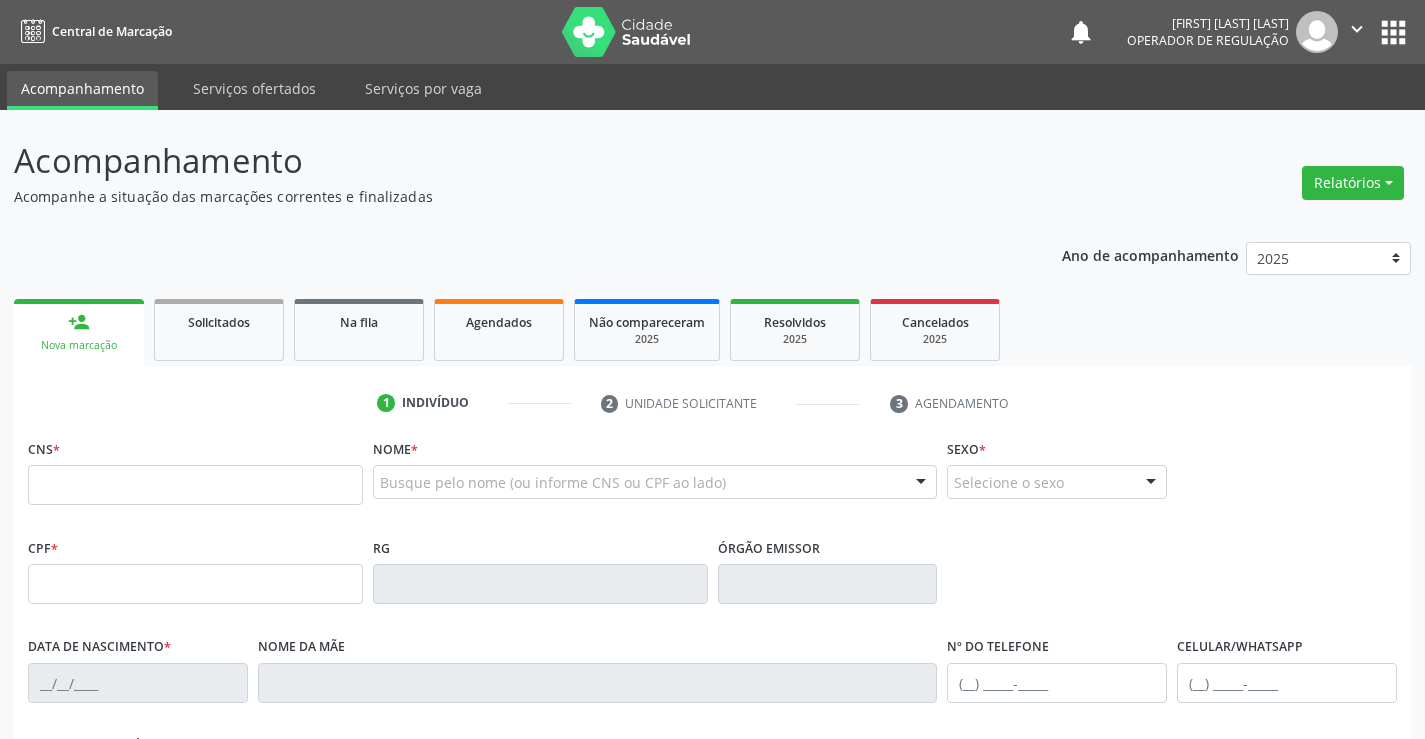 scroll, scrollTop: 0, scrollLeft: 0, axis: both 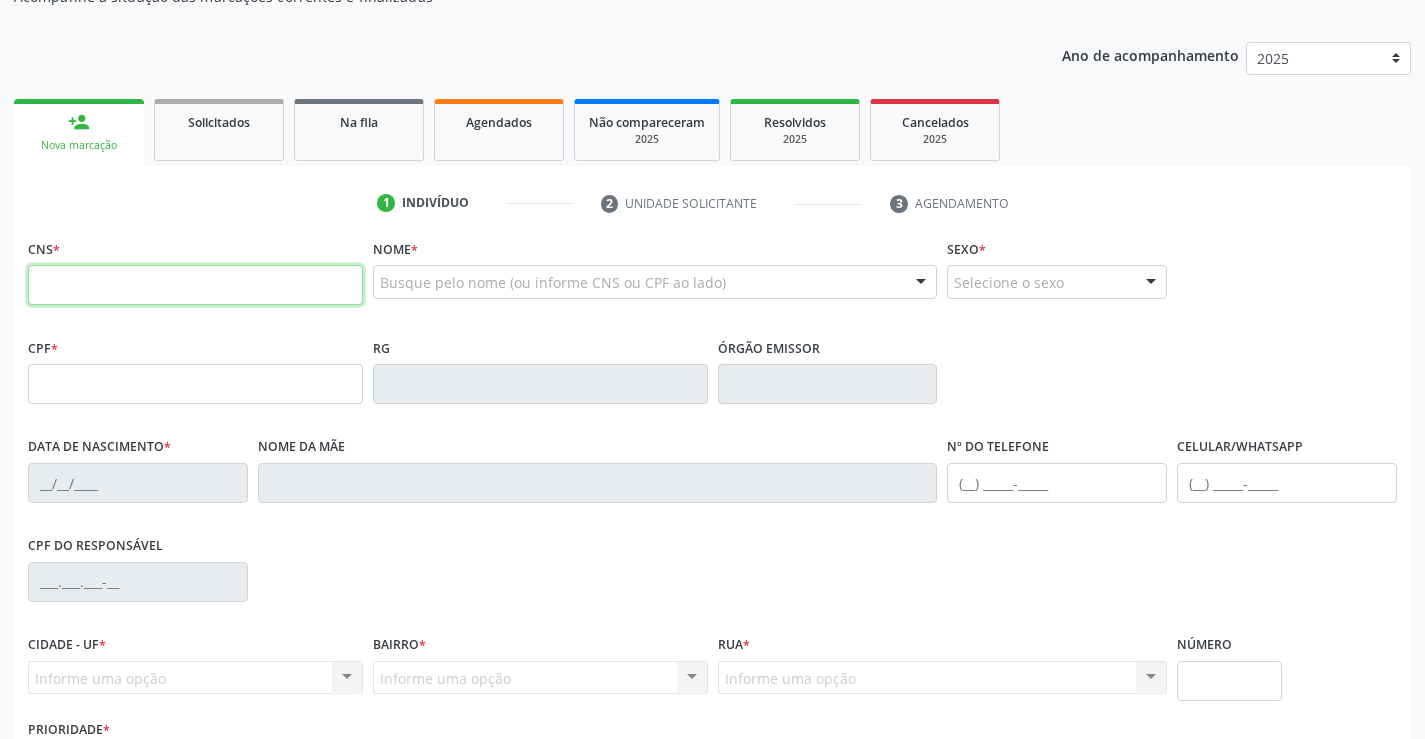 click at bounding box center [195, 285] 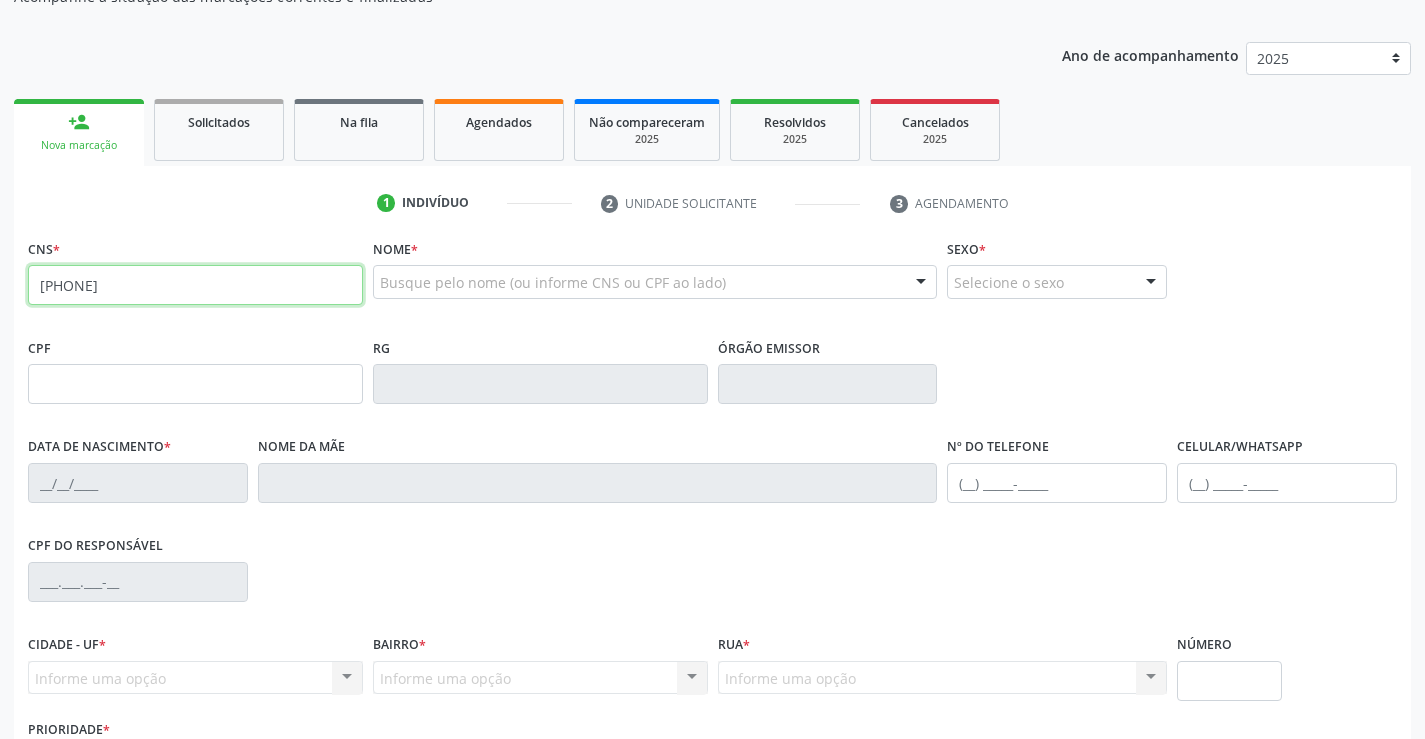 type on "708 2026 1277 2241" 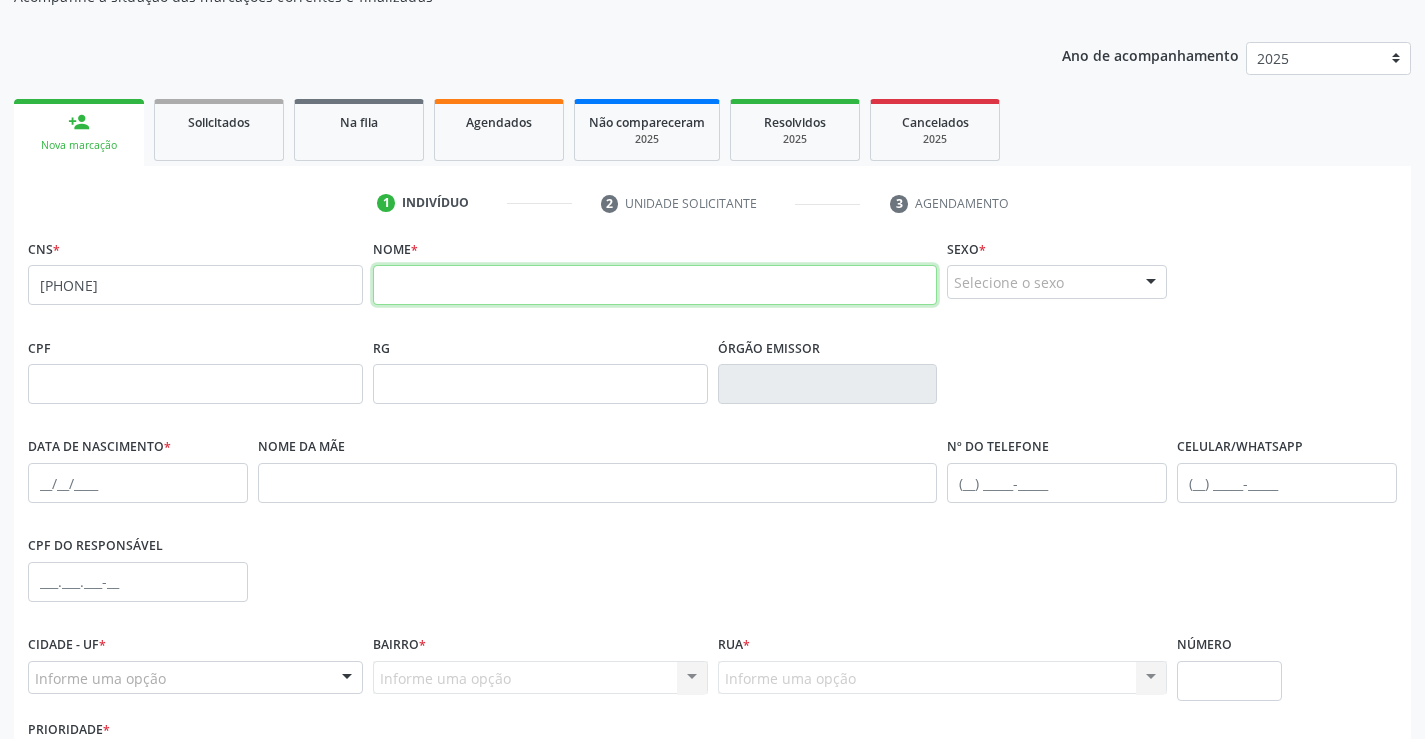 click at bounding box center [655, 285] 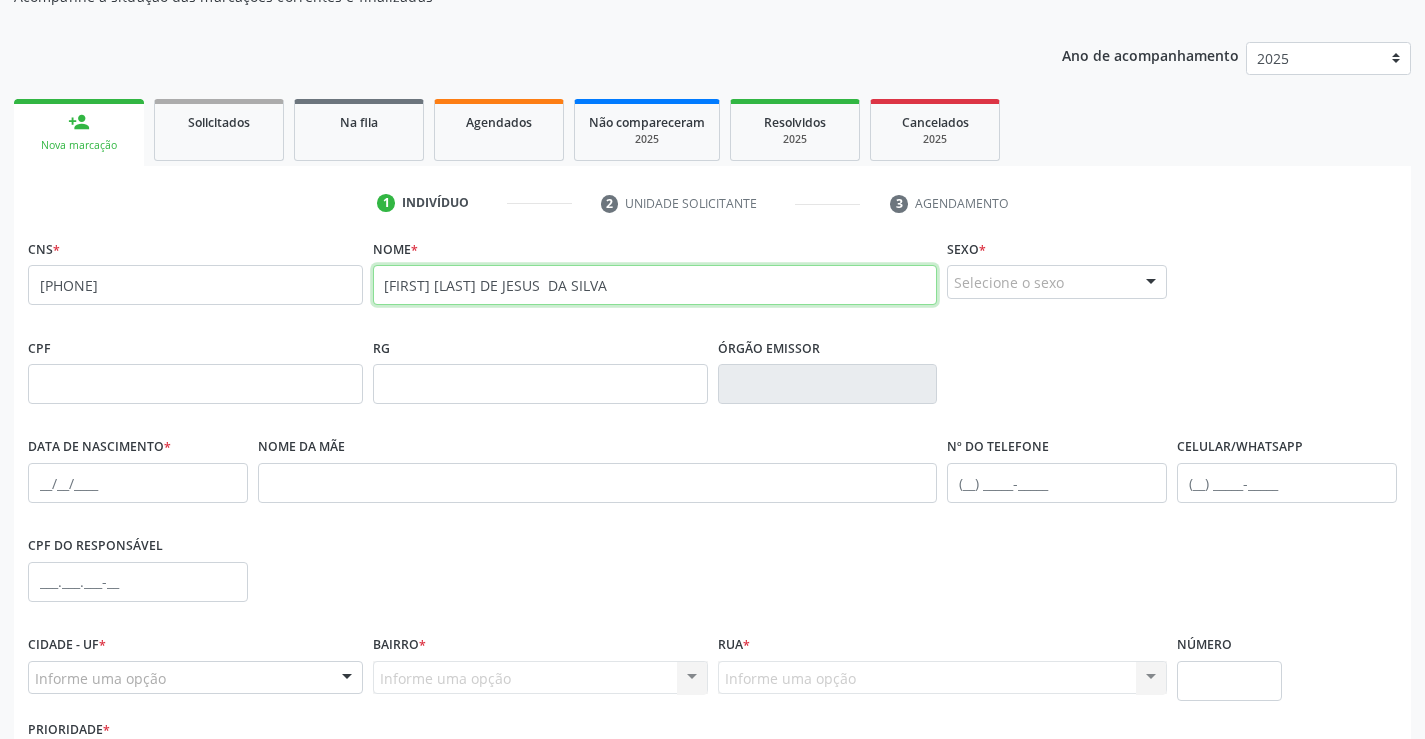 type on "AMADA ROBERTO DE JESUS  DA SILVA" 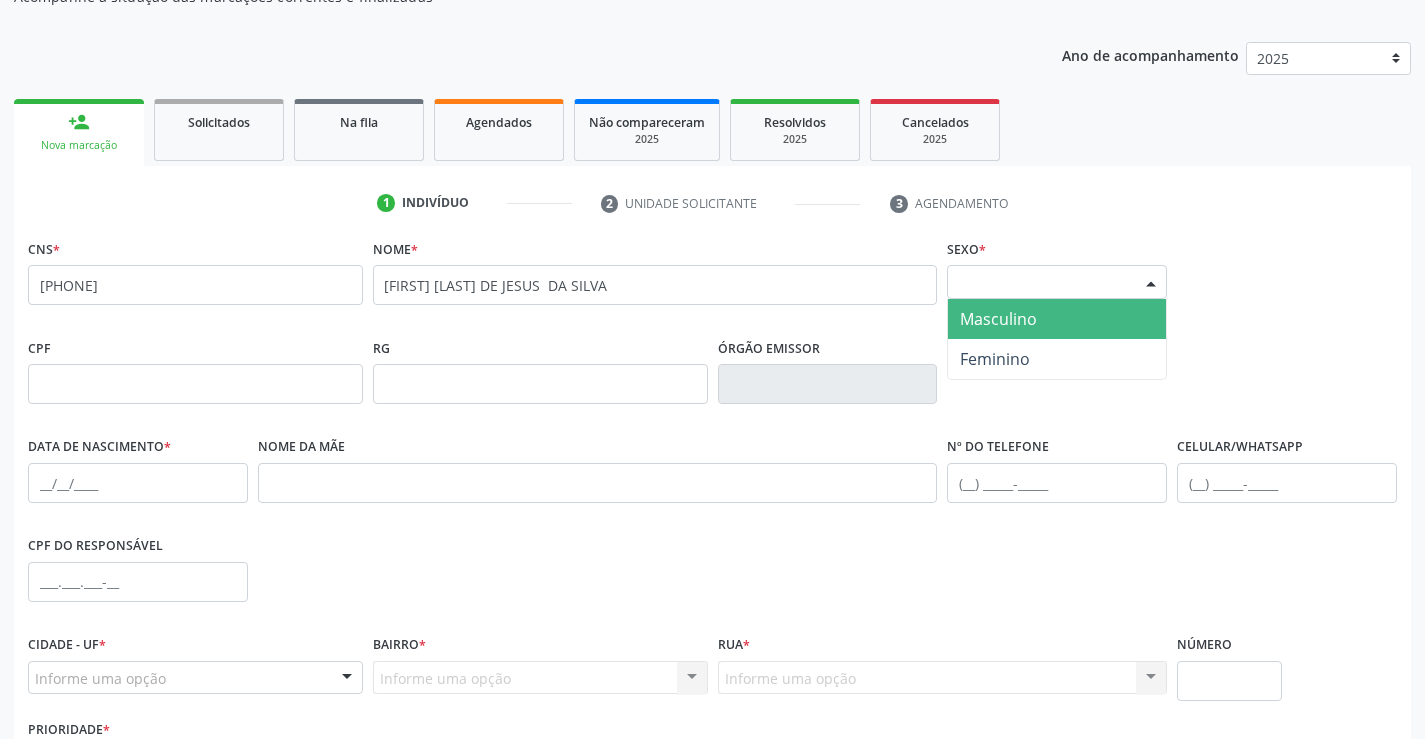 click at bounding box center [1151, 283] 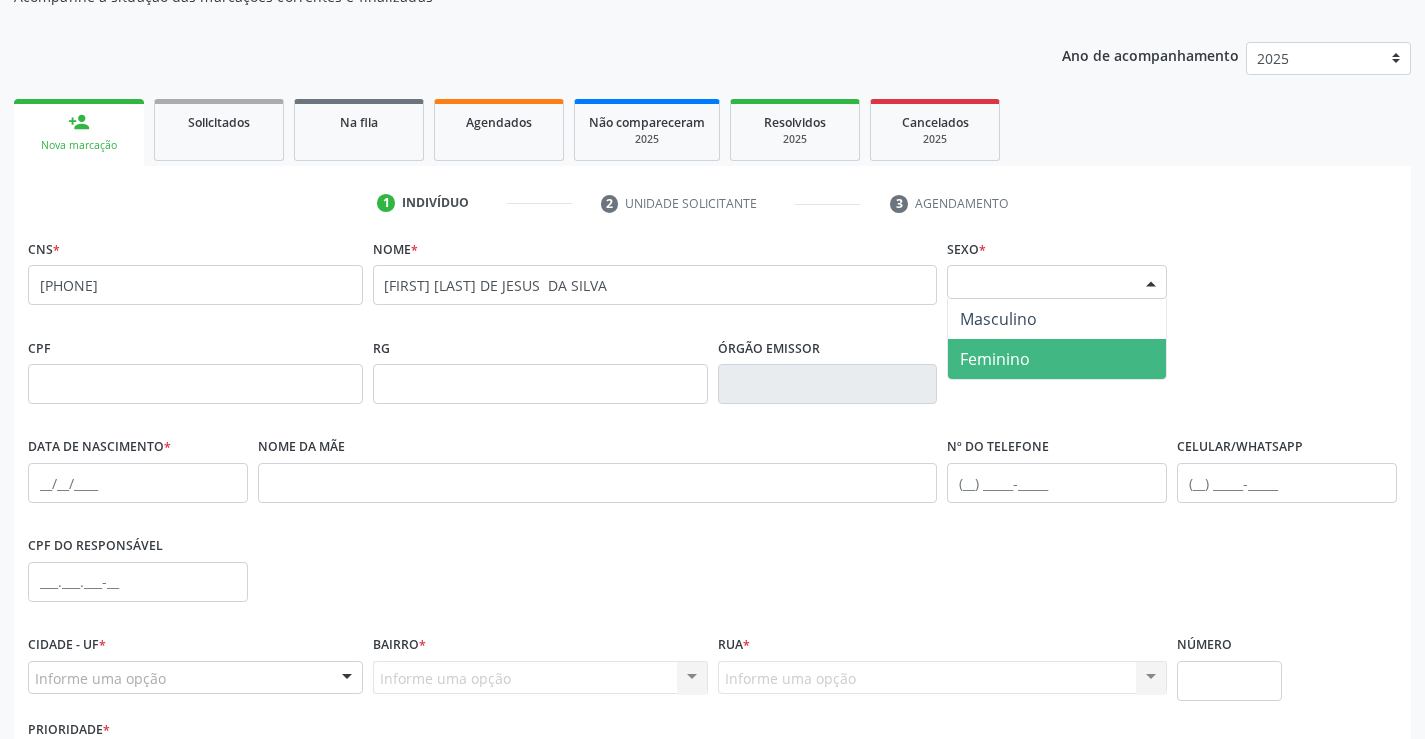 click on "Feminino" at bounding box center [1057, 359] 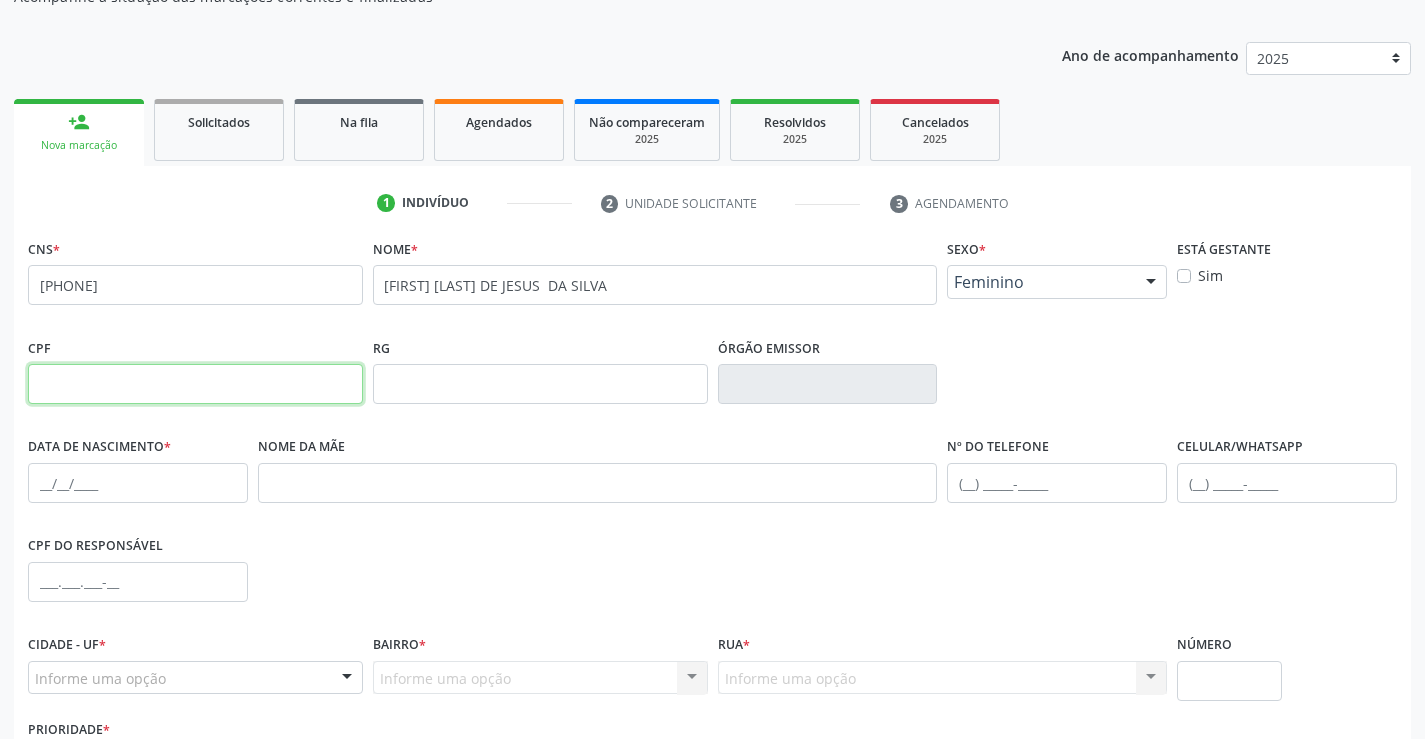 click at bounding box center [195, 384] 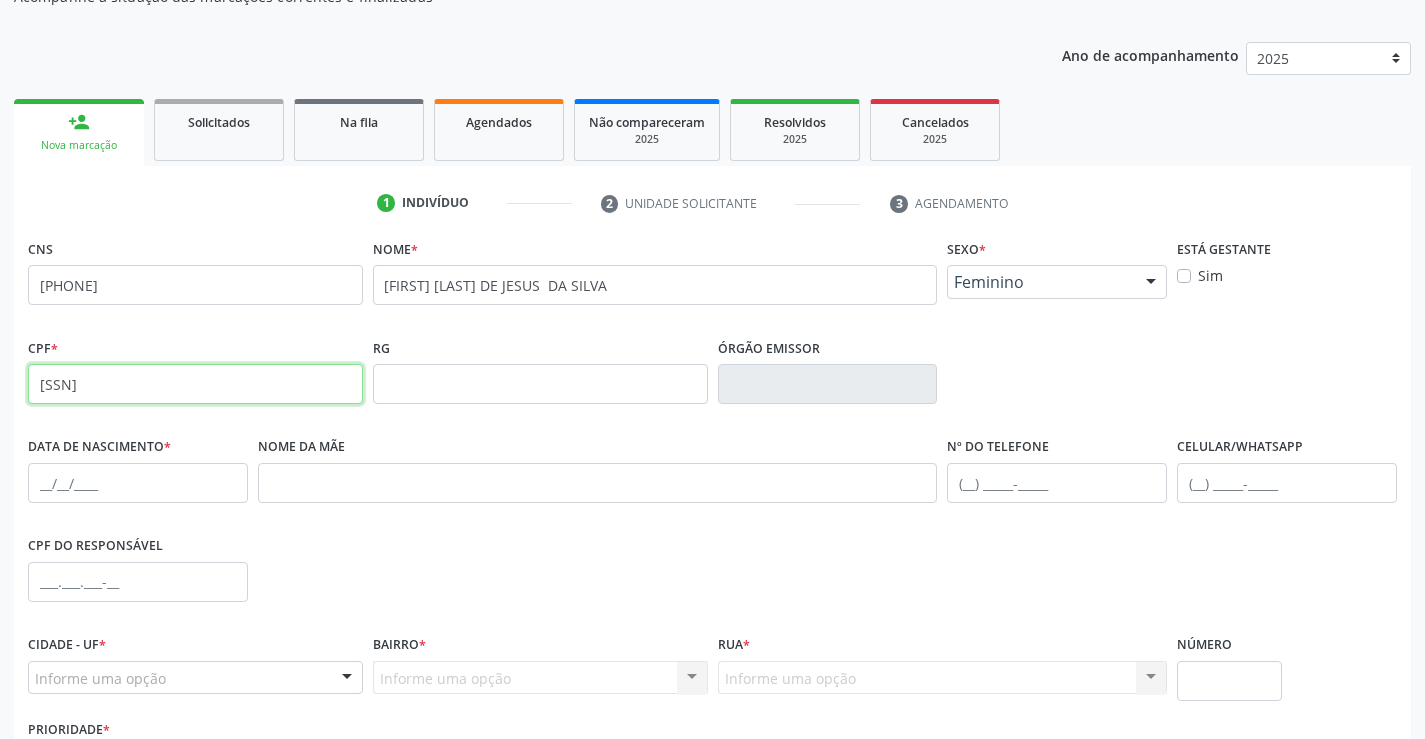 type on "056.142.625-20" 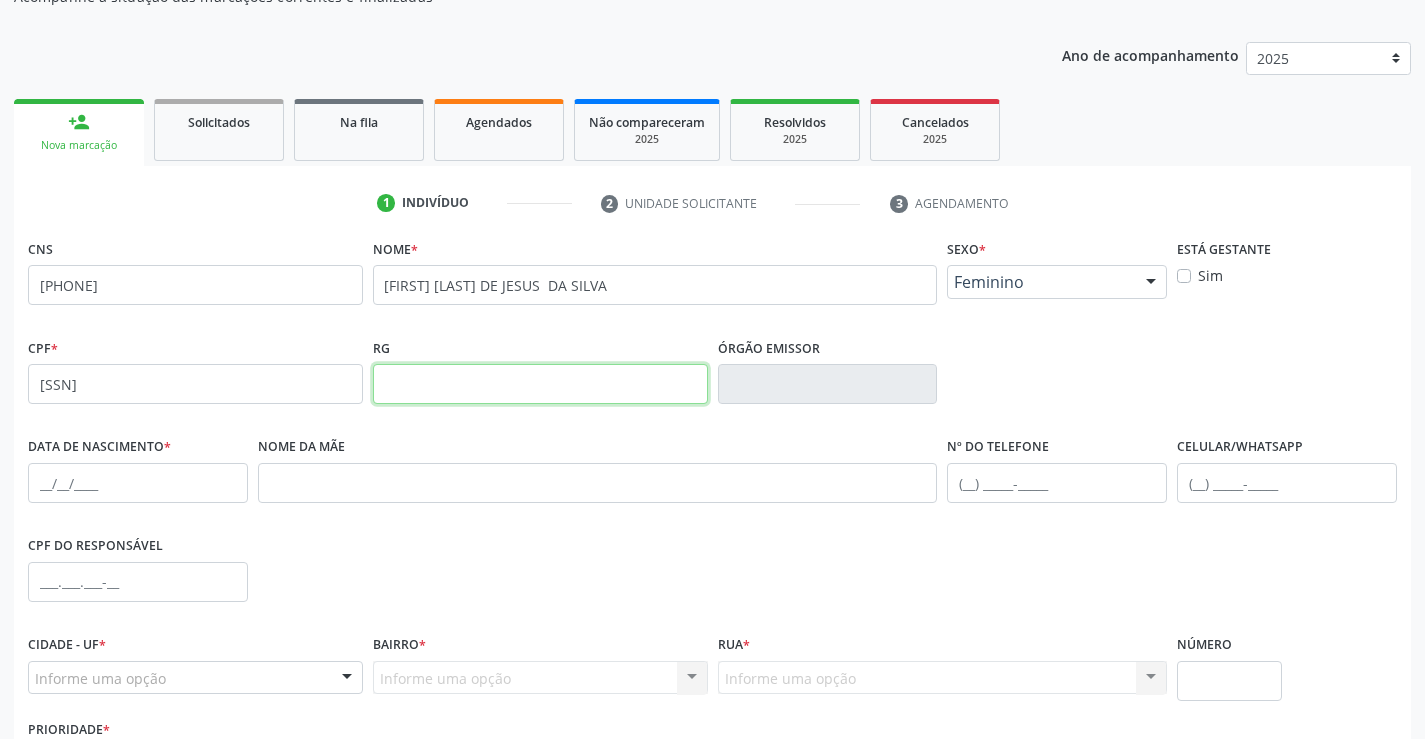 click at bounding box center (540, 384) 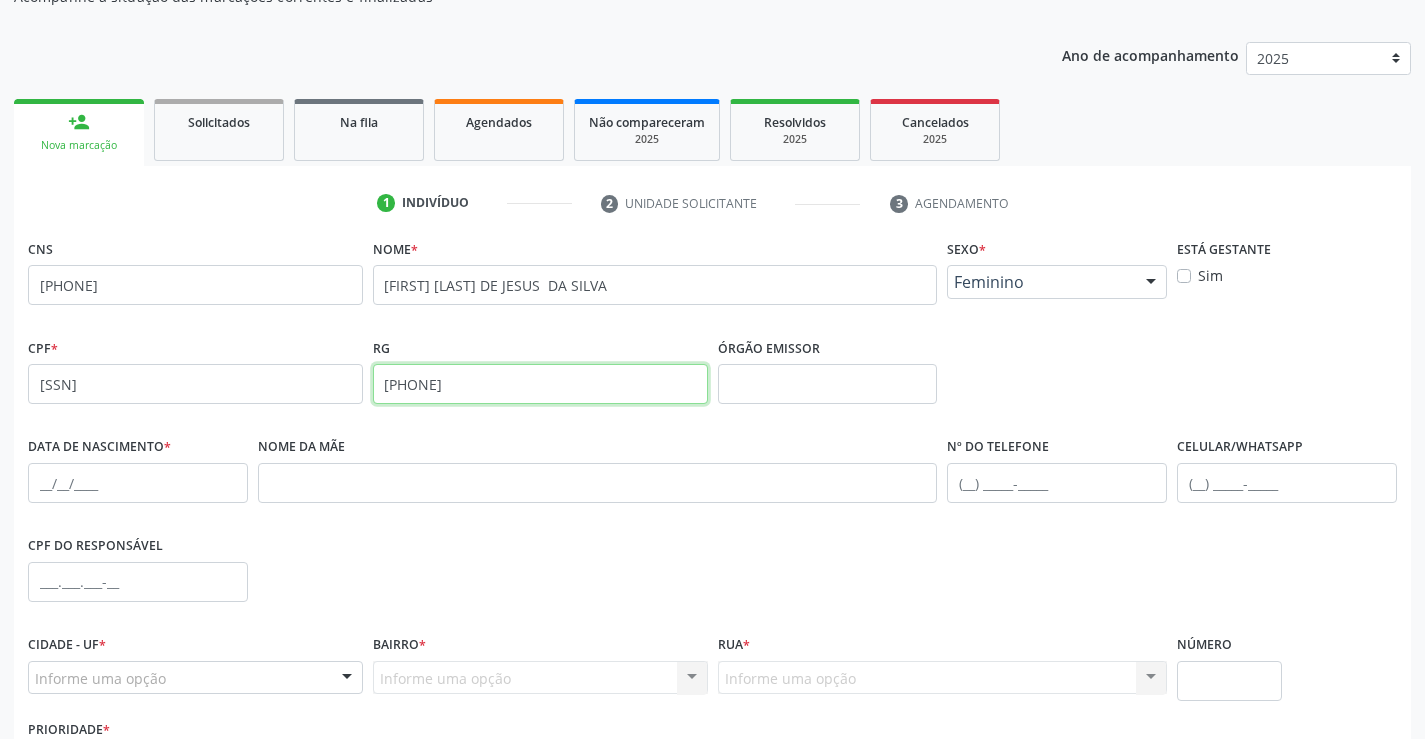 type on "2235359230" 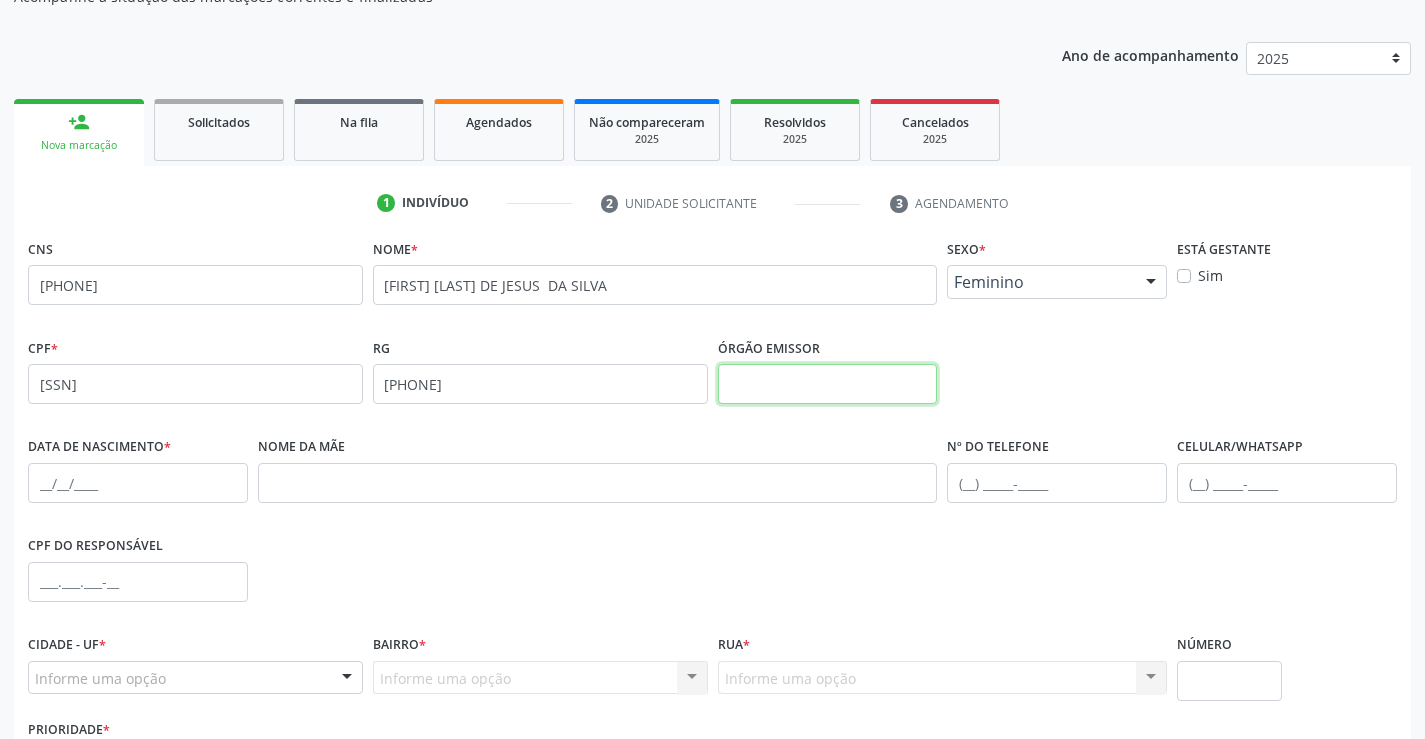 click at bounding box center [828, 384] 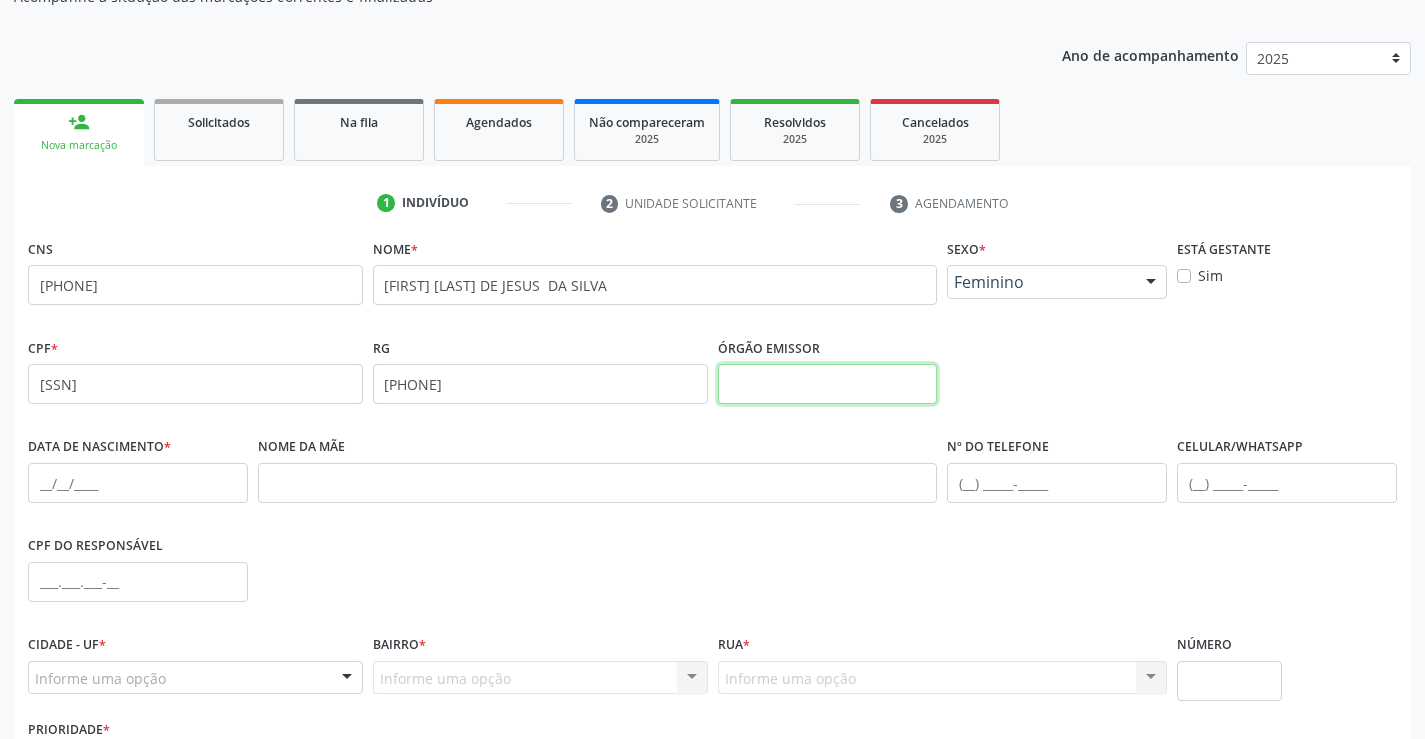 type on "SSPBA" 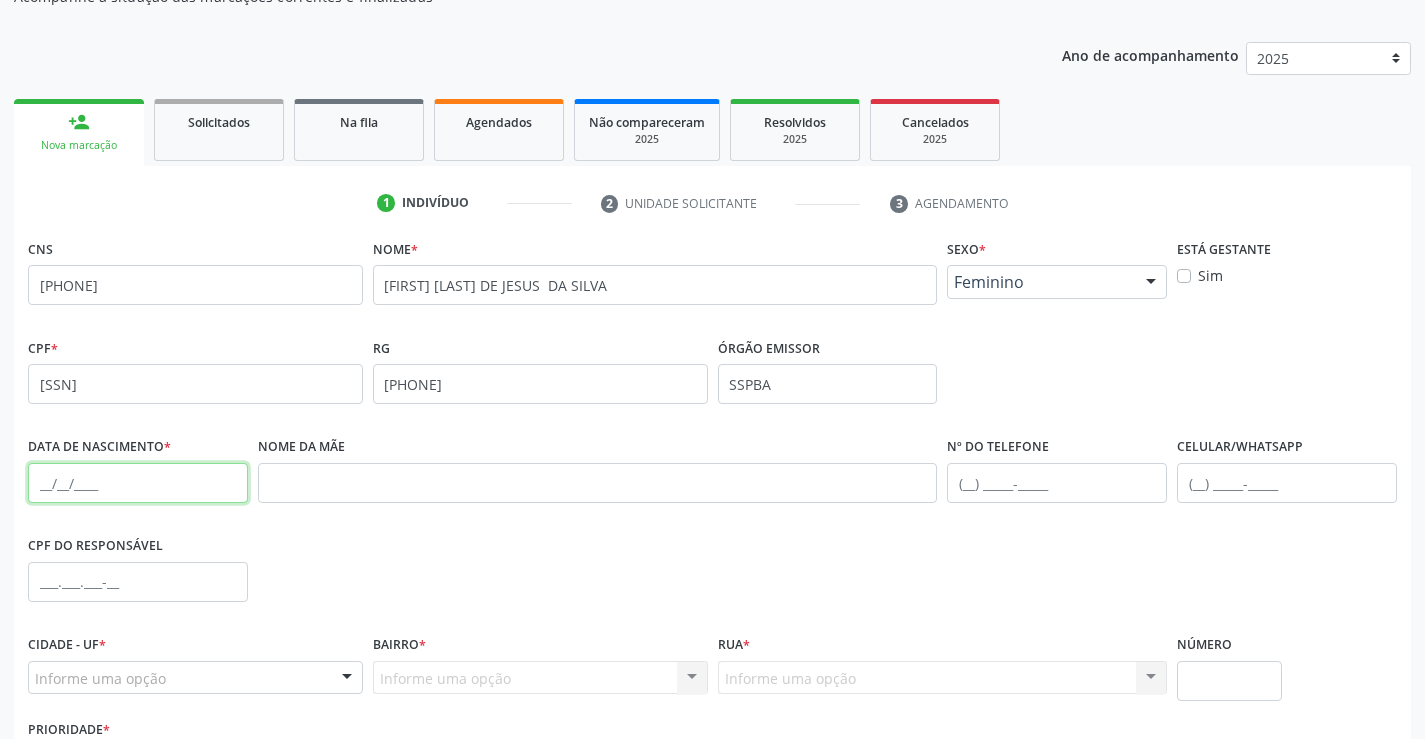 click at bounding box center [138, 483] 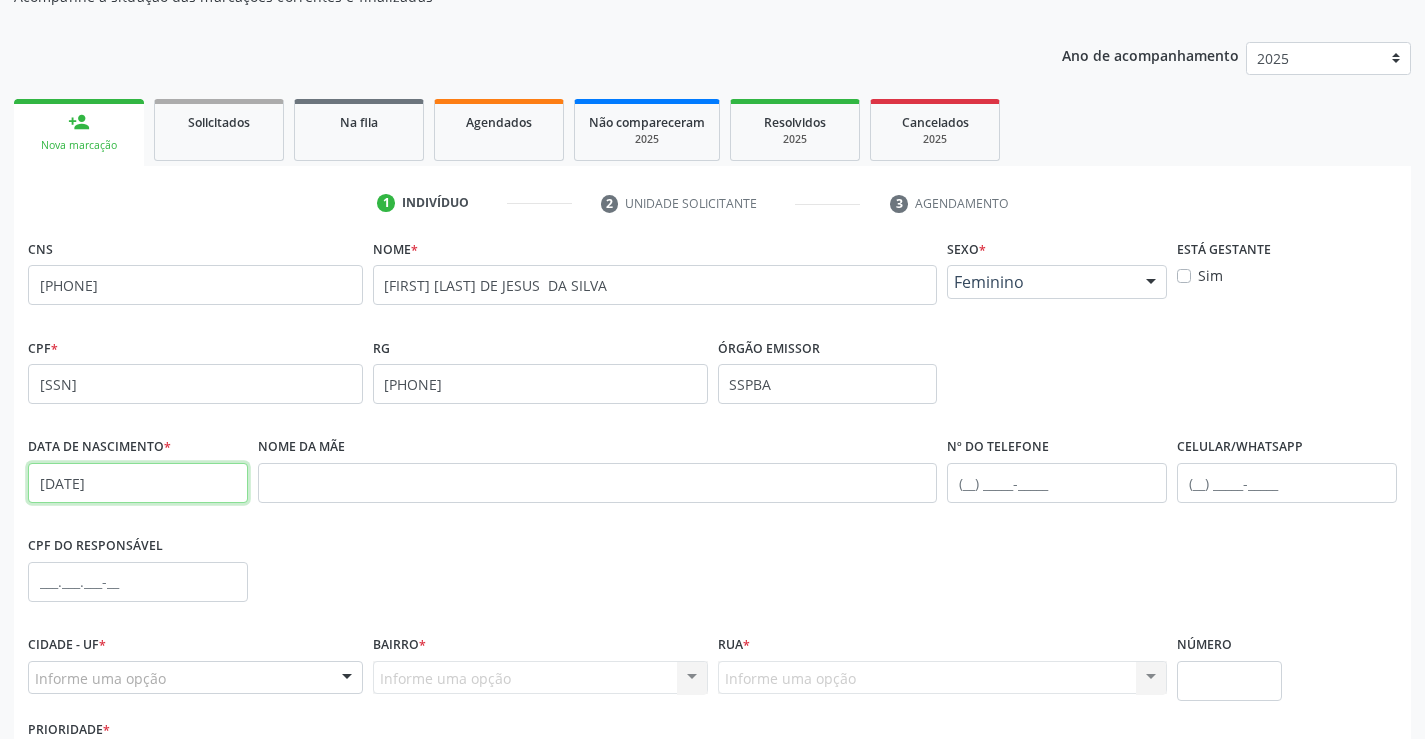type on "15/09/2007" 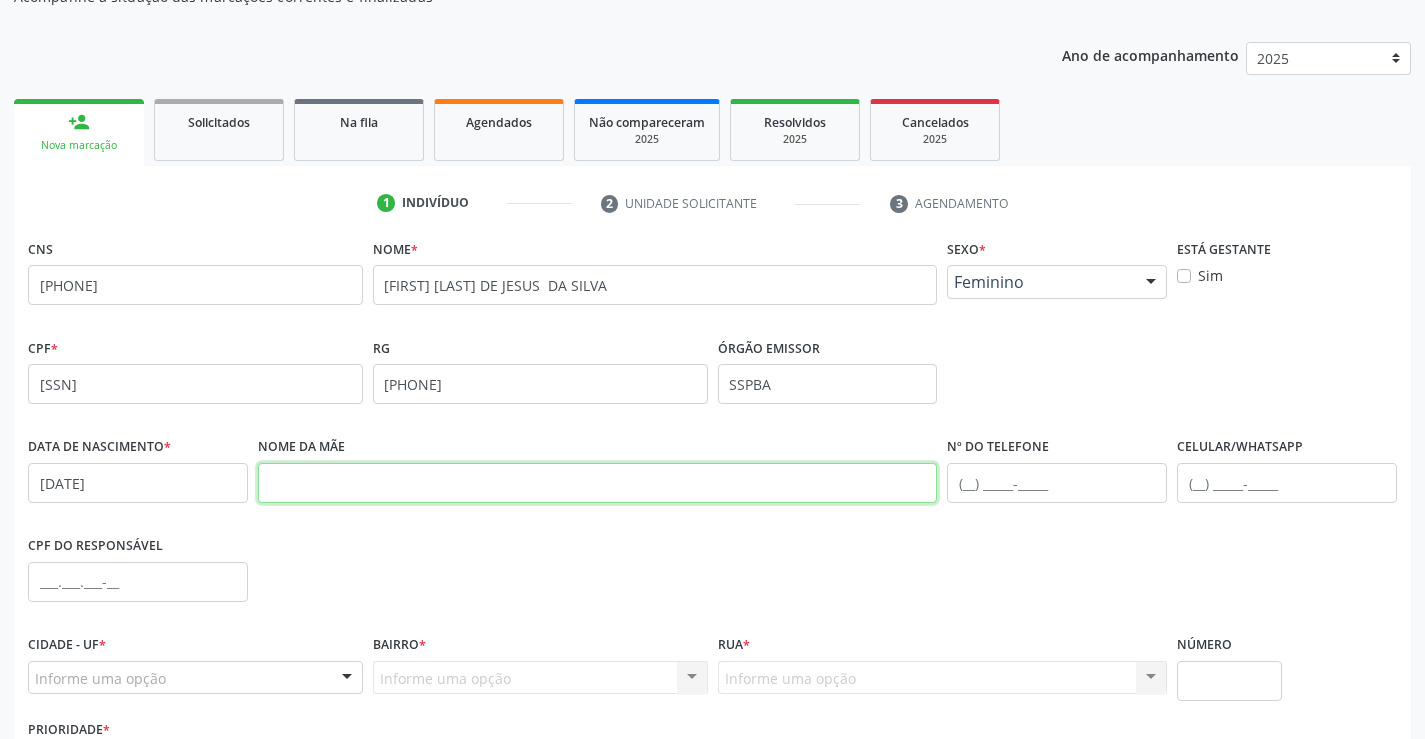 click at bounding box center (598, 483) 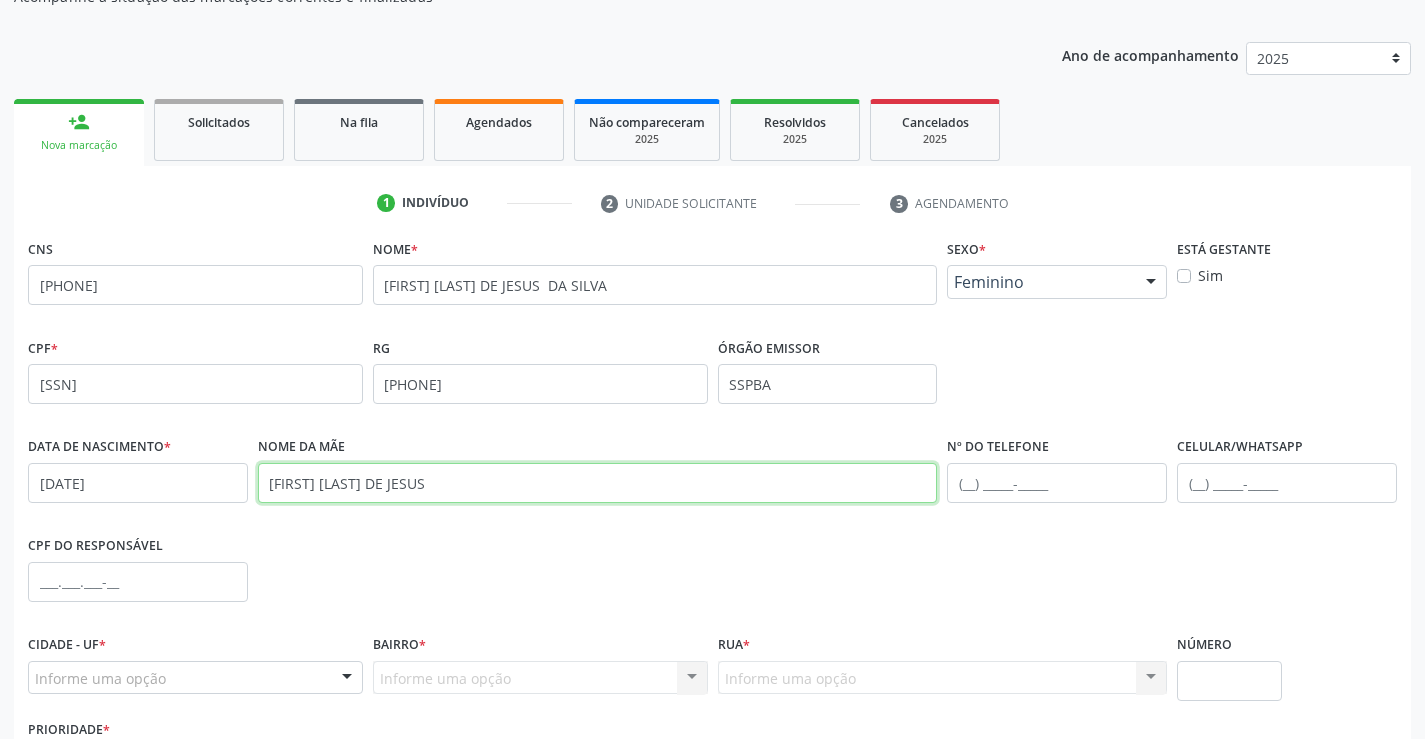 type on "ROSILDA SILVA DE JESUS" 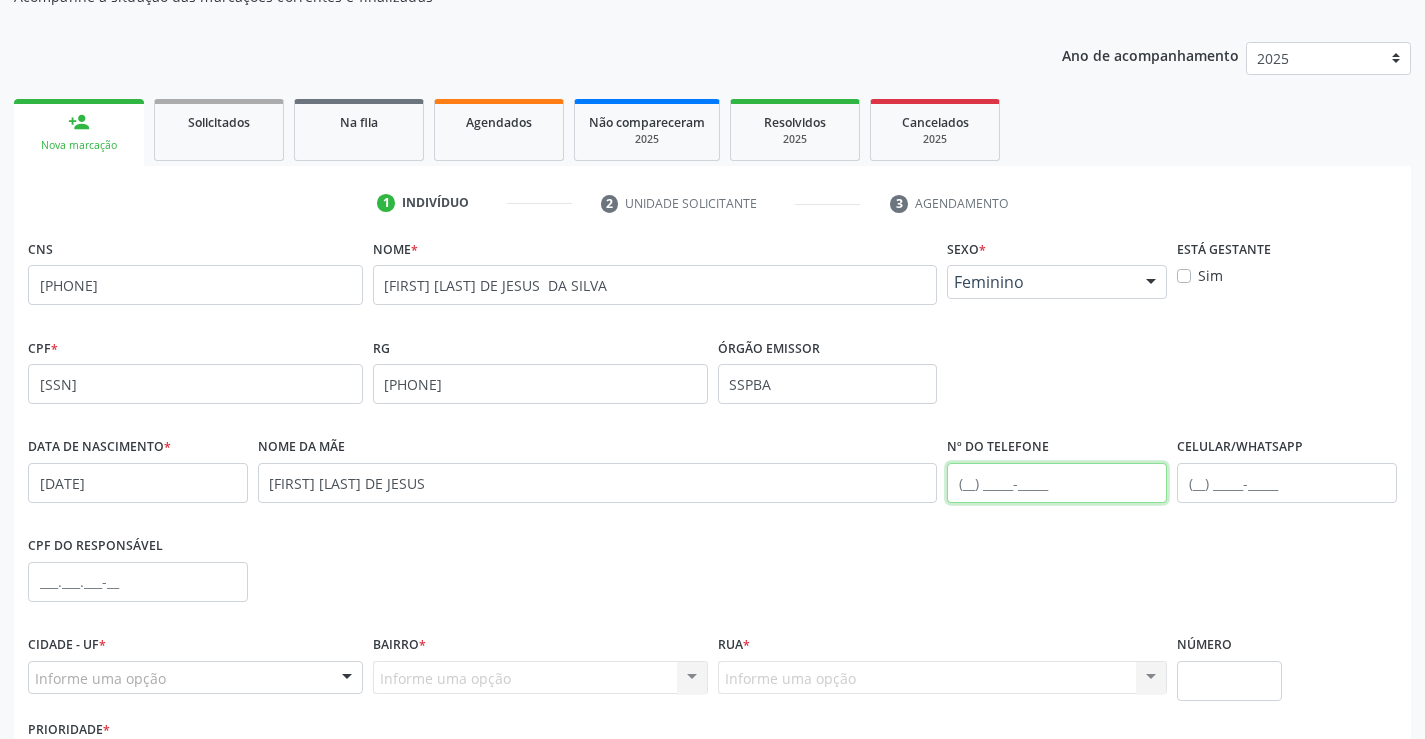 click at bounding box center (1057, 483) 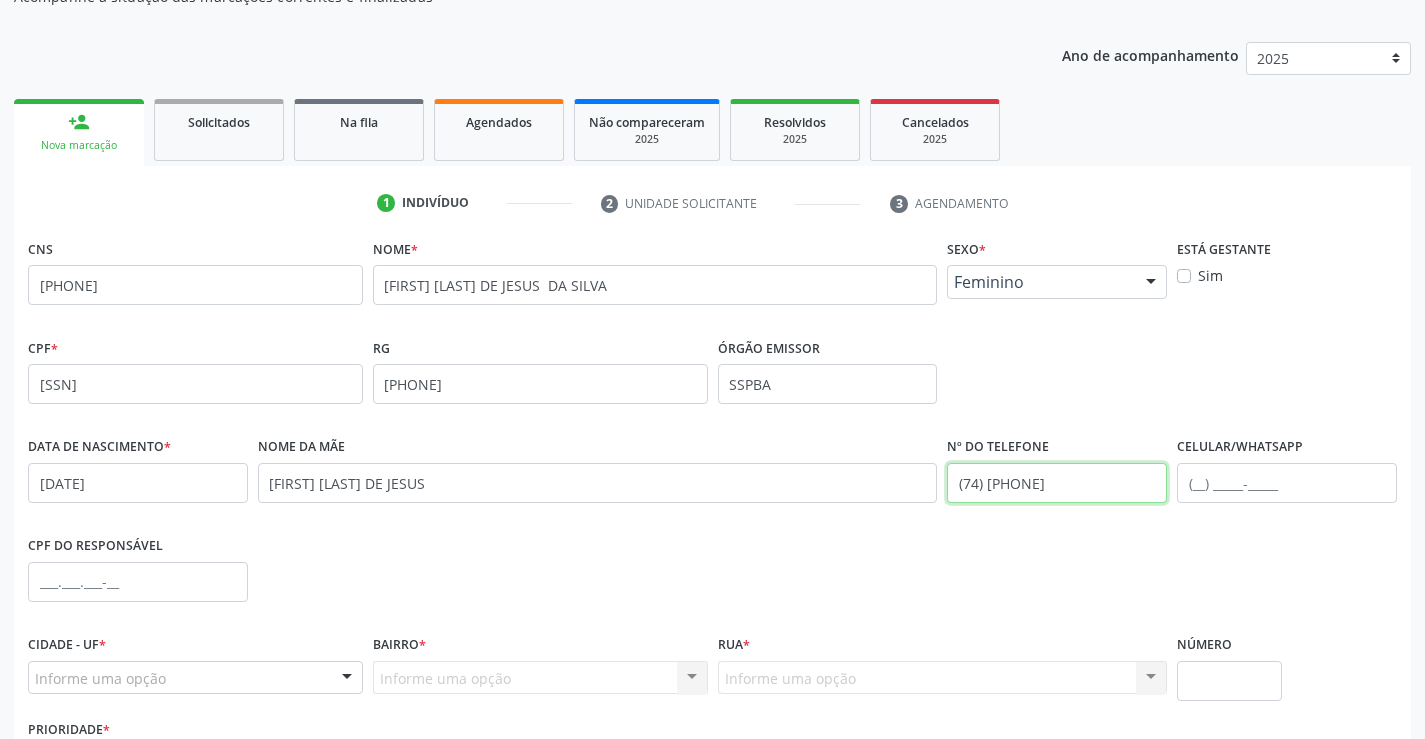 type on "(74) 99130-3091" 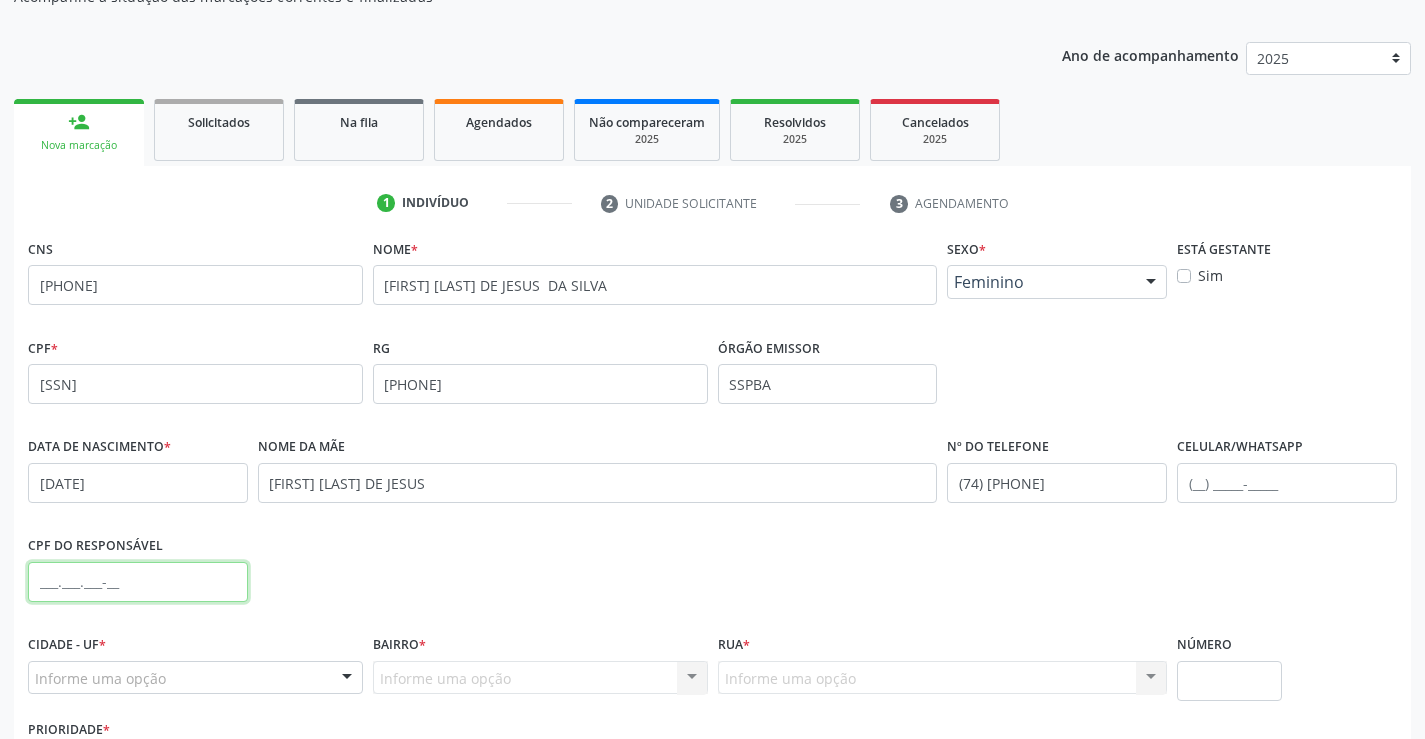 click at bounding box center (138, 582) 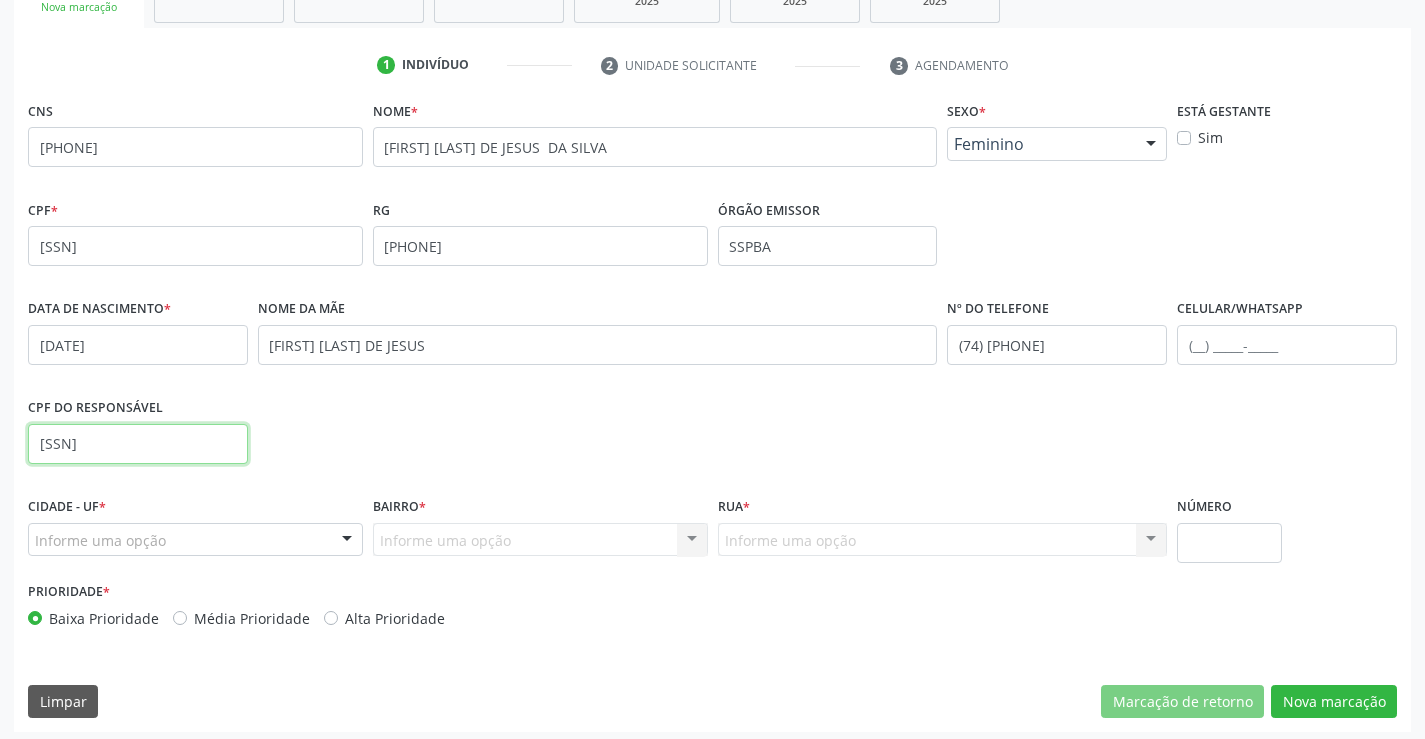 scroll, scrollTop: 345, scrollLeft: 0, axis: vertical 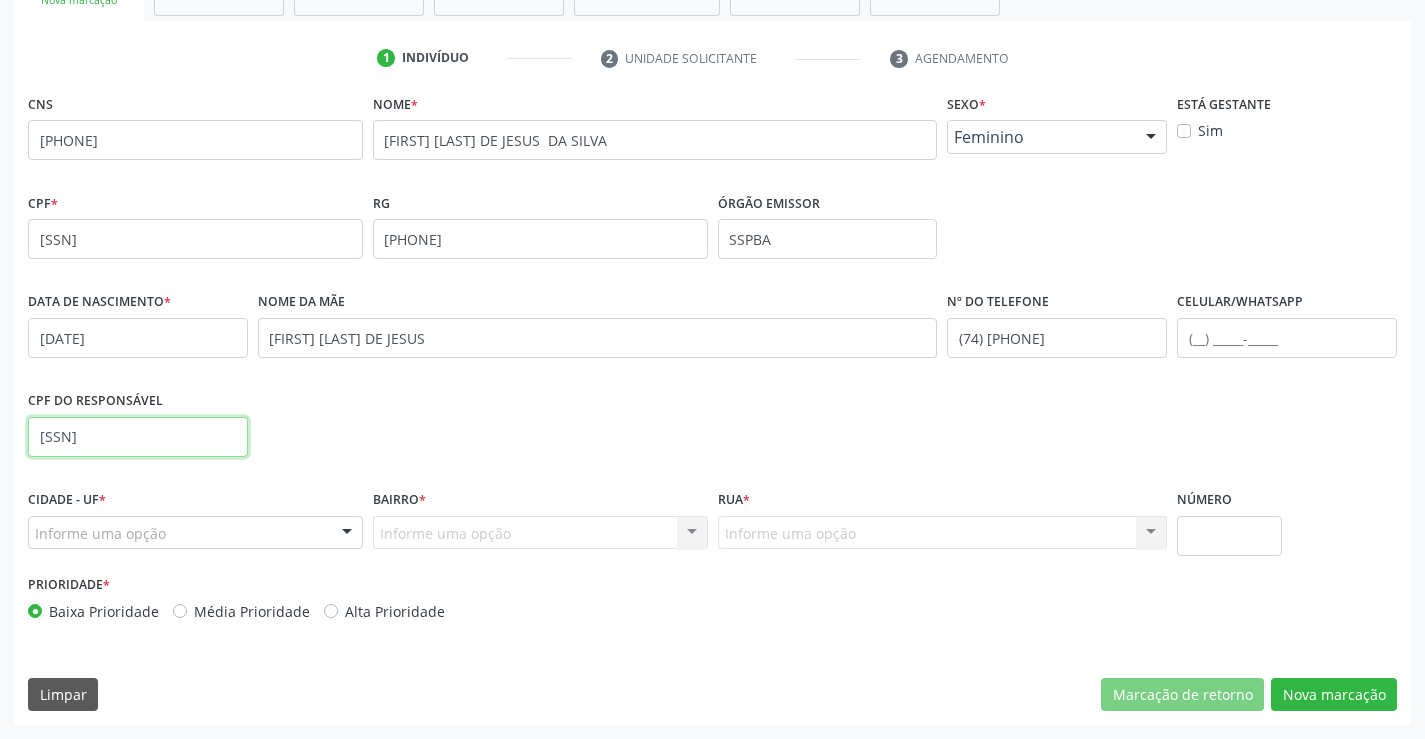 type on "056.142.625-20" 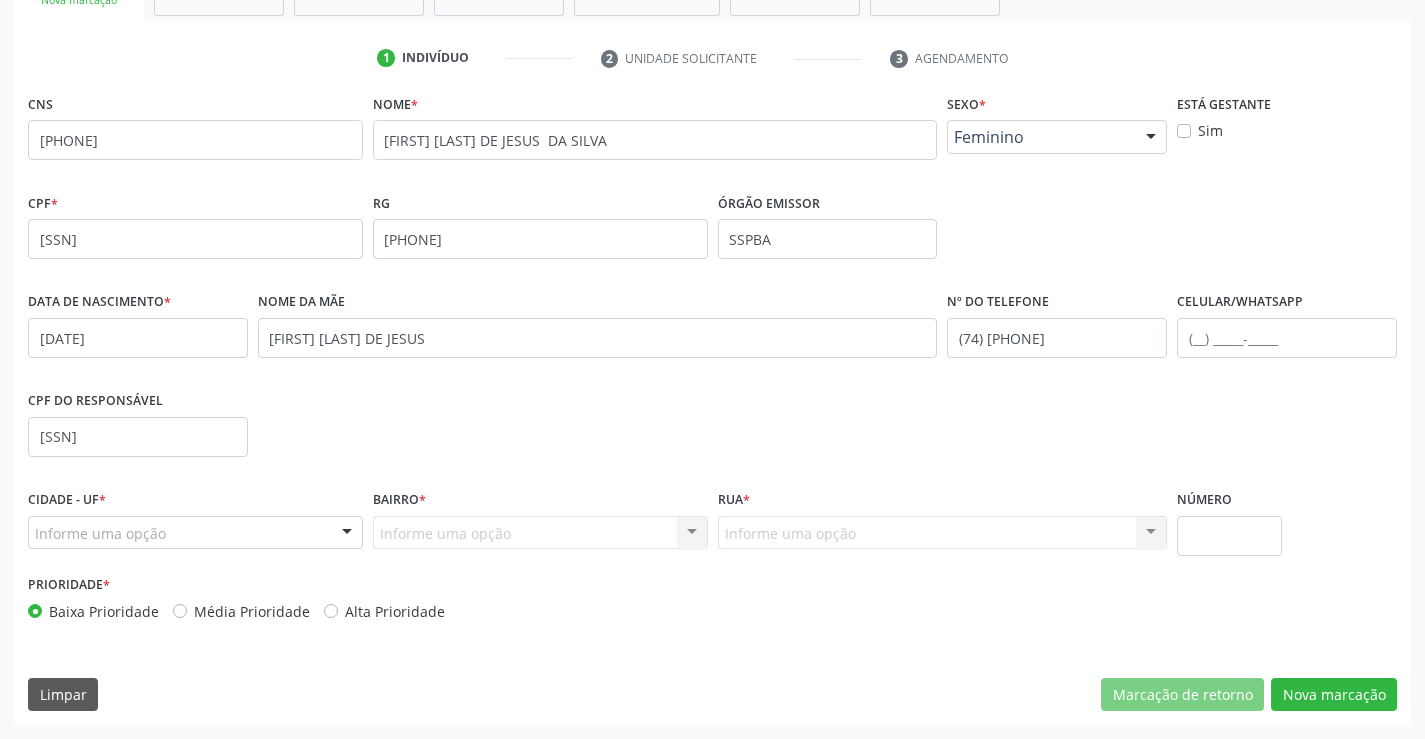 click at bounding box center [347, 534] 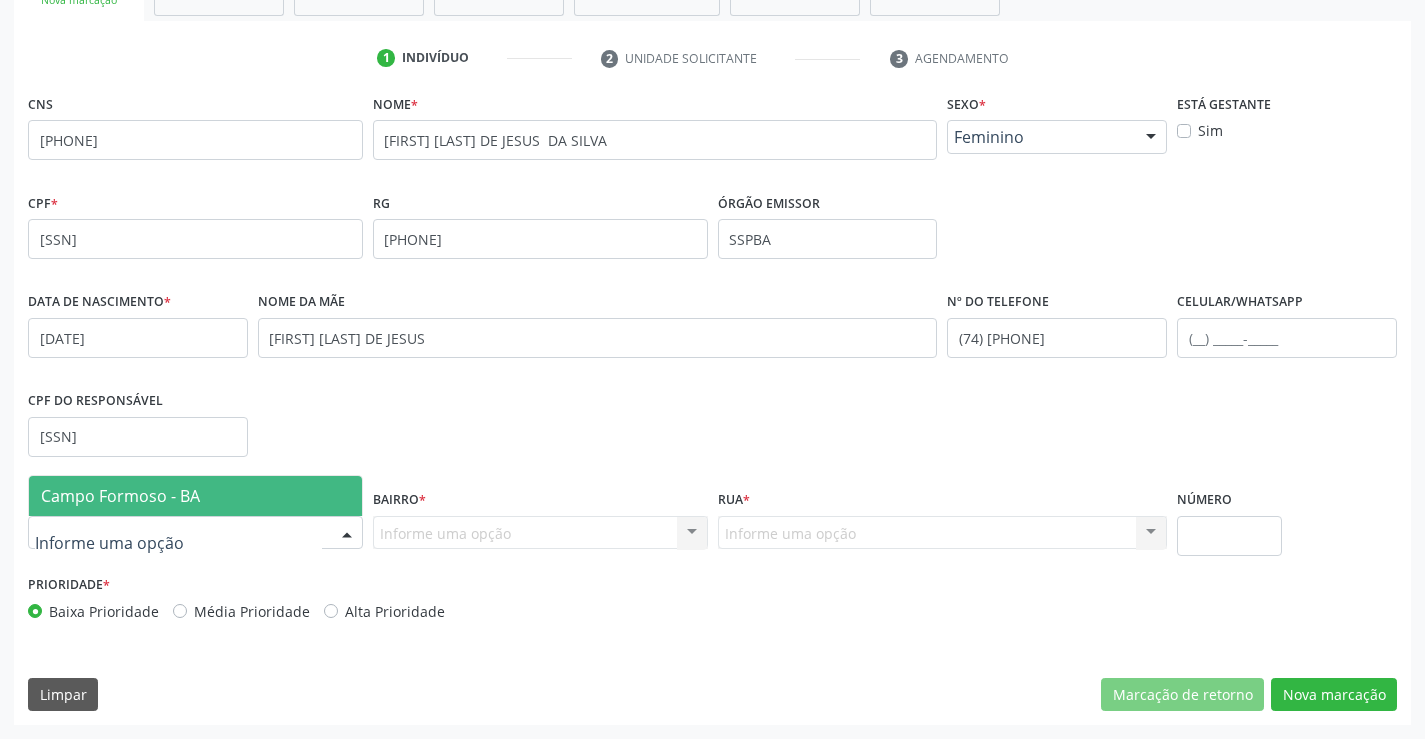 click on "Campo Formoso - BA" at bounding box center (195, 496) 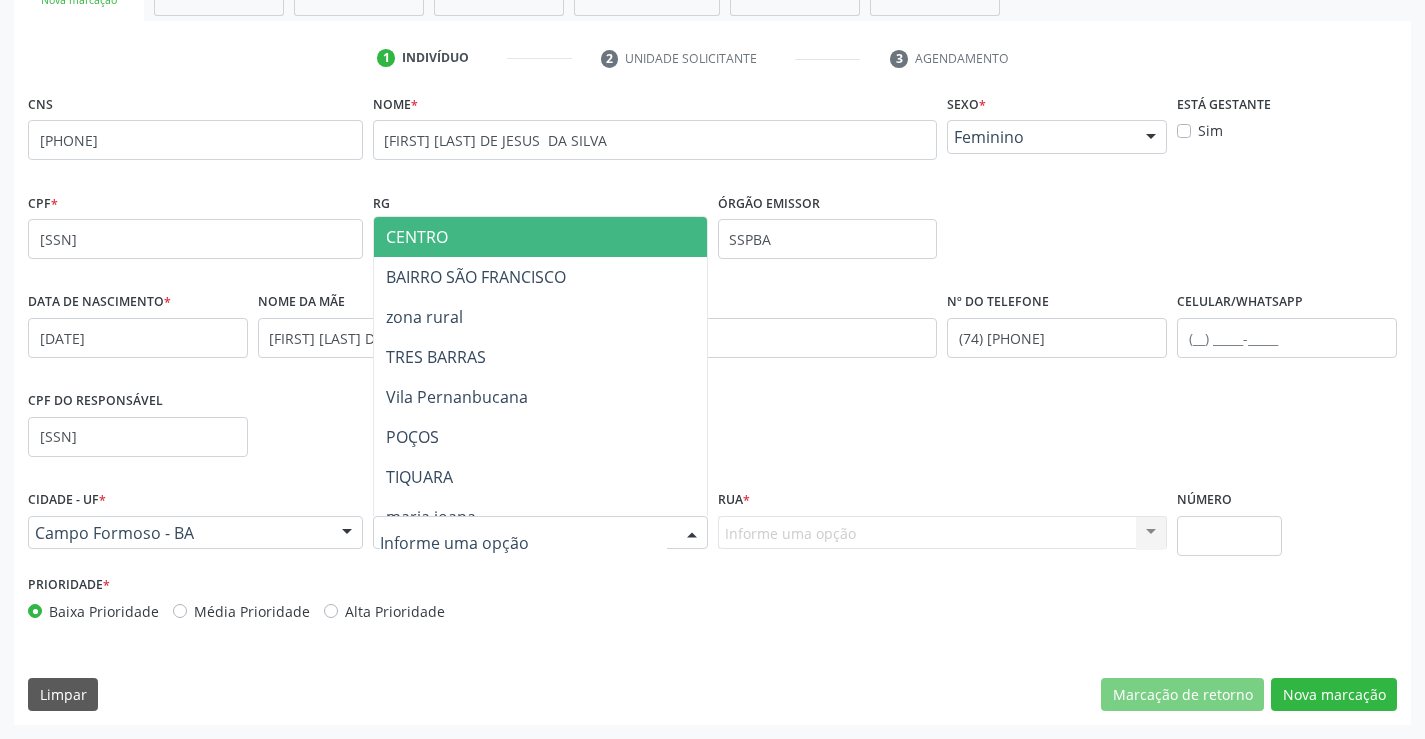 click at bounding box center (692, 534) 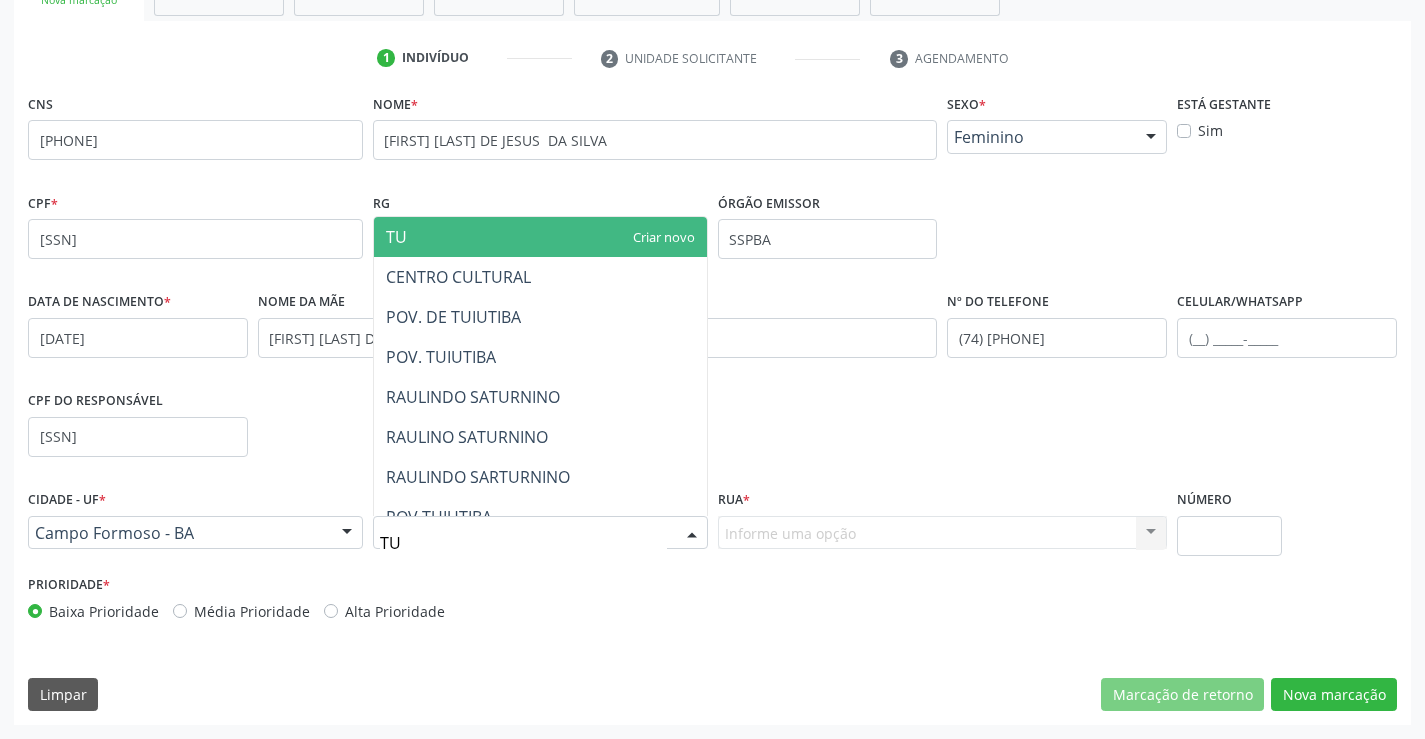 type on "TUI" 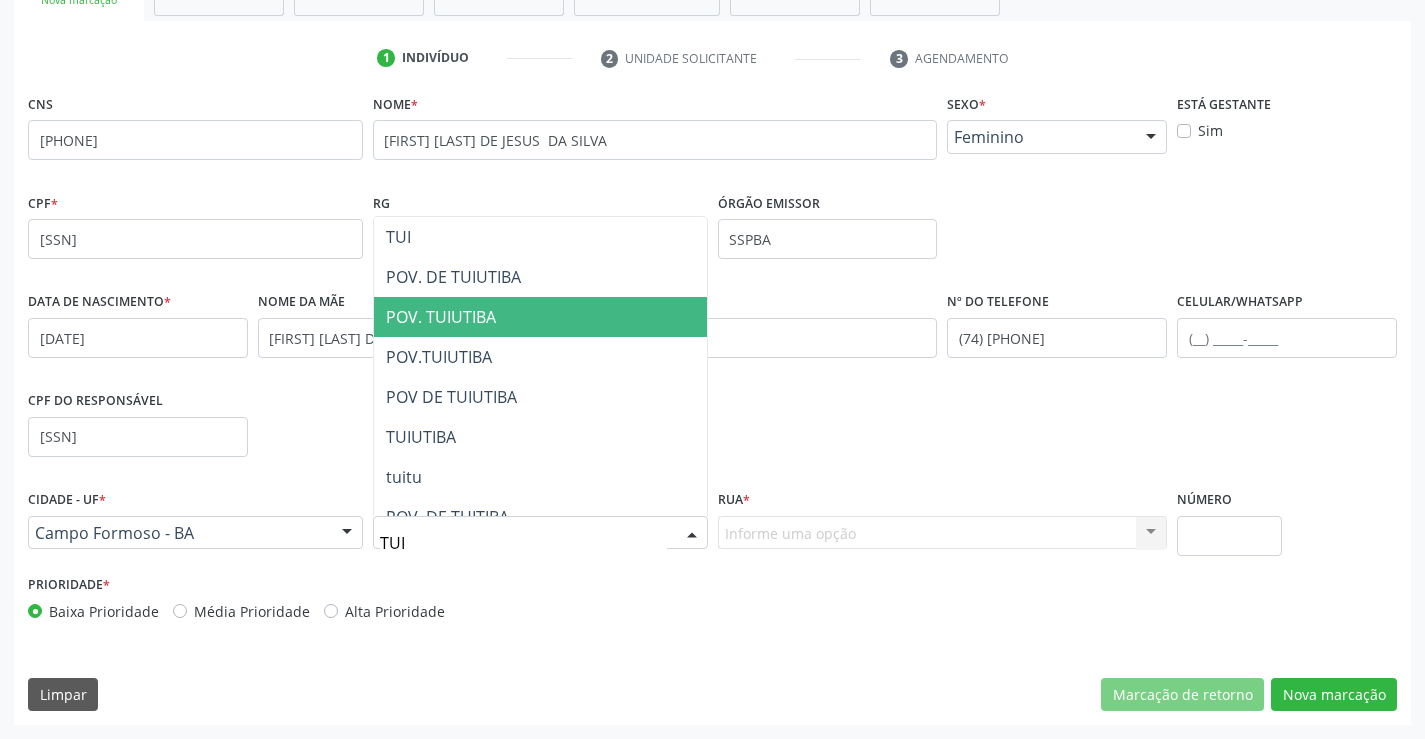click on "POV. TUIUTIBA" at bounding box center [441, 317] 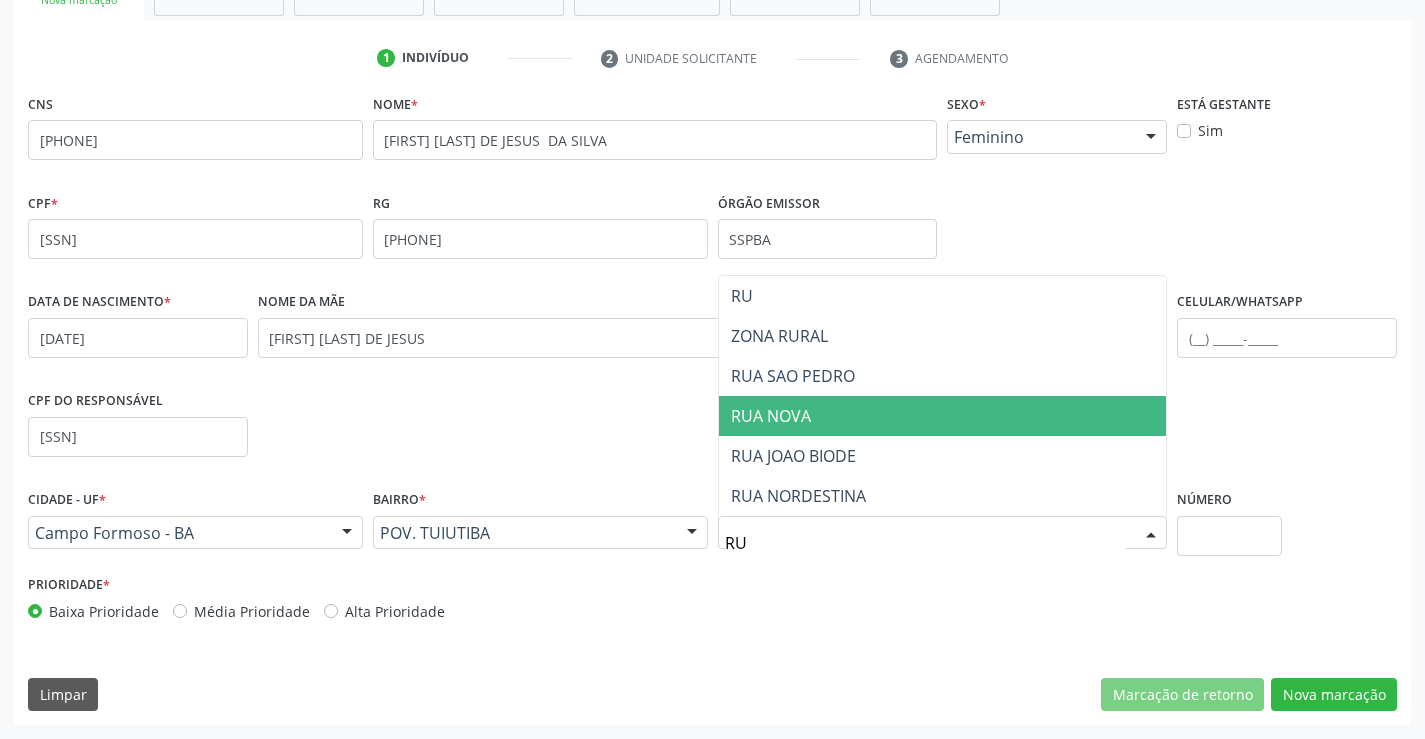 scroll, scrollTop: 0, scrollLeft: 0, axis: both 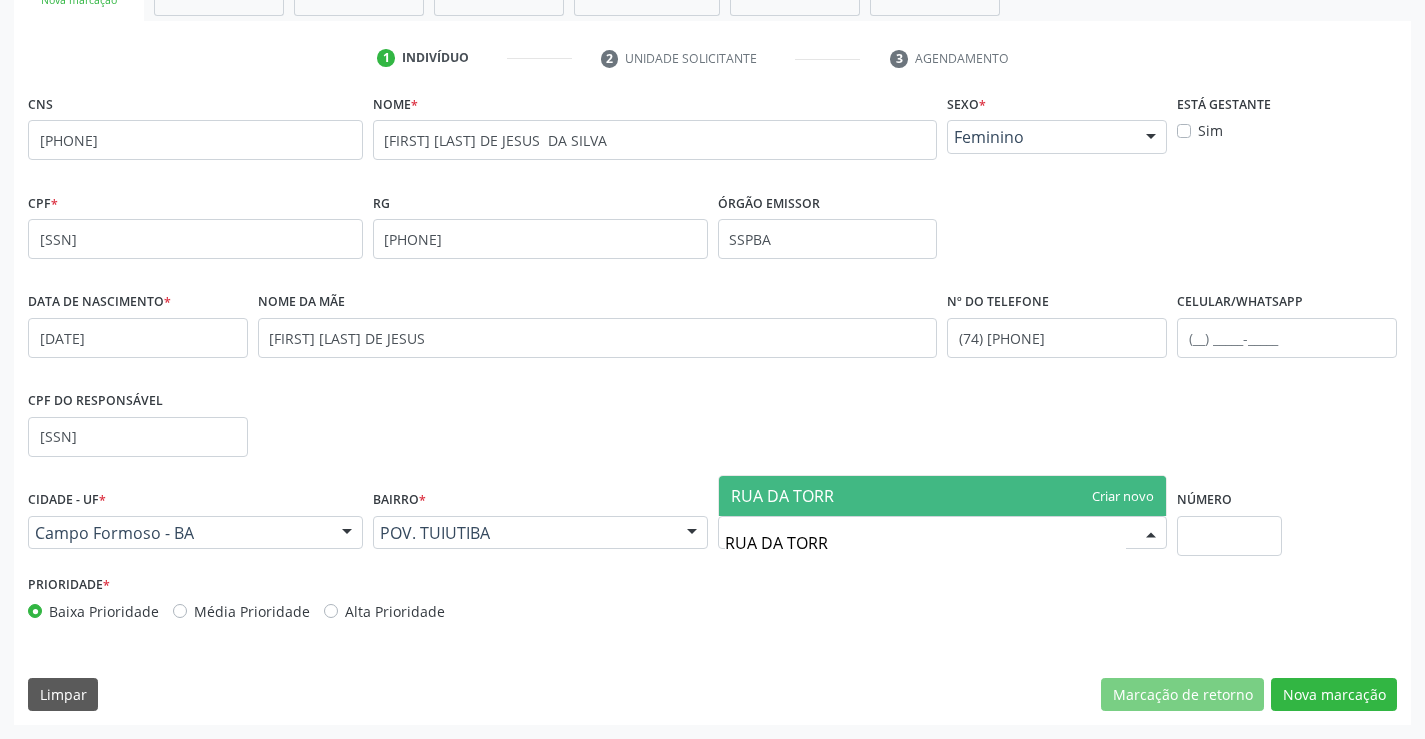 type on "RUA DA TORRE" 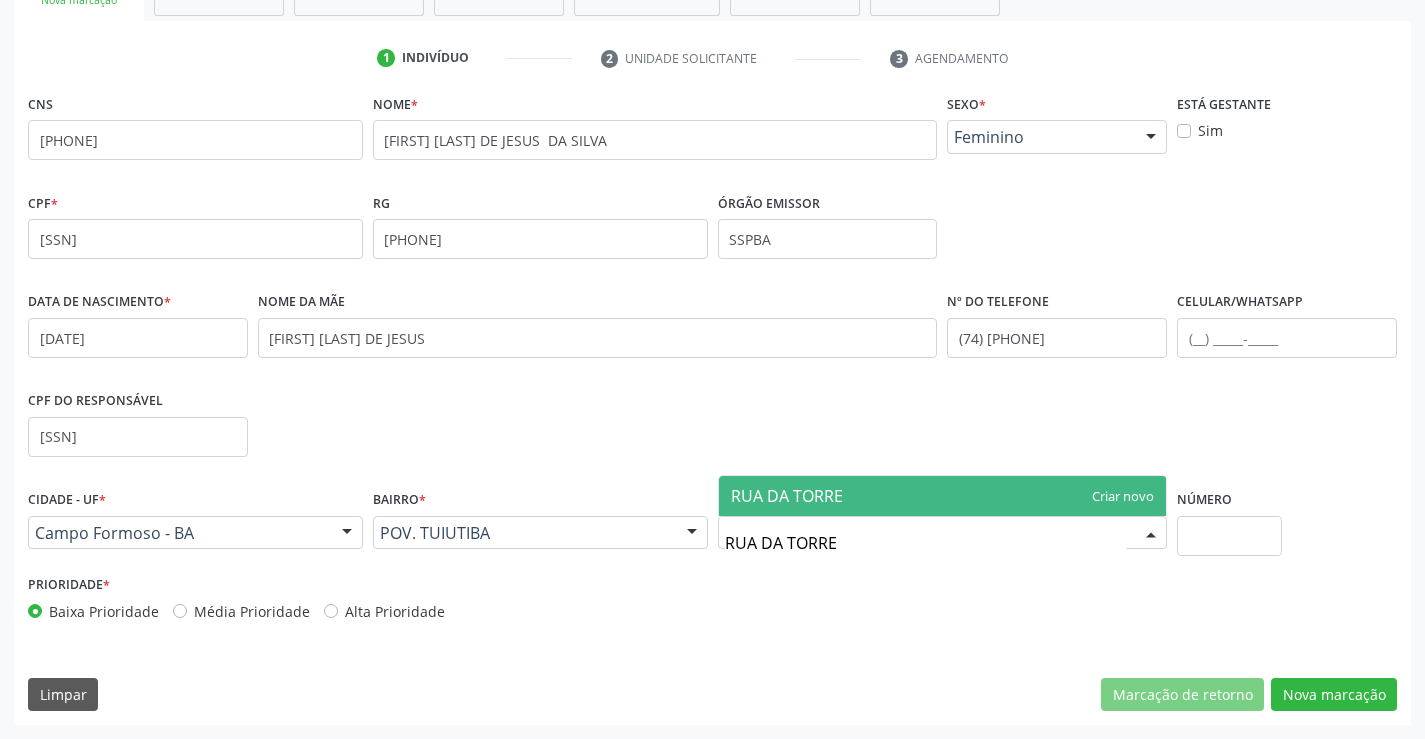 click on "RUA DA TORRE" at bounding box center [943, 496] 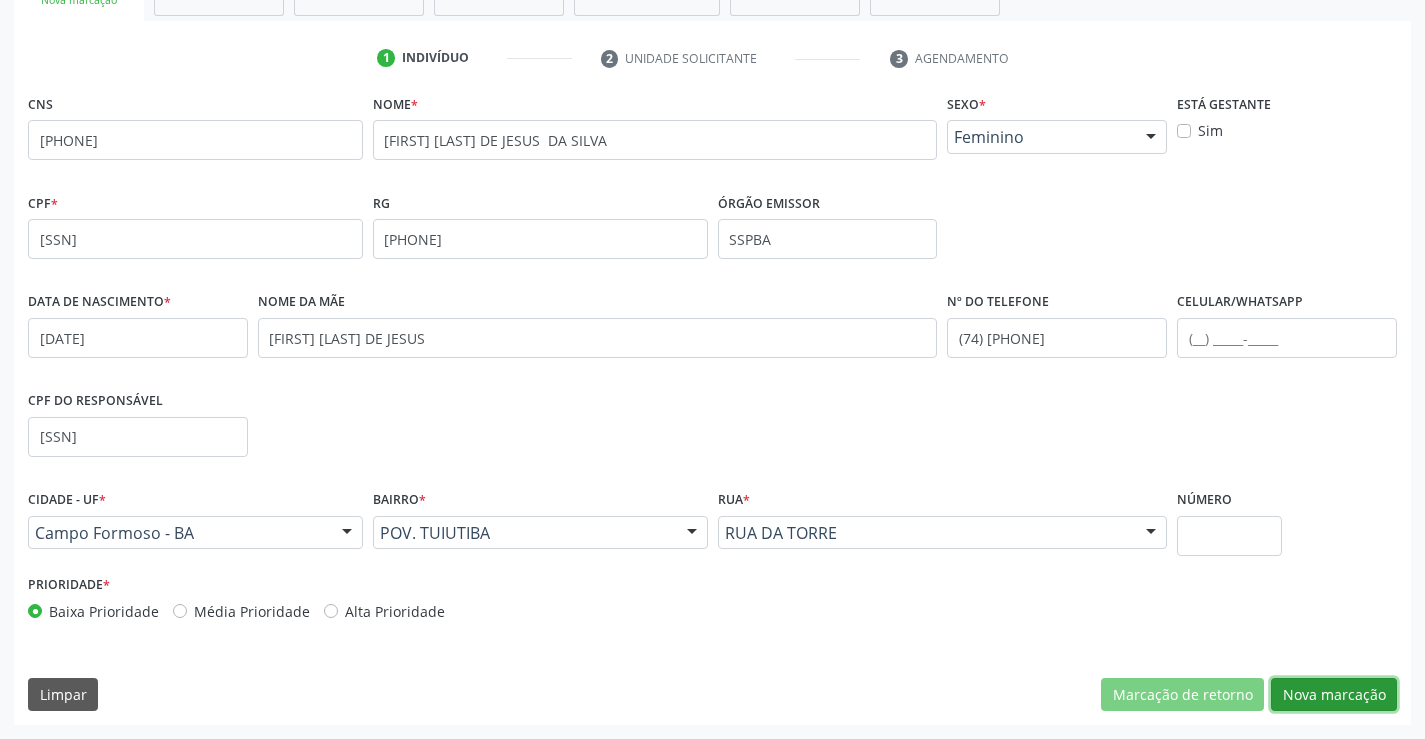click on "Nova marcação" at bounding box center [1334, 695] 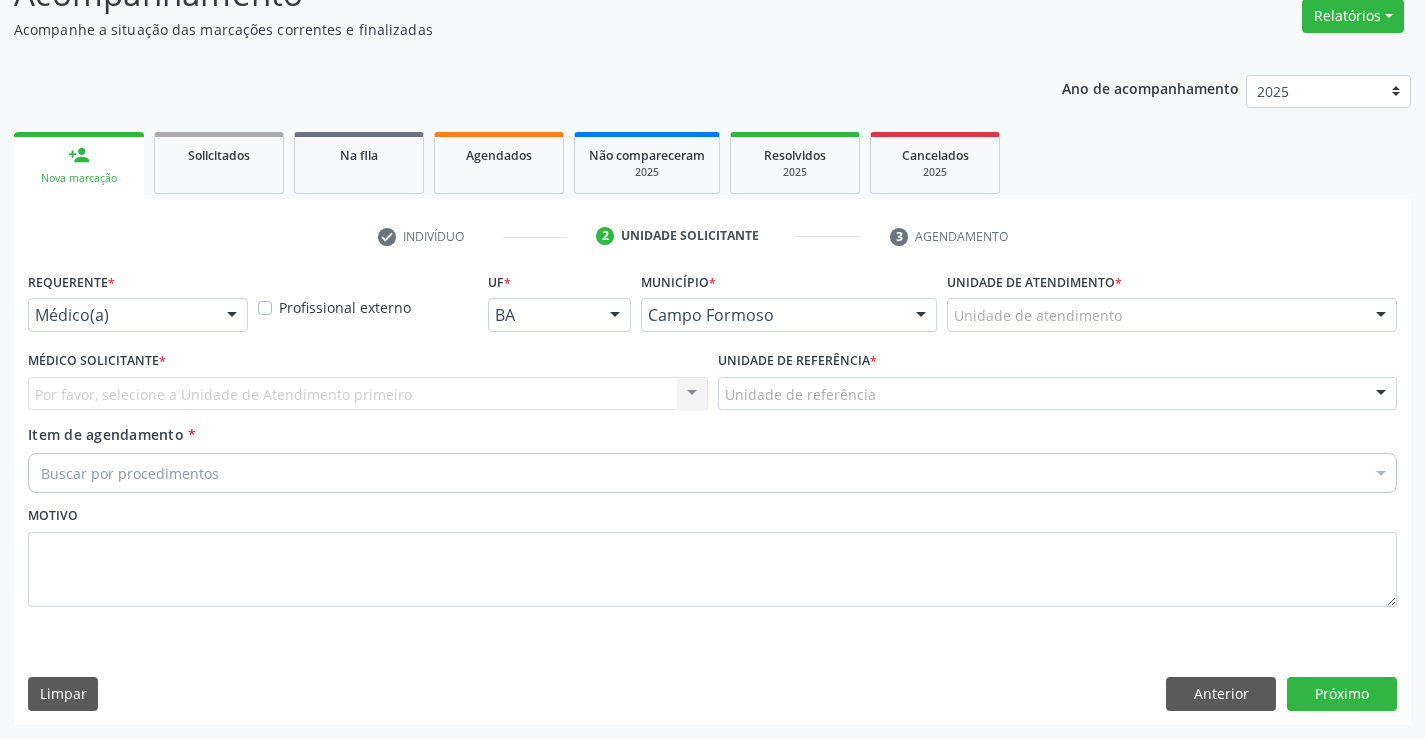 scroll, scrollTop: 167, scrollLeft: 0, axis: vertical 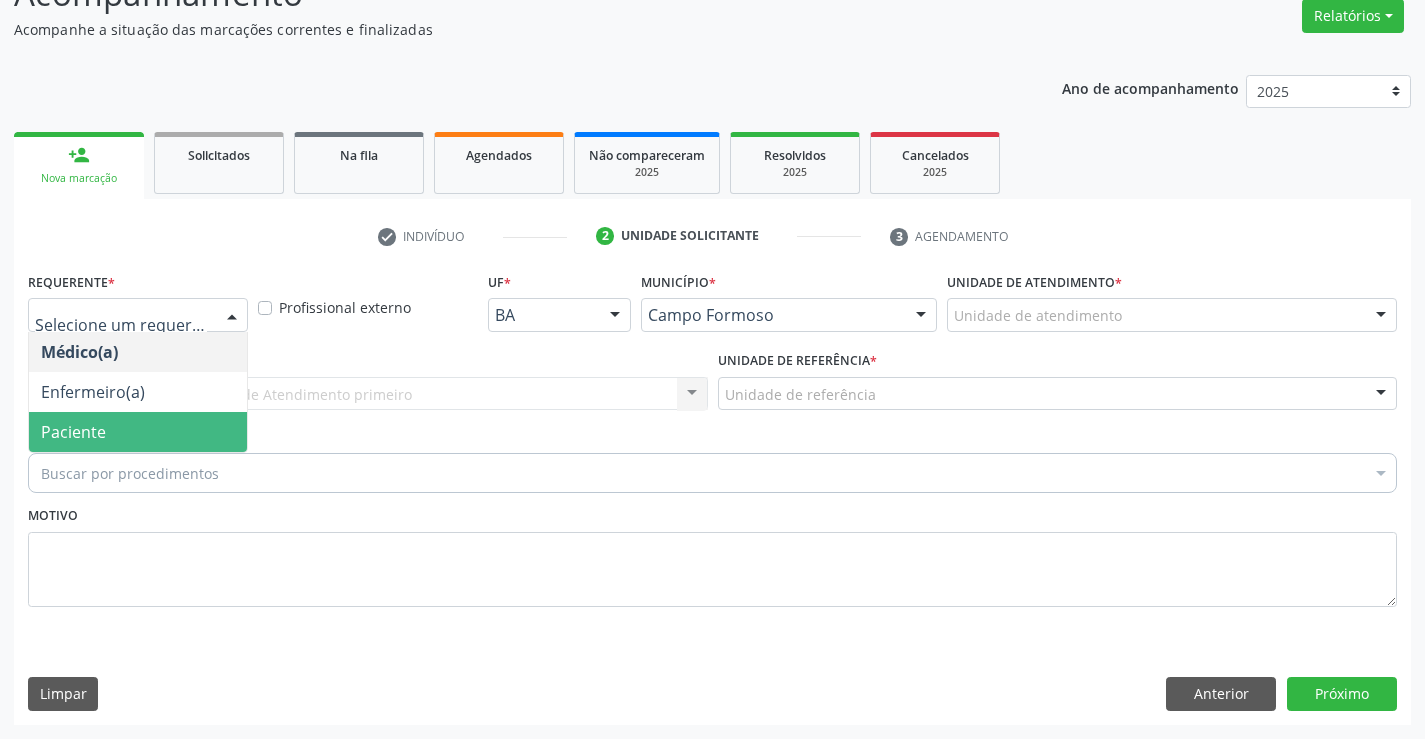click on "Paciente" at bounding box center (138, 432) 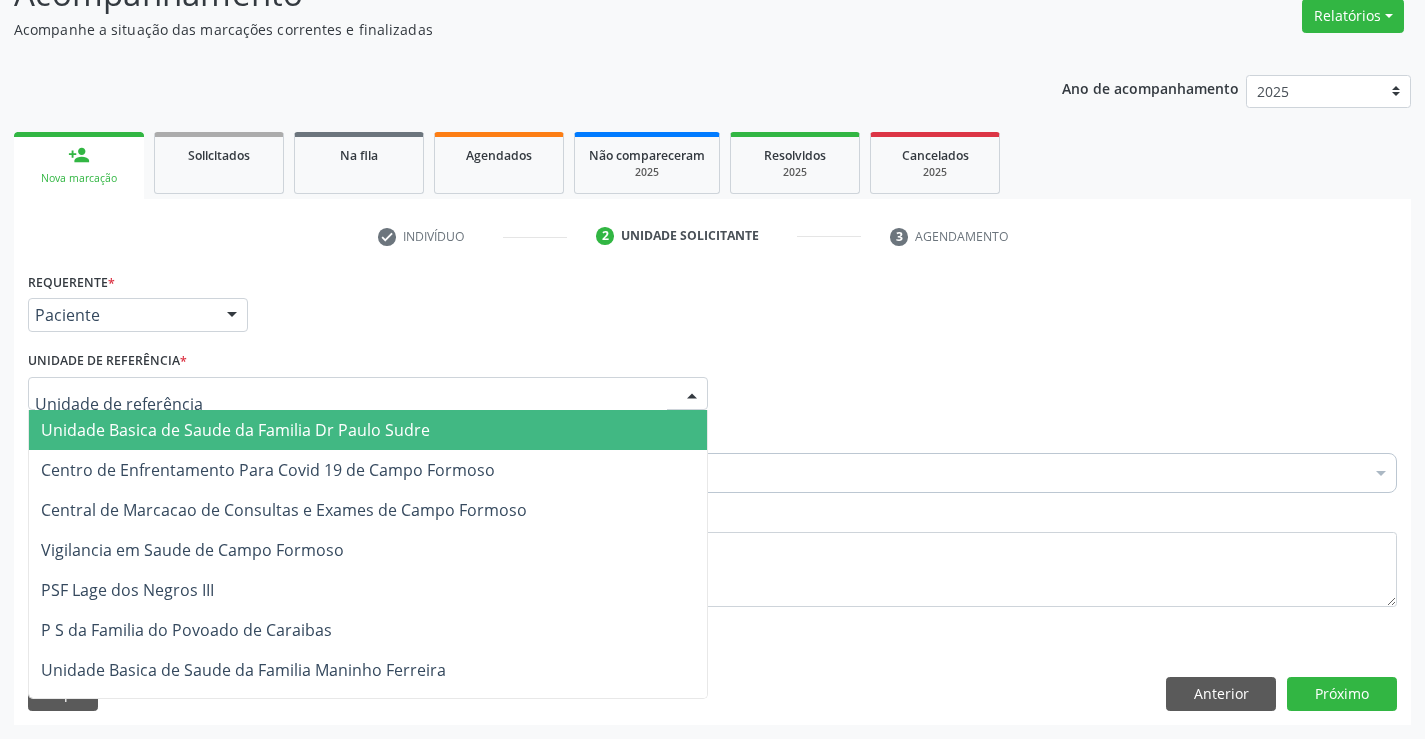 click at bounding box center (368, 394) 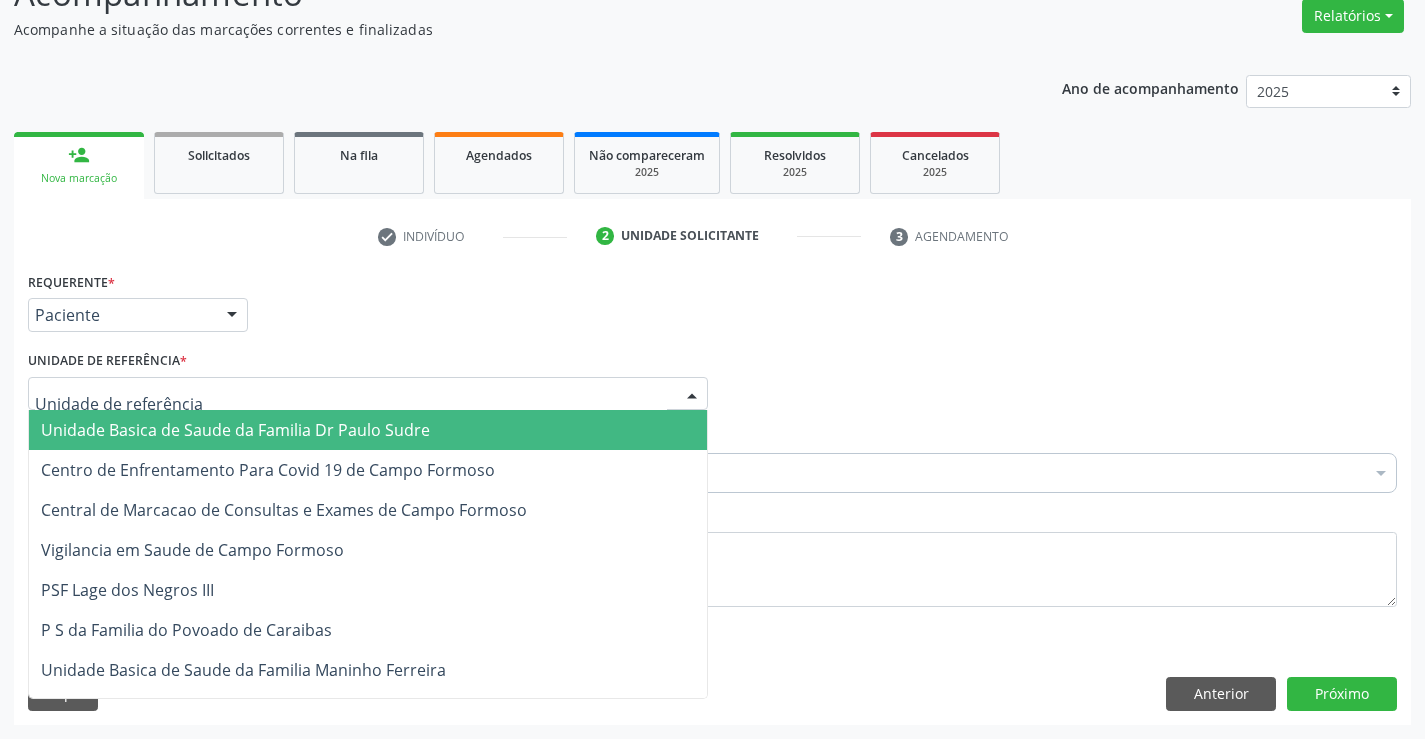 click on "Unidade Basica de Saude da Familia Dr Paulo Sudre" at bounding box center (235, 430) 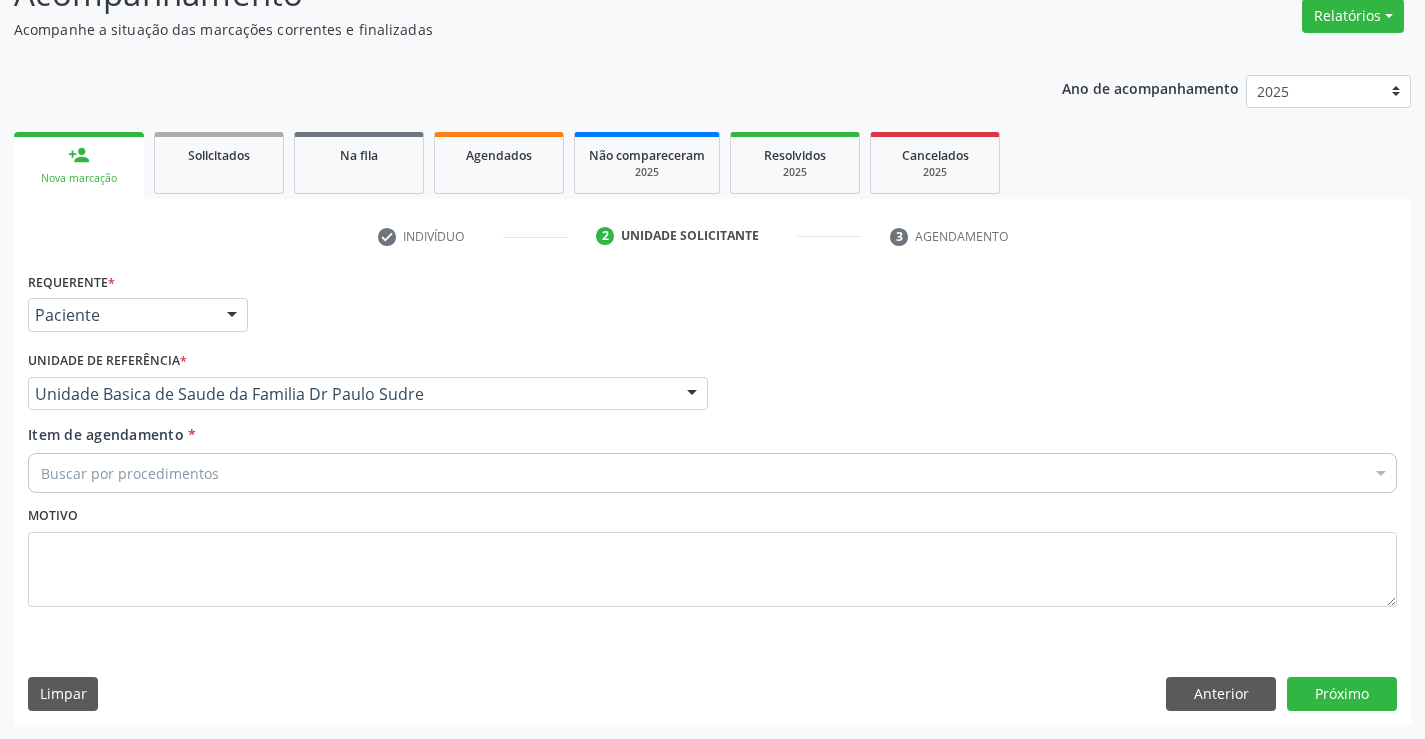 click on "Buscar por procedimentos" at bounding box center (712, 473) 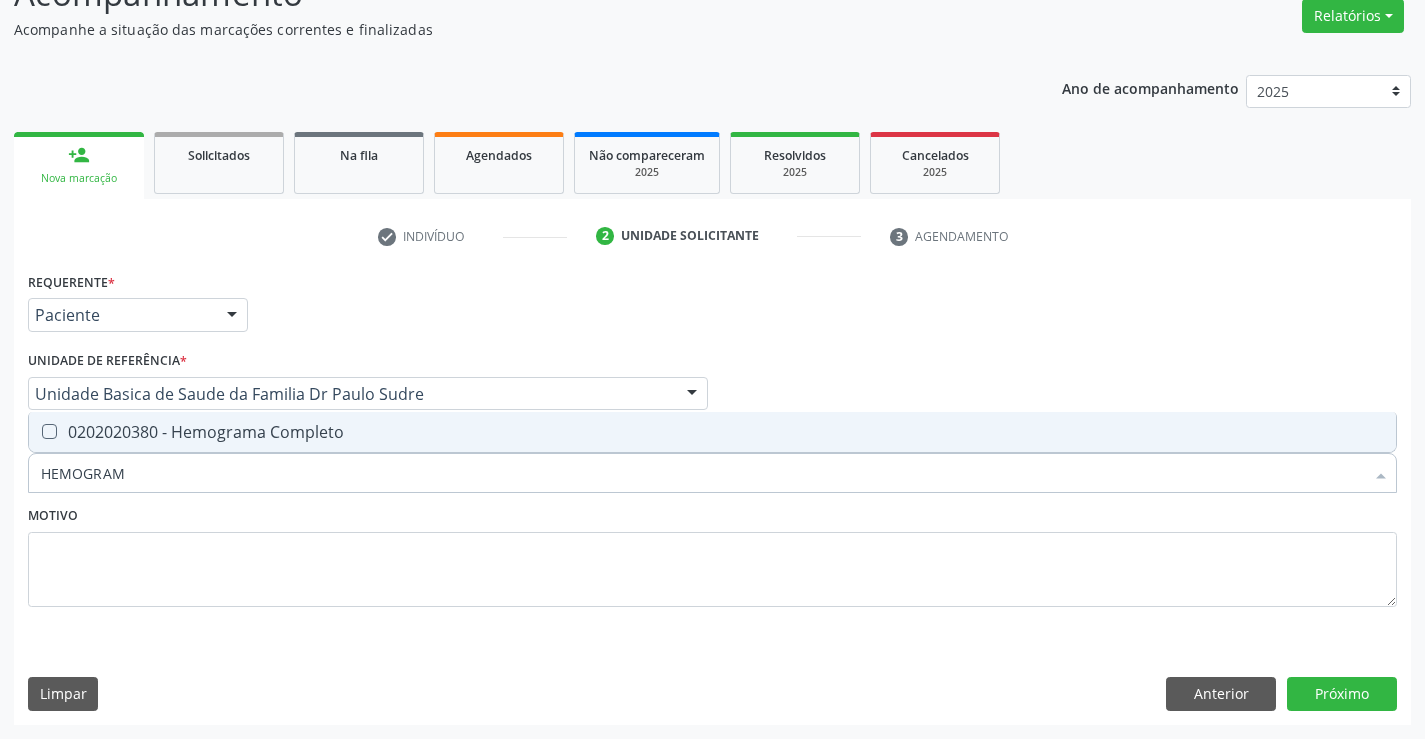 type on "HEMOGRAMA" 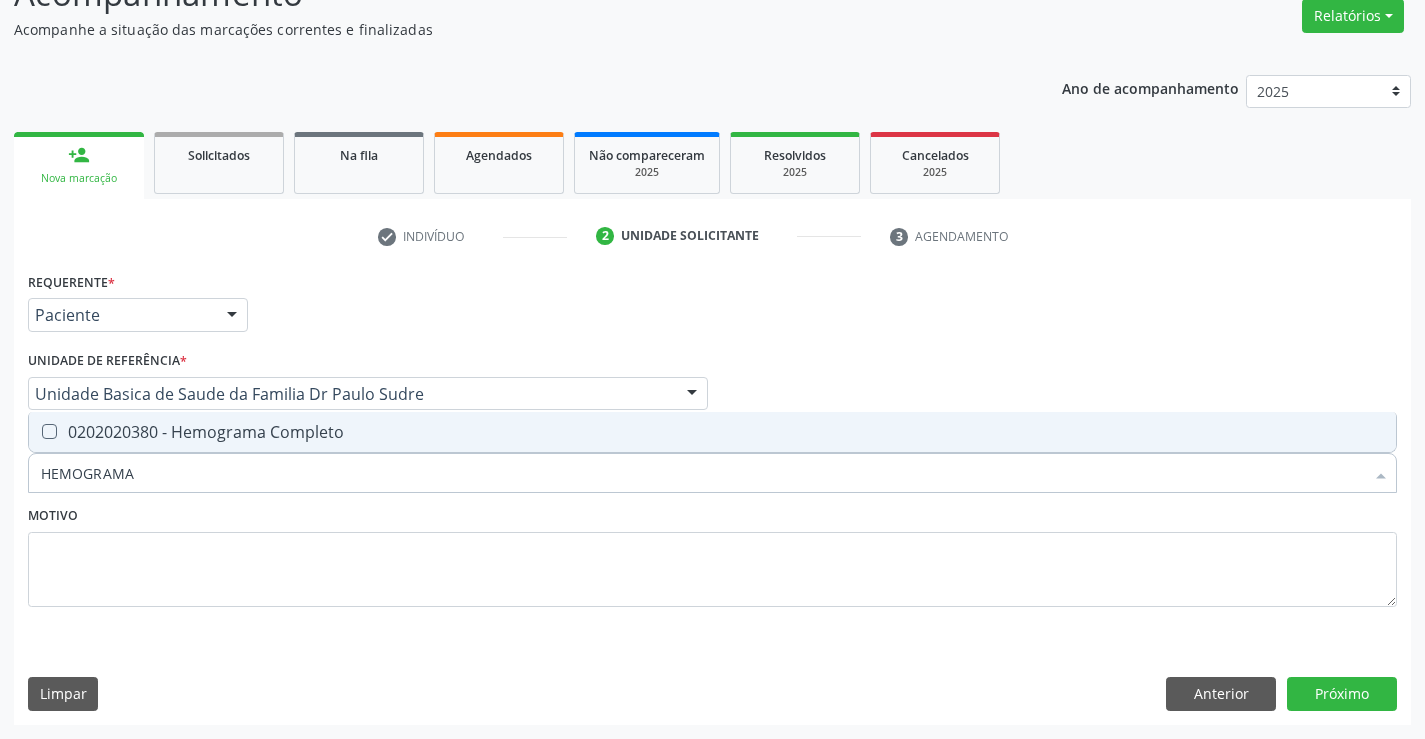 click on "0202020380 - Hemograma Completo" at bounding box center [712, 432] 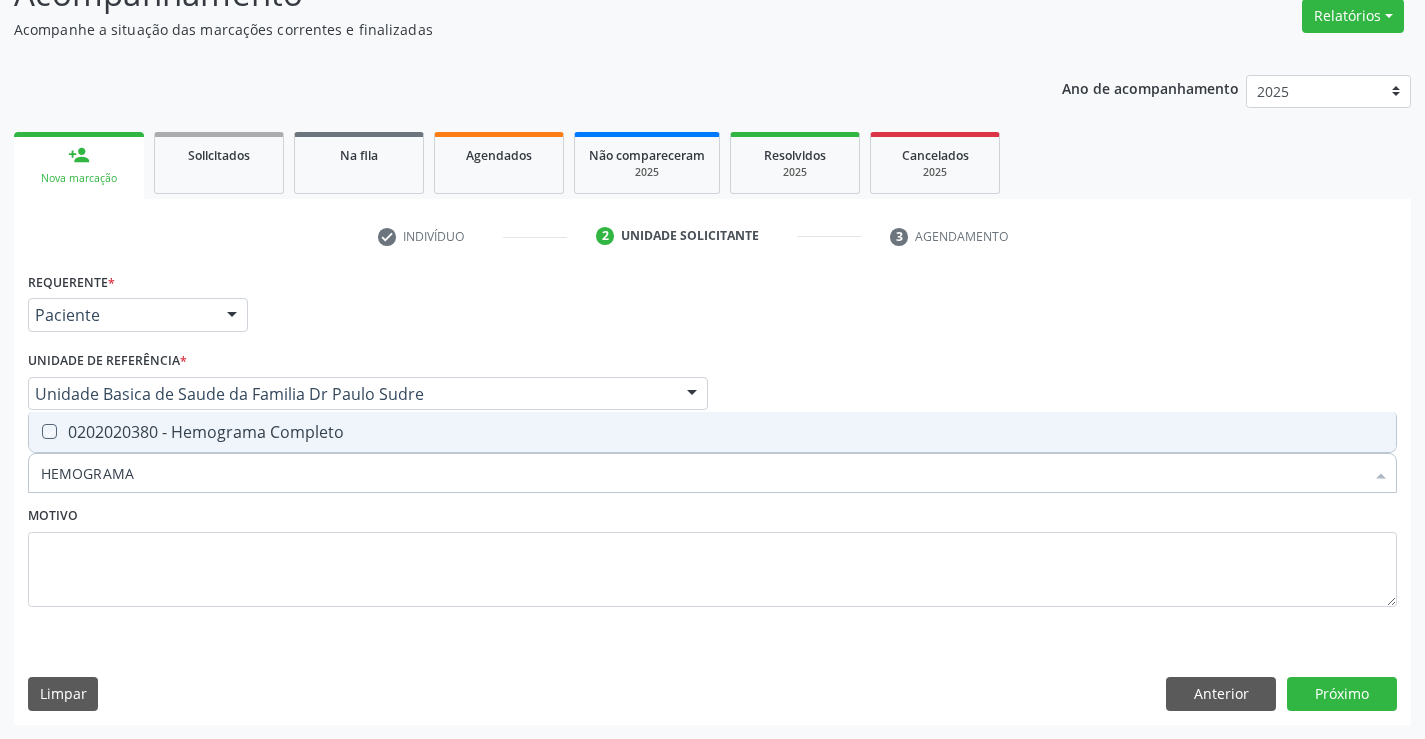 checkbox on "true" 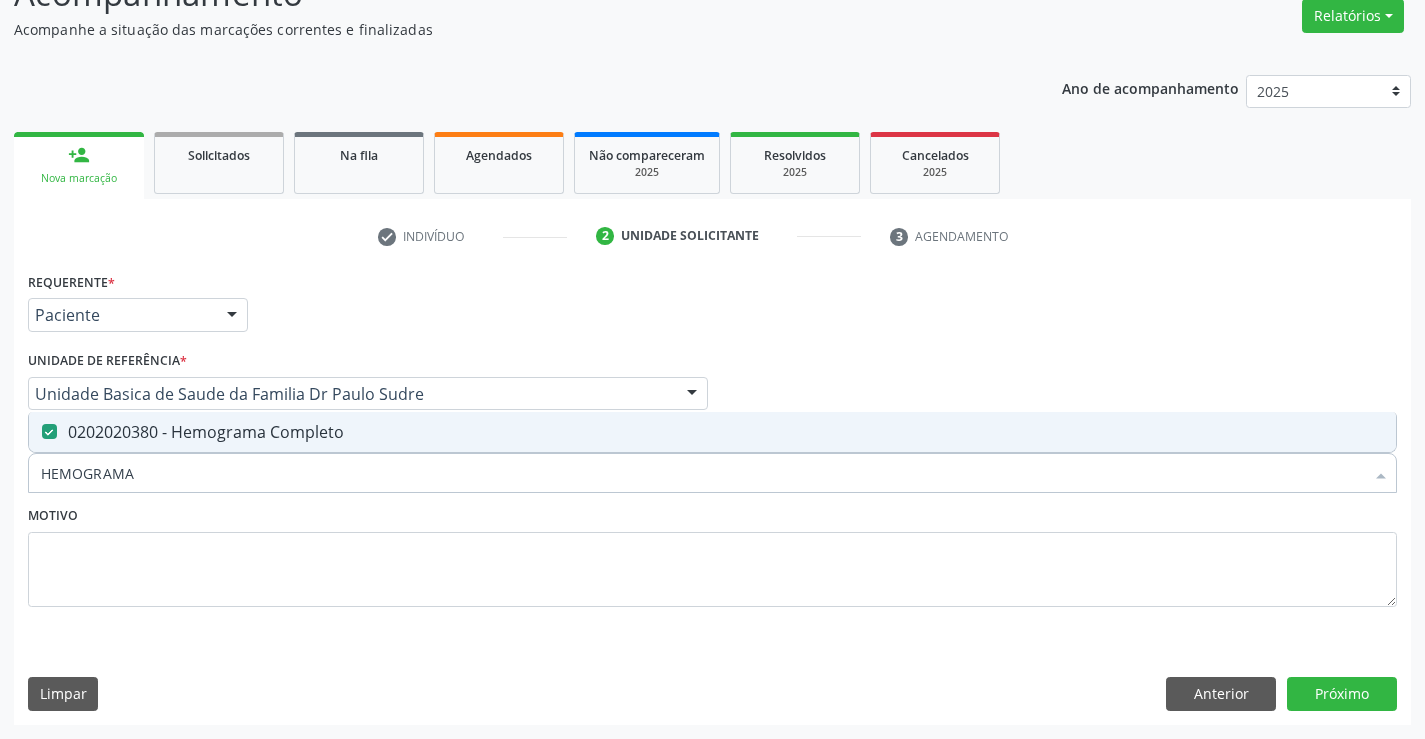 type on "HEMOGRAMA" 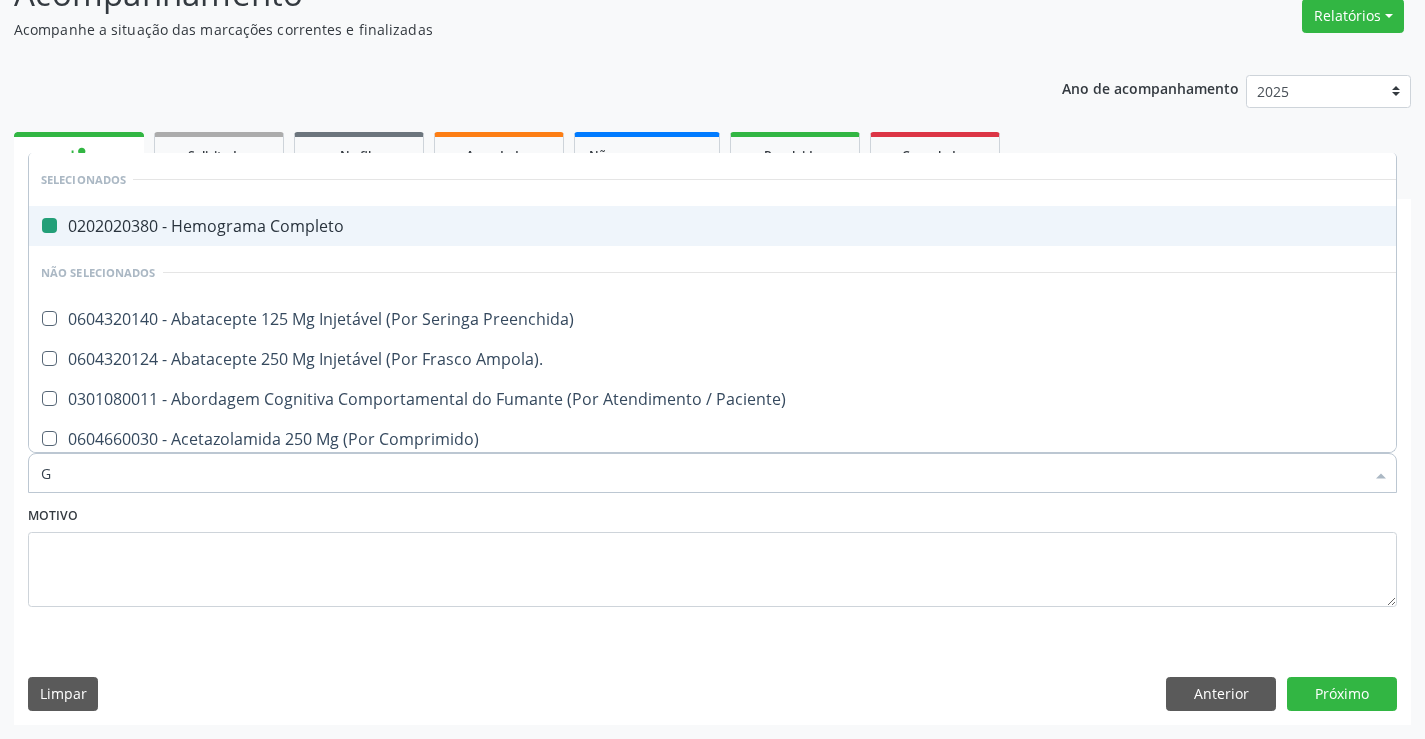 type on "GL" 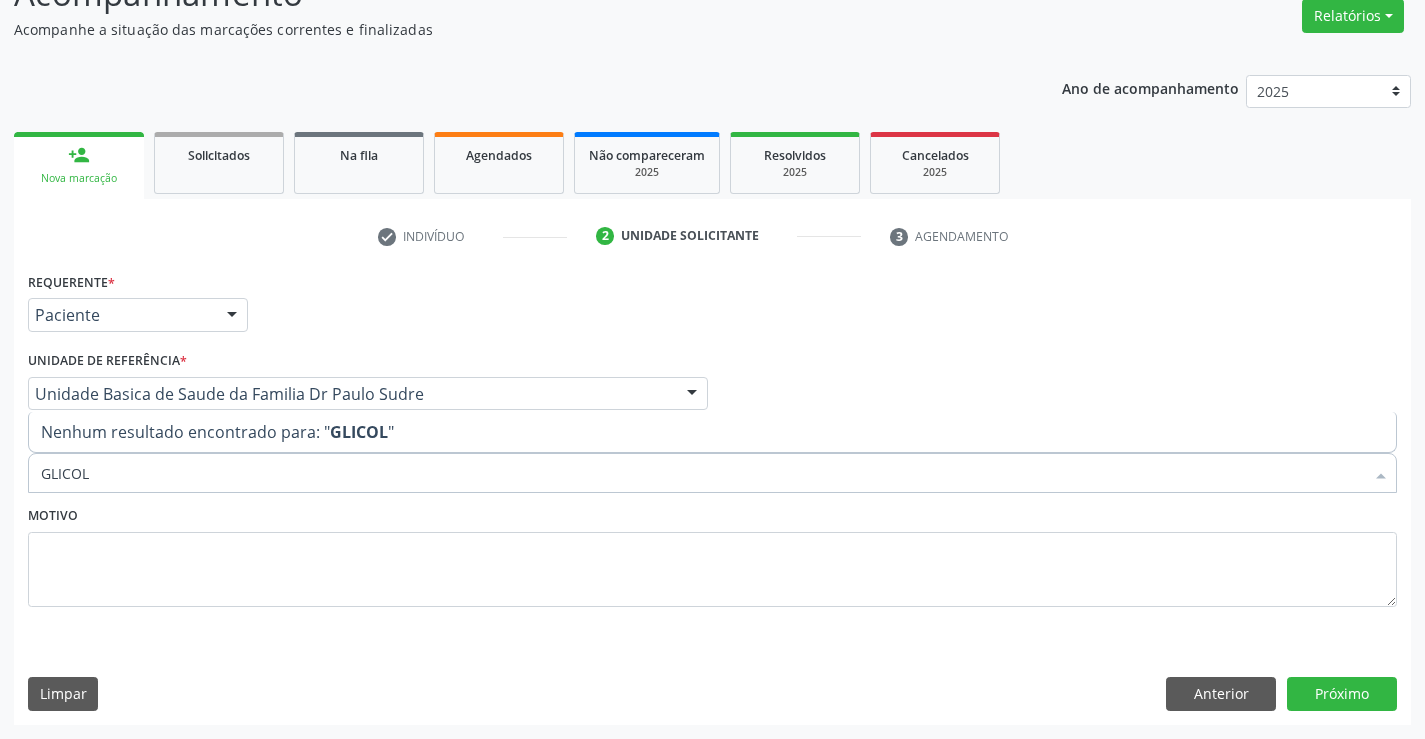 type on "GLICO" 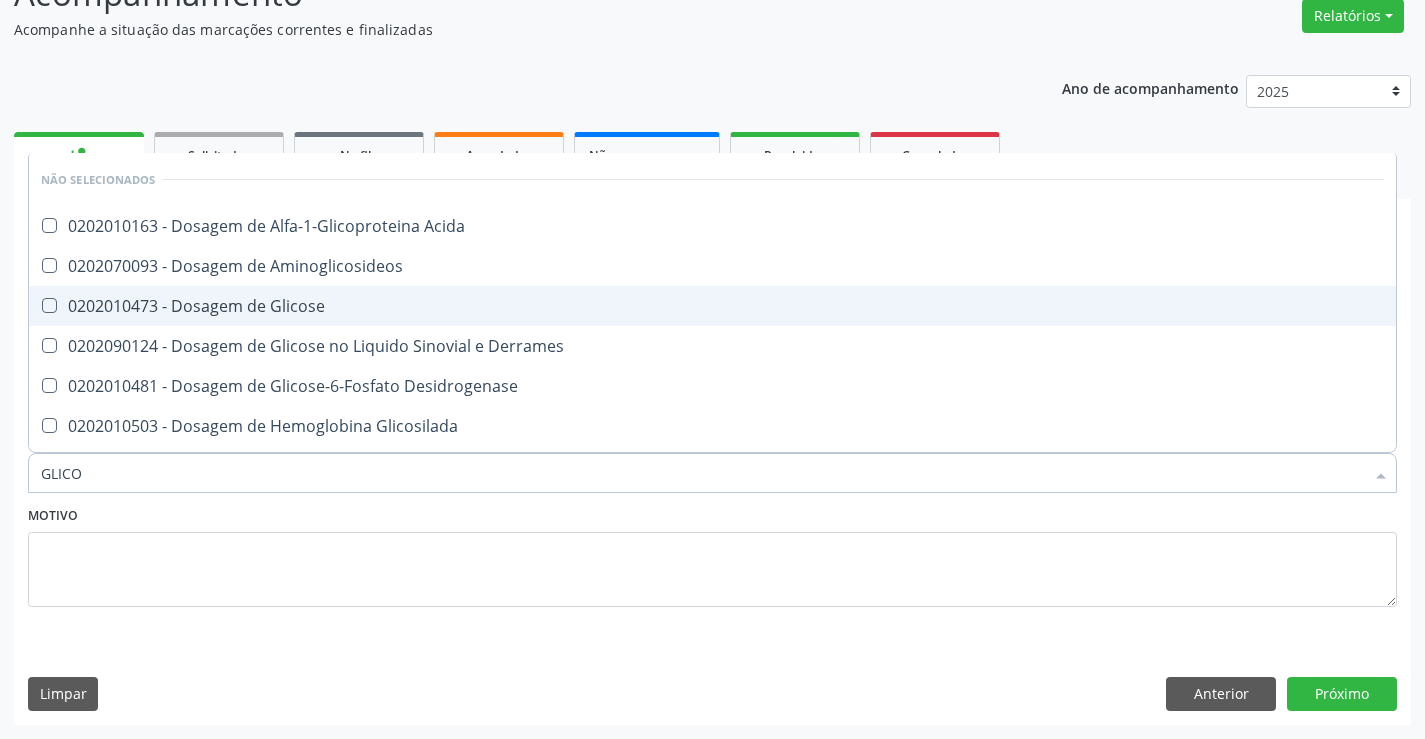 click on "0202010473 - Dosagem de Glicose" at bounding box center [712, 306] 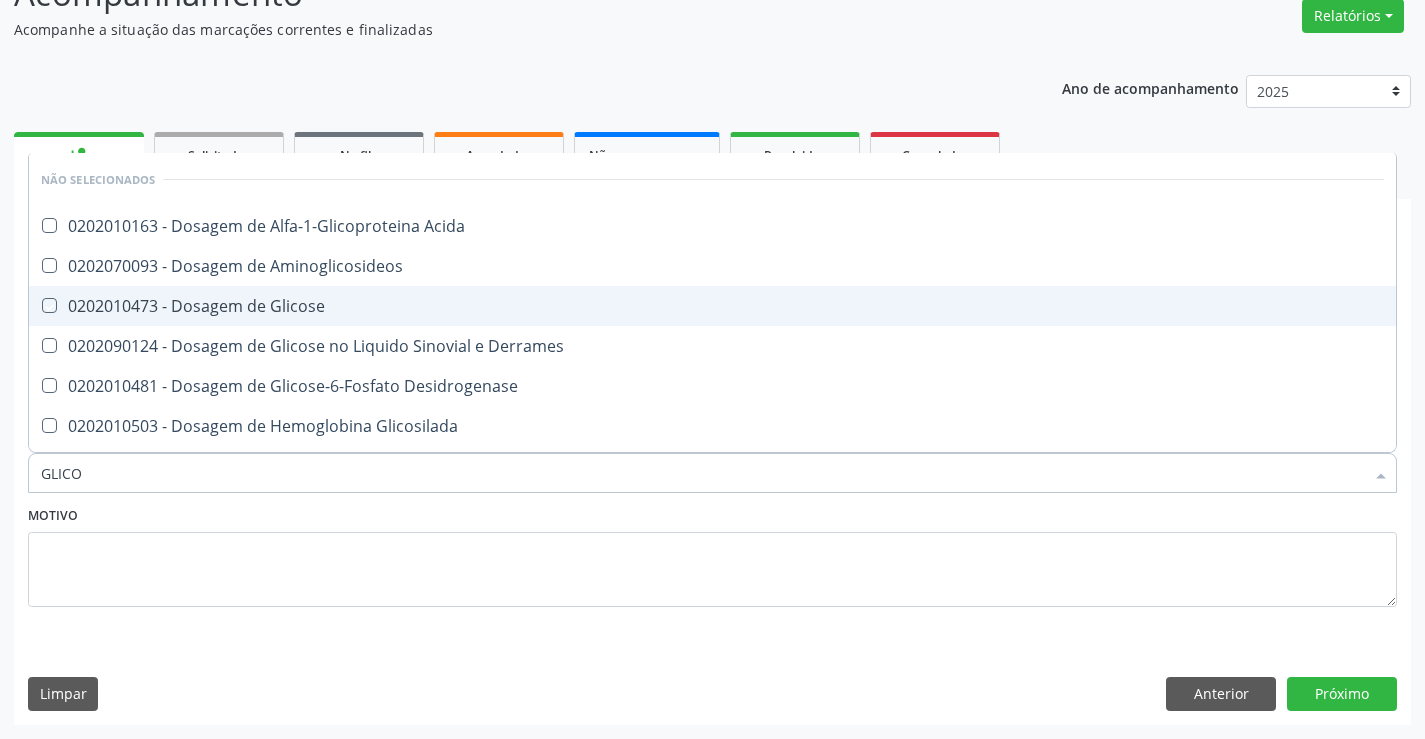 checkbox on "true" 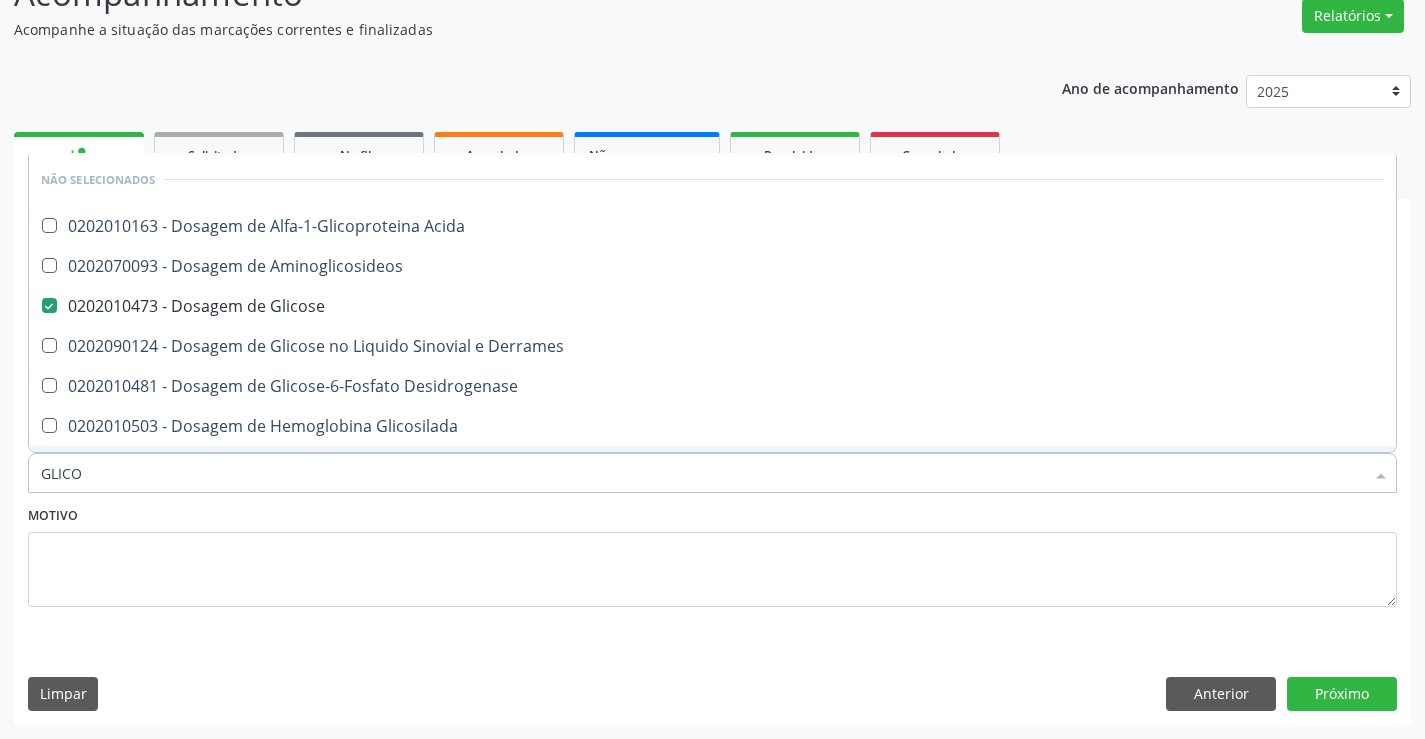 type on "GLICO" 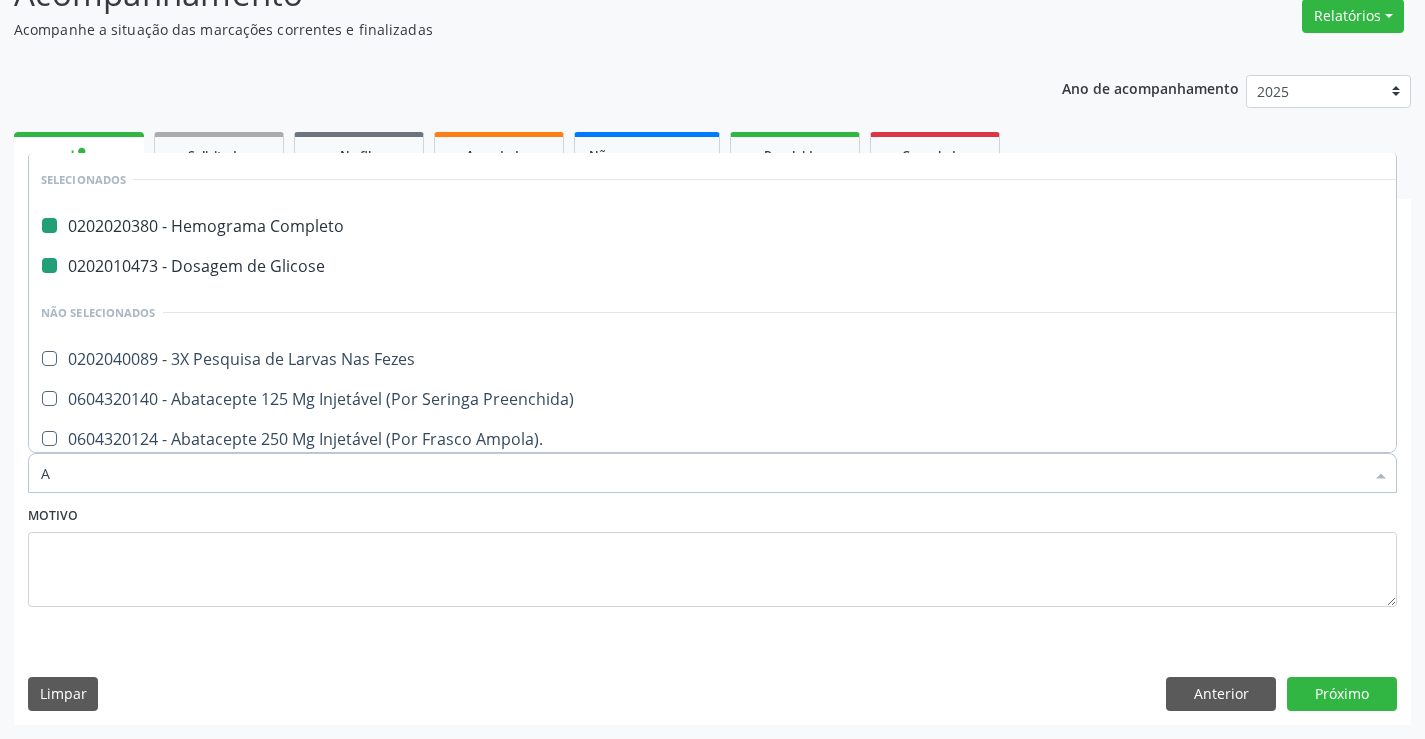 type on "AB" 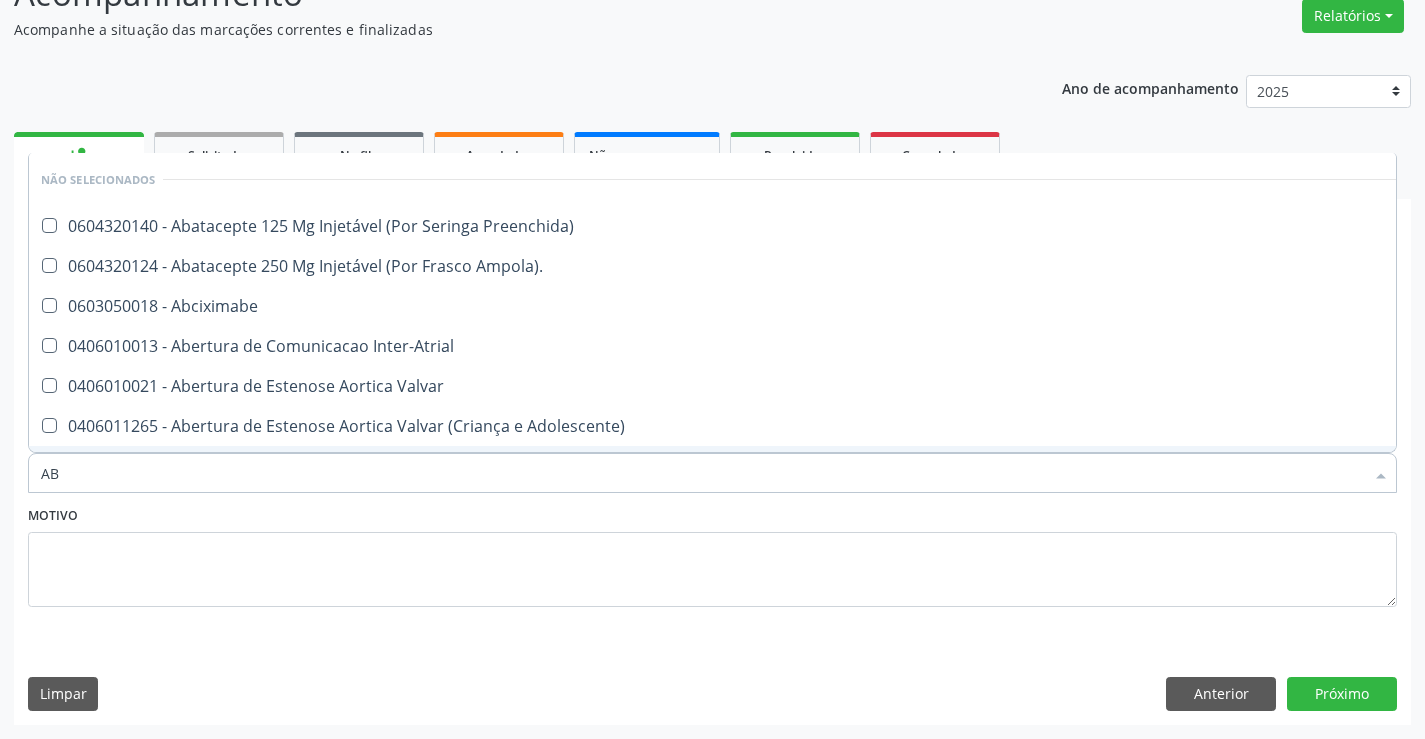 type on "ABO" 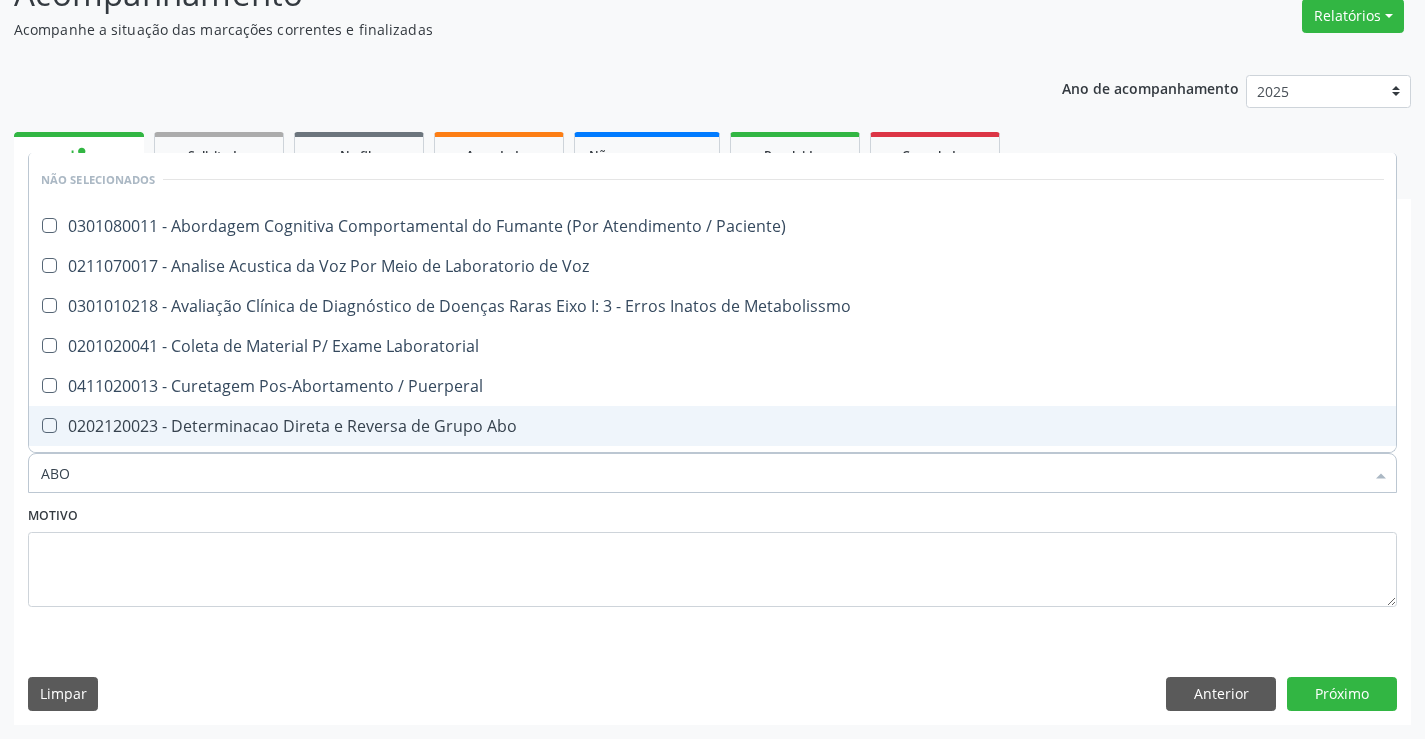click on "0202120023 - Determinacao Direta e Reversa de Grupo Abo" at bounding box center (712, 426) 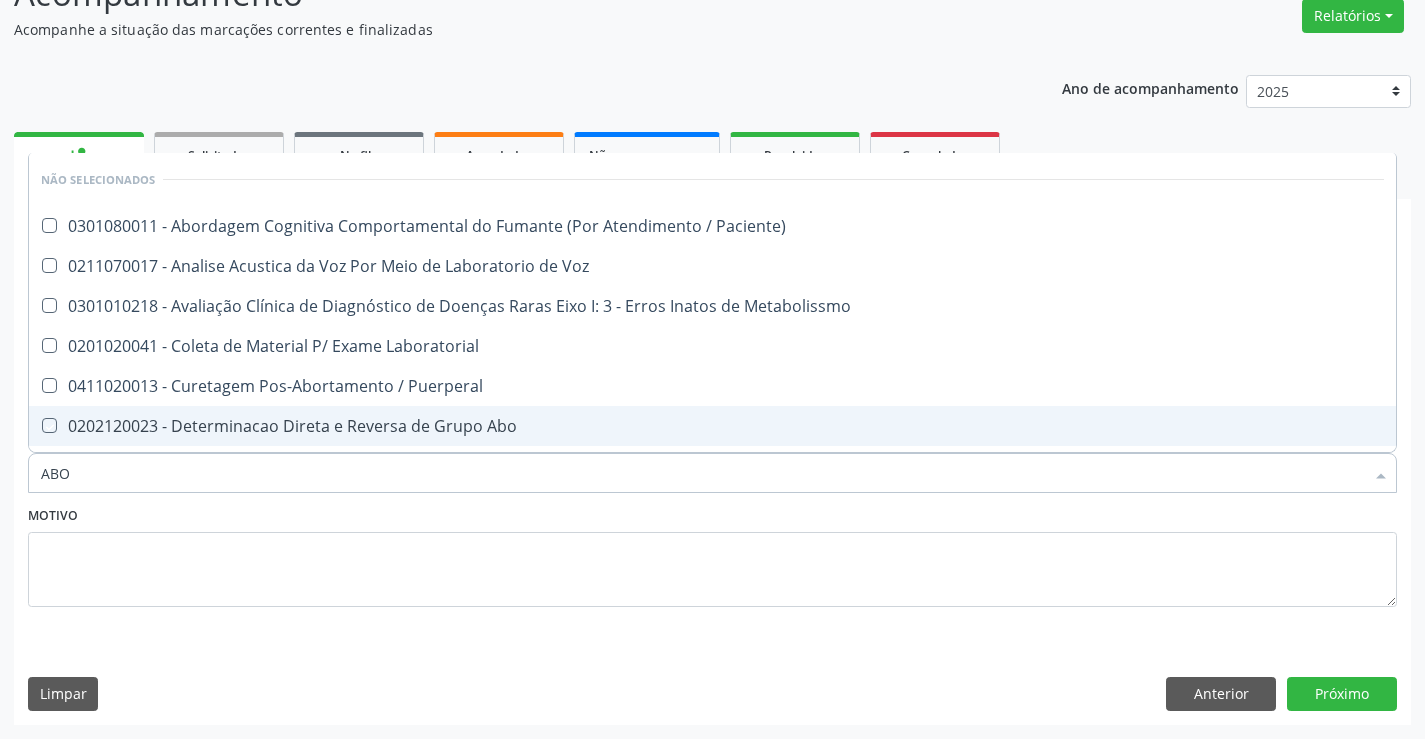 checkbox on "true" 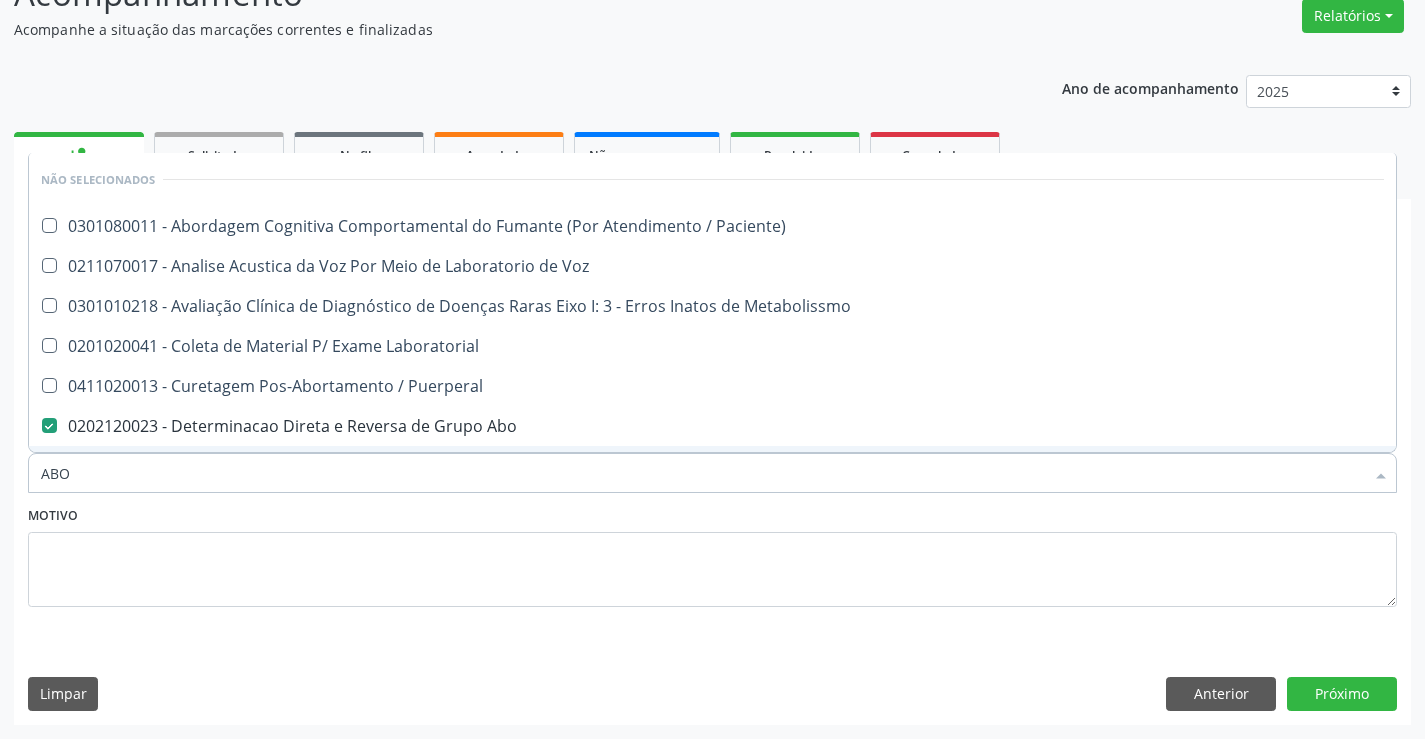 type on "ABO" 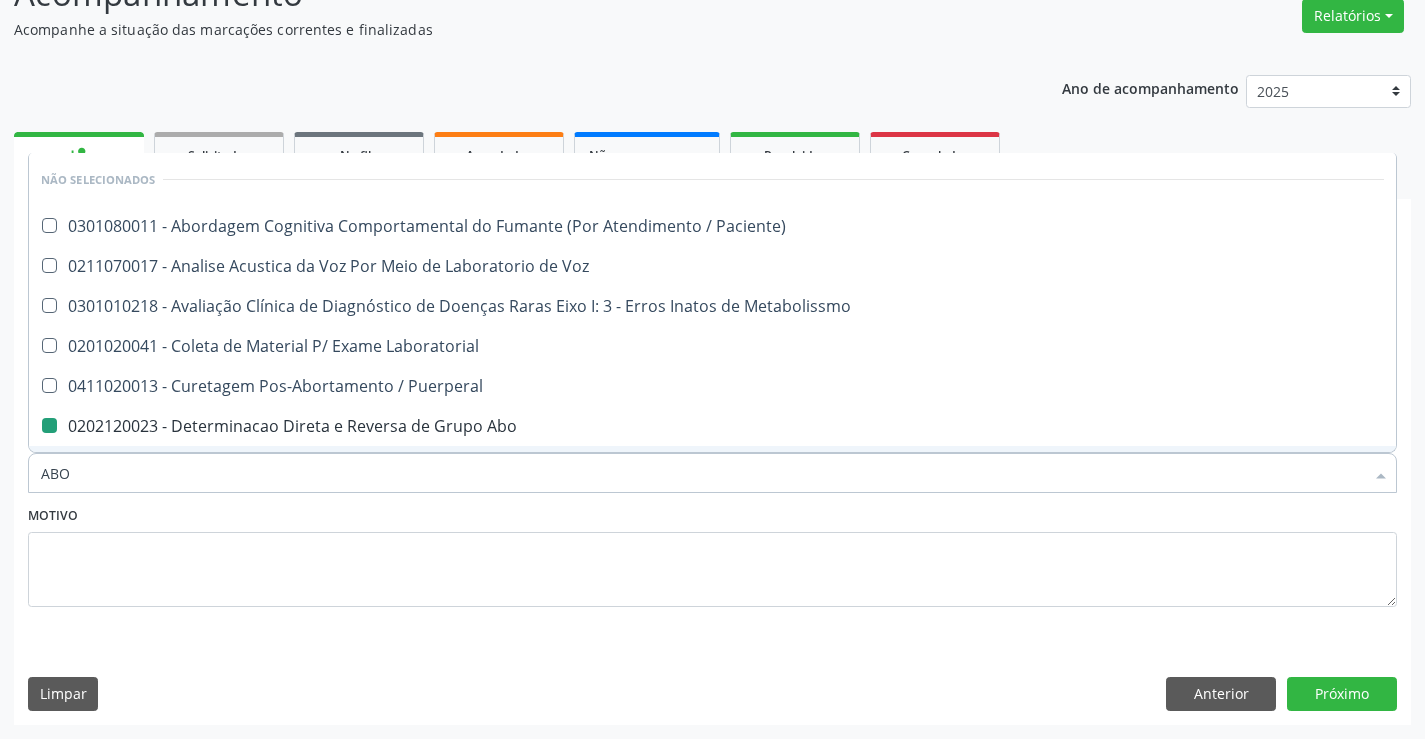 click on "Motivo" at bounding box center (712, 554) 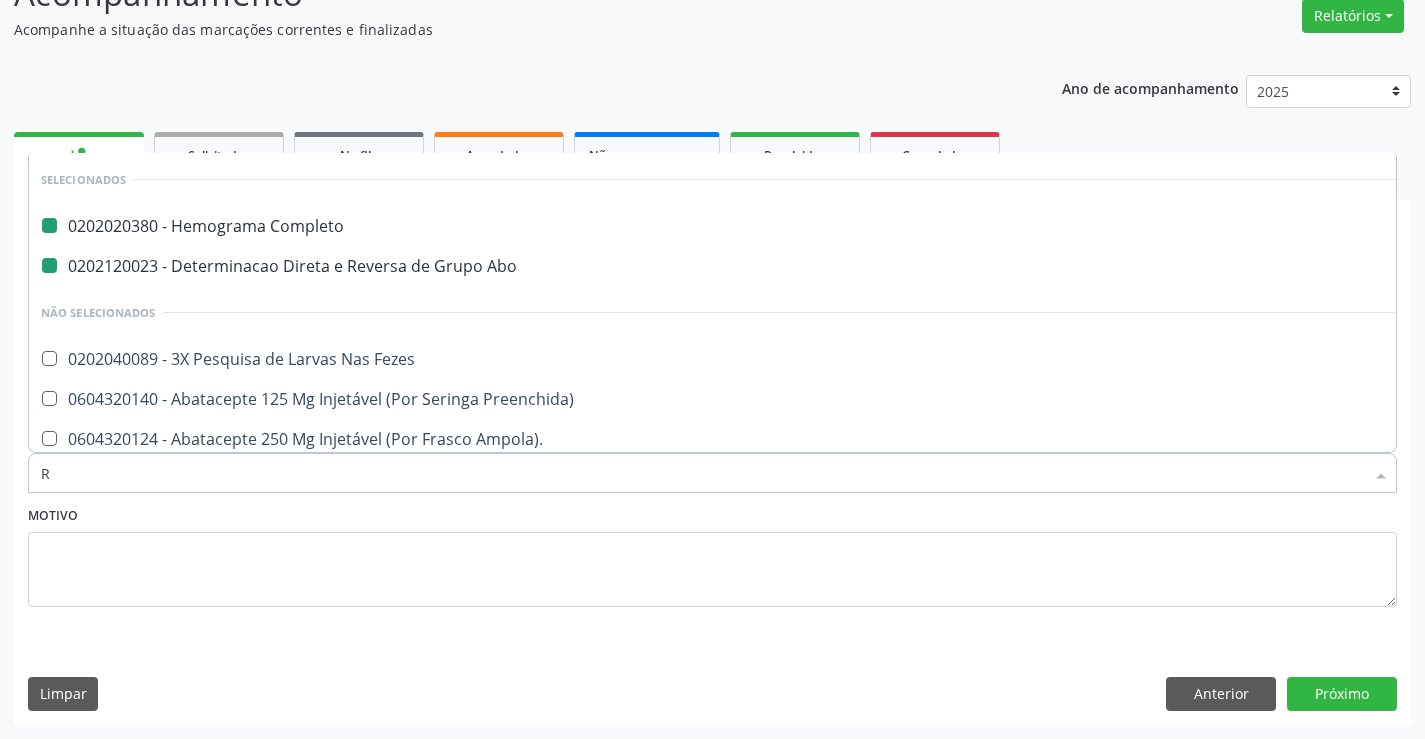type on "RH" 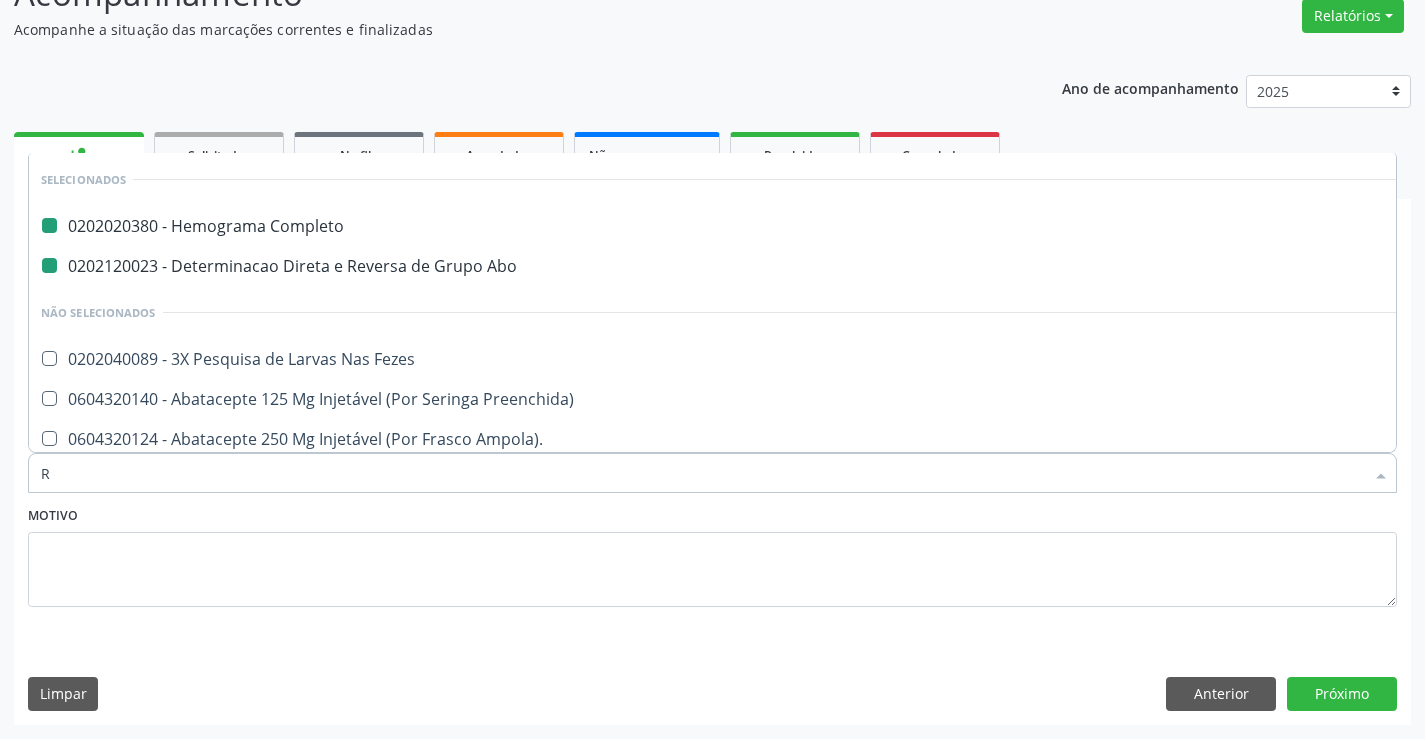 checkbox on "false" 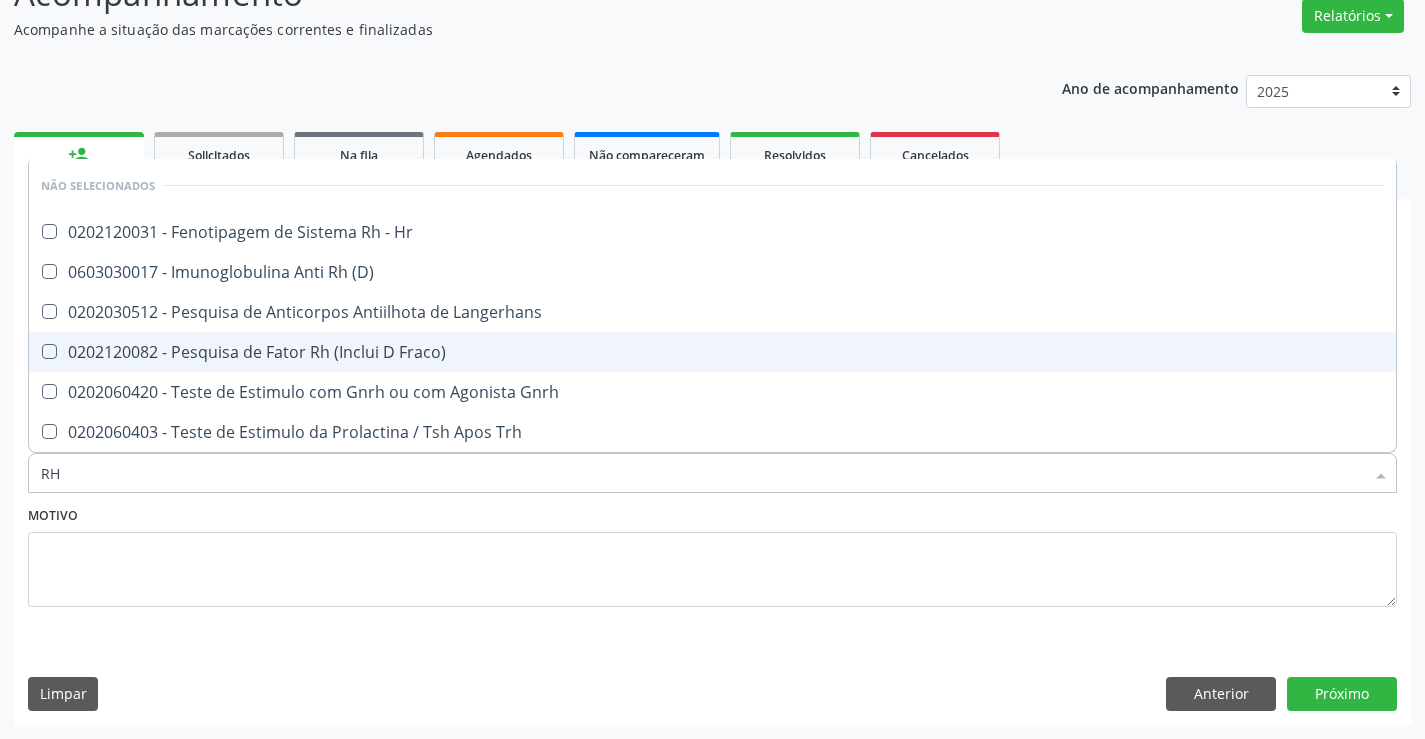 click on "0202120082 - Pesquisa de Fator Rh (Inclui D Fraco)" at bounding box center (712, 352) 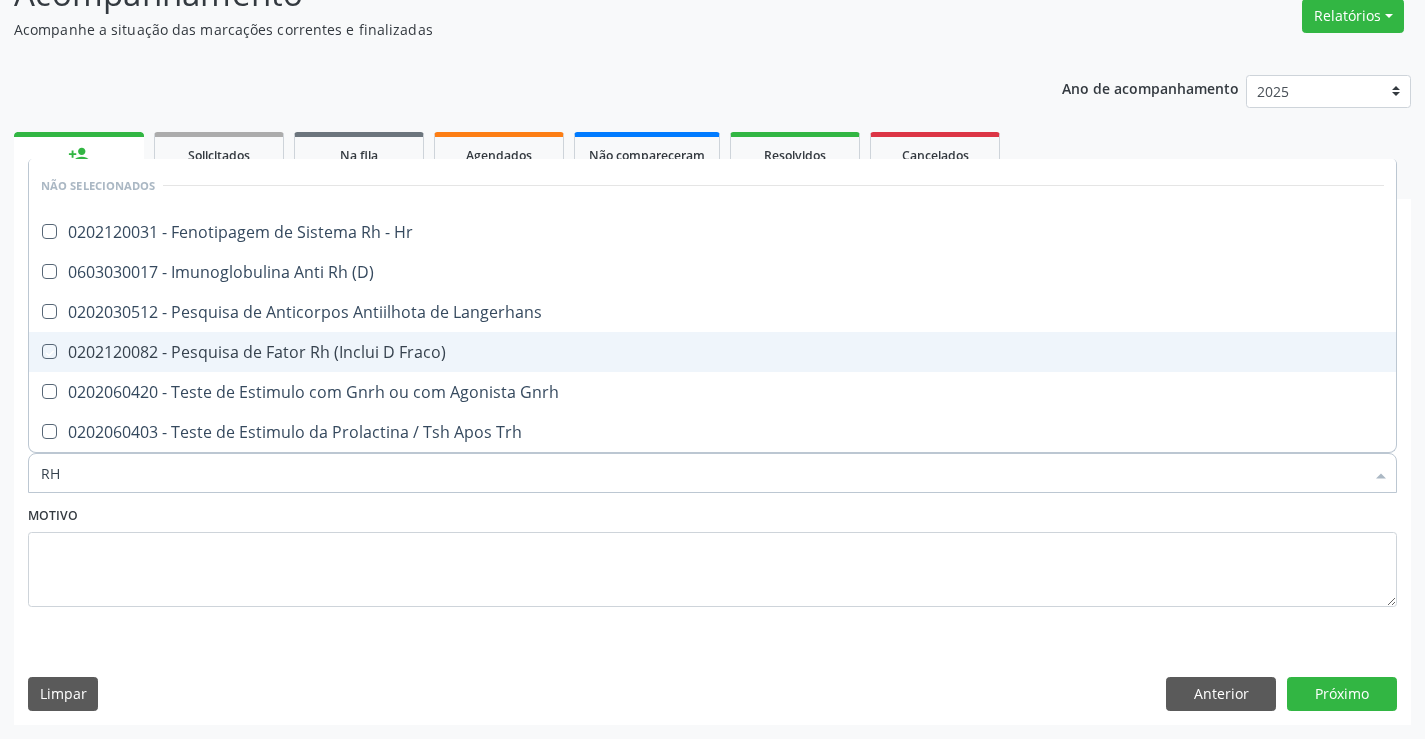 checkbox on "true" 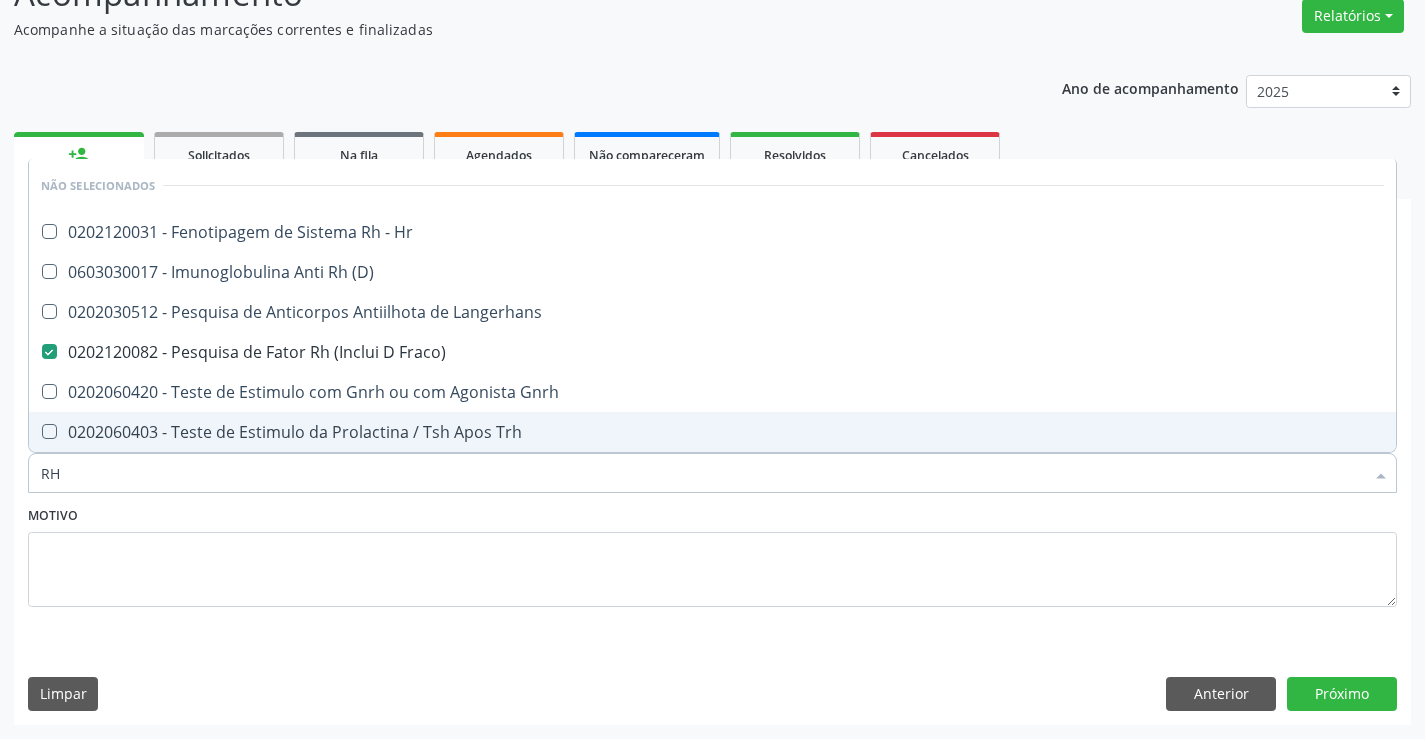 type on "RH" 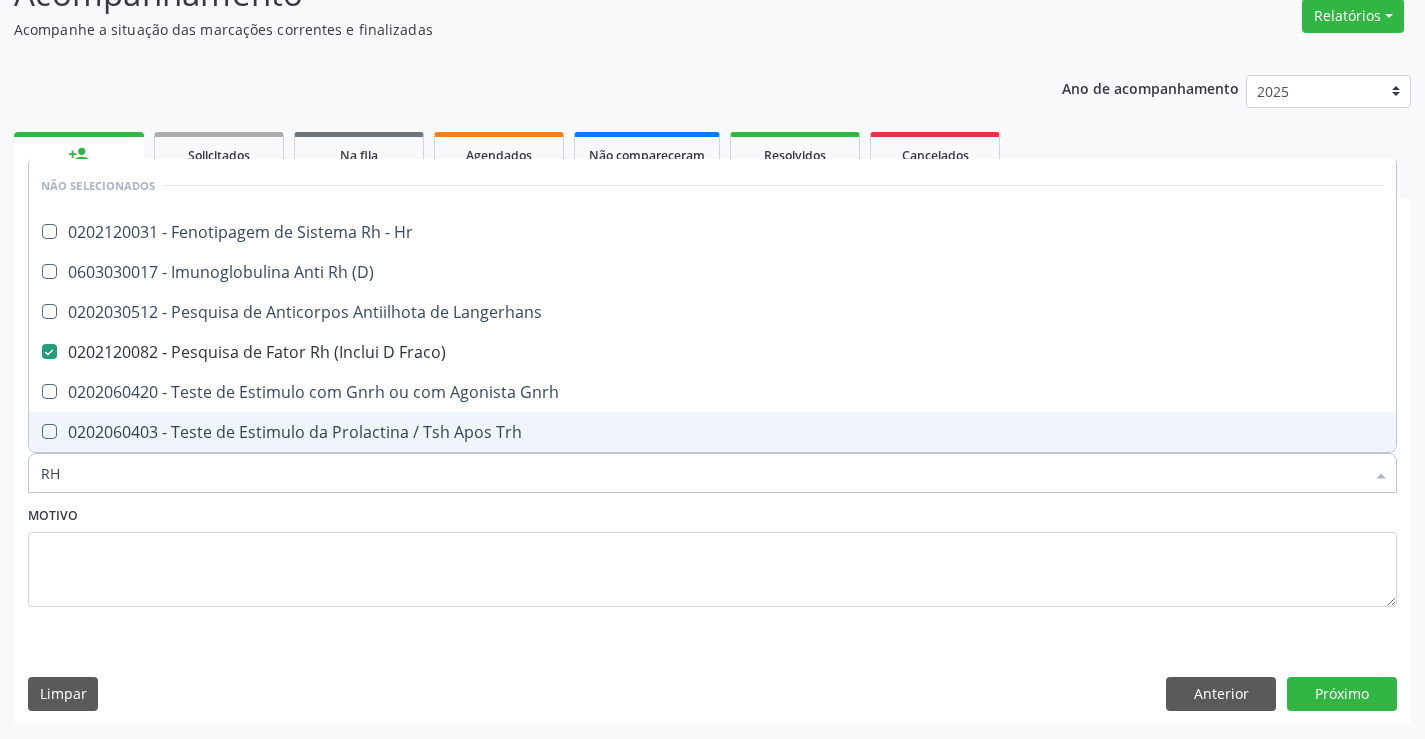 click on "Motivo" at bounding box center (712, 554) 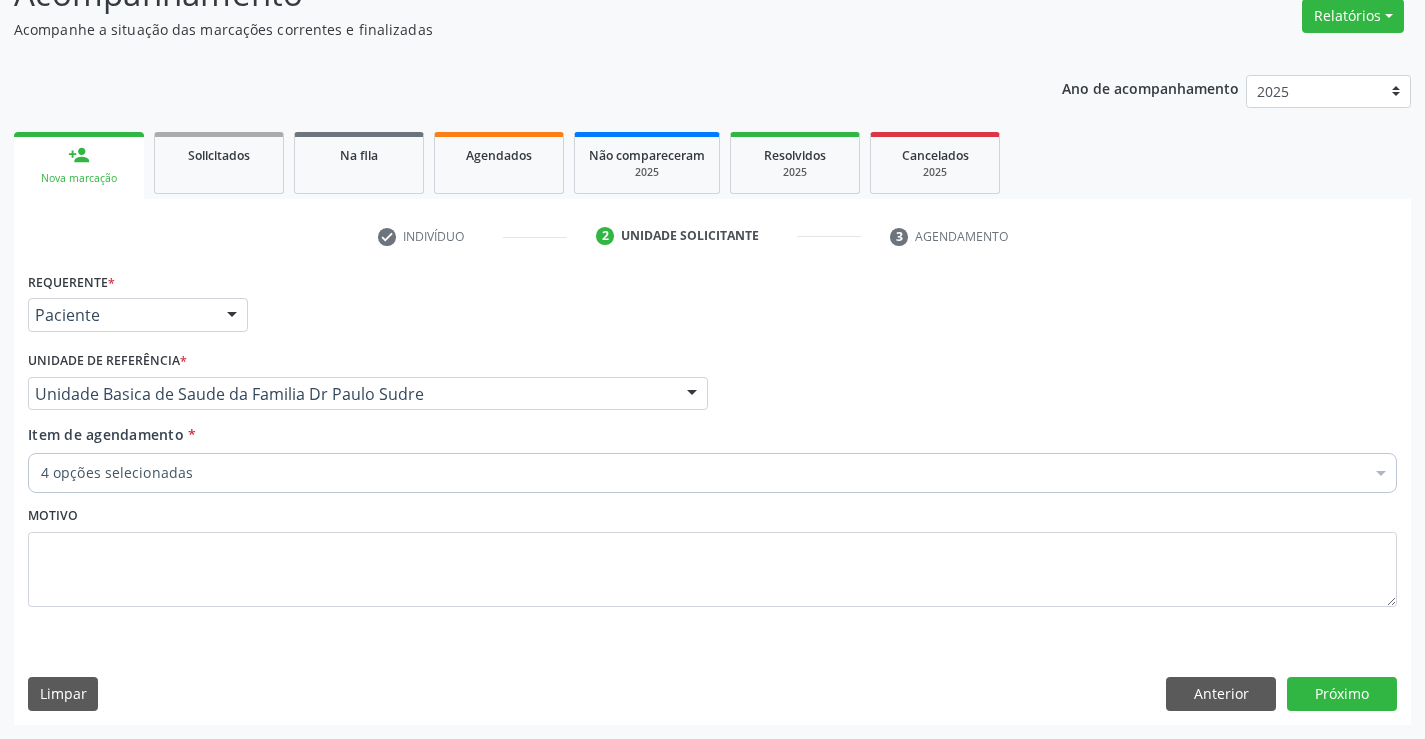 checkbox on "true" 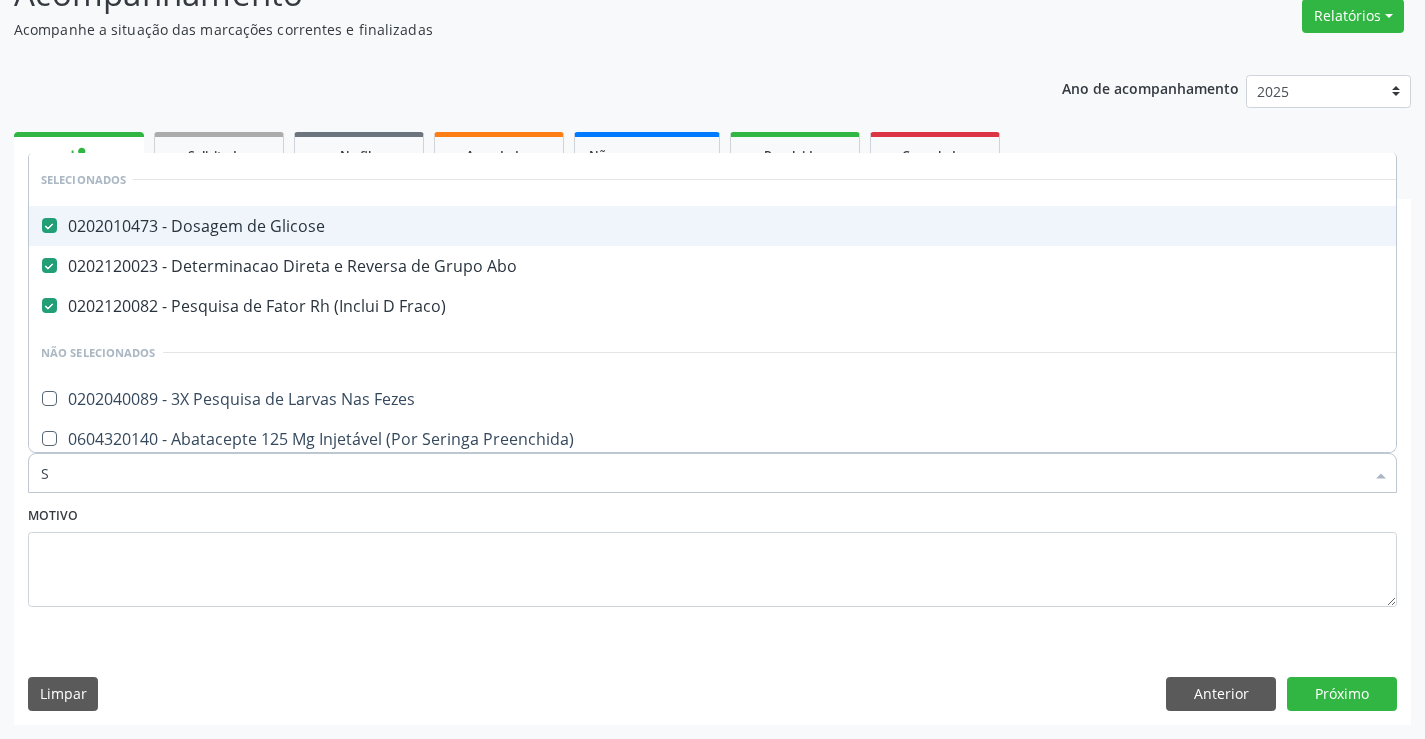 type on "SI" 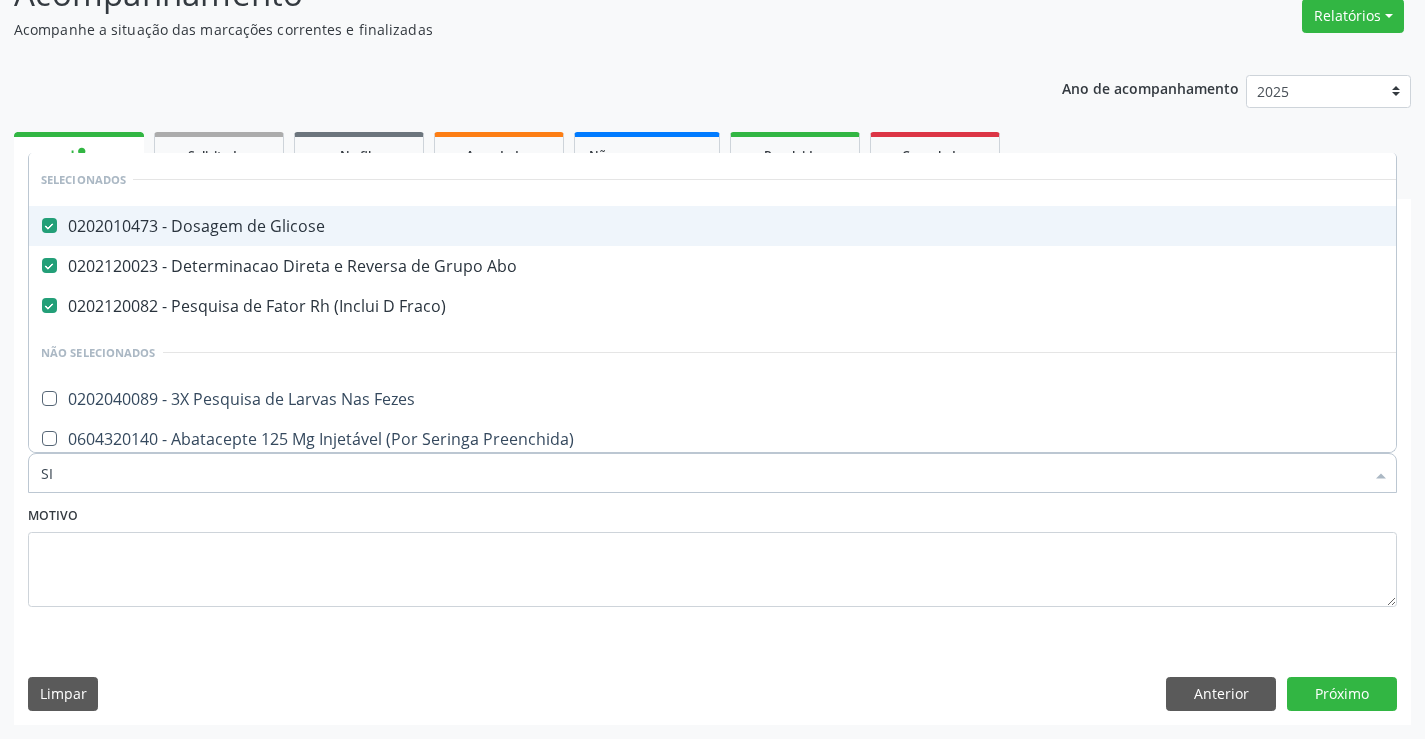checkbox on "false" 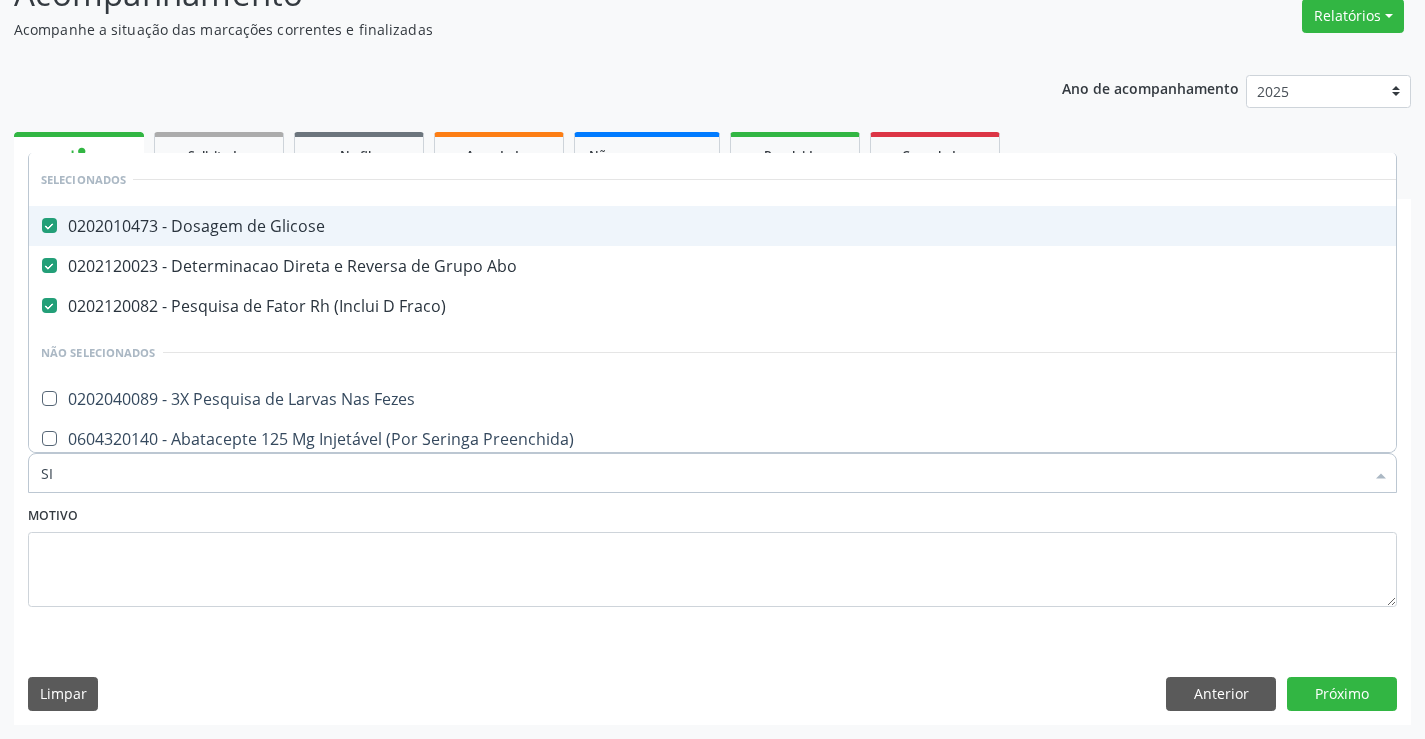 checkbox on "false" 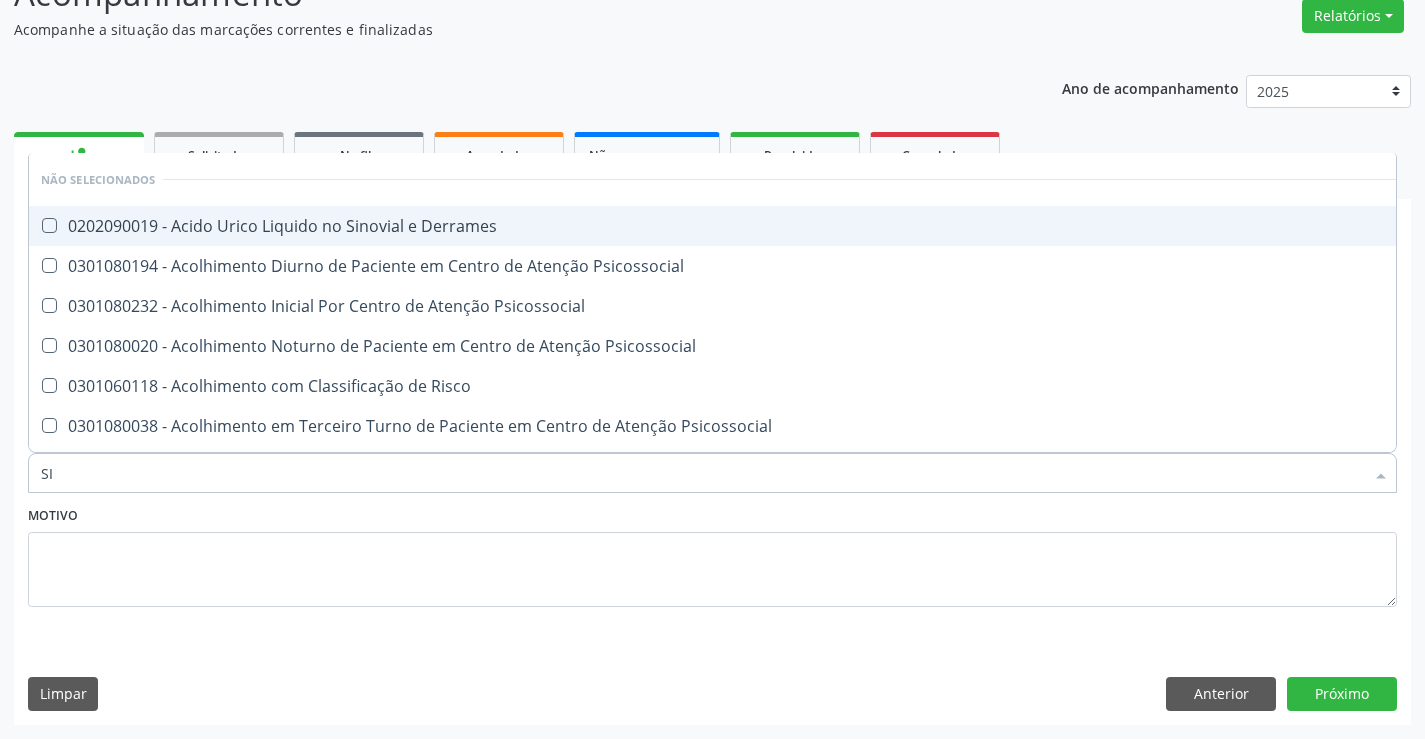 type on "SIFILIS" 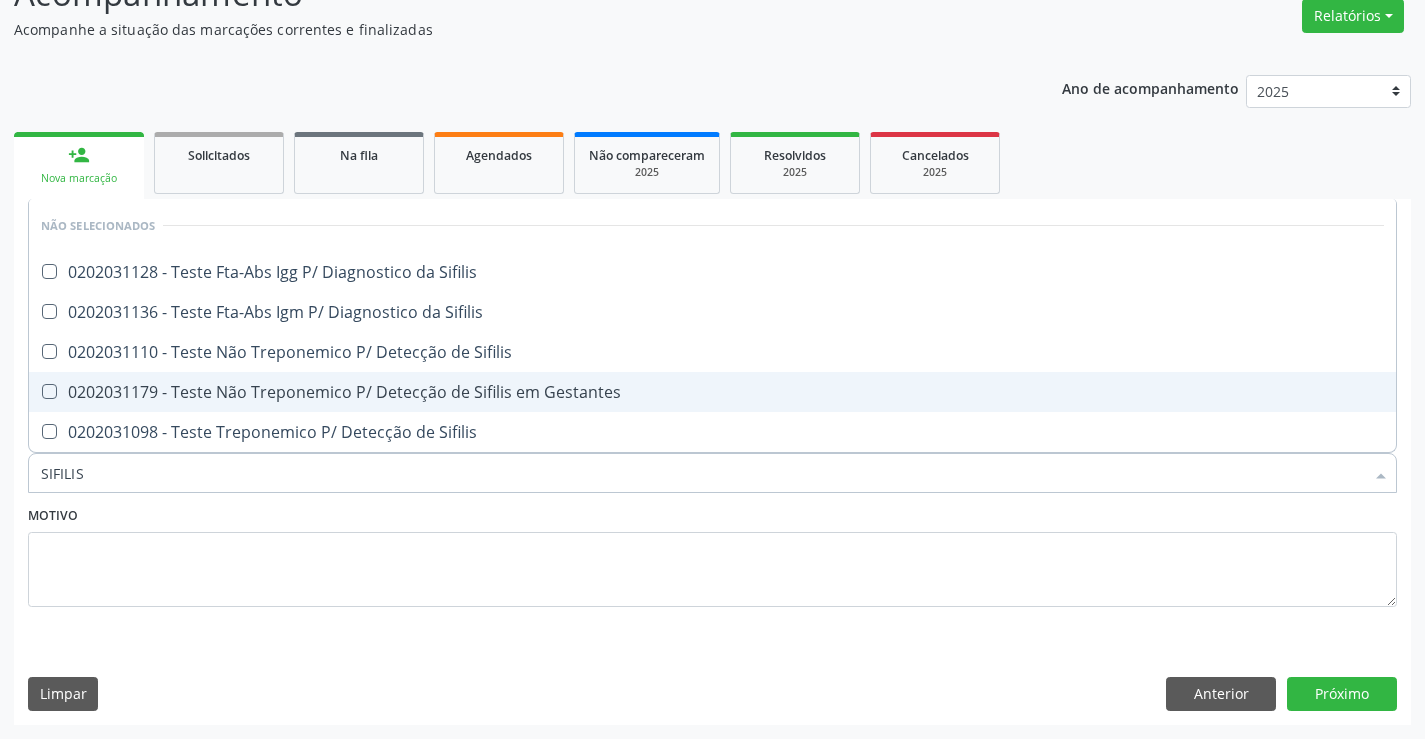click on "0202031179 - Teste Não Treponemico P/ Detecção de Sifilis em Gestantes" at bounding box center (712, 392) 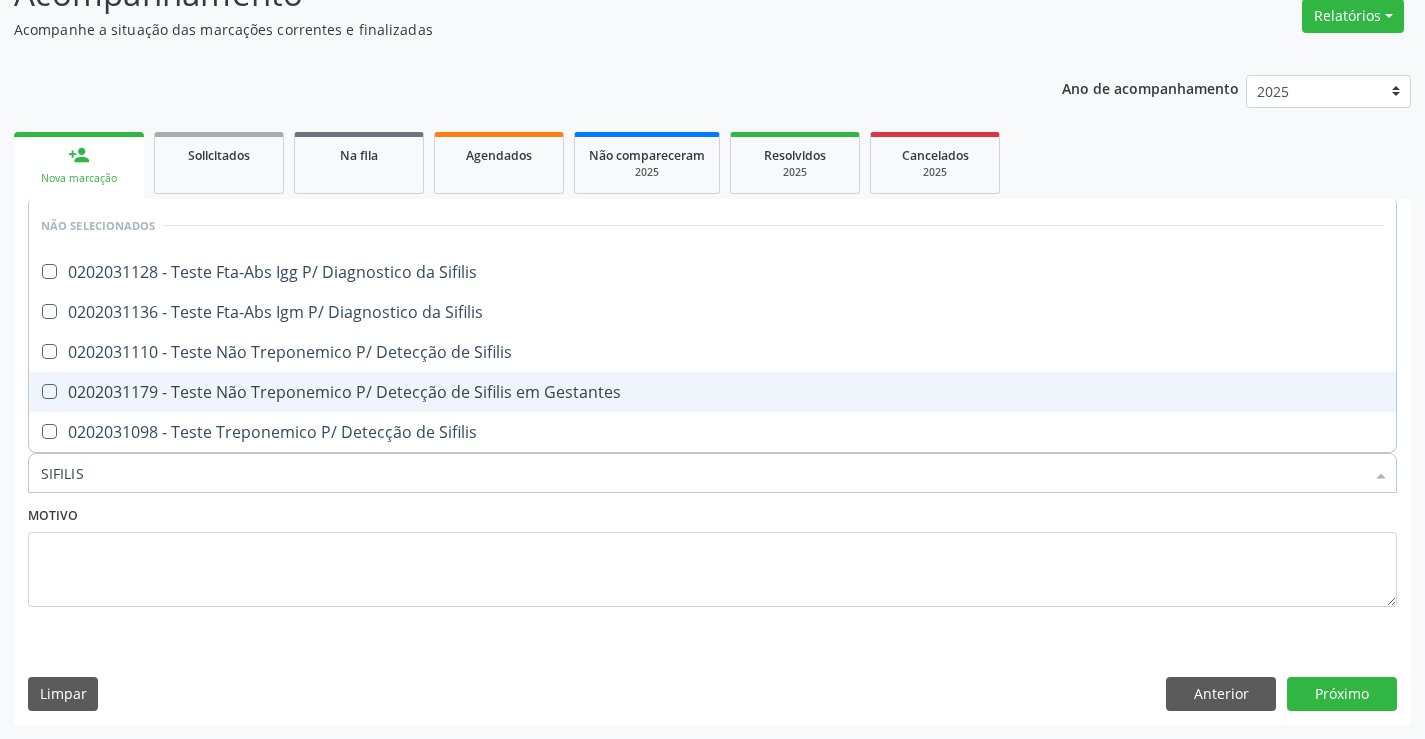 checkbox on "true" 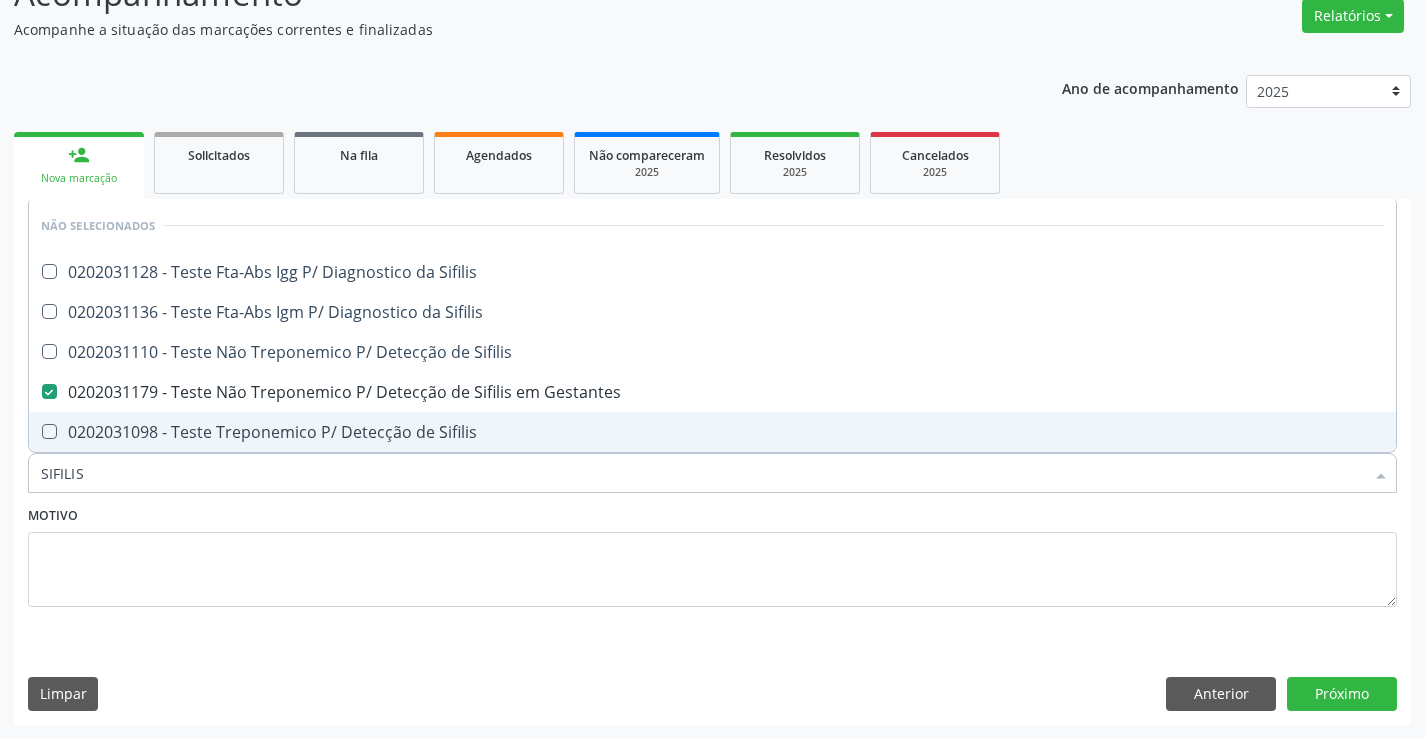 click on "Motivo" at bounding box center (712, 554) 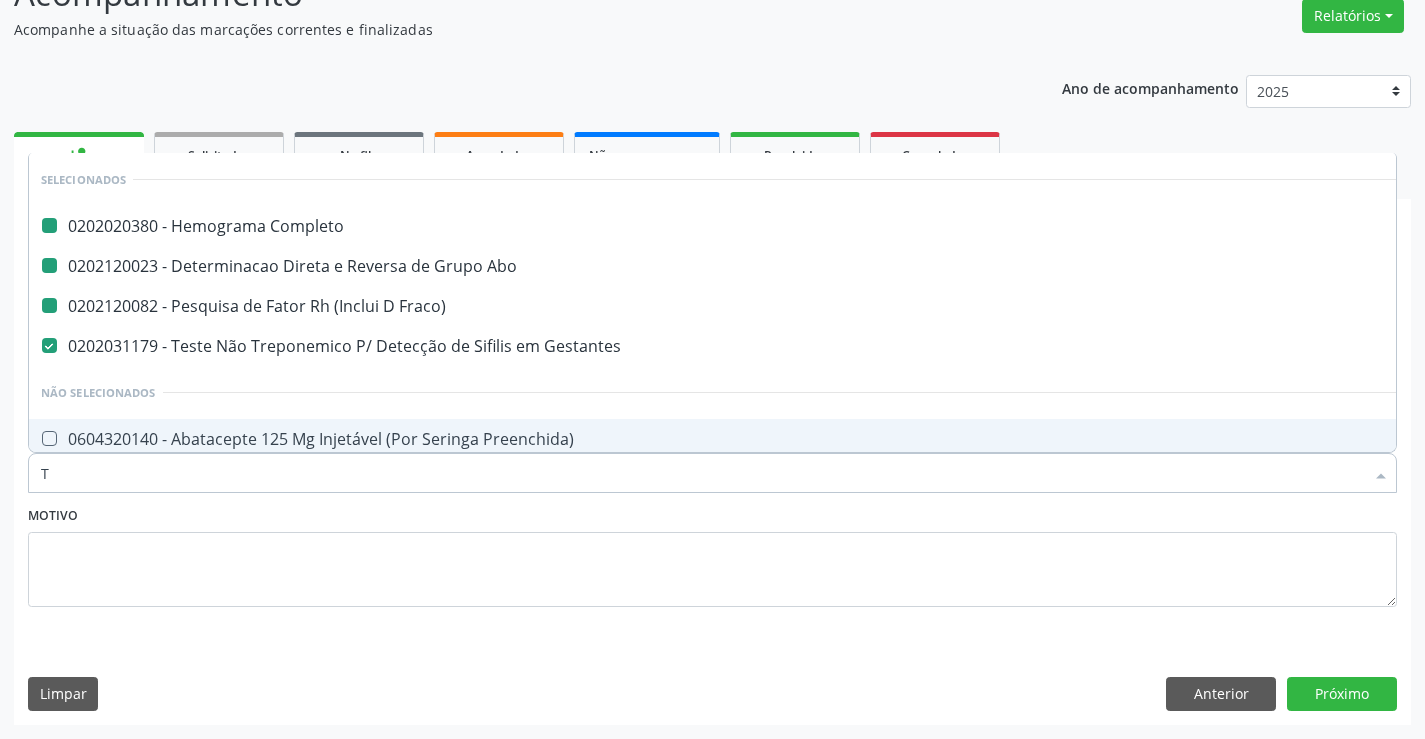 type on "TG" 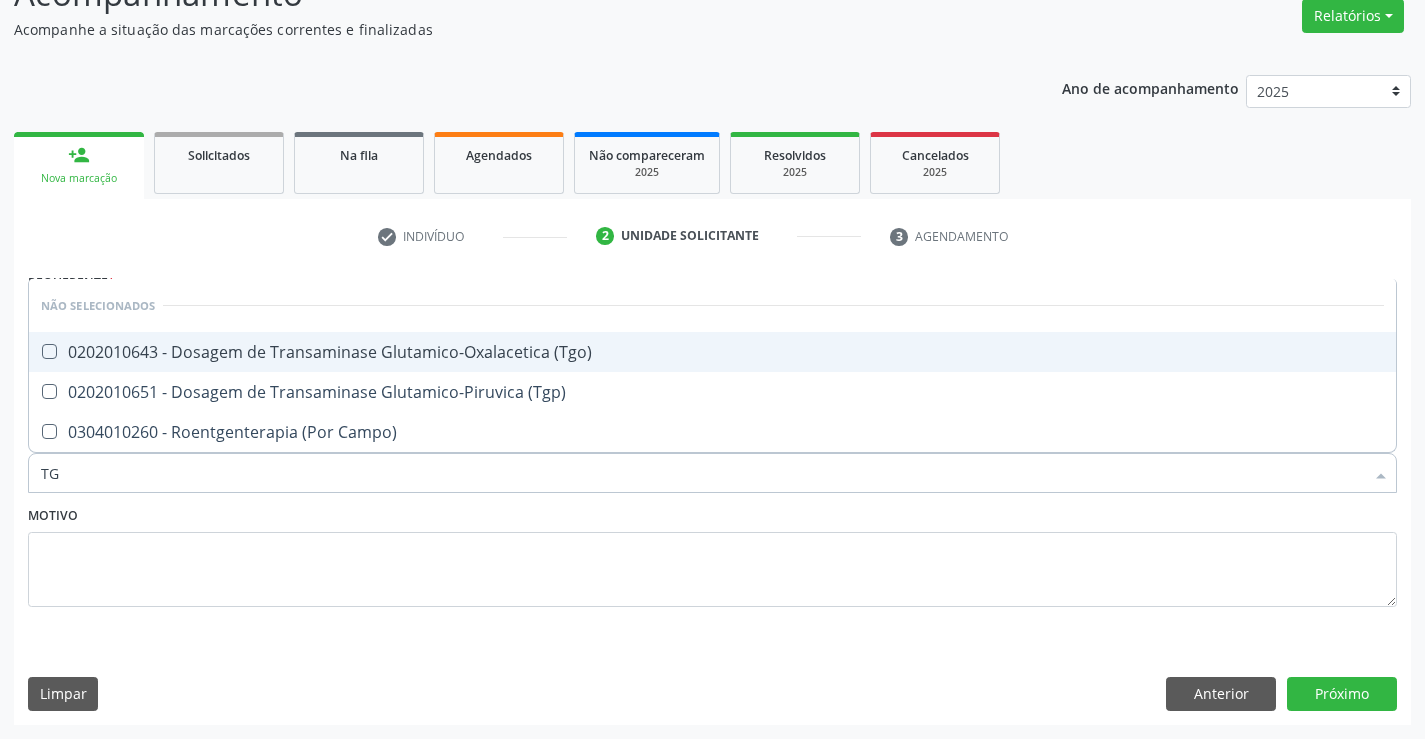 click on "0202010643 - Dosagem de Transaminase Glutamico-Oxalacetica (Tgo)" at bounding box center [712, 352] 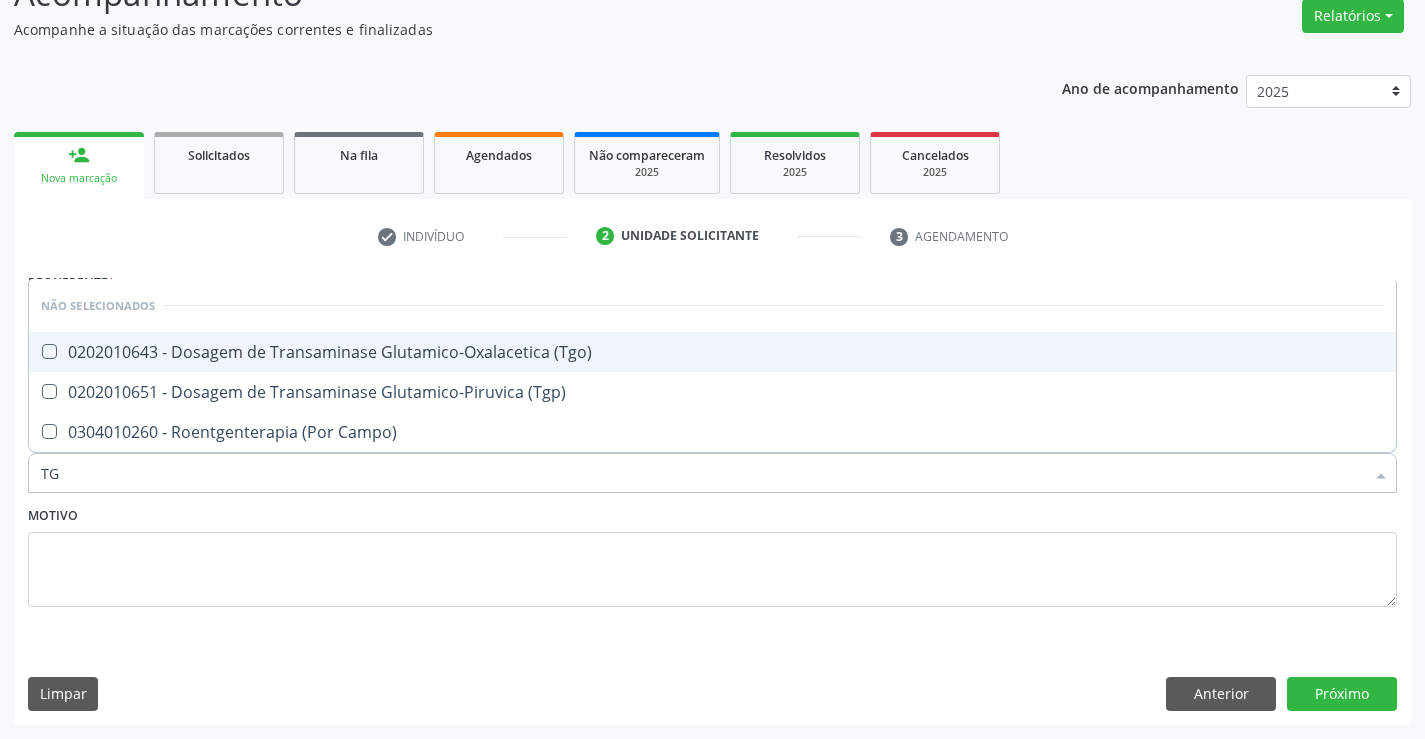 checkbox on "true" 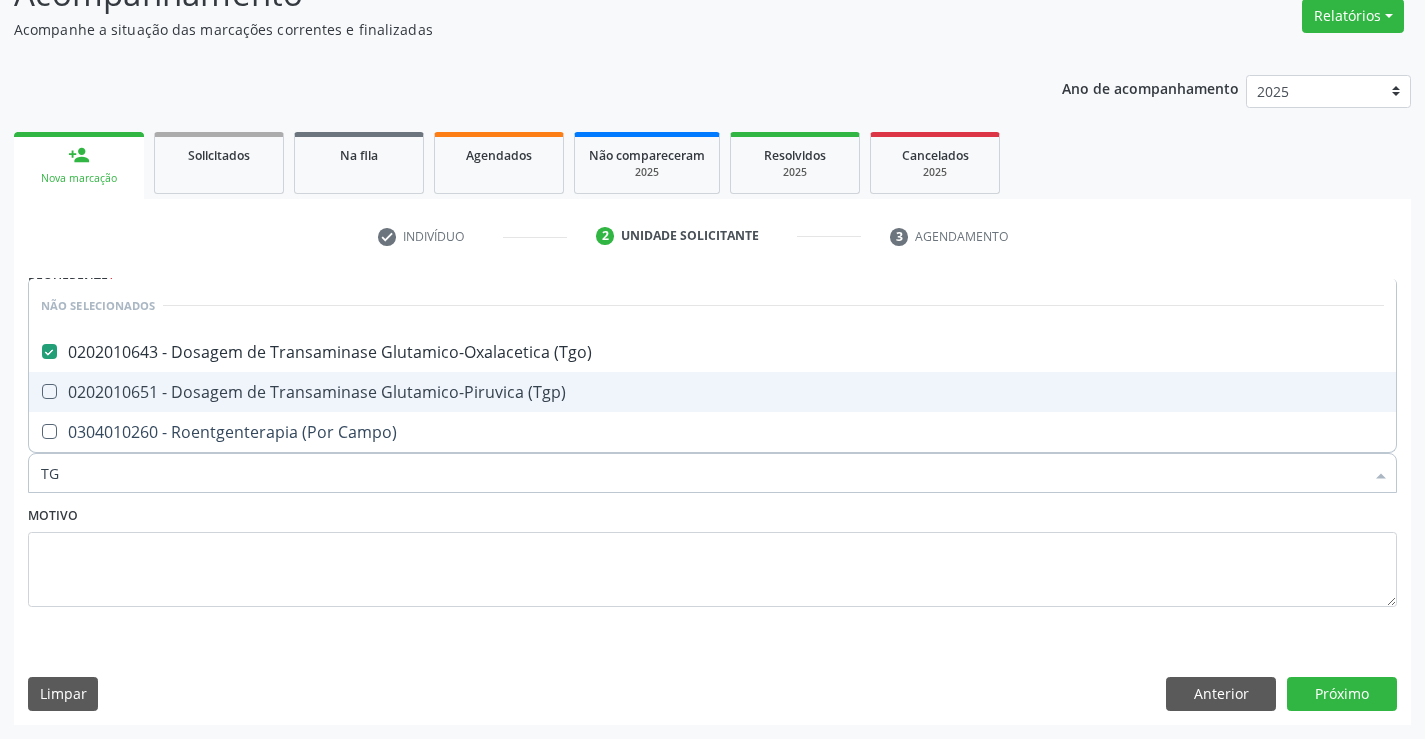 click on "0202010651 - Dosagem de Transaminase Glutamico-Piruvica (Tgp)" at bounding box center [712, 392] 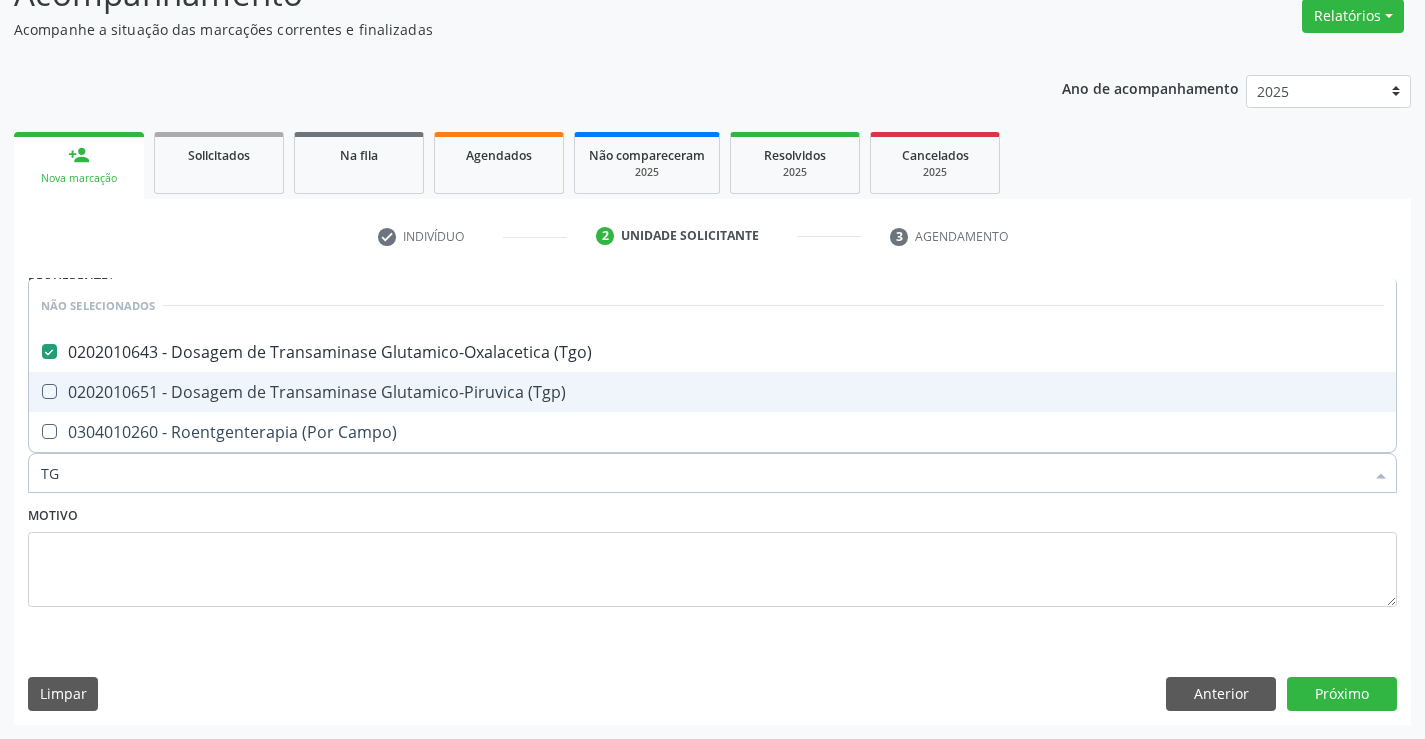 checkbox on "true" 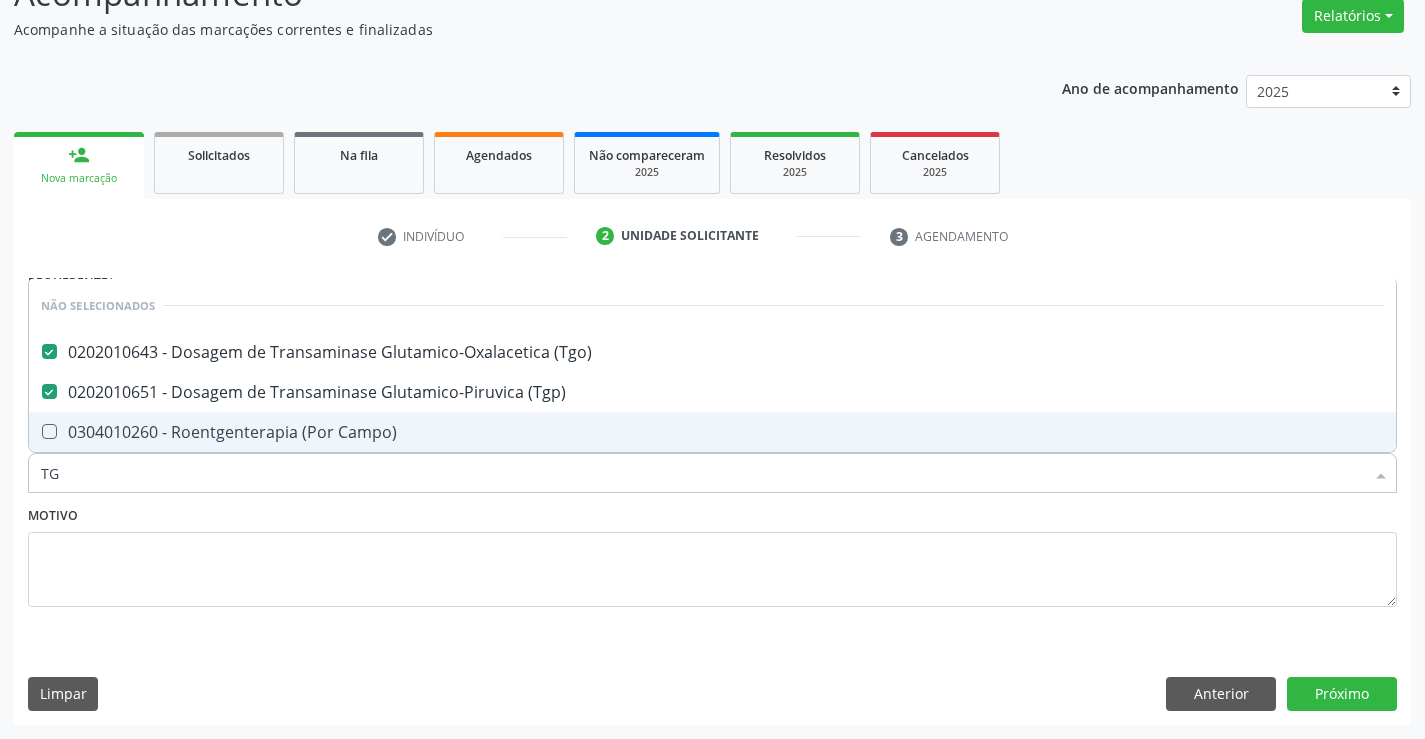 type on "TG" 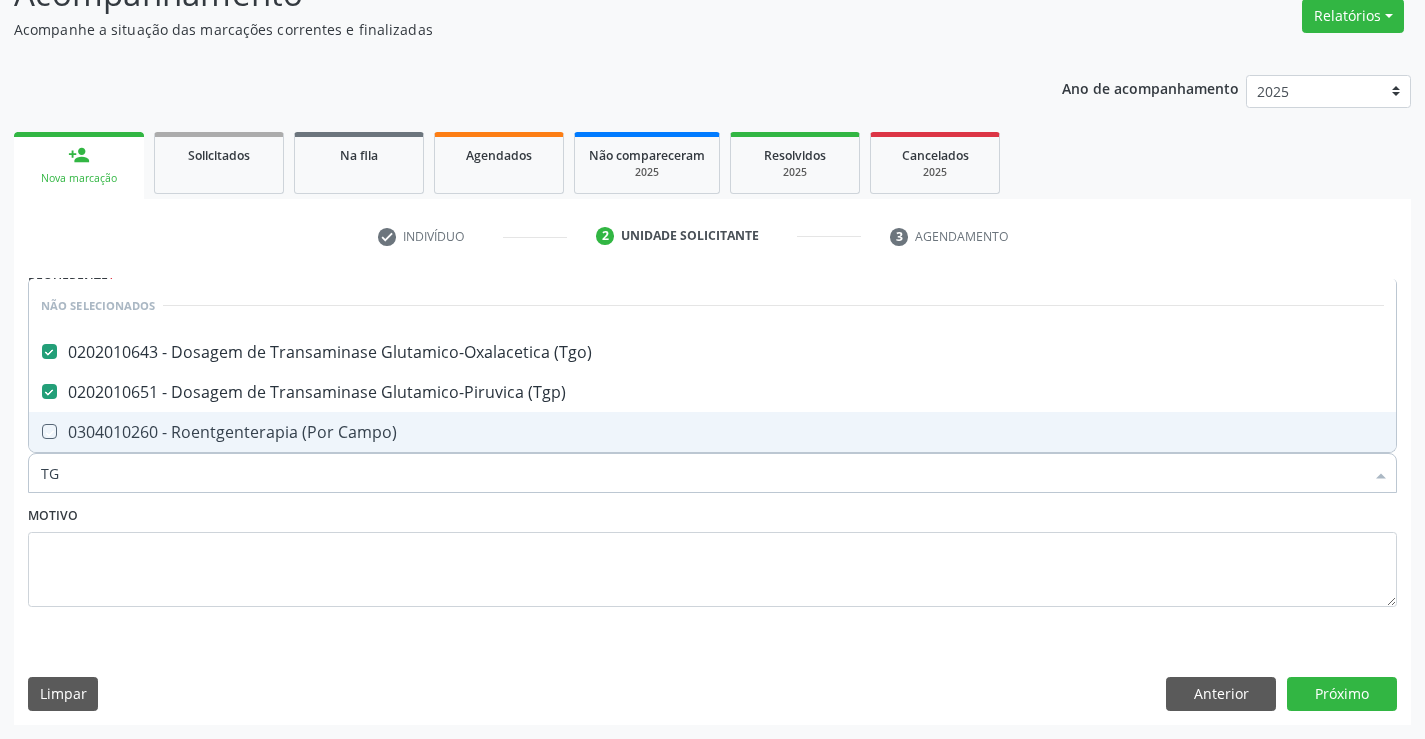 click on "Motivo" at bounding box center [712, 554] 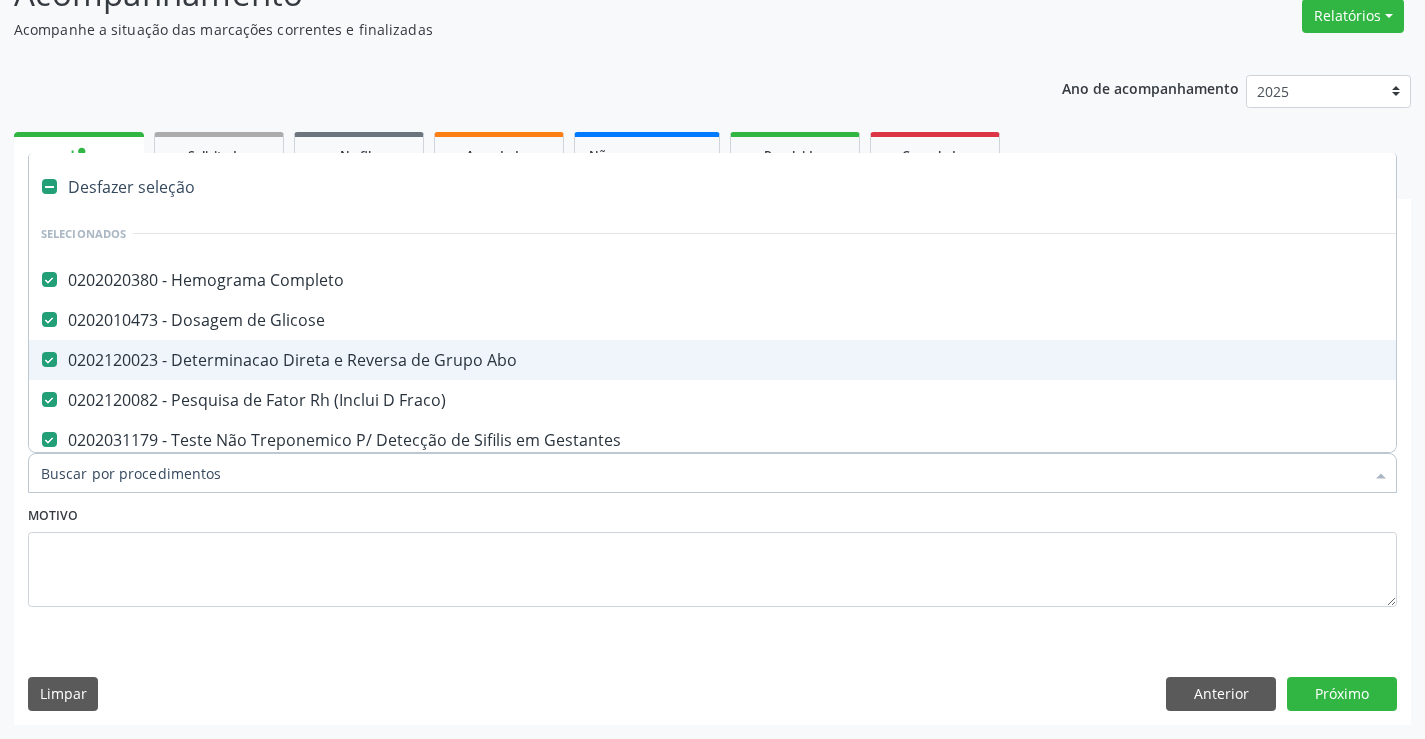 type on "U" 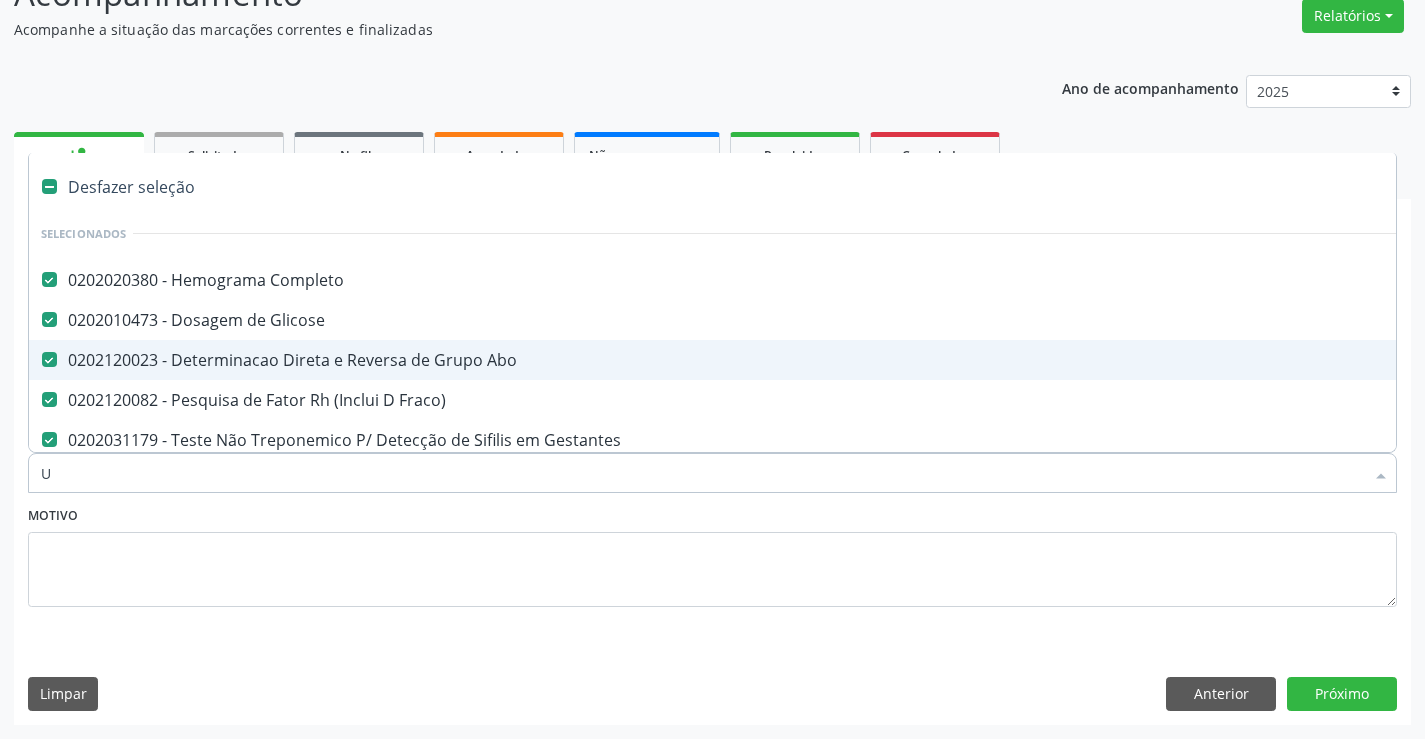 checkbox on "false" 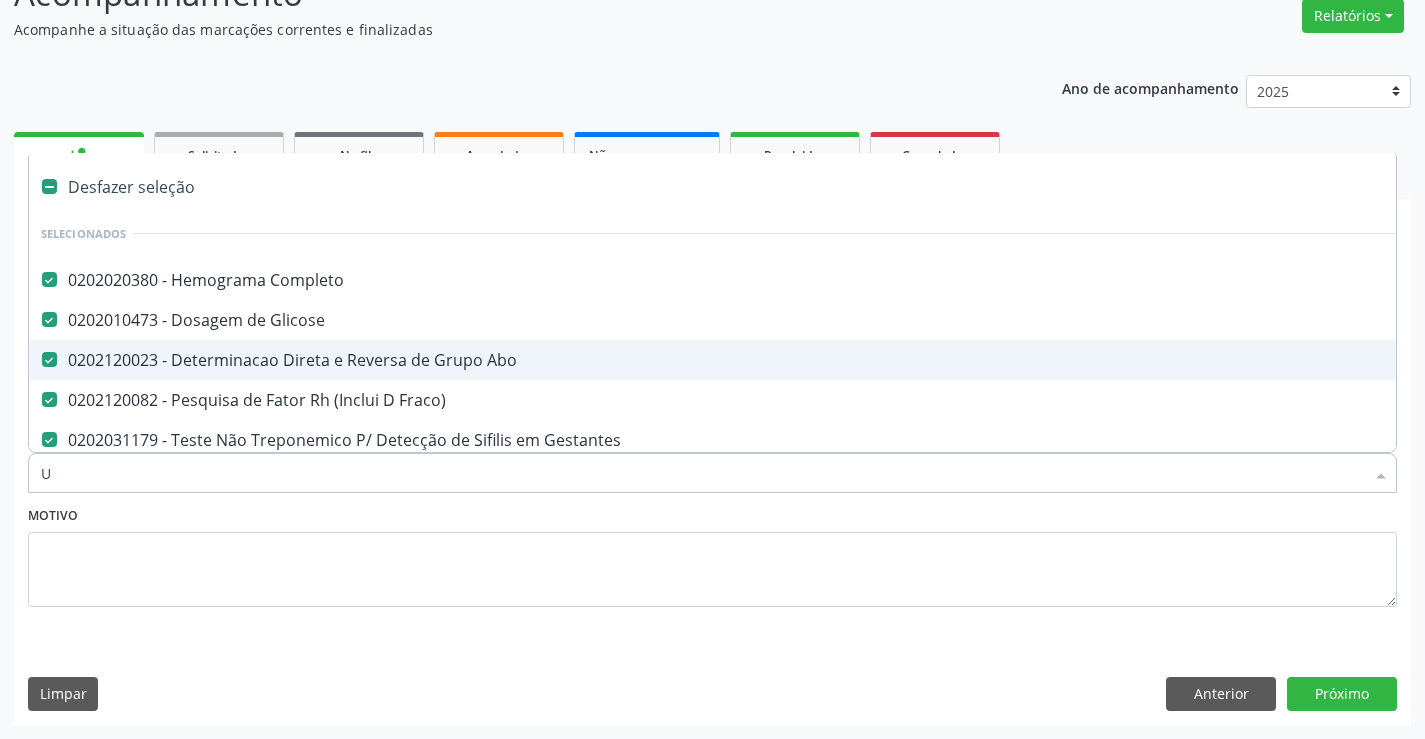 checkbox on "false" 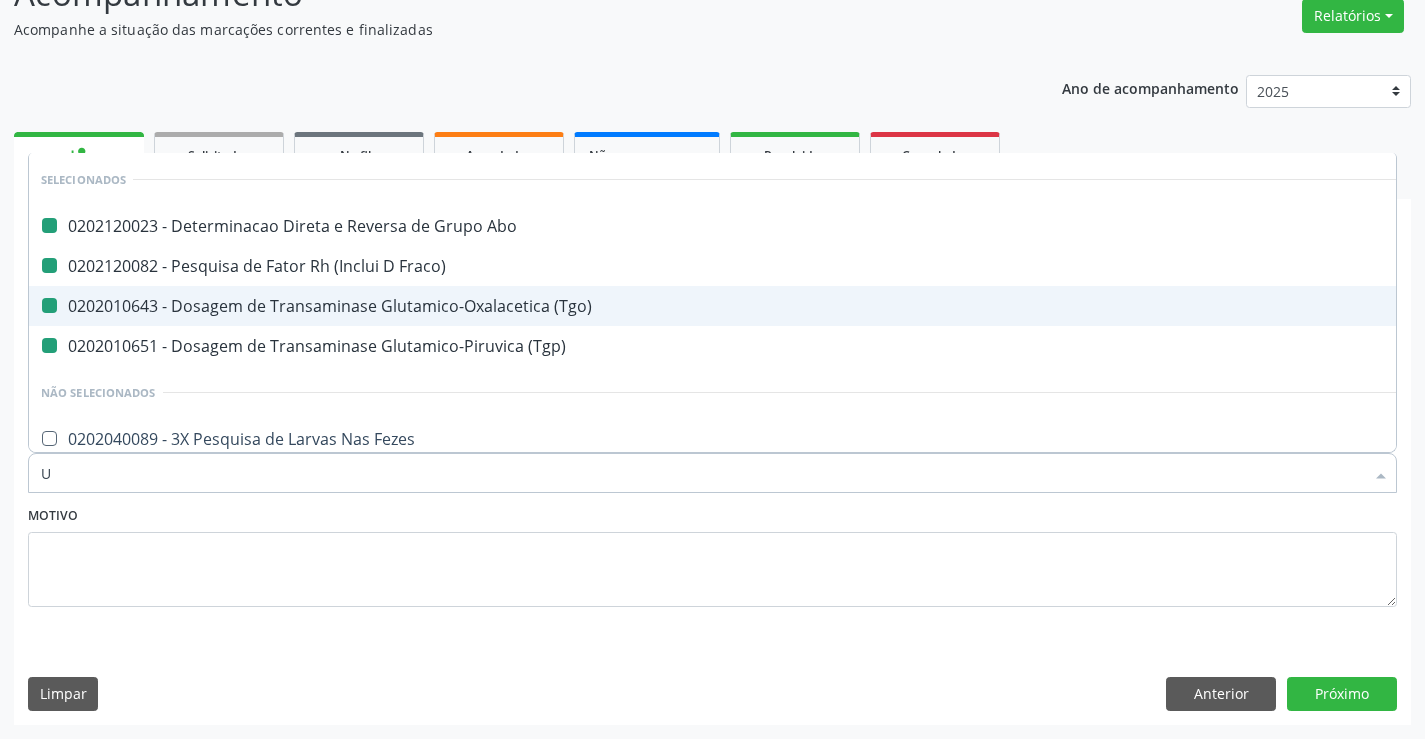 type on "UR" 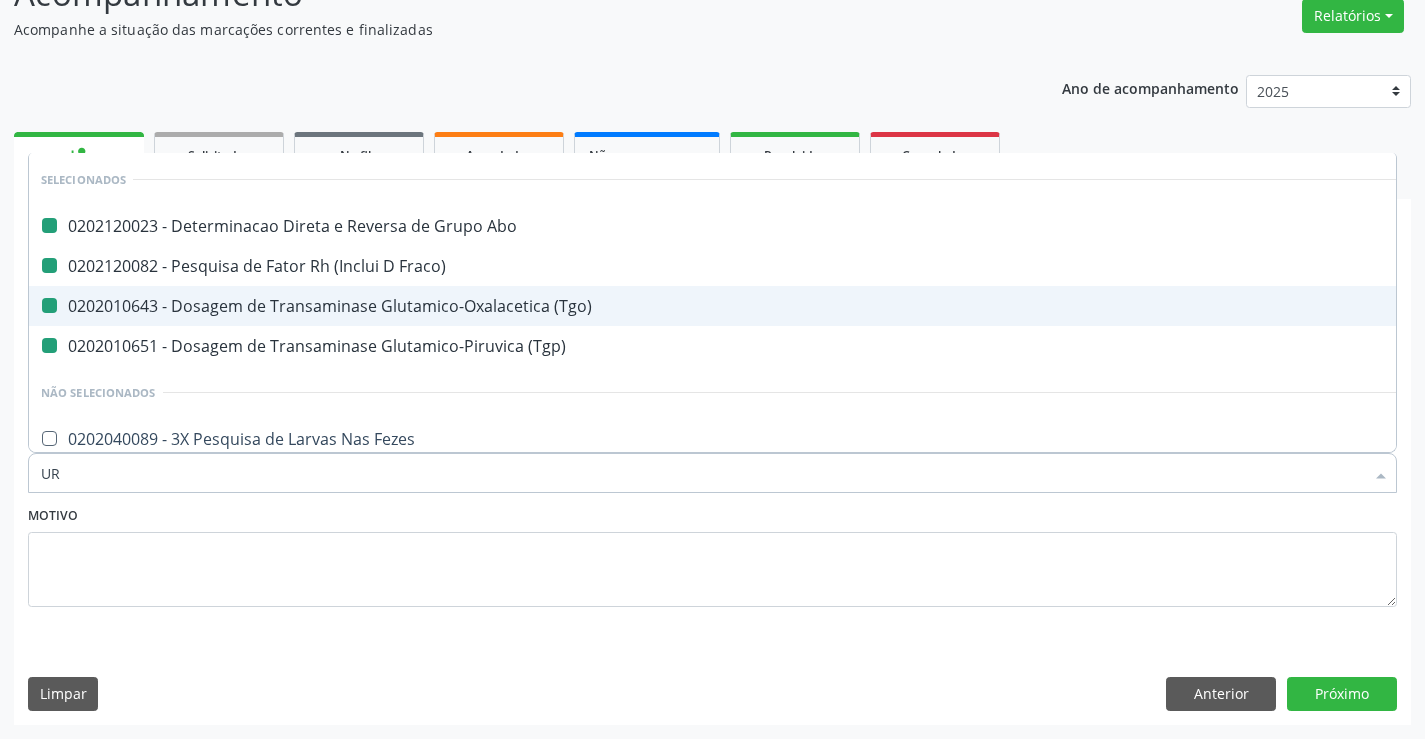 checkbox on "false" 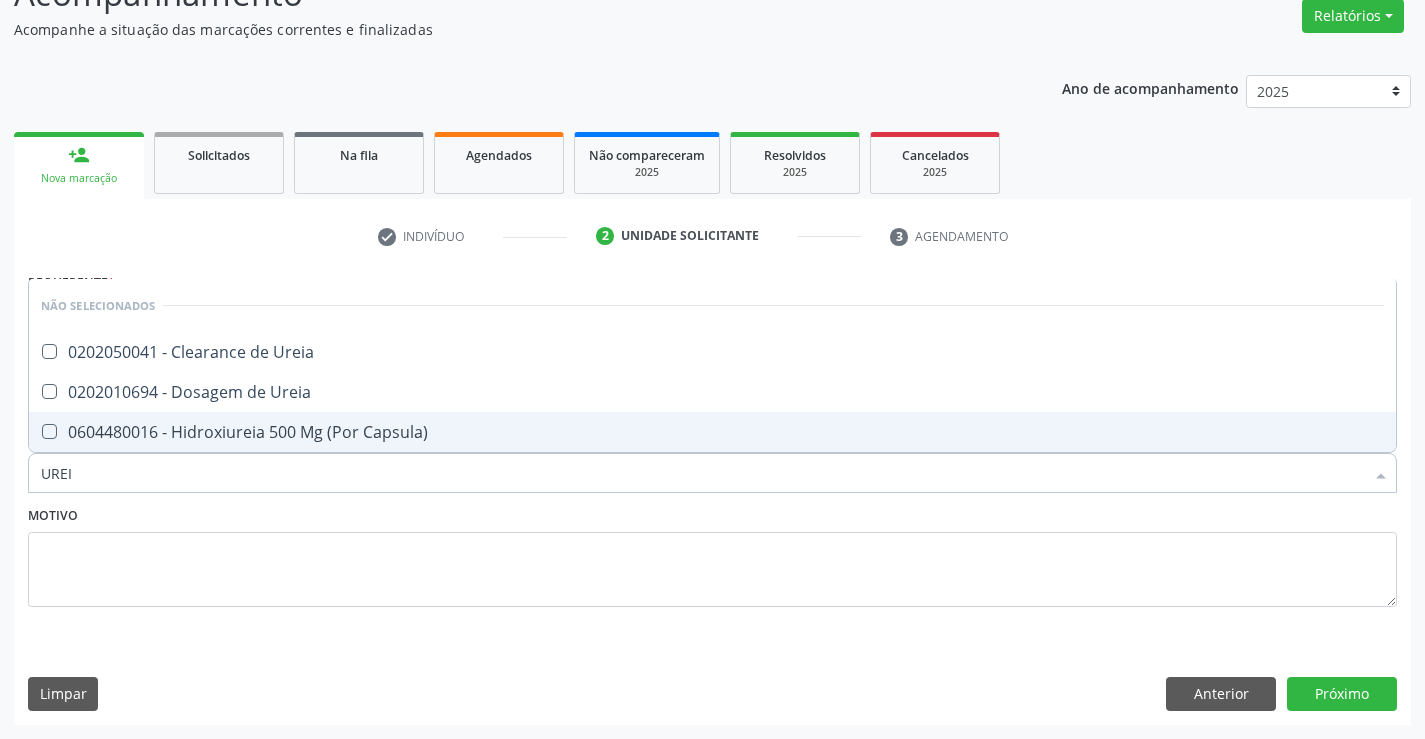 type on "UREIA" 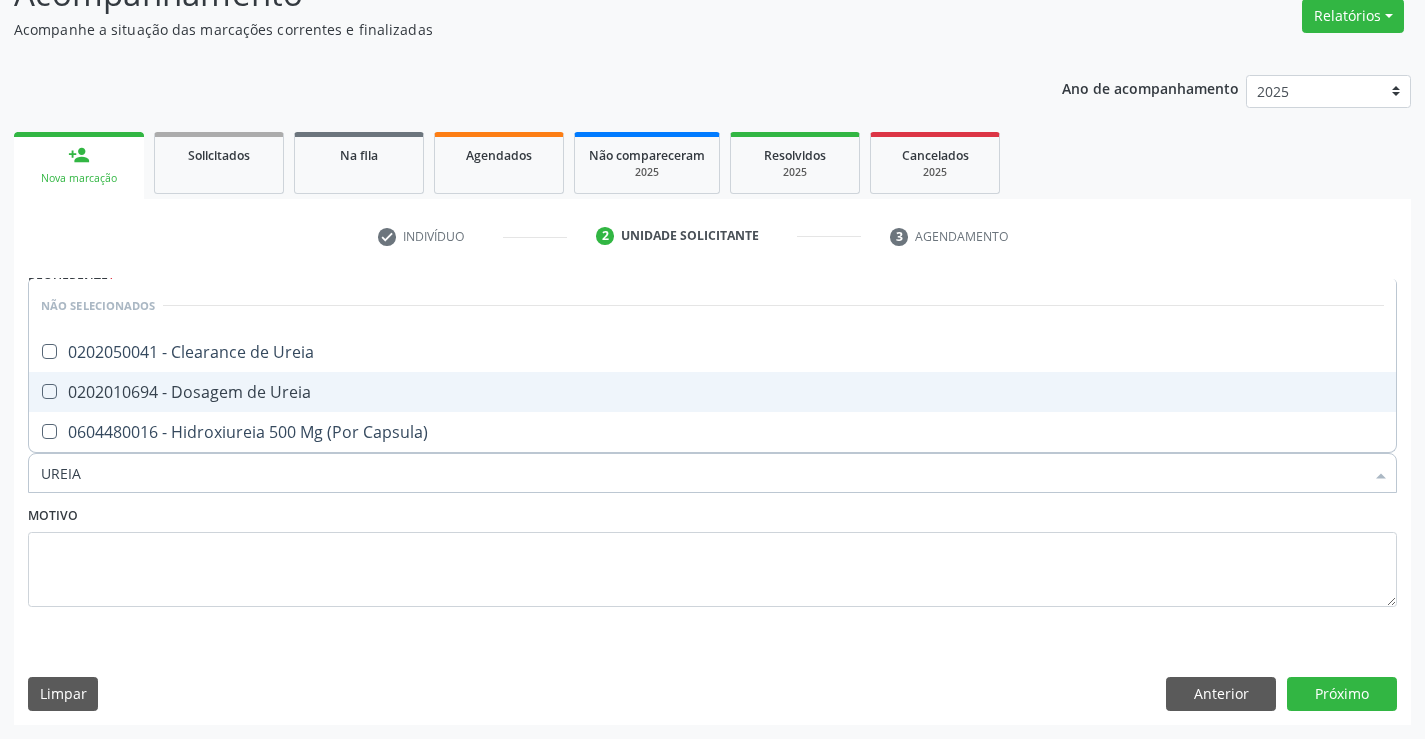 click on "0202010694 - Dosagem de Ureia" at bounding box center (712, 392) 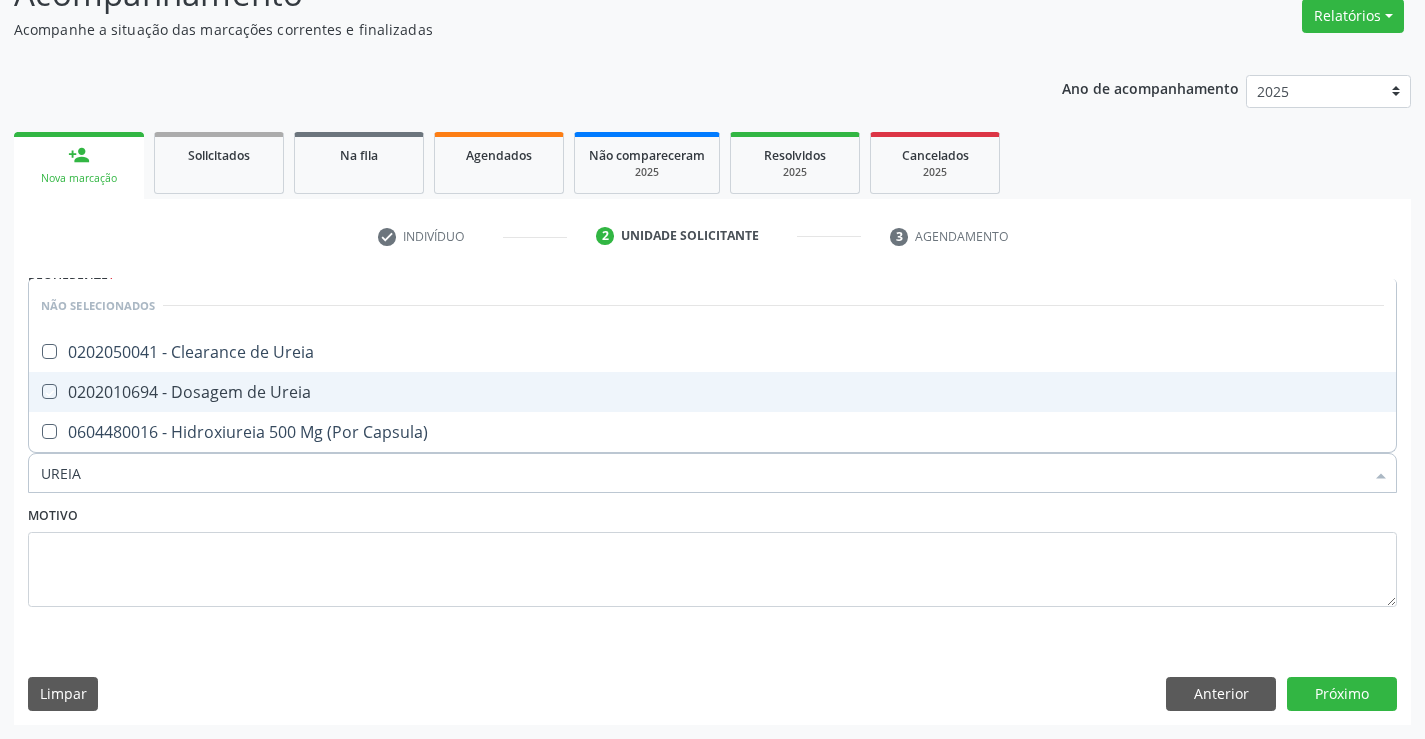checkbox on "true" 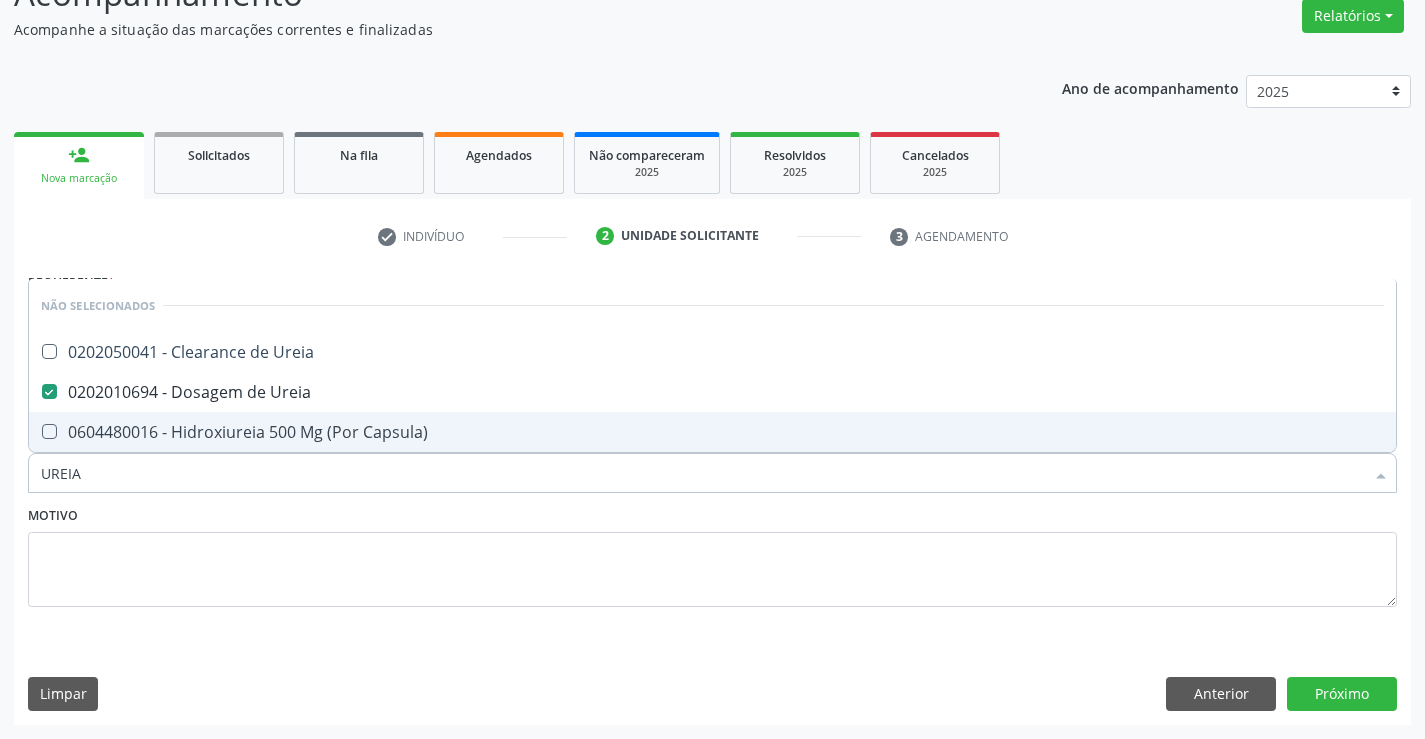 type on "UREIA" 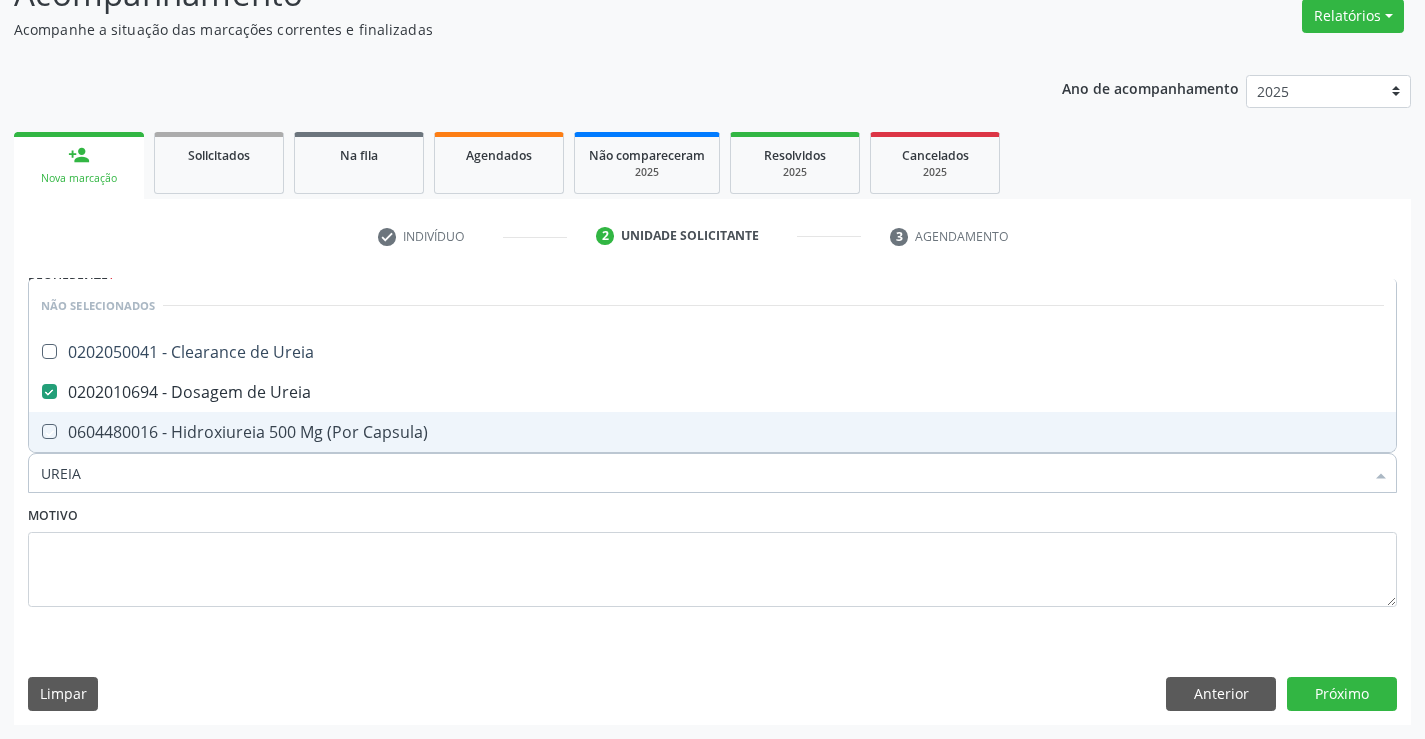 click on "Motivo" at bounding box center [712, 554] 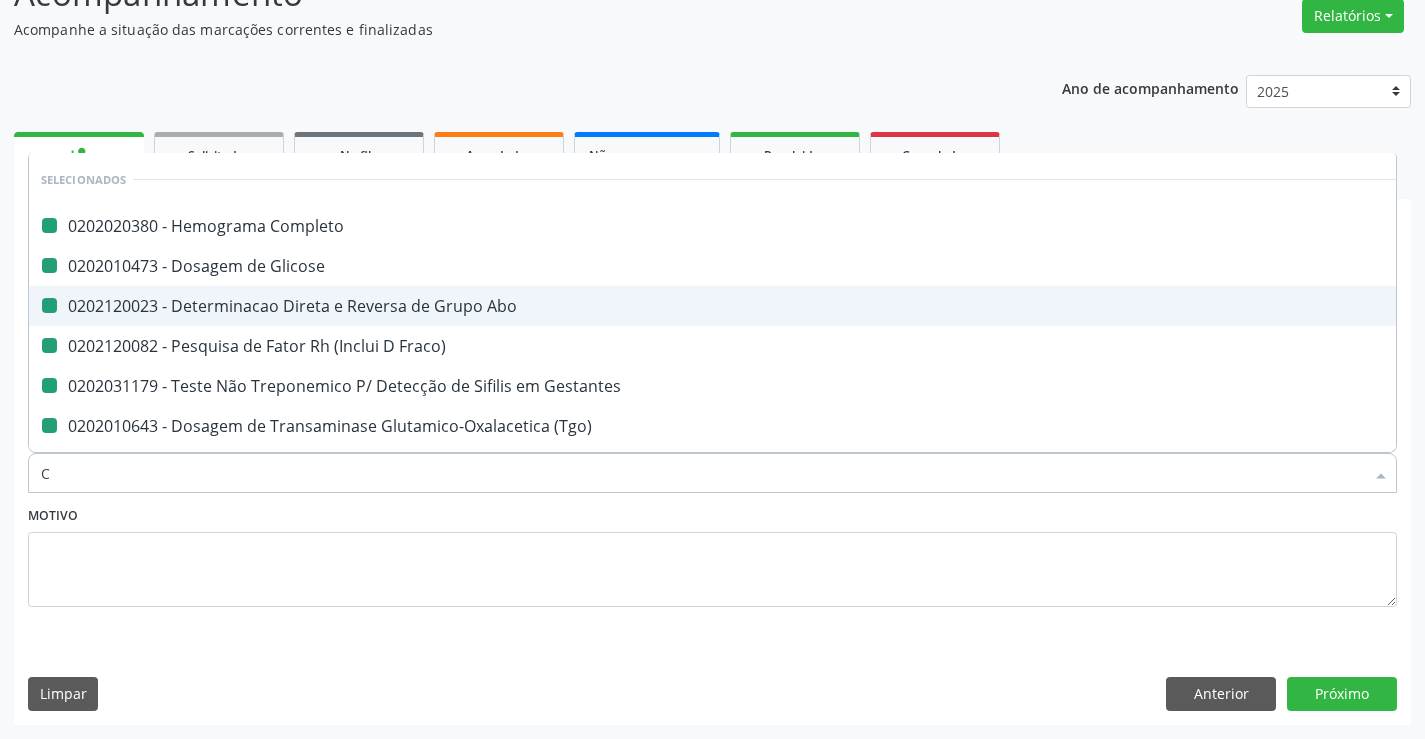 type on "CR" 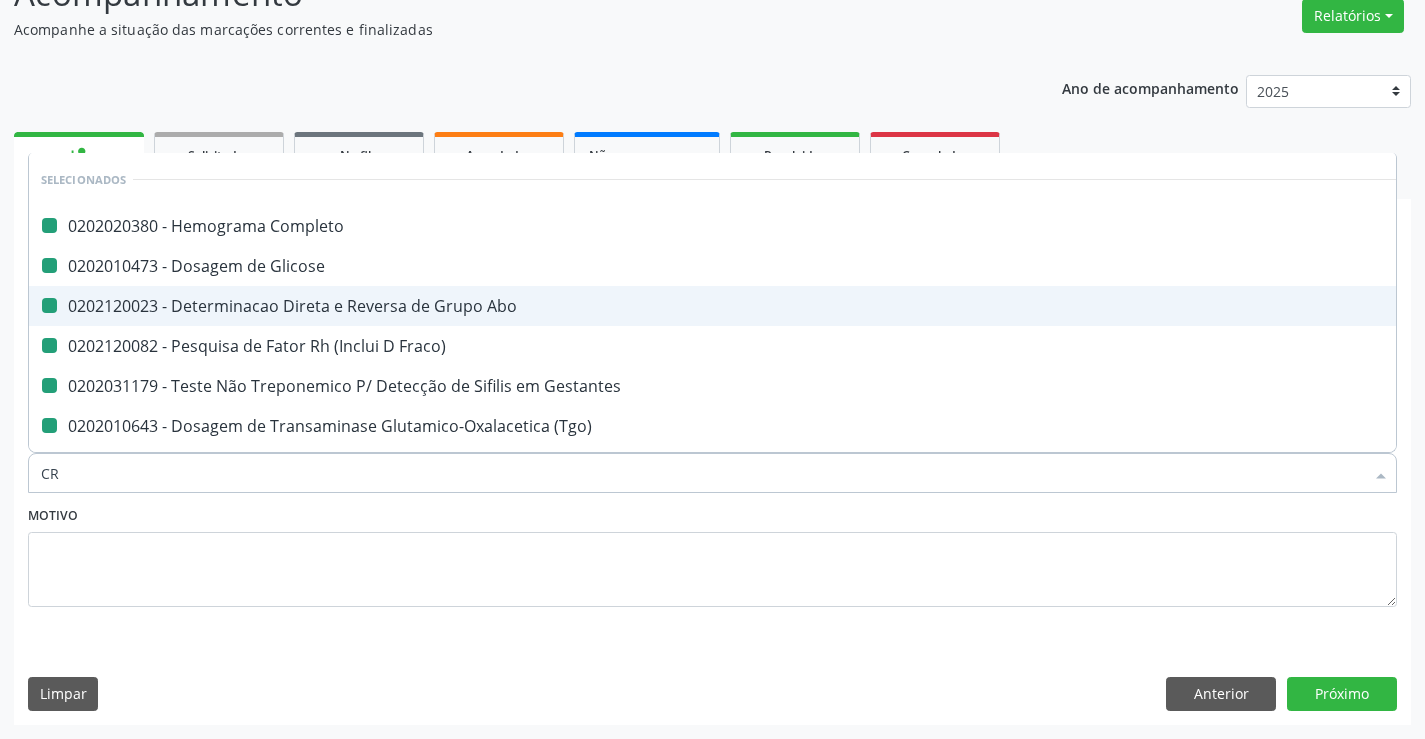 checkbox on "false" 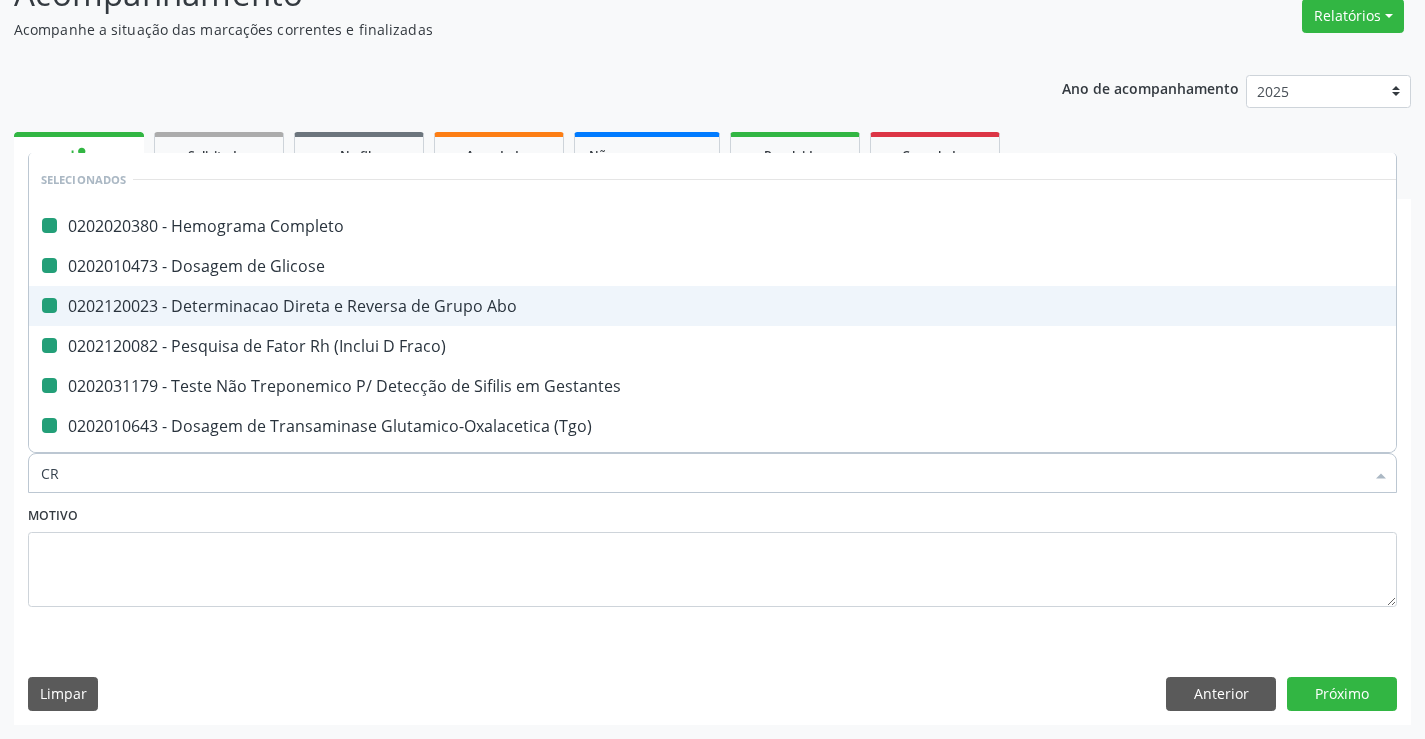 checkbox on "false" 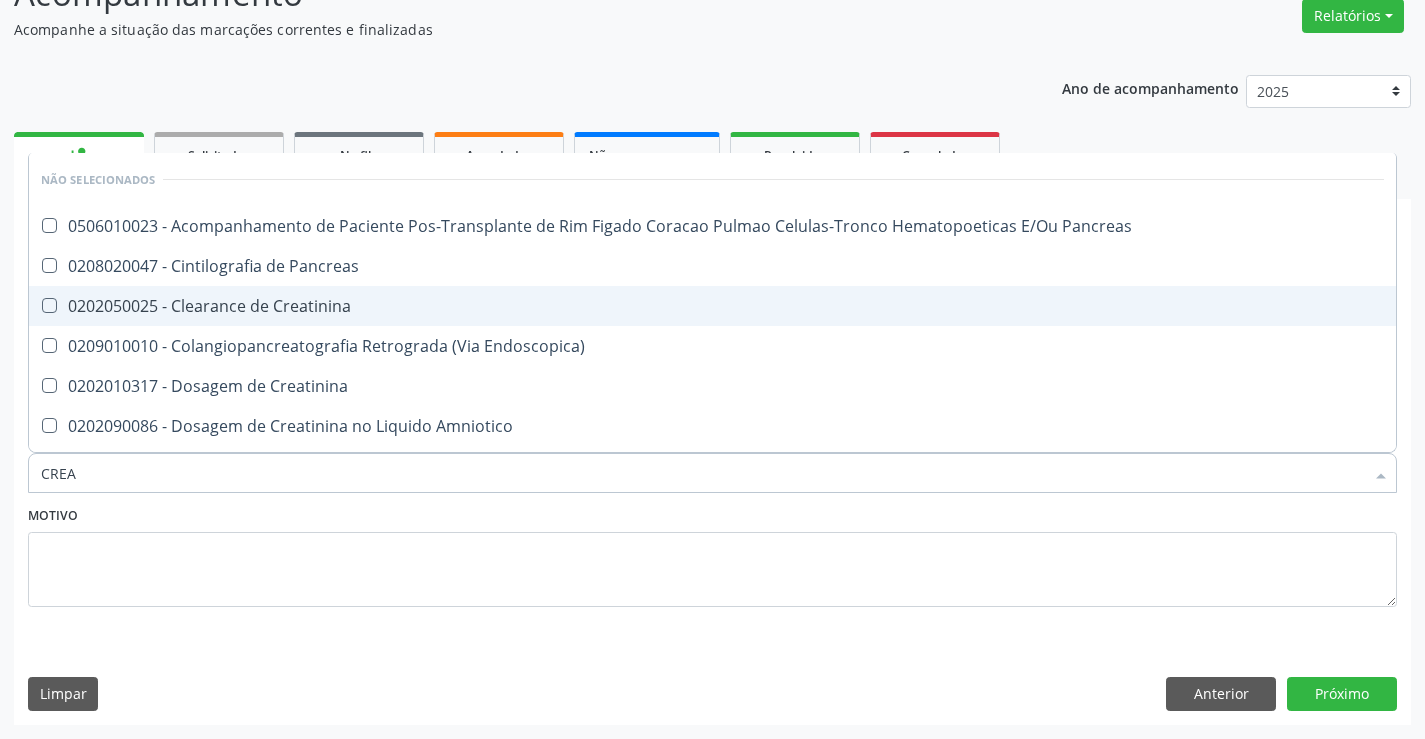 type on "CREAT" 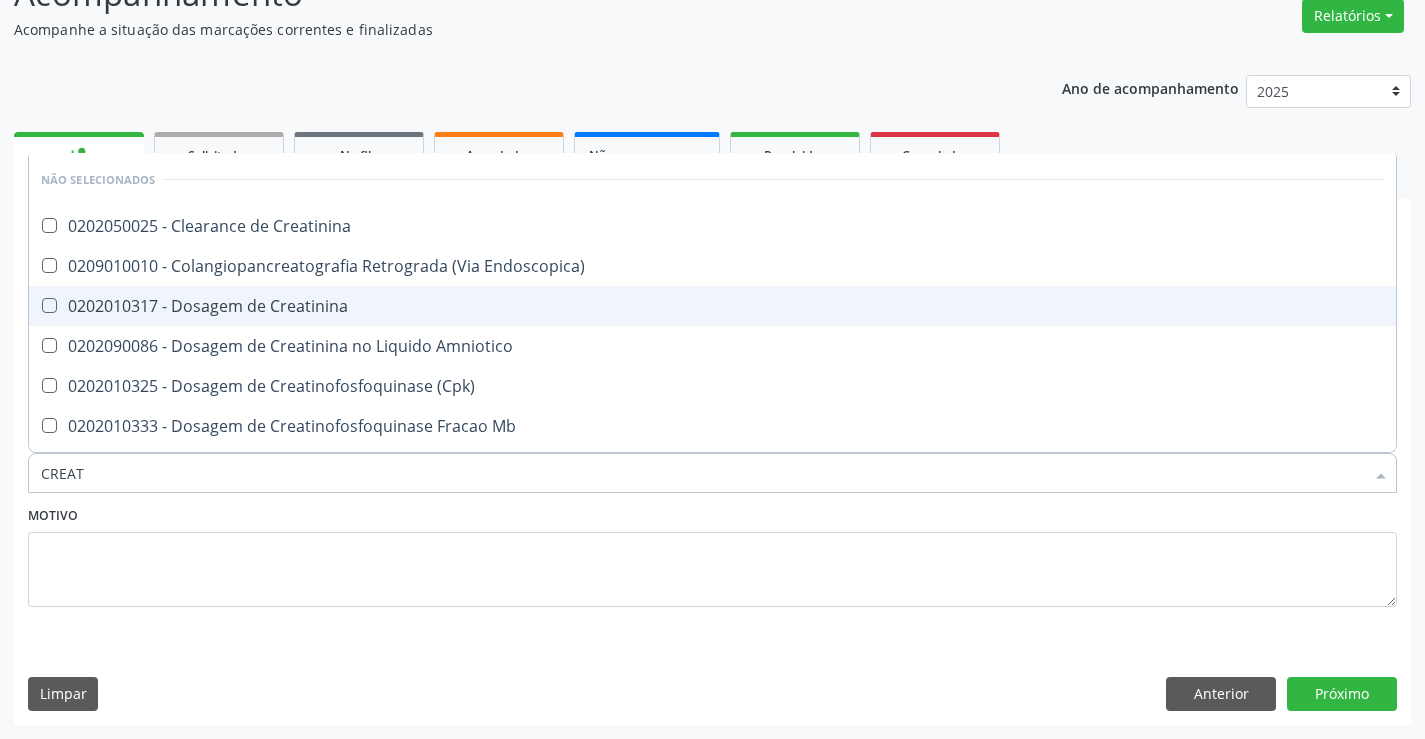 click on "0202010317 - Dosagem de Creatinina" at bounding box center [712, 306] 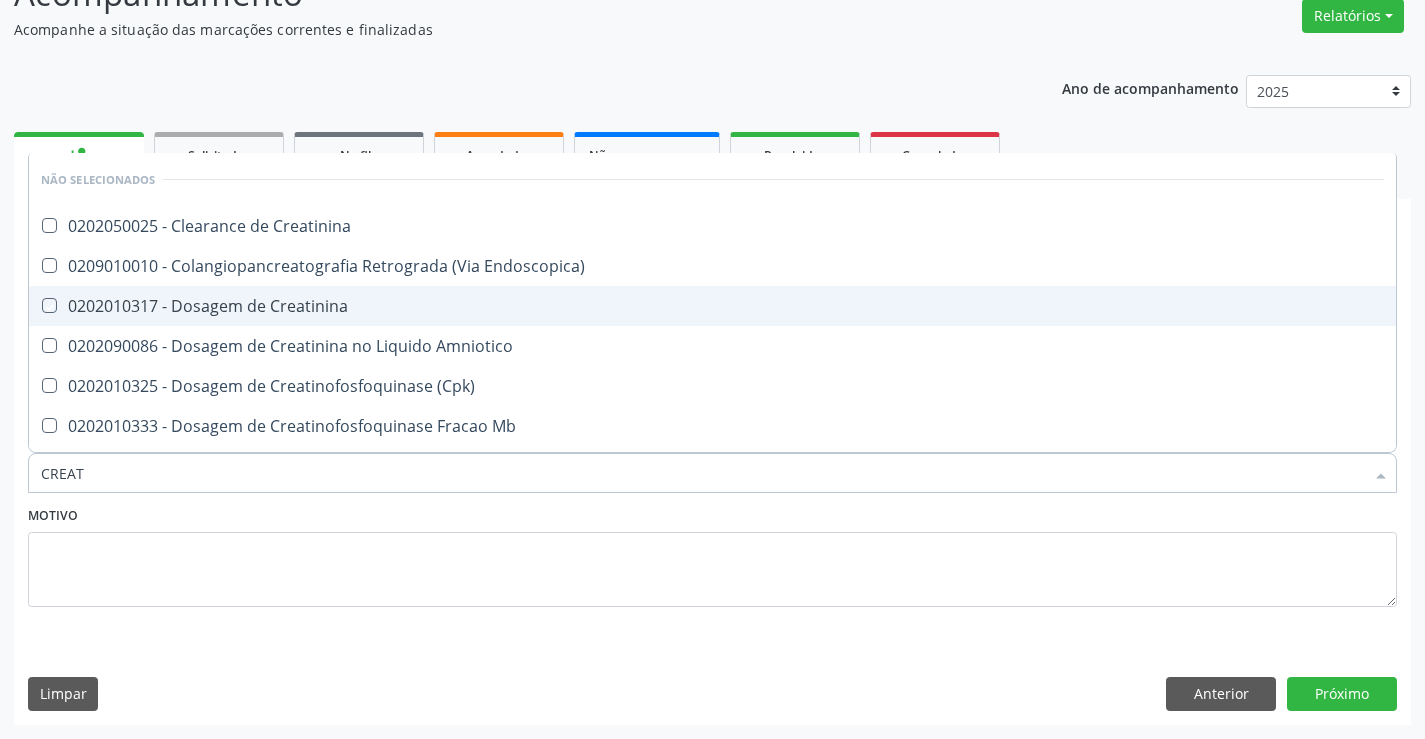 checkbox on "true" 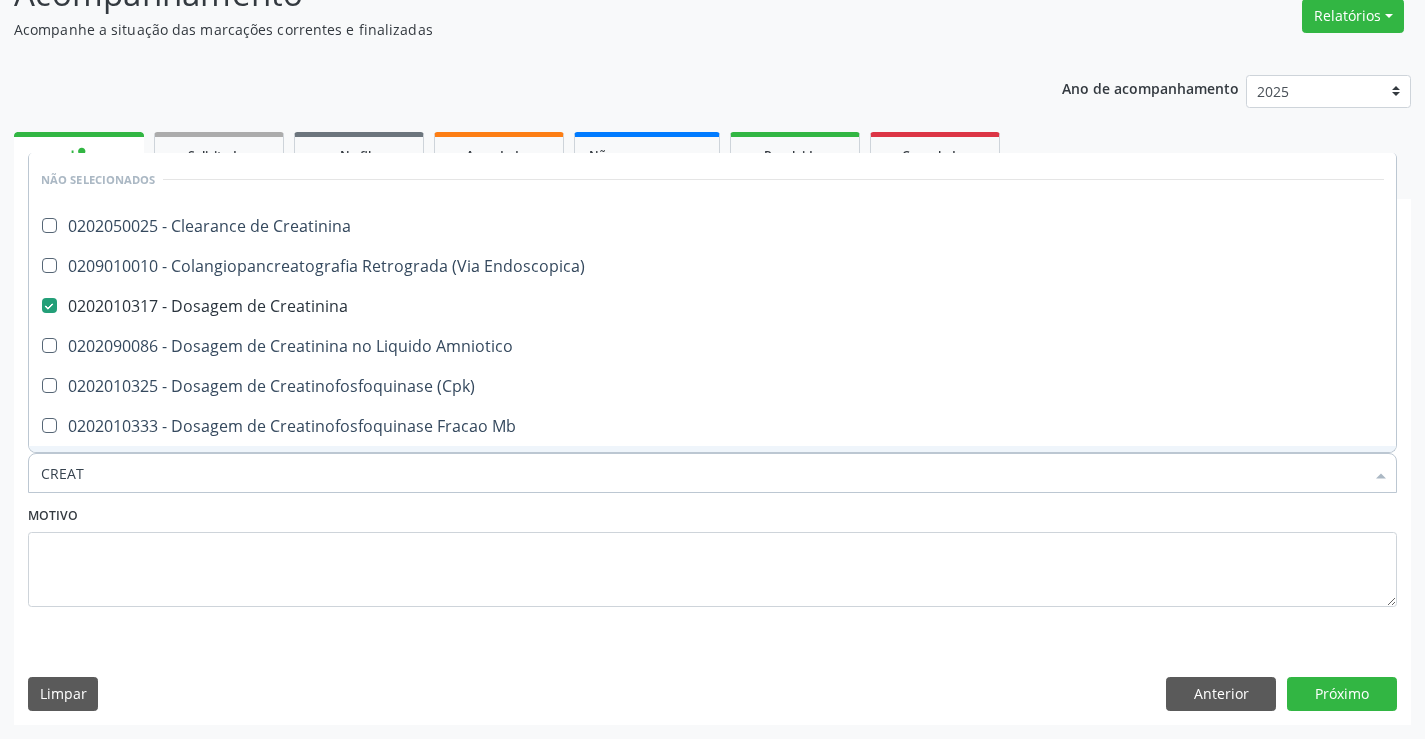 click on "Motivo" at bounding box center (712, 554) 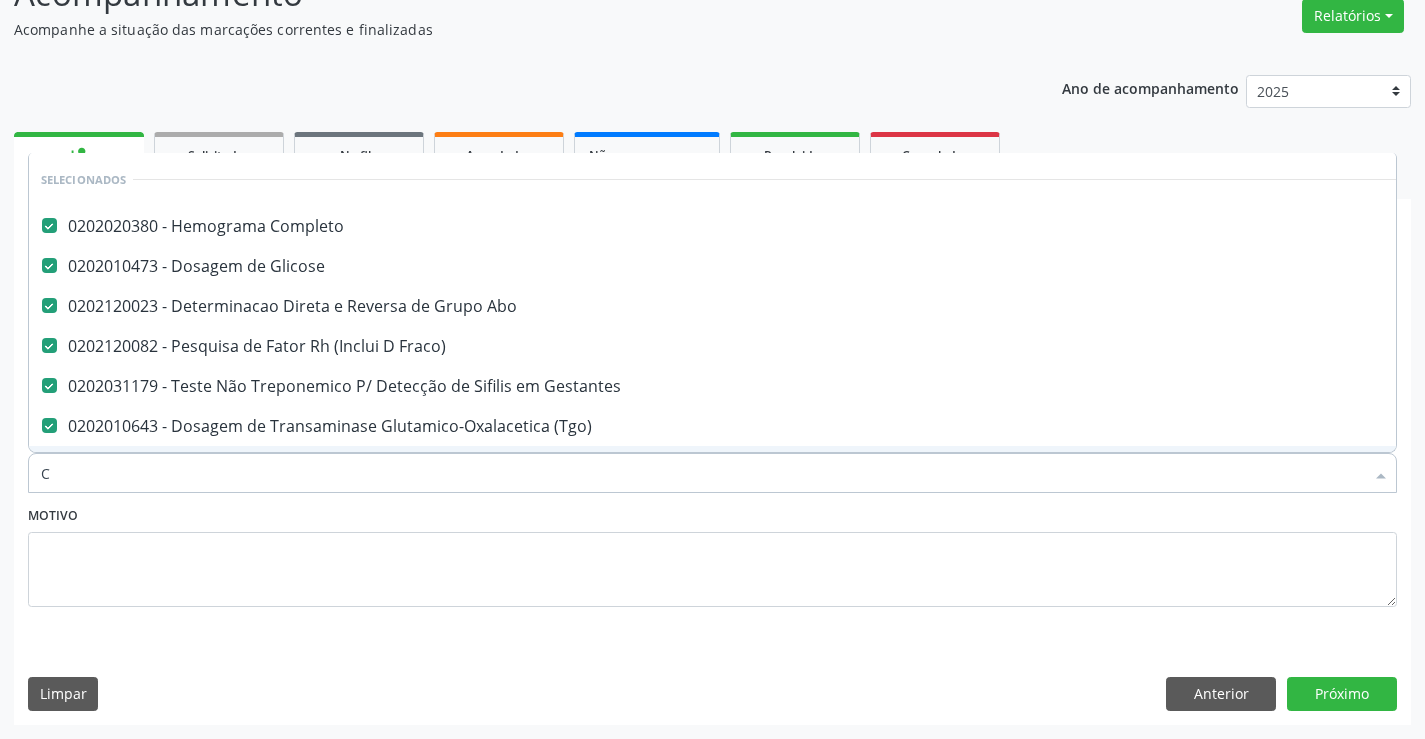 type on "CO" 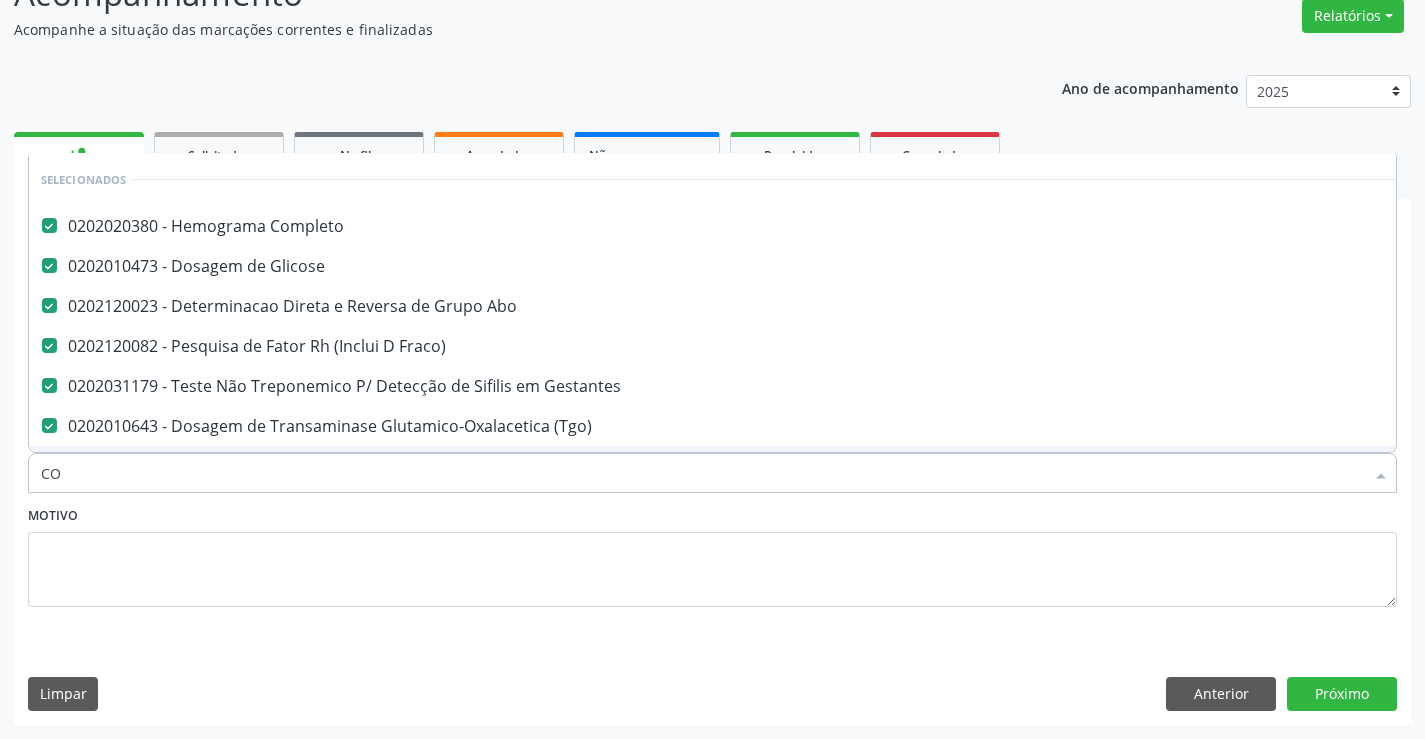 checkbox on "false" 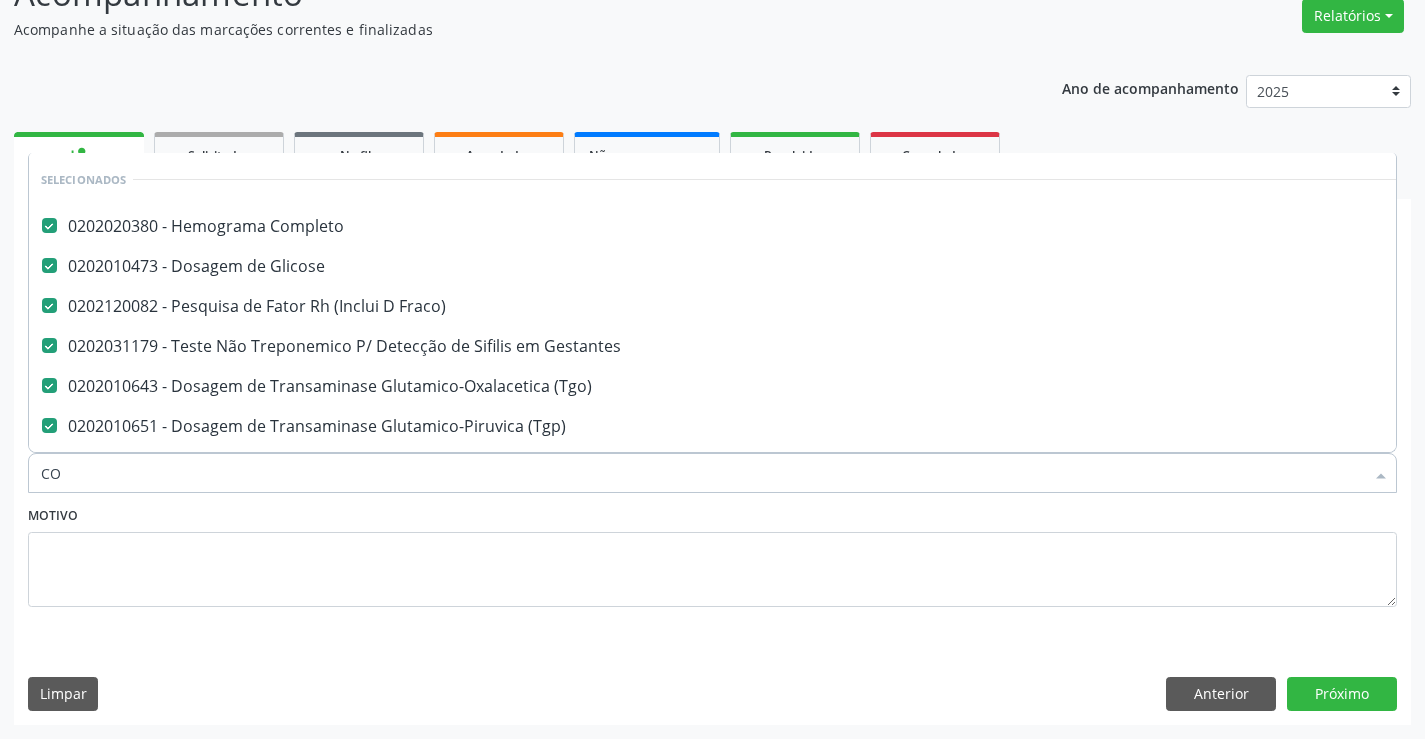 scroll, scrollTop: 60, scrollLeft: 0, axis: vertical 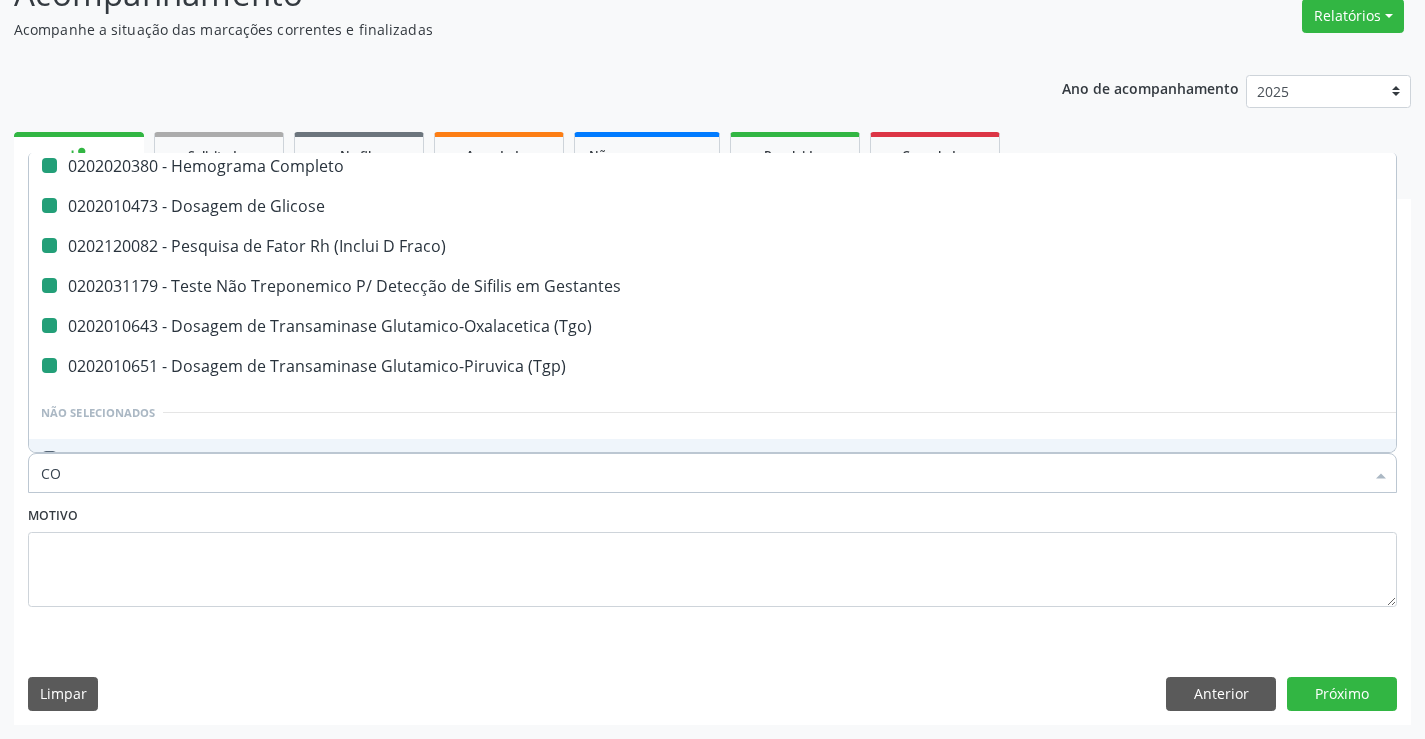 type on "COL" 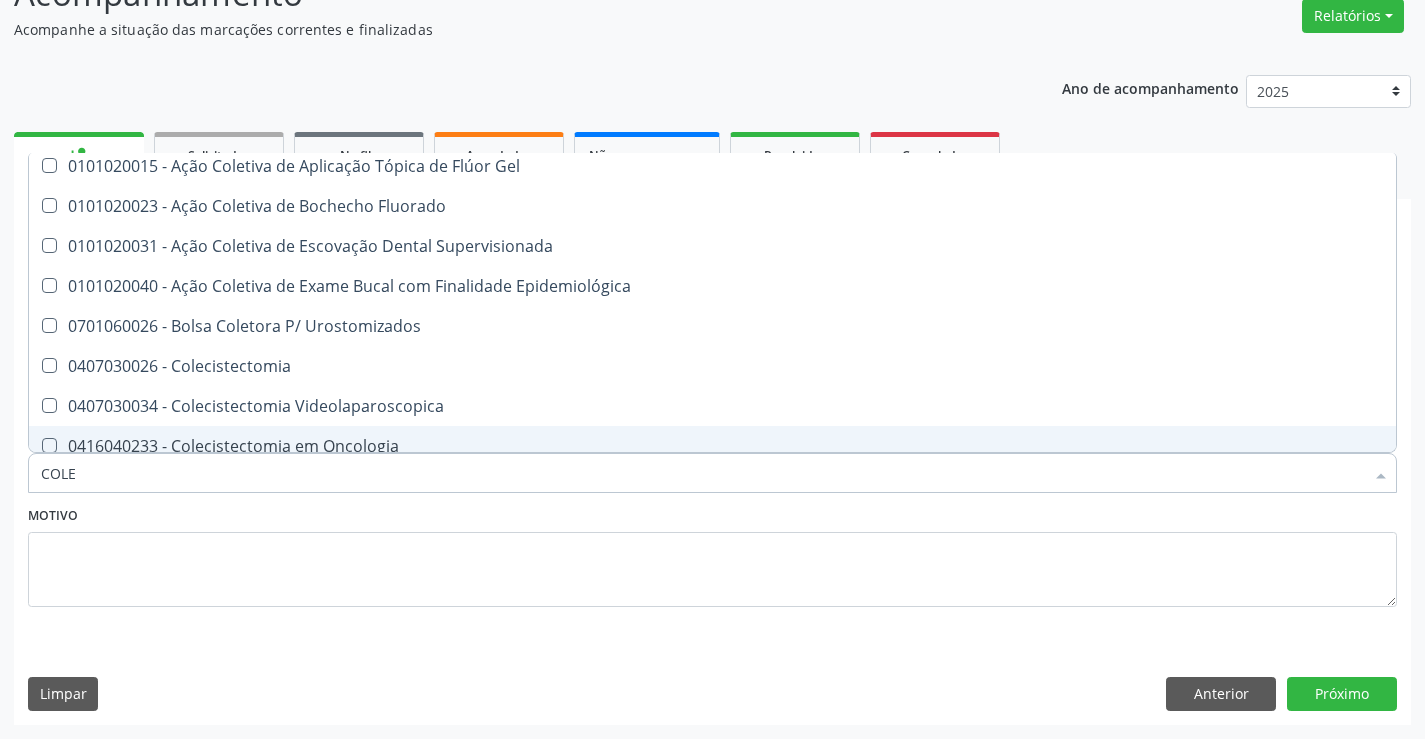 type on "COLES" 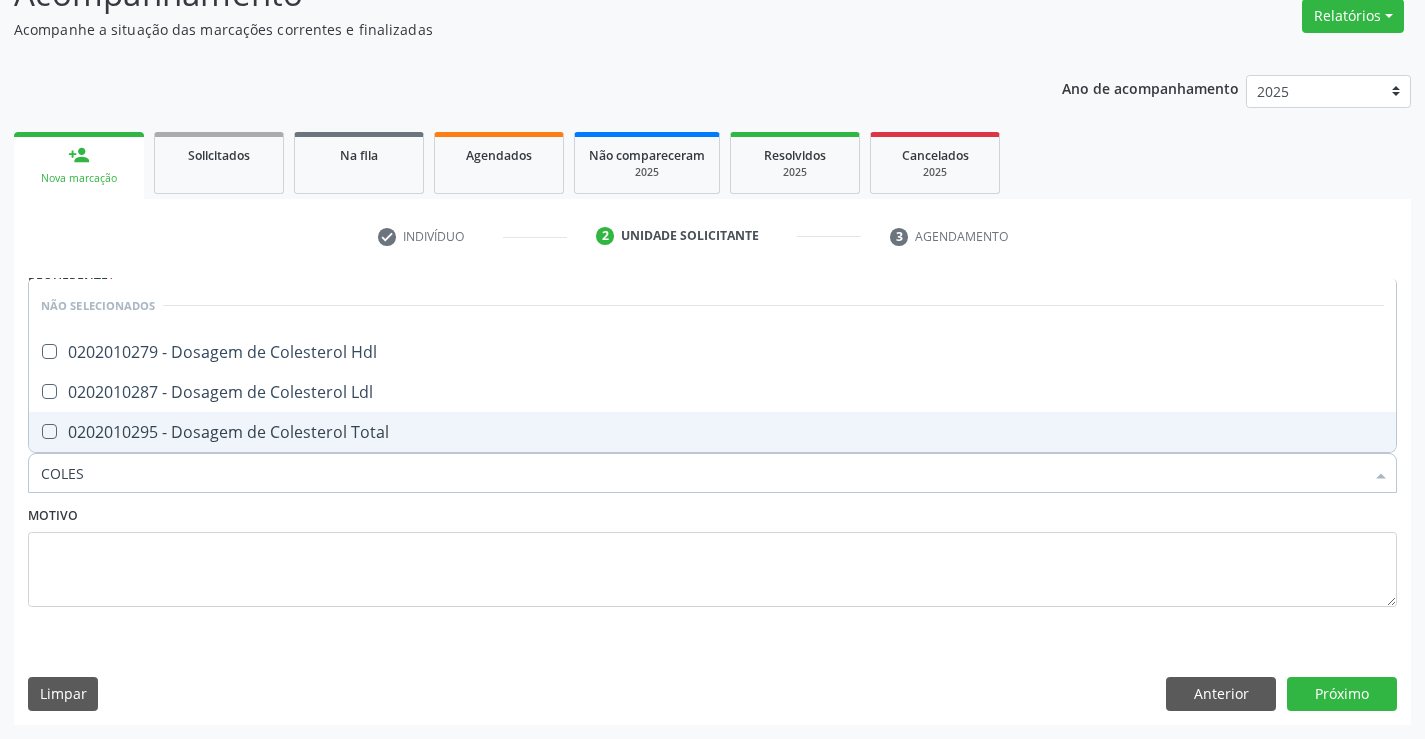 scroll, scrollTop: 0, scrollLeft: 0, axis: both 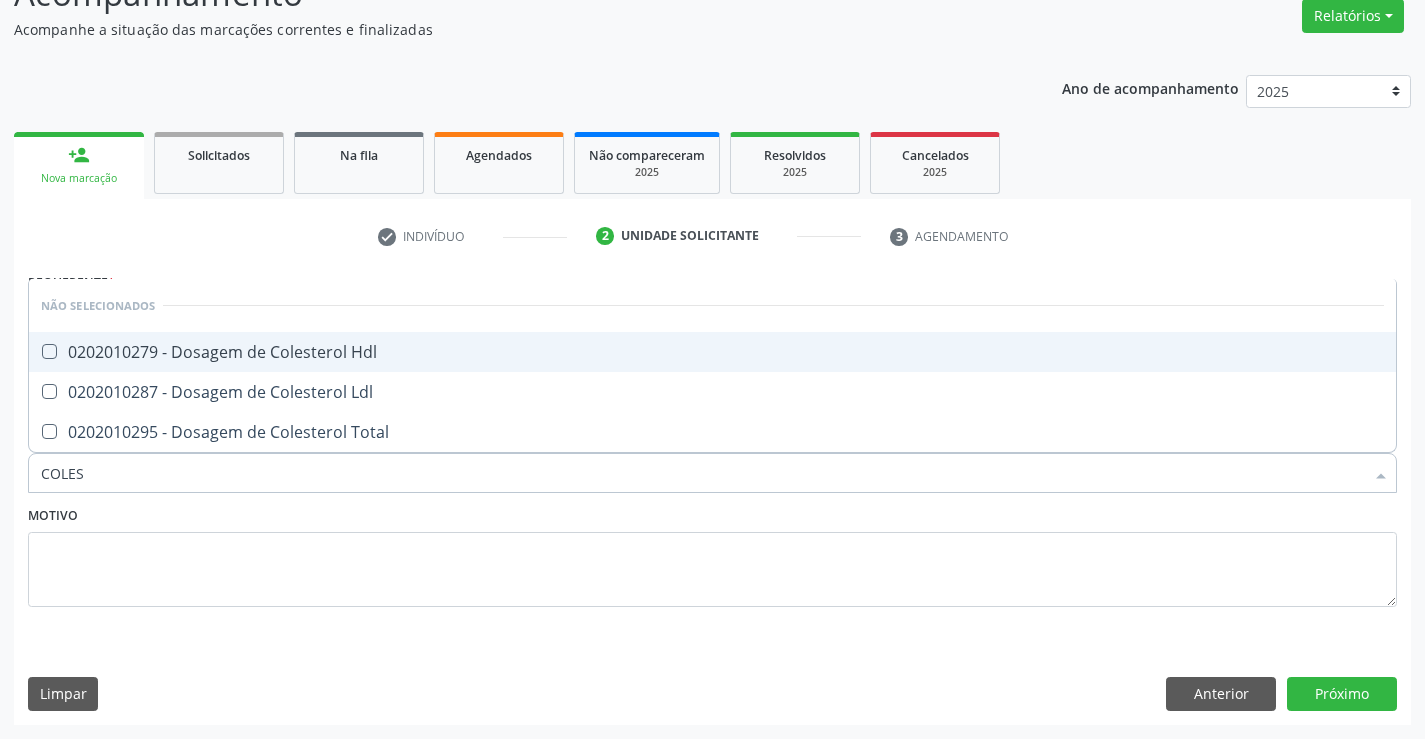 click on "0202010279 - Dosagem de Colesterol Hdl" at bounding box center (712, 352) 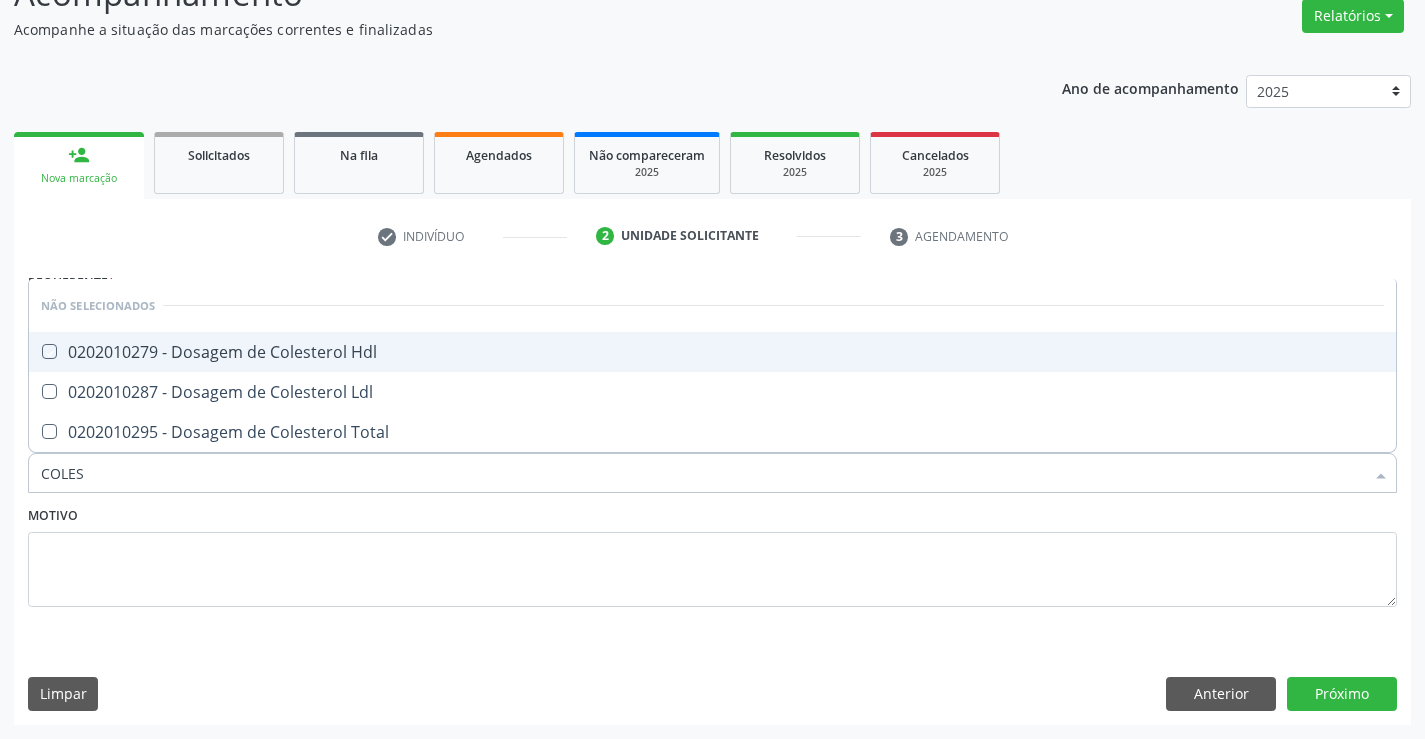 checkbox on "true" 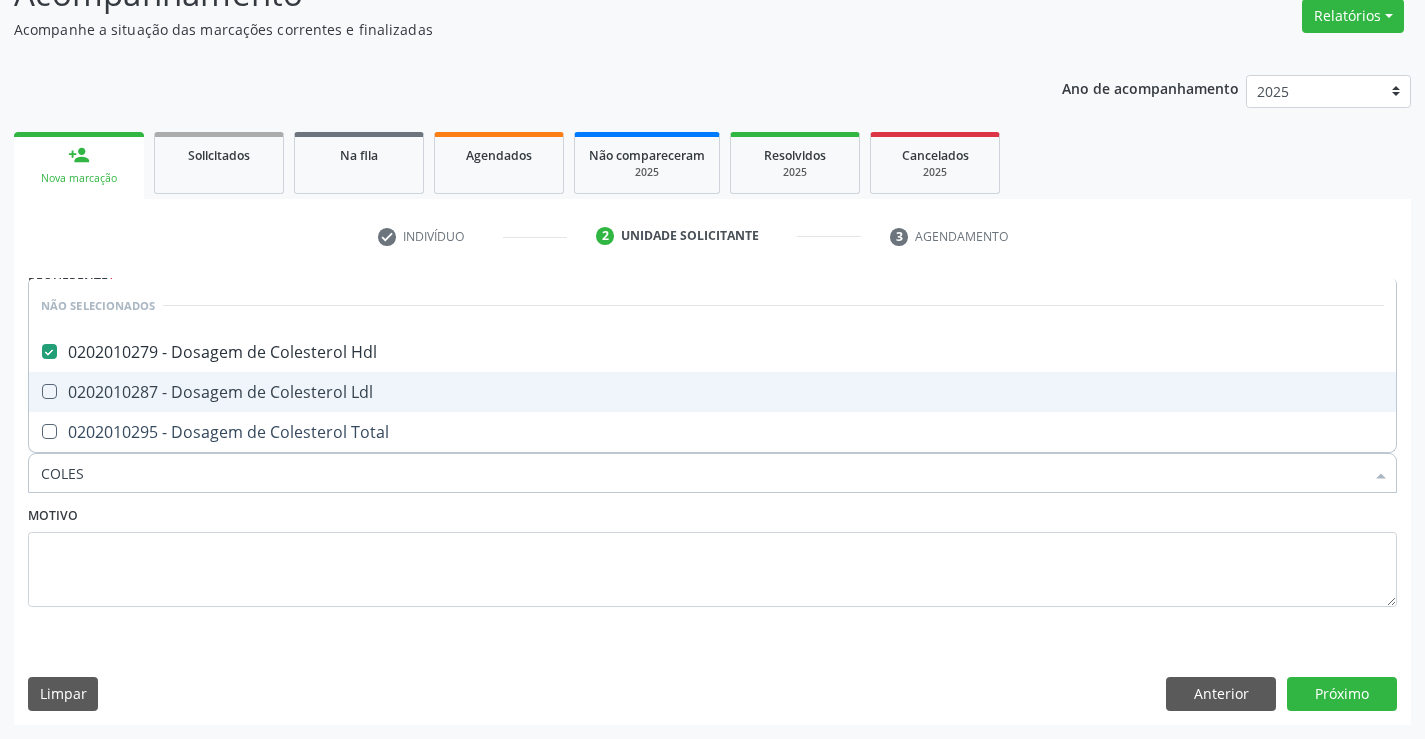 click on "0202010287 - Dosagem de Colesterol Ldl" at bounding box center (712, 392) 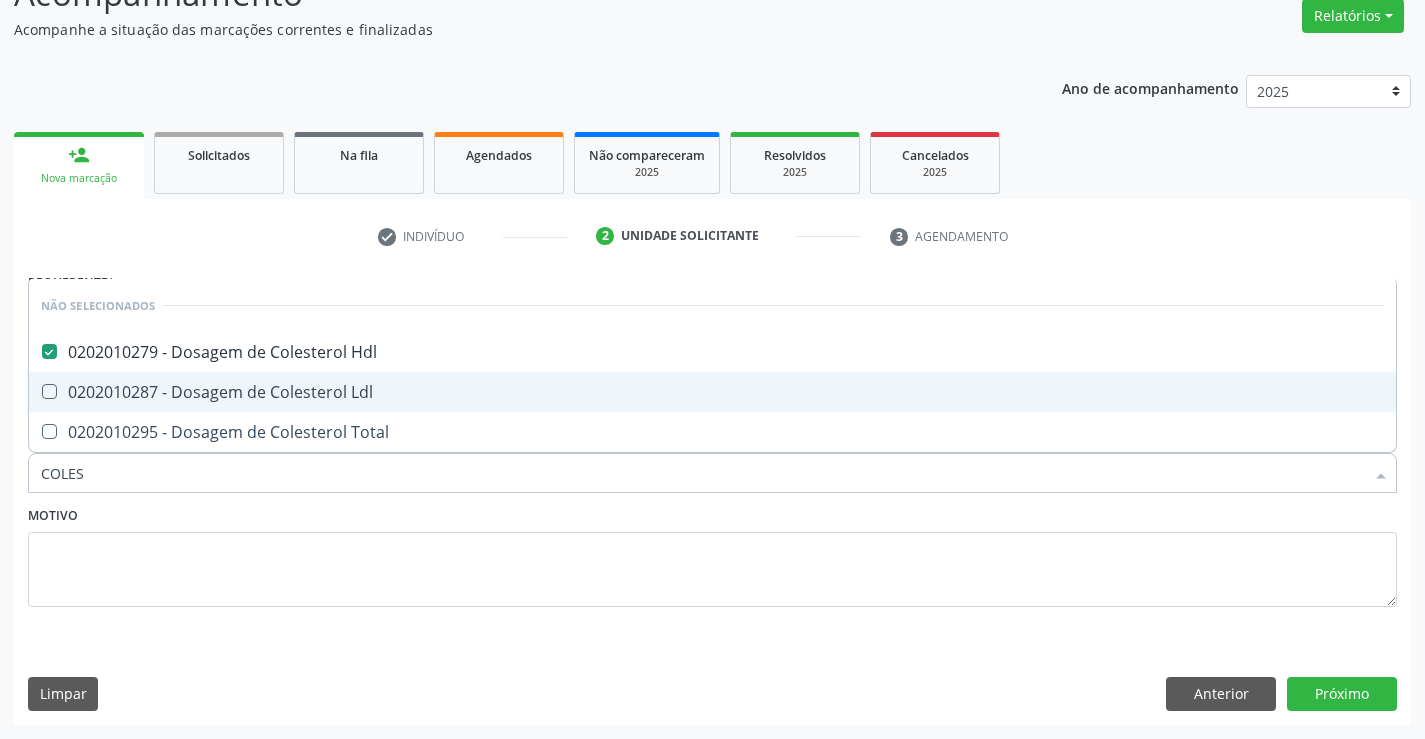 checkbox on "true" 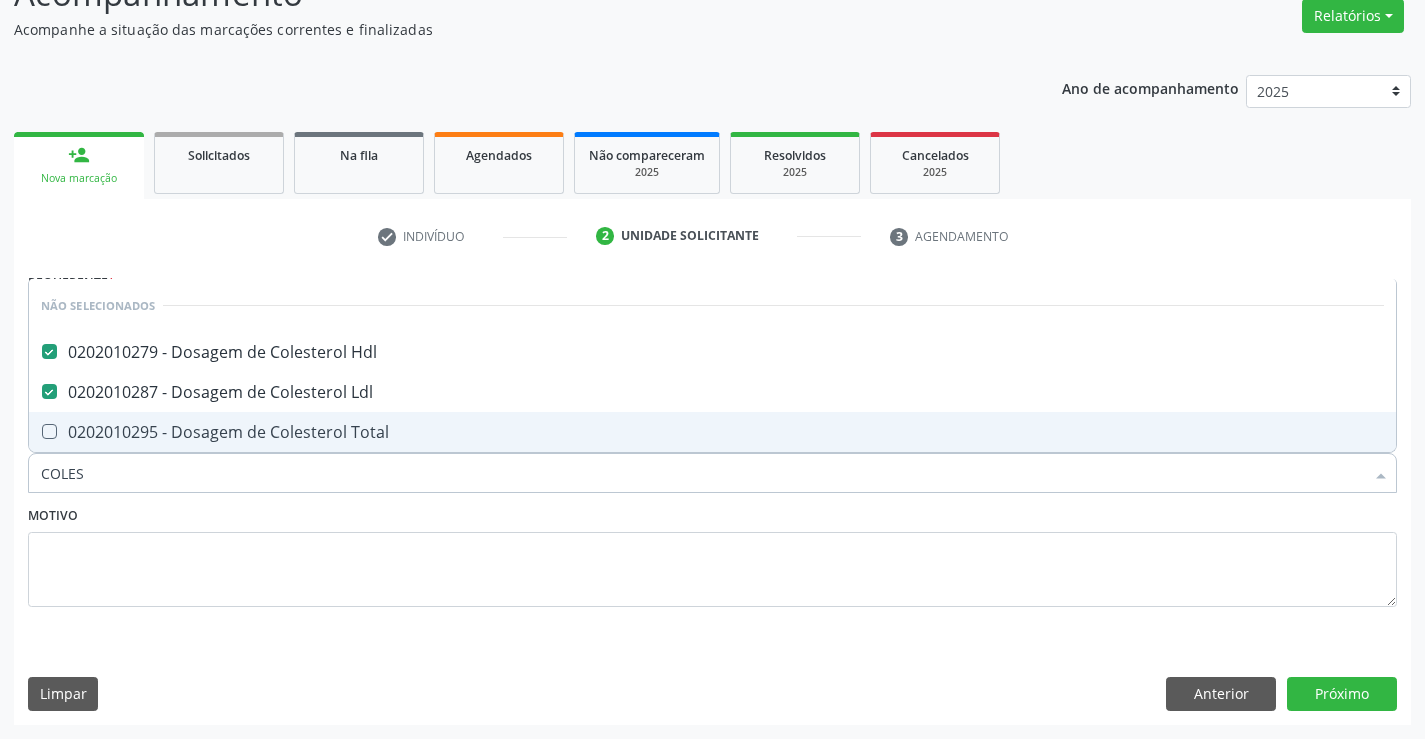 click on "0202010295 - Dosagem de Colesterol Total" at bounding box center [712, 432] 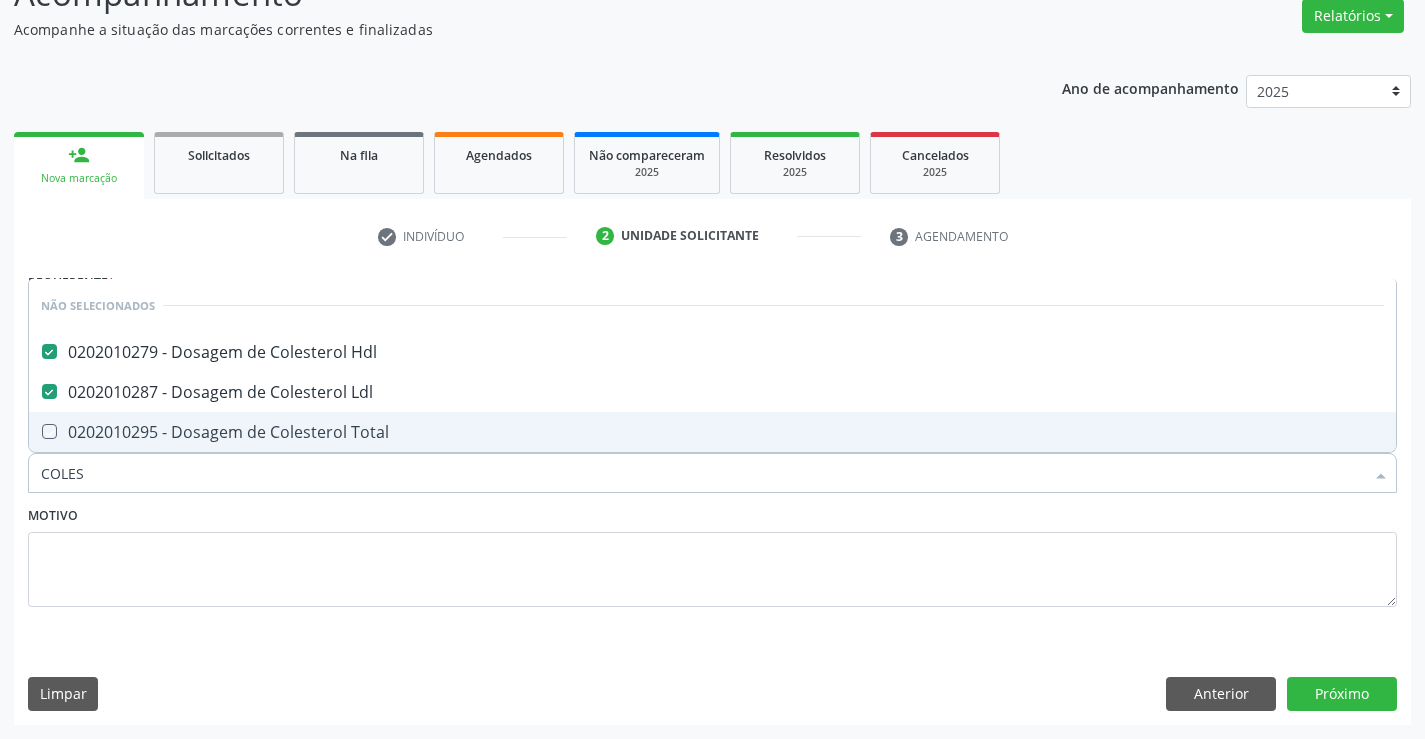 checkbox on "true" 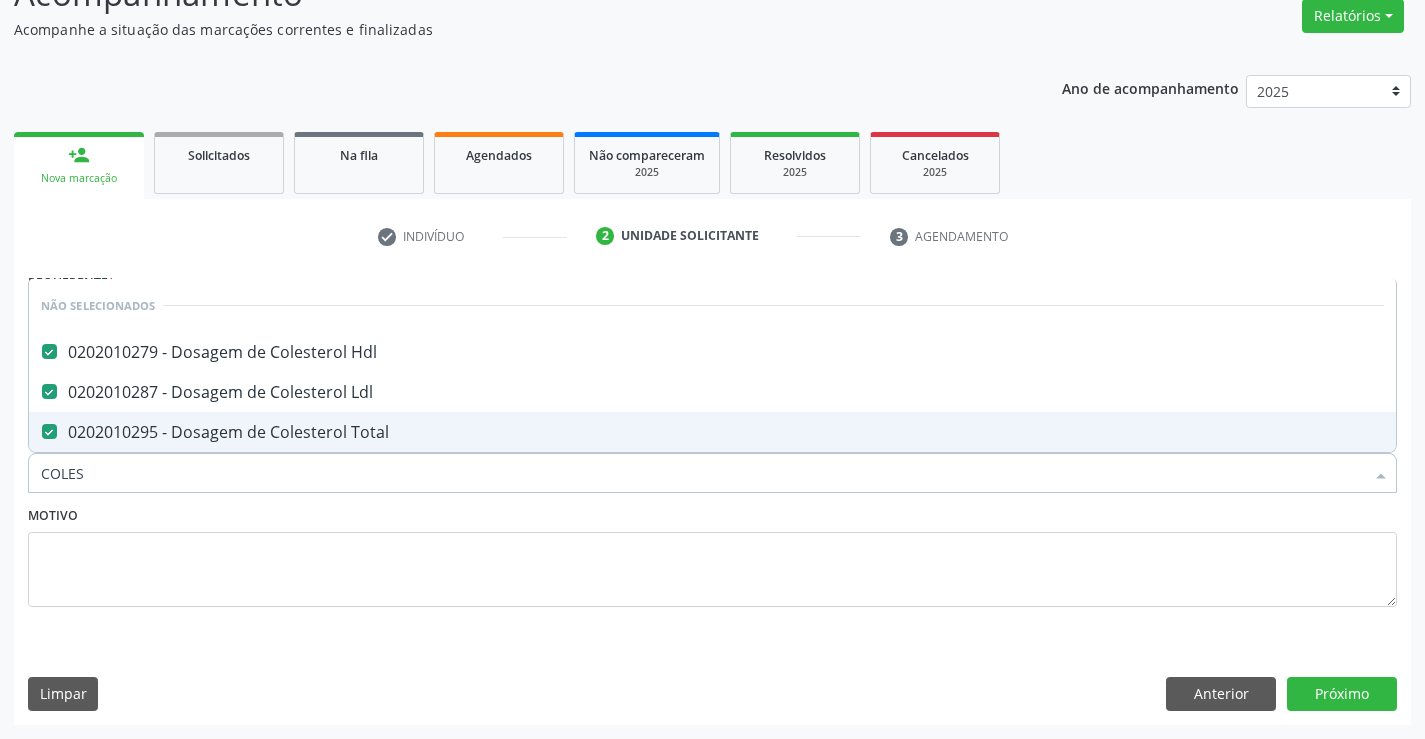 click on "Motivo" at bounding box center [712, 554] 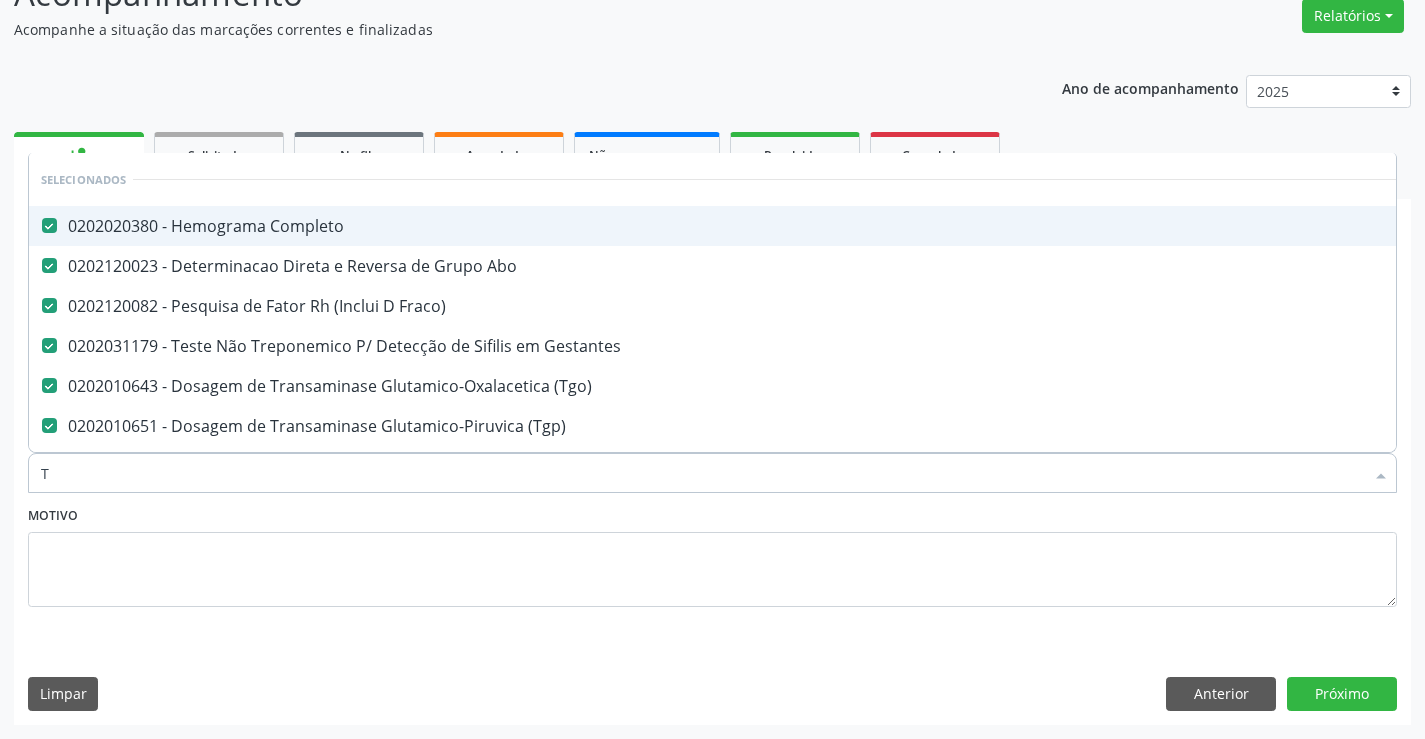 type on "TR" 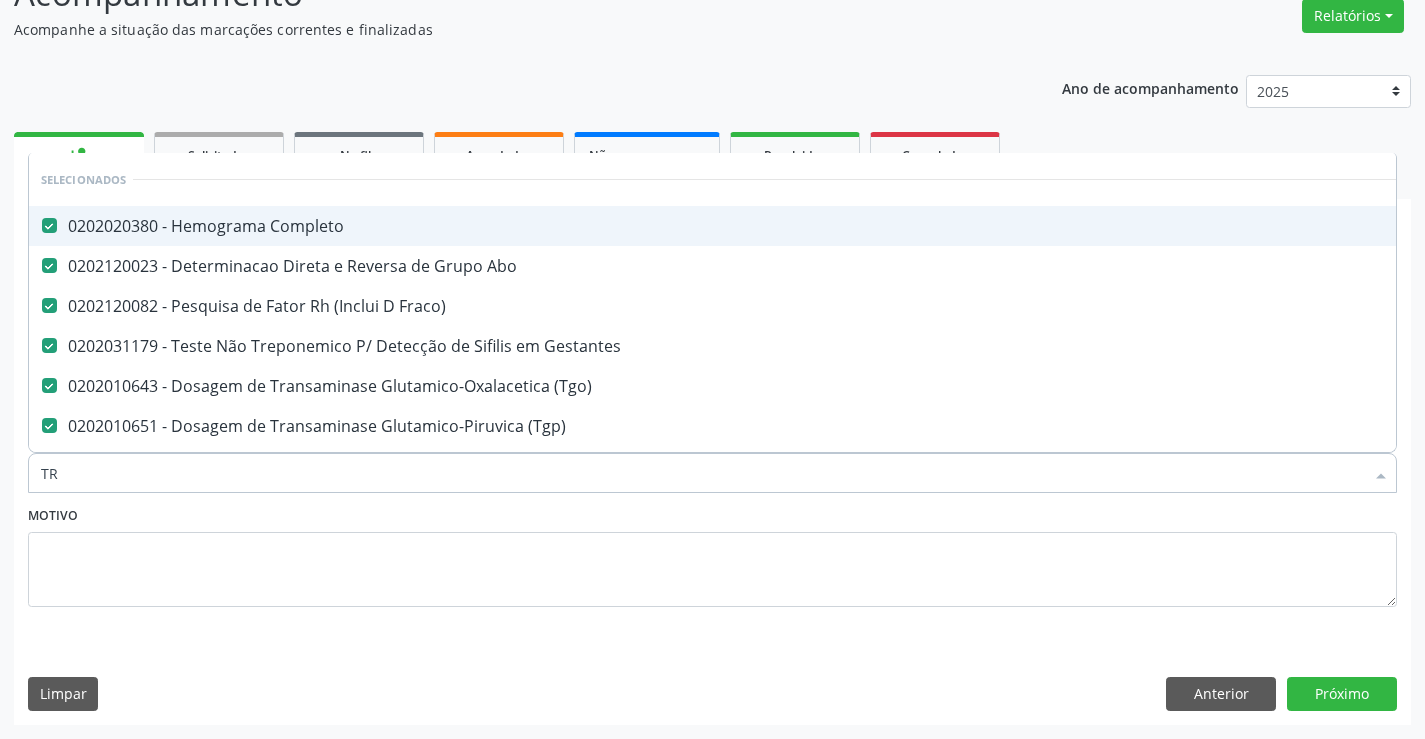 checkbox on "false" 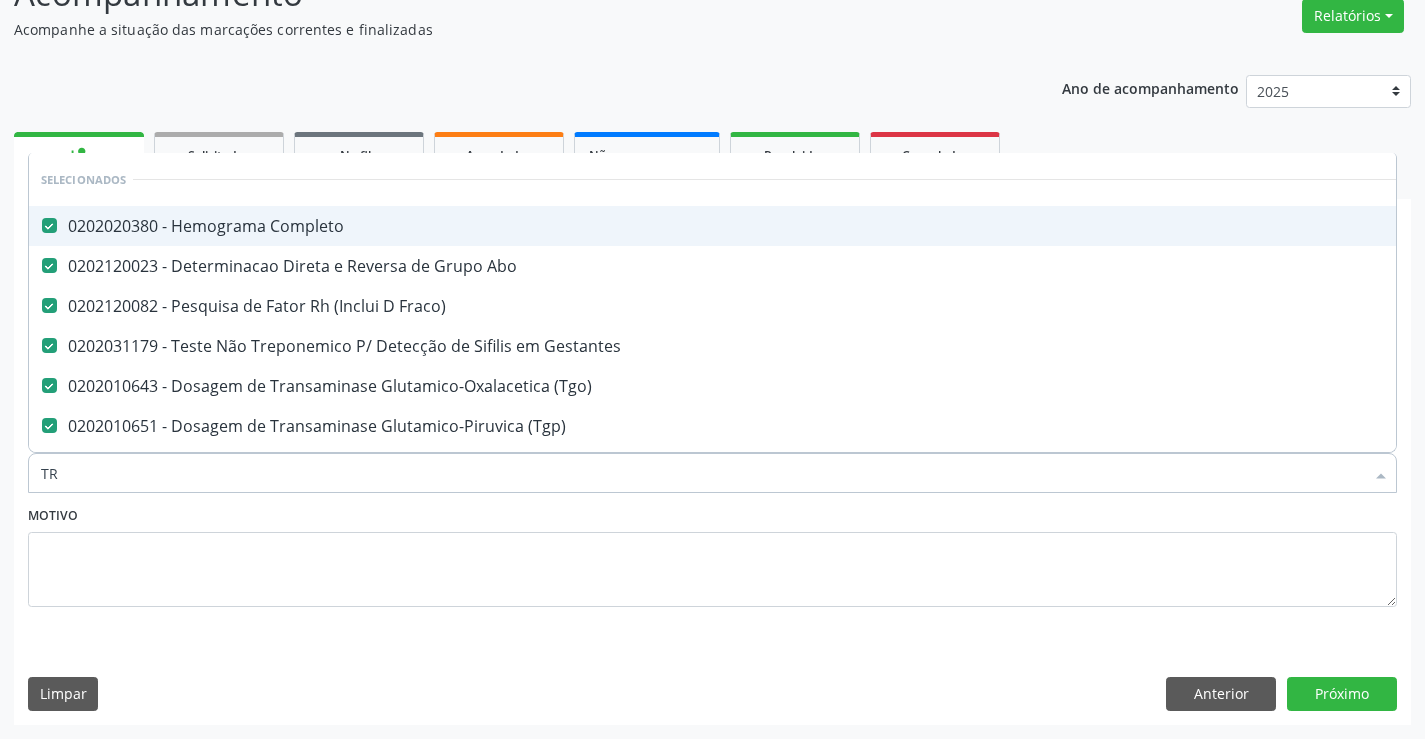 checkbox on "false" 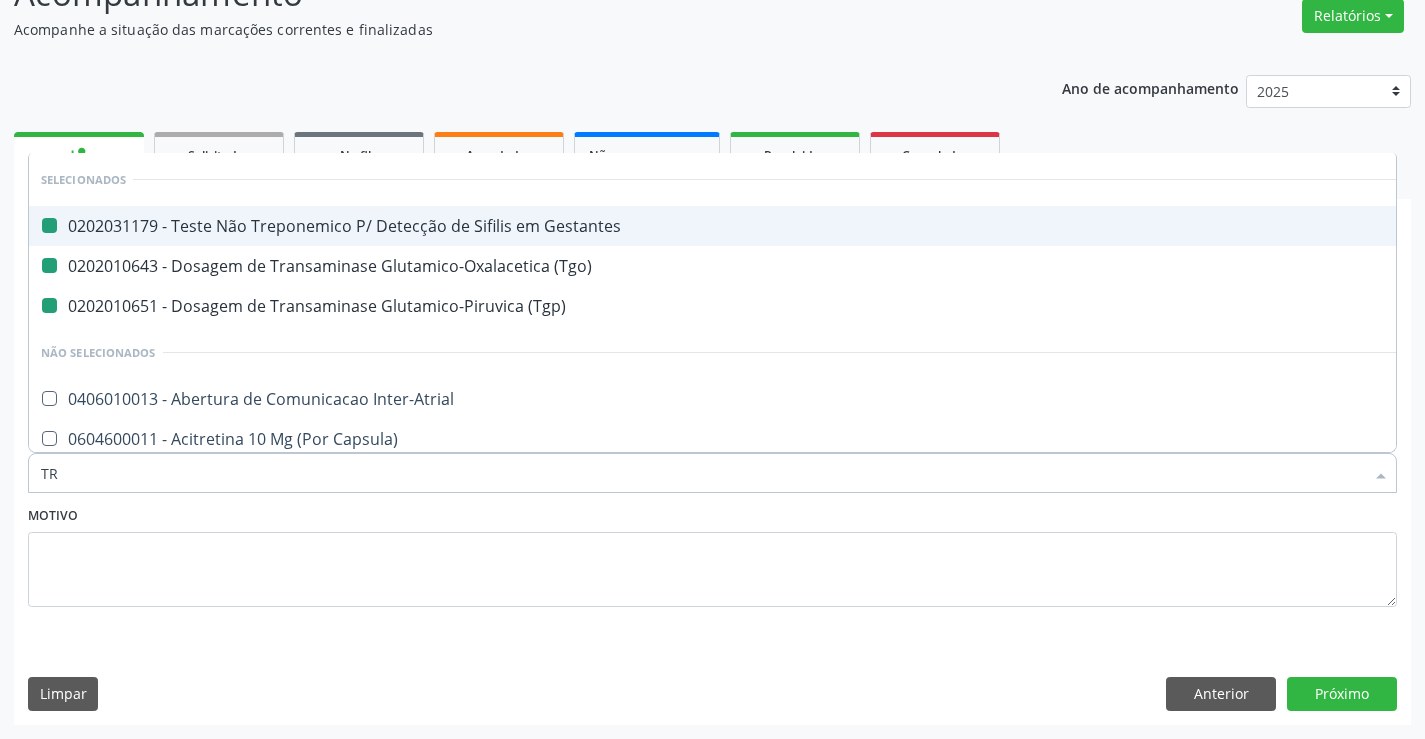 type on "TRI" 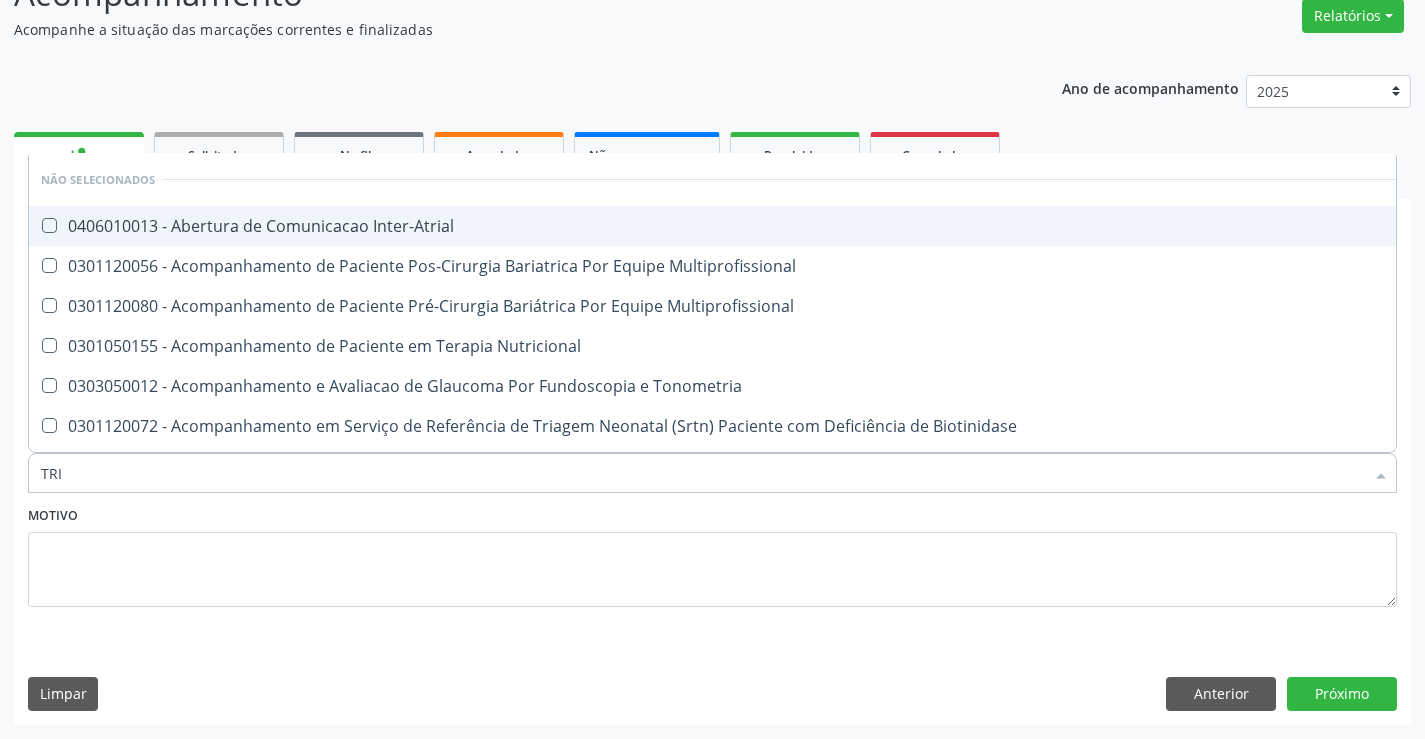type on "TRIG" 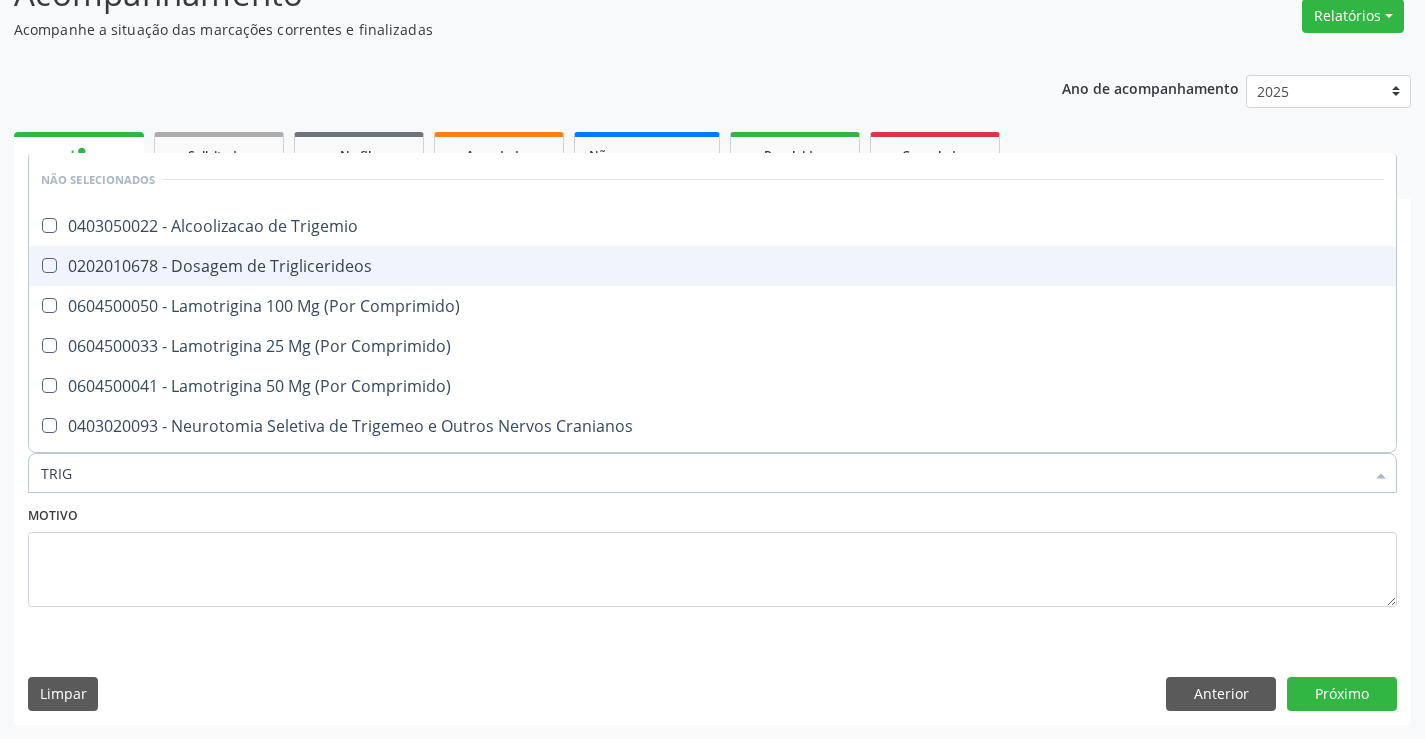 click on "0202010678 - Dosagem de Triglicerideos" at bounding box center [712, 266] 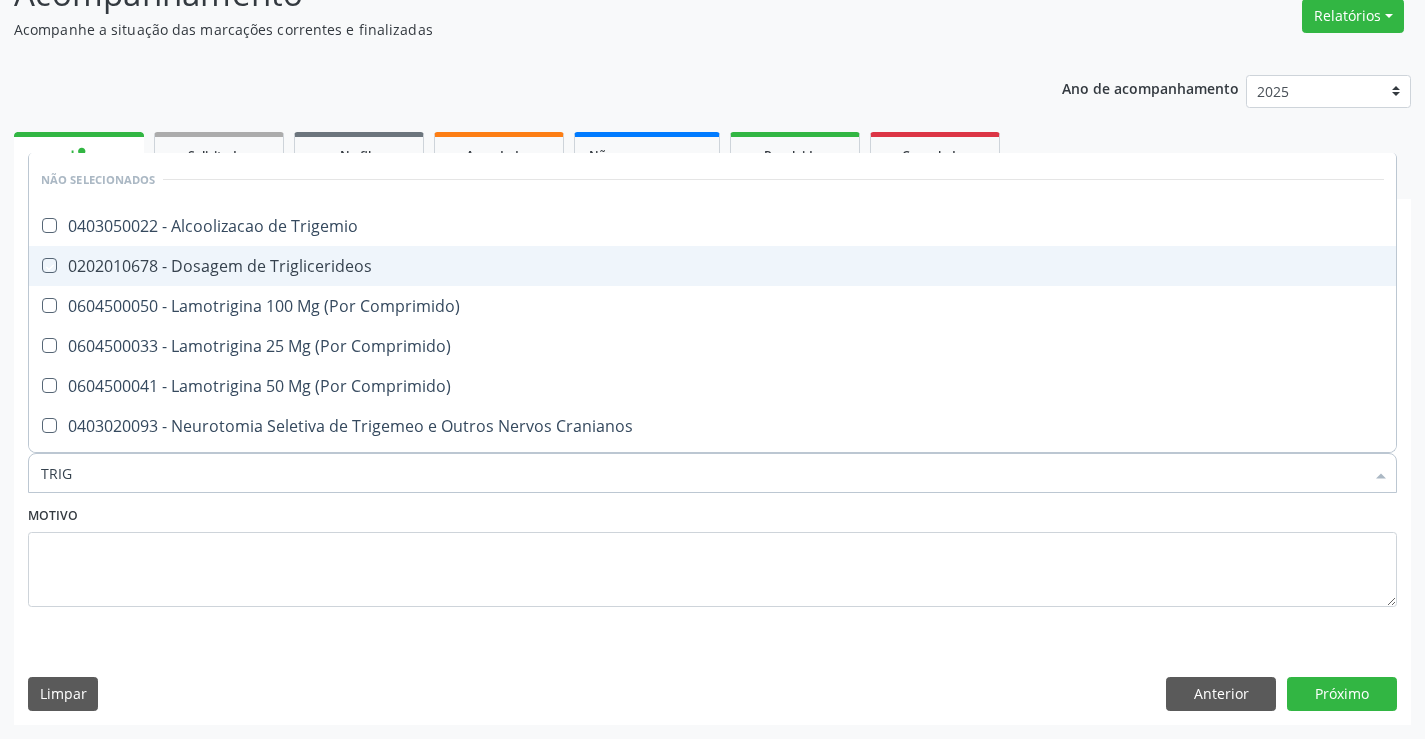 checkbox on "true" 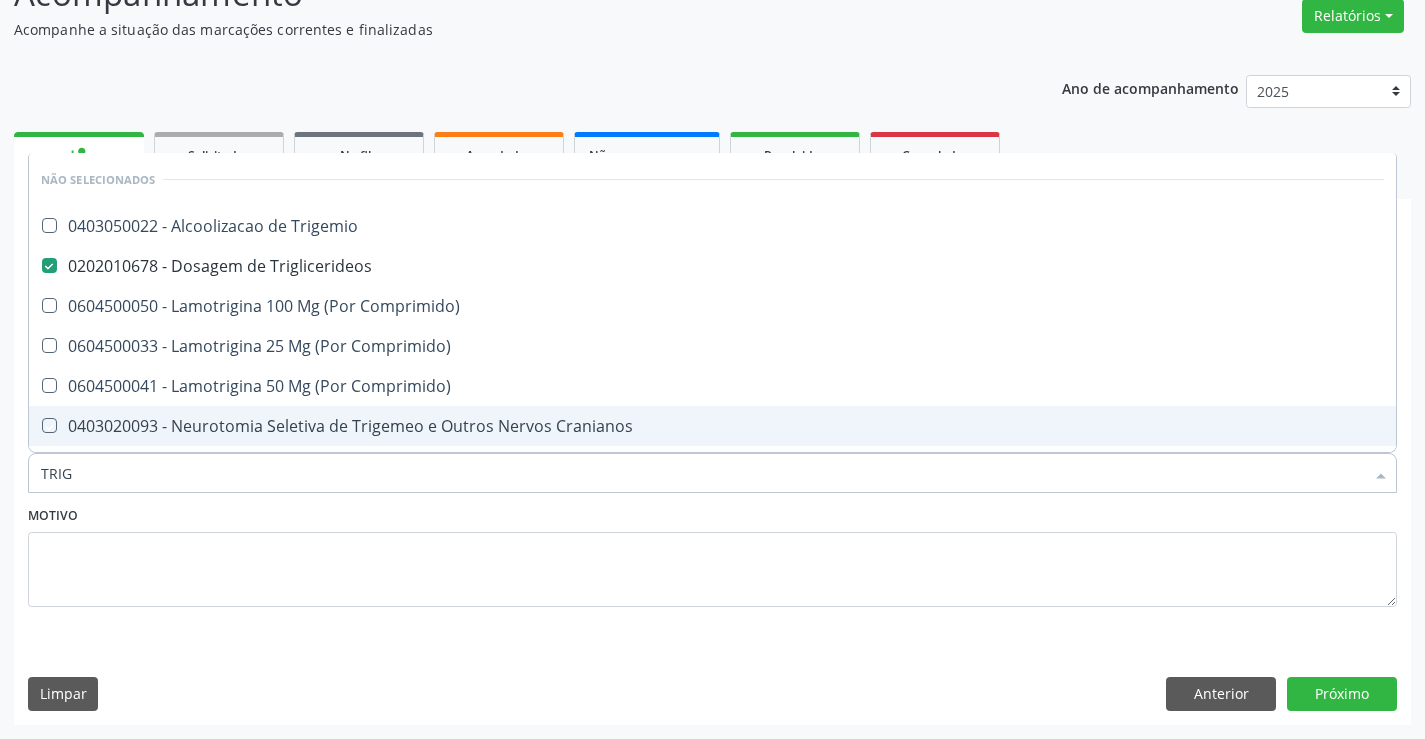 click on "Motivo" at bounding box center (712, 554) 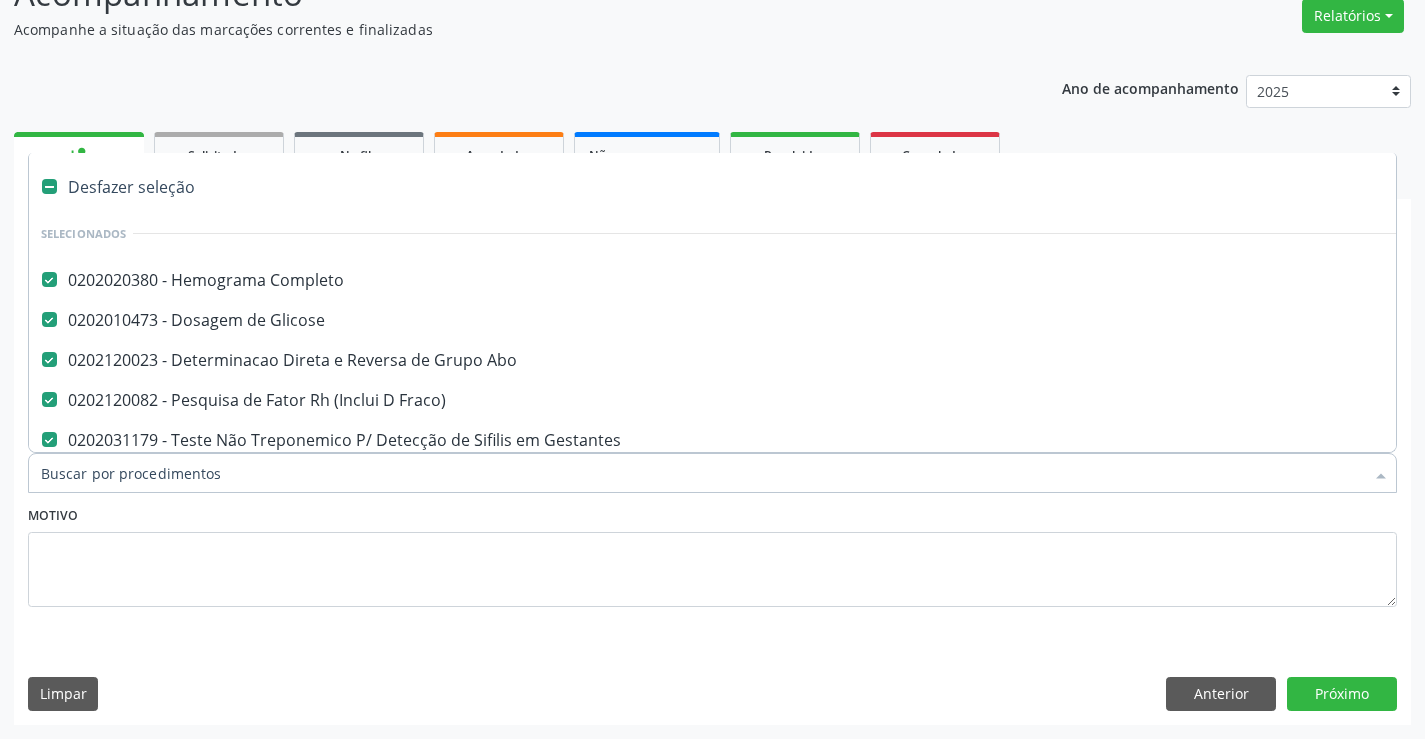 type on "U" 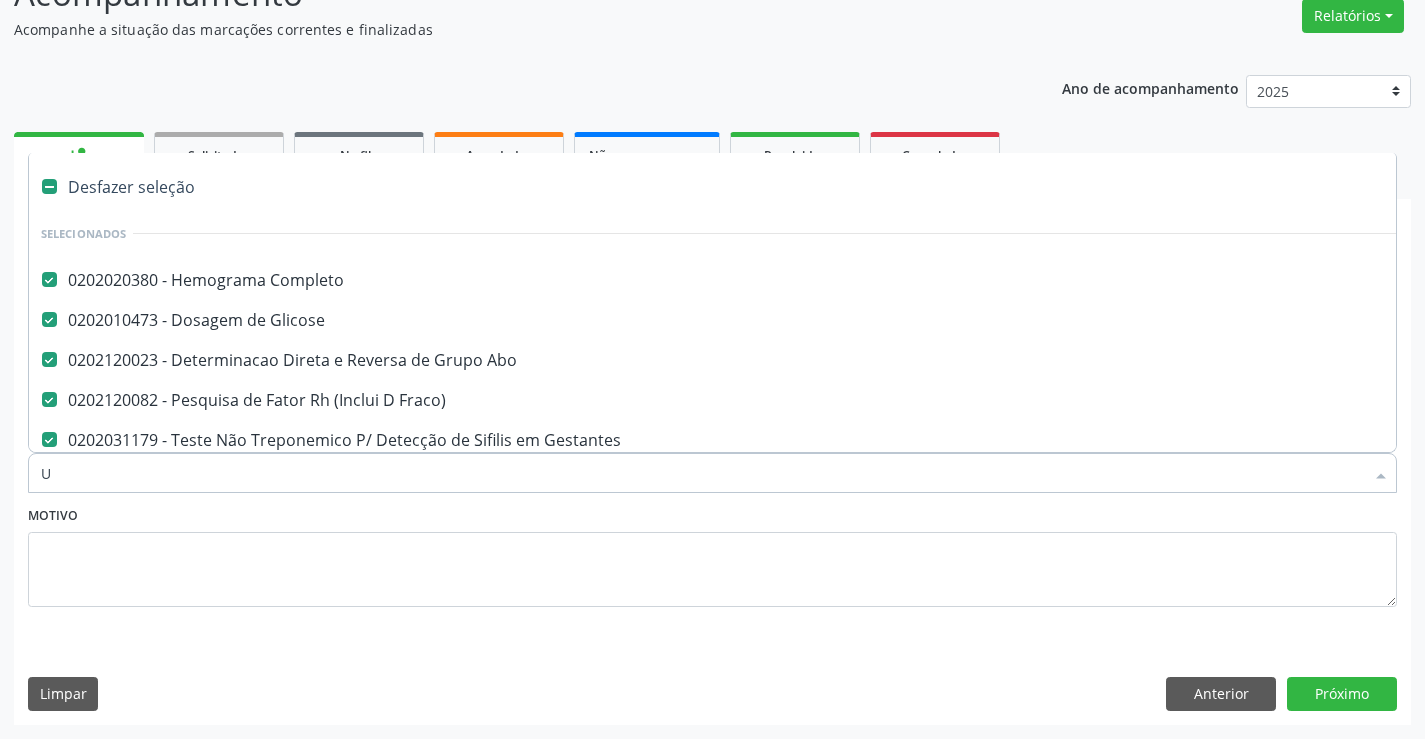 checkbox on "false" 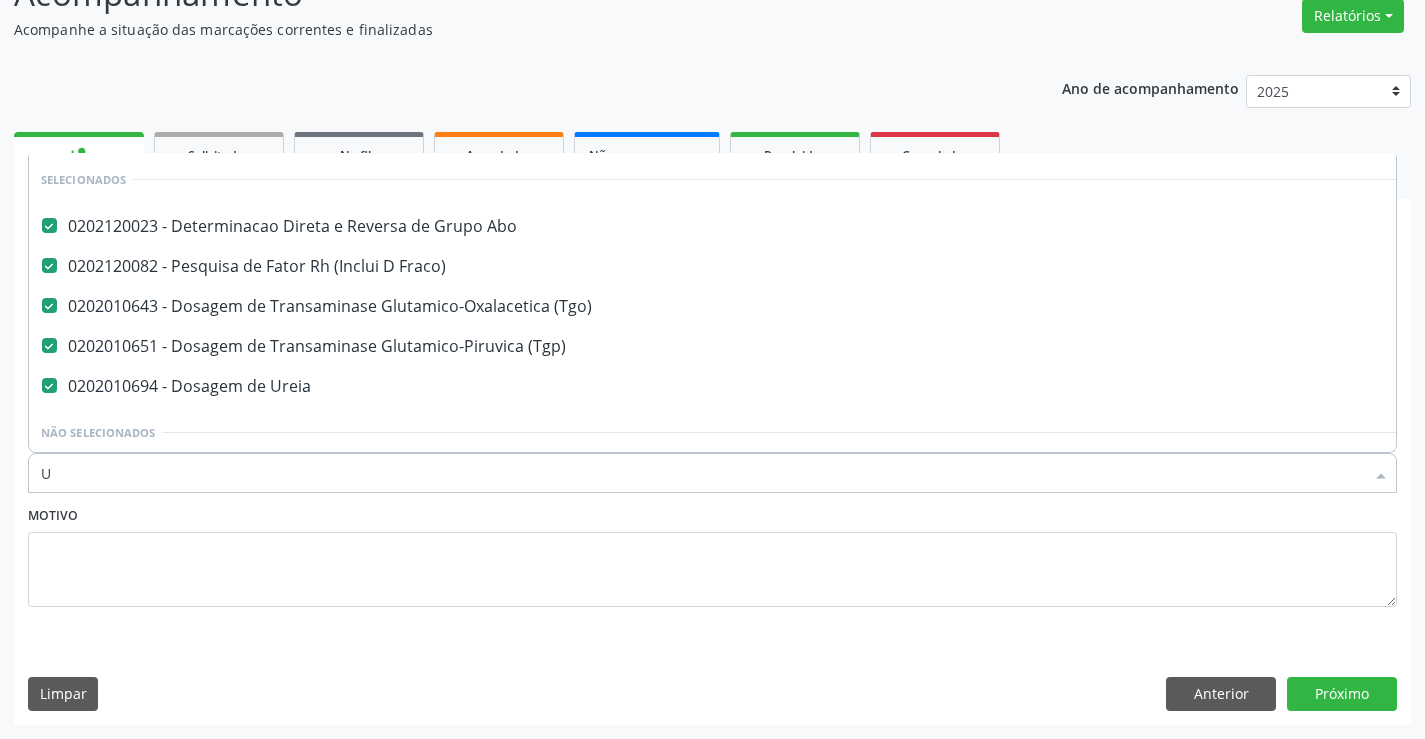 scroll, scrollTop: 0, scrollLeft: 0, axis: both 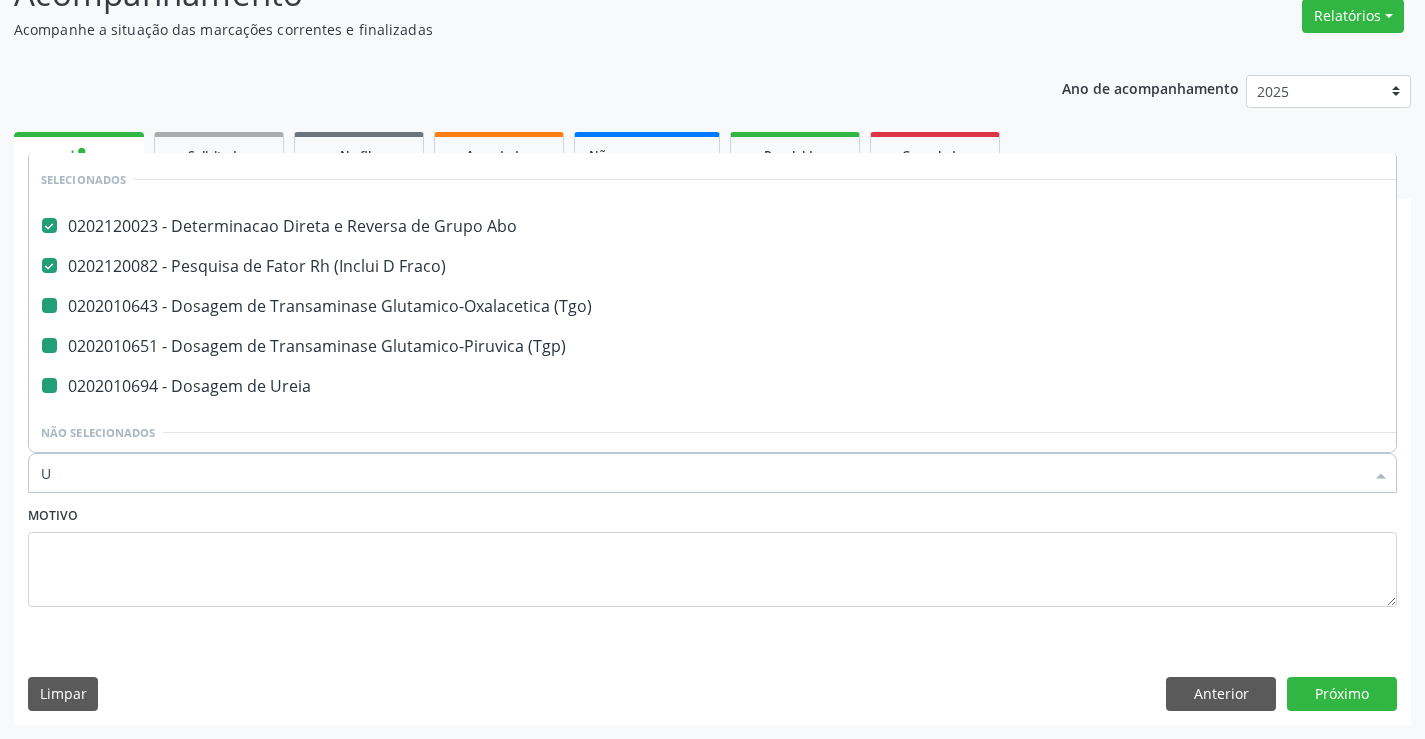 type on "UR" 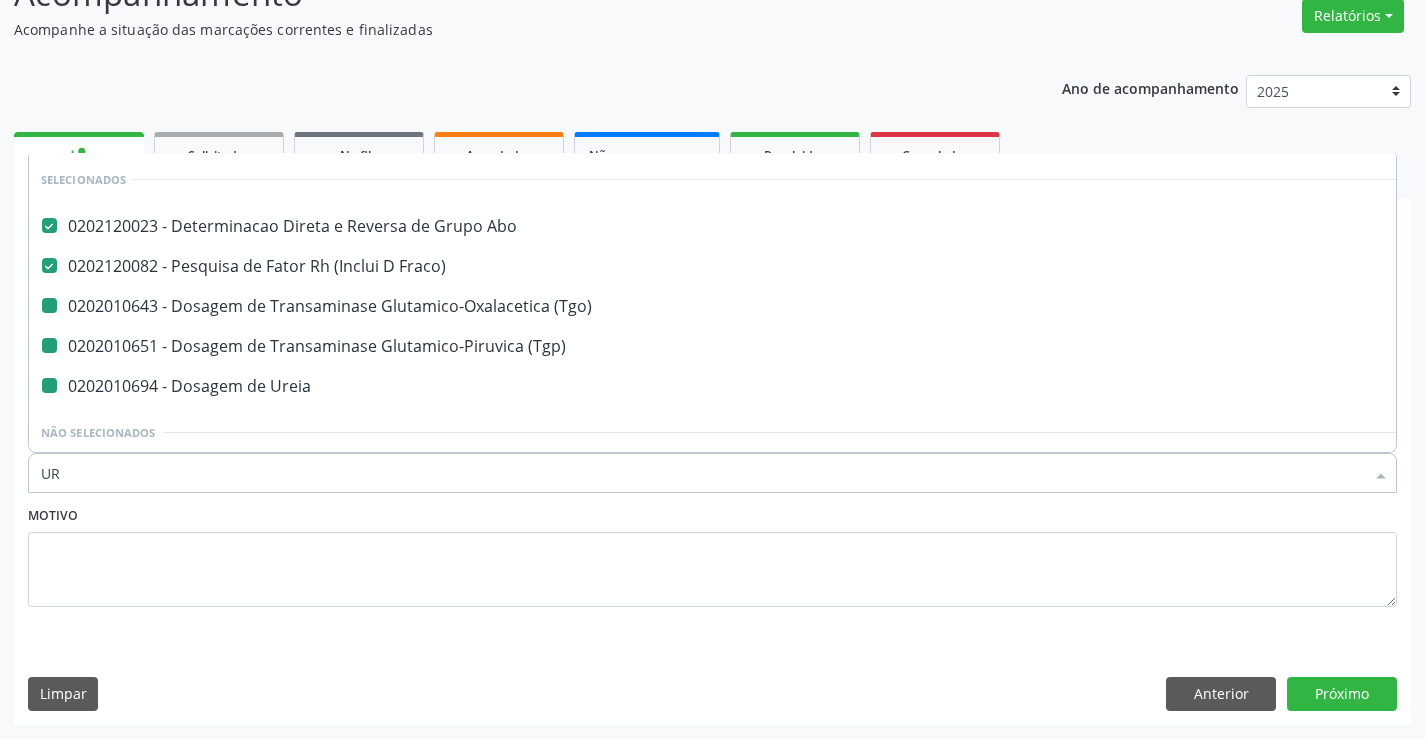 checkbox on "false" 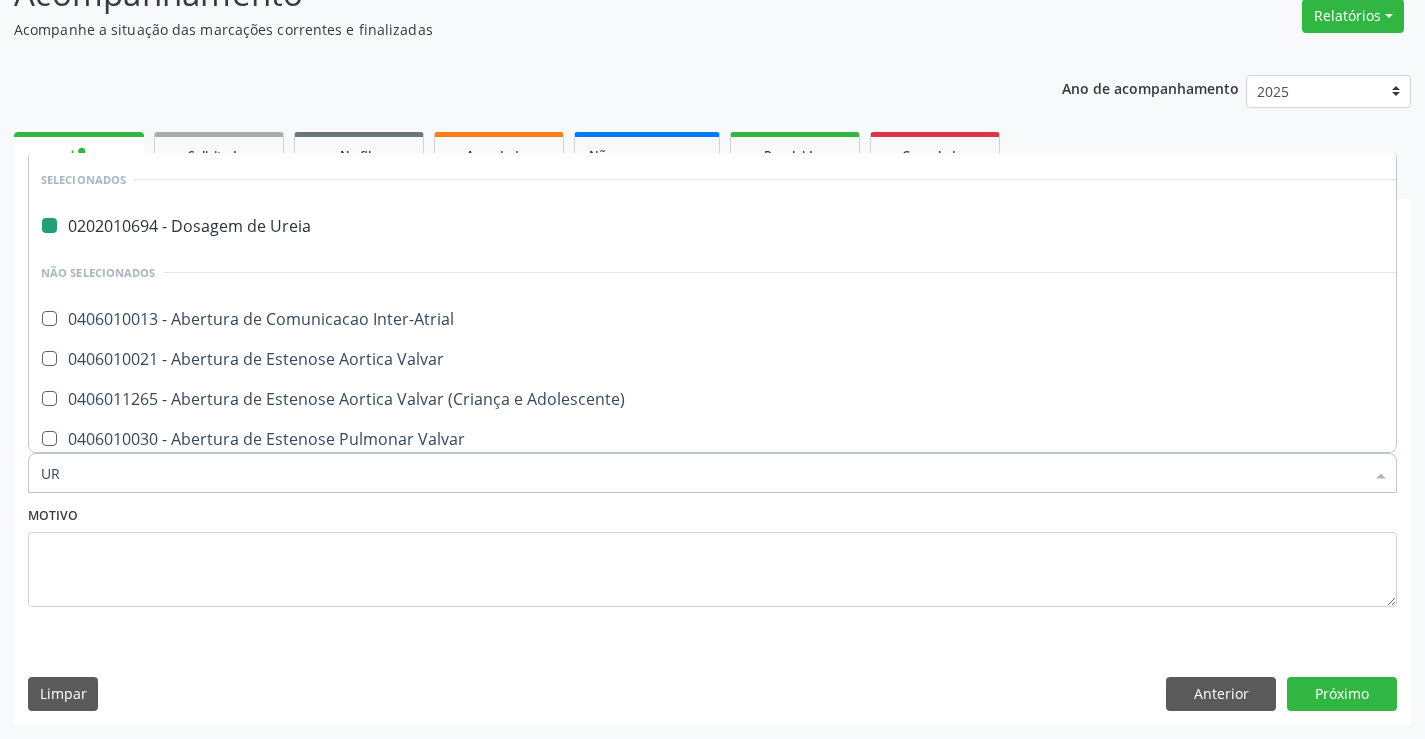 type on "URI" 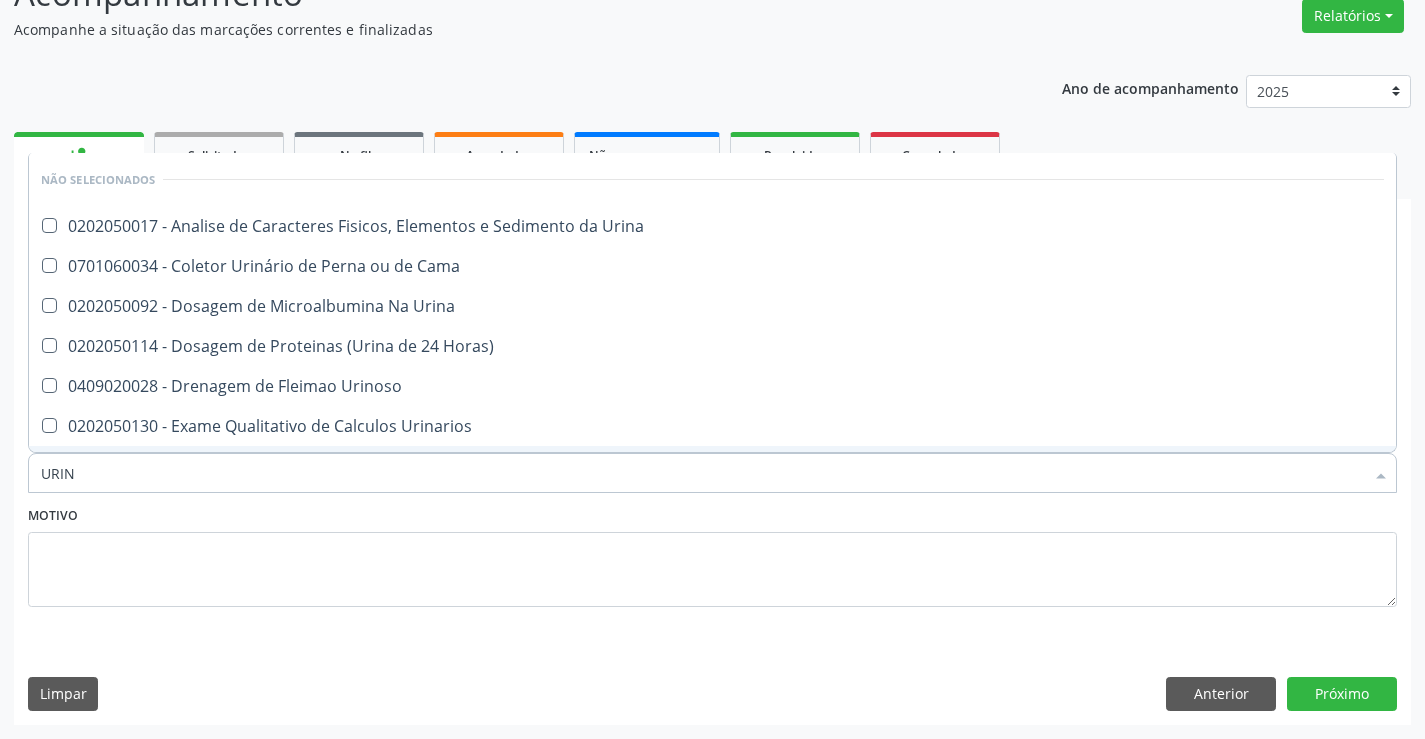 type on "URINA" 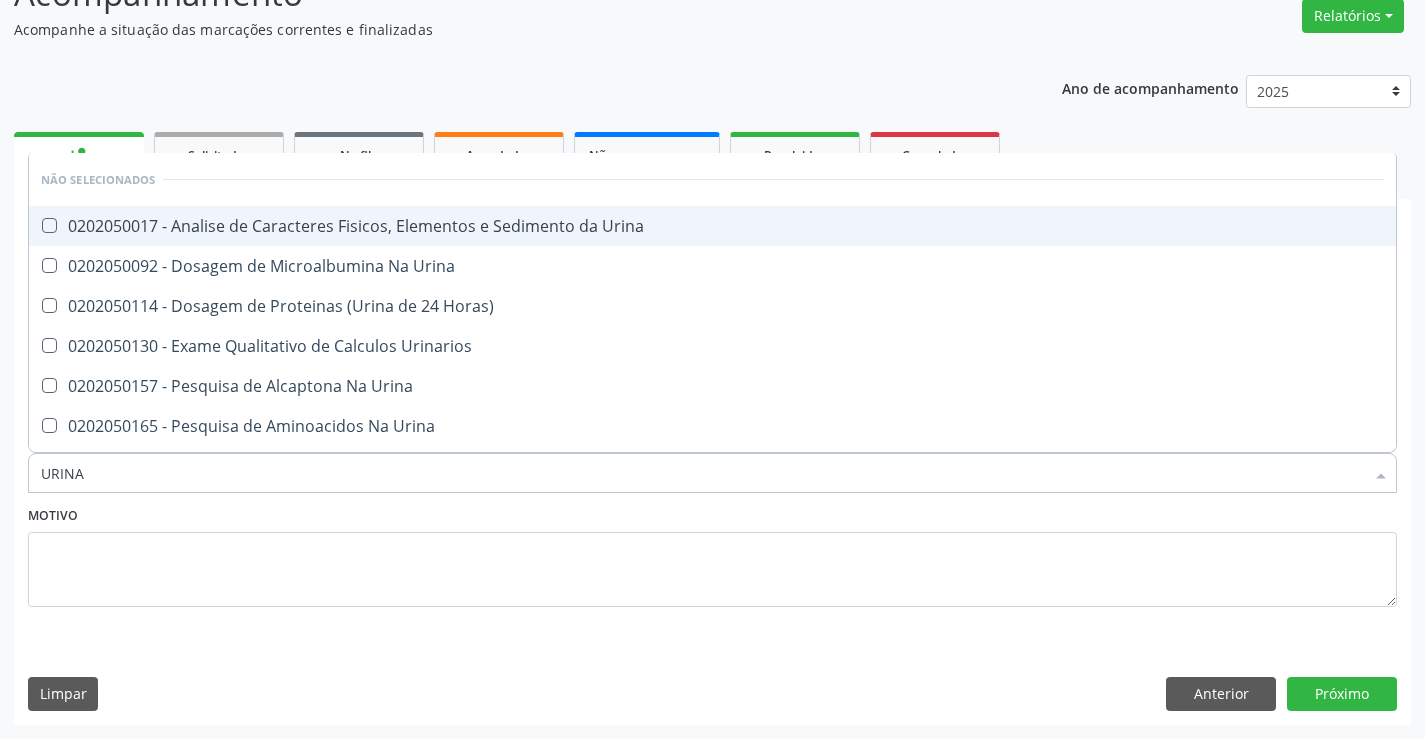 click on "0202050017 - Analise de Caracteres Fisicos, Elementos e Sedimento da Urina" at bounding box center (712, 226) 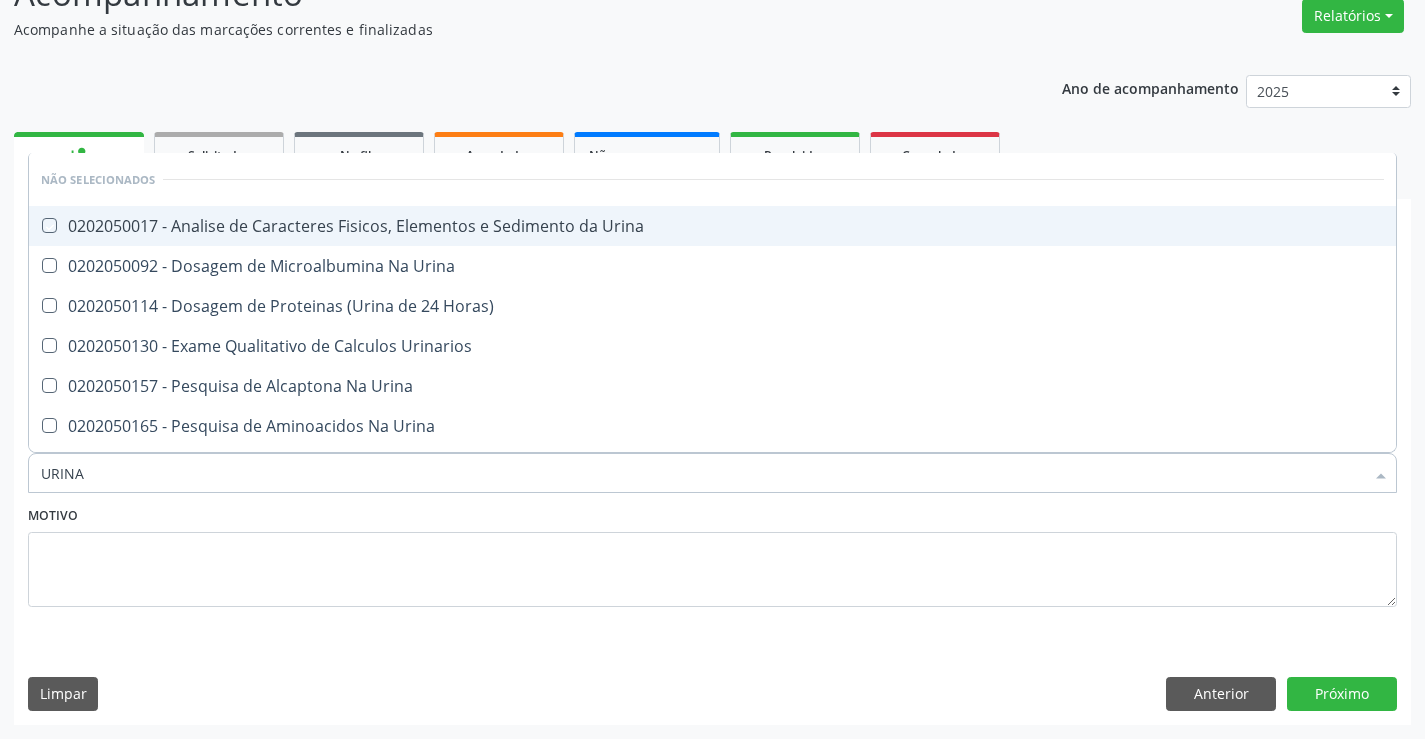 checkbox on "true" 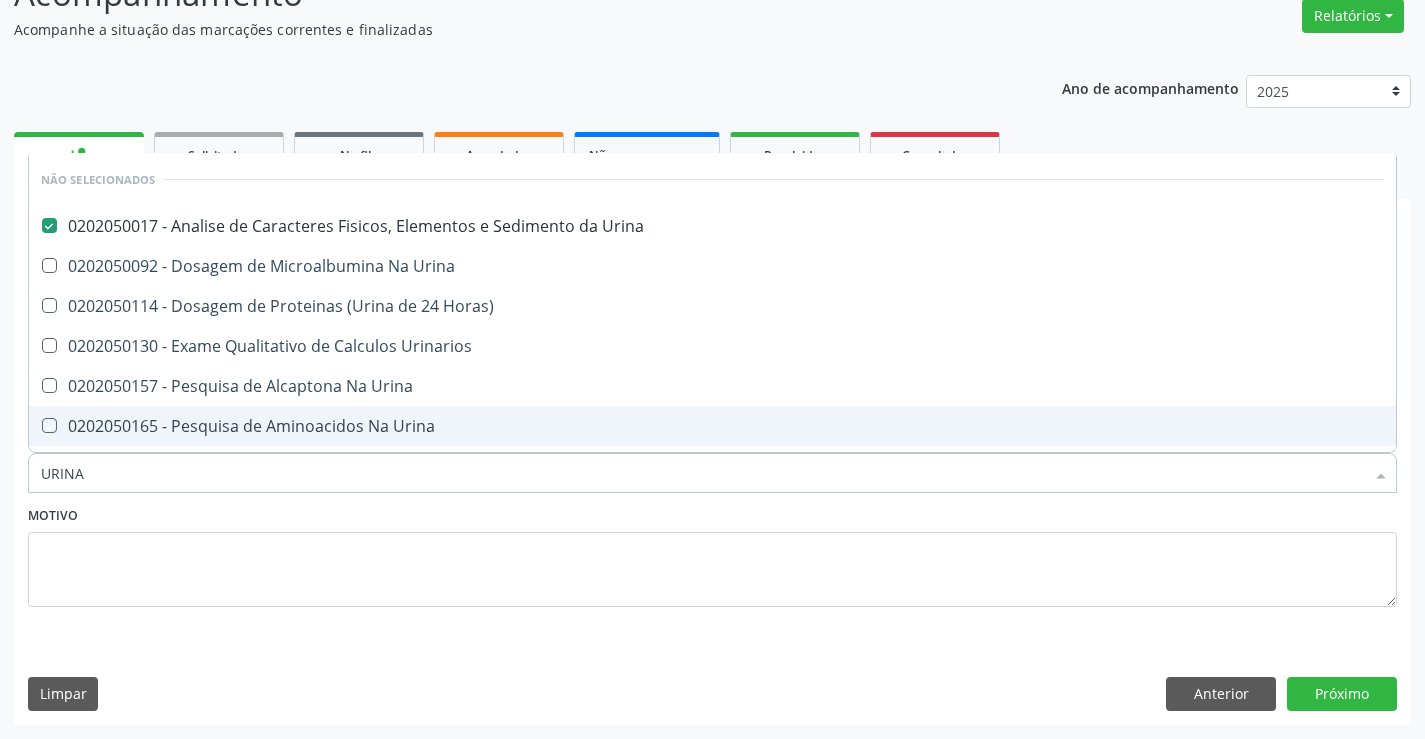 click on "Motivo" at bounding box center [712, 554] 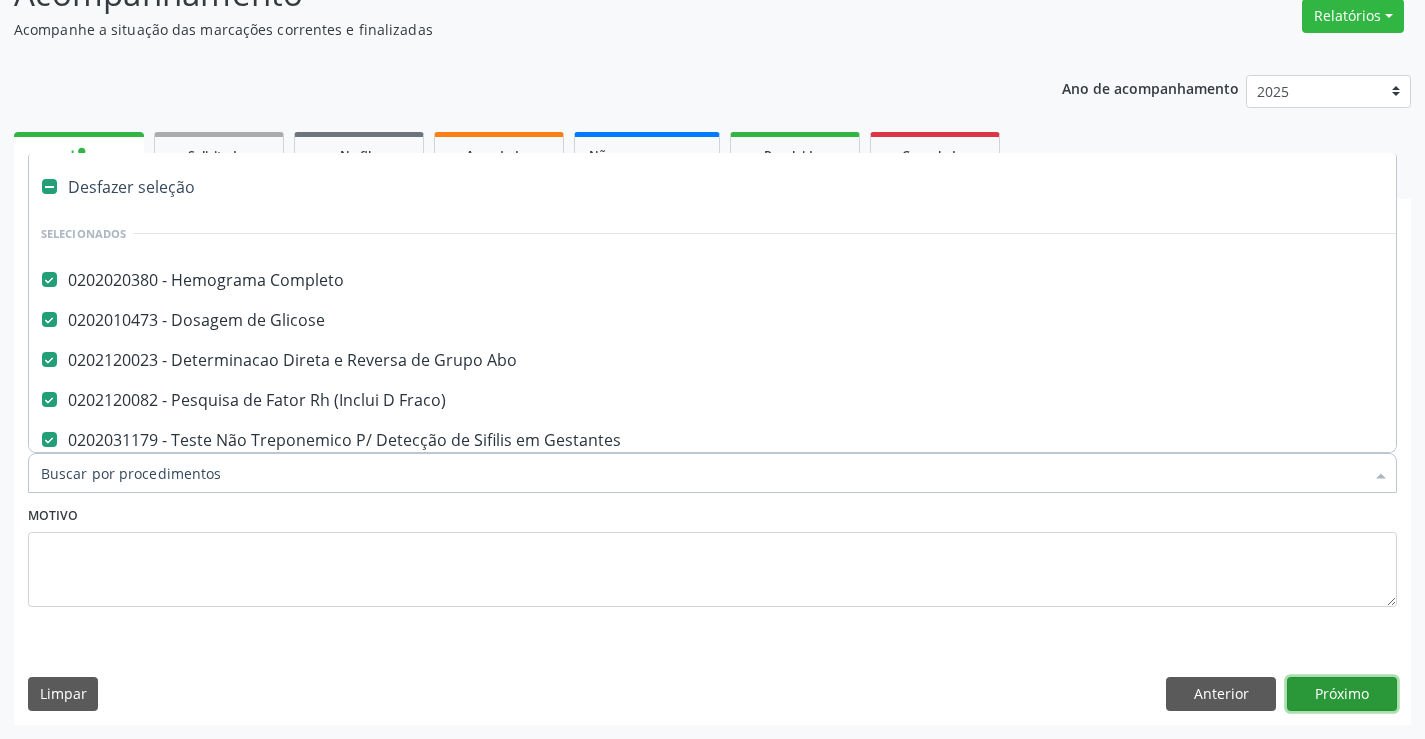 click on "Próximo" at bounding box center [1342, 694] 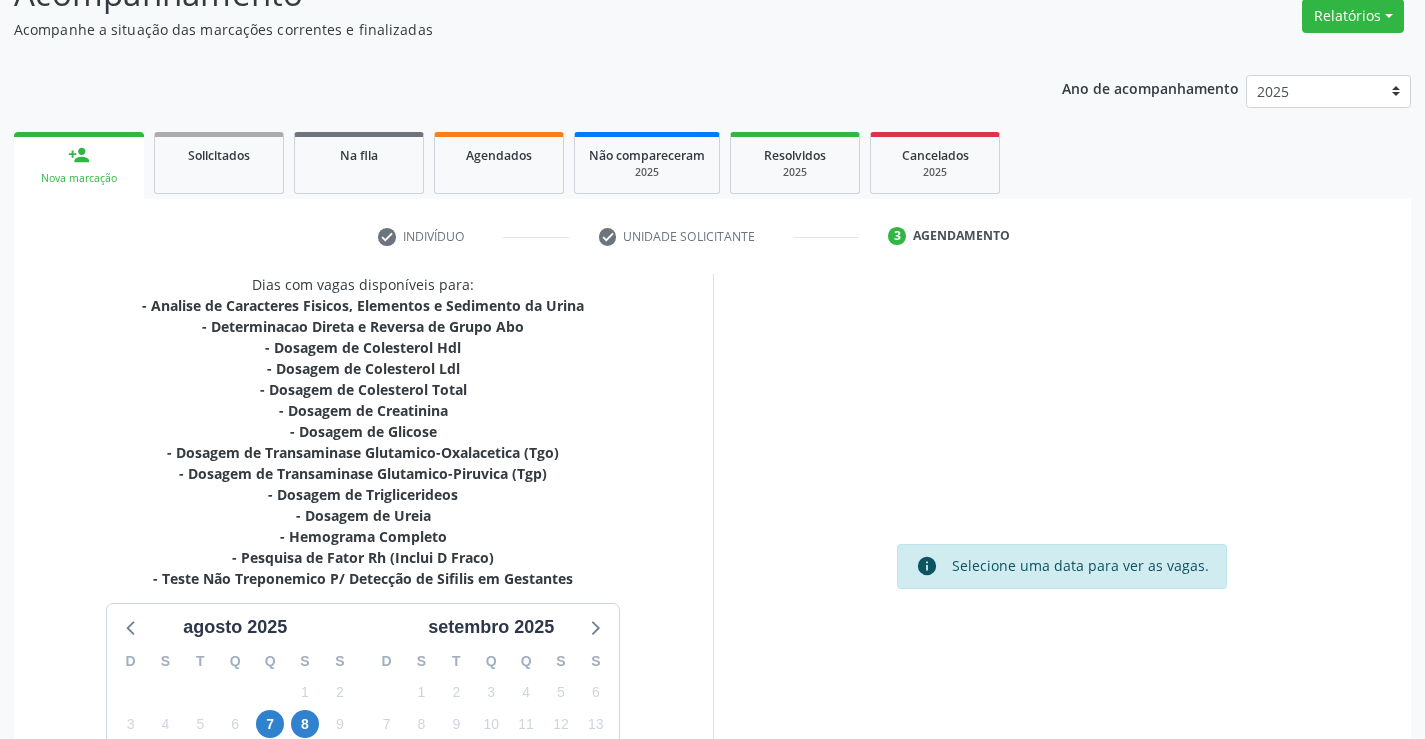 scroll, scrollTop: 267, scrollLeft: 0, axis: vertical 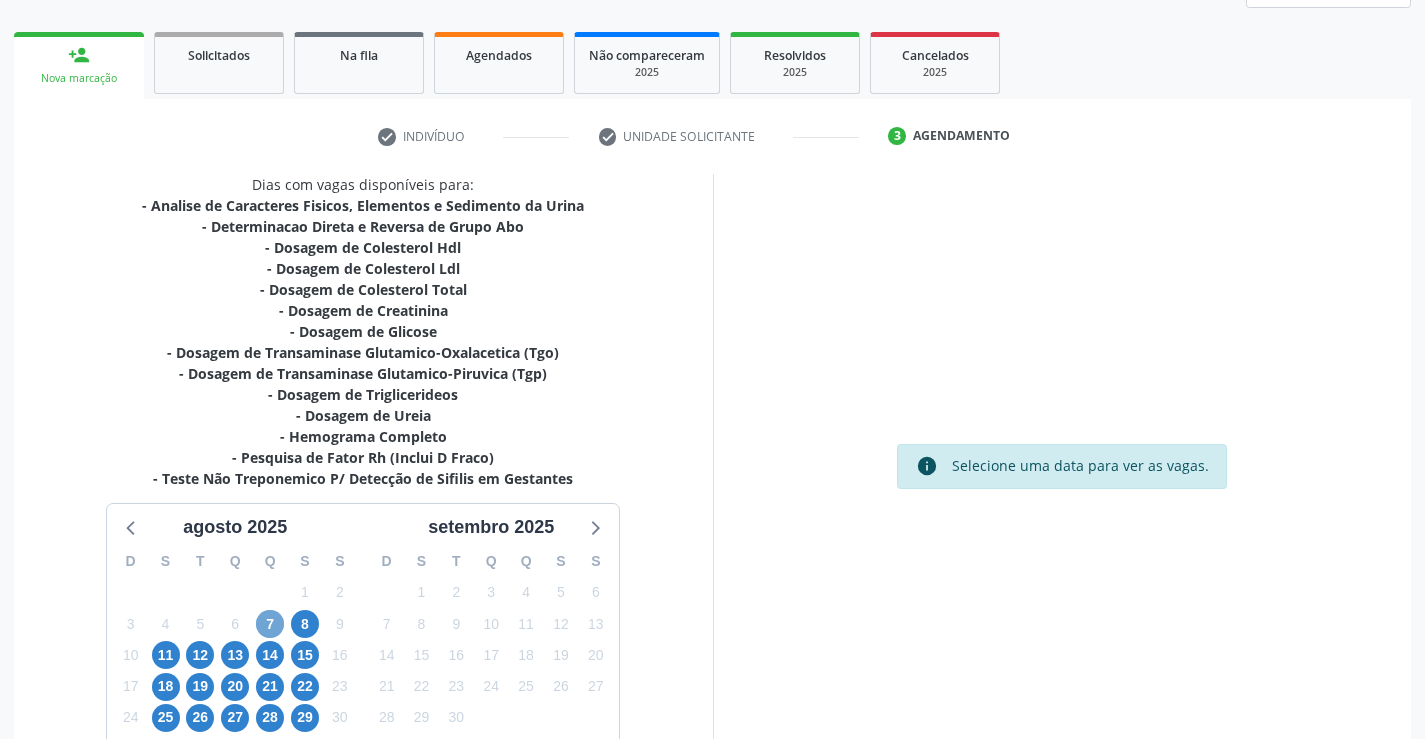 click on "7" at bounding box center [270, 624] 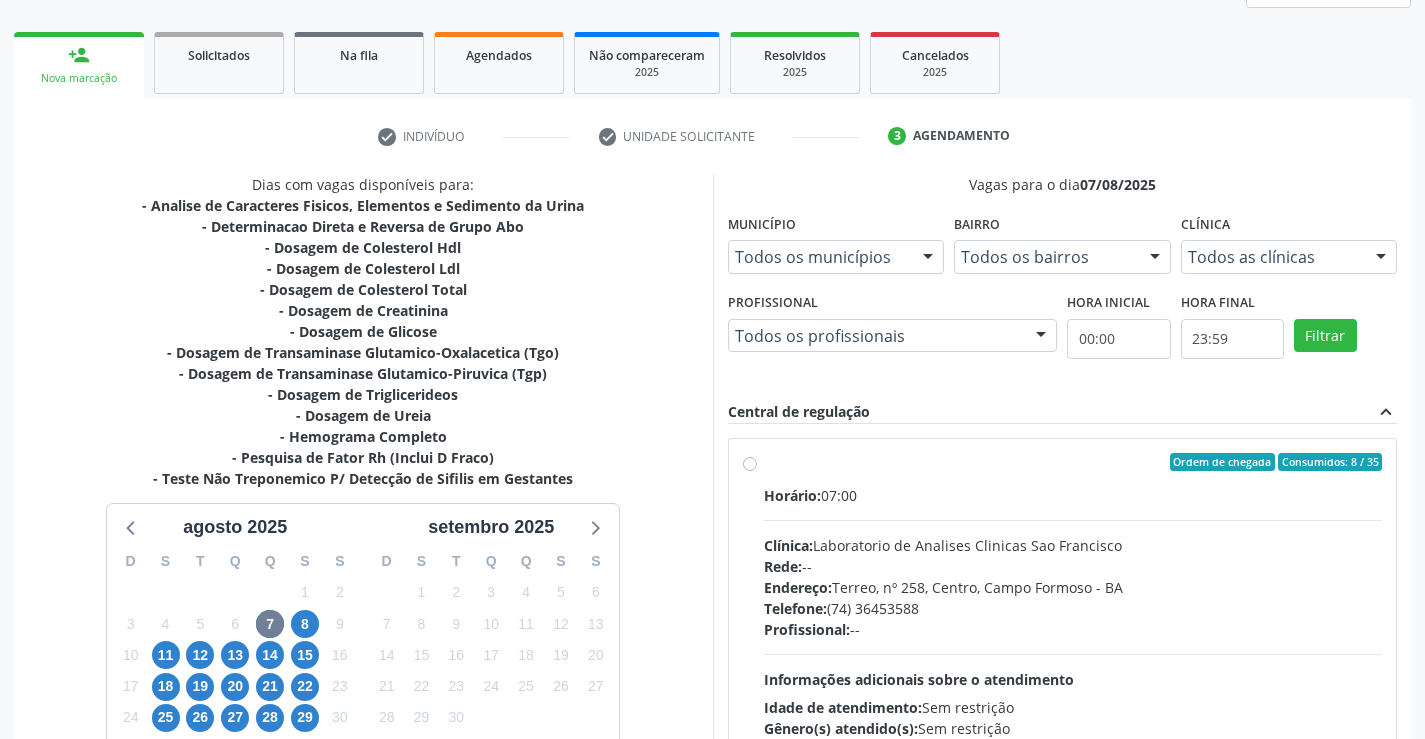 click on "Ordem de chegada
Consumidos: 8 / 35
Horário:   07:00
Clínica:  Laboratorio de Analises Clinicas Sao Francisco
Rede:
--
Endereço:   Terreo, nº 258, Centro, Campo Formoso - BA
Telefone:   (74) 36453588
Profissional:
--
Informações adicionais sobre o atendimento
Idade de atendimento:
Sem restrição
Gênero(s) atendido(s):
Sem restrição
Informações adicionais:
--" at bounding box center [1073, 606] 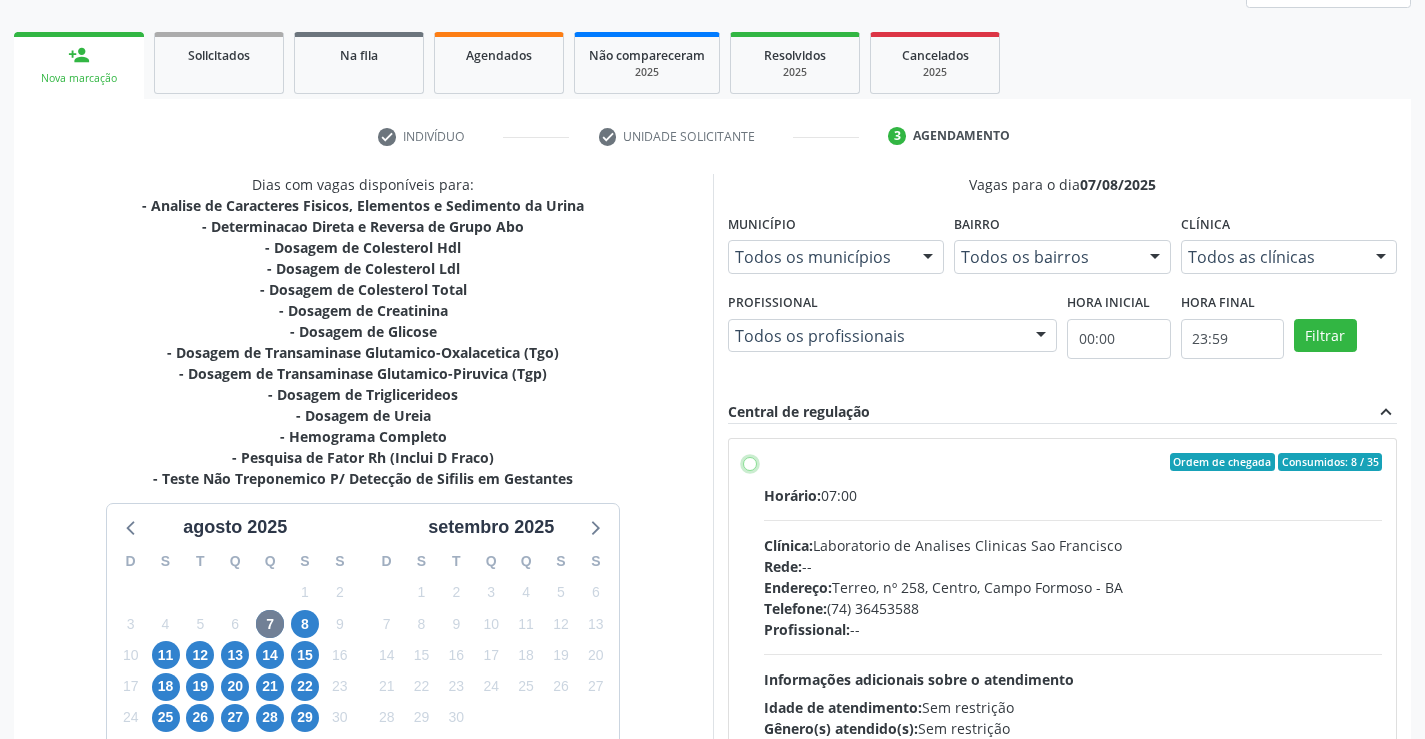 radio on "true" 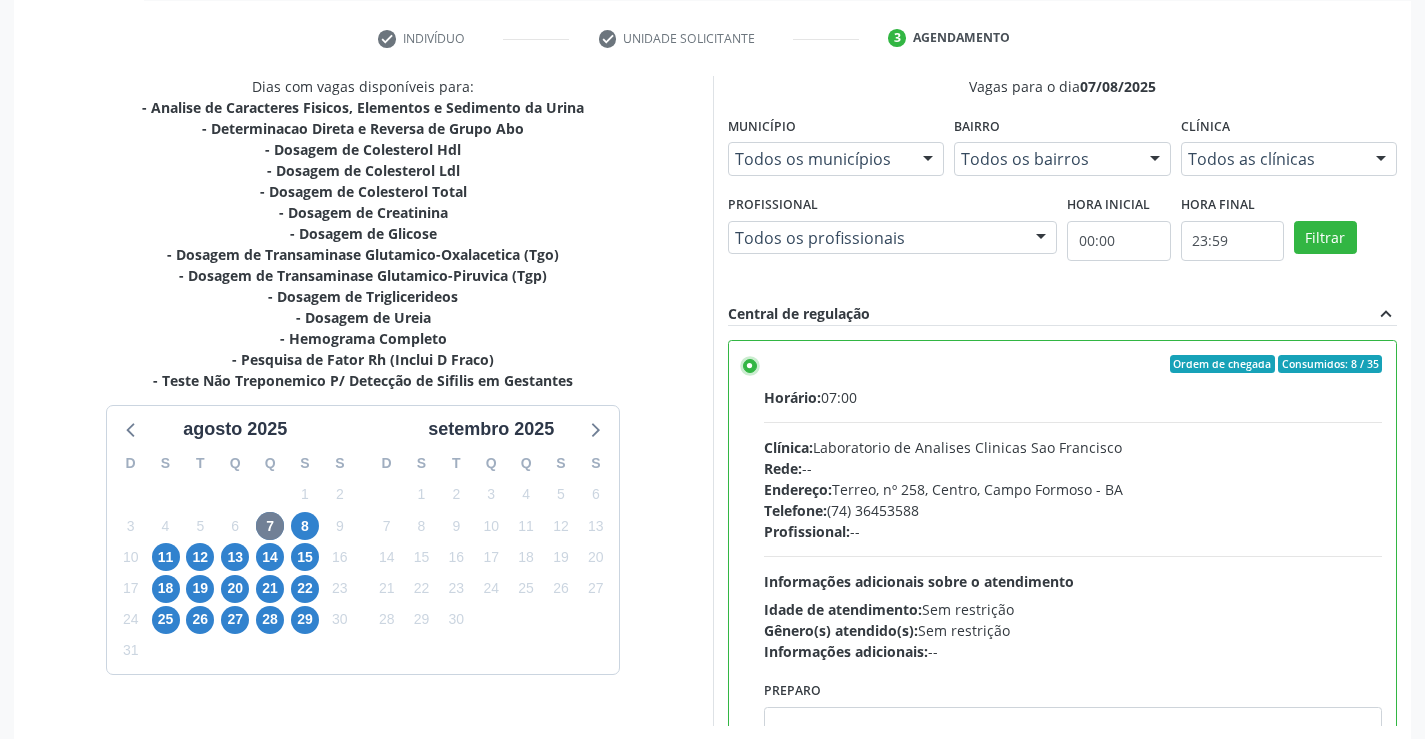 scroll, scrollTop: 456, scrollLeft: 0, axis: vertical 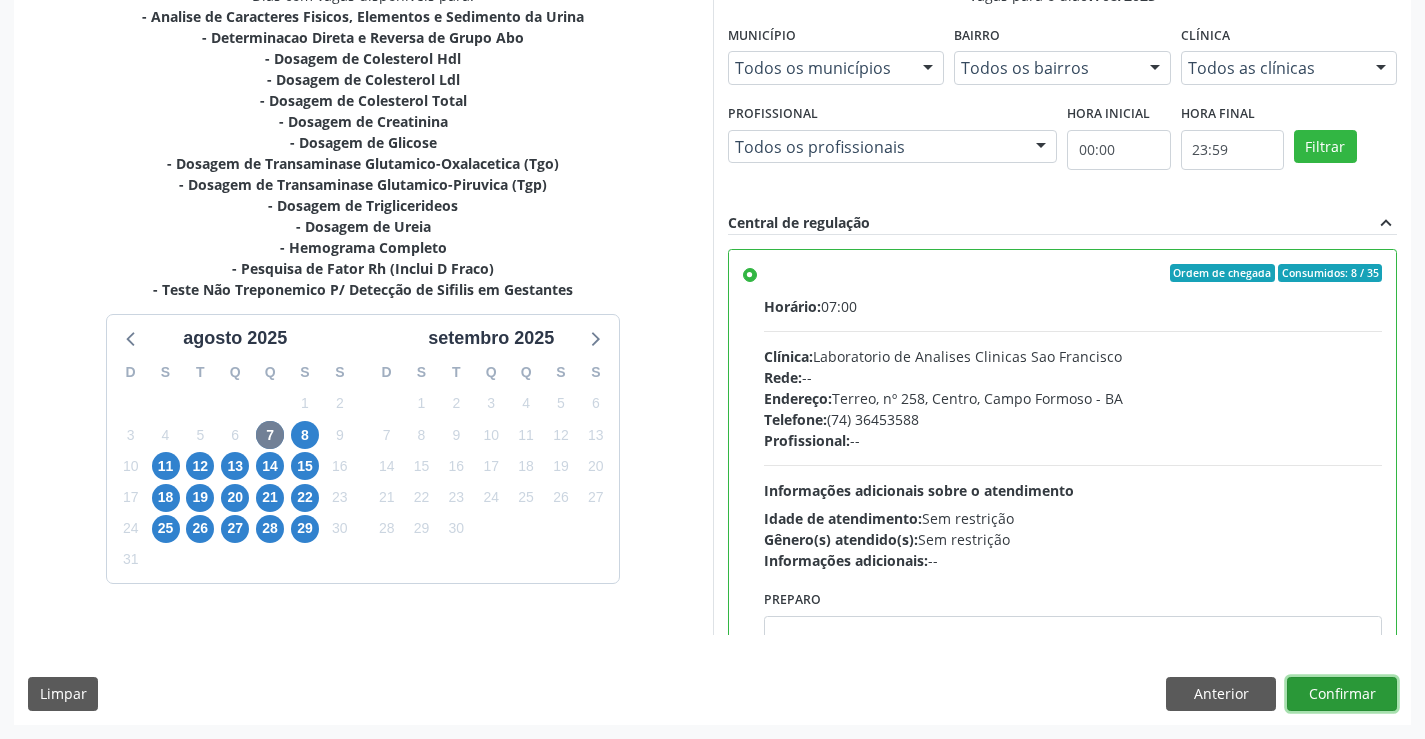 click on "Confirmar" at bounding box center (1342, 694) 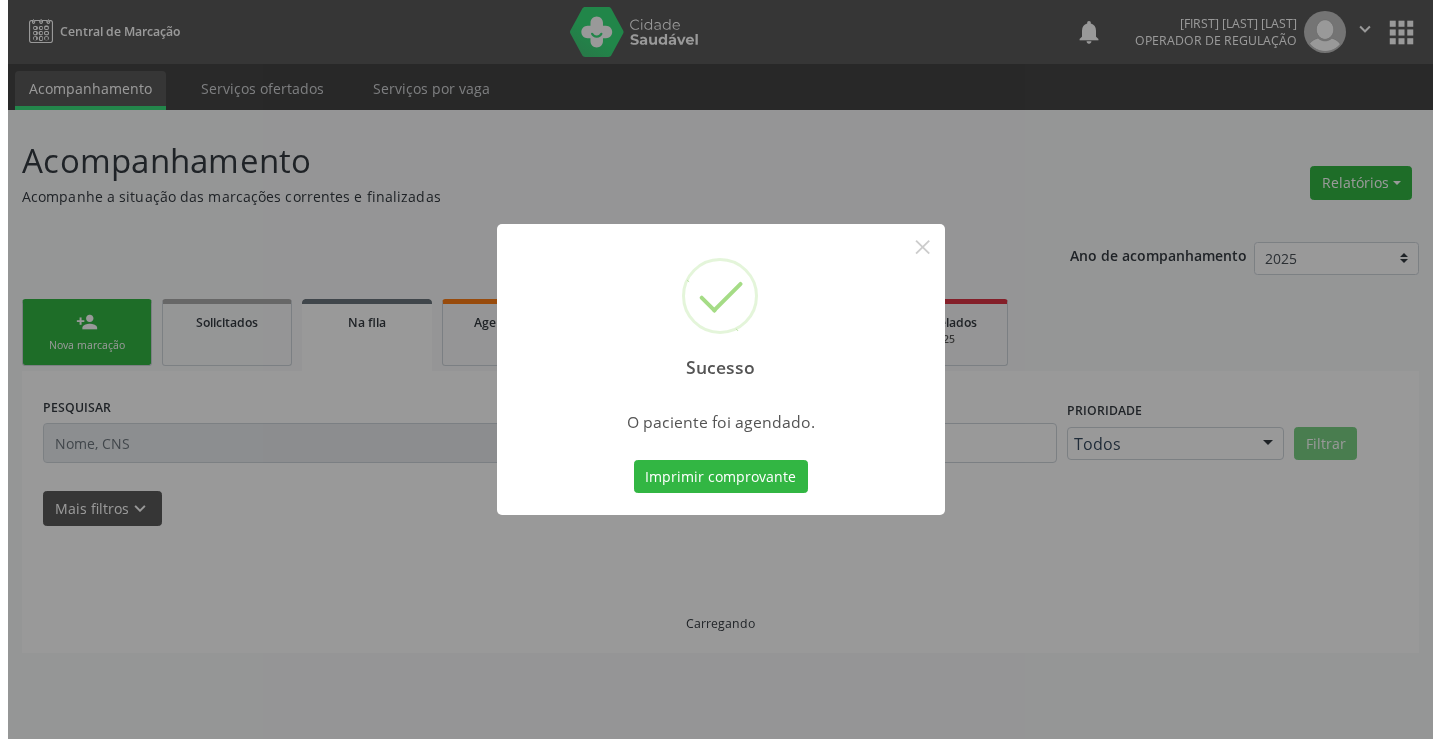 scroll, scrollTop: 0, scrollLeft: 0, axis: both 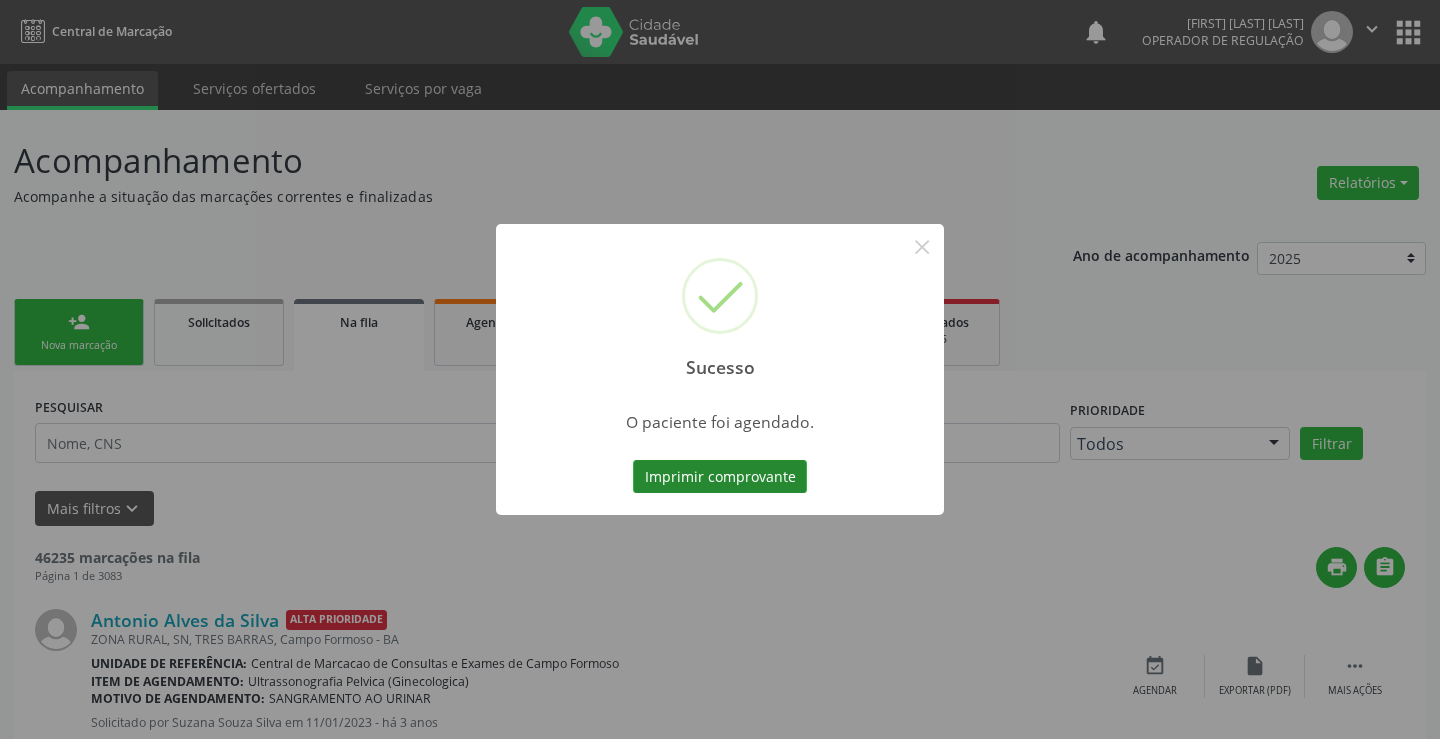click on "Imprimir comprovante" at bounding box center [720, 477] 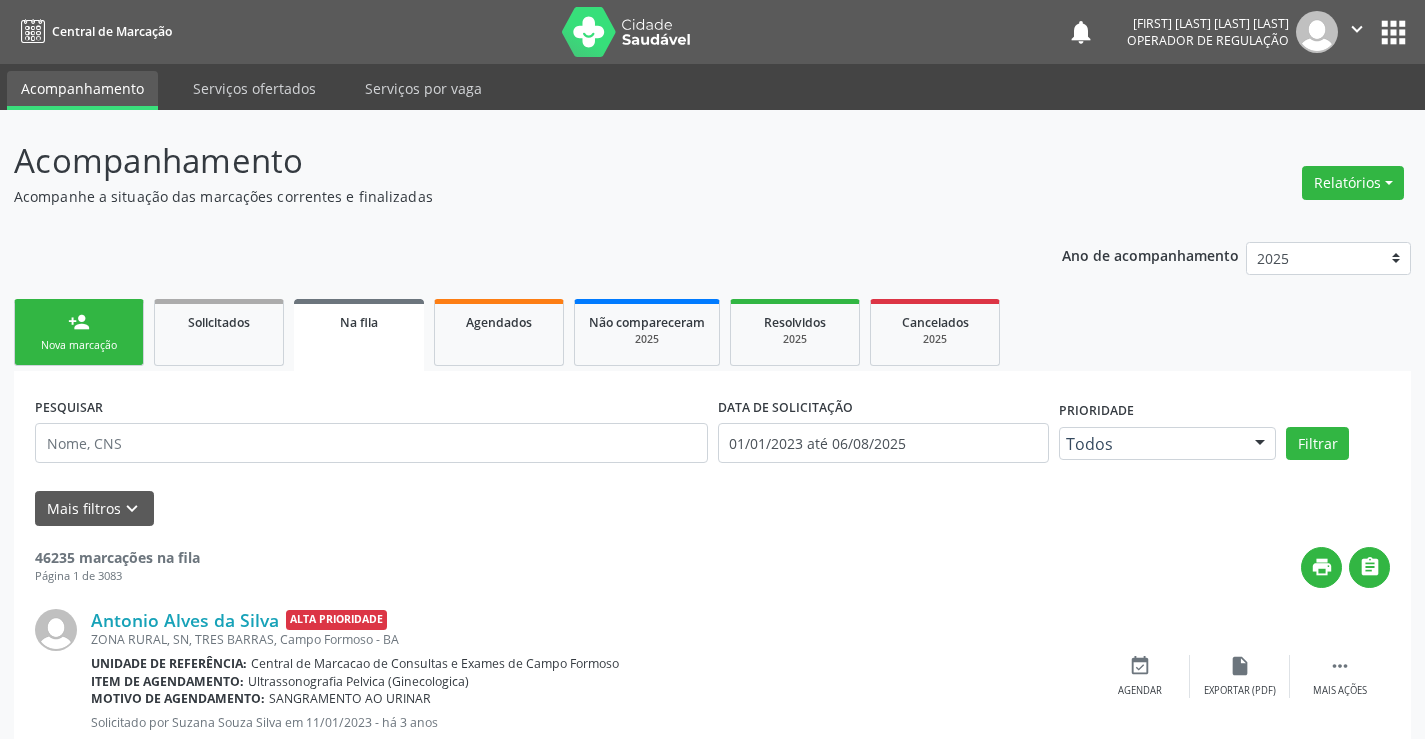 scroll, scrollTop: 0, scrollLeft: 0, axis: both 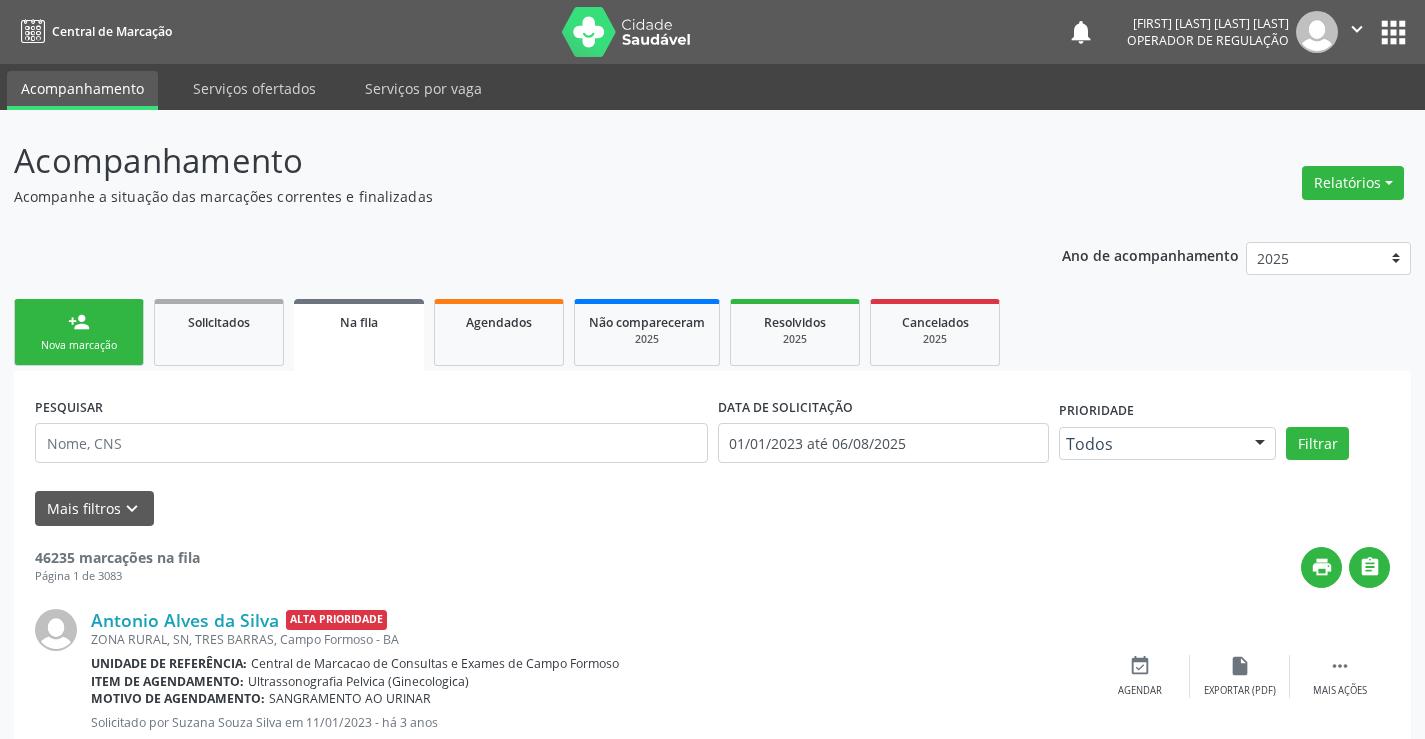 click on "Nova marcação" at bounding box center [79, 345] 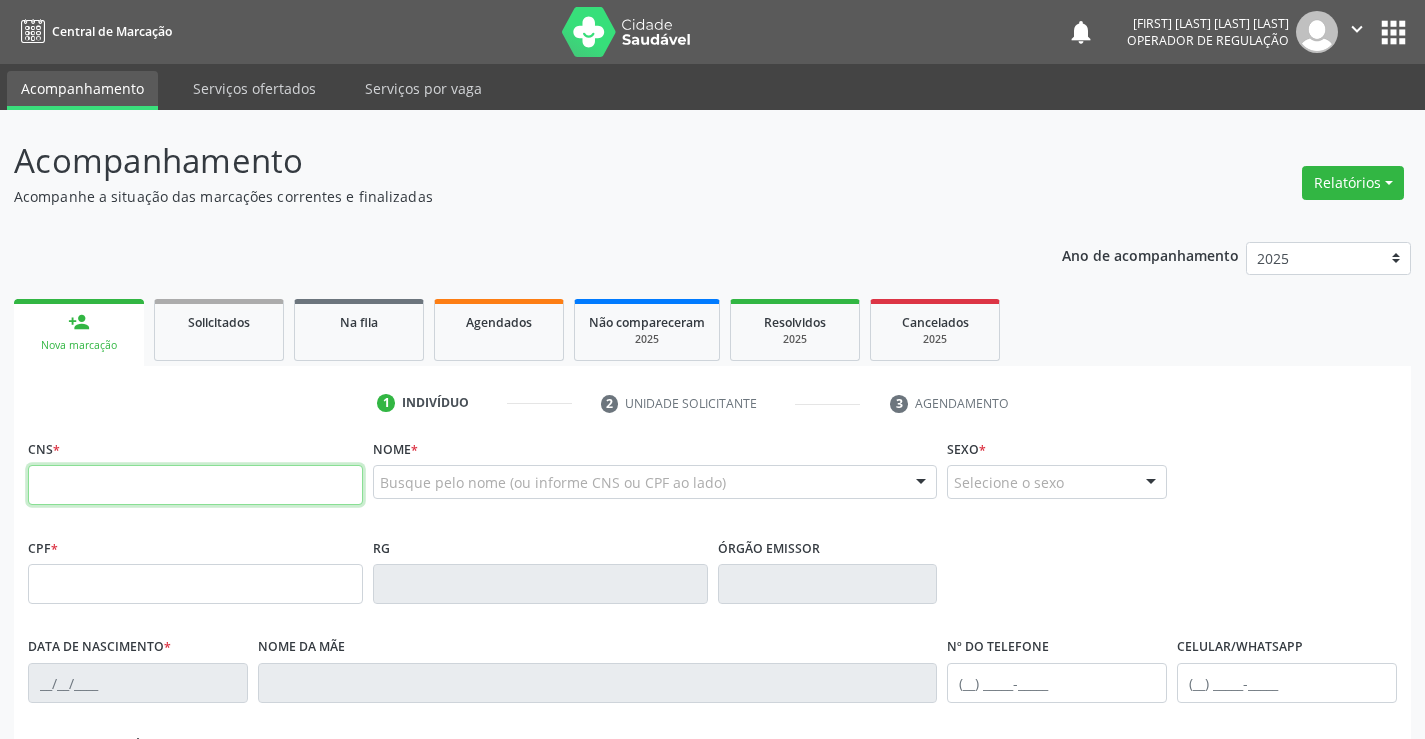 click at bounding box center (195, 485) 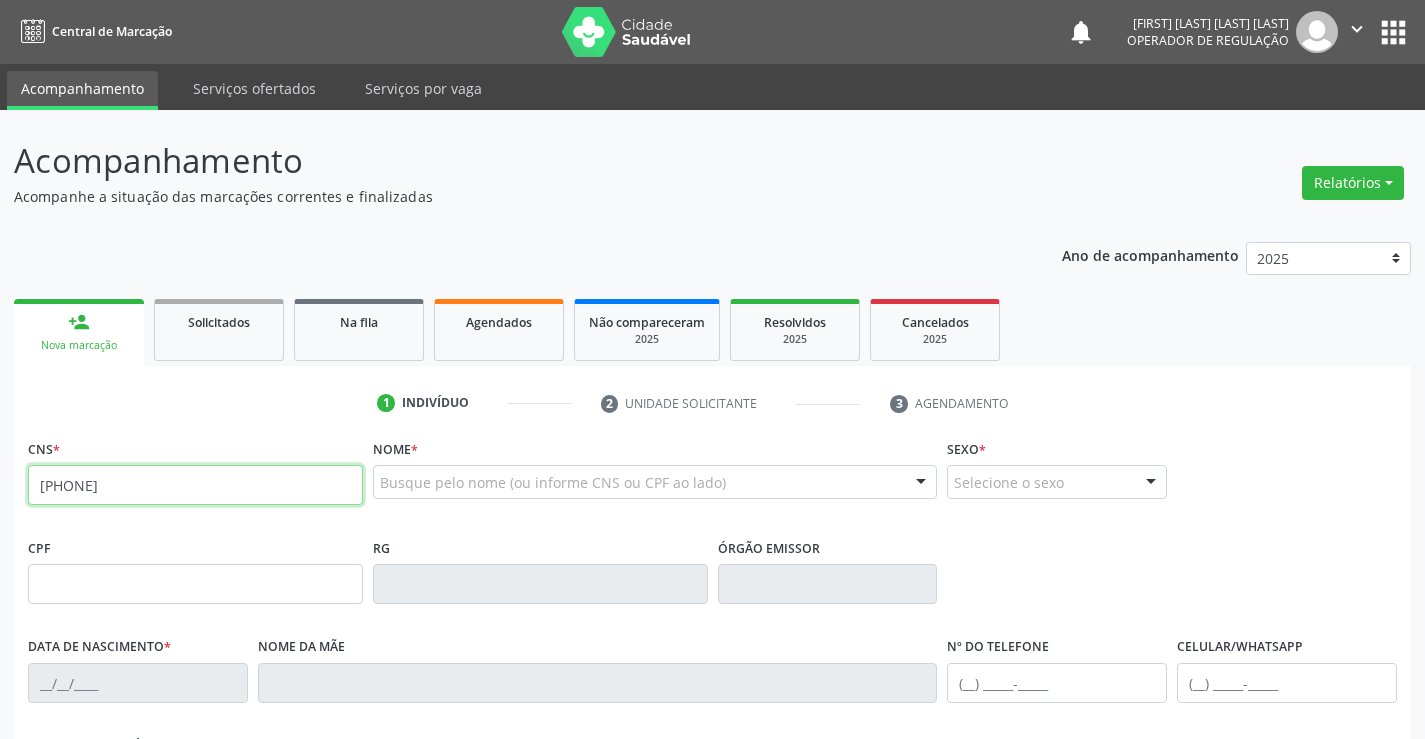 type on "704 6096 1537 7327" 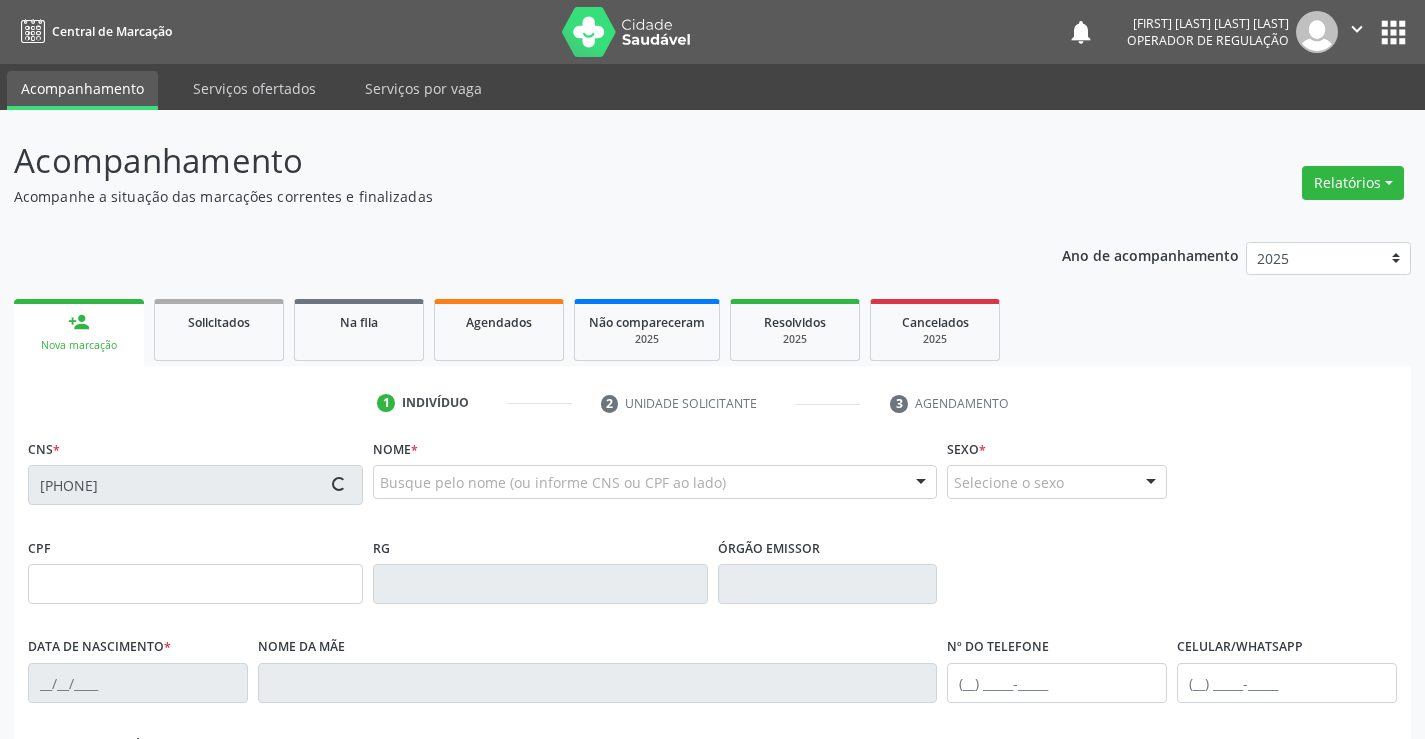 type on "22/04/2016" 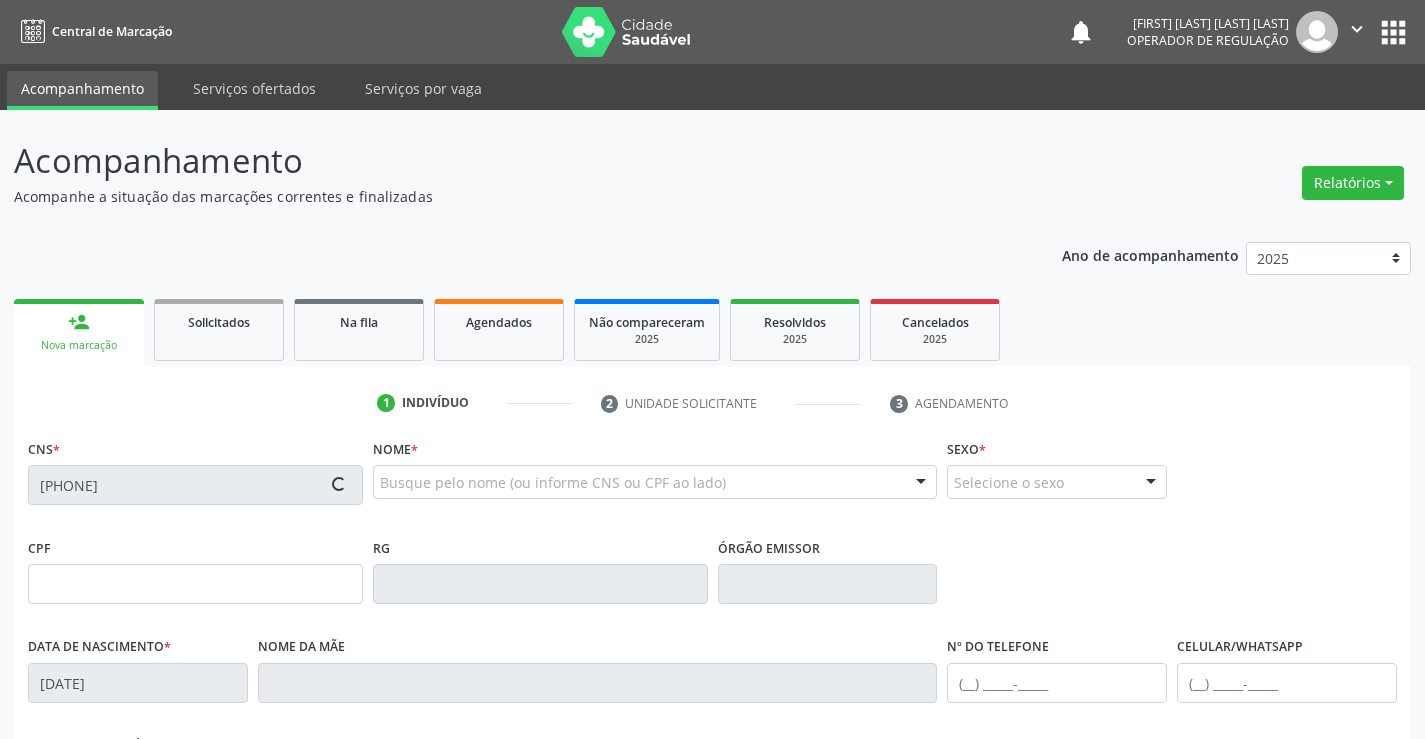 type on "S/N" 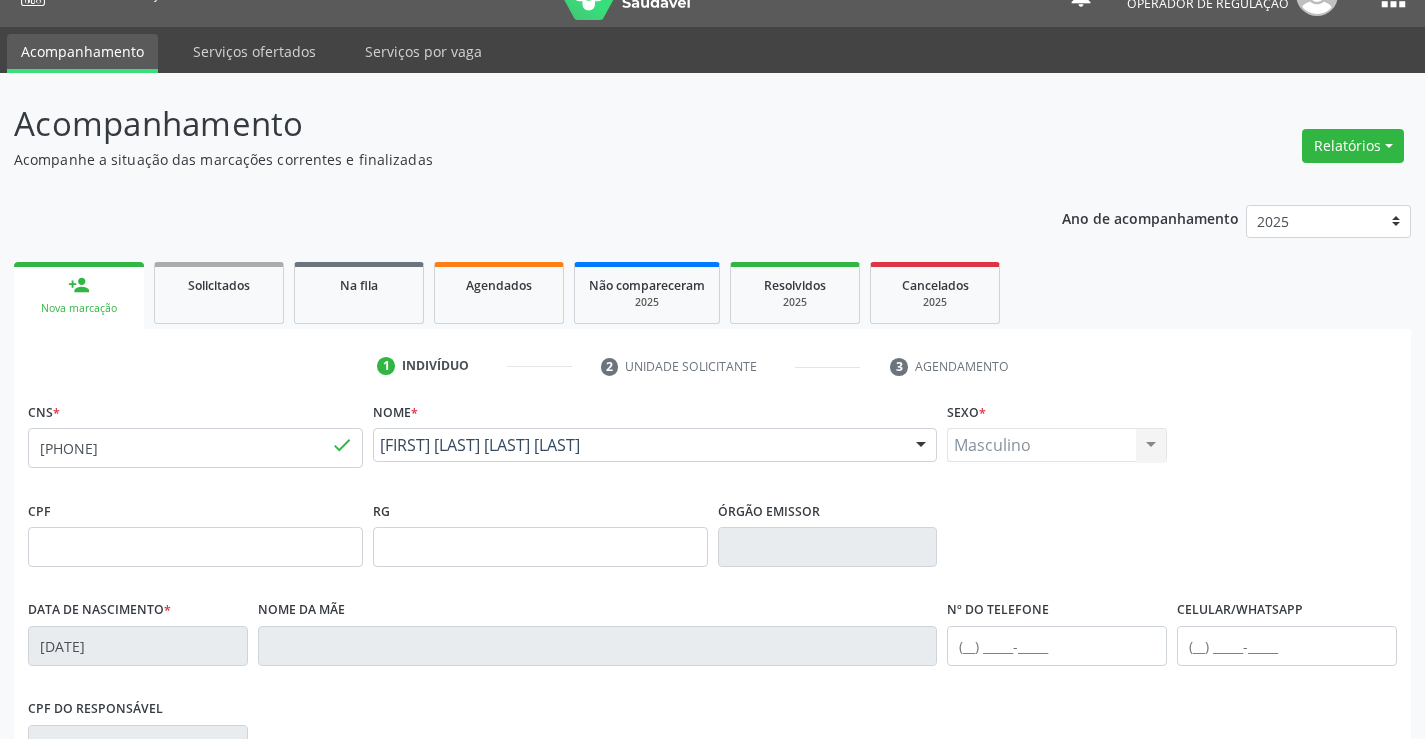 scroll, scrollTop: 100, scrollLeft: 0, axis: vertical 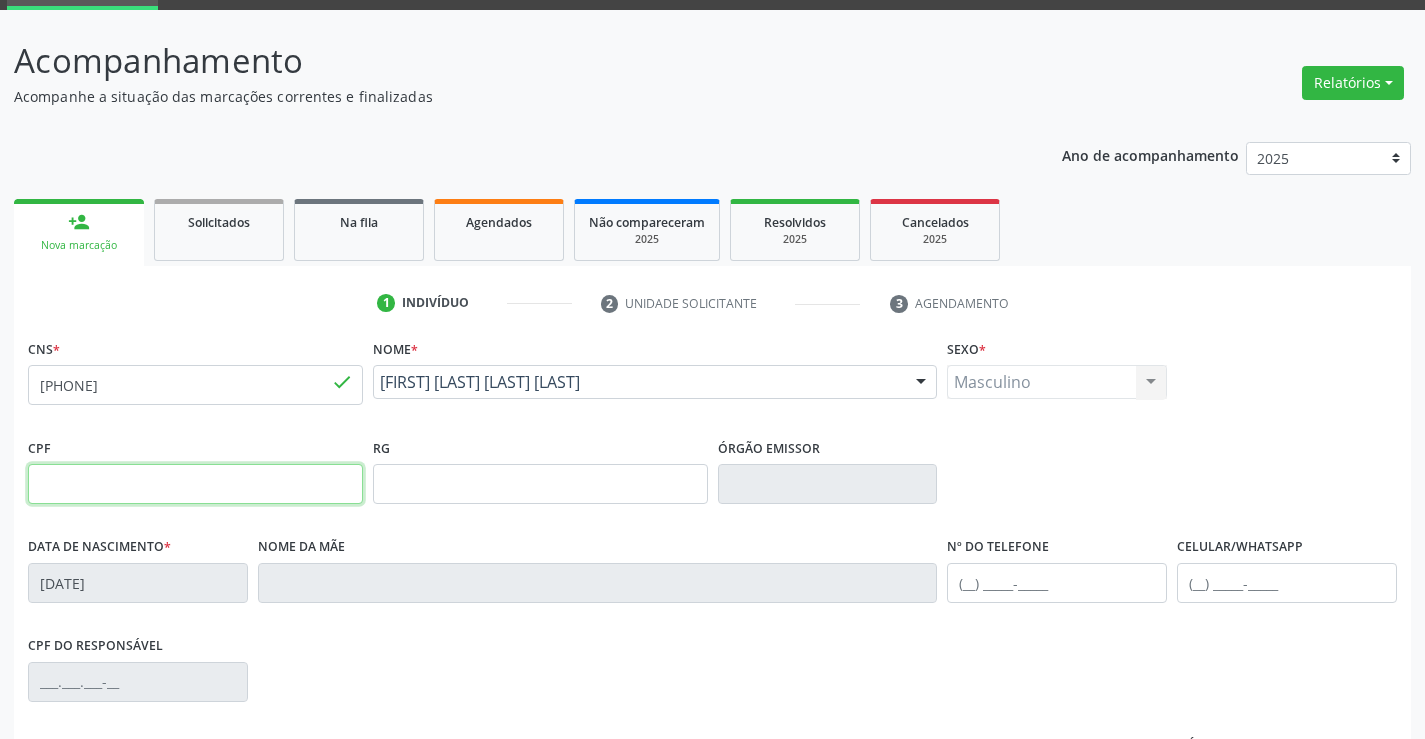 click at bounding box center (195, 484) 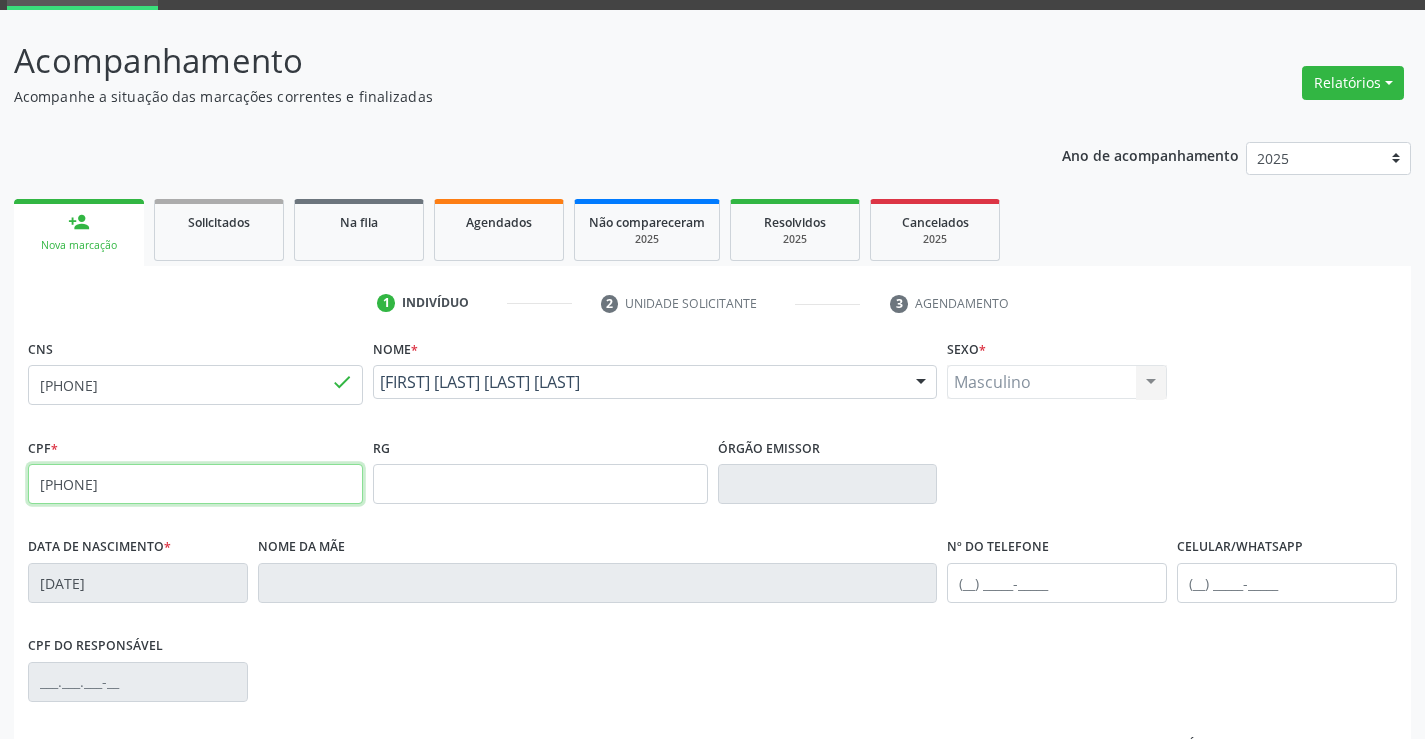 type on "089.083.665-55" 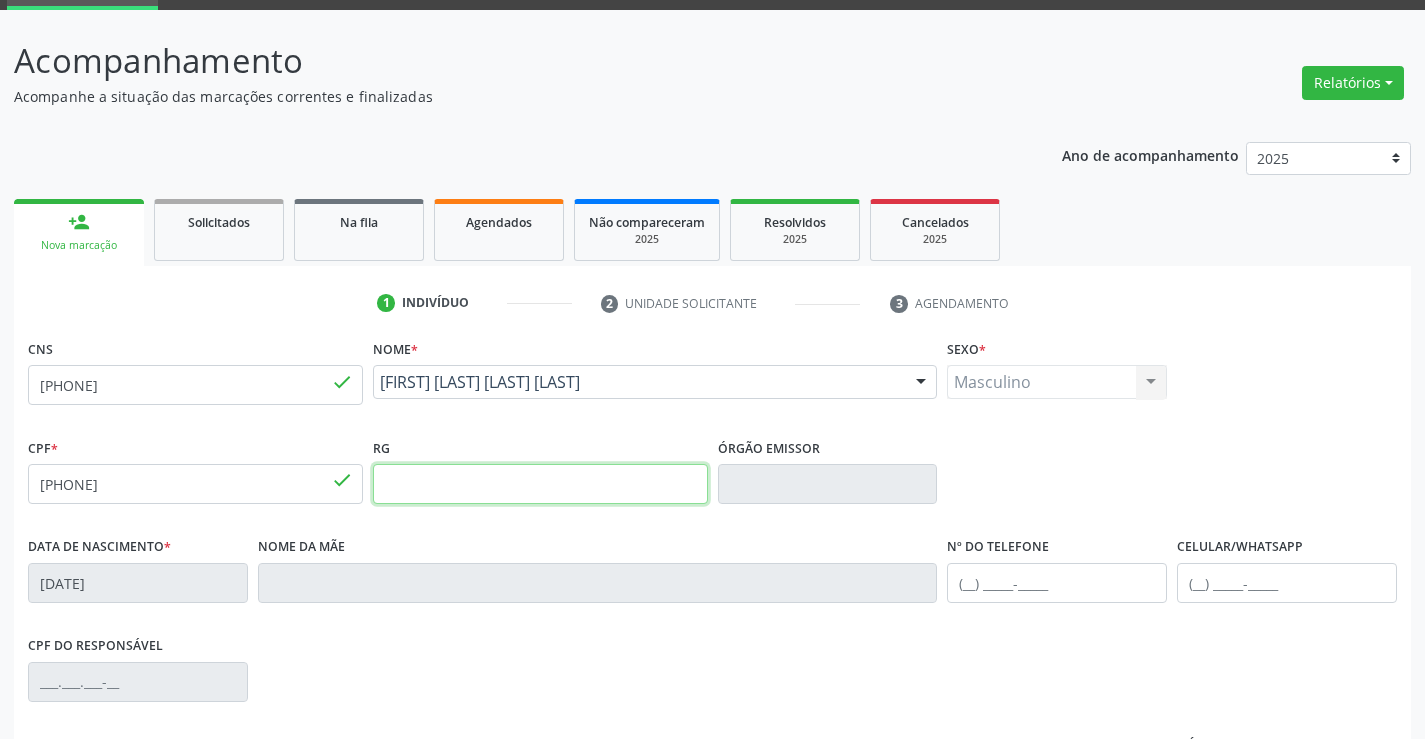 click at bounding box center [540, 484] 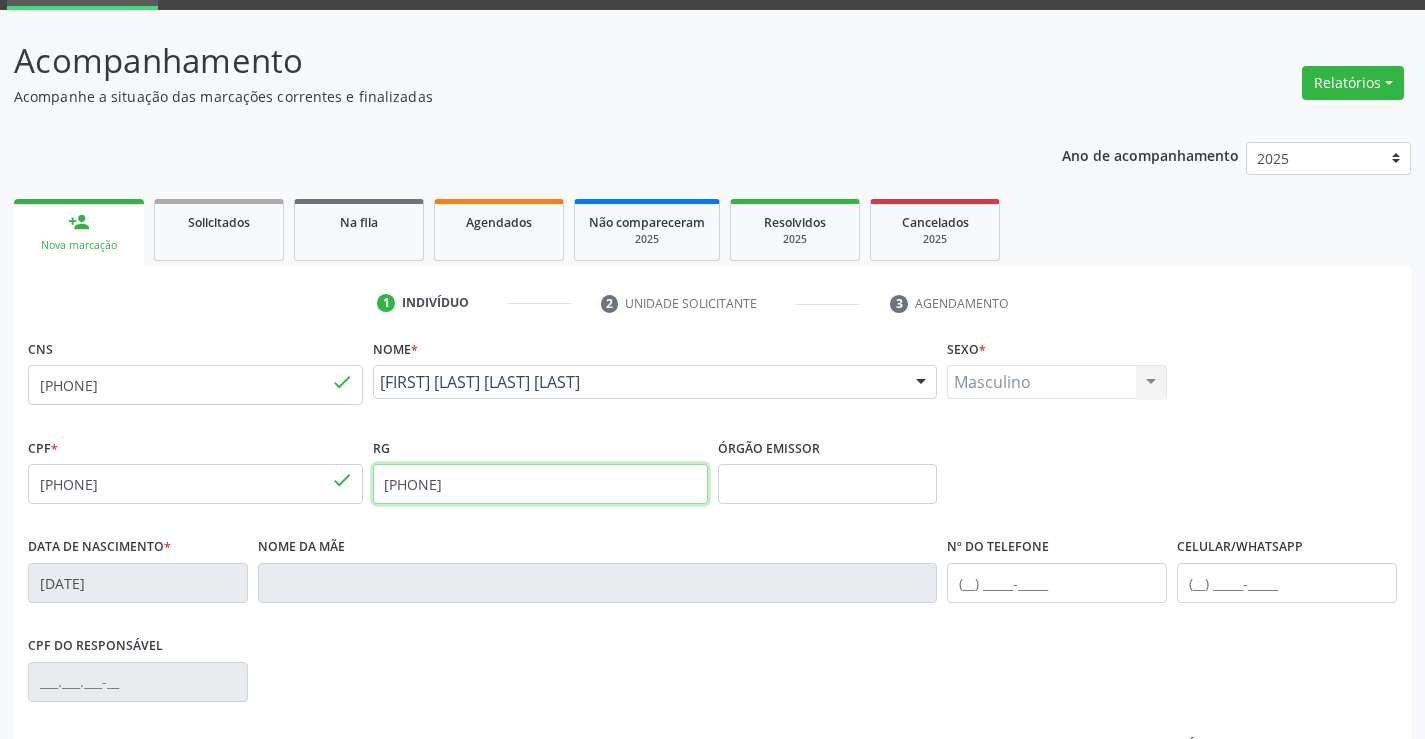 type on "2398808467" 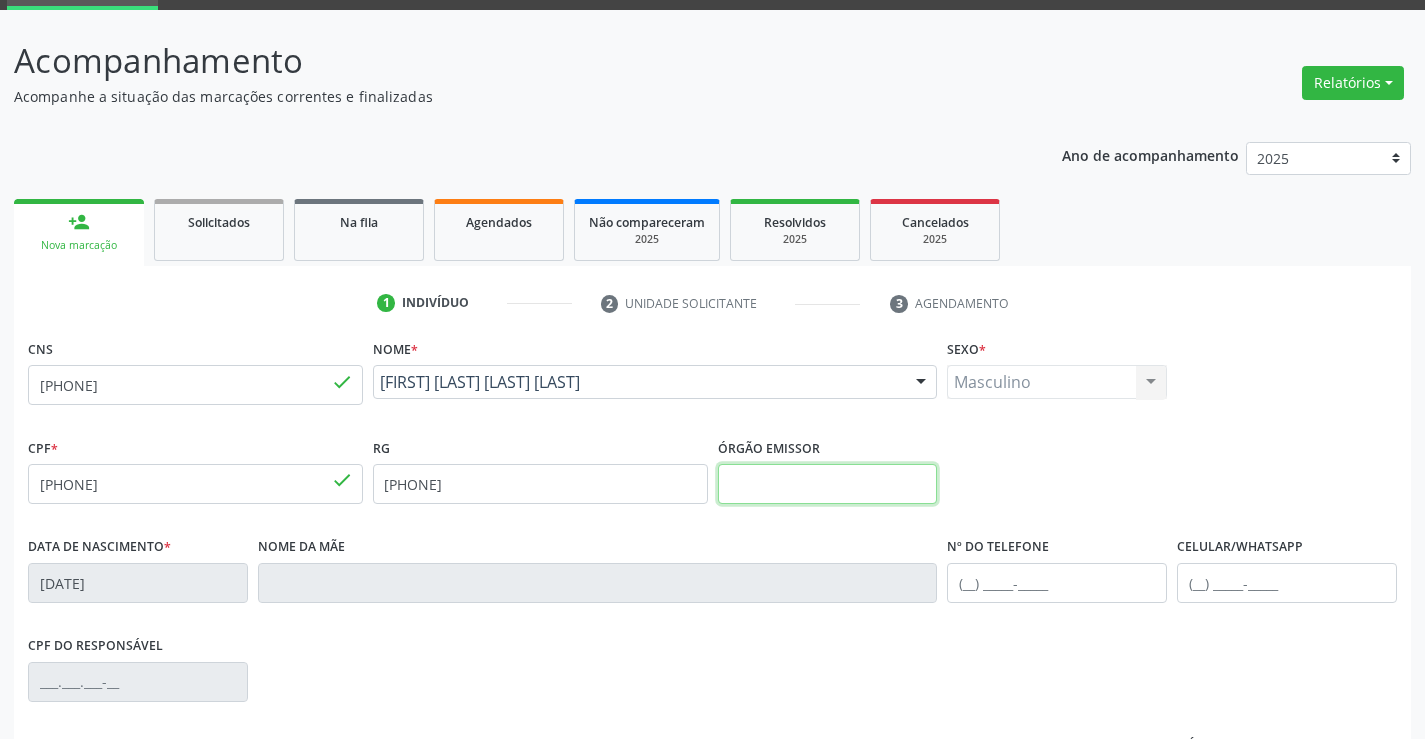 click at bounding box center (828, 484) 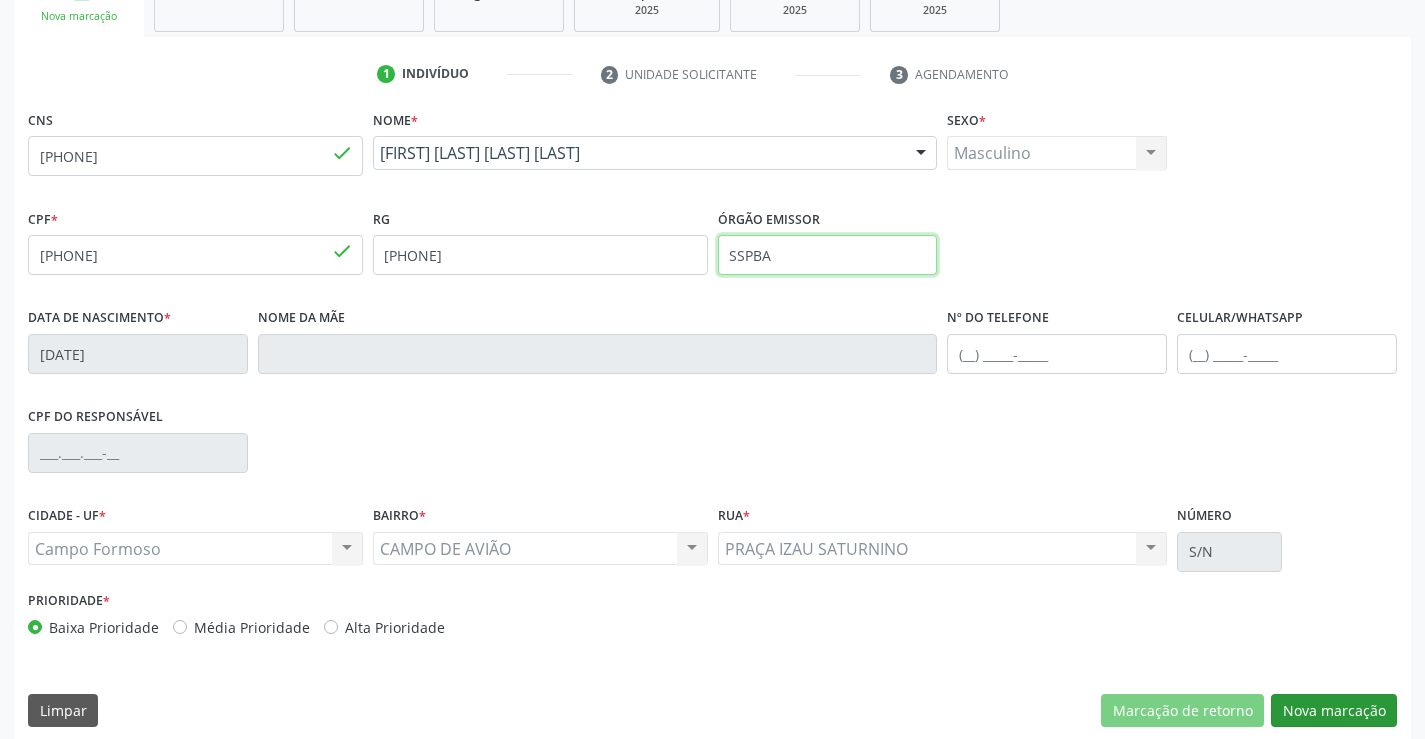 scroll, scrollTop: 345, scrollLeft: 0, axis: vertical 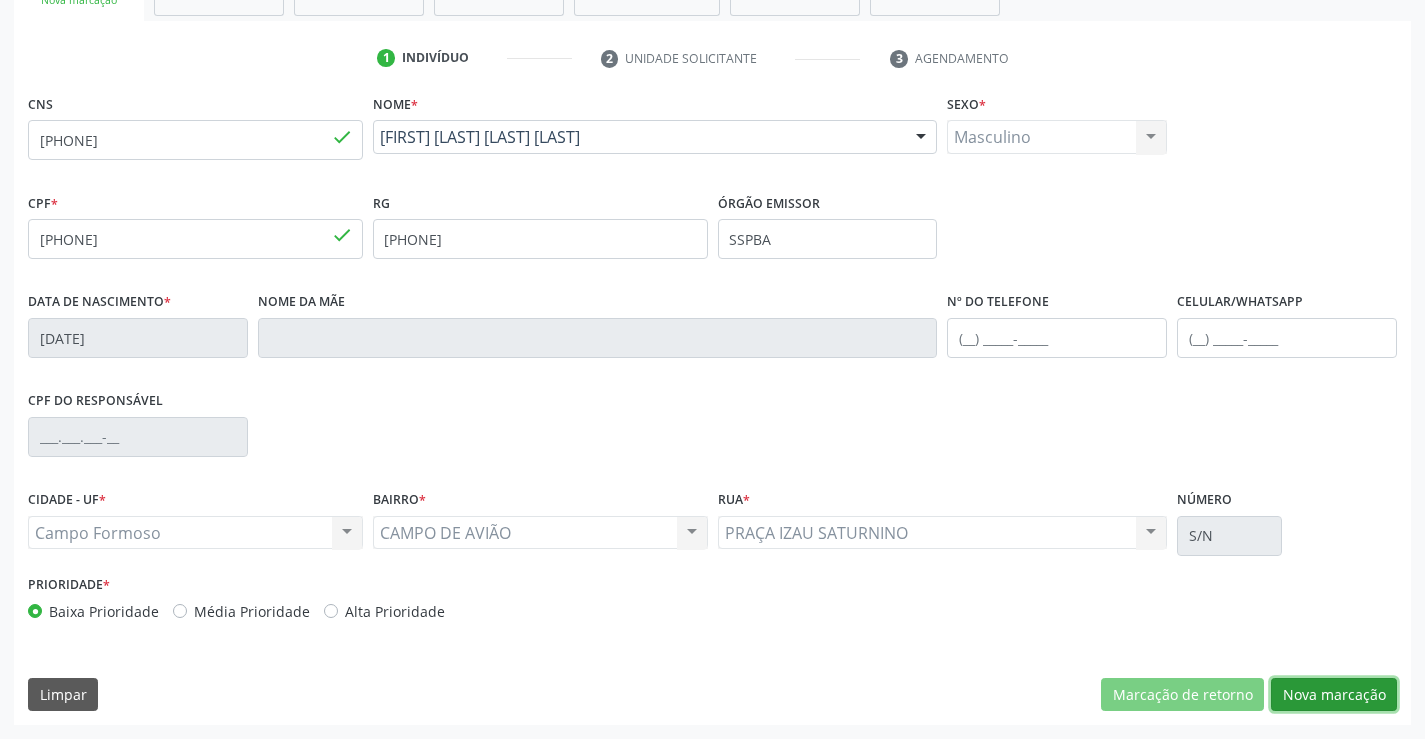 click on "Nova marcação" at bounding box center [1334, 695] 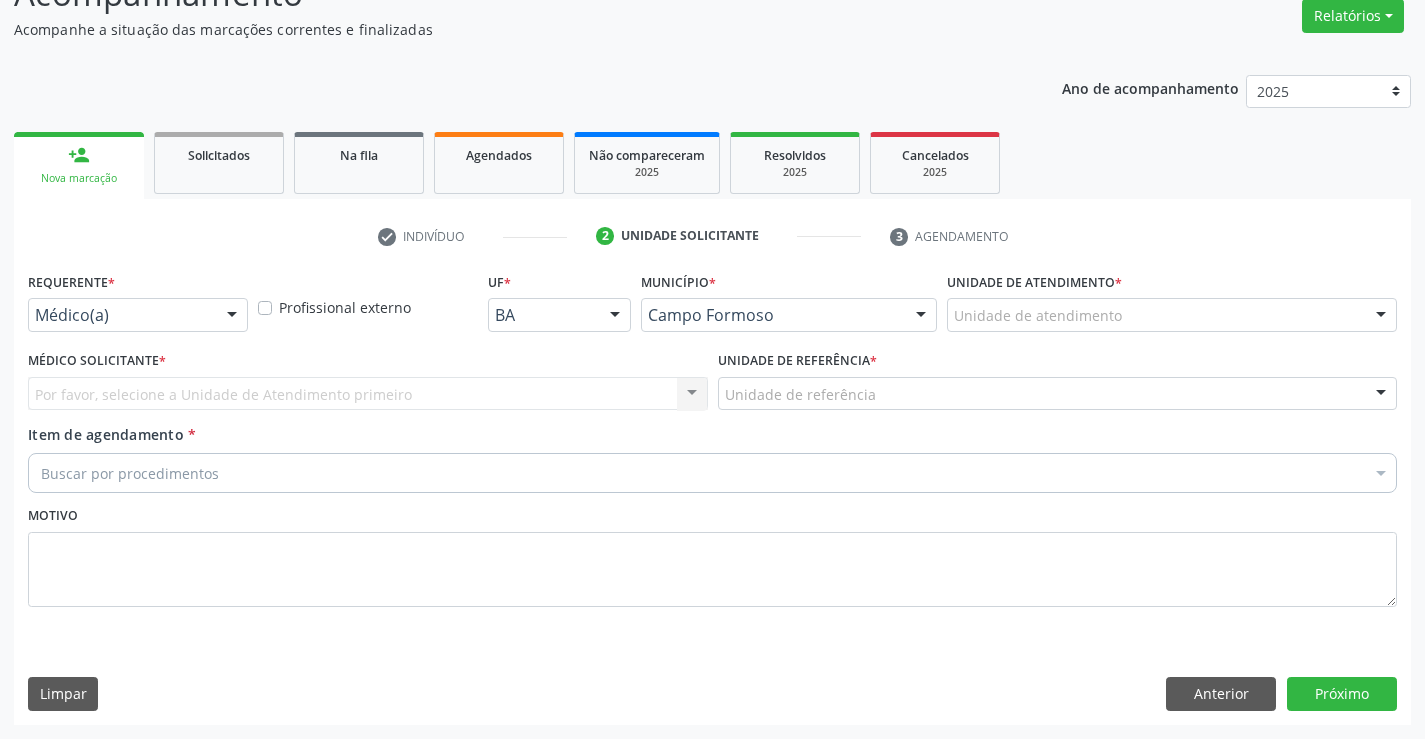 scroll, scrollTop: 167, scrollLeft: 0, axis: vertical 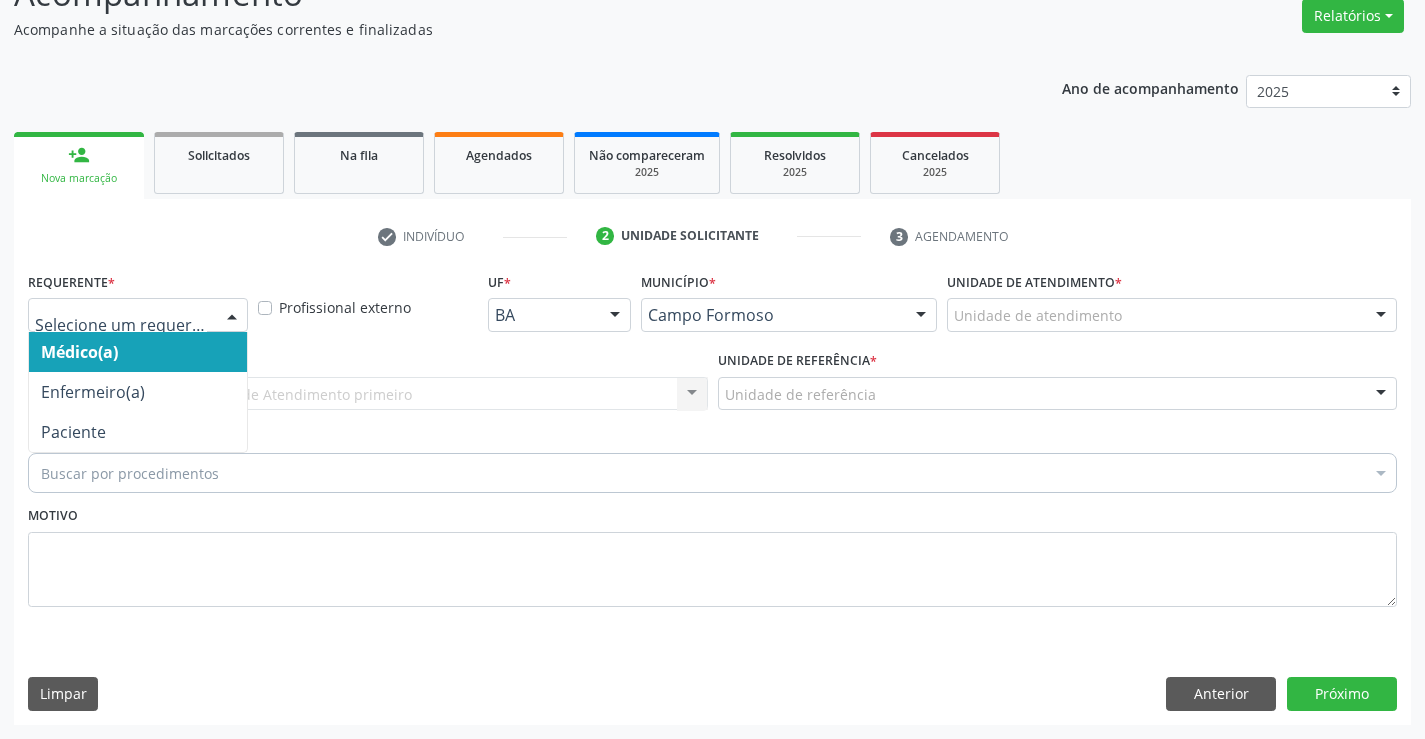 click at bounding box center [232, 316] 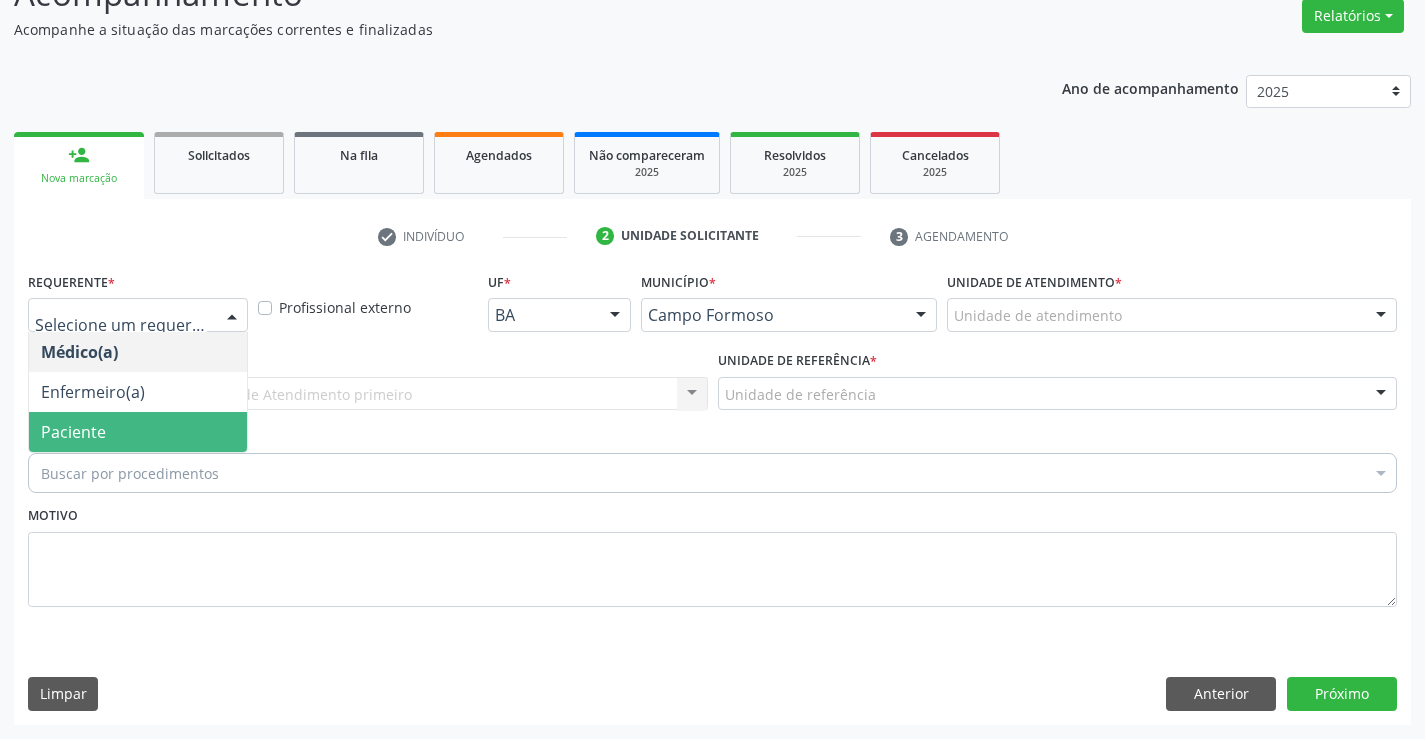 click on "Paciente" at bounding box center [138, 432] 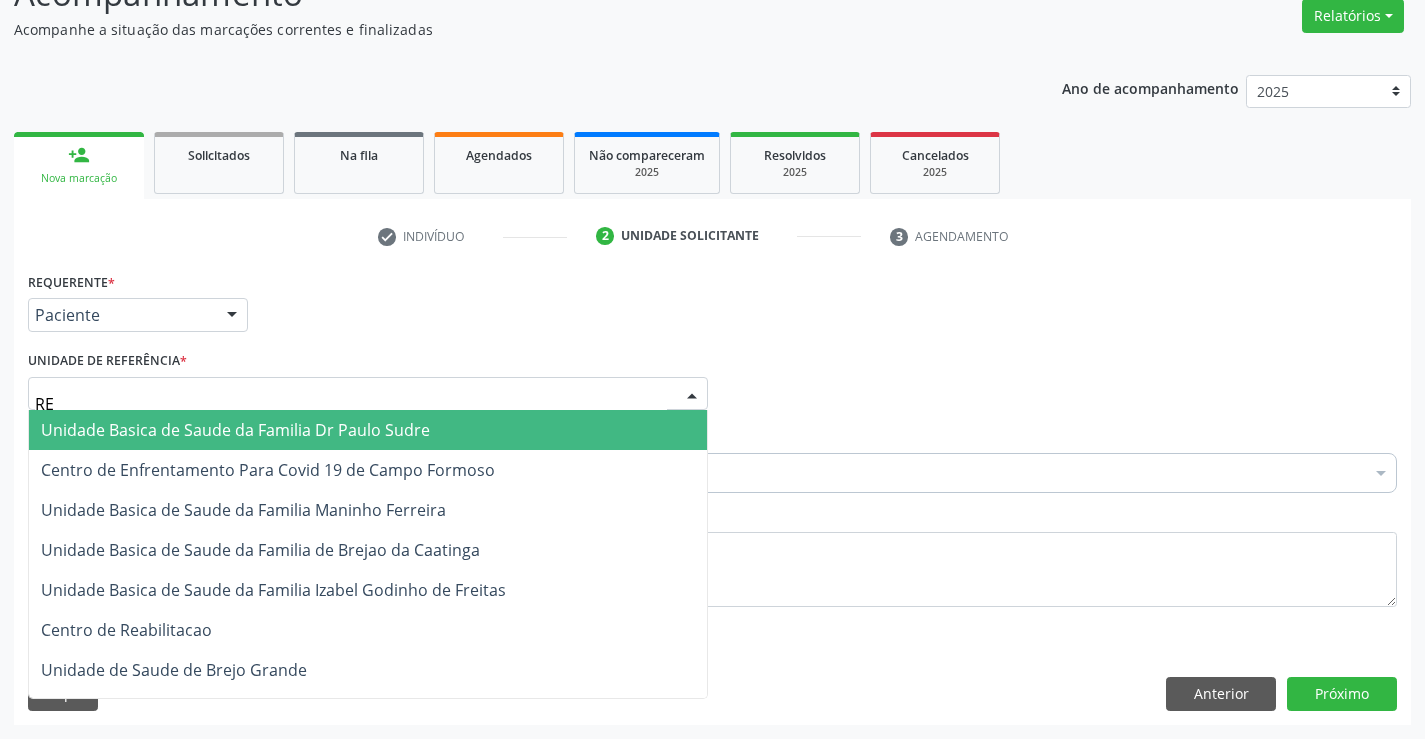 type on "REG" 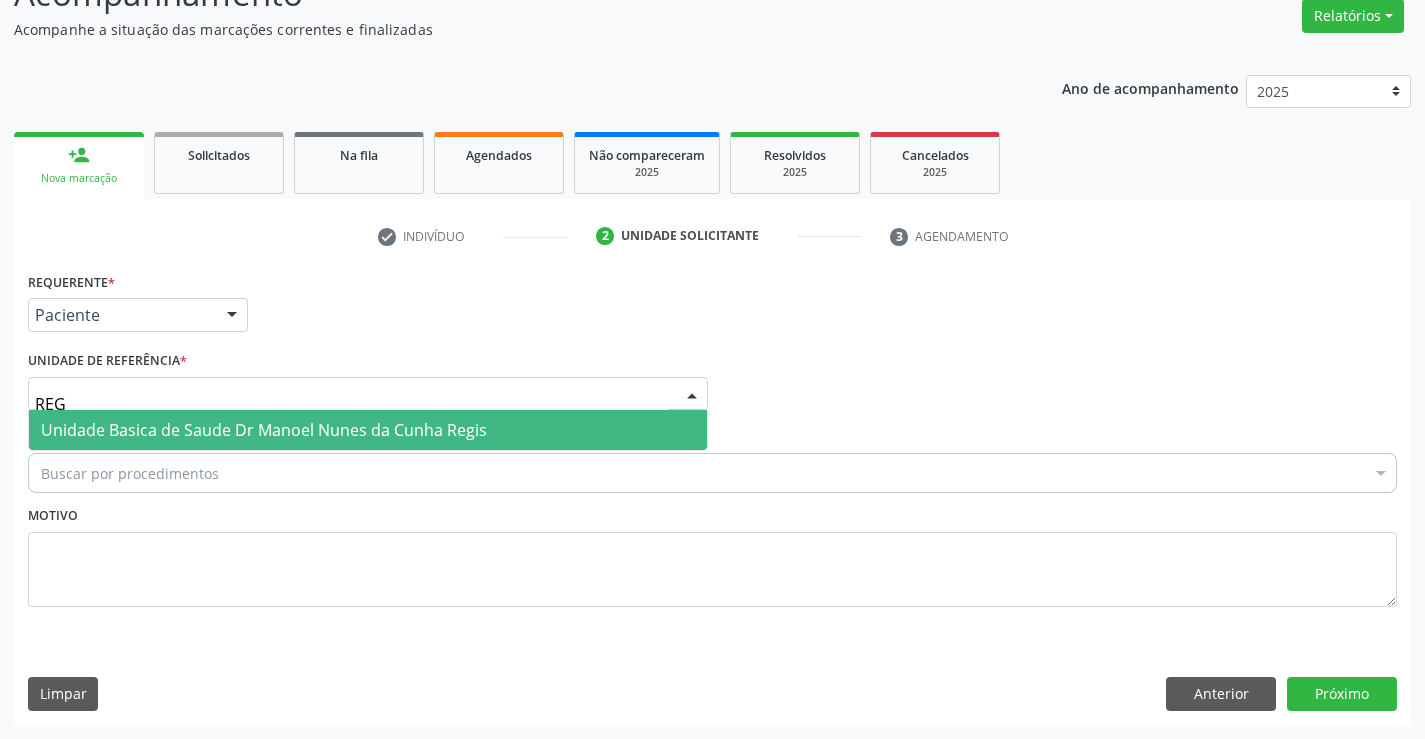 click on "Unidade Basica de Saude Dr Manoel Nunes da Cunha Regis" at bounding box center (264, 430) 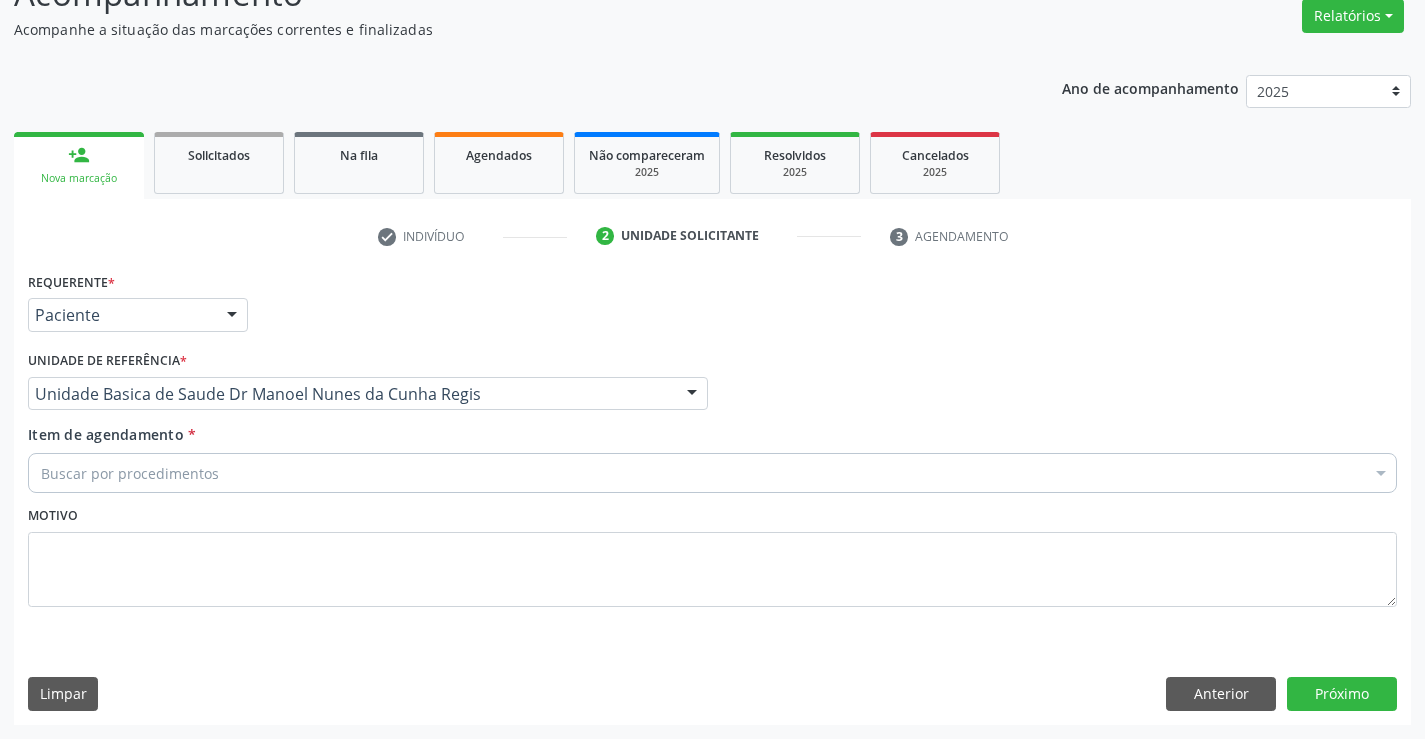 click on "Buscar por procedimentos" at bounding box center (712, 473) 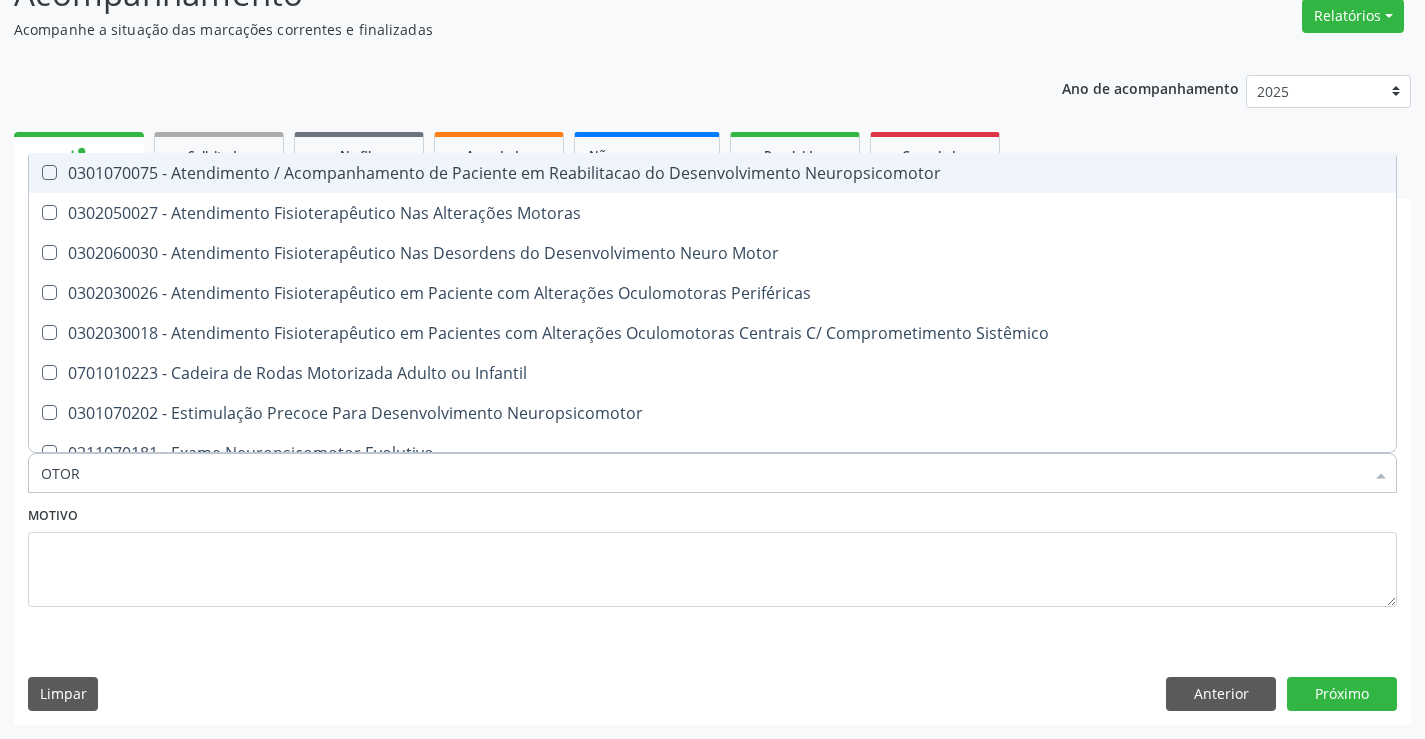 type on "OTORR" 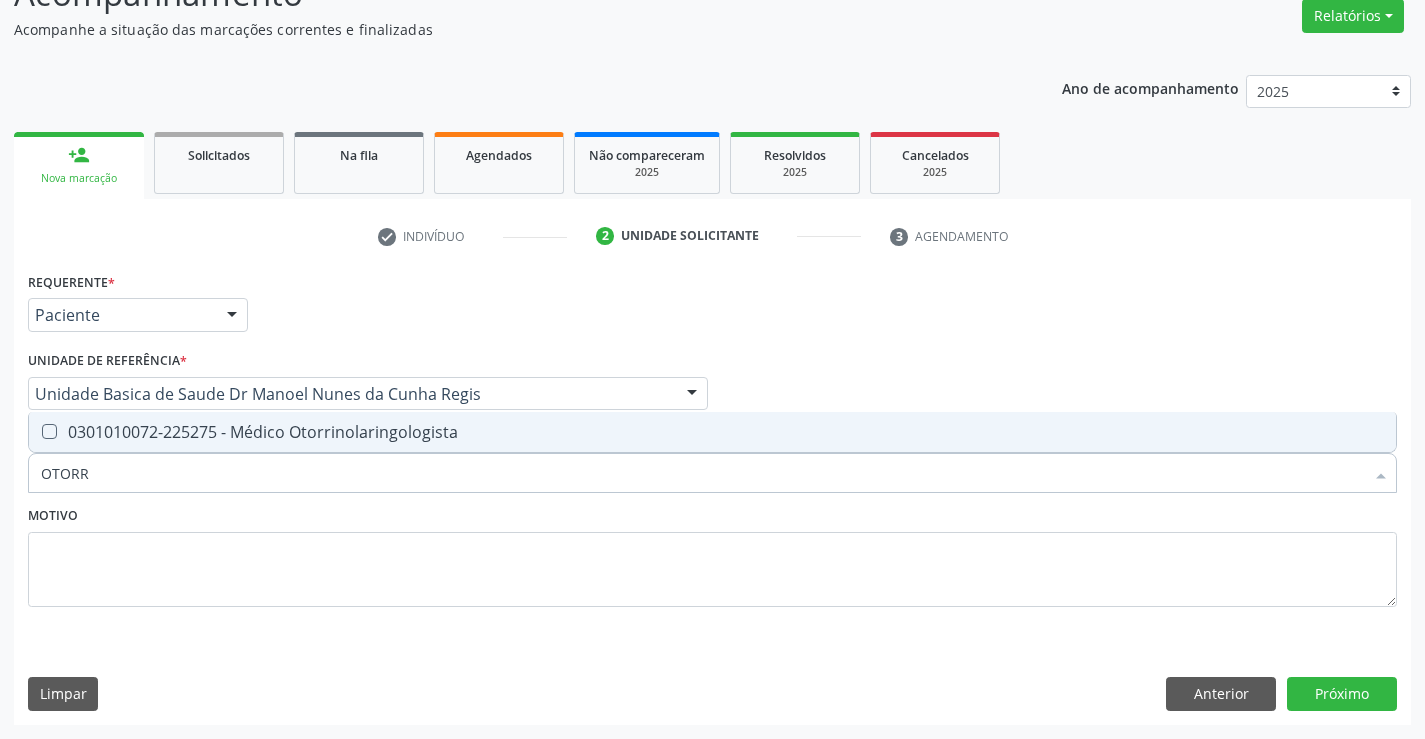 click on "0301010072-225275 - Médico Otorrinolaringologista" at bounding box center (712, 432) 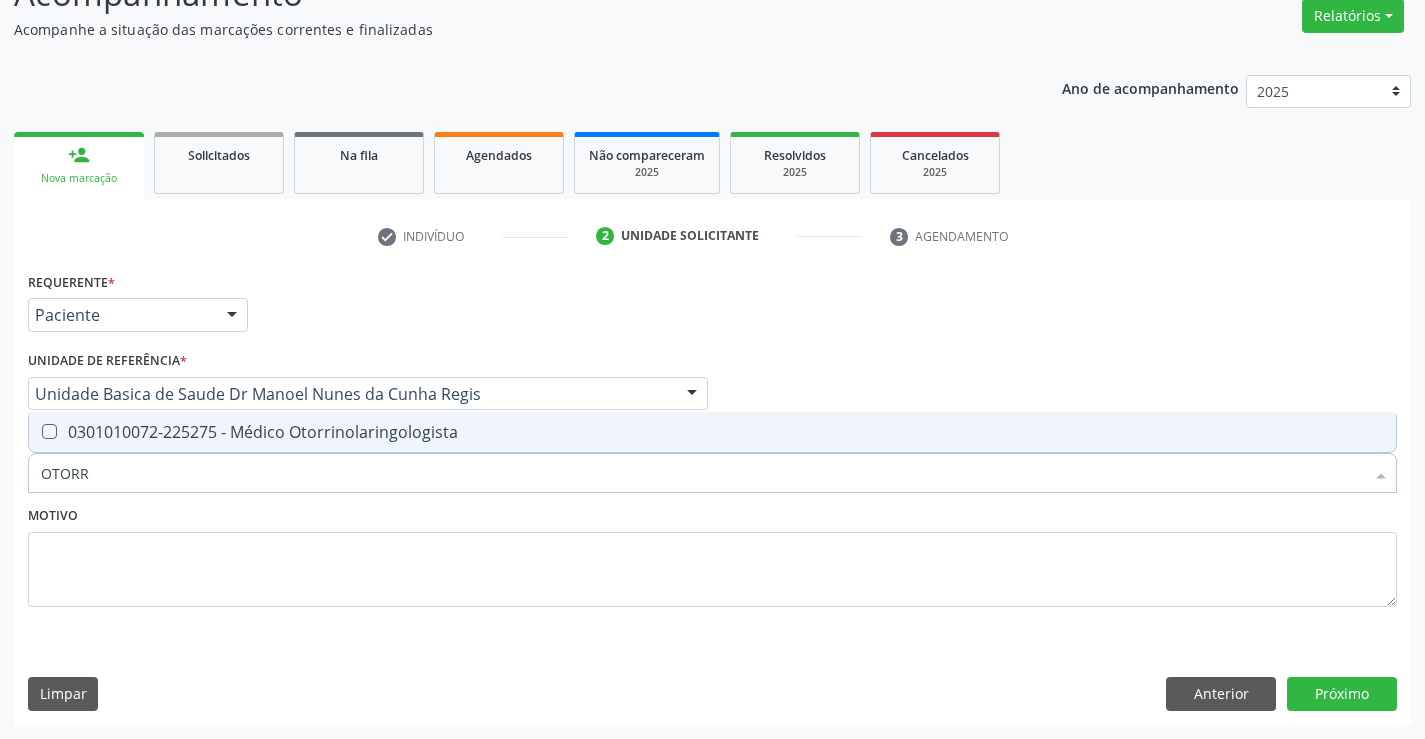 checkbox on "true" 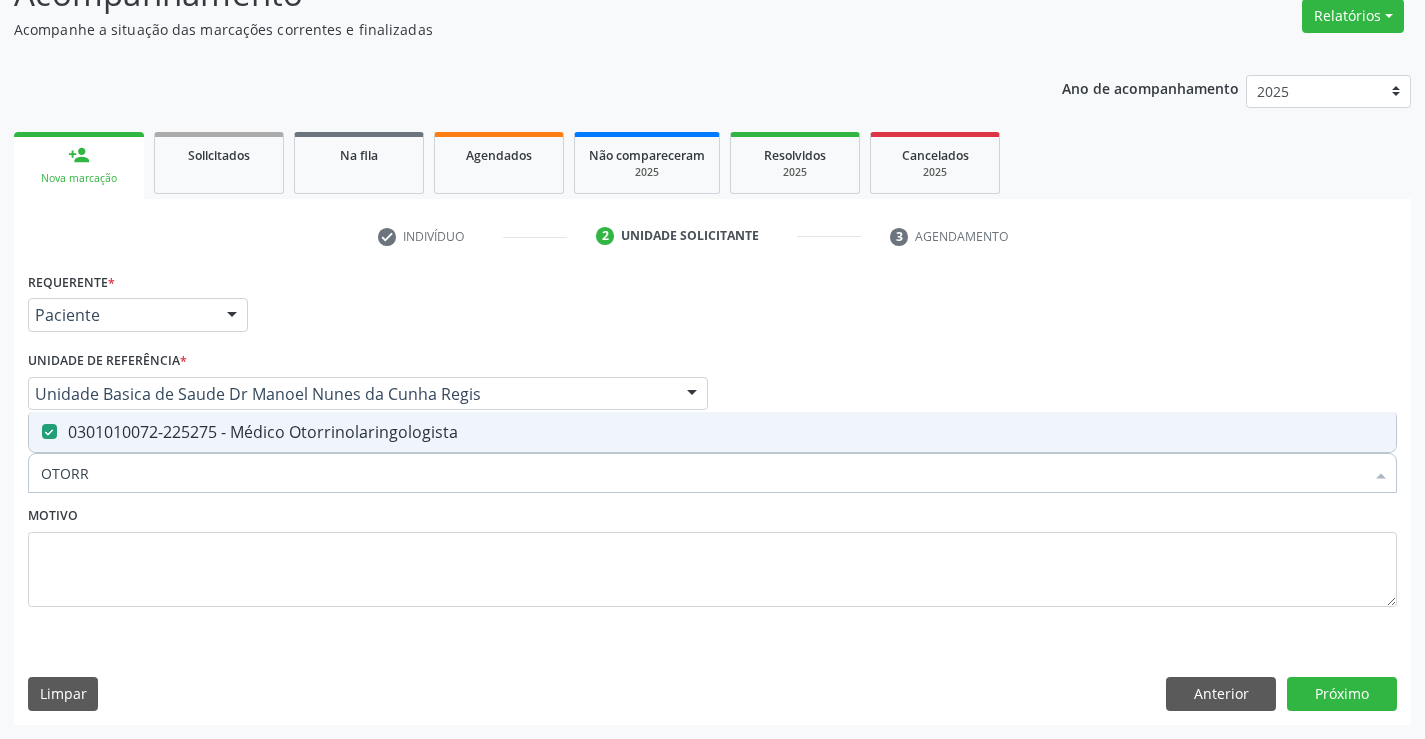 click on "Motivo" at bounding box center [712, 554] 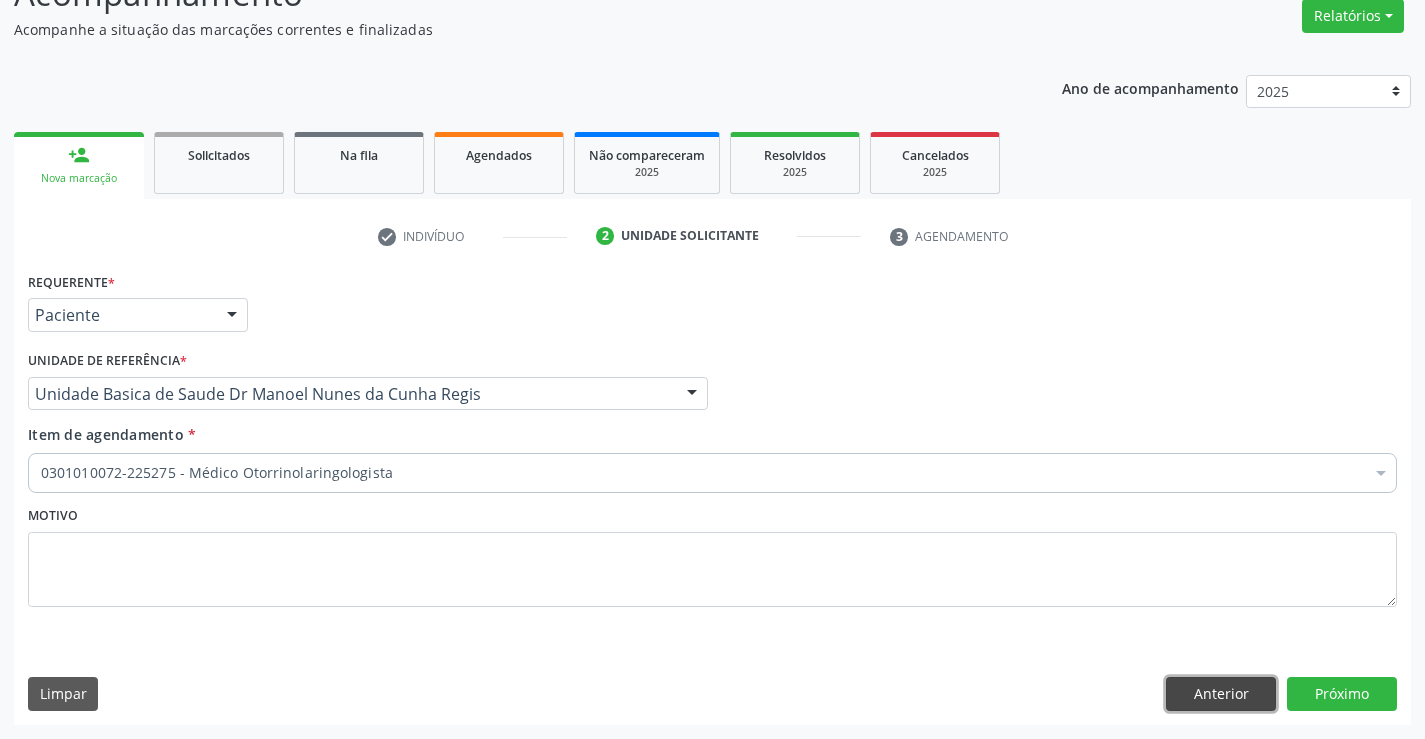 click on "Anterior" at bounding box center [1221, 694] 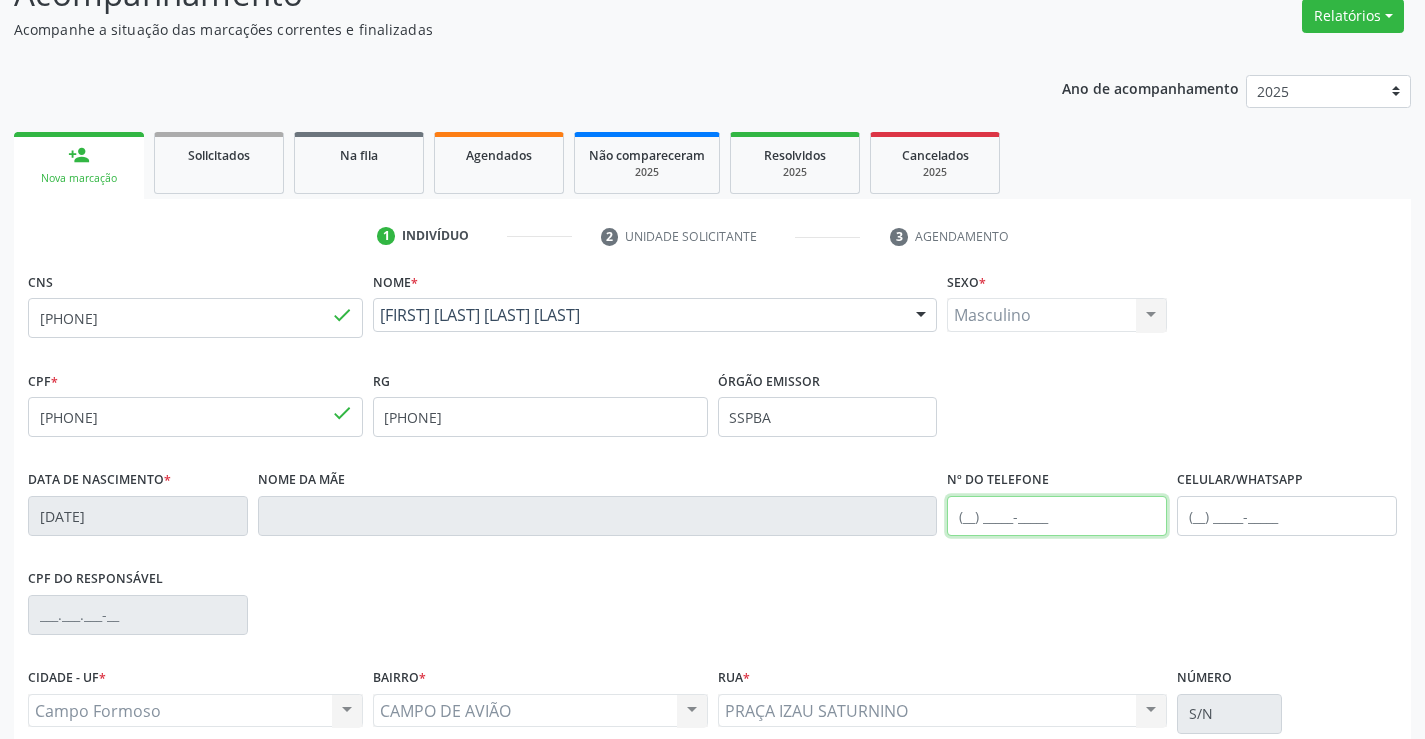 click at bounding box center [1057, 516] 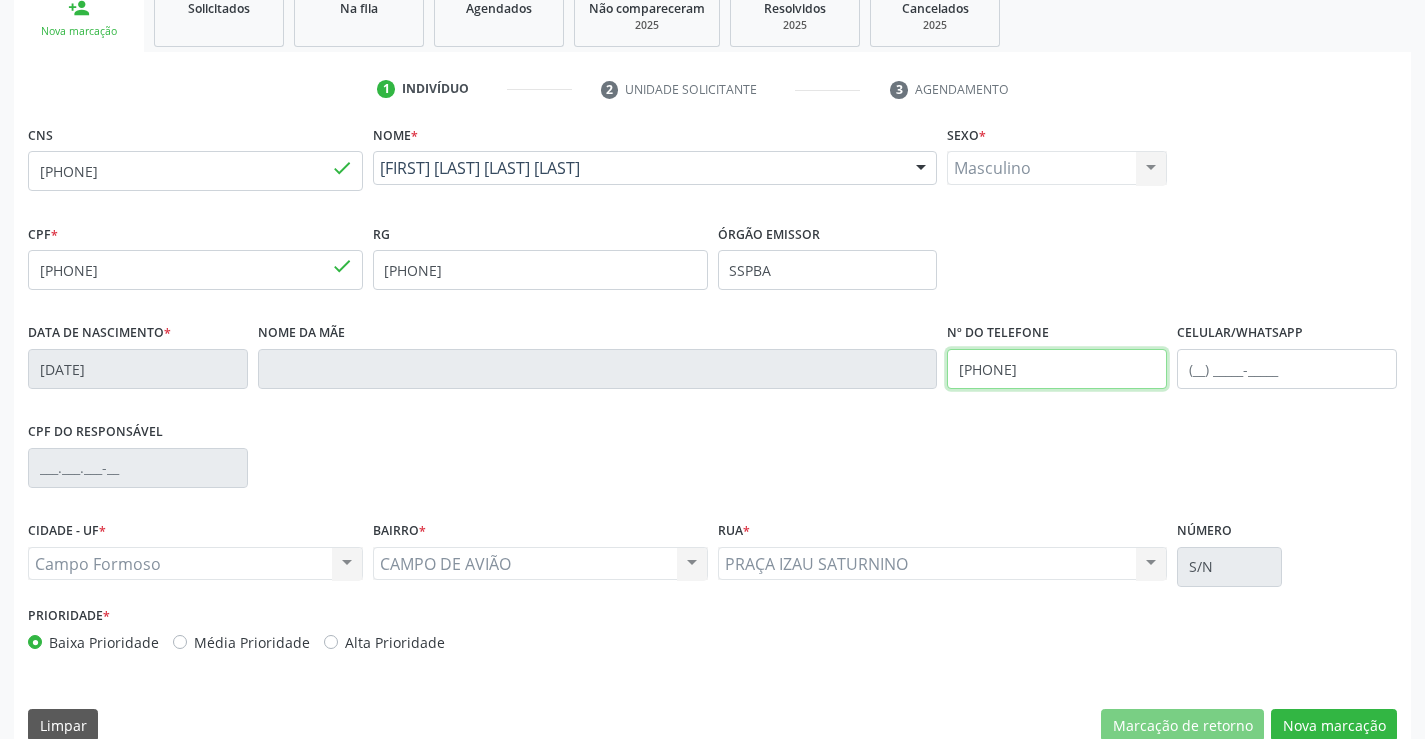 scroll, scrollTop: 345, scrollLeft: 0, axis: vertical 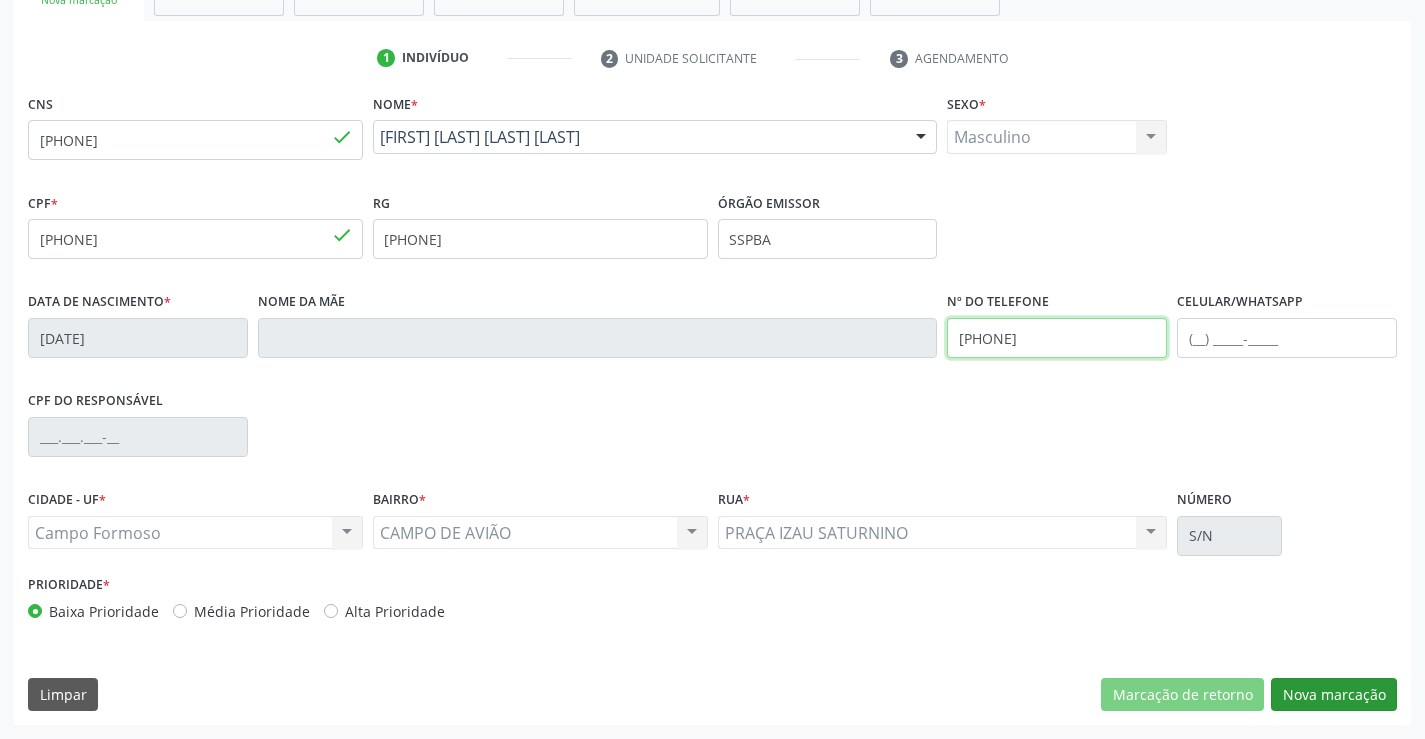 type on "(74) 99194-3896" 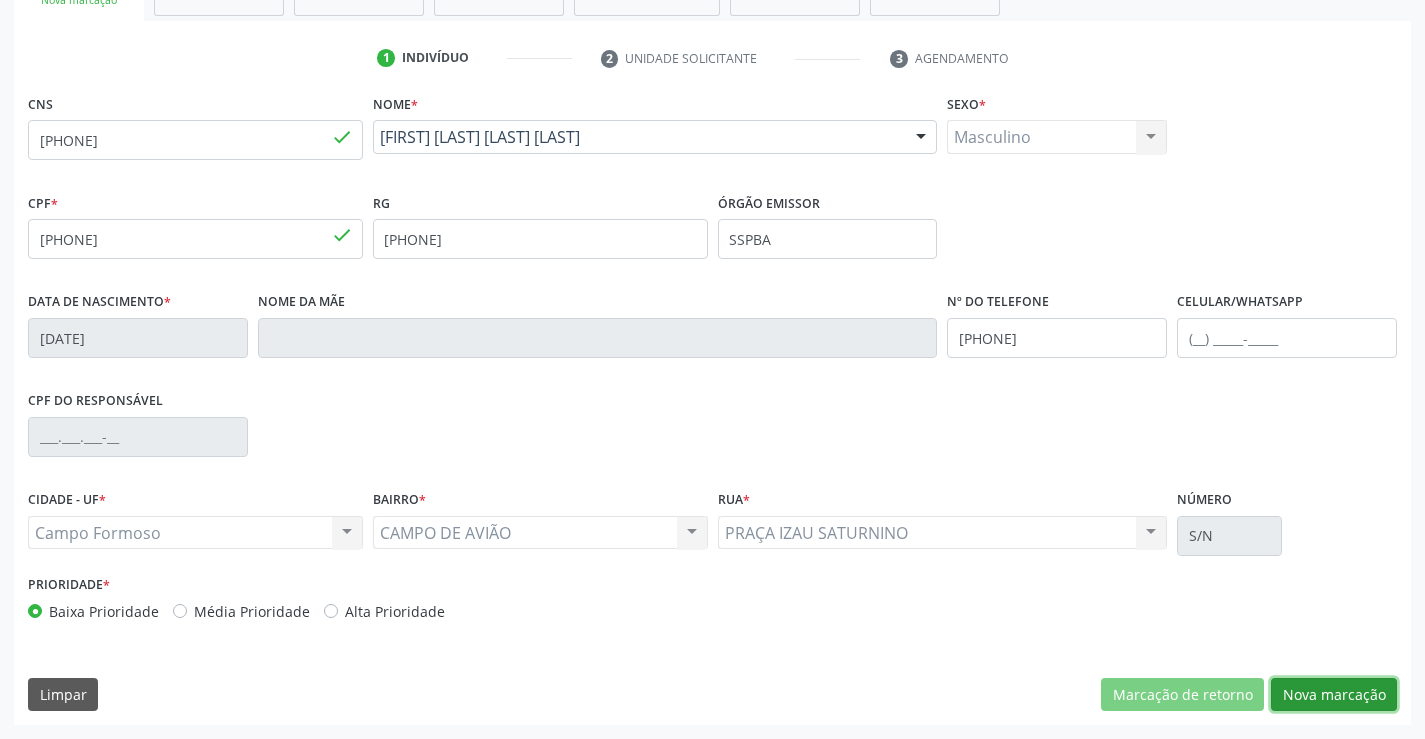 click on "Nova marcação" at bounding box center [1334, 695] 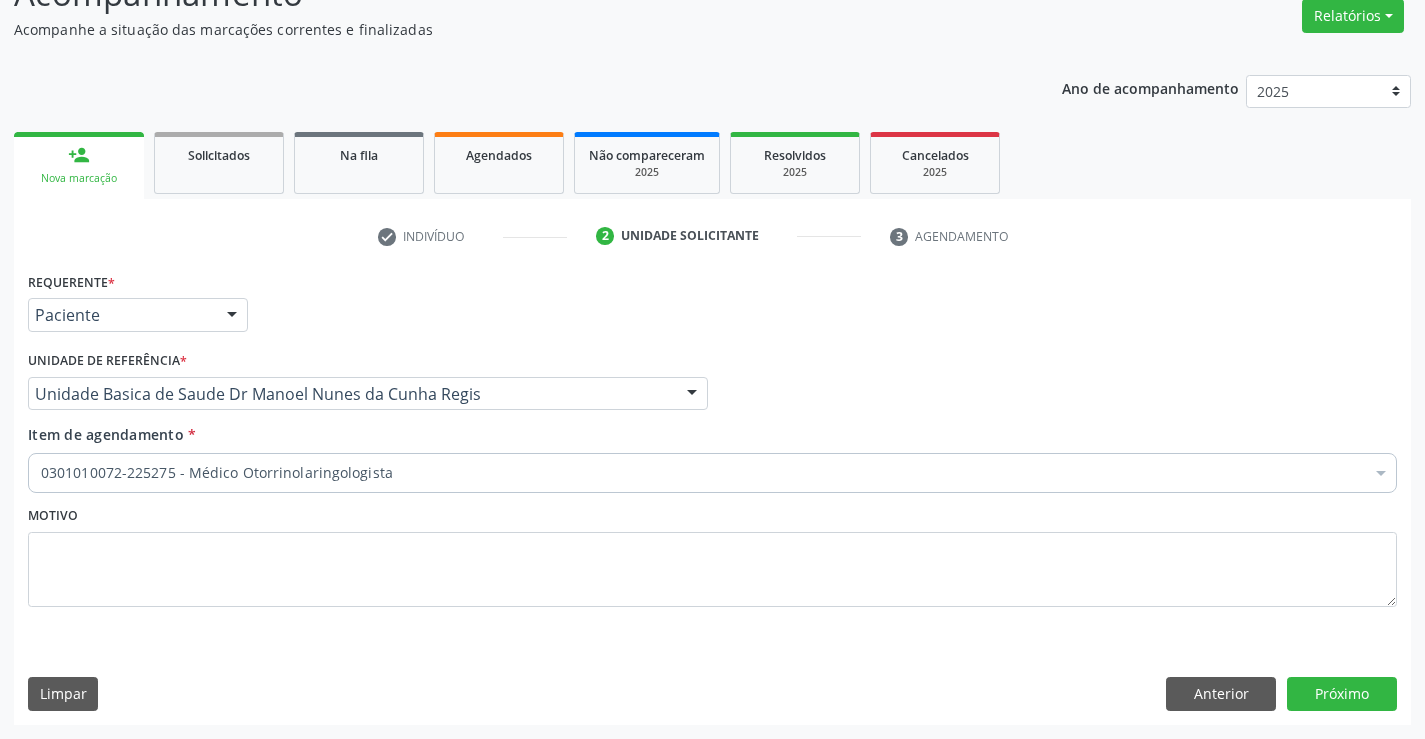 scroll, scrollTop: 167, scrollLeft: 0, axis: vertical 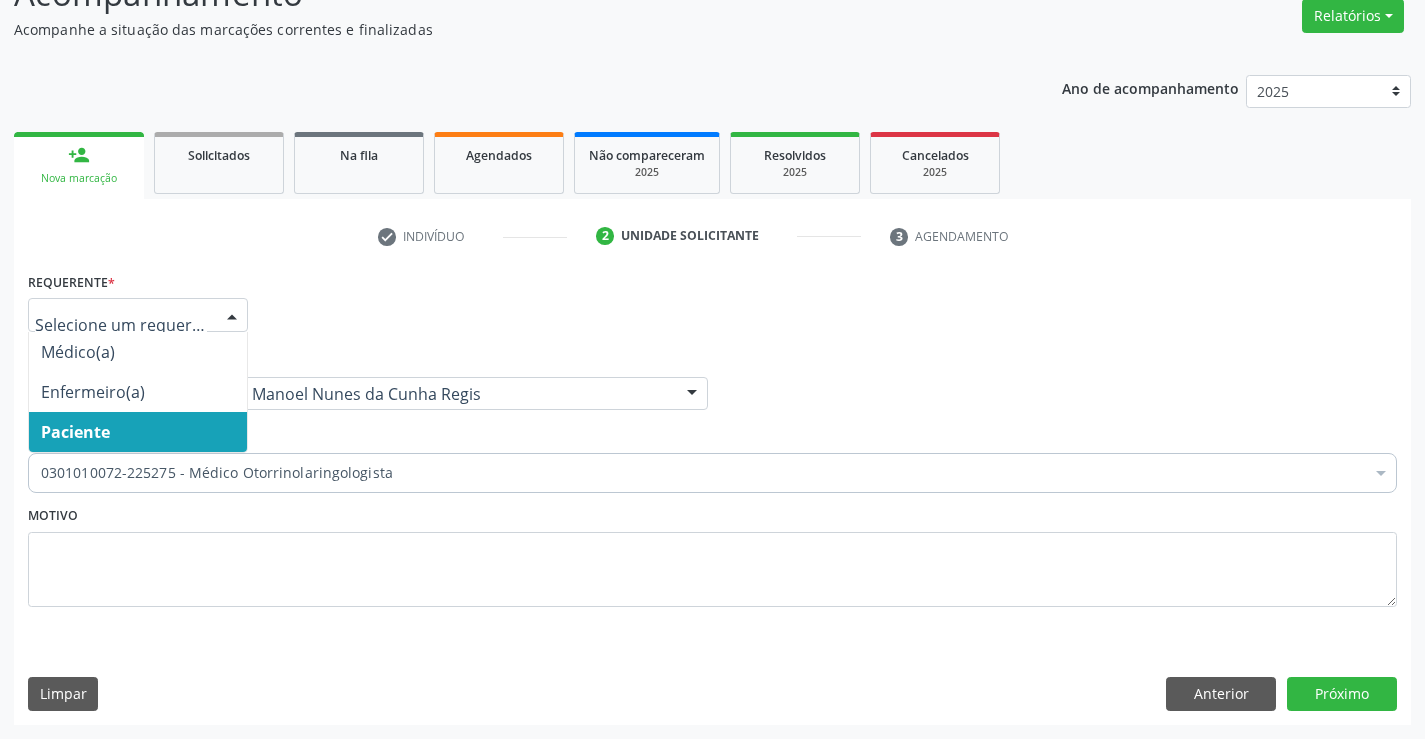 drag, startPoint x: 222, startPoint y: 320, endPoint x: 214, endPoint y: 373, distance: 53.600372 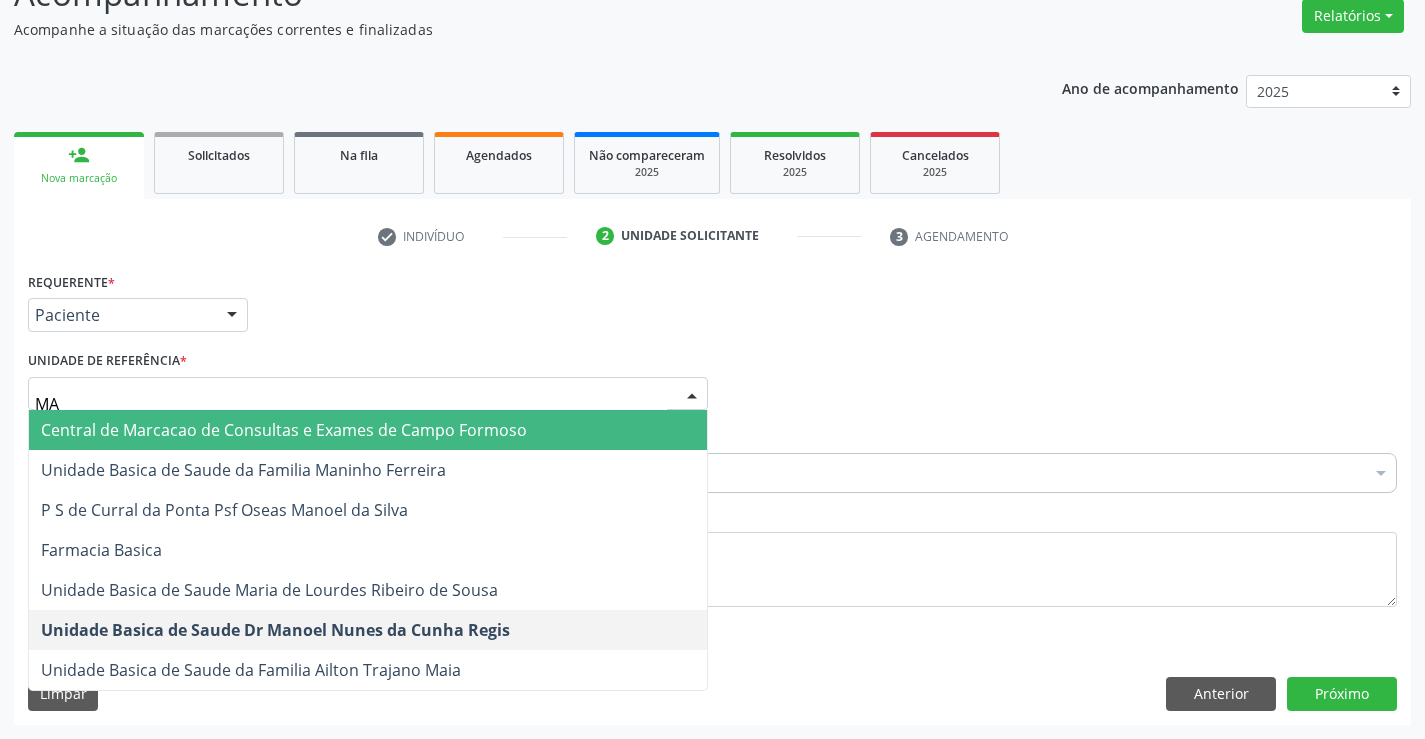 type on "MAR" 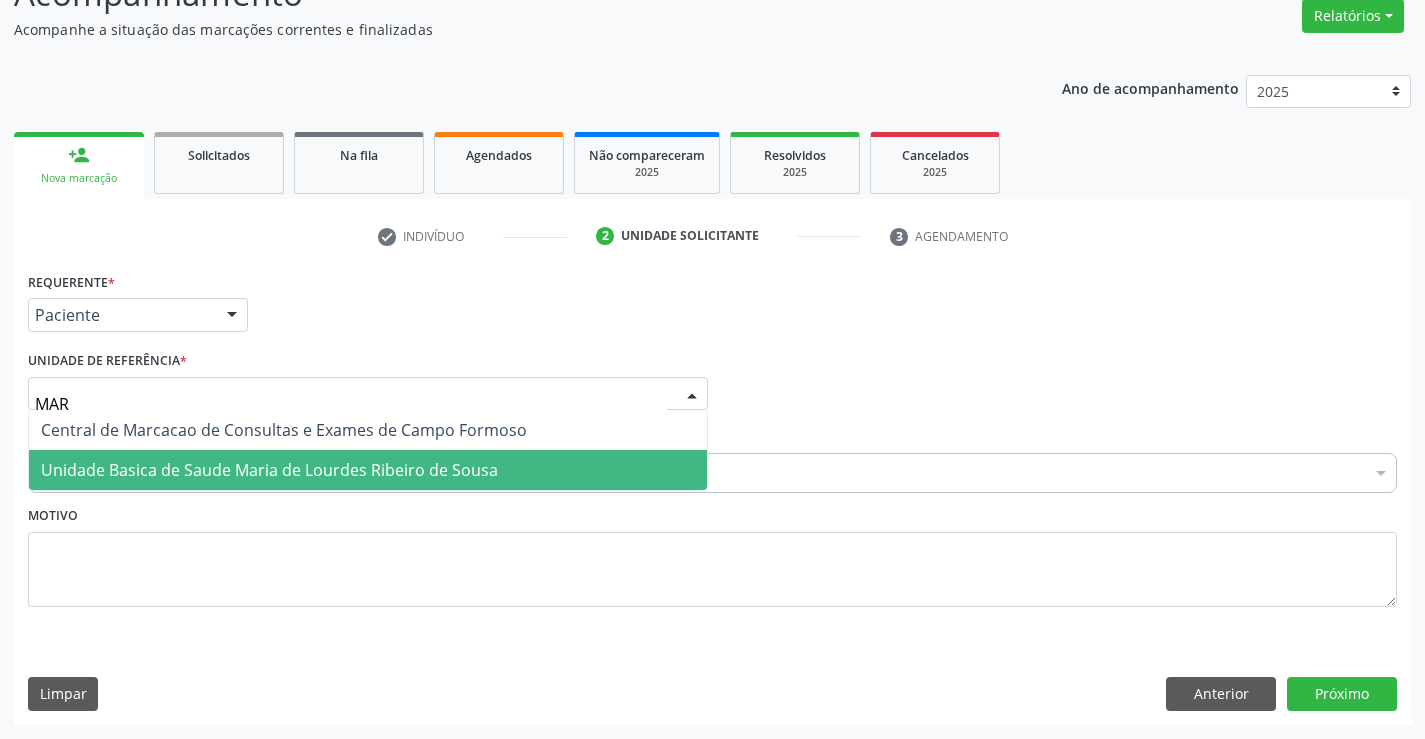 click on "Unidade Basica de Saude Maria de Lourdes Ribeiro de Sousa" at bounding box center (368, 470) 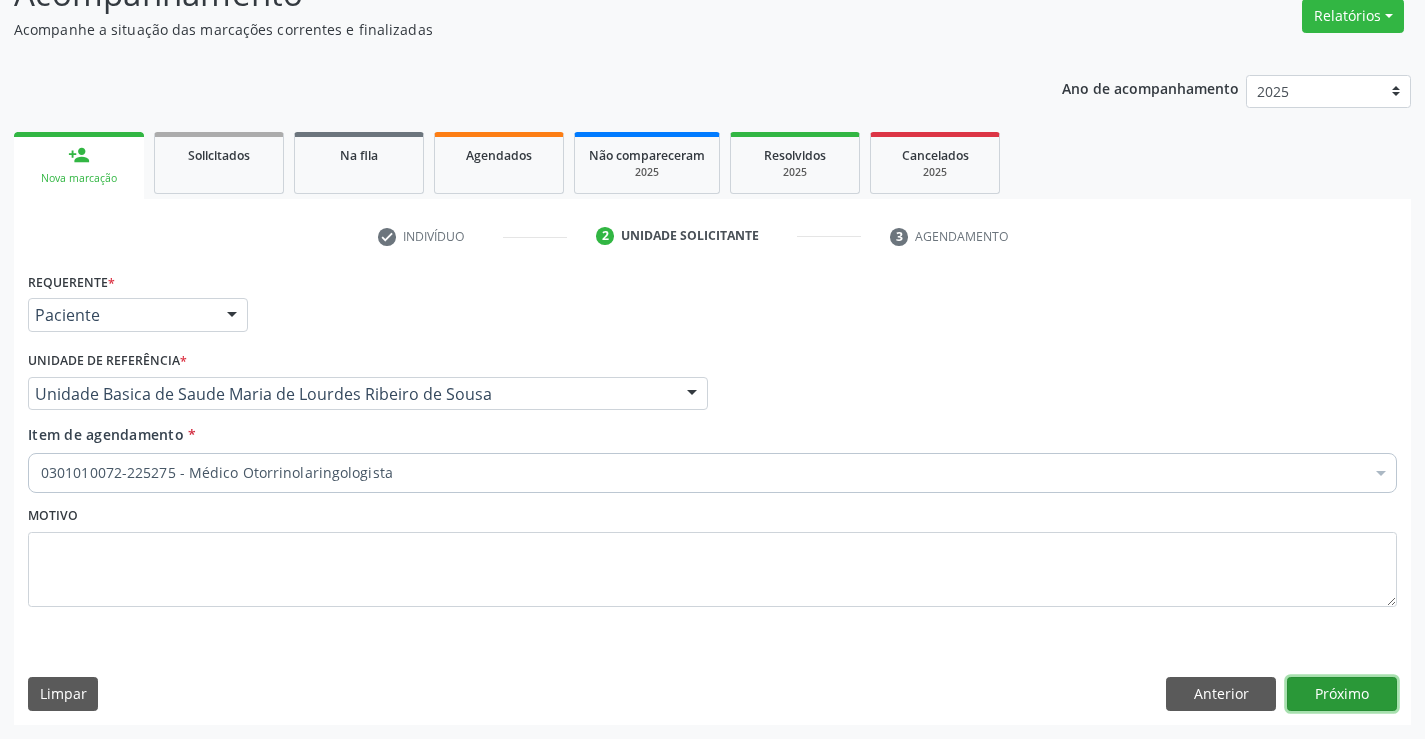 click on "Próximo" at bounding box center (1342, 694) 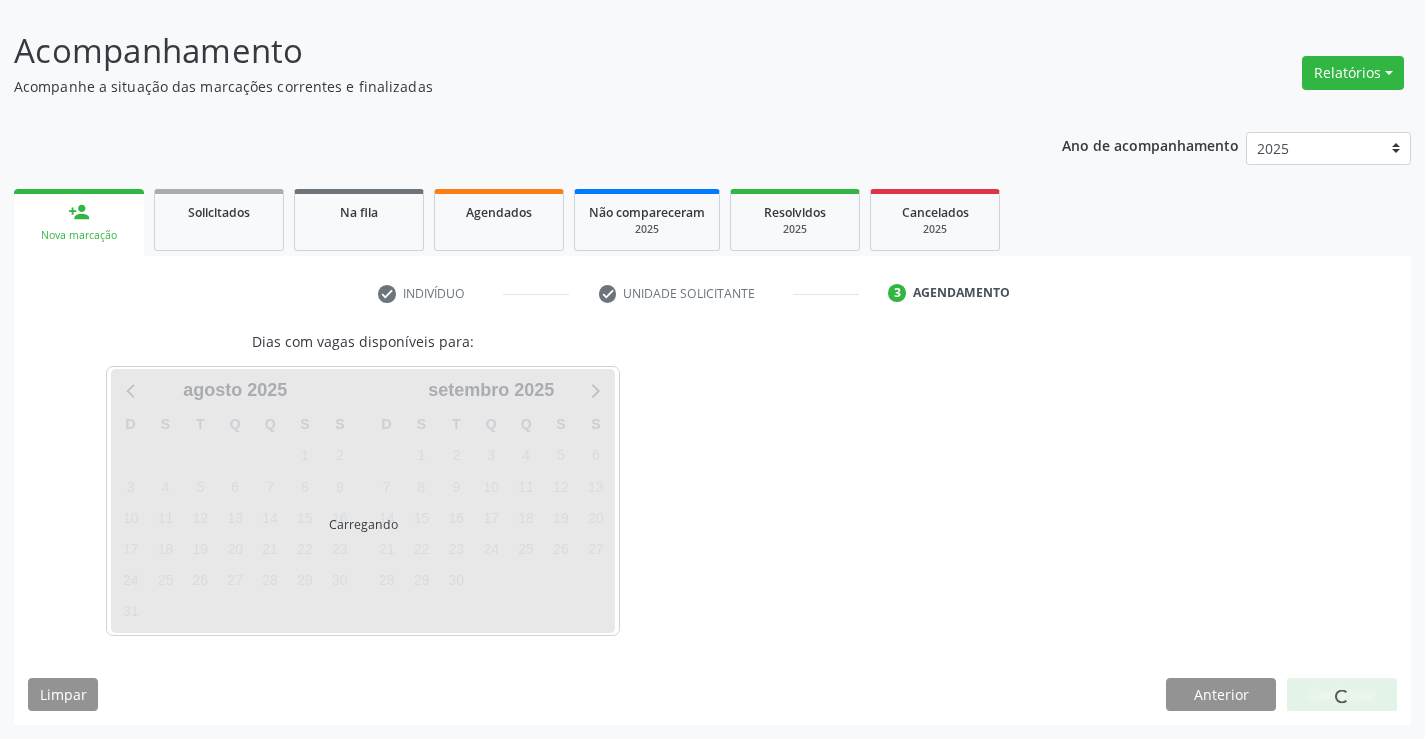 scroll, scrollTop: 167, scrollLeft: 0, axis: vertical 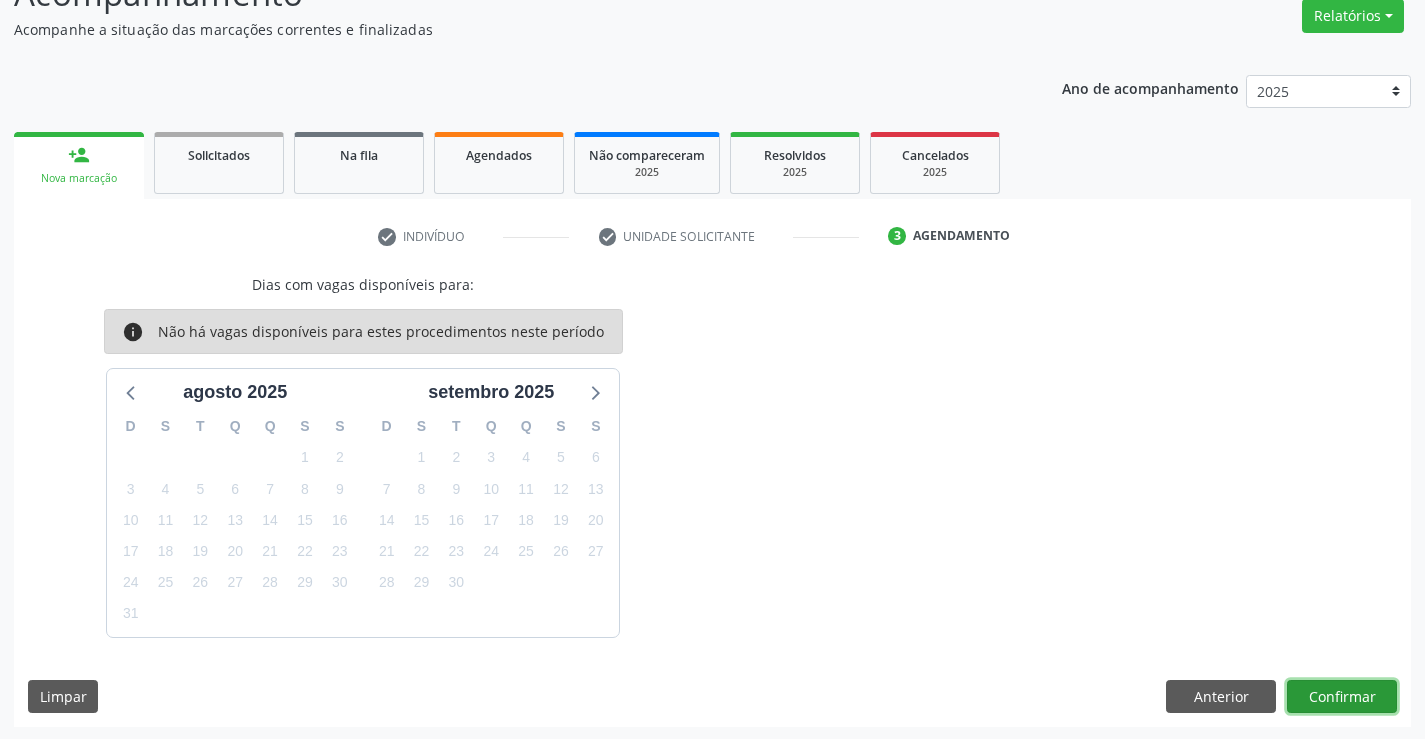 click on "Confirmar" at bounding box center [1342, 697] 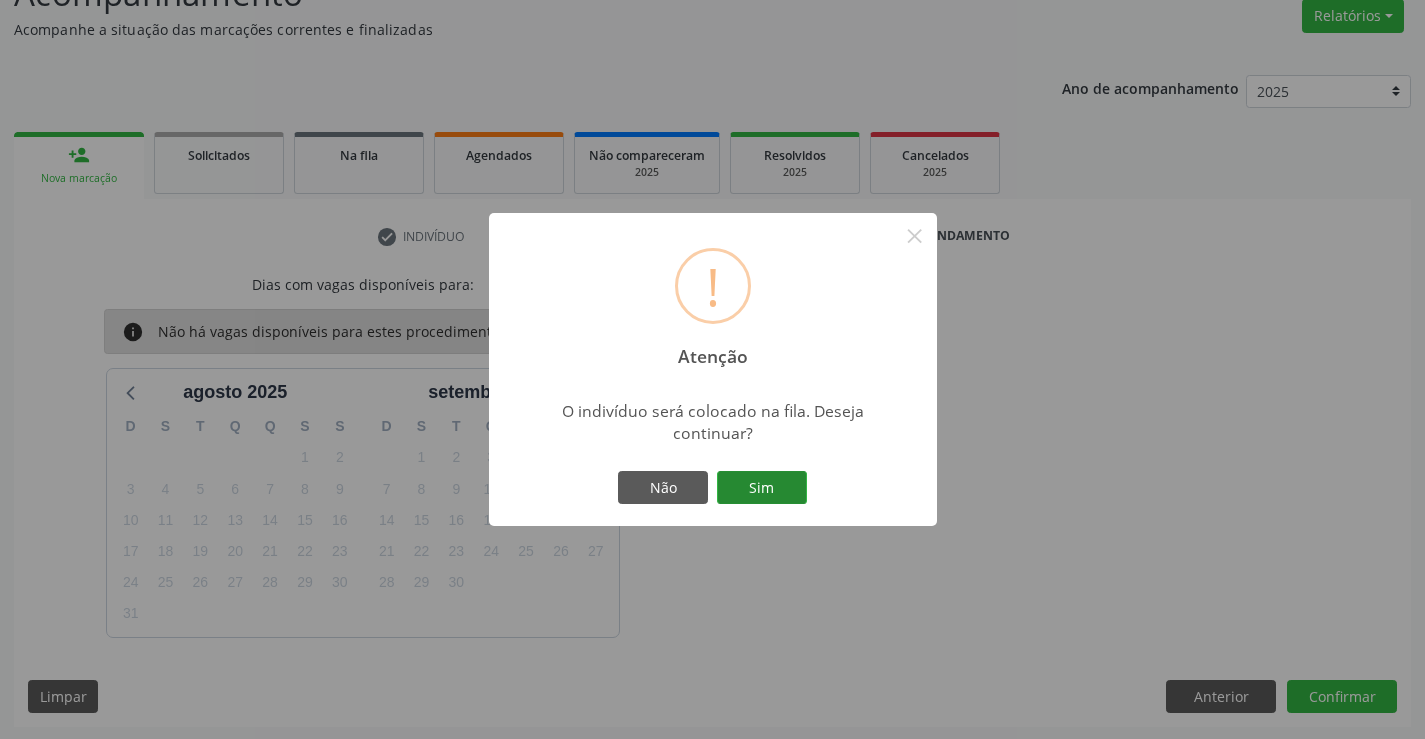 click on "Sim" at bounding box center [762, 488] 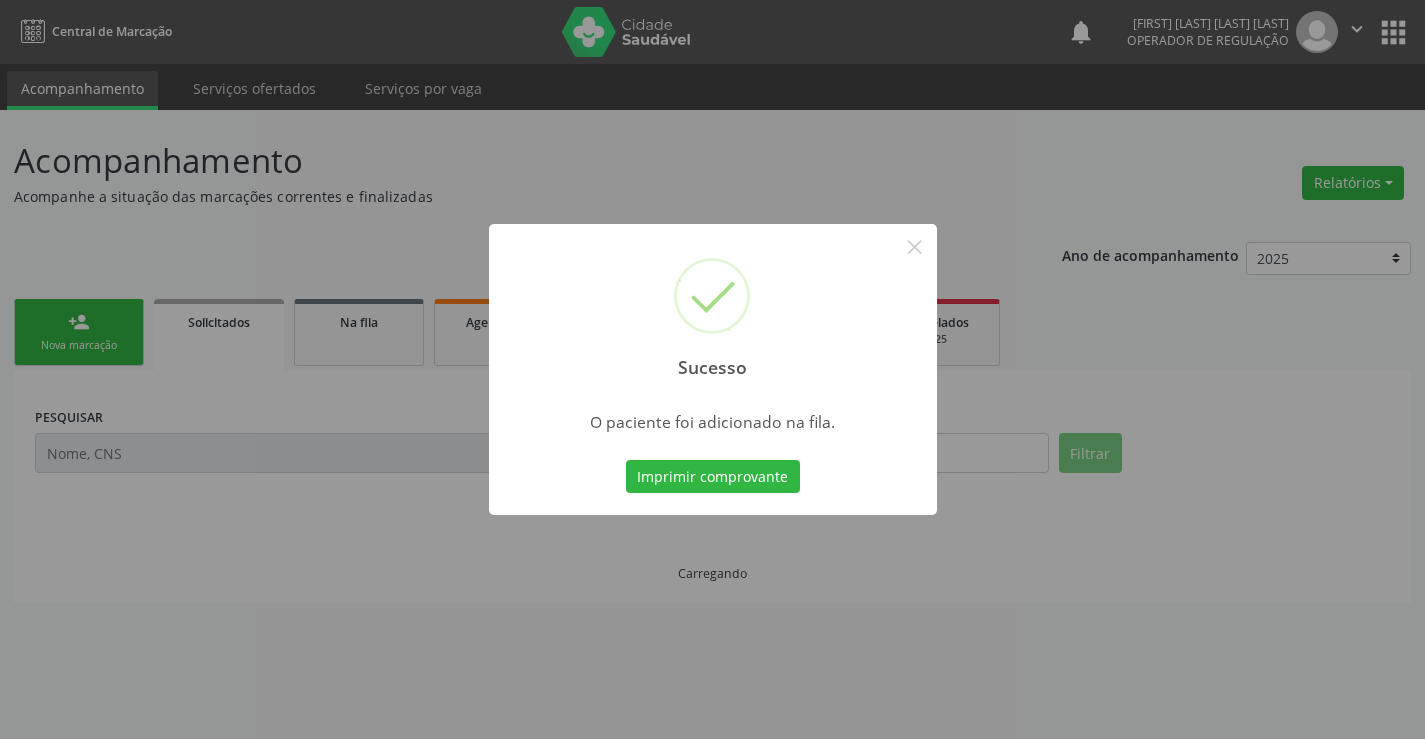scroll, scrollTop: 0, scrollLeft: 0, axis: both 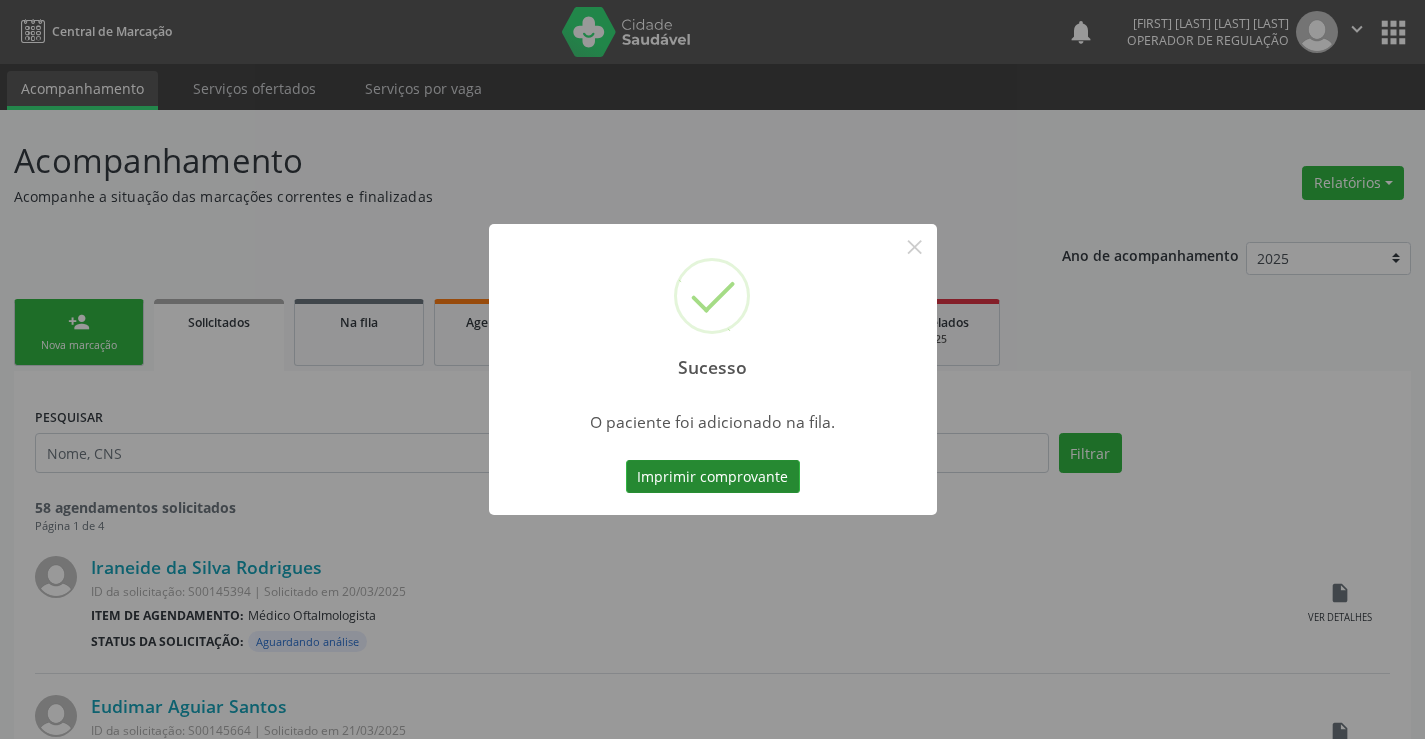 click on "Imprimir comprovante" at bounding box center [713, 477] 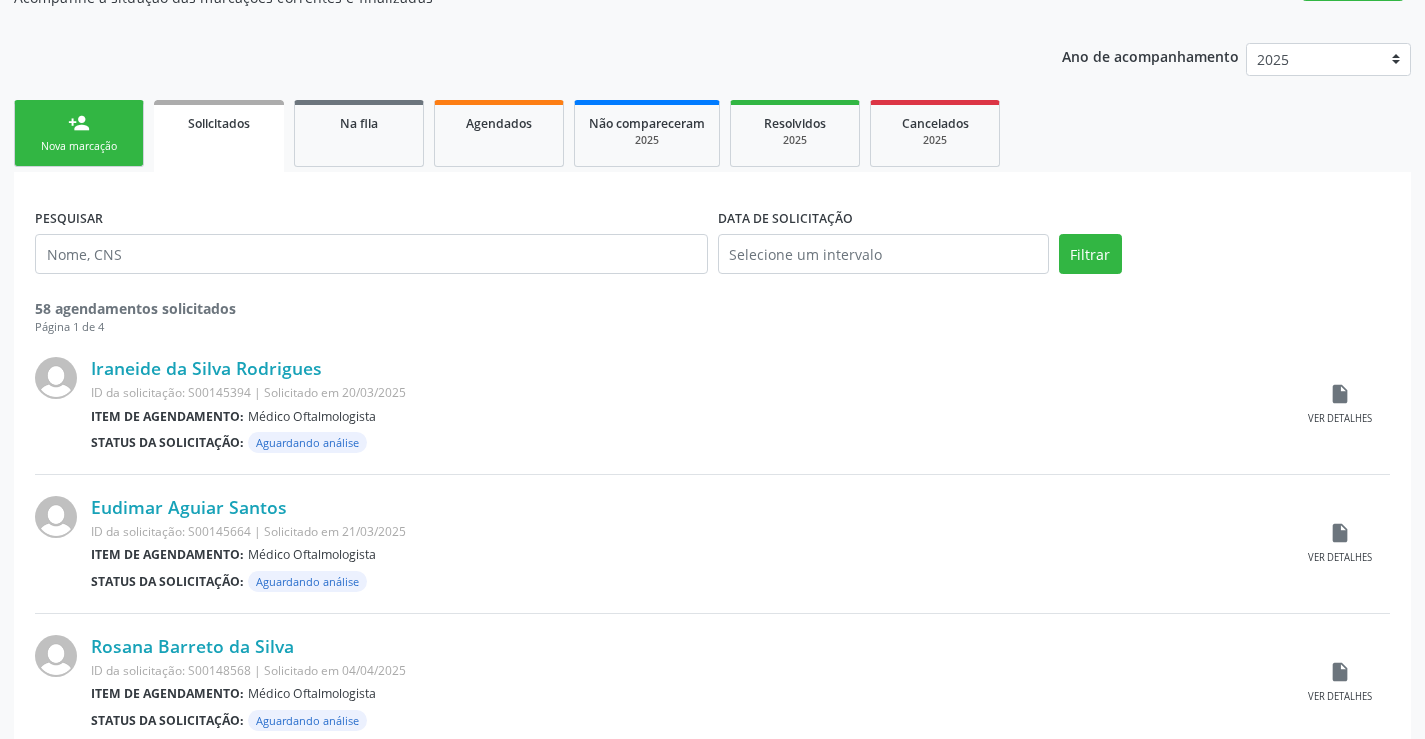 scroll, scrollTop: 200, scrollLeft: 0, axis: vertical 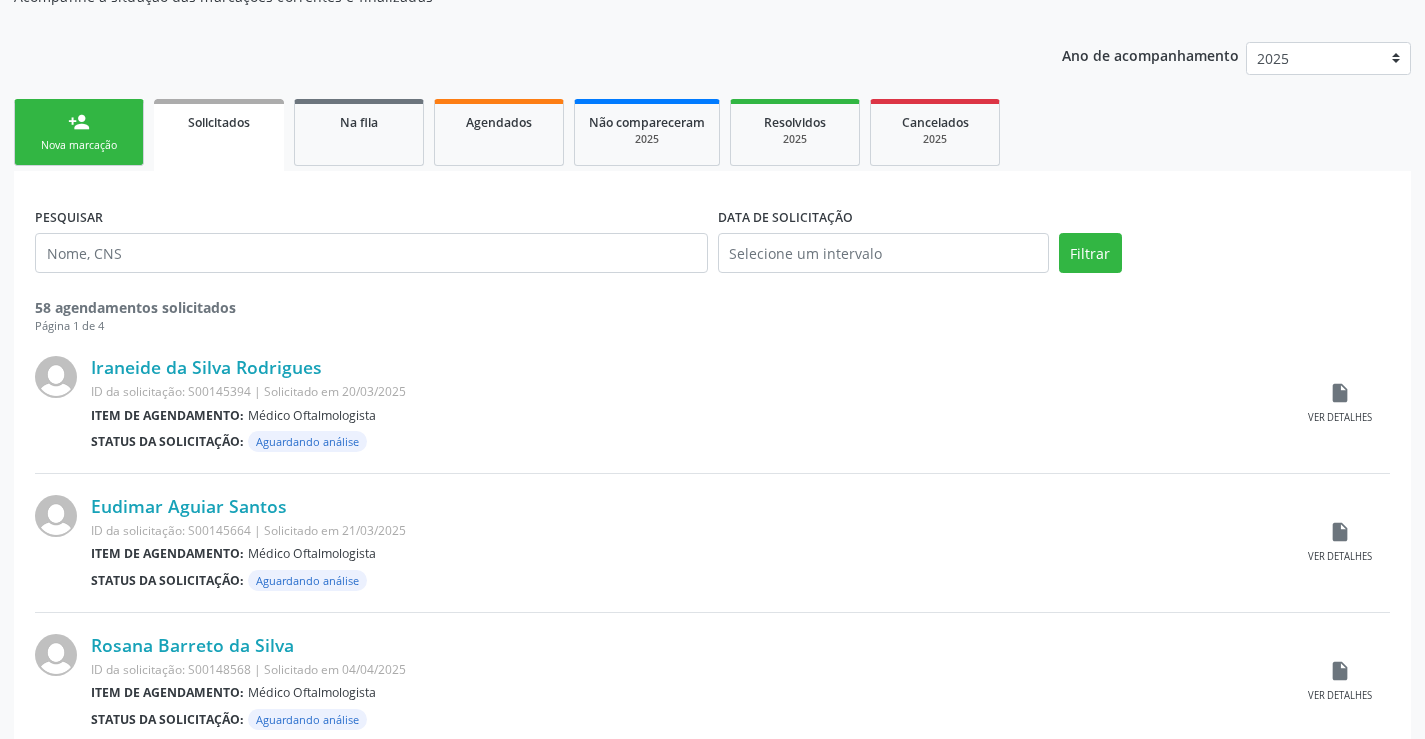 click on "Nova marcação" at bounding box center (79, 145) 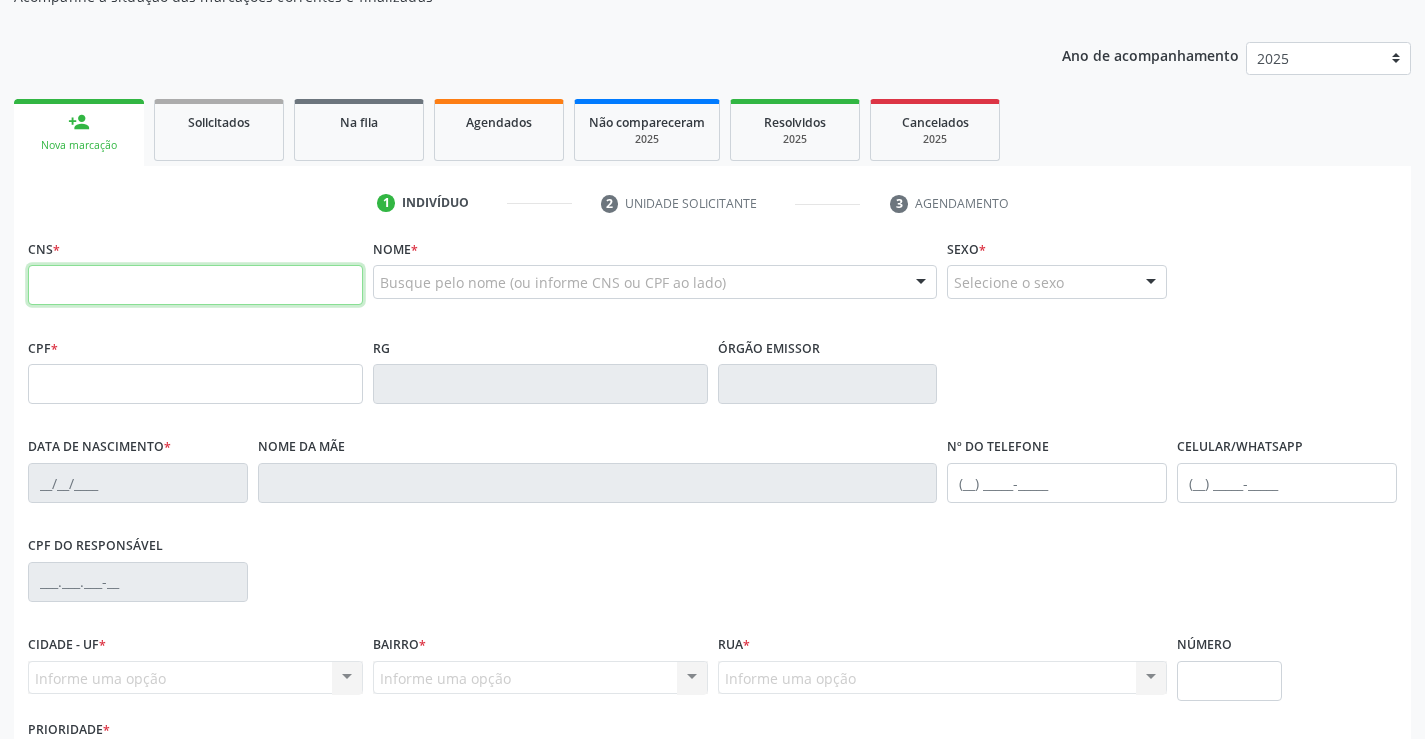 click at bounding box center (195, 285) 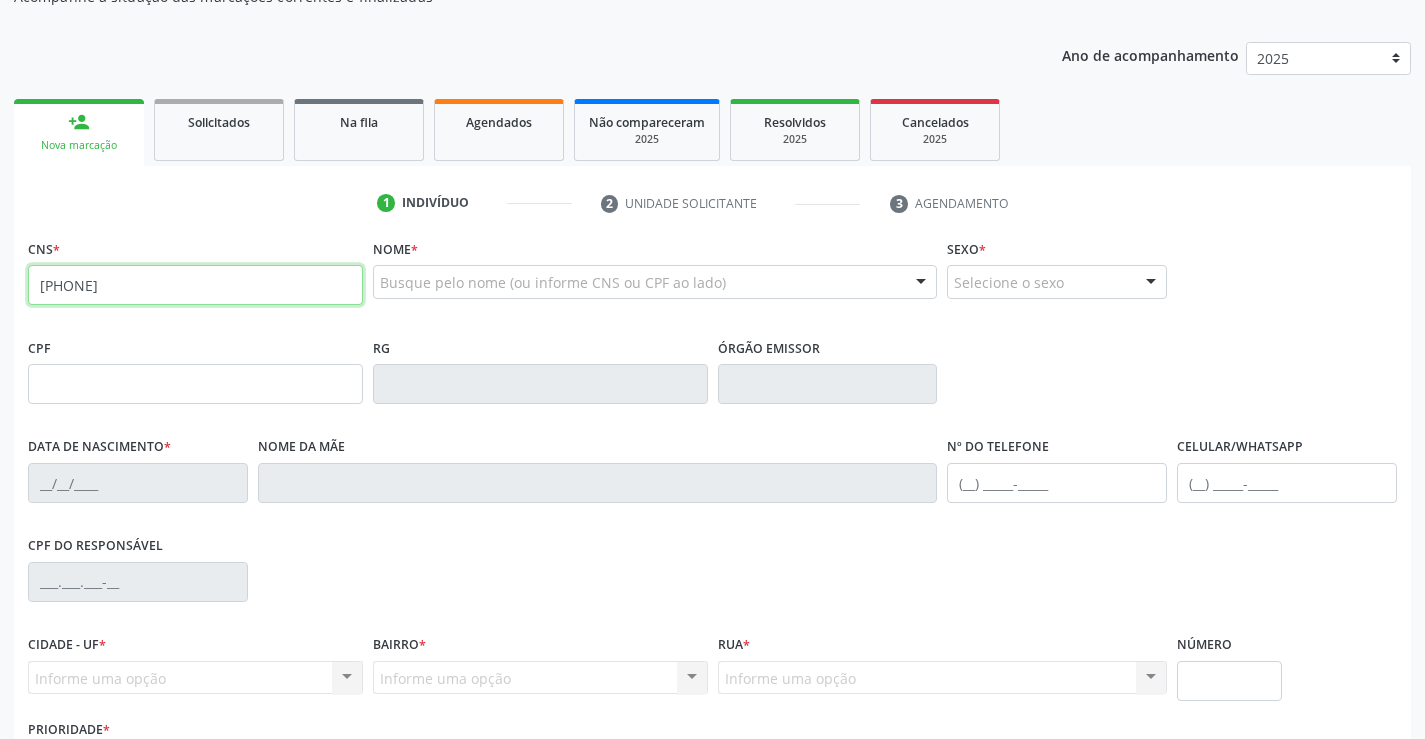 type on "702 3031 0837 0411" 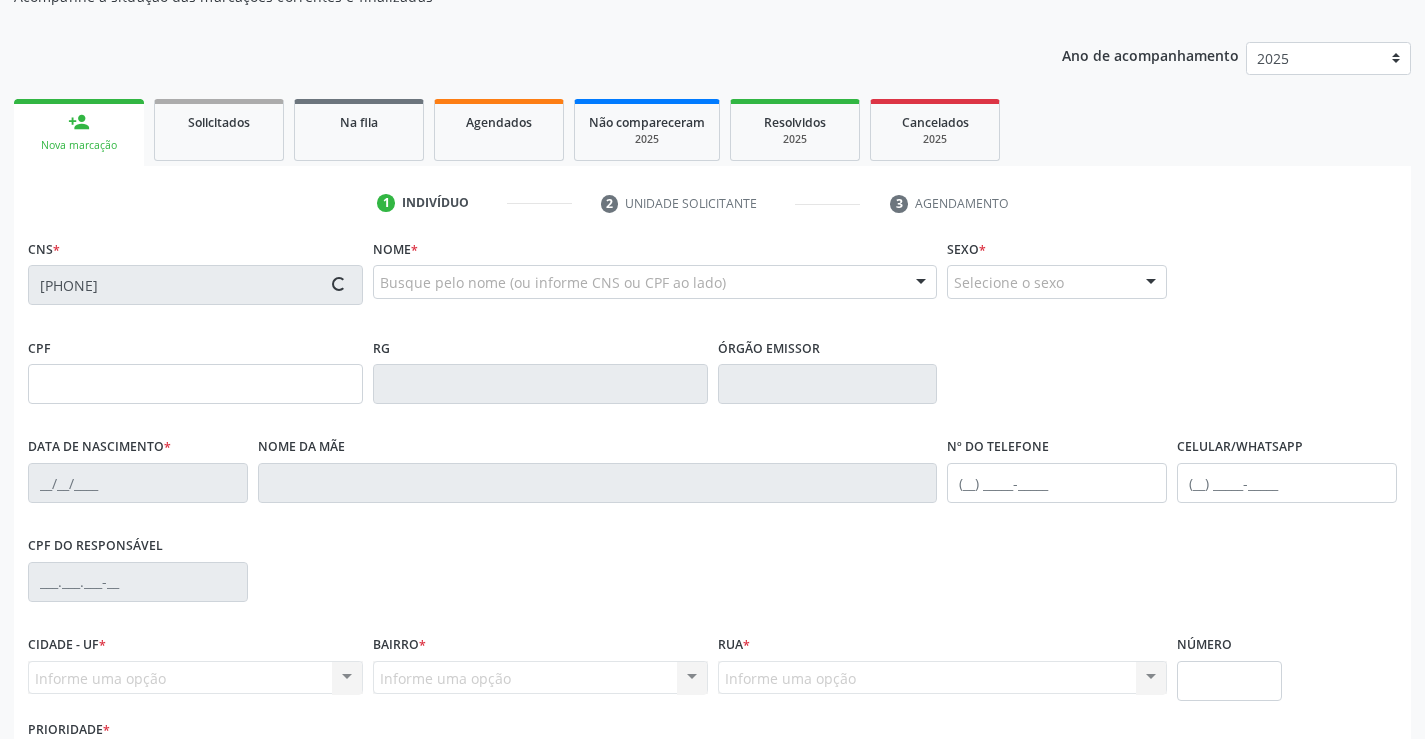 type on "3689066" 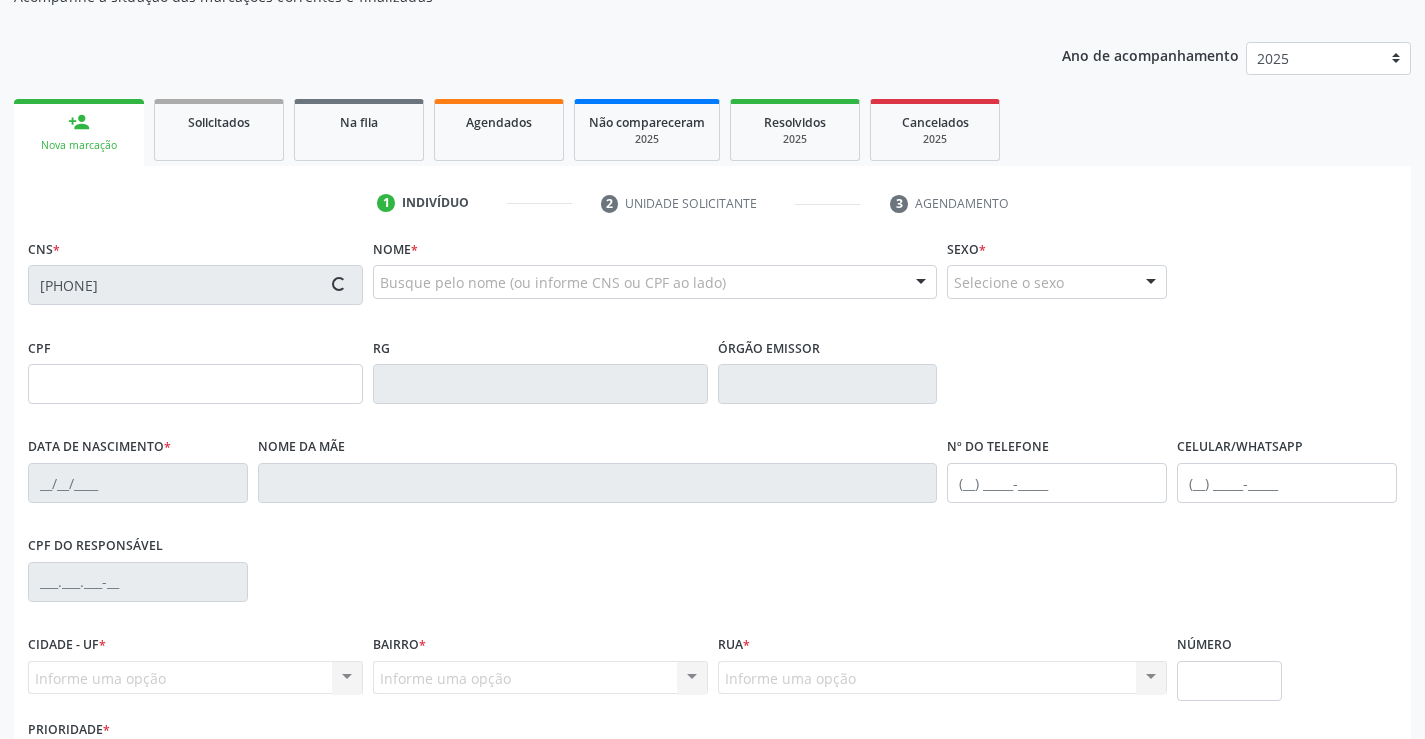 type on "10/11/1947" 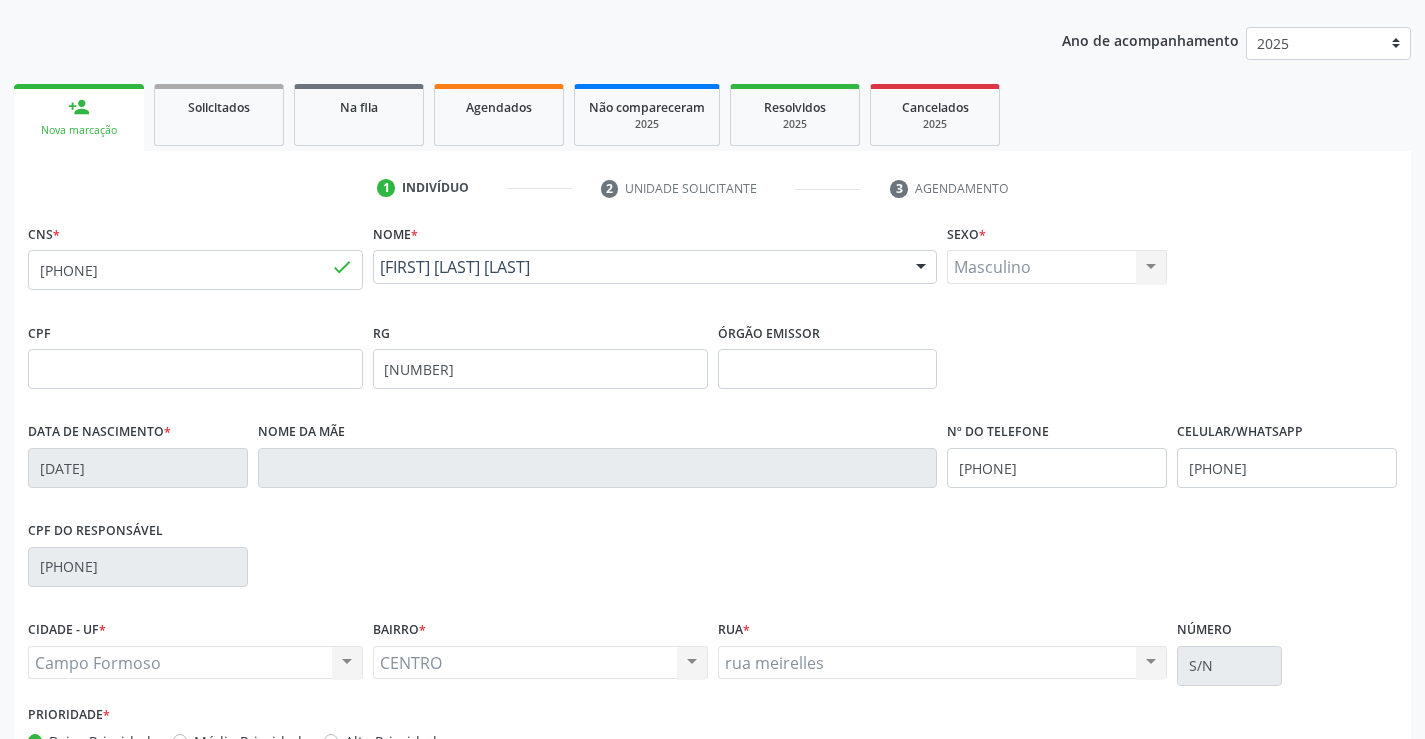 scroll, scrollTop: 345, scrollLeft: 0, axis: vertical 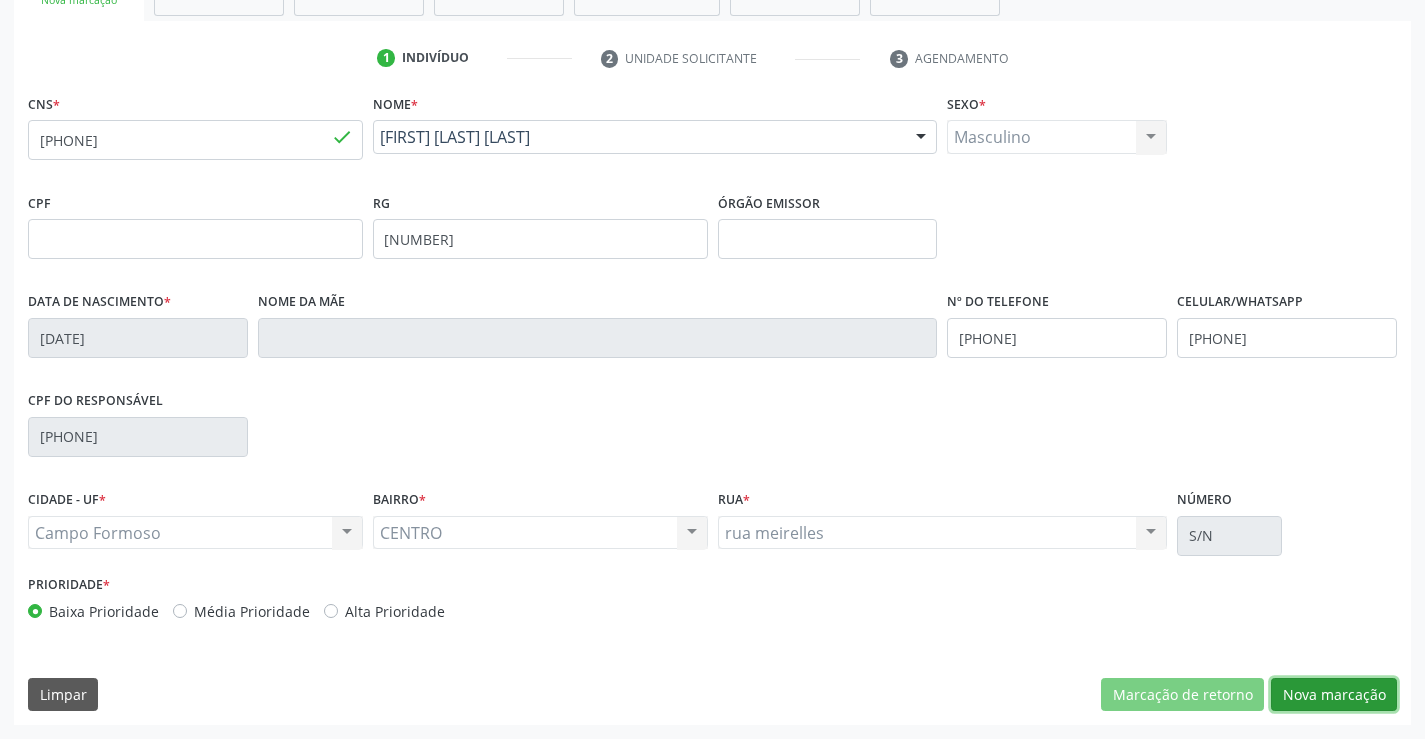 click on "Nova marcação" at bounding box center (1334, 695) 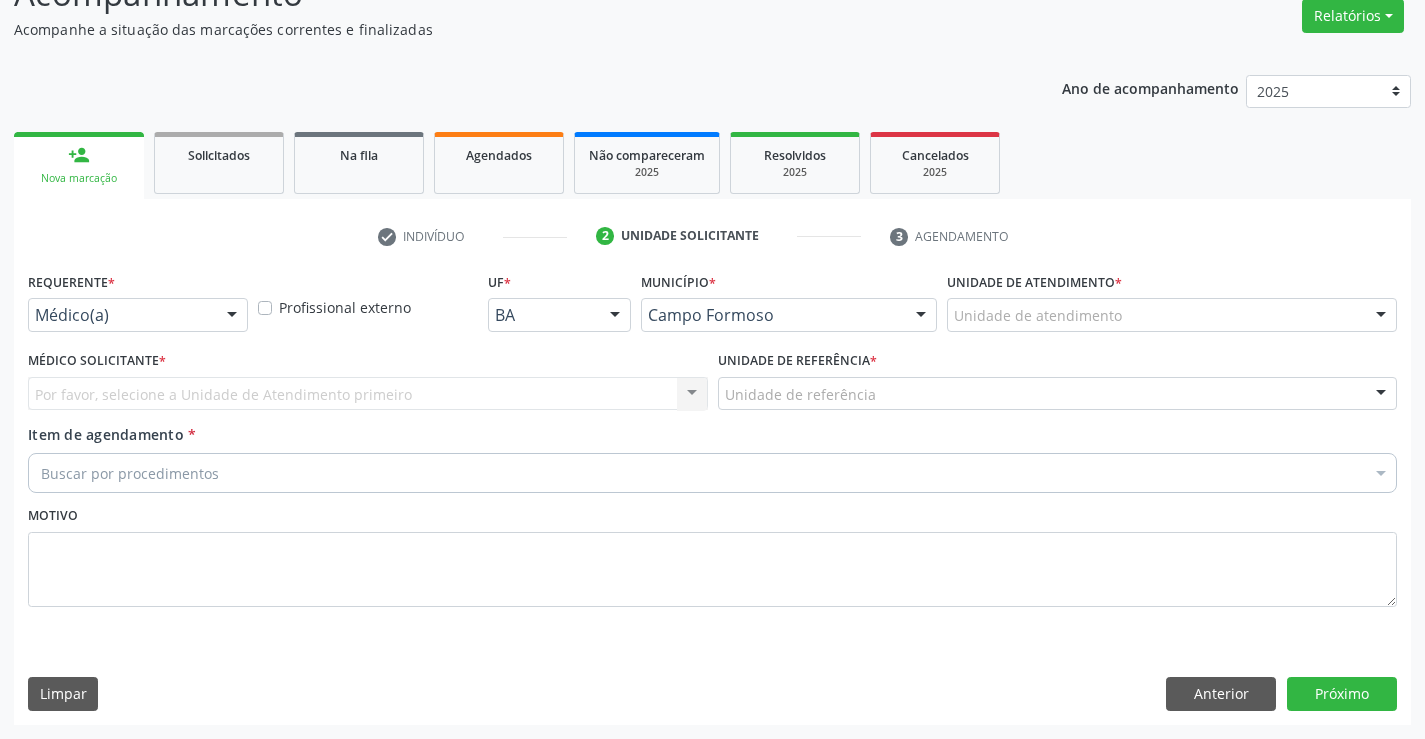 scroll, scrollTop: 167, scrollLeft: 0, axis: vertical 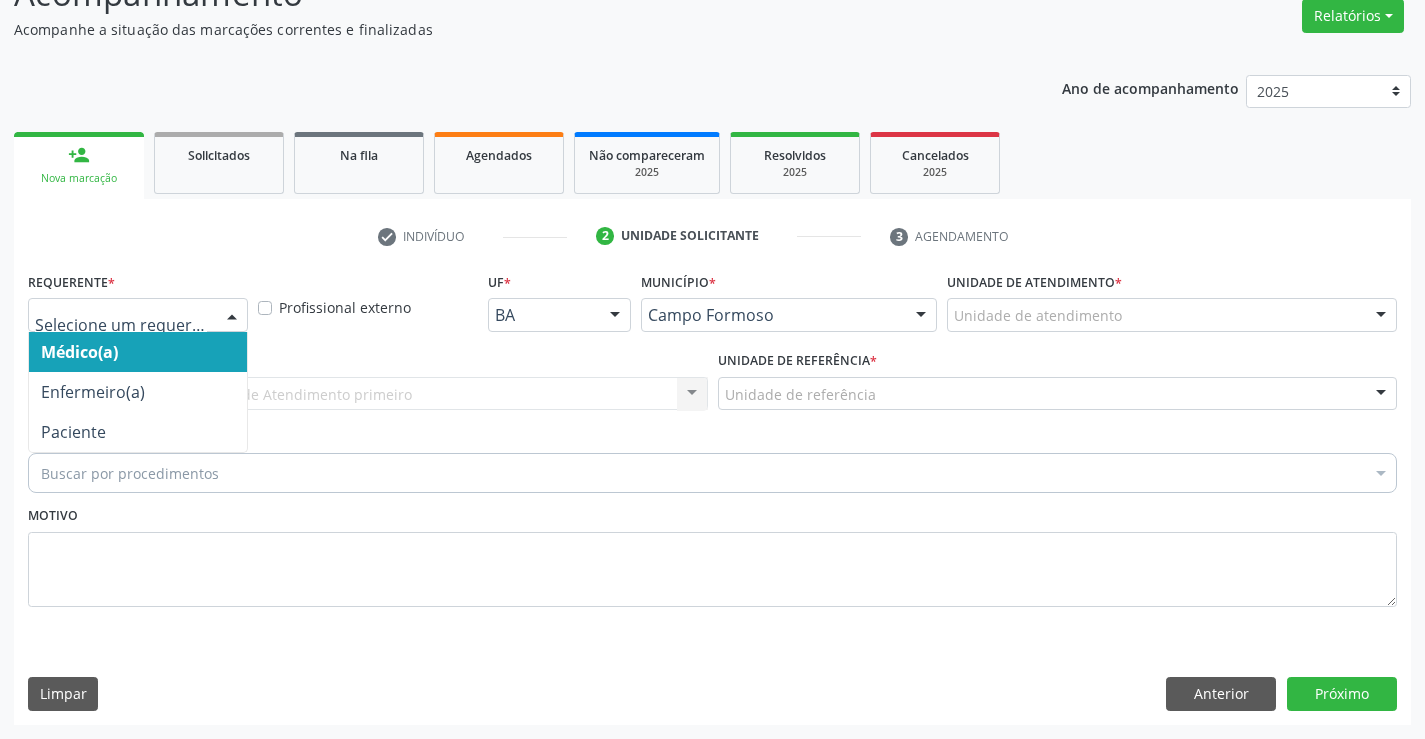 click at bounding box center [232, 316] 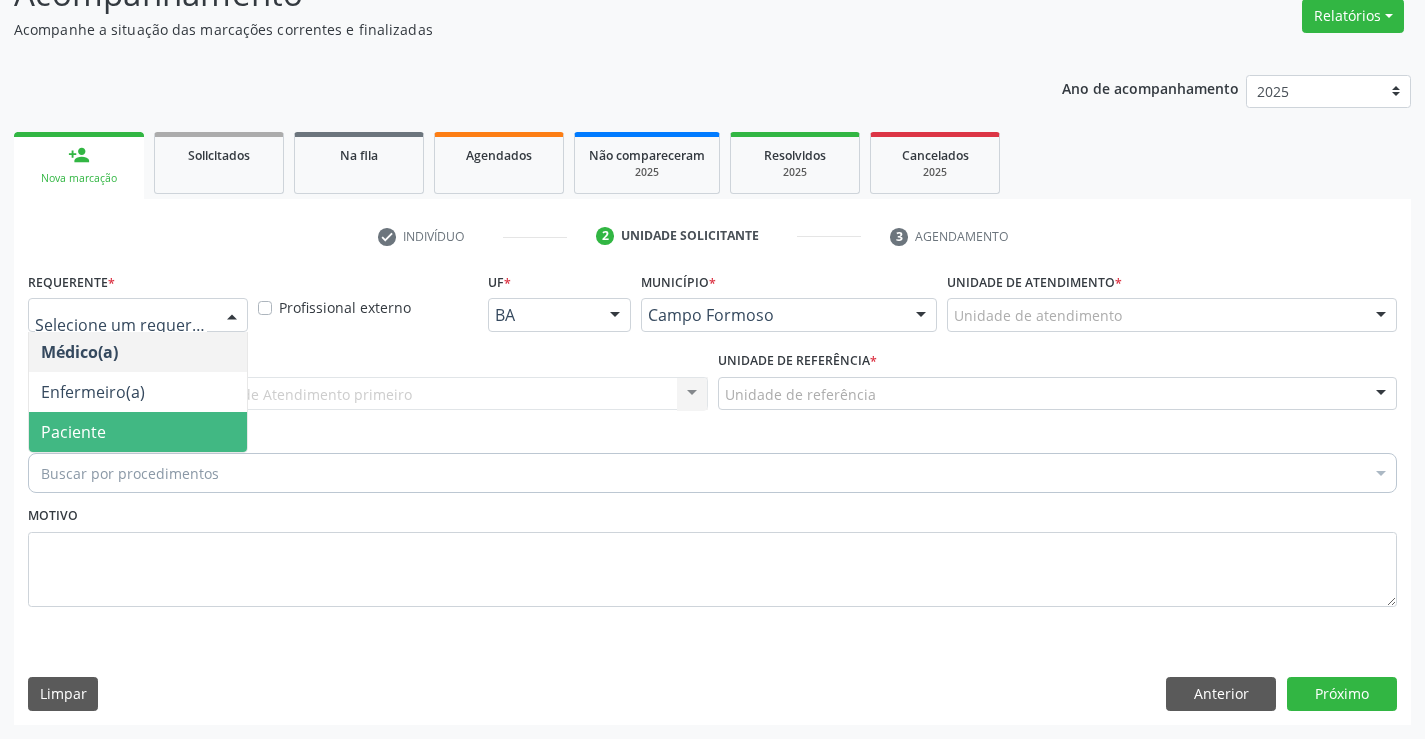 click on "Paciente" at bounding box center [138, 432] 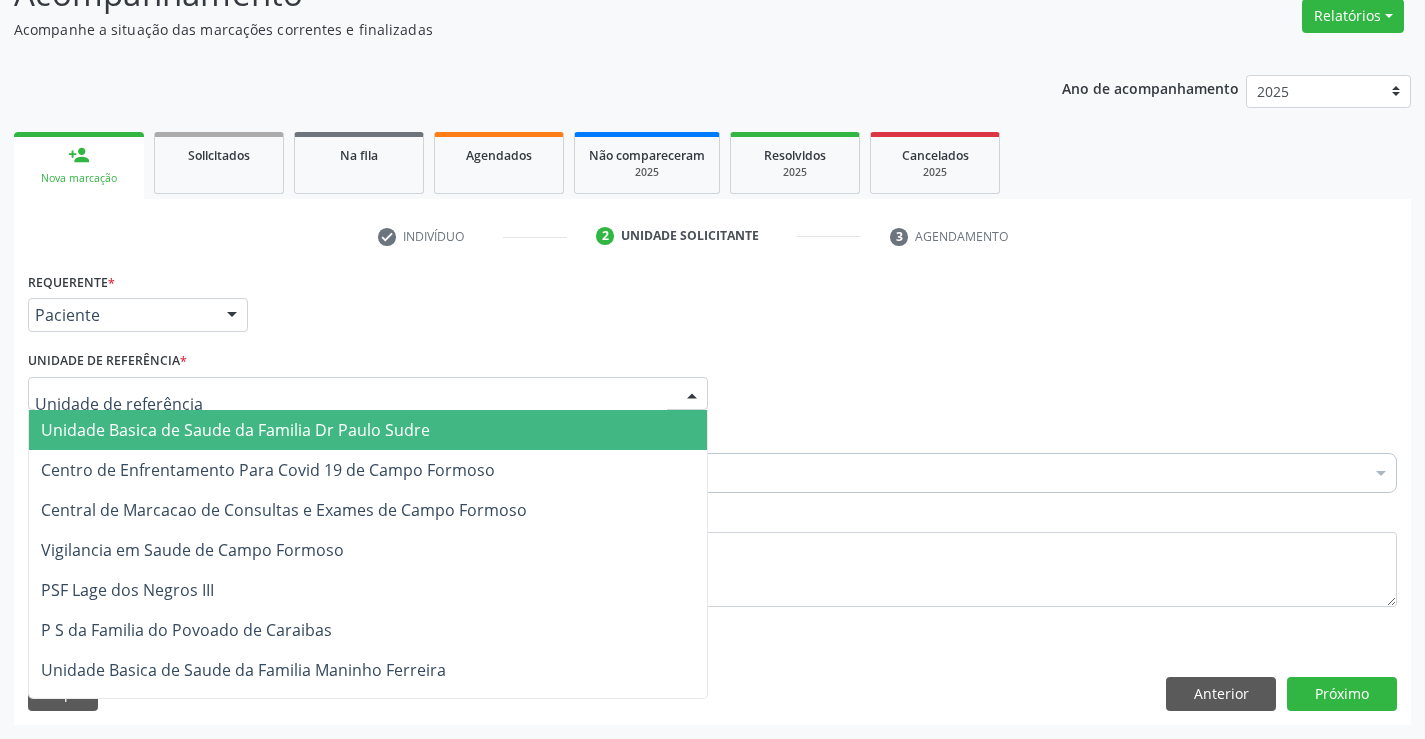 click at bounding box center (368, 394) 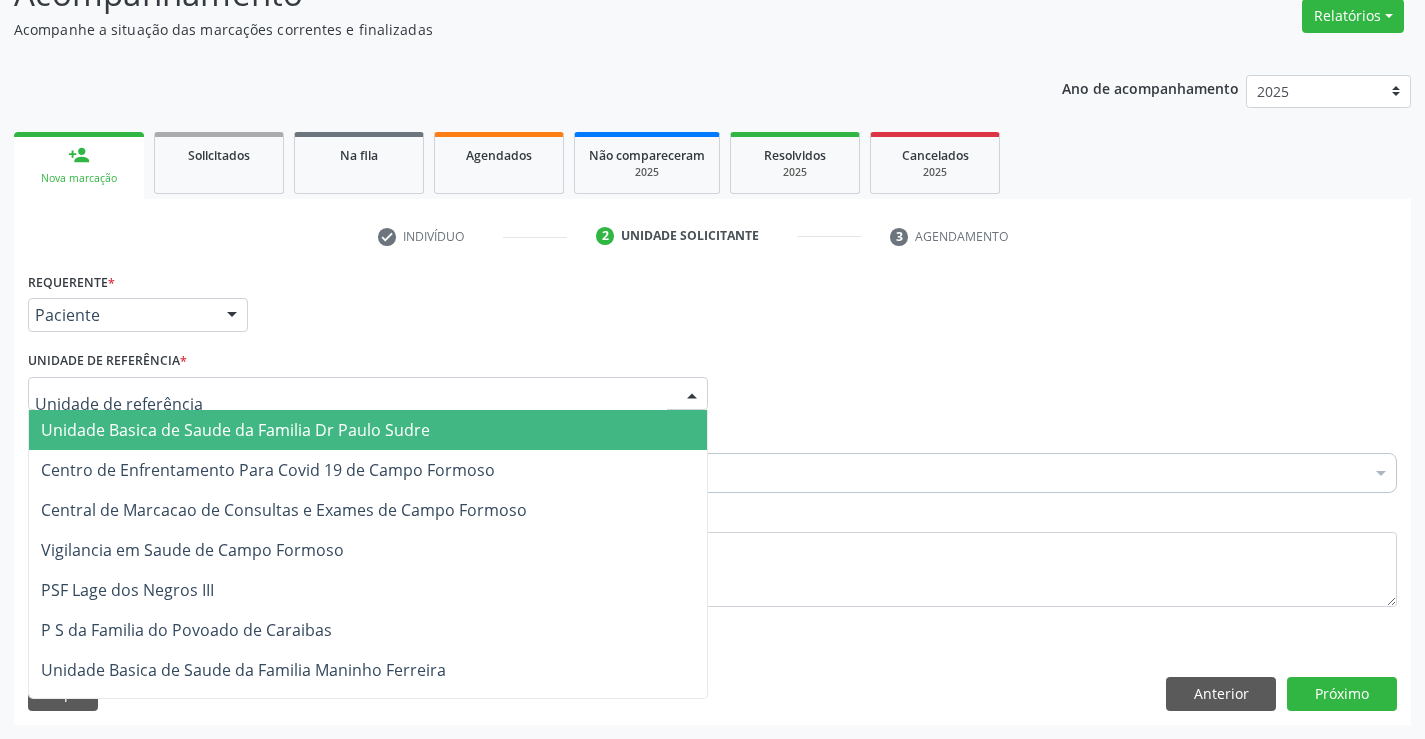 click on "Unidade Basica de Saude da Familia Dr Paulo Sudre" at bounding box center [235, 430] 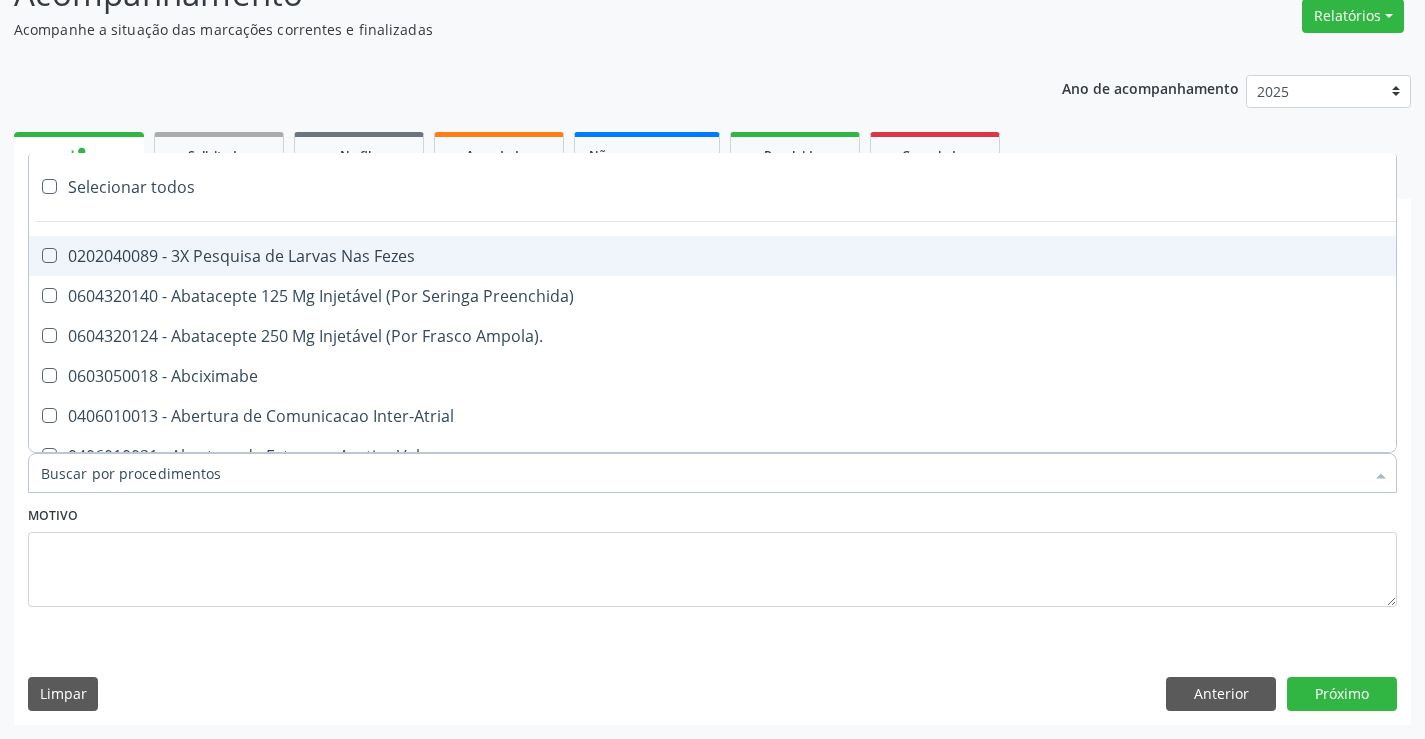 click at bounding box center [712, 473] 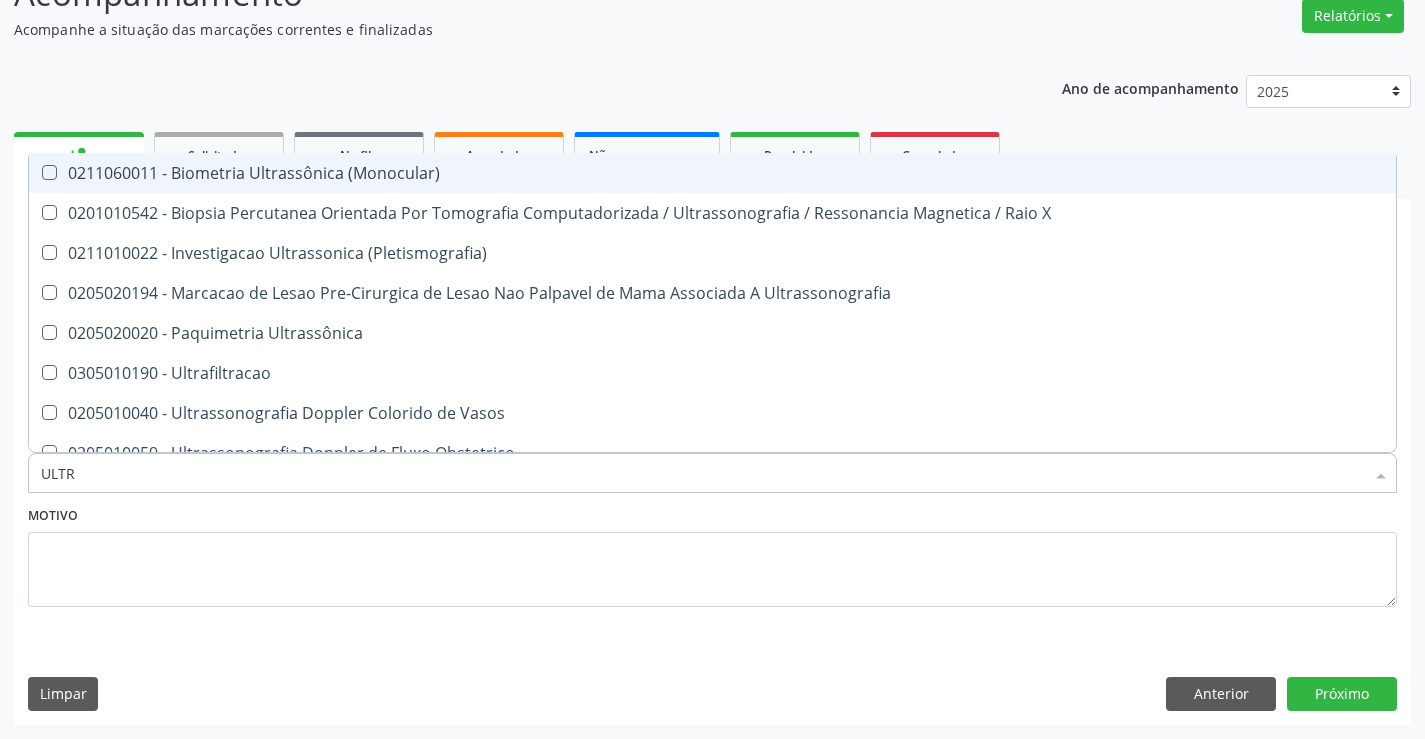 type on "ULTRA" 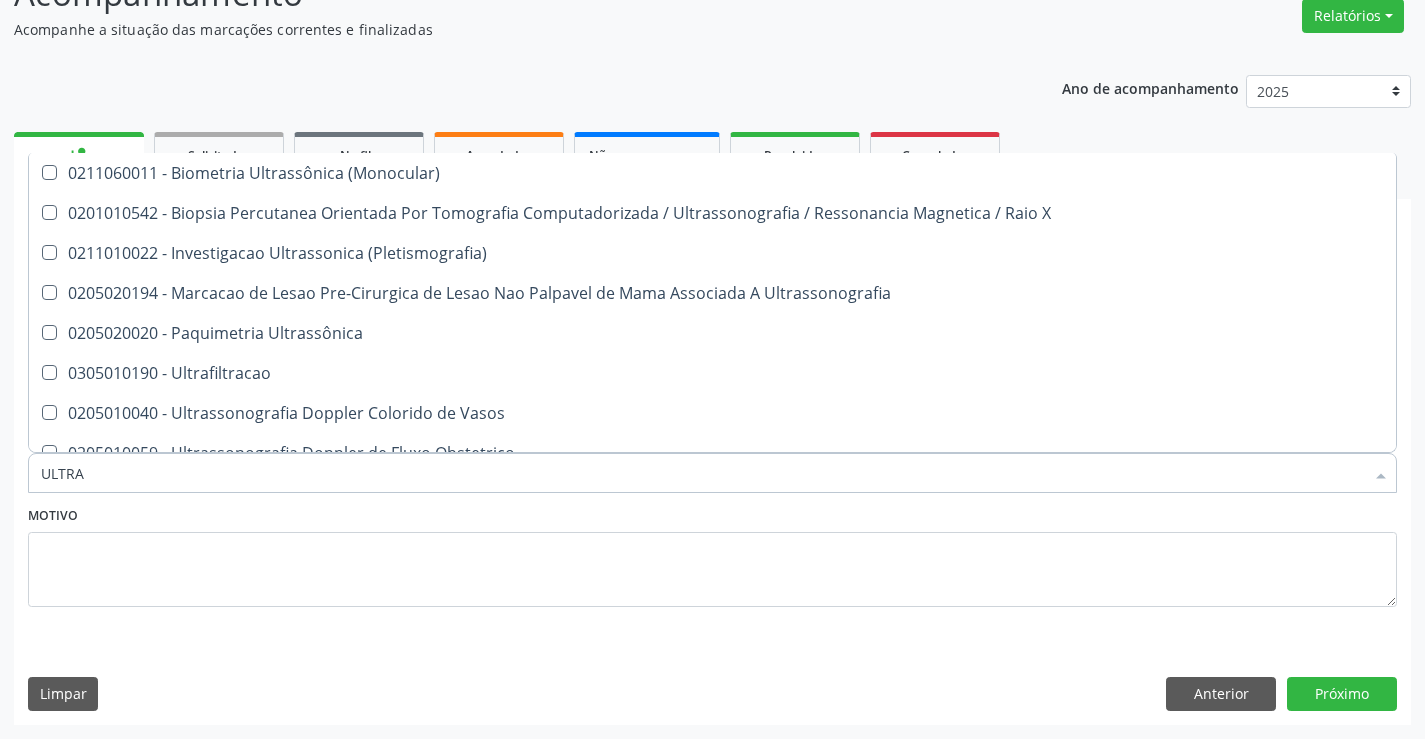 scroll, scrollTop: 100, scrollLeft: 0, axis: vertical 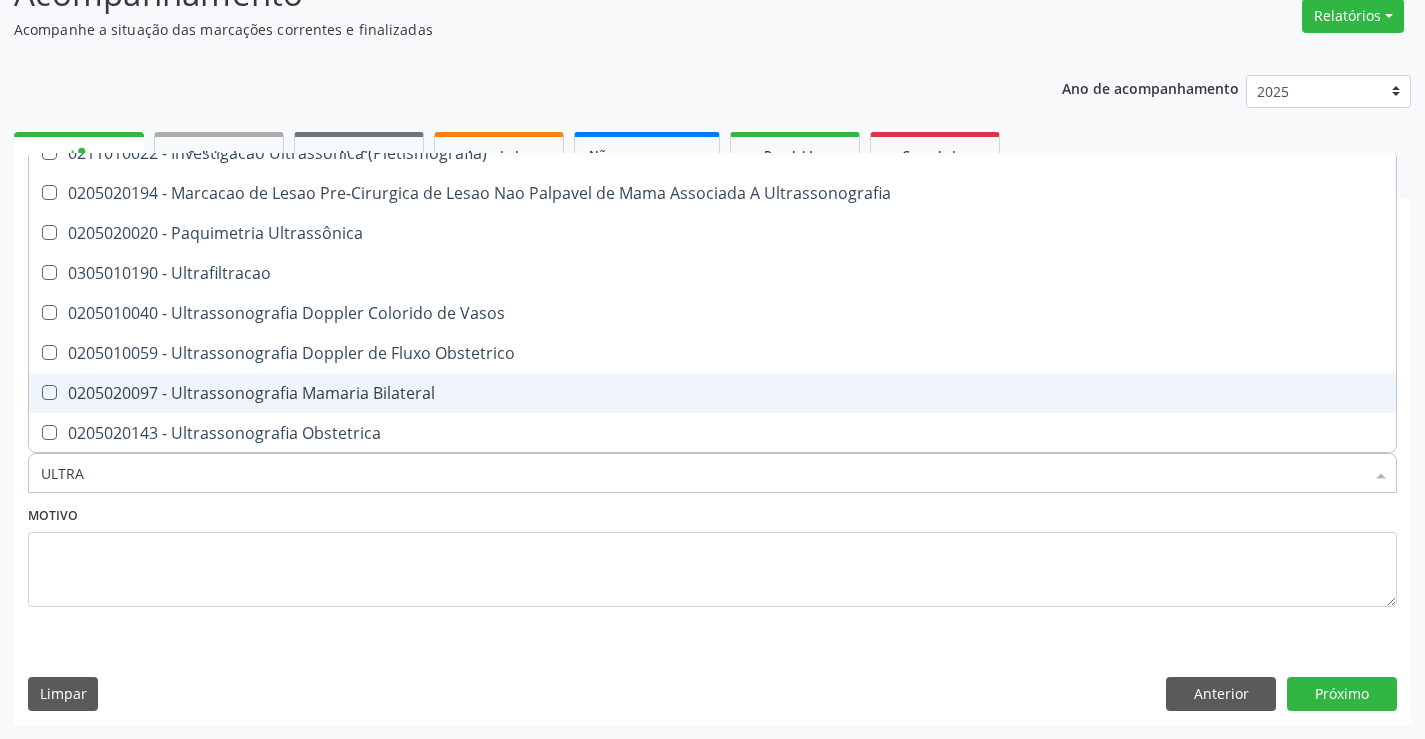click on "0205020097 - Ultrassonografia Mamaria Bilateral" at bounding box center (712, 393) 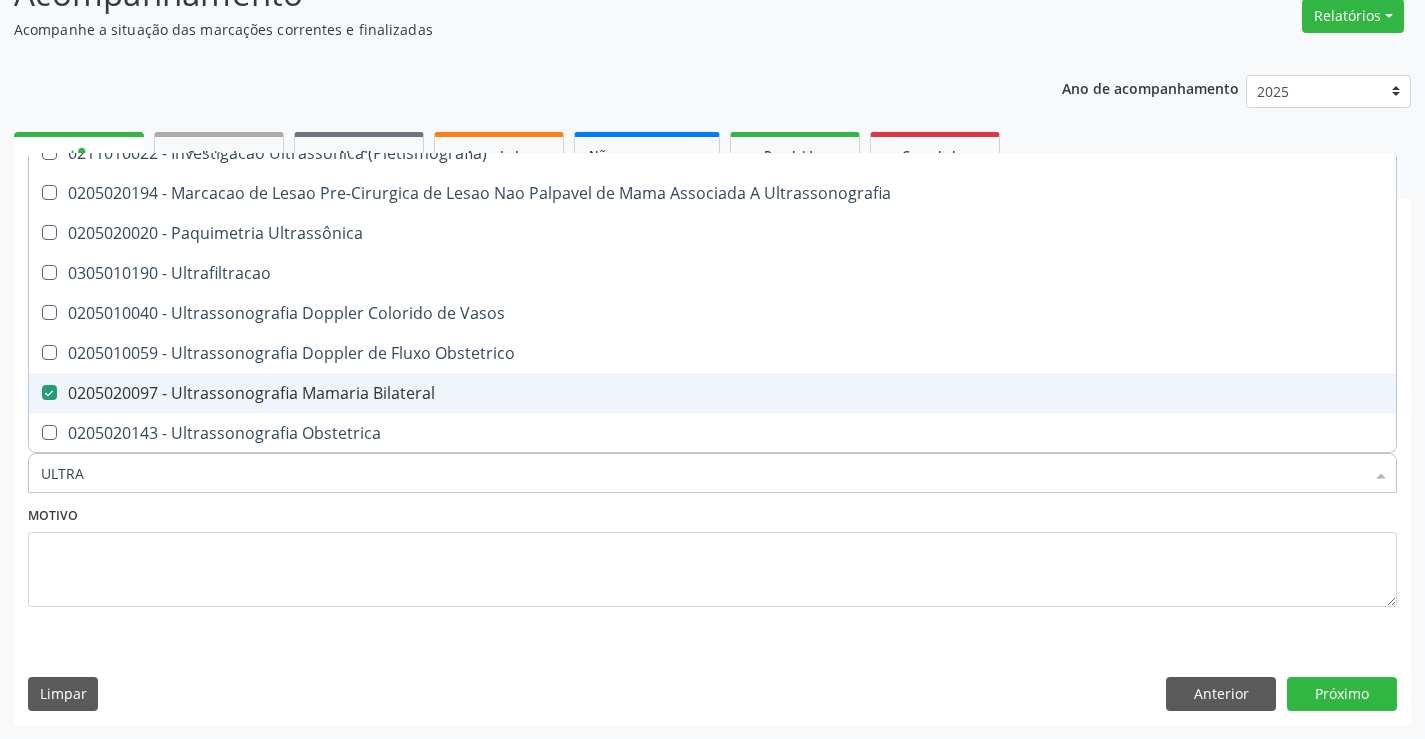click on "0205020097 - Ultrassonografia Mamaria Bilateral" at bounding box center [712, 393] 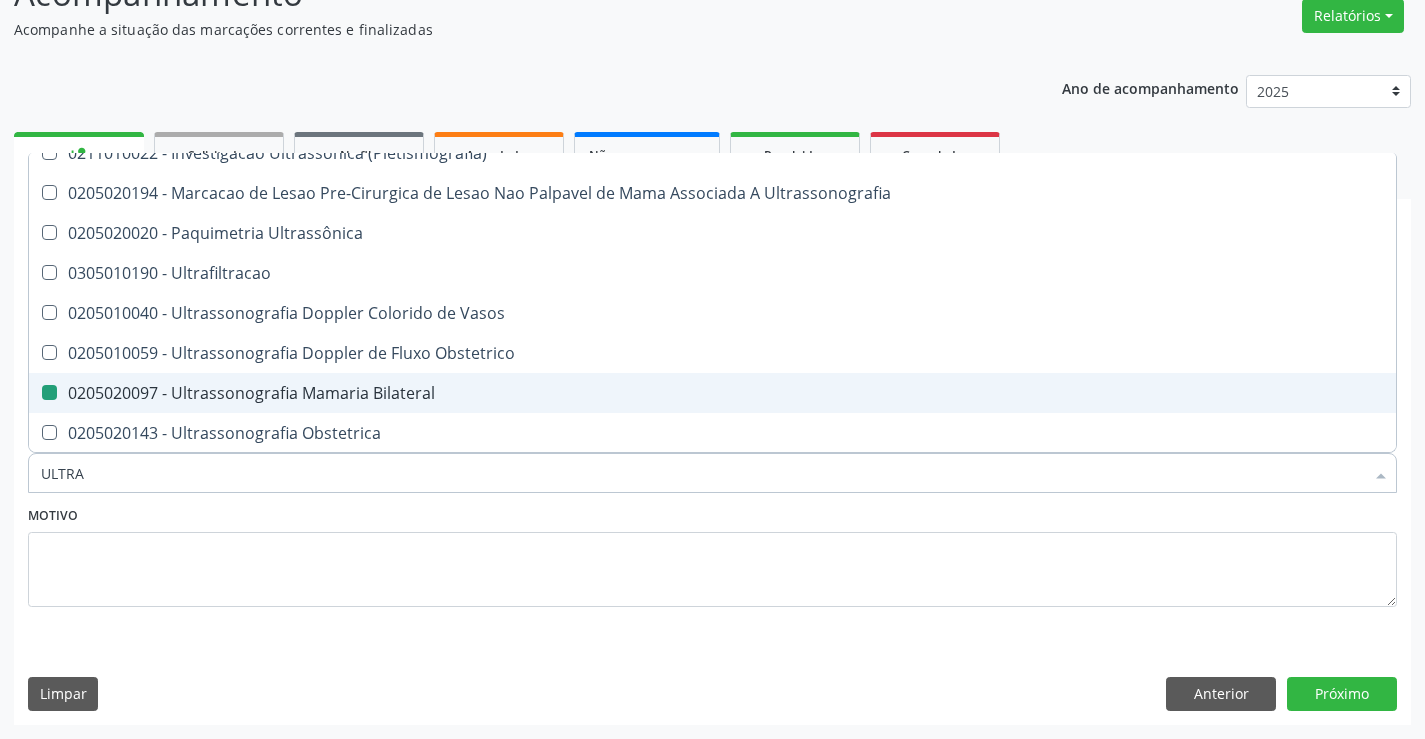 checkbox on "false" 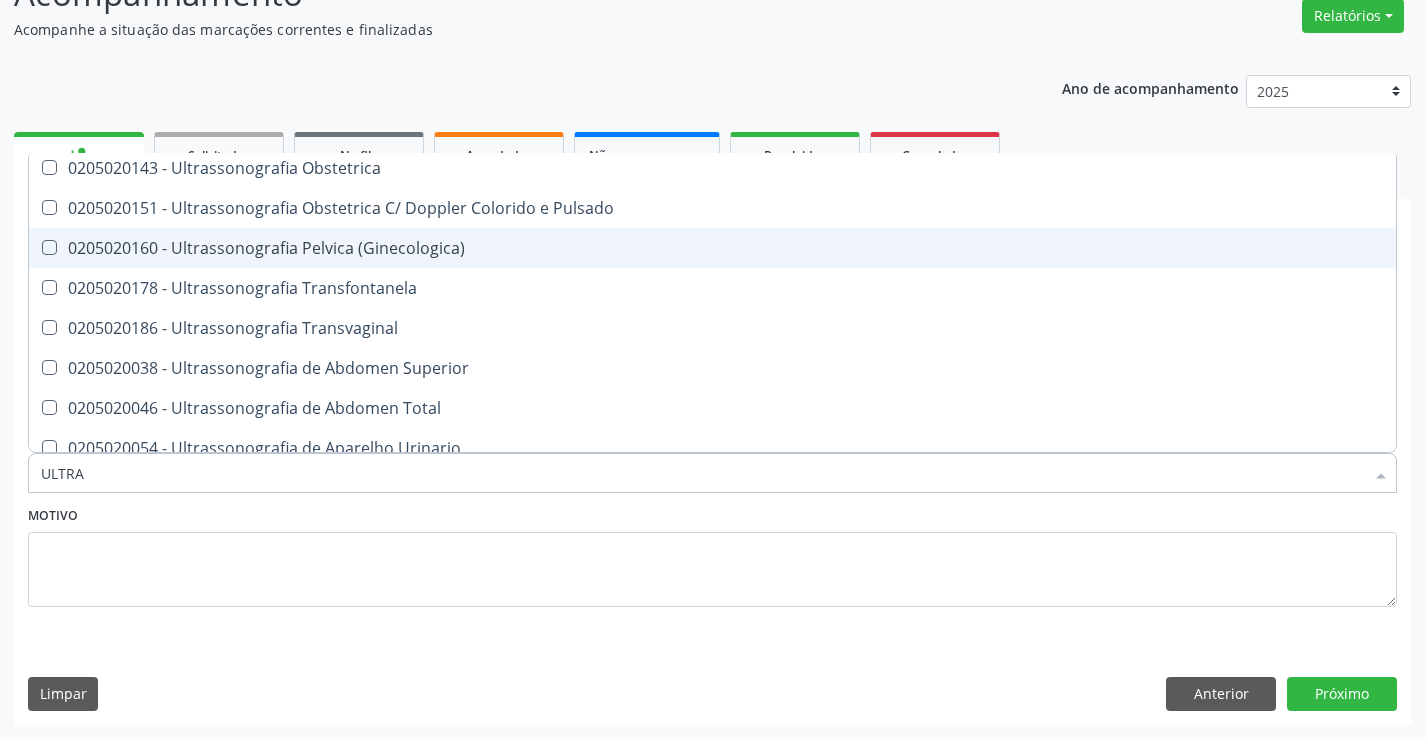 scroll, scrollTop: 400, scrollLeft: 0, axis: vertical 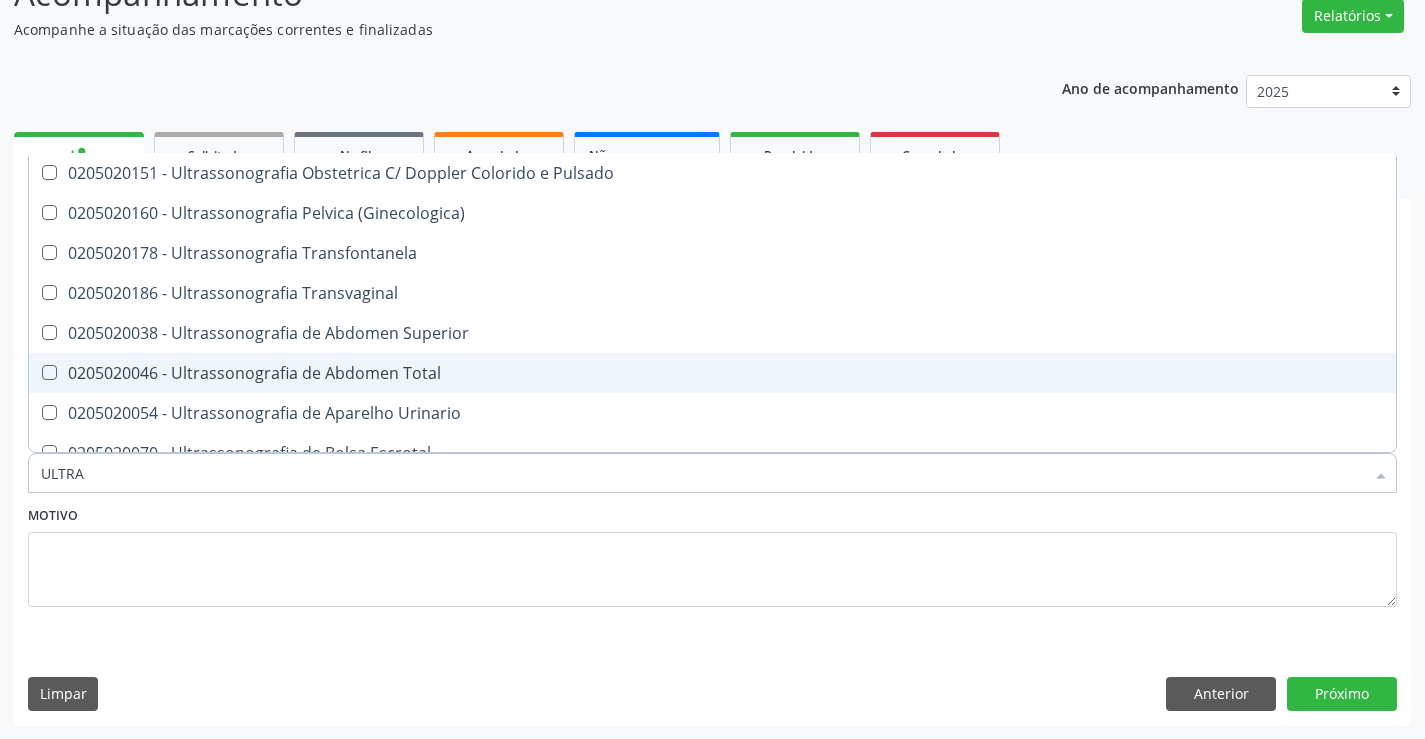 click on "0205020046 - Ultrassonografia de Abdomen Total" at bounding box center [712, 373] 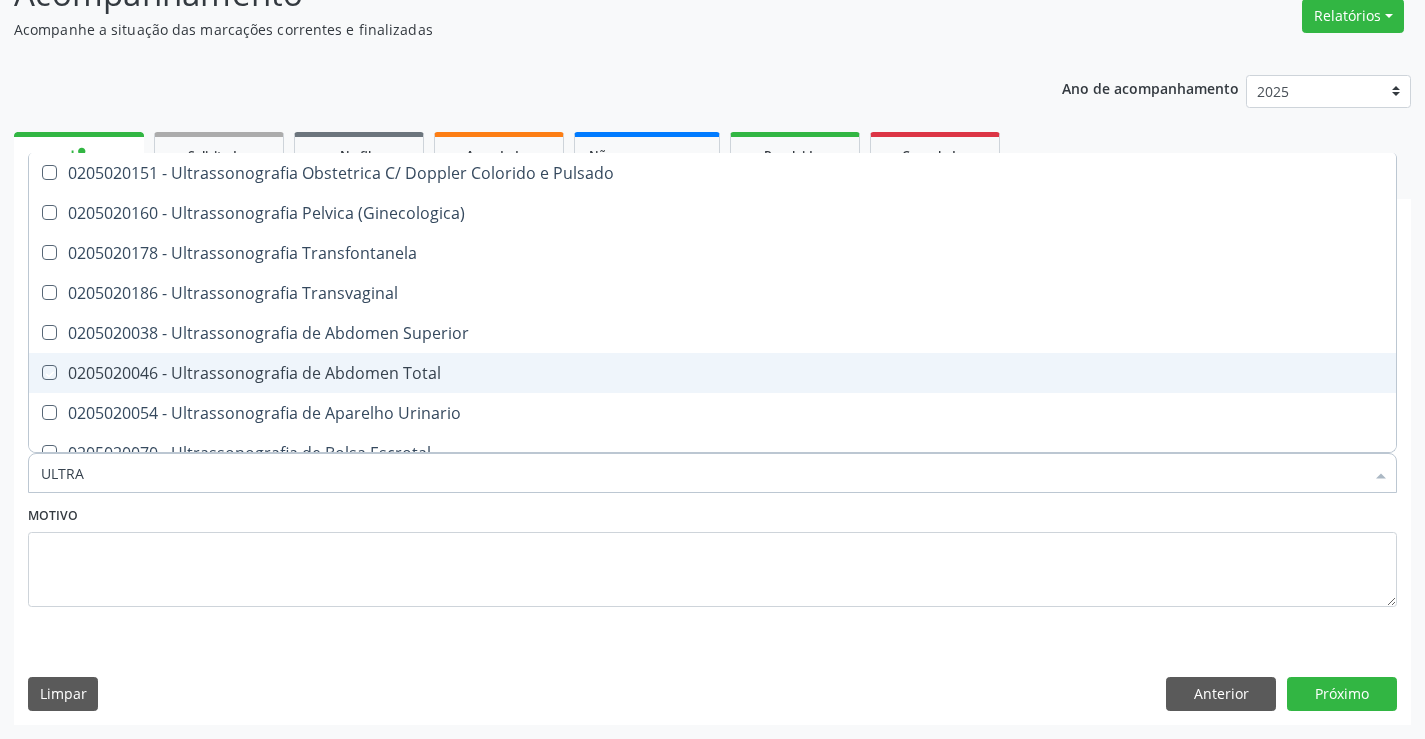 checkbox on "true" 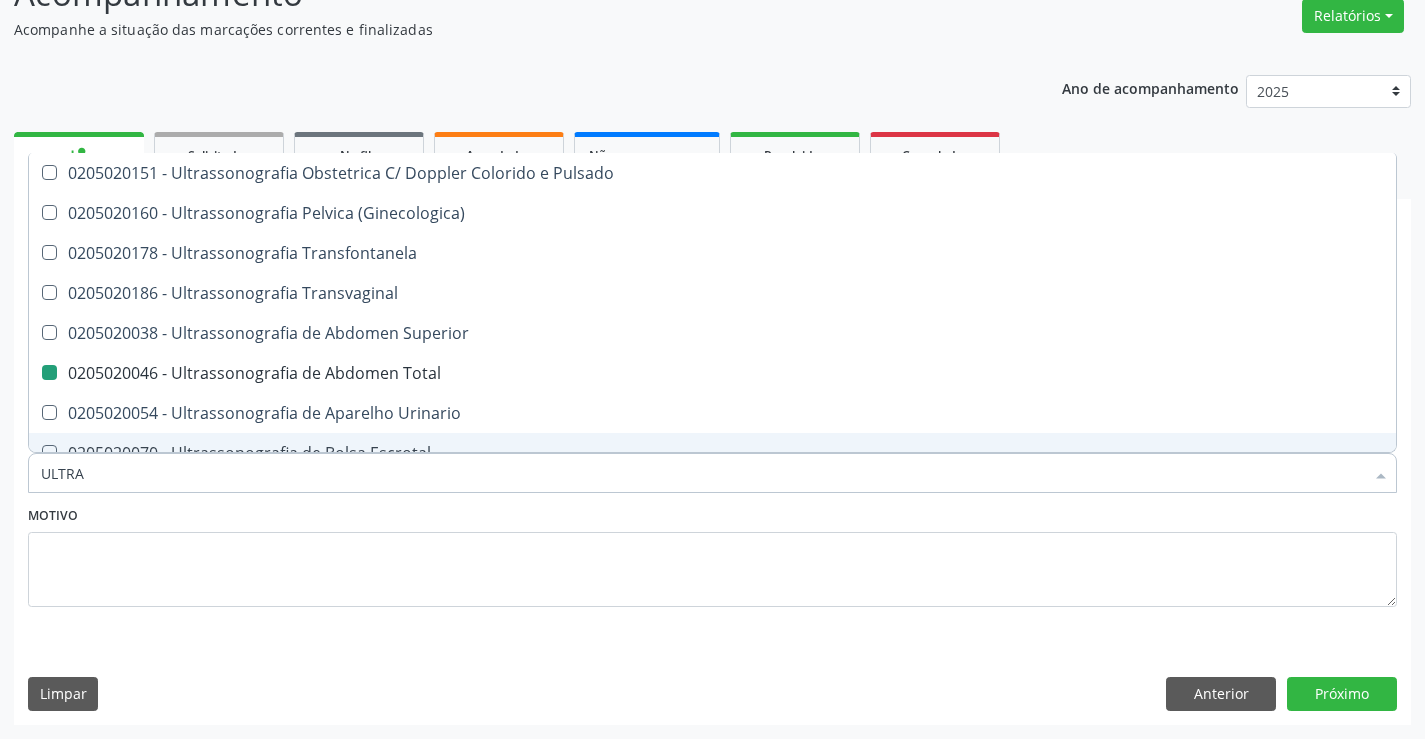 click on "Motivo" at bounding box center [712, 554] 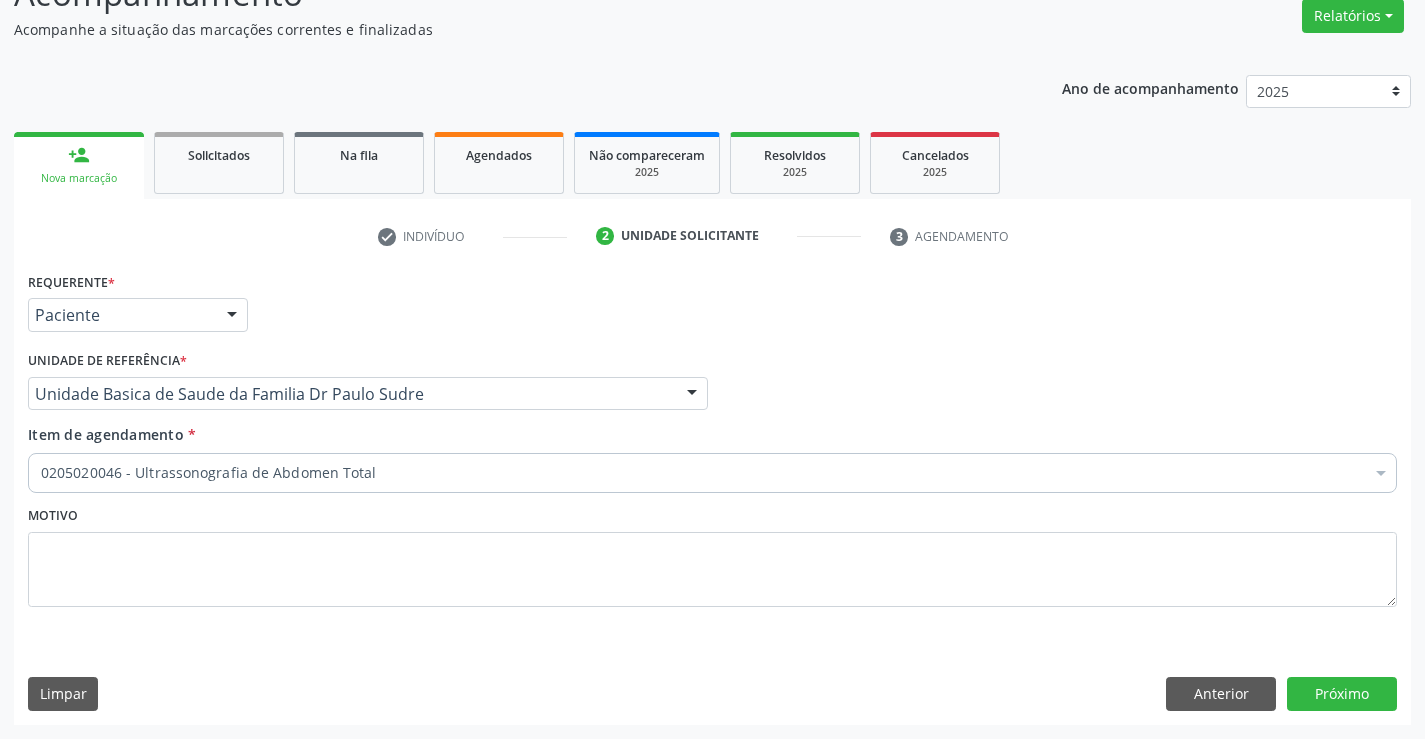scroll, scrollTop: 0, scrollLeft: 0, axis: both 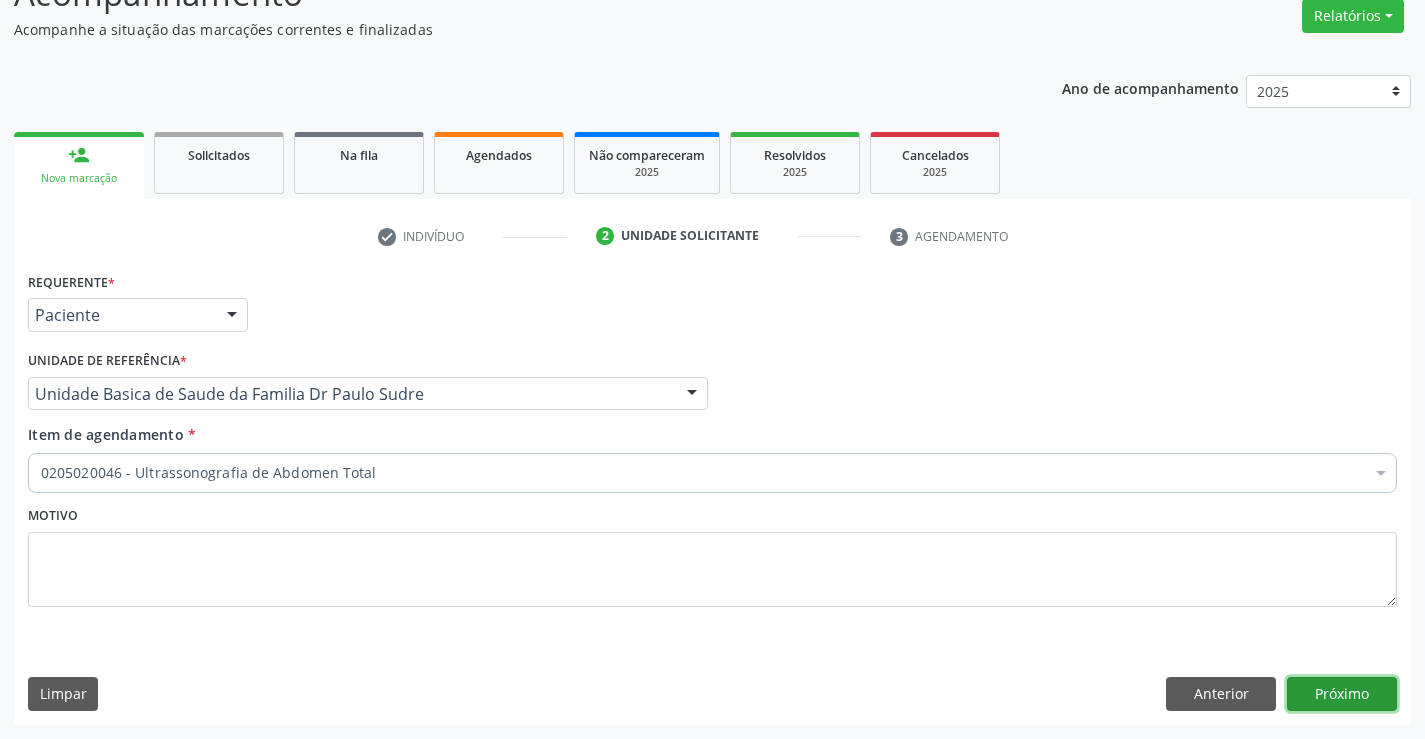 click on "Próximo" at bounding box center (1342, 694) 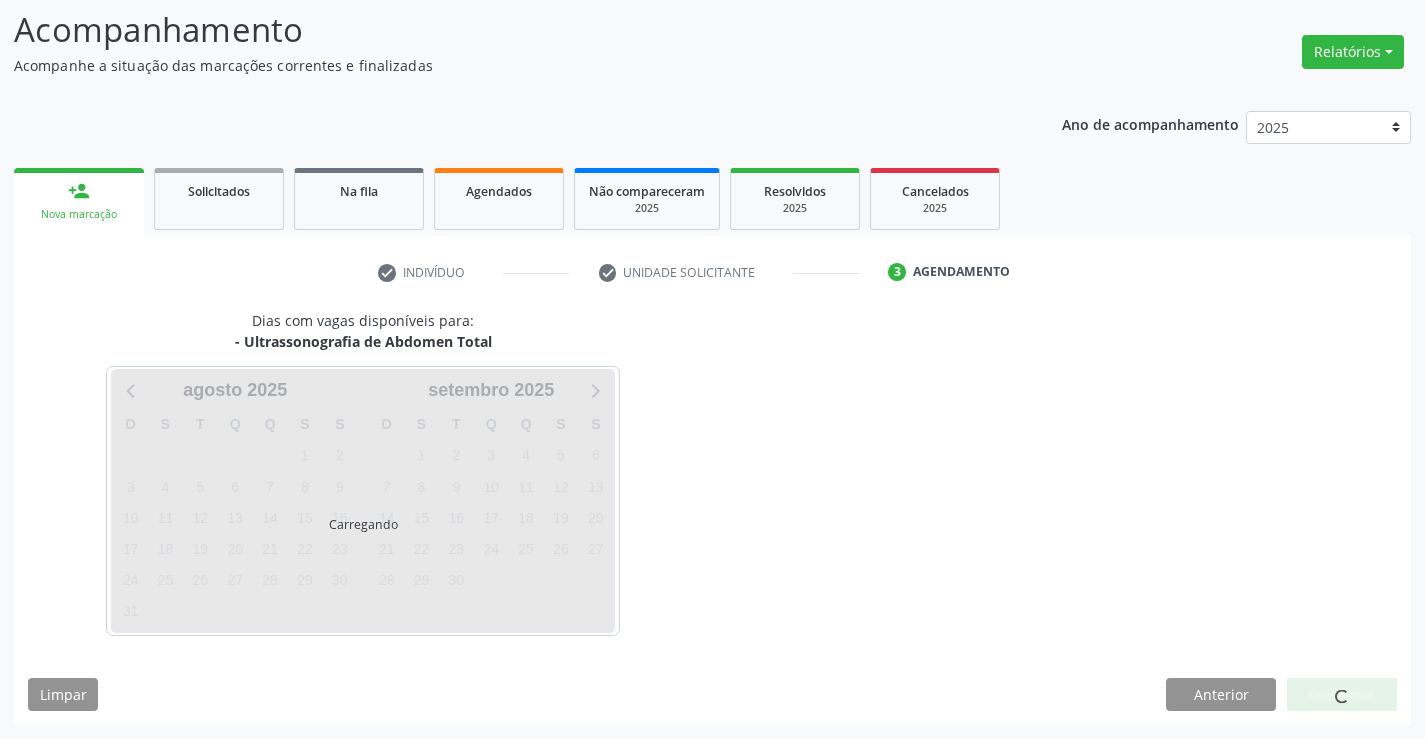 scroll, scrollTop: 131, scrollLeft: 0, axis: vertical 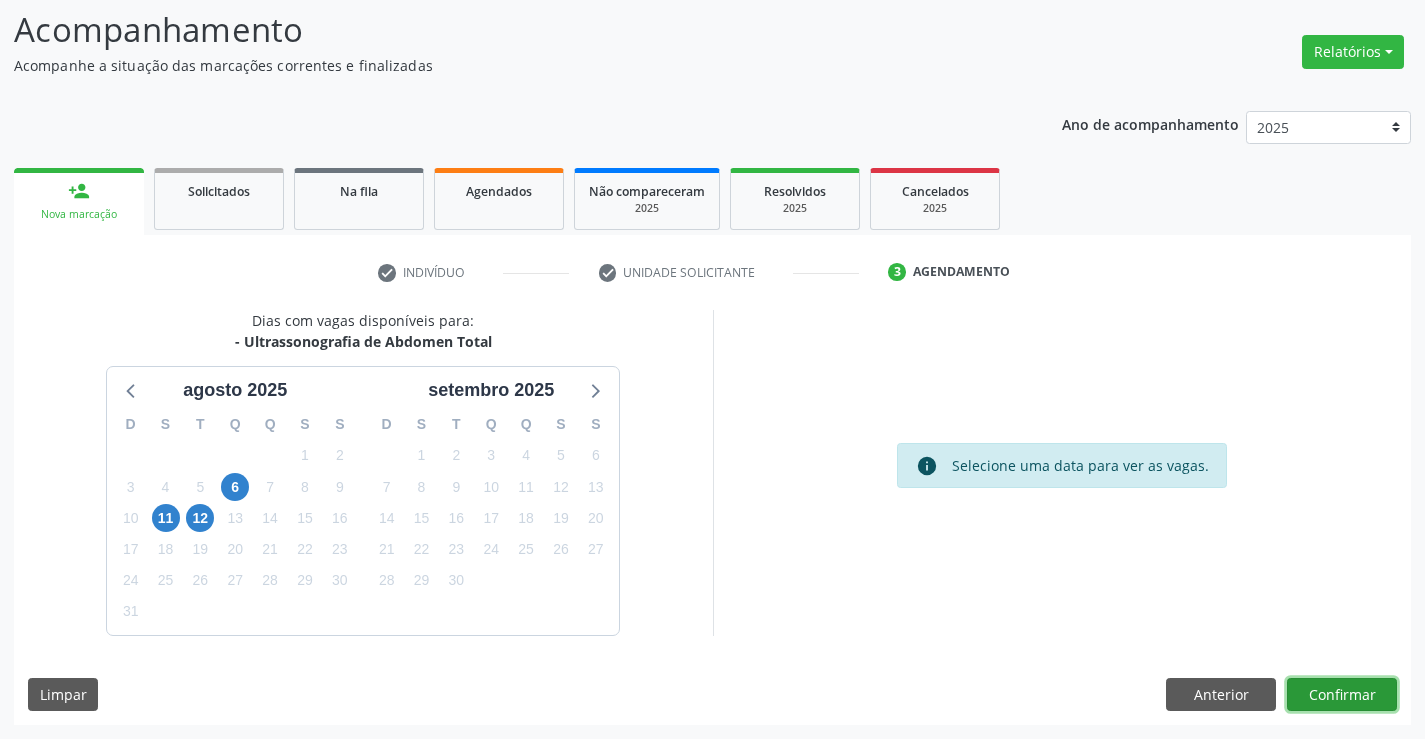 click on "Confirmar" at bounding box center (1342, 695) 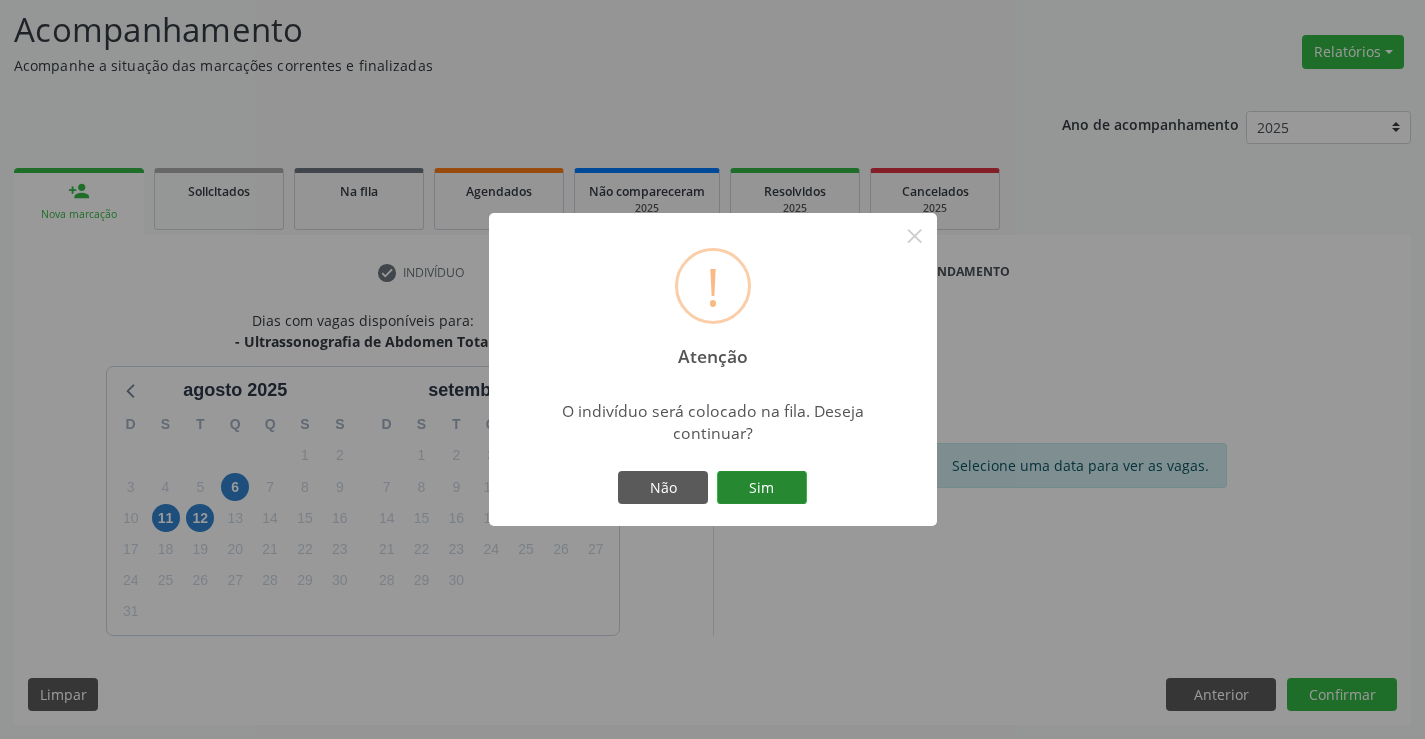 click on "Sim" at bounding box center (762, 488) 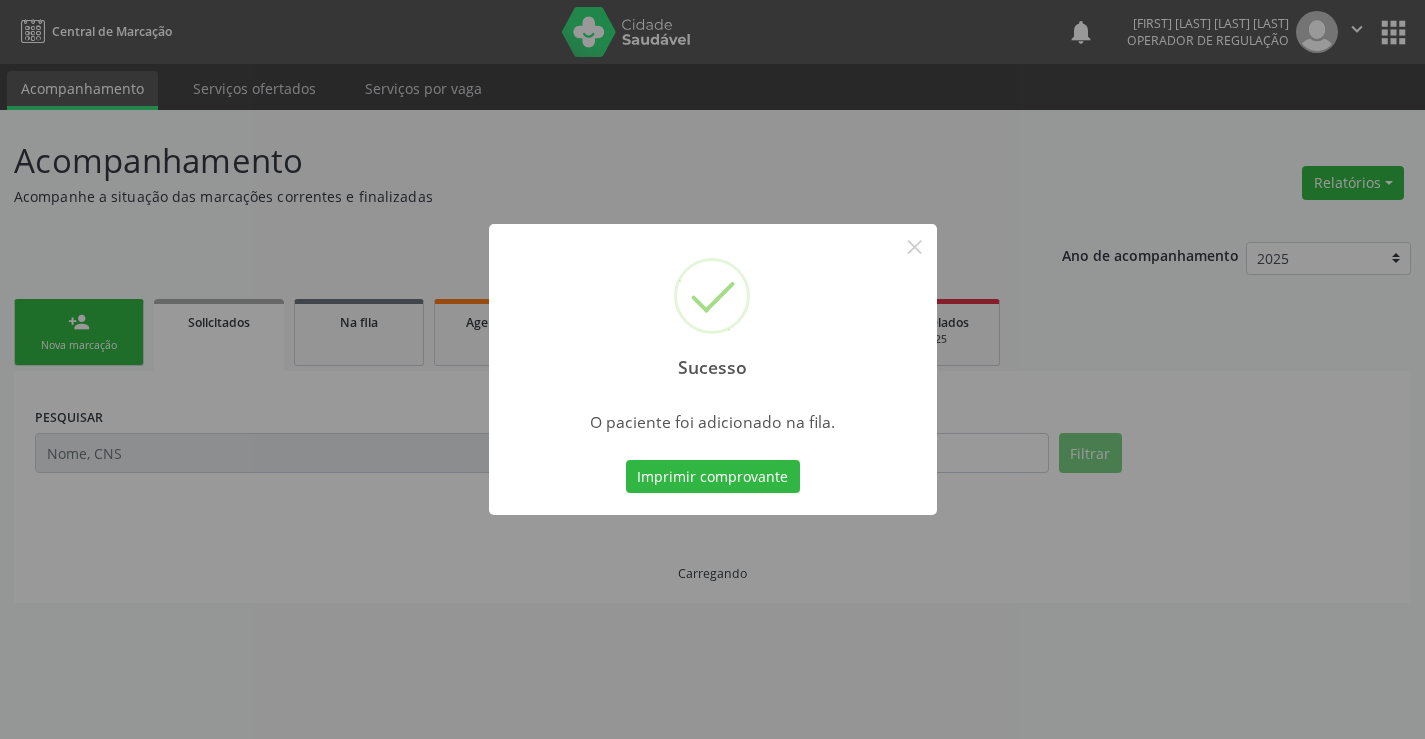 scroll, scrollTop: 0, scrollLeft: 0, axis: both 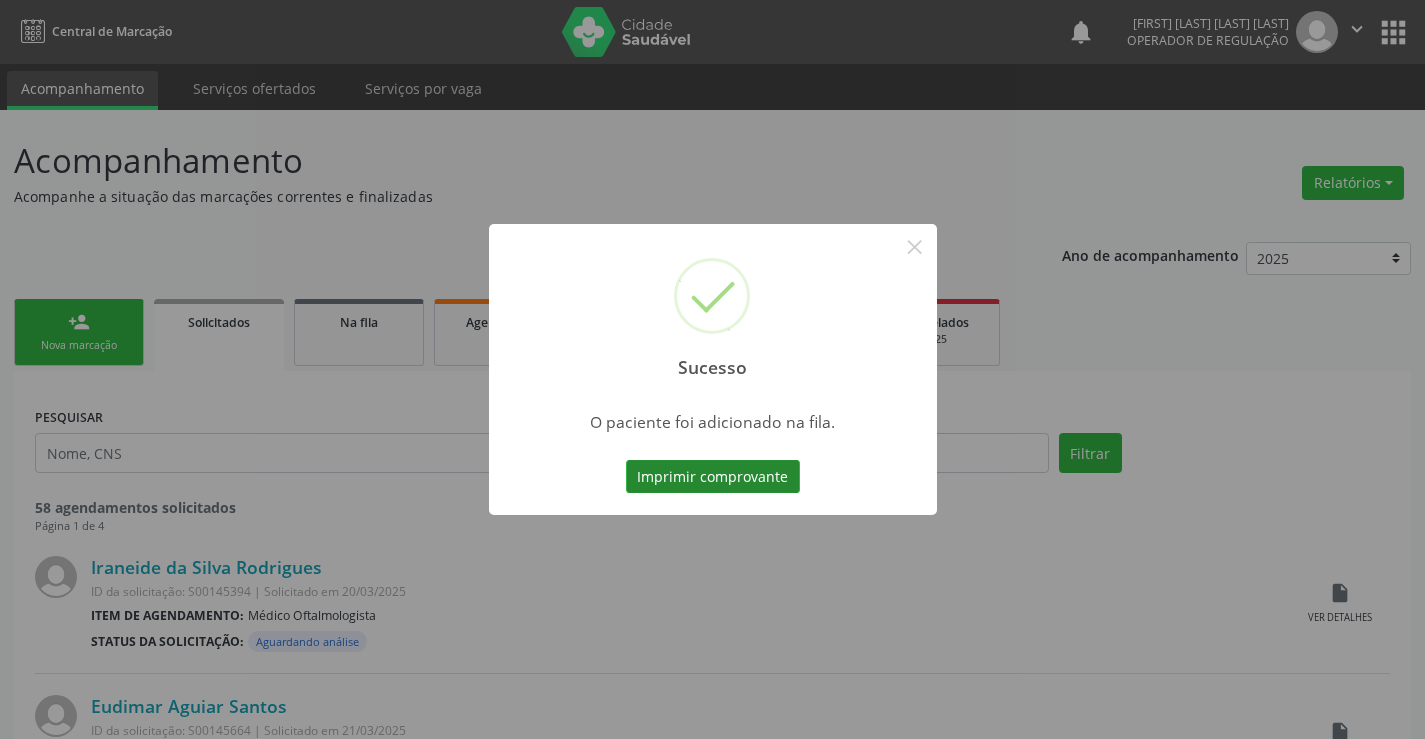 click on "Imprimir comprovante" at bounding box center (713, 477) 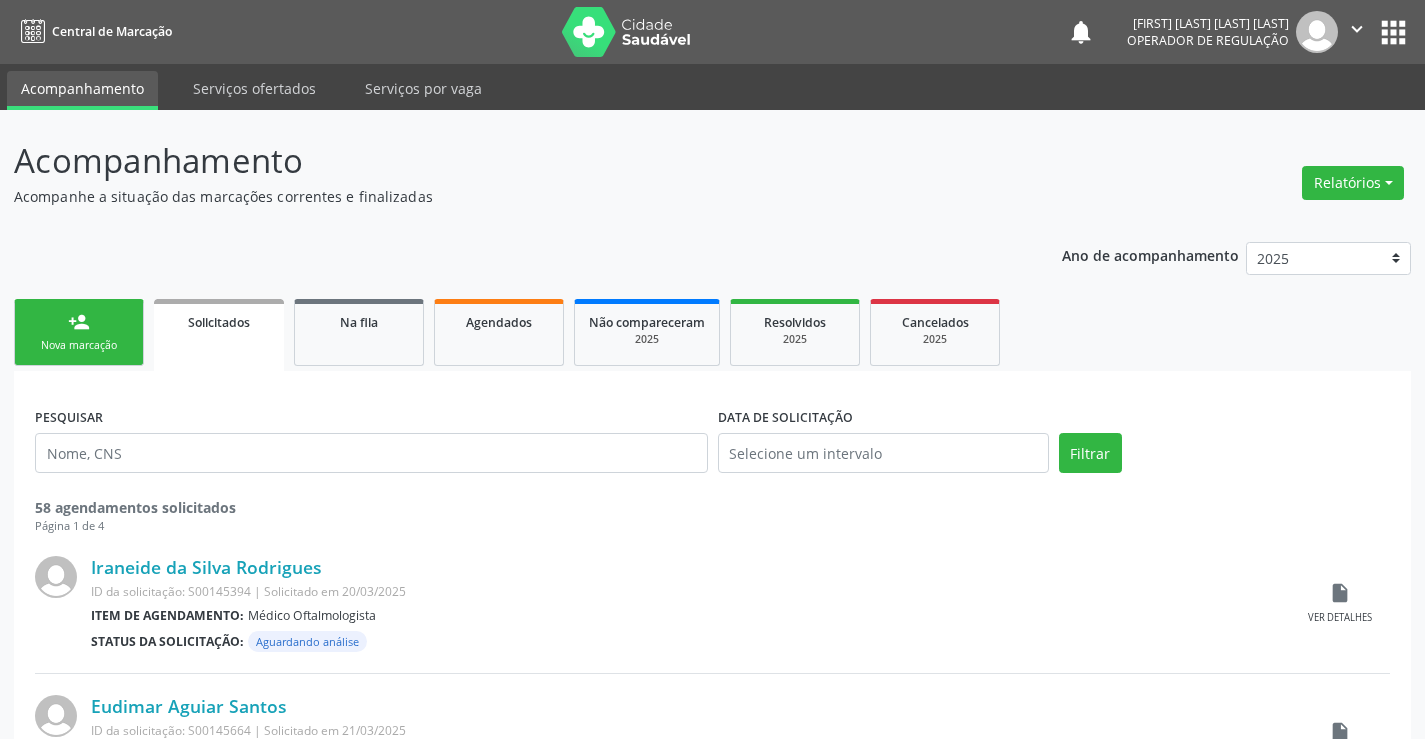 click on "person_add
Nova marcação" at bounding box center [79, 332] 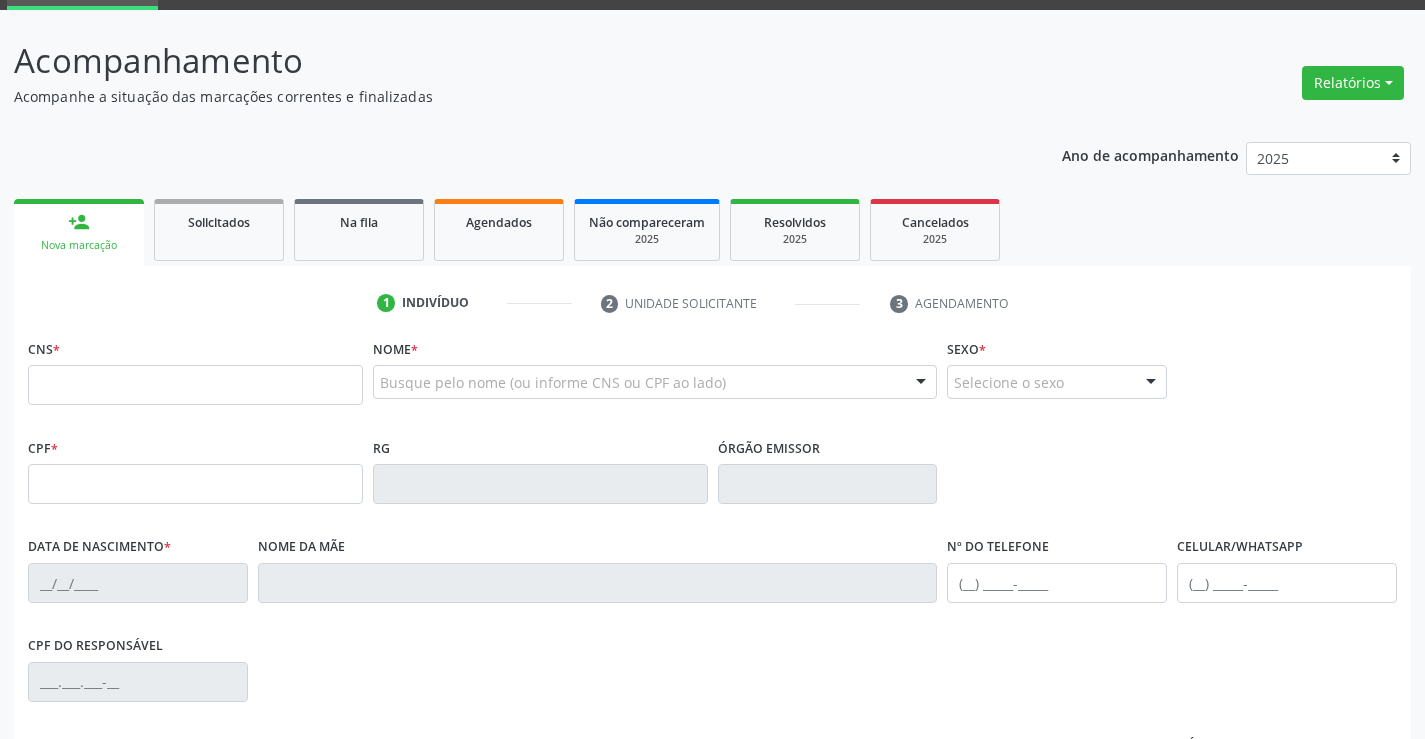 scroll, scrollTop: 200, scrollLeft: 0, axis: vertical 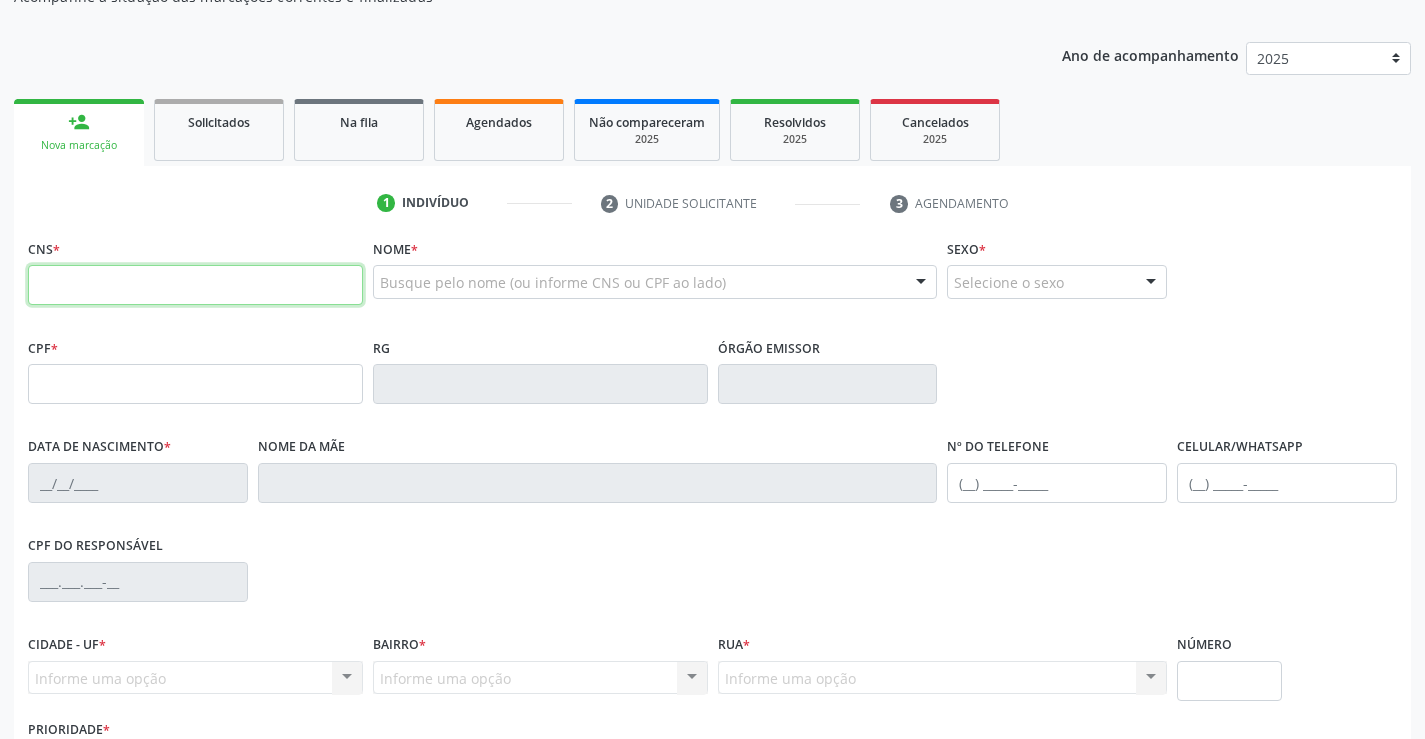 click at bounding box center (195, 285) 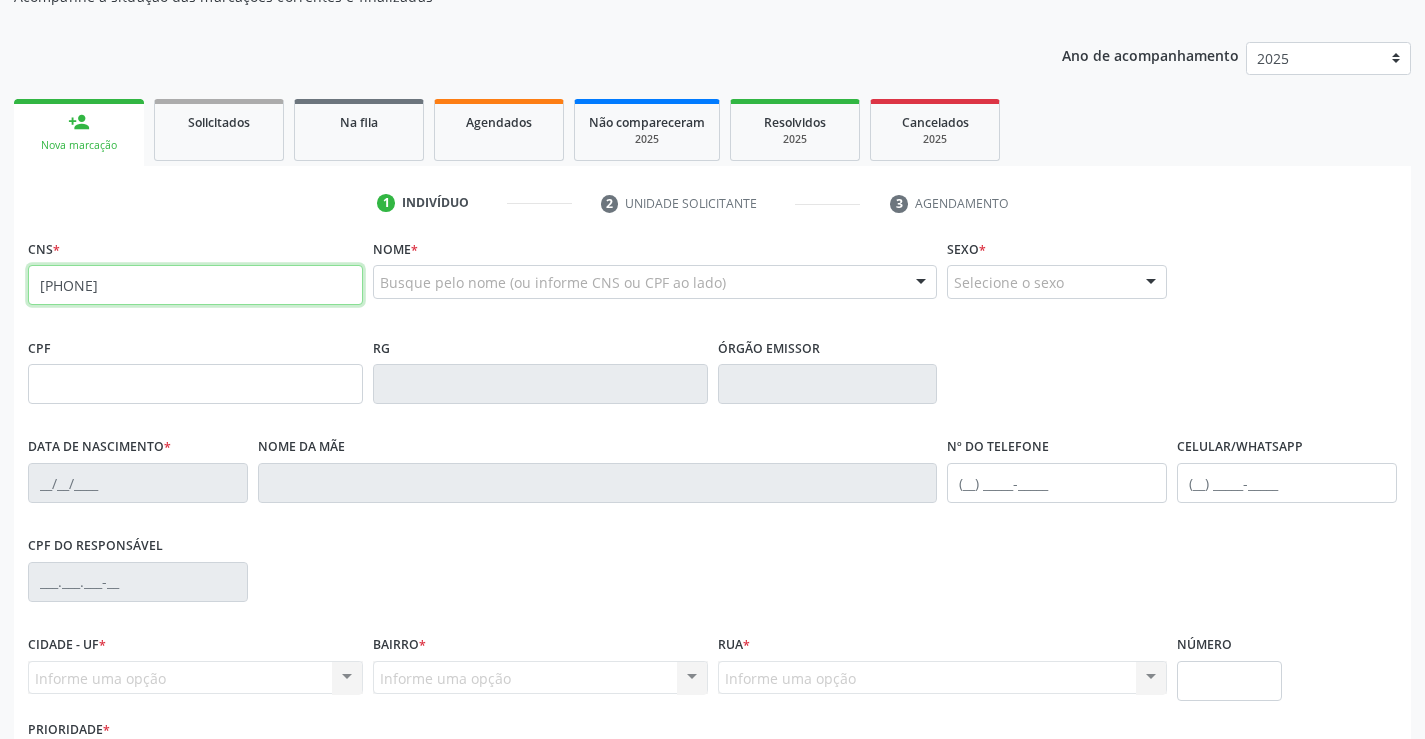 type on "702 3031 0837 0411" 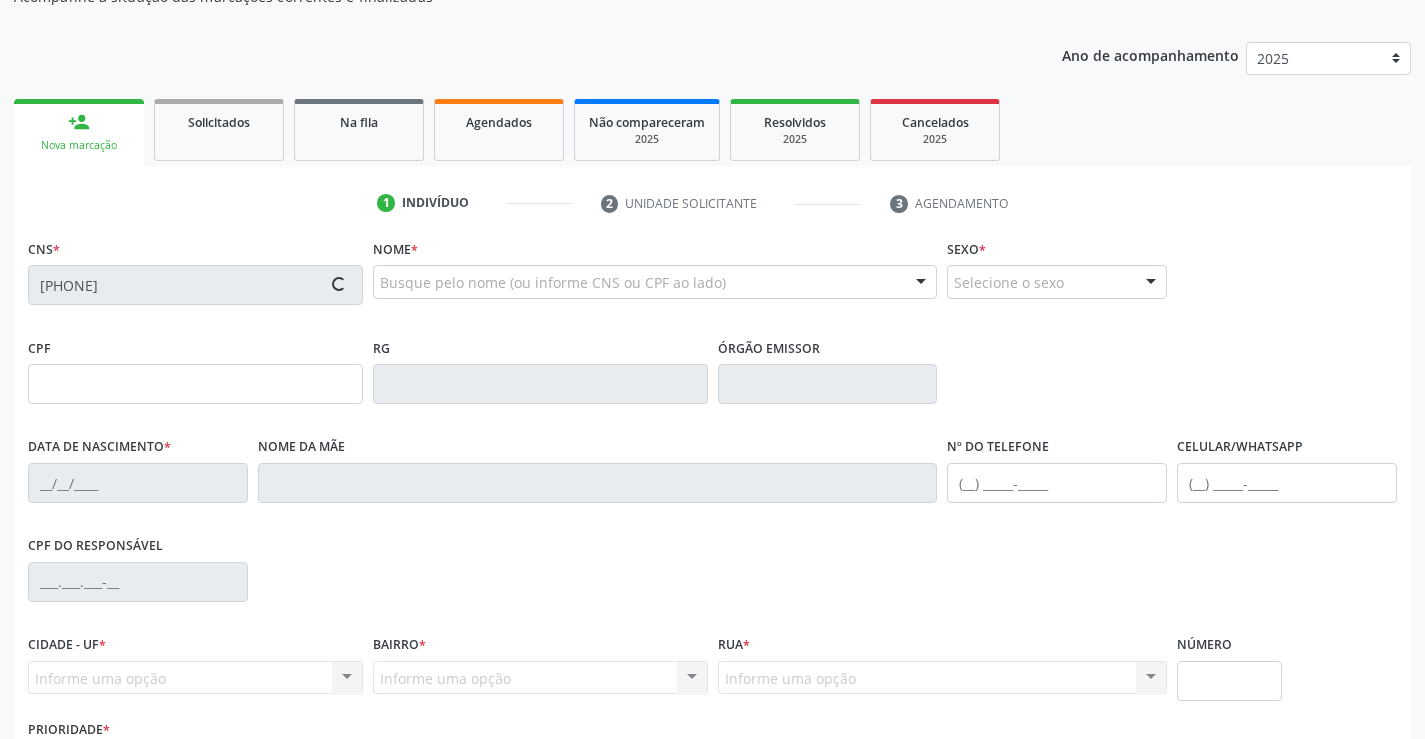 type on "3689066" 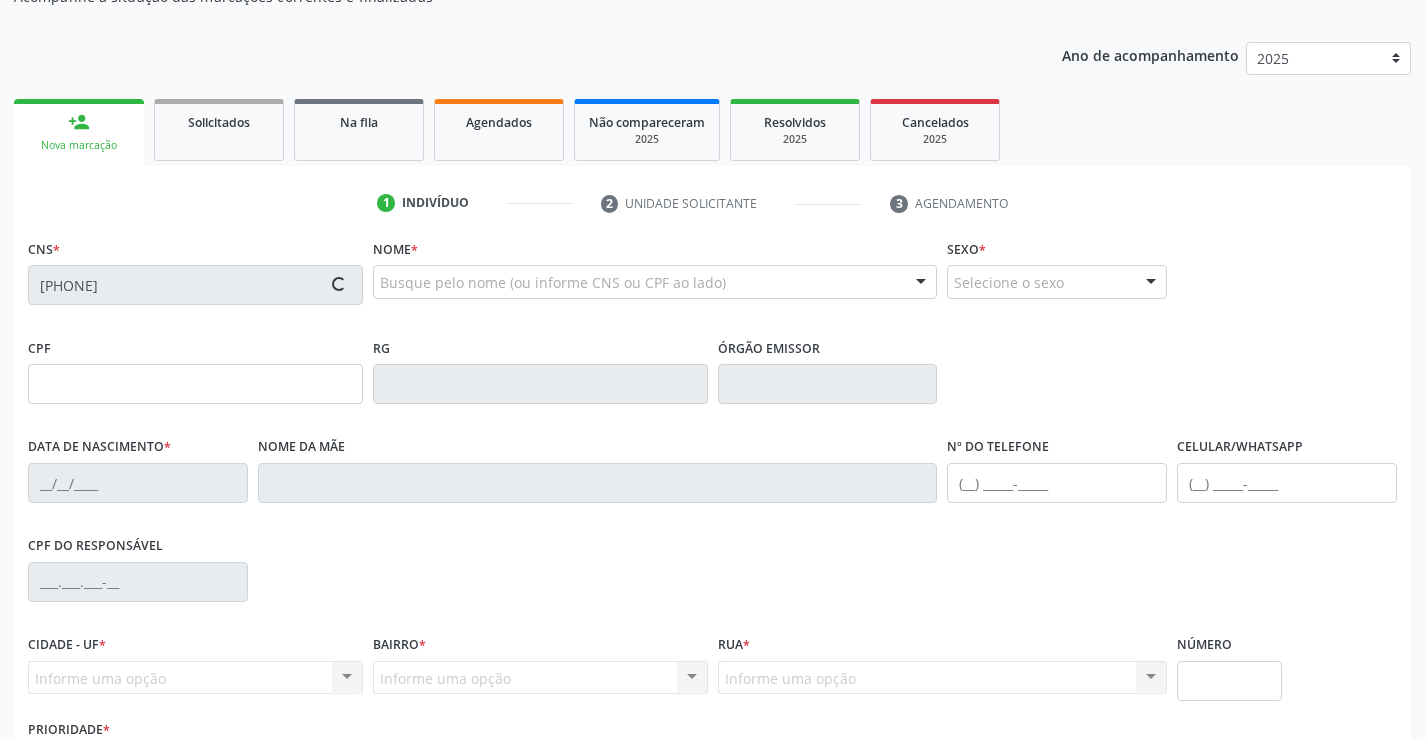 type on "10/11/1947" 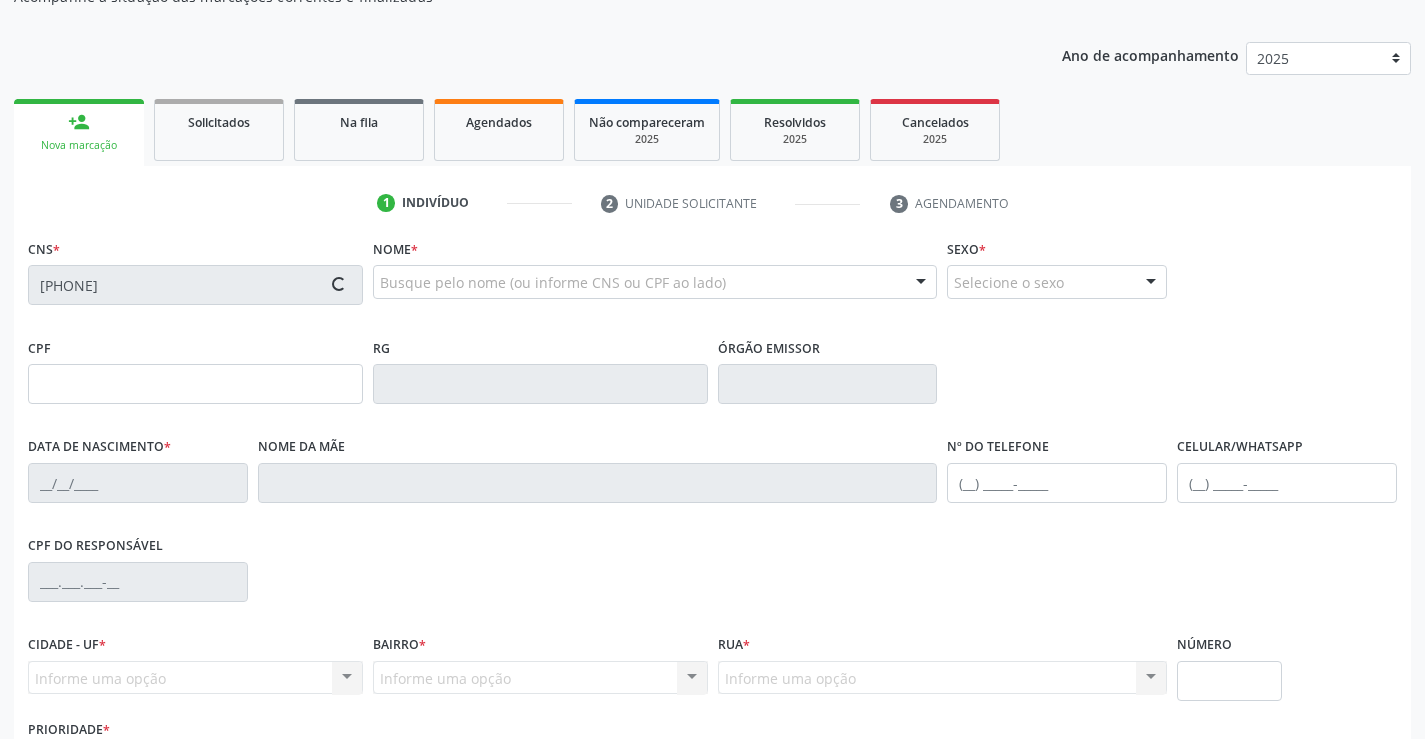 type on "(74) 98141-3588" 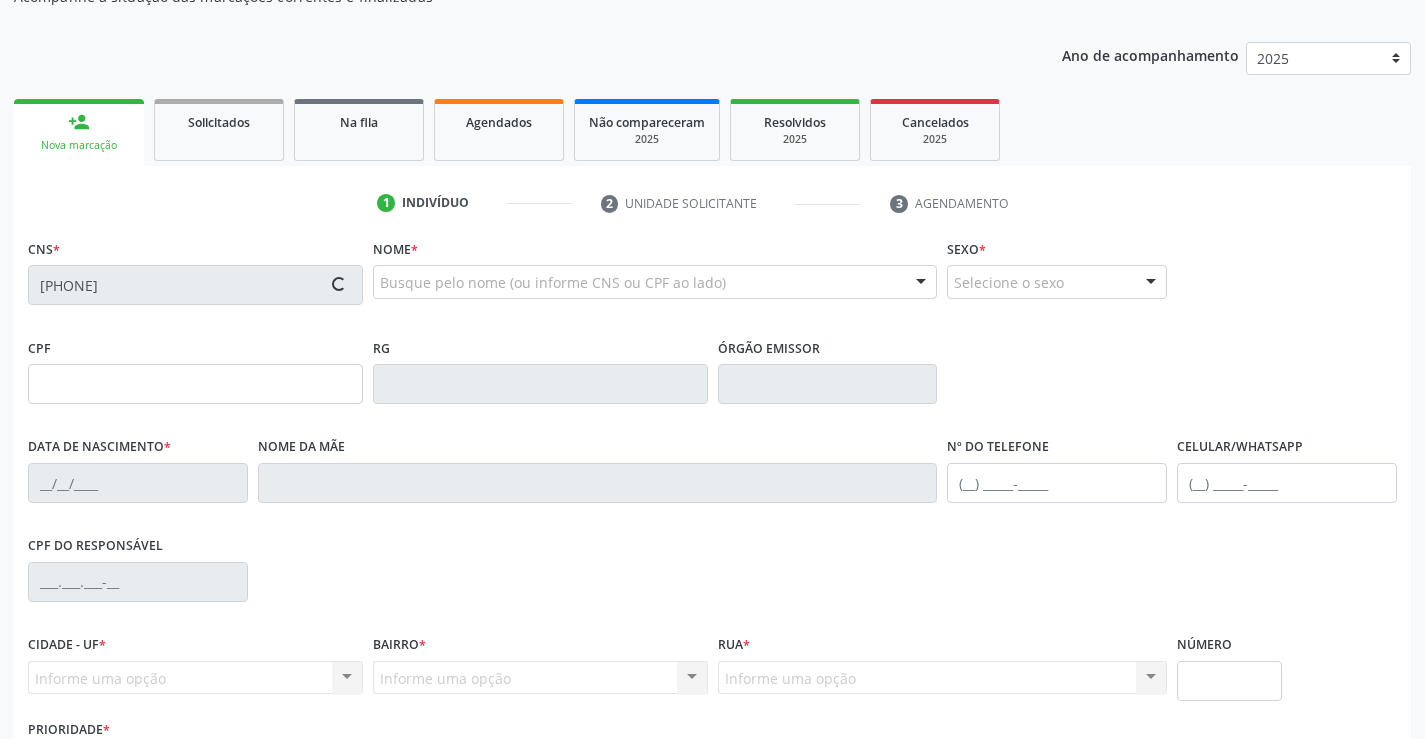 type on "(74) 98141-3588" 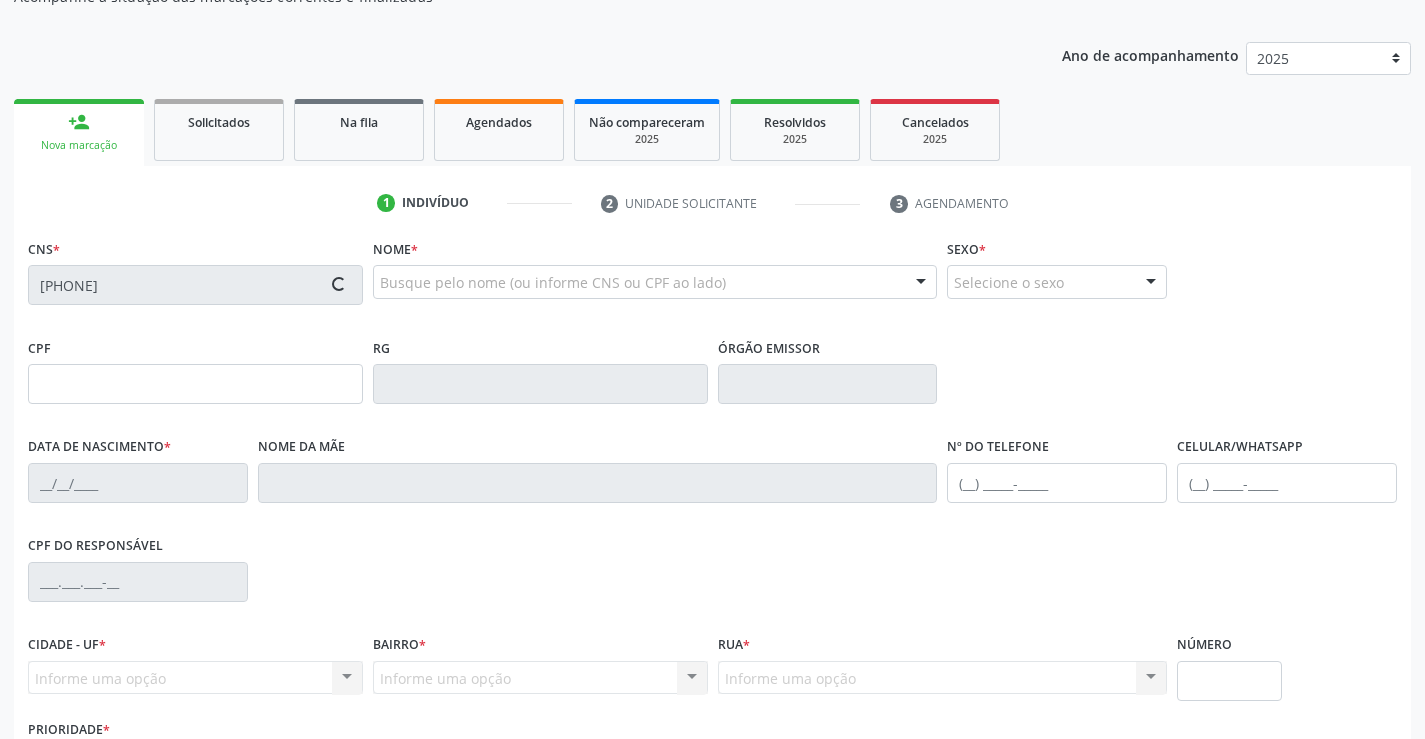 type on "S/N" 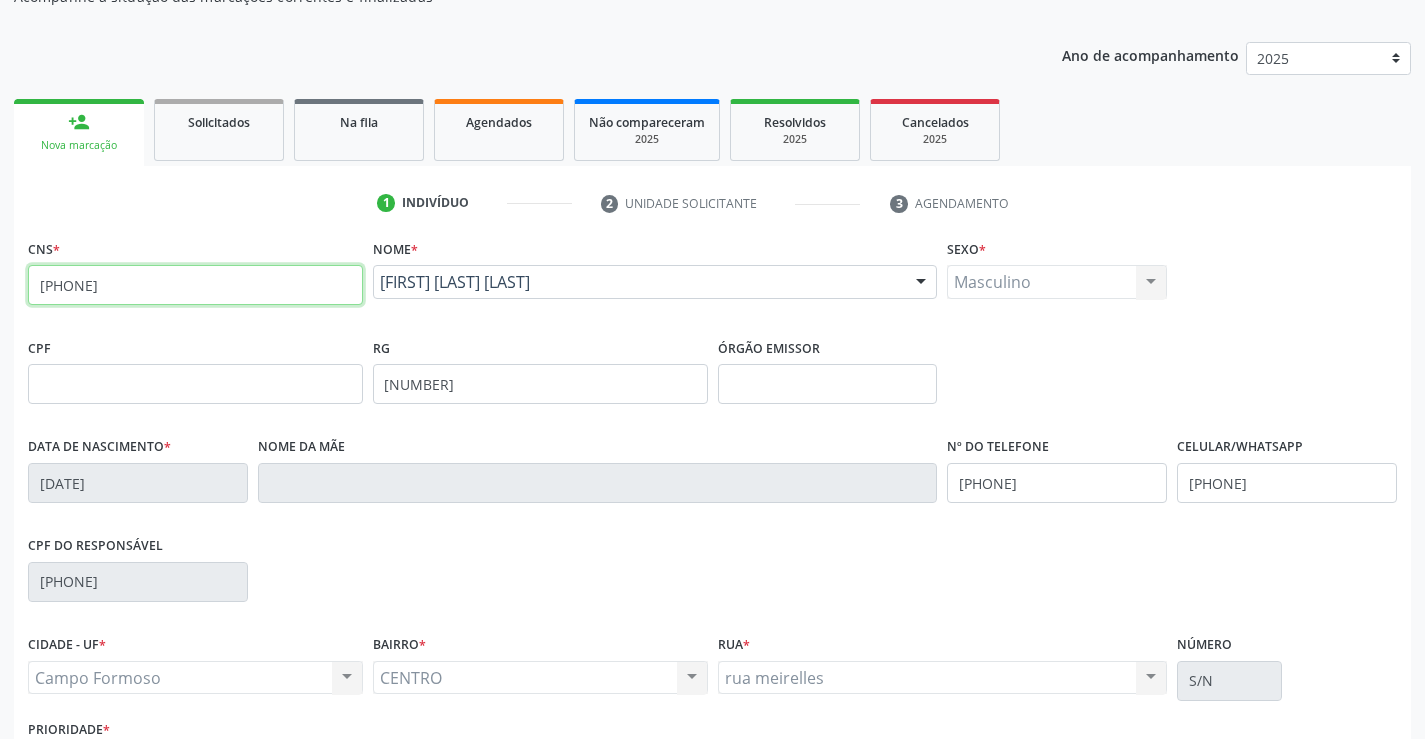click on "702 3031 0837 0411" at bounding box center [195, 285] 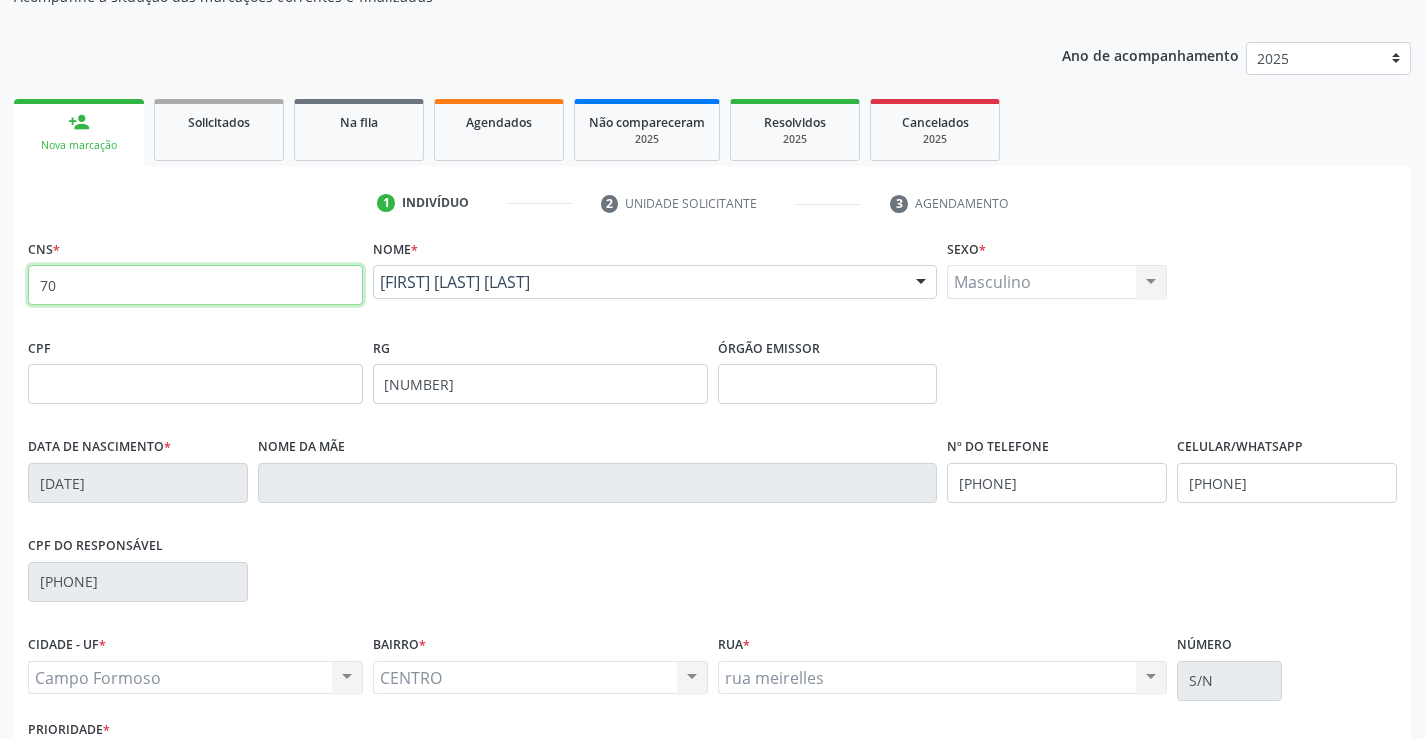 type on "7" 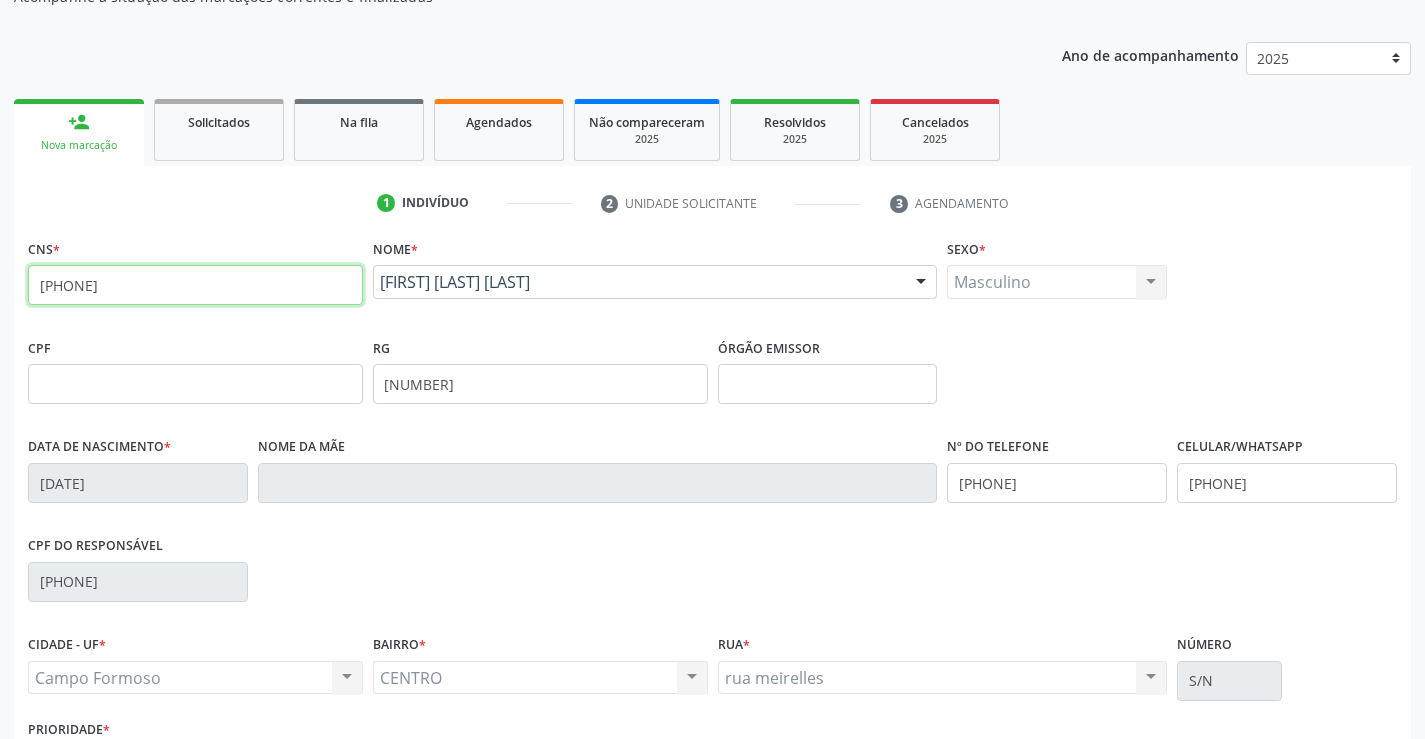 type on "700 5053 4974 6251" 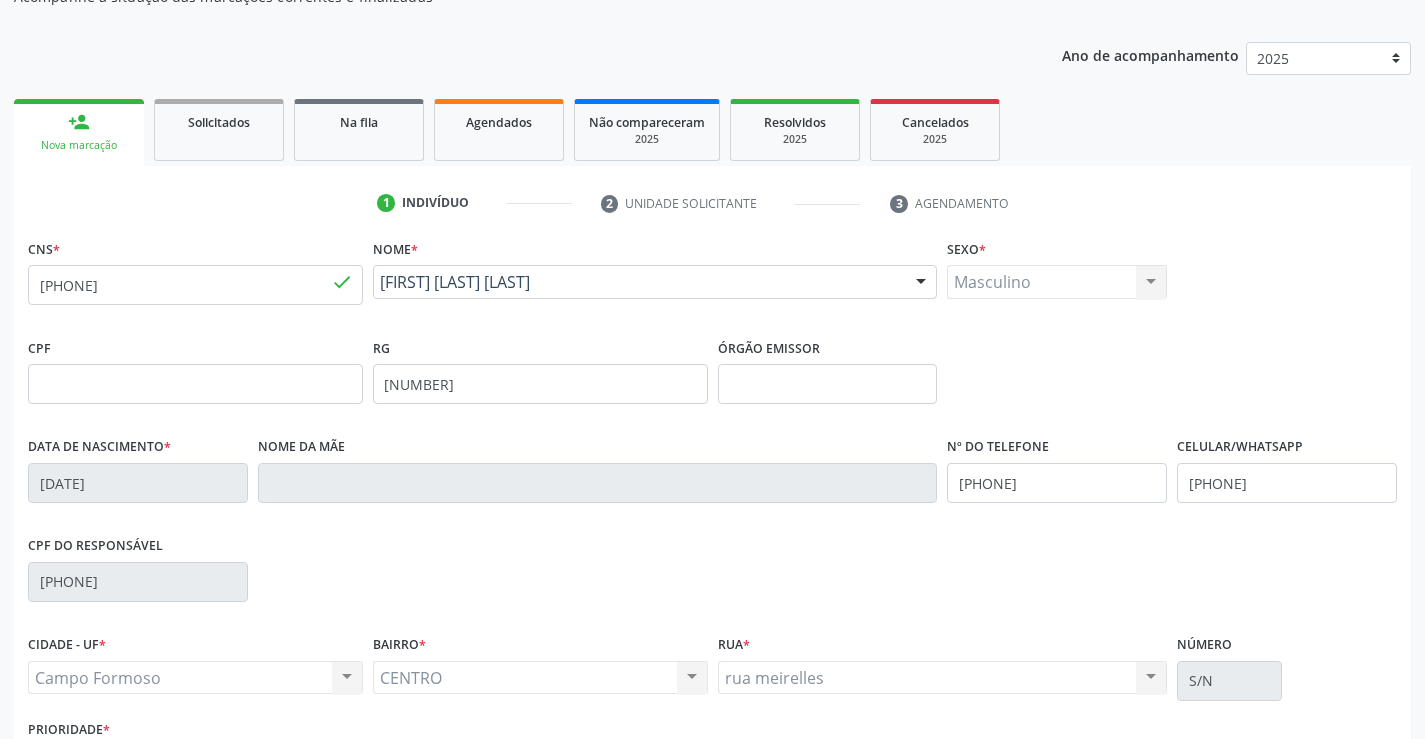 type 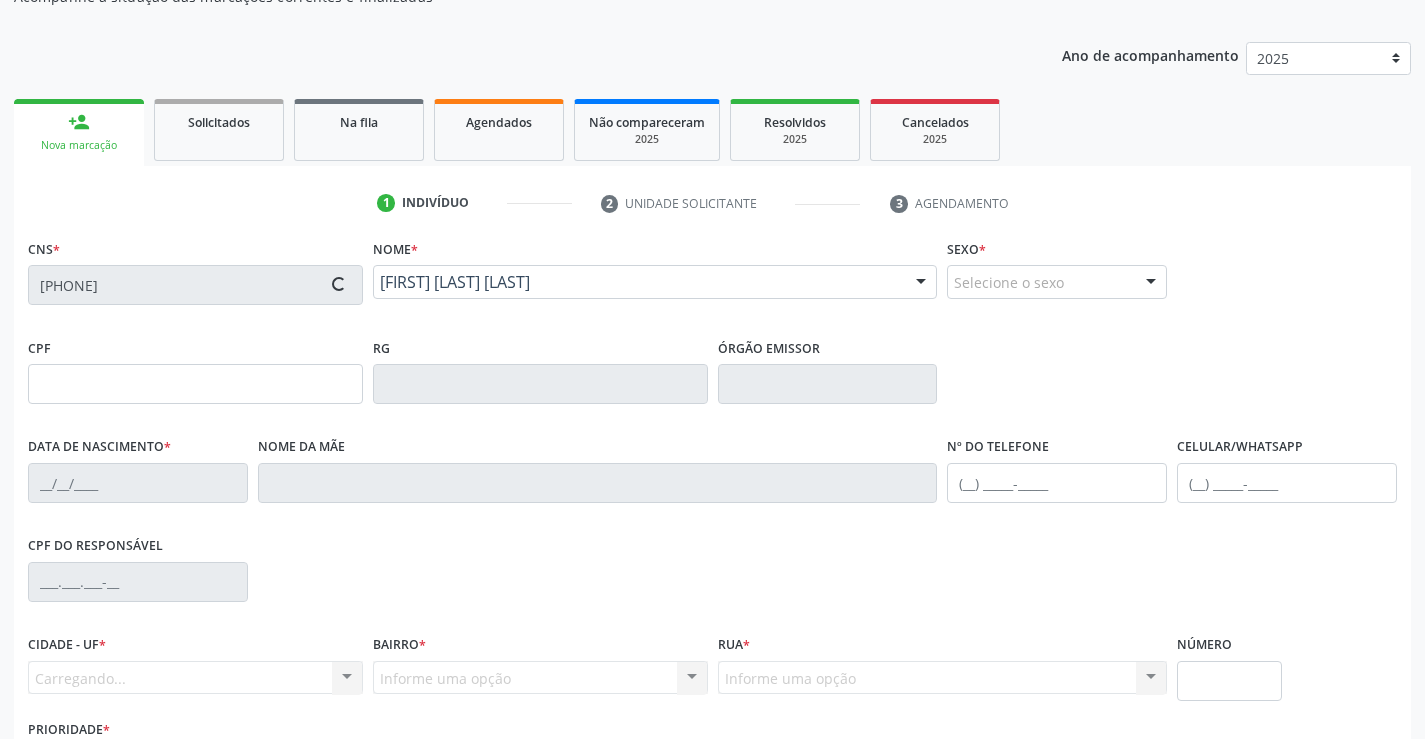type on "08/09/1978" 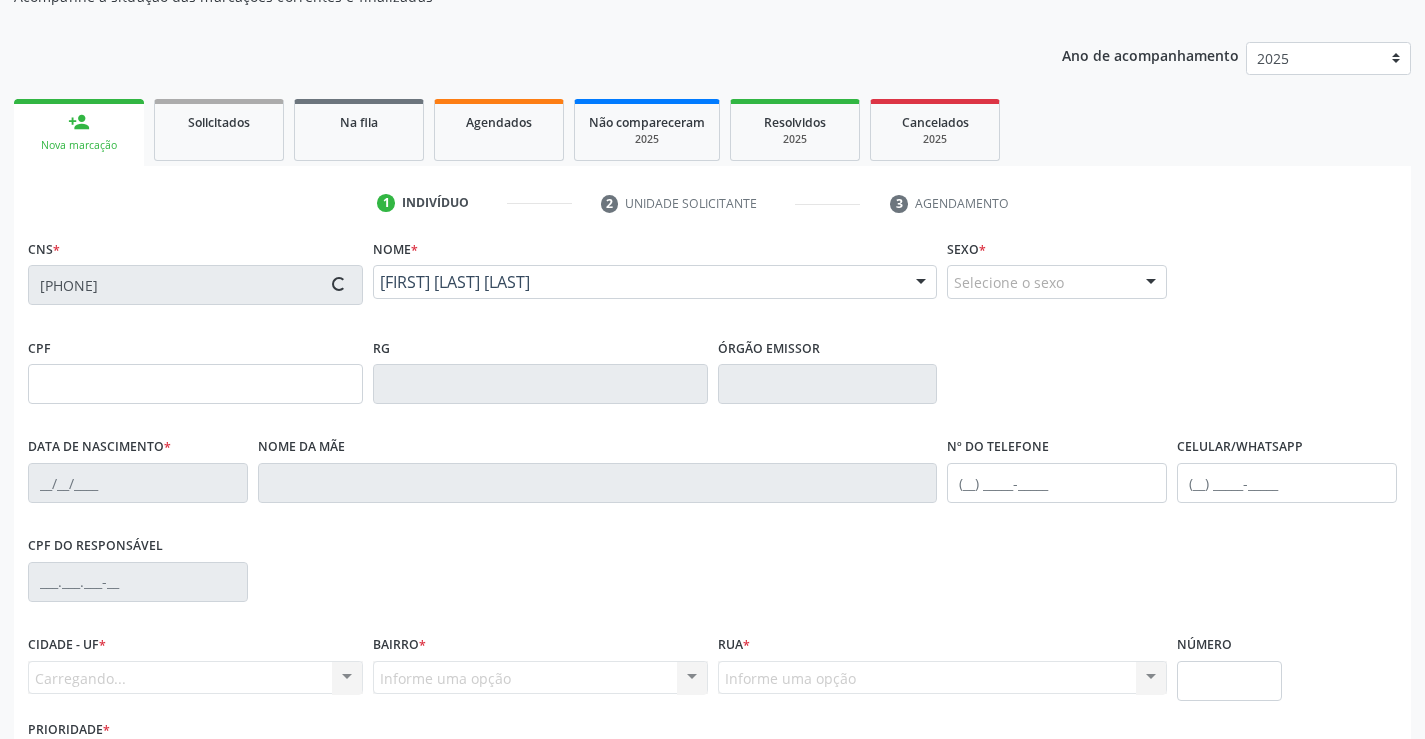 type on "975.126.215-15" 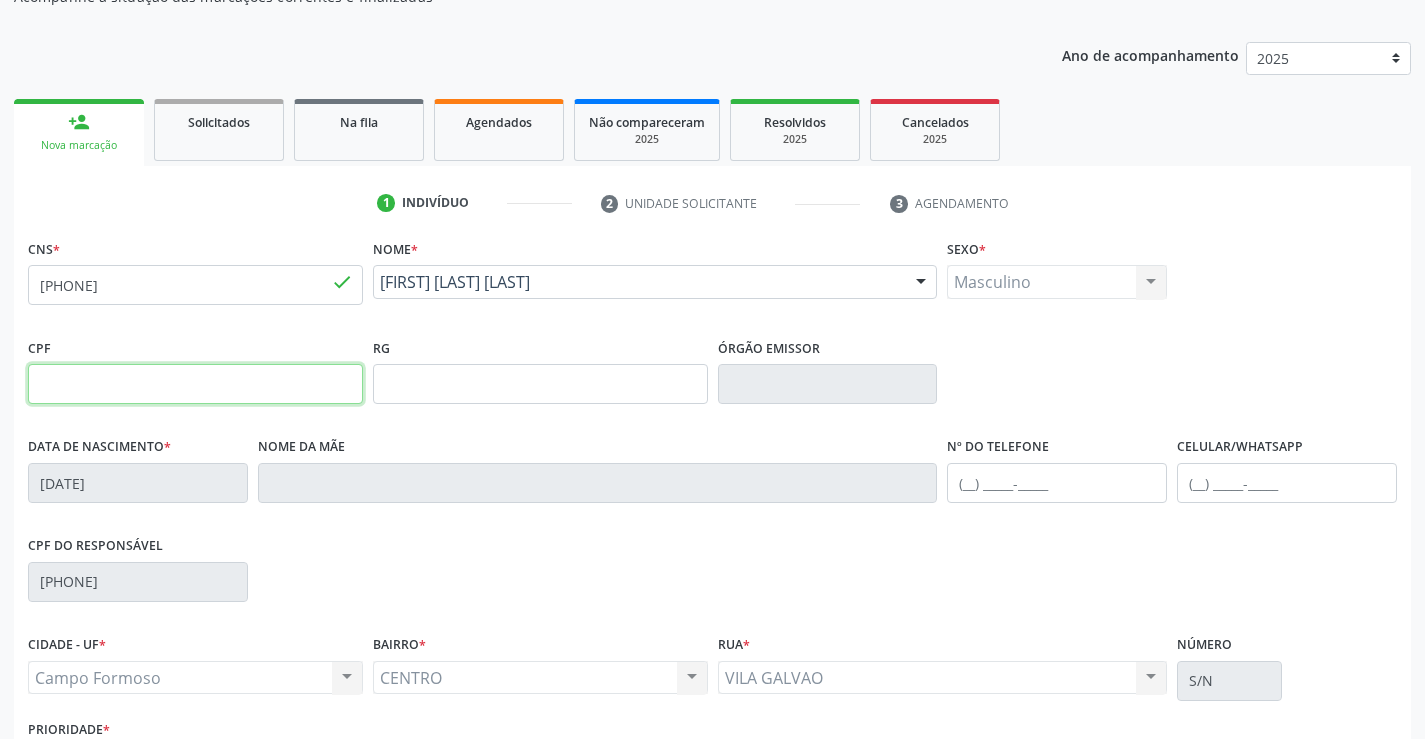 click at bounding box center (195, 384) 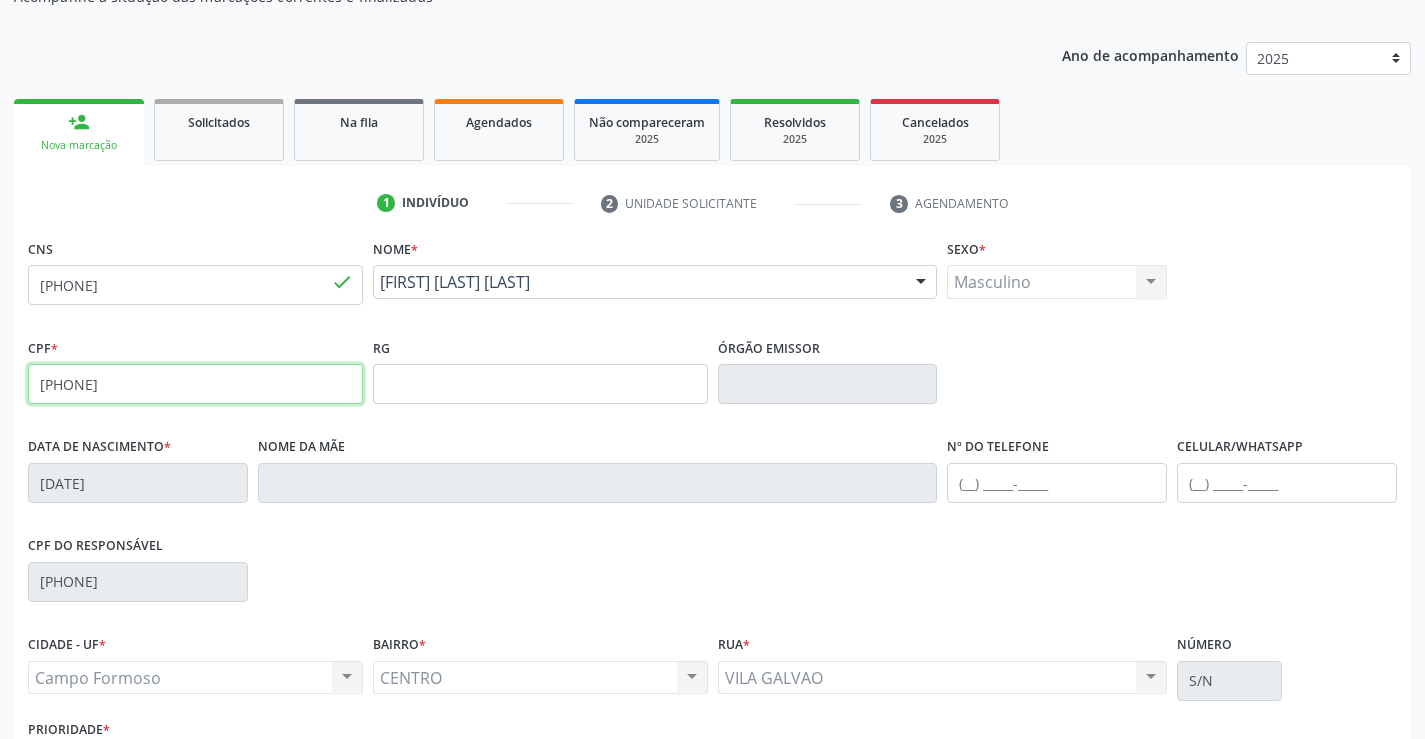 type on "975.126.215-15" 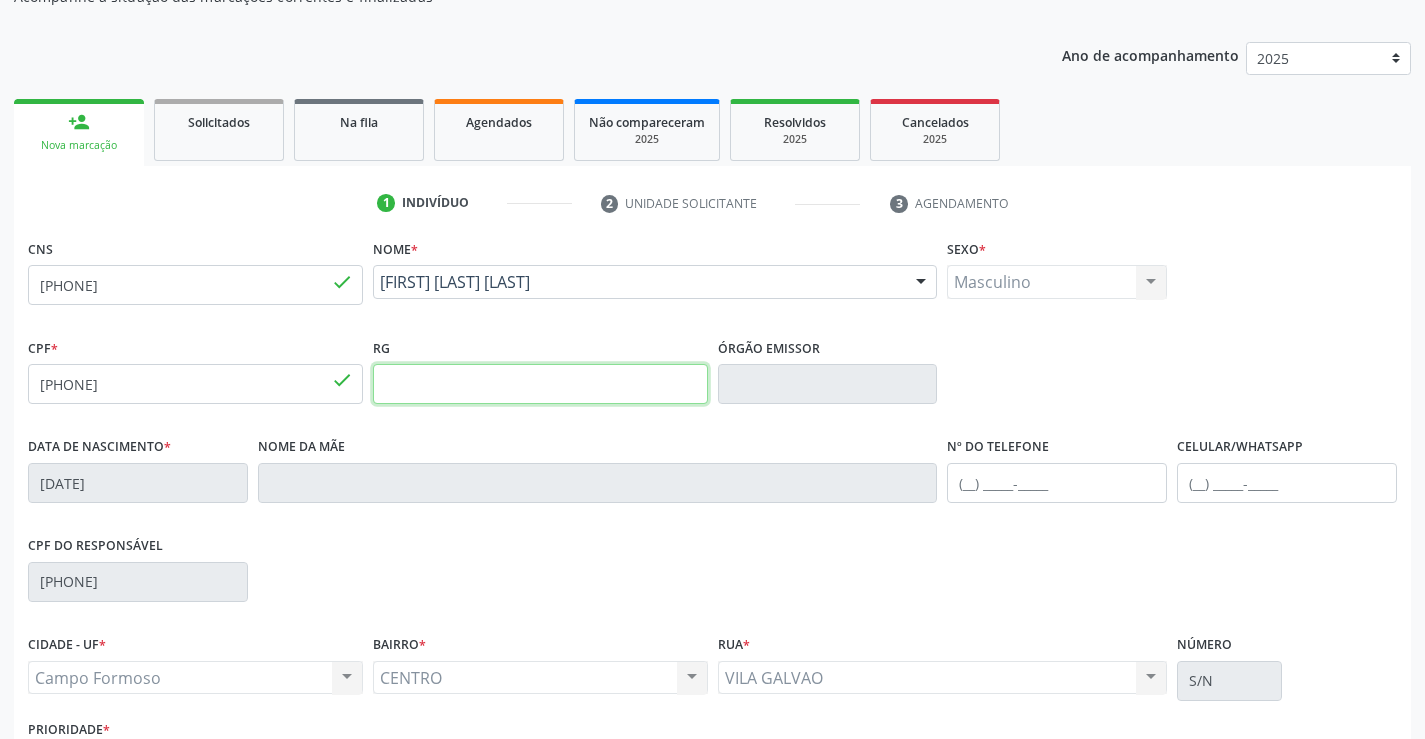 click at bounding box center [540, 384] 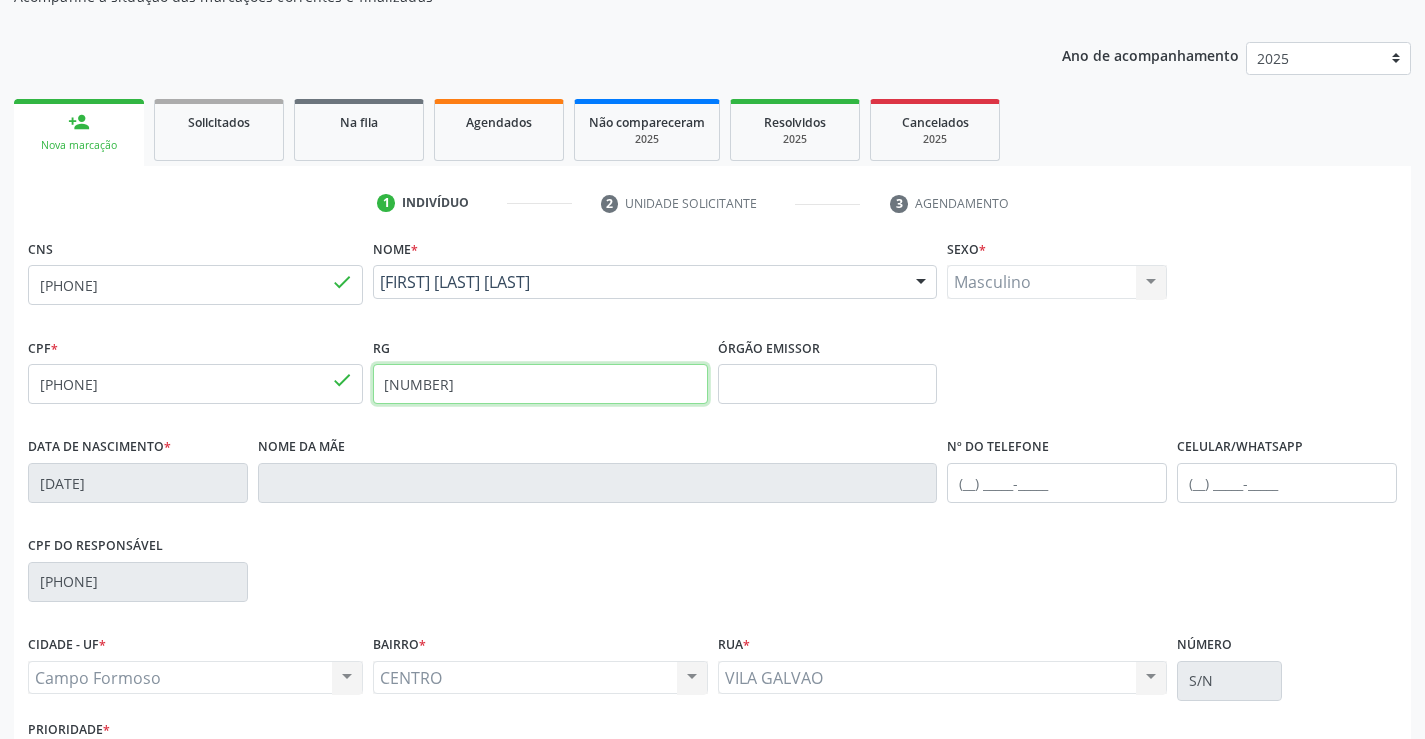 type on "654288380" 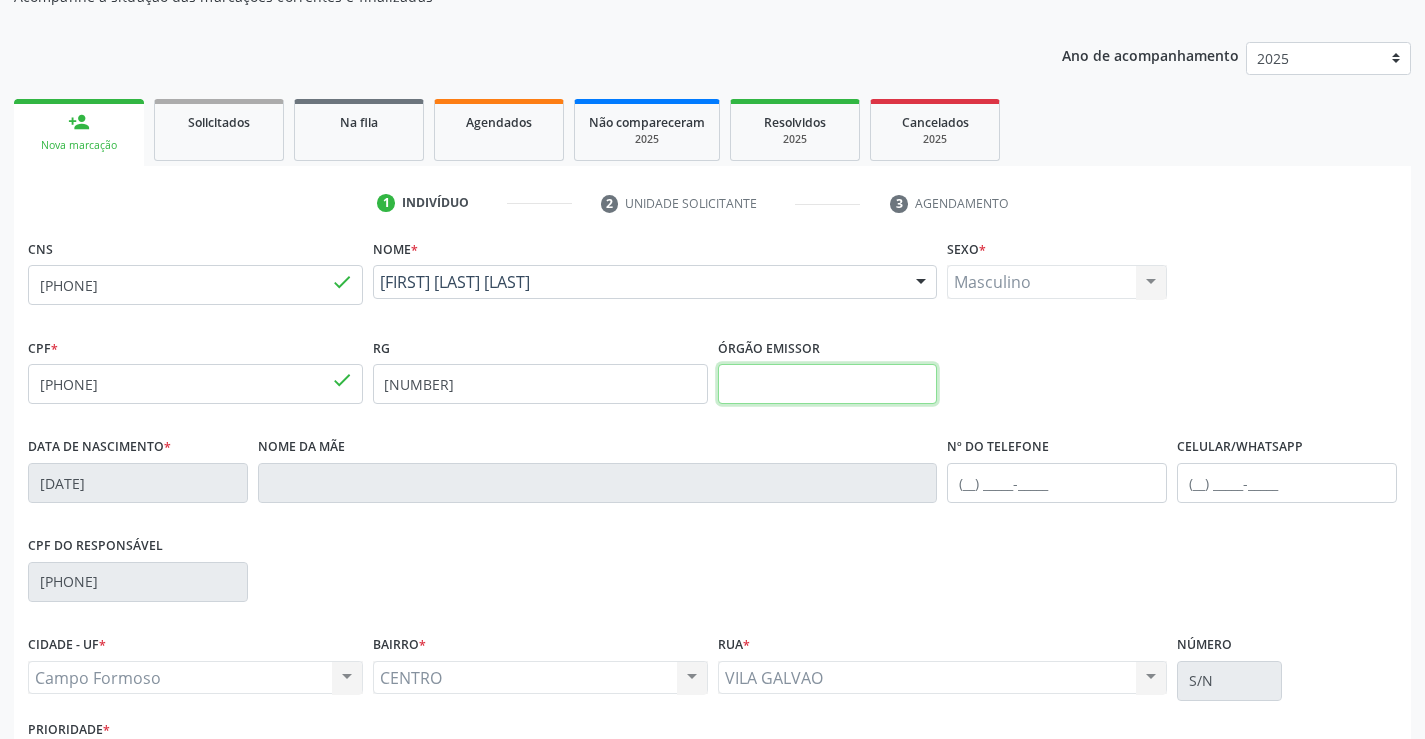click at bounding box center (828, 384) 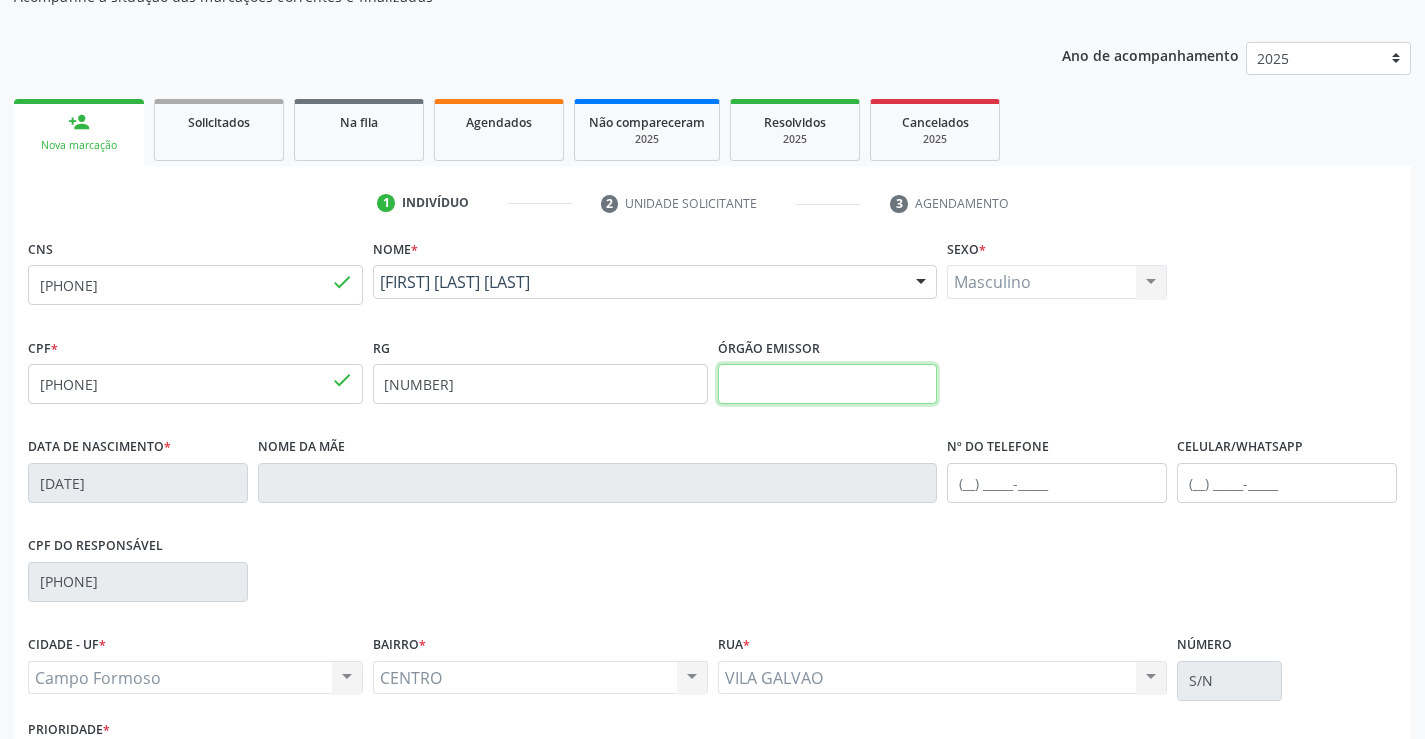 type on "SSPBA" 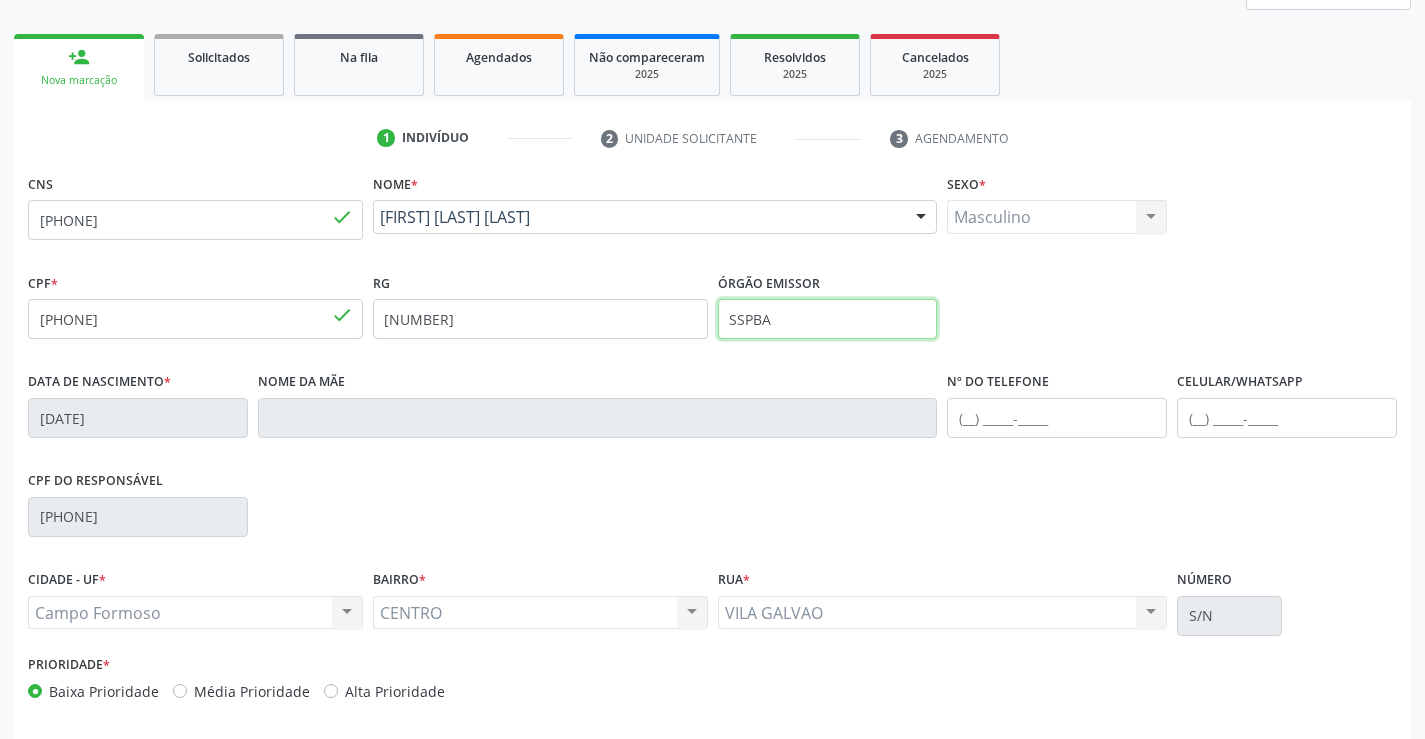 scroll, scrollTop: 345, scrollLeft: 0, axis: vertical 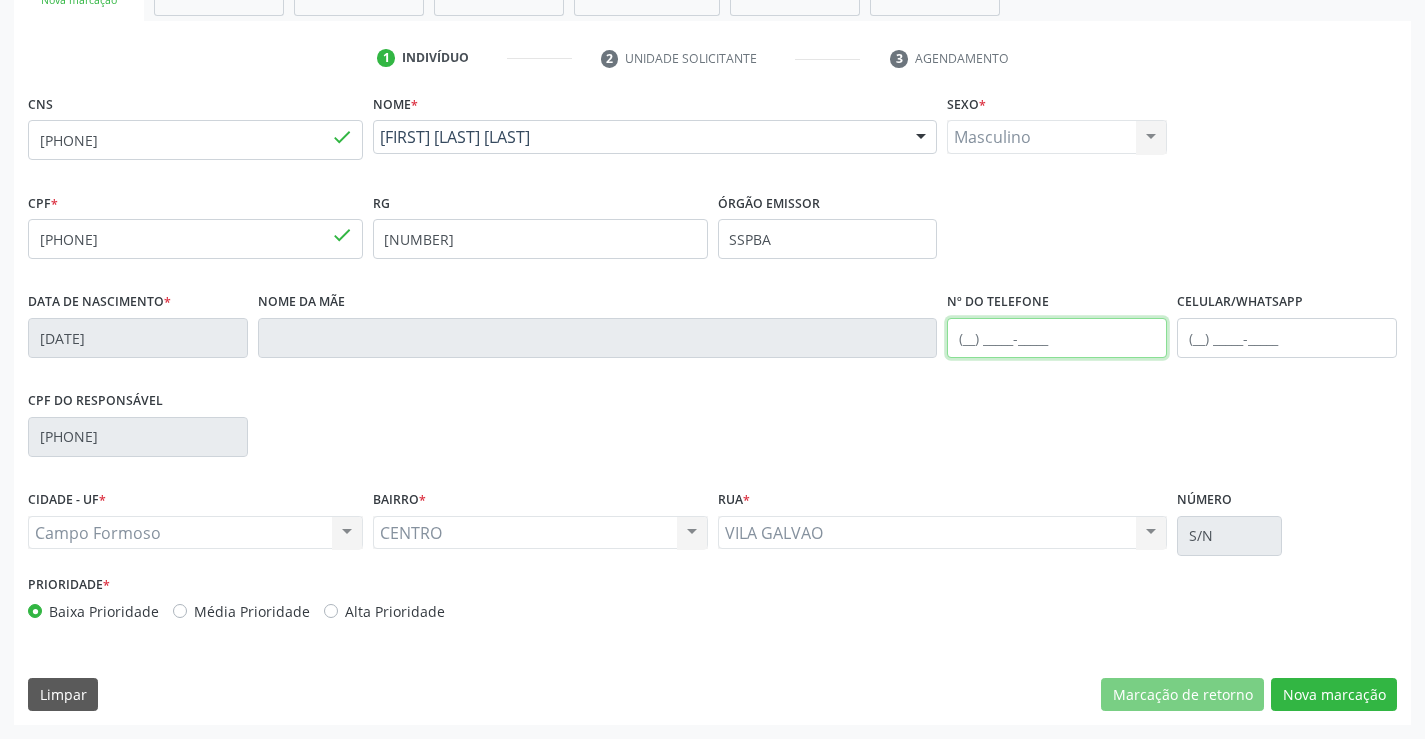 click at bounding box center [1057, 338] 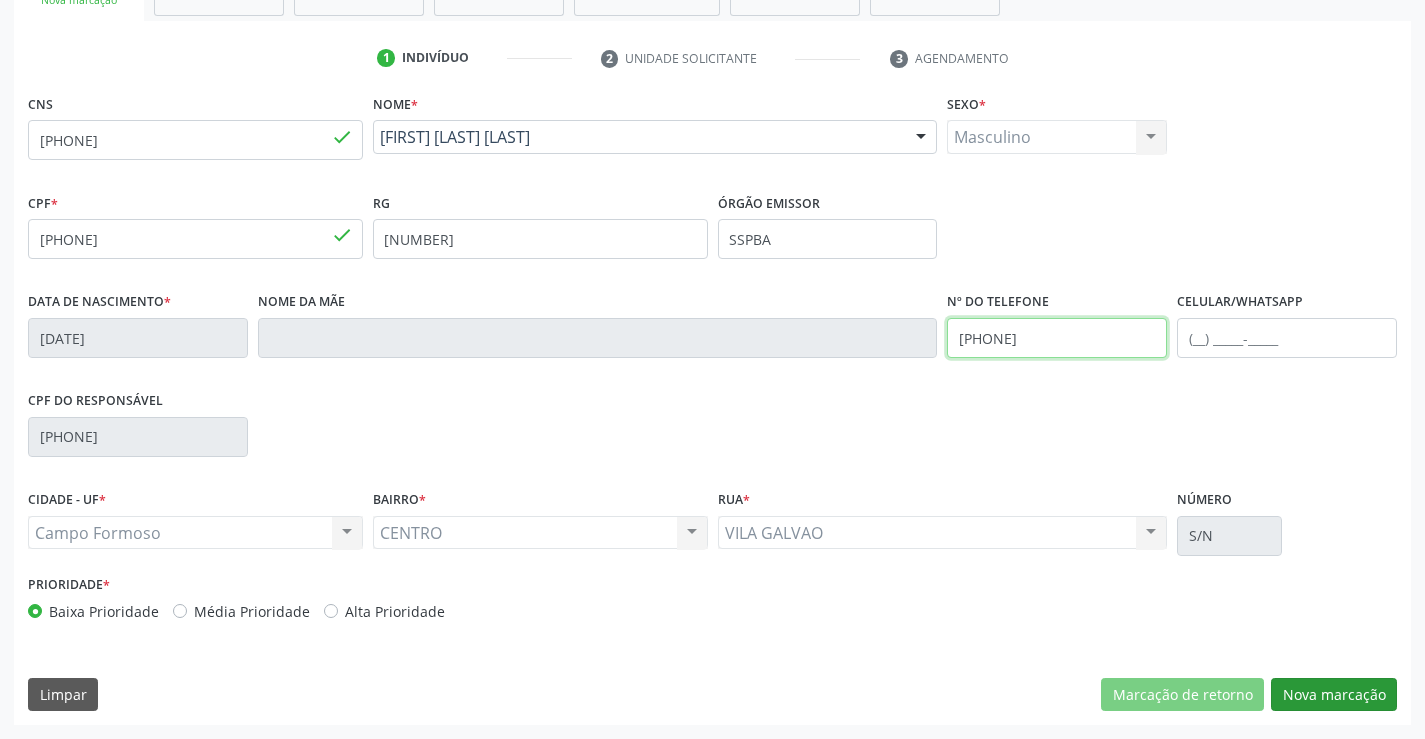 type on "(74) 99195-4302" 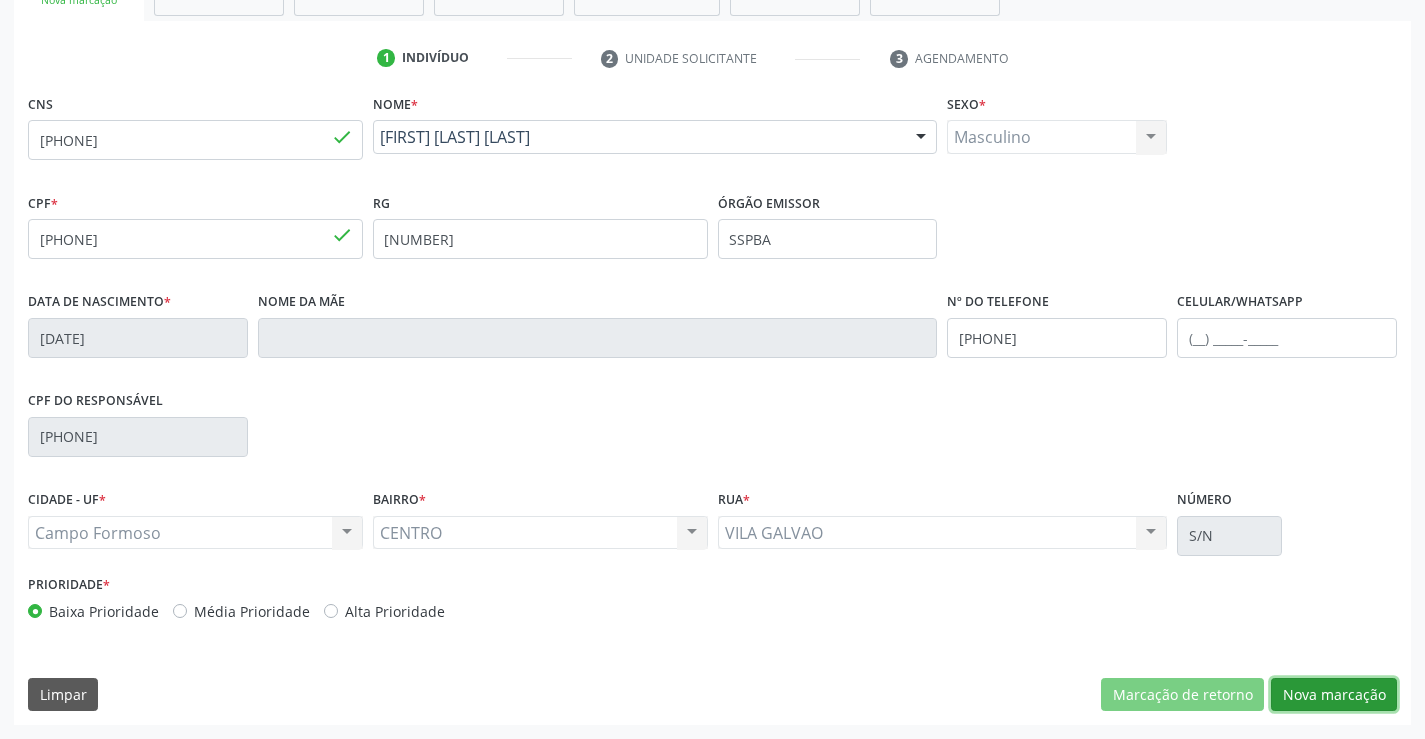 click on "Nova marcação" at bounding box center (1334, 695) 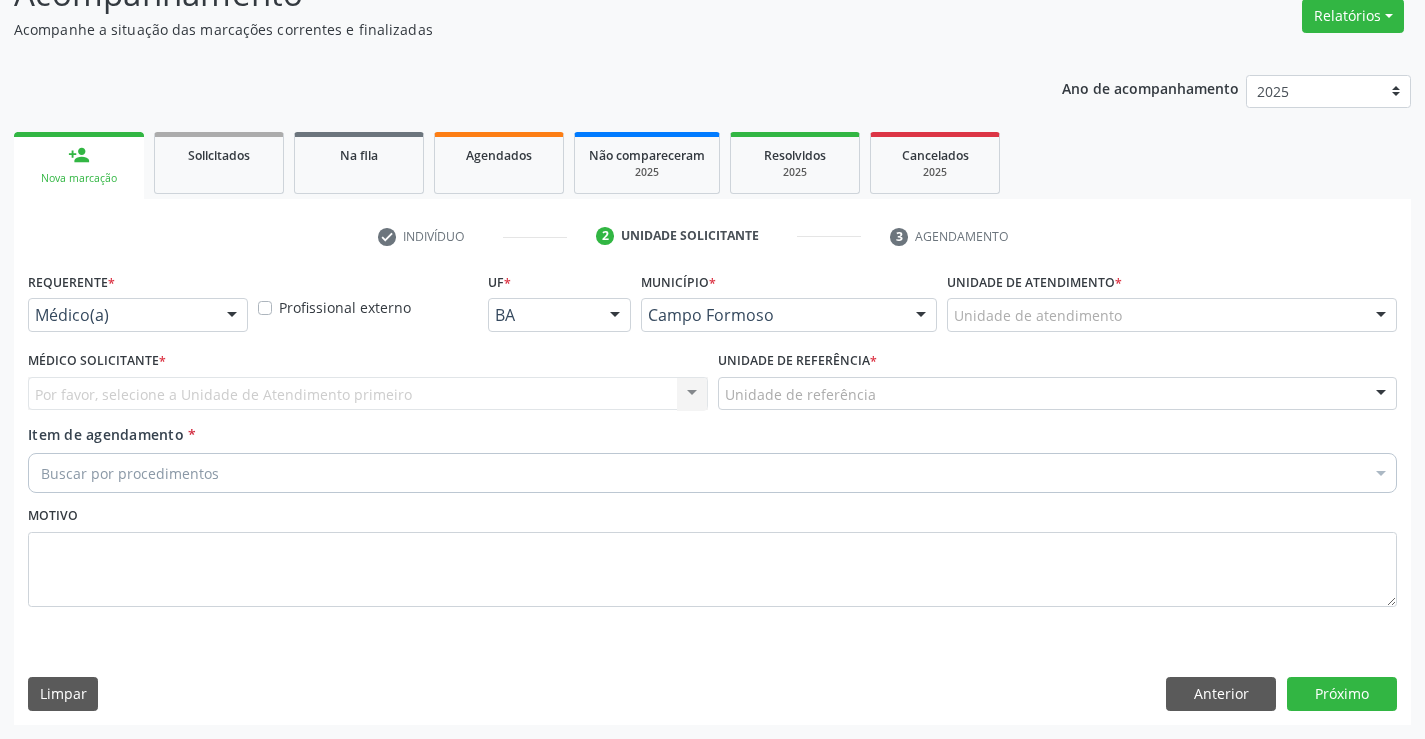 scroll, scrollTop: 167, scrollLeft: 0, axis: vertical 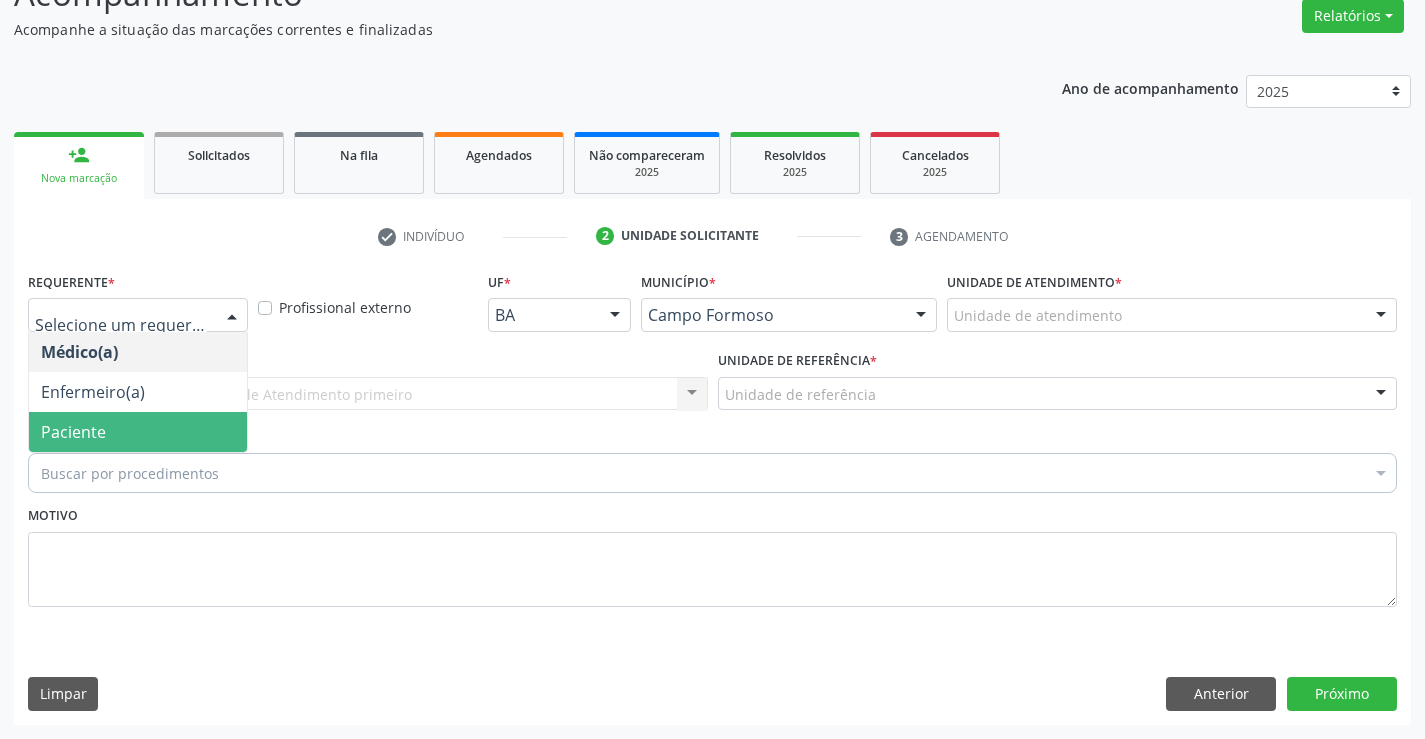 click on "Paciente" at bounding box center (138, 432) 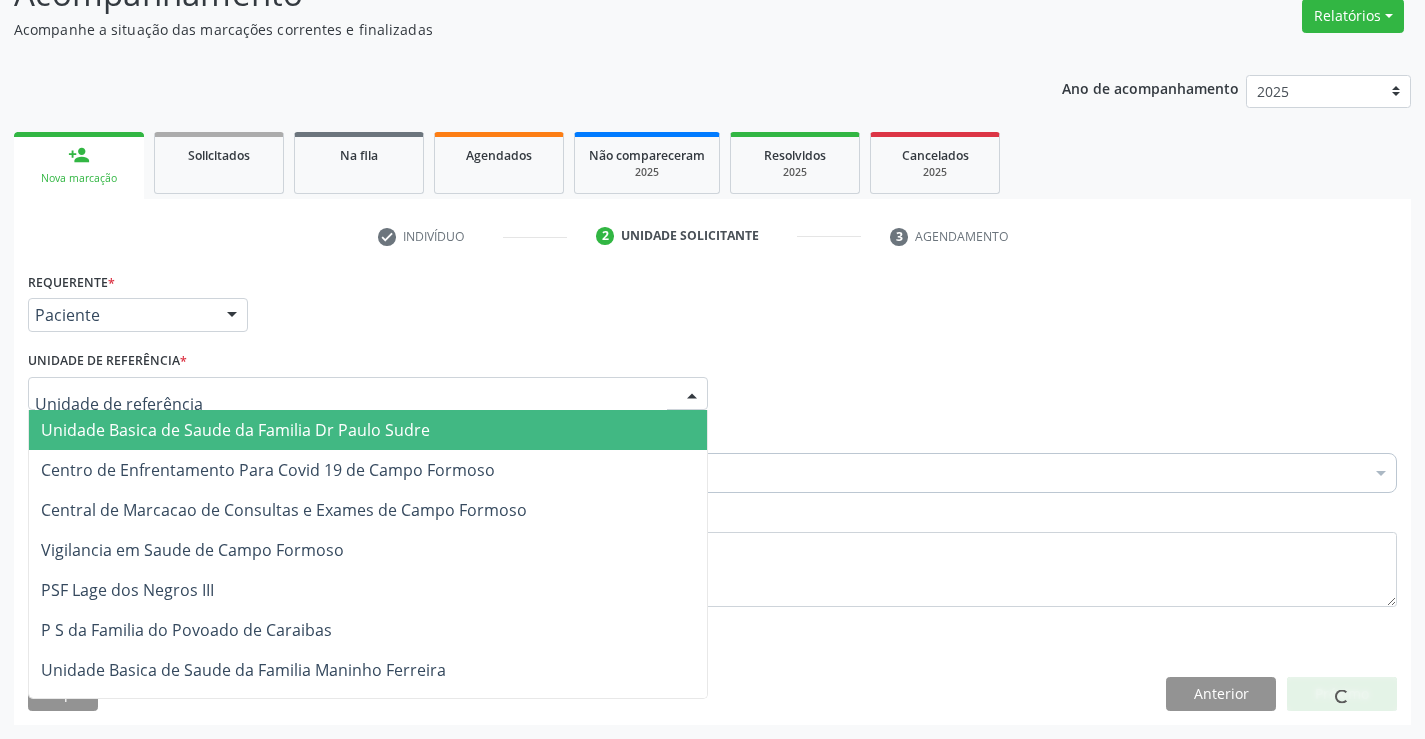 click at bounding box center [368, 394] 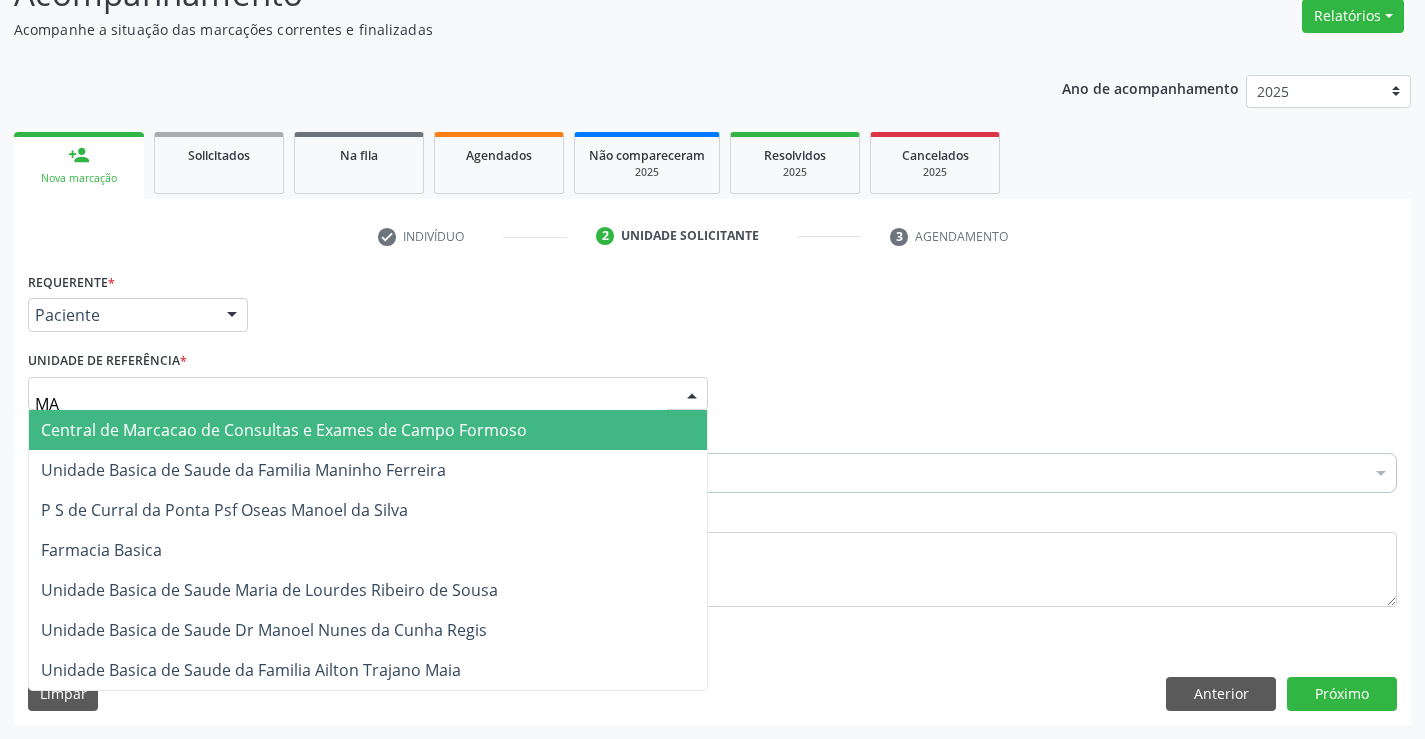 type on "MAR" 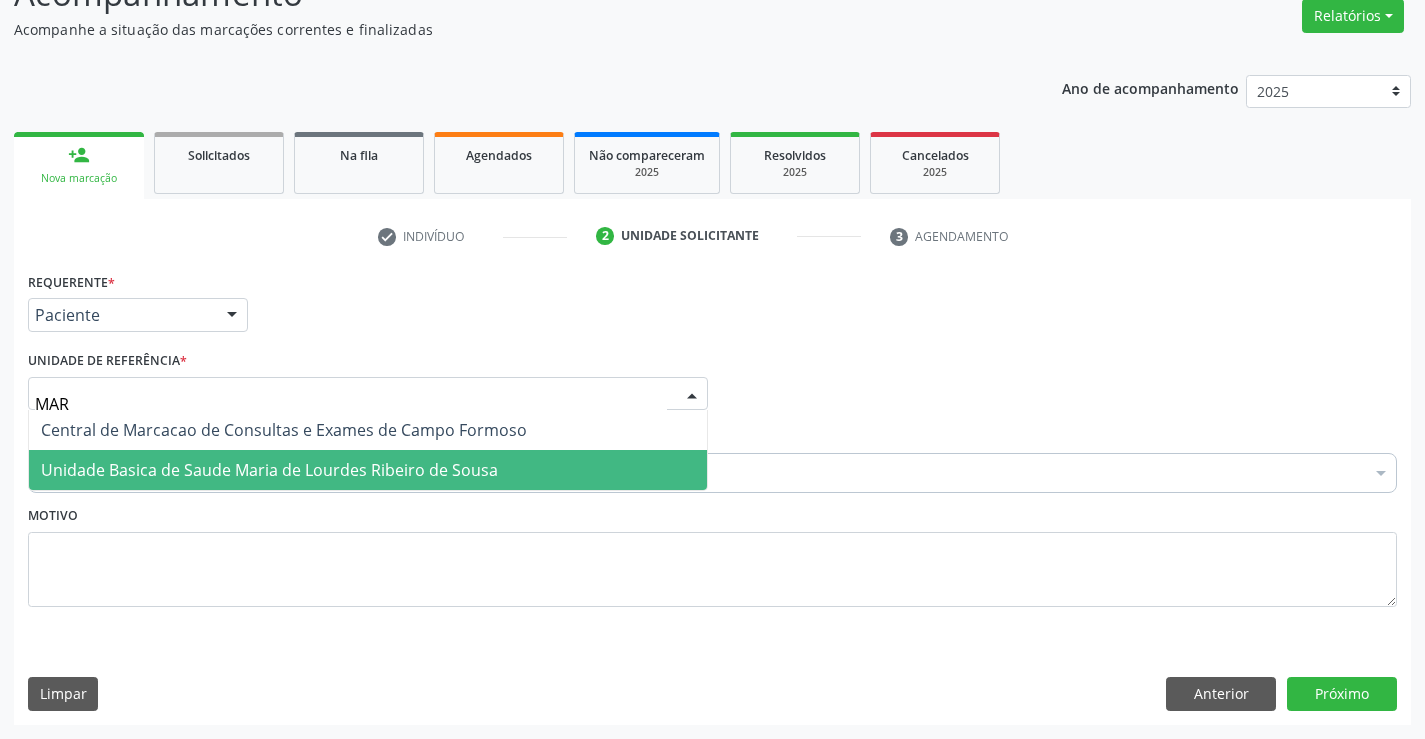 click on "Unidade Basica de Saude Maria de Lourdes Ribeiro de Sousa" at bounding box center (269, 470) 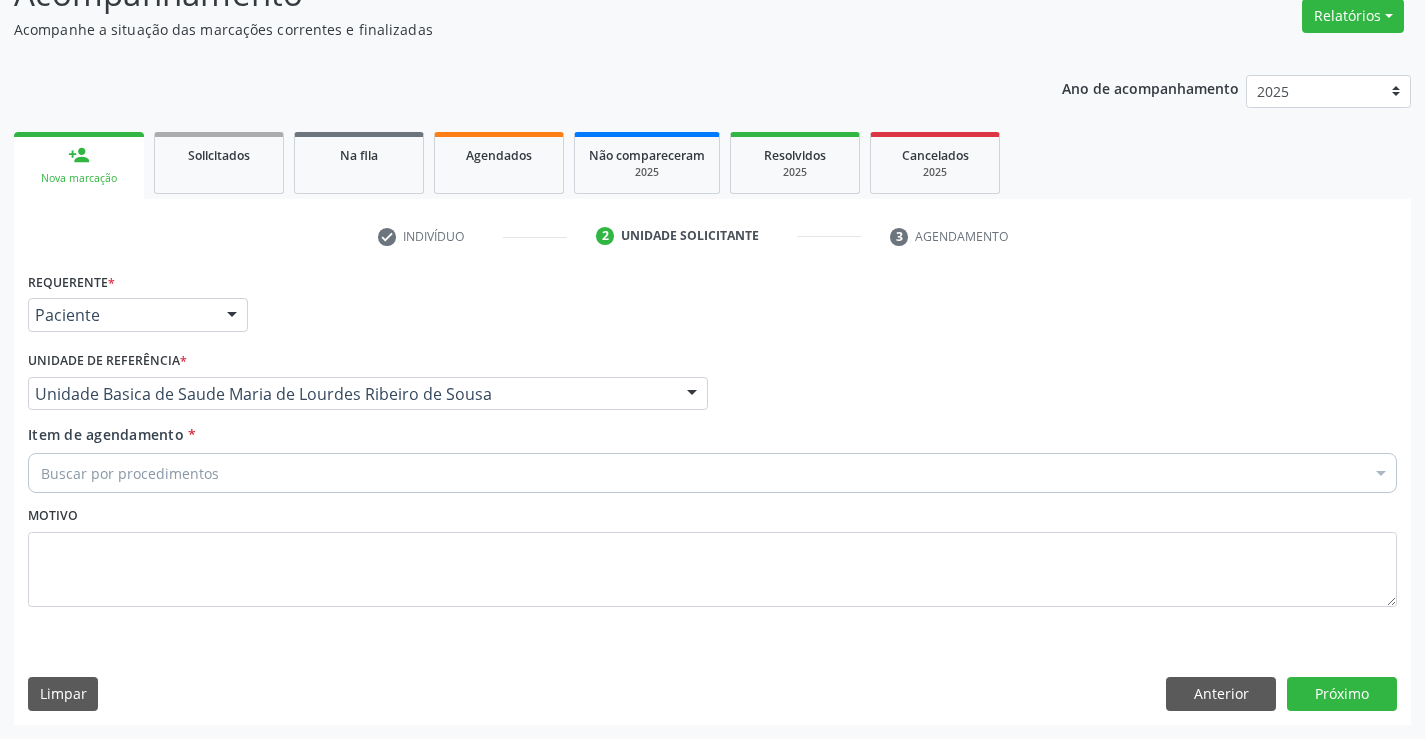 click on "Buscar por procedimentos" at bounding box center (712, 473) 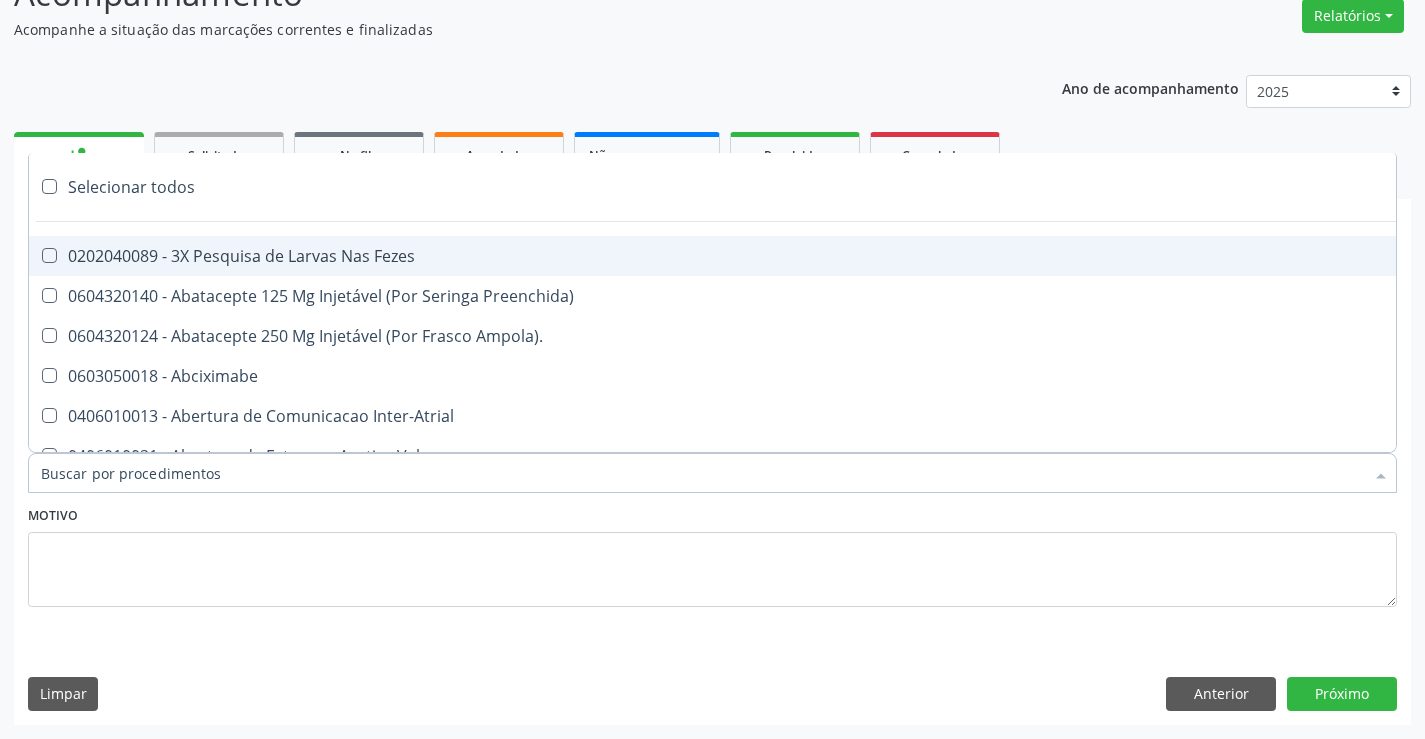 type on "G" 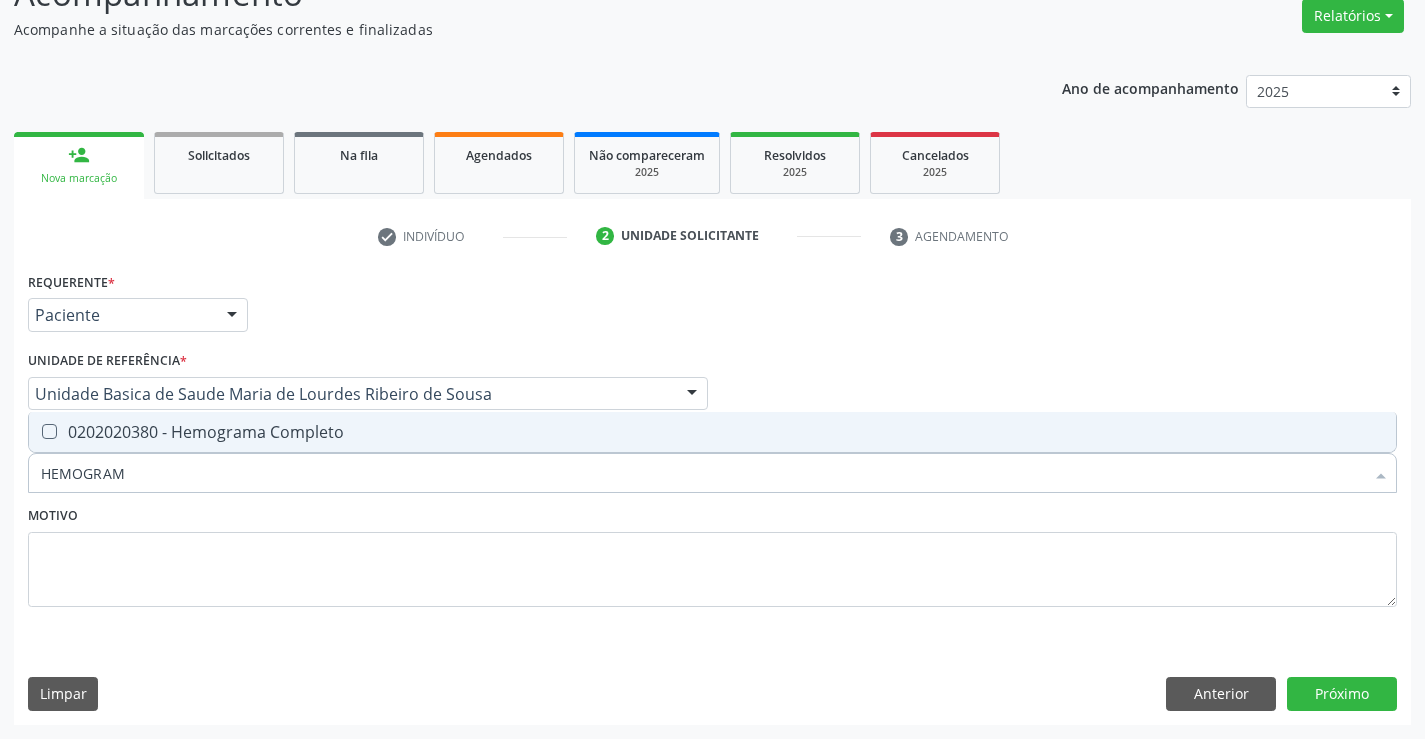 type on "HEMOGRAMA" 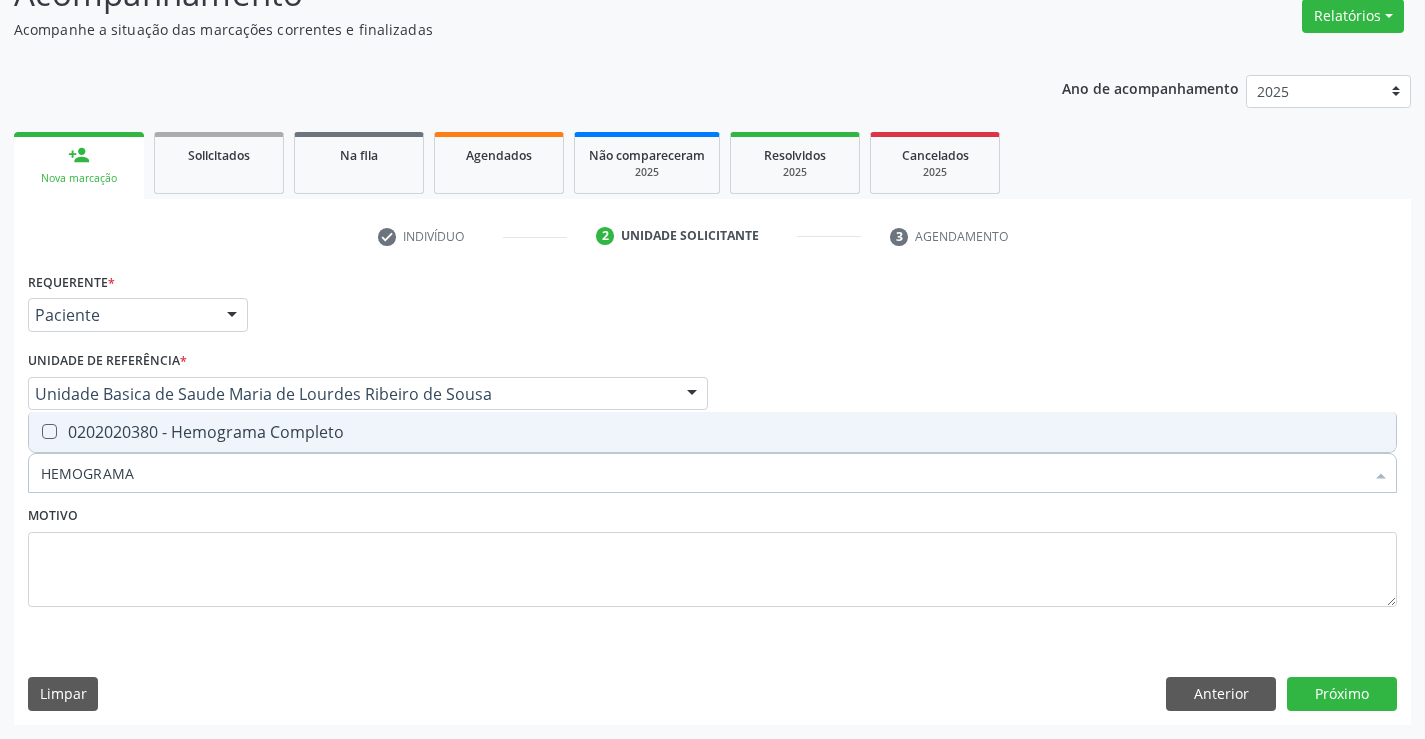 click on "0202020380 - Hemograma Completo" at bounding box center [712, 432] 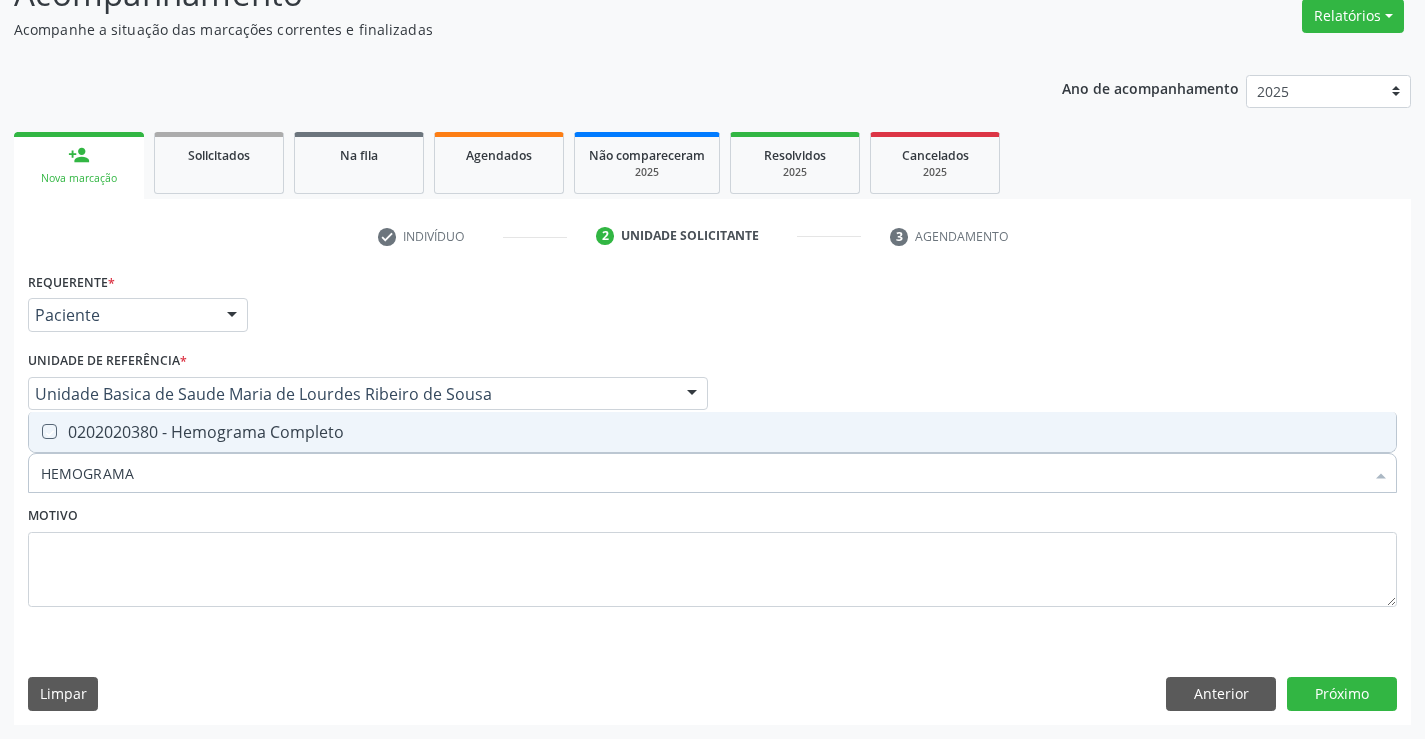 checkbox on "true" 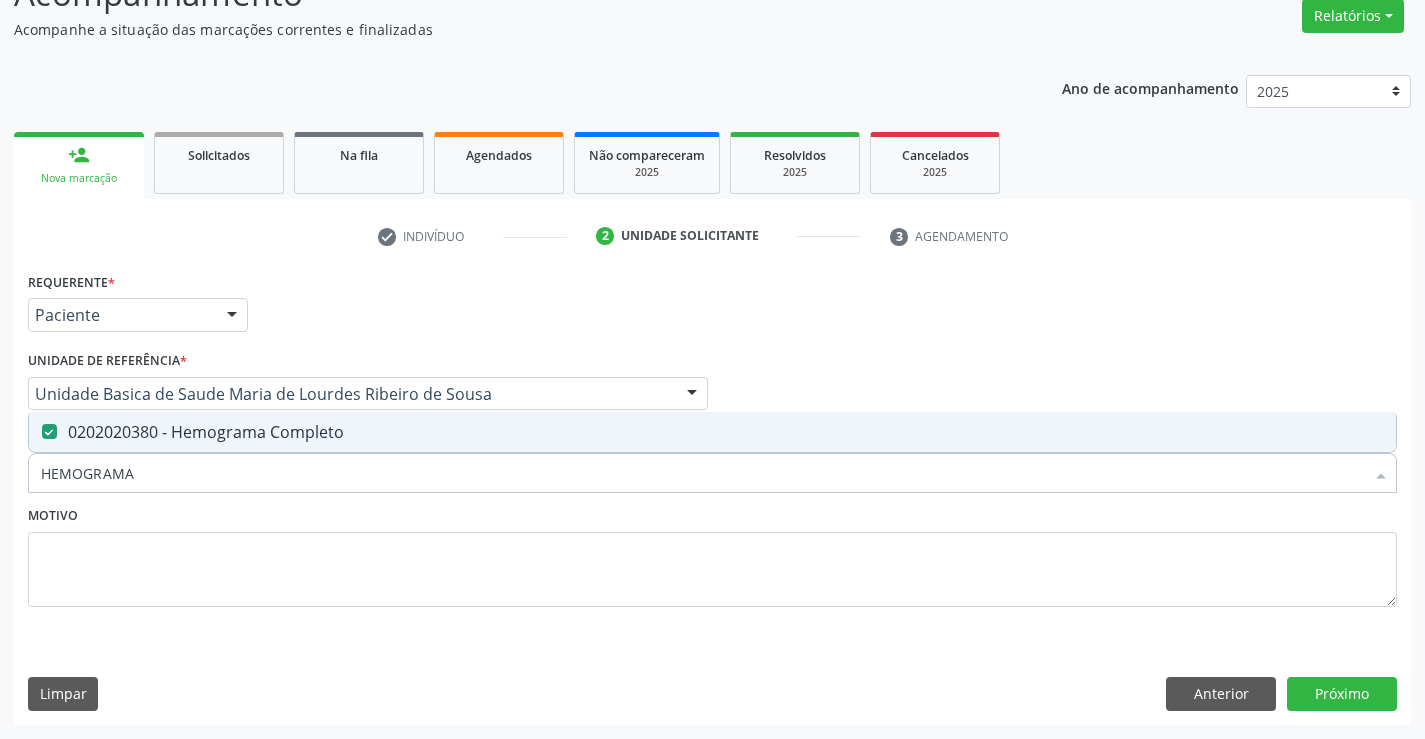 type on "HEMOGRAMA" 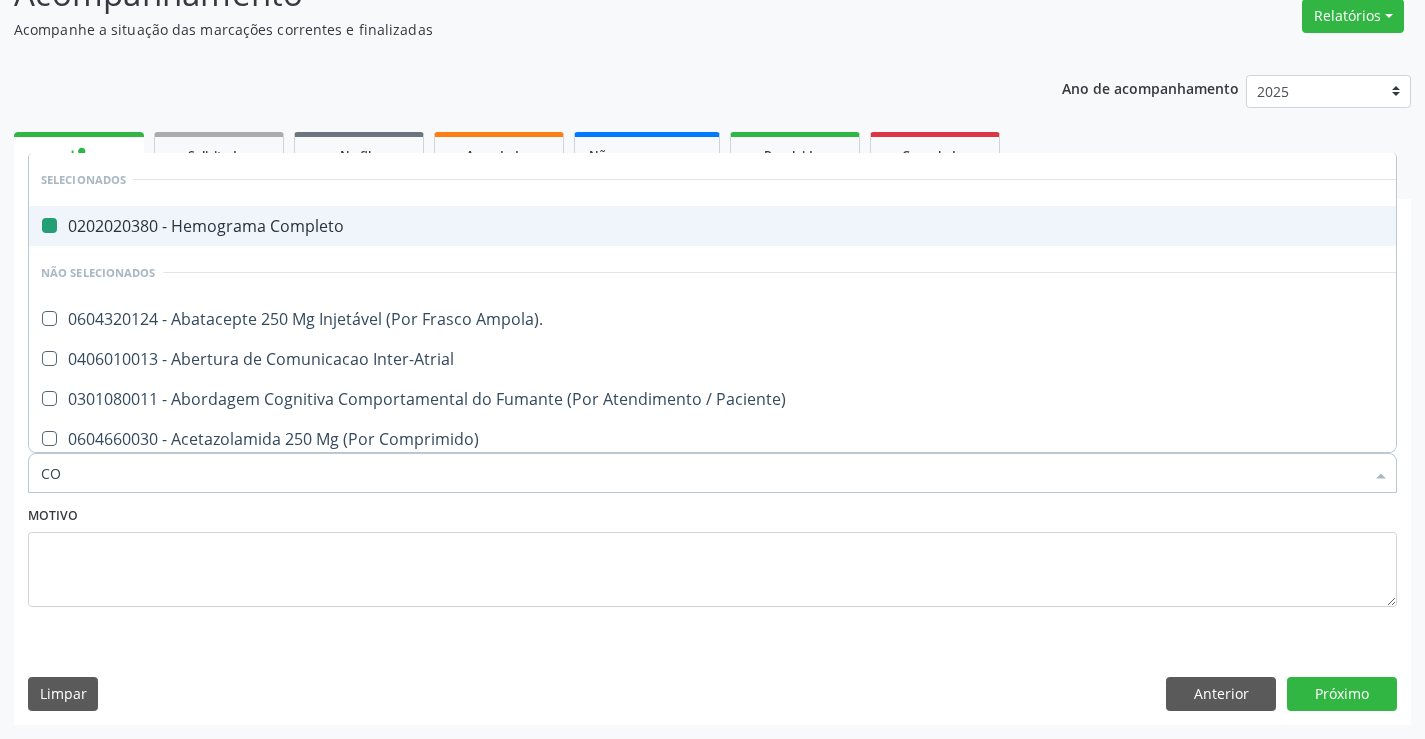type on "COL" 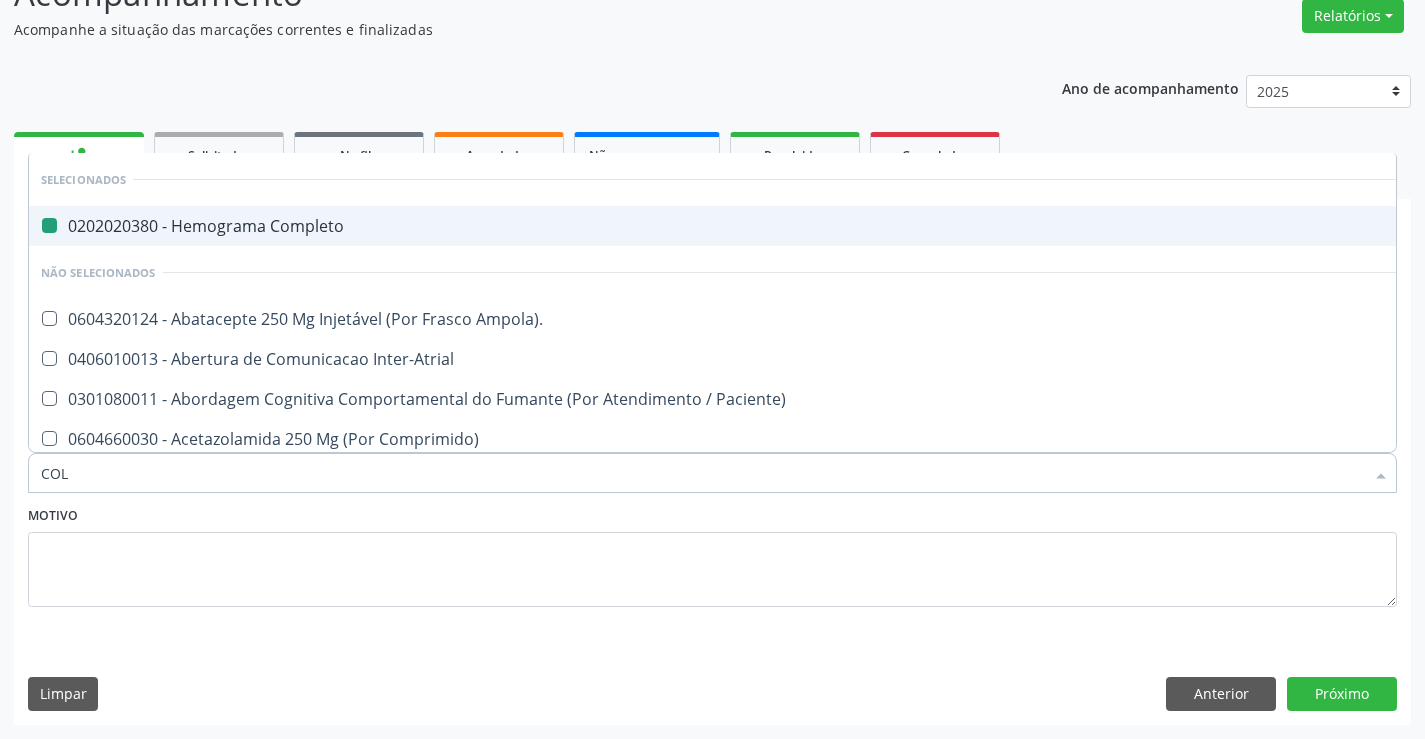 checkbox on "false" 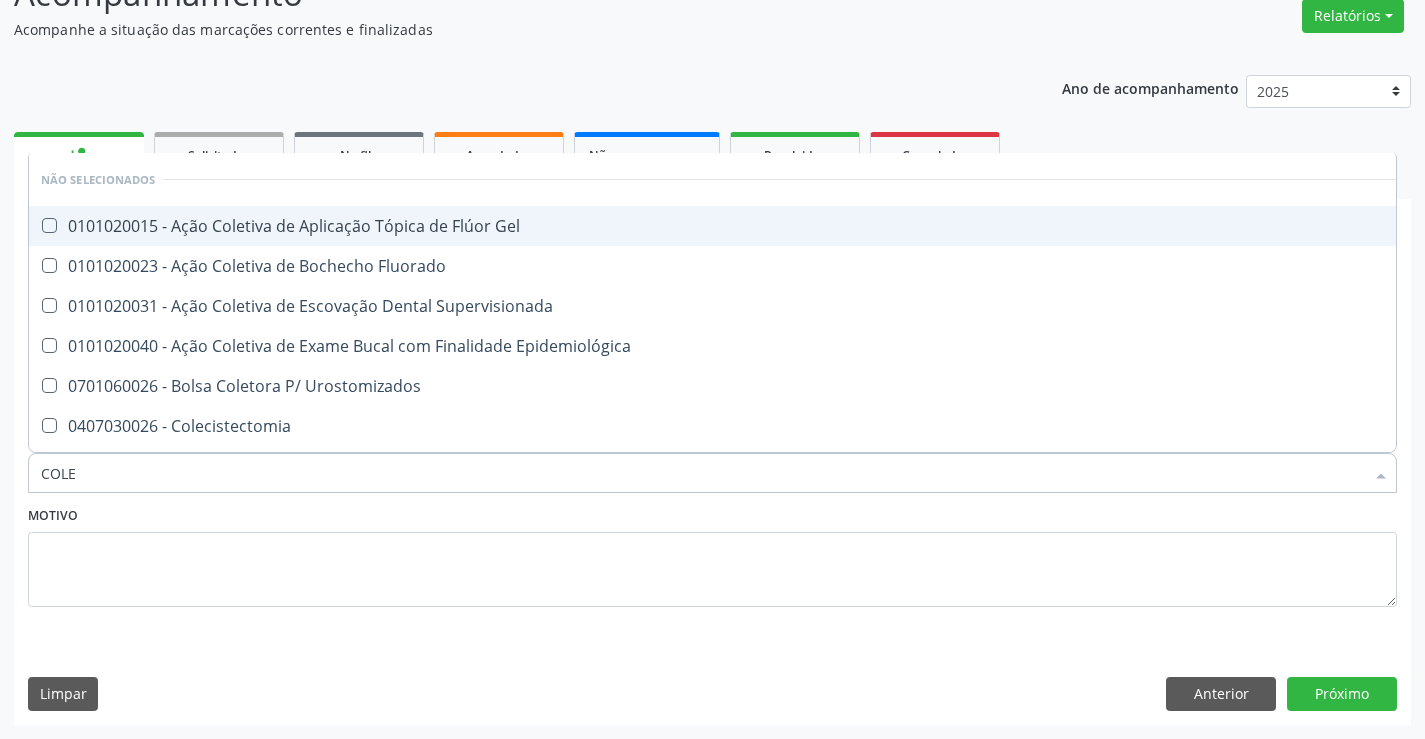 type on "COLES" 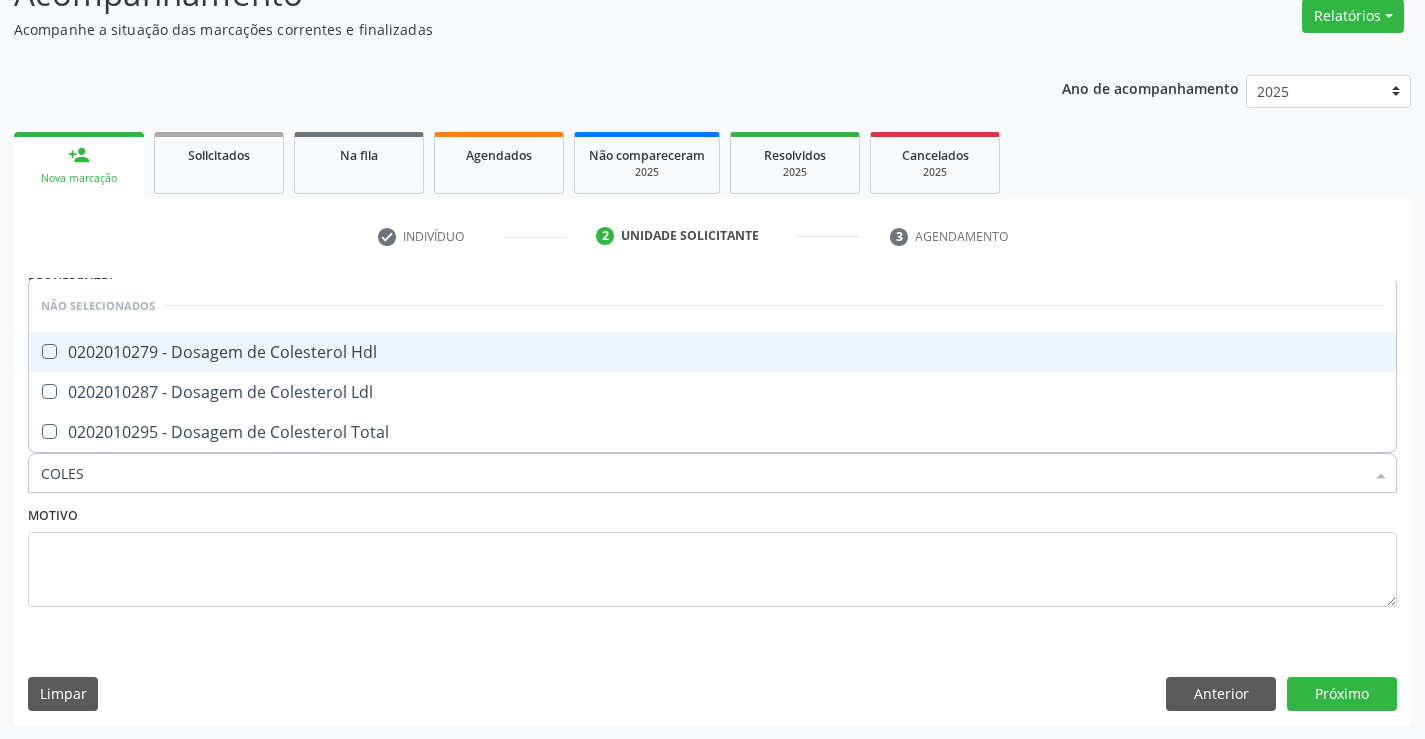 drag, startPoint x: 324, startPoint y: 345, endPoint x: 316, endPoint y: 358, distance: 15.264338 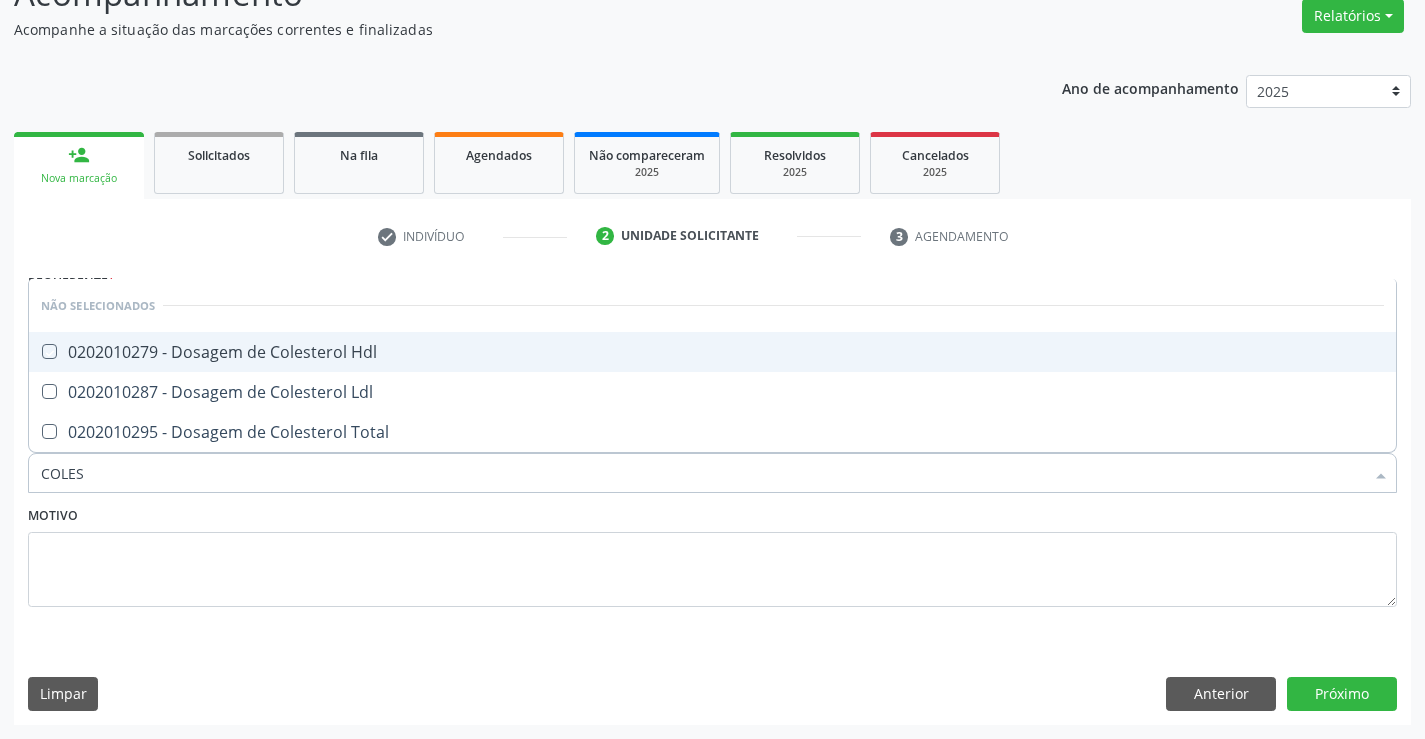 checkbox on "true" 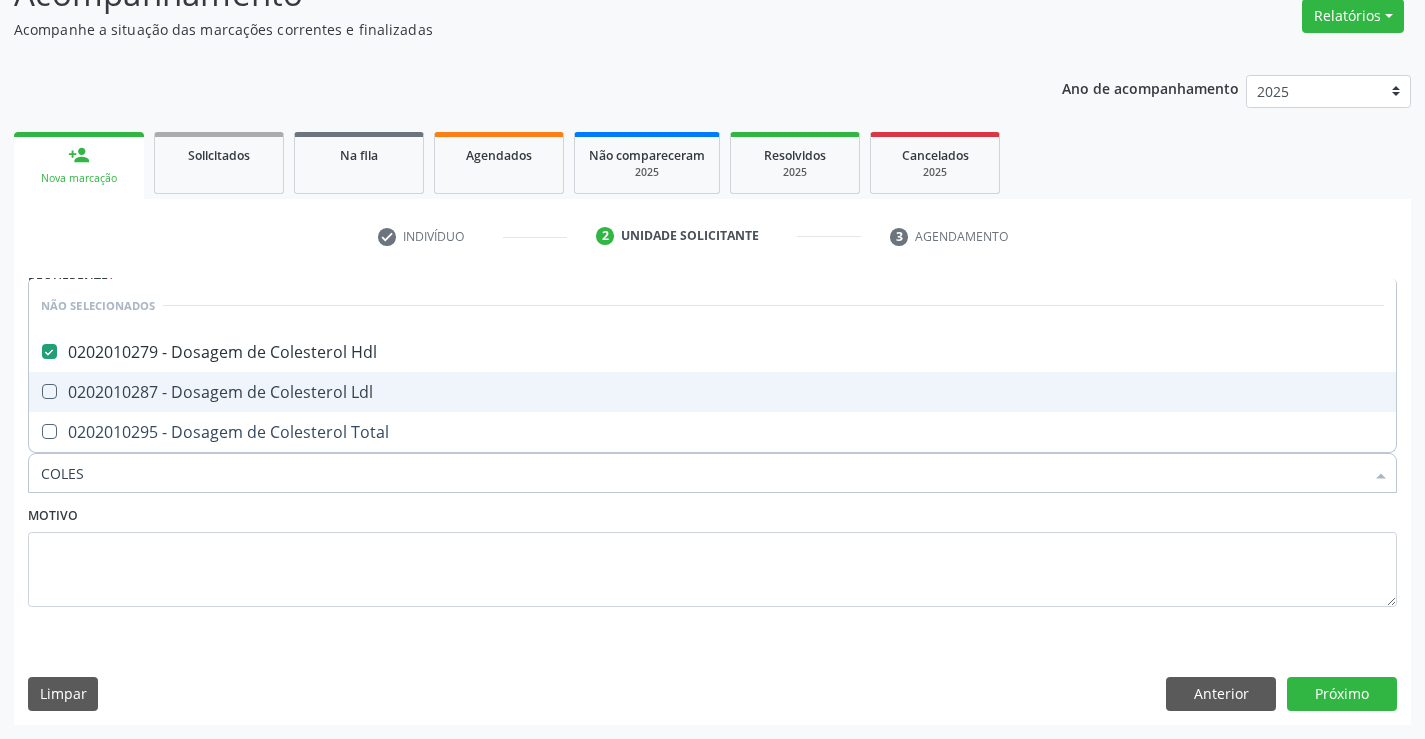 click on "0202010287 - Dosagem de Colesterol Ldl" at bounding box center [712, 392] 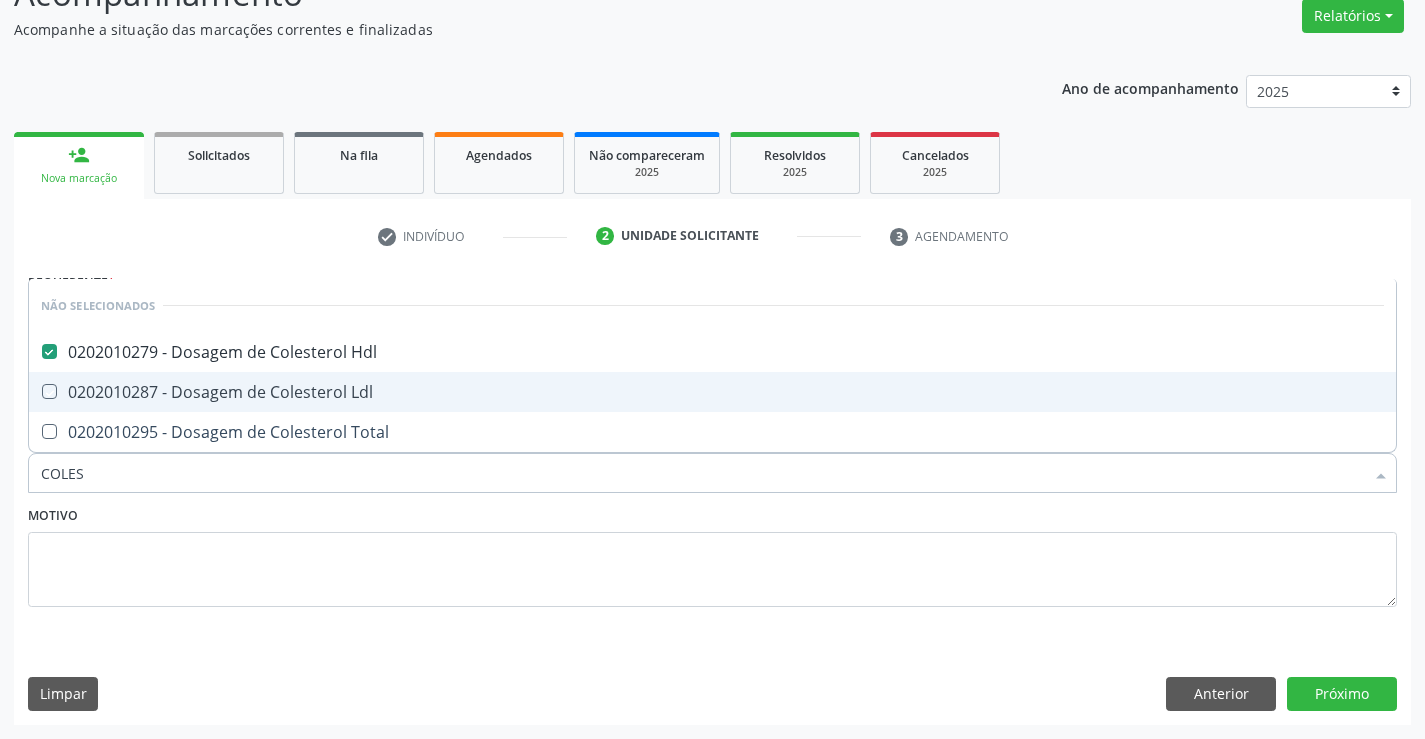 checkbox on "true" 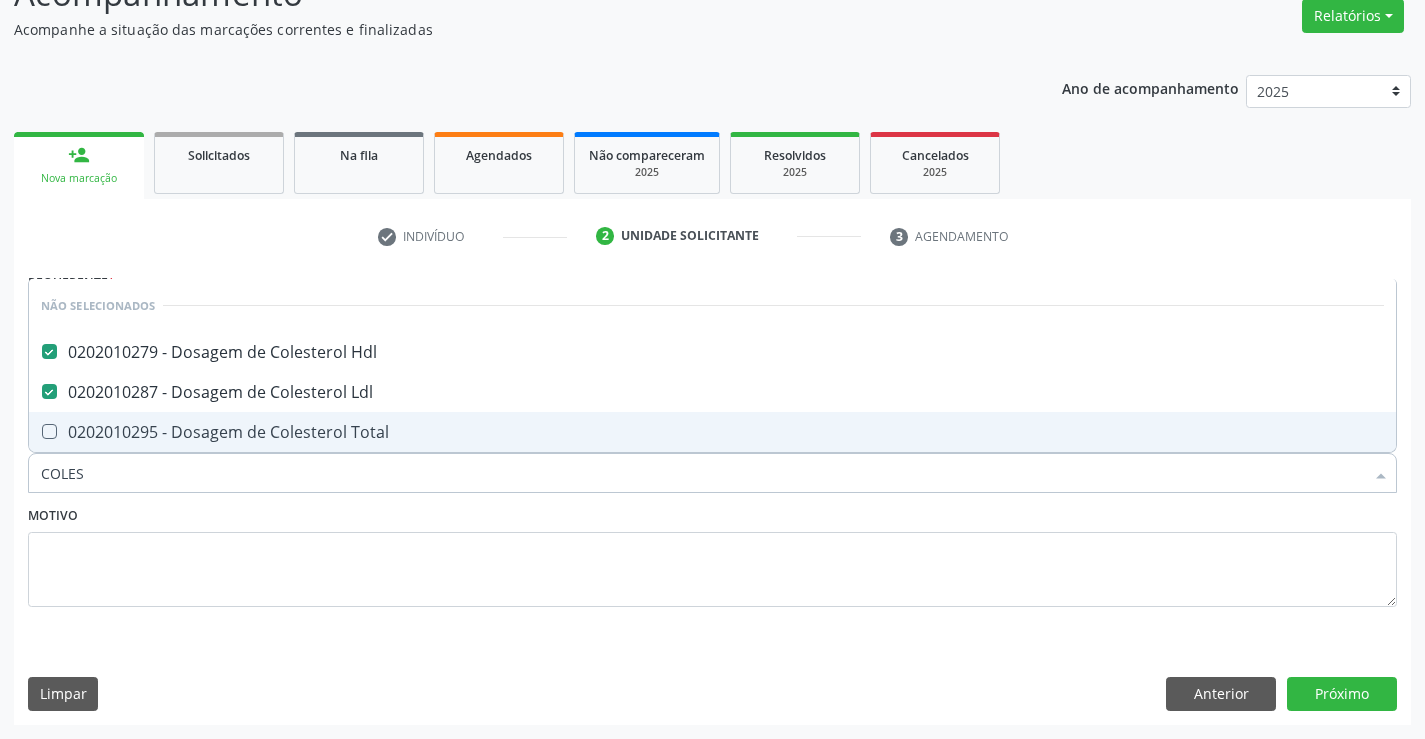 click on "0202010295 - Dosagem de Colesterol Total" at bounding box center (712, 432) 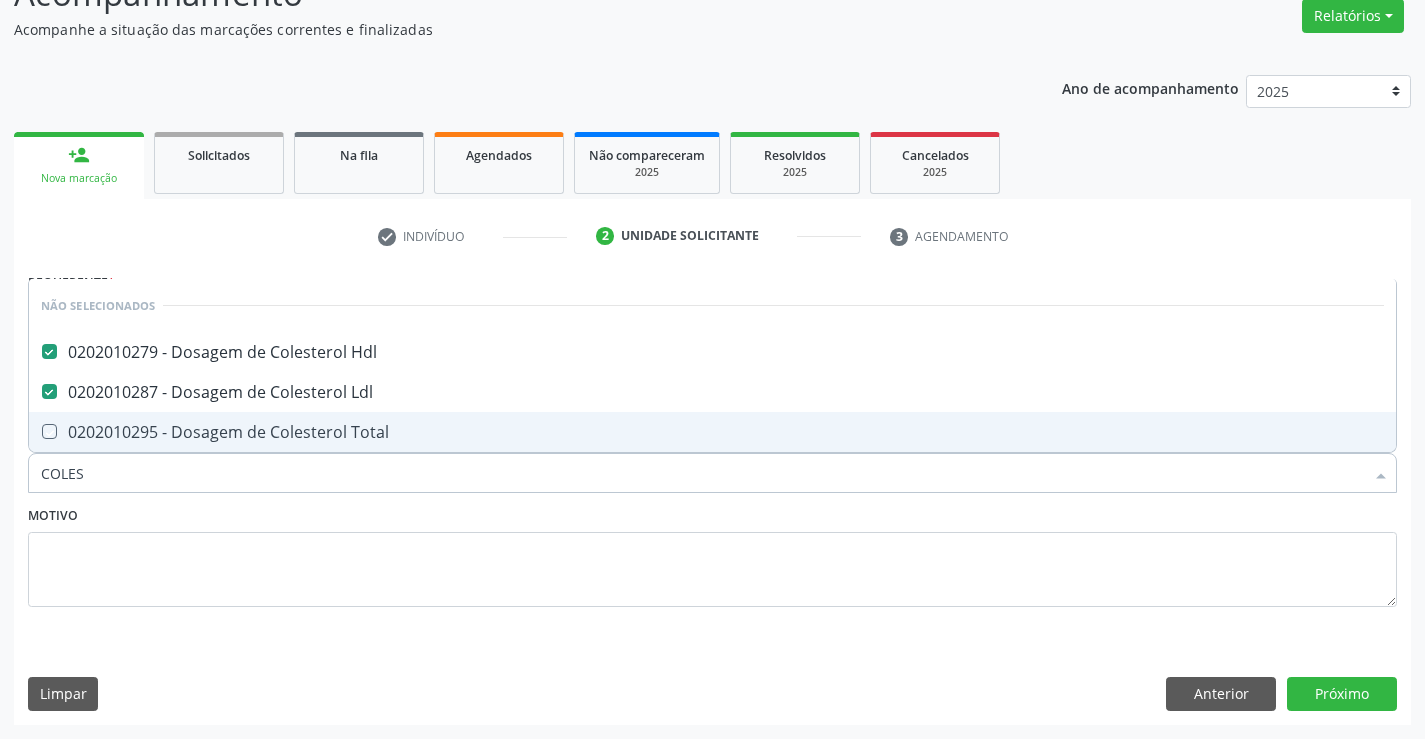 checkbox on "true" 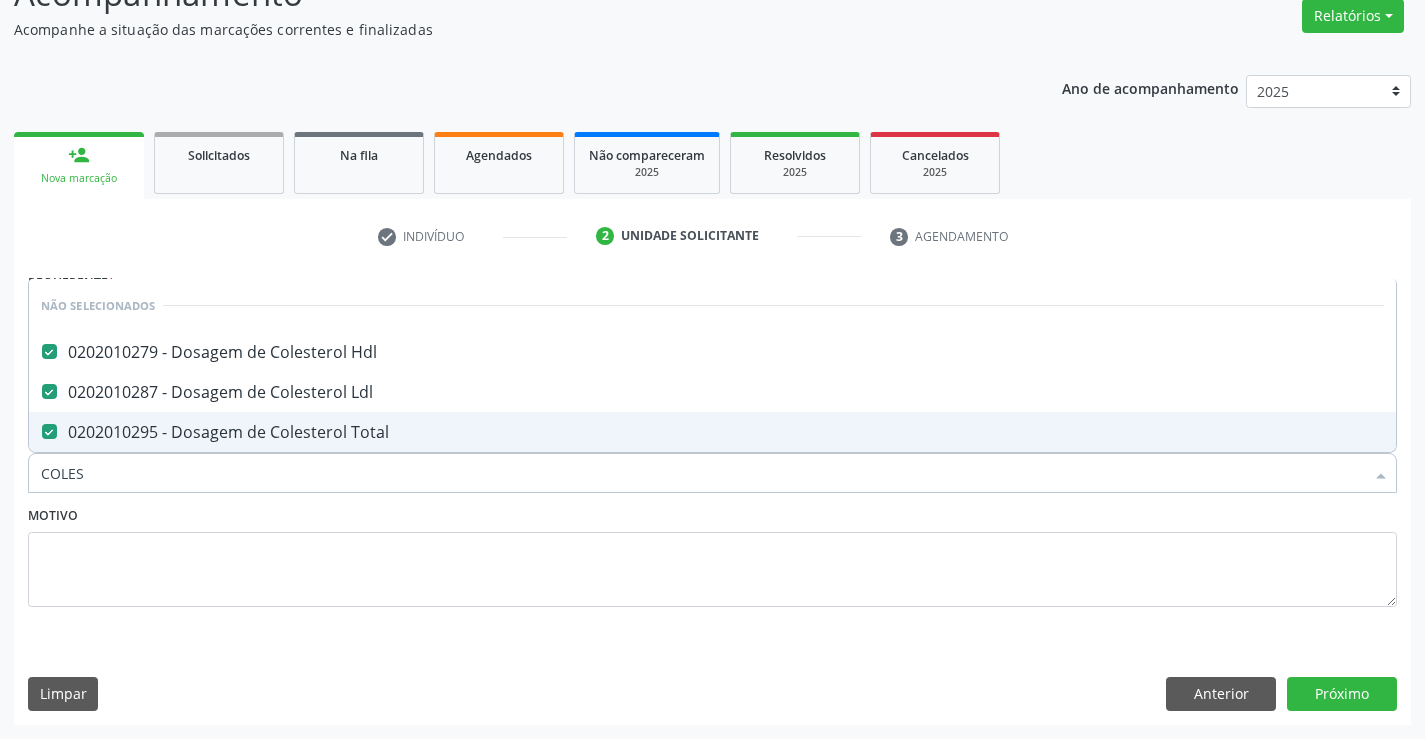 click on "Motivo" at bounding box center (712, 554) 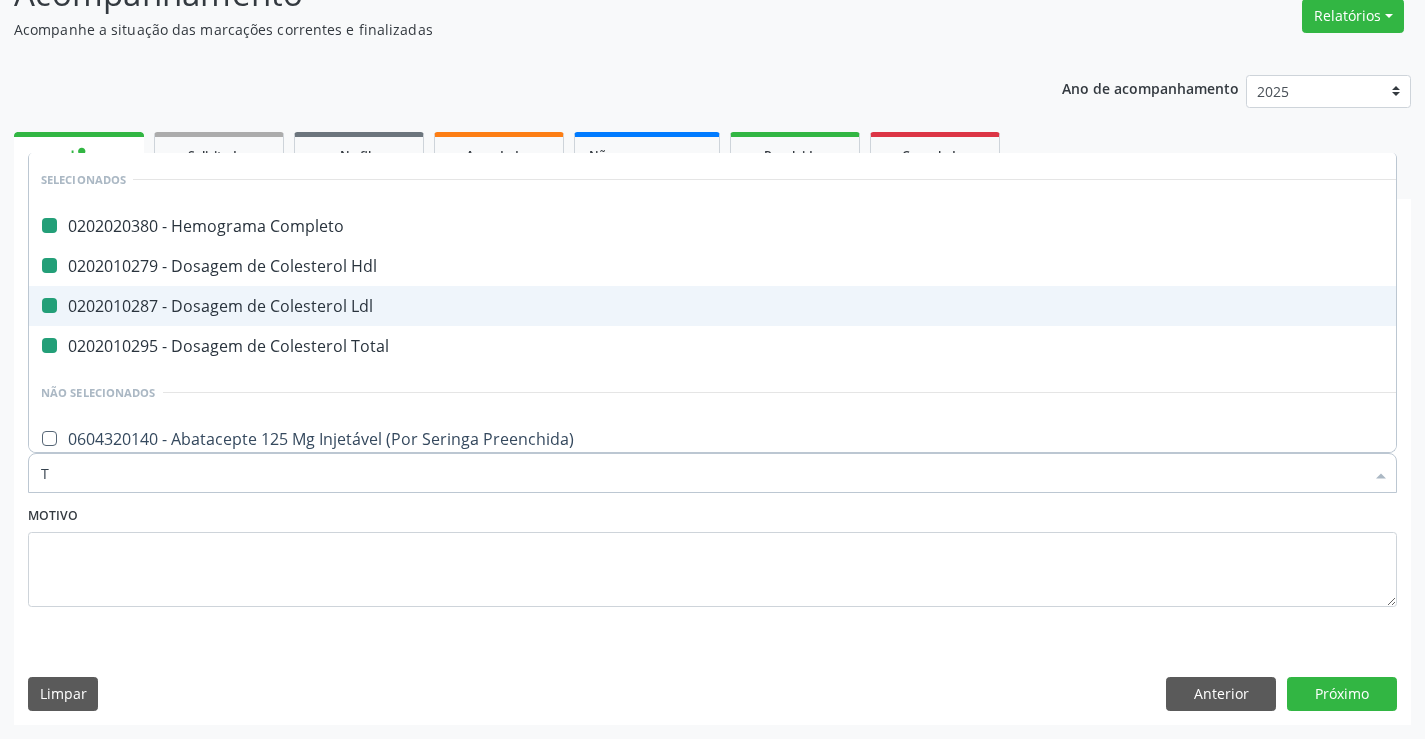 type on "TR" 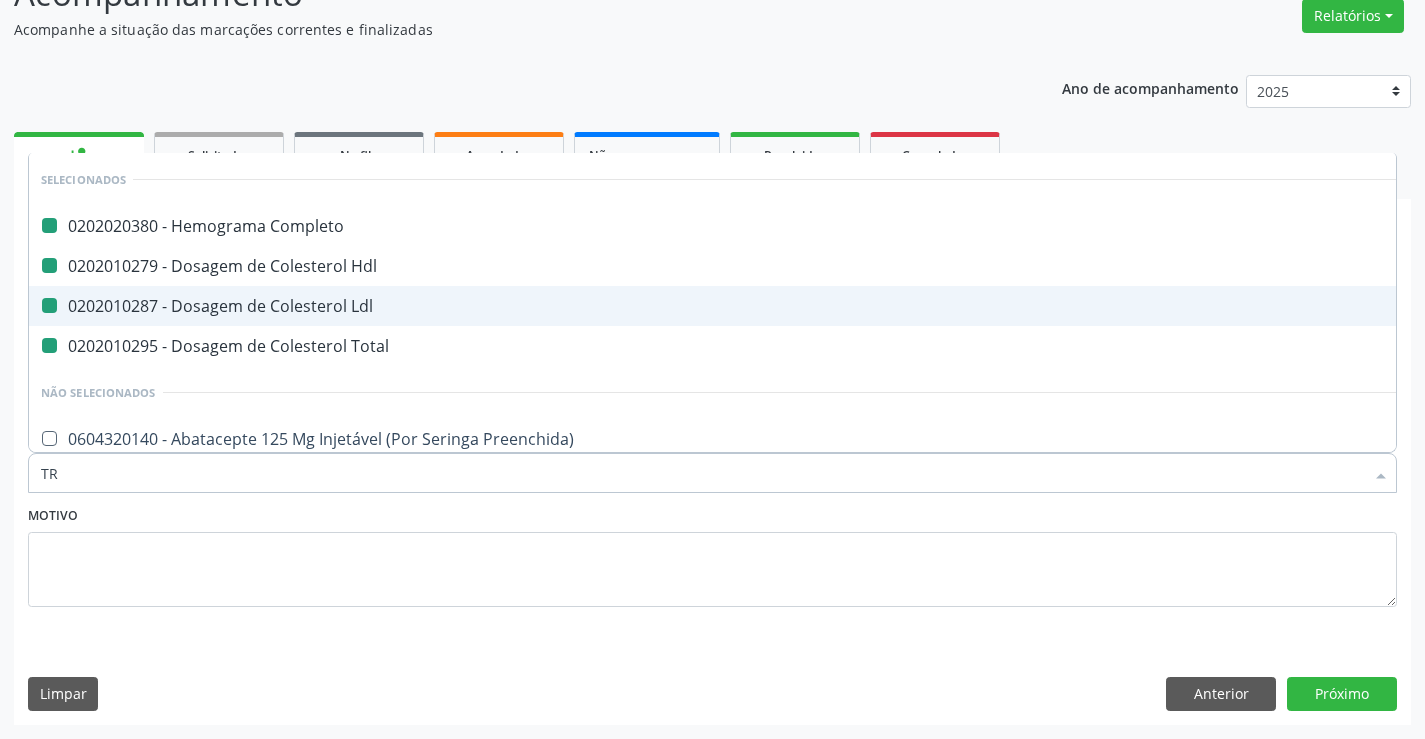 checkbox on "false" 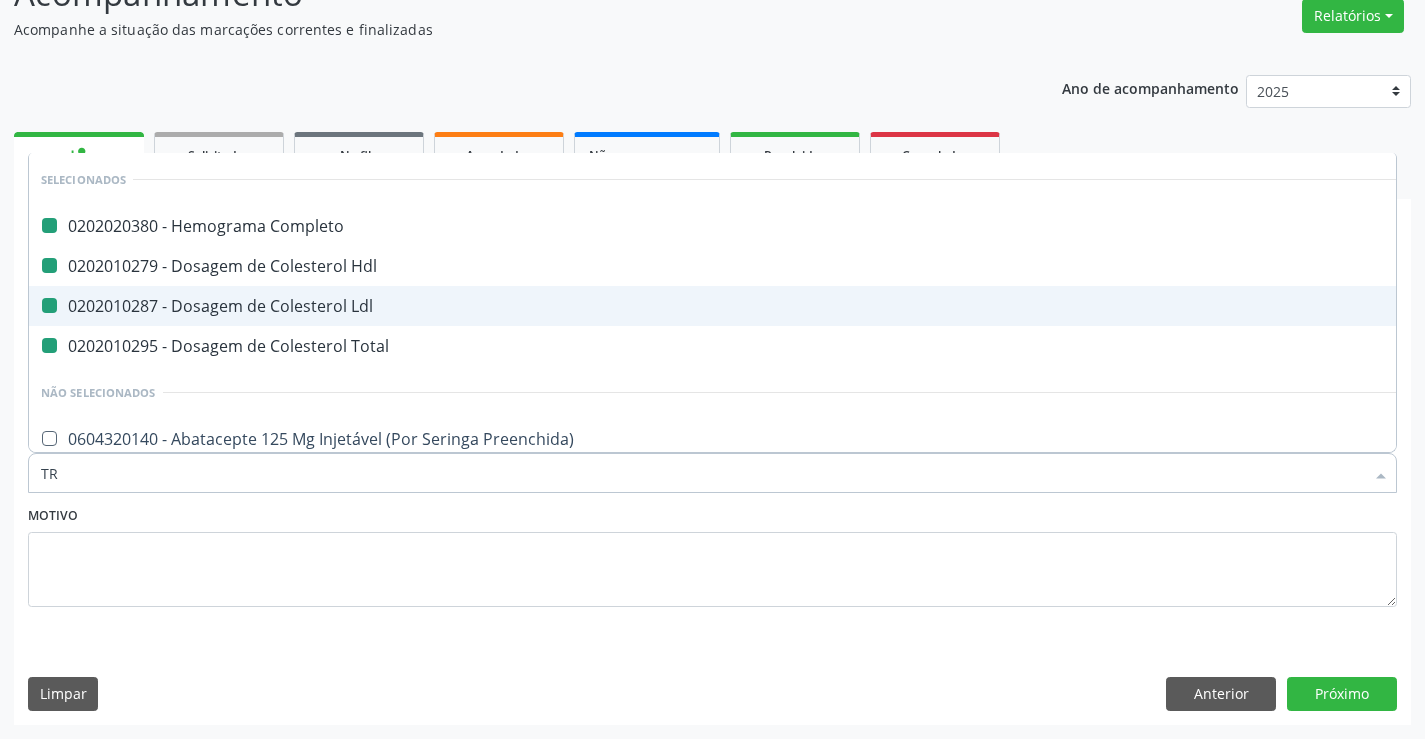 checkbox on "false" 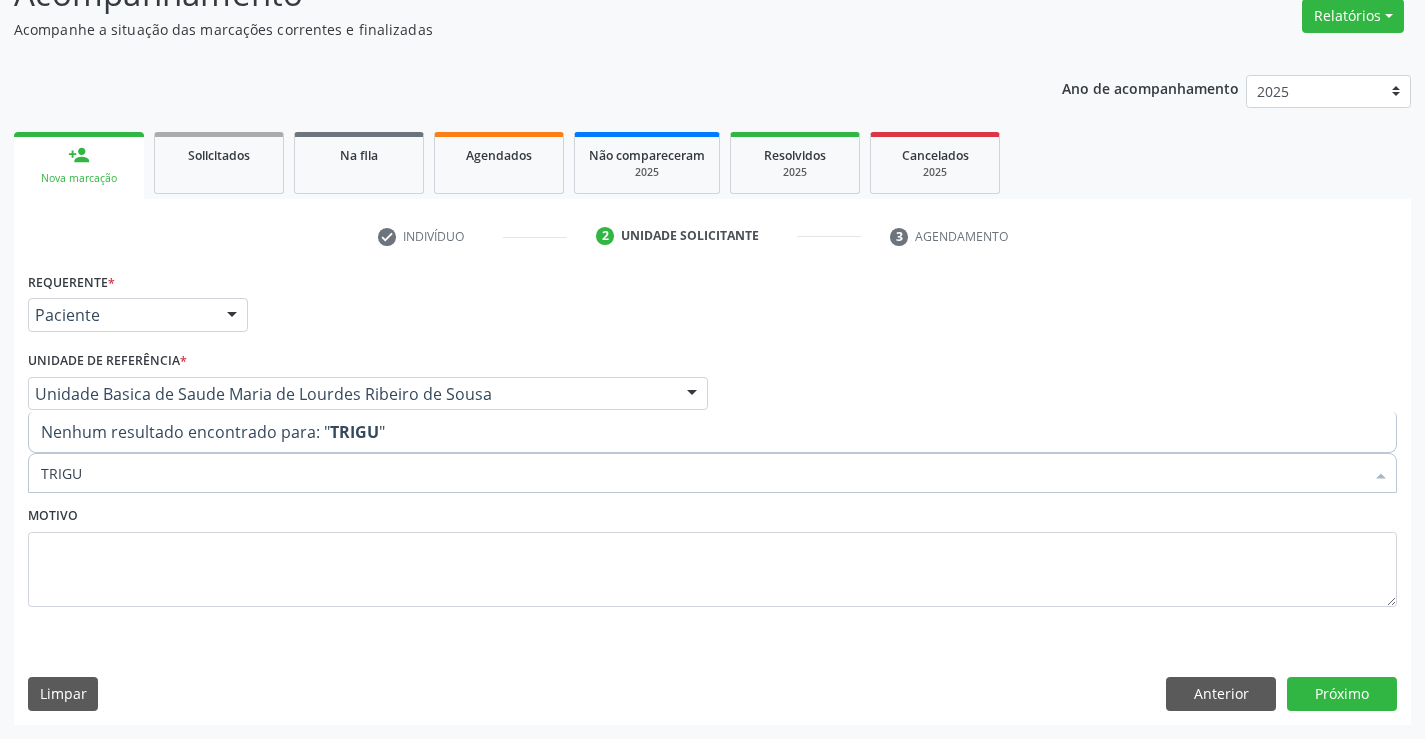 type on "TRIG" 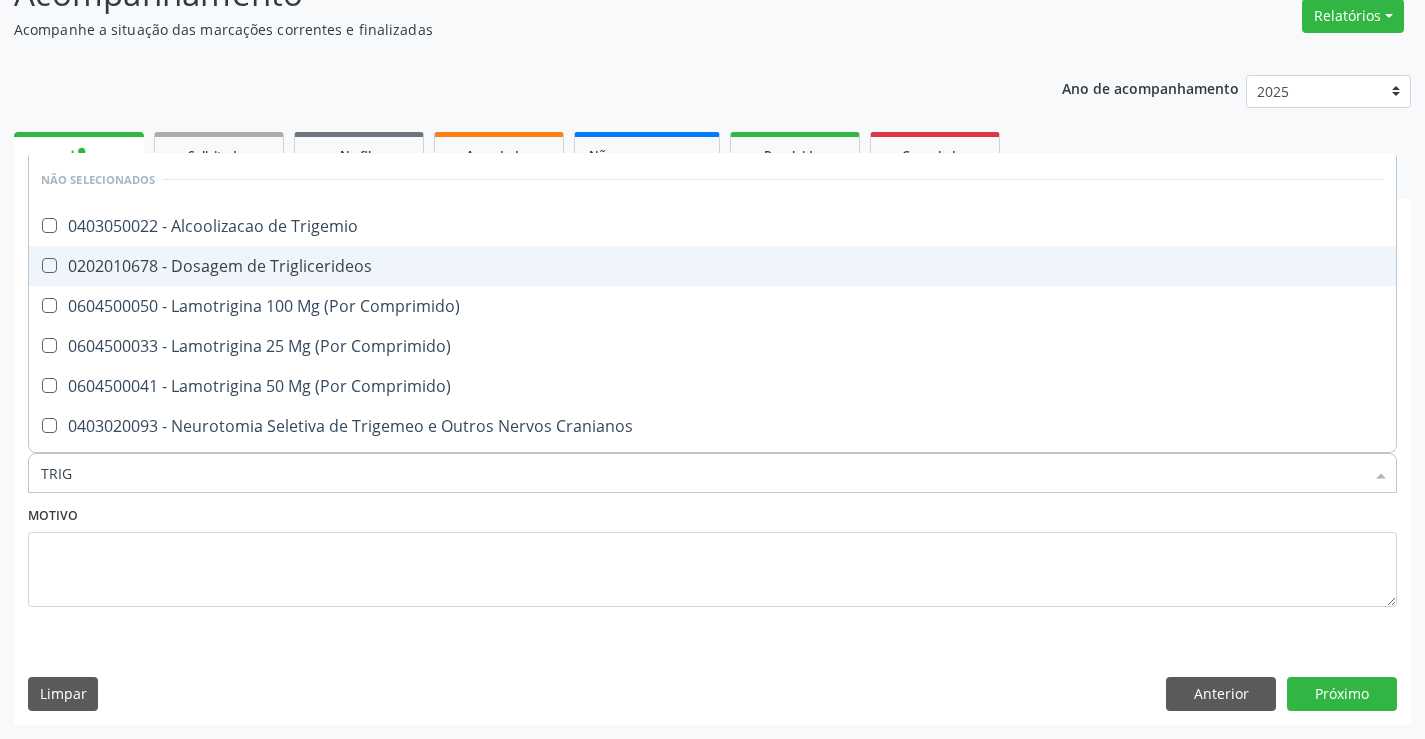 click on "0202010678 - Dosagem de Triglicerideos" at bounding box center [712, 266] 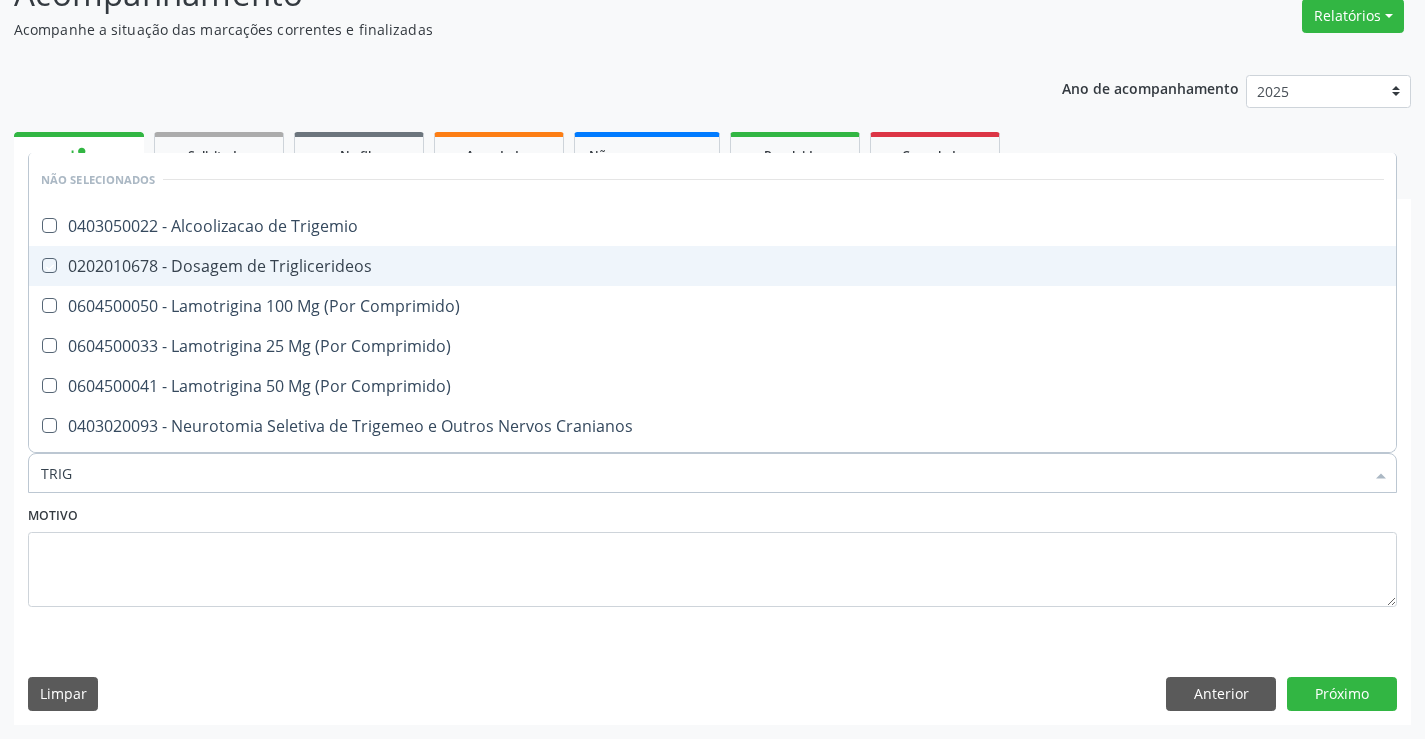 checkbox on "true" 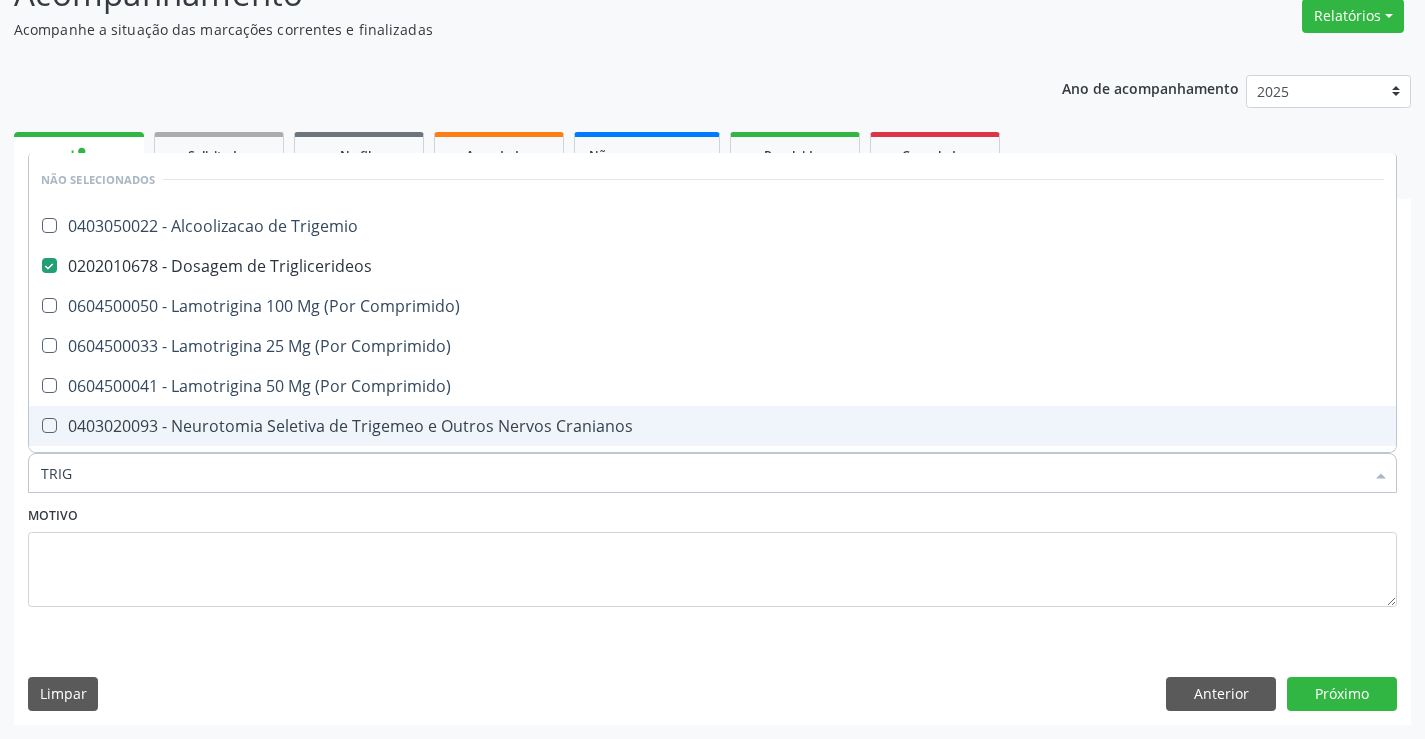 click on "Motivo" at bounding box center [712, 554] 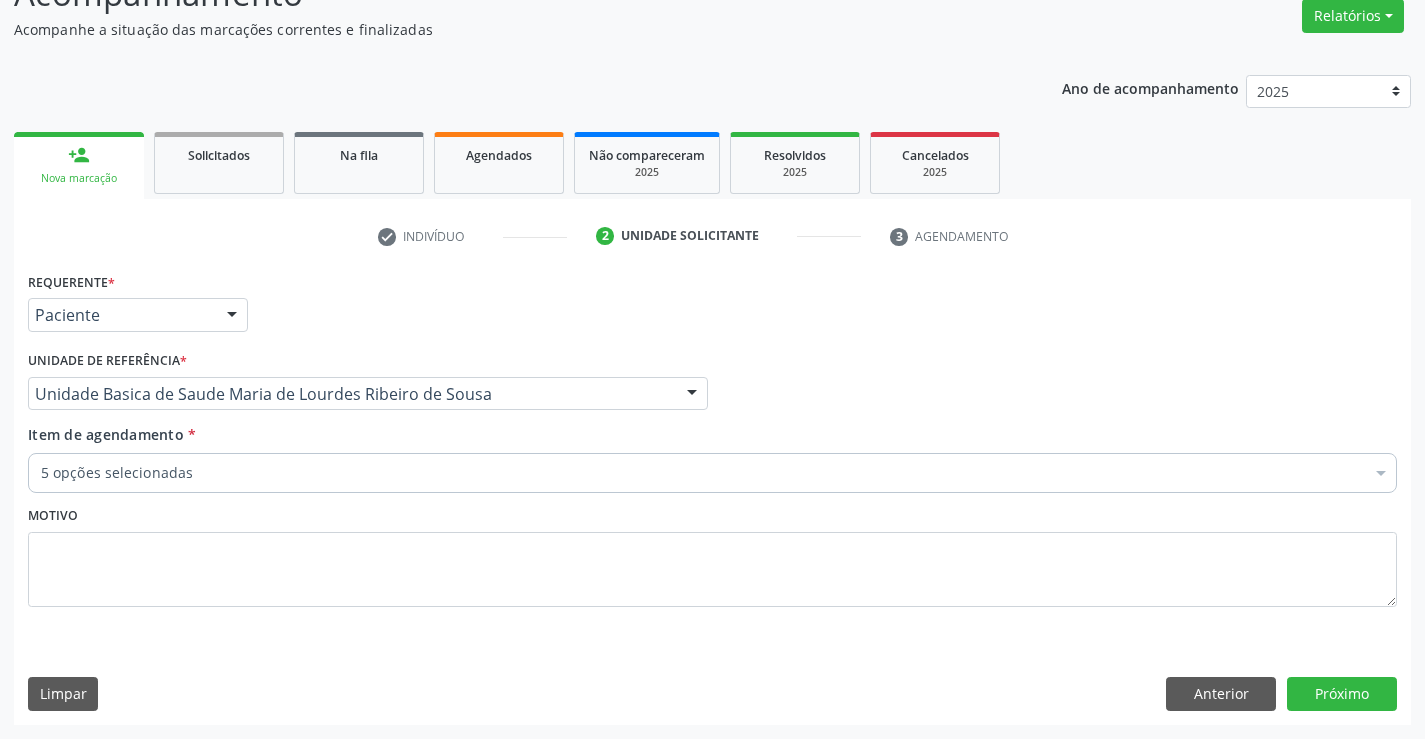 scroll, scrollTop: 74, scrollLeft: 0, axis: vertical 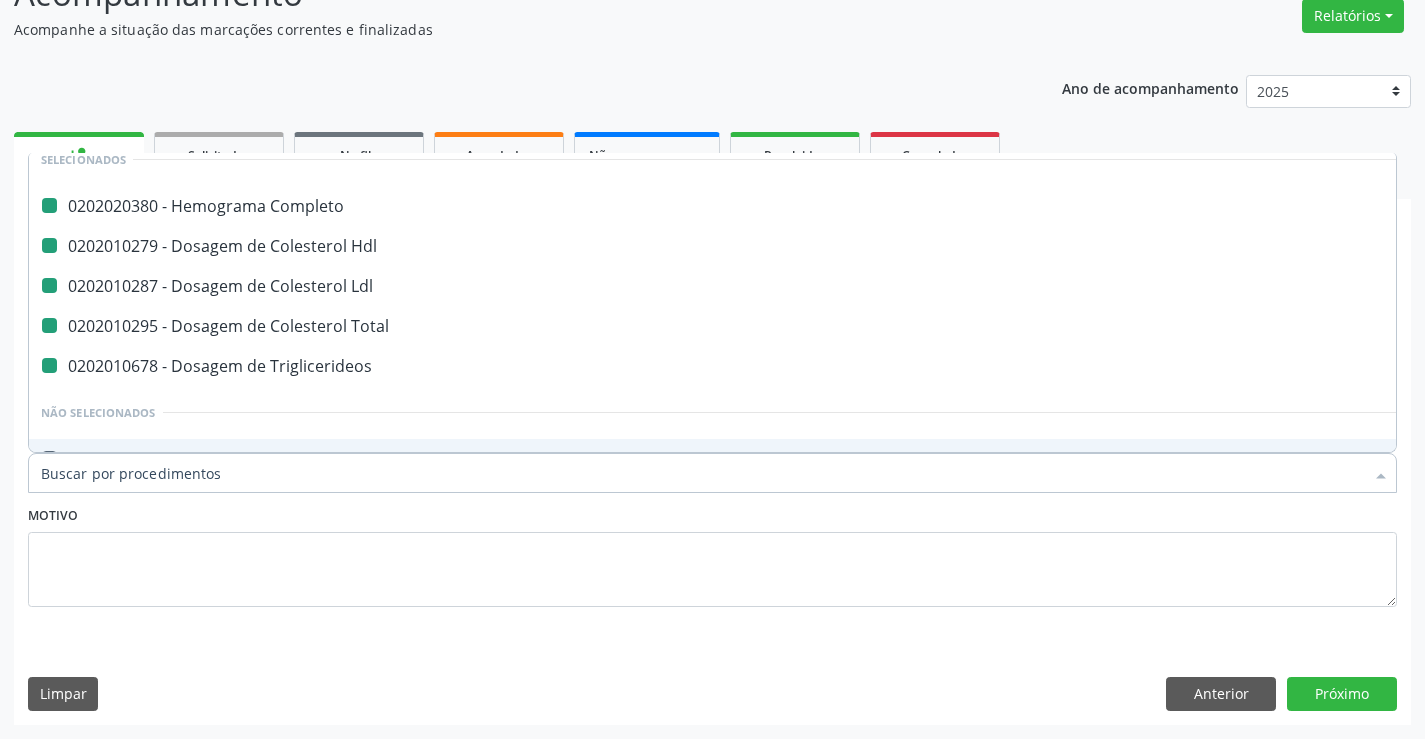 type on "U" 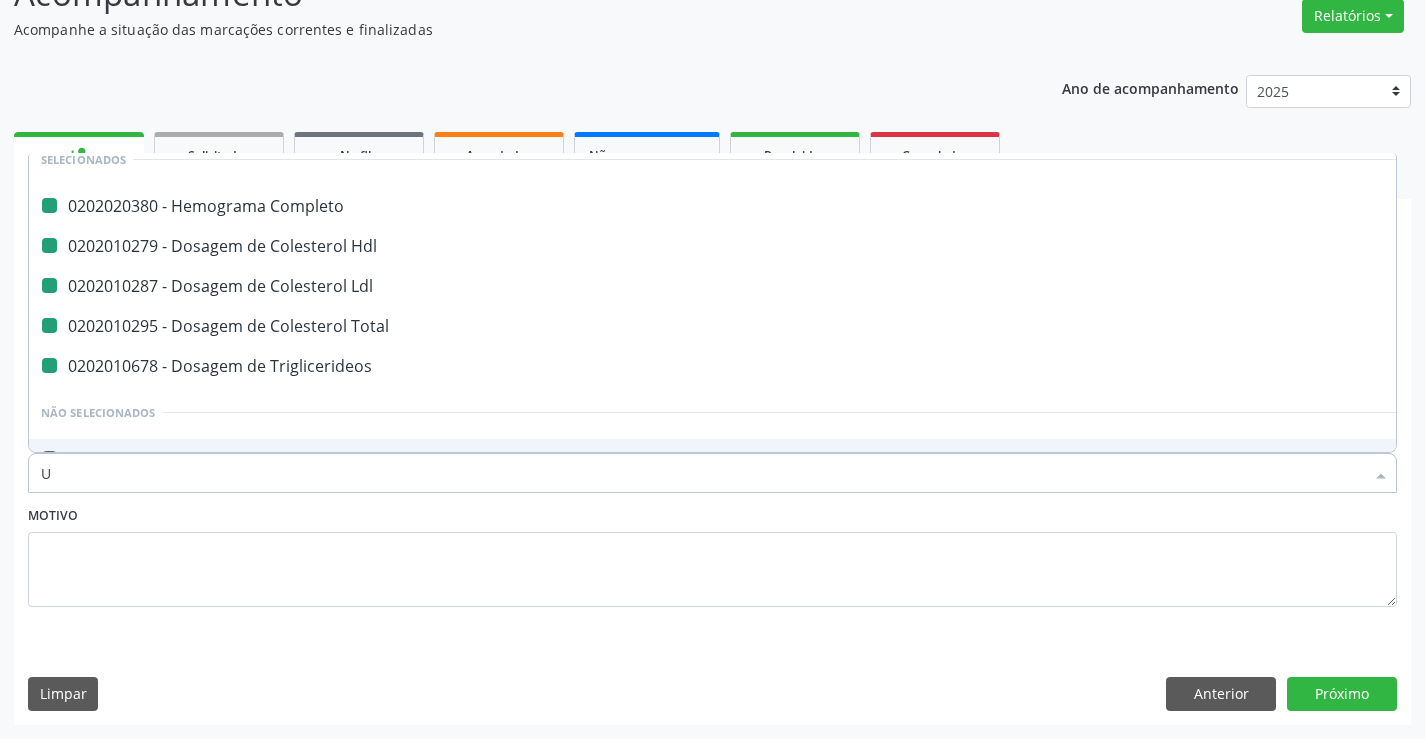 checkbox on "false" 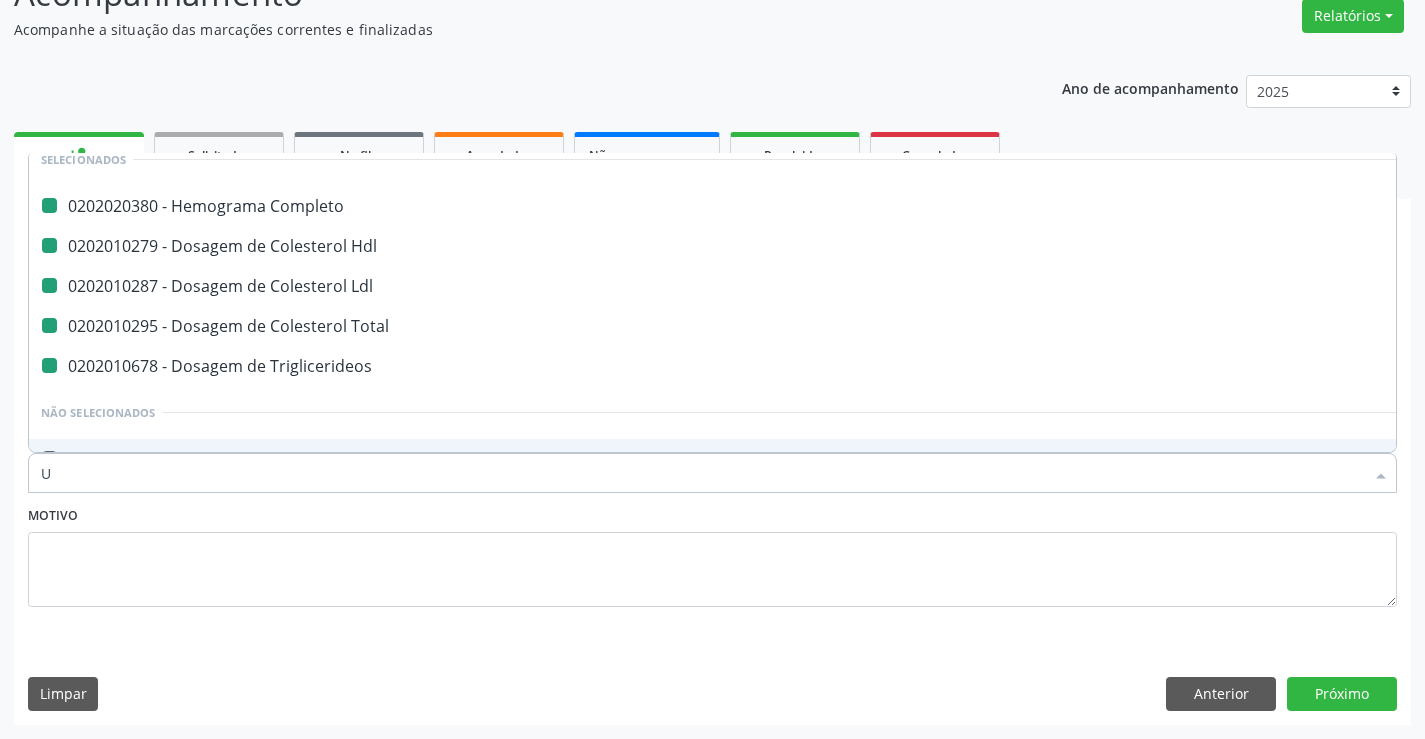 checkbox on "false" 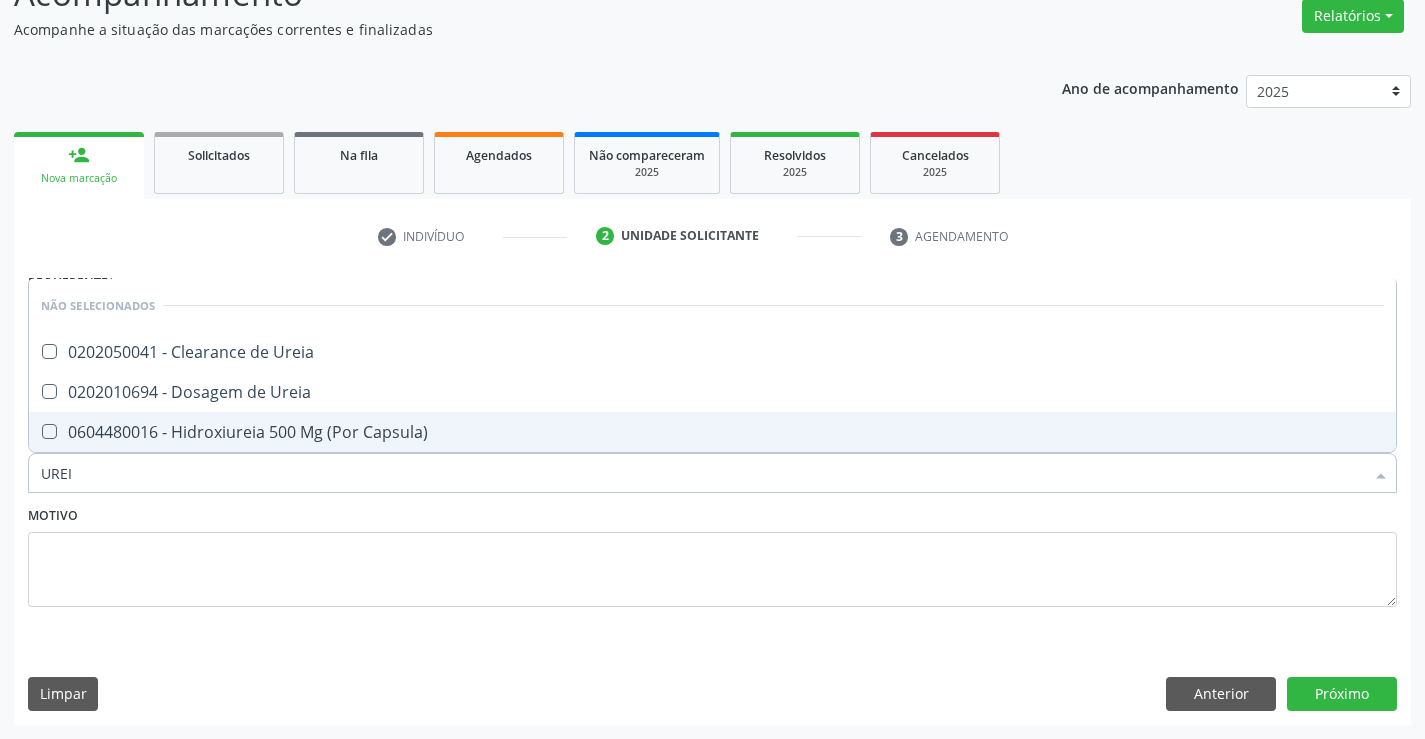 scroll, scrollTop: 0, scrollLeft: 0, axis: both 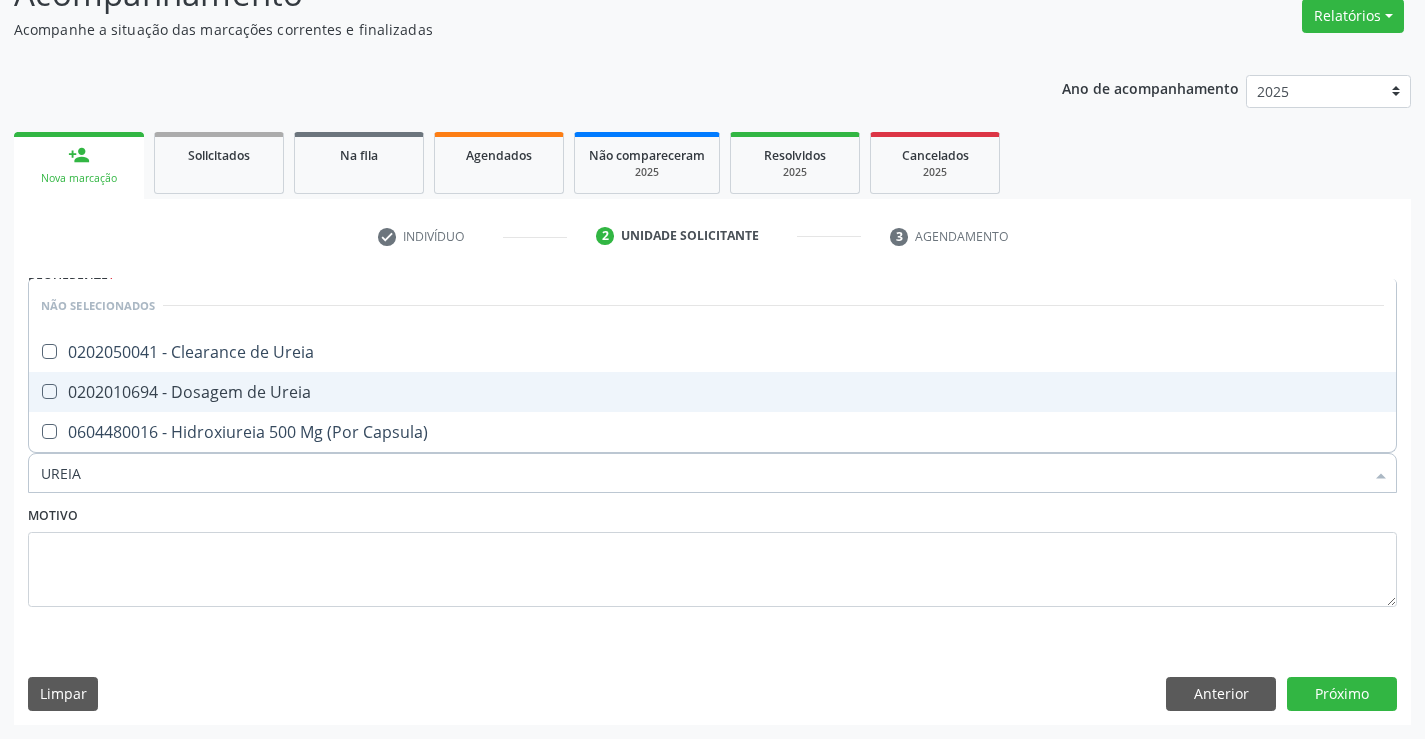 click on "0202010694 - Dosagem de Ureia" at bounding box center (712, 392) 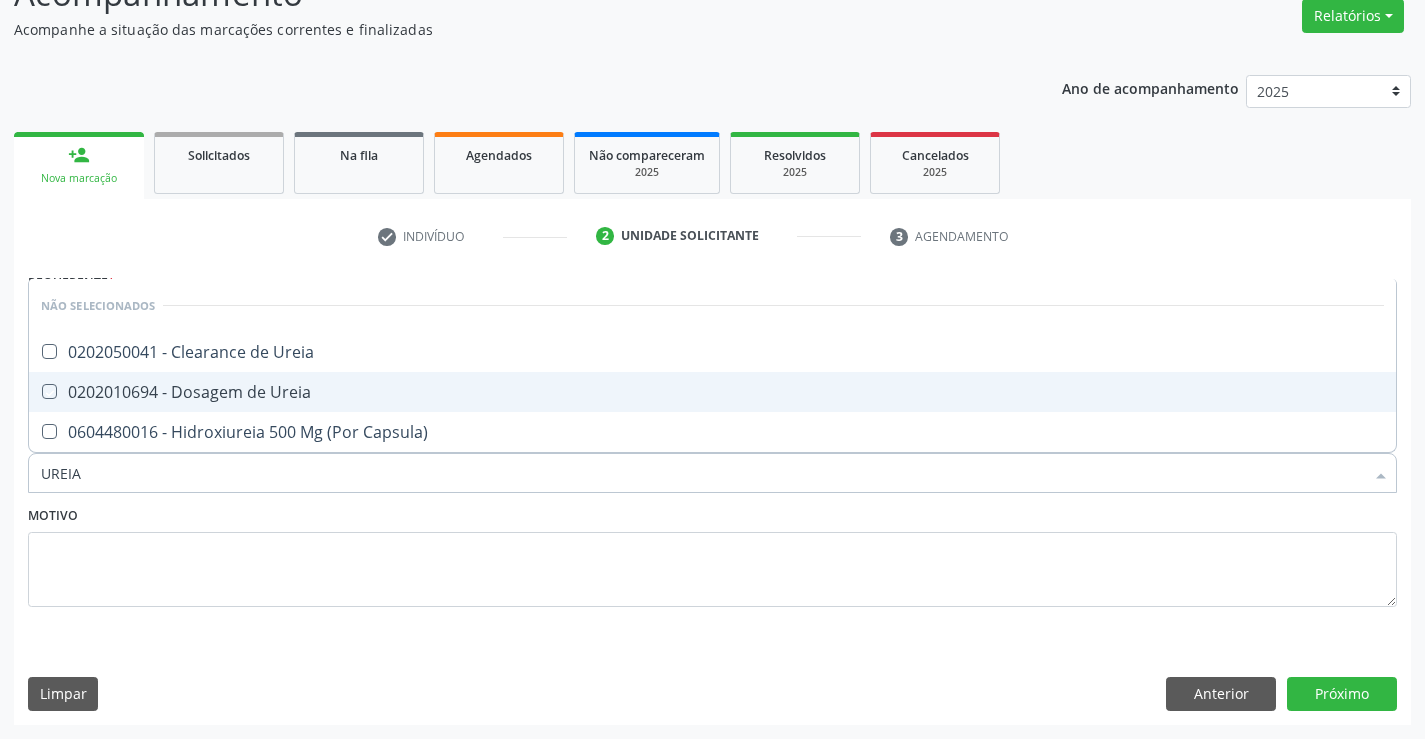 checkbox on "true" 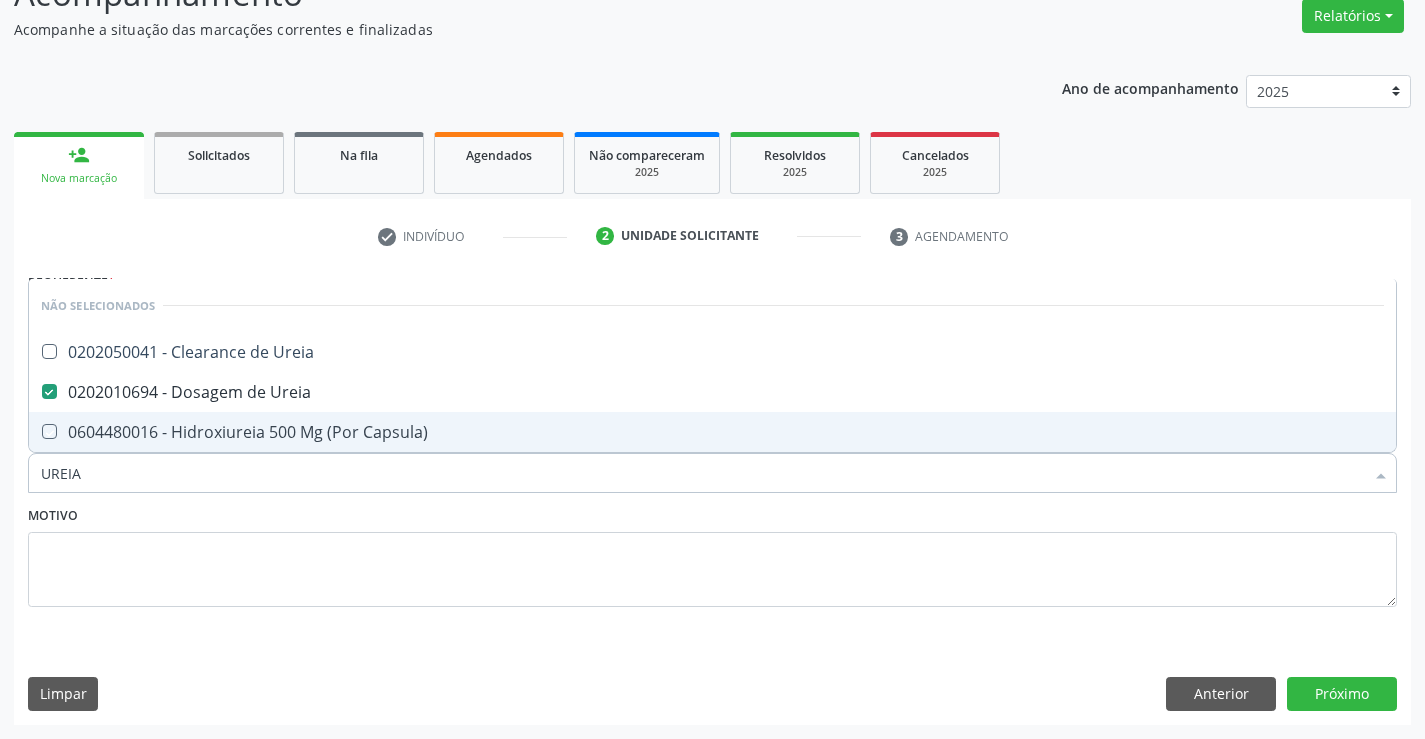 click on "Motivo" at bounding box center (712, 554) 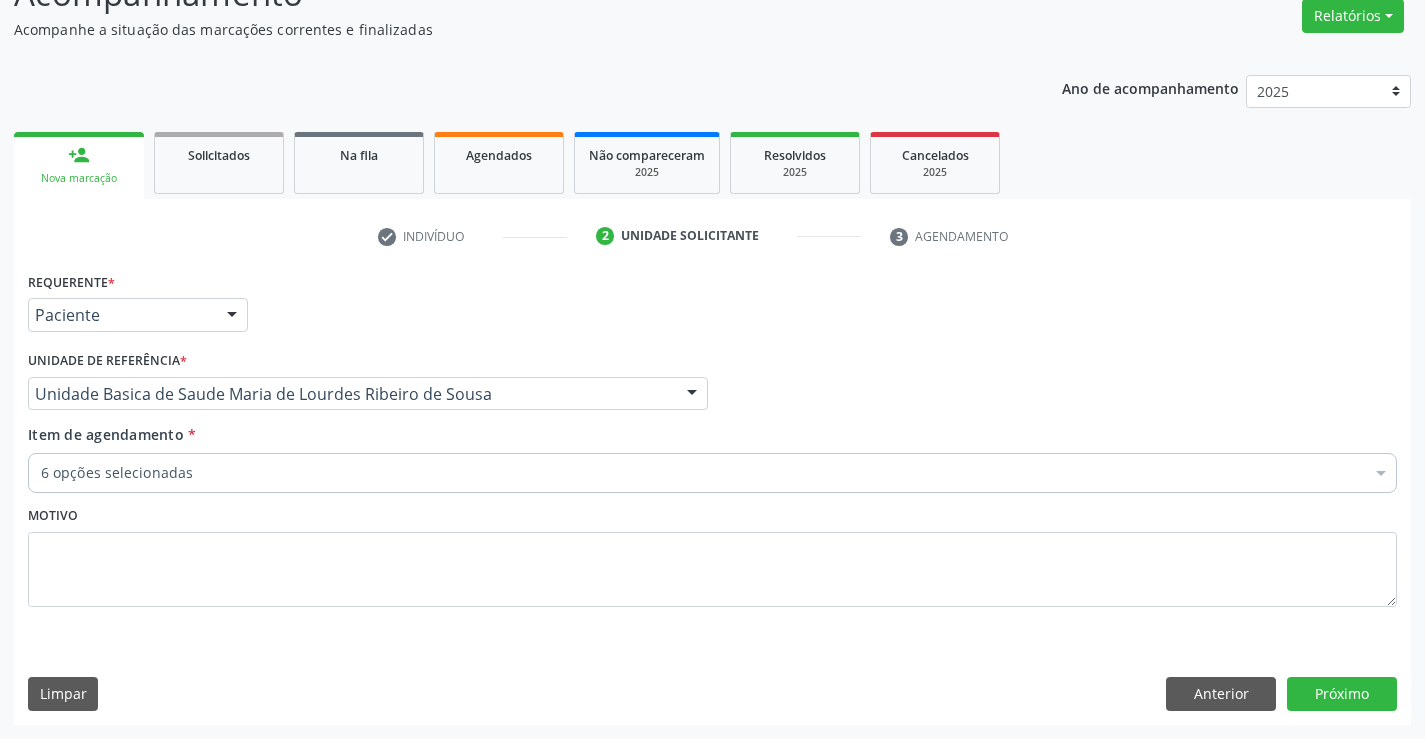 click on "6 opções selecionadas" at bounding box center [712, 473] 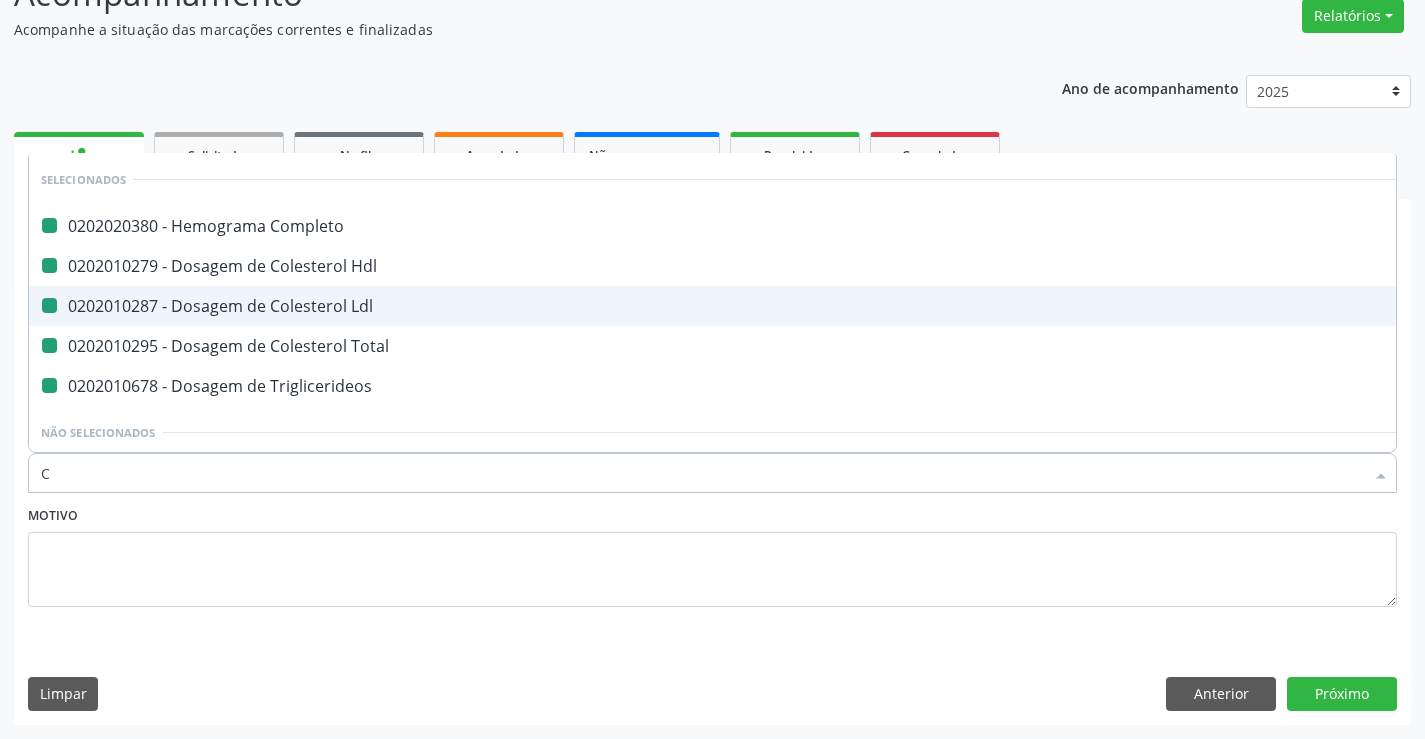 type on "CR" 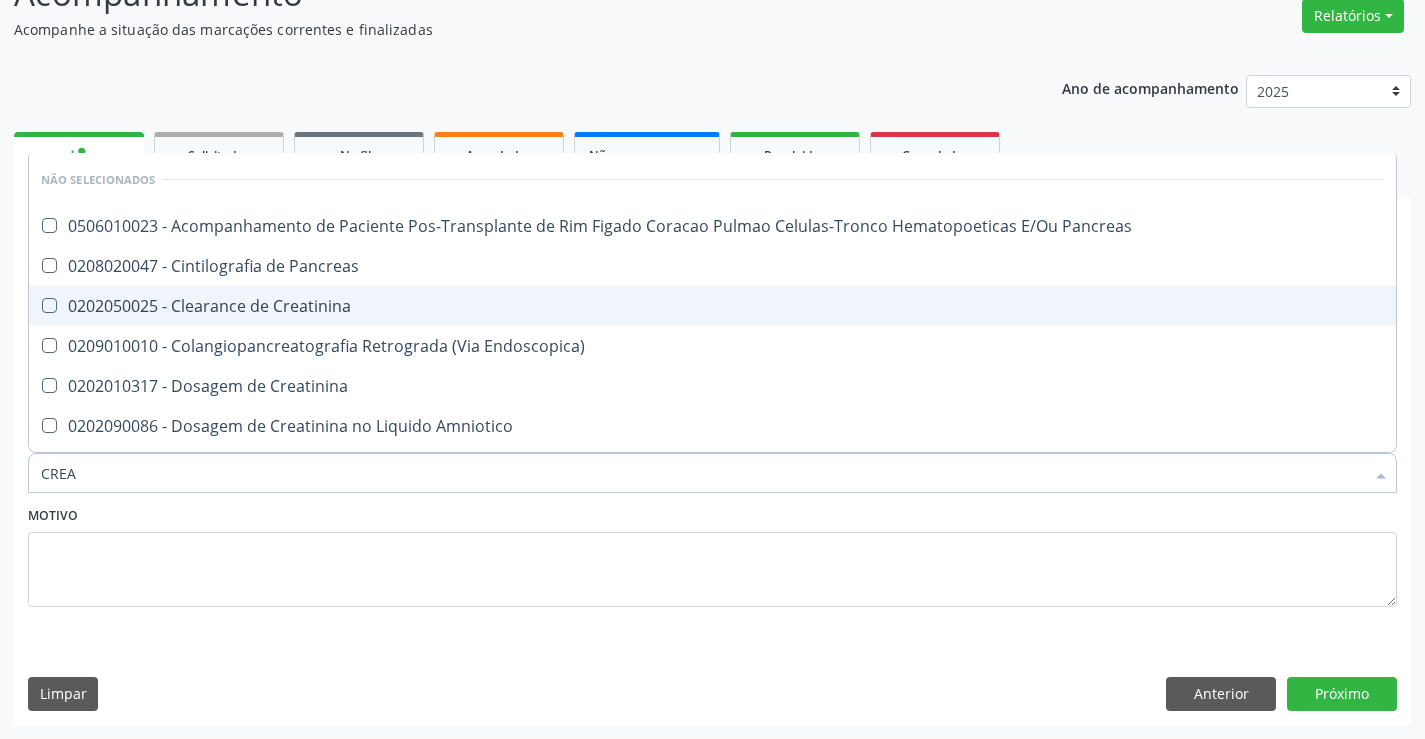 type on "CREAT" 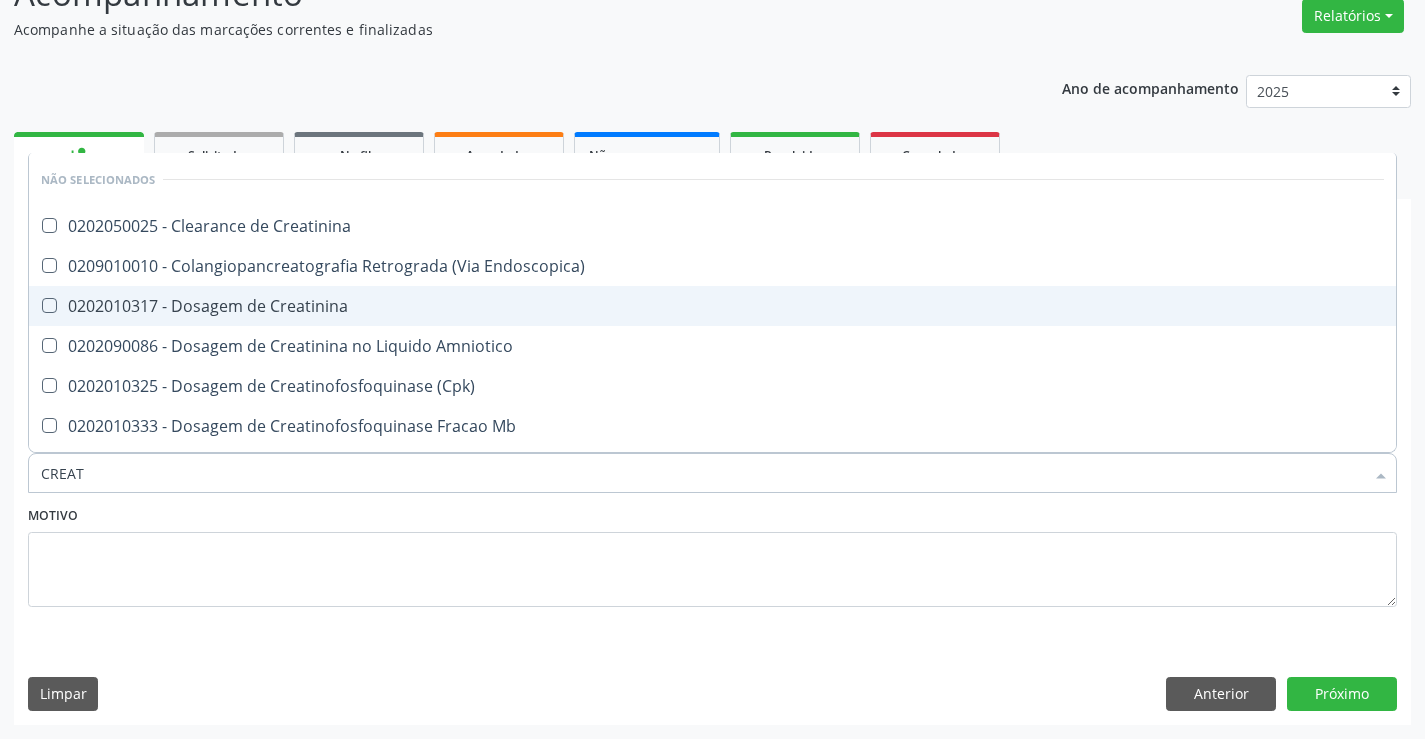 click on "0202010317 - Dosagem de Creatinina" at bounding box center [712, 306] 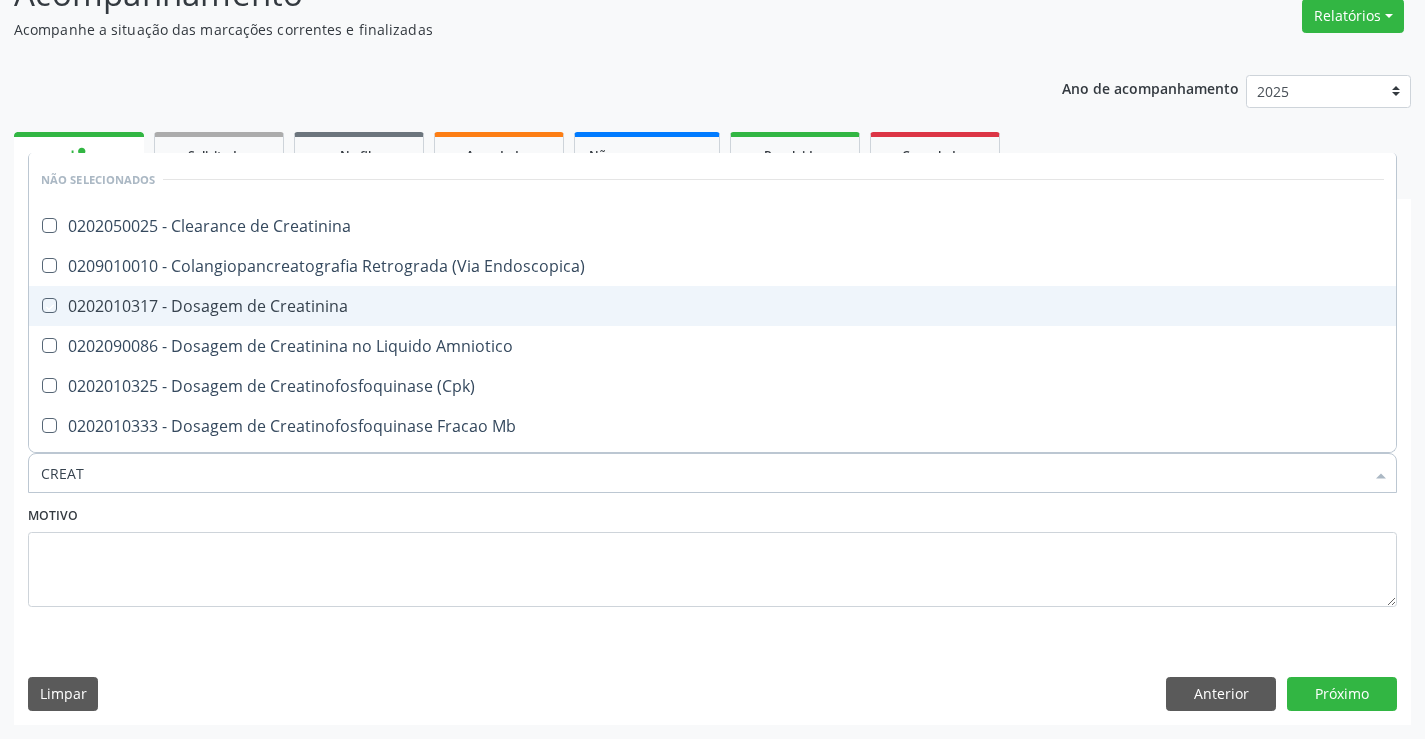 checkbox on "true" 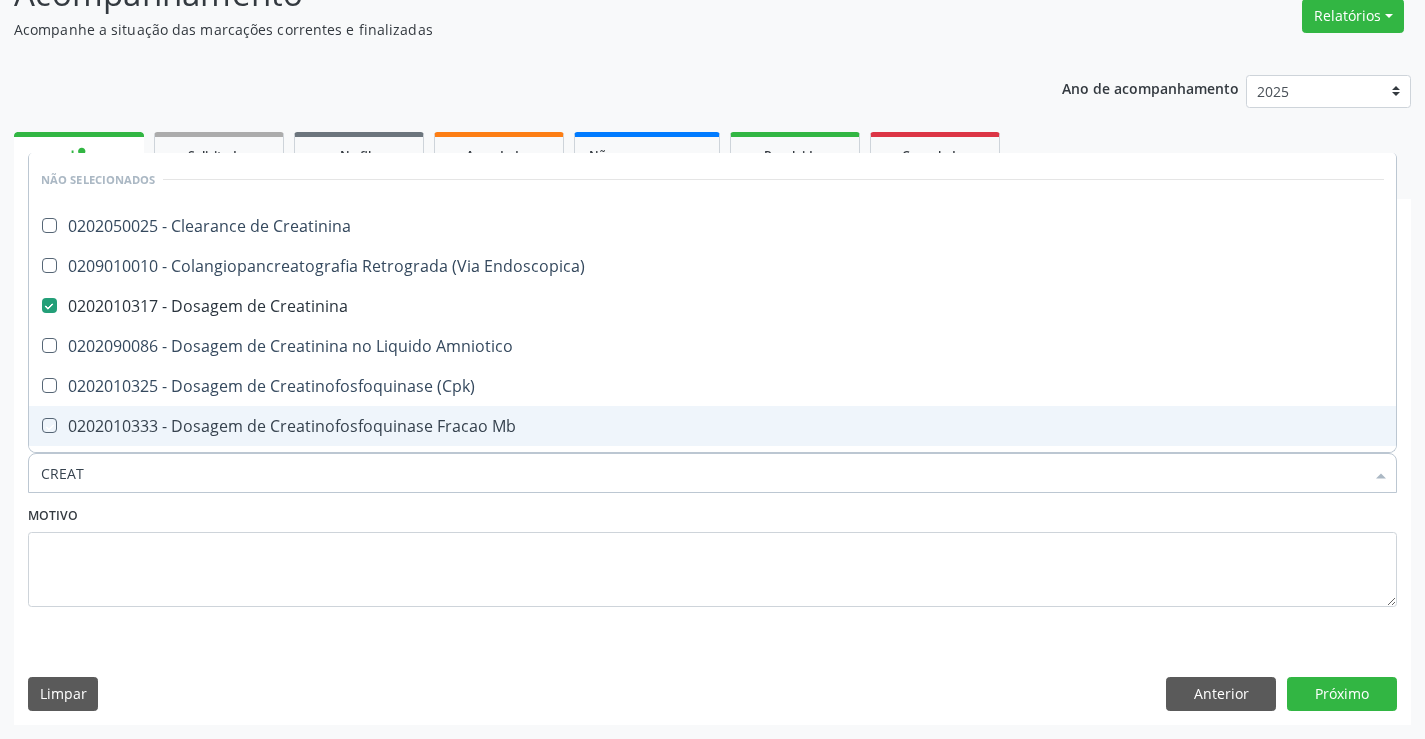 click on "Motivo" at bounding box center [712, 554] 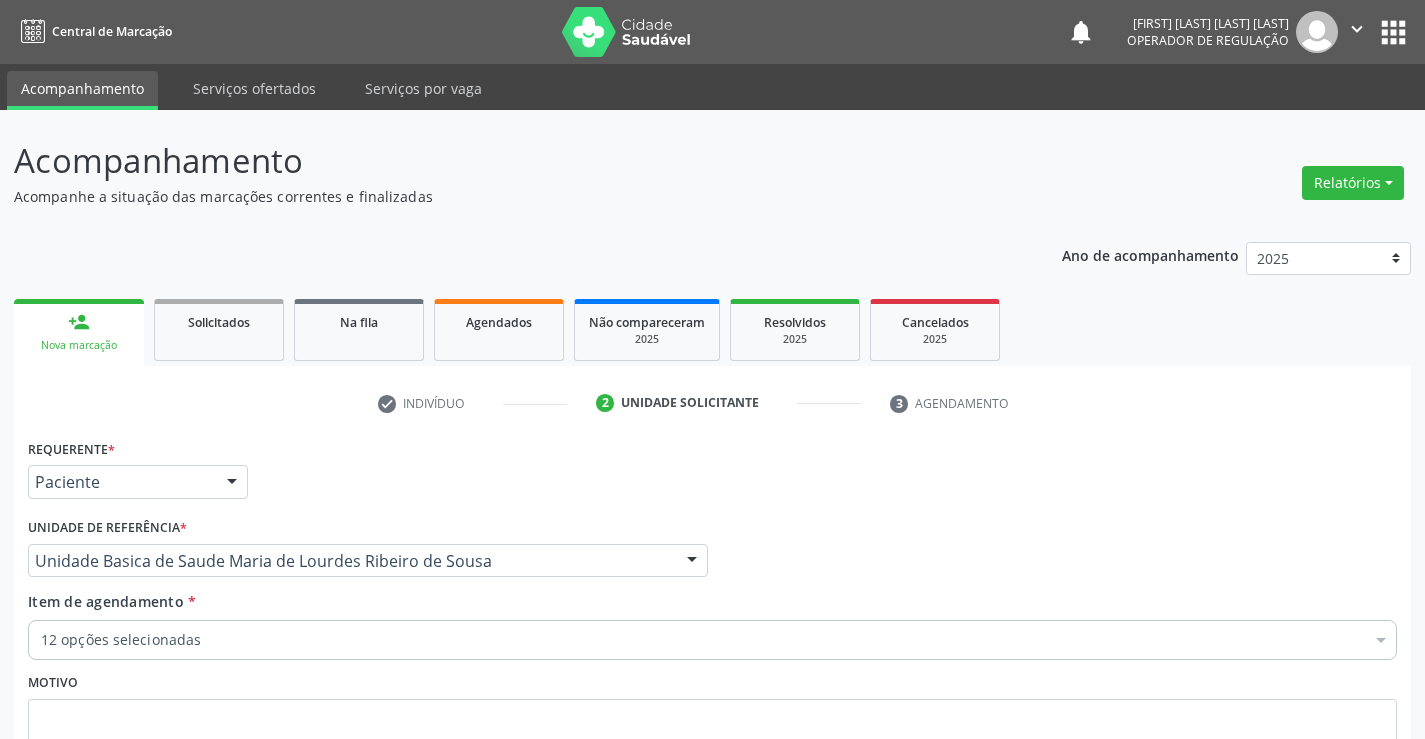 scroll, scrollTop: 167, scrollLeft: 0, axis: vertical 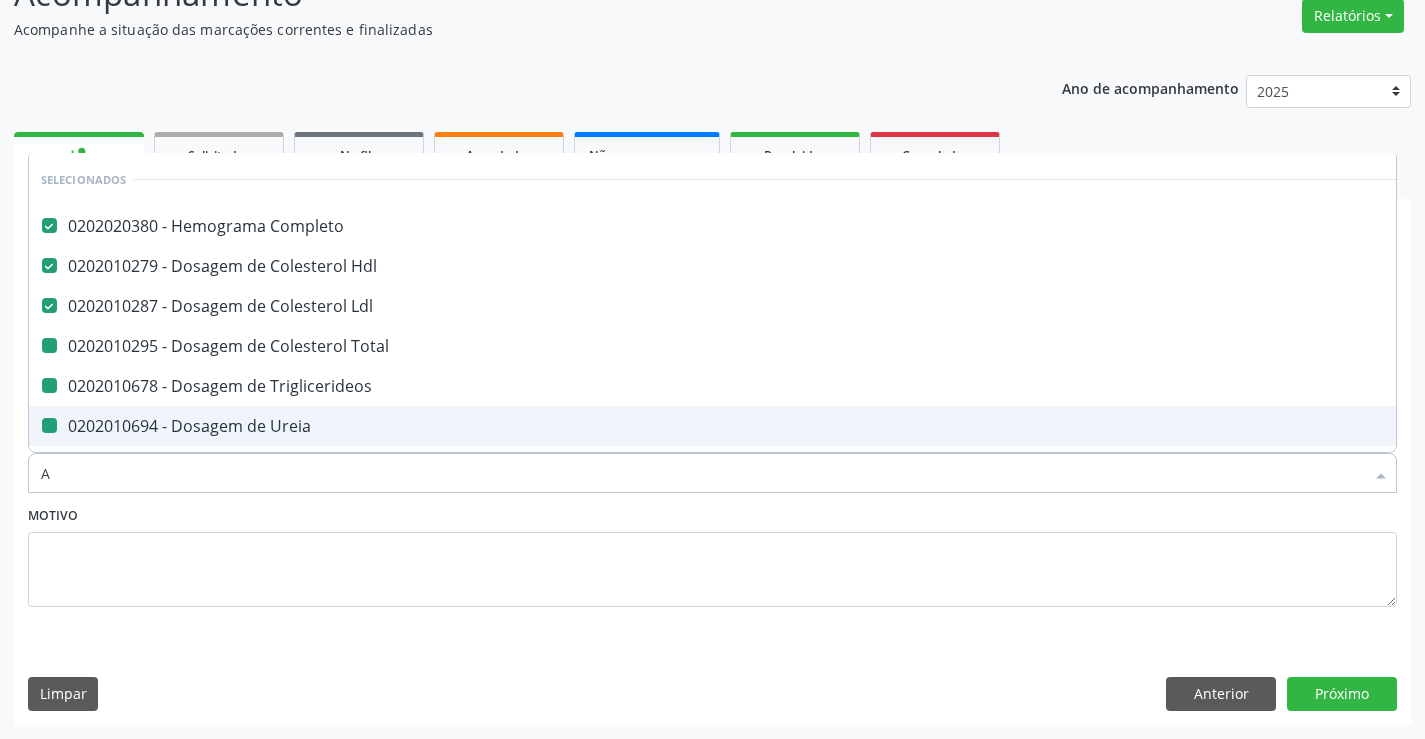 type on "AC" 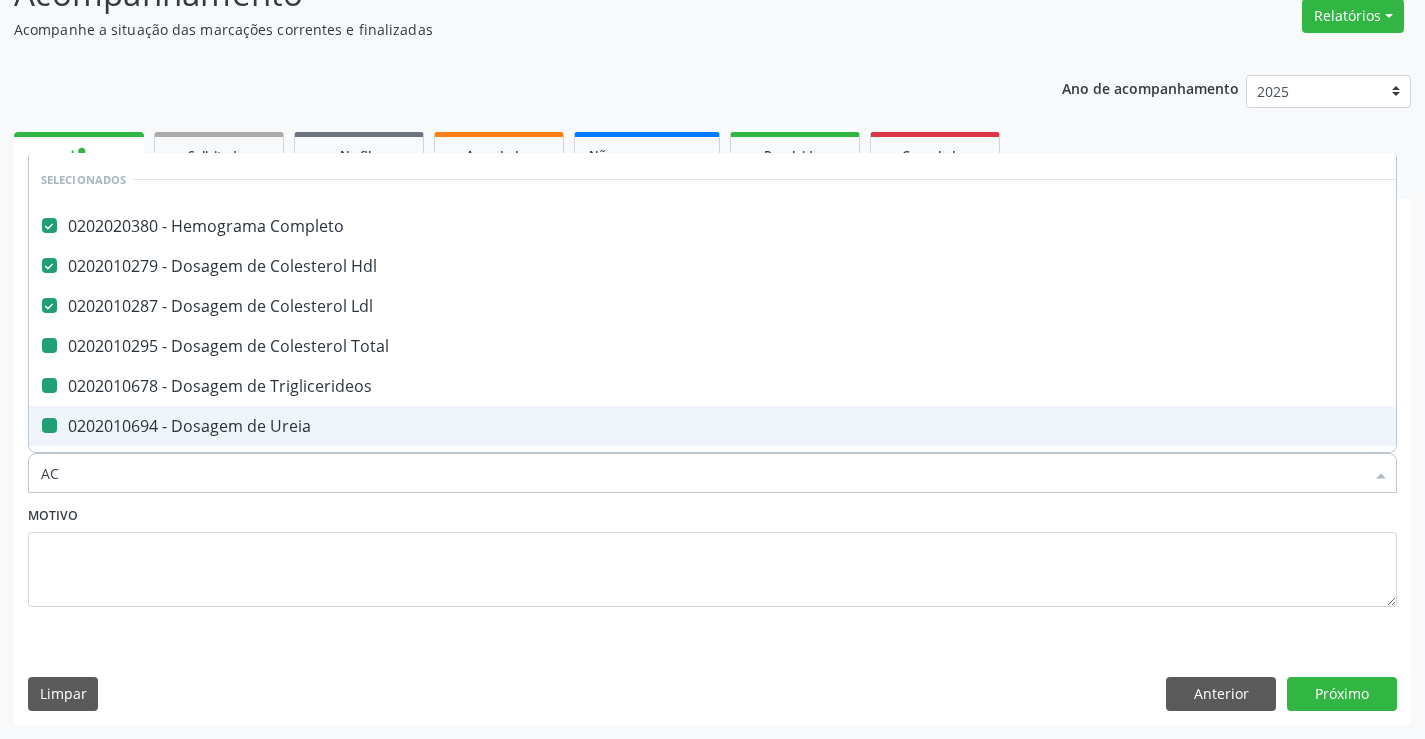 checkbox on "false" 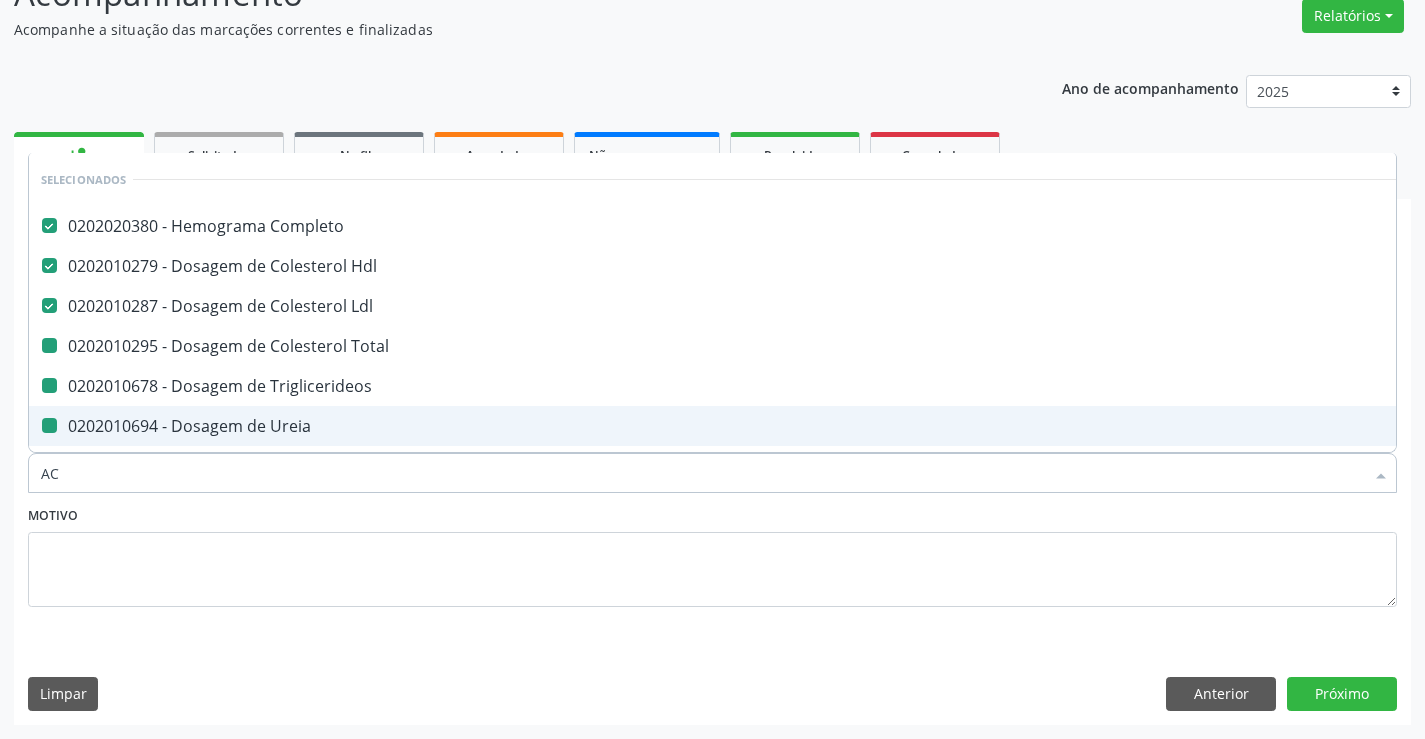 checkbox on "false" 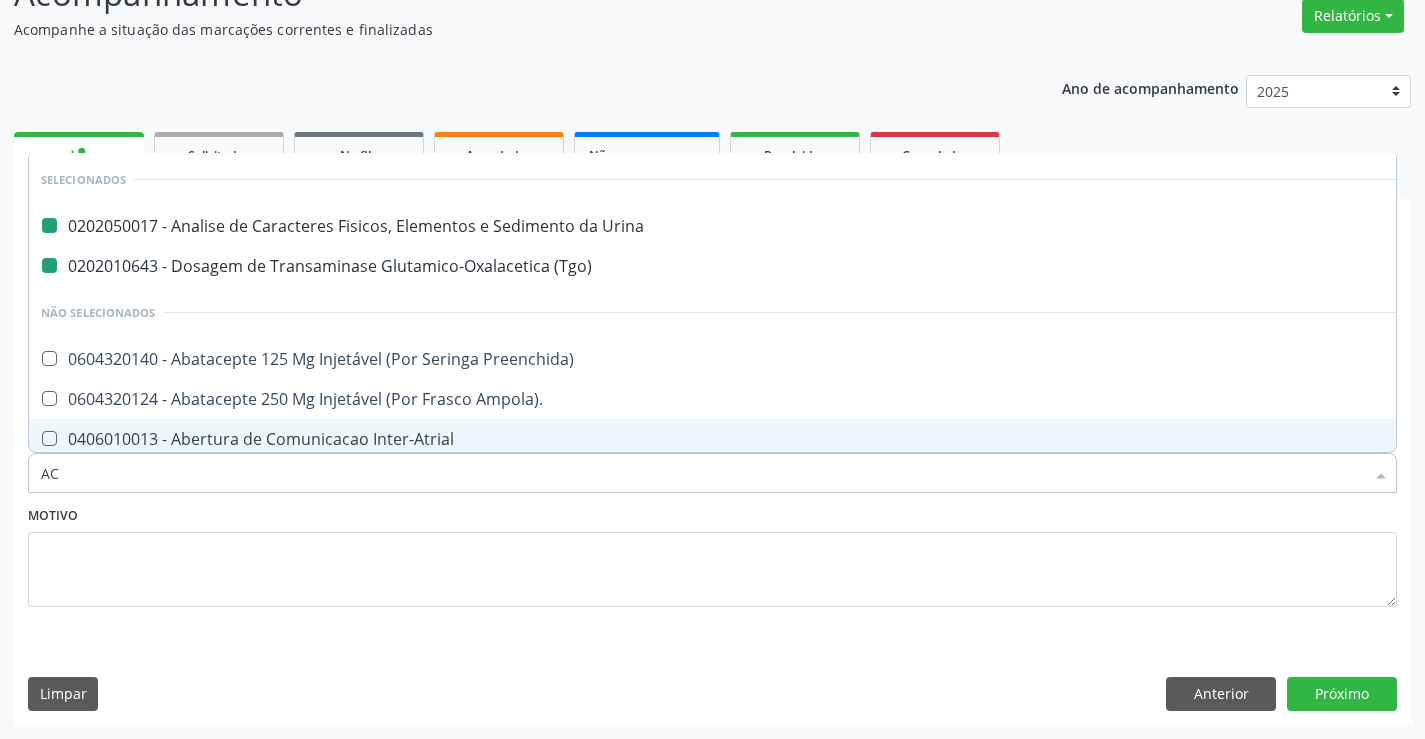 type on "ACI" 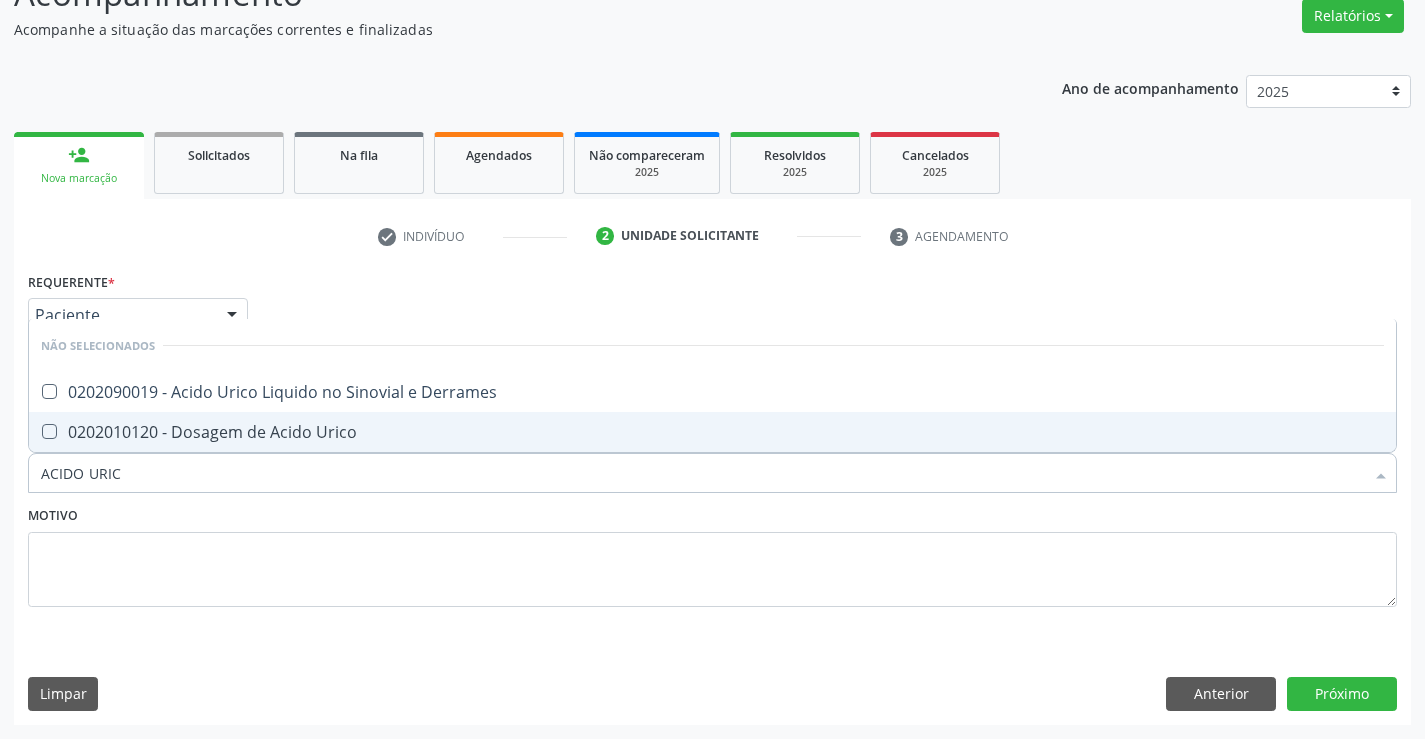 type on "ACIDO URICO" 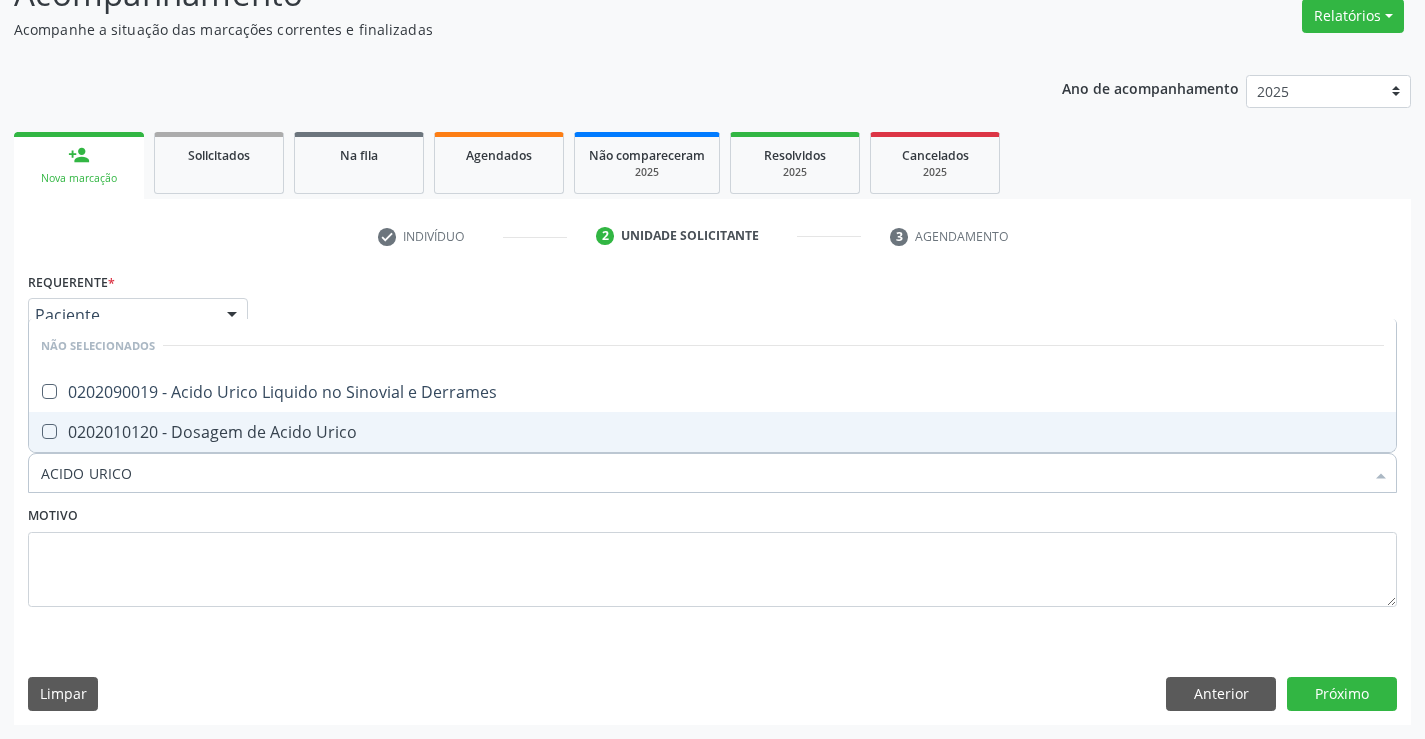 click on "0202010120 - Dosagem de Acido Urico" at bounding box center [712, 432] 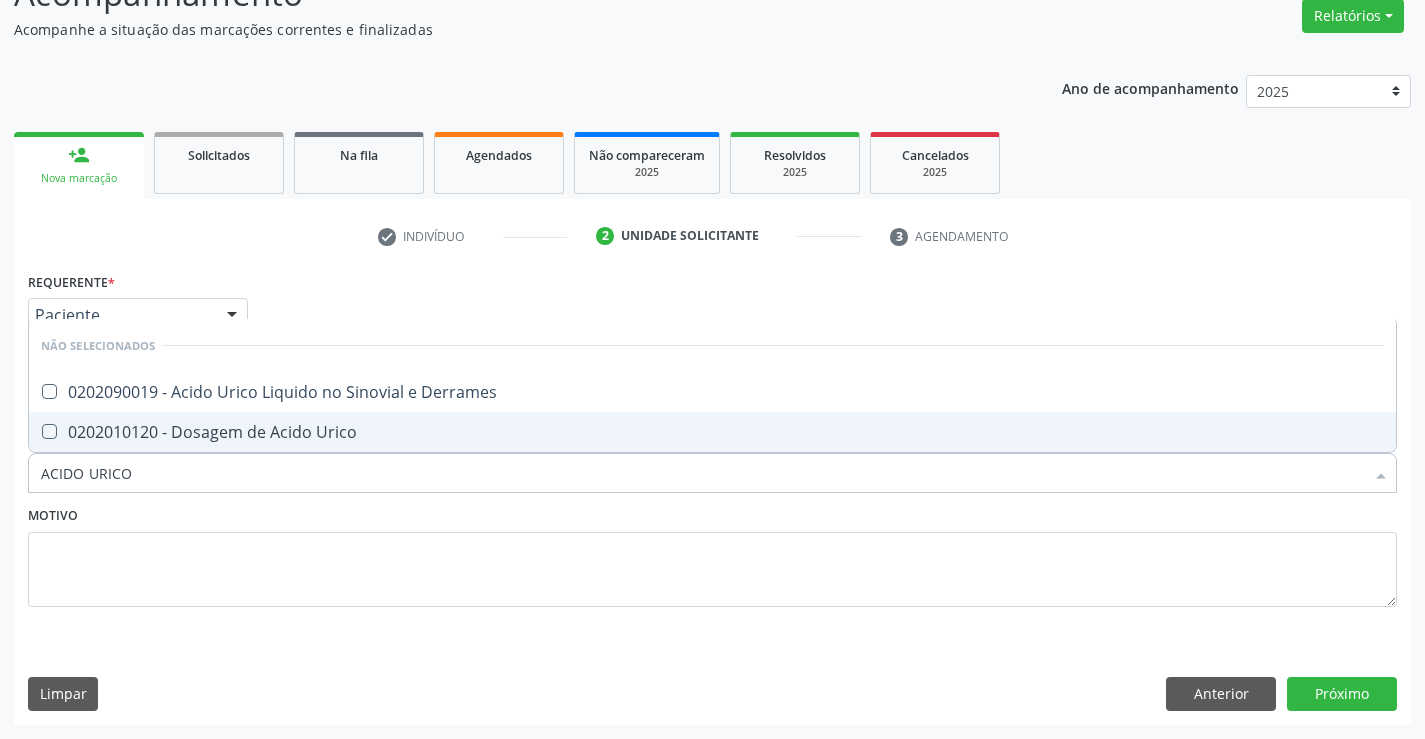checkbox on "true" 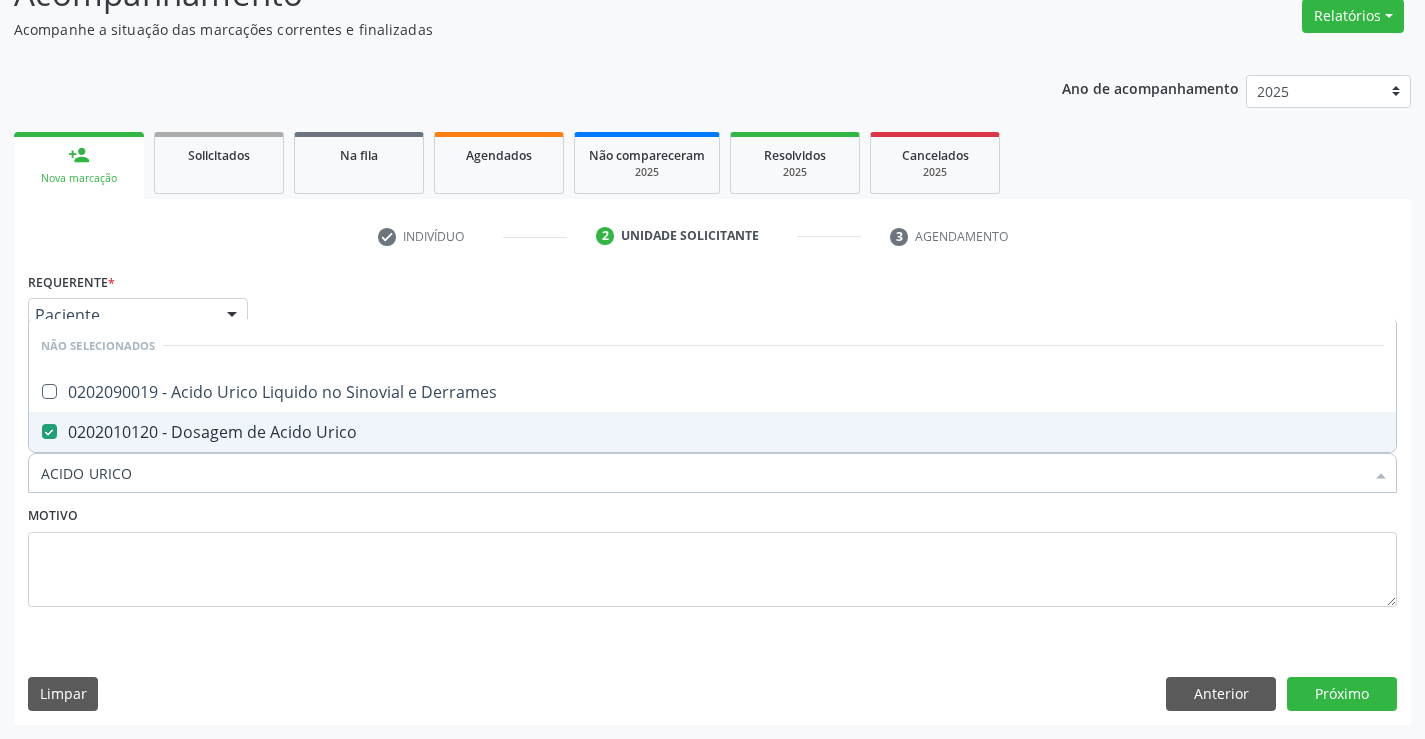 click on "Motivo" at bounding box center (712, 554) 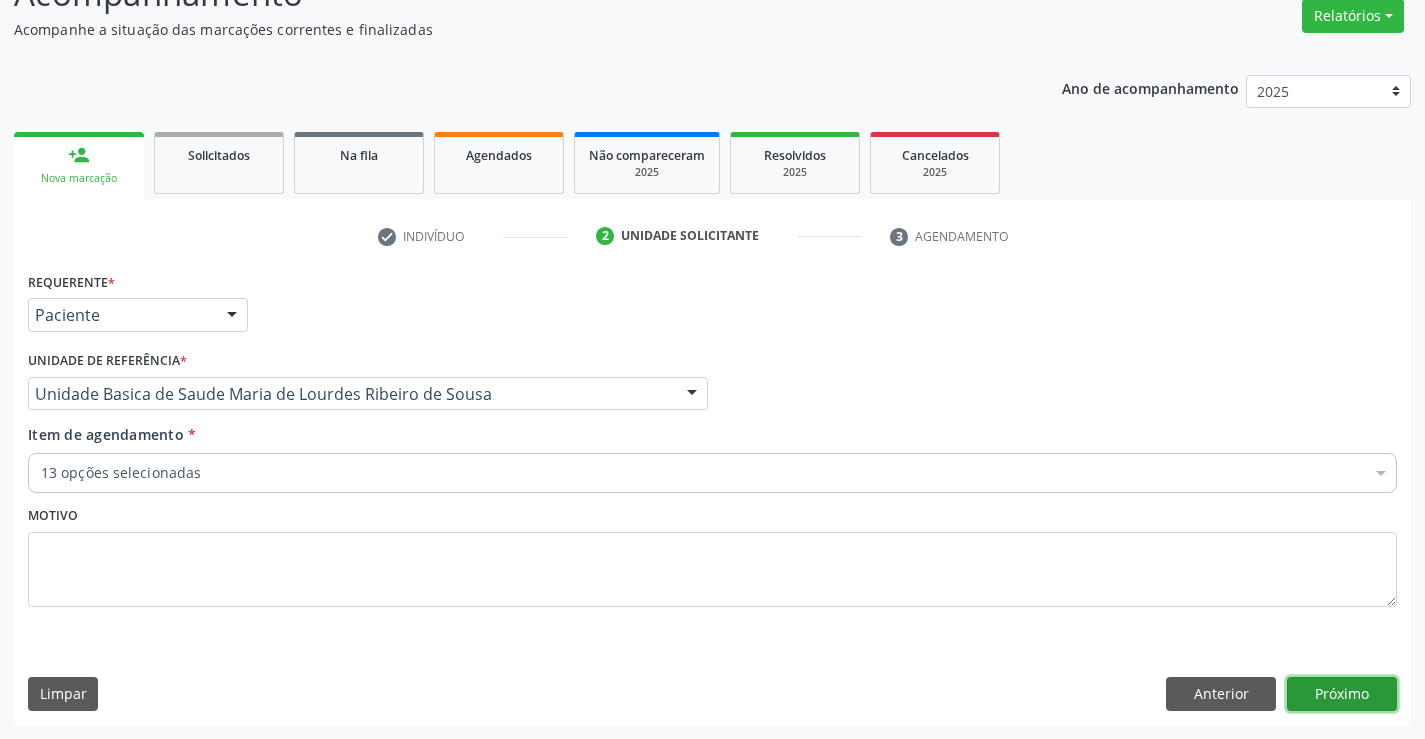 click on "Próximo" at bounding box center [1342, 694] 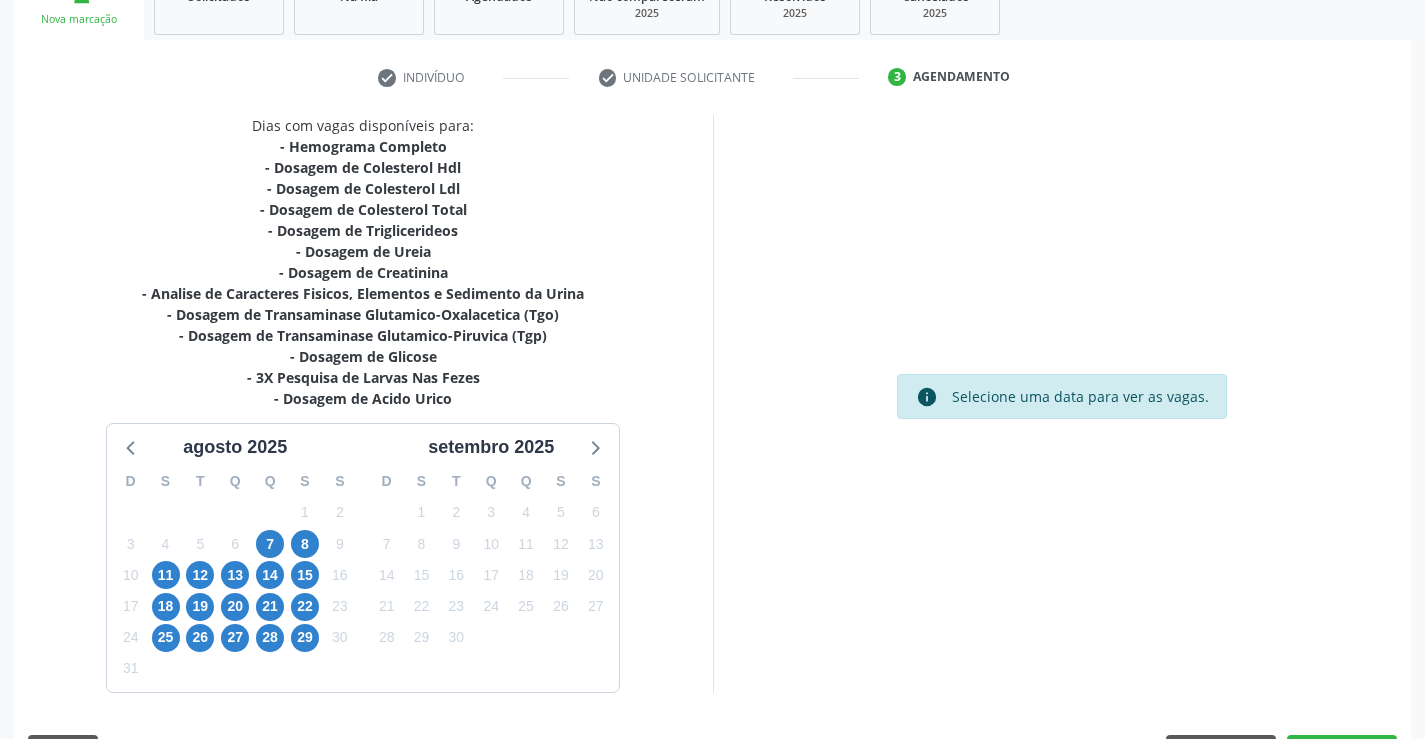 scroll, scrollTop: 367, scrollLeft: 0, axis: vertical 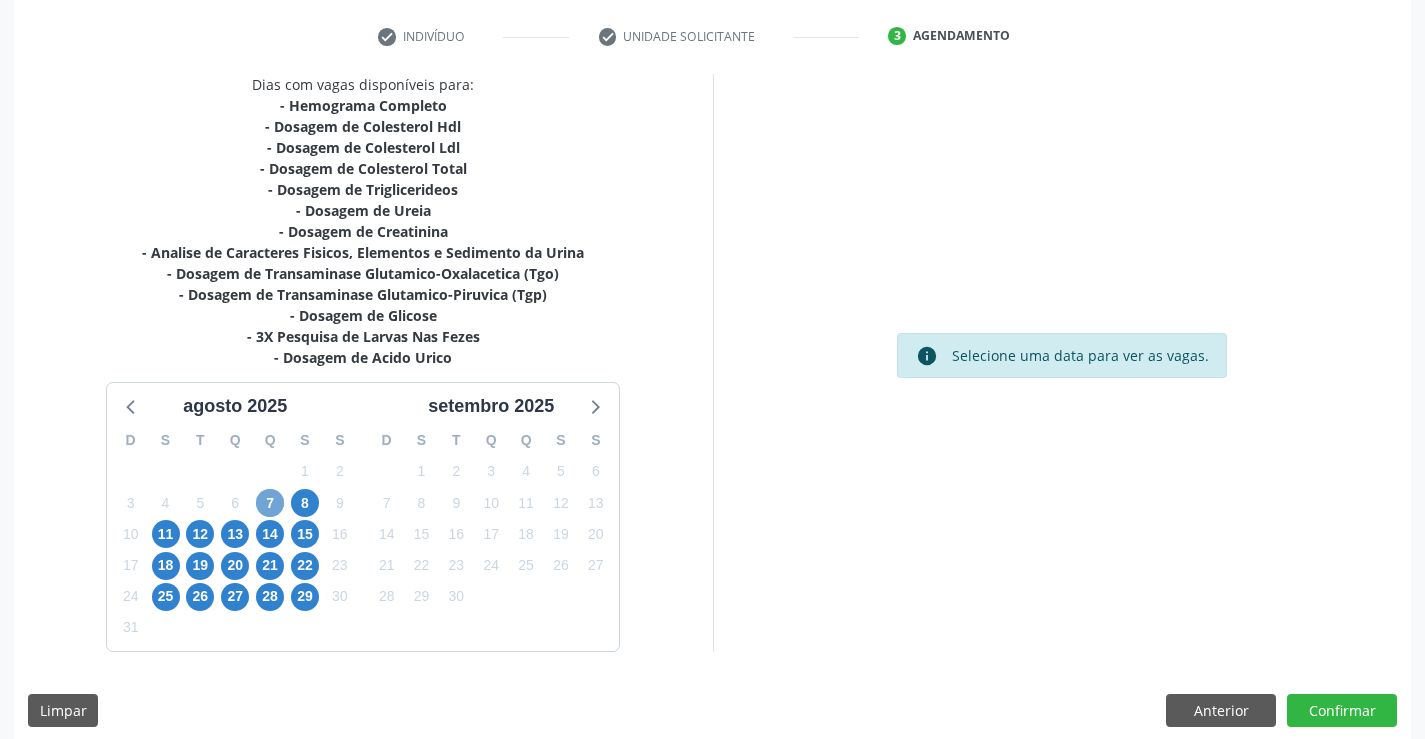 click on "7" at bounding box center (270, 503) 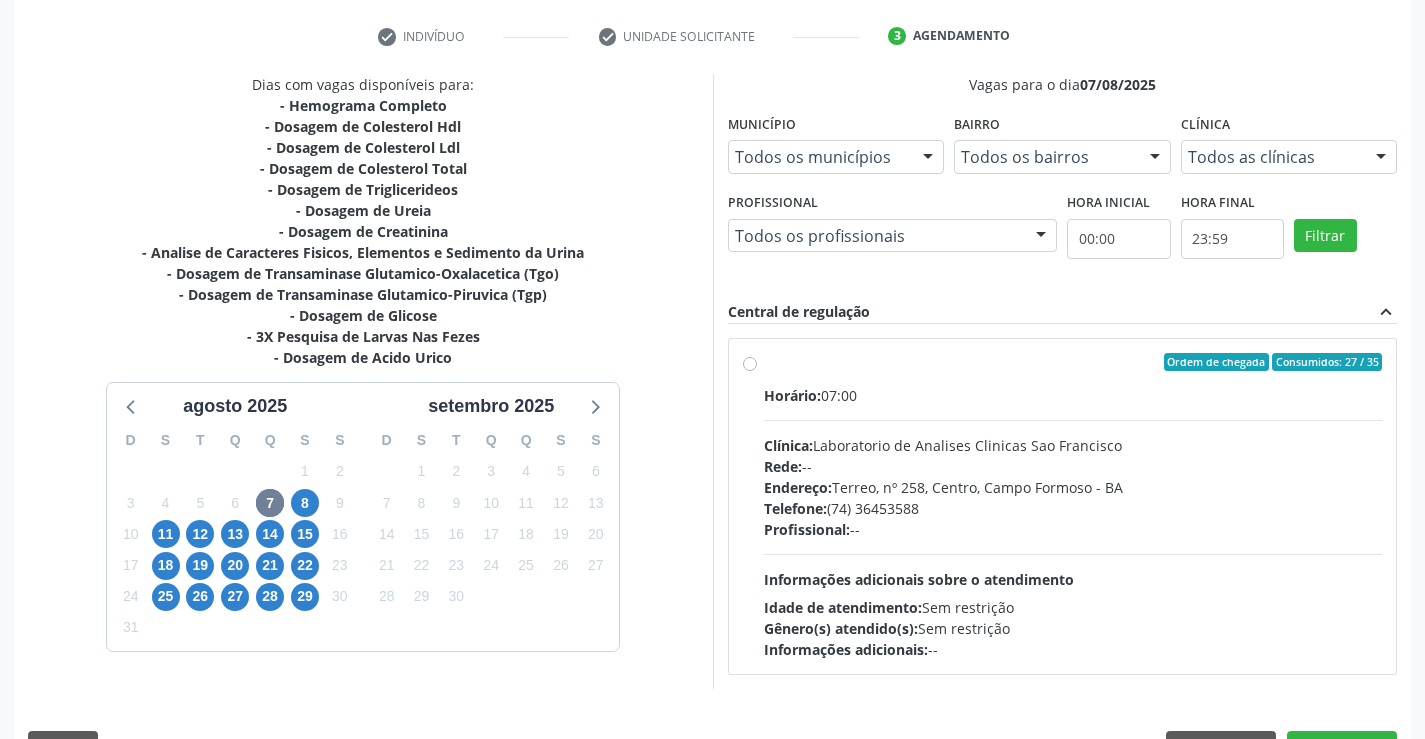 click on "Ordem de chegada
Consumidos: 27 / 35
Horário:   07:00
Clínica:  Laboratorio de Analises Clinicas Sao Francisco
Rede:
--
Endereço:   Terreo, nº 258, Centro, Campo Formoso - BA
Telefone:   (74) 36453588
Profissional:
--
Informações adicionais sobre o atendimento
Idade de atendimento:
Sem restrição
Gênero(s) atendido(s):
Sem restrição
Informações adicionais:
--" at bounding box center [1073, 506] 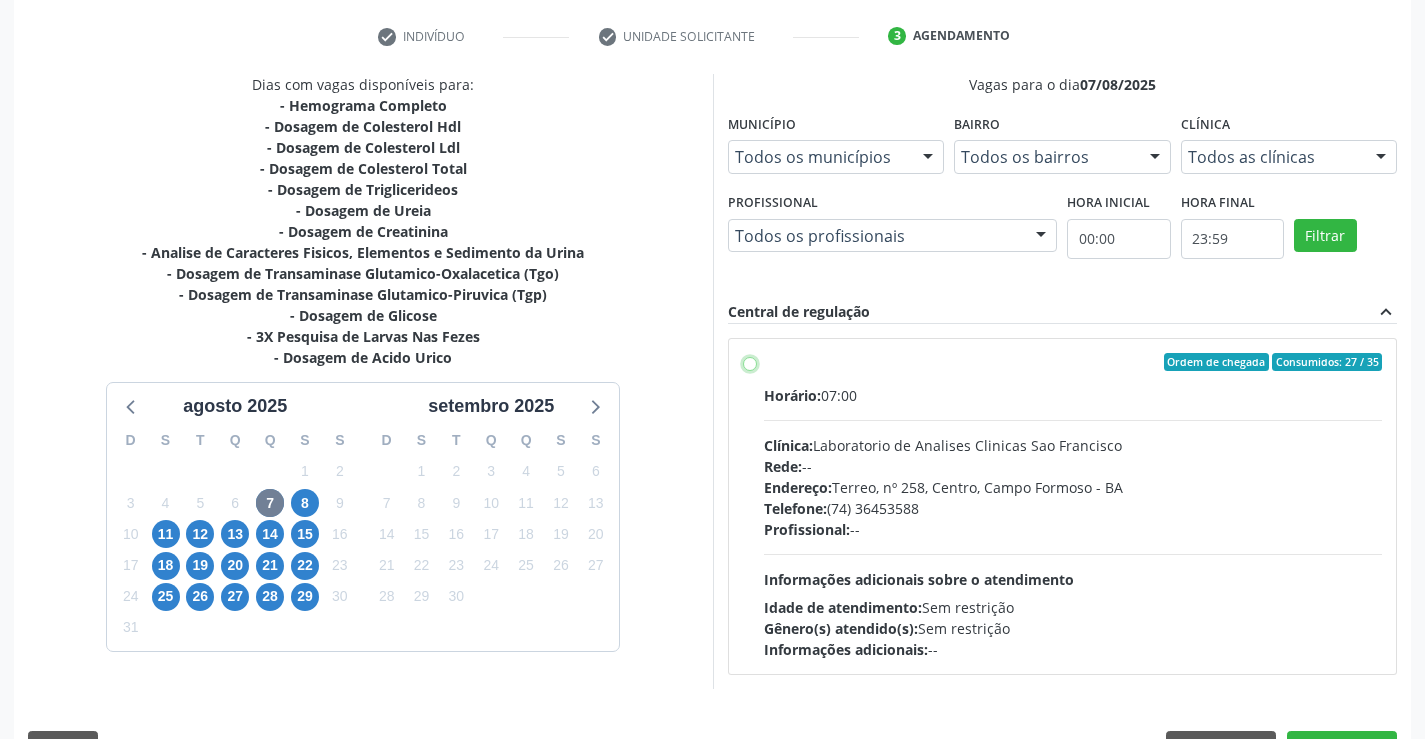 radio on "true" 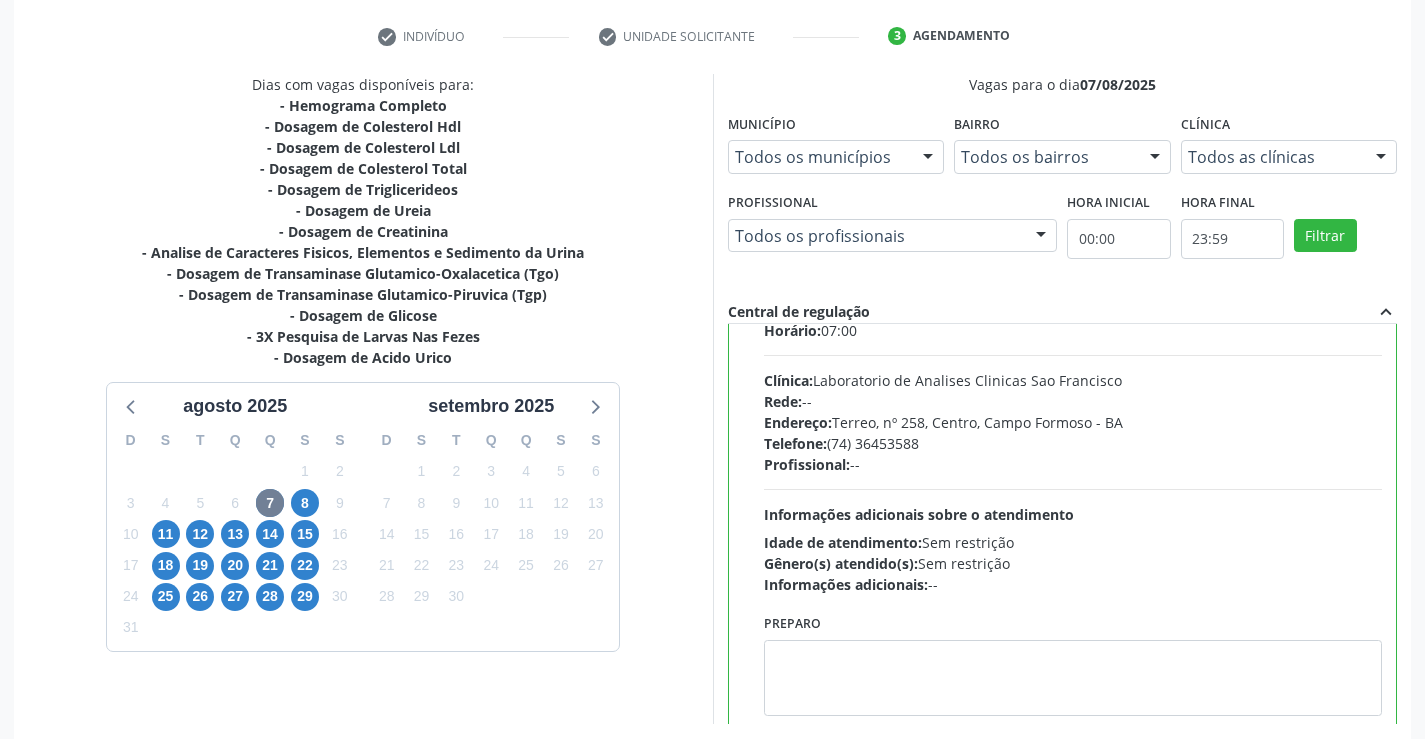 scroll, scrollTop: 99, scrollLeft: 0, axis: vertical 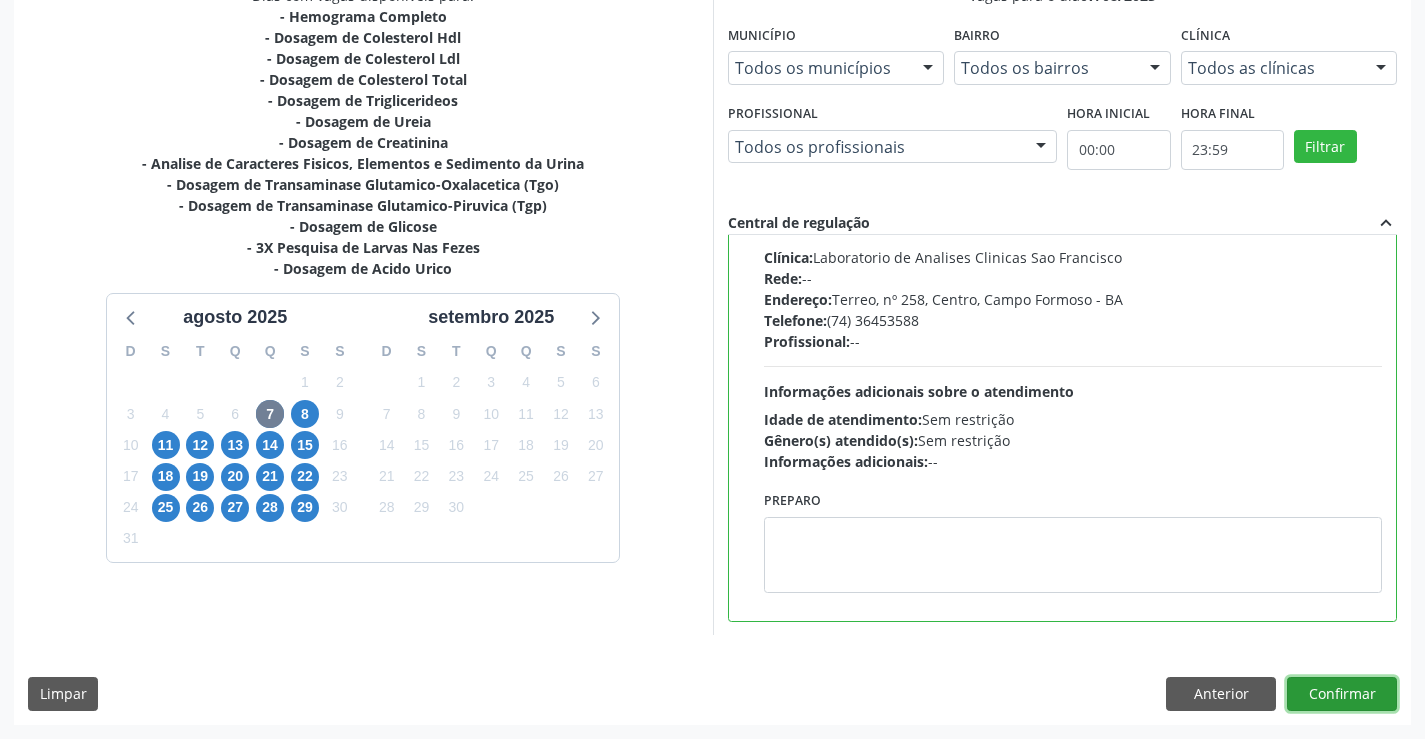 click on "Confirmar" at bounding box center [1342, 694] 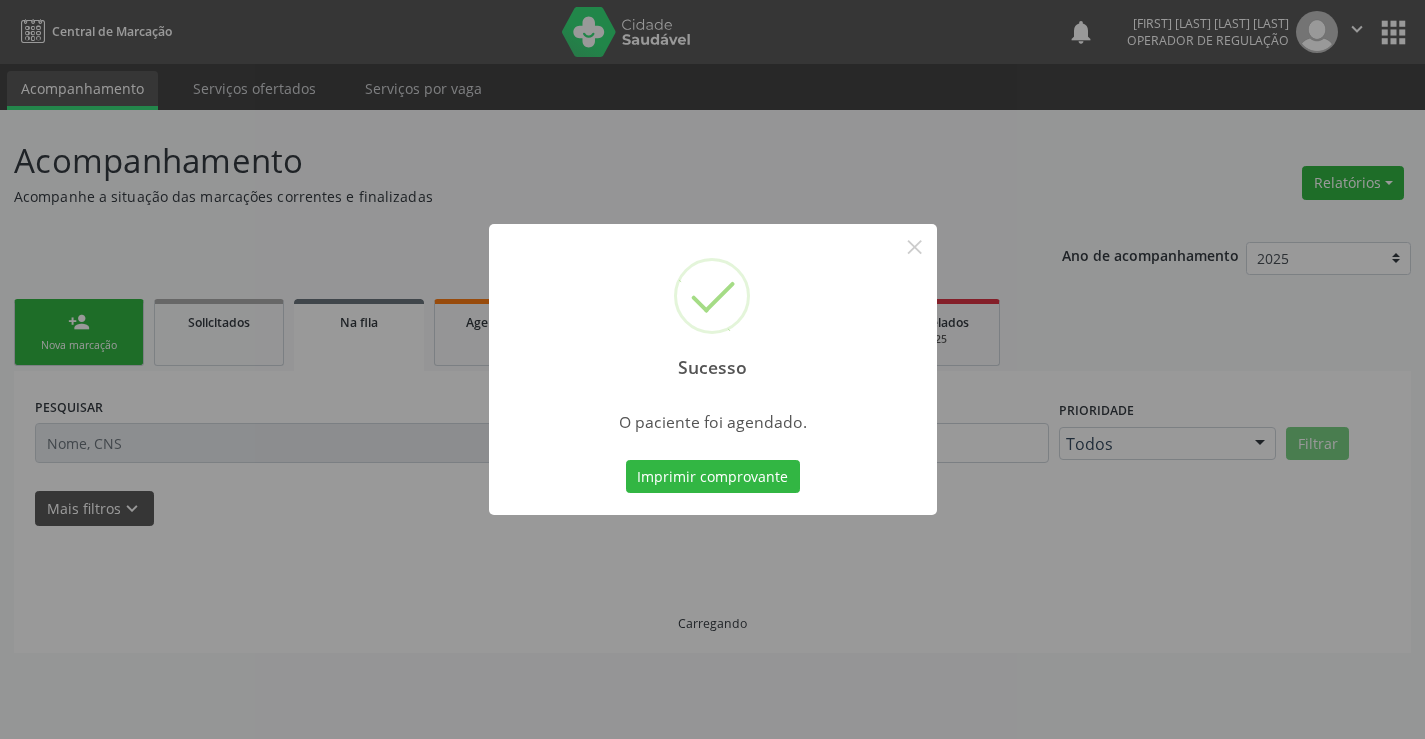scroll, scrollTop: 0, scrollLeft: 0, axis: both 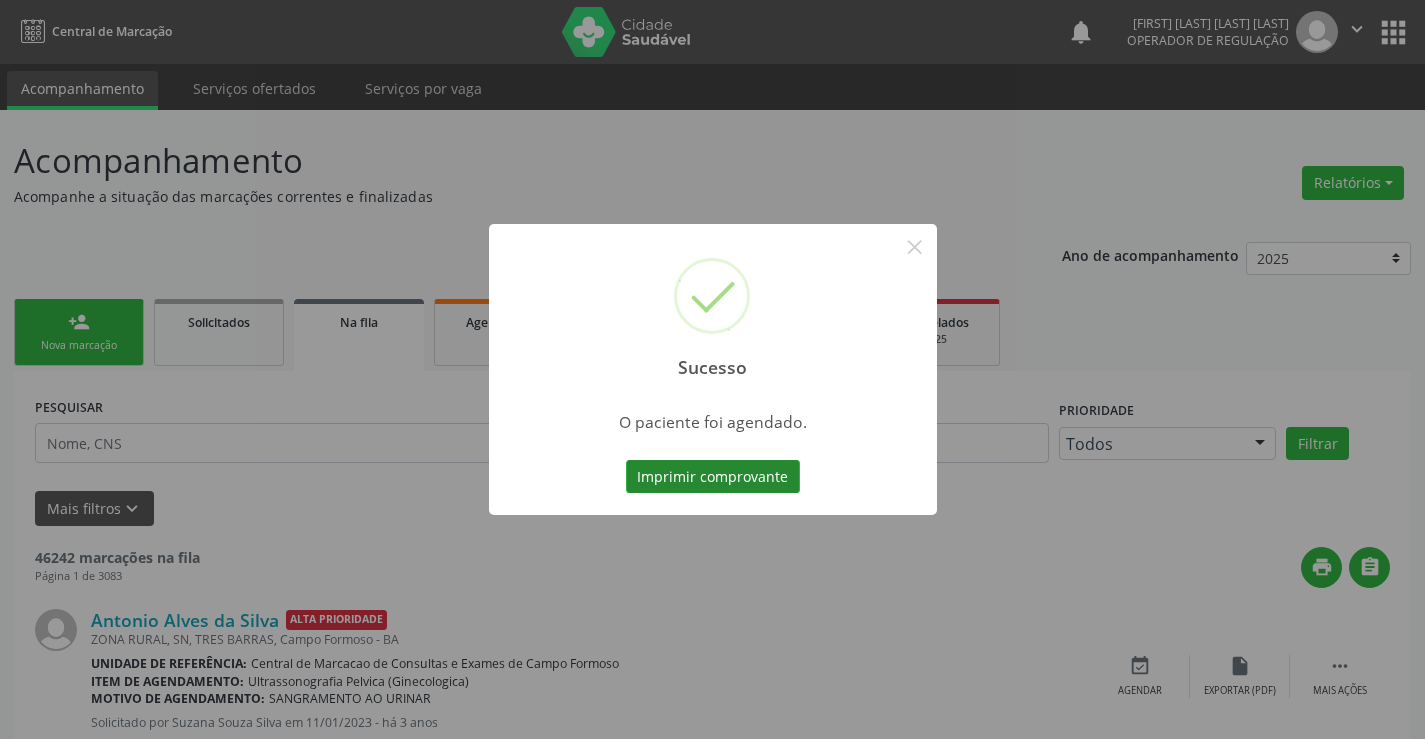 click on "Imprimir comprovante" at bounding box center (713, 477) 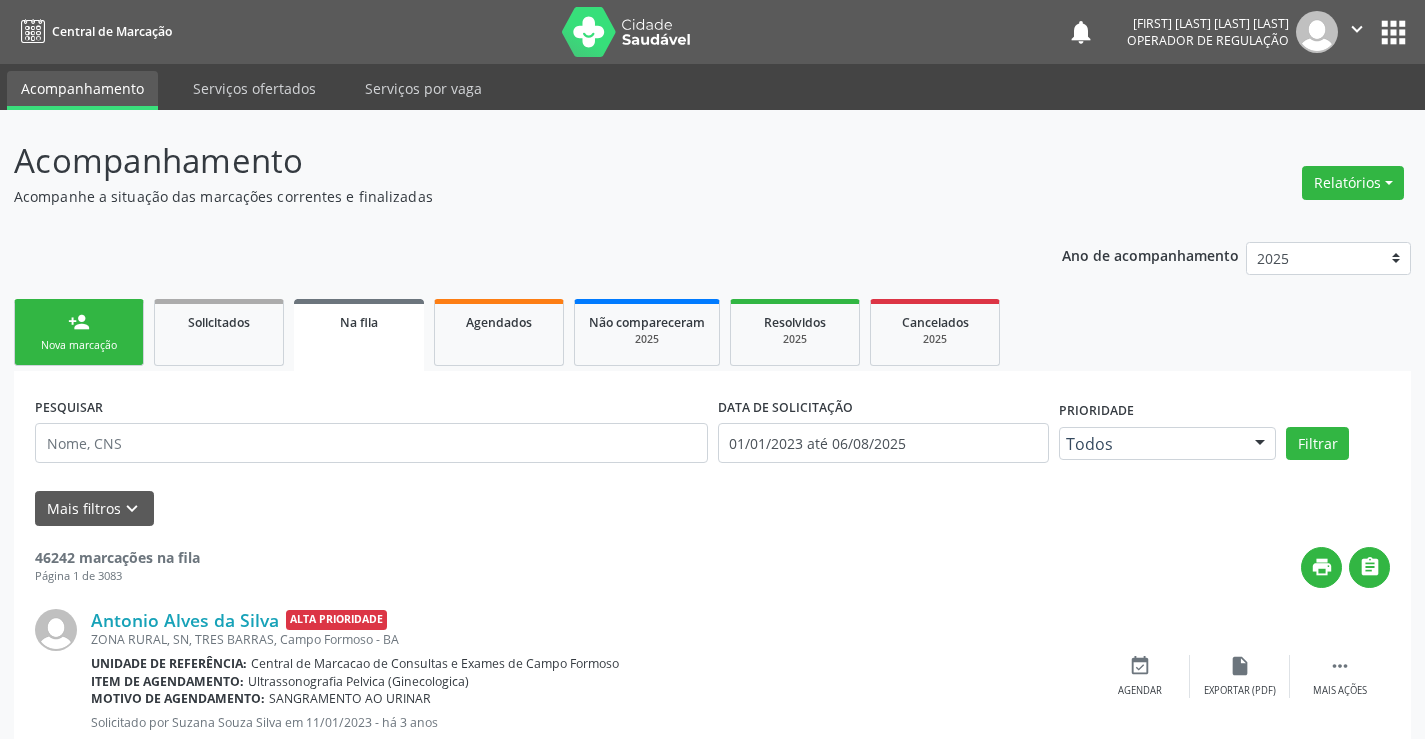 click on "Nova marcação" at bounding box center [79, 345] 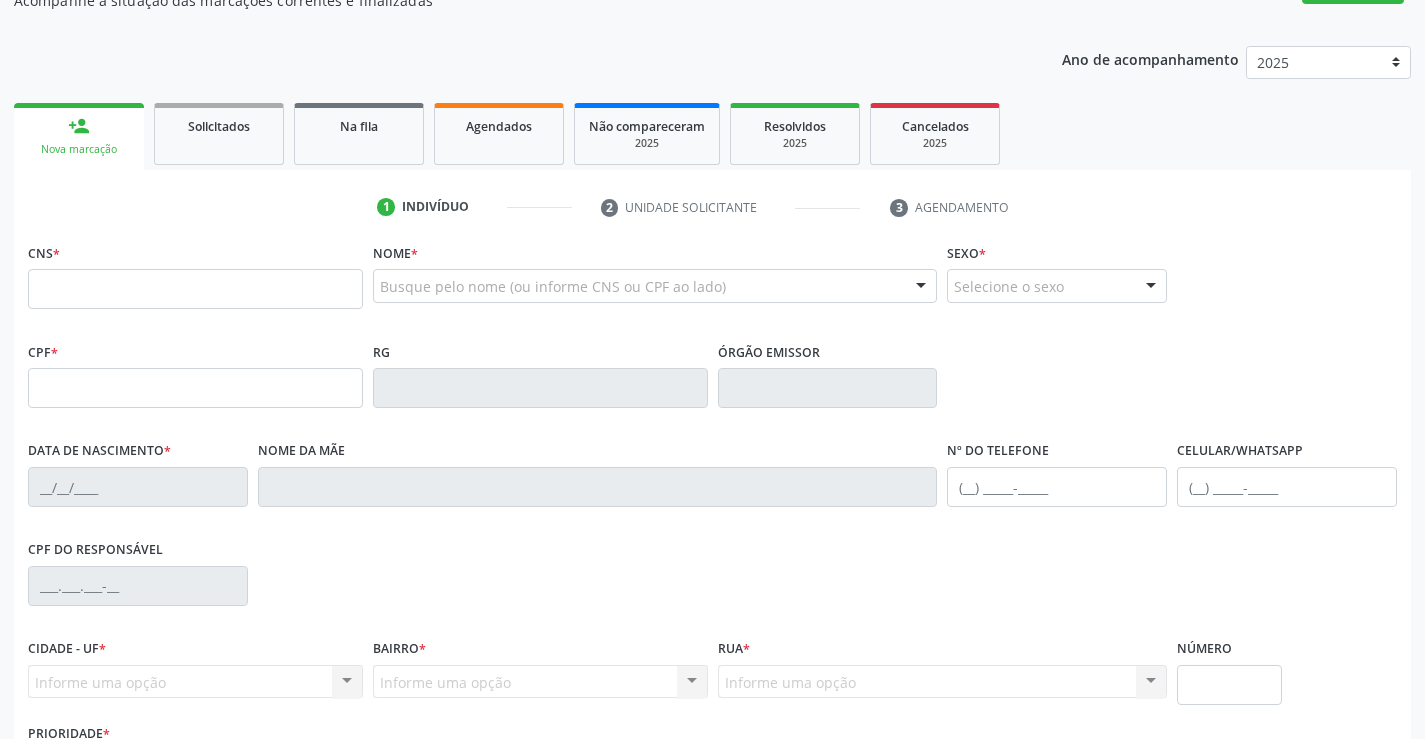scroll, scrollTop: 200, scrollLeft: 0, axis: vertical 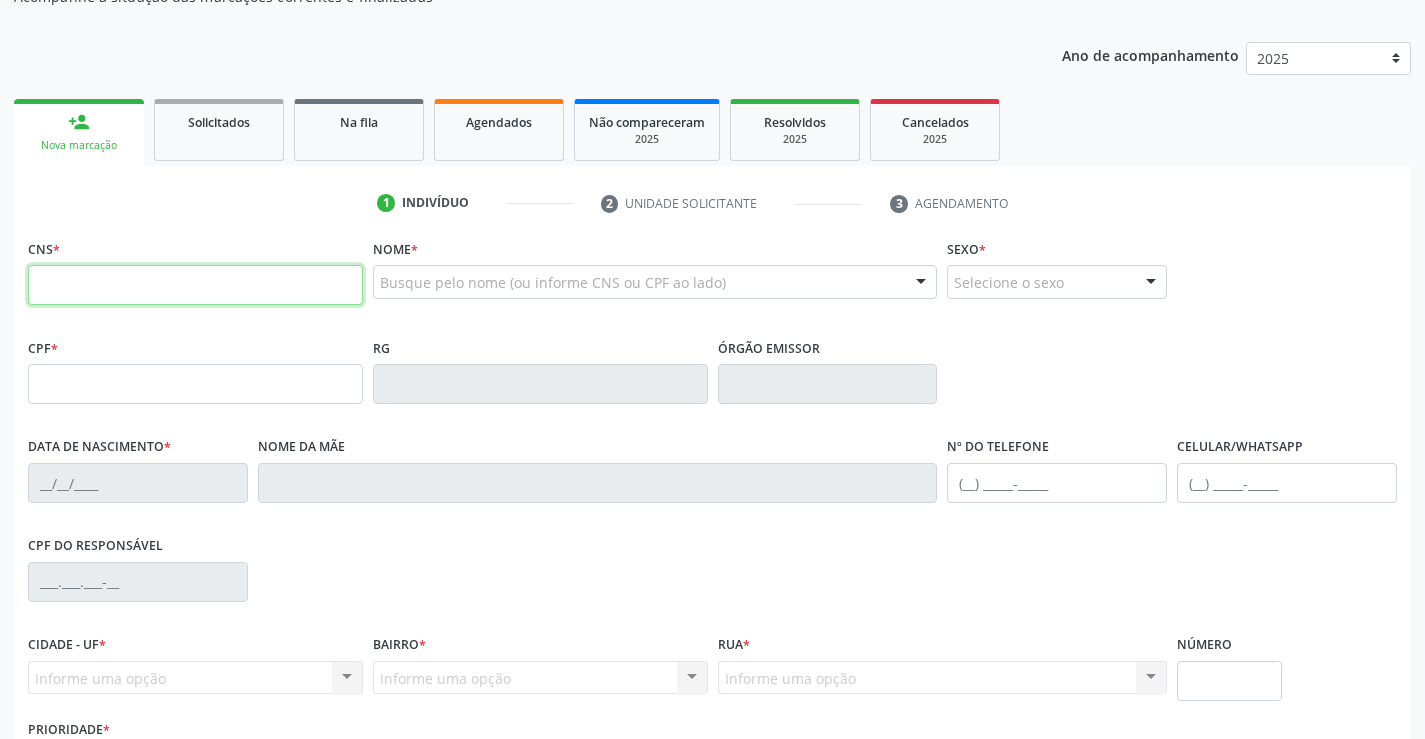 click at bounding box center (195, 285) 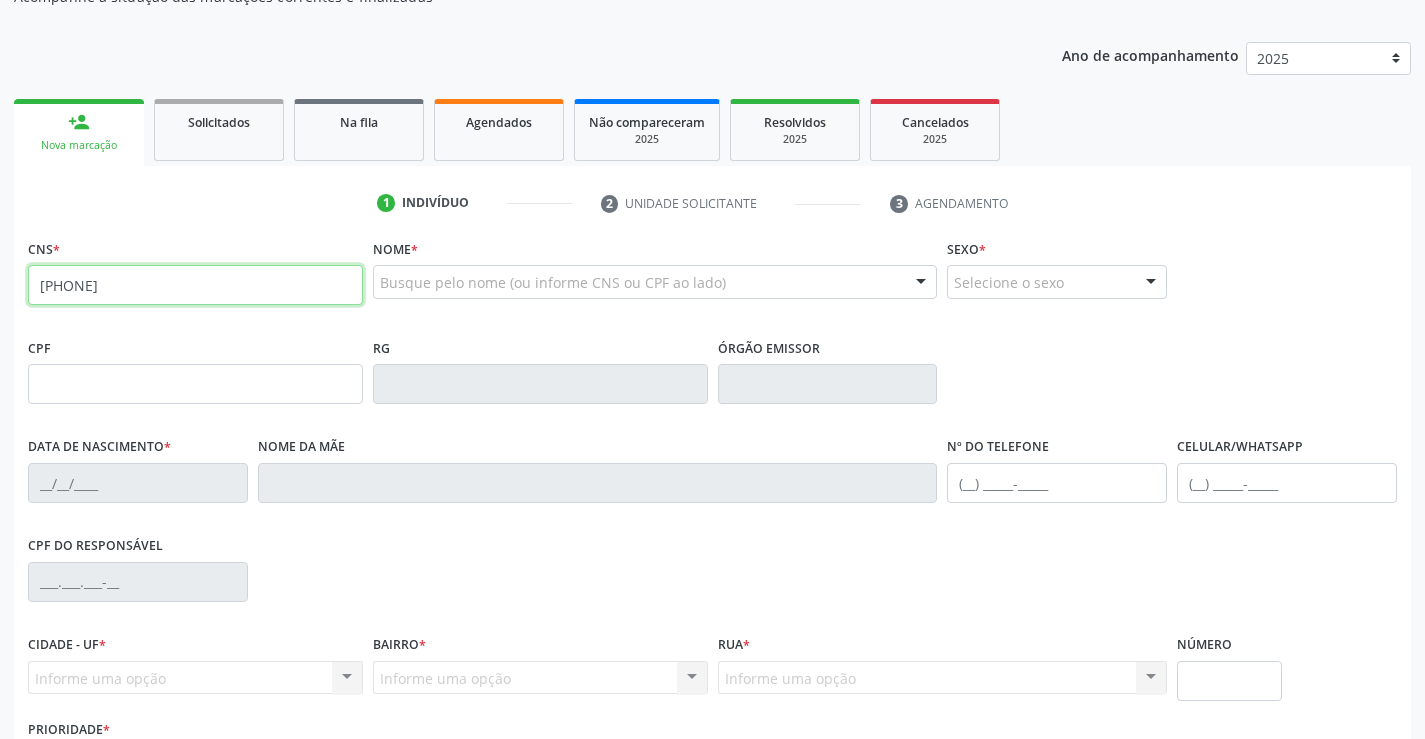 type on "700 2024 5030 3122" 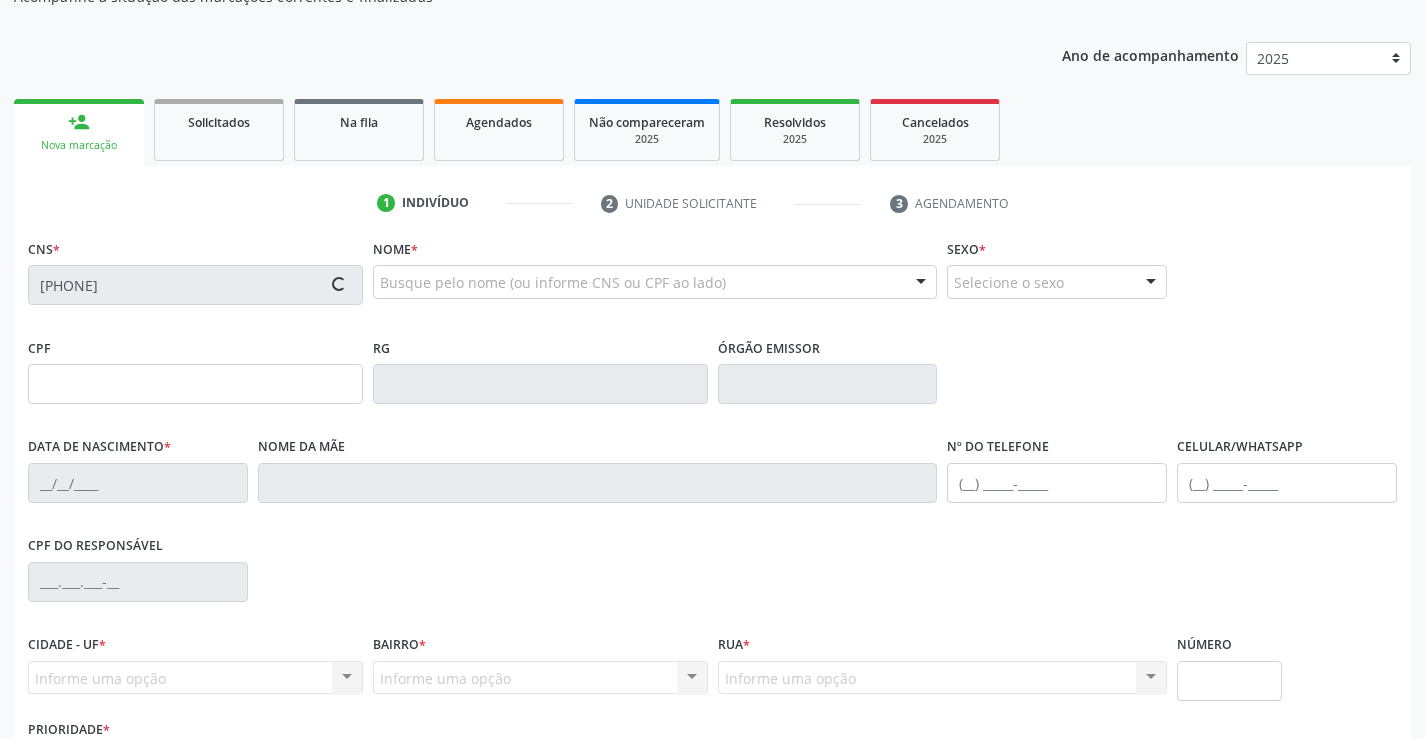 type on "28/04/1992" 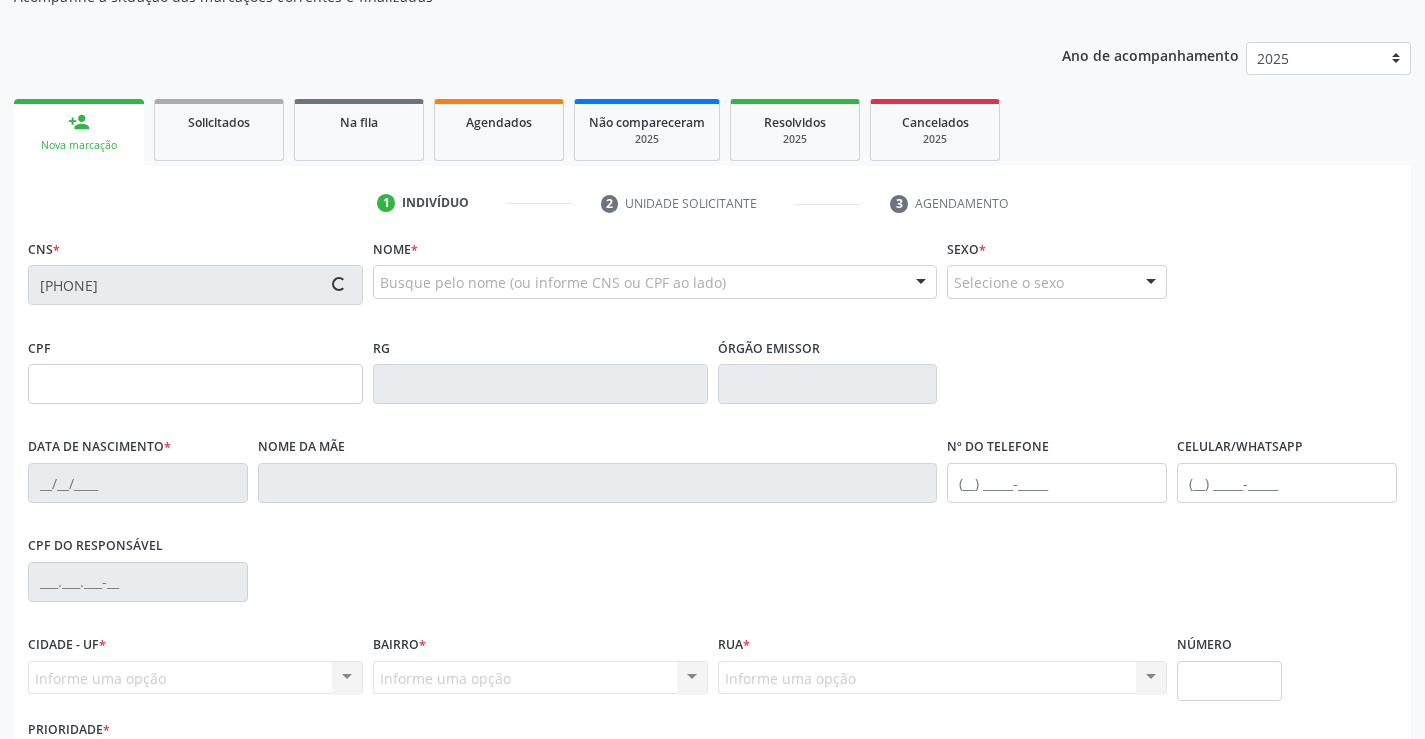 type on "Rejane dos Santos" 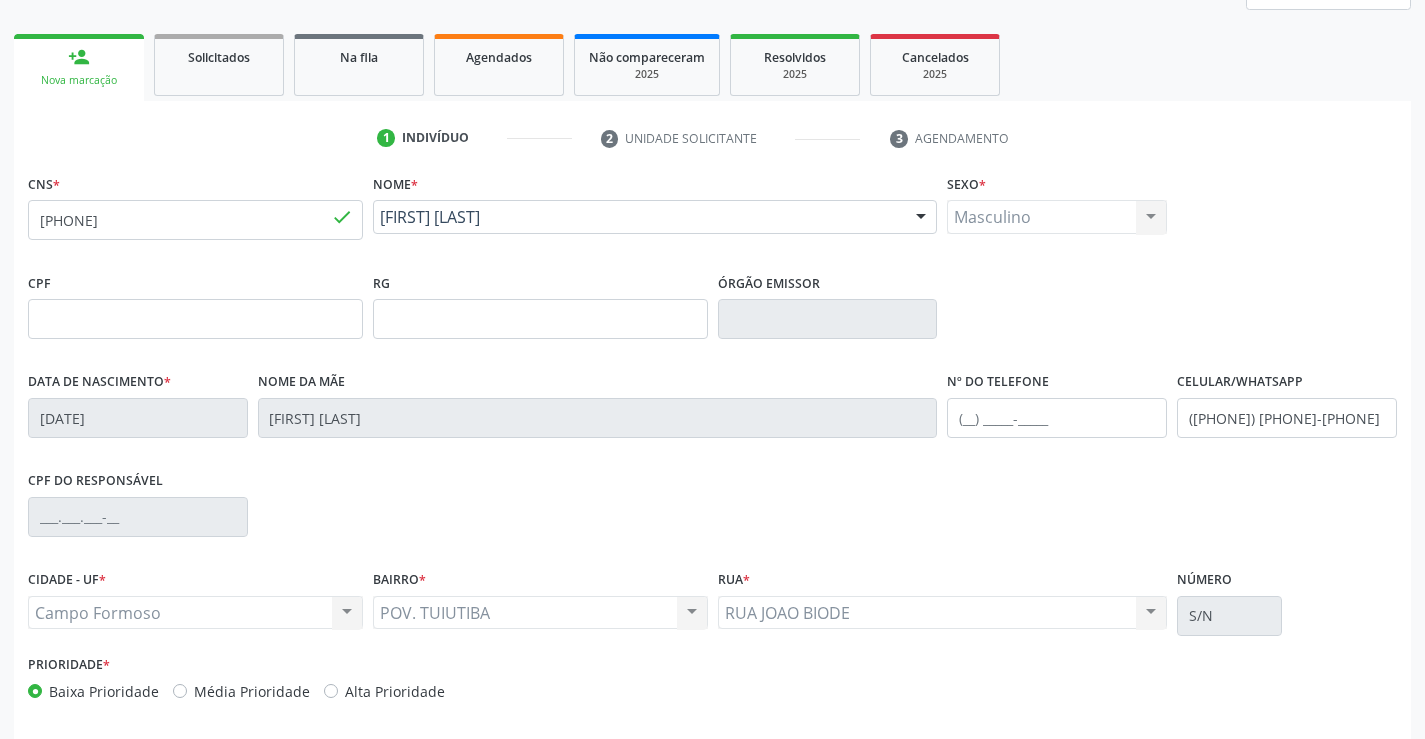 scroll, scrollTop: 300, scrollLeft: 0, axis: vertical 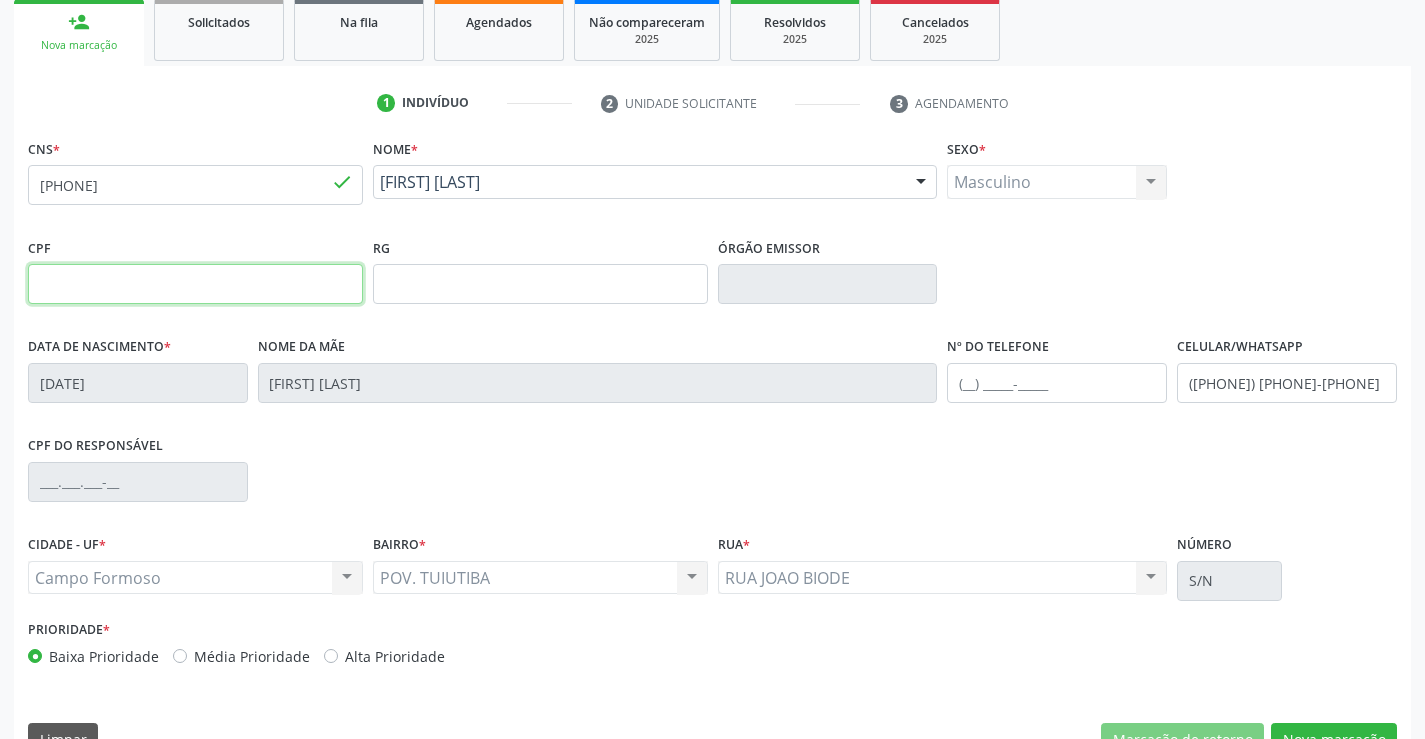 click at bounding box center [195, 284] 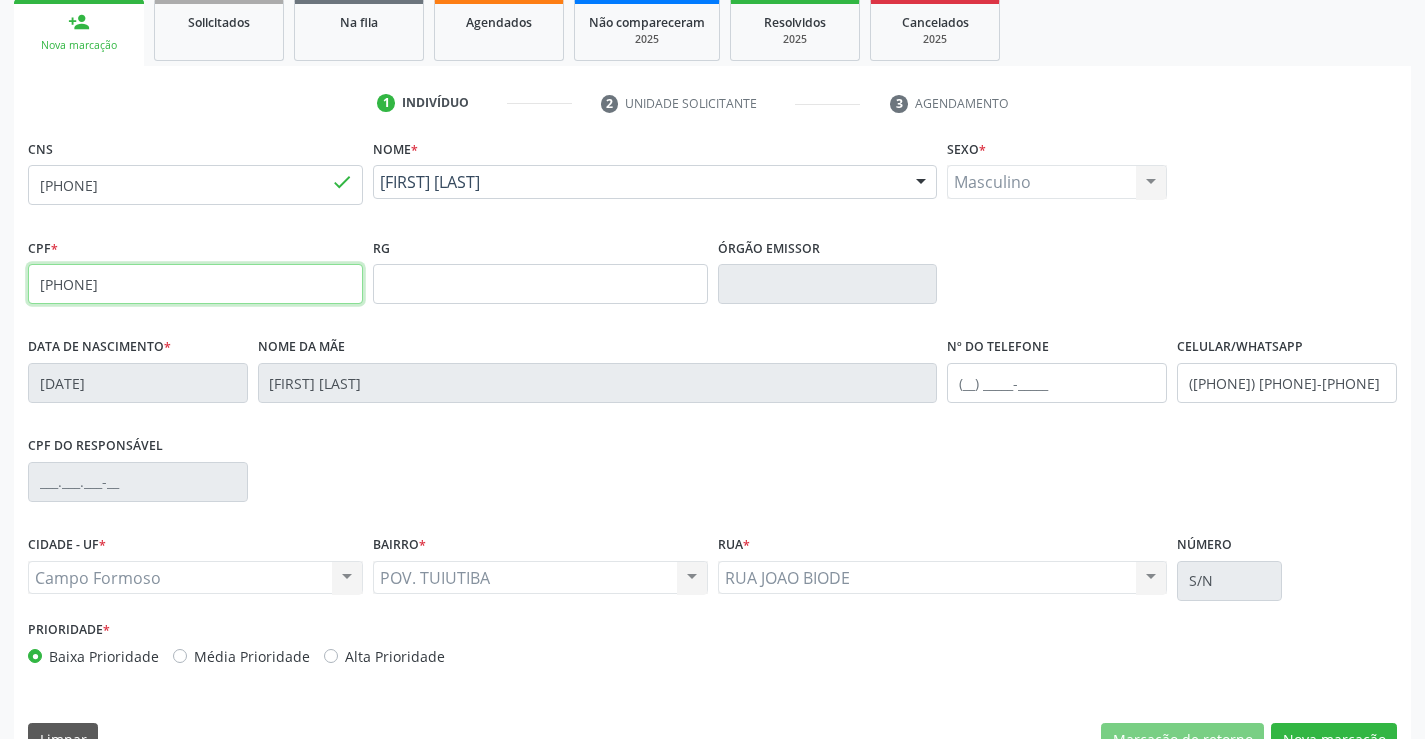 type on "075.265.656-59" 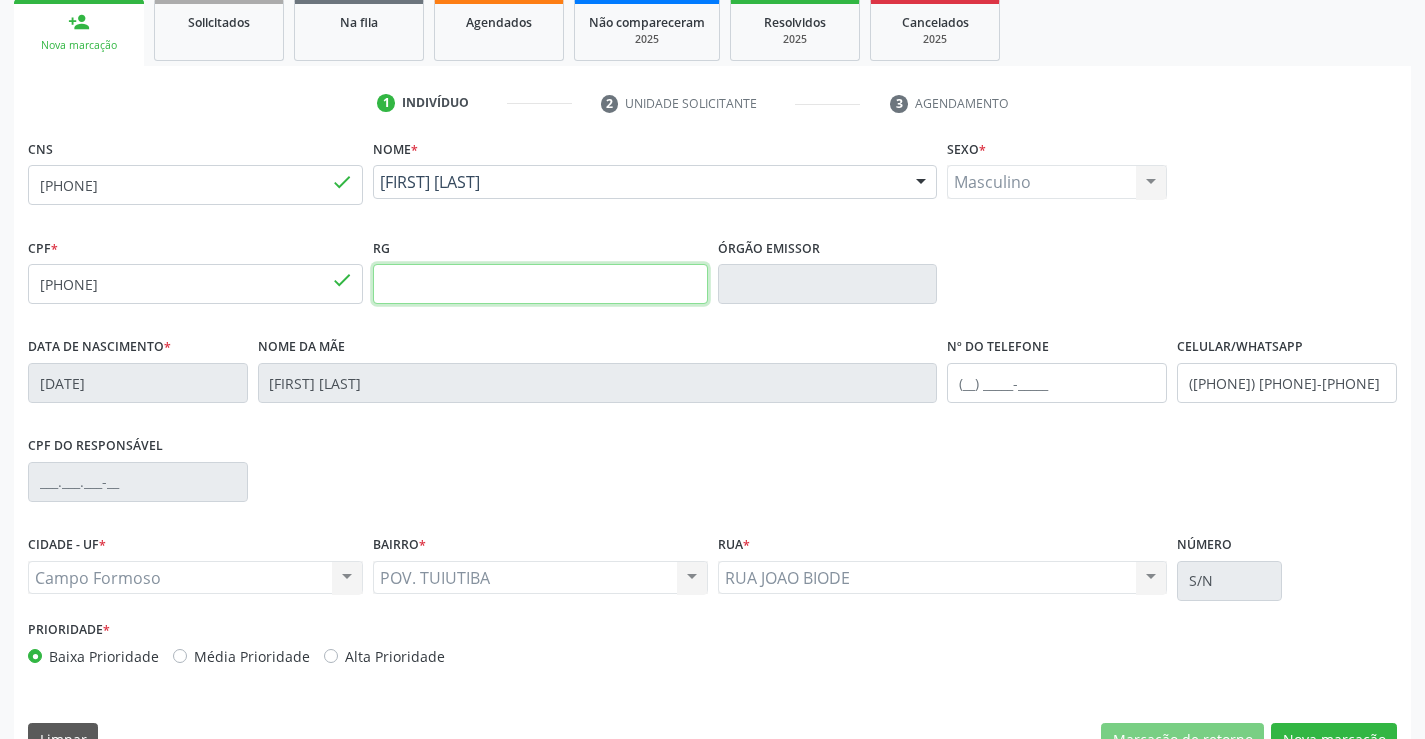 click at bounding box center (540, 284) 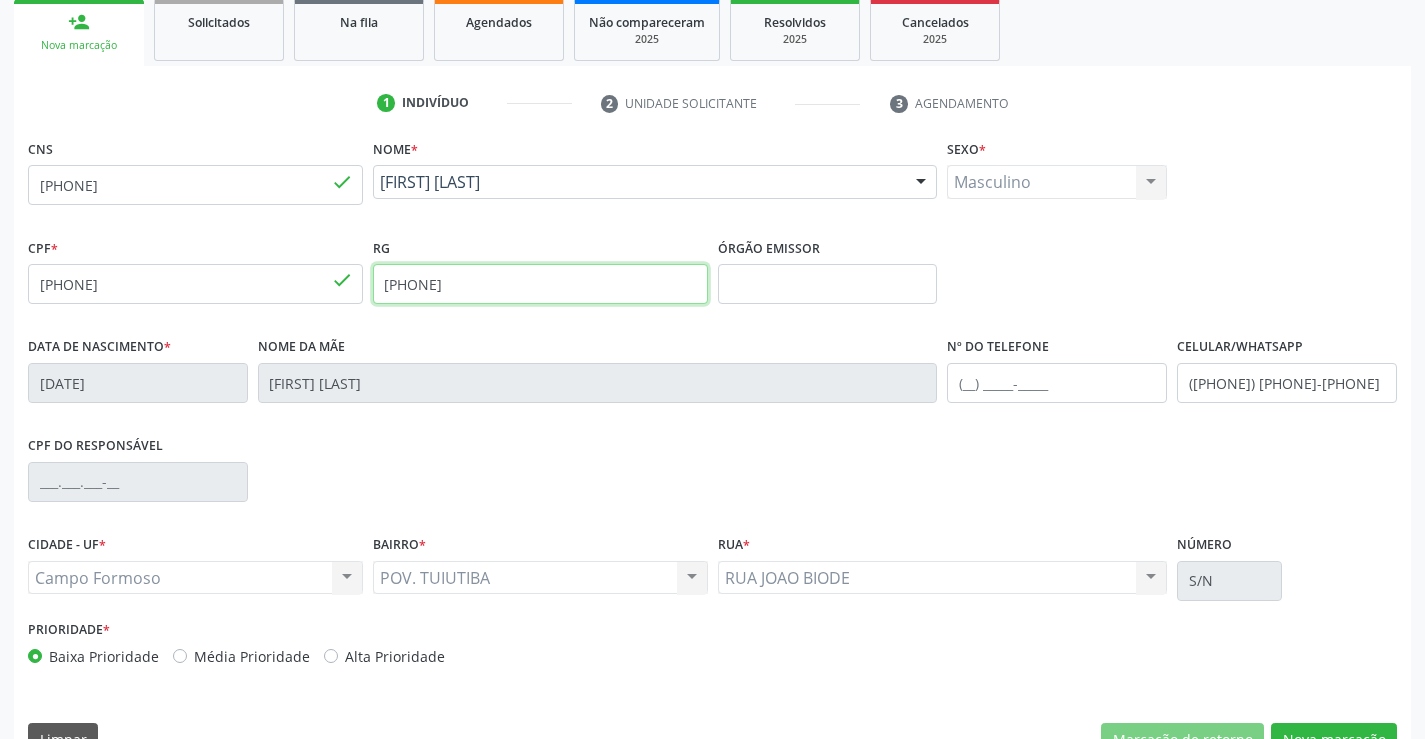type on "2080536974" 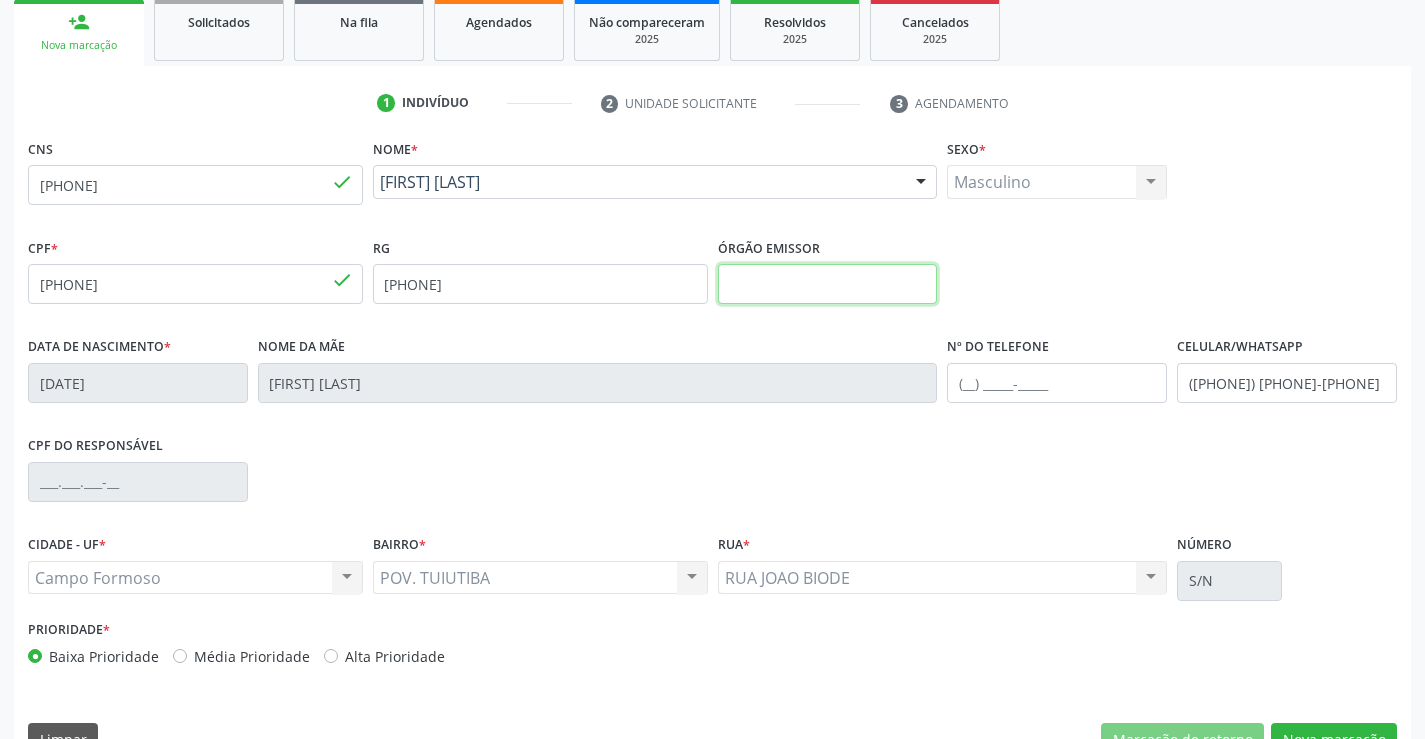 click at bounding box center [828, 284] 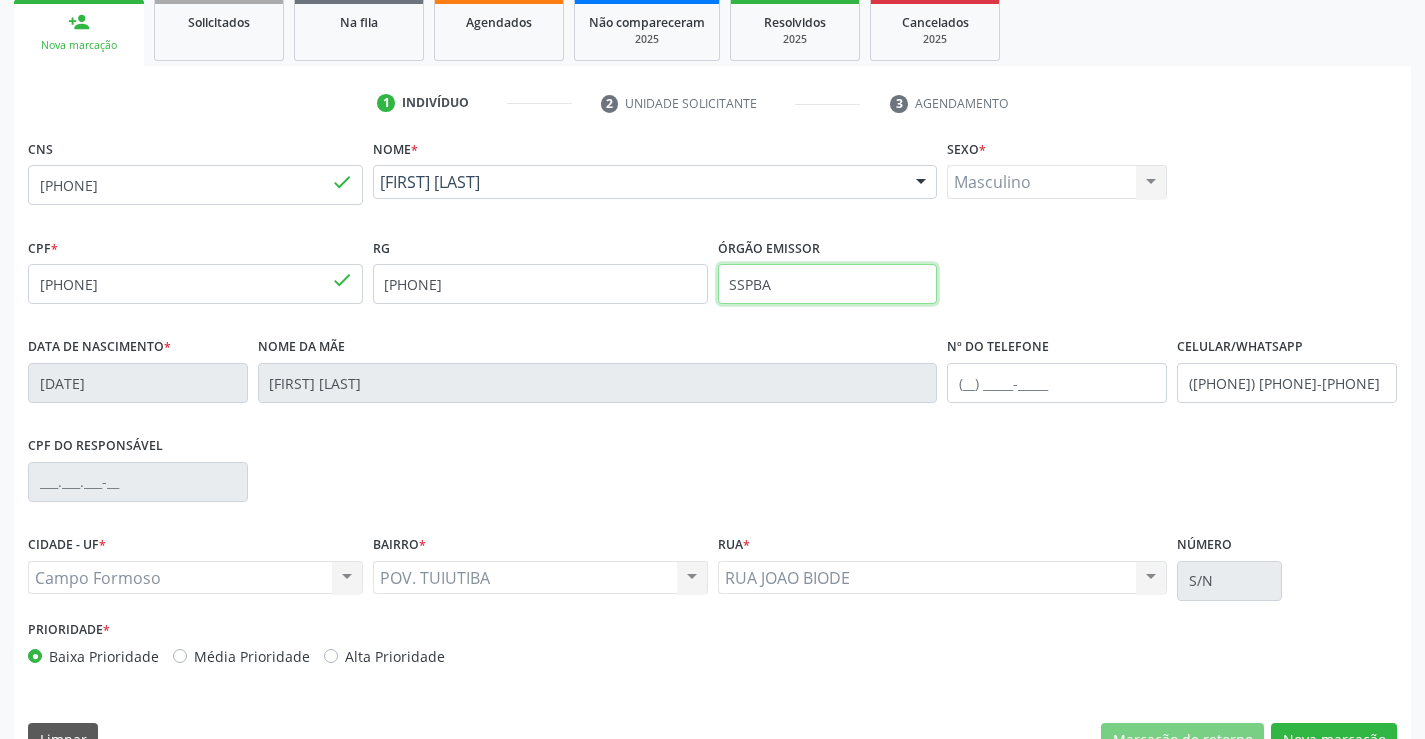 scroll, scrollTop: 345, scrollLeft: 0, axis: vertical 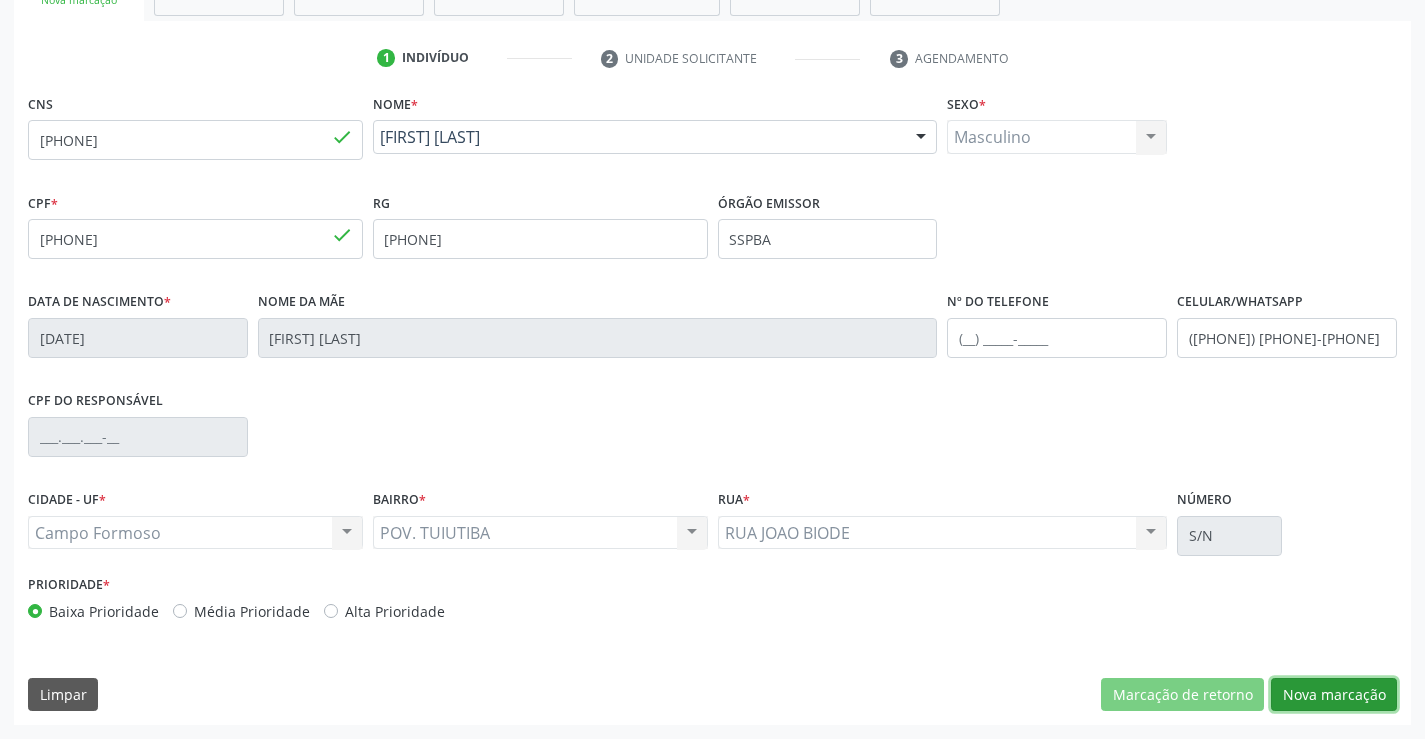 click on "Nova marcação" at bounding box center [1334, 695] 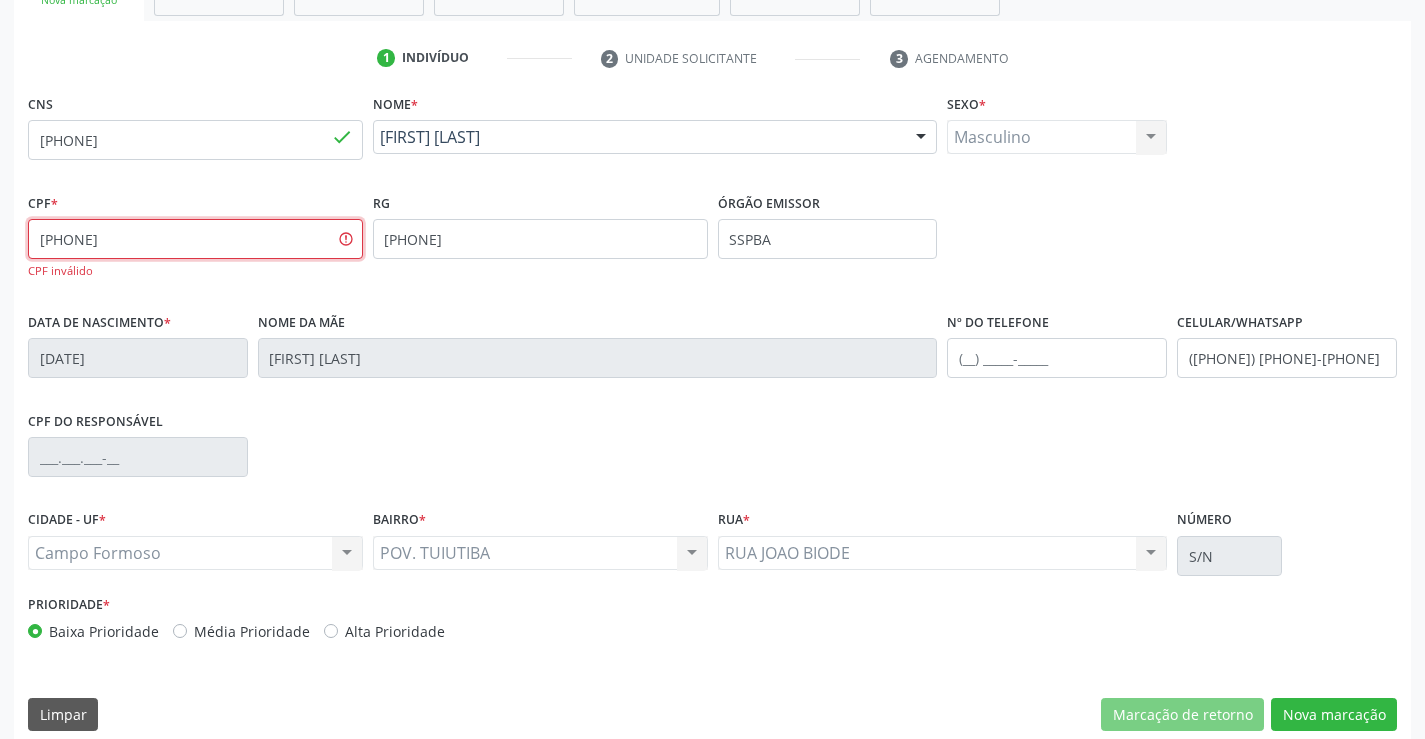 click on "075.265.656-59" at bounding box center [195, 239] 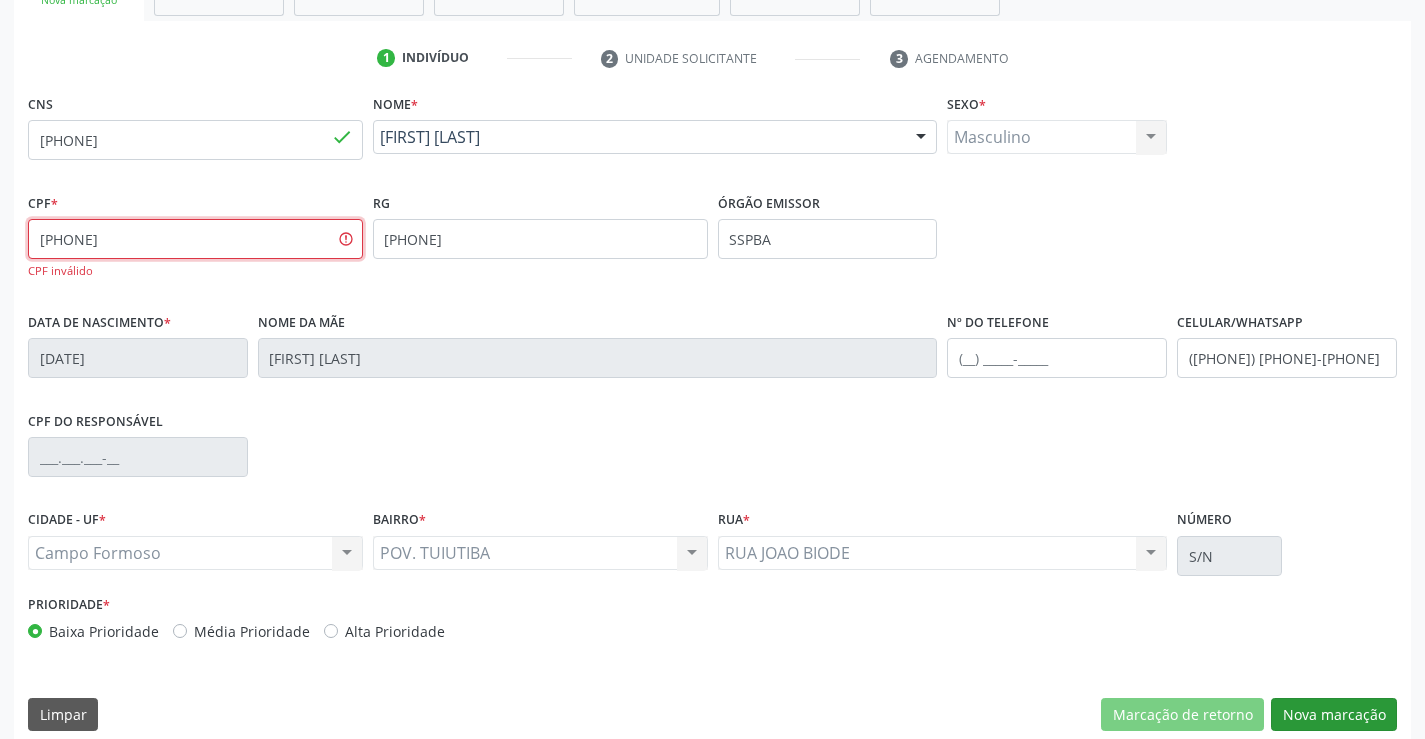 type on "075.265.565-59" 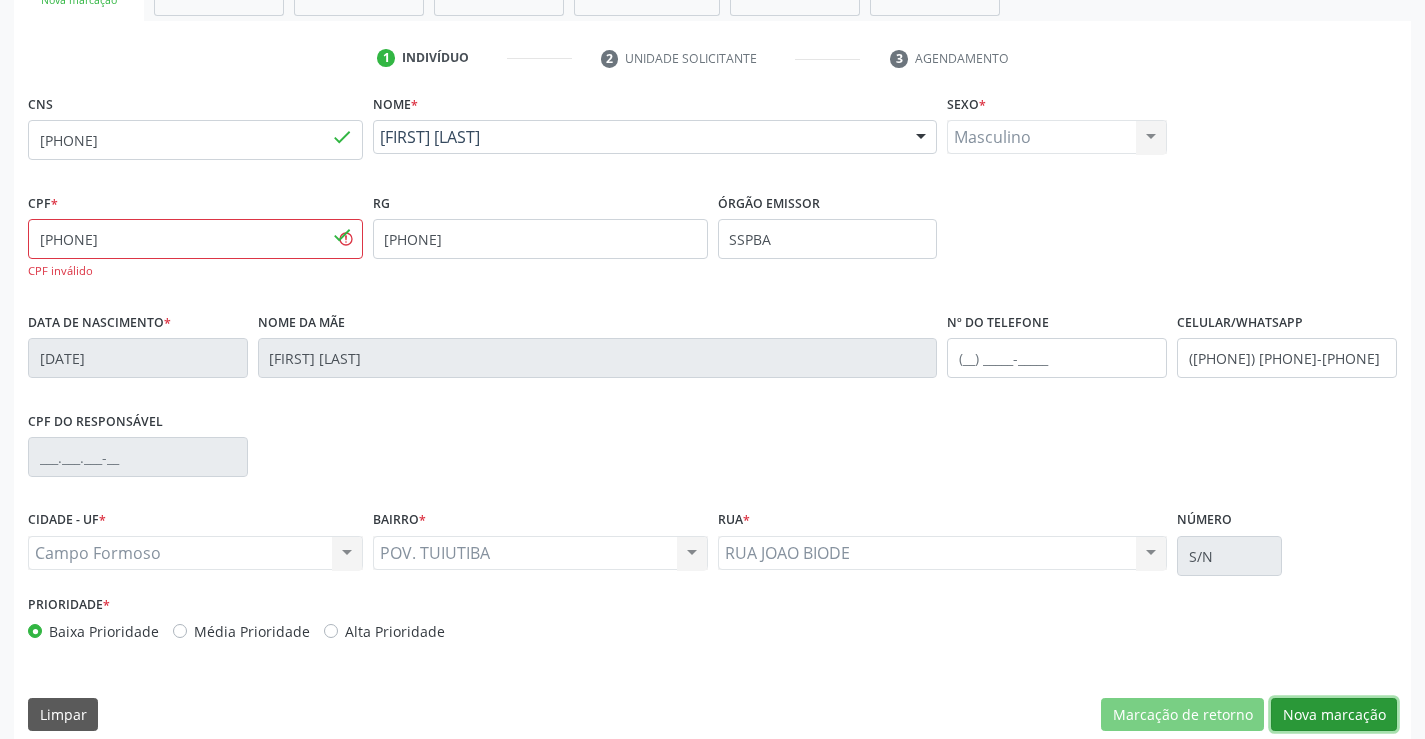 click on "Nova marcação" at bounding box center [1334, 715] 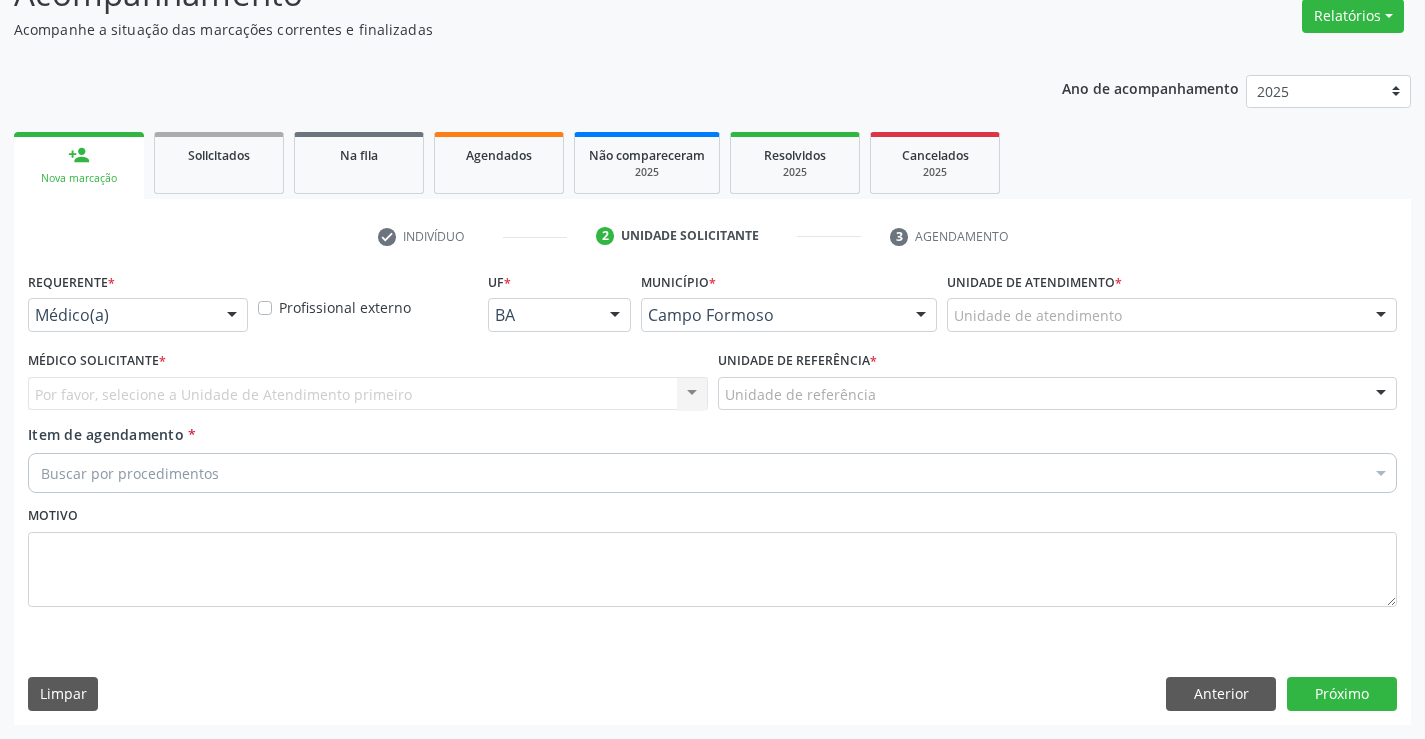 scroll, scrollTop: 167, scrollLeft: 0, axis: vertical 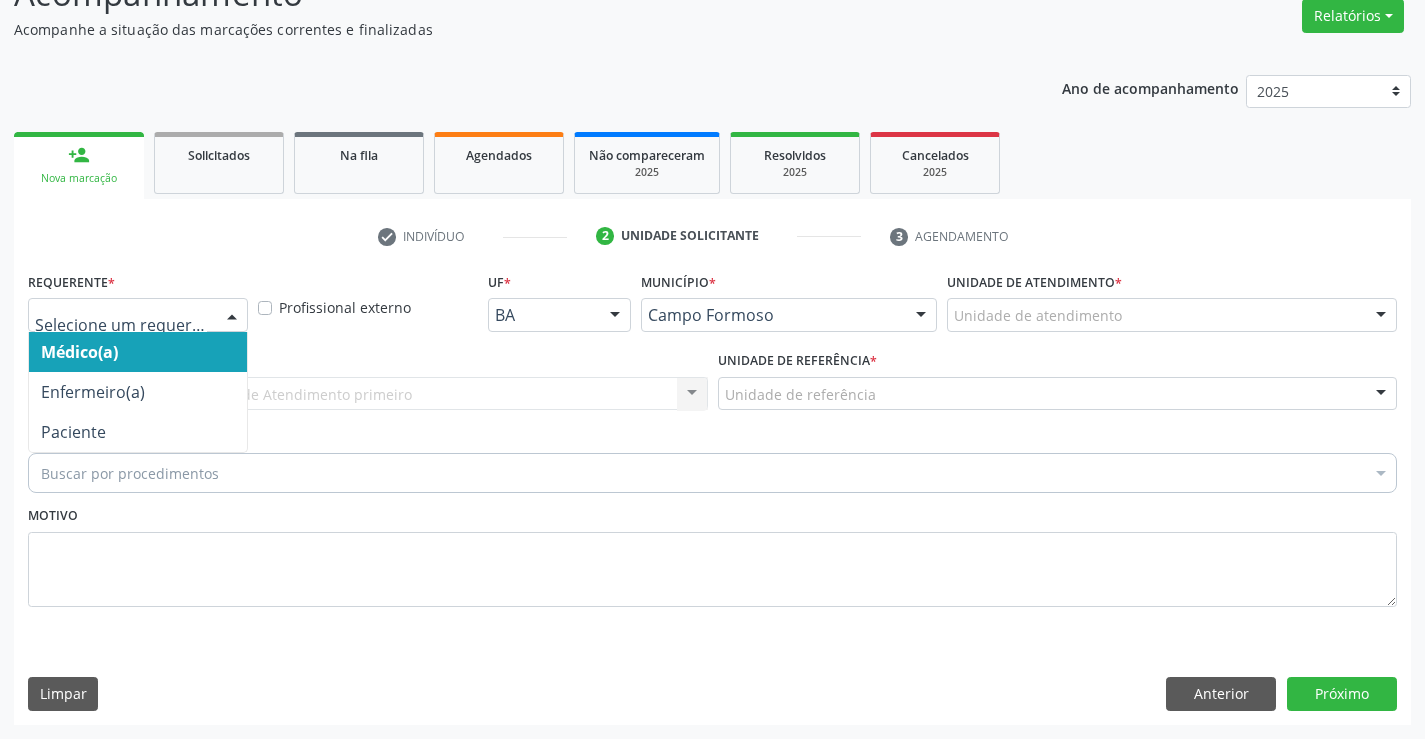 click at bounding box center [232, 316] 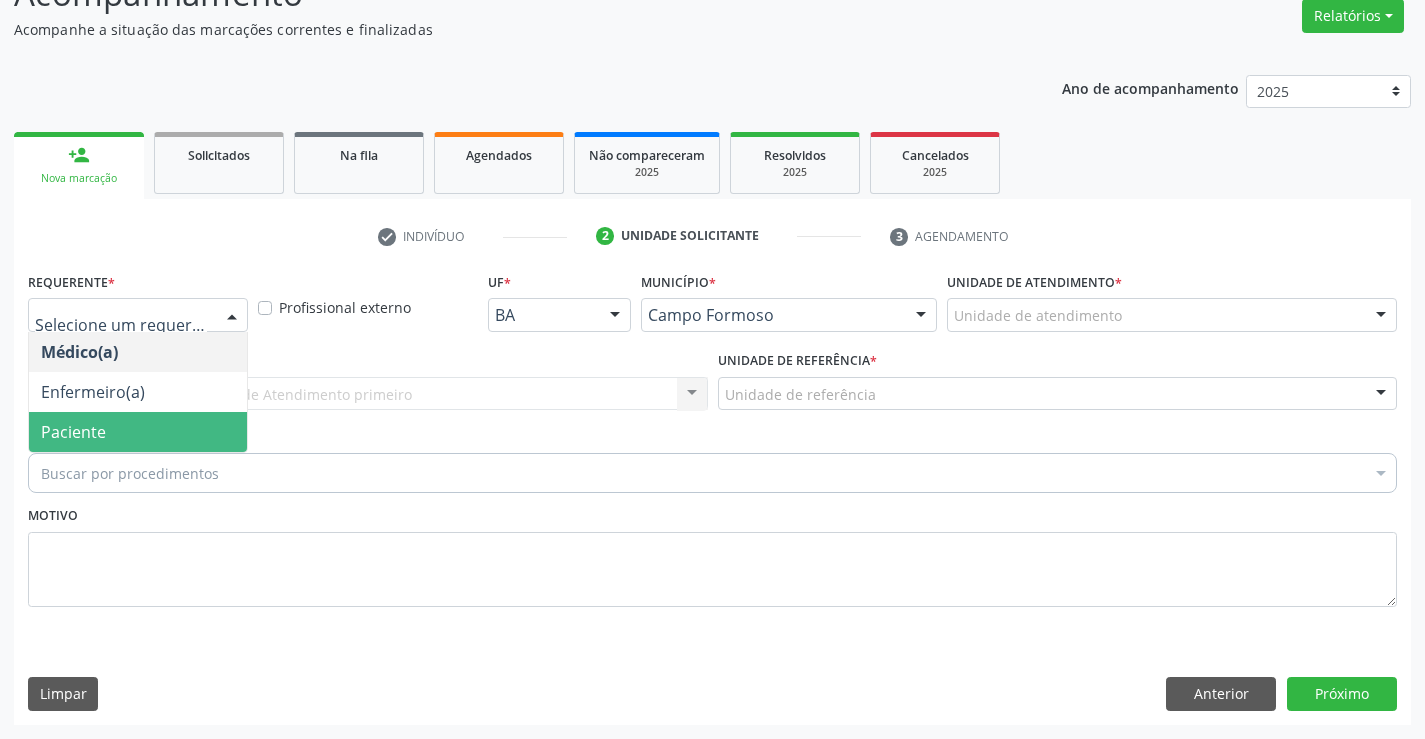 click on "Paciente" at bounding box center (138, 432) 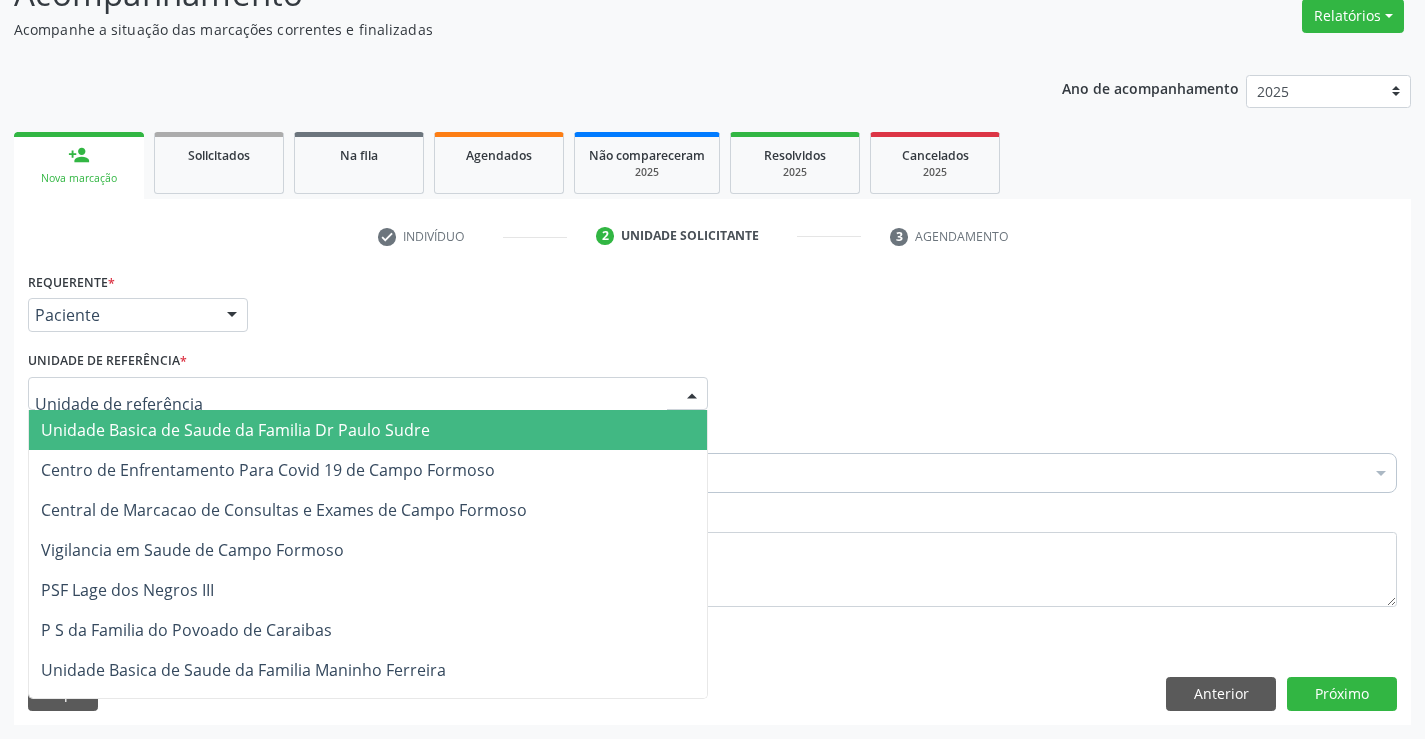 click at bounding box center (368, 394) 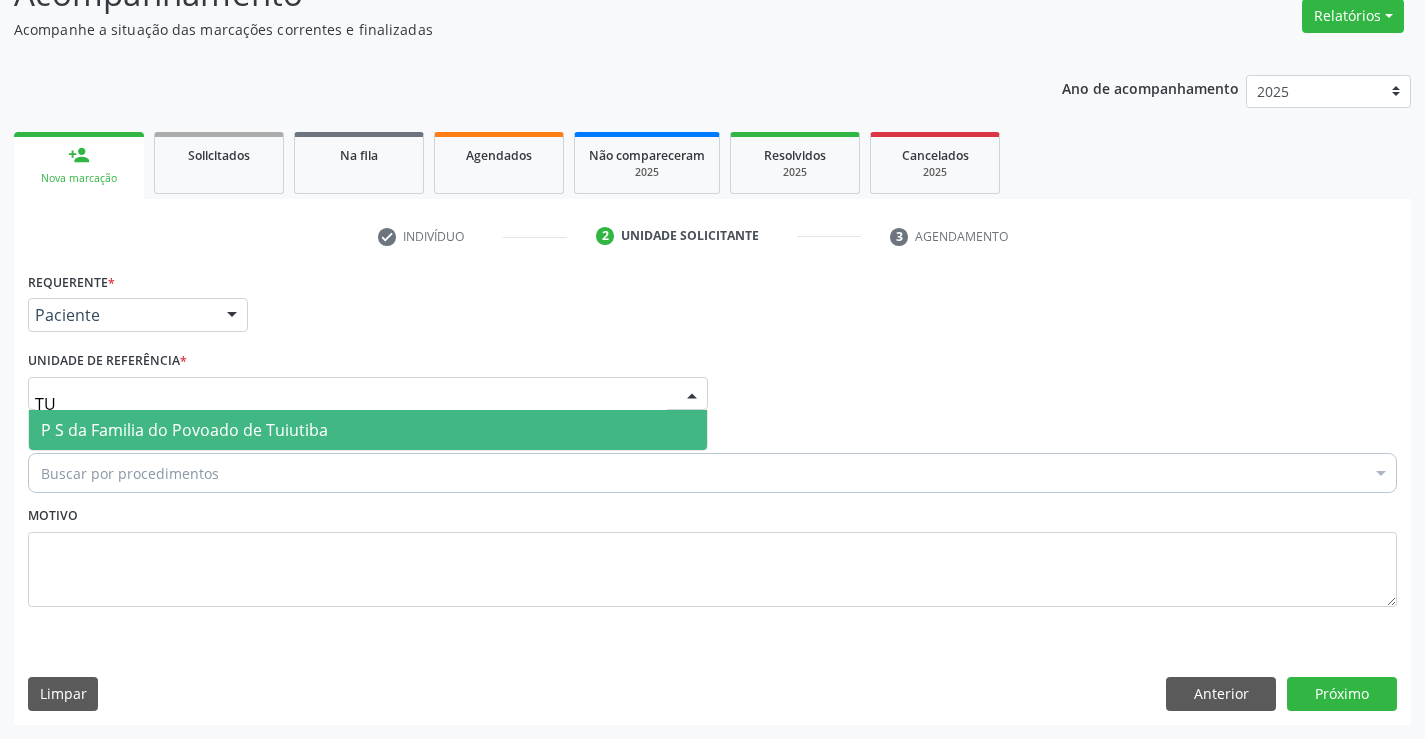type on "TUI" 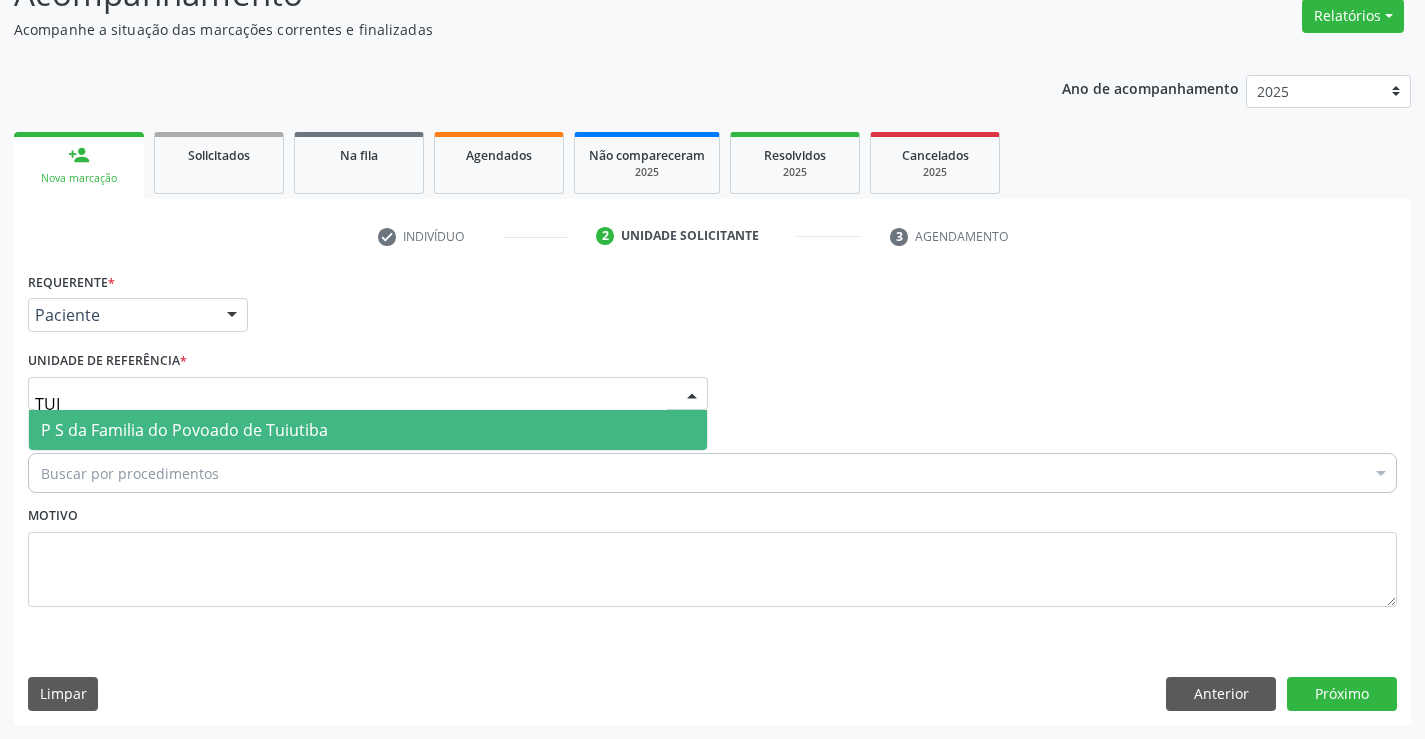 click on "P S da Familia do Povoado de Tuiutiba" at bounding box center [184, 430] 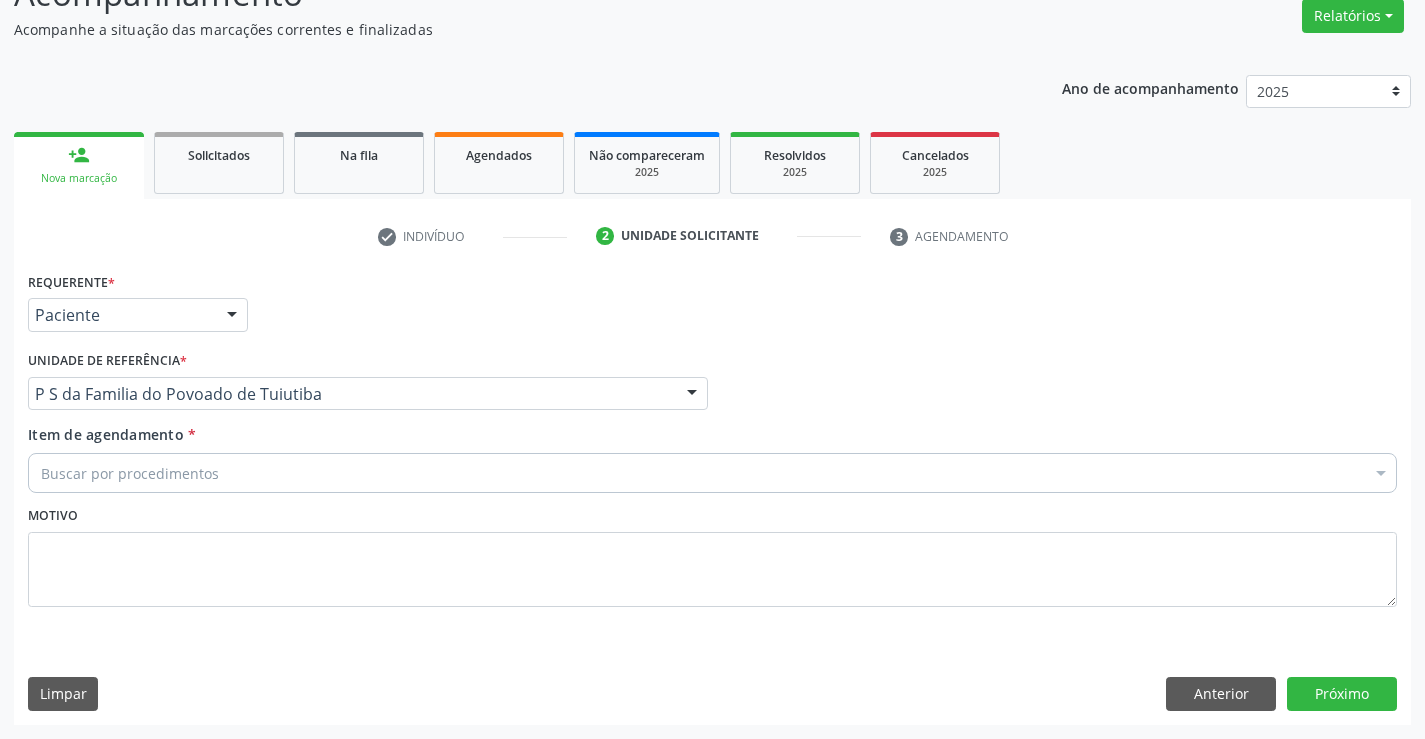 click on "Buscar por procedimentos" at bounding box center (712, 473) 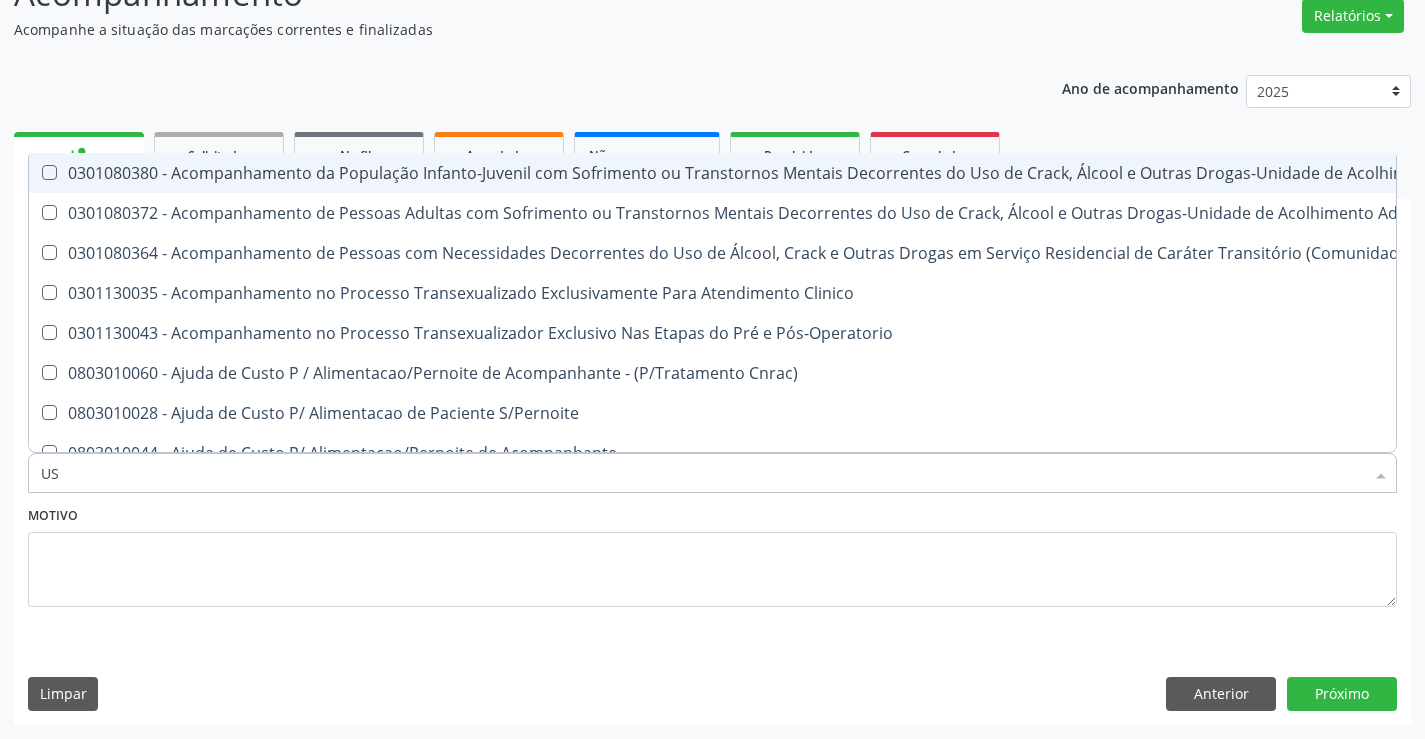 type on "USG" 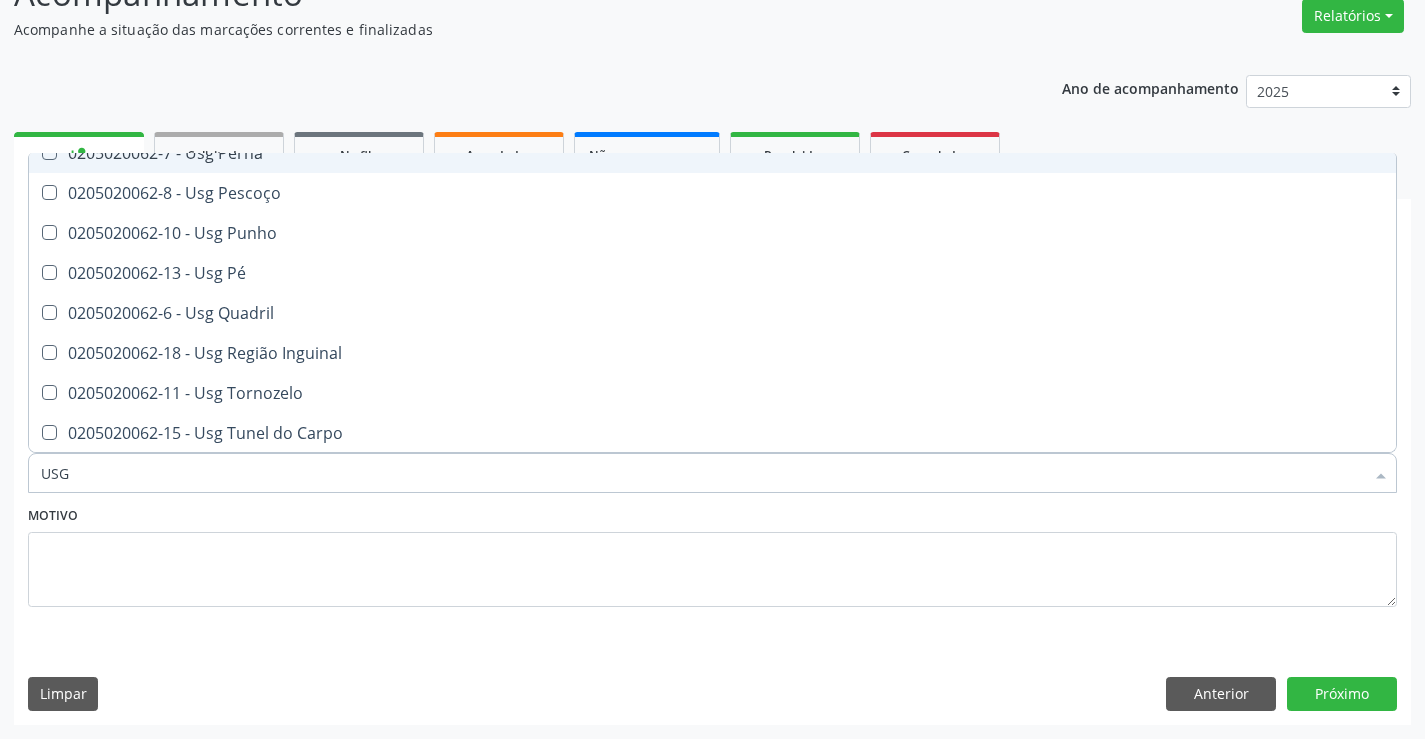 scroll, scrollTop: 461, scrollLeft: 0, axis: vertical 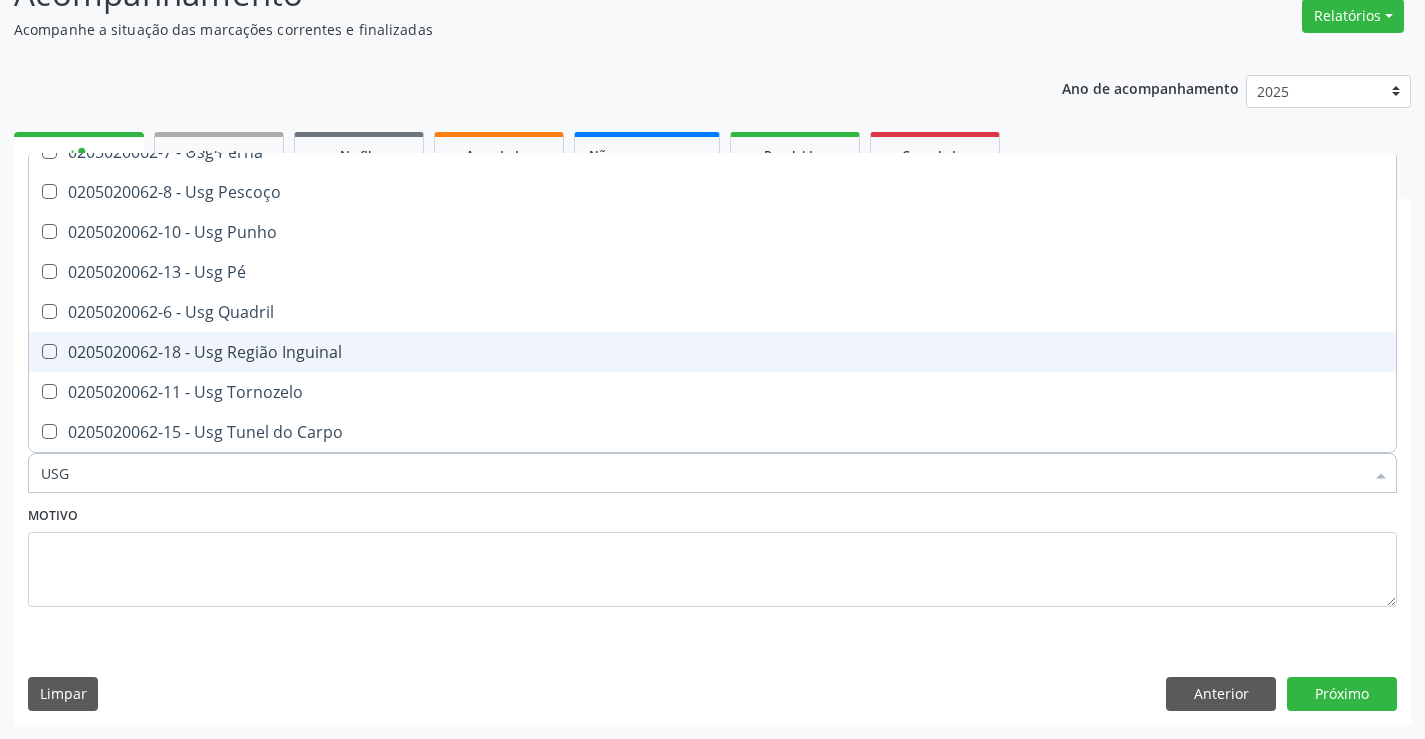 click on "0205020062-18 - Usg Região Inguinal" at bounding box center [712, 352] 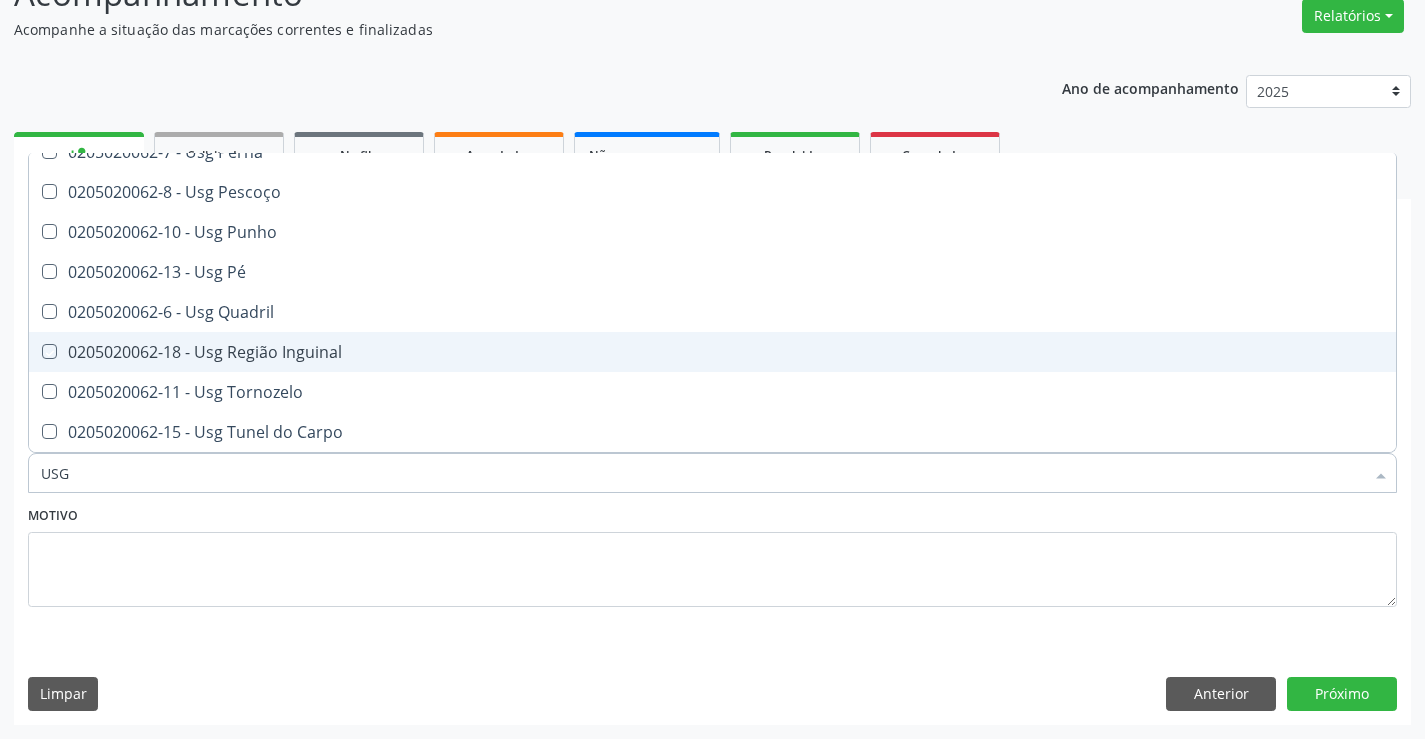 checkbox on "true" 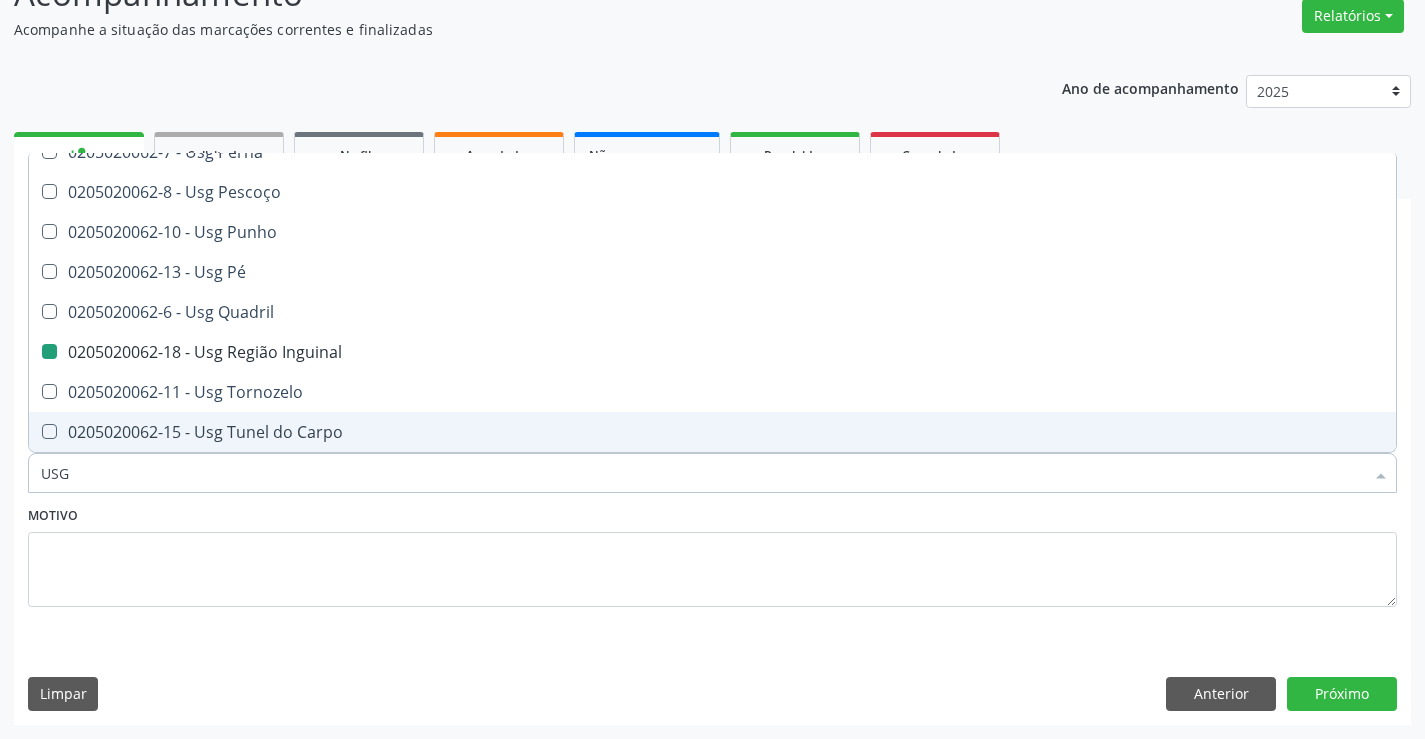 click on "Motivo" at bounding box center (712, 554) 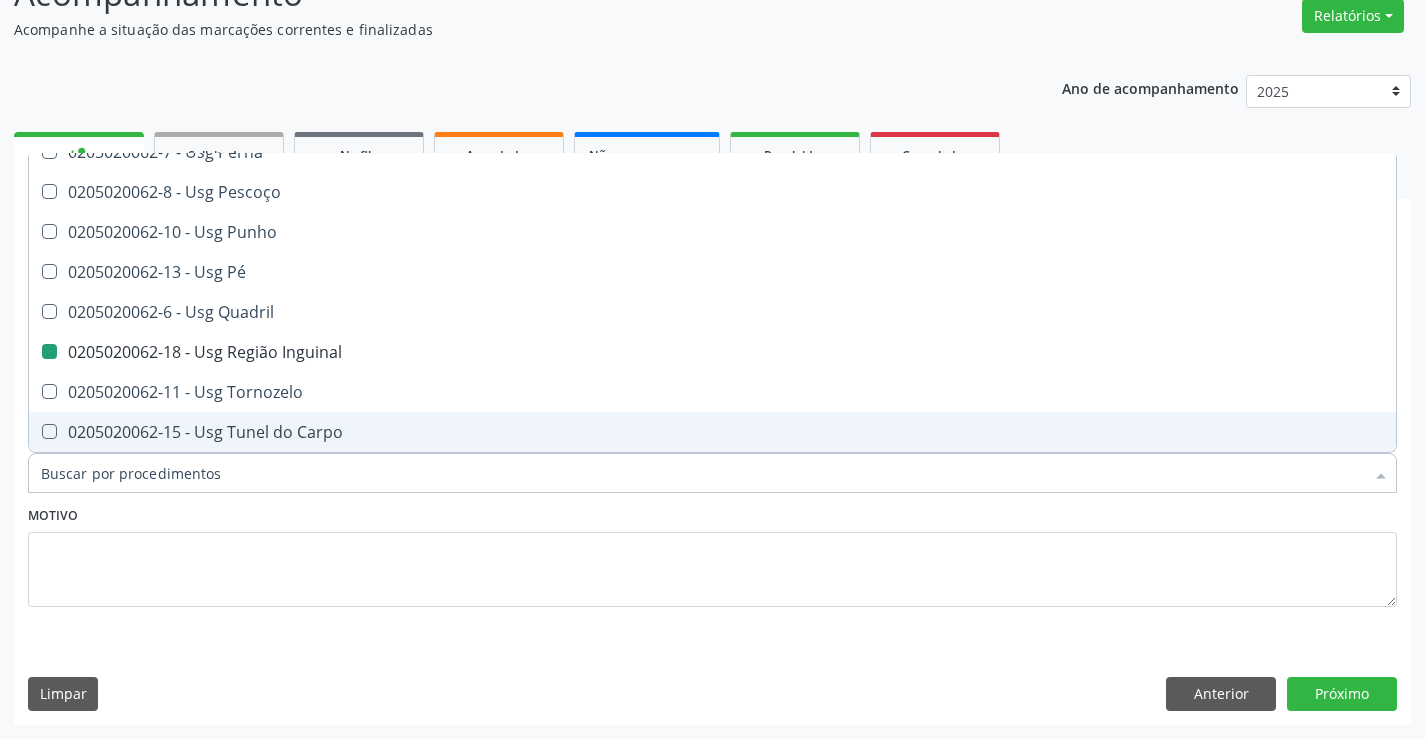 checkbox on "false" 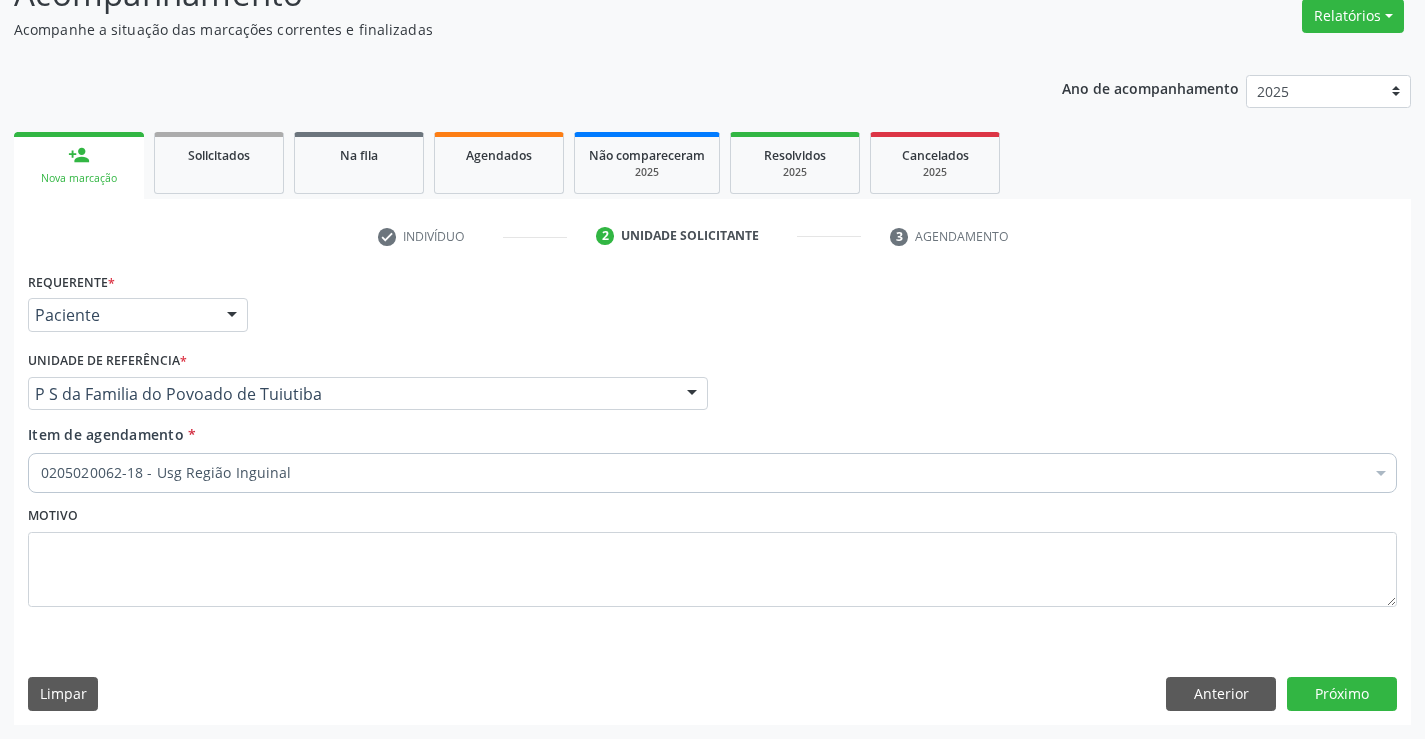 scroll, scrollTop: 0, scrollLeft: 0, axis: both 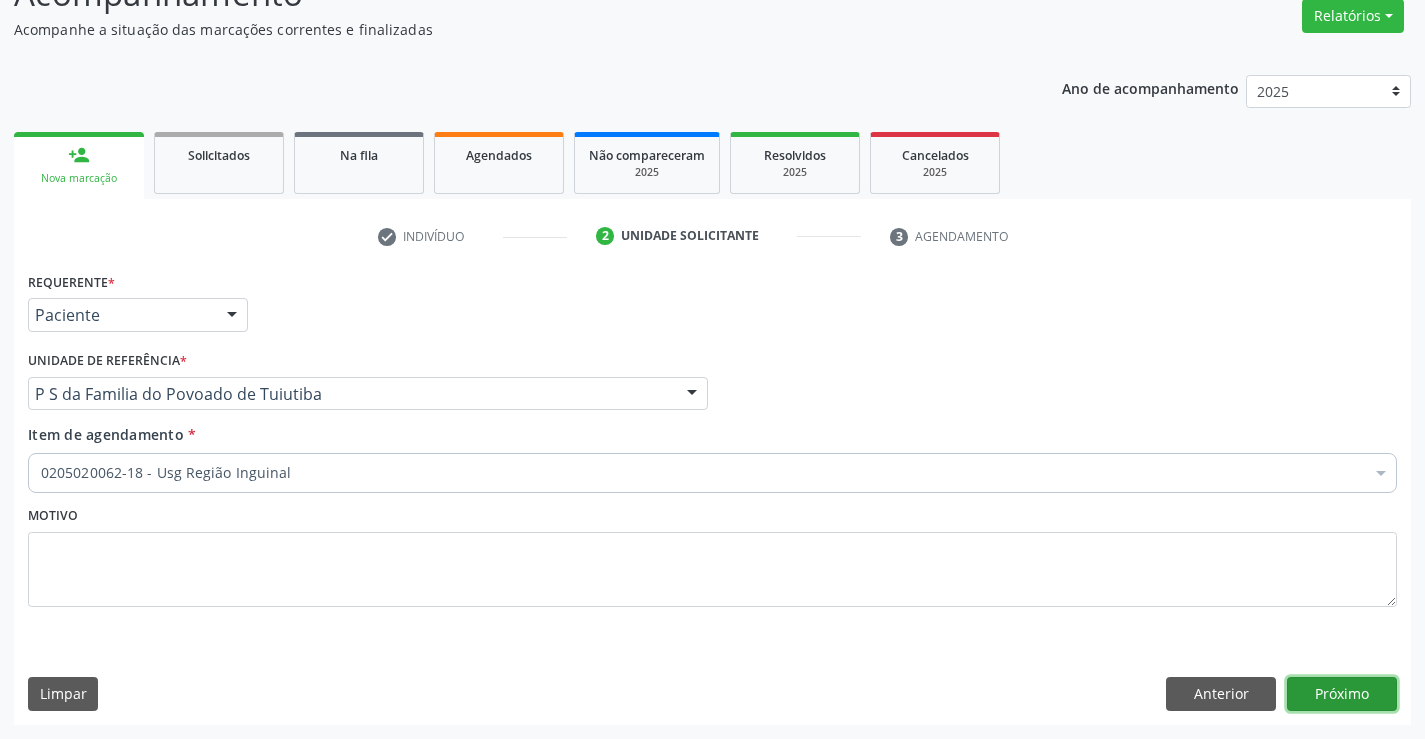 click on "Próximo" at bounding box center [1342, 694] 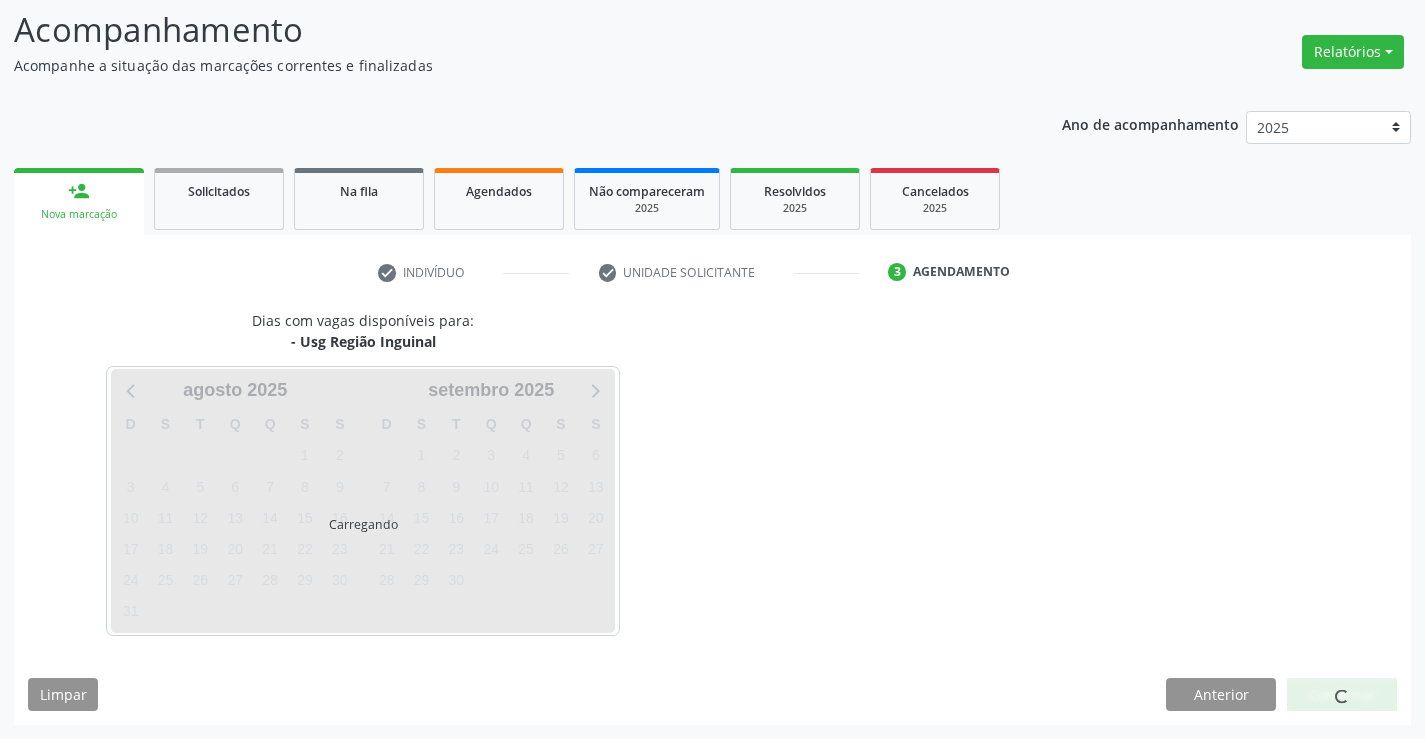 scroll, scrollTop: 131, scrollLeft: 0, axis: vertical 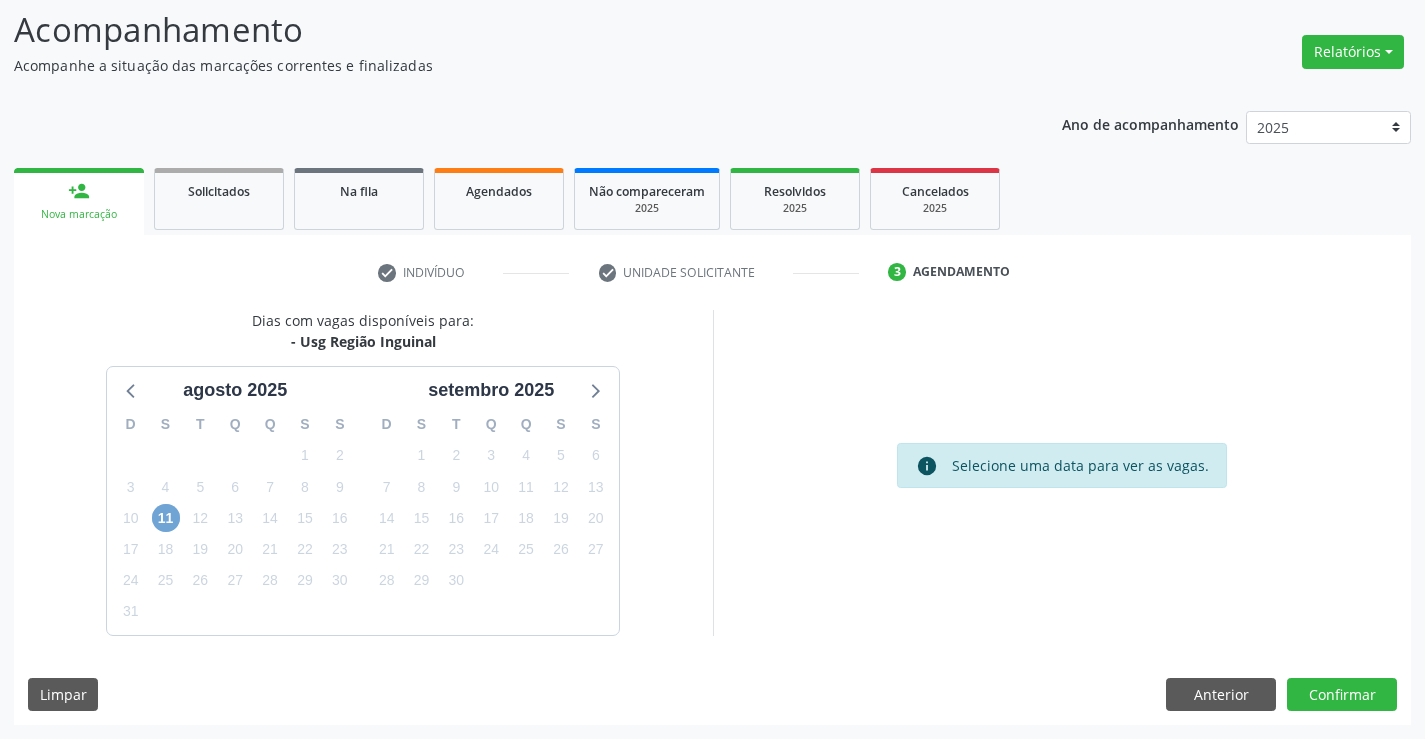 click on "11" at bounding box center [166, 518] 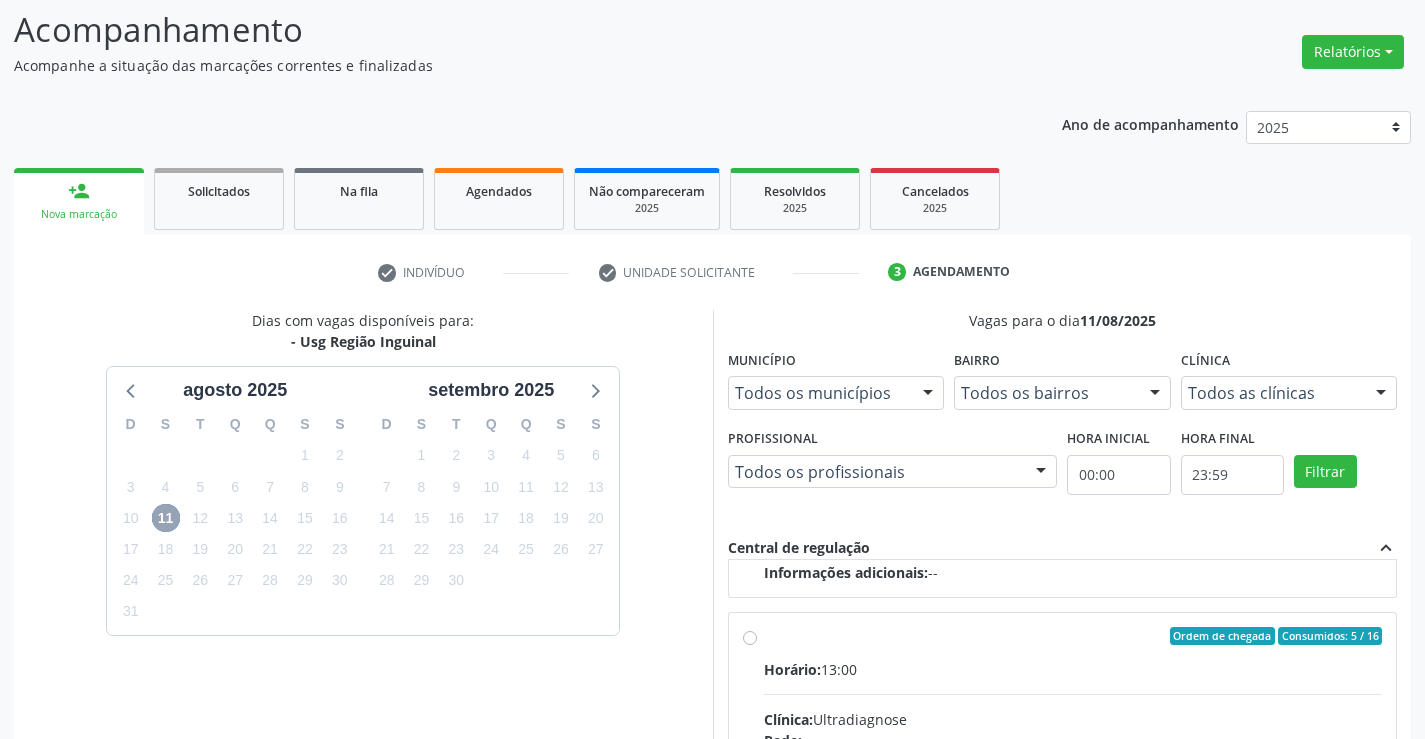 scroll, scrollTop: 666, scrollLeft: 0, axis: vertical 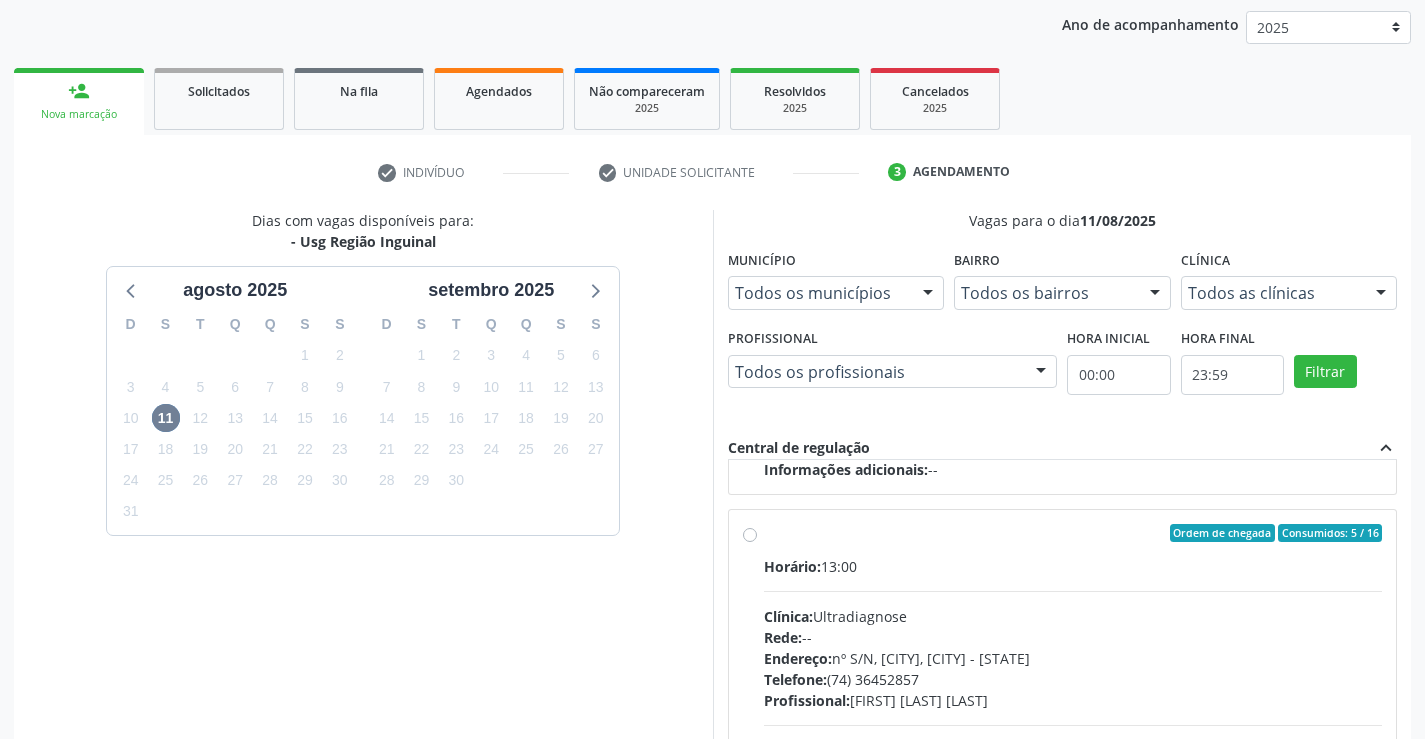 click on "Ordem de chegada
Consumidos: 5 / 16
Horário:   13:00
Clínica:  Ultradiagnose
Rede:
--
Endereço:   nº S/N, Centro, Campo Formoso - BA
Telefone:   (74) 36452857
Profissional:
Alciole Mendes Muritiba
Informações adicionais sobre o atendimento
Idade de atendimento:
de 0 a 120 anos
Gênero(s) atendido(s):
Masculino e Feminino
Informações adicionais:
--" at bounding box center [1073, 677] 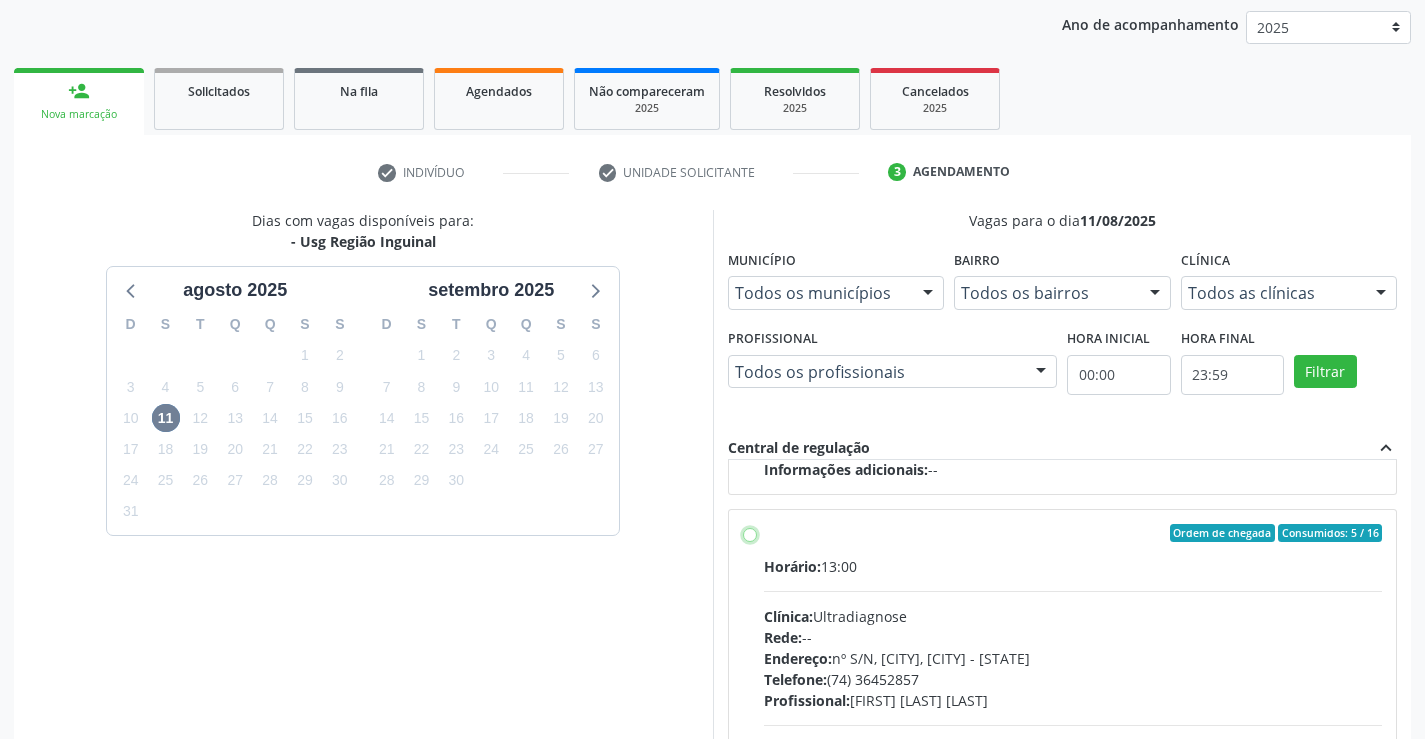 click on "Ordem de chegada
Consumidos: 5 / 16
Horário:   13:00
Clínica:  Ultradiagnose
Rede:
--
Endereço:   nº S/N, Centro, Campo Formoso - BA
Telefone:   (74) 36452857
Profissional:
Alciole Mendes Muritiba
Informações adicionais sobre o atendimento
Idade de atendimento:
de 0 a 120 anos
Gênero(s) atendido(s):
Masculino e Feminino
Informações adicionais:
--" at bounding box center [750, 533] 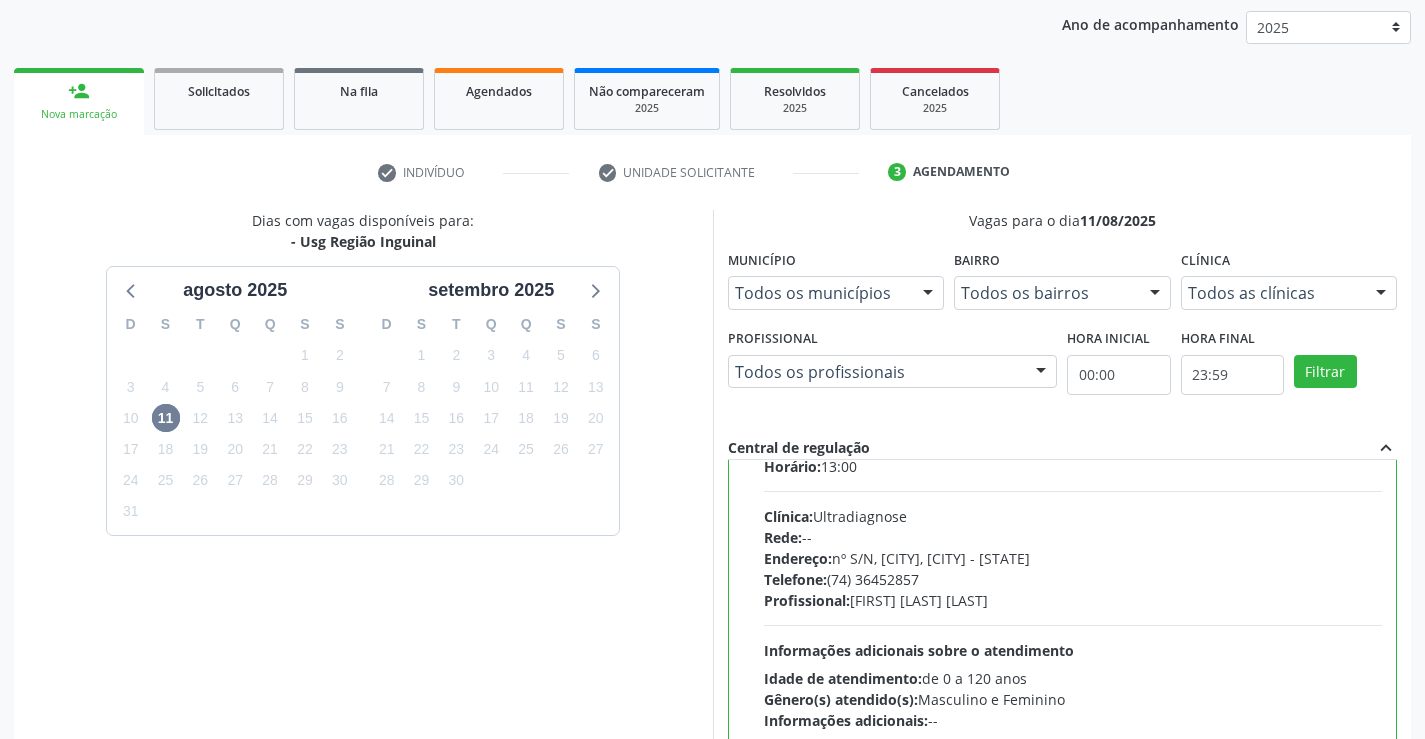 scroll, scrollTop: 800, scrollLeft: 0, axis: vertical 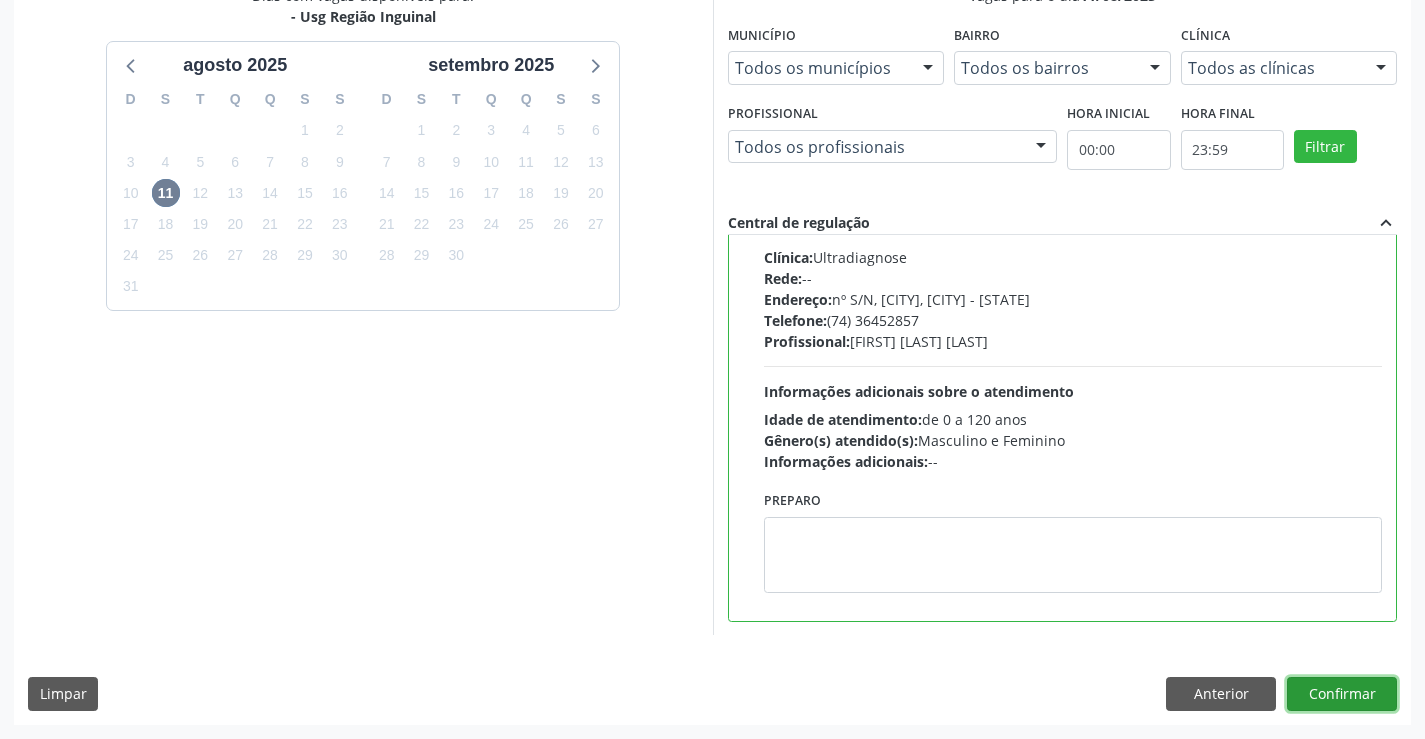 click on "Confirmar" at bounding box center (1342, 694) 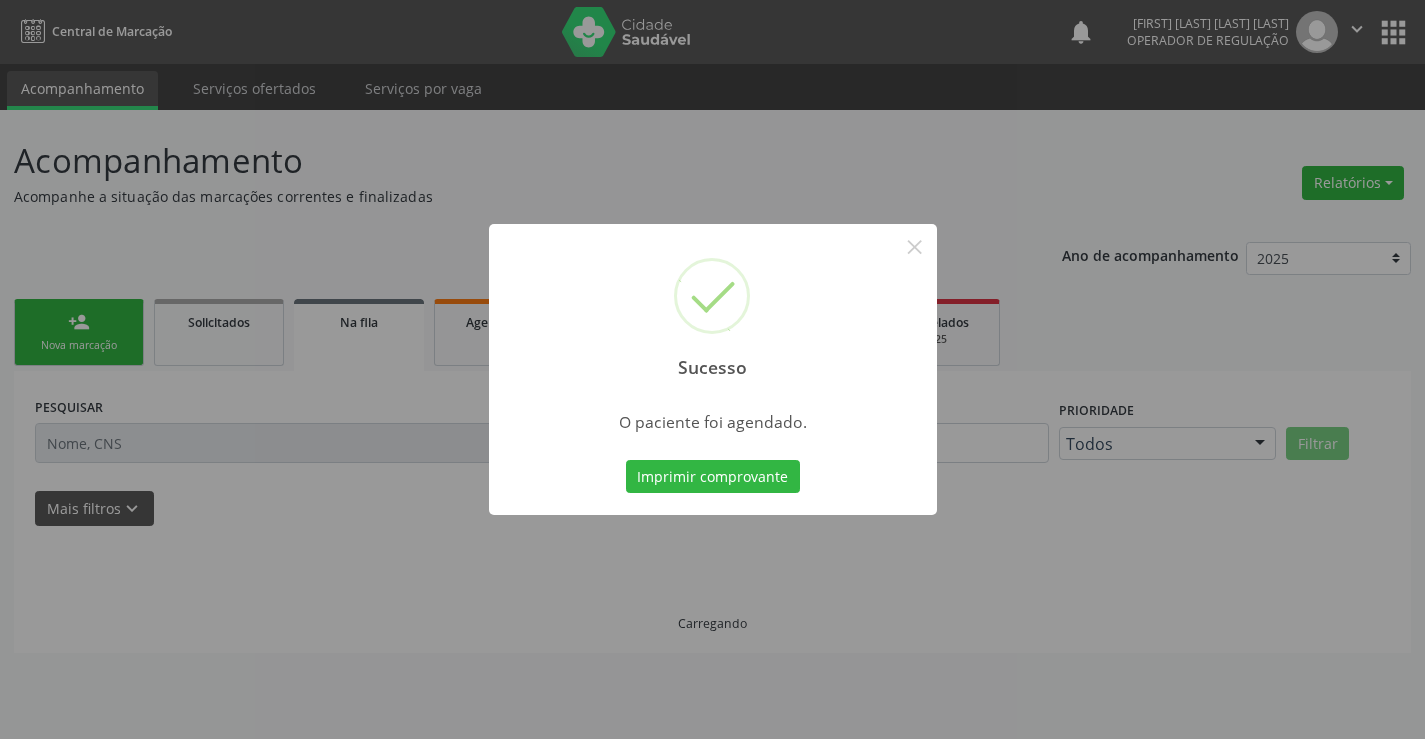 scroll, scrollTop: 0, scrollLeft: 0, axis: both 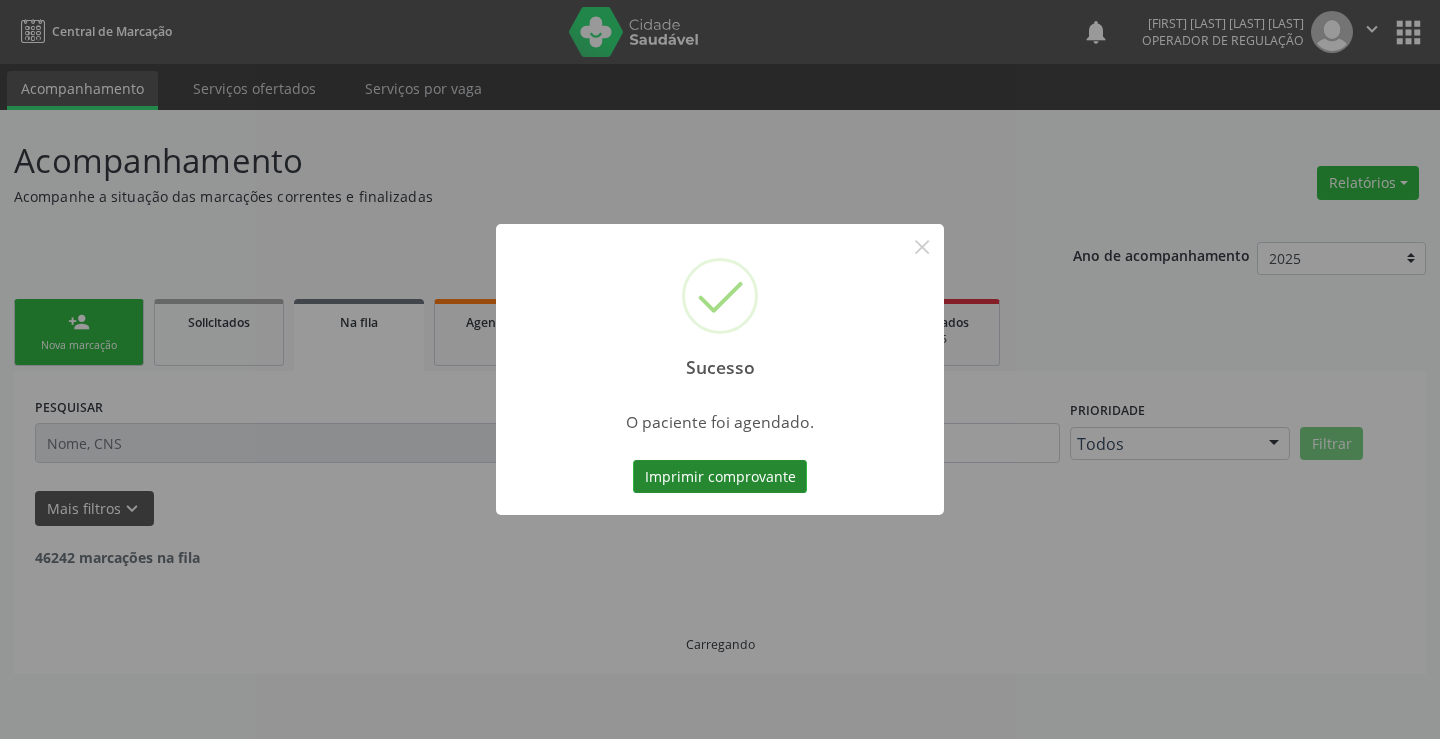 click on "Imprimir comprovante" at bounding box center (720, 477) 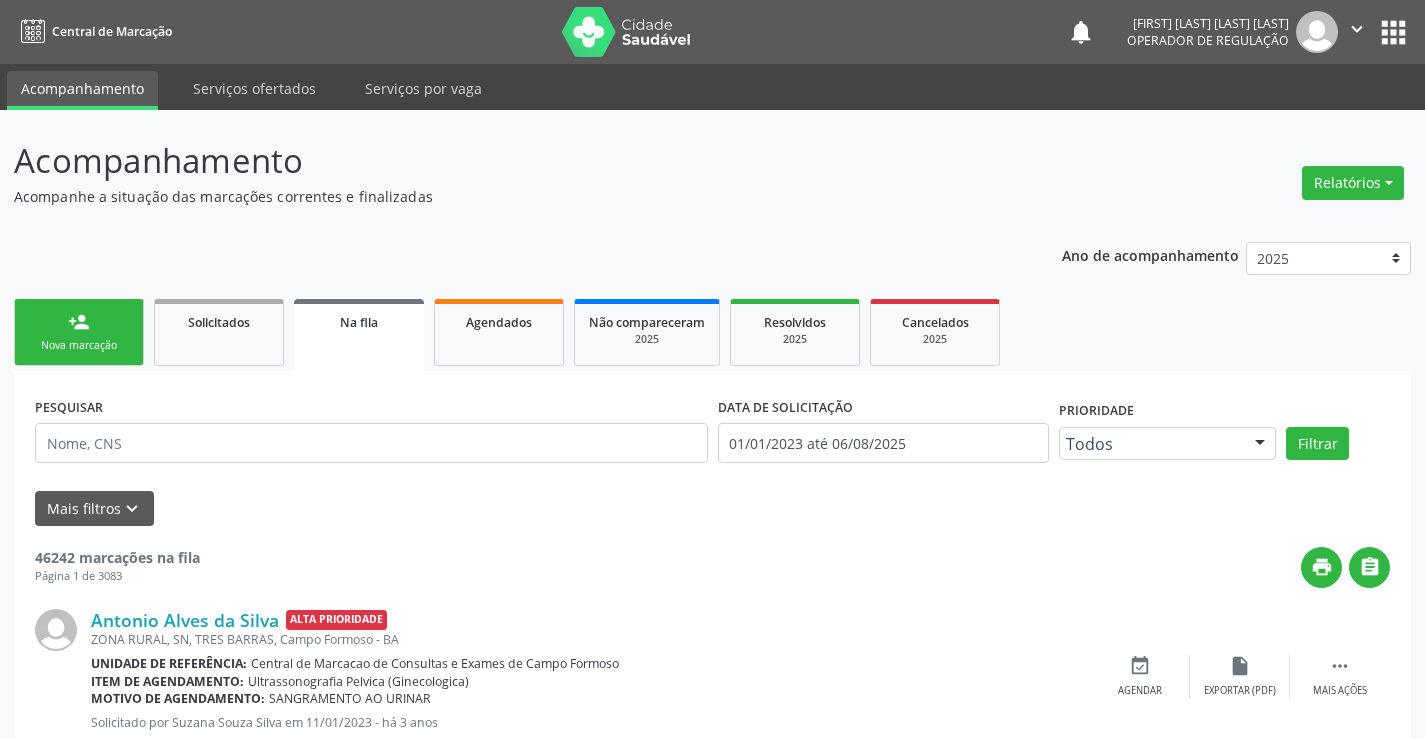click on "person_add
Nova marcação" at bounding box center (79, 332) 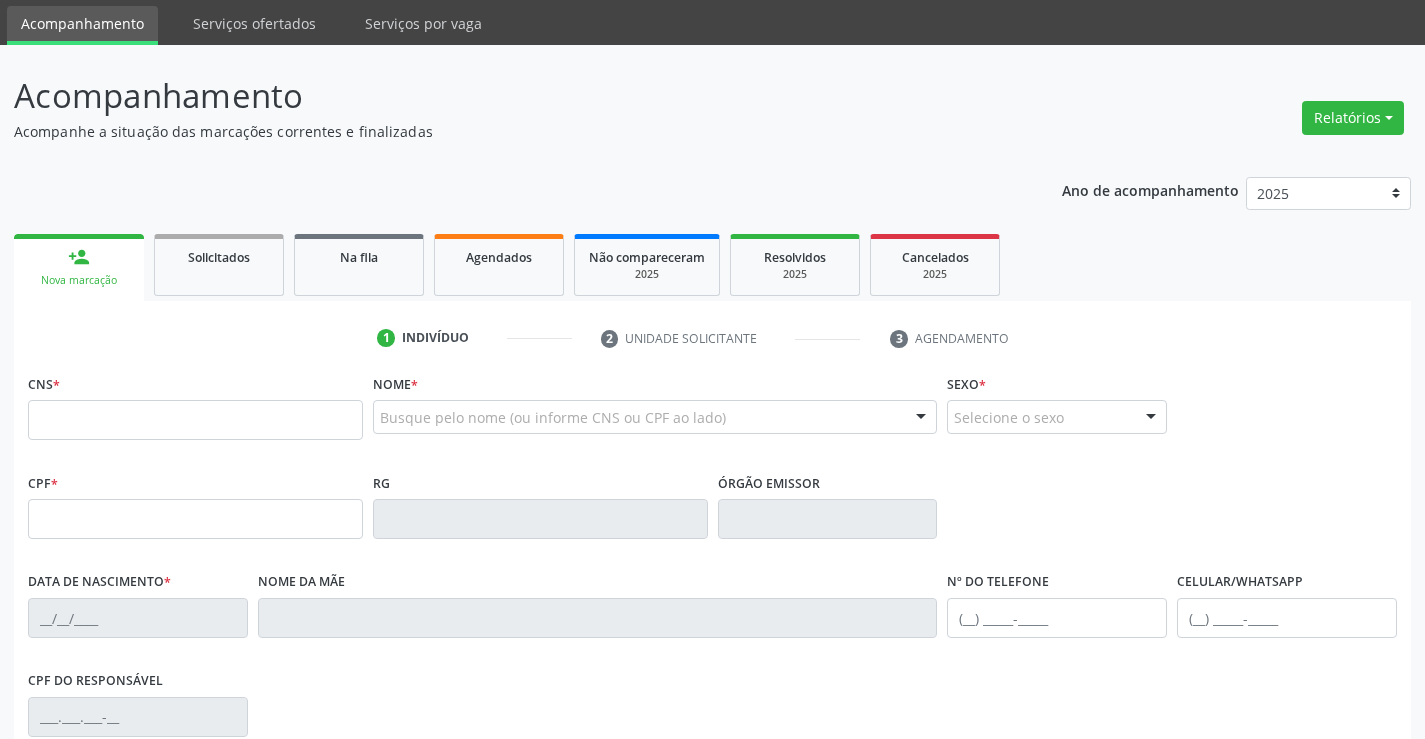 scroll, scrollTop: 100, scrollLeft: 0, axis: vertical 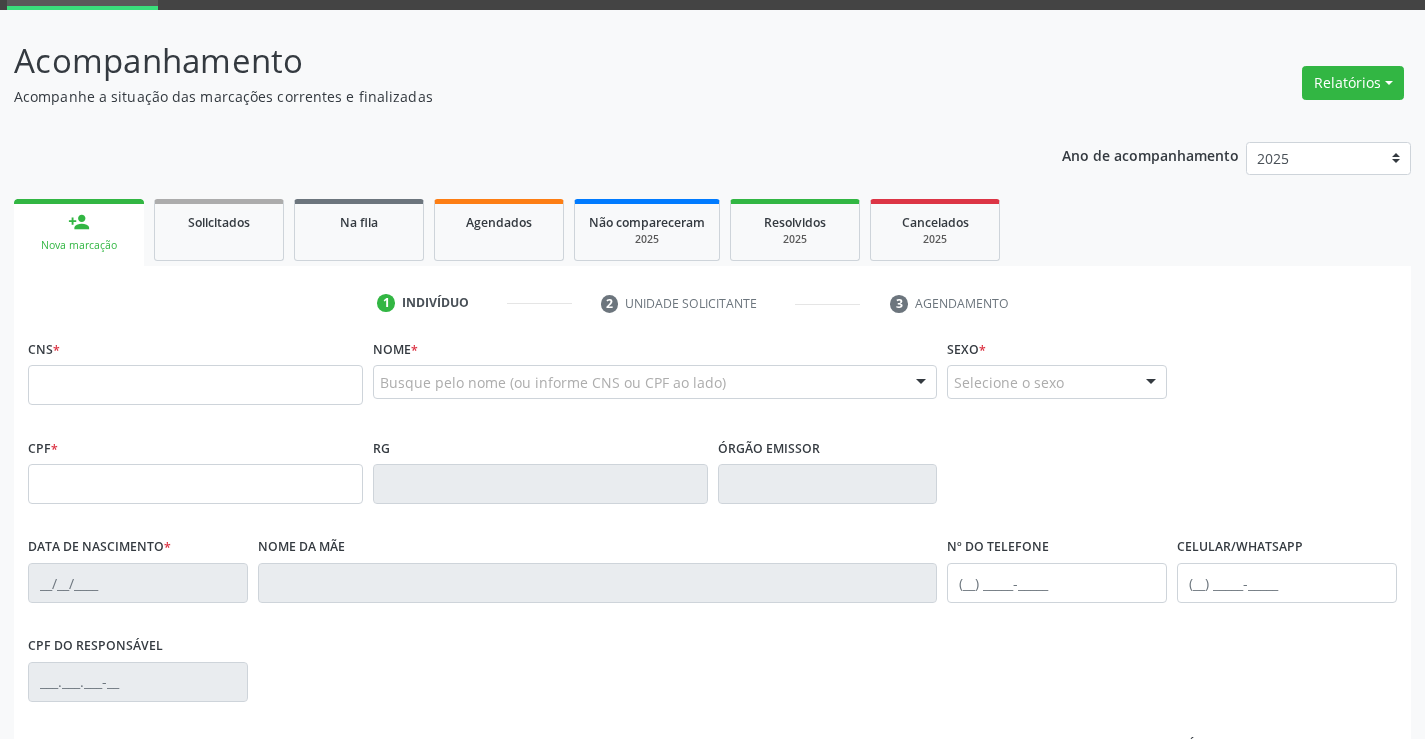 click on "CNS
*" at bounding box center [195, 369] 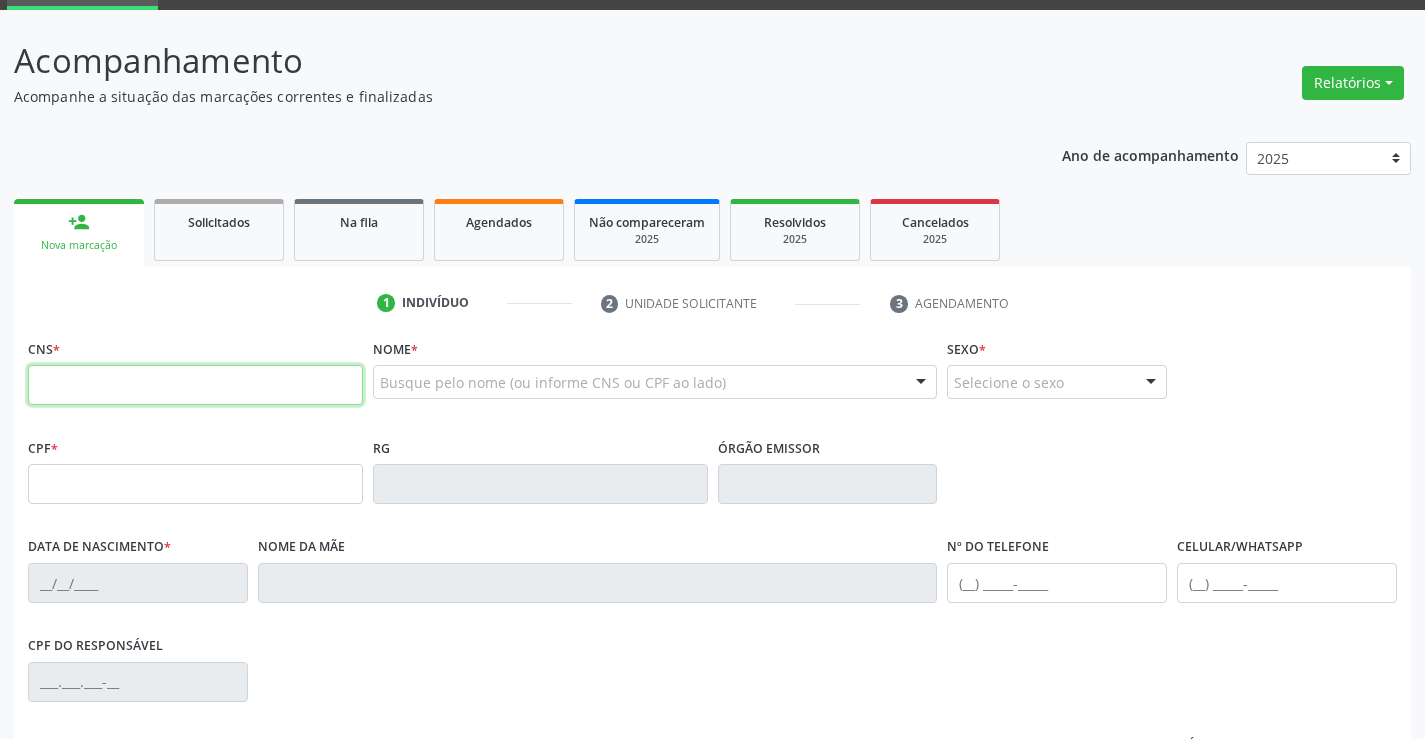 click at bounding box center [195, 385] 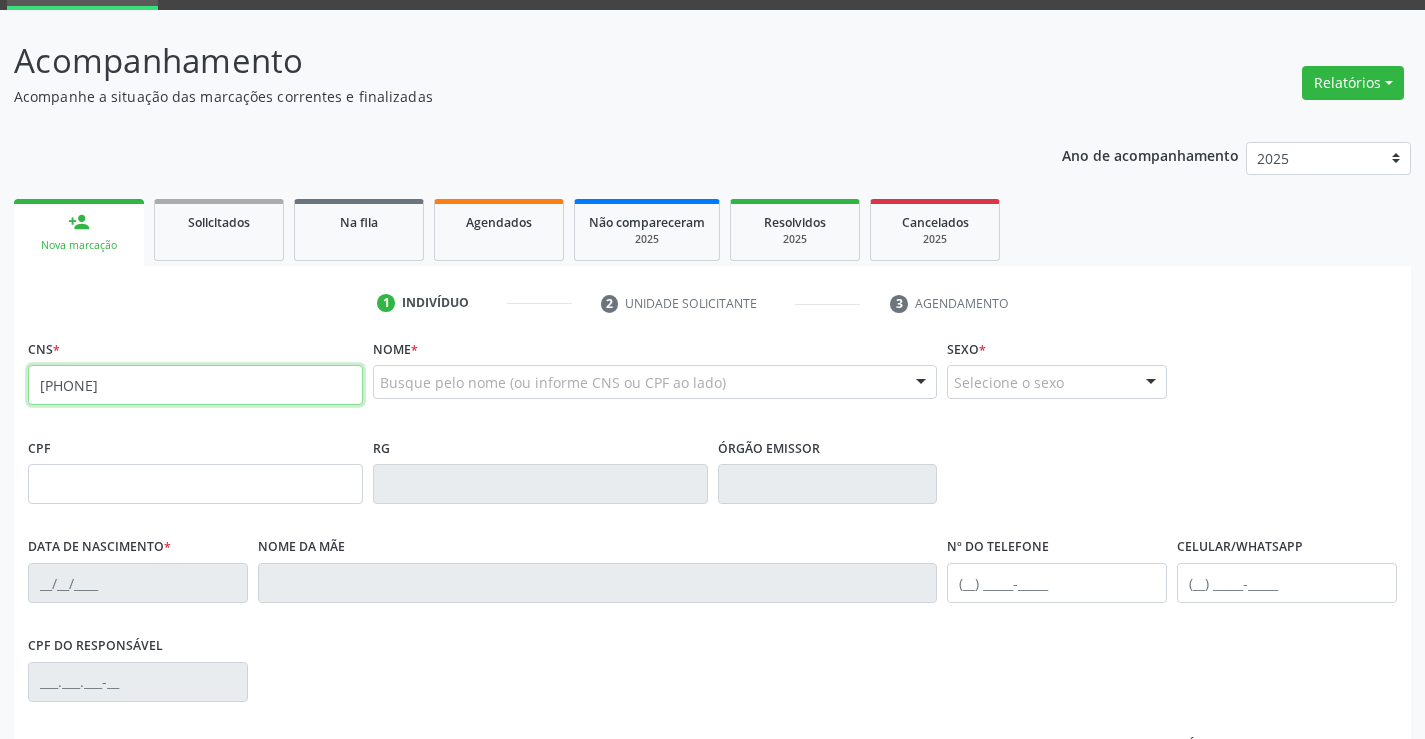 type on "700 0024 9868 4209" 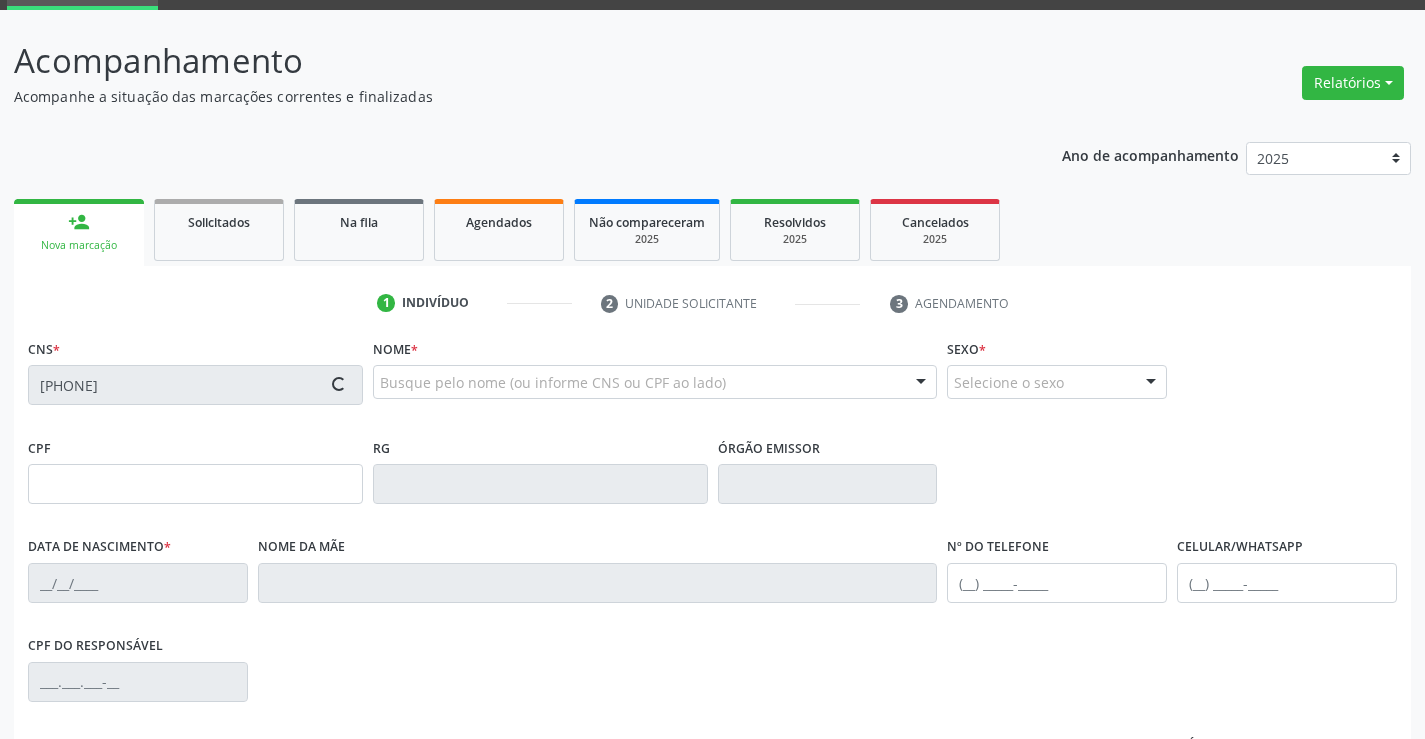 type on "0334575737" 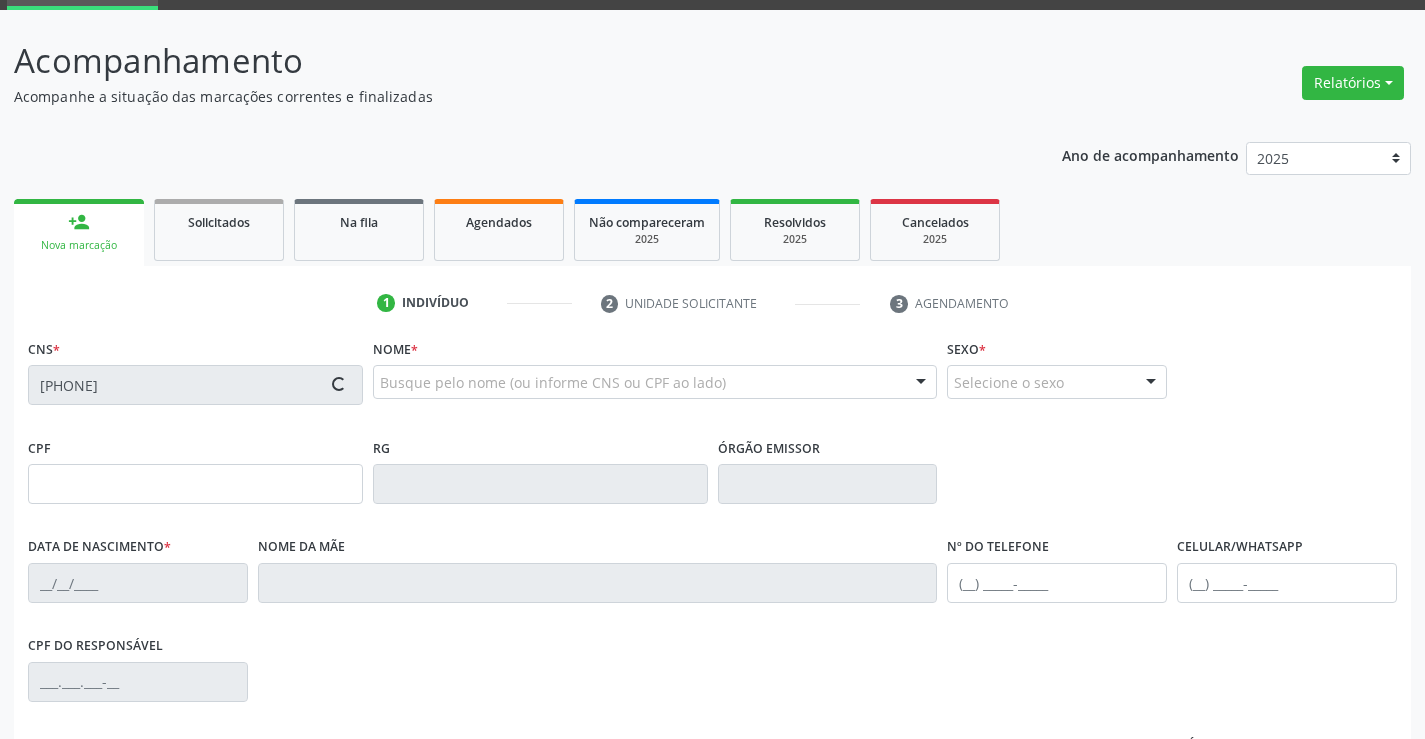 type on "21/04/1957" 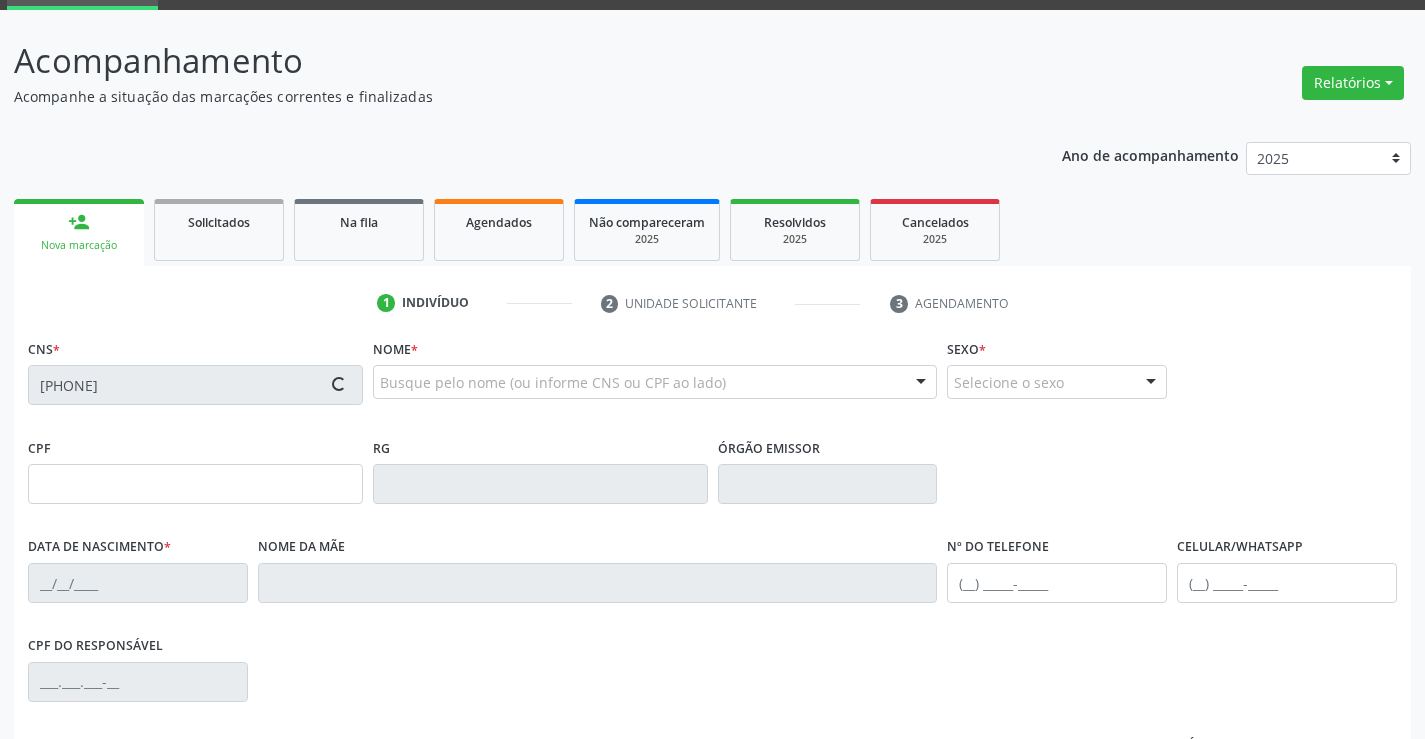 type on "(74) 3645-2921" 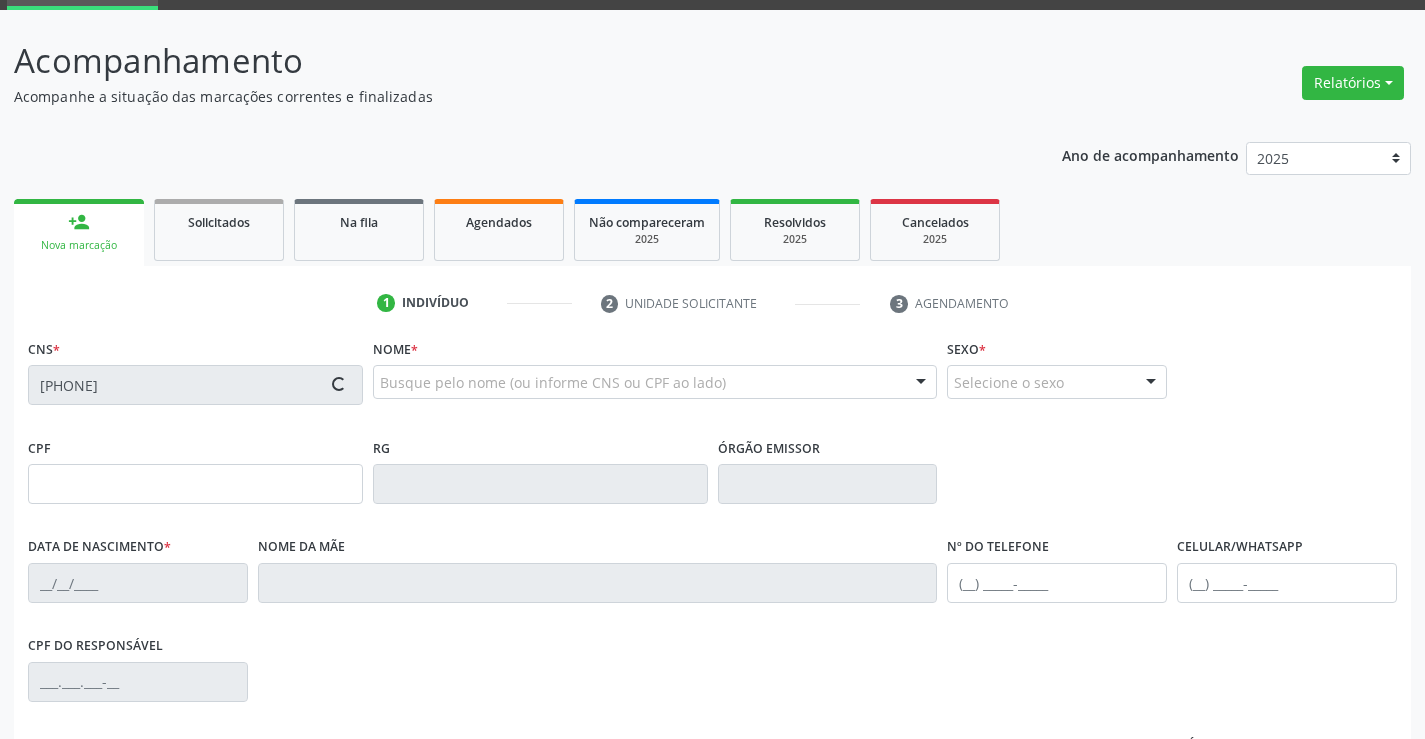type on "(74) 3645-2921" 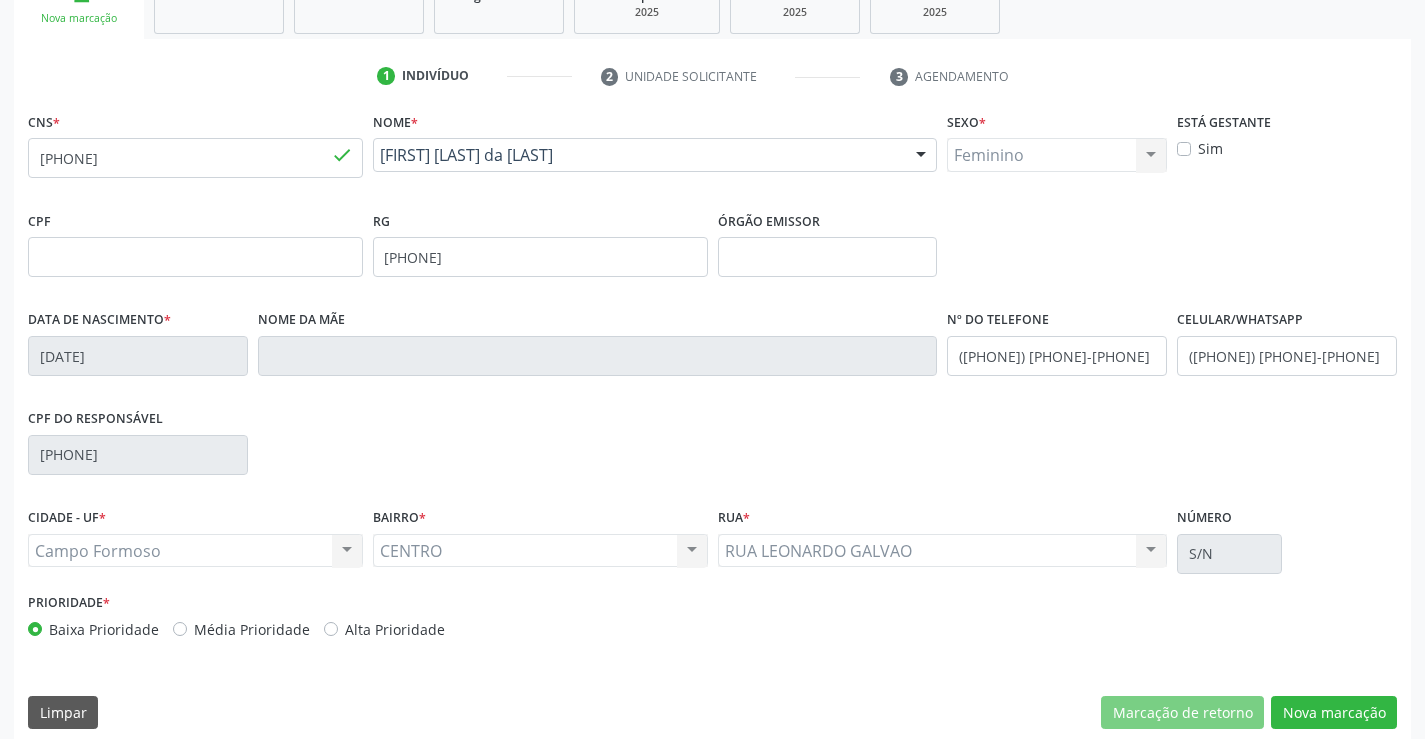 scroll, scrollTop: 345, scrollLeft: 0, axis: vertical 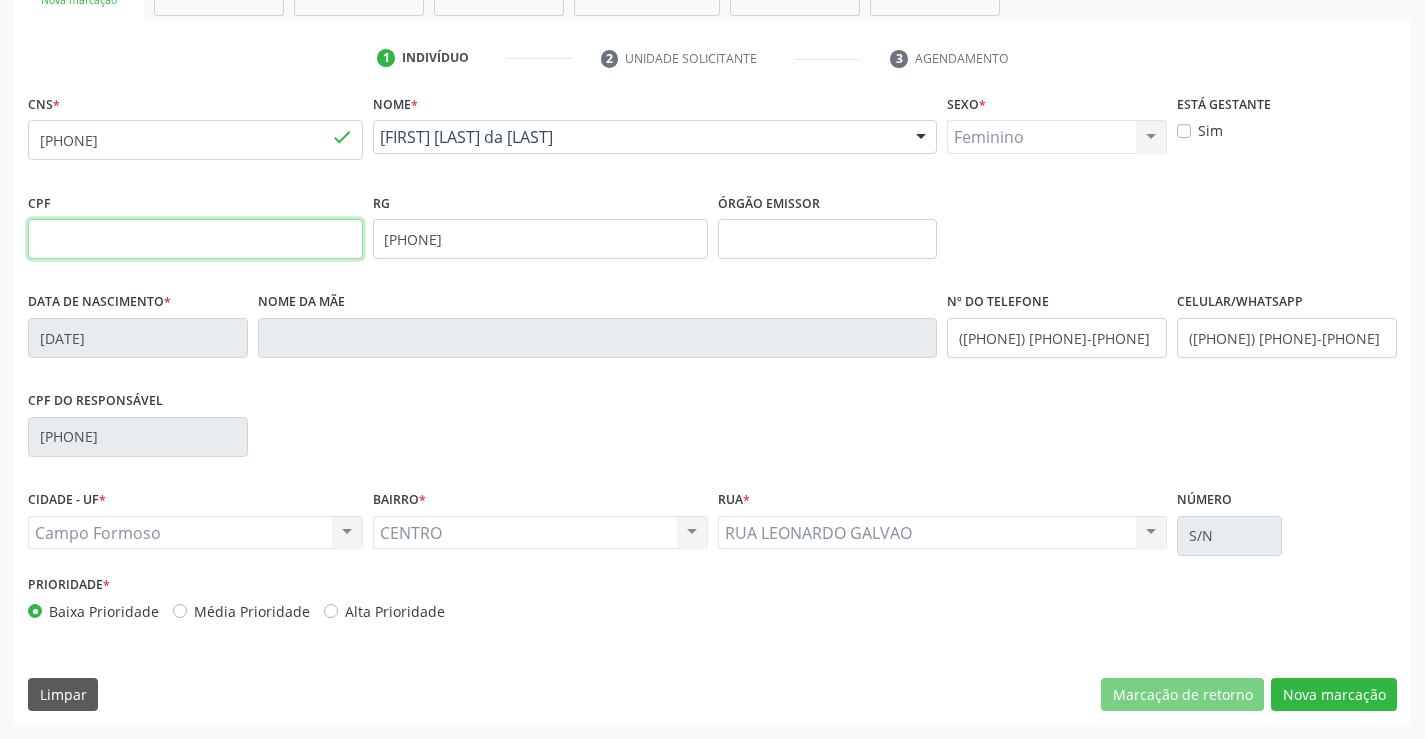 click at bounding box center (195, 239) 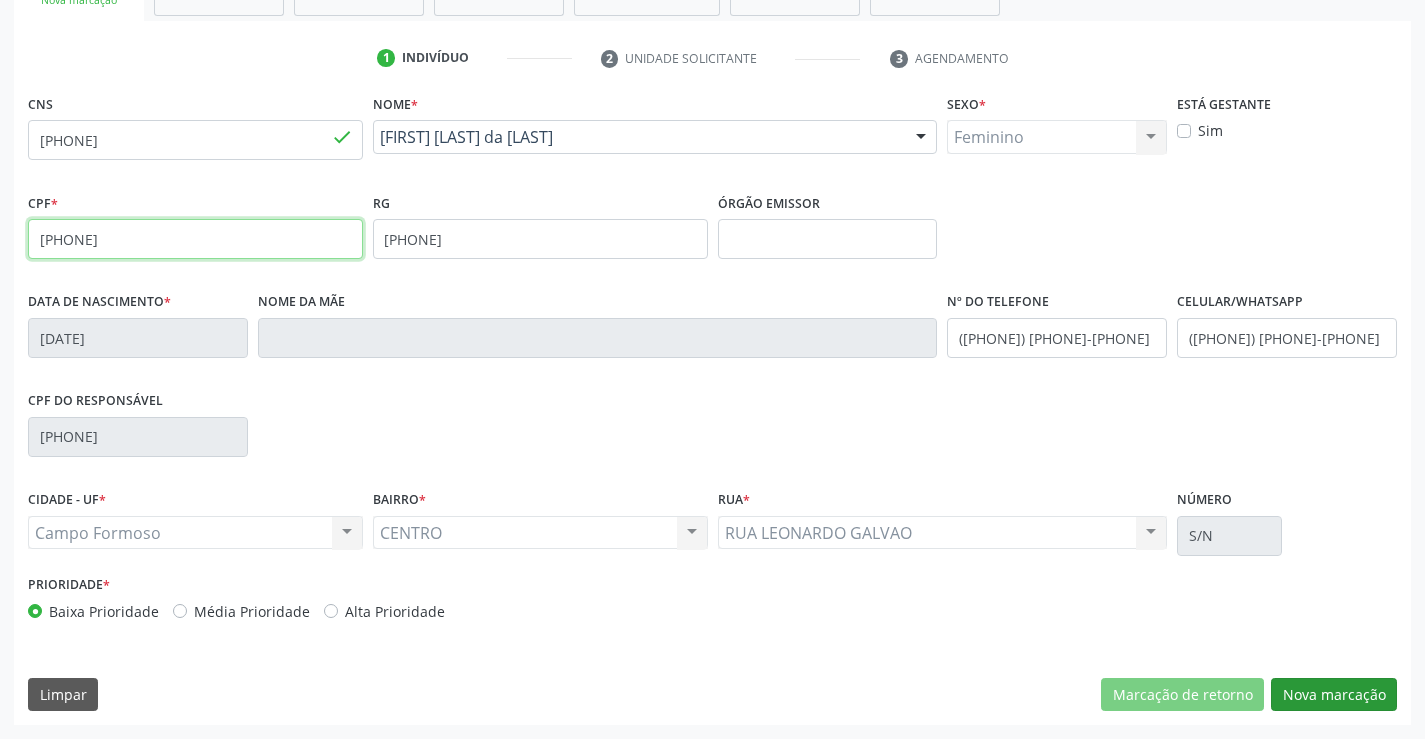type on "328.634.545-87" 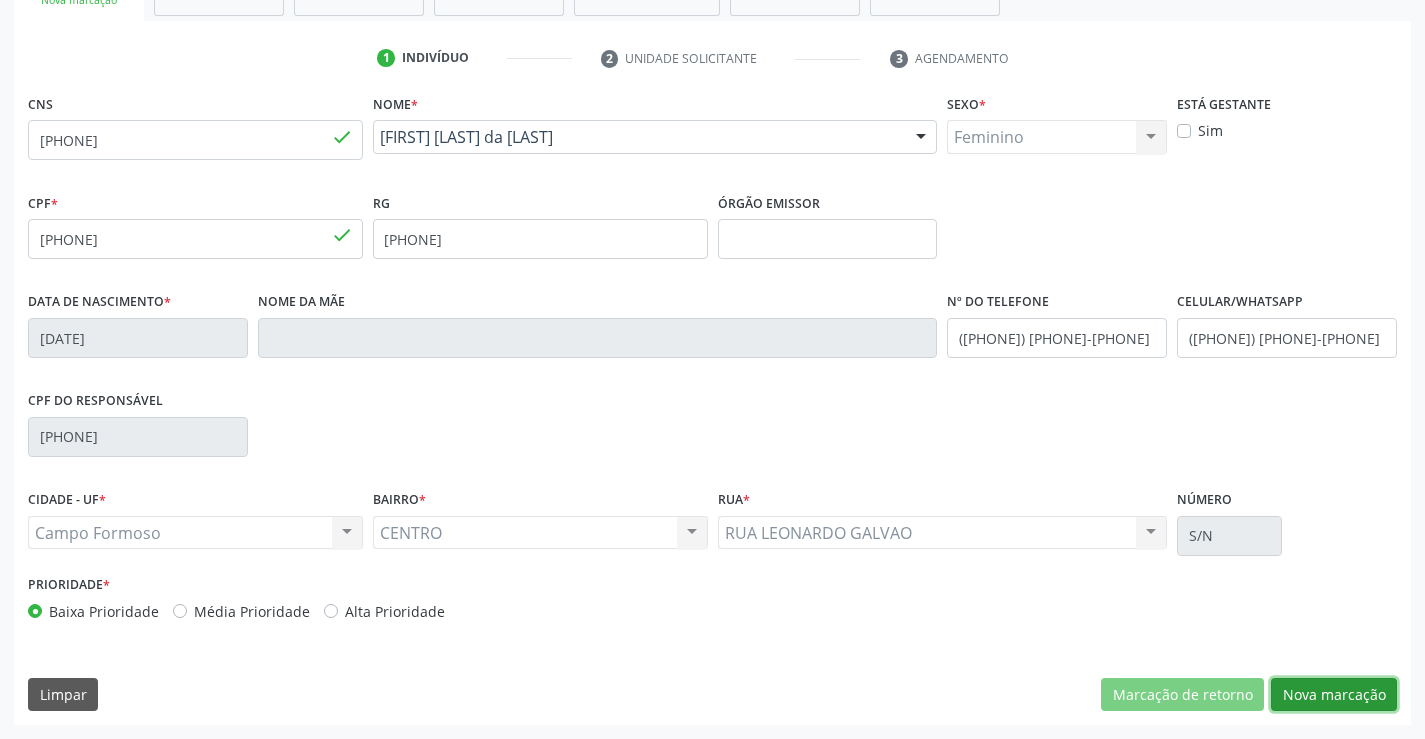 click on "Nova marcação" at bounding box center (1334, 695) 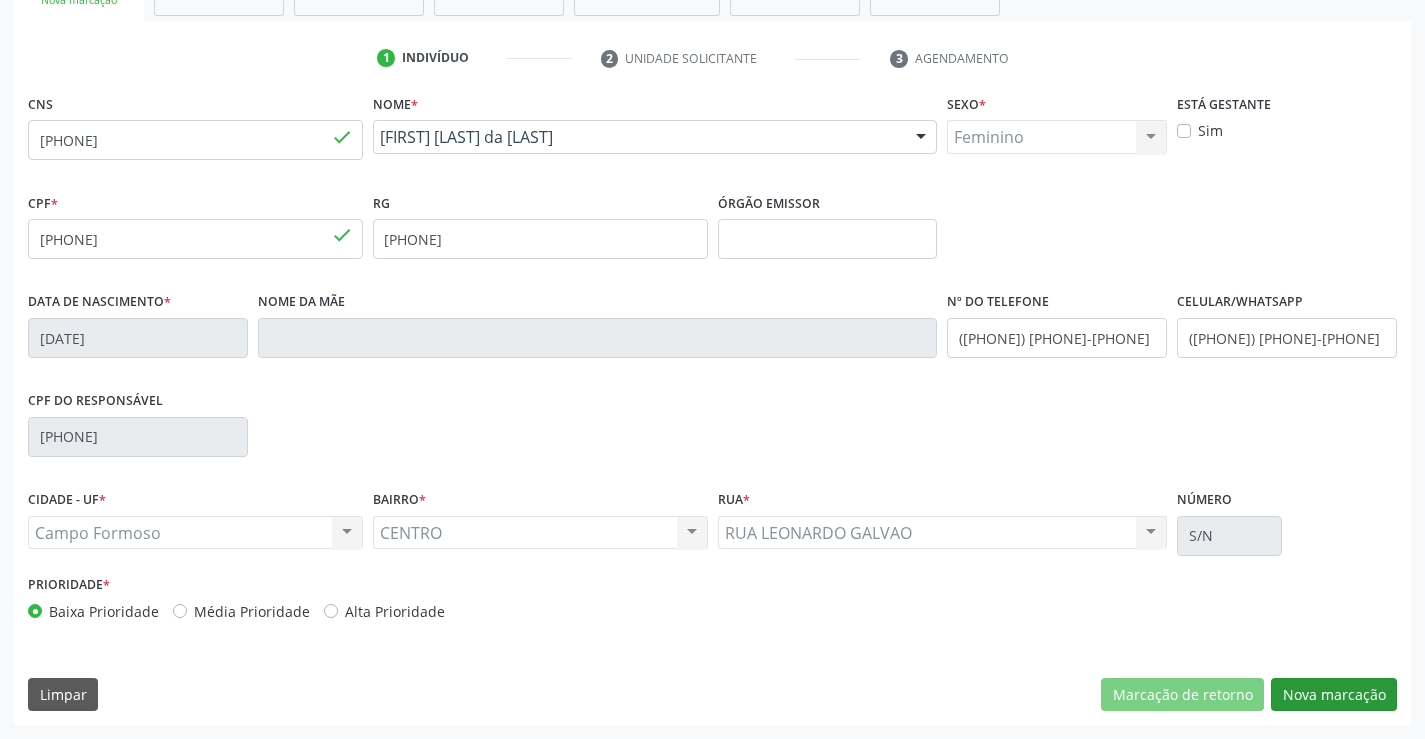 scroll, scrollTop: 167, scrollLeft: 0, axis: vertical 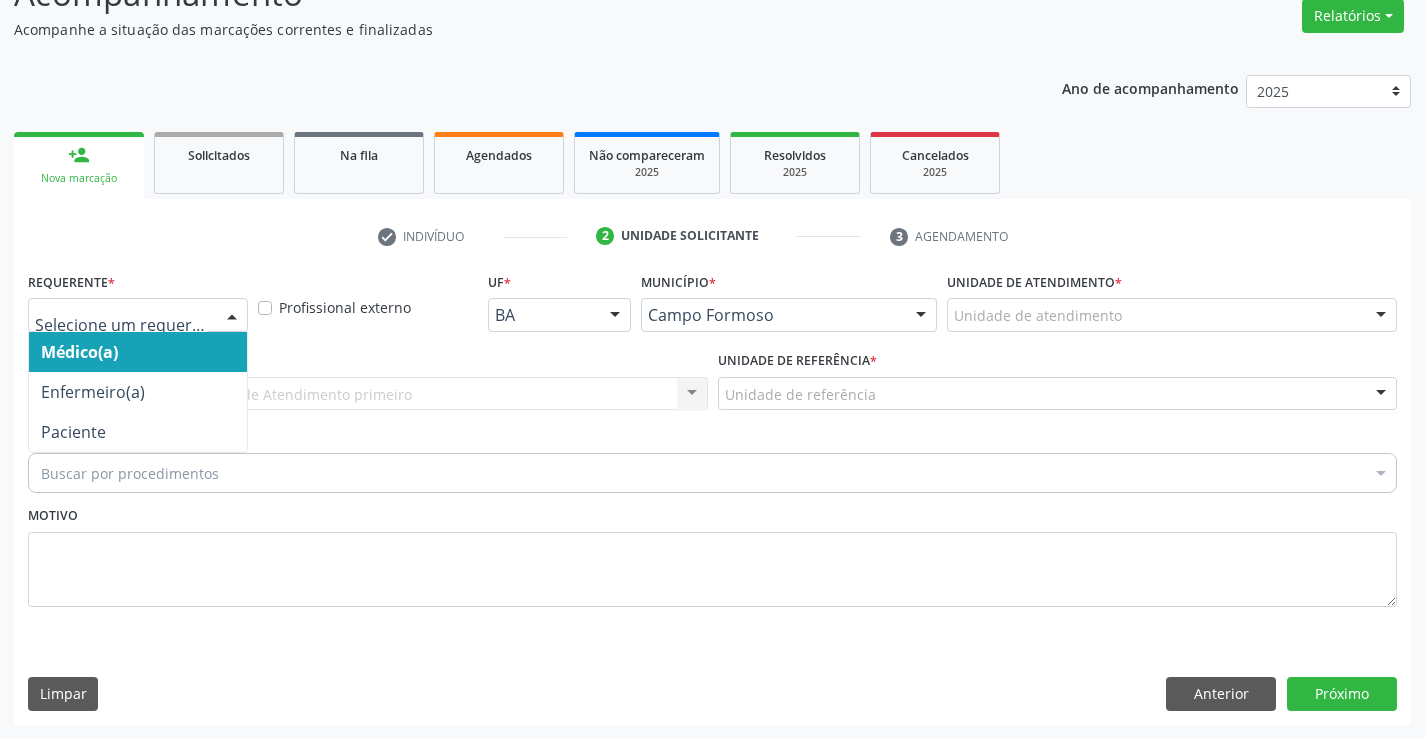 click at bounding box center (232, 316) 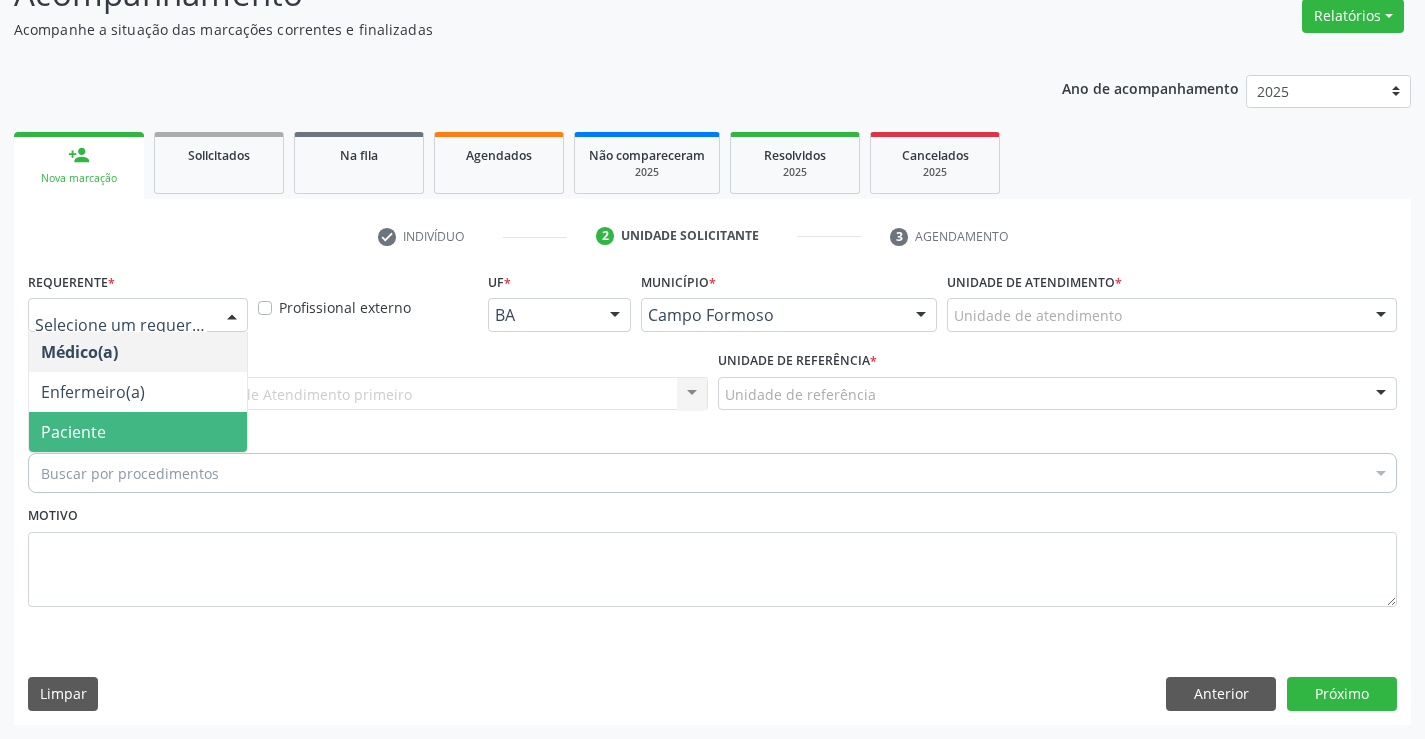 click on "Paciente" at bounding box center (138, 432) 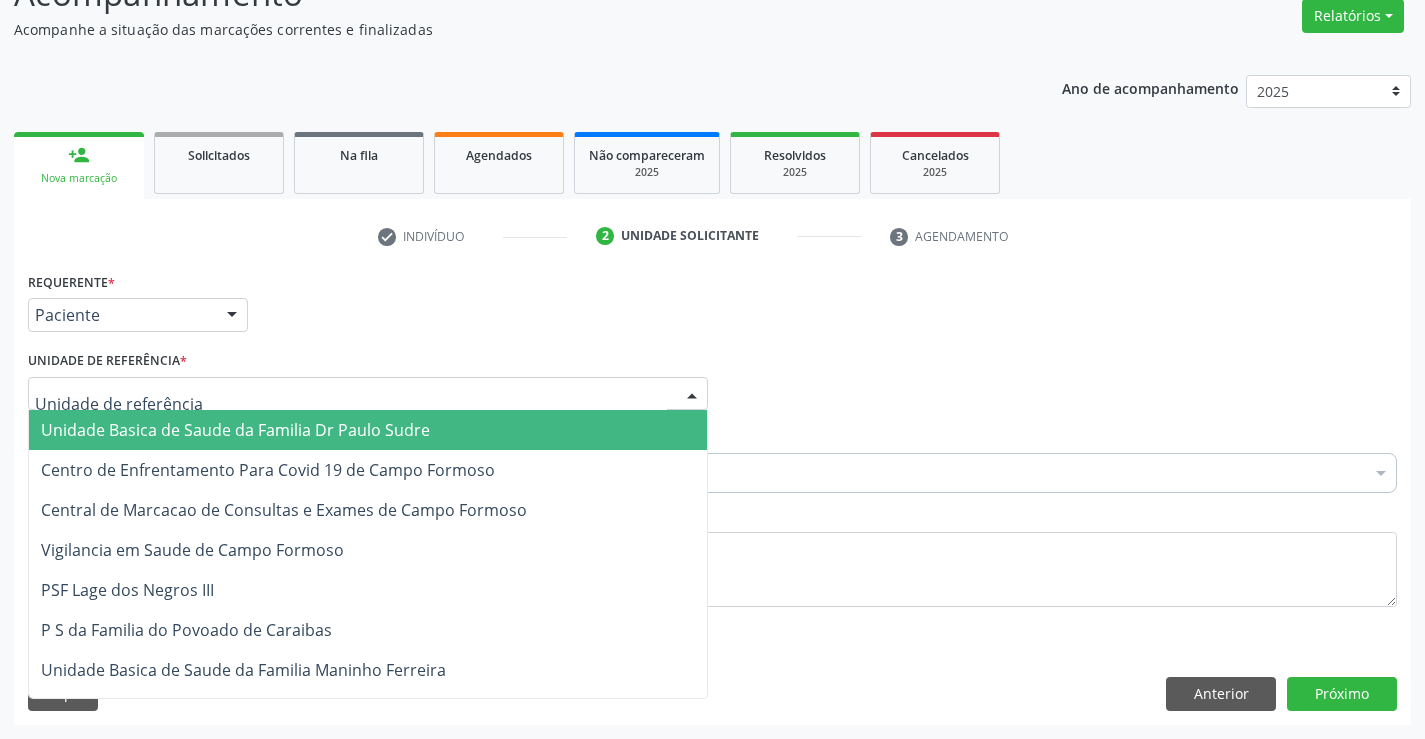 click at bounding box center [368, 394] 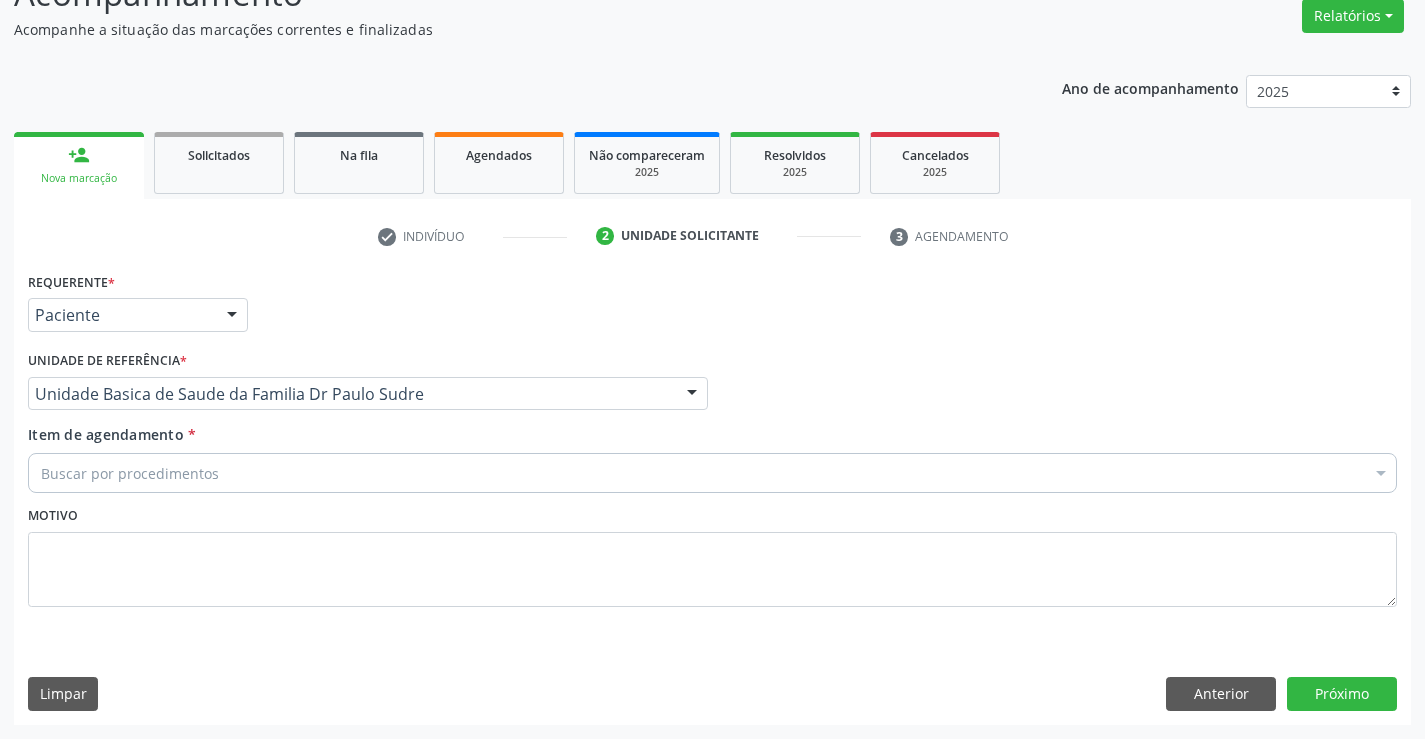 click on "Buscar por procedimentos" at bounding box center (712, 473) 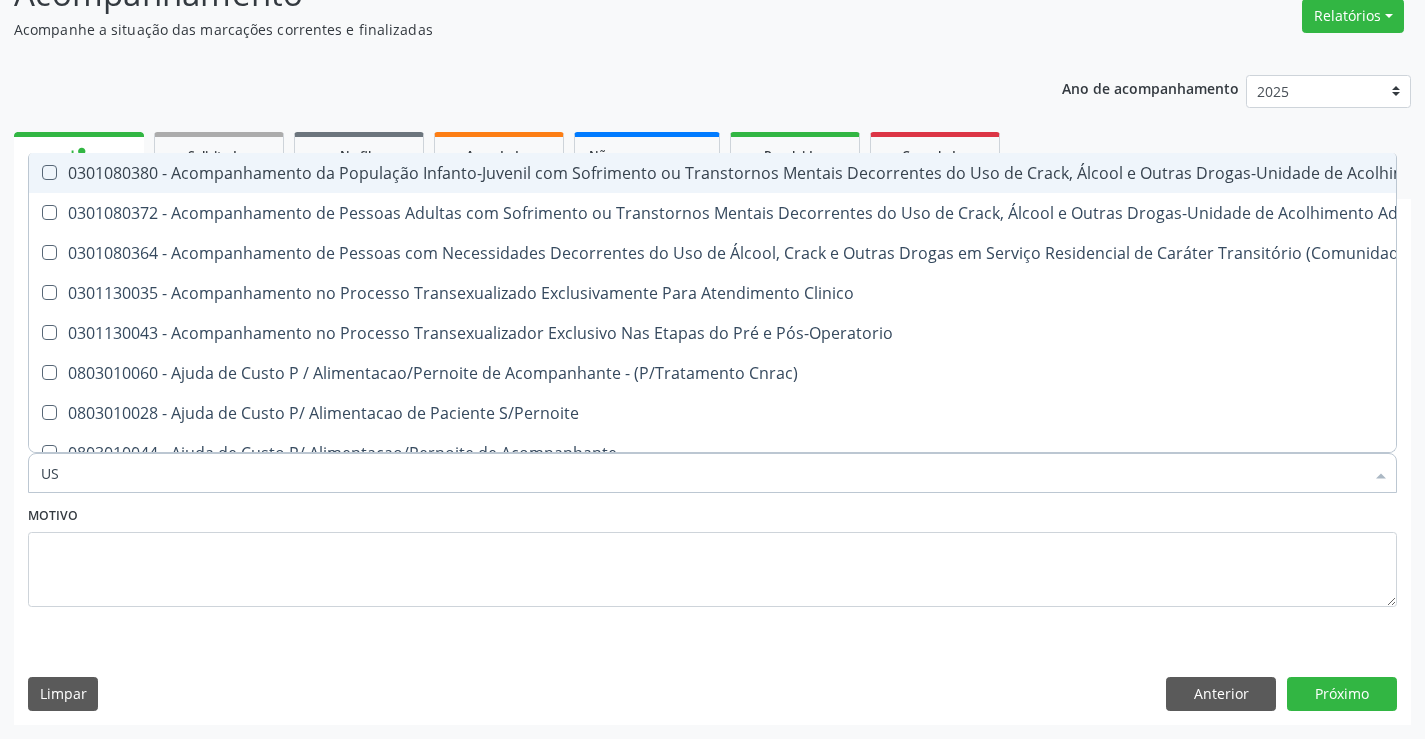 type on "USG" 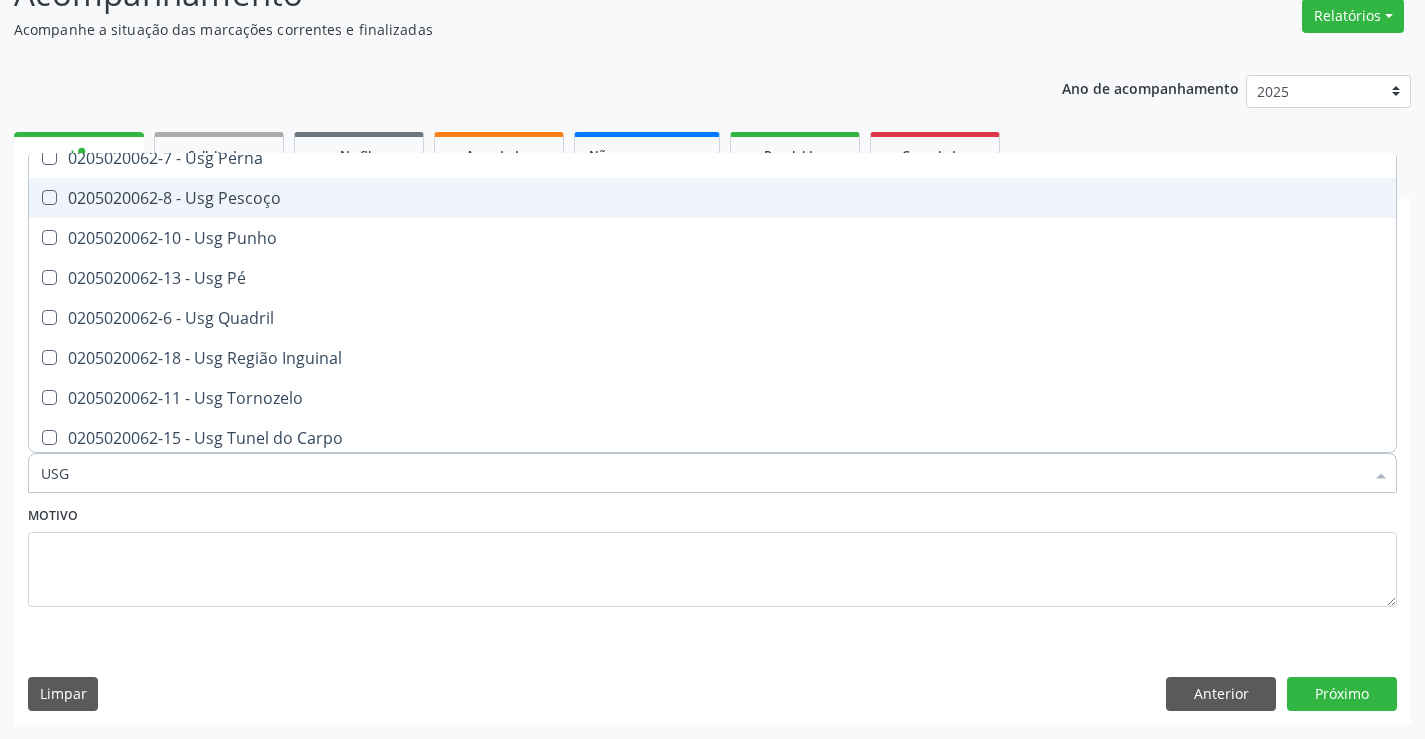 scroll, scrollTop: 461, scrollLeft: 0, axis: vertical 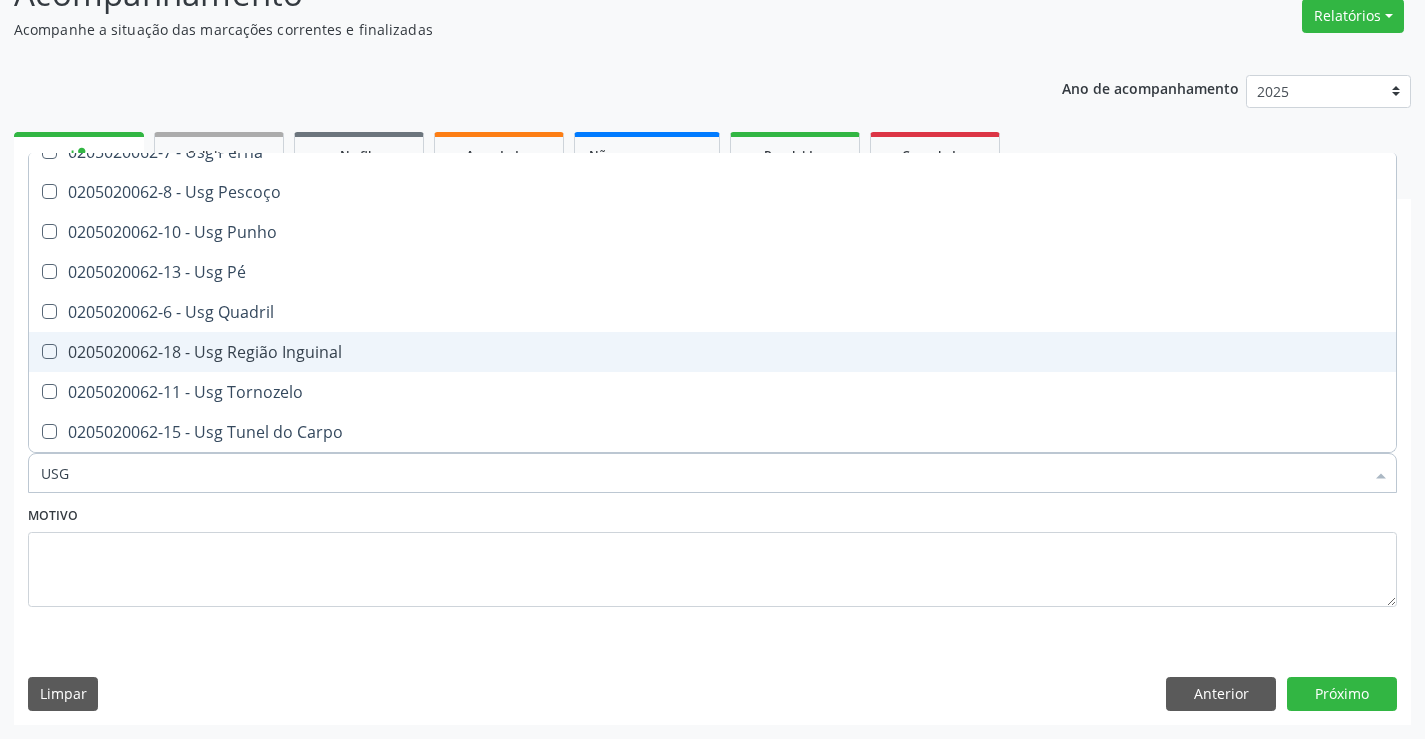 click on "0205020062-18 - Usg Região Inguinal" at bounding box center [712, 352] 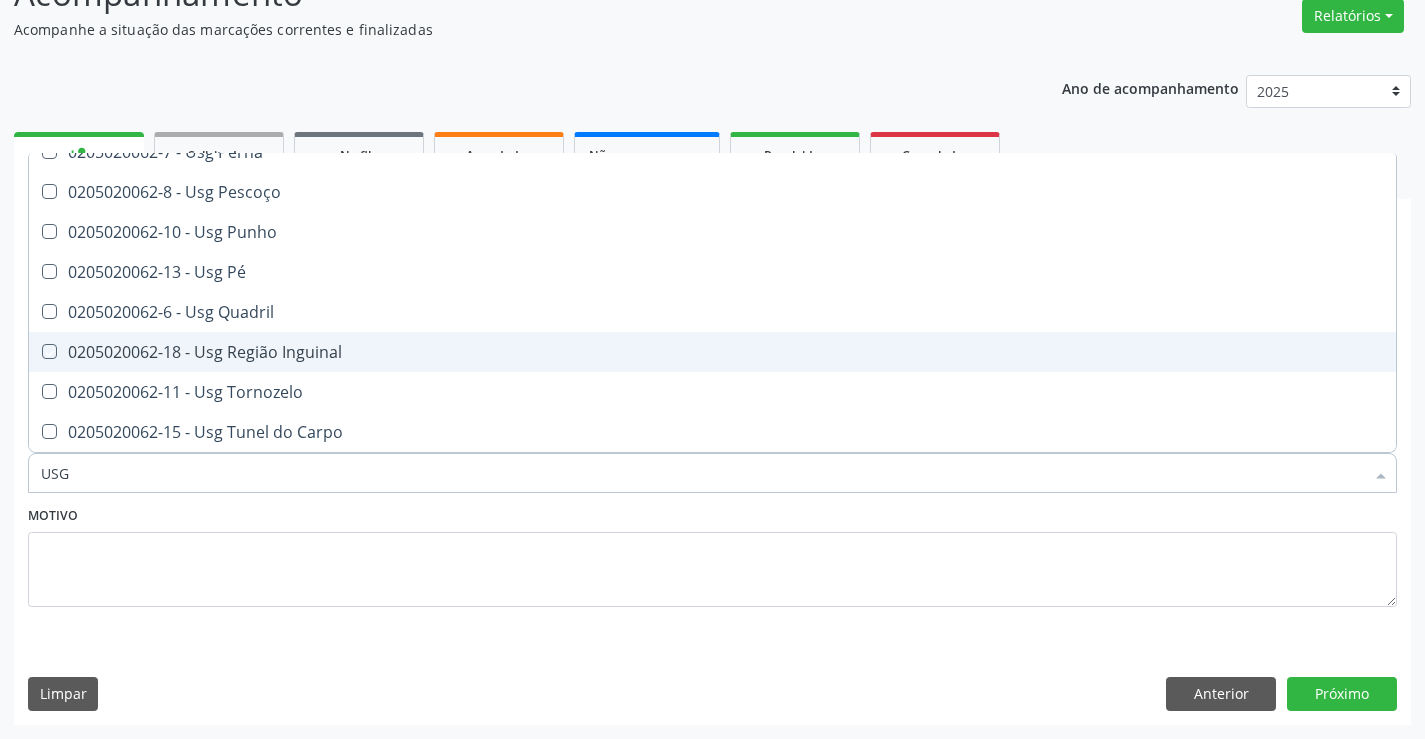checkbox on "true" 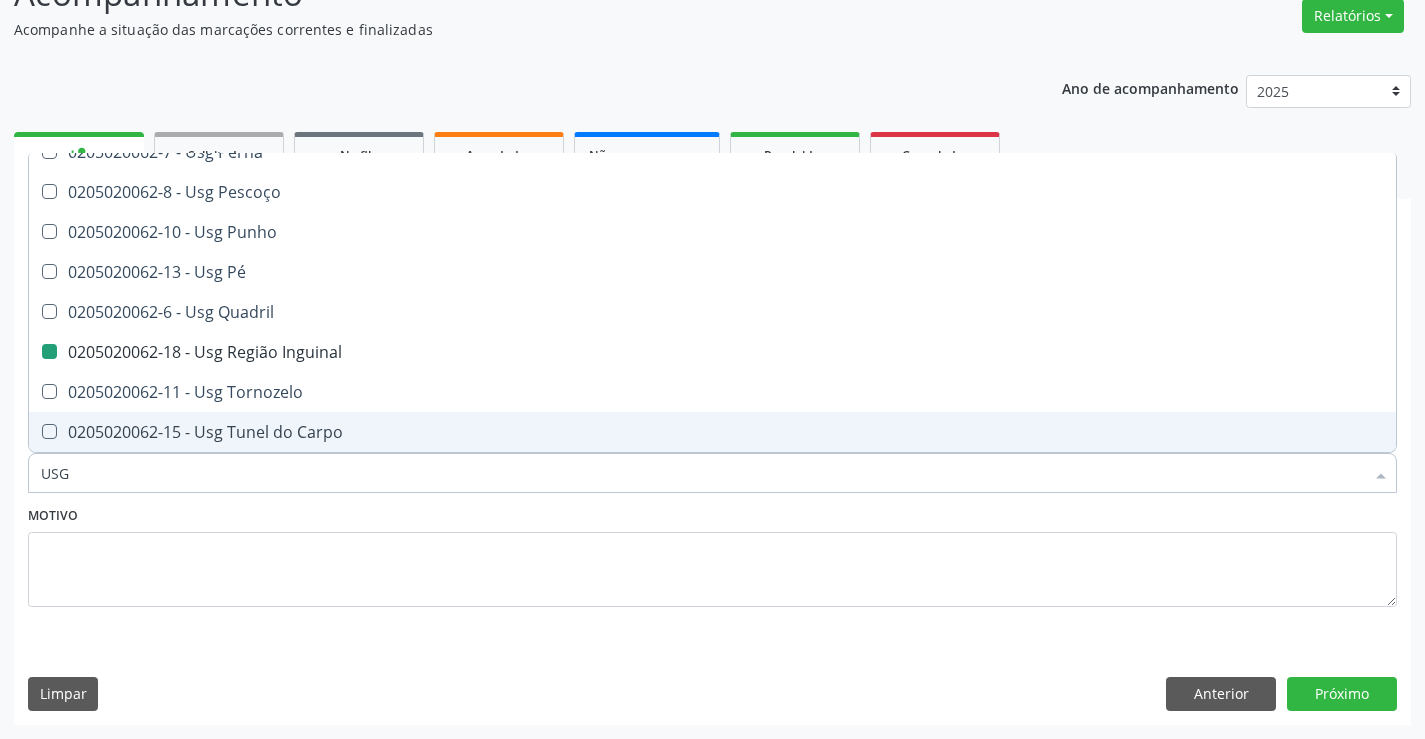 click on "Motivo" at bounding box center (712, 554) 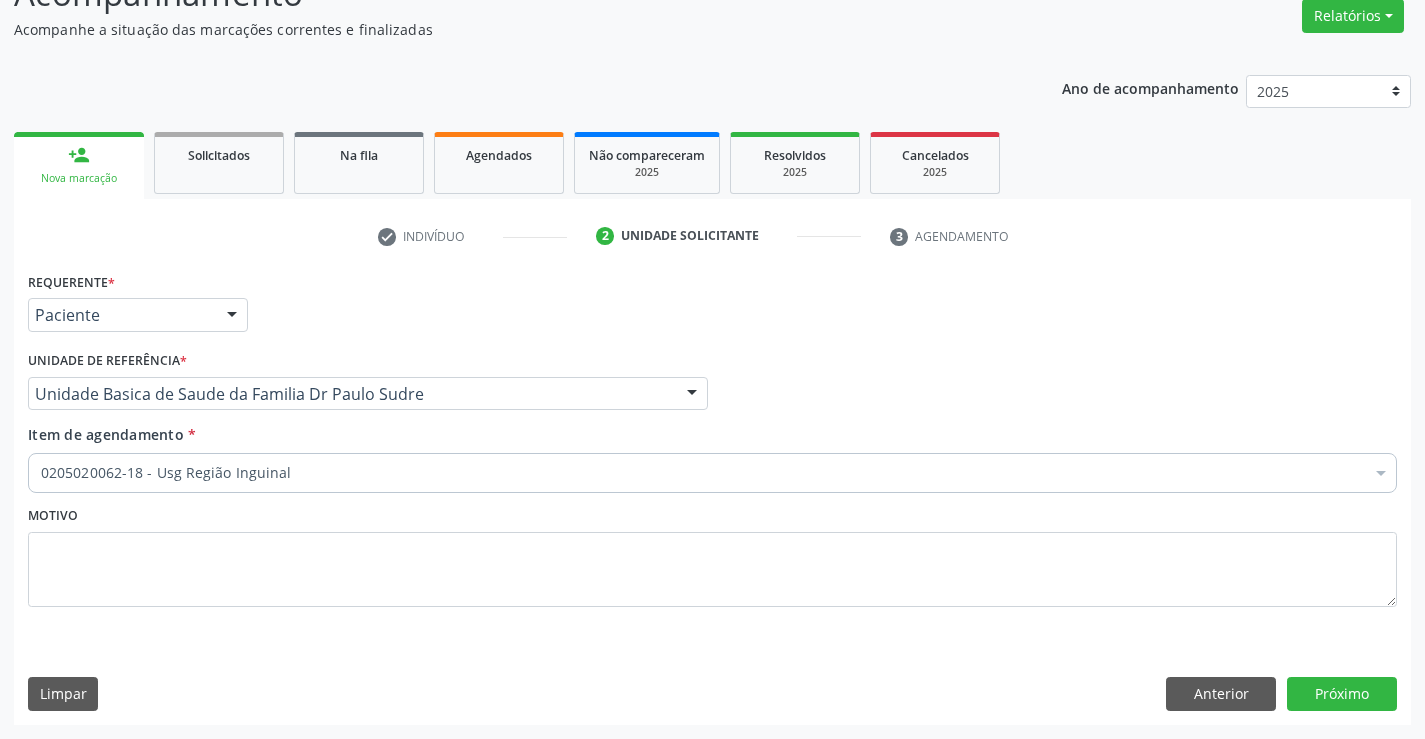 scroll, scrollTop: 0, scrollLeft: 0, axis: both 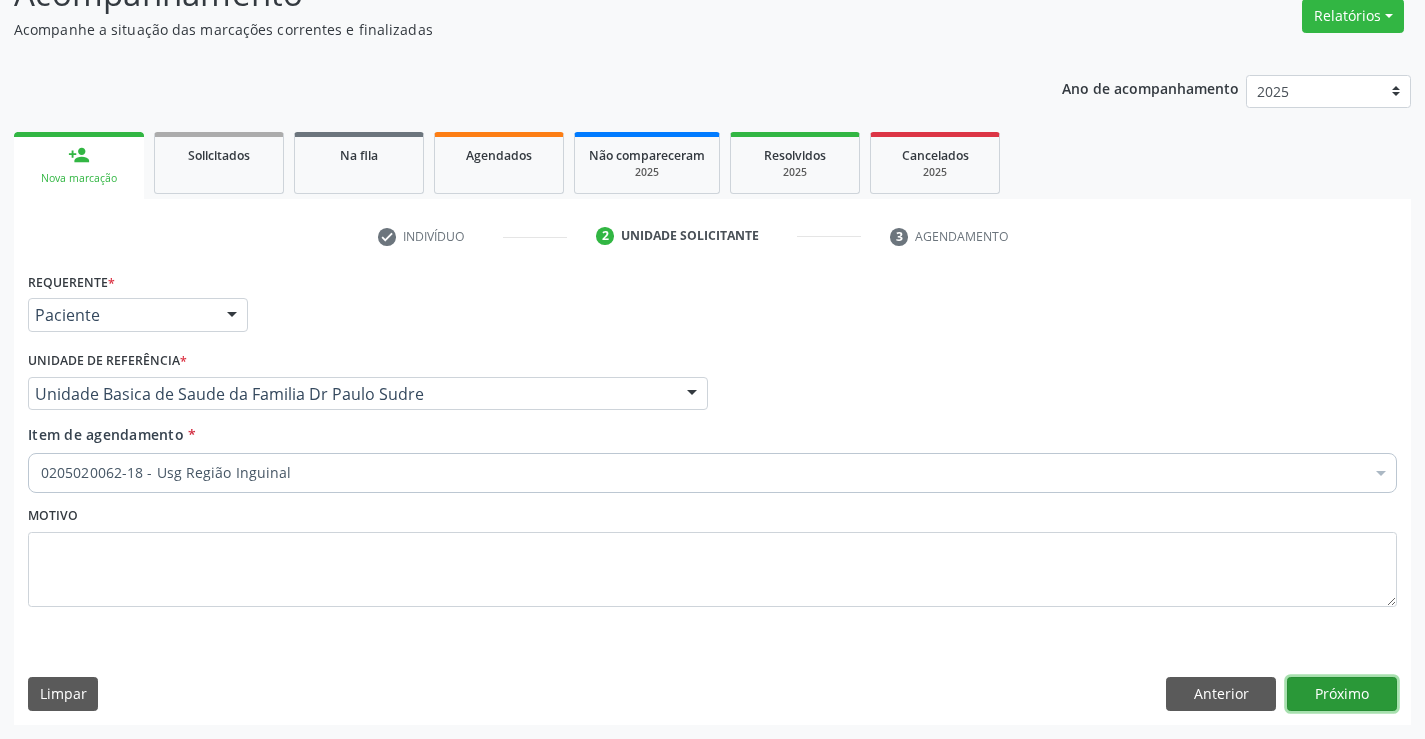 click on "Próximo" at bounding box center (1342, 694) 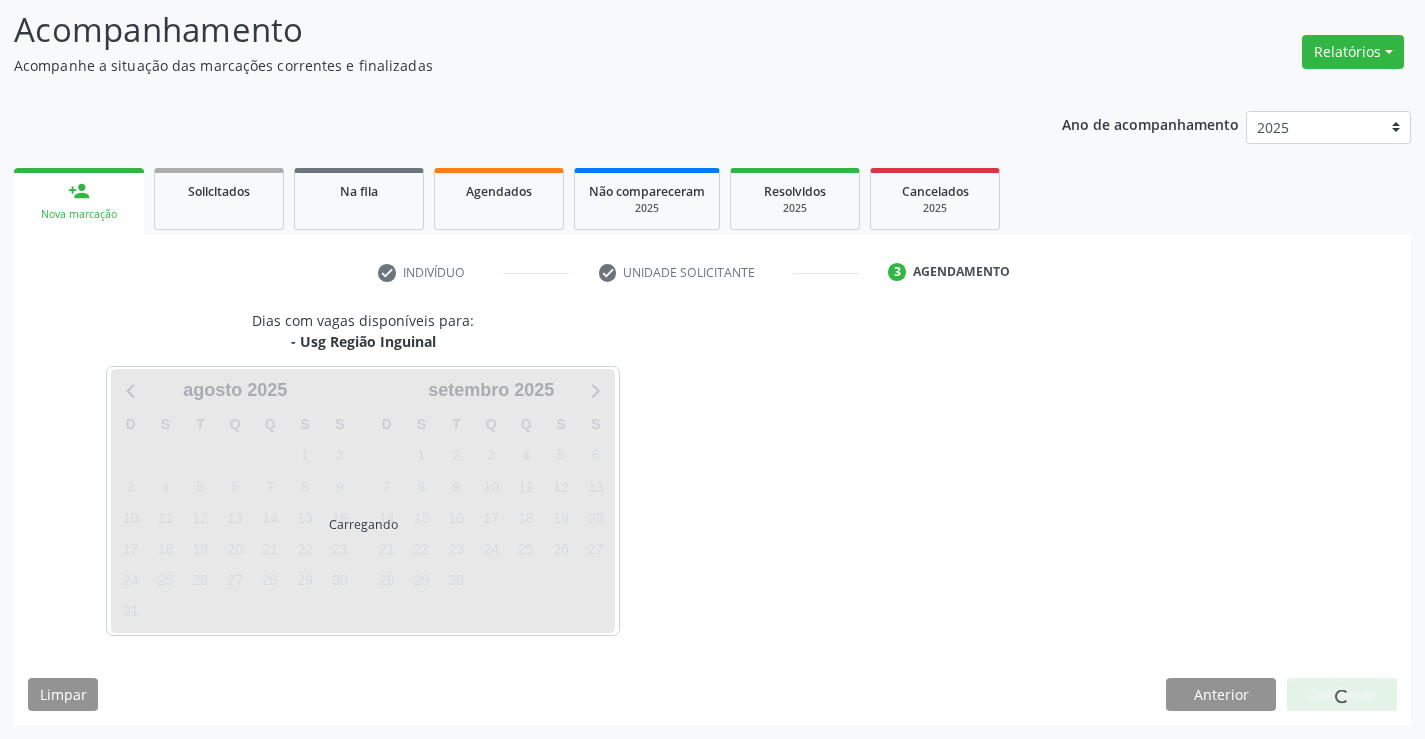 scroll, scrollTop: 131, scrollLeft: 0, axis: vertical 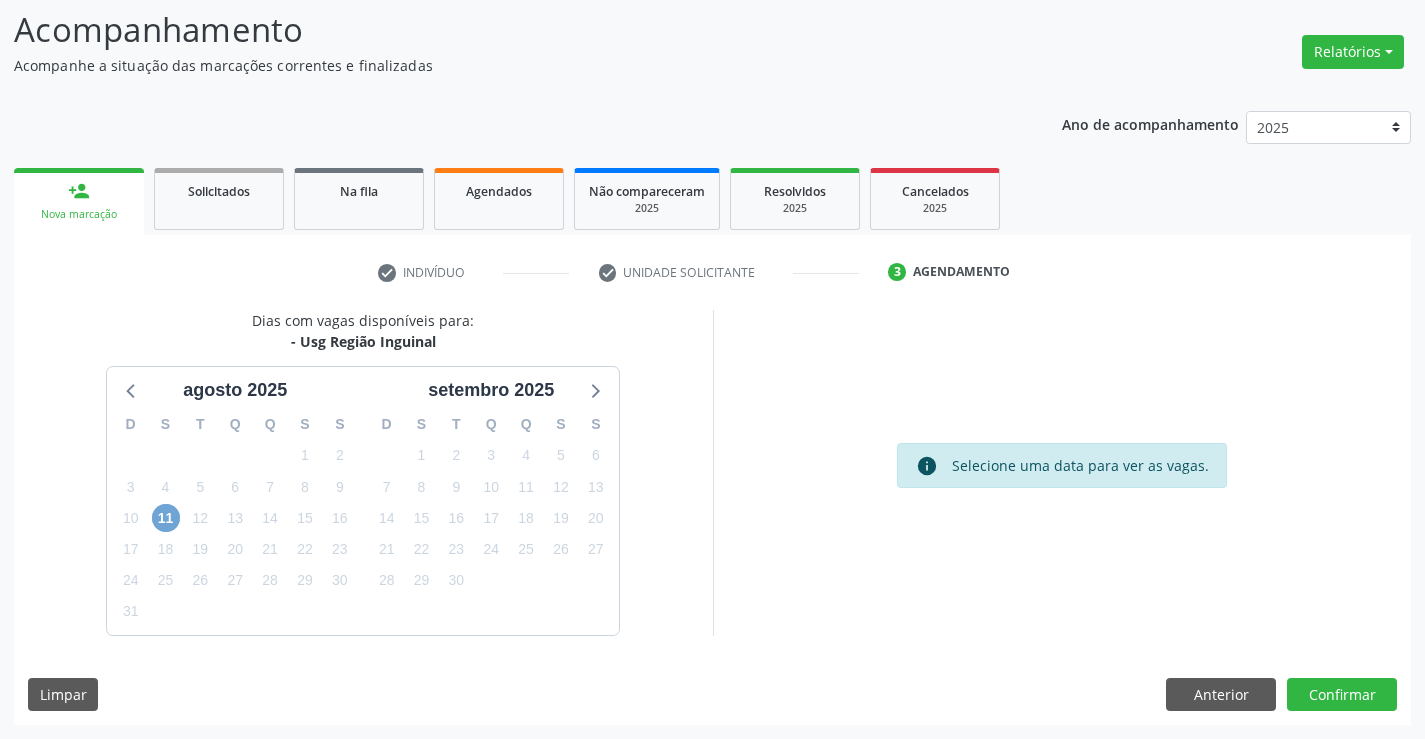 click on "11" at bounding box center (166, 518) 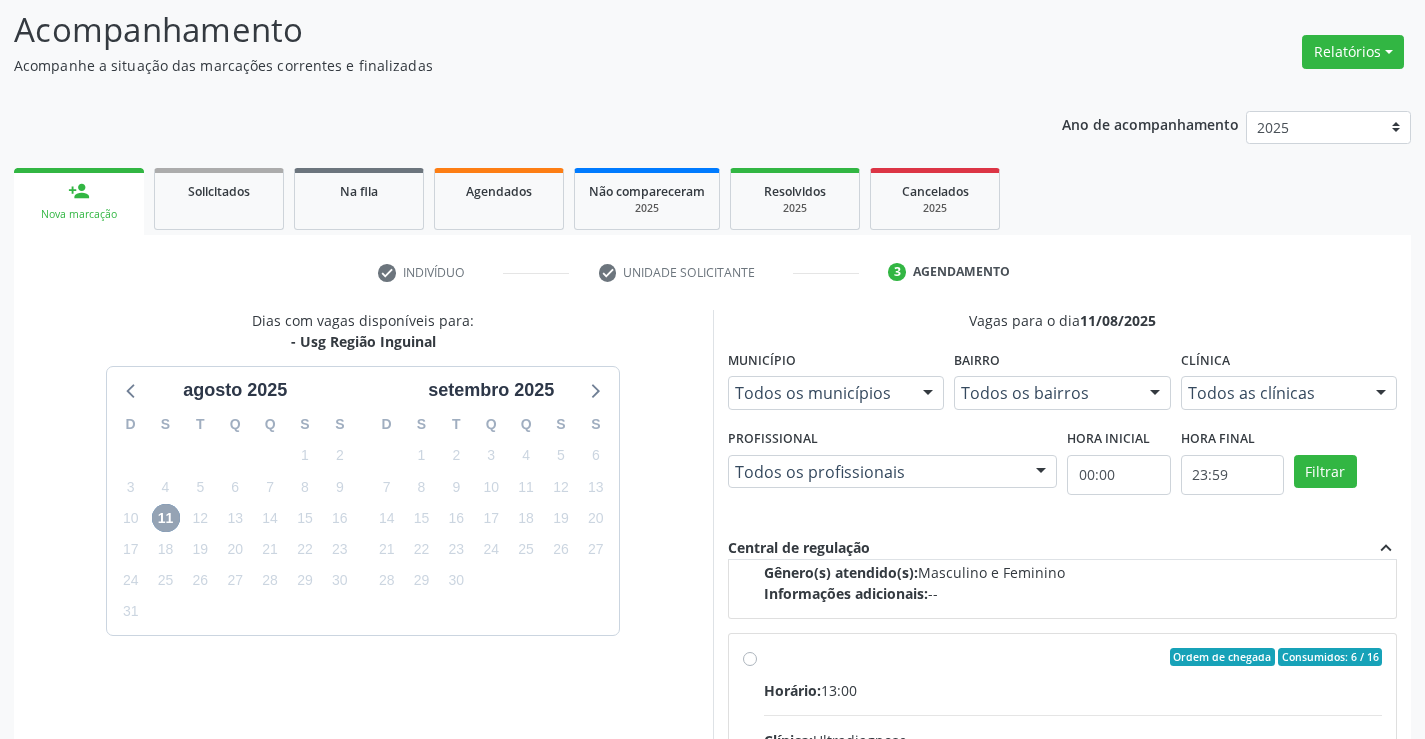 scroll, scrollTop: 666, scrollLeft: 0, axis: vertical 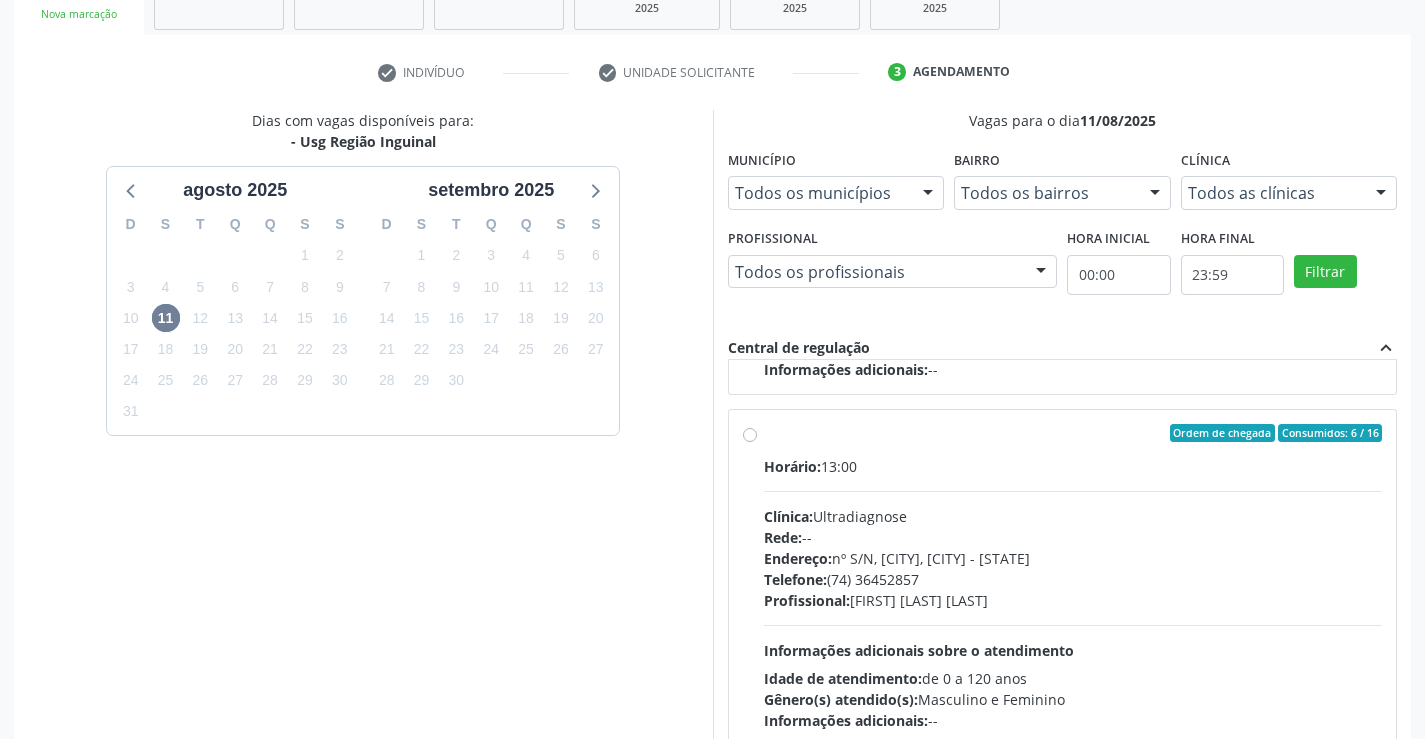 click on "Ordem de chegada
Consumidos: 6 / 16
Horário:   13:00
Clínica:  Ultradiagnose
Rede:
--
Endereço:   nº S/N, Centro, Campo Formoso - BA
Telefone:   (74) 36452857
Profissional:
Alciole Mendes Muritiba
Informações adicionais sobre o atendimento
Idade de atendimento:
de 0 a 120 anos
Gênero(s) atendido(s):
Masculino e Feminino
Informações adicionais:
--" at bounding box center [1073, 577] 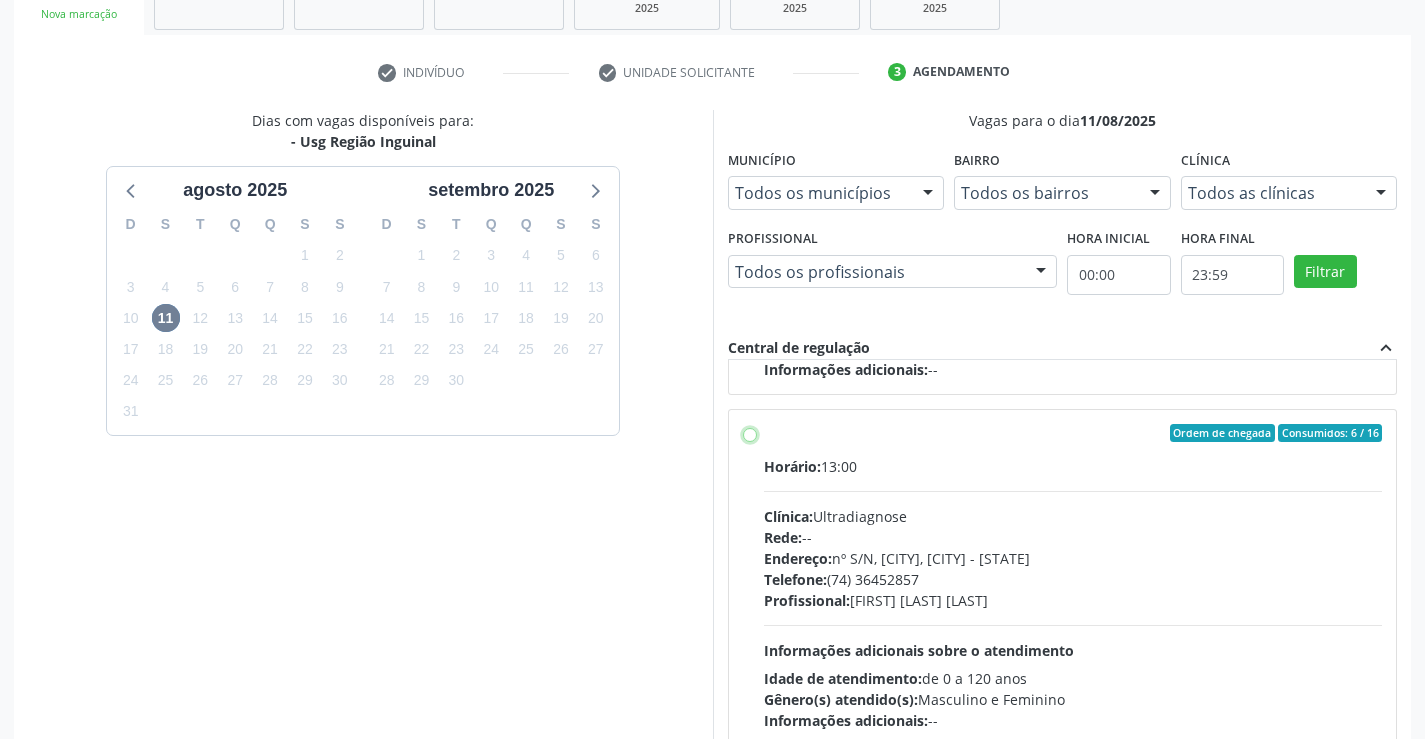 click on "Ordem de chegada
Consumidos: 6 / 16
Horário:   13:00
Clínica:  Ultradiagnose
Rede:
--
Endereço:   nº S/N, Centro, Campo Formoso - BA
Telefone:   (74) 36452857
Profissional:
Alciole Mendes Muritiba
Informações adicionais sobre o atendimento
Idade de atendimento:
de 0 a 120 anos
Gênero(s) atendido(s):
Masculino e Feminino
Informações adicionais:
--" at bounding box center [750, 433] 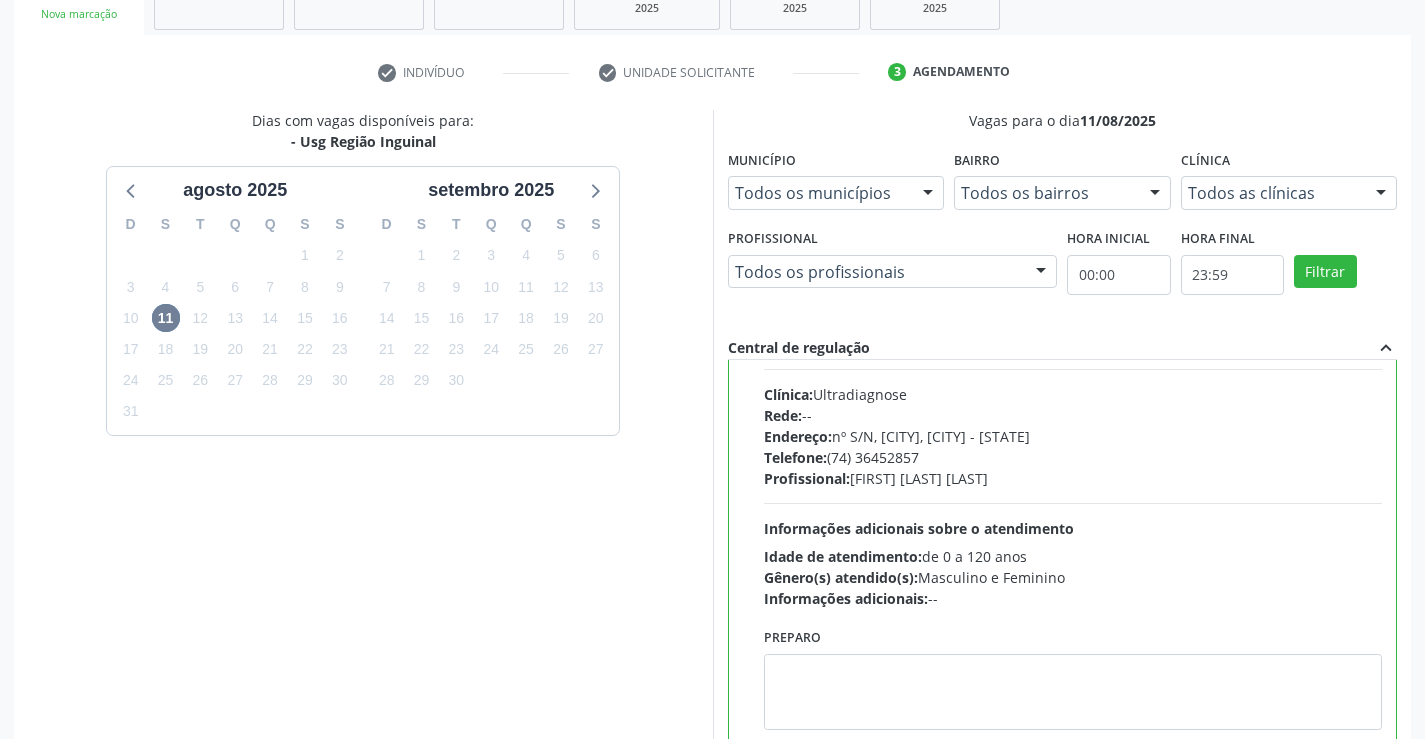 scroll, scrollTop: 800, scrollLeft: 0, axis: vertical 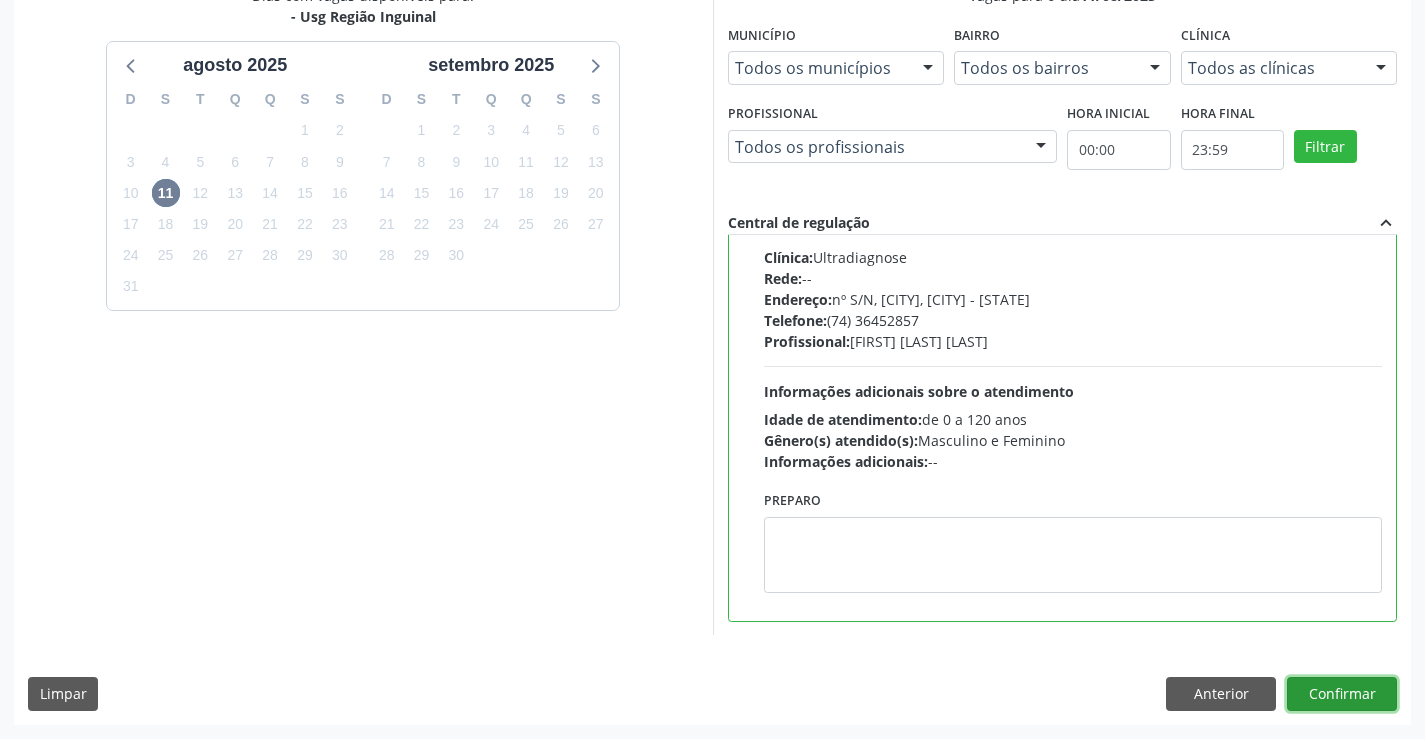 click on "Confirmar" at bounding box center [1342, 694] 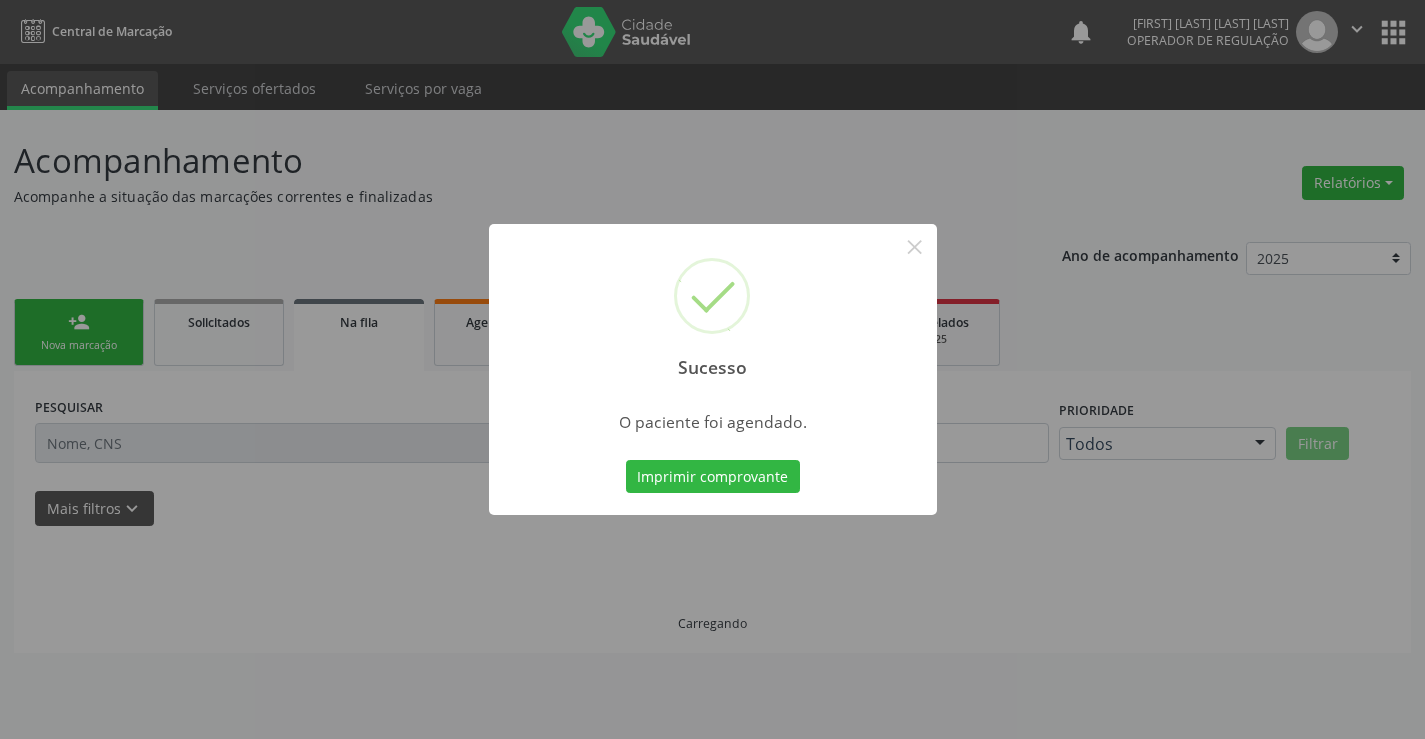scroll, scrollTop: 0, scrollLeft: 0, axis: both 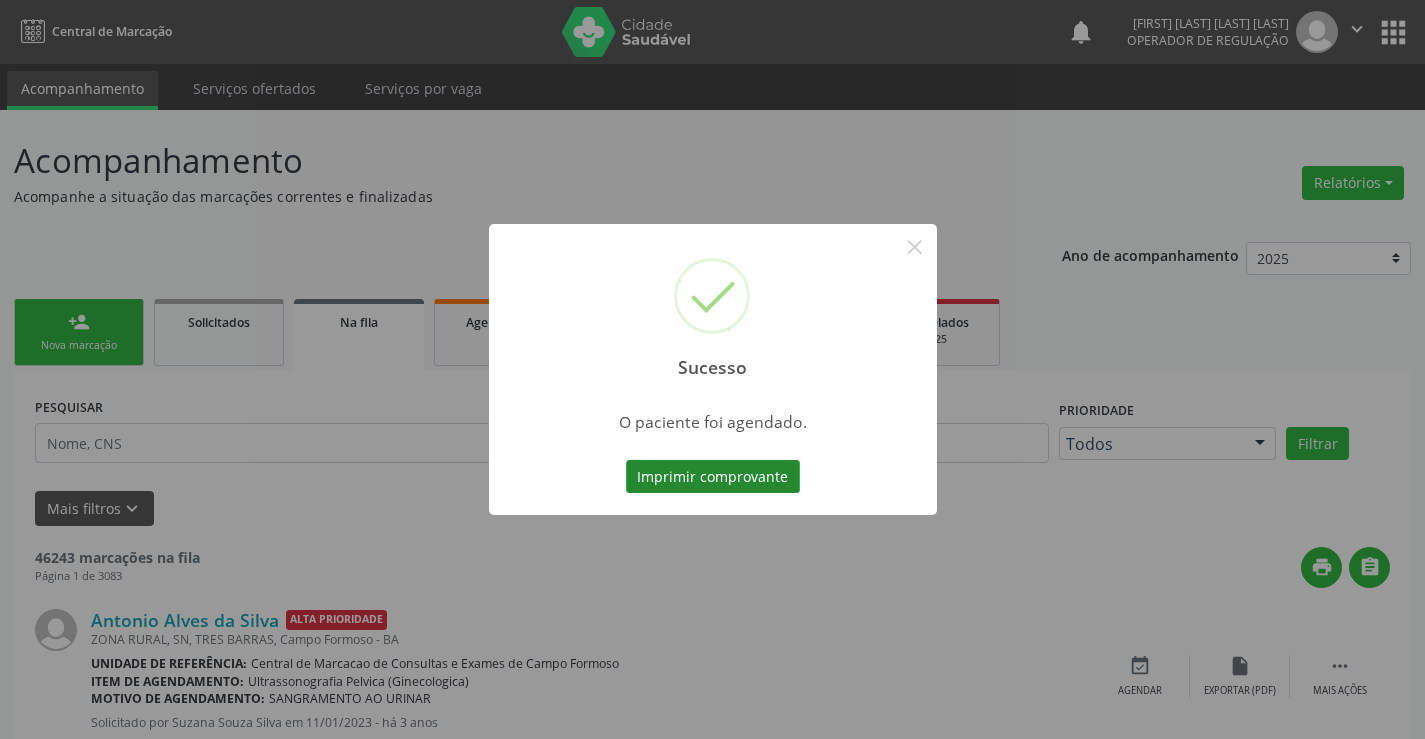 click on "Imprimir comprovante" at bounding box center (713, 477) 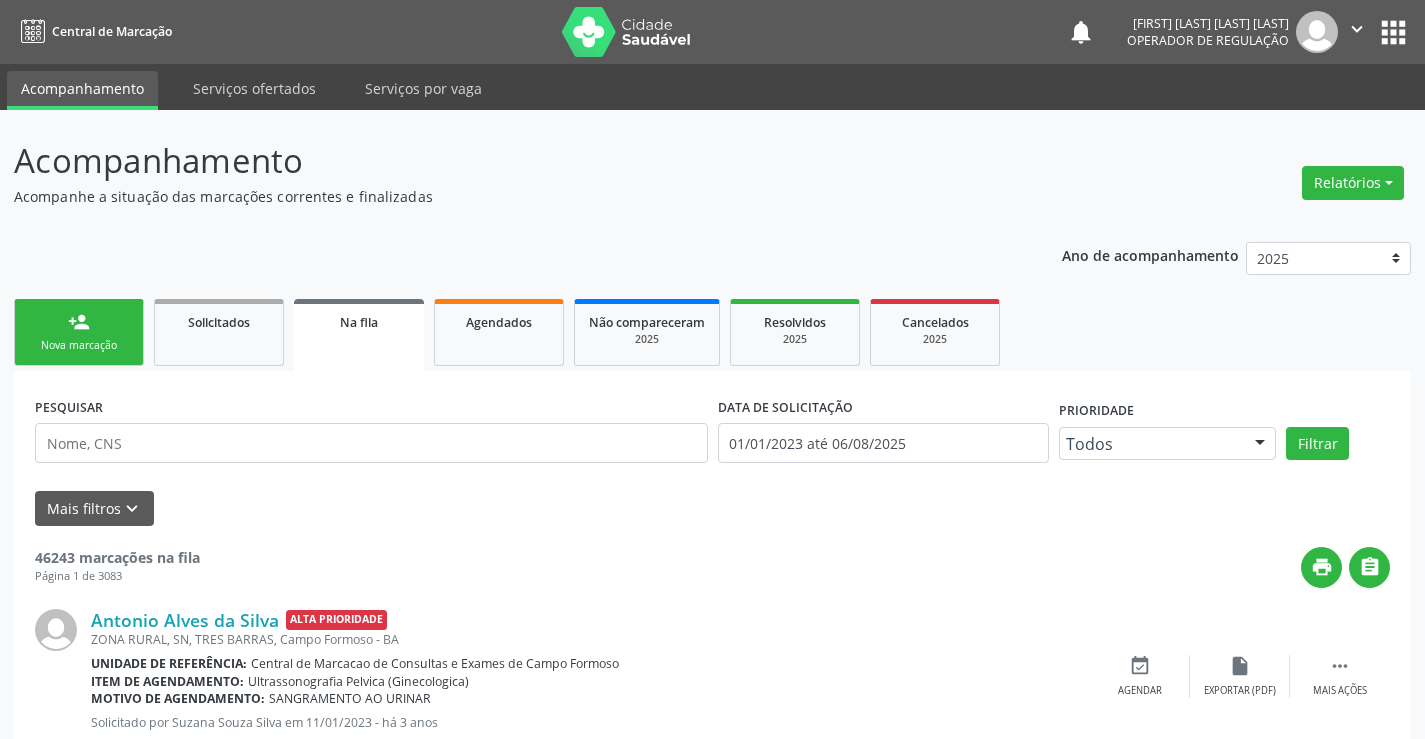 click on "Nova marcação" at bounding box center [79, 345] 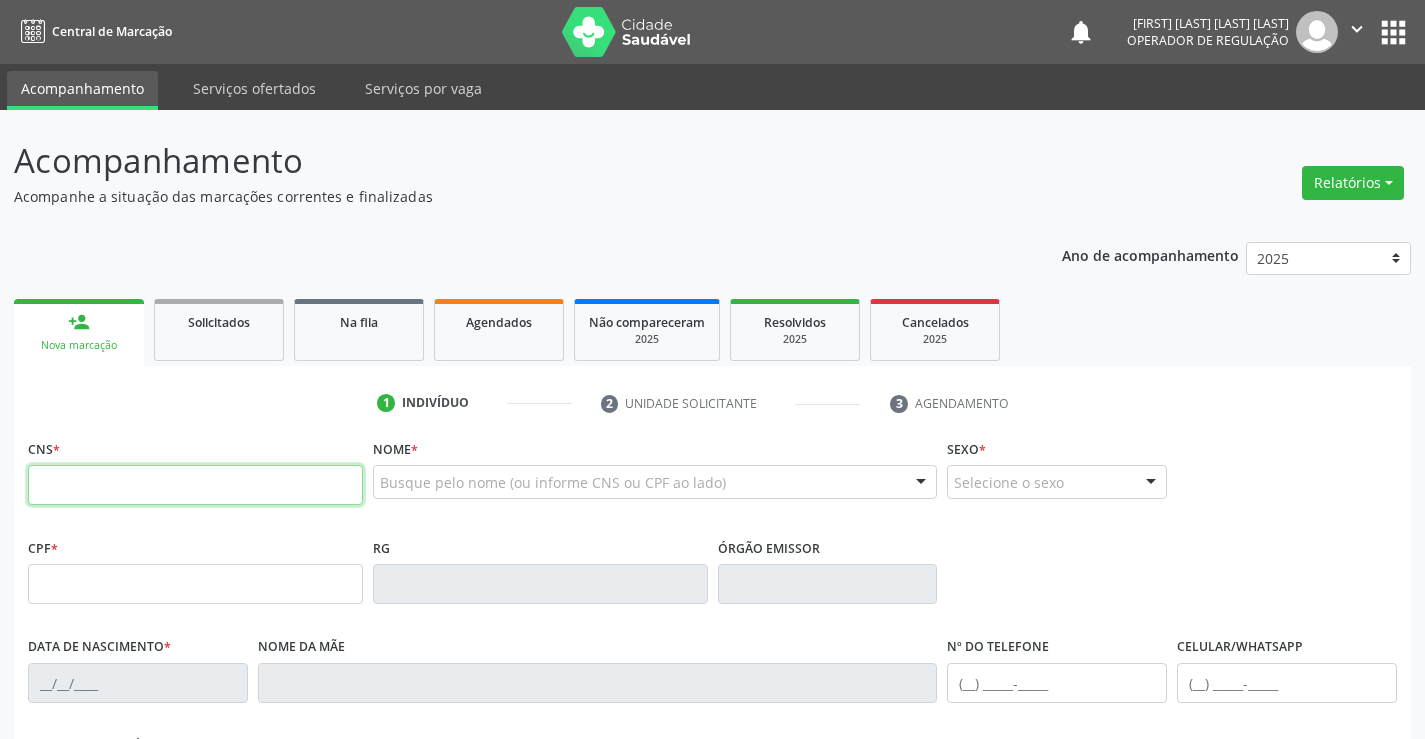 click at bounding box center [195, 485] 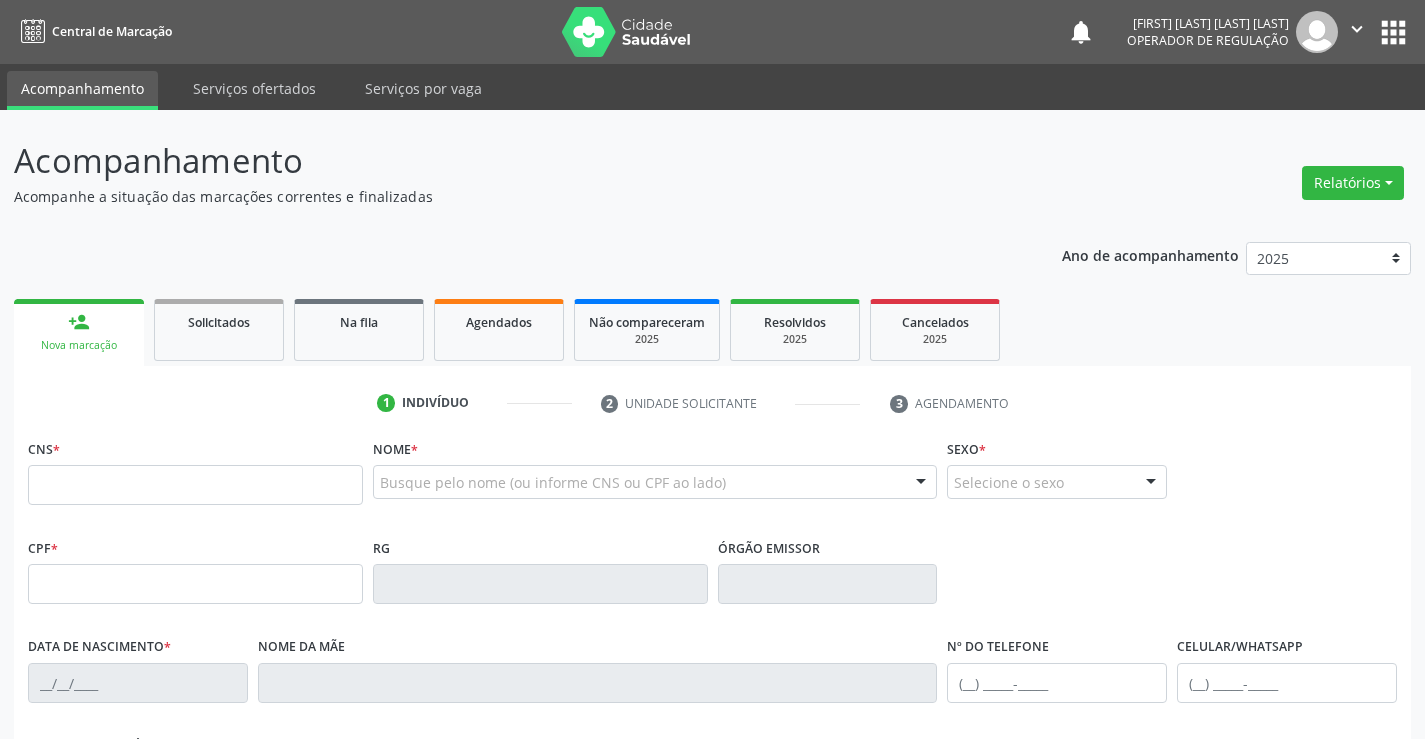 click on "1
Indivíduo
2
Unidade solicitante
3
Agendamento" at bounding box center [712, 403] 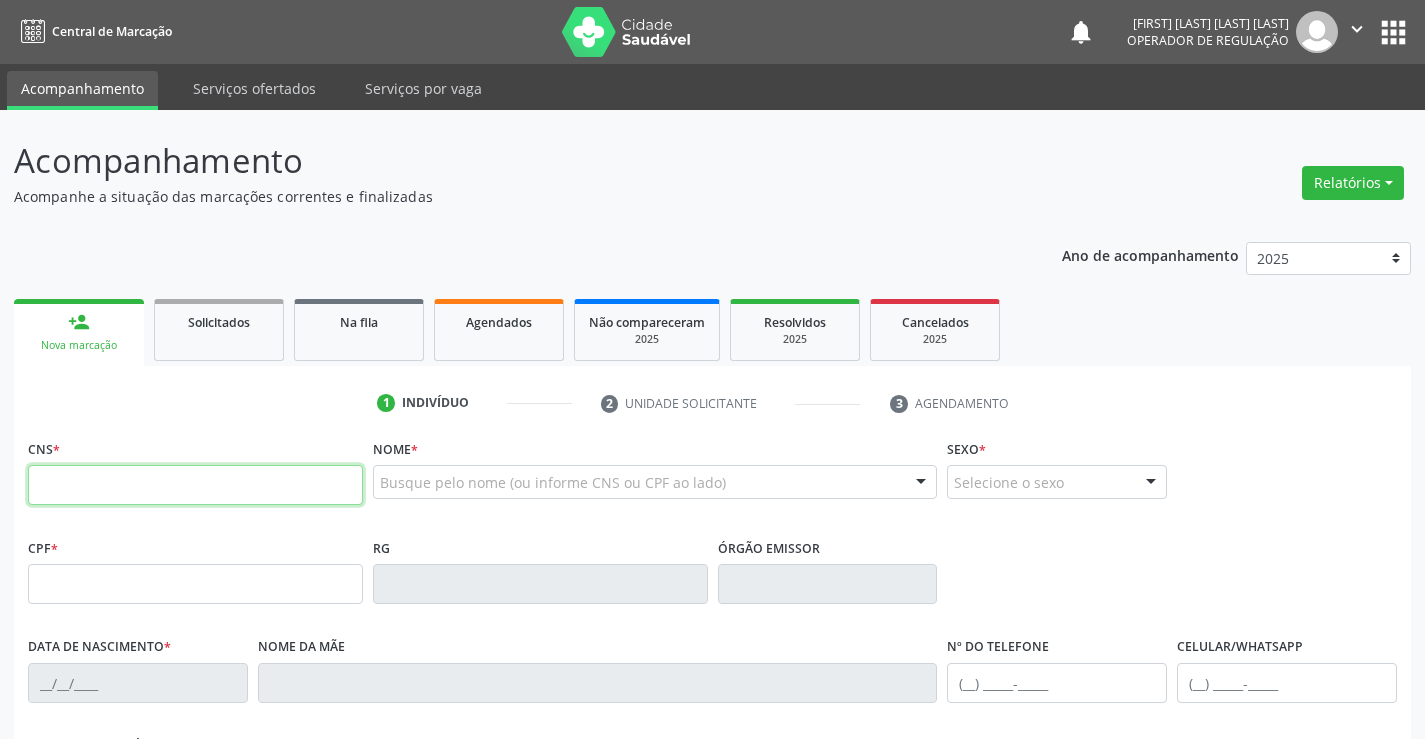 click at bounding box center (195, 485) 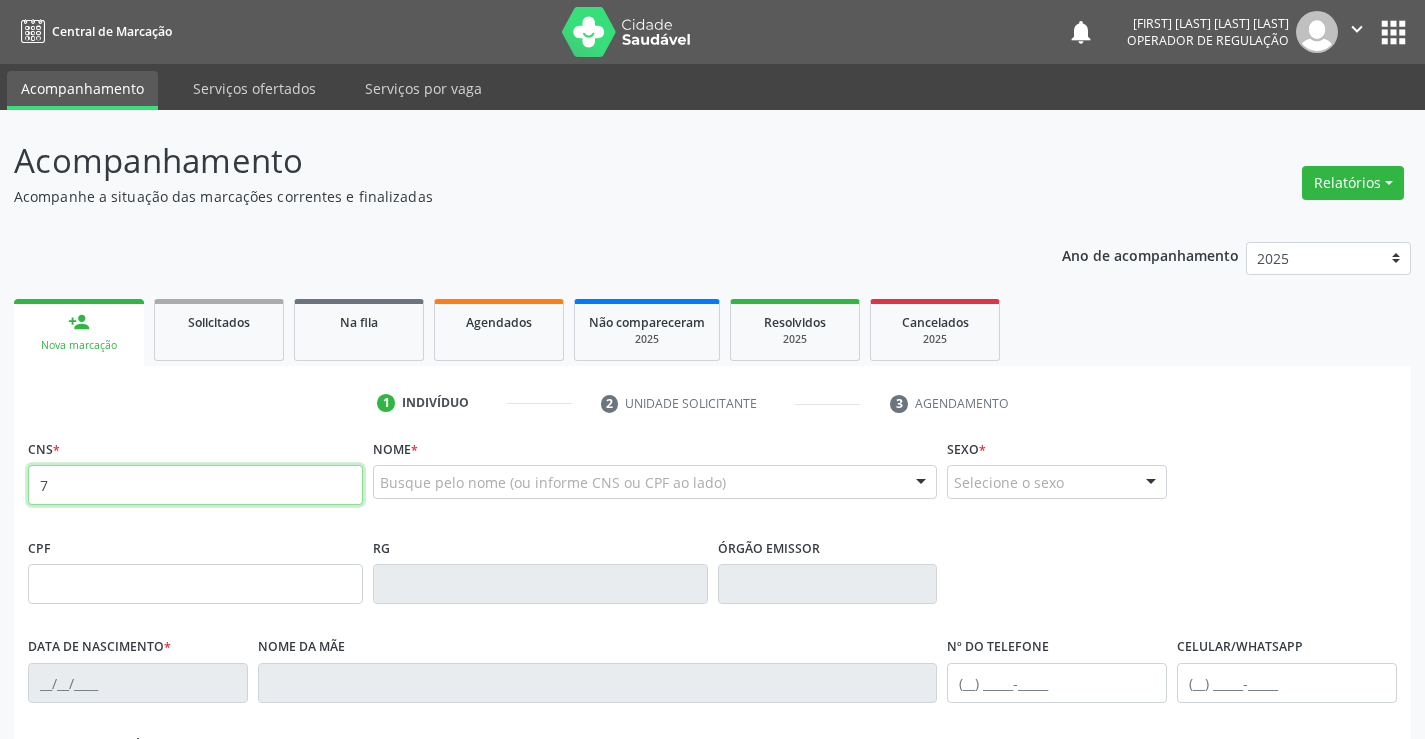 type 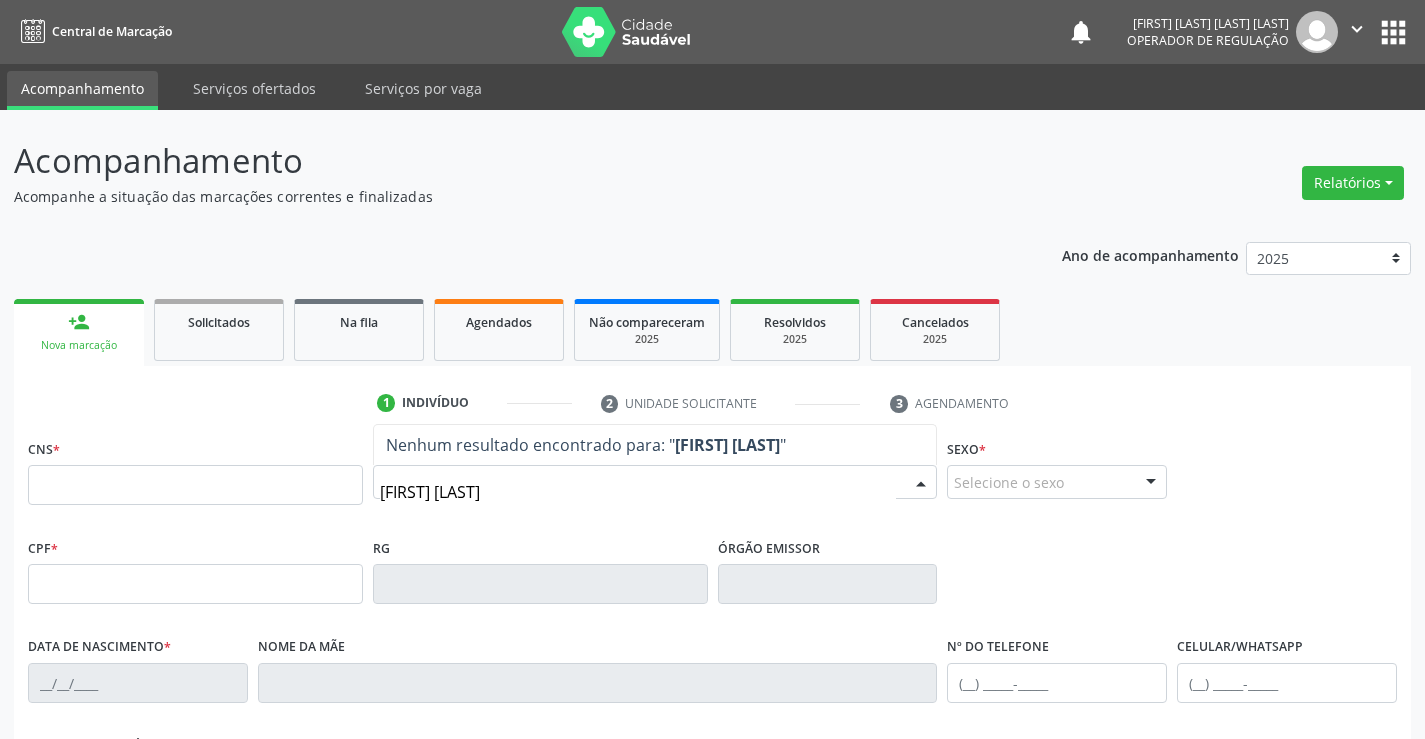 type on "LUANY MYCAE" 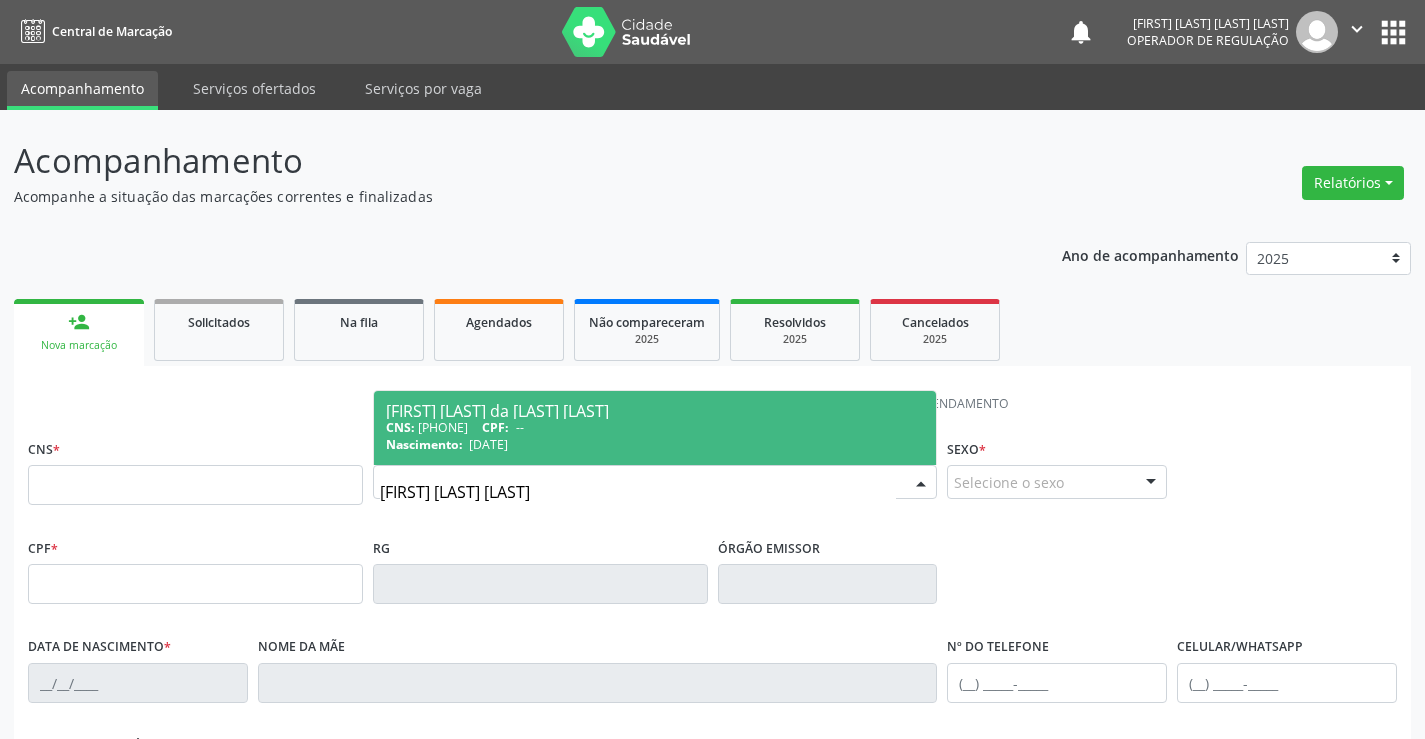 click on "CNS:
708 2071 8645 2947
CPF:    --" at bounding box center (655, 427) 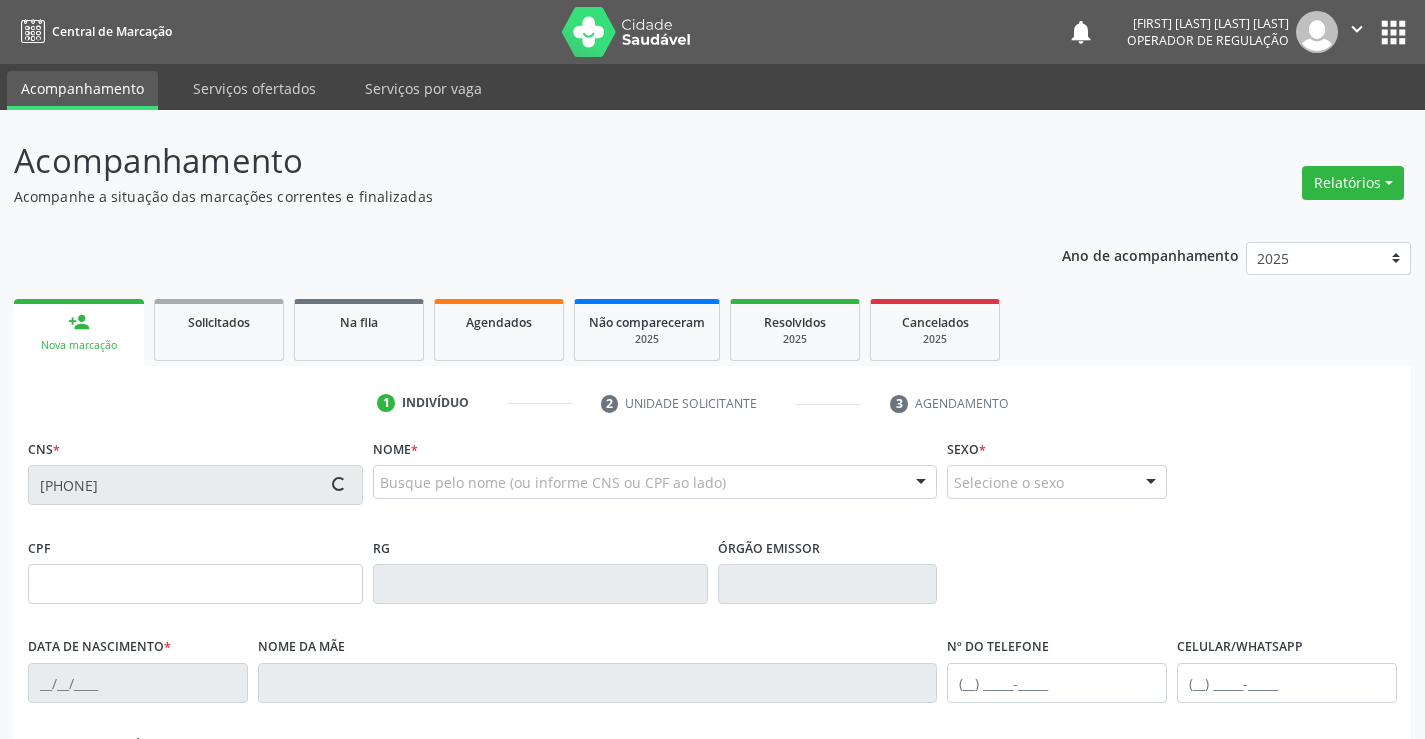 type on "20/08/2007" 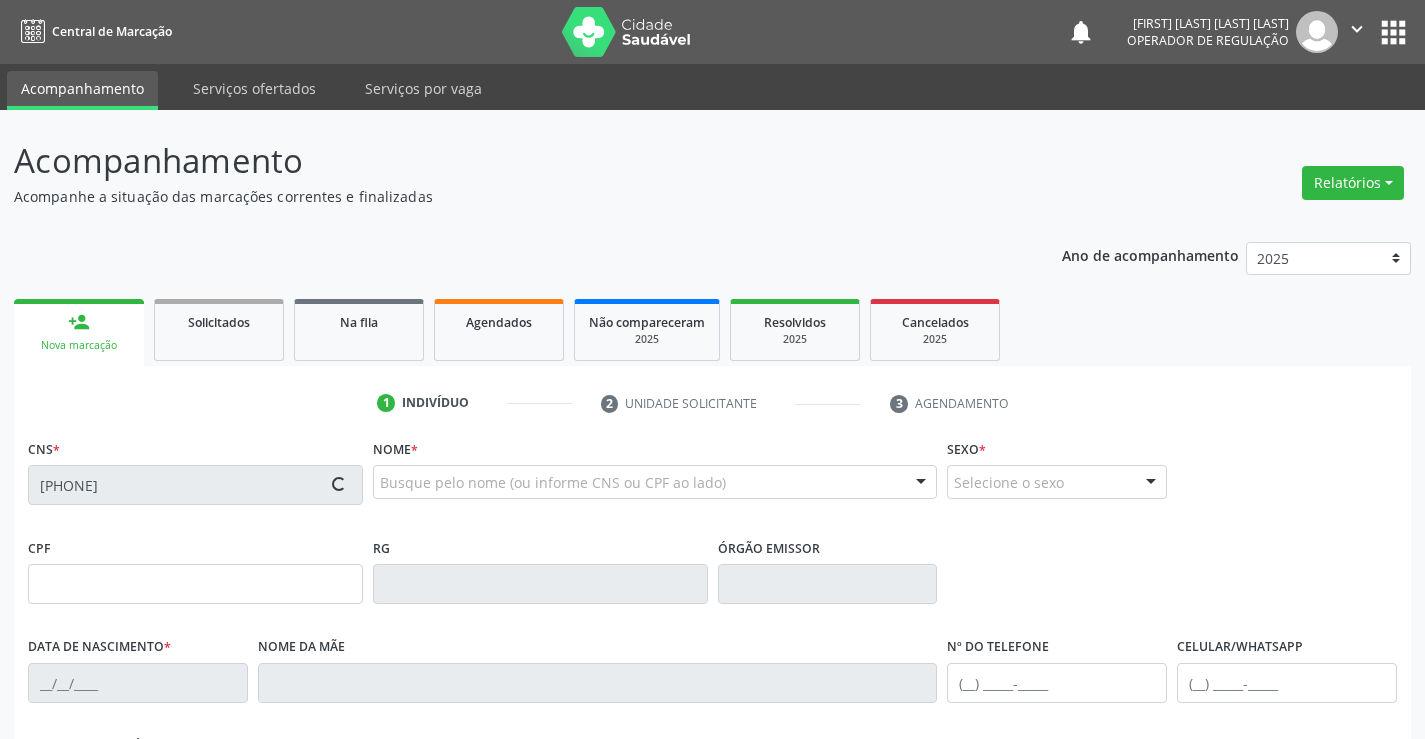 type on "104.844.155-57" 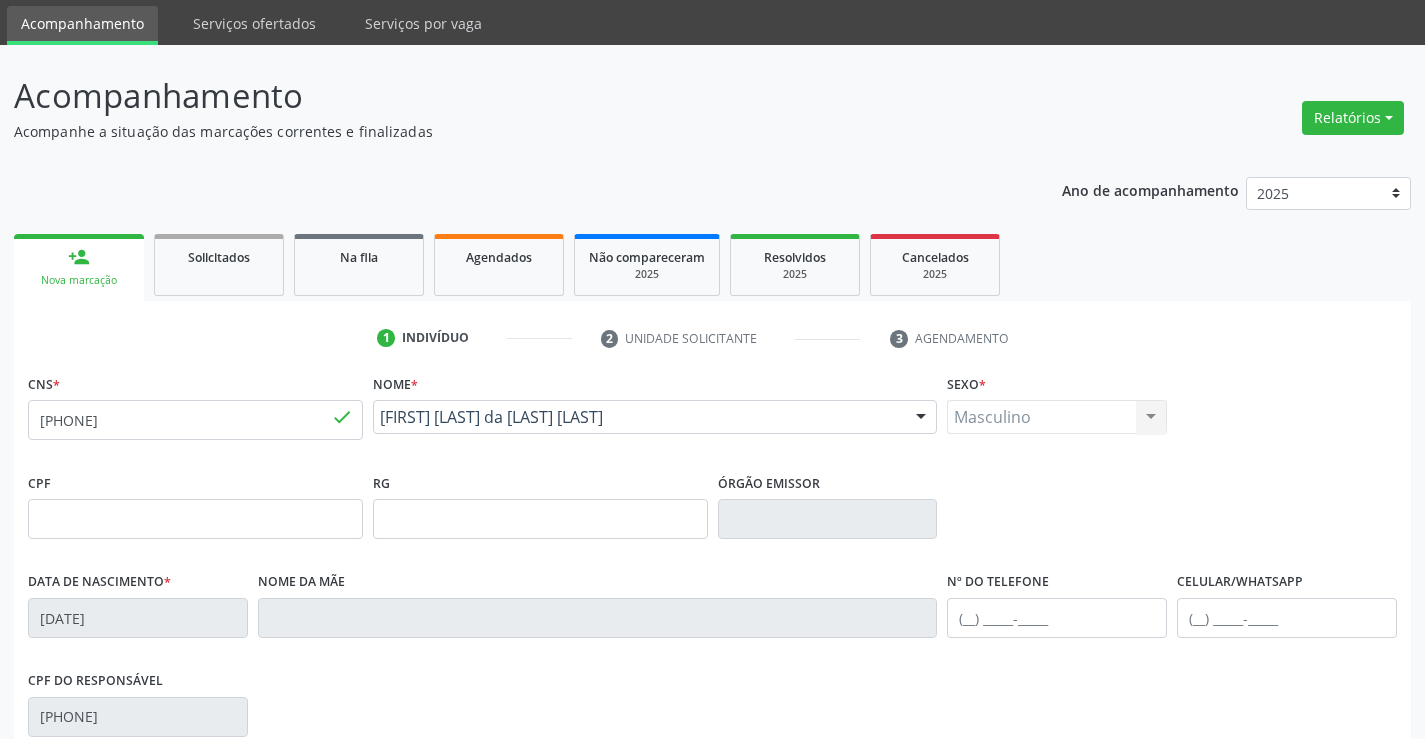 scroll, scrollTop: 100, scrollLeft: 0, axis: vertical 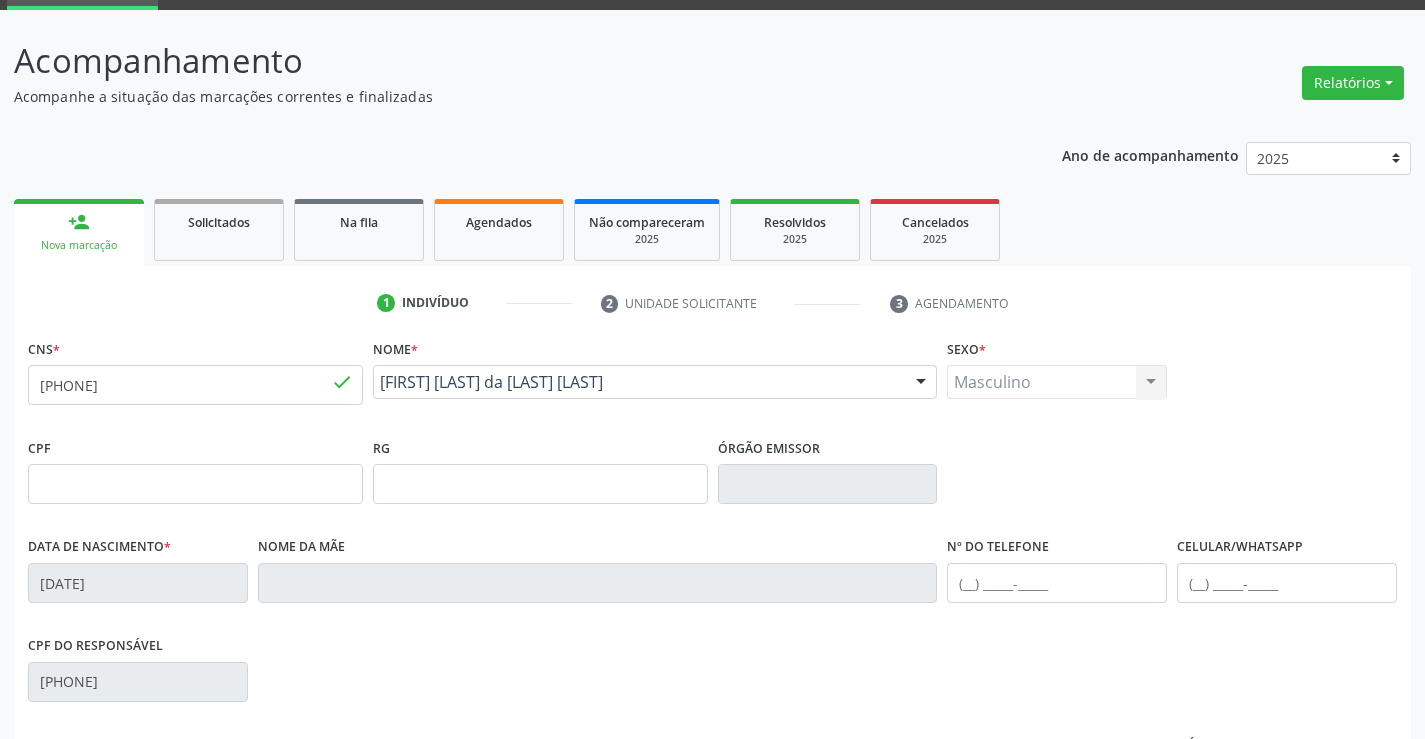 click on "Masculino         Masculino   Feminino
Nenhum resultado encontrado para: "   "
Não há nenhuma opção para ser exibida." at bounding box center [1057, 382] 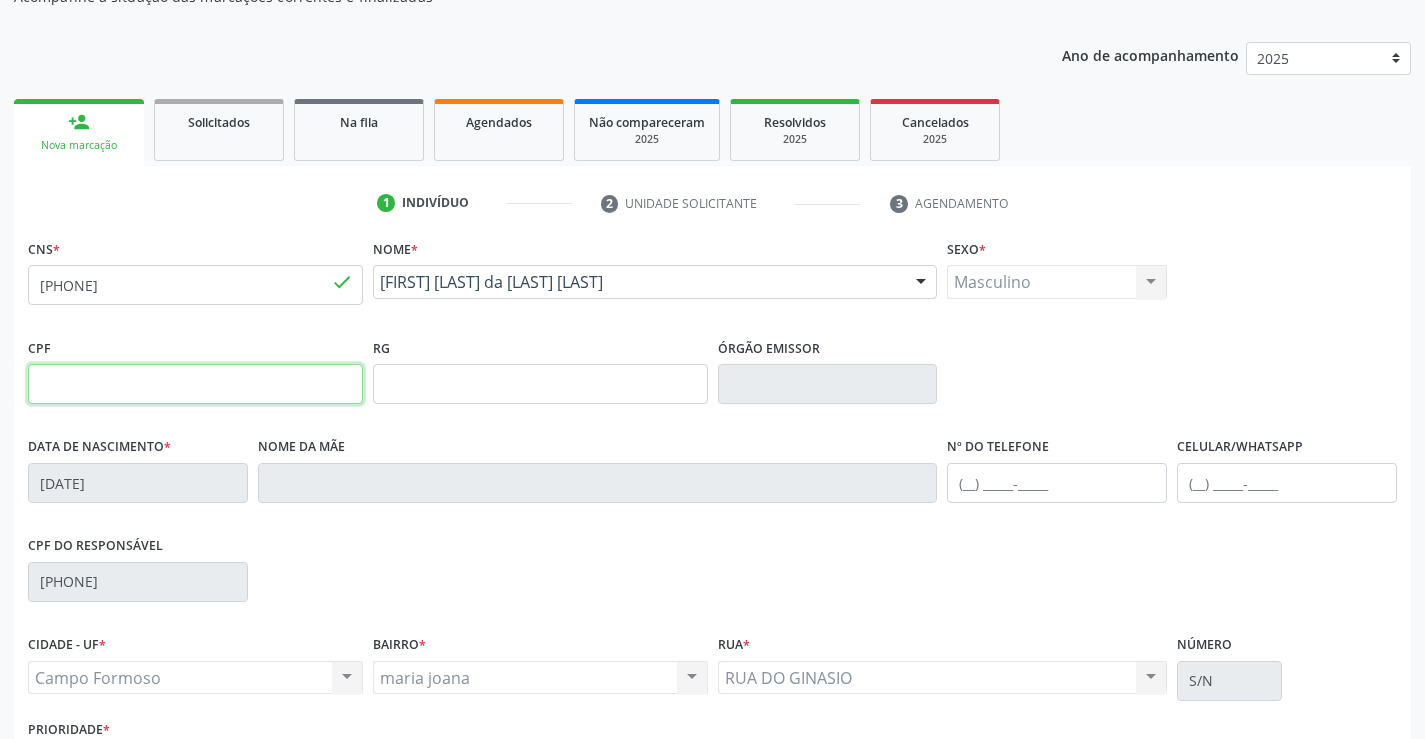 click at bounding box center [195, 384] 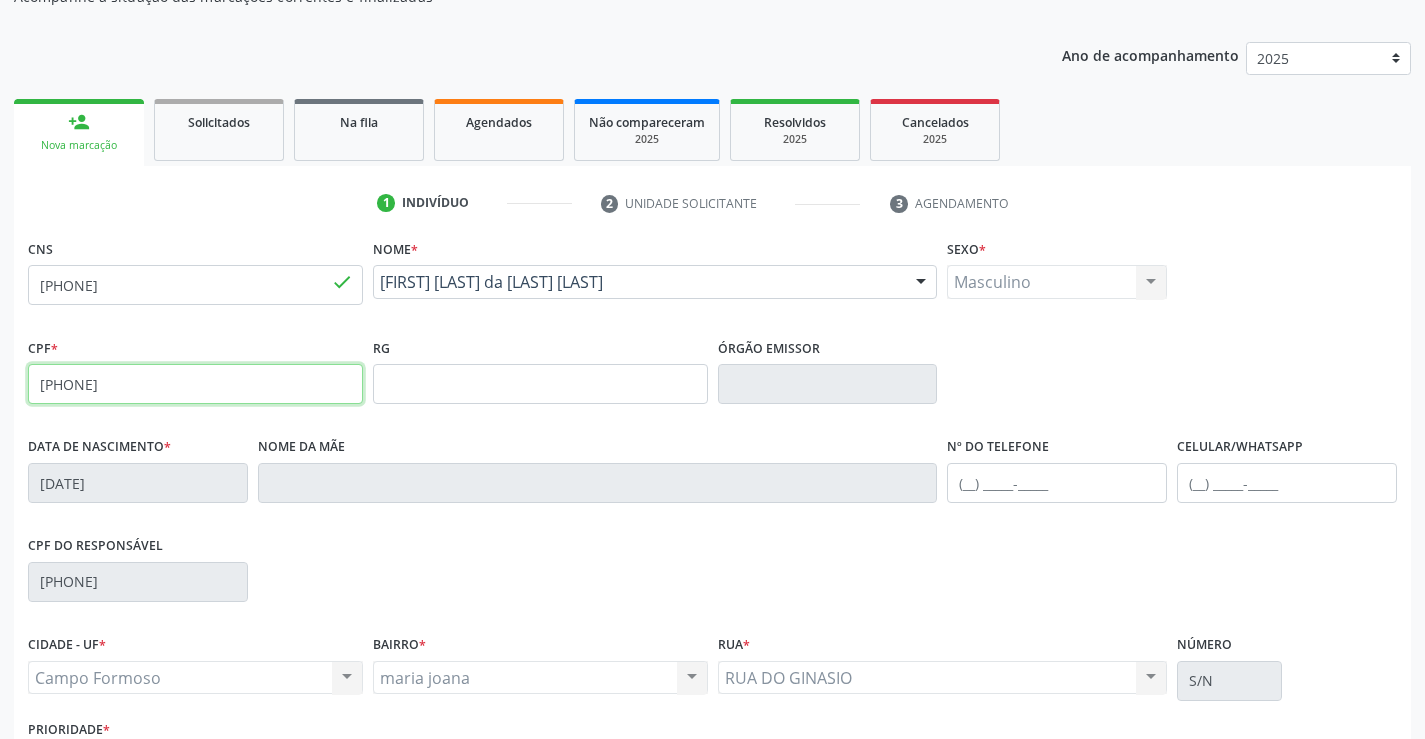 type on "104.844.155-57" 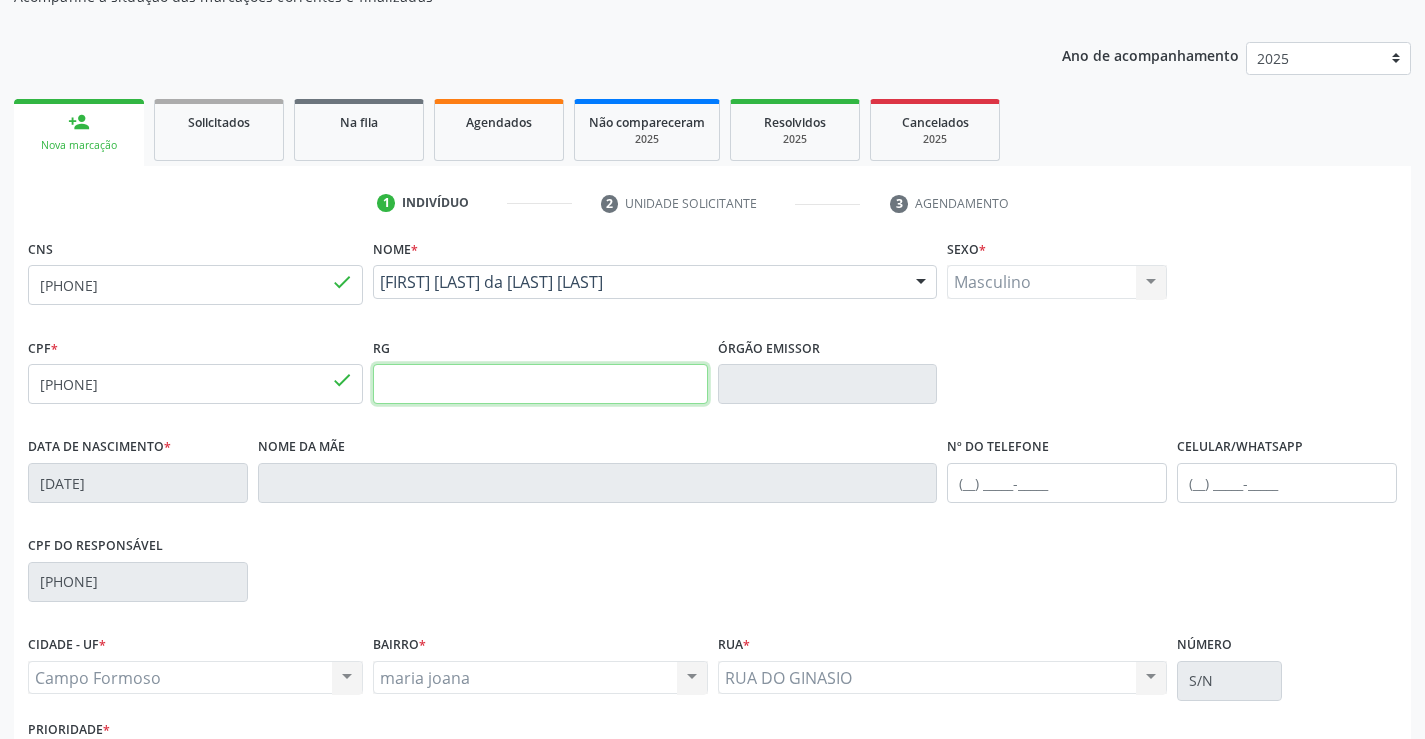 click at bounding box center (540, 384) 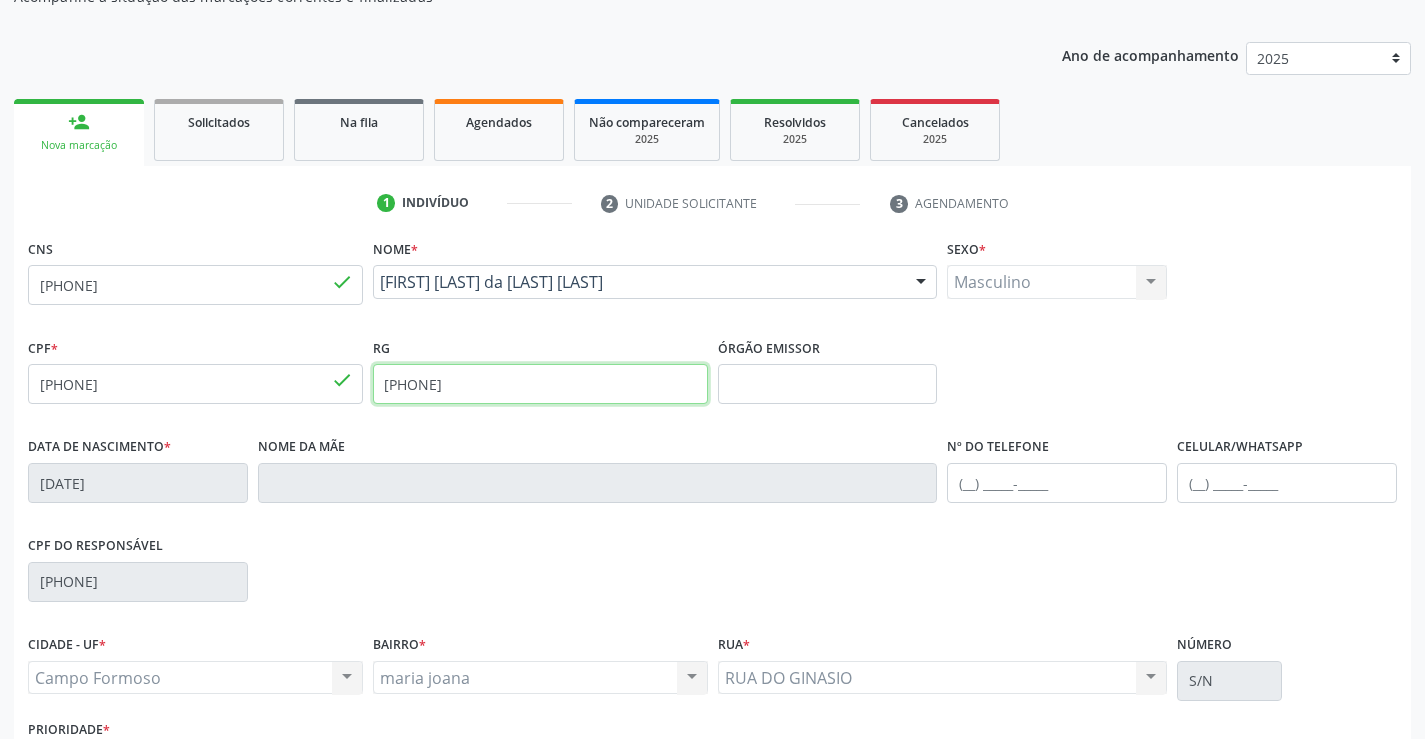type on "2394992719" 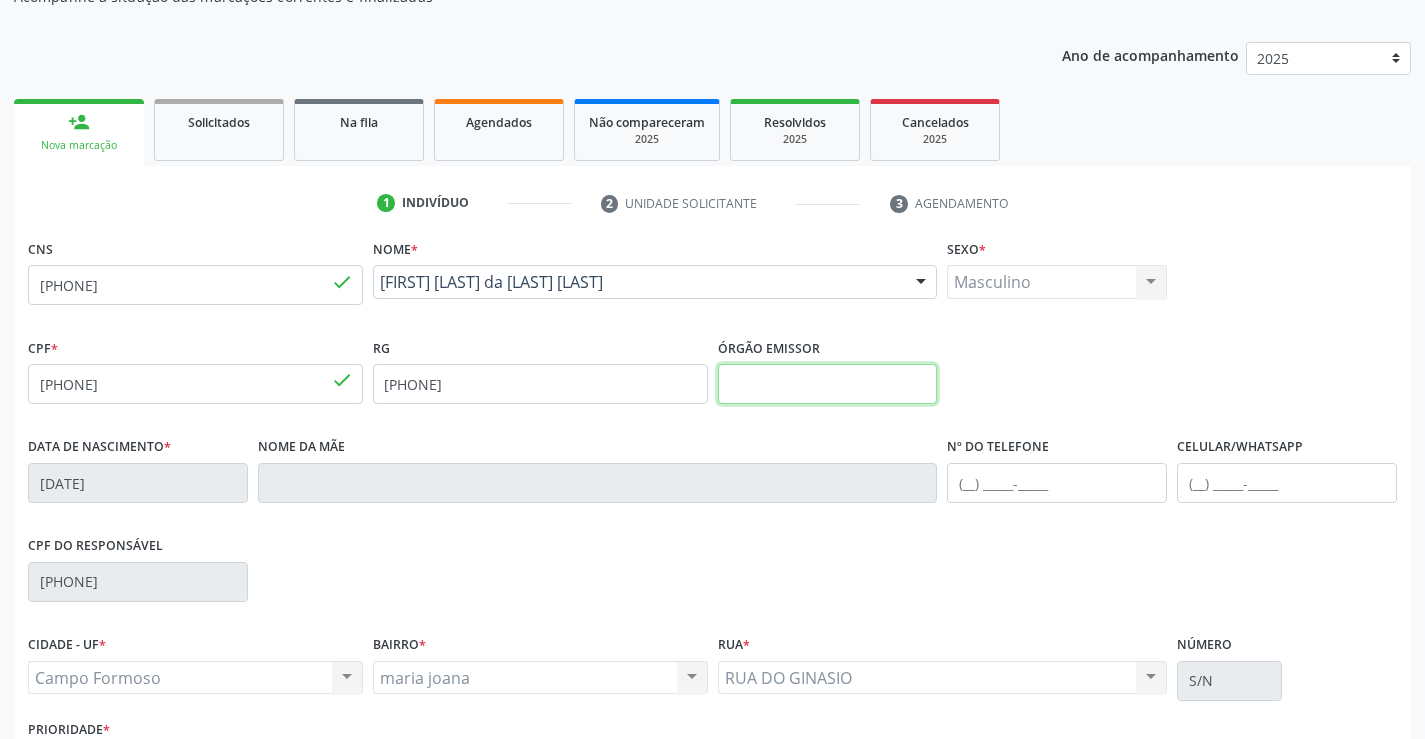 click at bounding box center (828, 384) 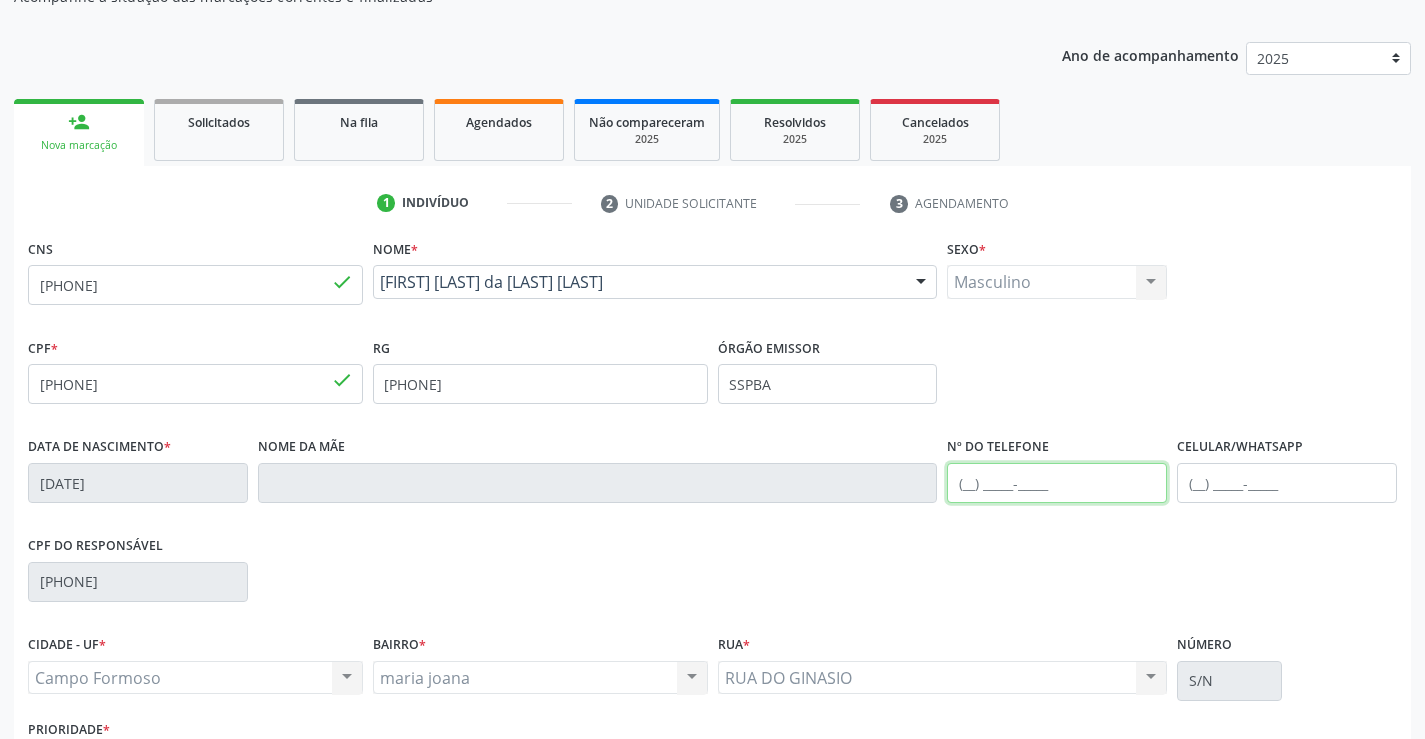 click at bounding box center (1057, 483) 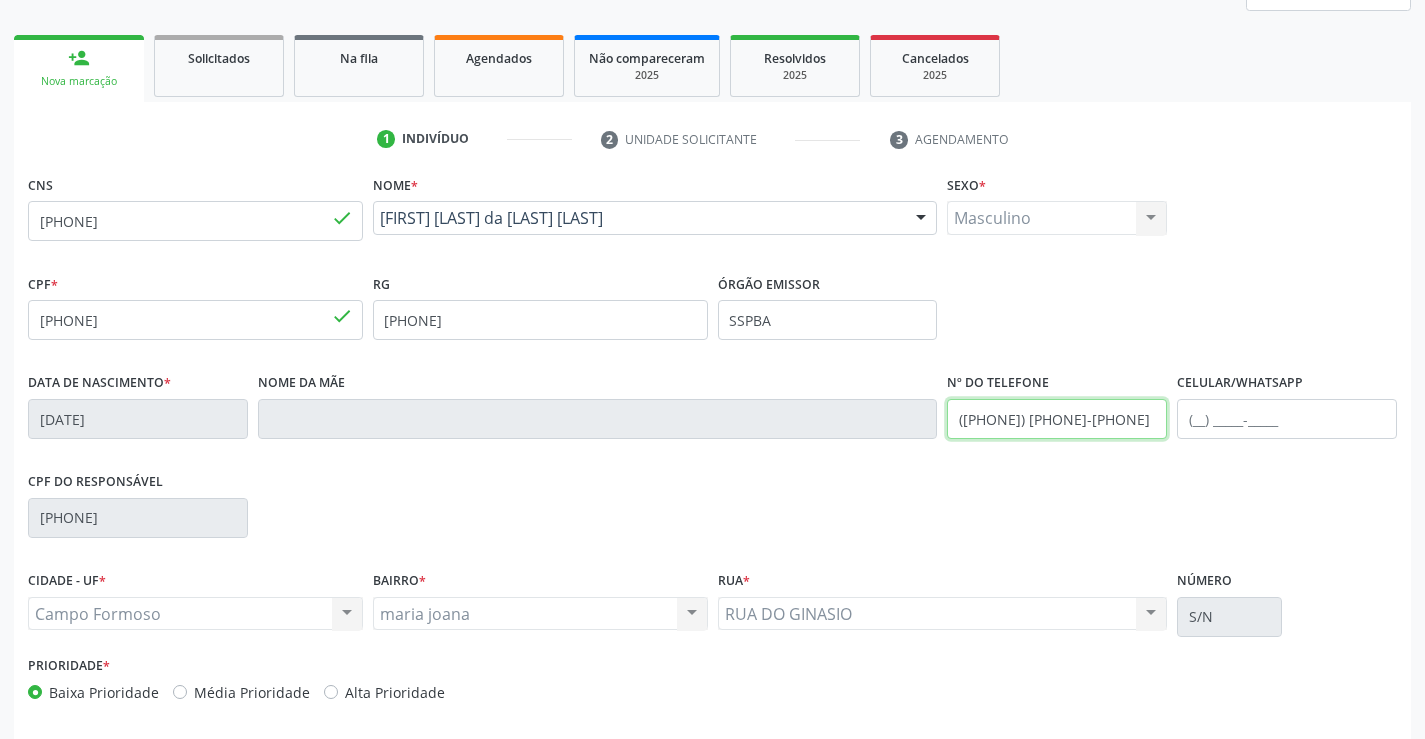 scroll, scrollTop: 345, scrollLeft: 0, axis: vertical 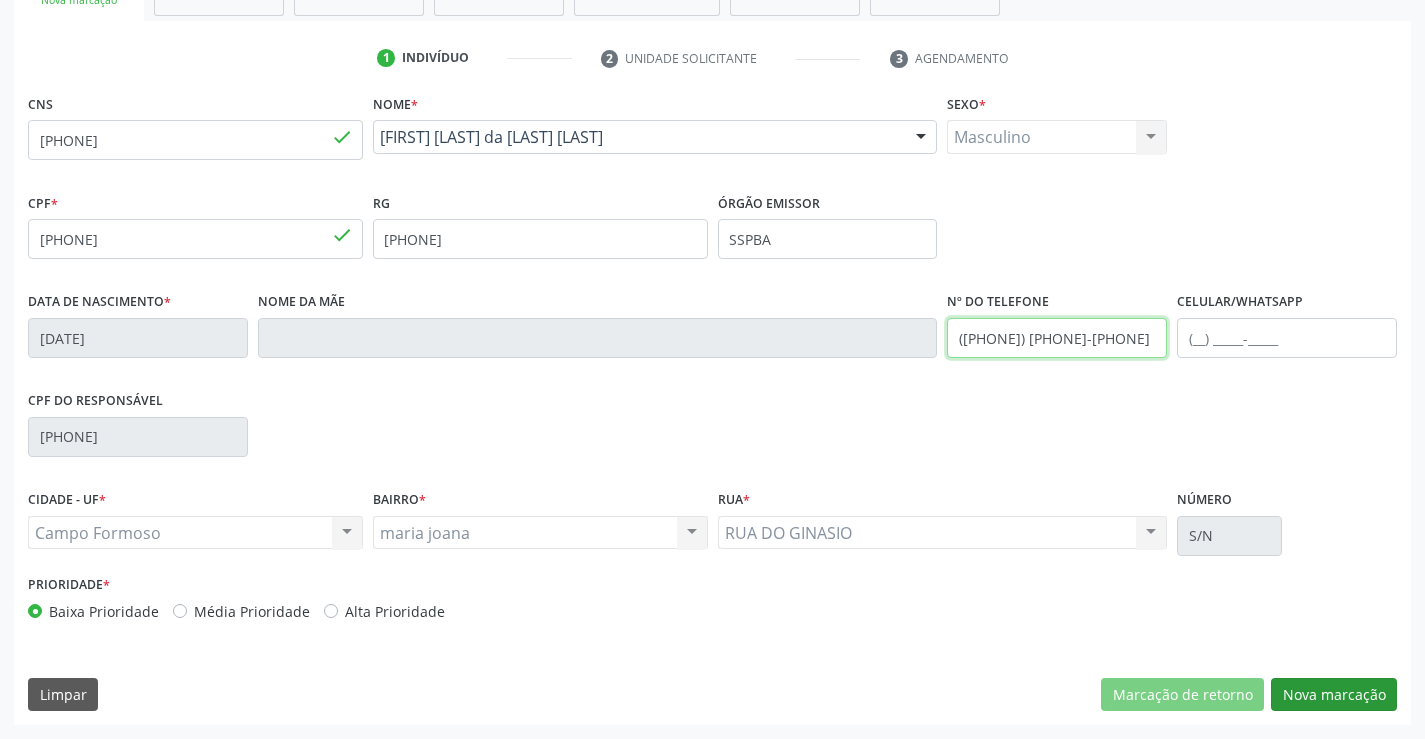type on "(74) 98135-1701" 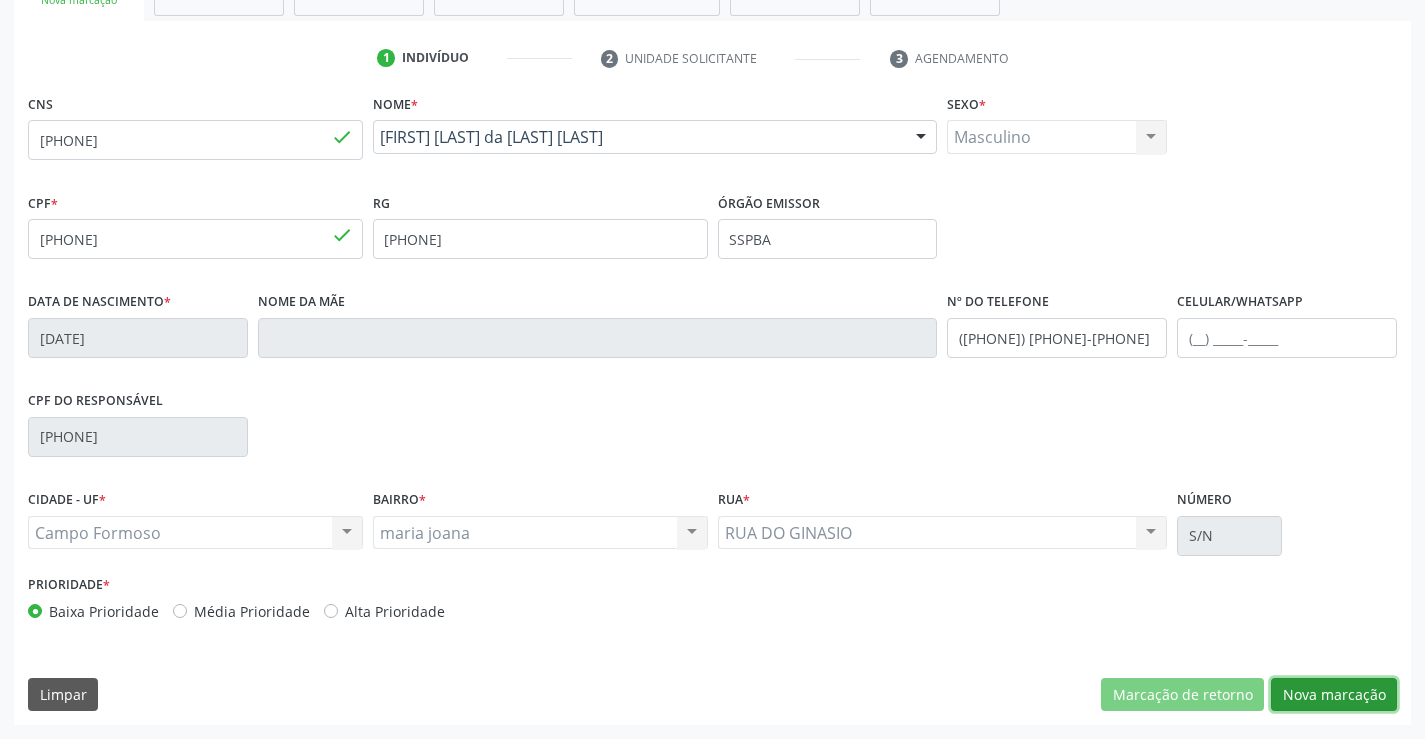click on "Nova marcação" at bounding box center (1334, 695) 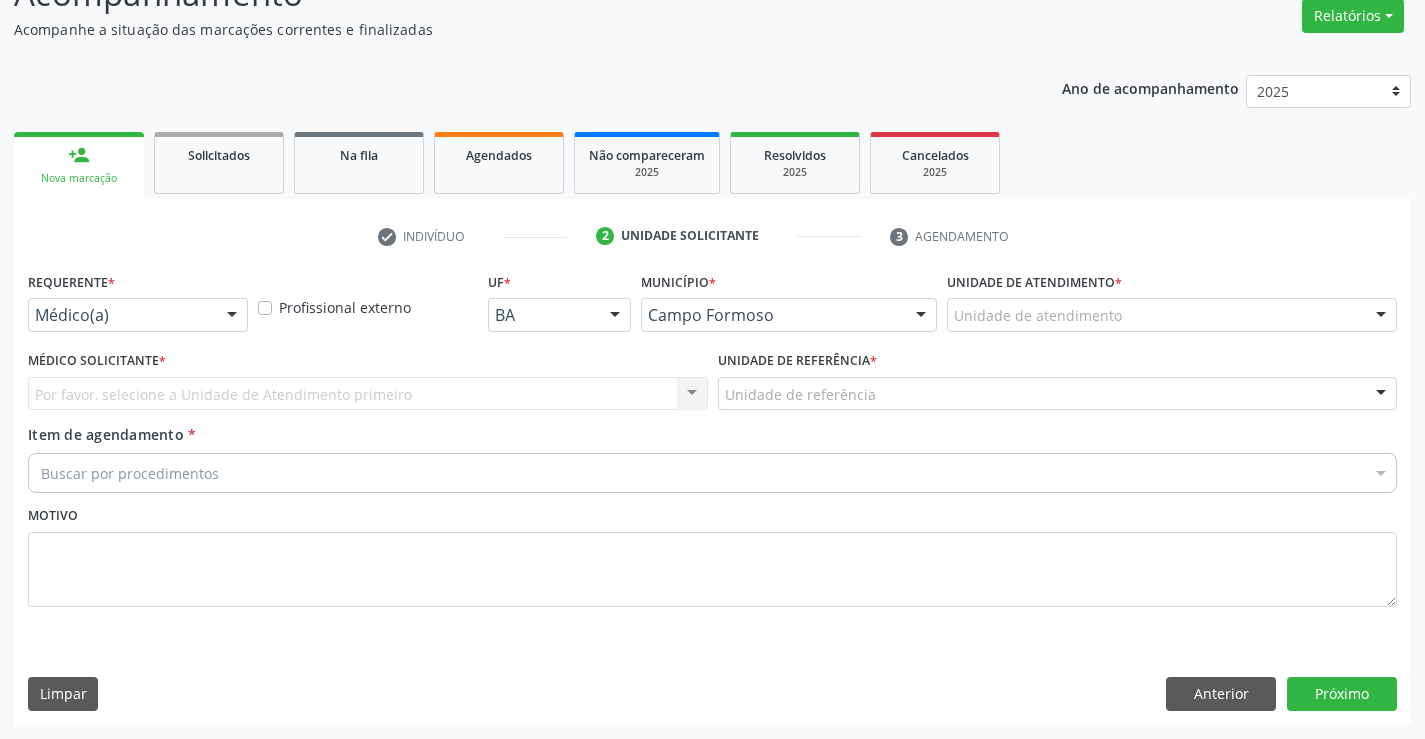 scroll, scrollTop: 167, scrollLeft: 0, axis: vertical 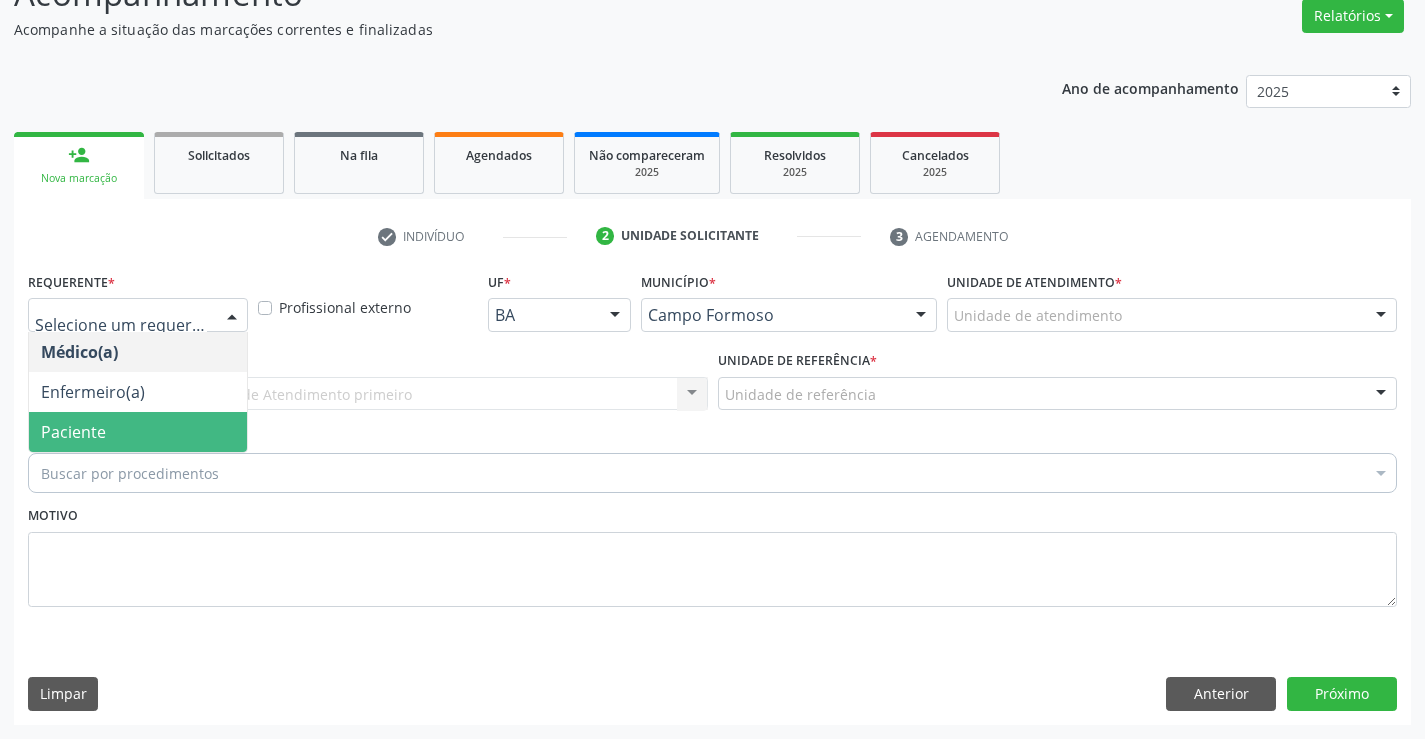 click on "Paciente" at bounding box center (138, 432) 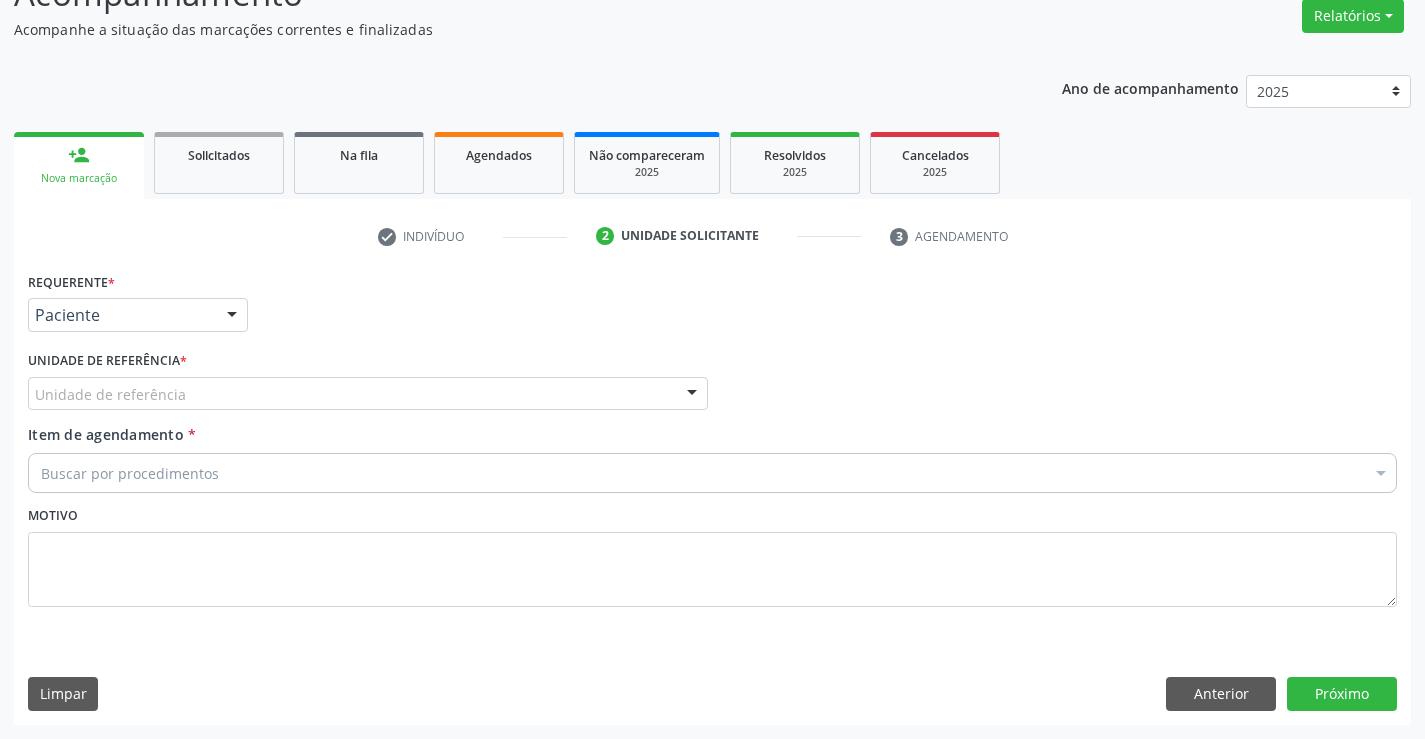 click on "Unidade de referência" at bounding box center [368, 394] 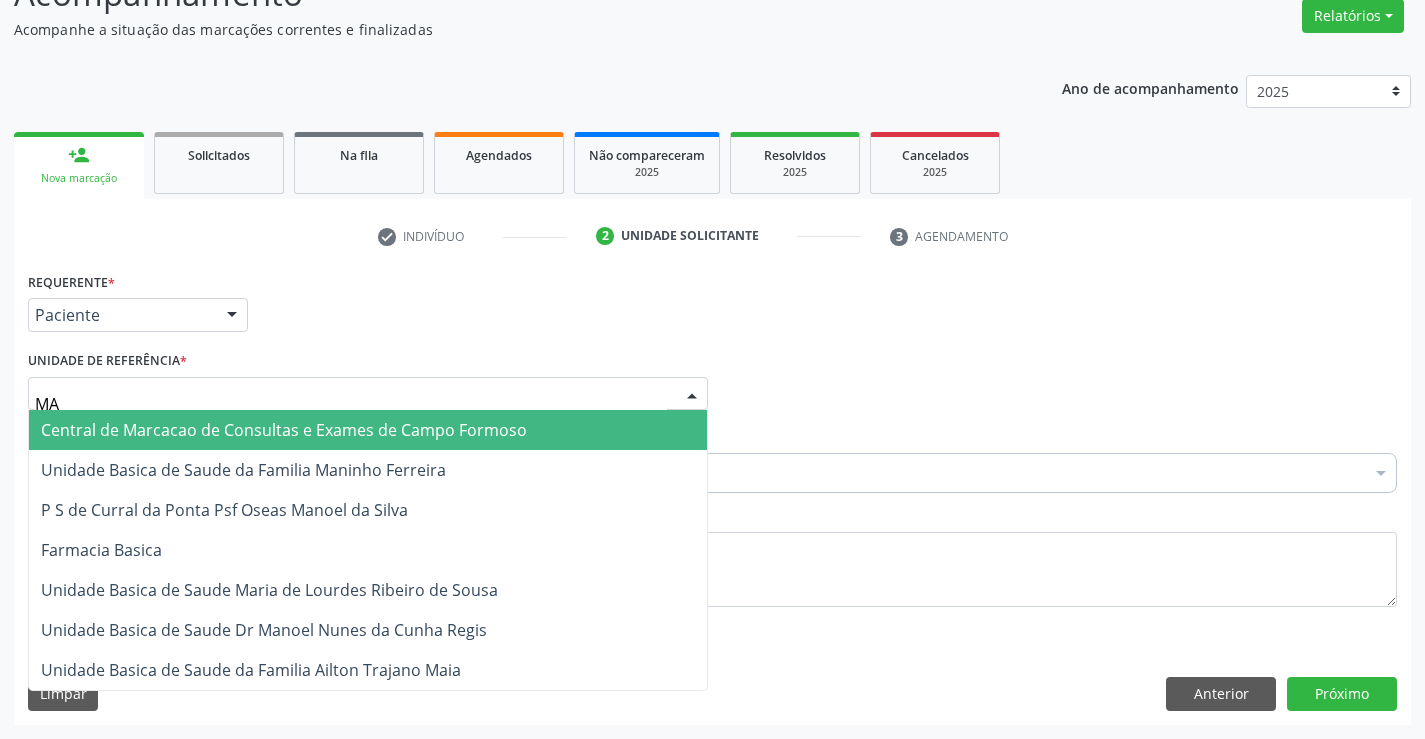 type on "M" 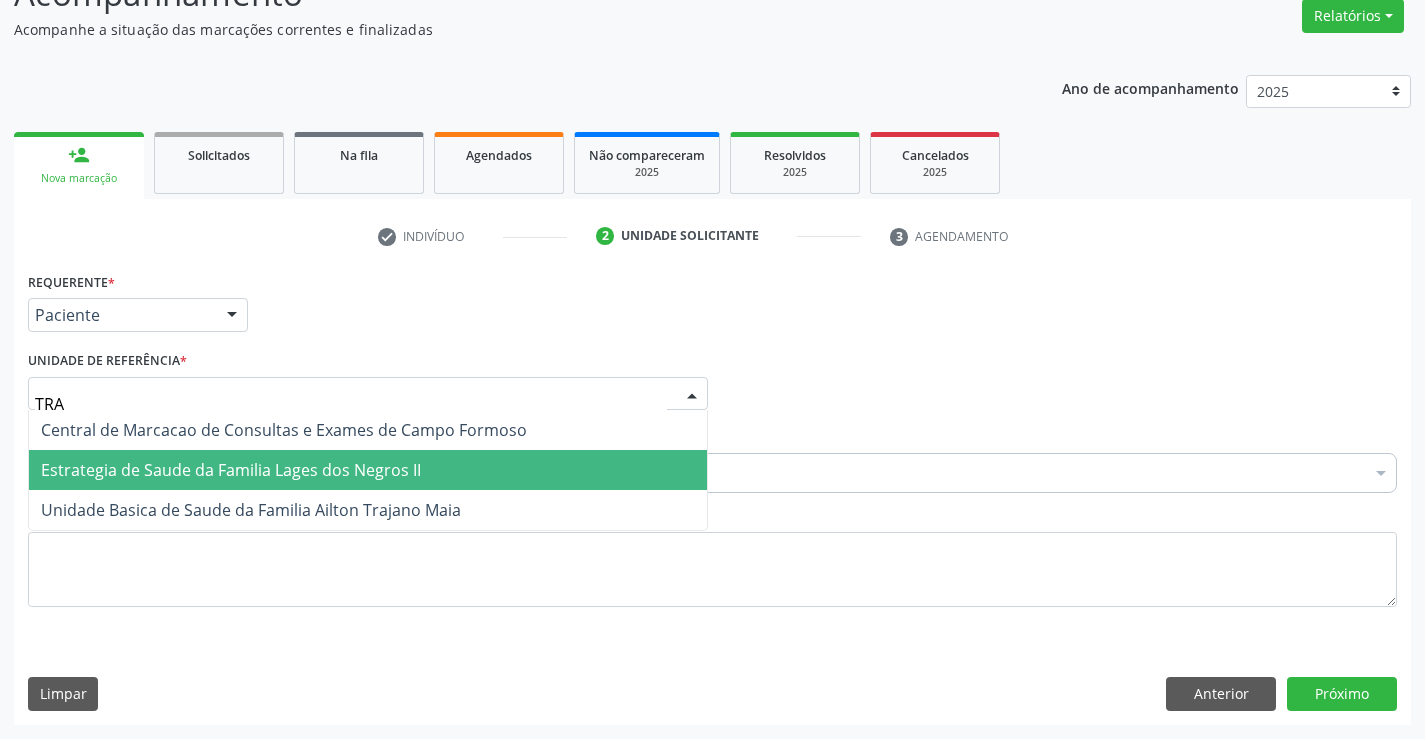 click on "Estrategia de Saude da Familia Lages dos Negros II" at bounding box center [231, 470] 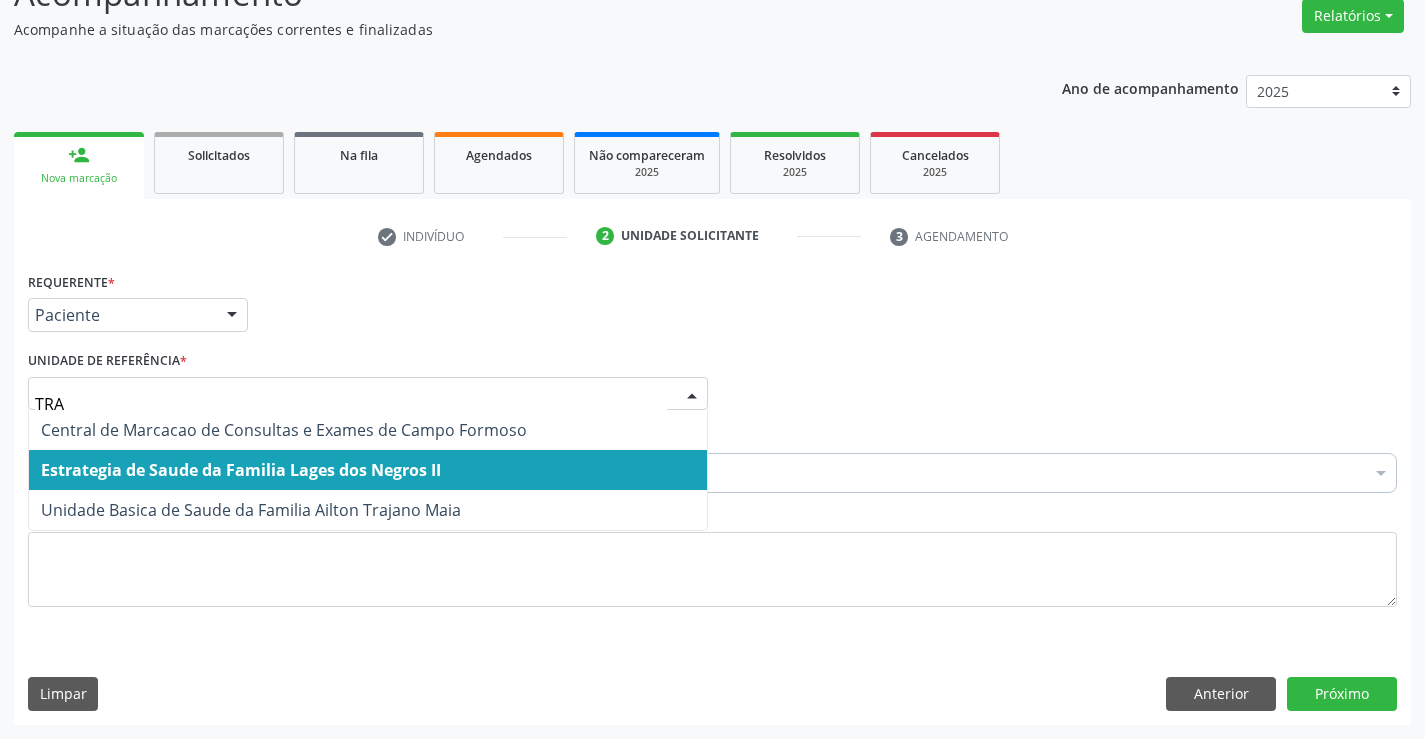 type on "TRAJ" 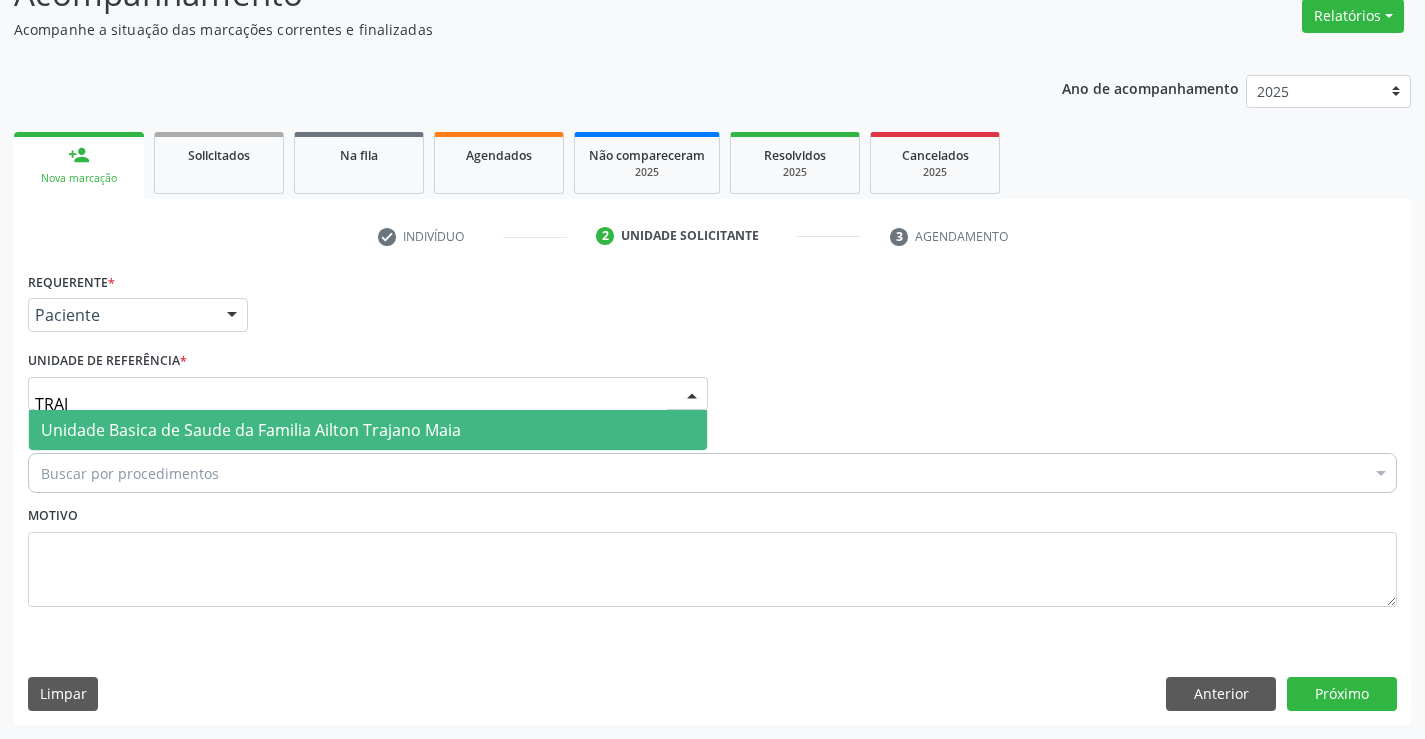 click on "Unidade Basica de Saude da Familia Ailton Trajano Maia" at bounding box center (251, 430) 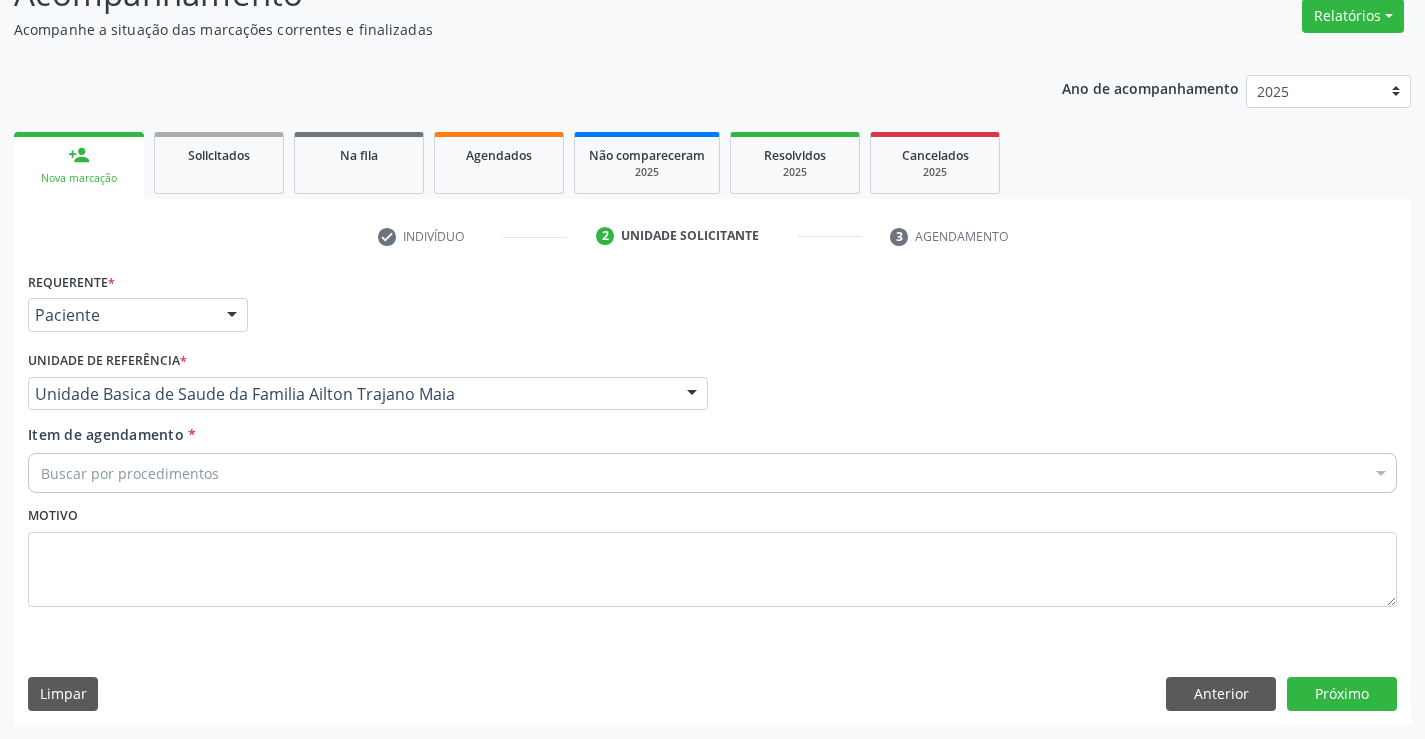 click on "Buscar por procedimentos" at bounding box center (712, 473) 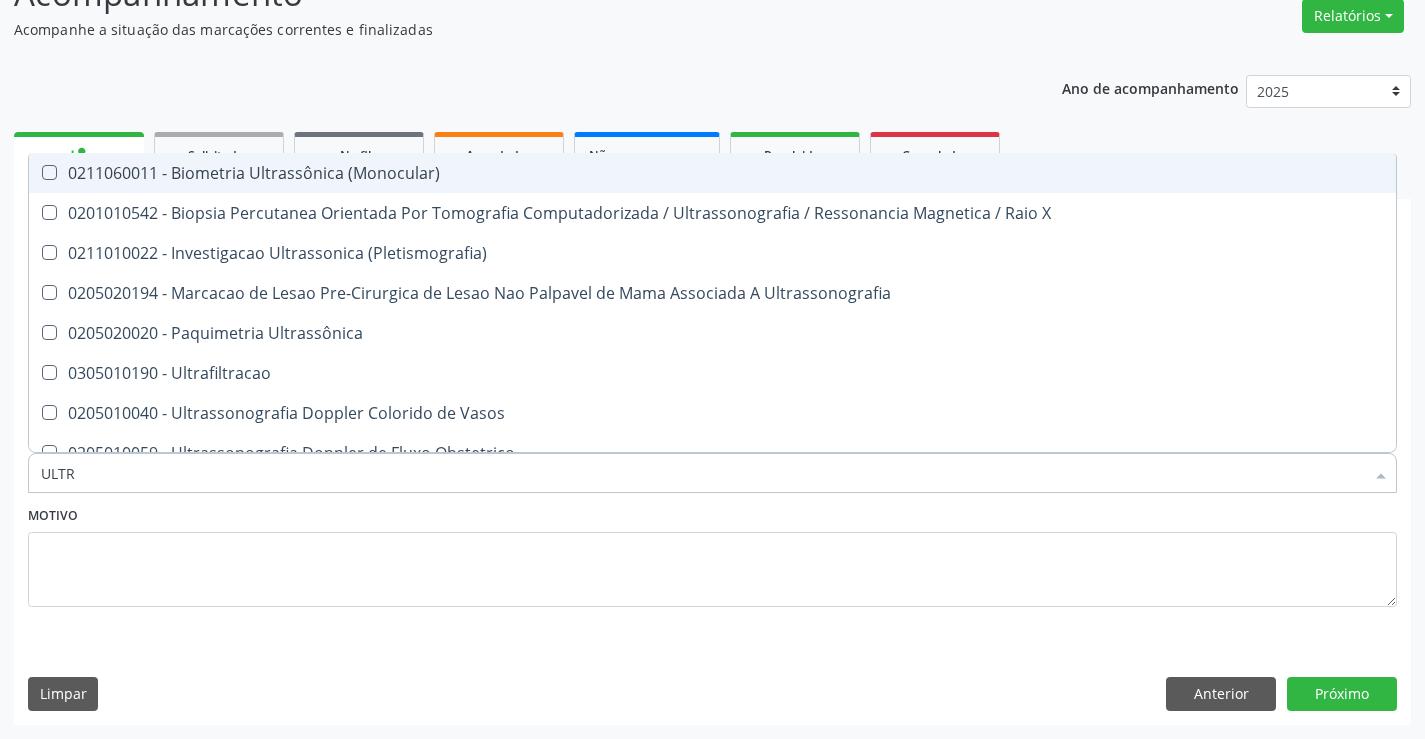 type on "ULTRA" 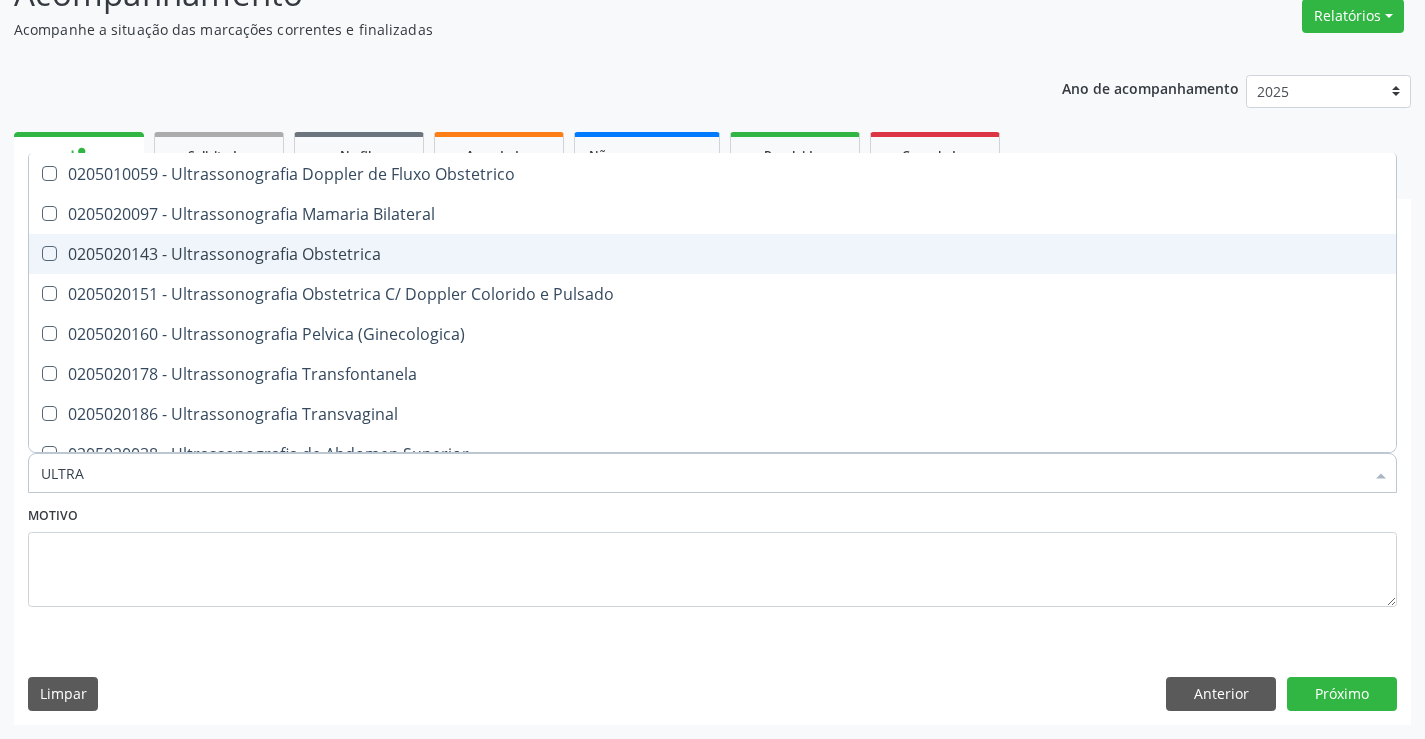 scroll, scrollTop: 361, scrollLeft: 0, axis: vertical 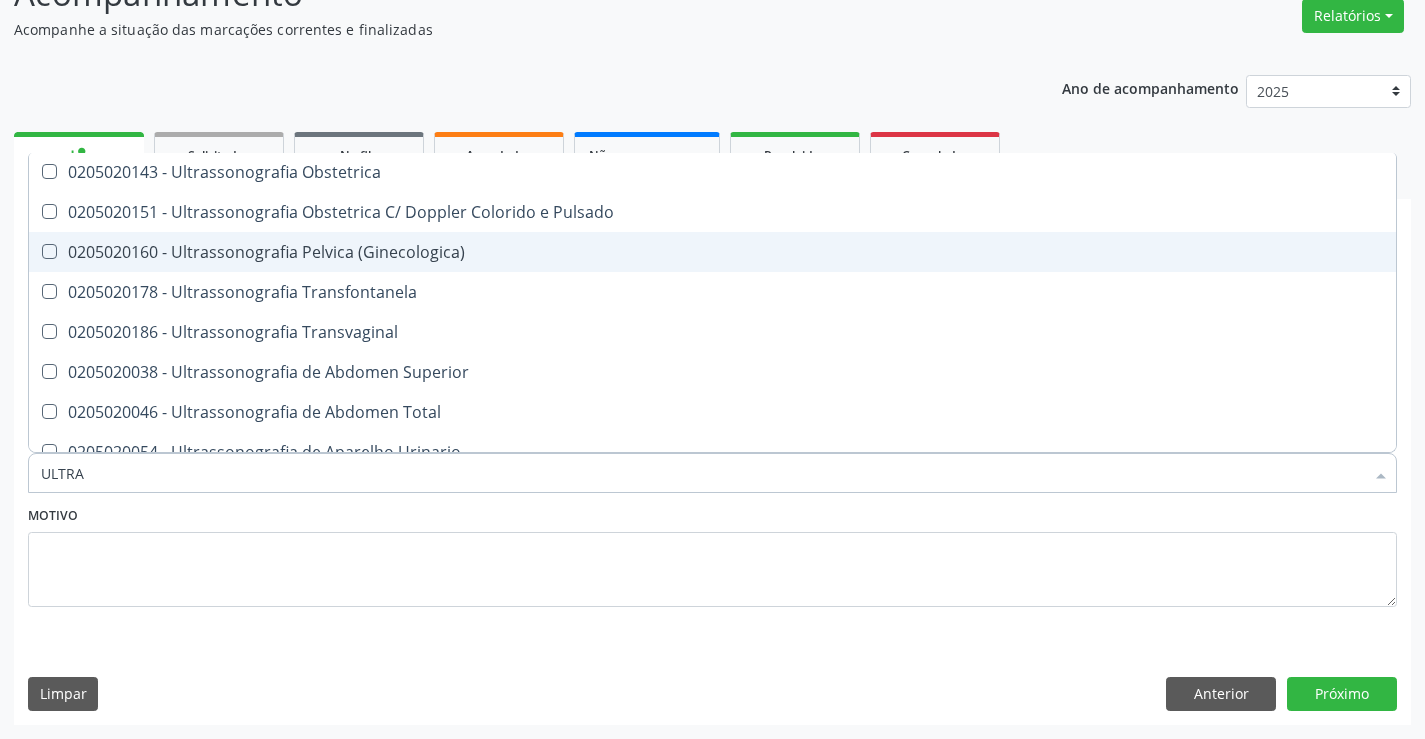 click on "0205020160 - Ultrassonografia Pelvica (Ginecologica)" at bounding box center (712, 252) 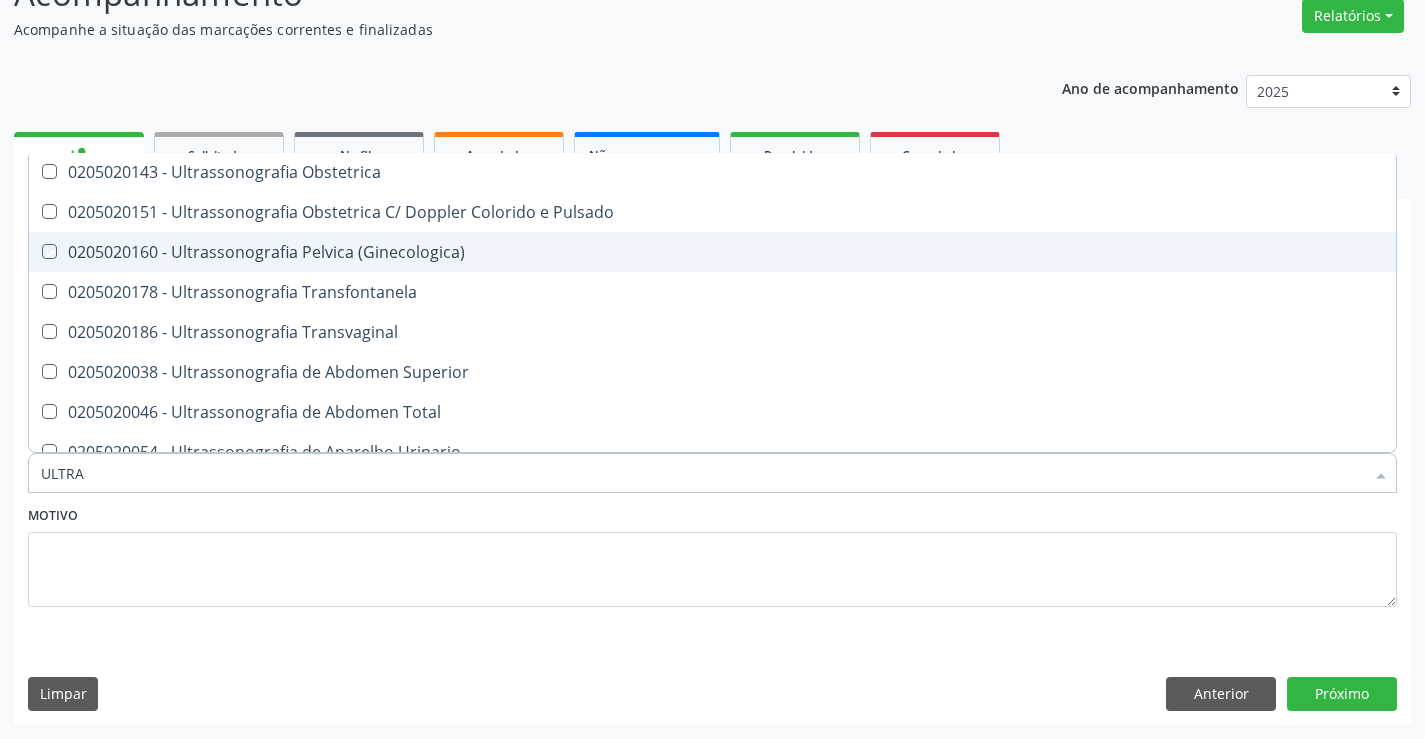 checkbox on "true" 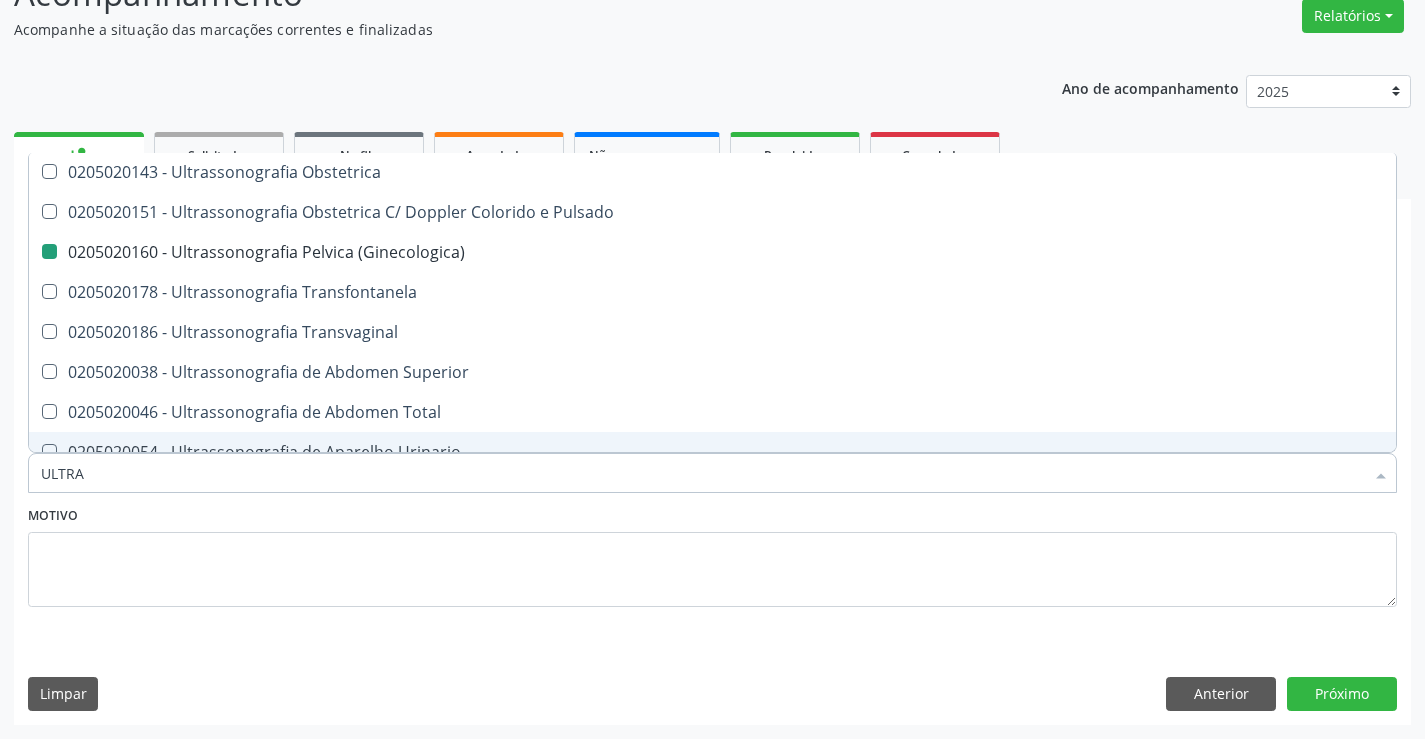 click on "Motivo" at bounding box center (712, 554) 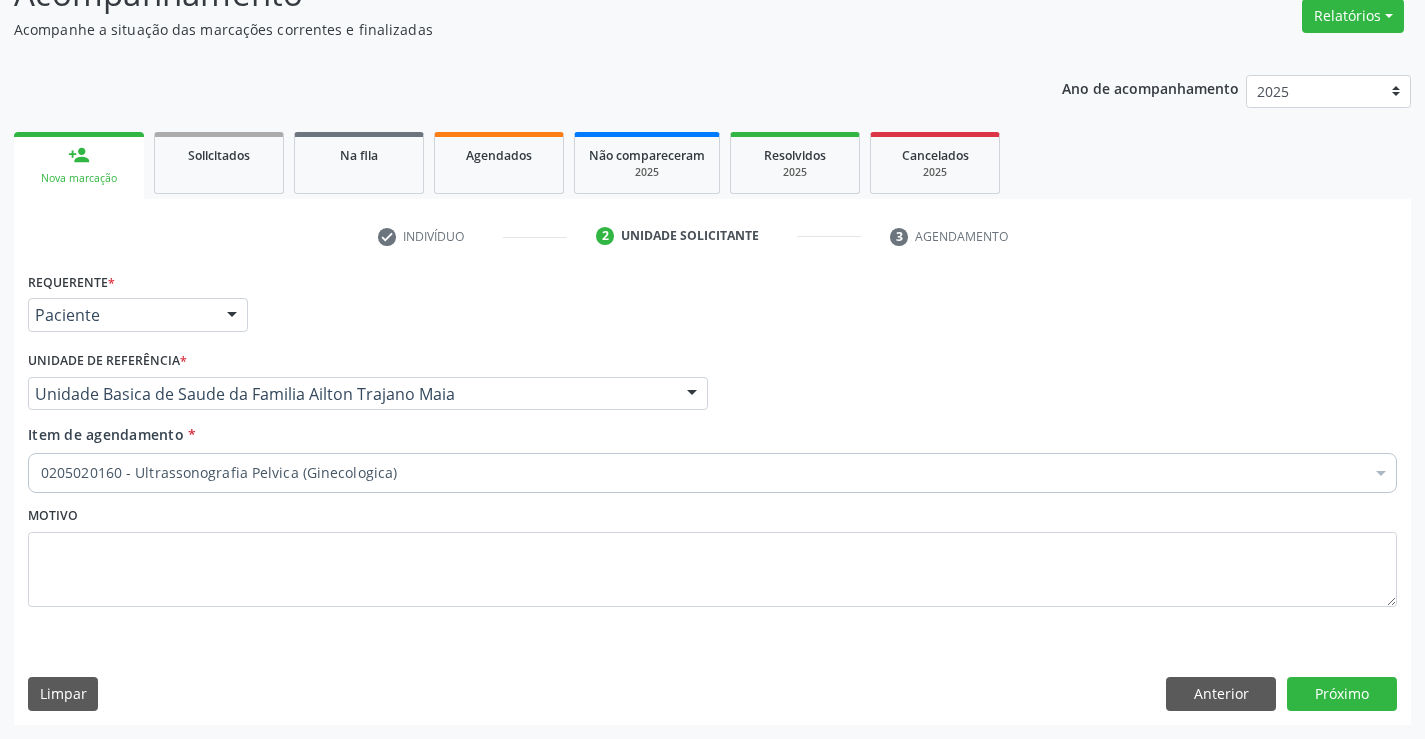scroll, scrollTop: 0, scrollLeft: 0, axis: both 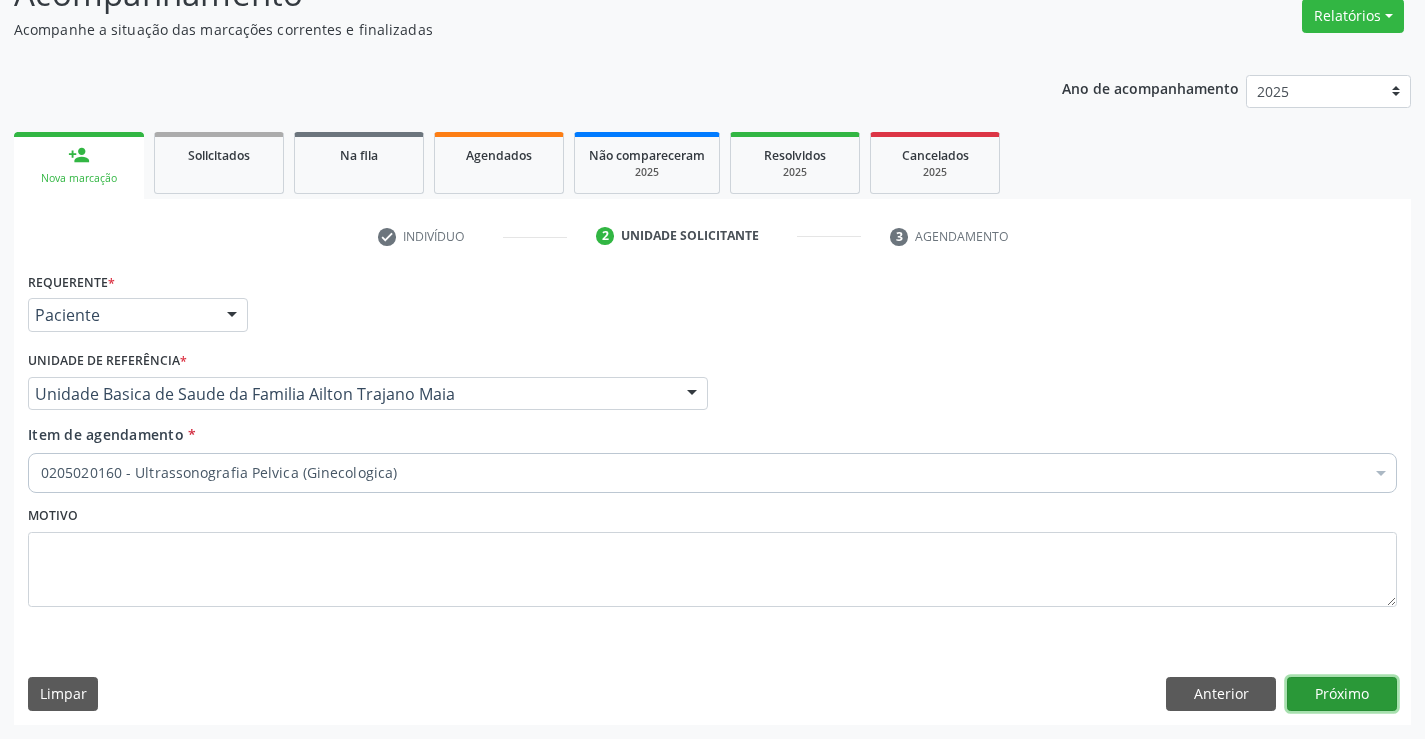 click on "Próximo" at bounding box center (1342, 694) 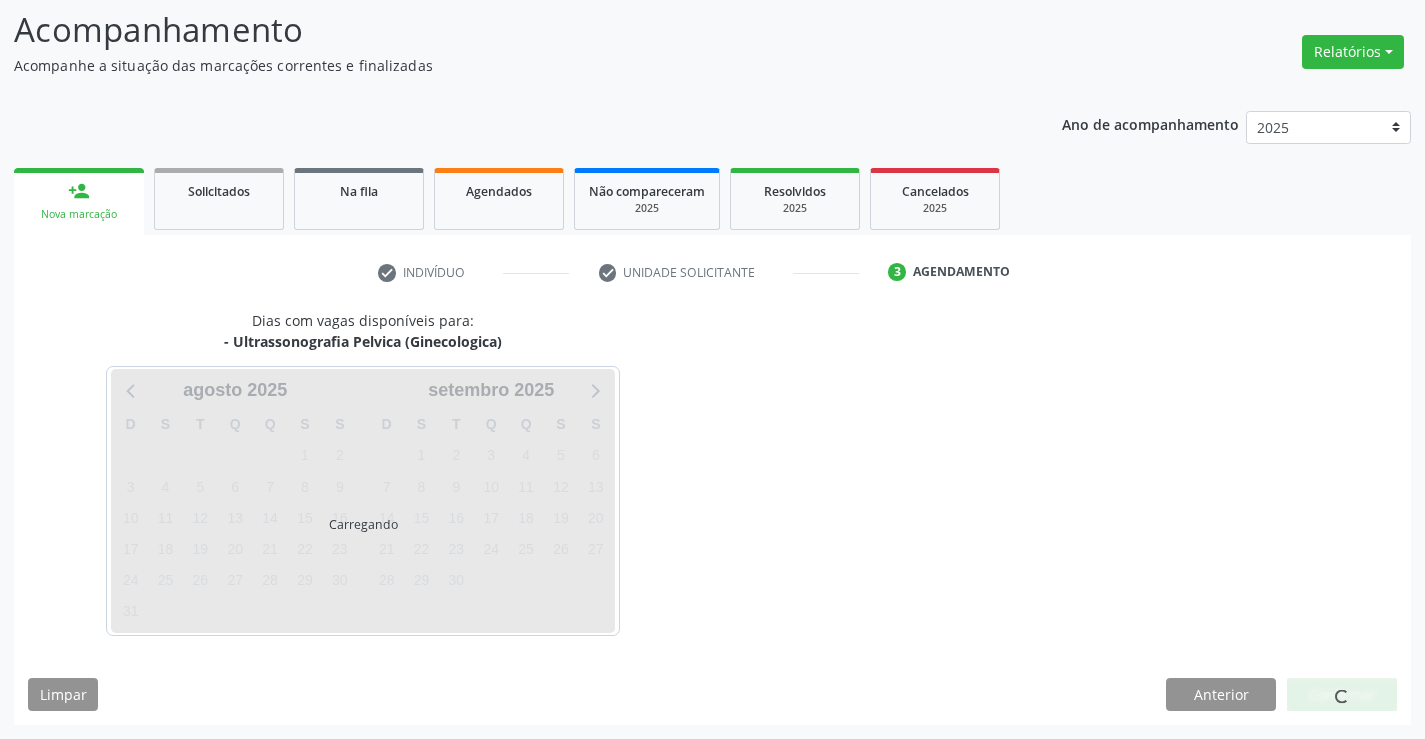 scroll, scrollTop: 131, scrollLeft: 0, axis: vertical 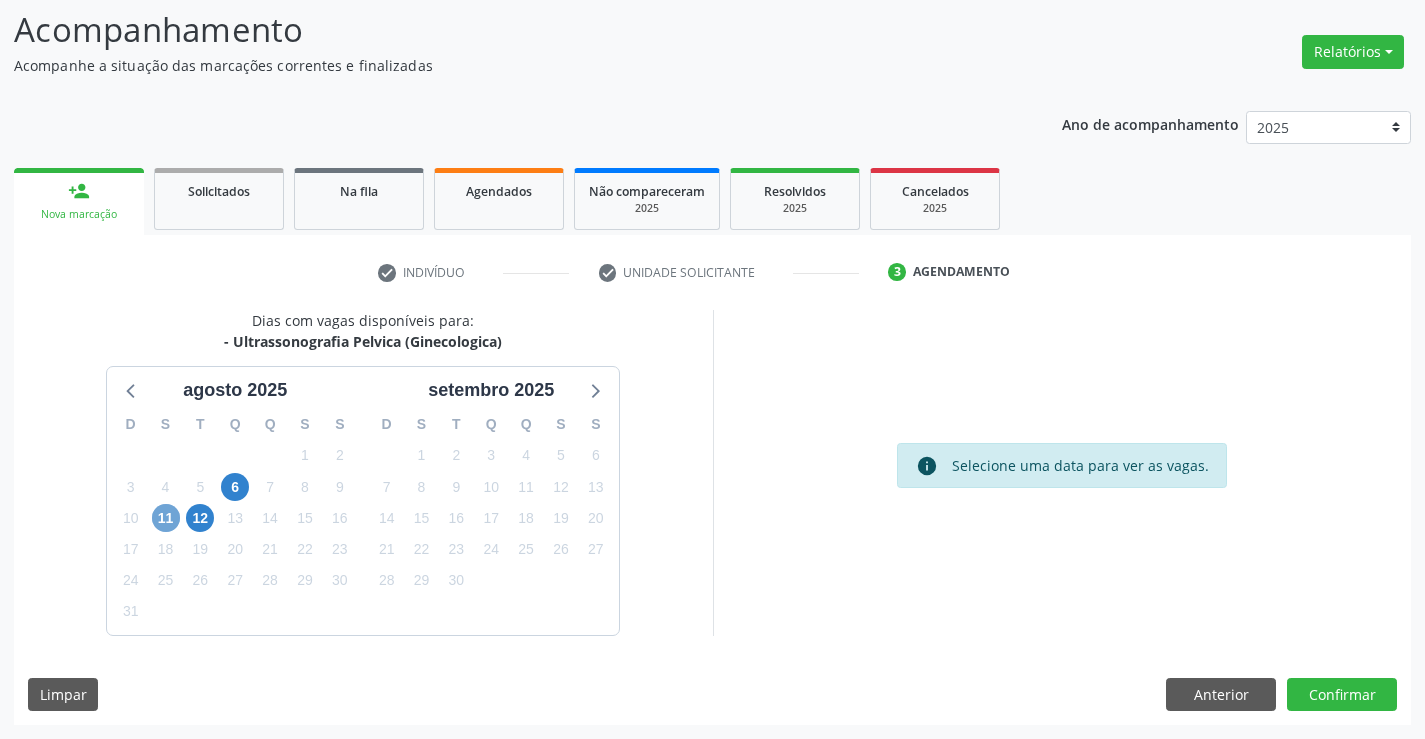 click on "11" at bounding box center (166, 518) 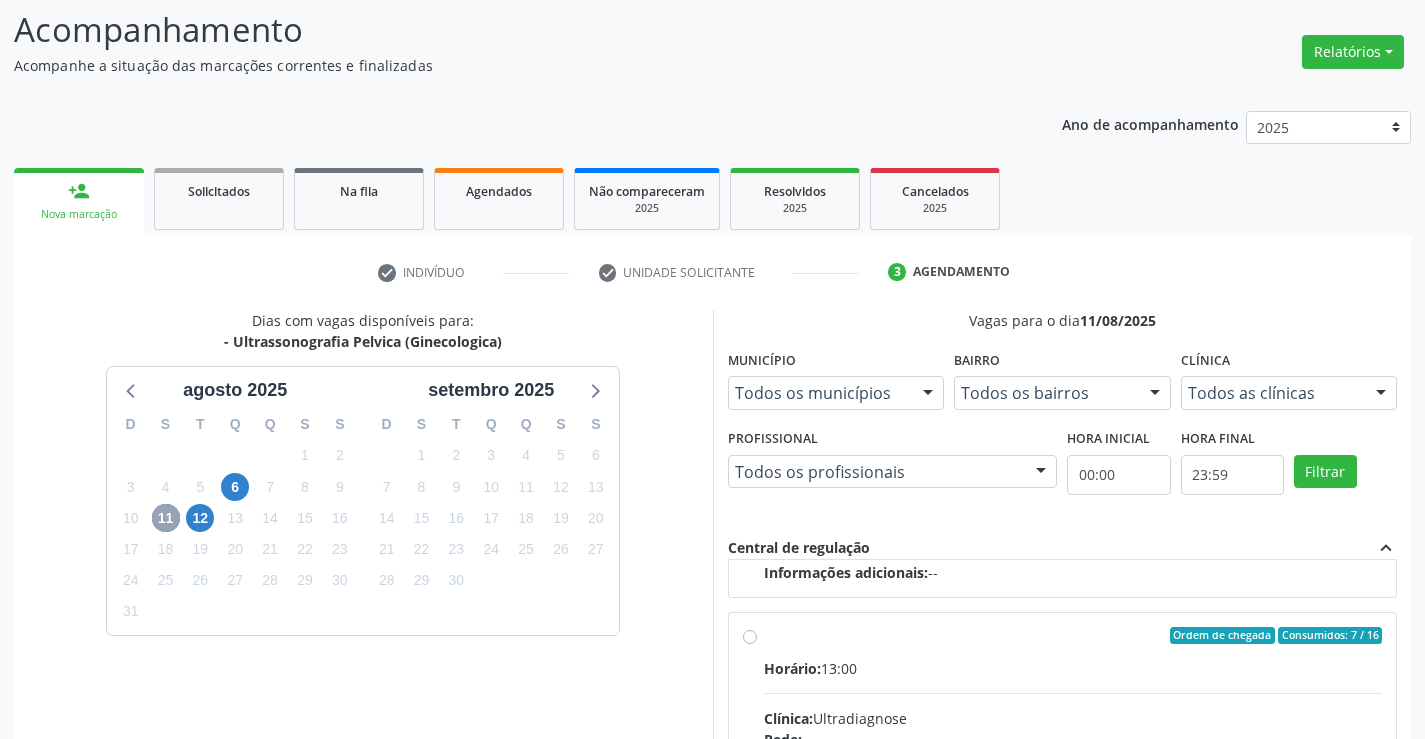 scroll, scrollTop: 315, scrollLeft: 0, axis: vertical 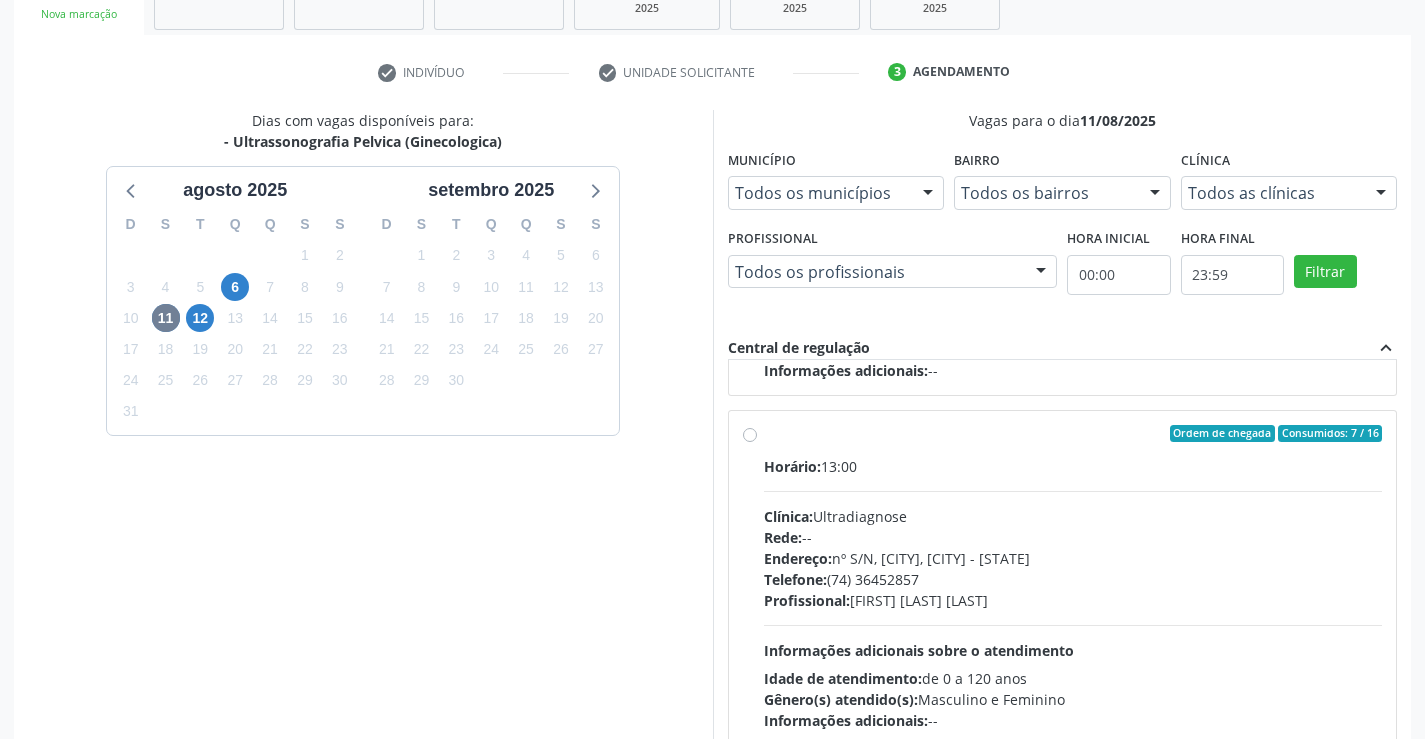 click on "Ordem de chegada
Consumidos: 7 / 16
Horário:   13:00
Clínica:  Ultradiagnose
Rede:
--
Endereço:   nº S/N, Centro, Campo Formoso - BA
Telefone:   (74) 36452857
Profissional:
Alciole Mendes Muritiba
Informações adicionais sobre o atendimento
Idade de atendimento:
de 0 a 120 anos
Gênero(s) atendido(s):
Masculino e Feminino
Informações adicionais:
--" at bounding box center (1073, 578) 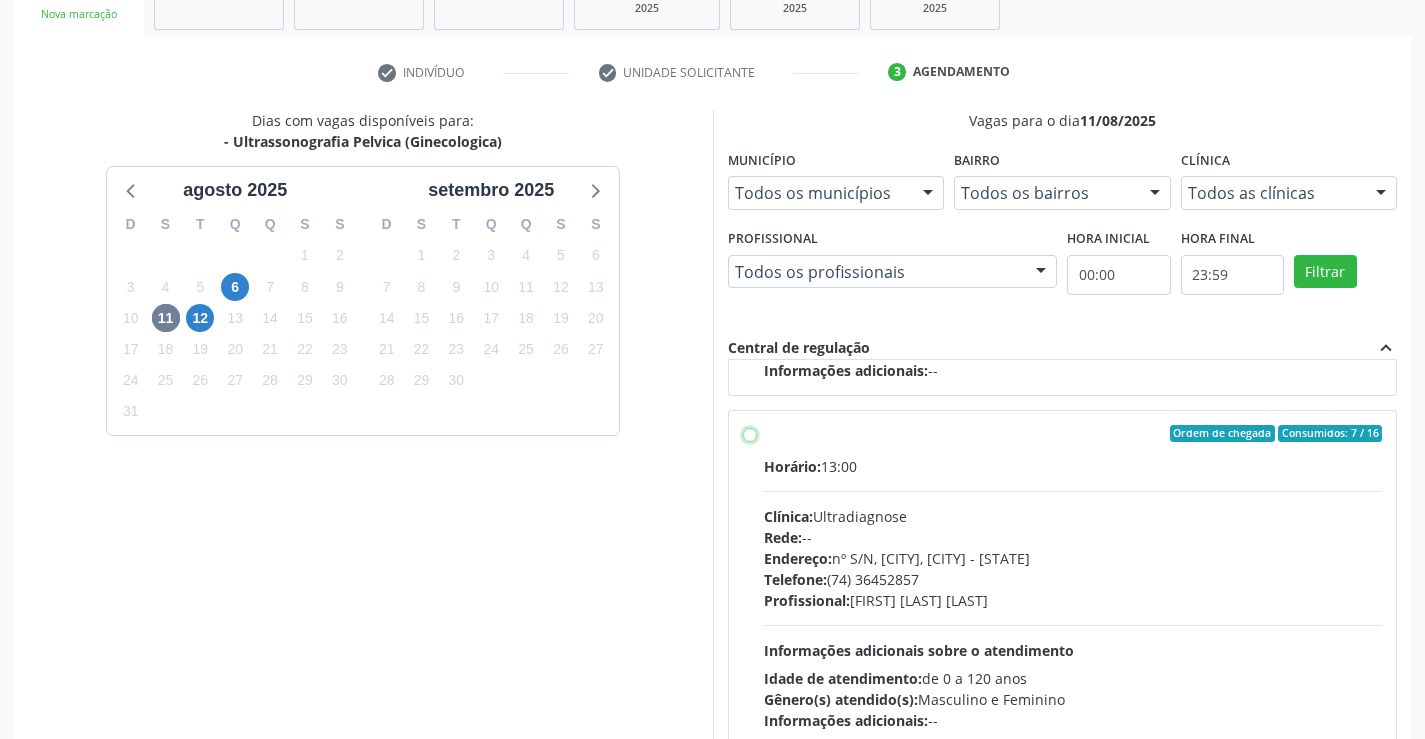 click on "Ordem de chegada
Consumidos: 7 / 16
Horário:   13:00
Clínica:  Ultradiagnose
Rede:
--
Endereço:   nº S/N, Centro, Campo Formoso - BA
Telefone:   (74) 36452857
Profissional:
Alciole Mendes Muritiba
Informações adicionais sobre o atendimento
Idade de atendimento:
de 0 a 120 anos
Gênero(s) atendido(s):
Masculino e Feminino
Informações adicionais:
--" at bounding box center [750, 434] 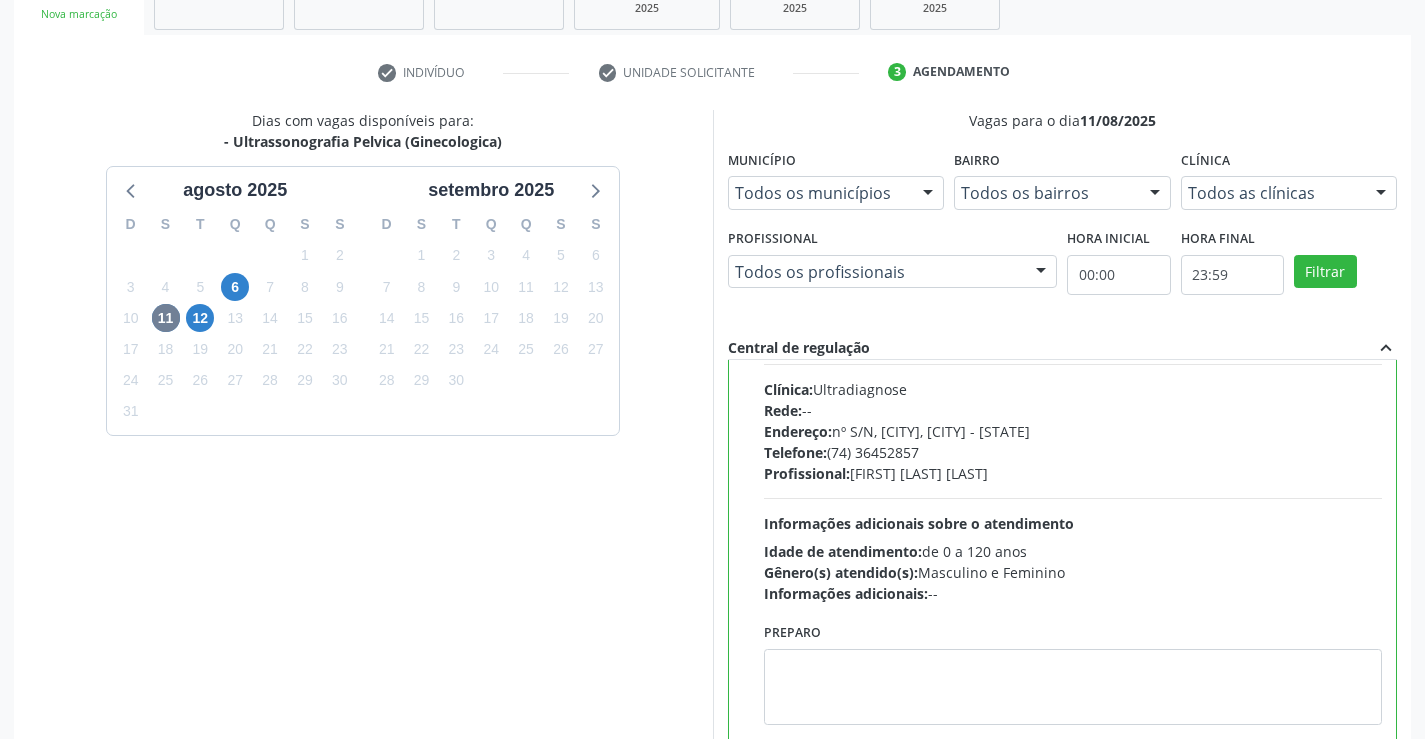 scroll, scrollTop: 450, scrollLeft: 0, axis: vertical 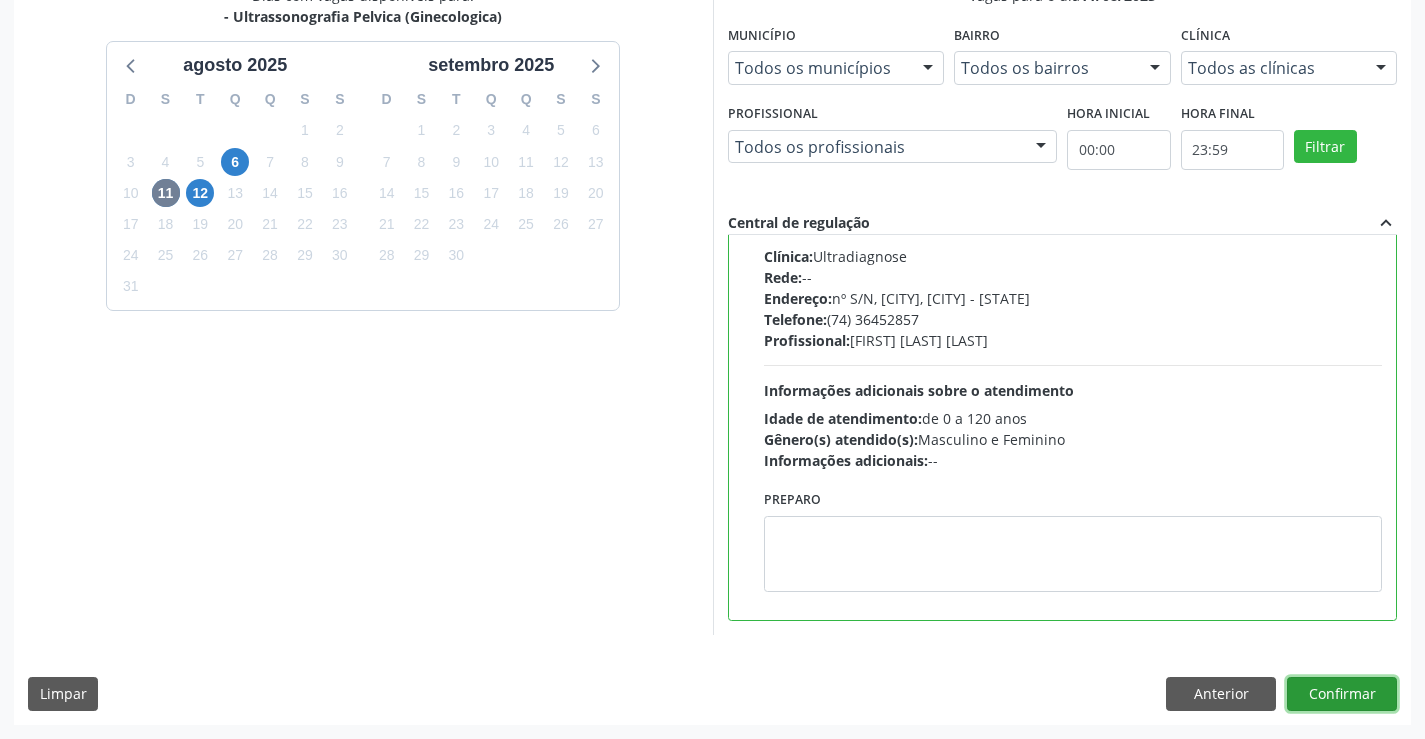 click on "Confirmar" at bounding box center [1342, 694] 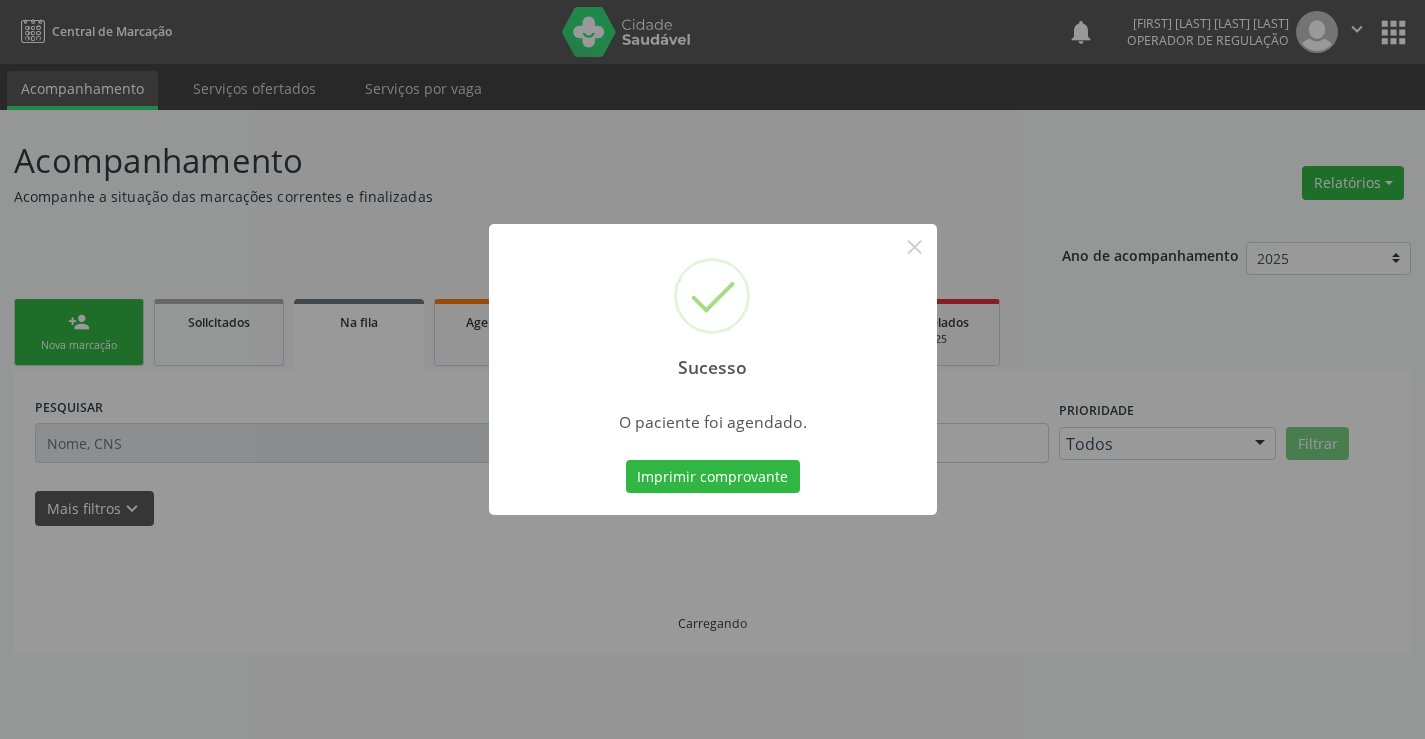 scroll, scrollTop: 0, scrollLeft: 0, axis: both 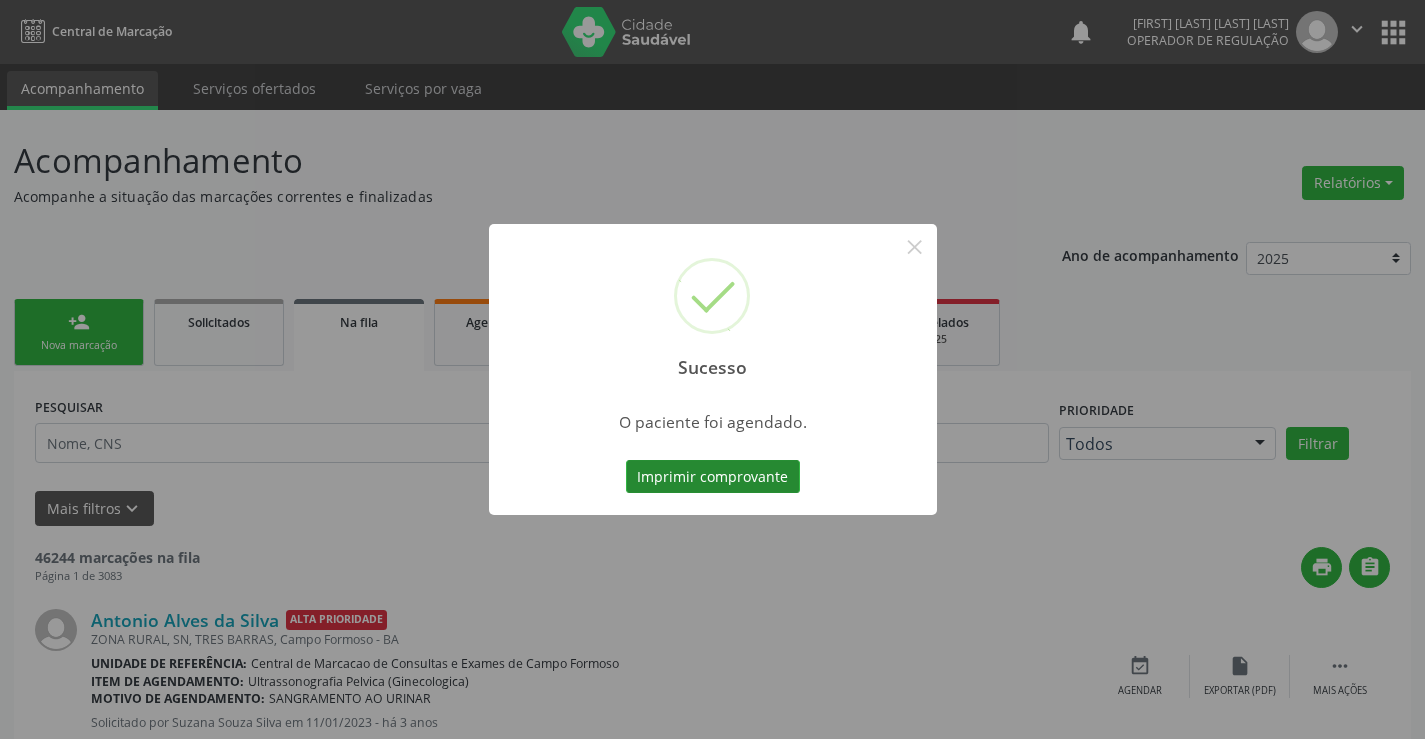 click on "Imprimir comprovante" at bounding box center (713, 477) 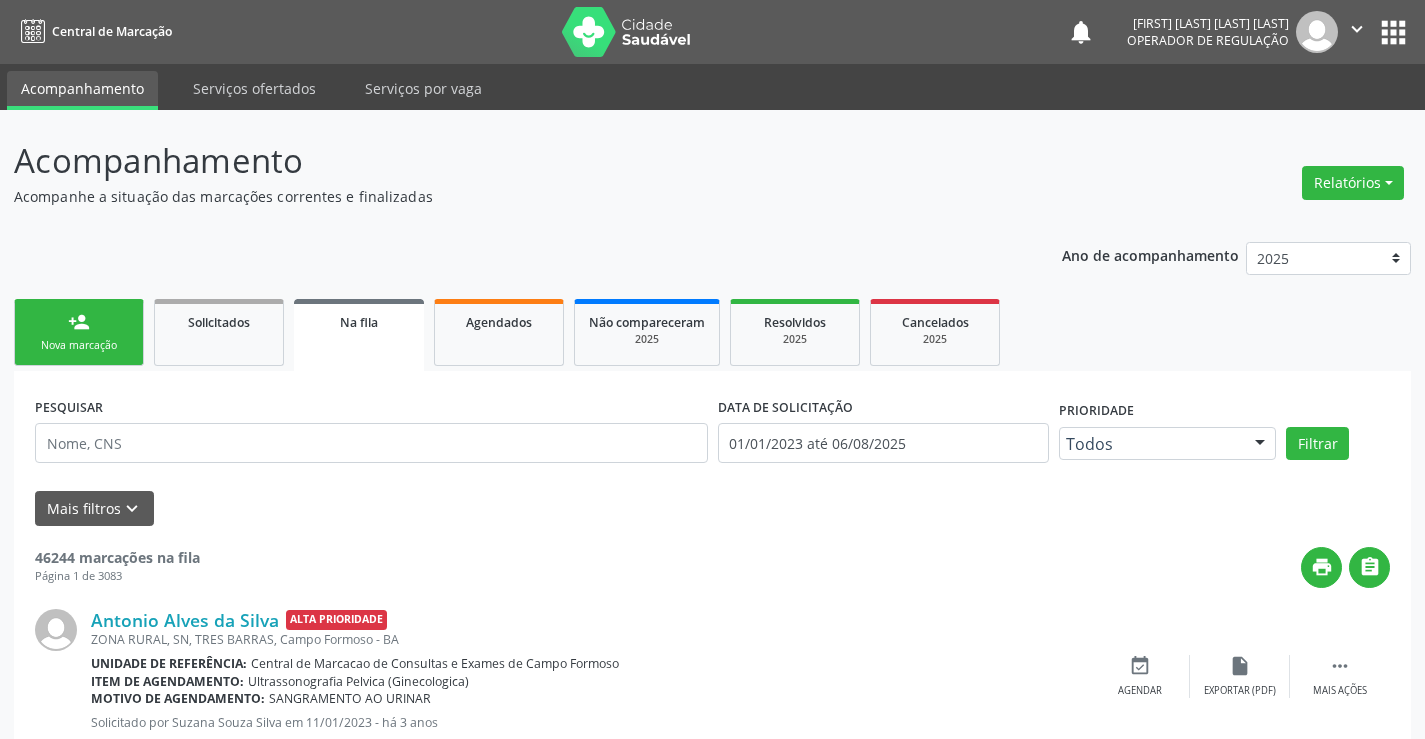click on "Nova marcação" at bounding box center (79, 345) 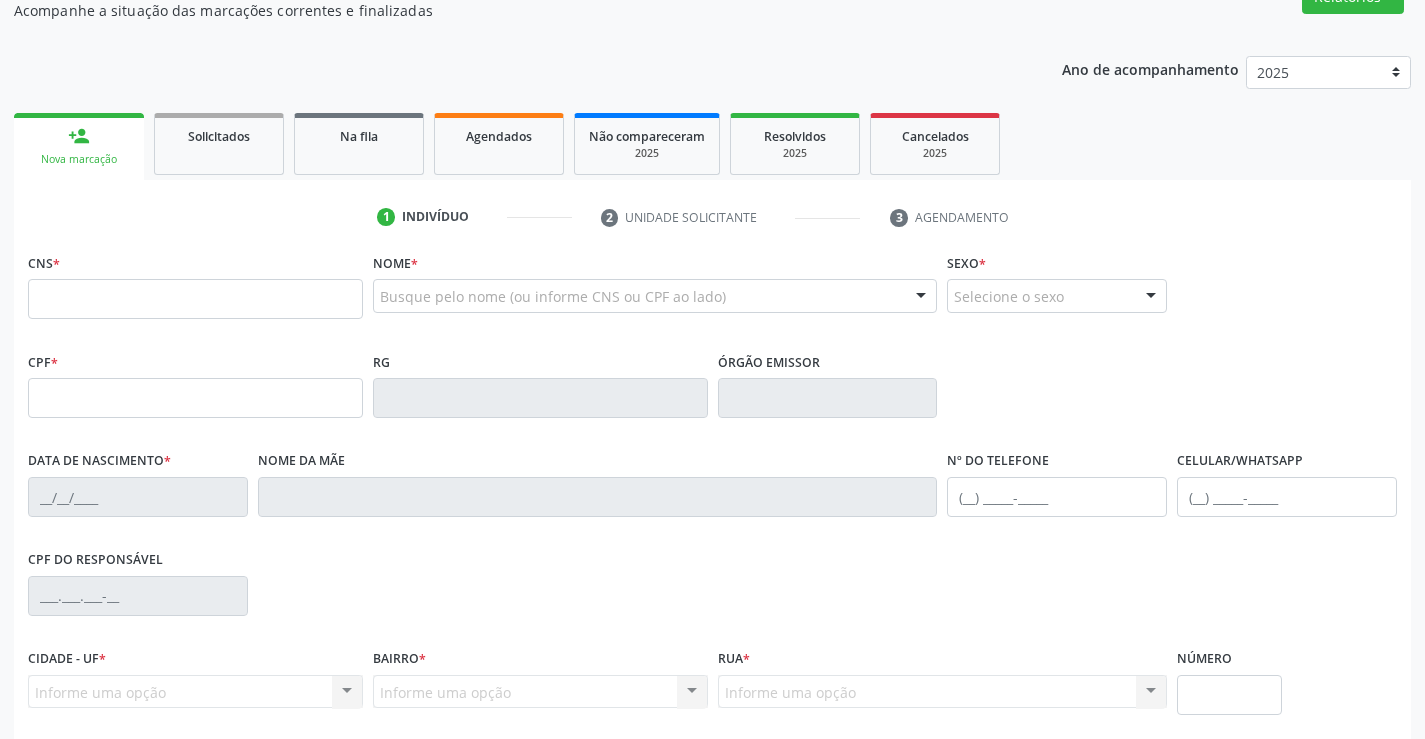 scroll, scrollTop: 200, scrollLeft: 0, axis: vertical 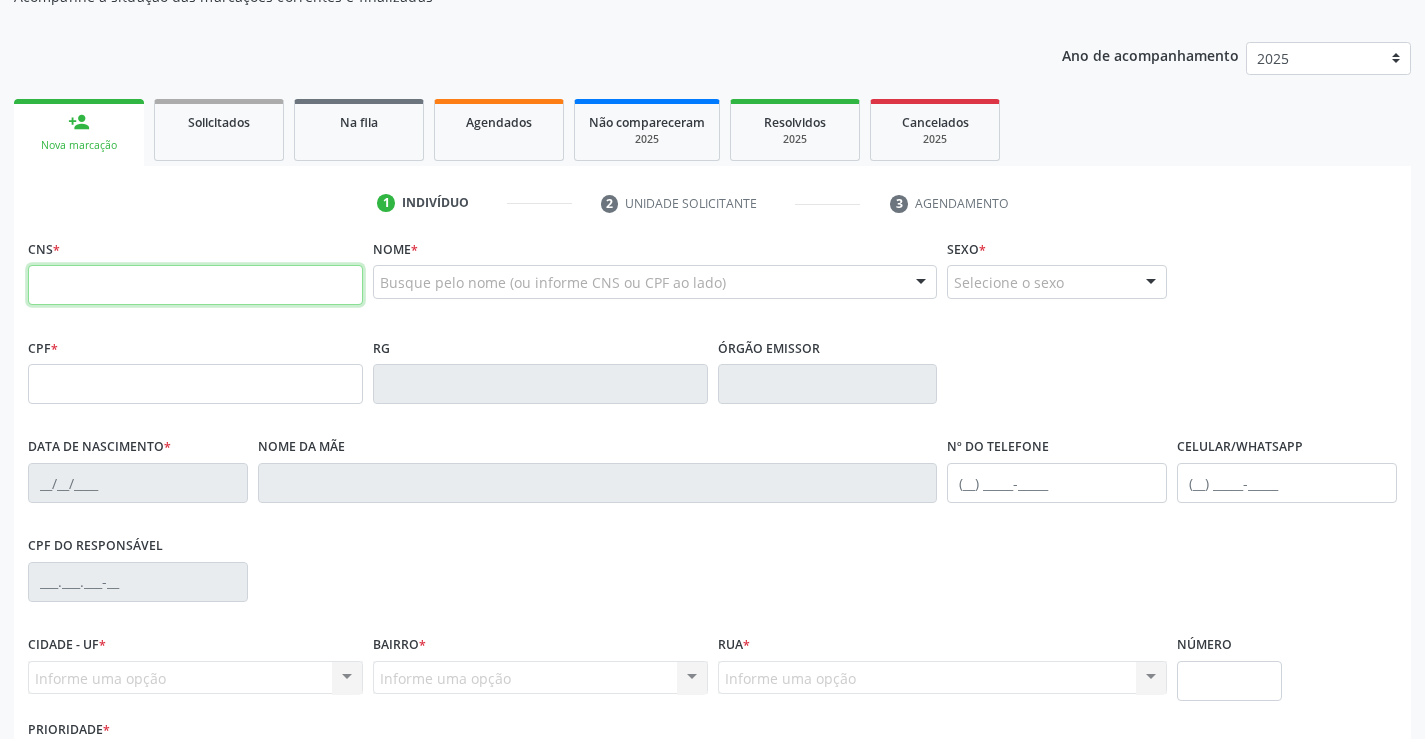 click at bounding box center (195, 285) 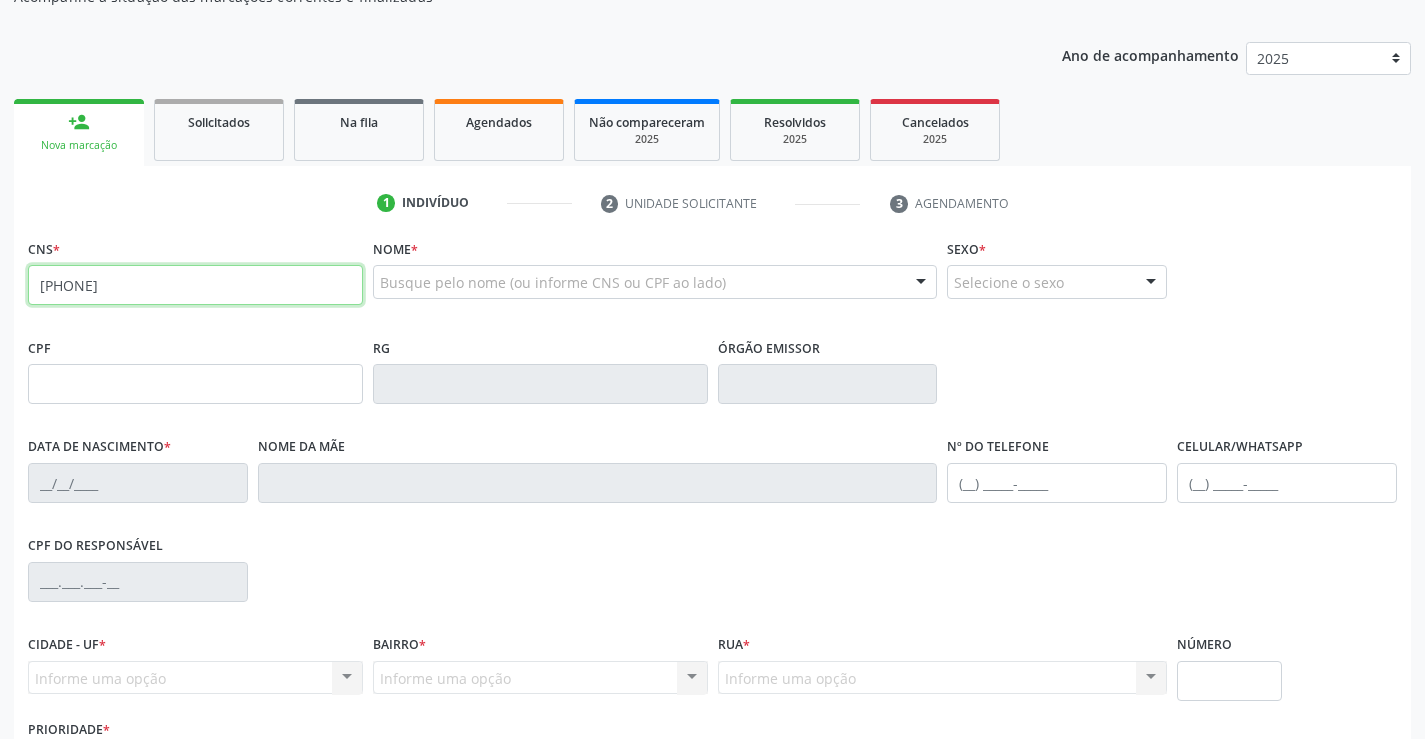 type on "702 6002 8932 3849" 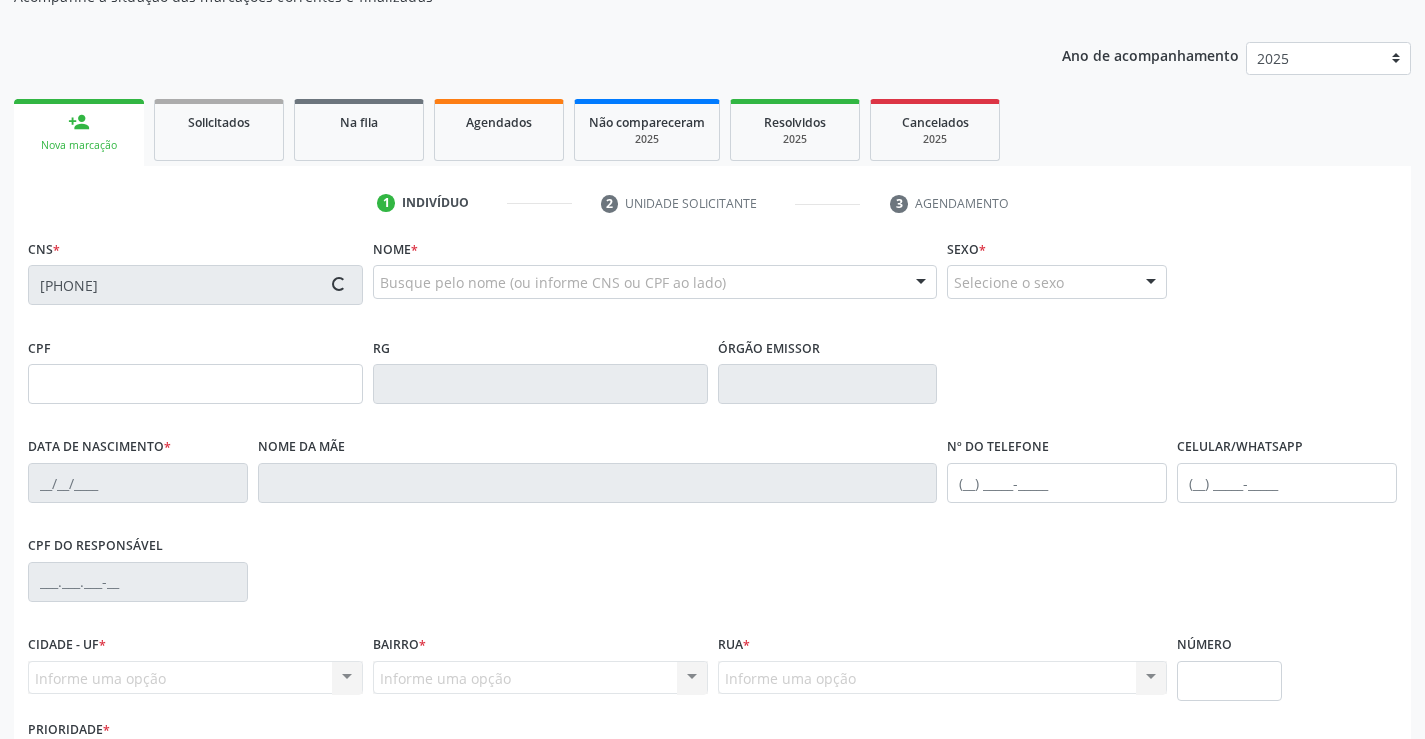 type on "1494373157" 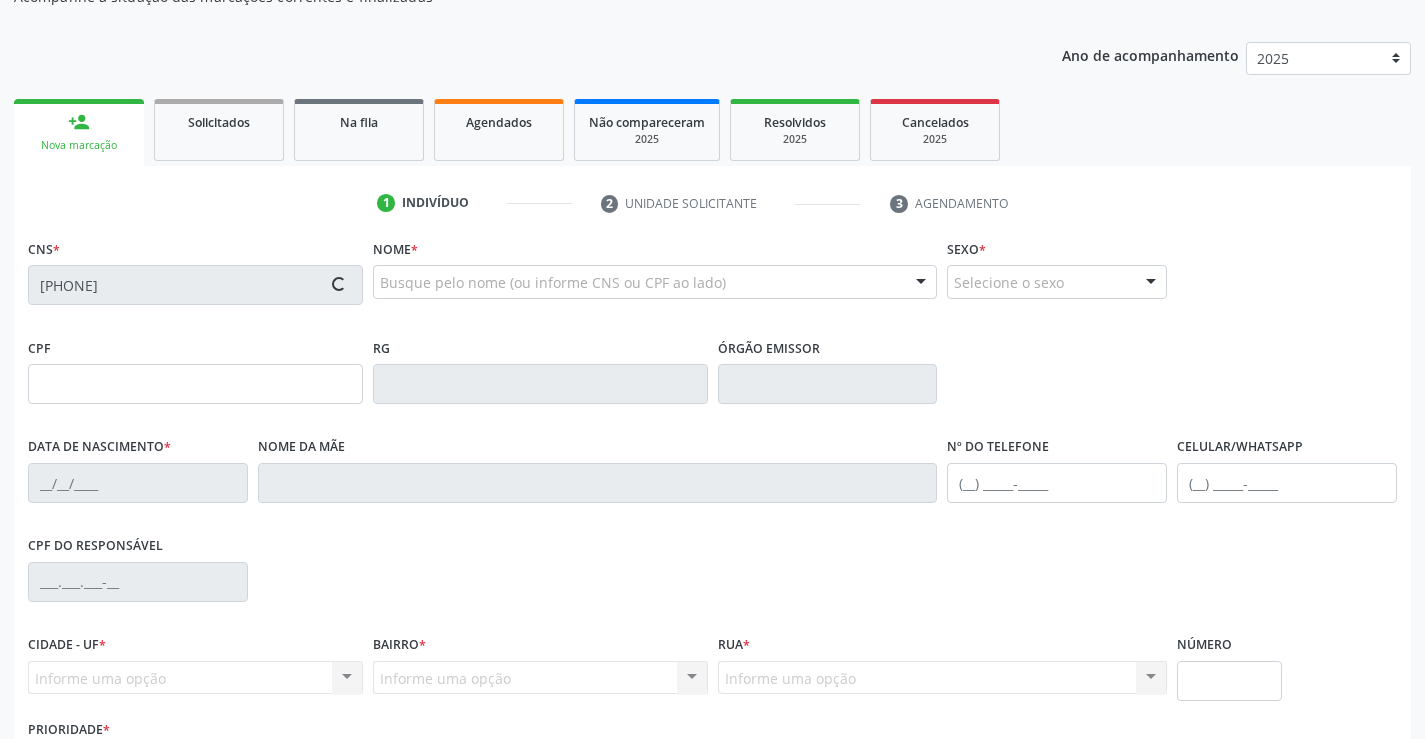 type on "30/01/2000" 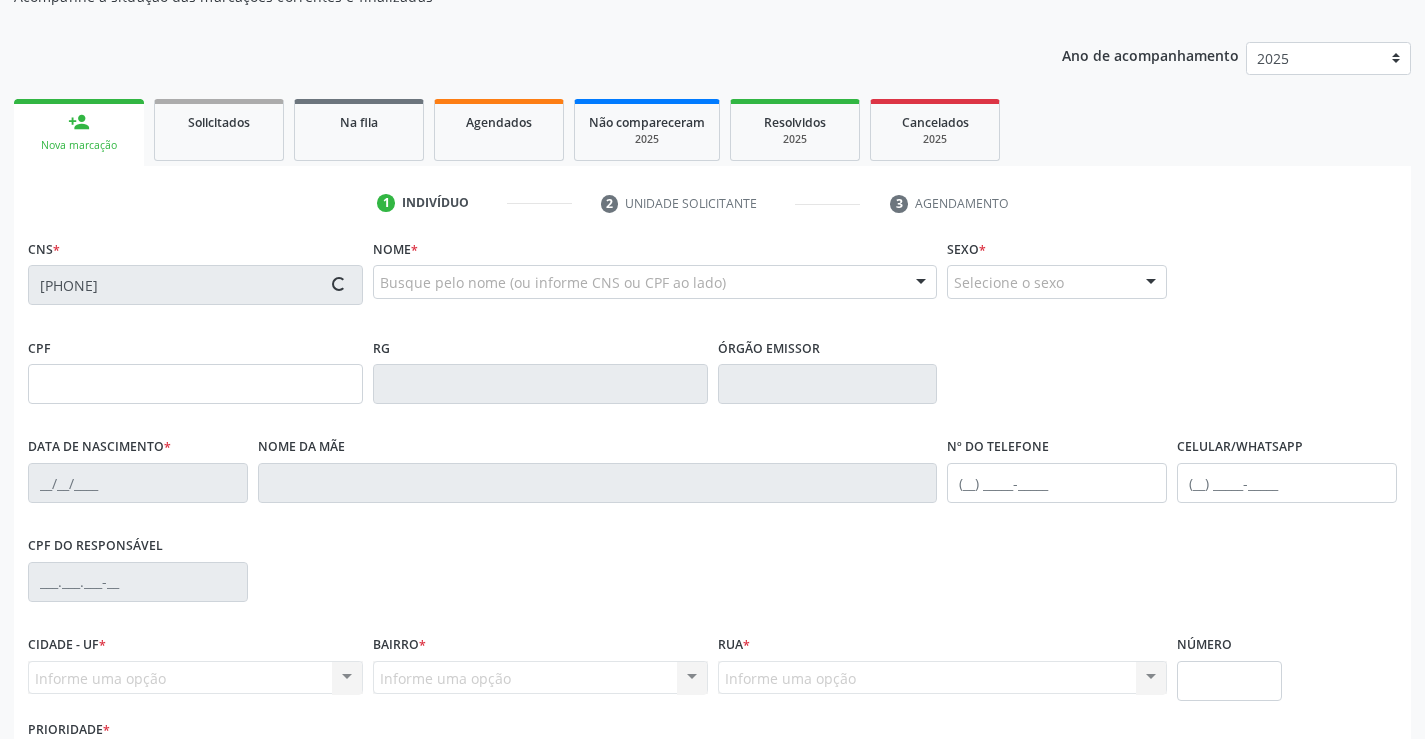 type on "S/N" 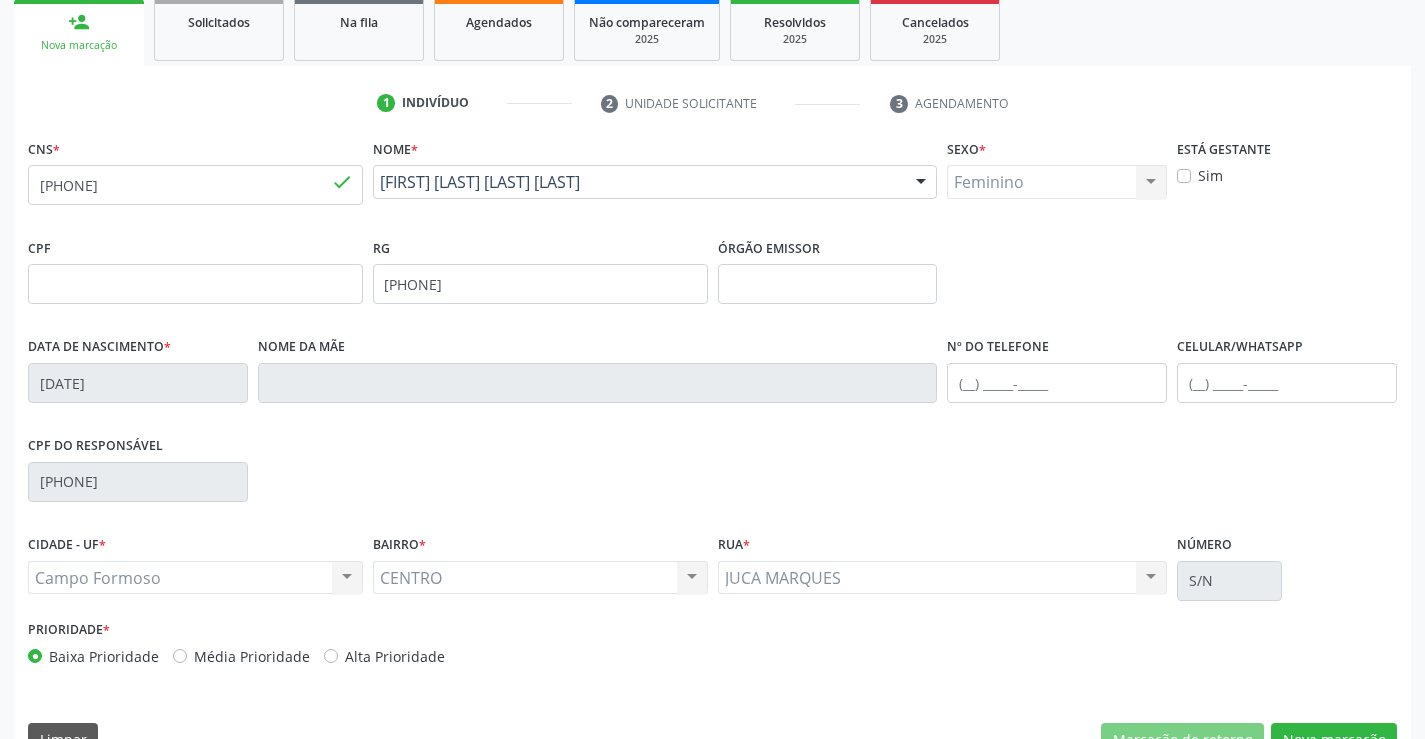 scroll, scrollTop: 345, scrollLeft: 0, axis: vertical 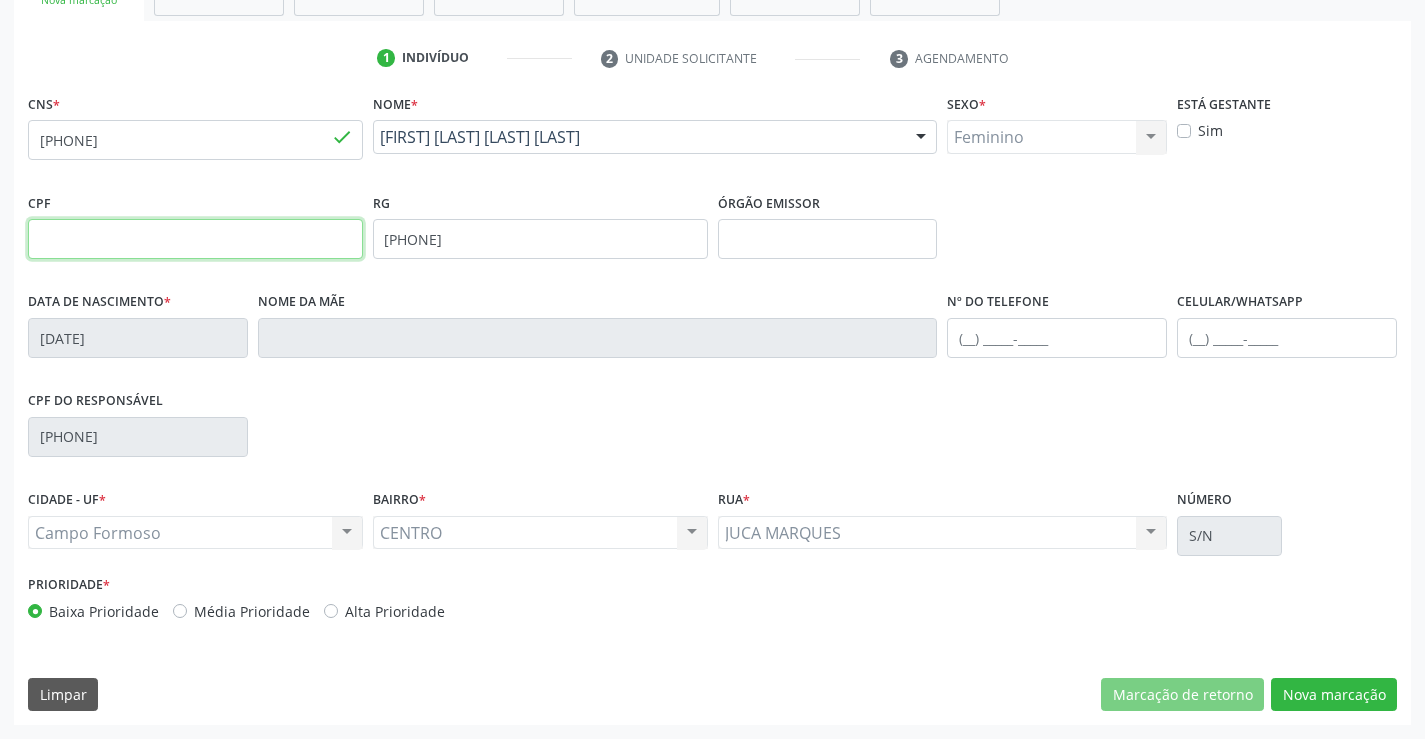 click at bounding box center [195, 239] 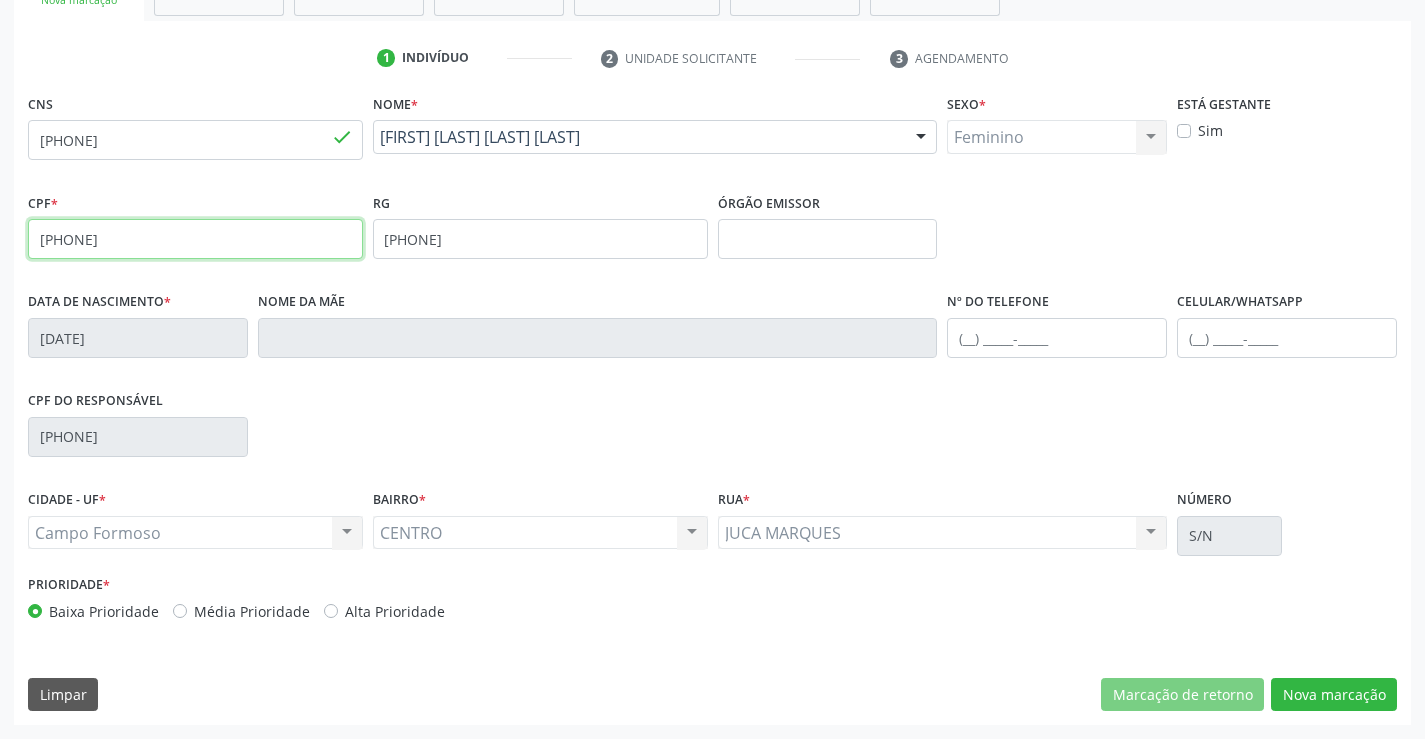 type on "081.155.845-25" 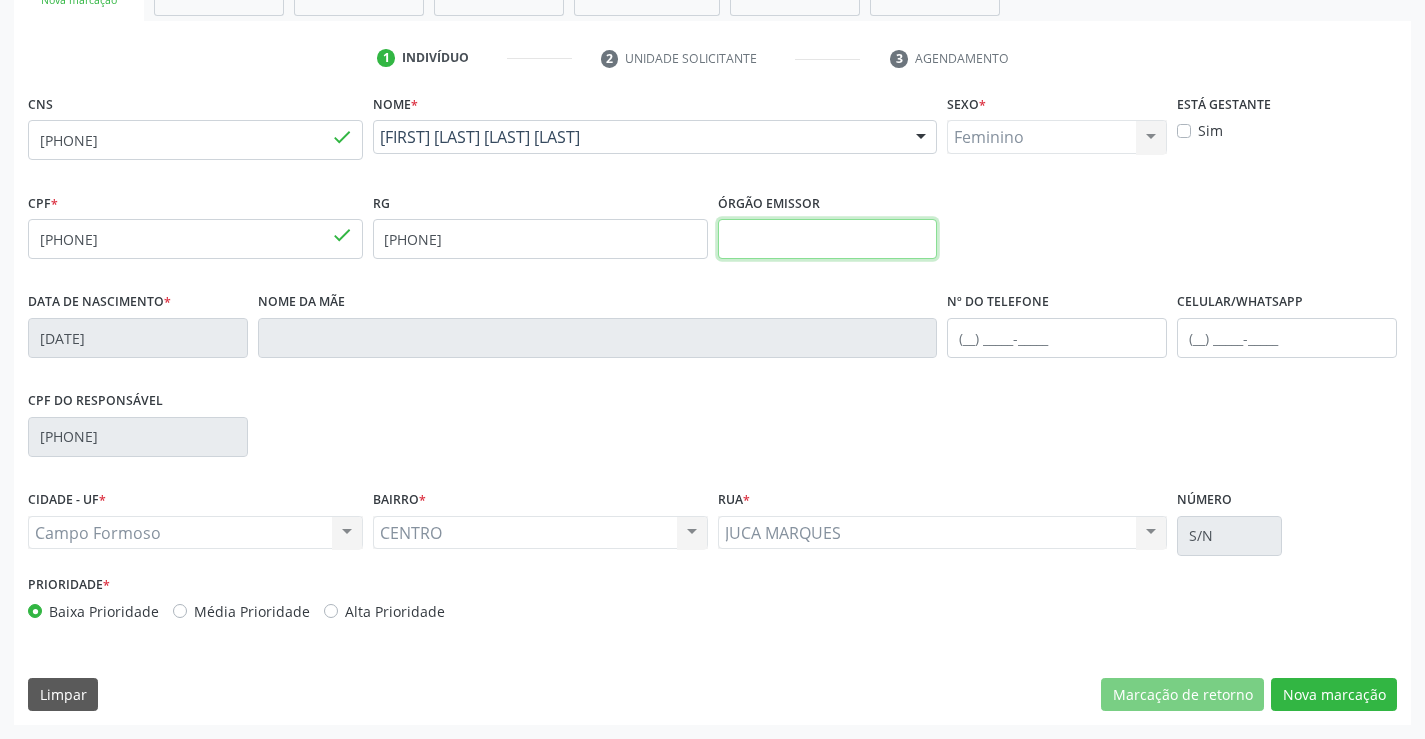 click at bounding box center [828, 239] 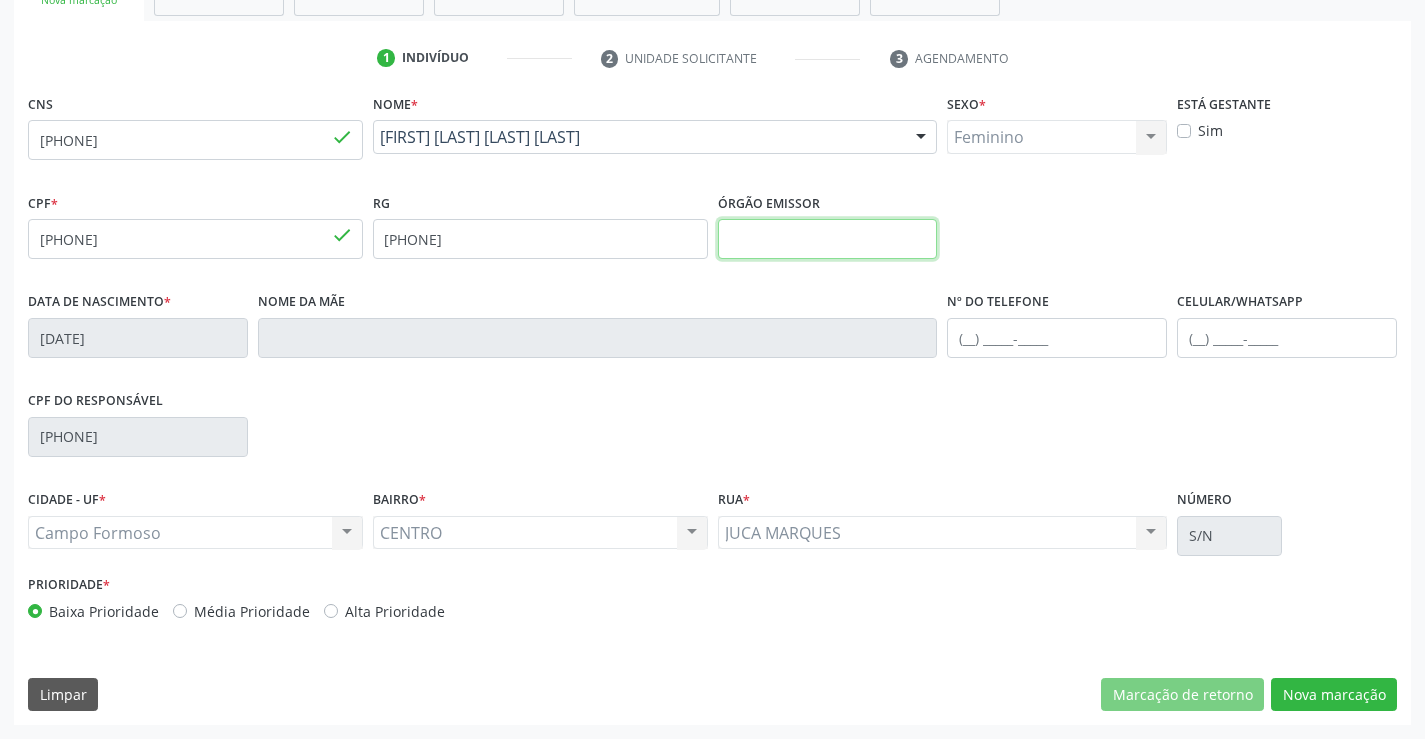 type on "SSPBA" 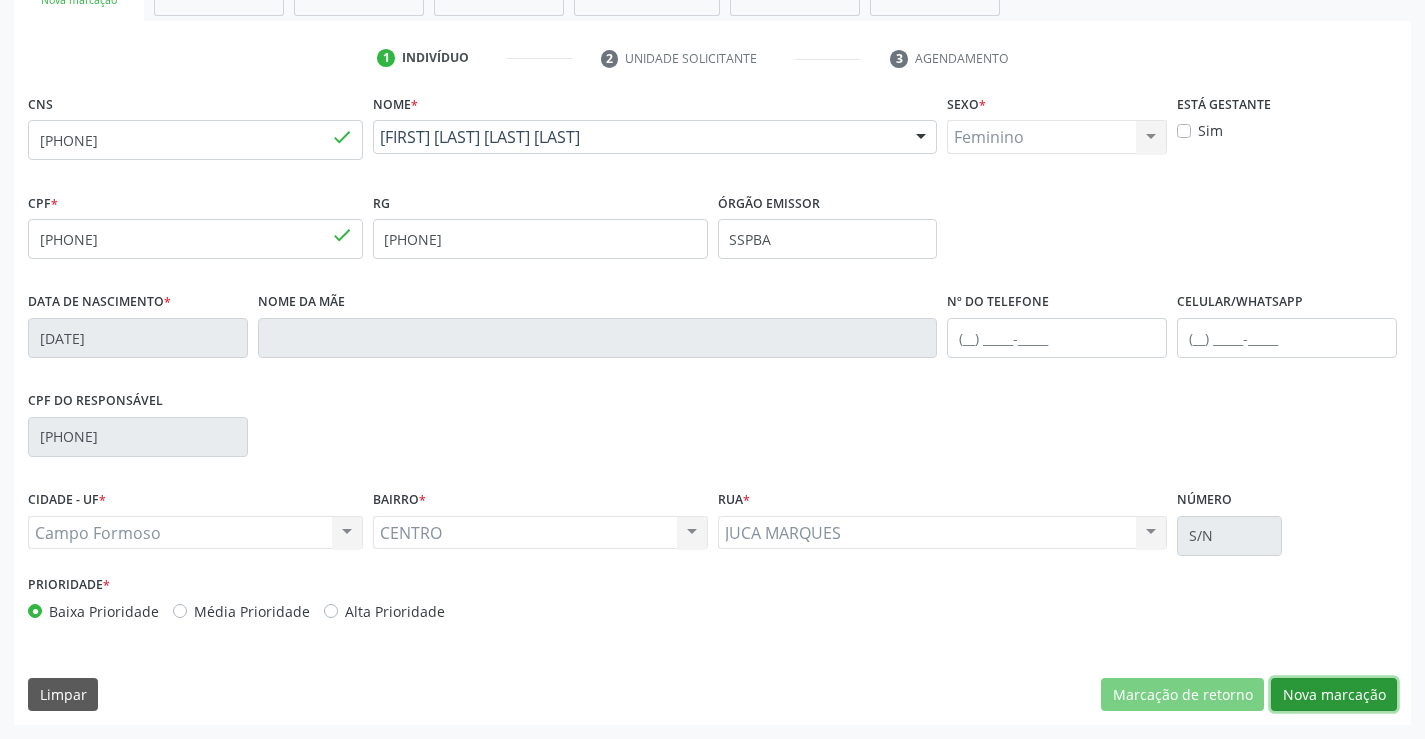 click on "Nova marcação" at bounding box center (1334, 695) 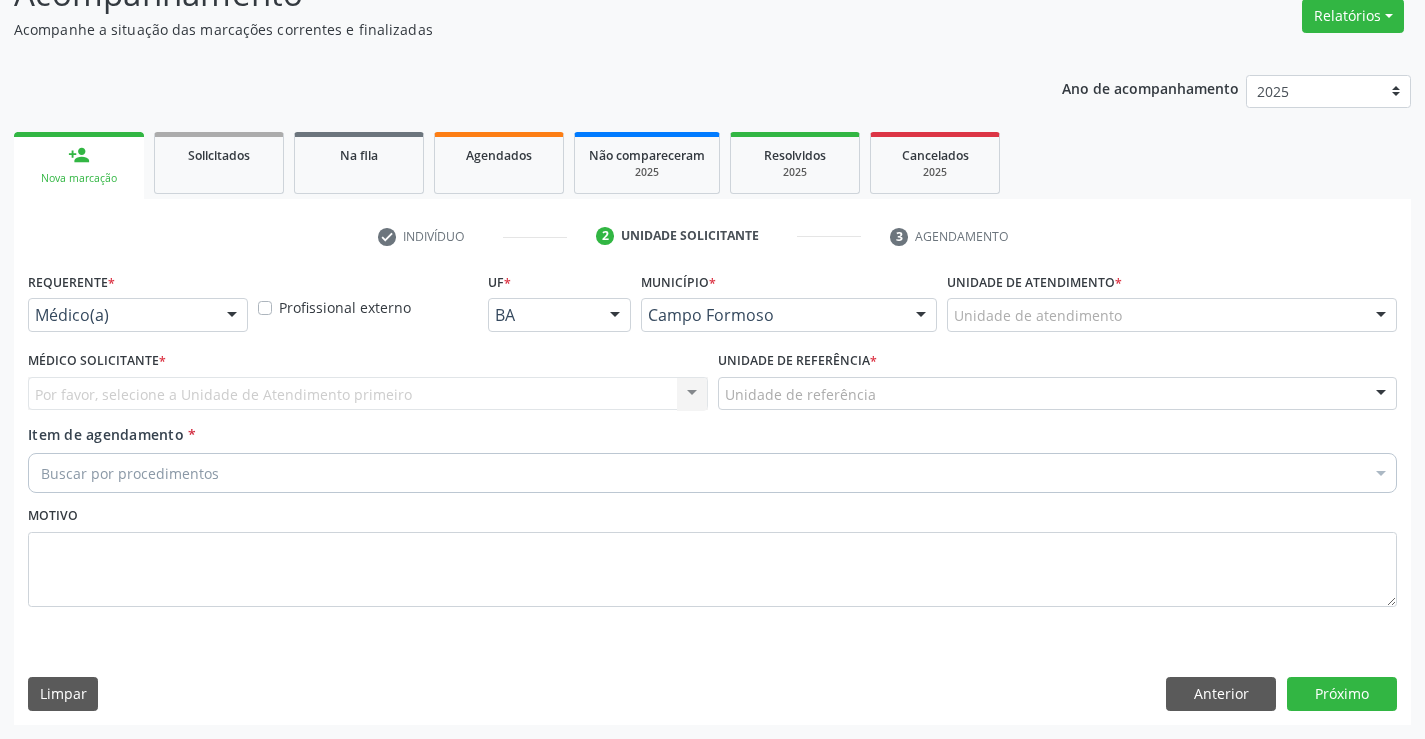 scroll, scrollTop: 167, scrollLeft: 0, axis: vertical 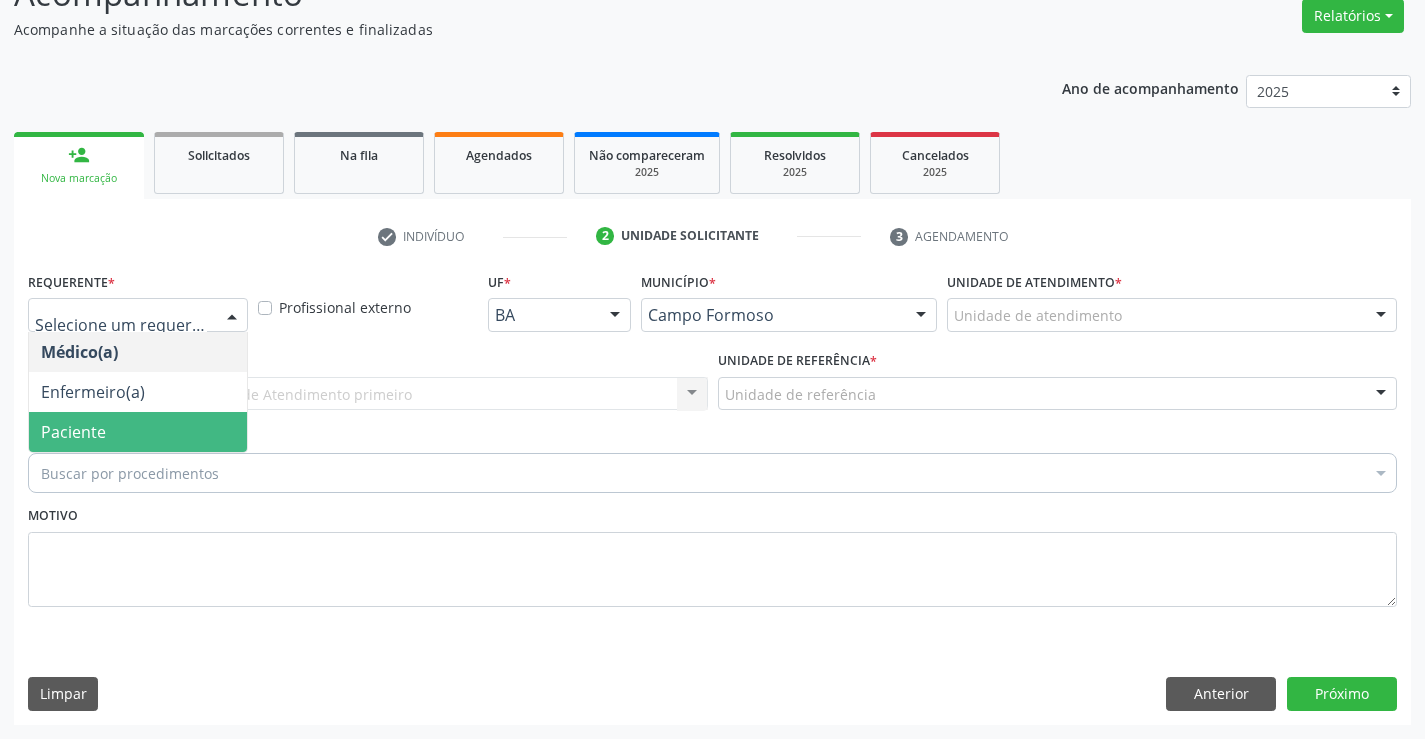 click on "Paciente" at bounding box center (138, 432) 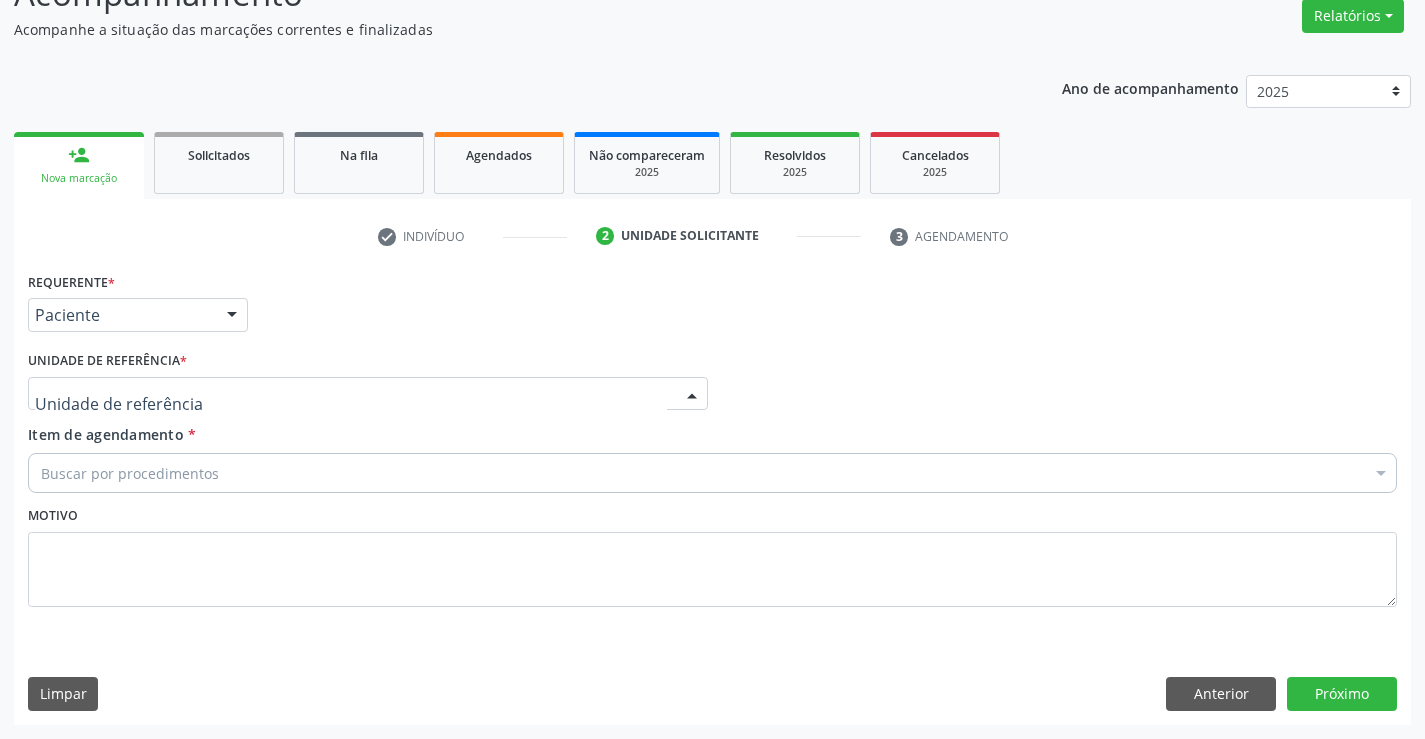 click at bounding box center (368, 394) 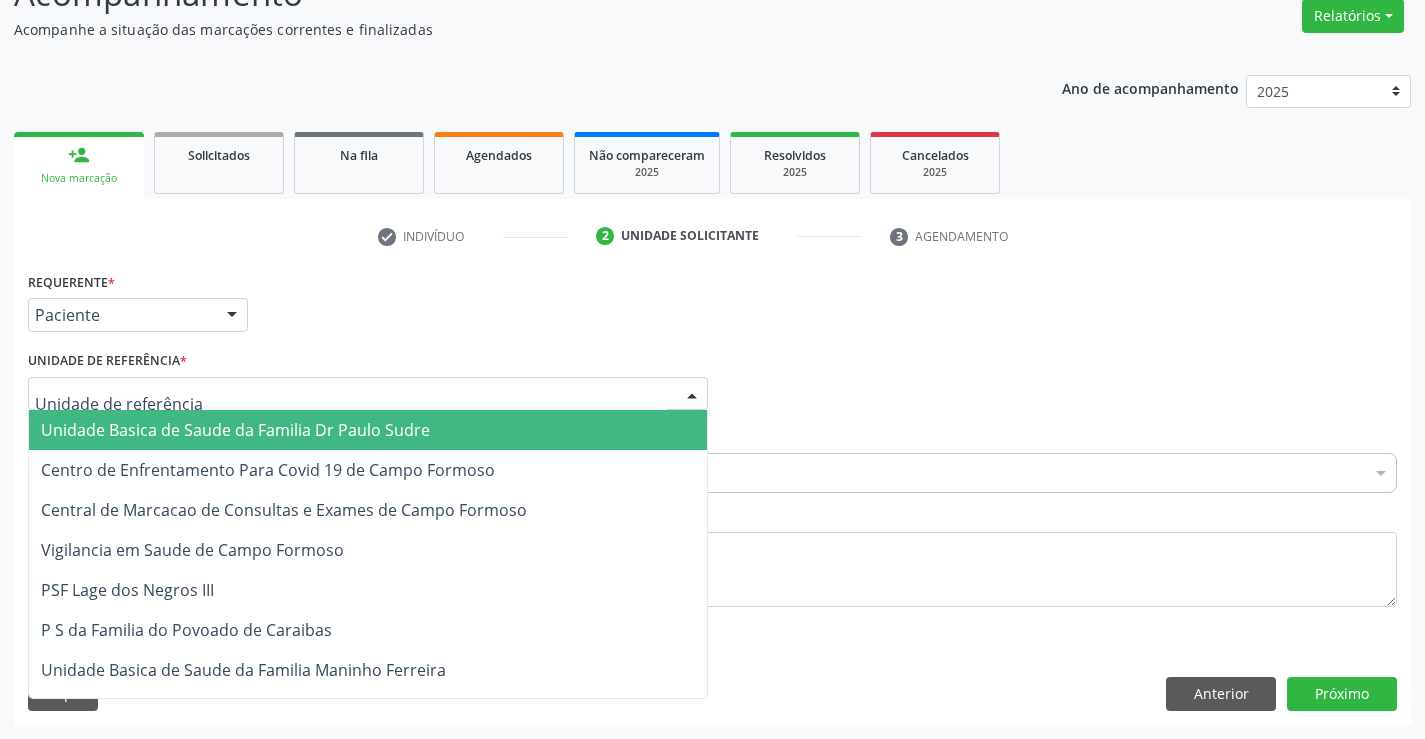 click on "Unidade Basica de Saude da Familia Dr Paulo Sudre" at bounding box center [235, 430] 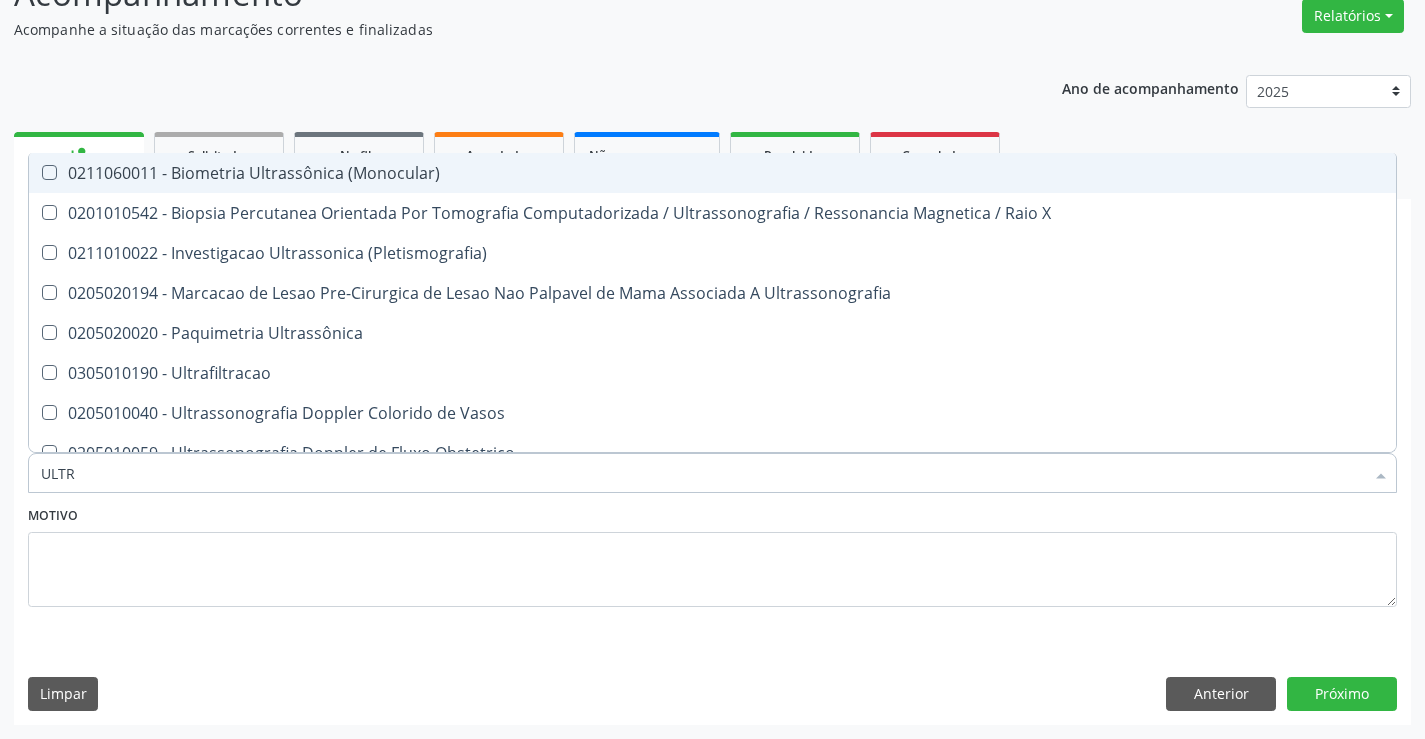 type on "ULTRA" 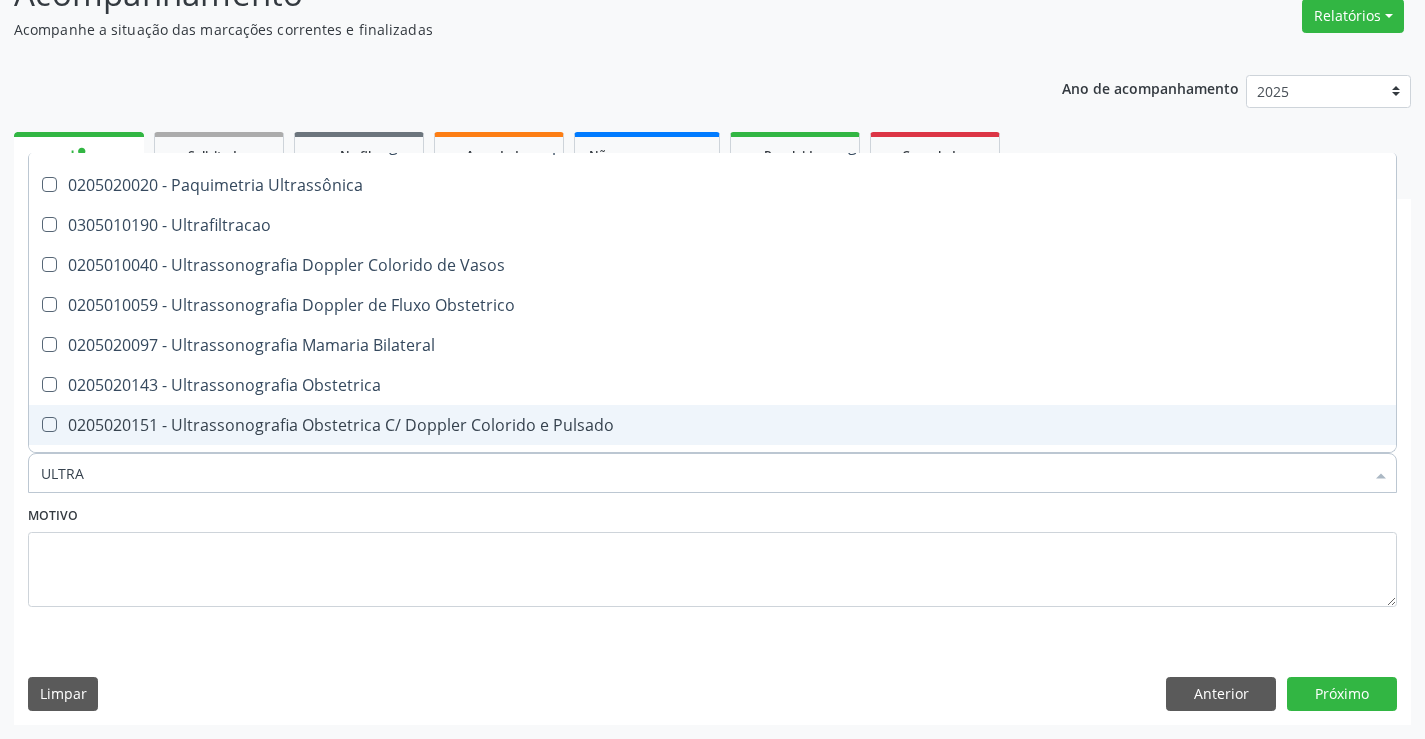scroll, scrollTop: 200, scrollLeft: 0, axis: vertical 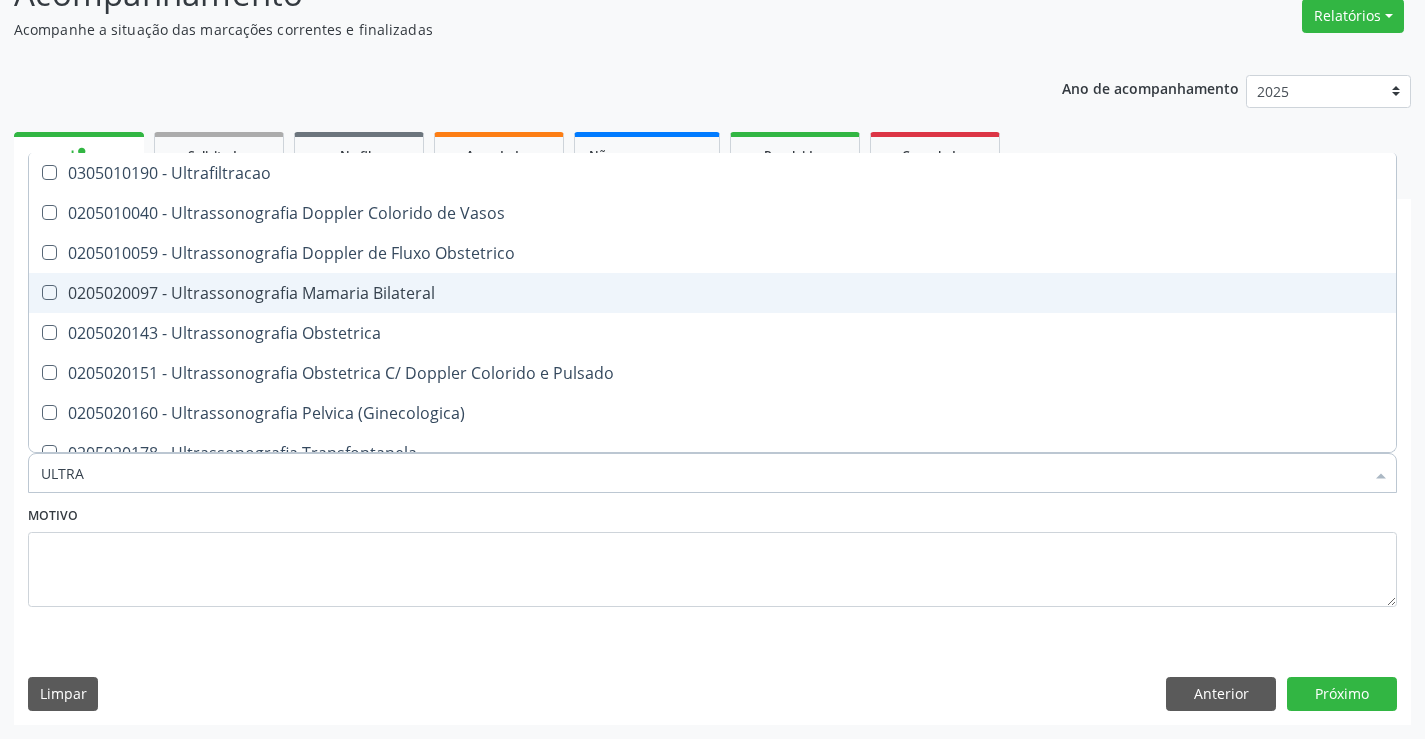 click on "0205020097 - Ultrassonografia Mamaria Bilateral" at bounding box center [712, 293] 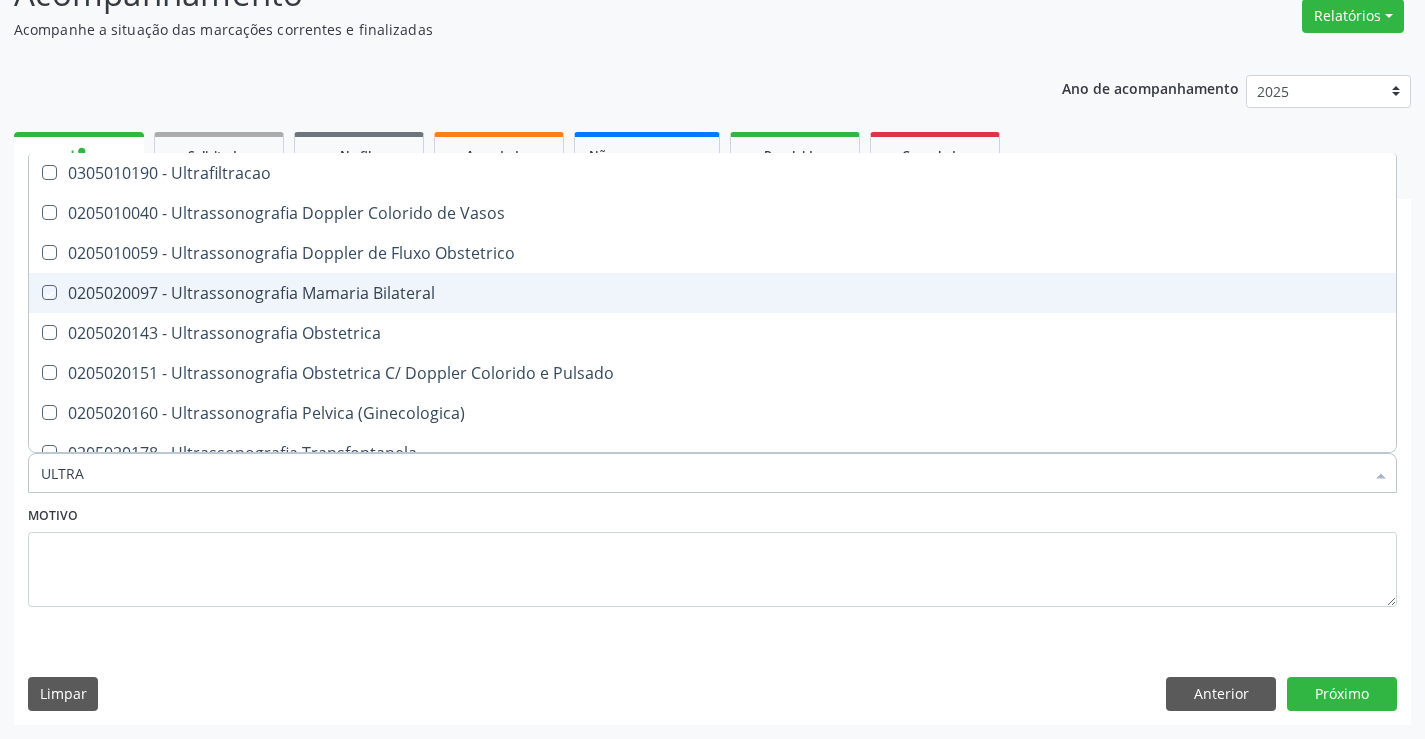 checkbox on "true" 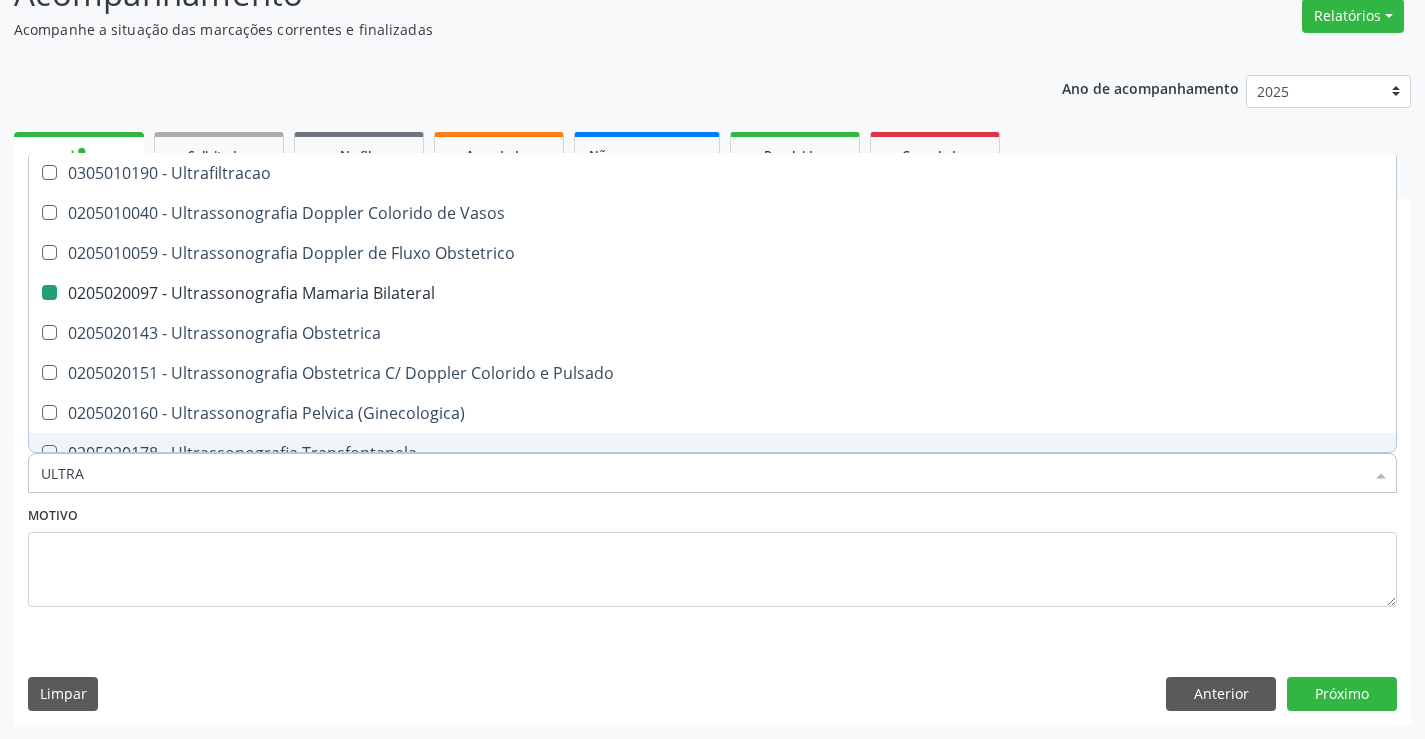 click on "Motivo" at bounding box center [712, 554] 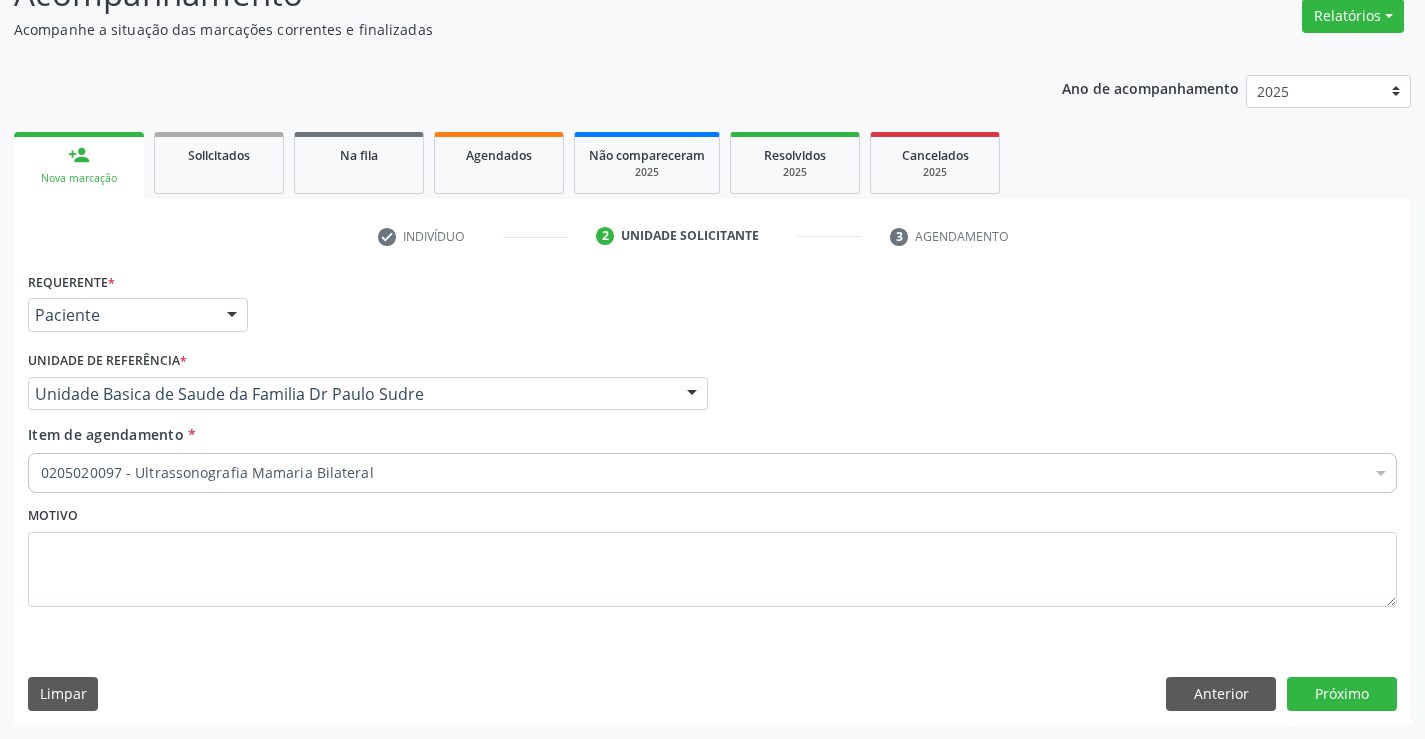 scroll, scrollTop: 0, scrollLeft: 0, axis: both 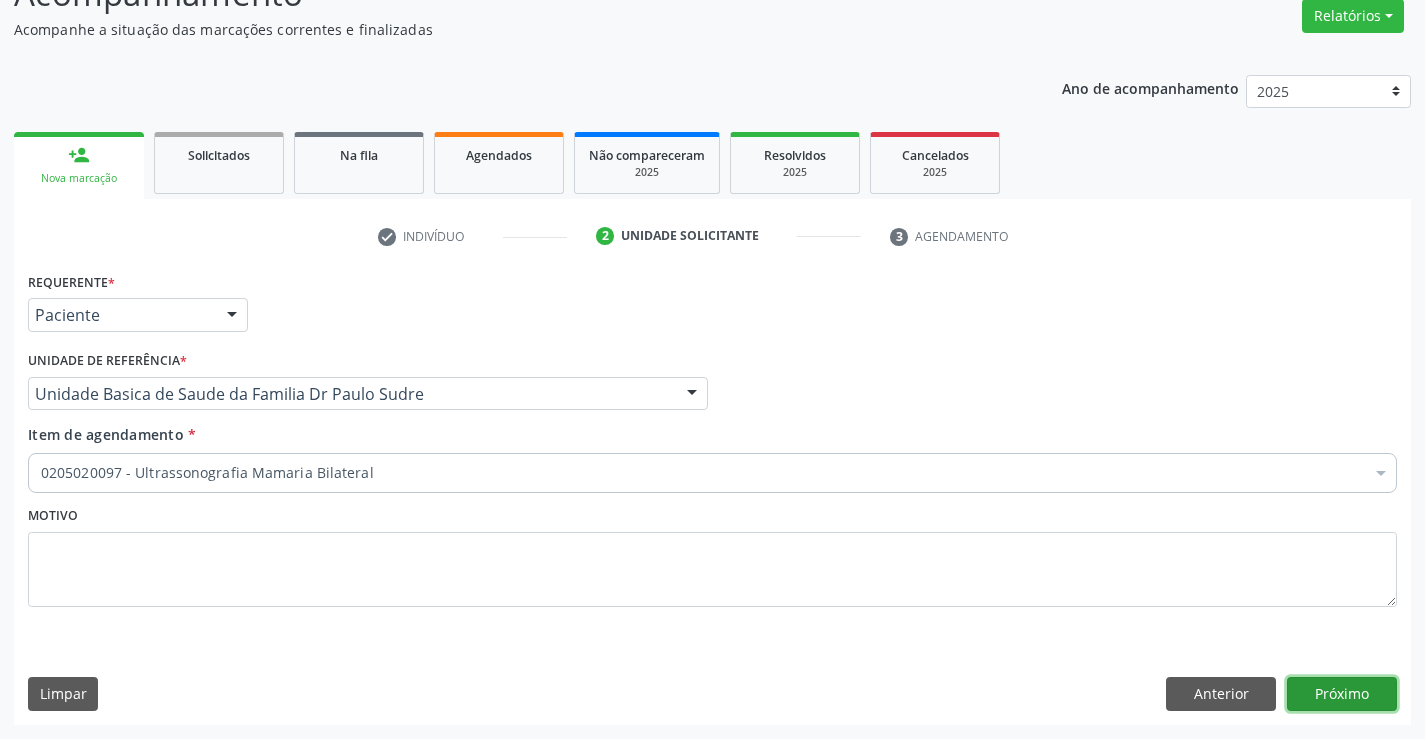 click on "Próximo" at bounding box center [1342, 694] 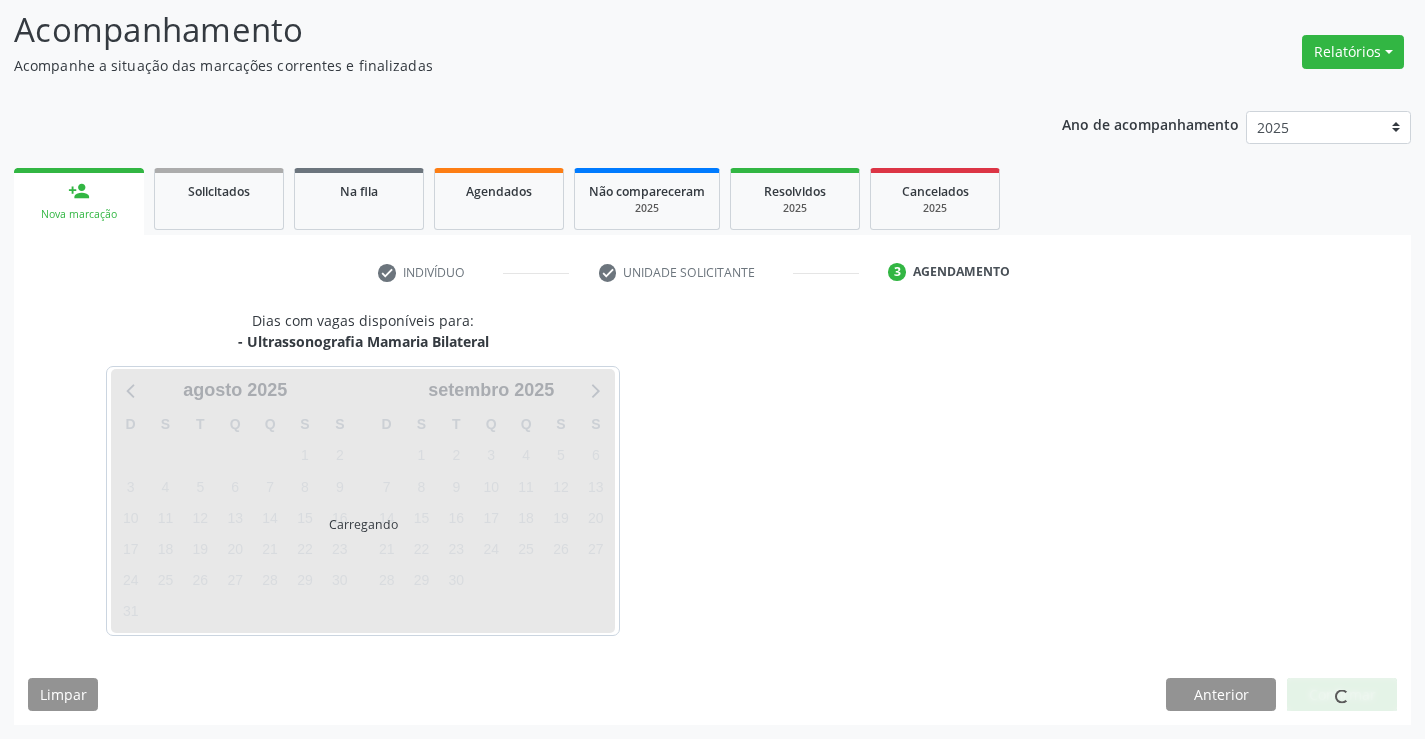 scroll, scrollTop: 131, scrollLeft: 0, axis: vertical 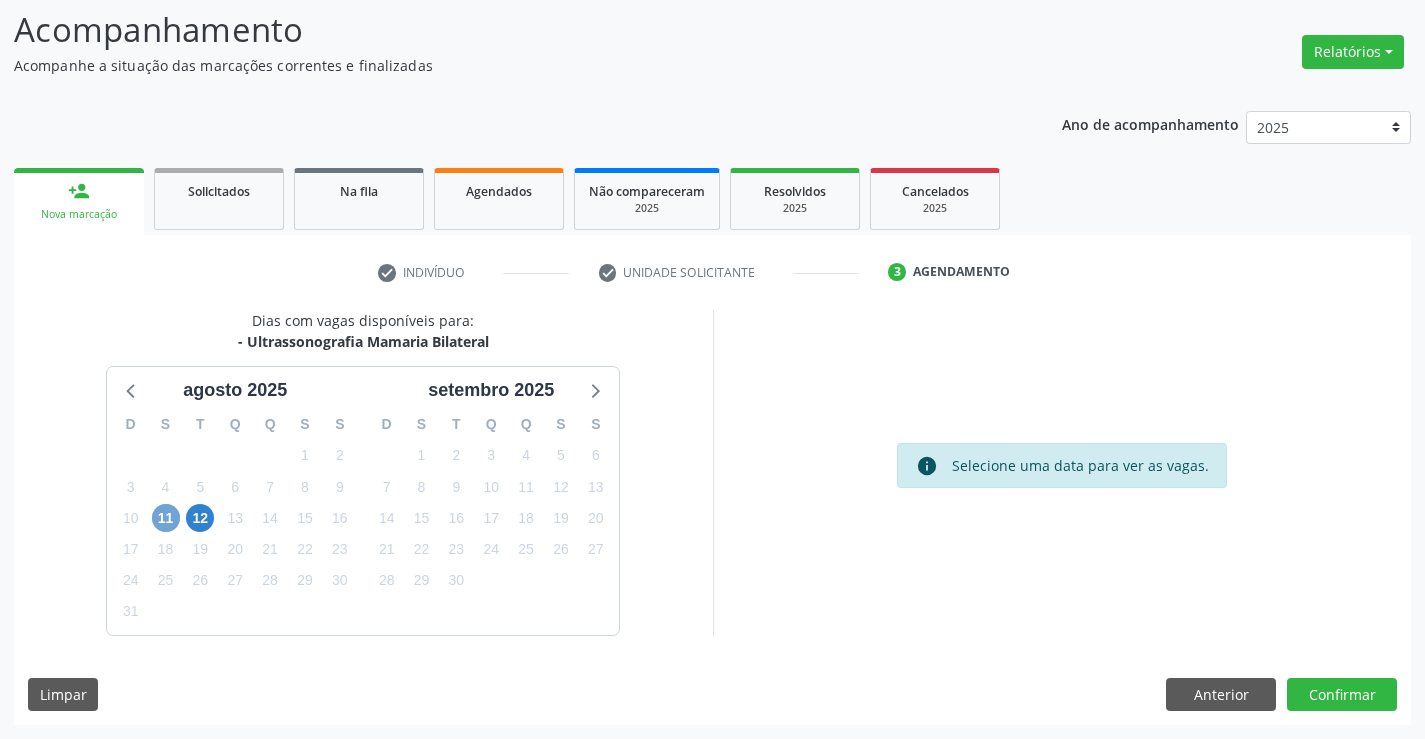 click on "11" at bounding box center [166, 518] 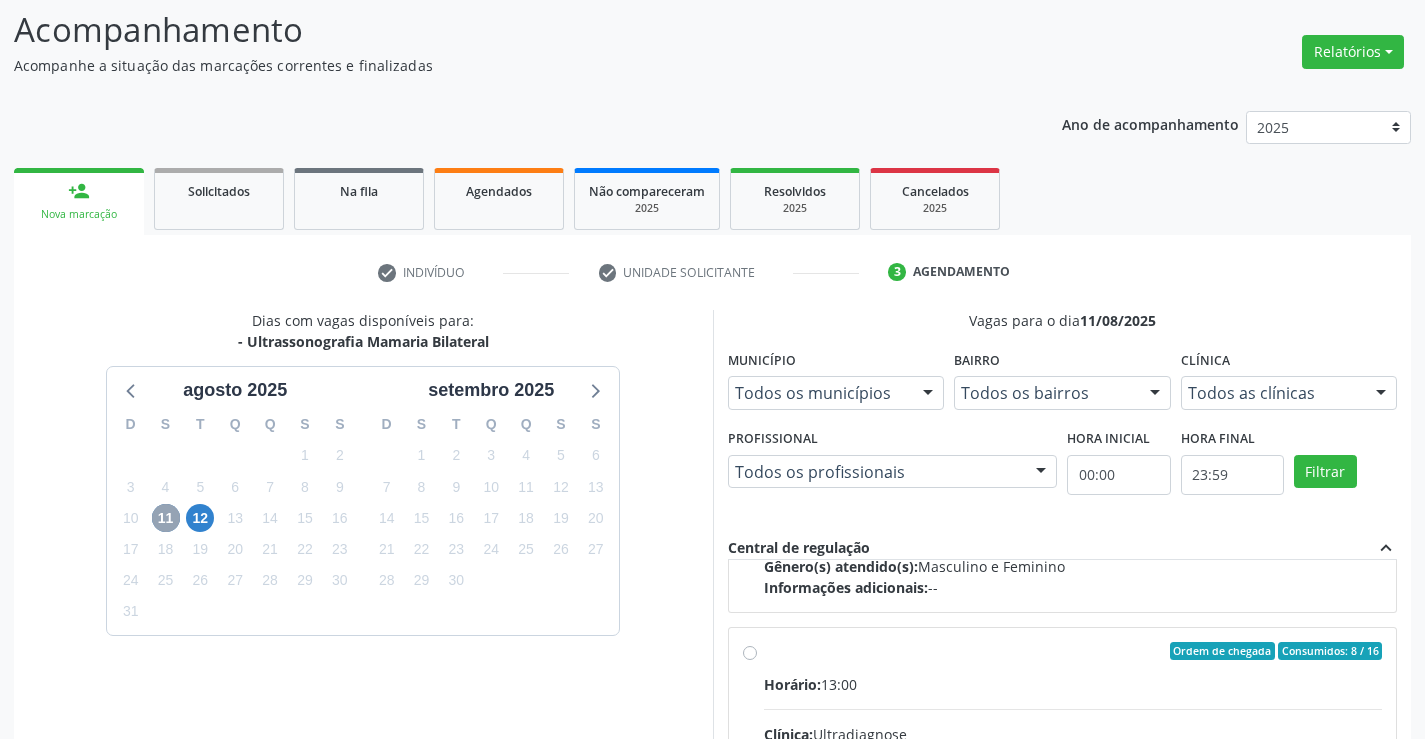 scroll, scrollTop: 666, scrollLeft: 0, axis: vertical 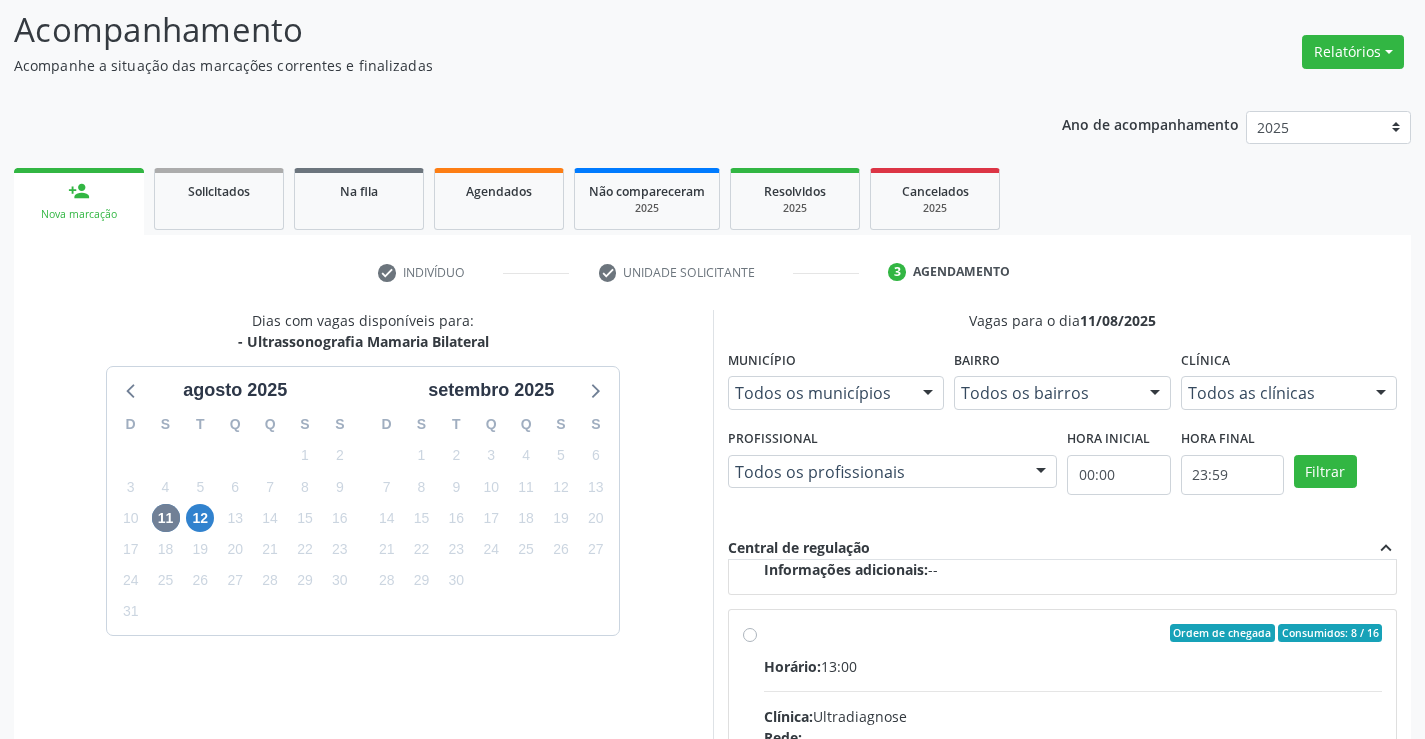 click on "Ordem de chegada
Consumidos: 8 / 16
Horário:   13:00
Clínica:  Ultradiagnose
Rede:
--
Endereço:   nº S/N, Centro, Campo Formoso - BA
Telefone:   (74) 36452857
Profissional:
Alciole Mendes Muritiba
Informações adicionais sobre o atendimento
Idade de atendimento:
de 0 a 120 anos
Gênero(s) atendido(s):
Masculino e Feminino
Informações adicionais:
--" at bounding box center [1073, 777] 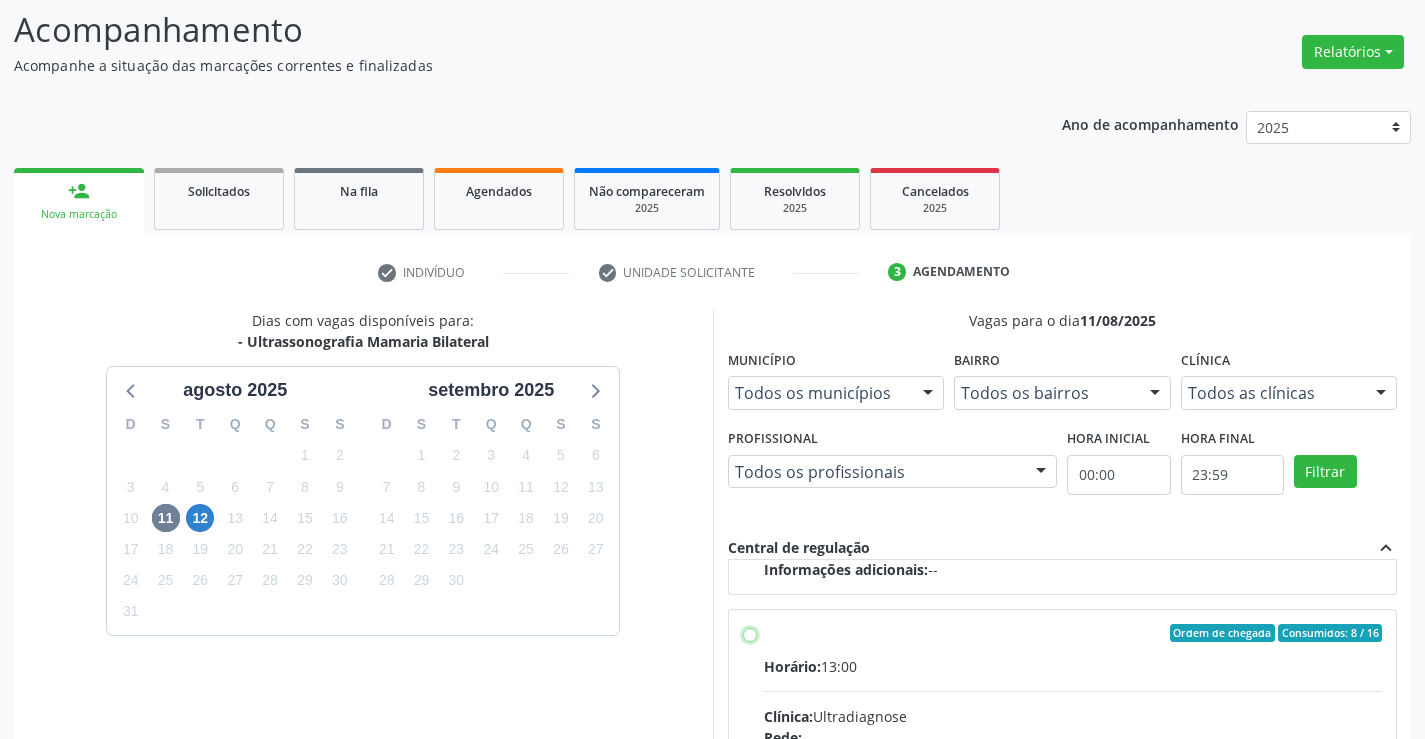 click on "Ordem de chegada
Consumidos: 8 / 16
Horário:   13:00
Clínica:  Ultradiagnose
Rede:
--
Endereço:   nº S/N, Centro, Campo Formoso - BA
Telefone:   (74) 36452857
Profissional:
Alciole Mendes Muritiba
Informações adicionais sobre o atendimento
Idade de atendimento:
de 0 a 120 anos
Gênero(s) atendido(s):
Masculino e Feminino
Informações adicionais:
--" at bounding box center (750, 633) 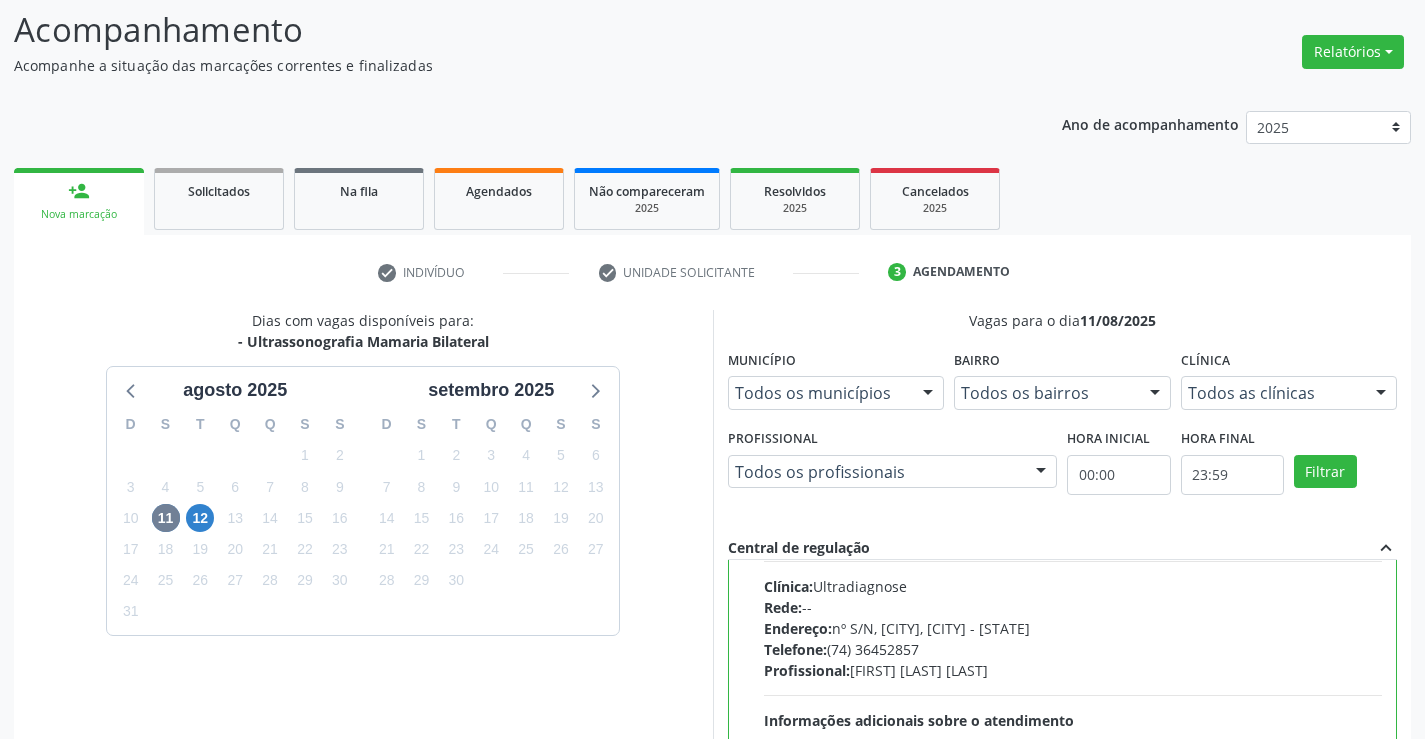 scroll, scrollTop: 800, scrollLeft: 0, axis: vertical 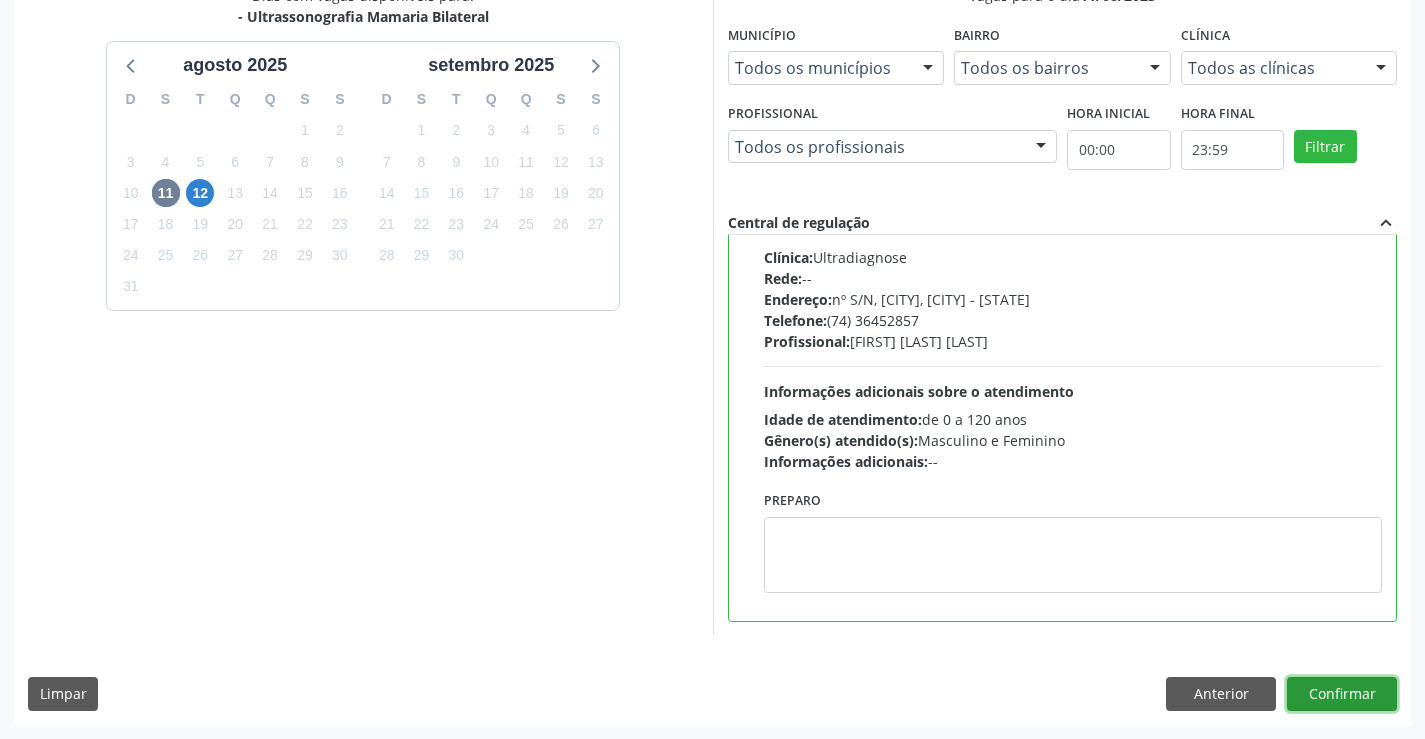 click on "Confirmar" at bounding box center (1342, 694) 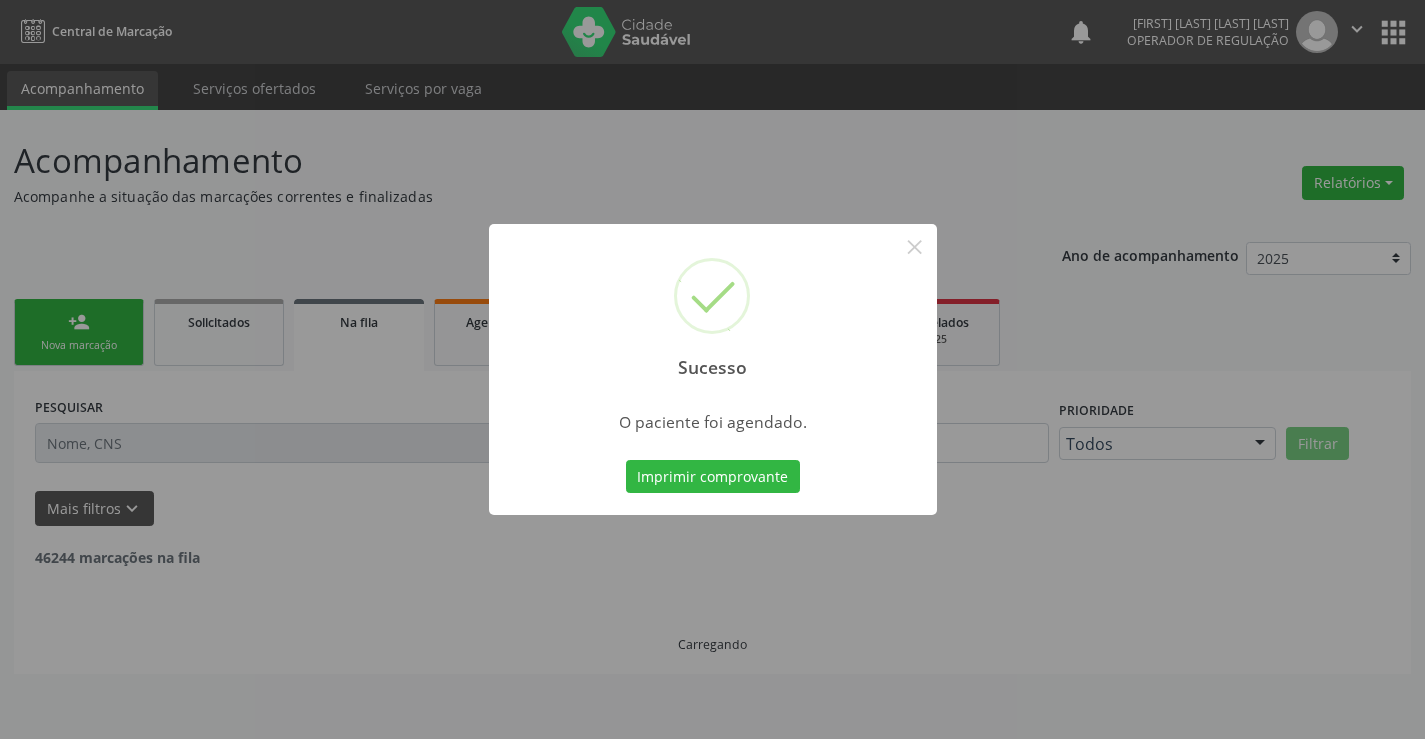 scroll, scrollTop: 0, scrollLeft: 0, axis: both 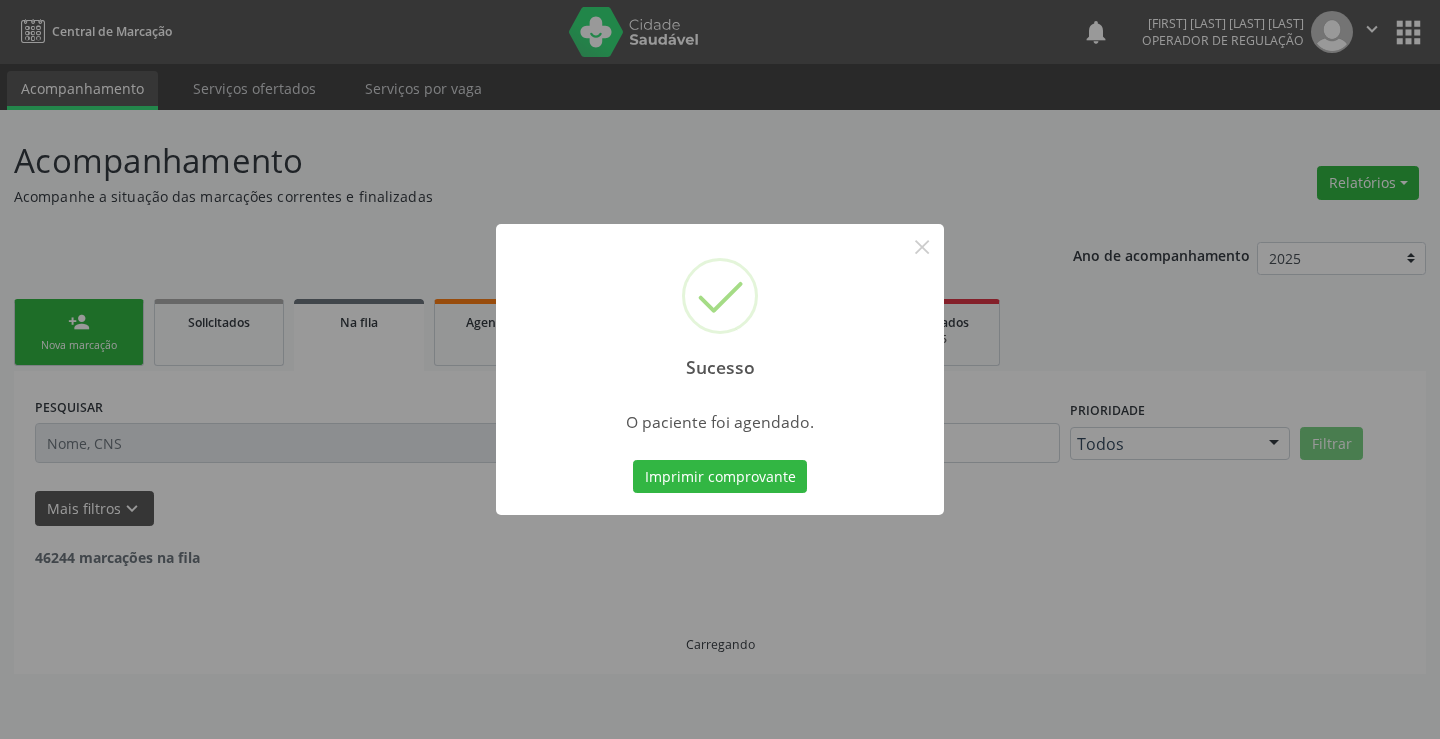 type 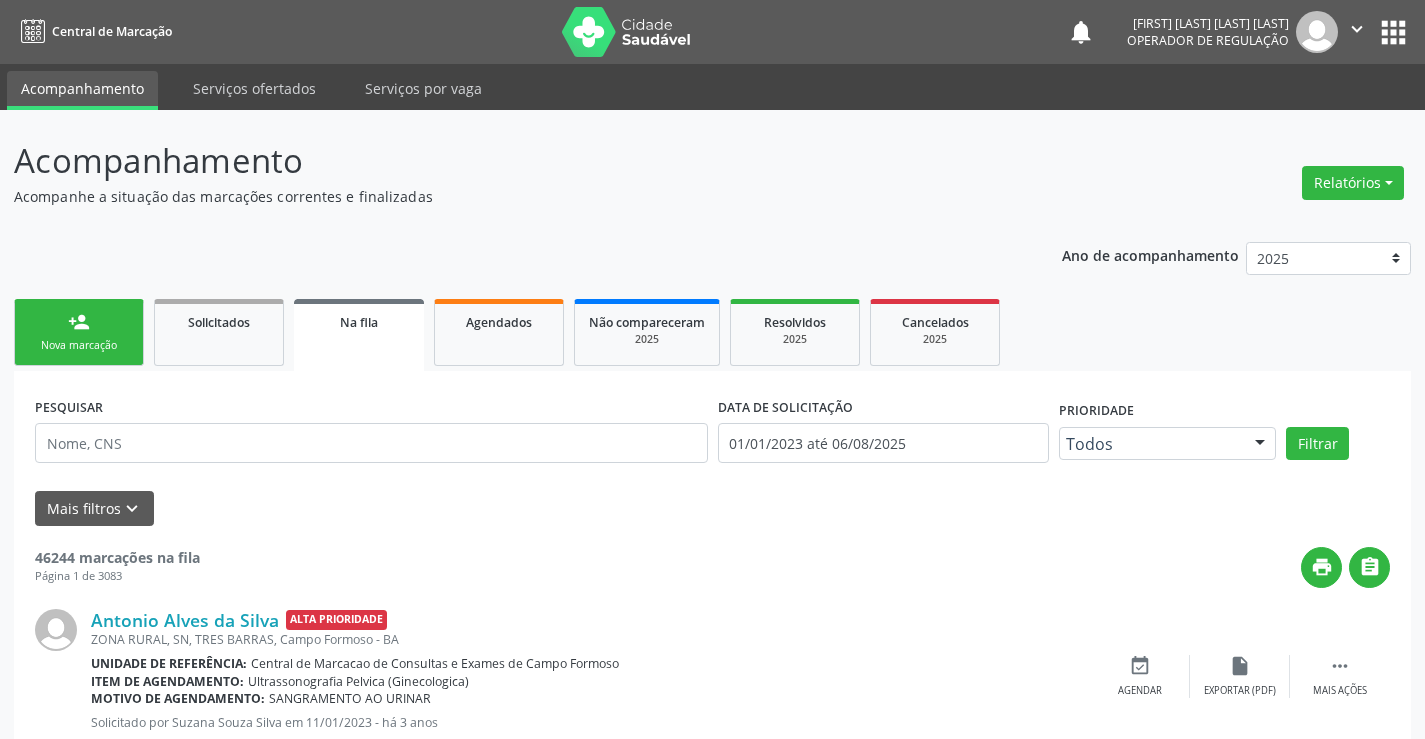 click on "Nova marcação" at bounding box center [79, 345] 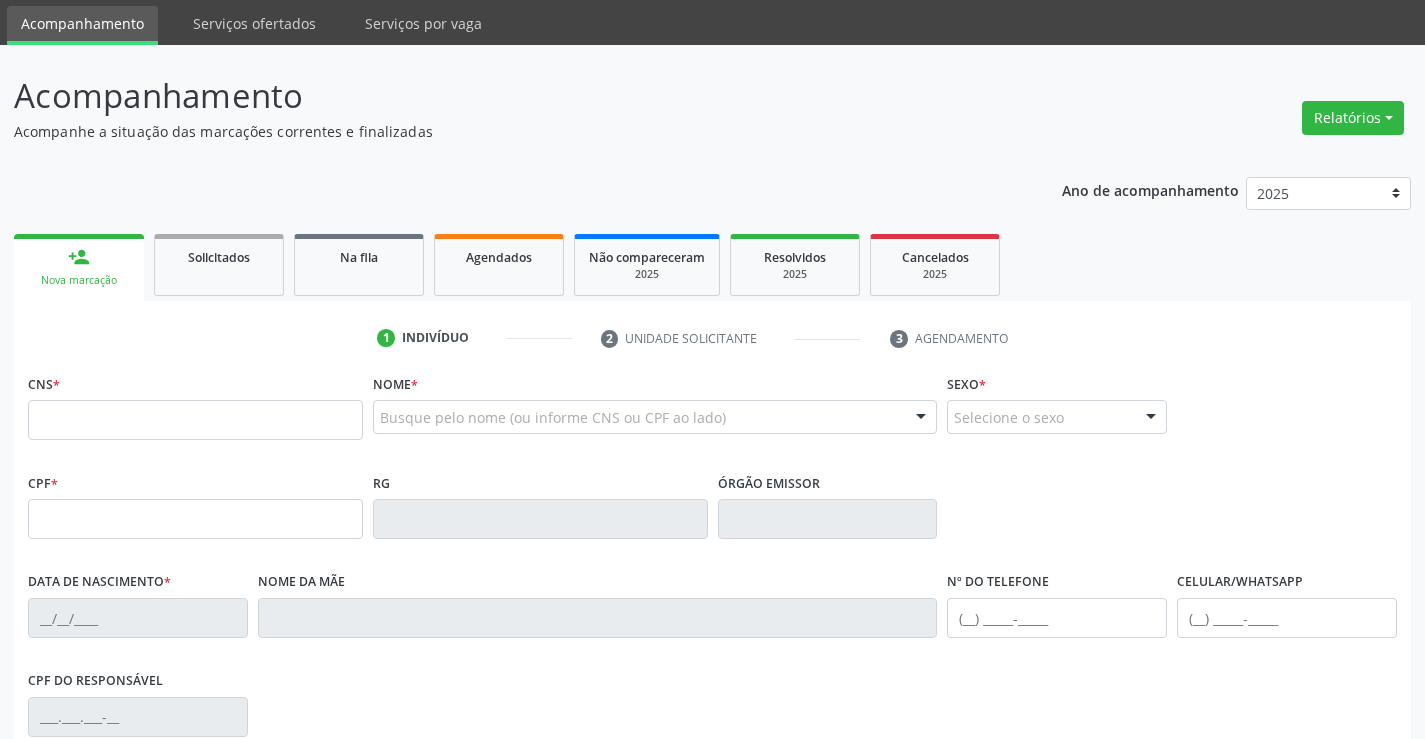 scroll, scrollTop: 100, scrollLeft: 0, axis: vertical 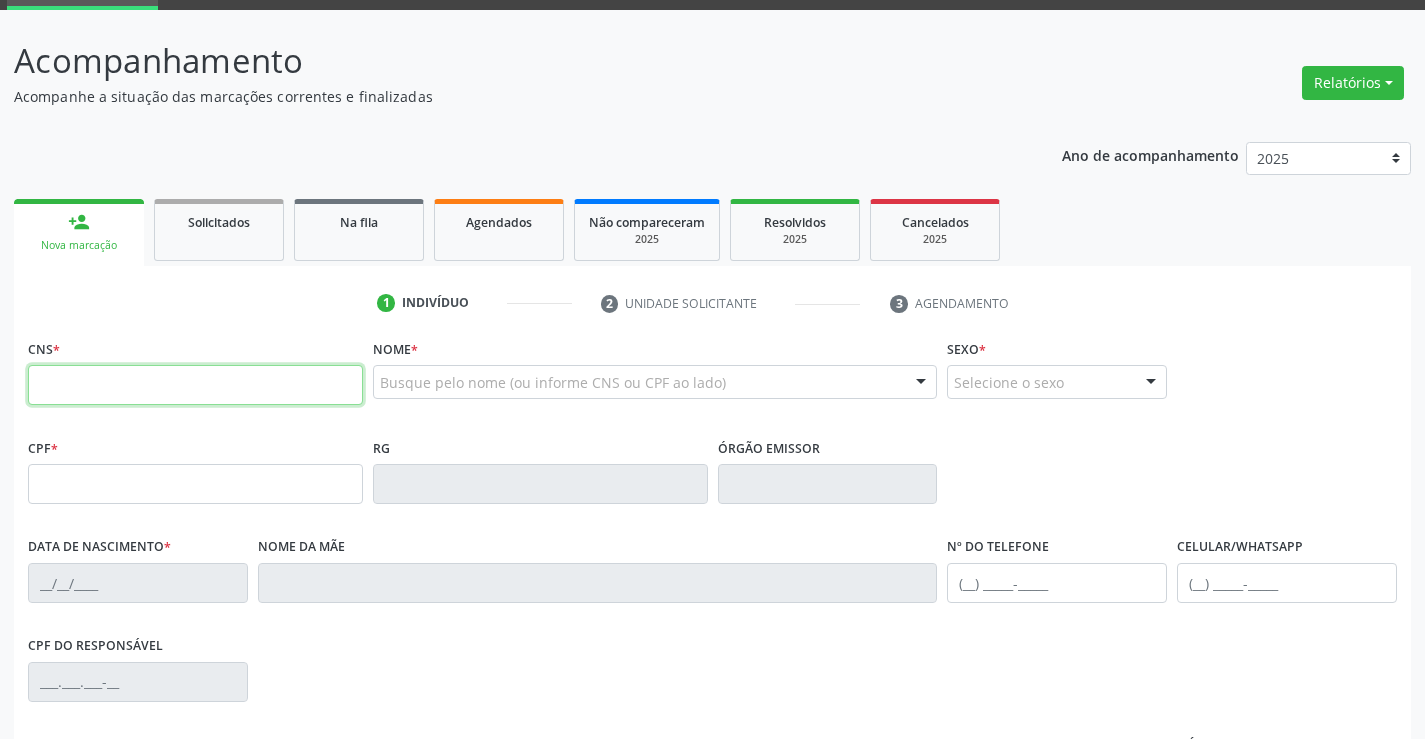 click at bounding box center (195, 385) 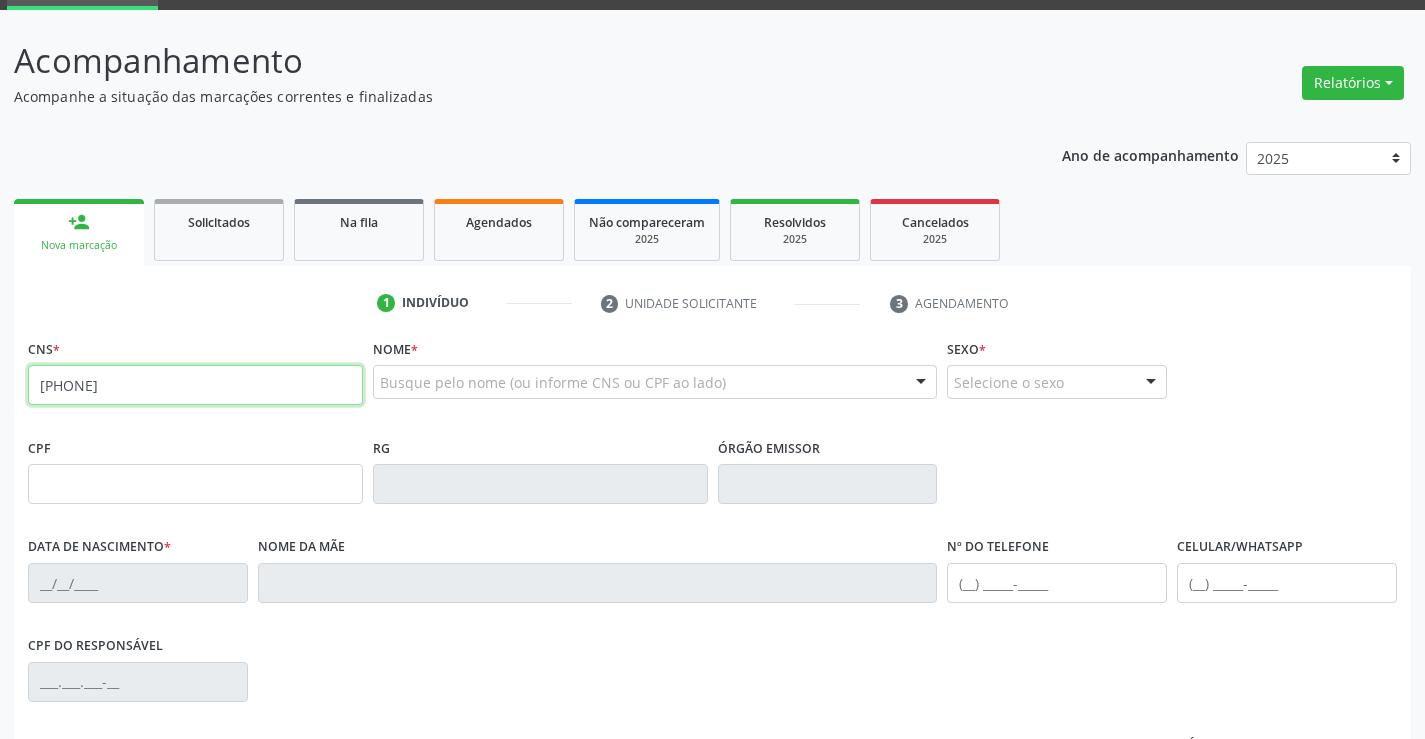 type on "702 4055 7018 2524" 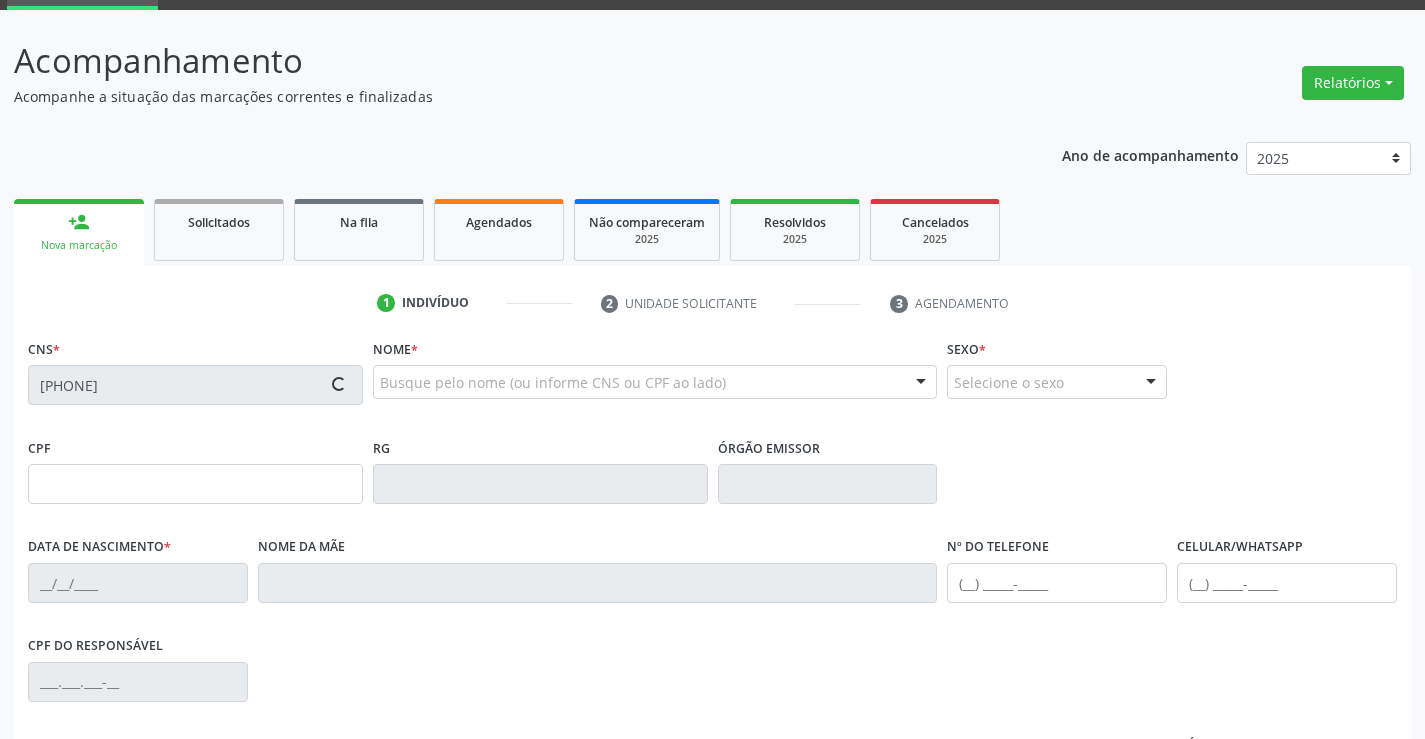 type on "23/08/1983" 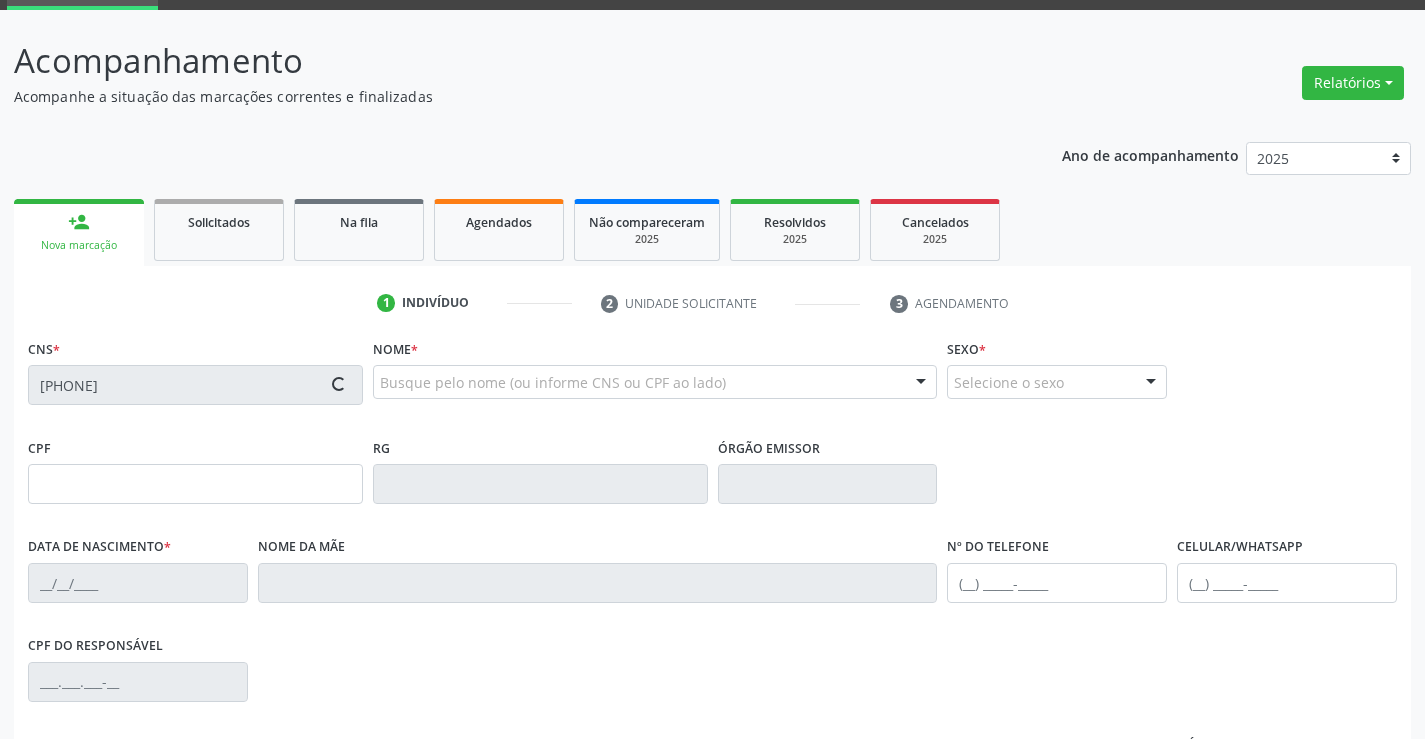 type on "S/N" 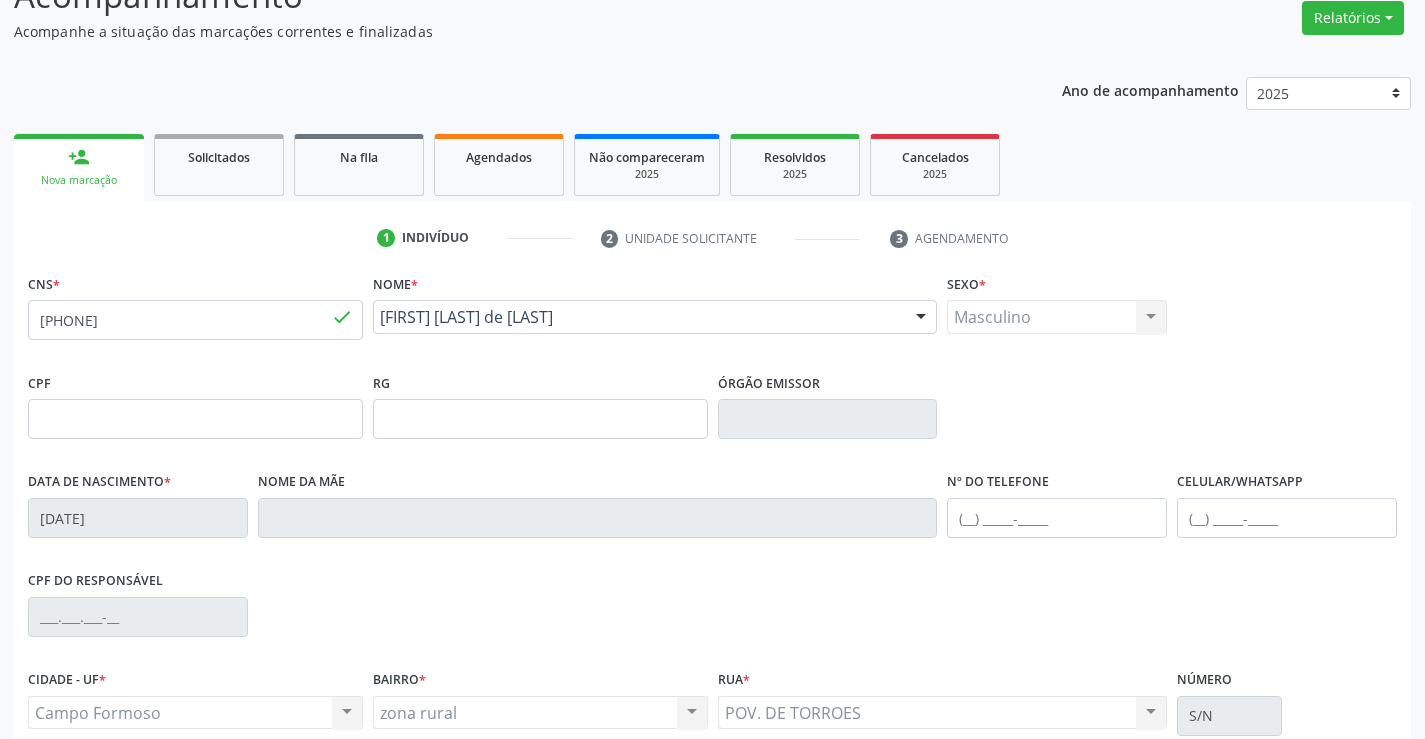 scroll, scrollTop: 200, scrollLeft: 0, axis: vertical 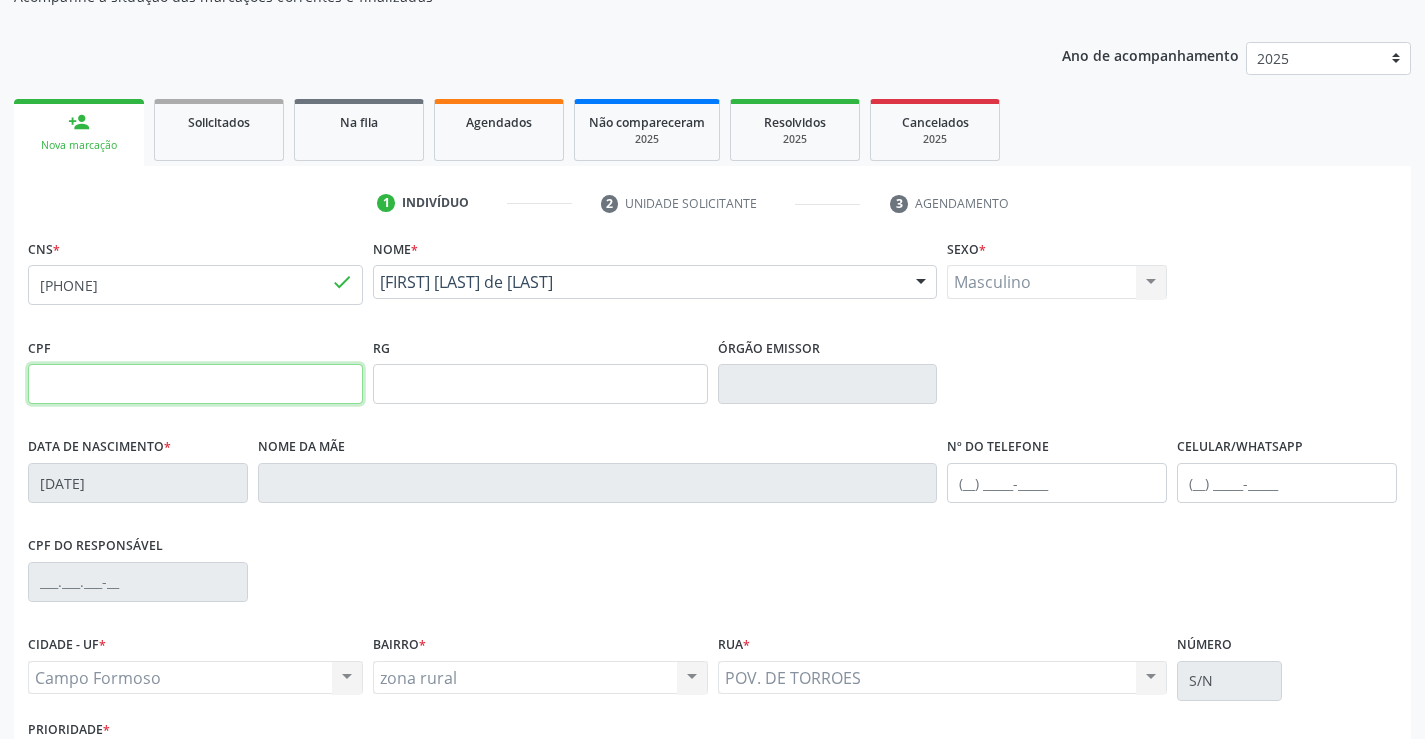 click at bounding box center (195, 384) 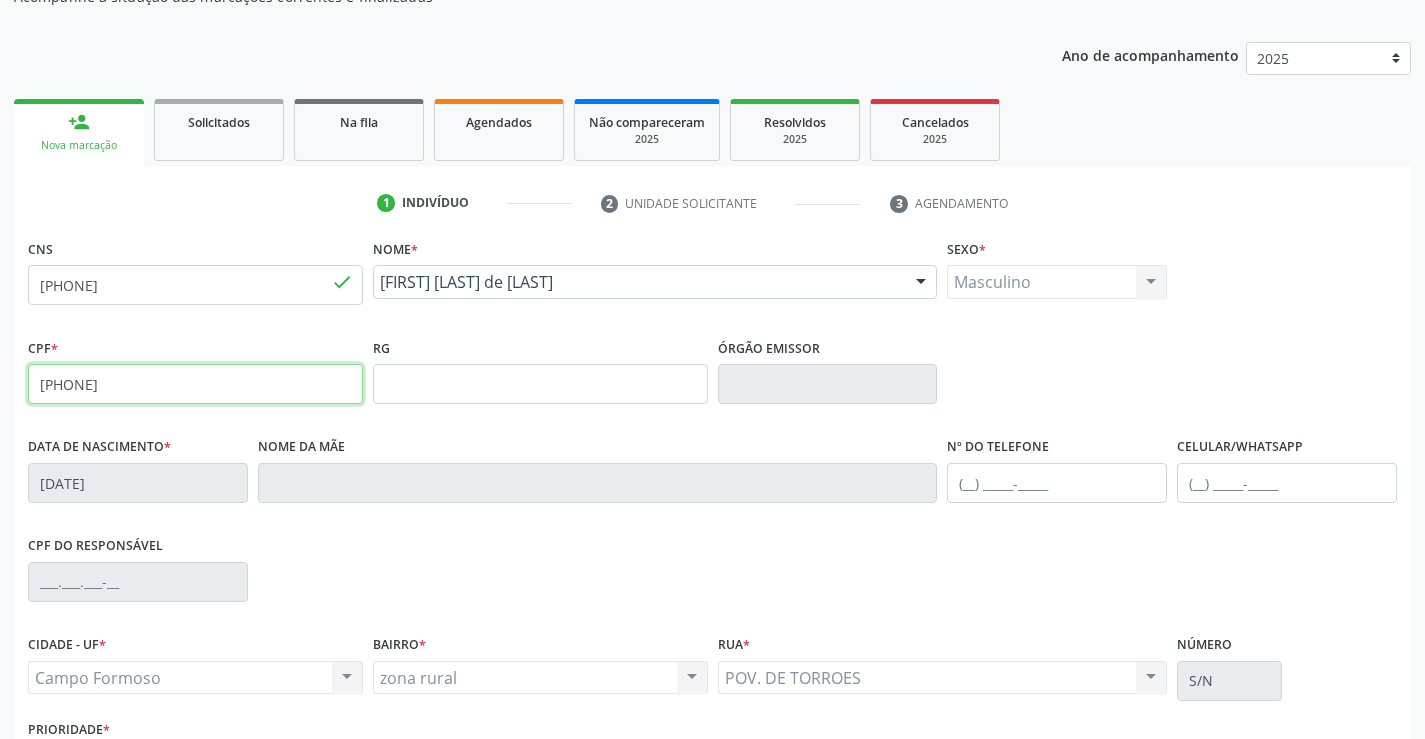 type on "029.856.555-28" 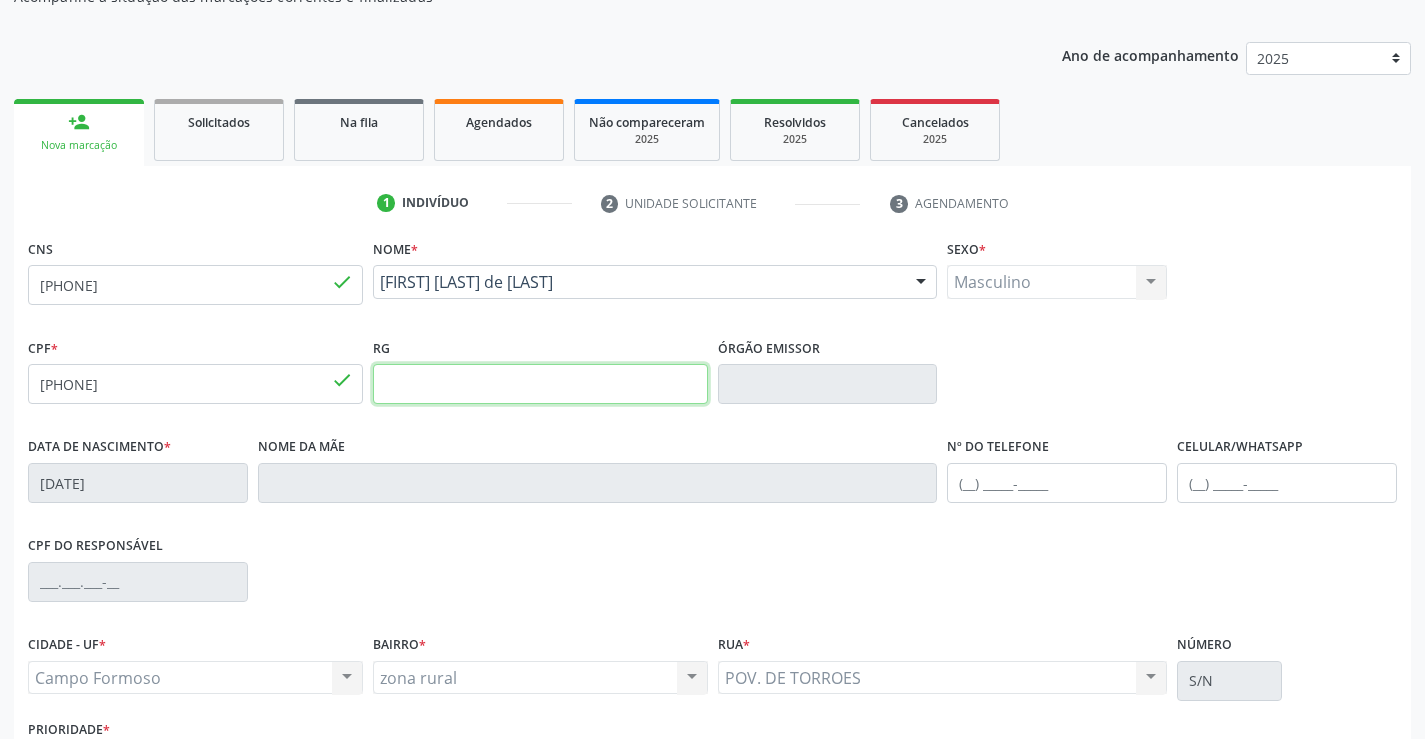 click at bounding box center [540, 384] 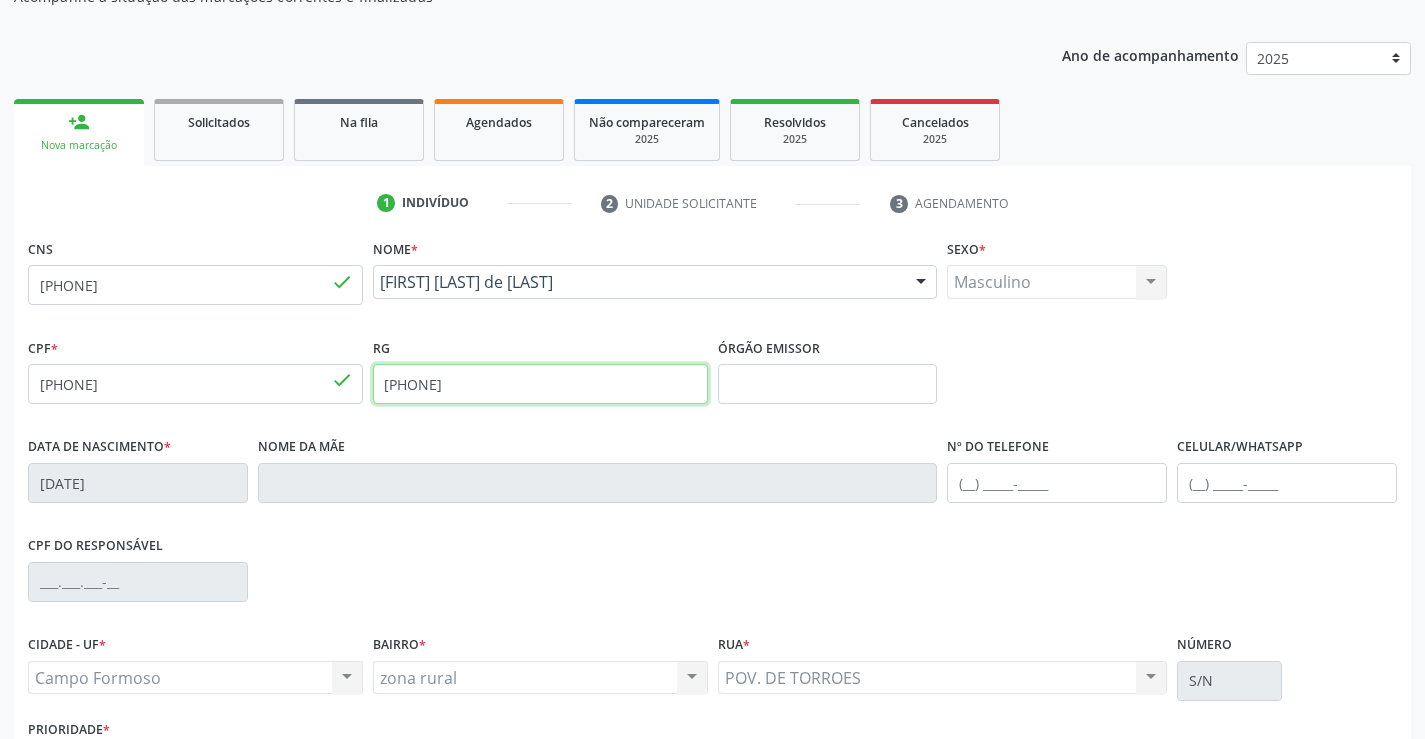type on "1213139058" 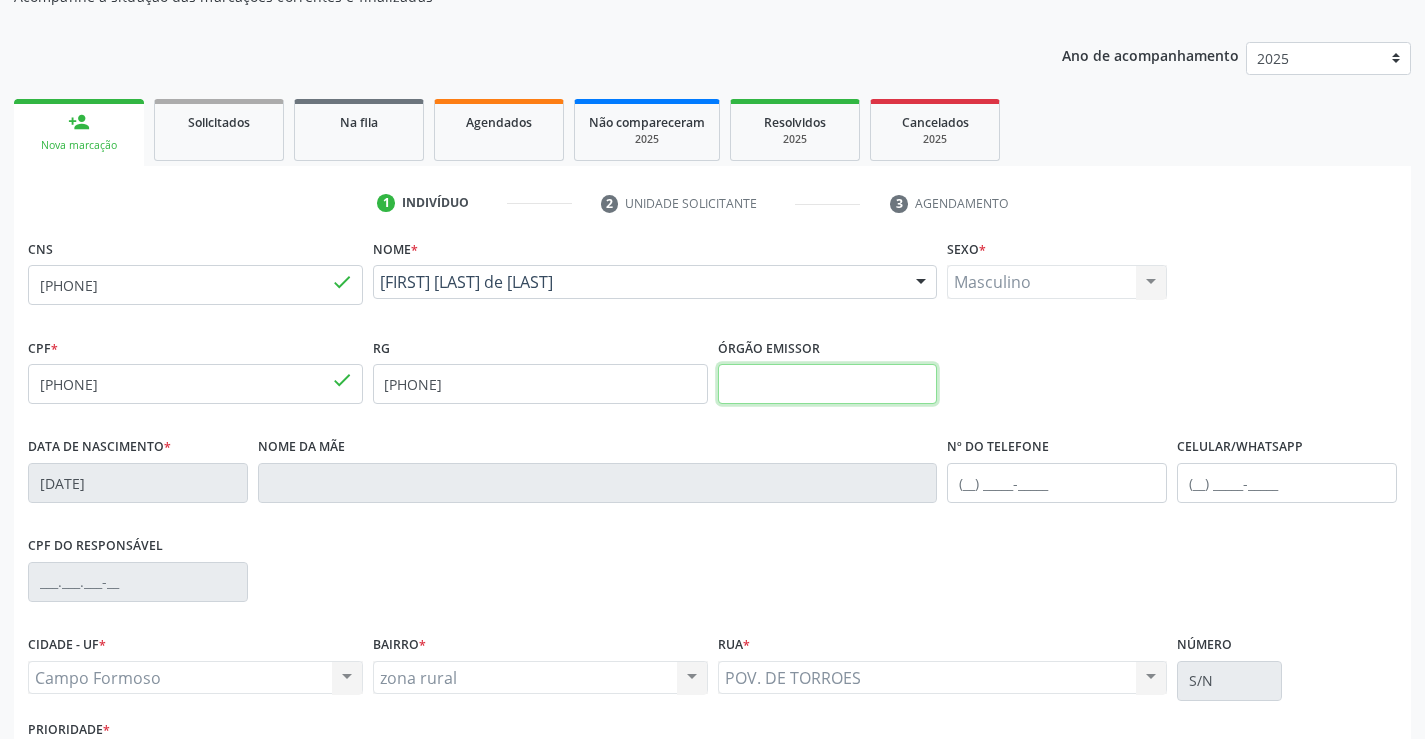 click at bounding box center (828, 384) 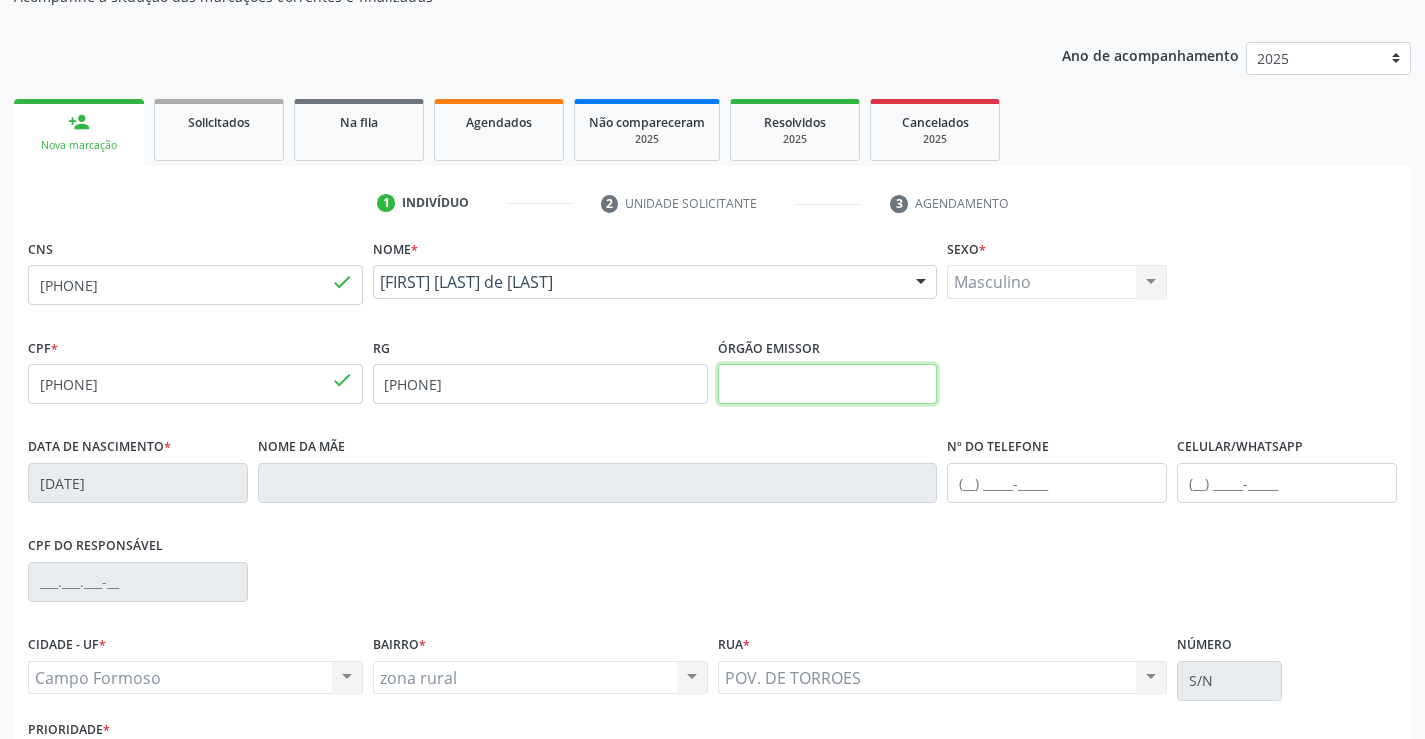 type on "SSPBA" 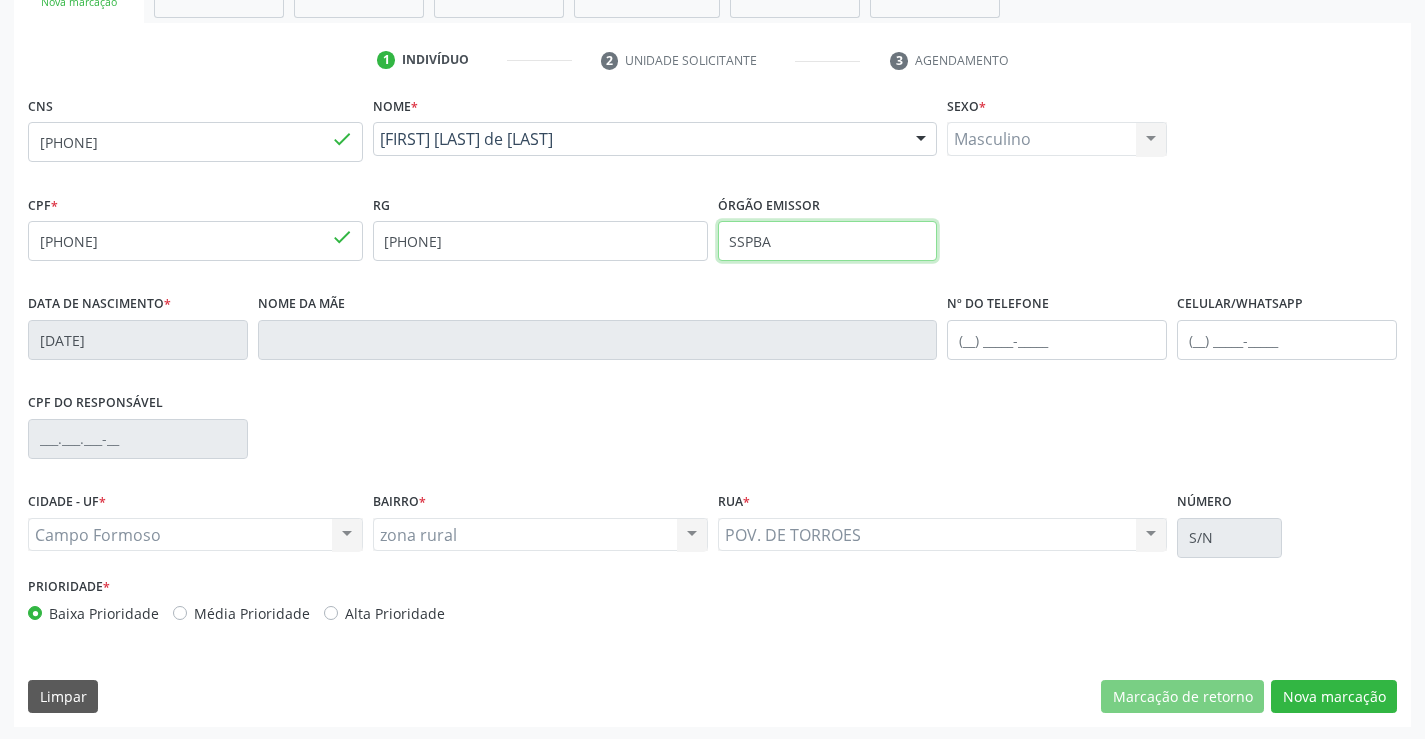 scroll, scrollTop: 345, scrollLeft: 0, axis: vertical 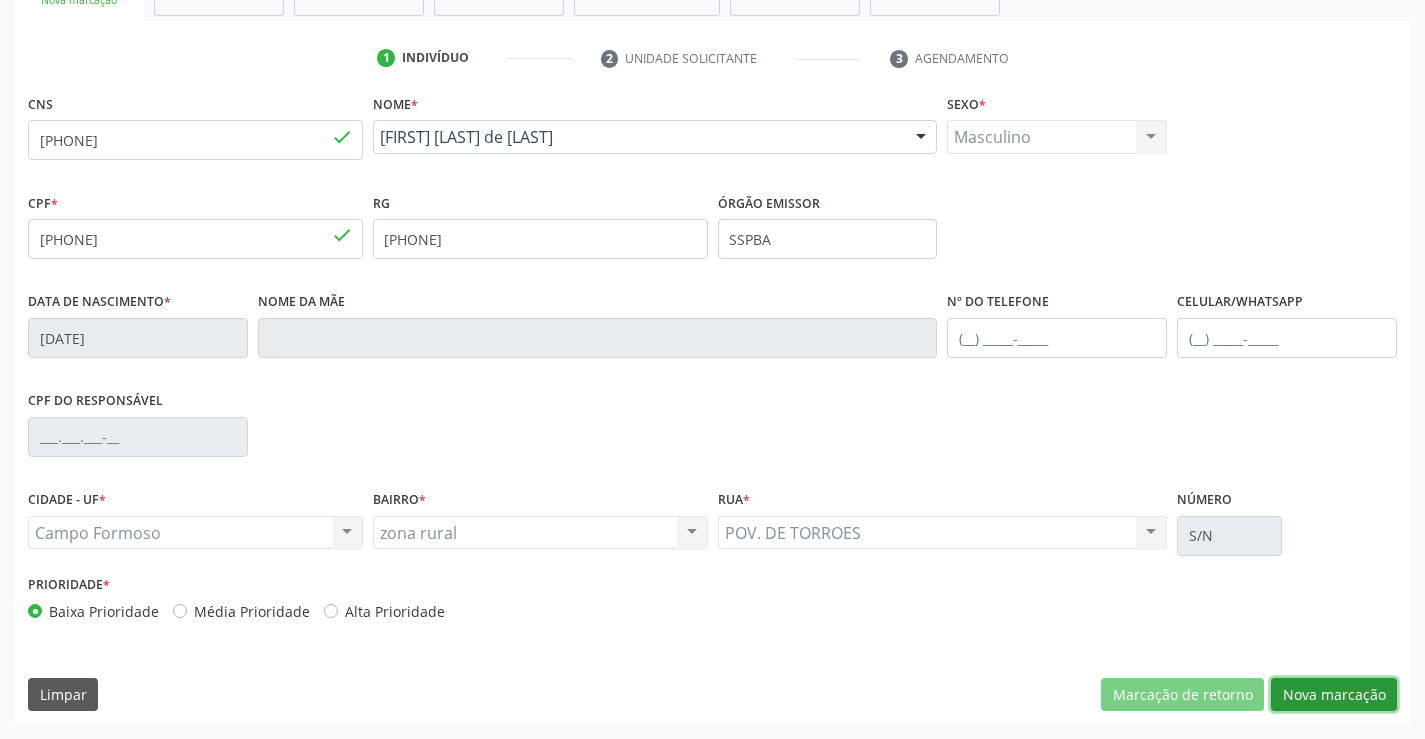 click on "Nova marcação" at bounding box center (1334, 695) 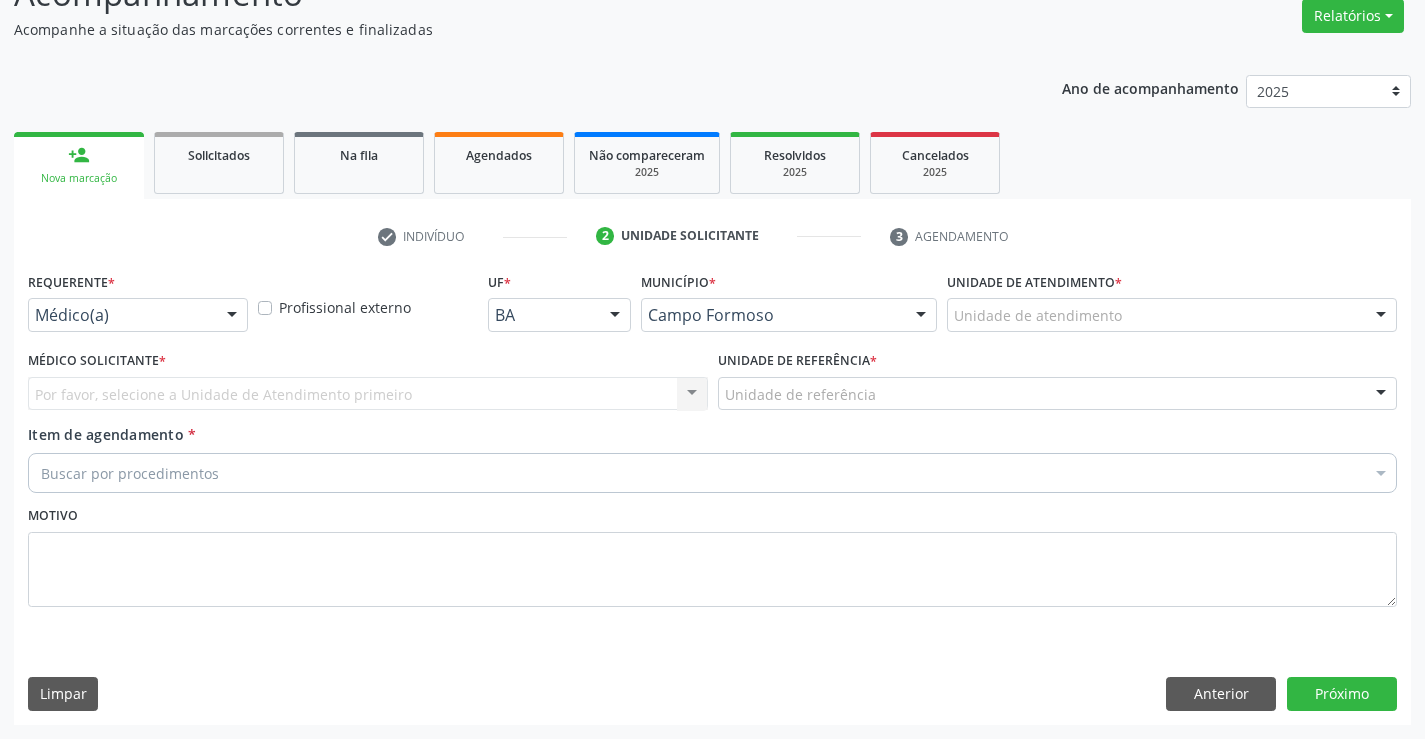 scroll, scrollTop: 167, scrollLeft: 0, axis: vertical 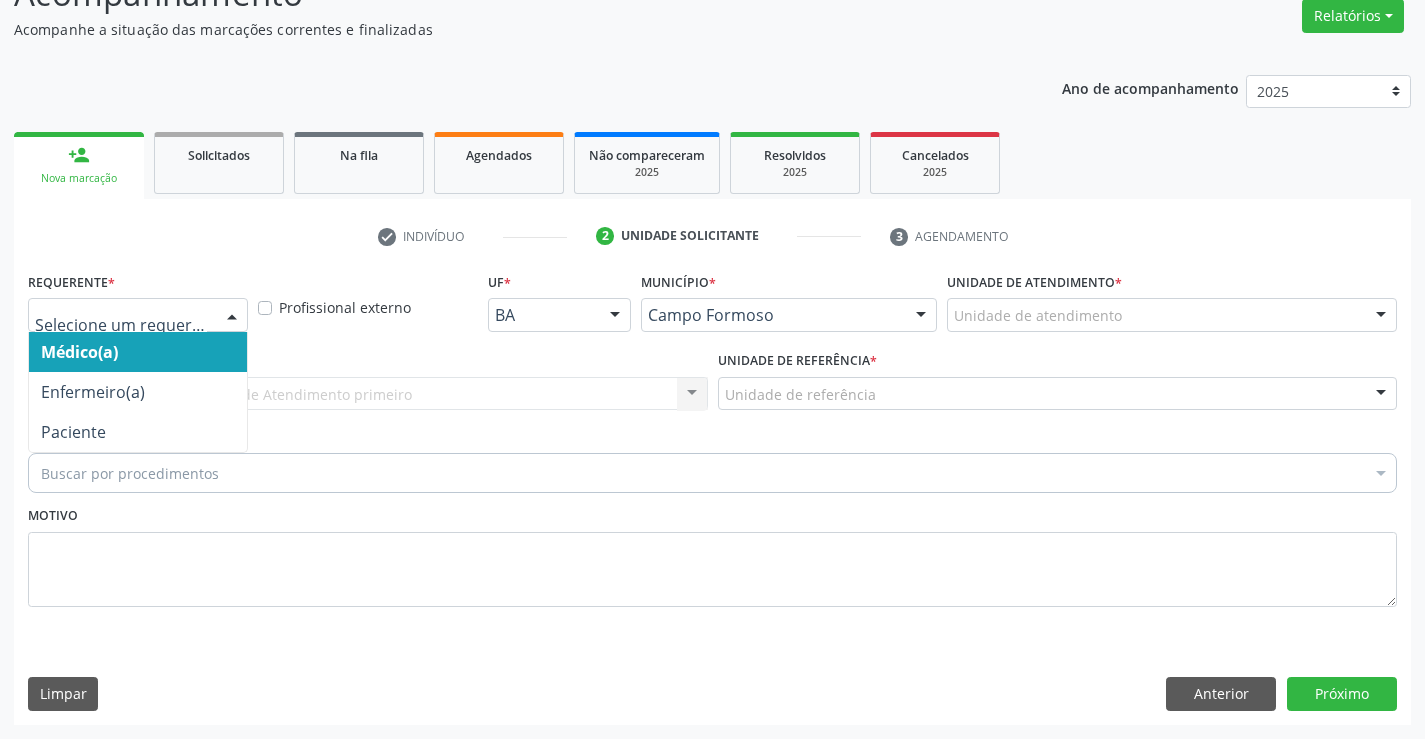 click at bounding box center [232, 316] 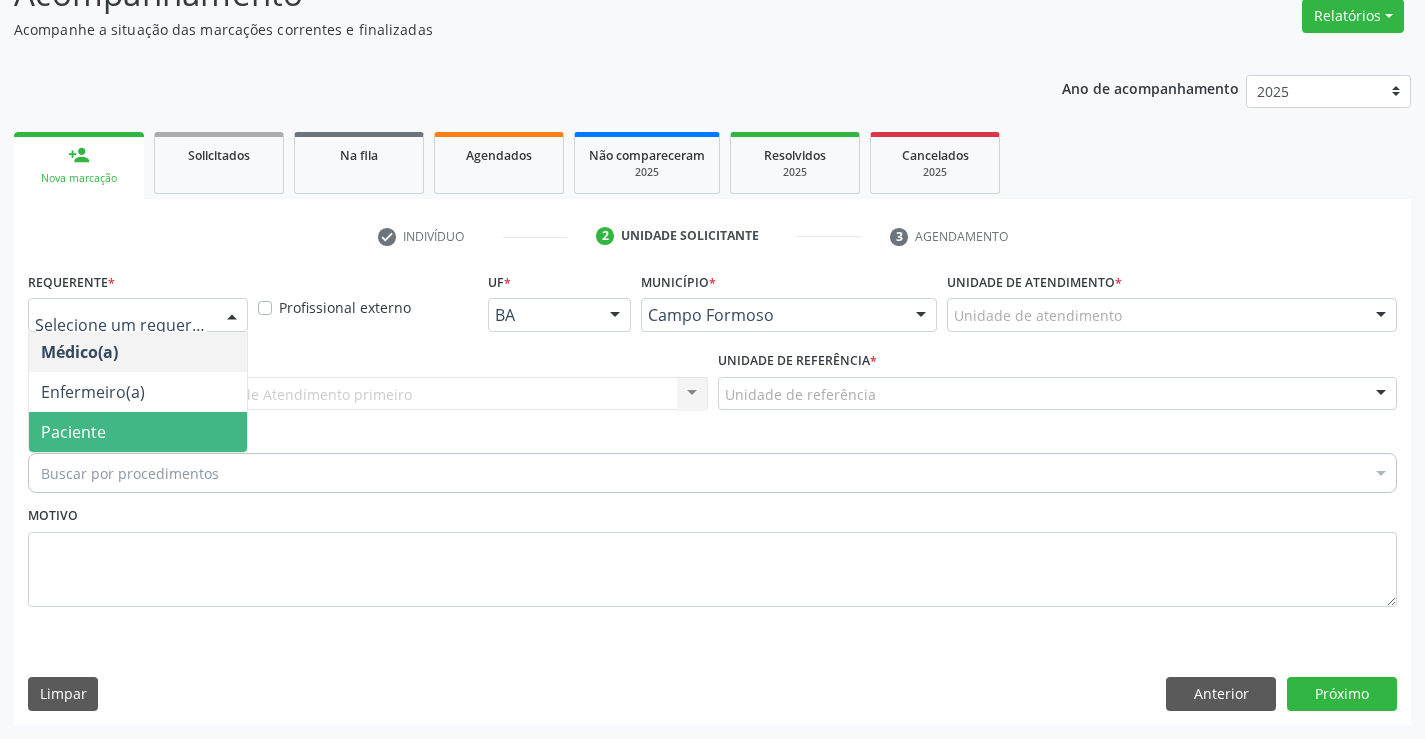 click on "Paciente" at bounding box center [138, 432] 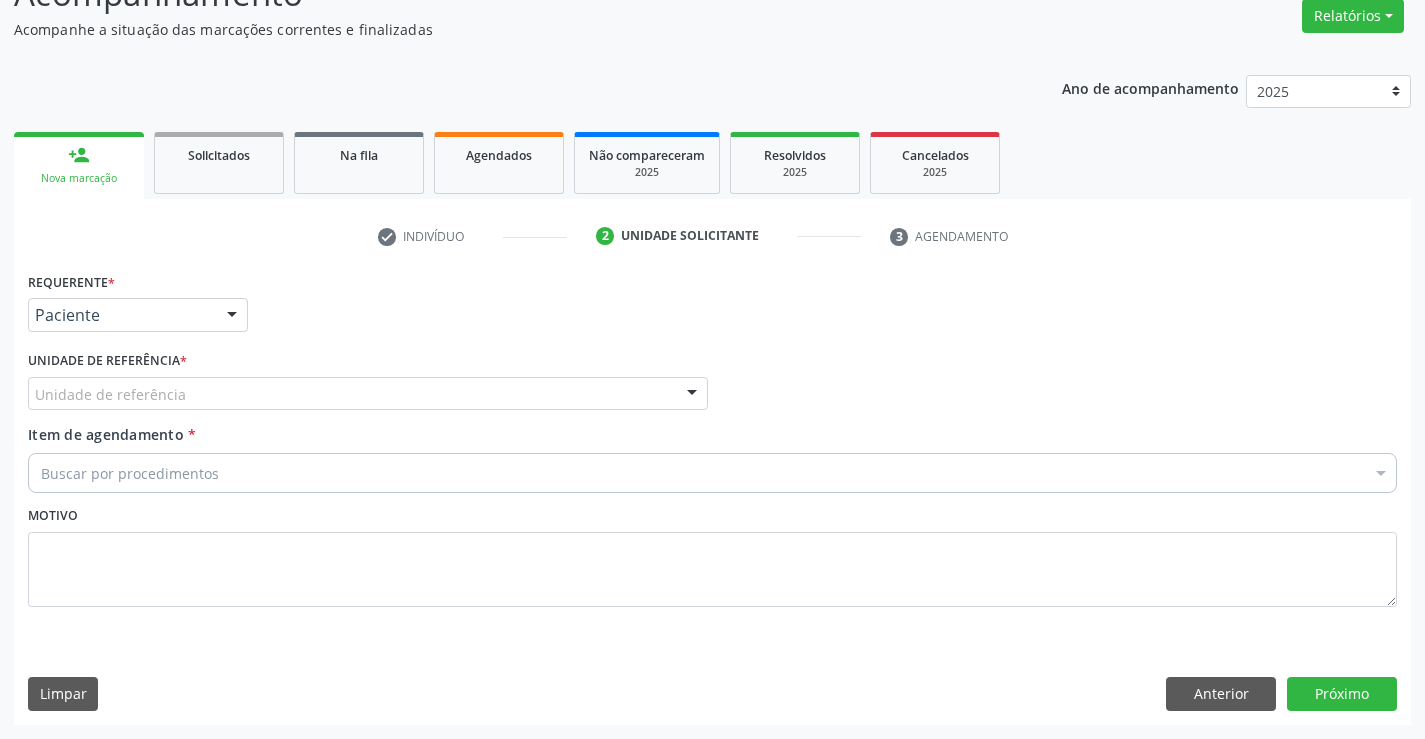 click on "Unidade de referência" at bounding box center [368, 394] 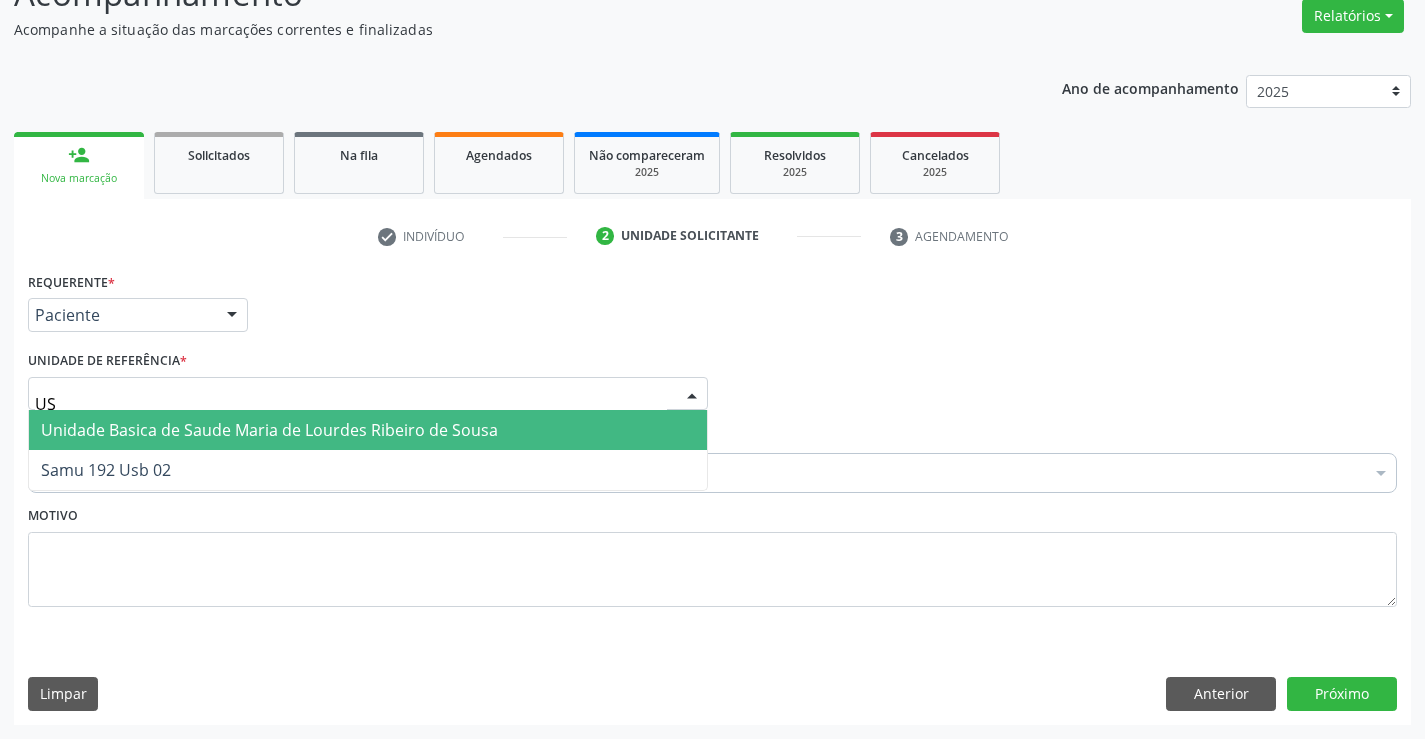 type on "U" 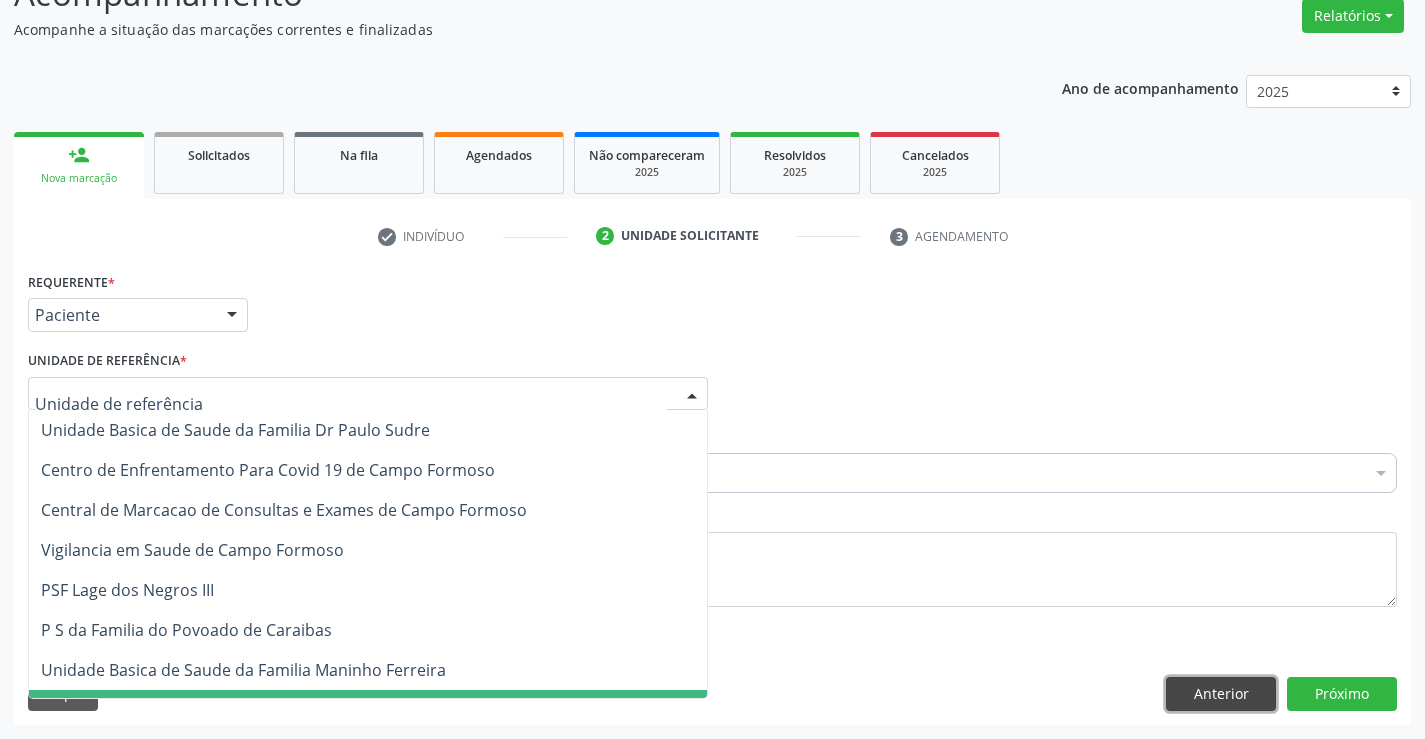click on "Anterior" at bounding box center (1221, 694) 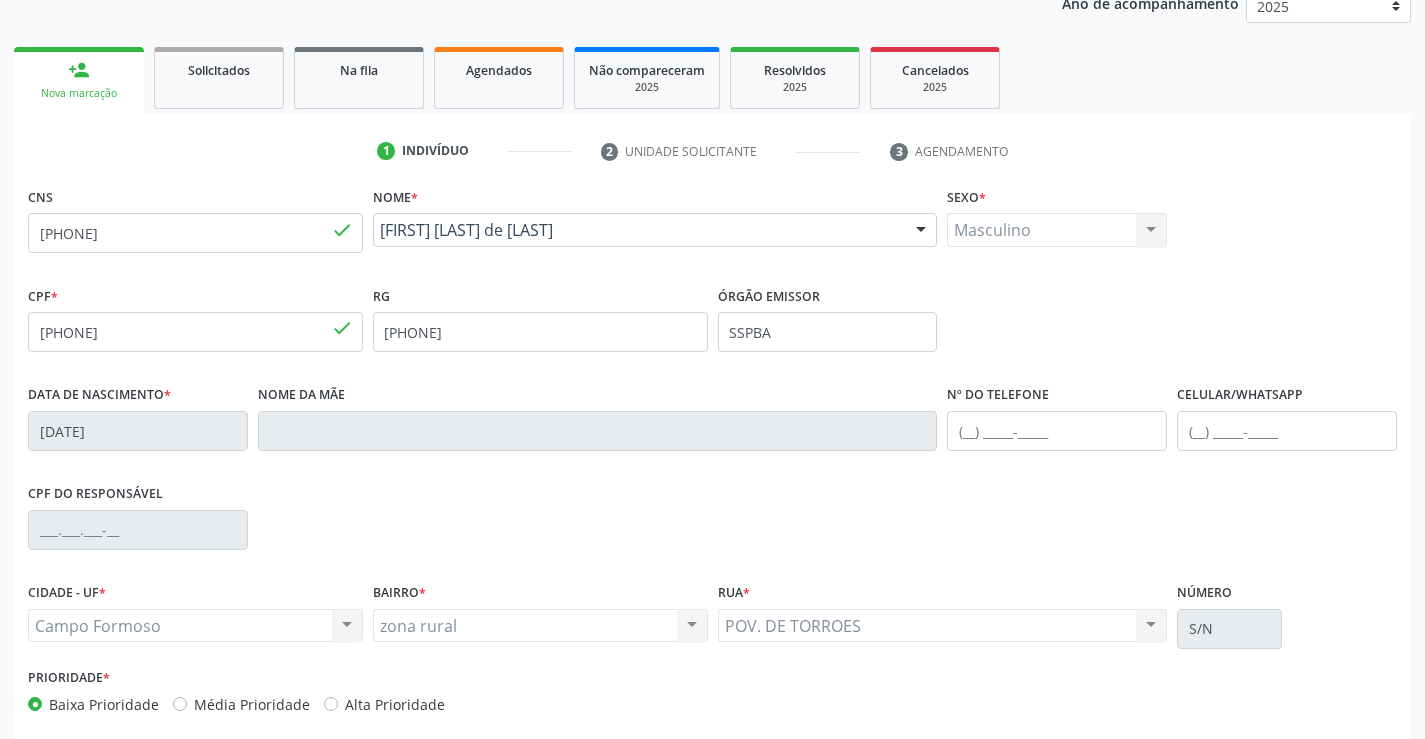 scroll, scrollTop: 345, scrollLeft: 0, axis: vertical 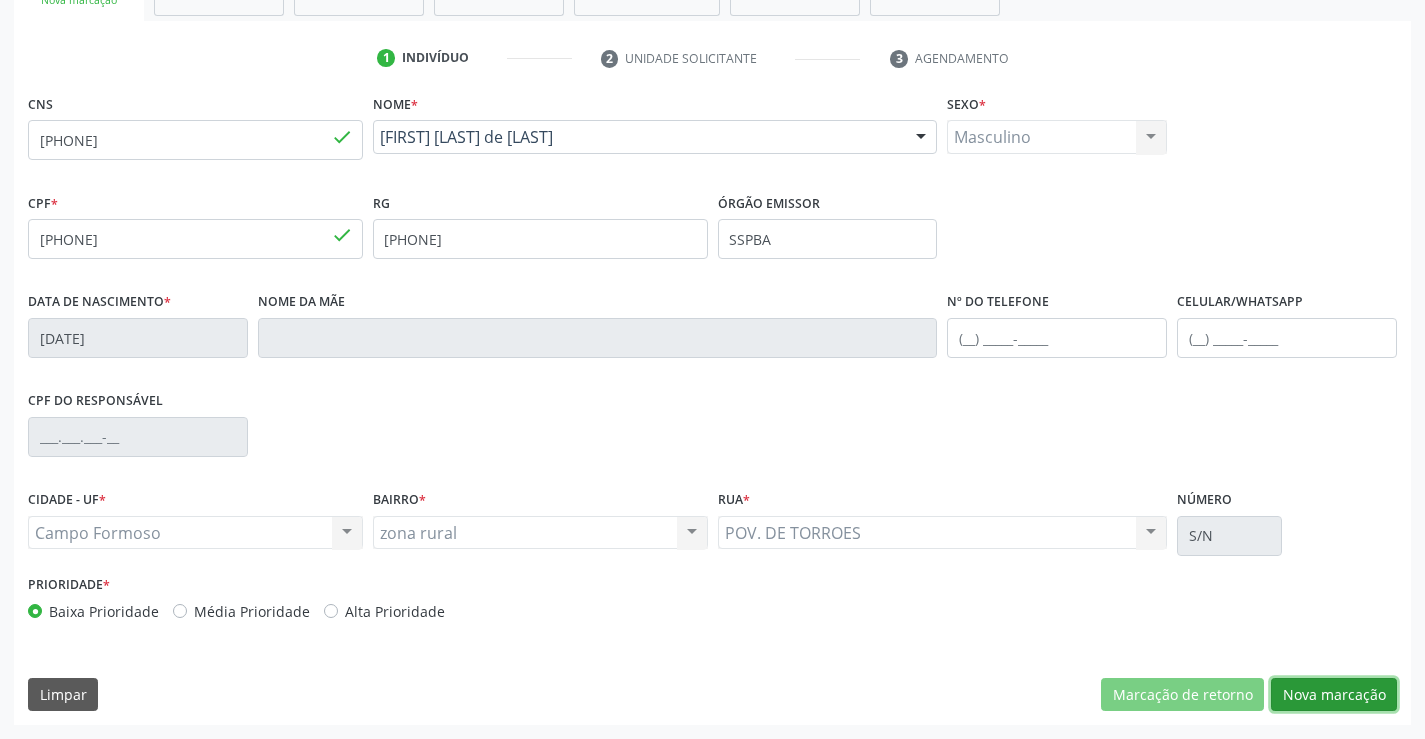 click on "Nova marcação" at bounding box center (1334, 695) 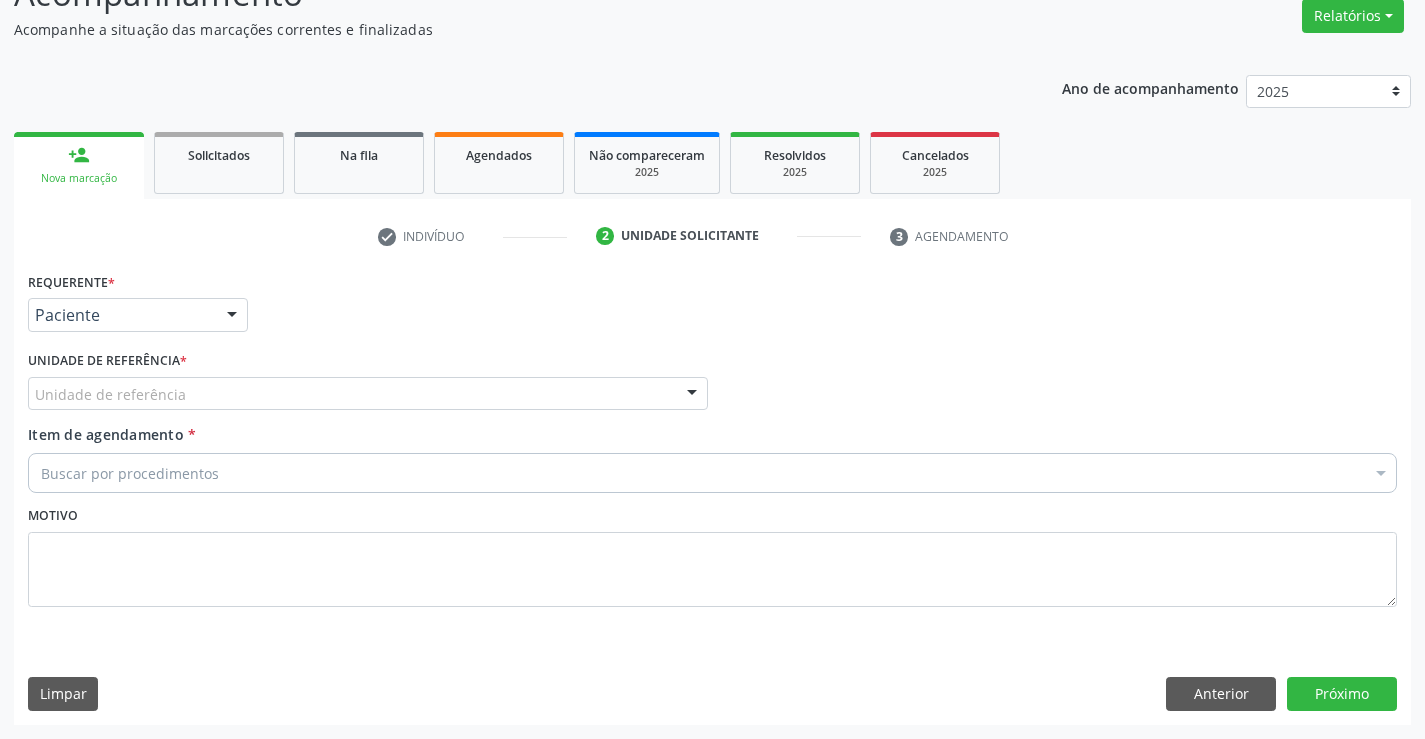 scroll, scrollTop: 167, scrollLeft: 0, axis: vertical 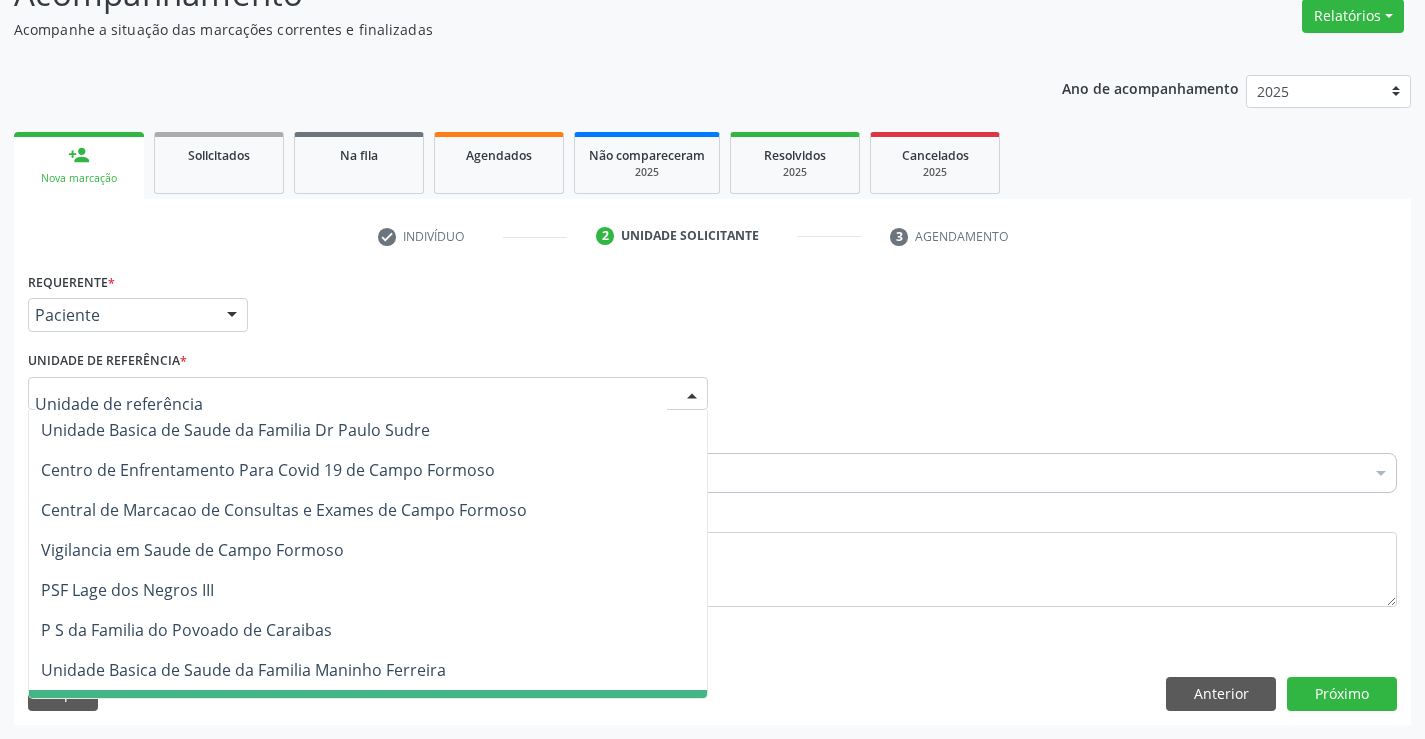 click at bounding box center [368, 394] 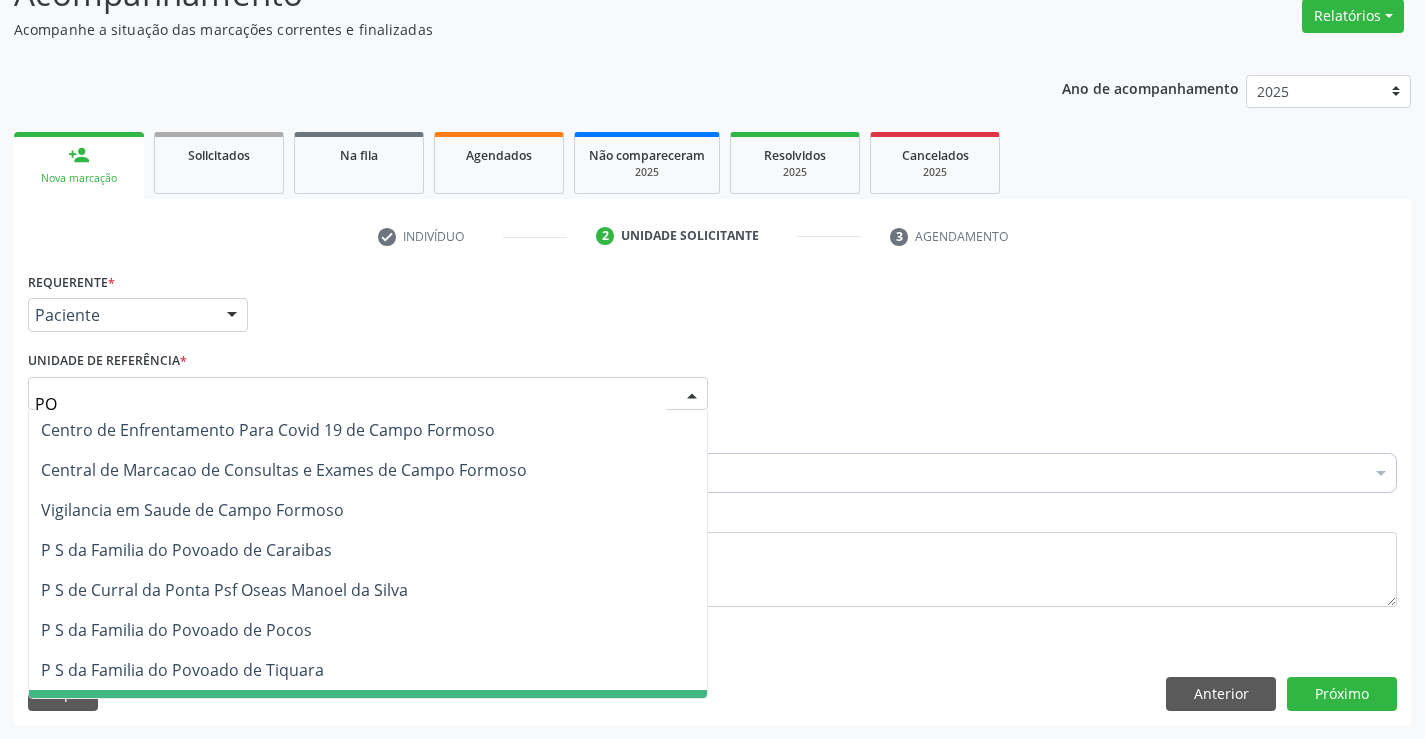 type on "POC" 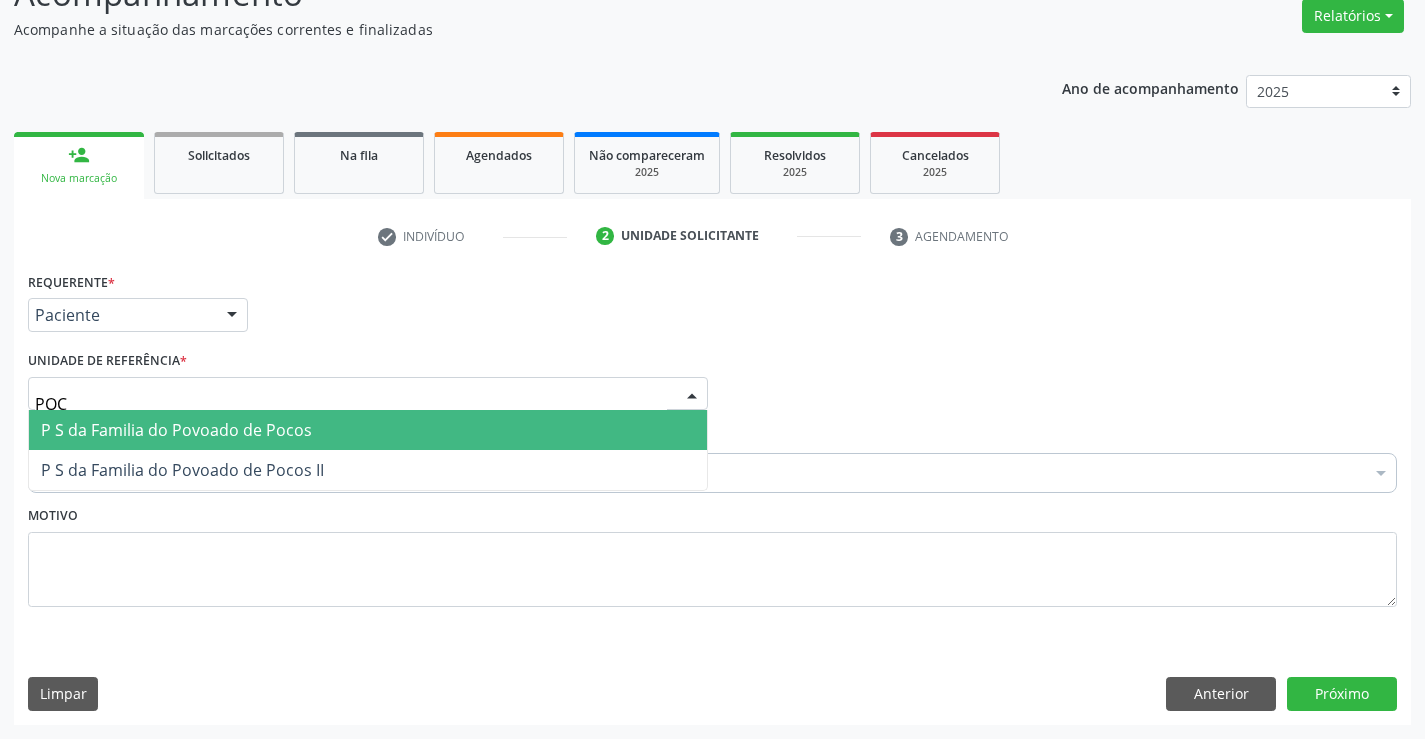 click on "P S da Familia do Povoado de Pocos" at bounding box center (176, 430) 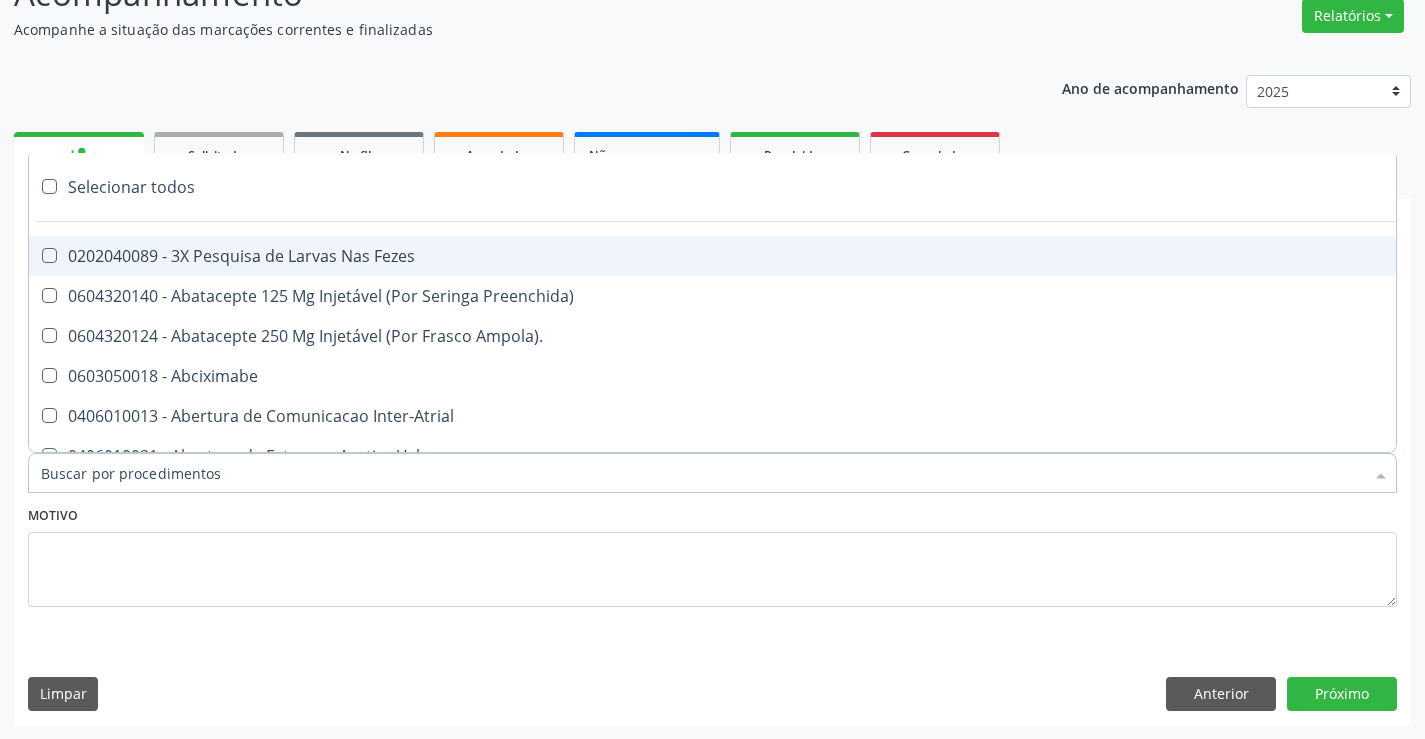 click at bounding box center (712, 473) 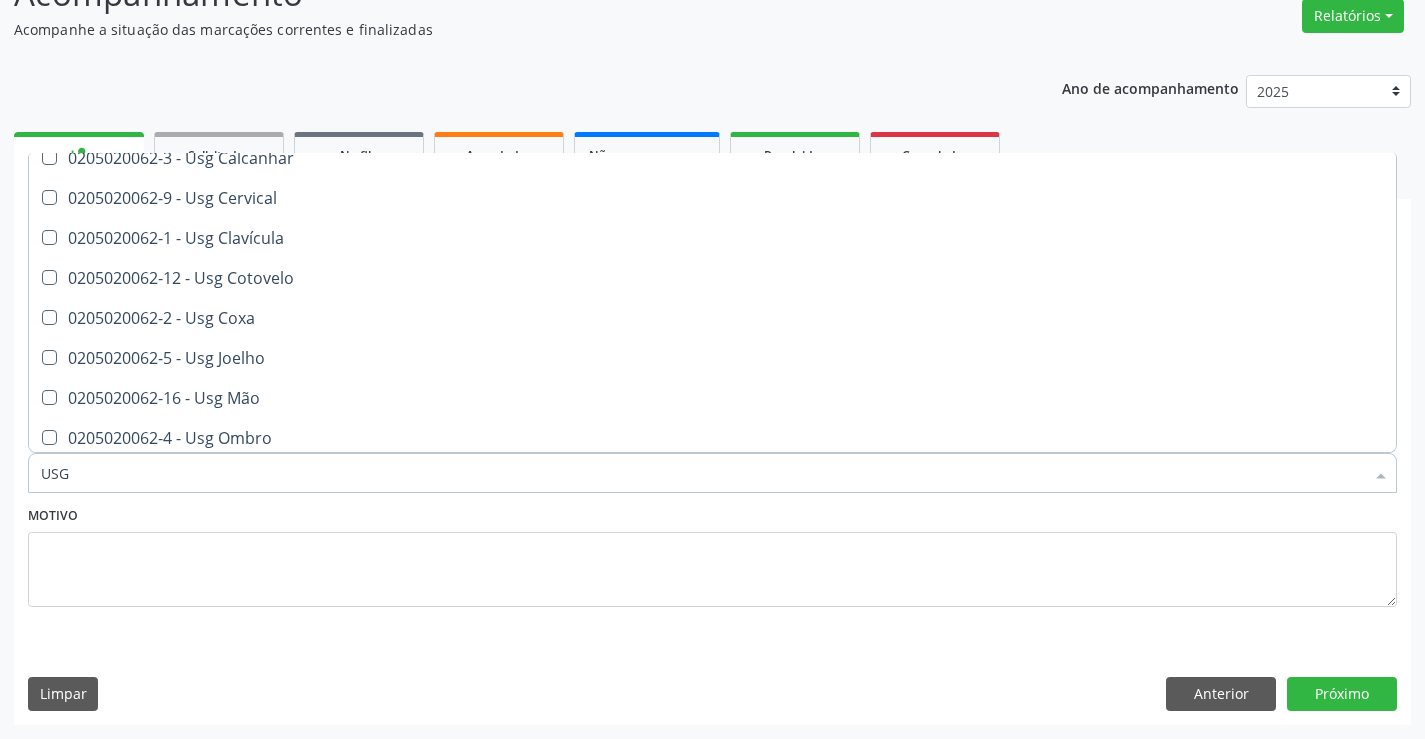 scroll, scrollTop: 61, scrollLeft: 0, axis: vertical 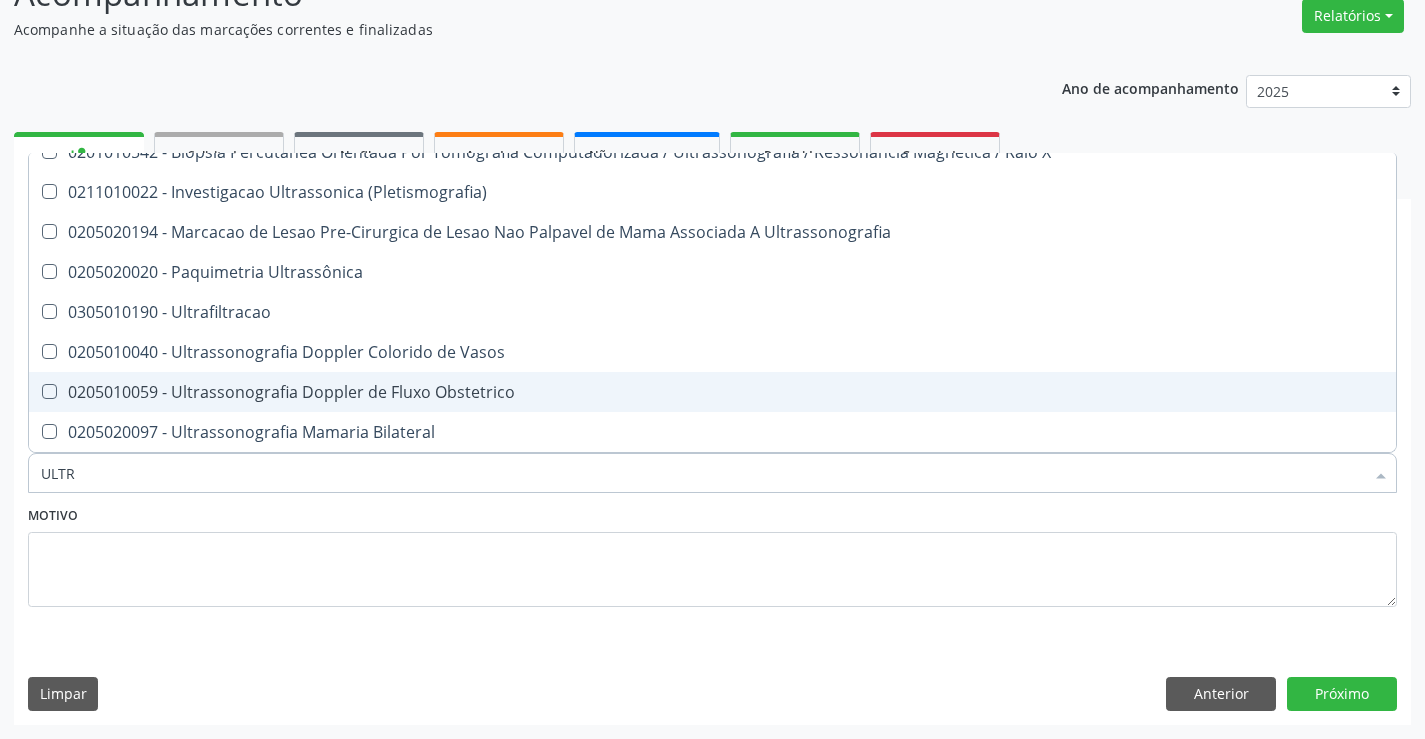 type on "ULTRA" 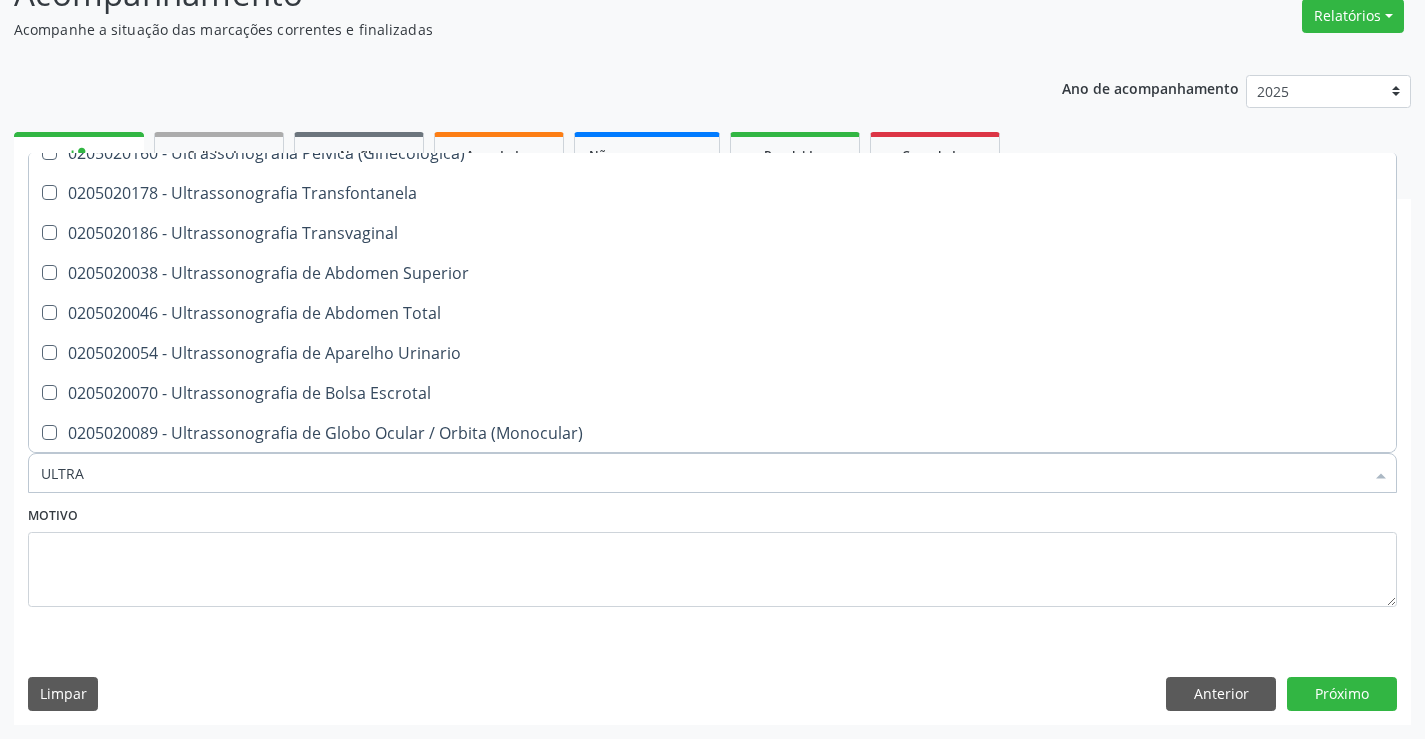 scroll, scrollTop: 461, scrollLeft: 0, axis: vertical 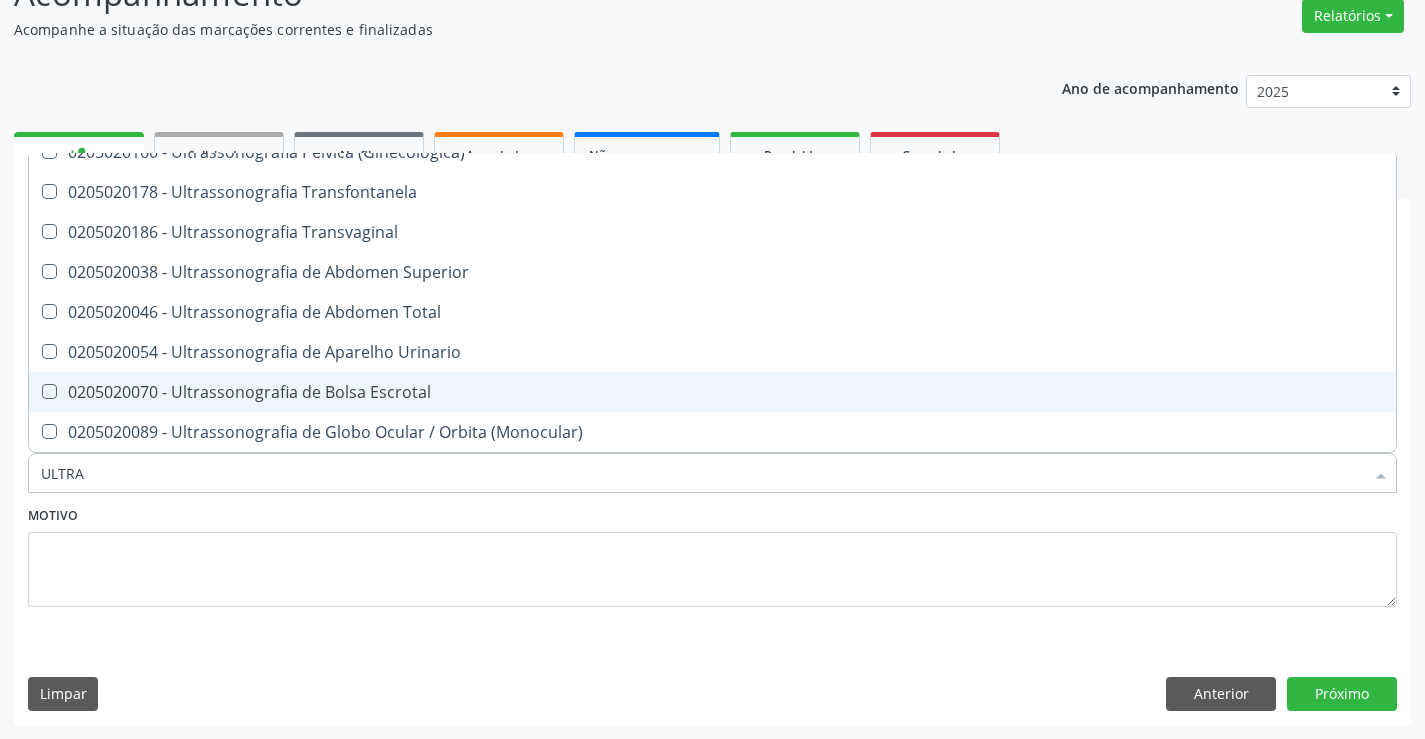 click on "0205020070 - Ultrassonografia de Bolsa Escrotal" at bounding box center [712, 392] 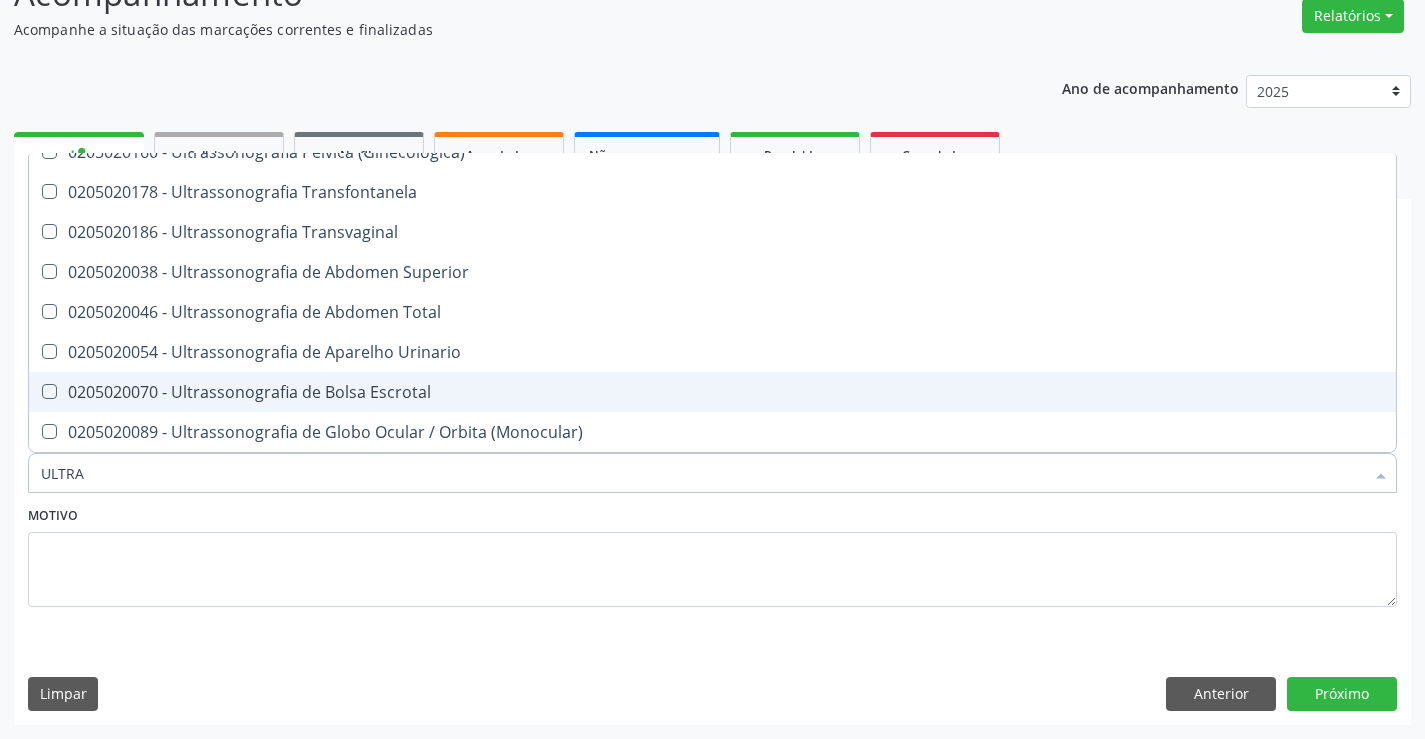 checkbox on "true" 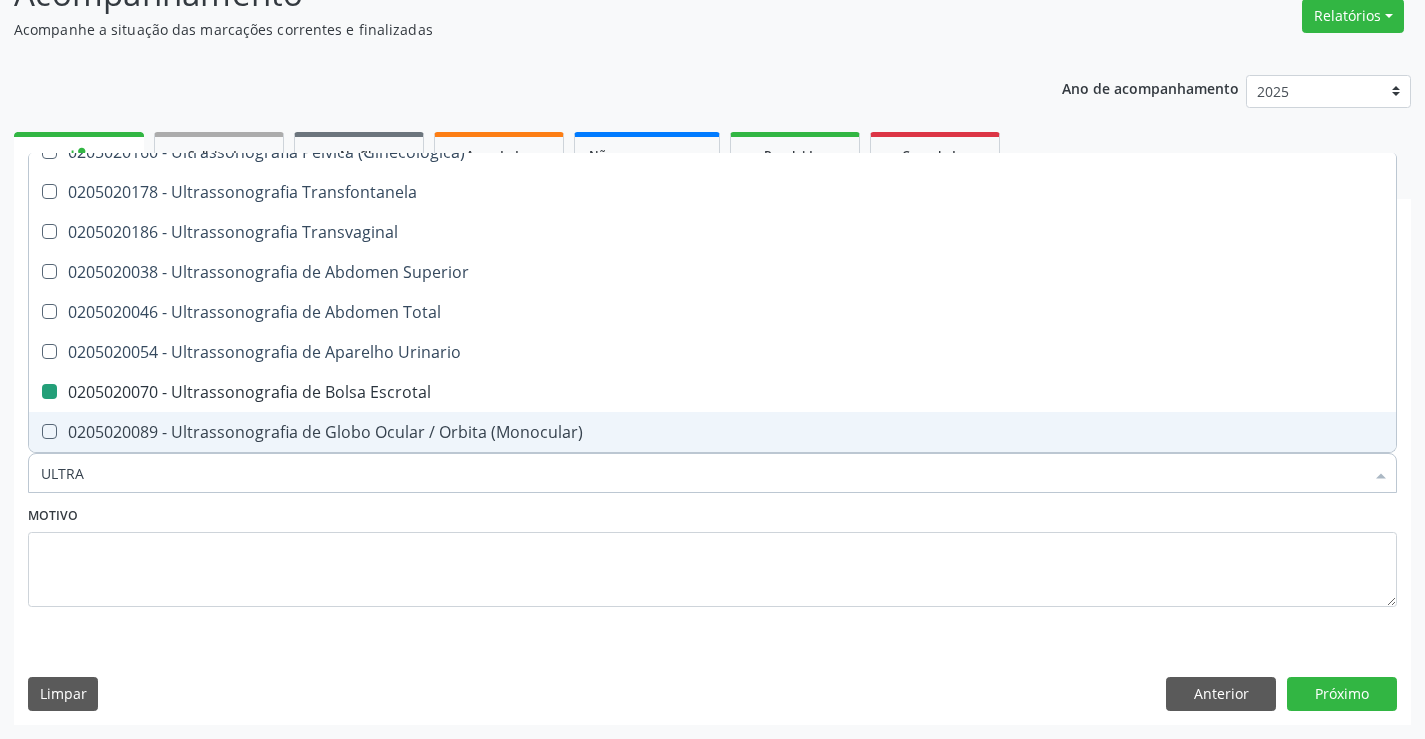 click on "Motivo" at bounding box center [712, 554] 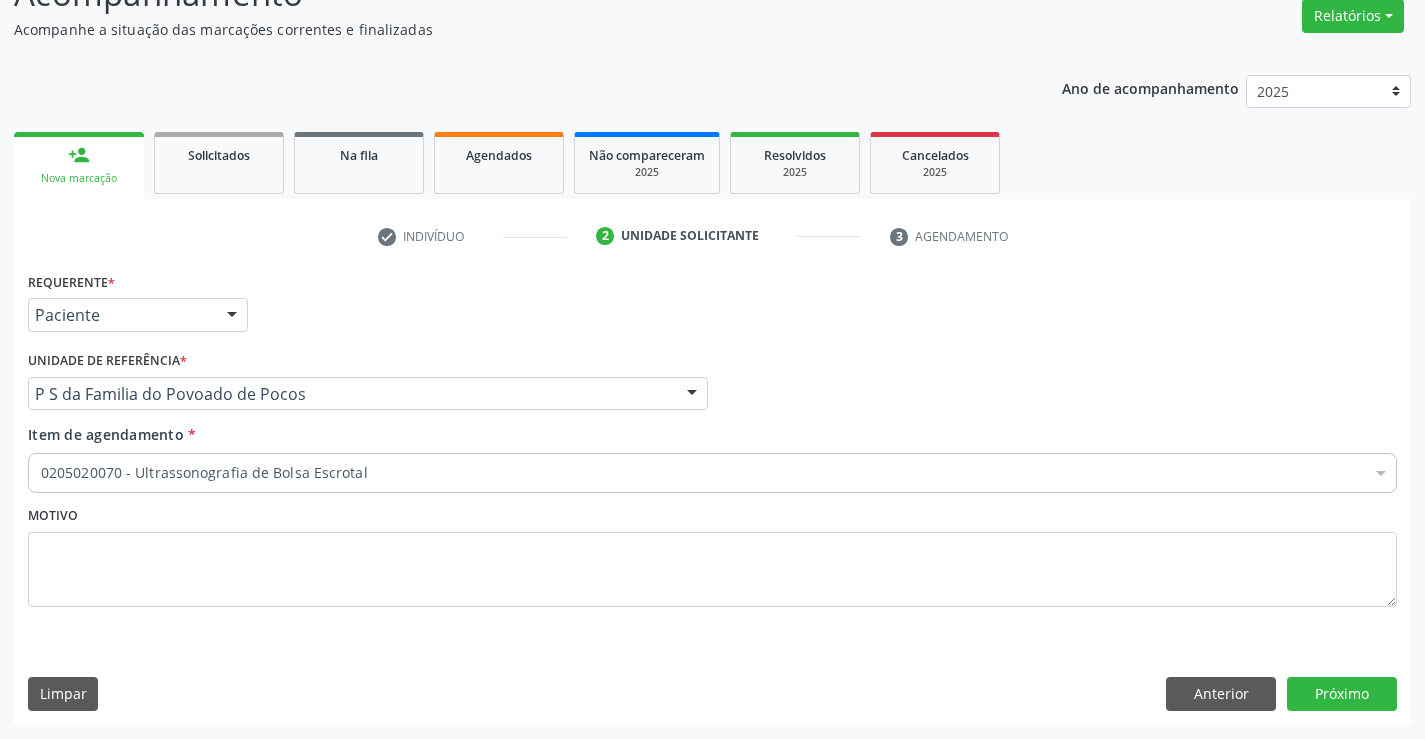 scroll, scrollTop: 0, scrollLeft: 0, axis: both 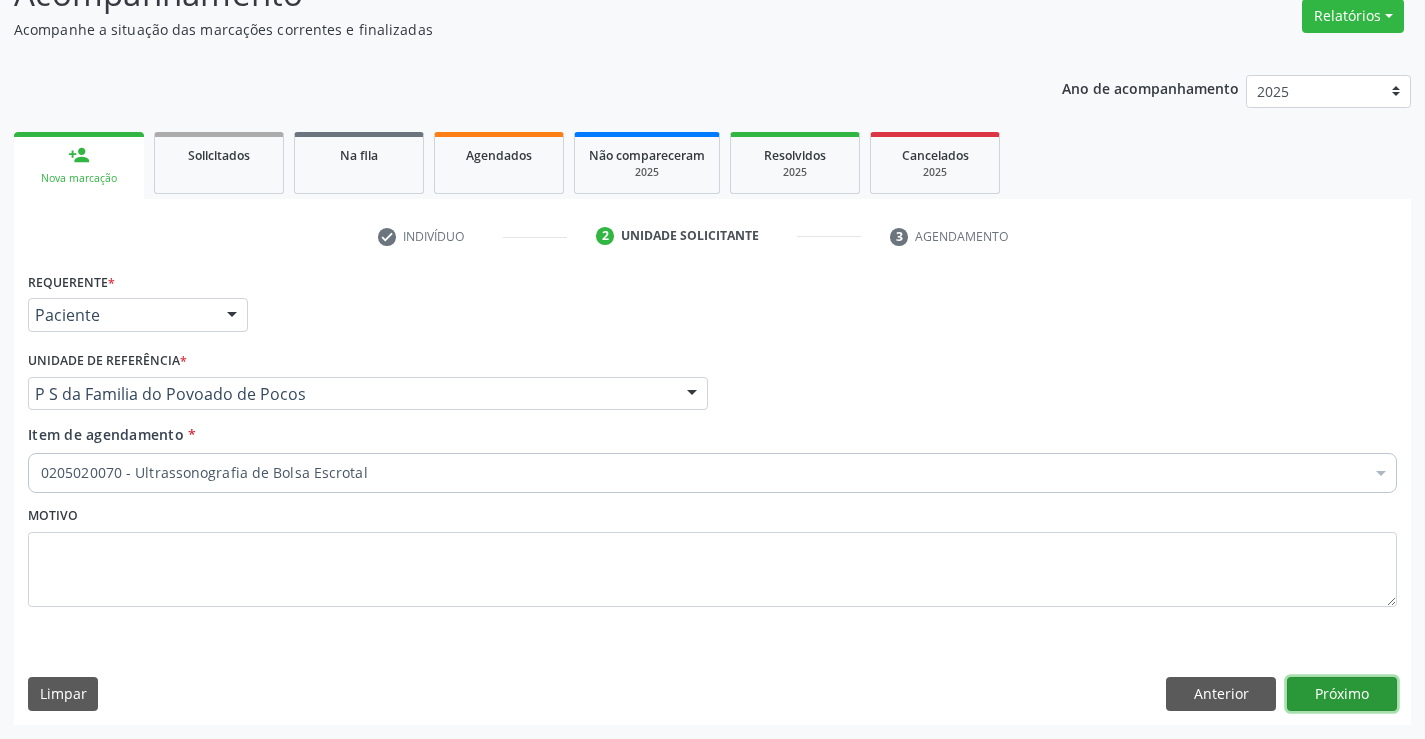 click on "Próximo" at bounding box center (1342, 694) 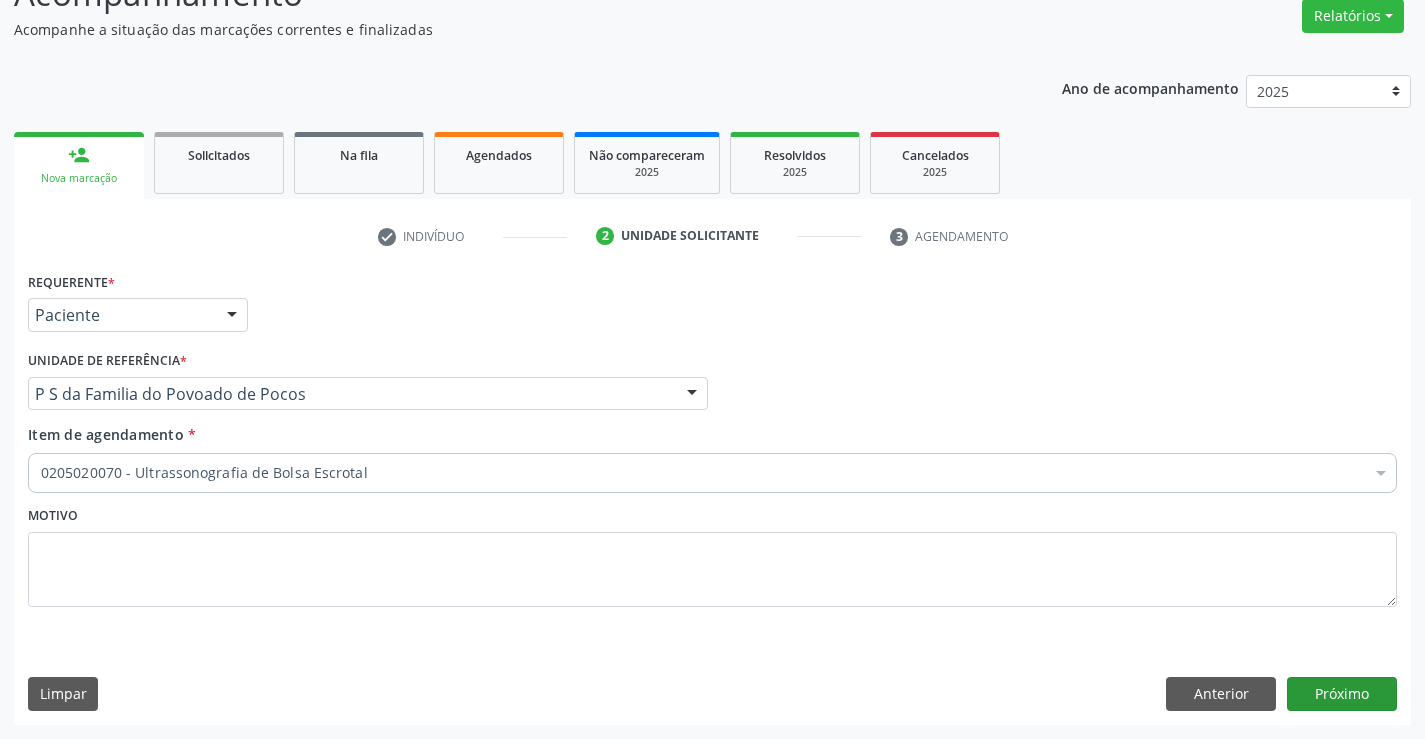 scroll, scrollTop: 131, scrollLeft: 0, axis: vertical 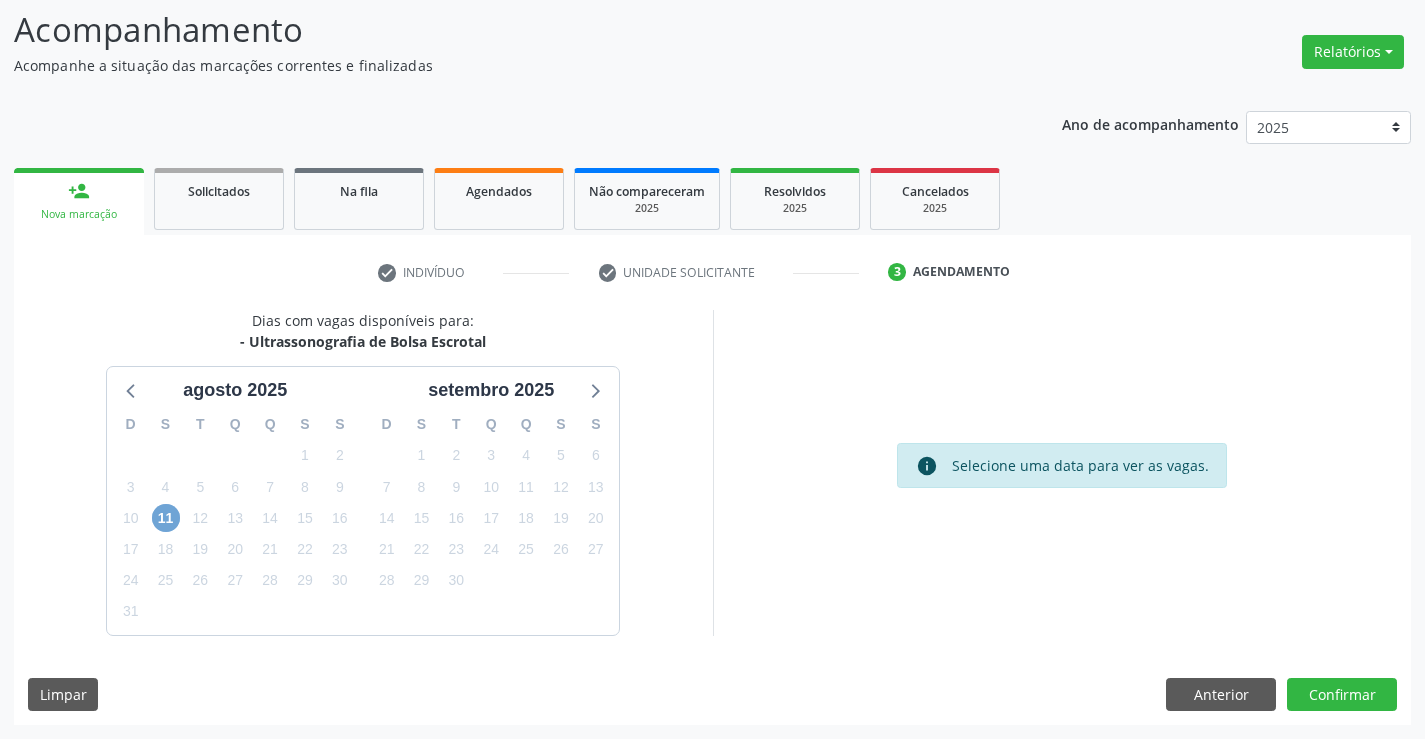 click on "11" at bounding box center (166, 518) 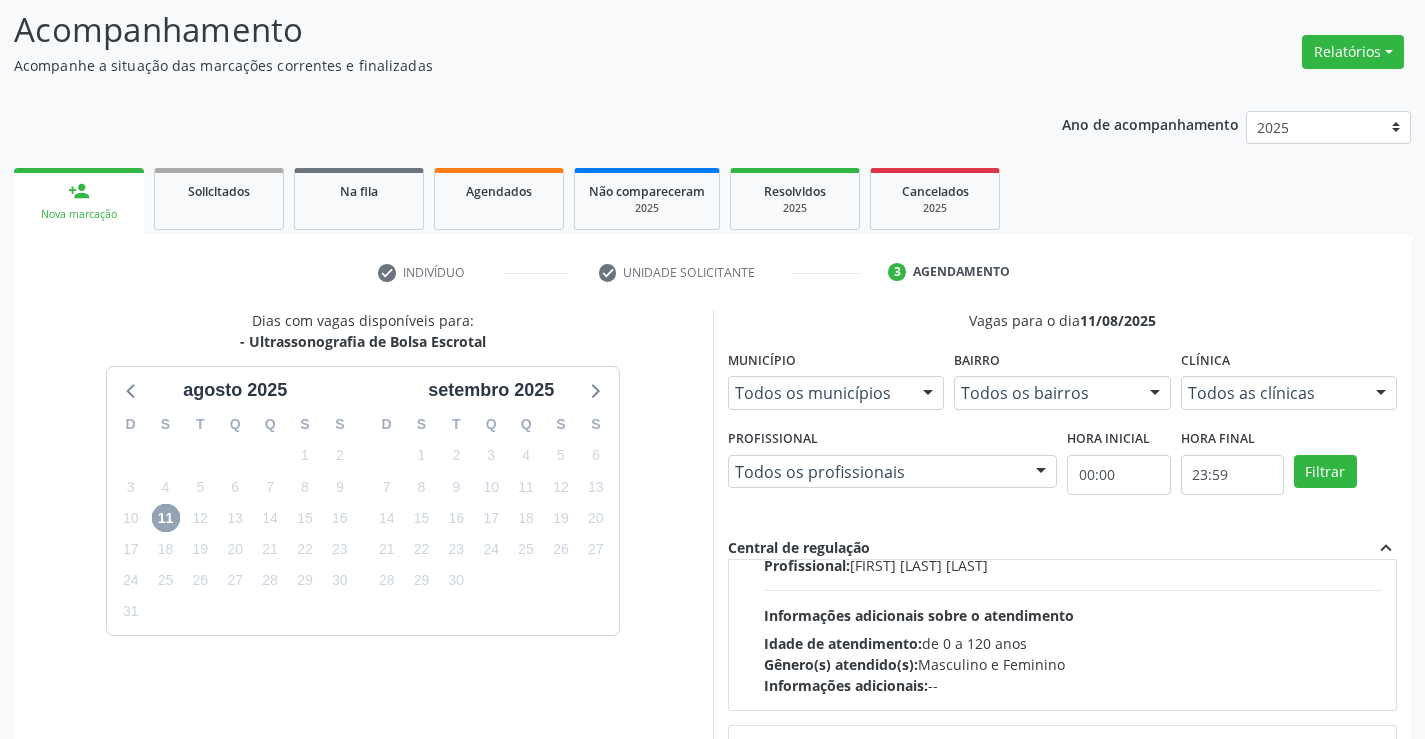 scroll, scrollTop: 0, scrollLeft: 0, axis: both 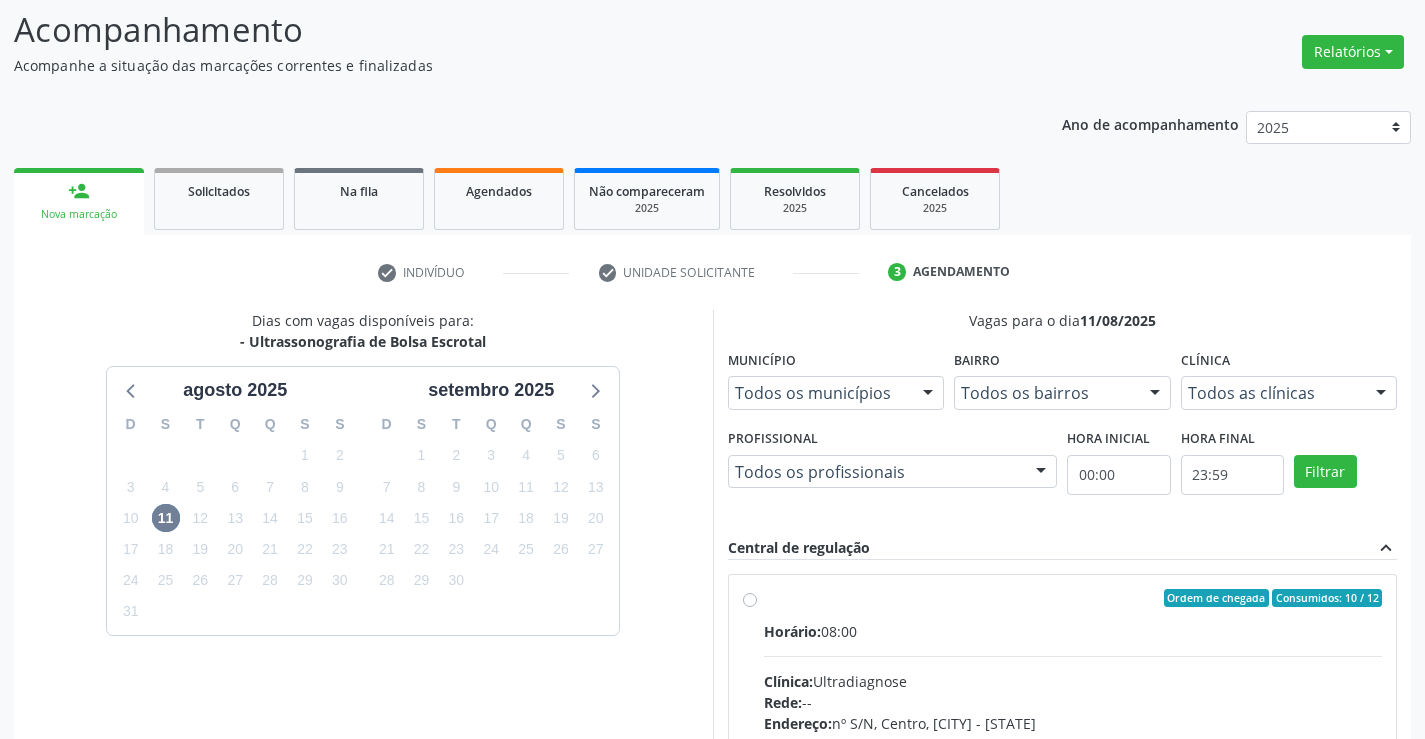click on "Ordem de chegada
Consumidos: 10 / 12
Horário:   08:00
Clínica:  Ultradiagnose
Rede:
--
Endereço:   nº S/N, Centro, [CITY] - [STATE]
Telefone:   [PHONE]
Profissional:
[FIRST] [LAST] [LAST]
Informações adicionais sobre o atendimento
Idade de atendimento:
de 0 a 120 anos
Gênero(s) atendido(s):
Masculino e Feminino
Informações adicionais:
--" at bounding box center [1073, 742] 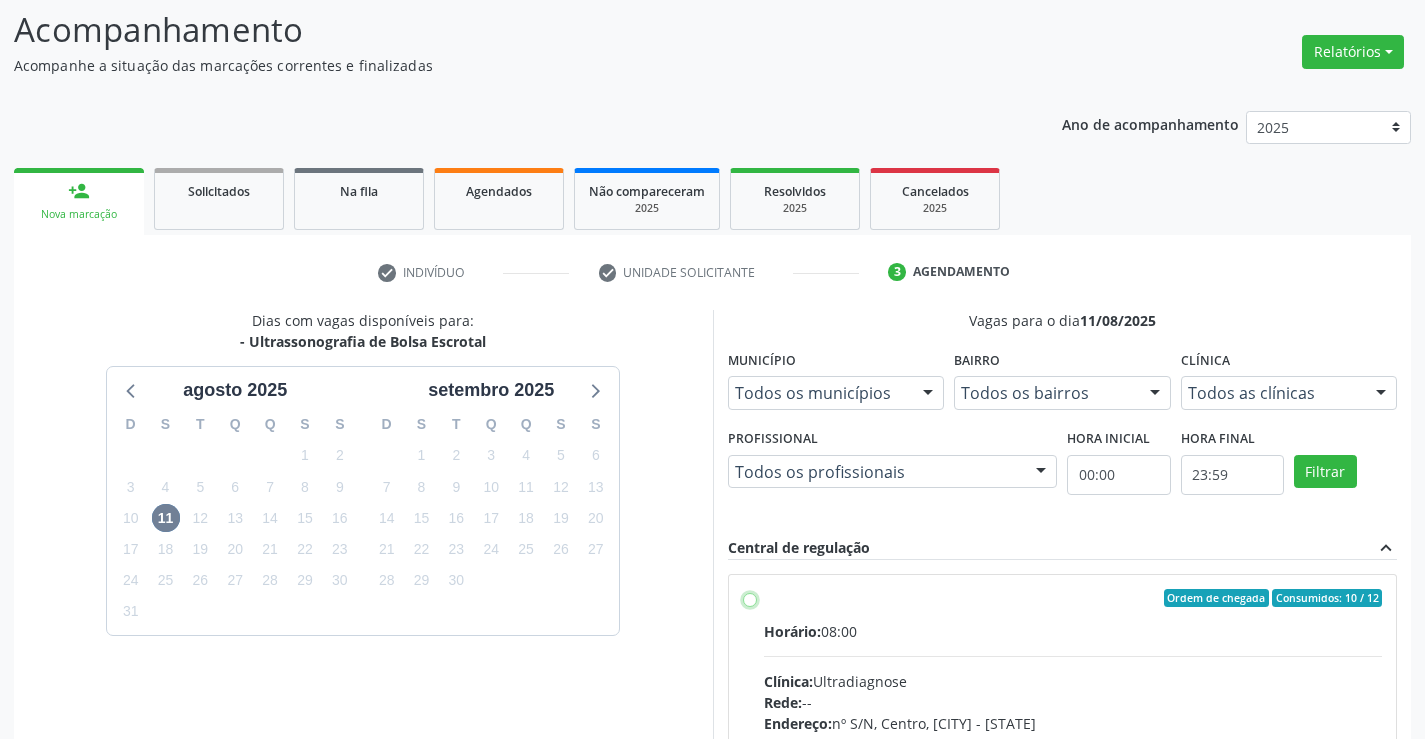 click on "Ordem de chegada
Consumidos: 10 / 12
Horário:   08:00
Clínica:  Ultradiagnose
Rede:
--
Endereço:   nº S/N, Centro, [CITY] - [STATE]
Telefone:   [PHONE]
Profissional:
[FIRST] [LAST] [LAST]
Informações adicionais sobre o atendimento
Idade de atendimento:
de 0 a 120 anos
Gênero(s) atendido(s):
Masculino e Feminino
Informações adicionais:
--" at bounding box center [750, 598] 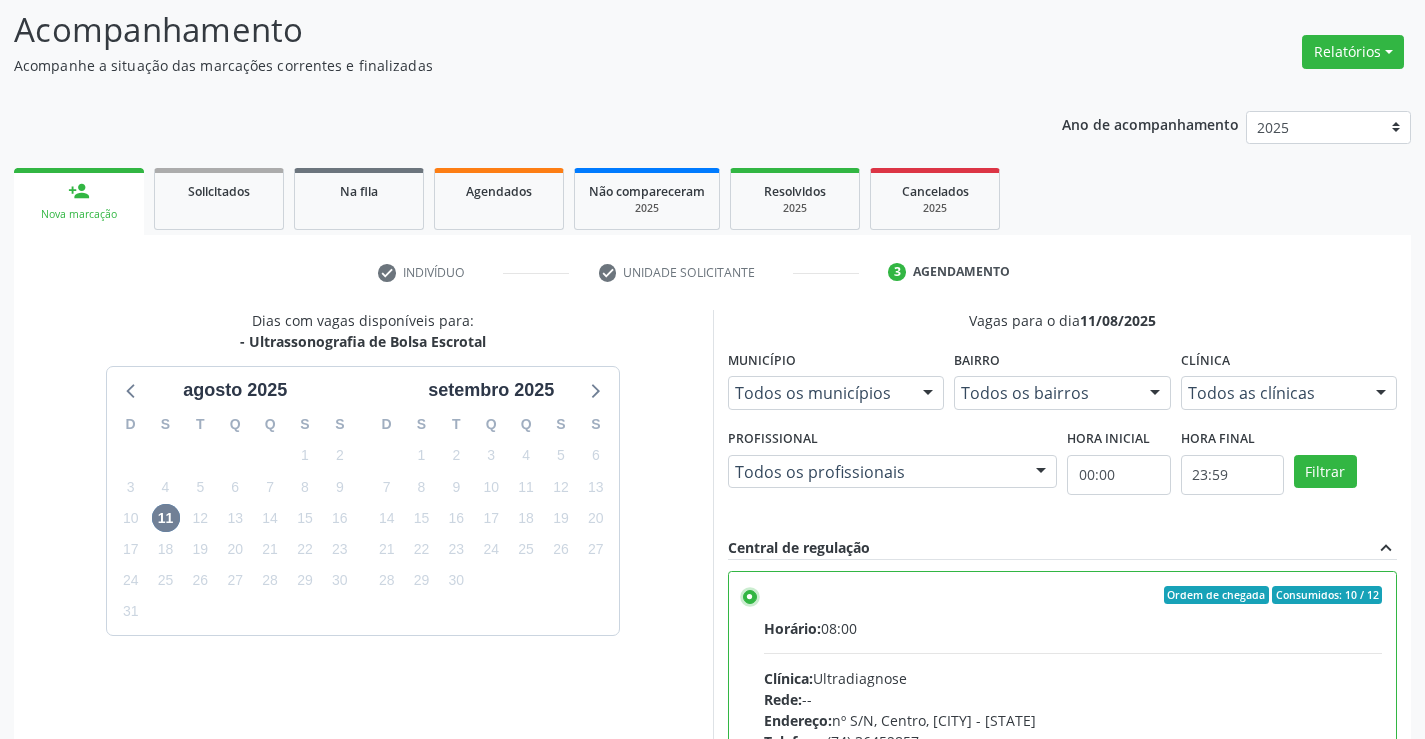 scroll, scrollTop: 0, scrollLeft: 0, axis: both 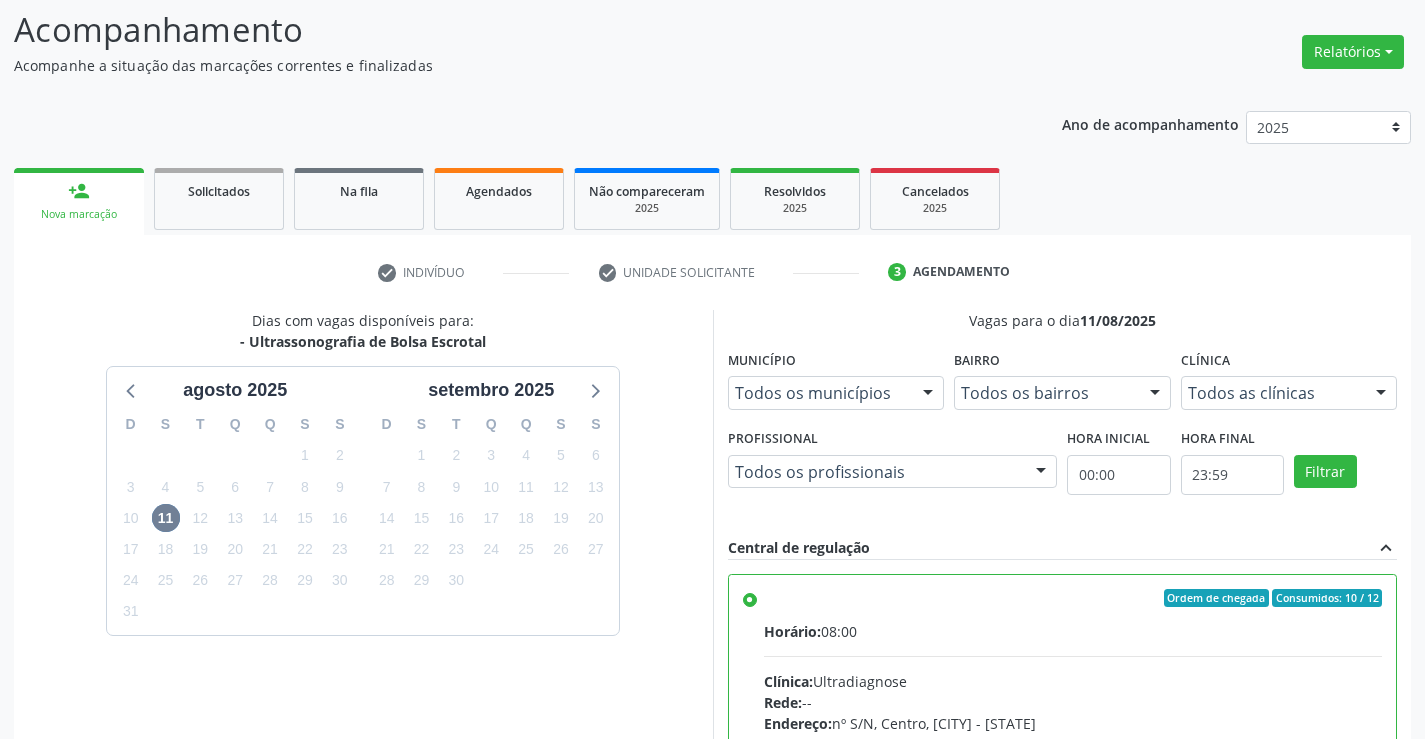 click on "Ordem de chegada
Consumidos: 10 / 12
Horário:   08:00
Clínica:  Ultradiagnose
Rede:
--
Endereço:   nº S/N, Centro, [CITY] - [STATE]
Telefone:   [PHONE]
Profissional:
[FIRST] [LAST] [LAST]
Informações adicionais sobre o atendimento
Idade de atendimento:
de 0 a 120 anos
Gênero(s) atendido(s):
Masculino e Feminino
Informações adicionais:
--" at bounding box center (1073, 742) 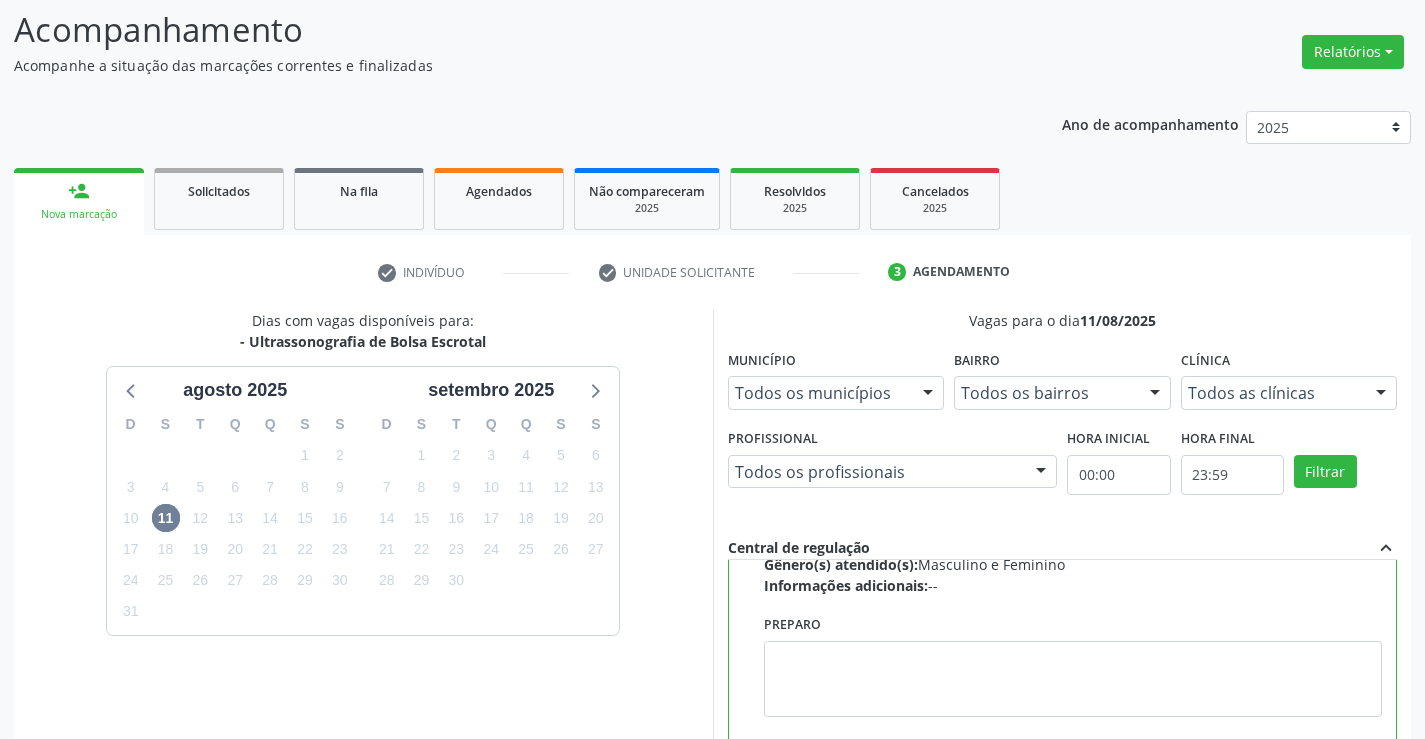 scroll, scrollTop: 450, scrollLeft: 0, axis: vertical 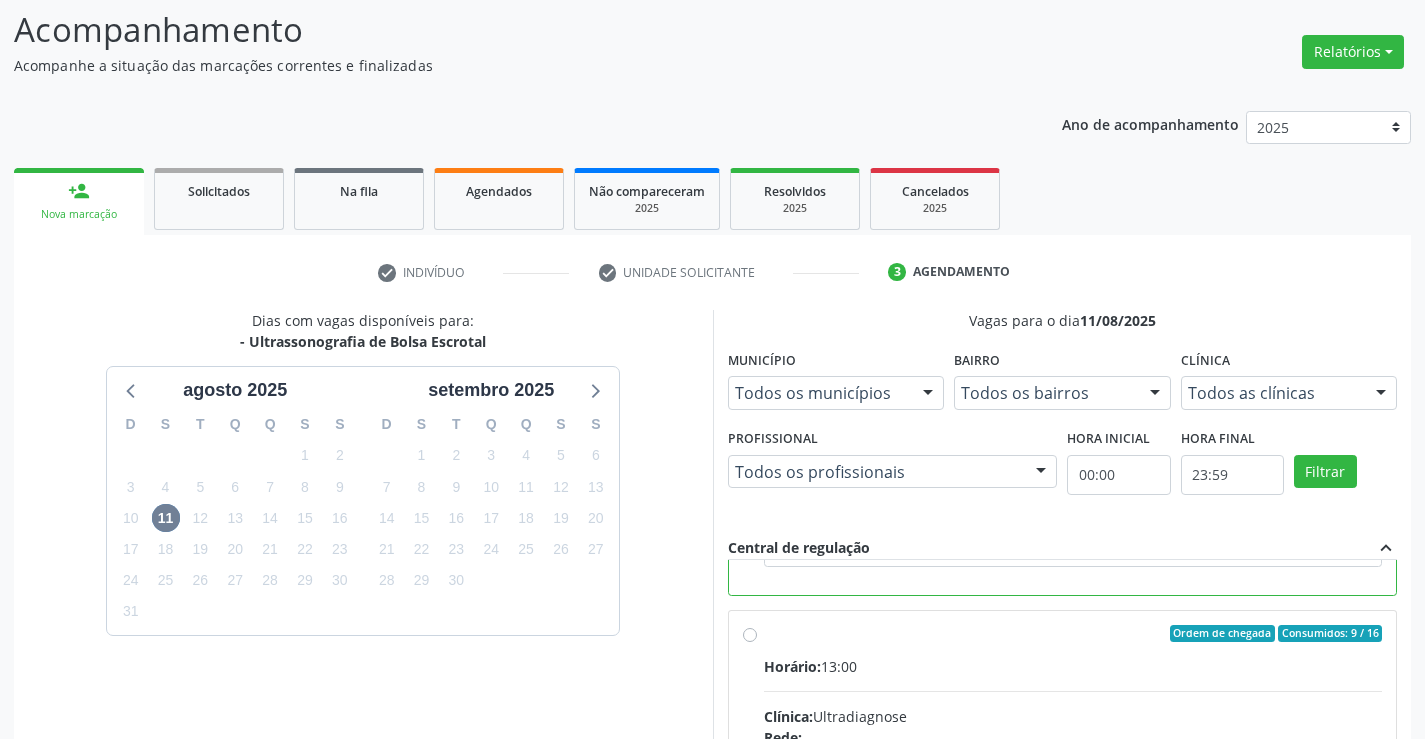 click on "Ordem de chegada
Consumidos: 9 / 16
Horário:   13:00
Clínica:  Ultradiagnose
Rede:
--
Endereço:   nº S/N, Centro, [CITY] - [STATE]
Telefone:   [PHONE]
Profissional:
[FIRST] [LAST] [LAST]
Informações adicionais sobre o atendimento
Idade de atendimento:
de 0 a 120 anos
Gênero(s) atendido(s):
Masculino e Feminino
Informações adicionais:
--" at bounding box center (1073, 778) 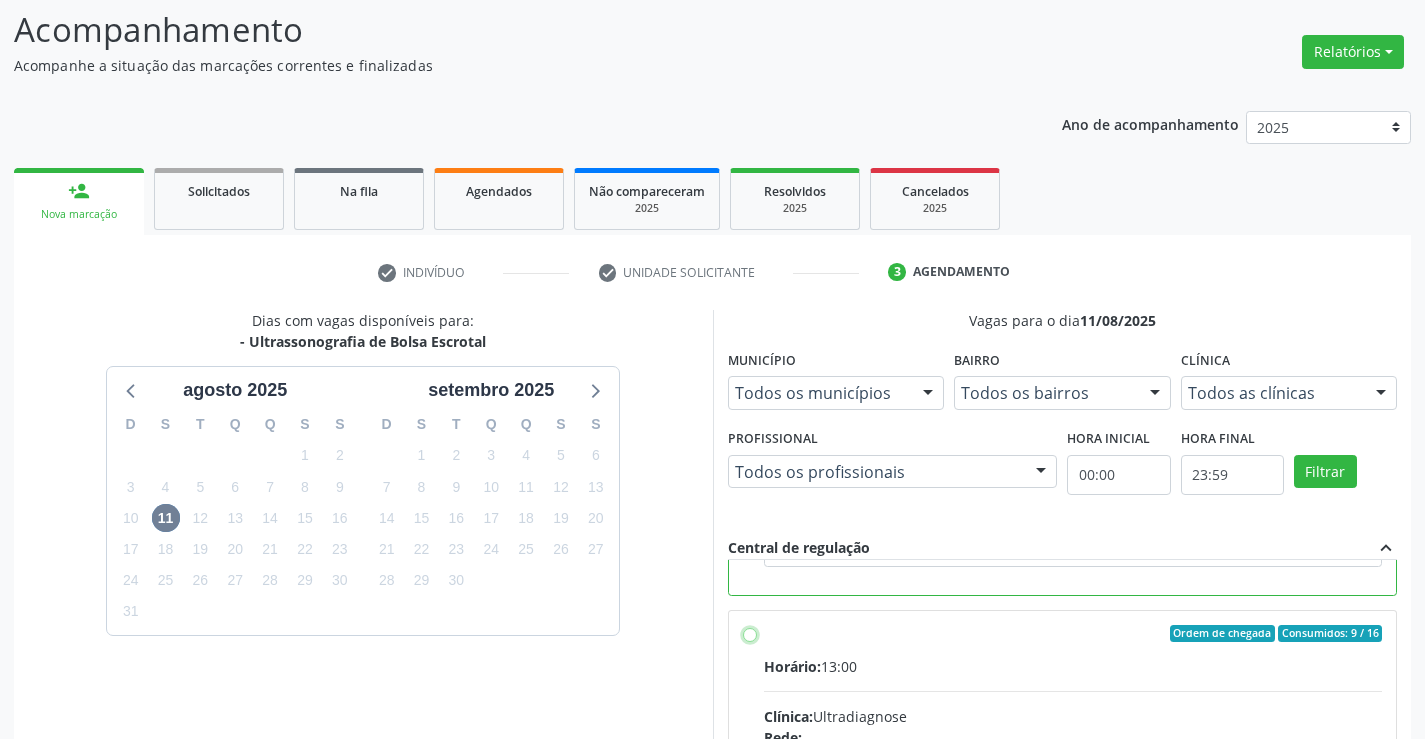 click on "Ordem de chegada
Consumidos: 9 / 16
Horário:   13:00
Clínica:  Ultradiagnose
Rede:
--
Endereço:   nº S/N, Centro, [CITY] - [STATE]
Telefone:   [PHONE]
Profissional:
[FIRST] [LAST] [LAST]
Informações adicionais sobre o atendimento
Idade de atendimento:
de 0 a 120 anos
Gênero(s) atendido(s):
Masculino e Feminino
Informações adicionais:
--" at bounding box center (750, 634) 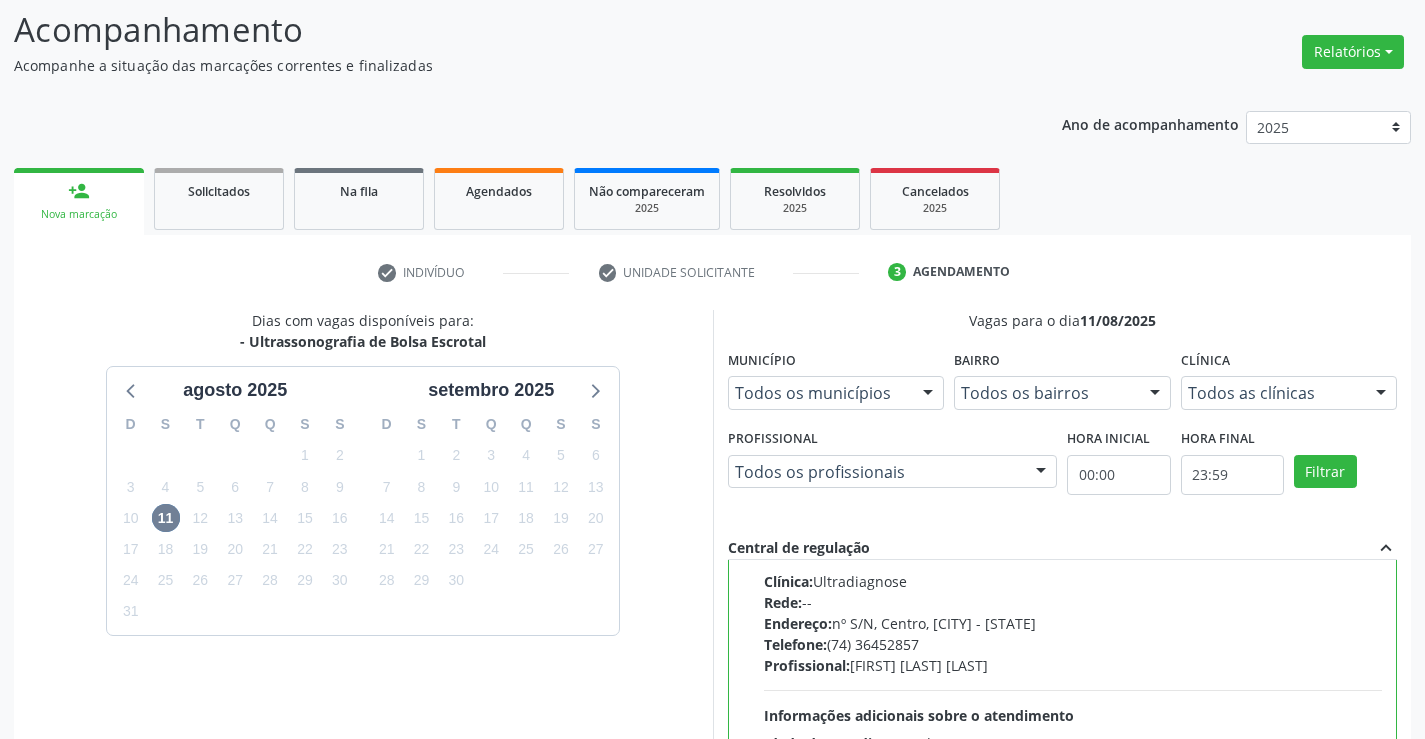 scroll, scrollTop: 456, scrollLeft: 0, axis: vertical 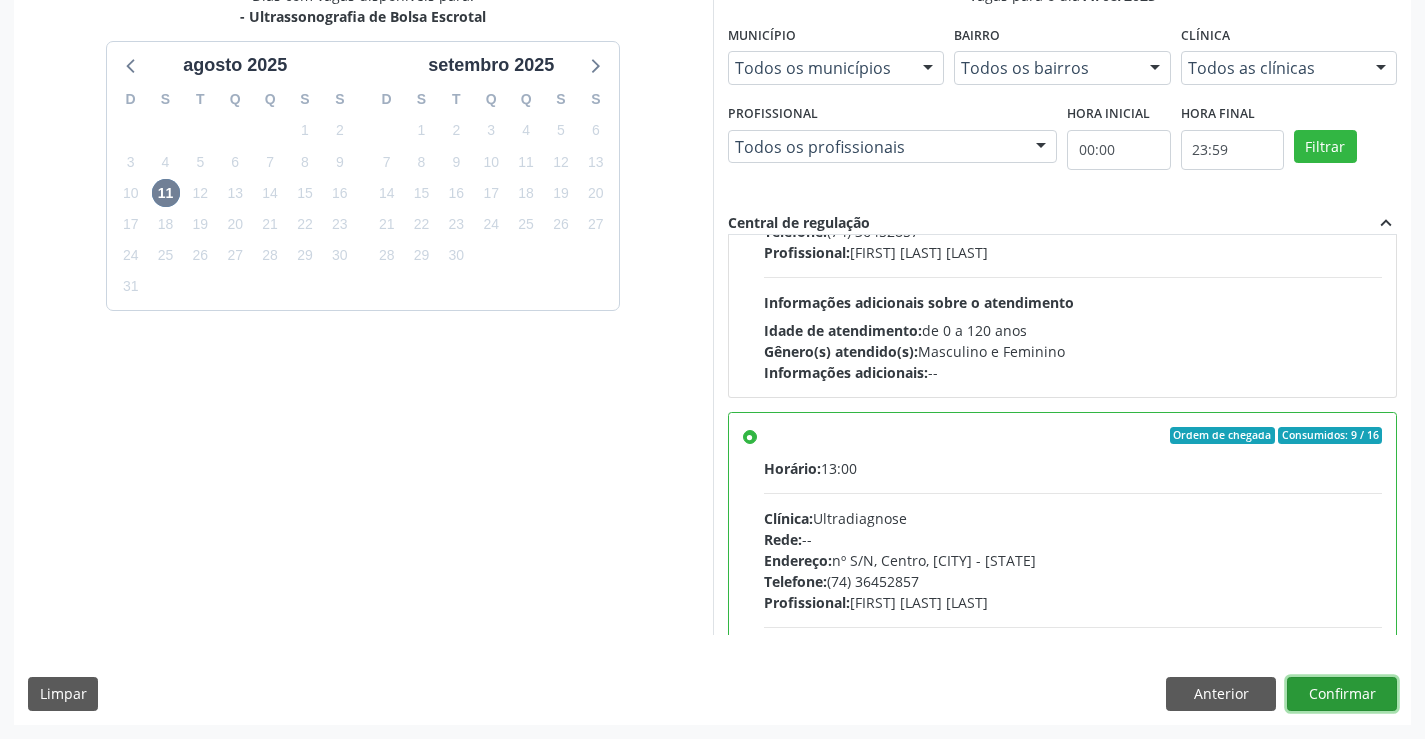 click on "Confirmar" at bounding box center [1342, 694] 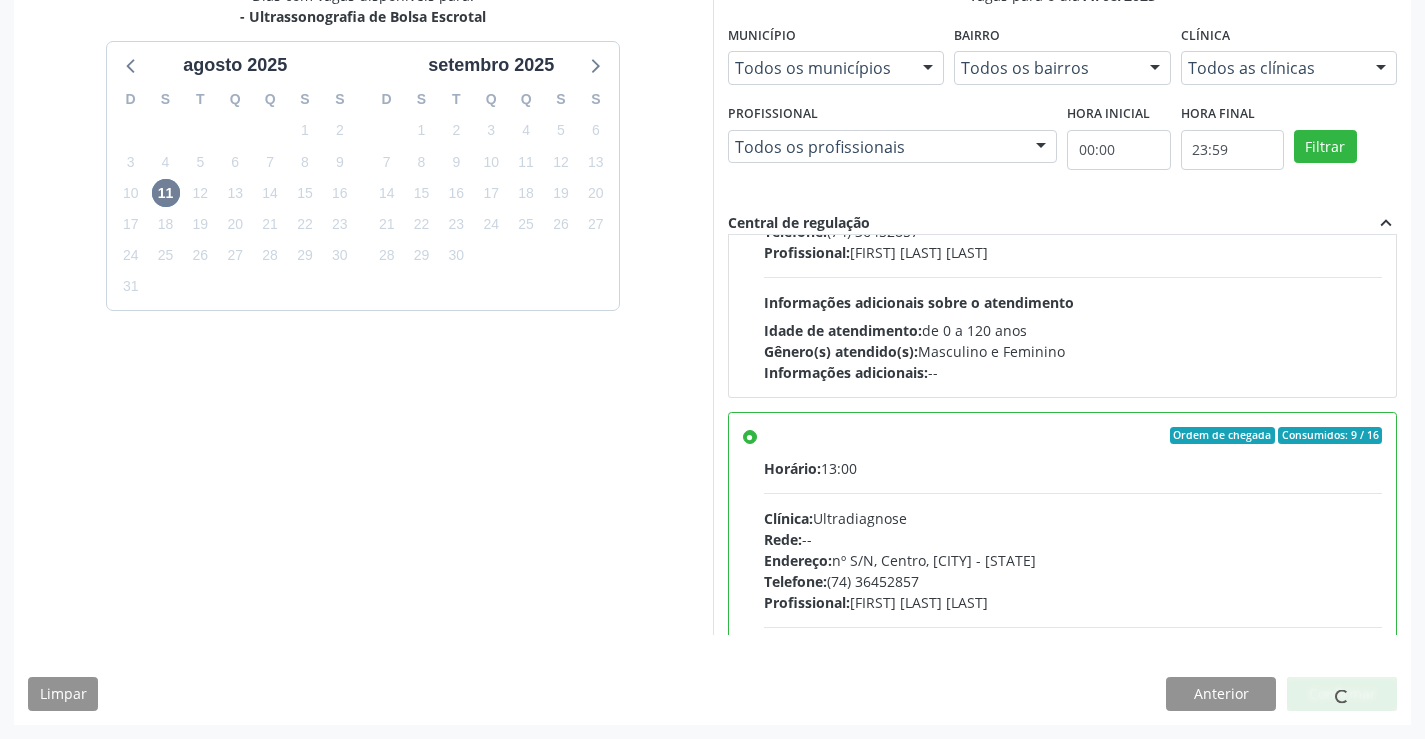 scroll, scrollTop: 0, scrollLeft: 0, axis: both 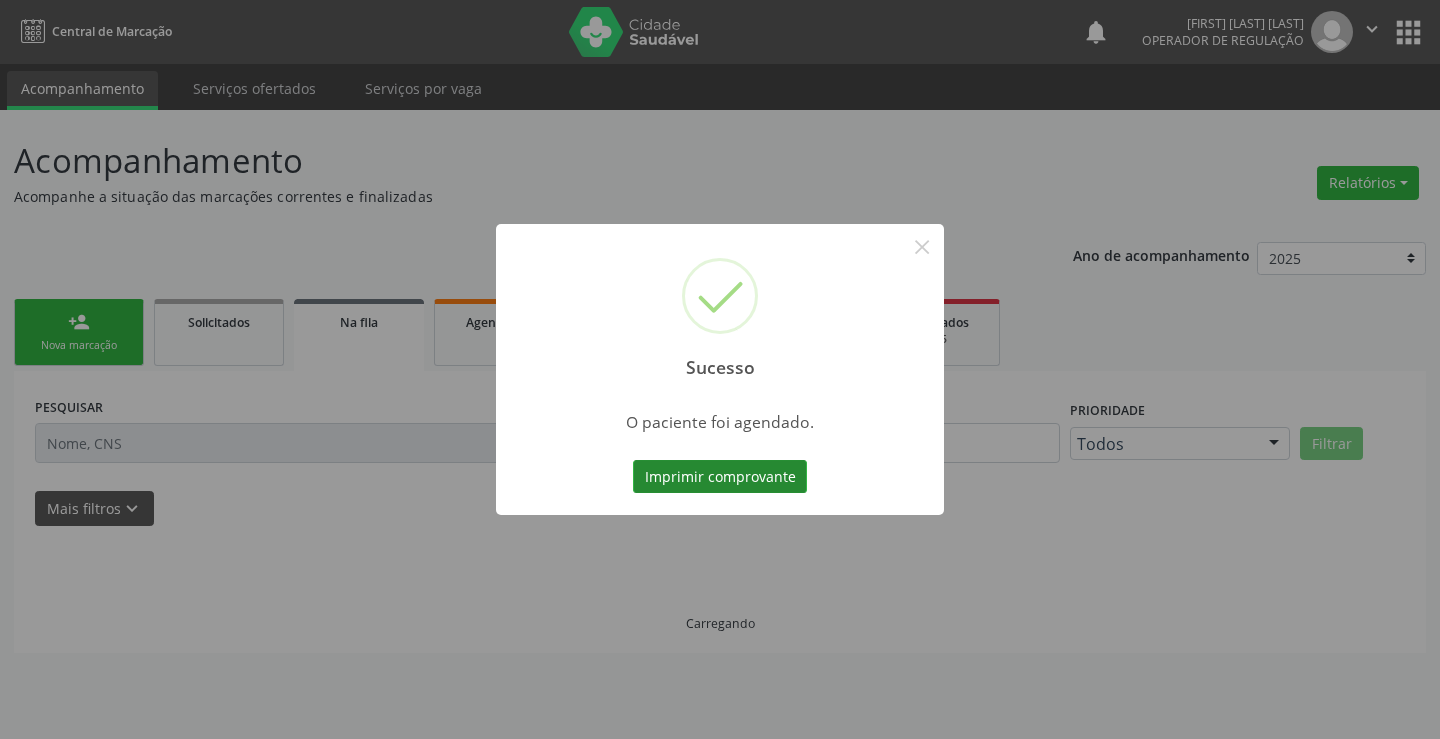 click on "Imprimir comprovante" at bounding box center [720, 477] 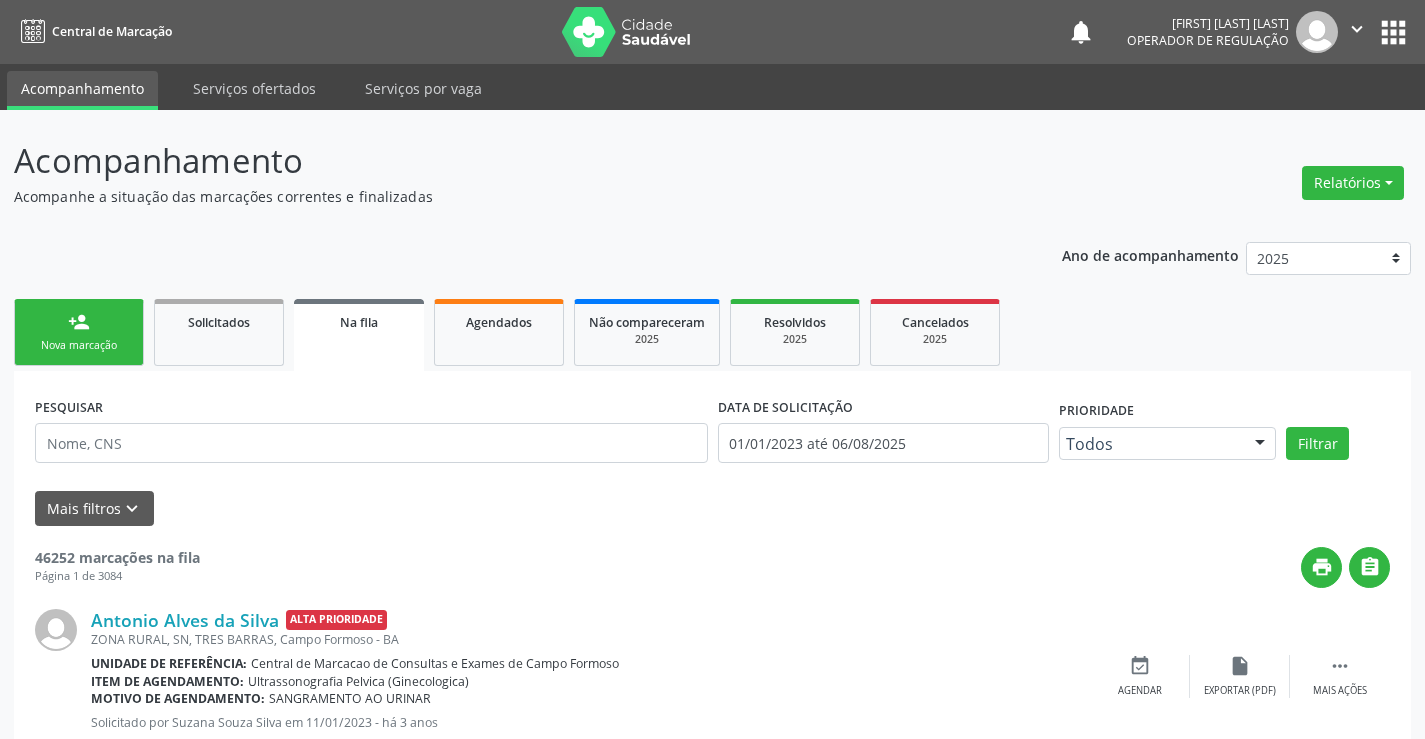 click on "Nova marcação" at bounding box center [79, 345] 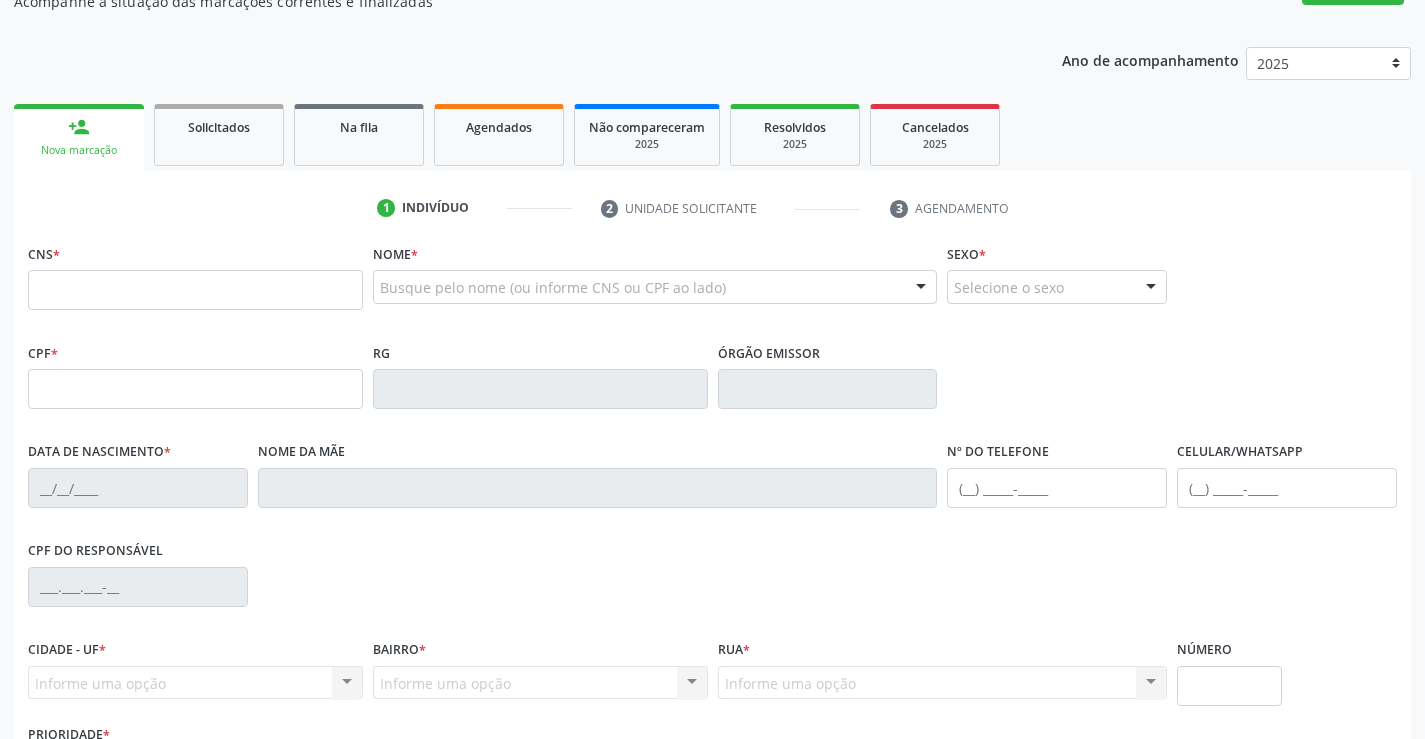 scroll, scrollTop: 200, scrollLeft: 0, axis: vertical 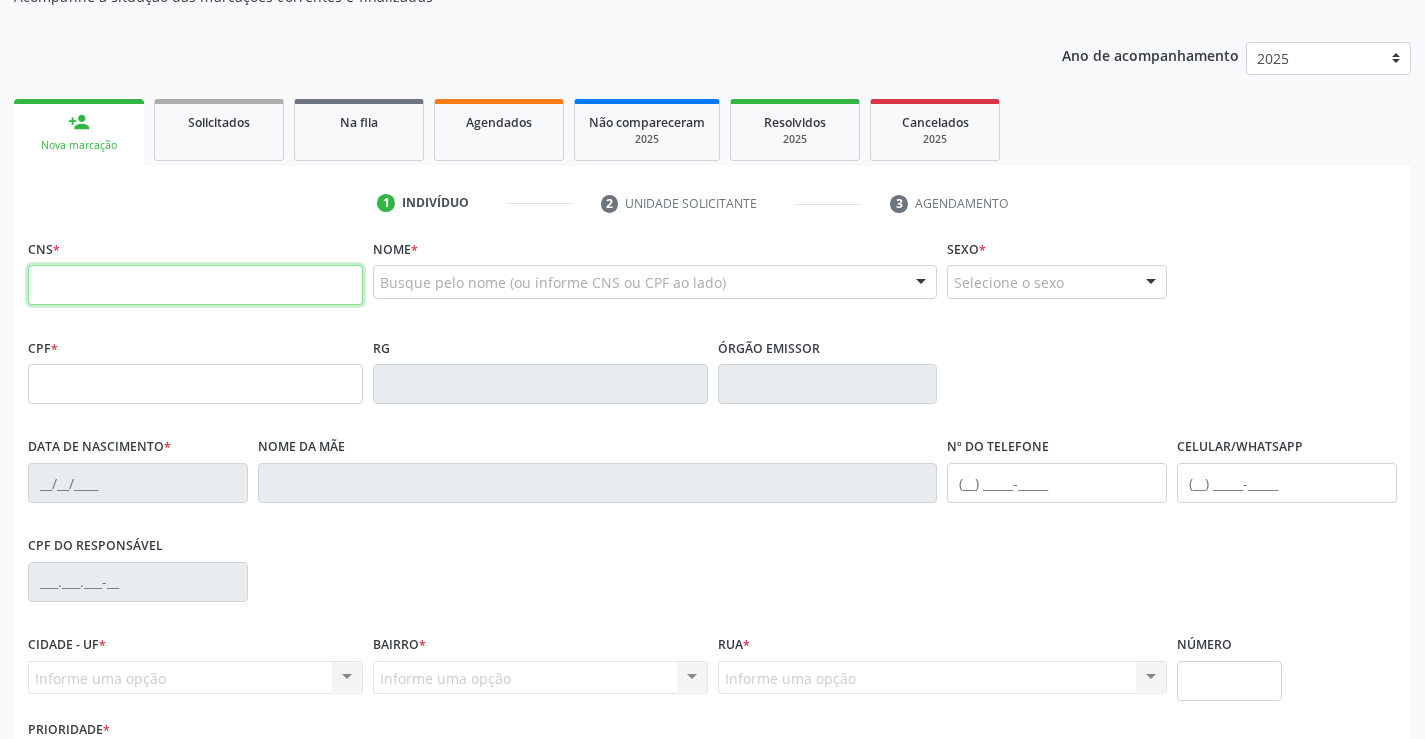 click at bounding box center [195, 285] 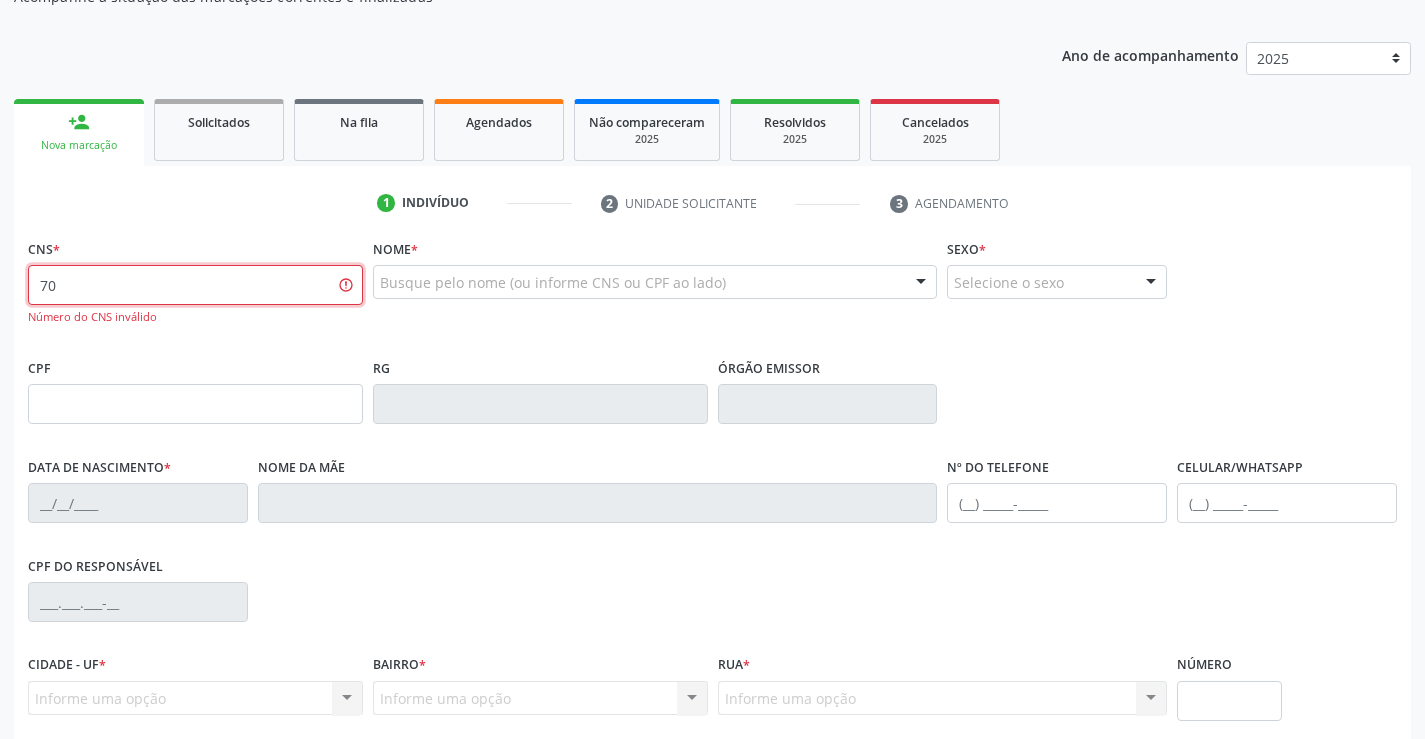 type on "7" 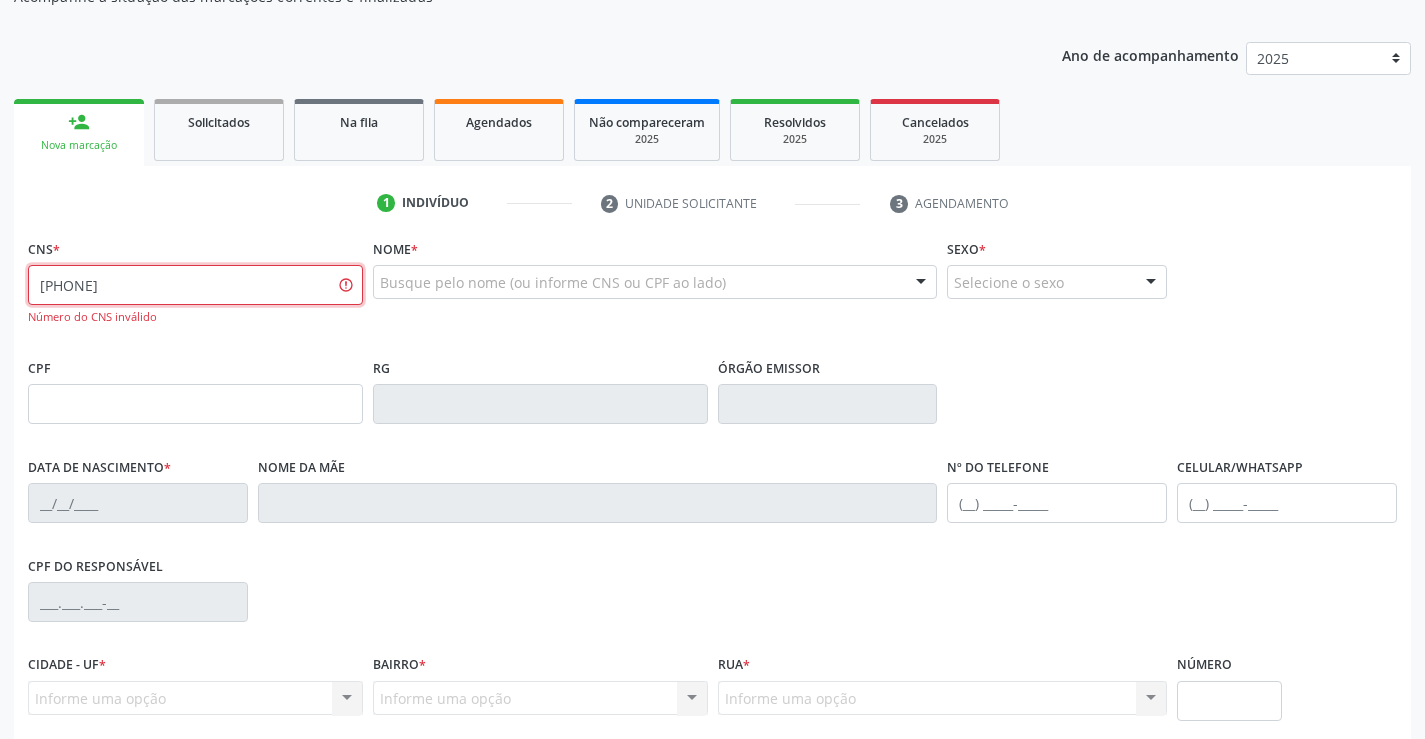 type on "[PHONE]" 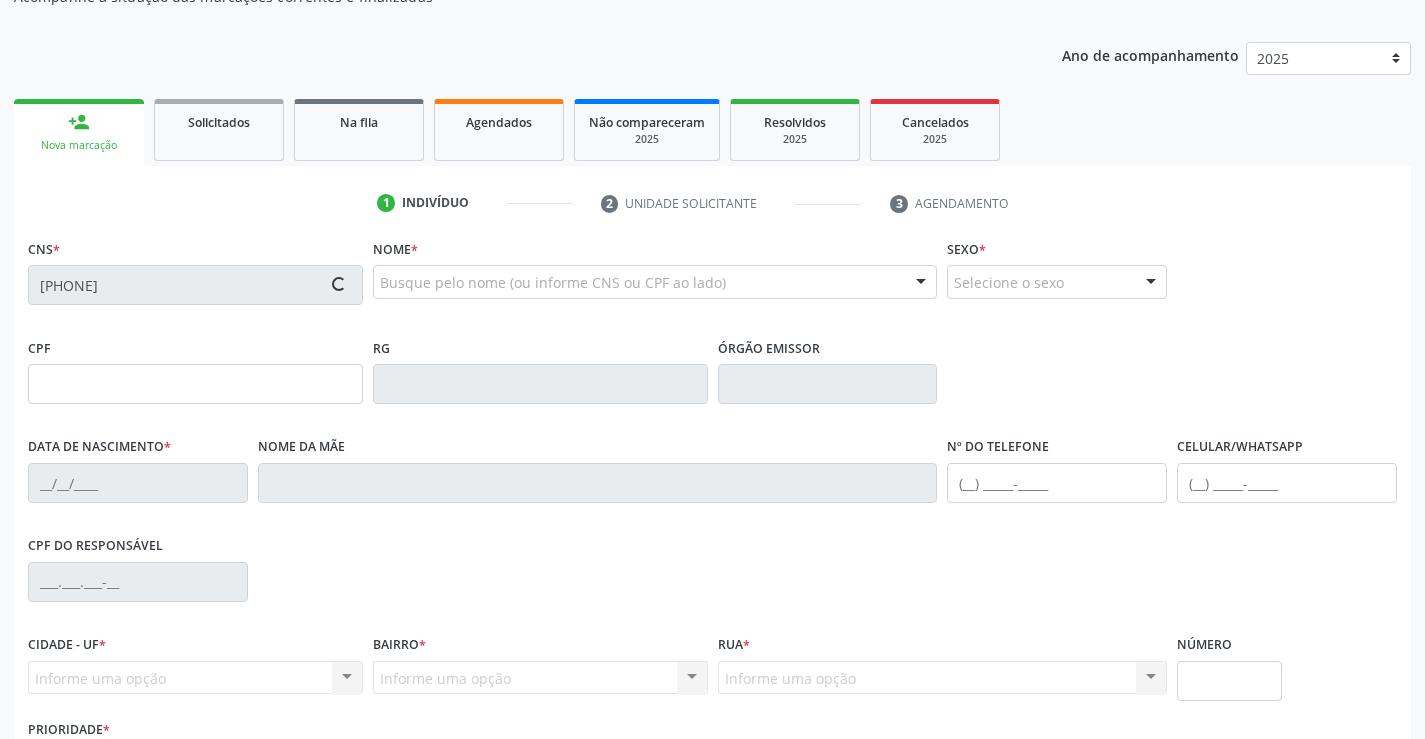 type on "[NUMBER]" 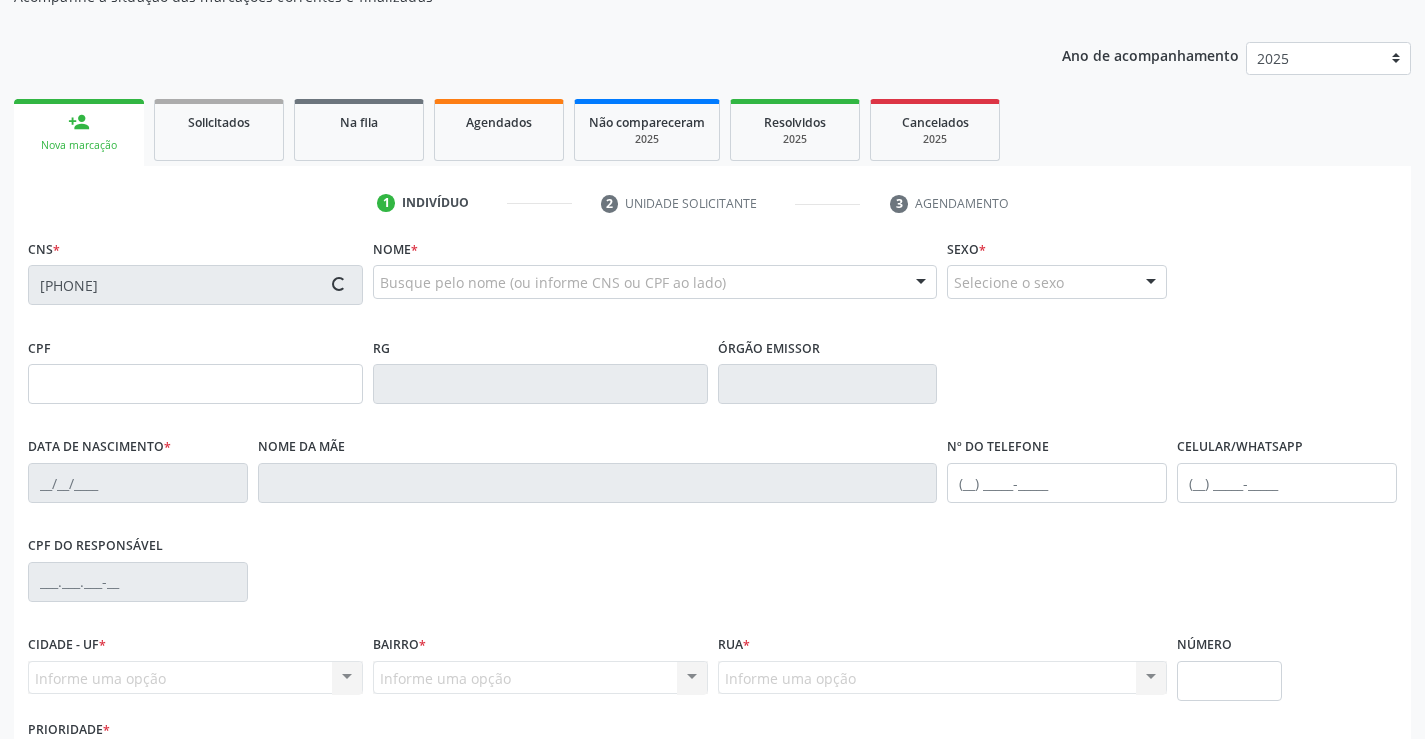 type on "[DATE]" 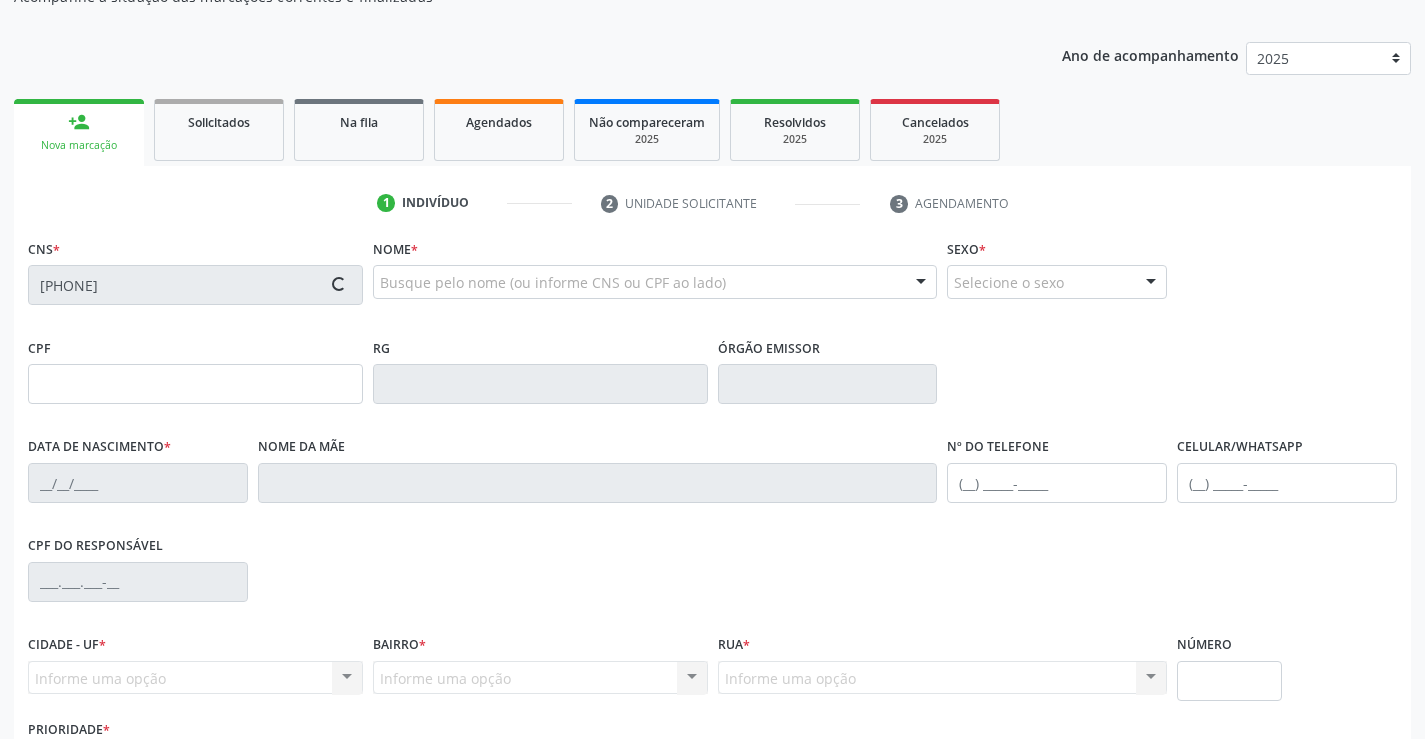 type on "S/N" 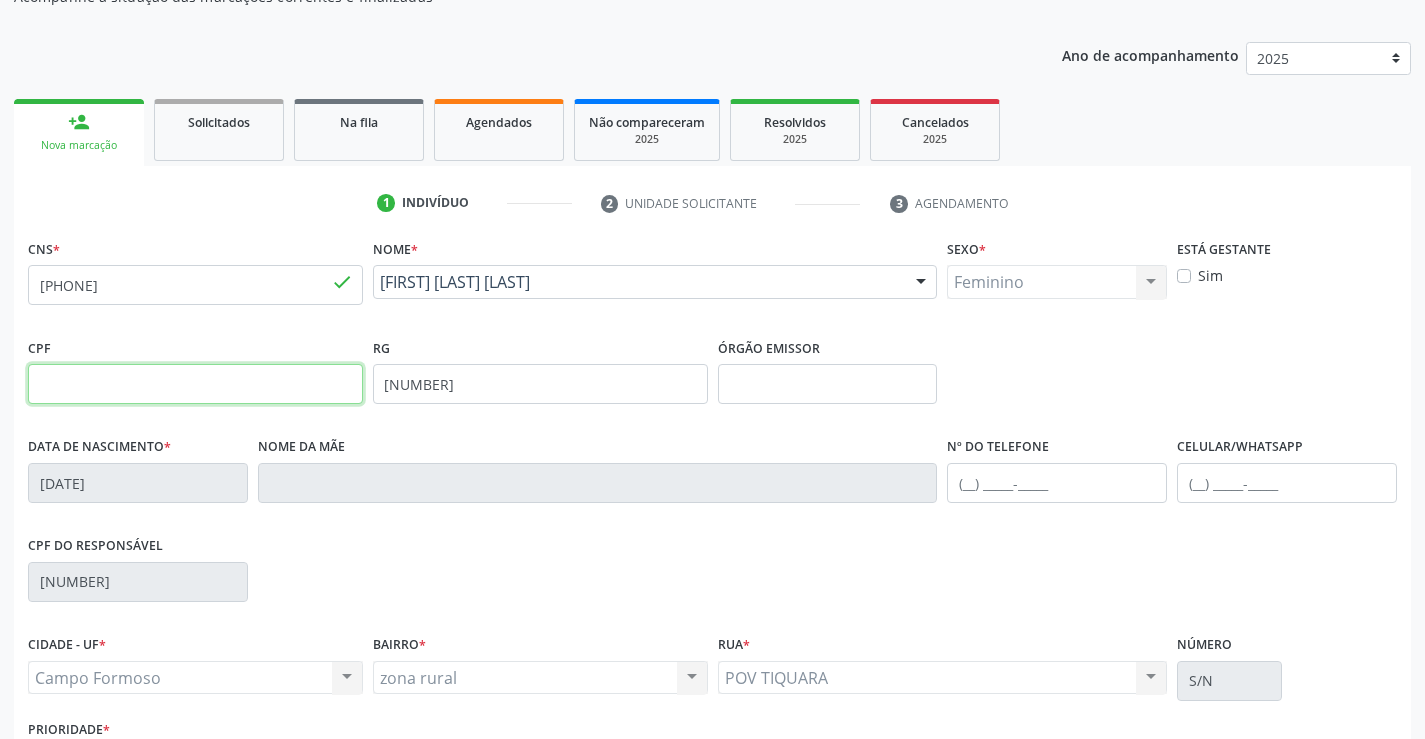 click at bounding box center [195, 384] 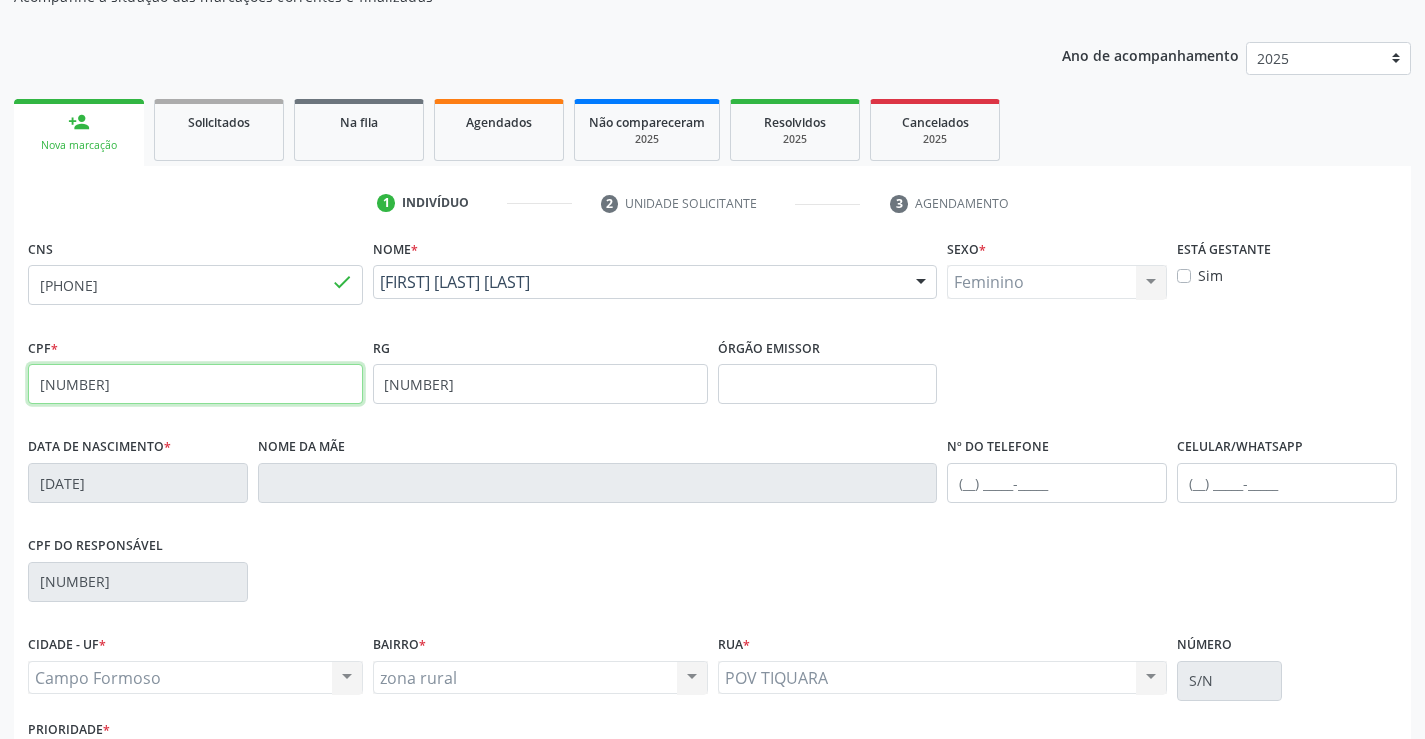type on "[NUMBER]" 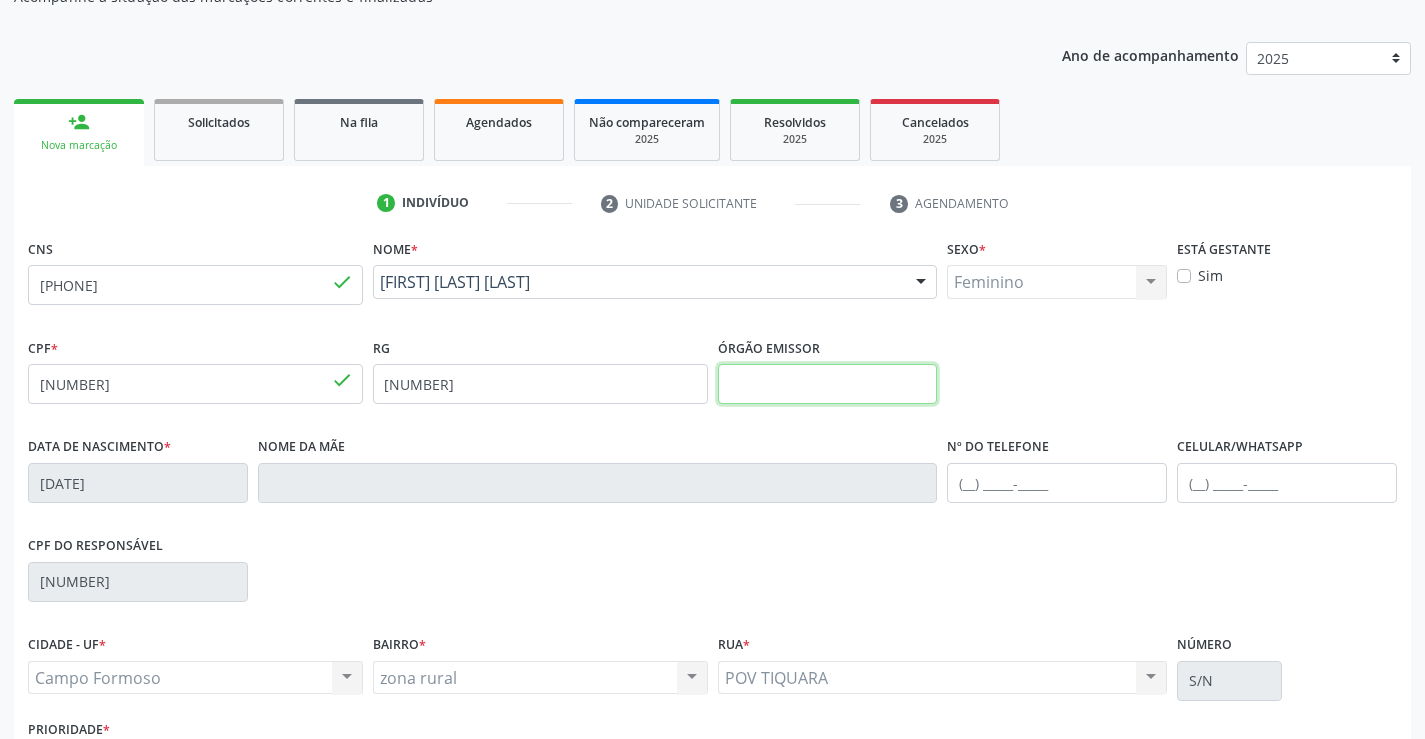 click at bounding box center (828, 384) 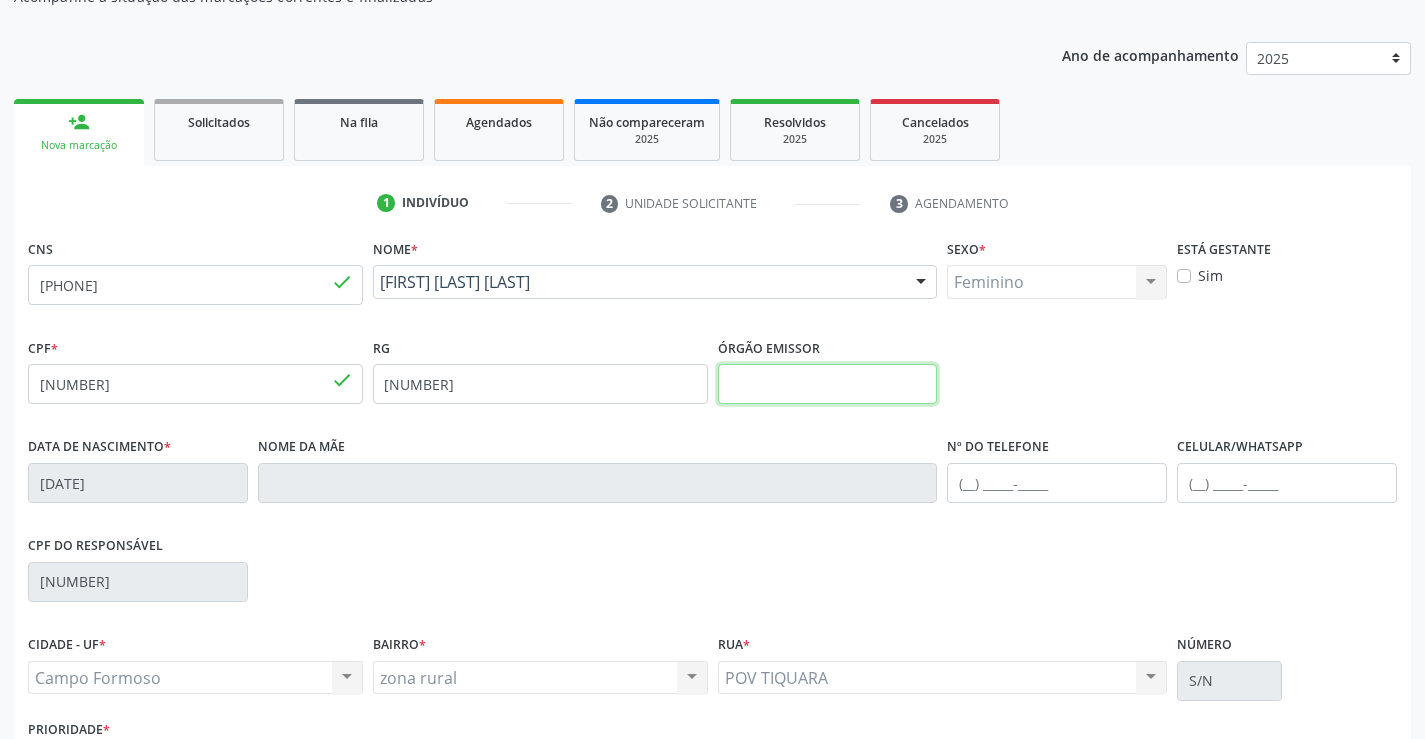type on "SSPBA" 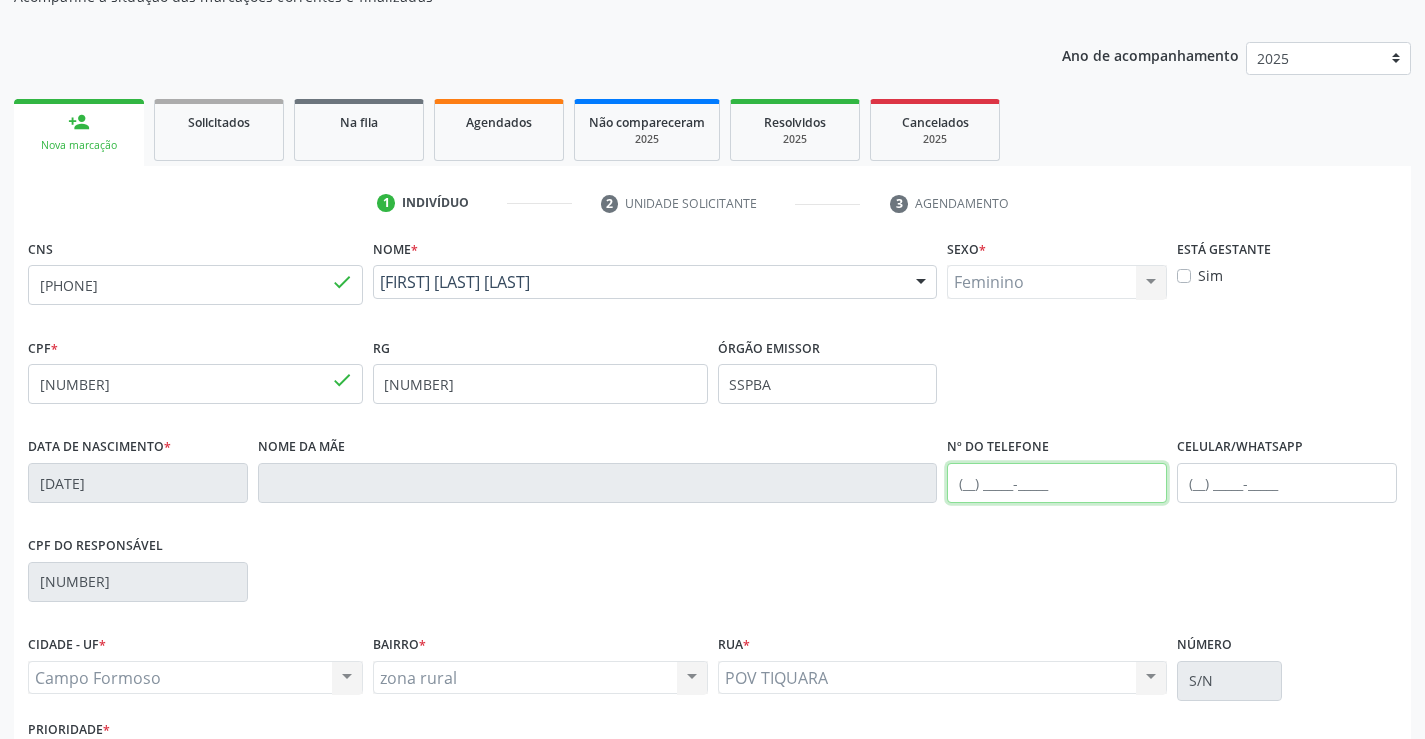 click at bounding box center [1057, 483] 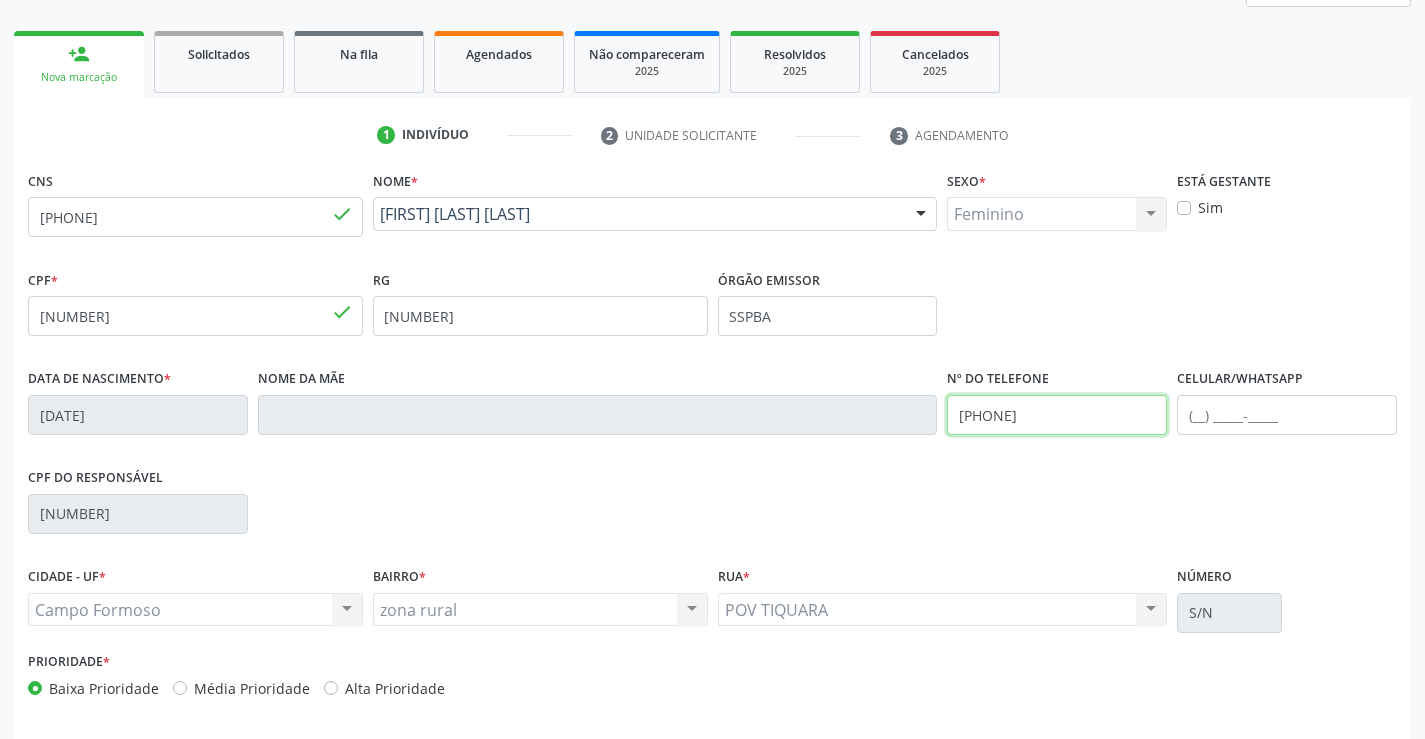 scroll, scrollTop: 345, scrollLeft: 0, axis: vertical 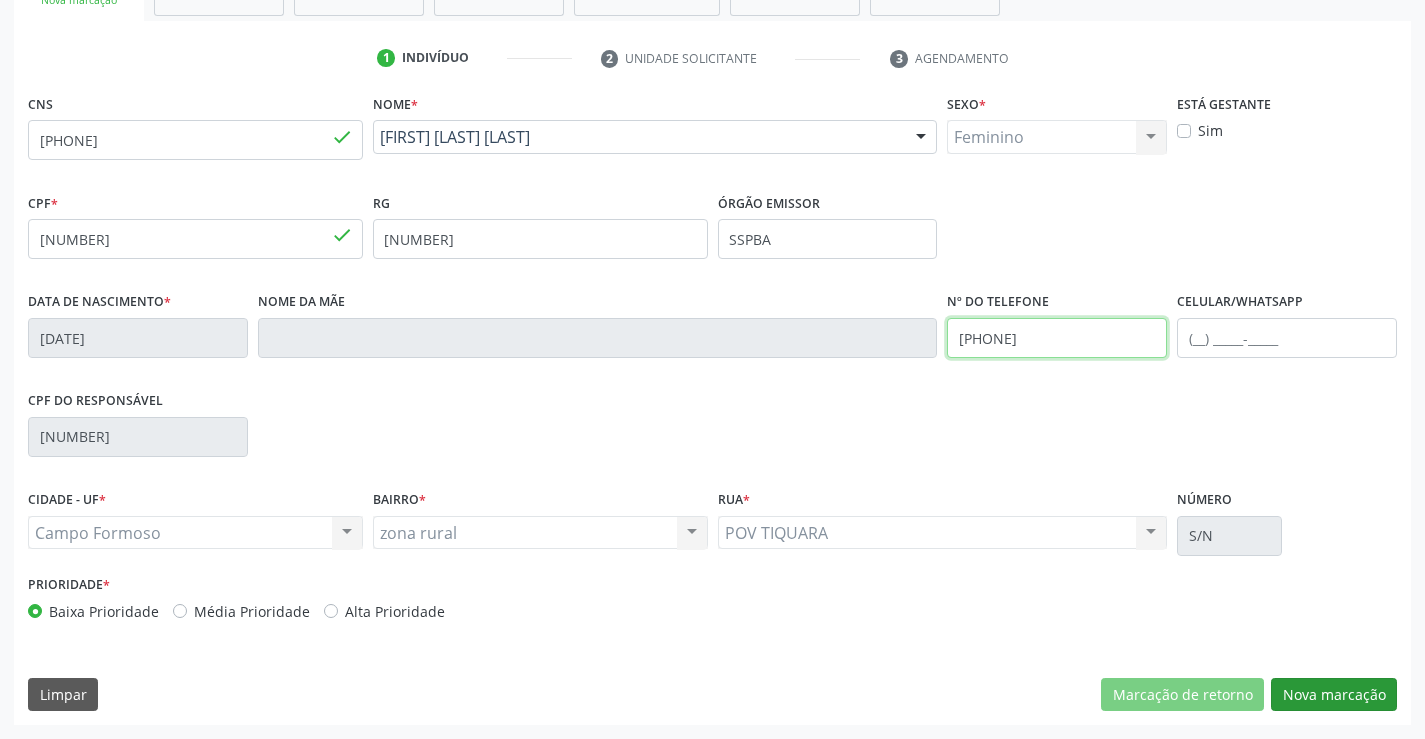 type on "[PHONE]" 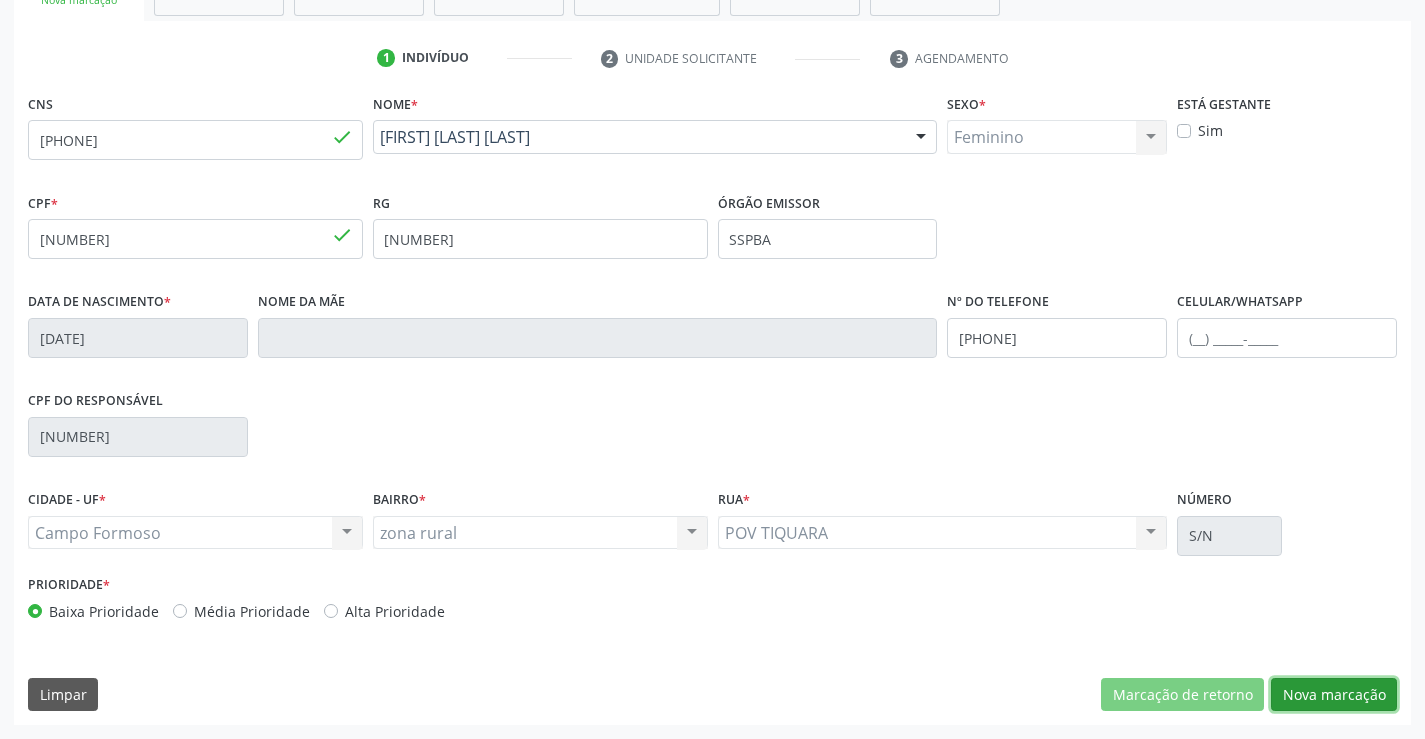 click on "Nova marcação" at bounding box center (1334, 695) 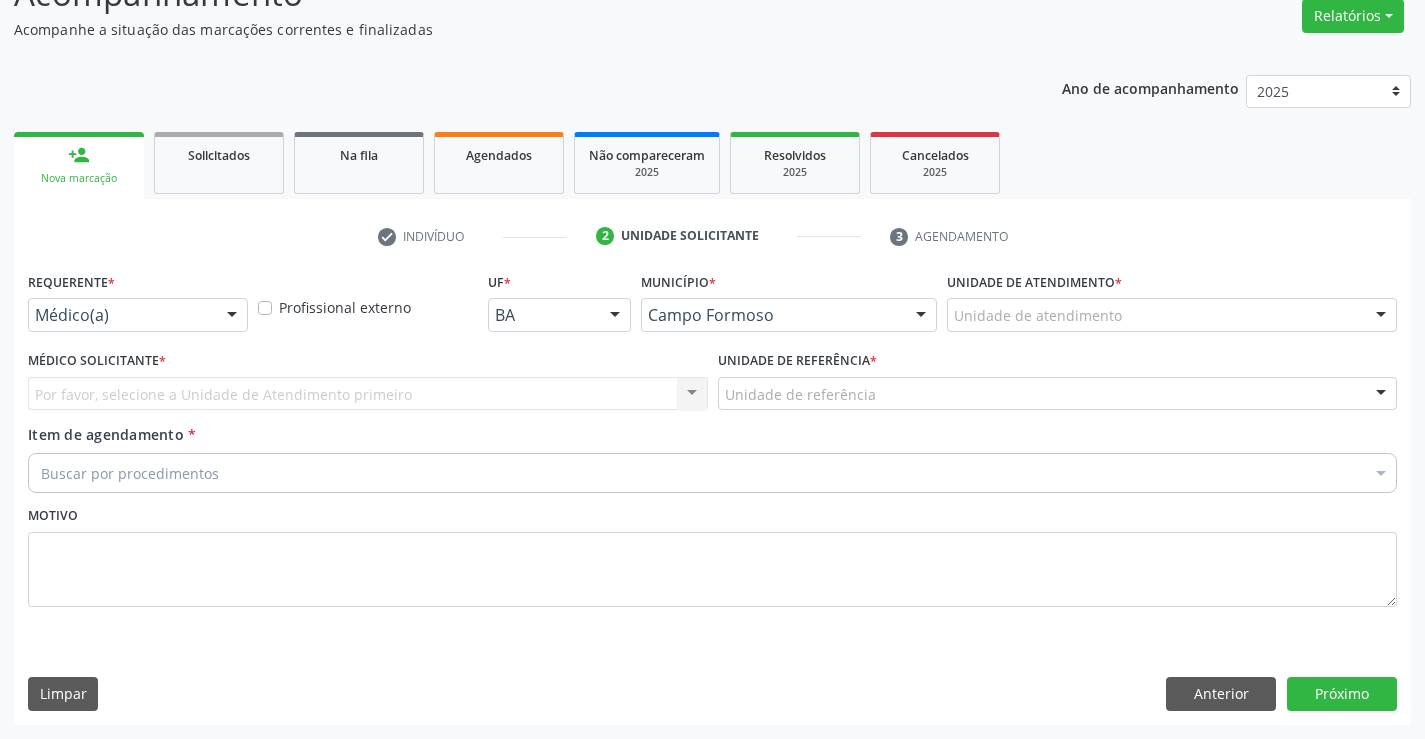 scroll, scrollTop: 167, scrollLeft: 0, axis: vertical 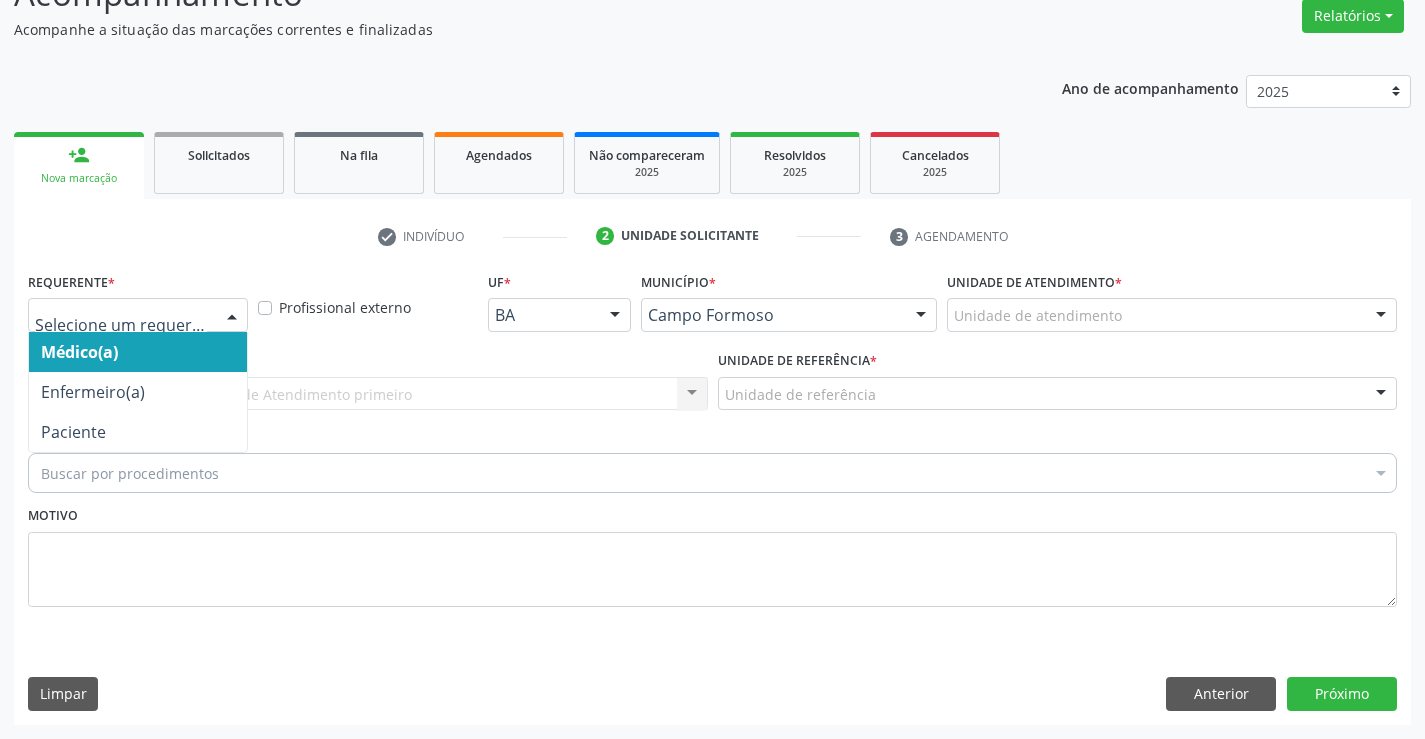 click at bounding box center (232, 316) 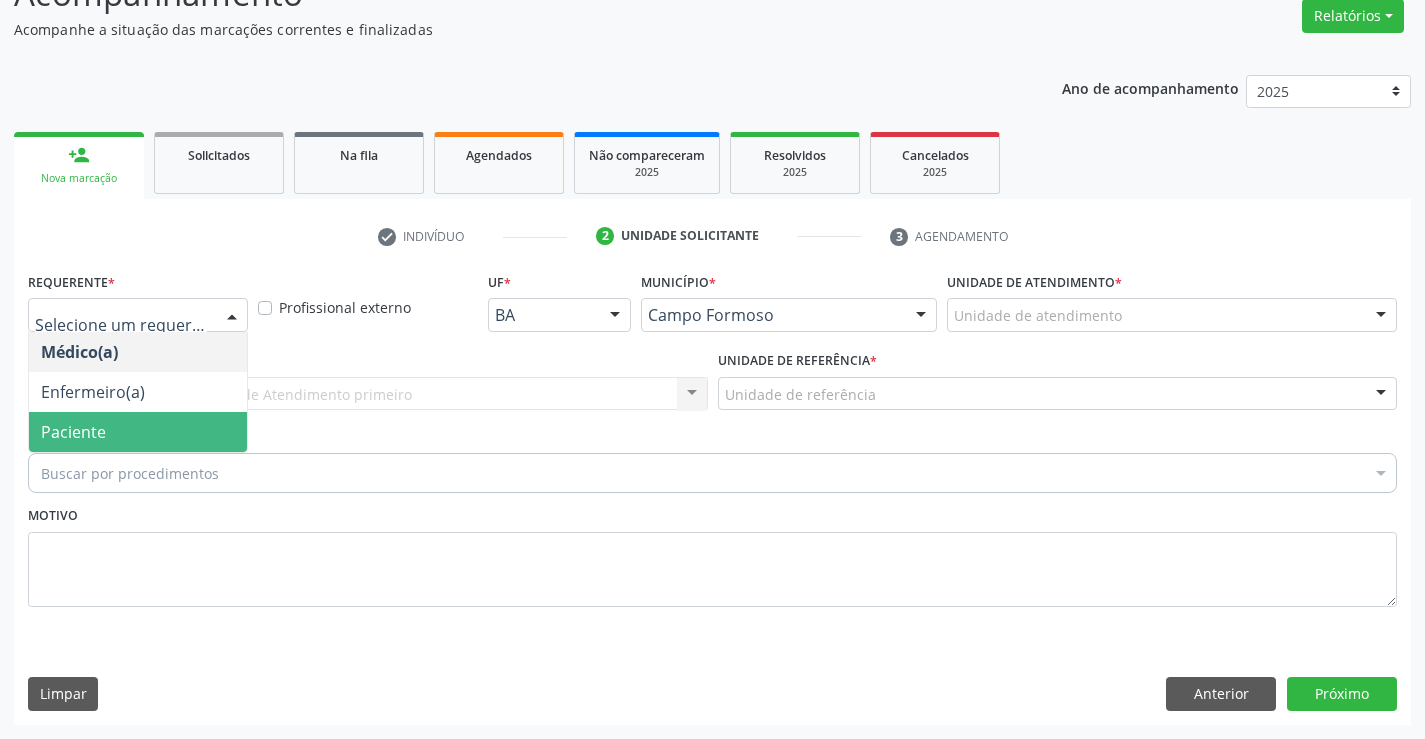 click on "Paciente" at bounding box center [138, 432] 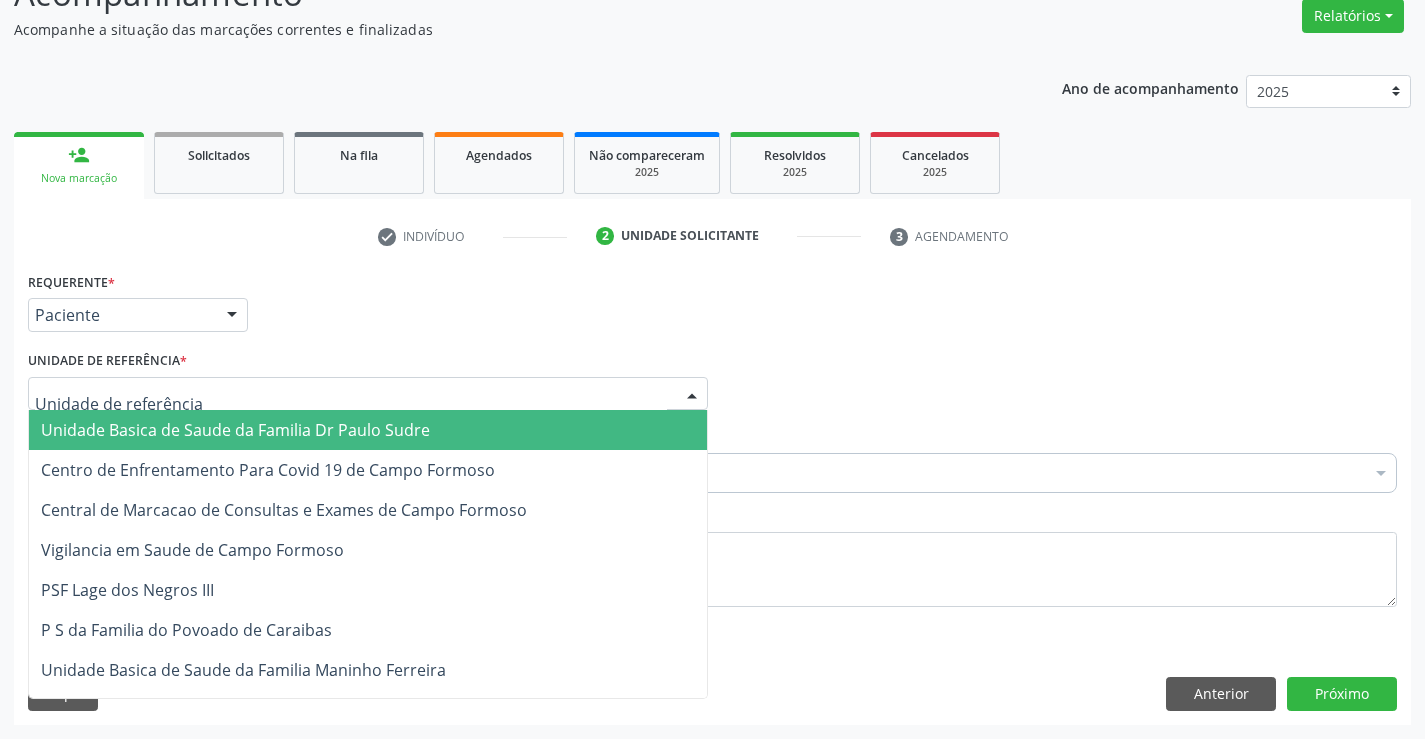 click at bounding box center [368, 394] 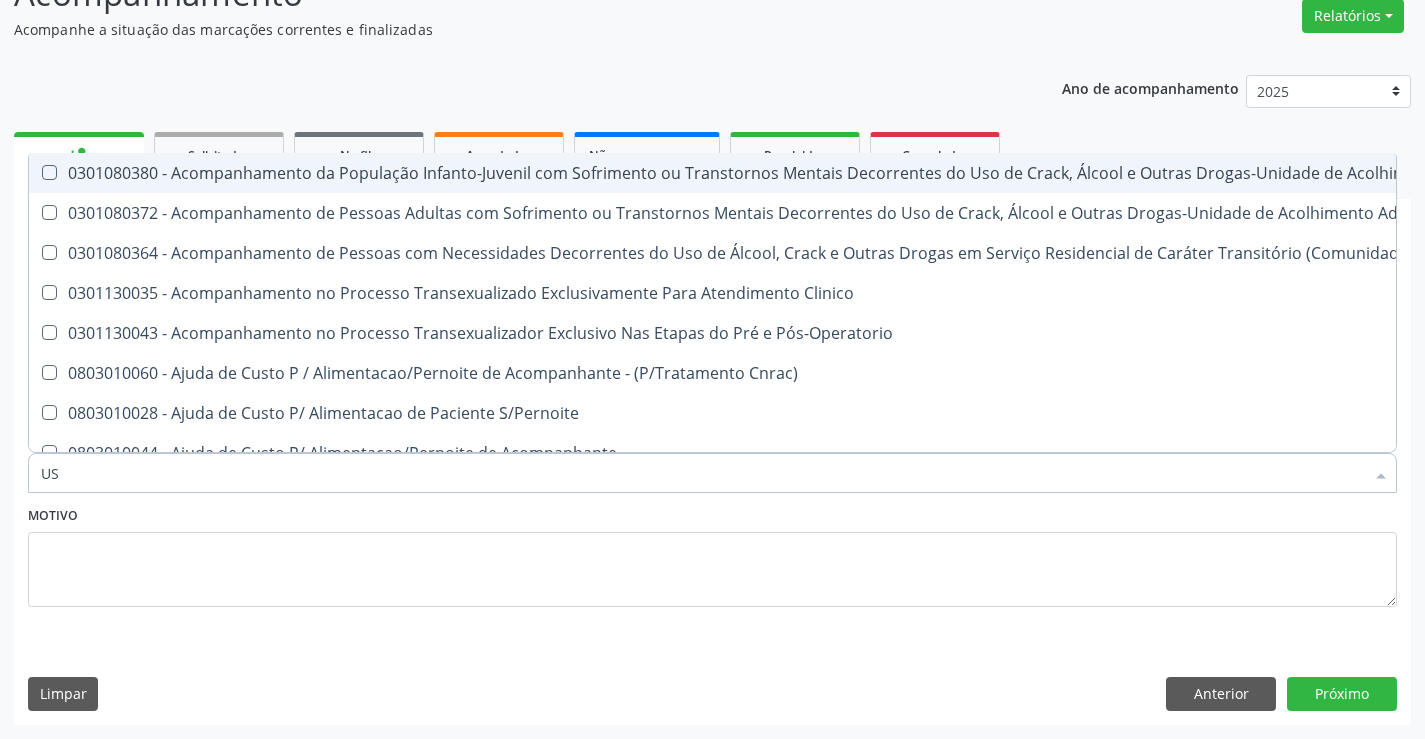 type on "USG" 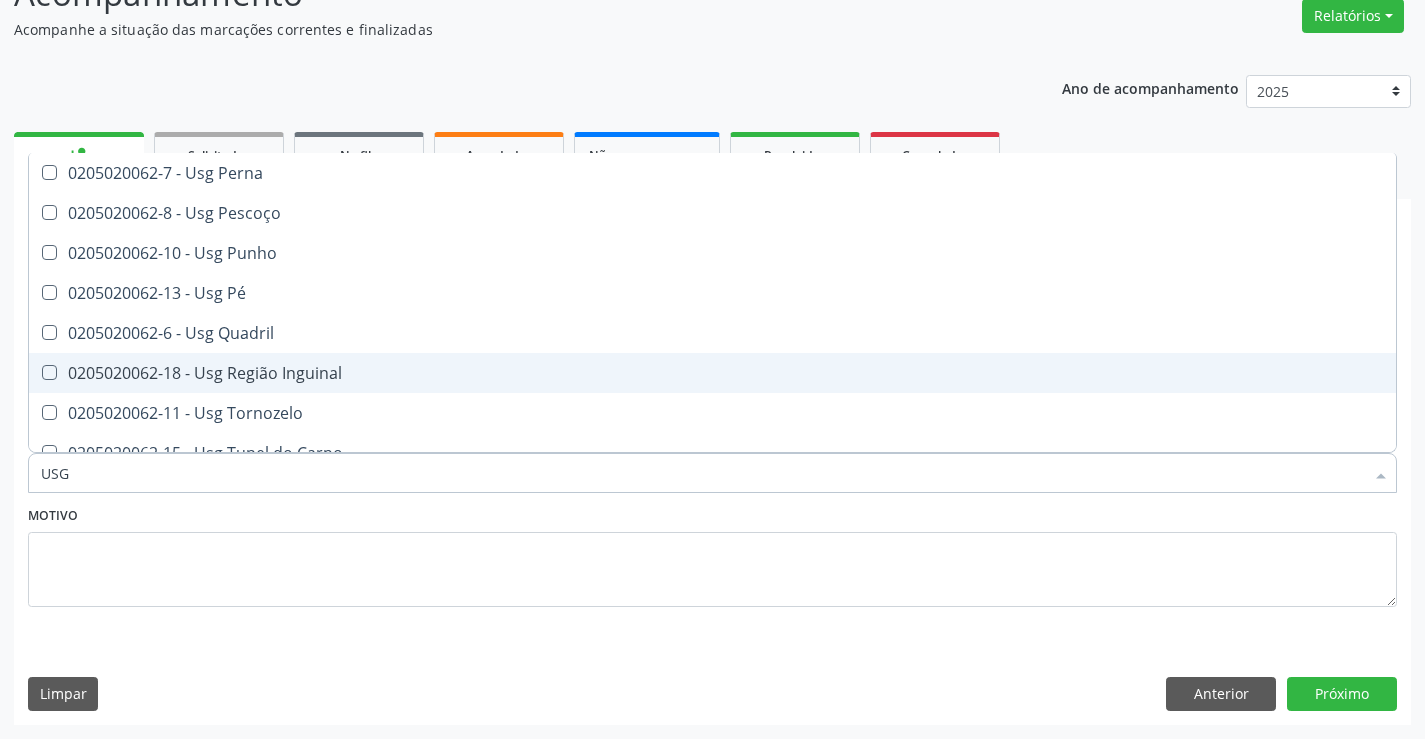 scroll, scrollTop: 461, scrollLeft: 0, axis: vertical 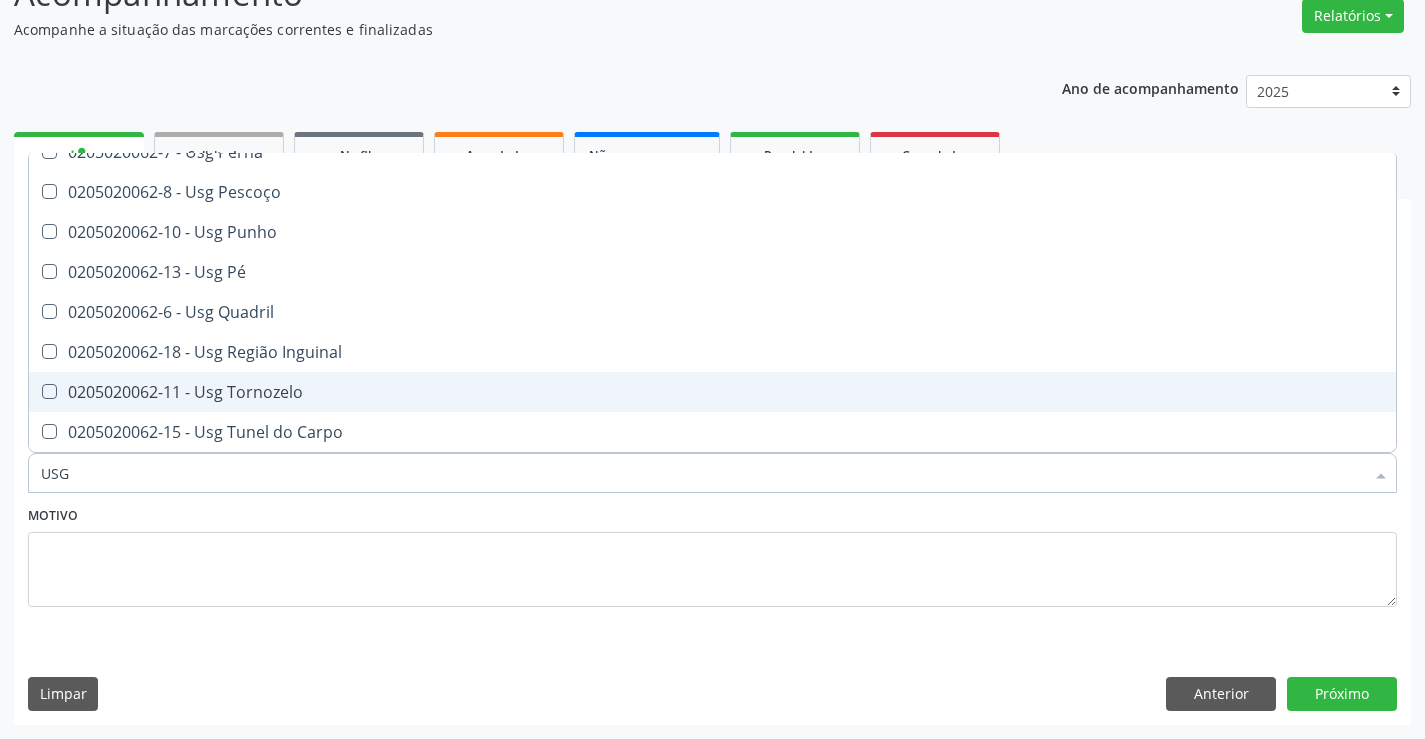 click on "0205020062-11 - Usg Tornozelo" at bounding box center [712, 392] 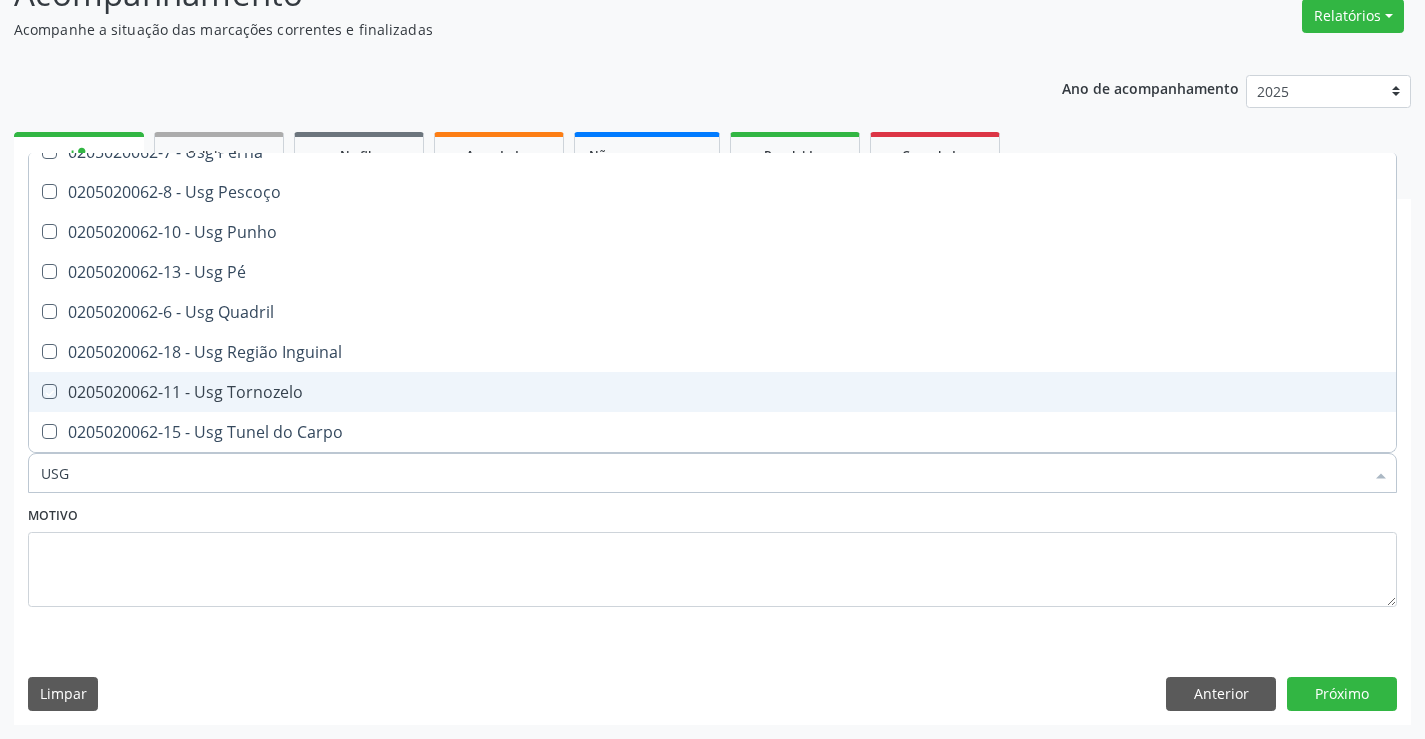 checkbox on "true" 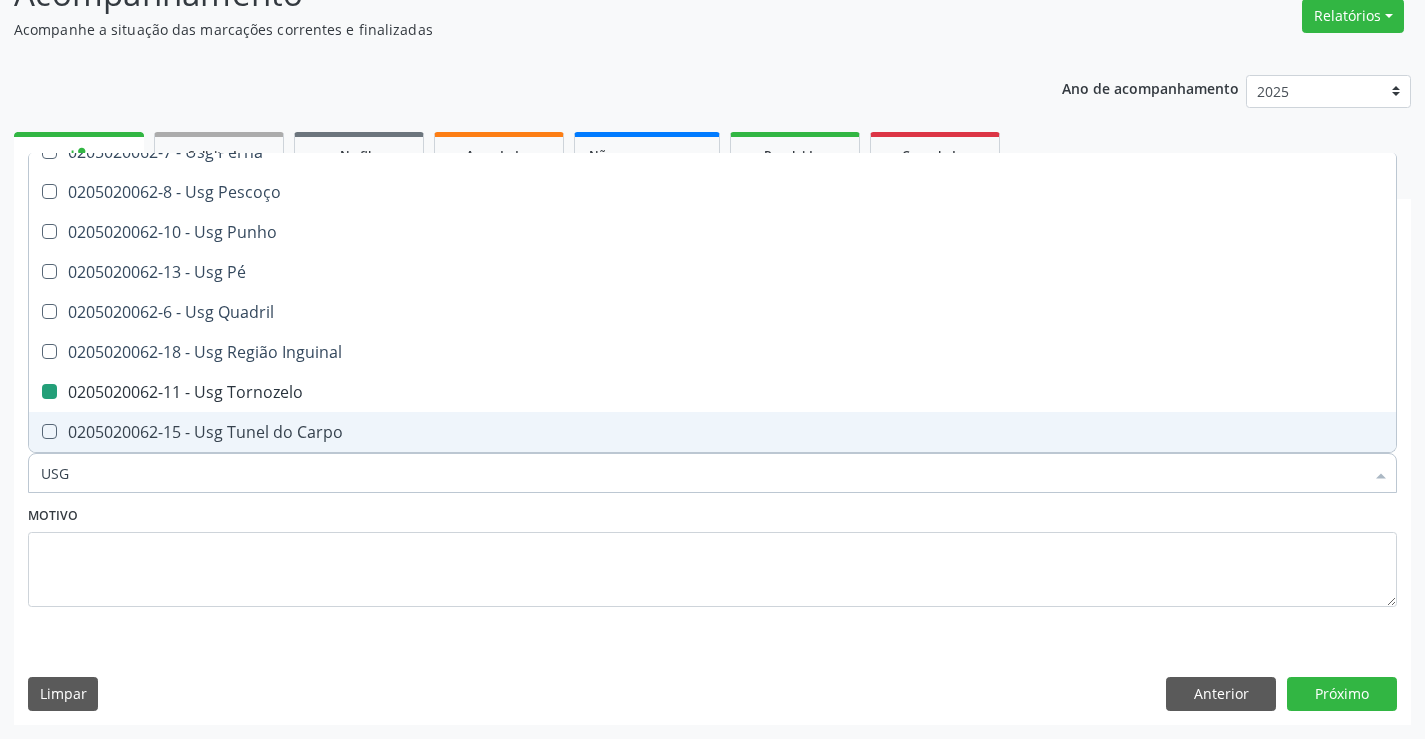 click on "Motivo" at bounding box center [712, 554] 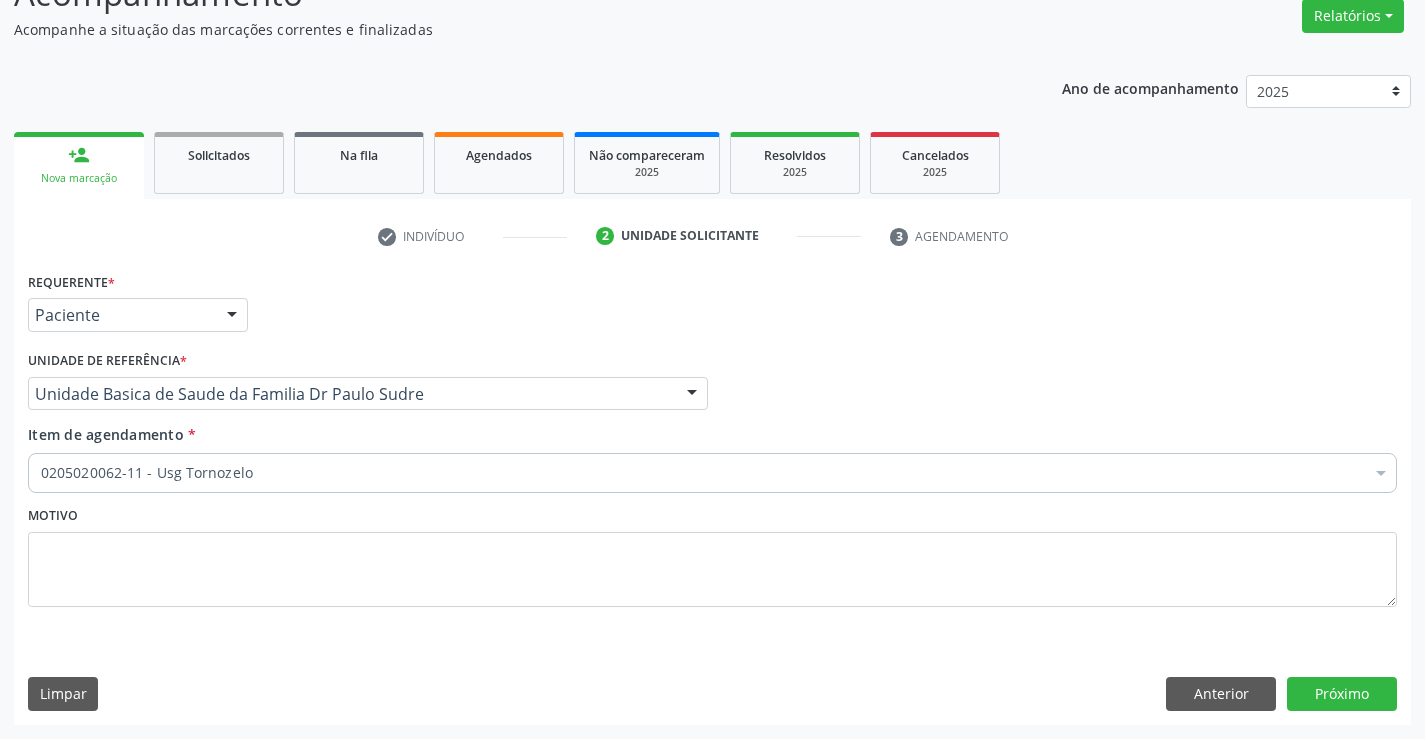 scroll, scrollTop: 0, scrollLeft: 0, axis: both 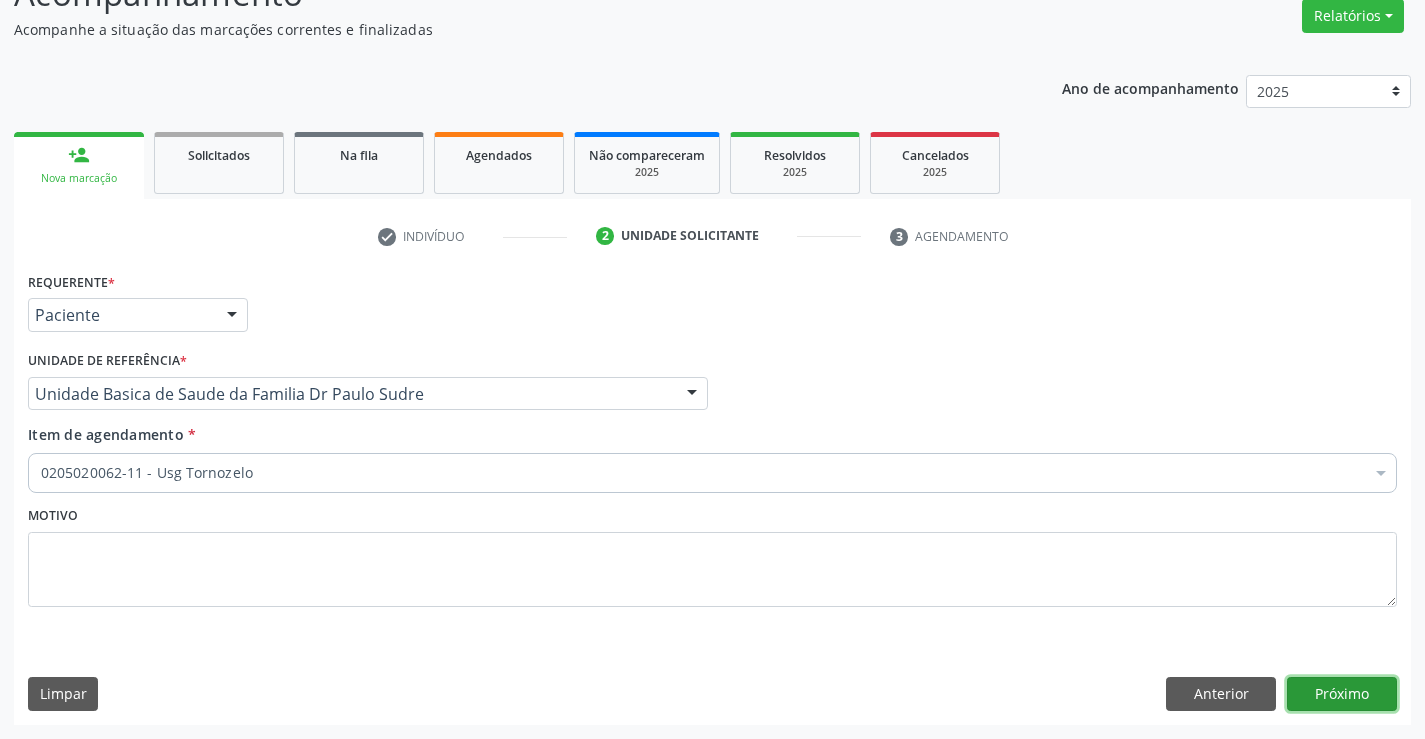 click on "Próximo" at bounding box center [1342, 694] 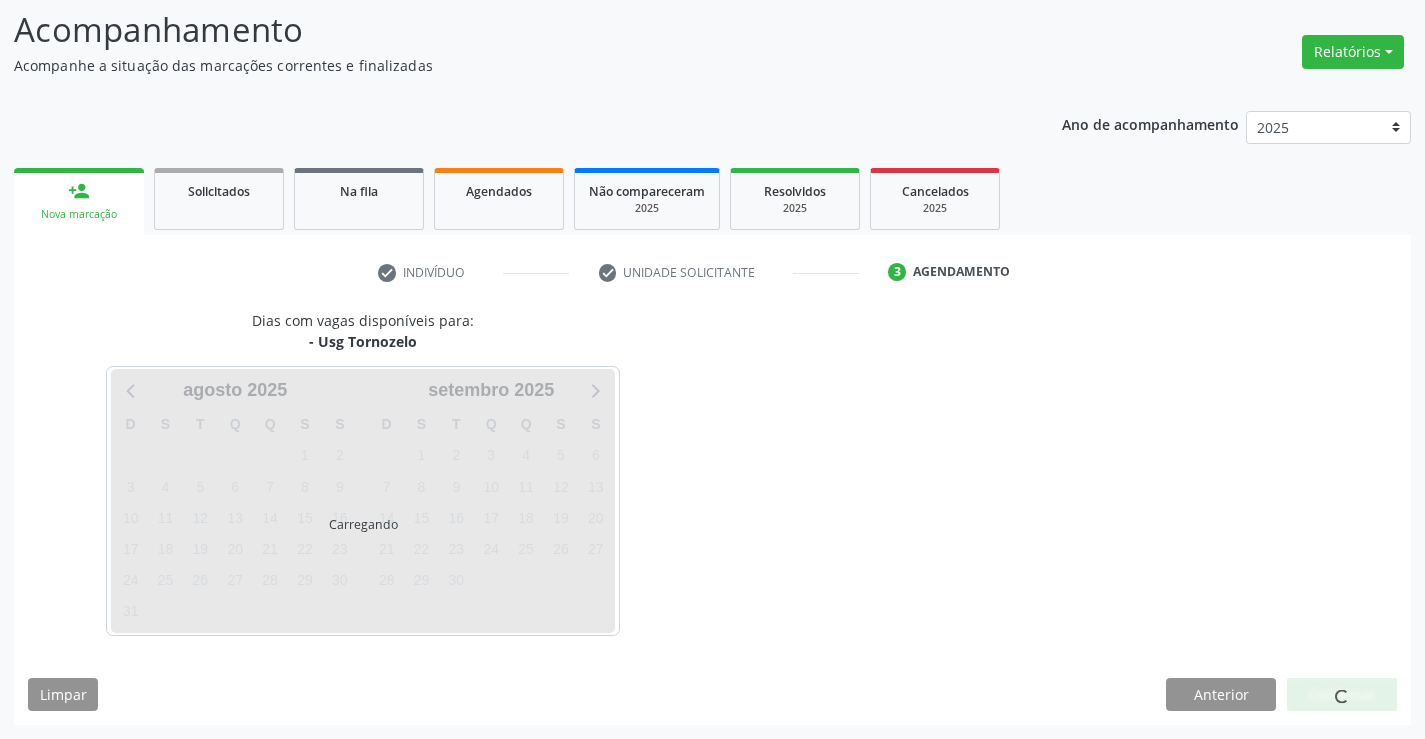 scroll, scrollTop: 131, scrollLeft: 0, axis: vertical 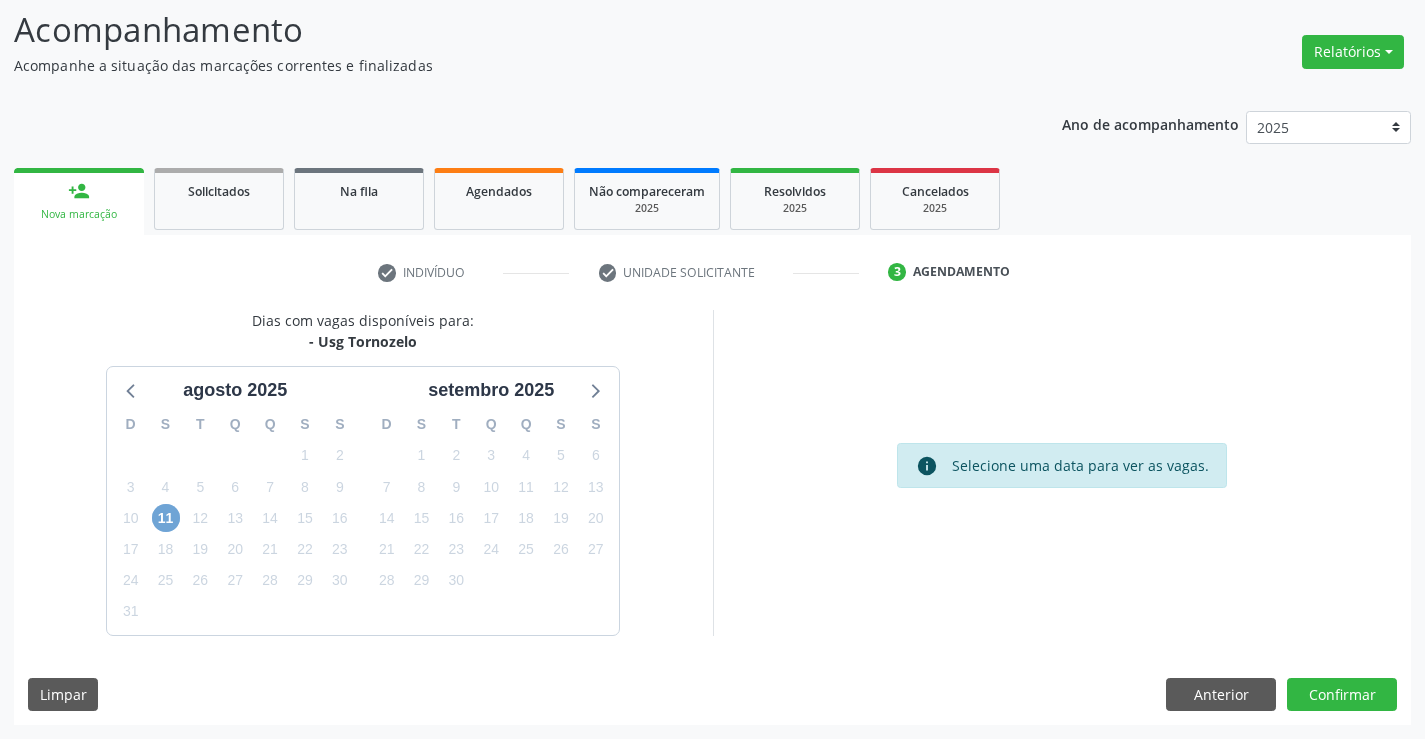 click on "11" at bounding box center [166, 518] 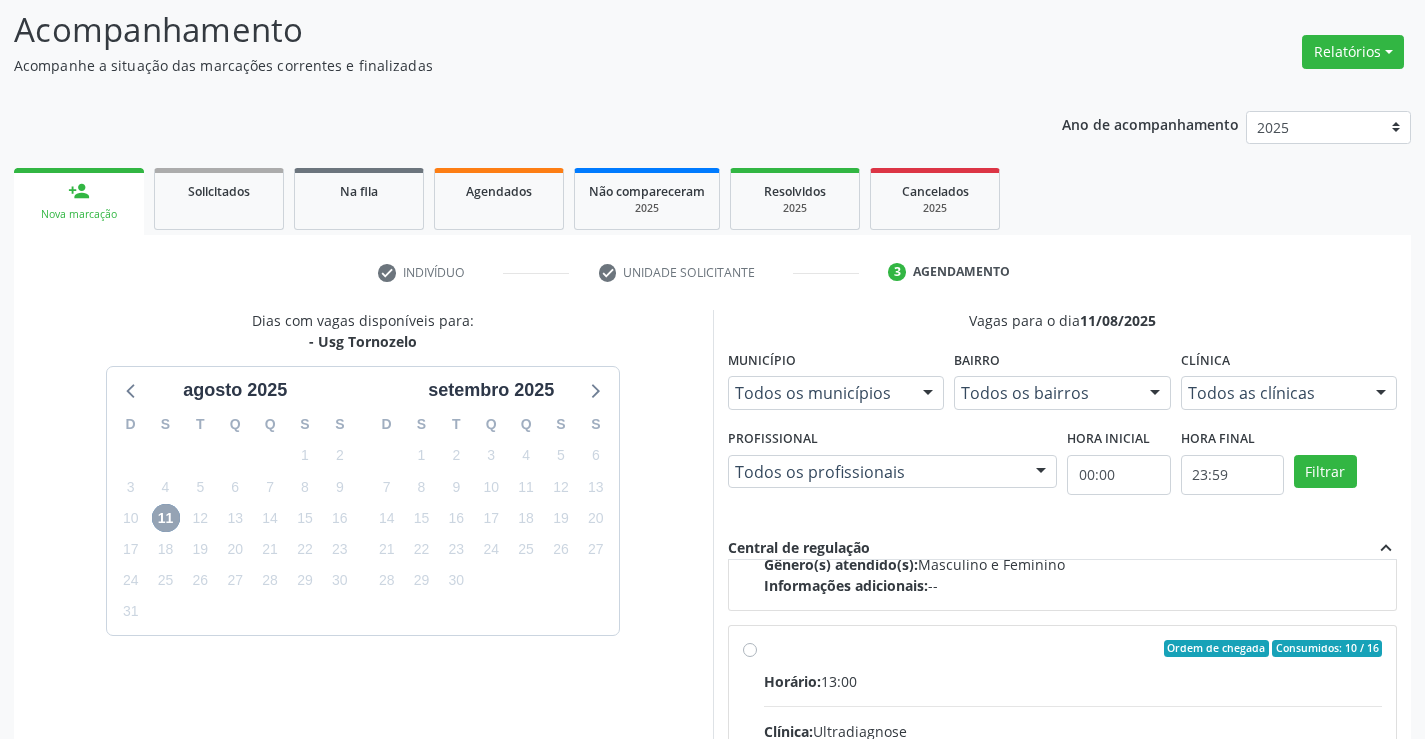 scroll, scrollTop: 315, scrollLeft: 0, axis: vertical 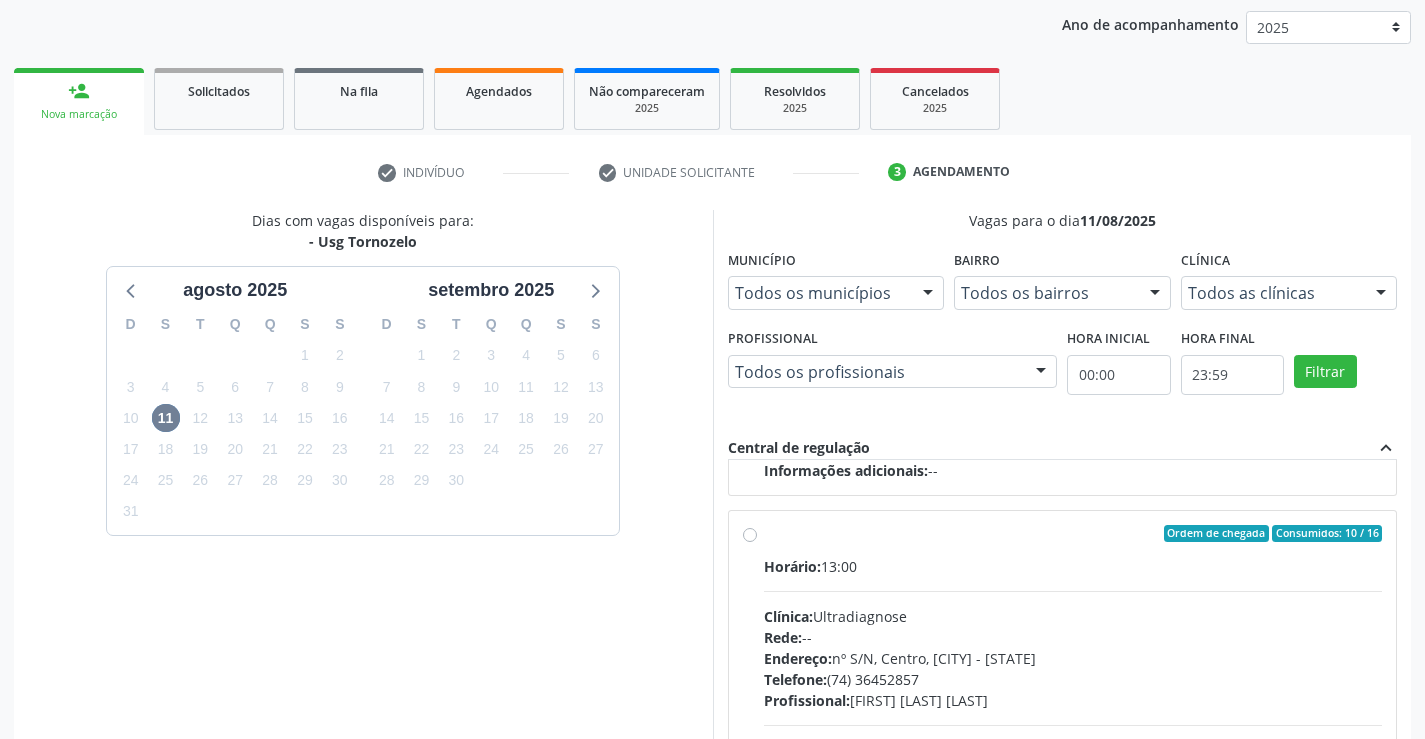 click on "Ordem de chegada
Consumidos: 10 / 16
Horário:   13:00
Clínica:  Ultradiagnose
Rede:
--
Endereço:   nº S/N, Centro, [CITY] - [STATE]
Telefone:   [PHONE]
Profissional:
[FIRST] [LAST] [LAST]
Informações adicionais sobre o atendimento
Idade de atendimento:
de 0 a 120 anos
Gênero(s) atendido(s):
Masculino e Feminino
Informações adicionais:
--" at bounding box center (1073, 678) 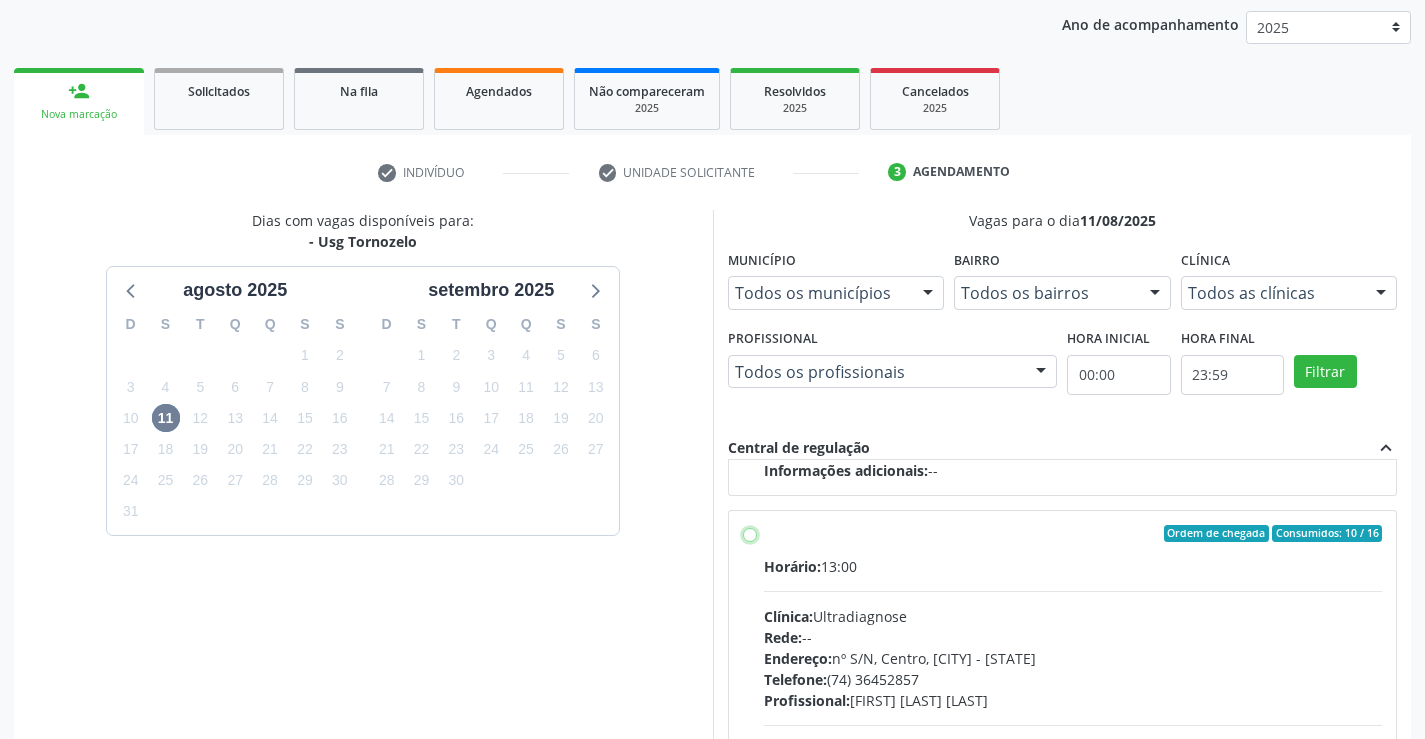click on "Ordem de chegada
Consumidos: 10 / 16
Horário:   13:00
Clínica:  Ultradiagnose
Rede:
--
Endereço:   nº S/N, Centro, [CITY] - [STATE]
Telefone:   [PHONE]
Profissional:
[FIRST] [LAST] [LAST]
Informações adicionais sobre o atendimento
Idade de atendimento:
de 0 a 120 anos
Gênero(s) atendido(s):
Masculino e Feminino
Informações adicionais:
--" at bounding box center (750, 534) 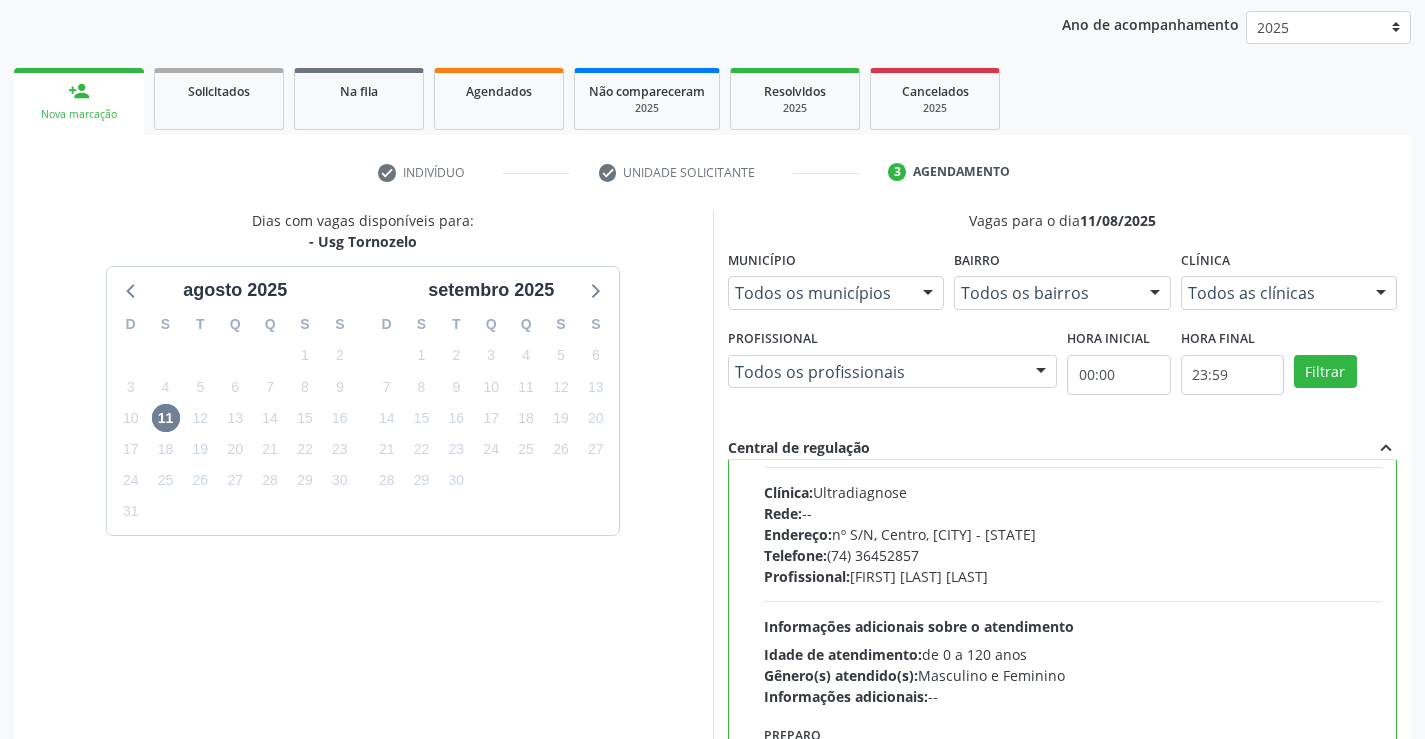 scroll, scrollTop: 450, scrollLeft: 0, axis: vertical 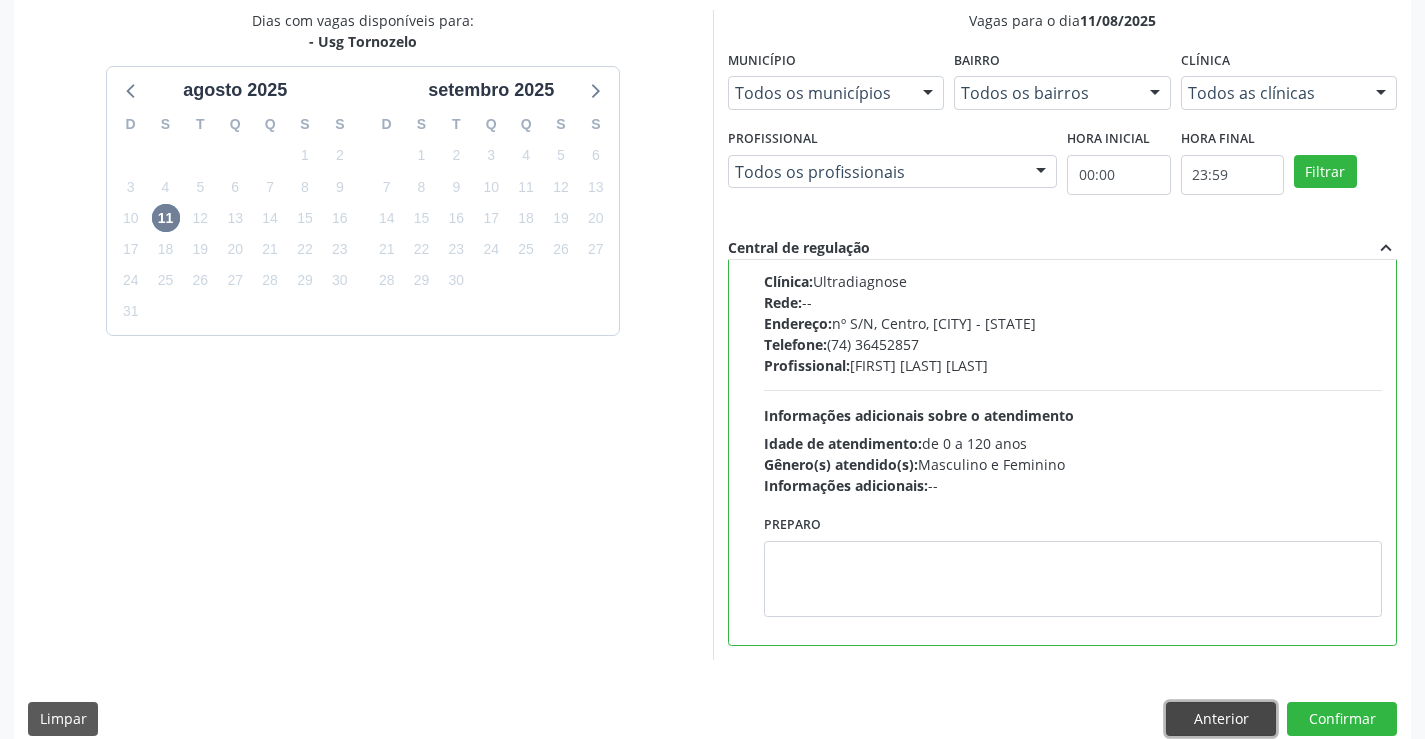 click on "Anterior" at bounding box center [1221, 719] 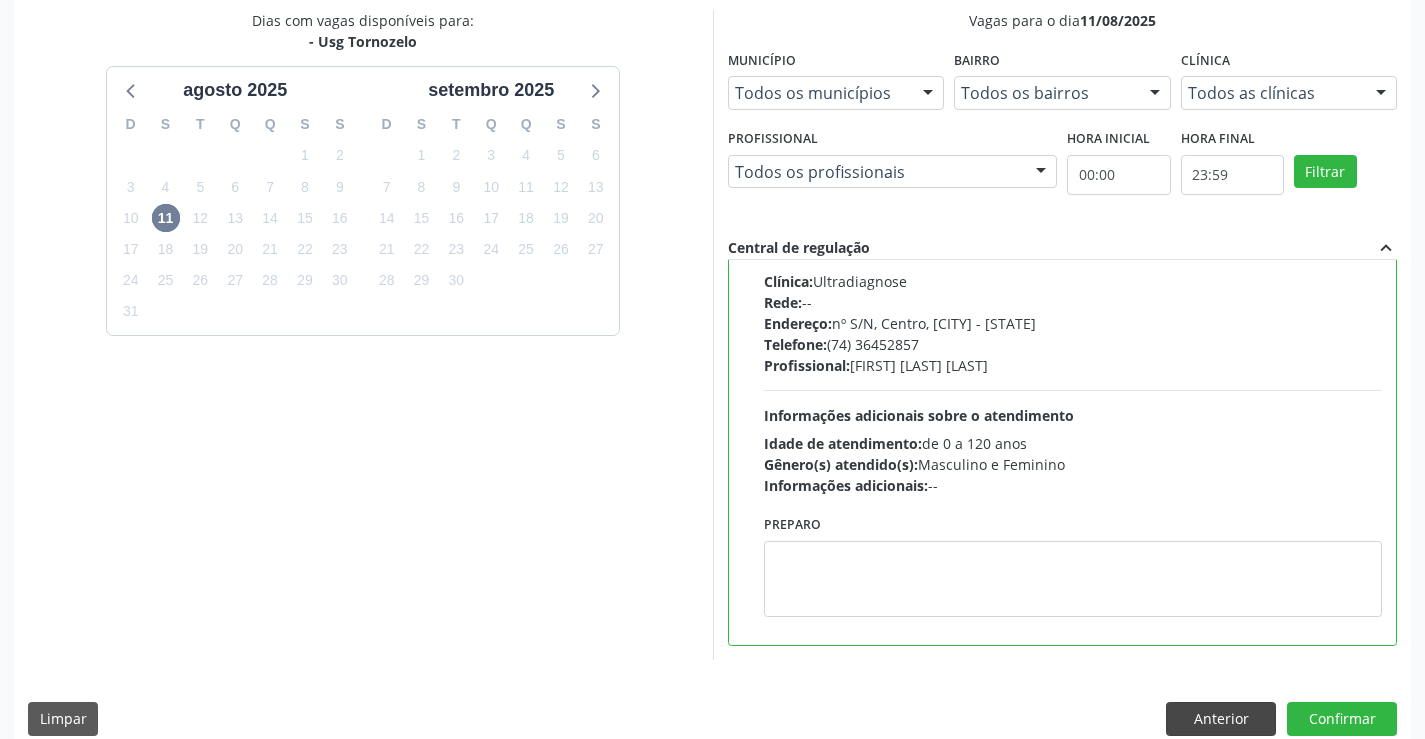 scroll, scrollTop: 167, scrollLeft: 0, axis: vertical 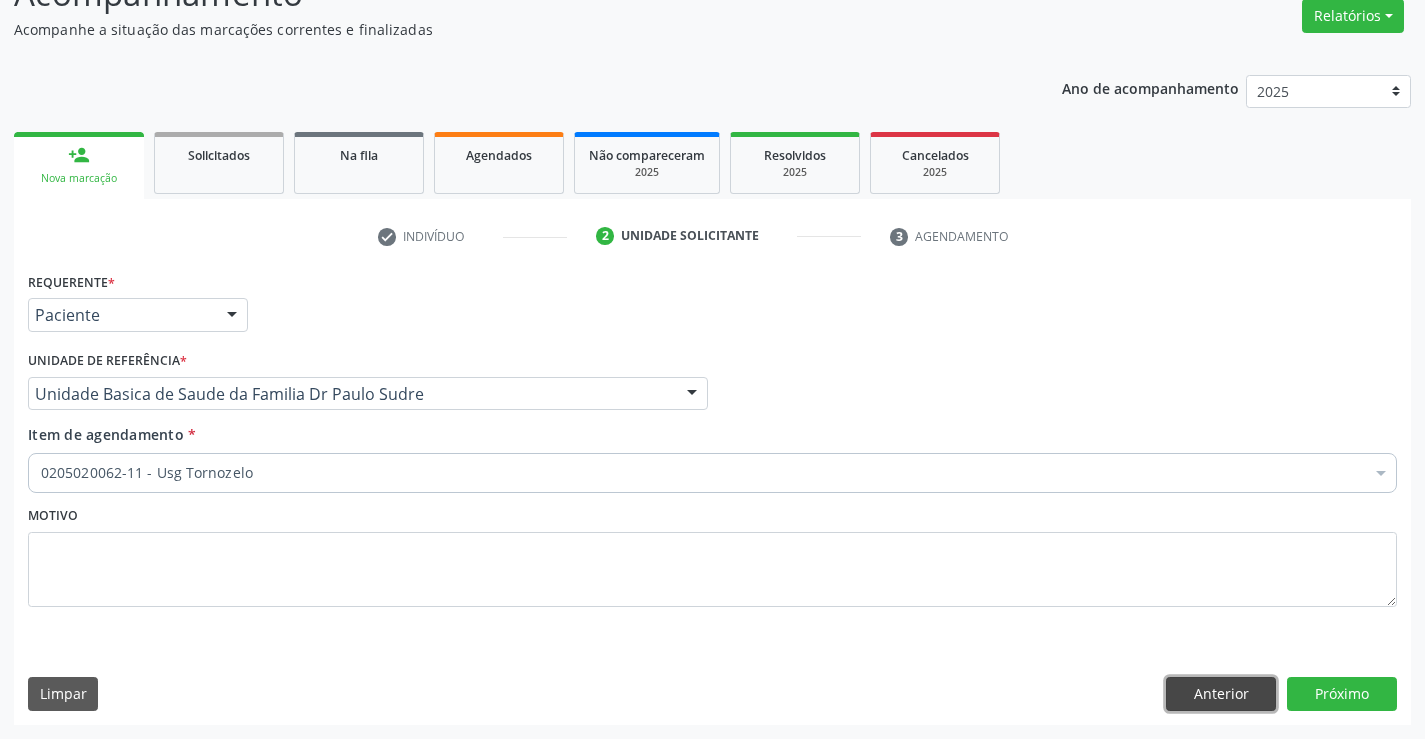 click on "Anterior" at bounding box center [1221, 694] 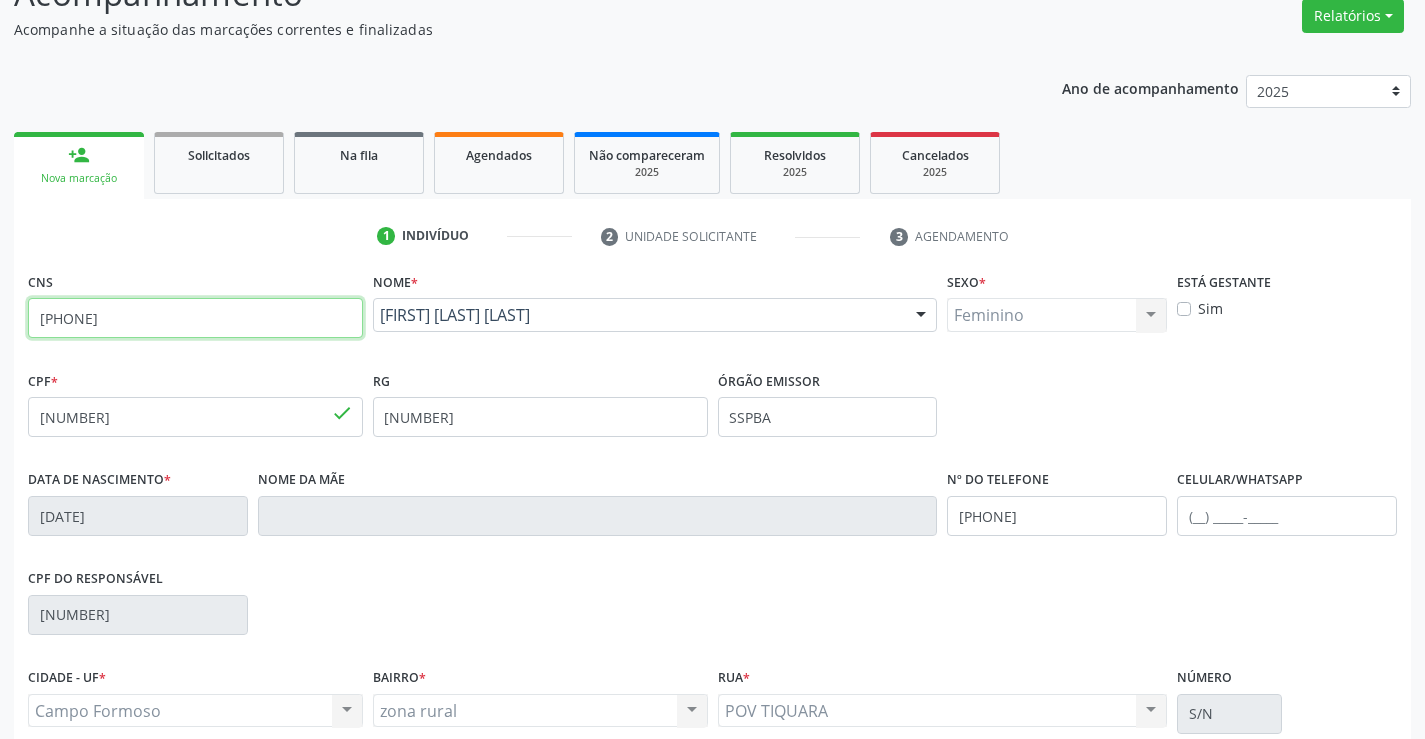 click on "[PHONE]" at bounding box center [195, 318] 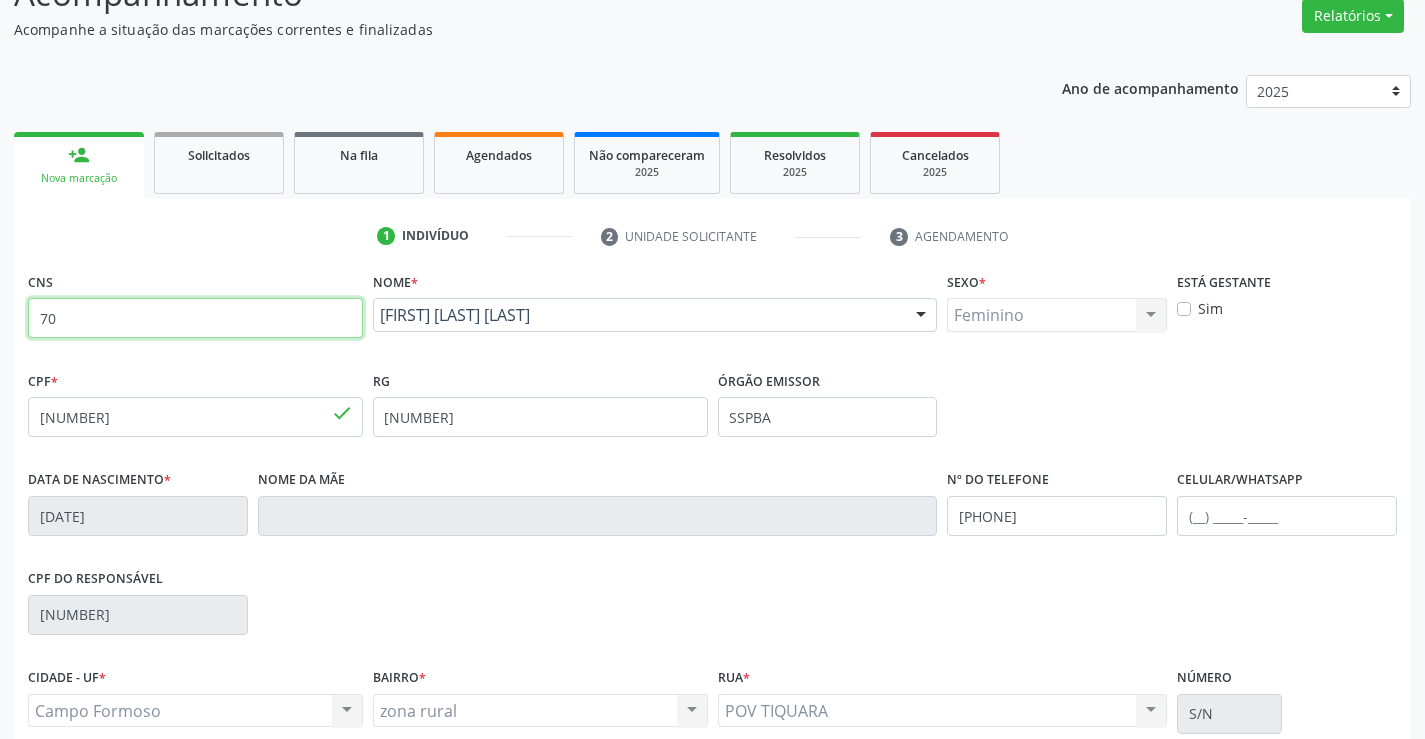 type on "7" 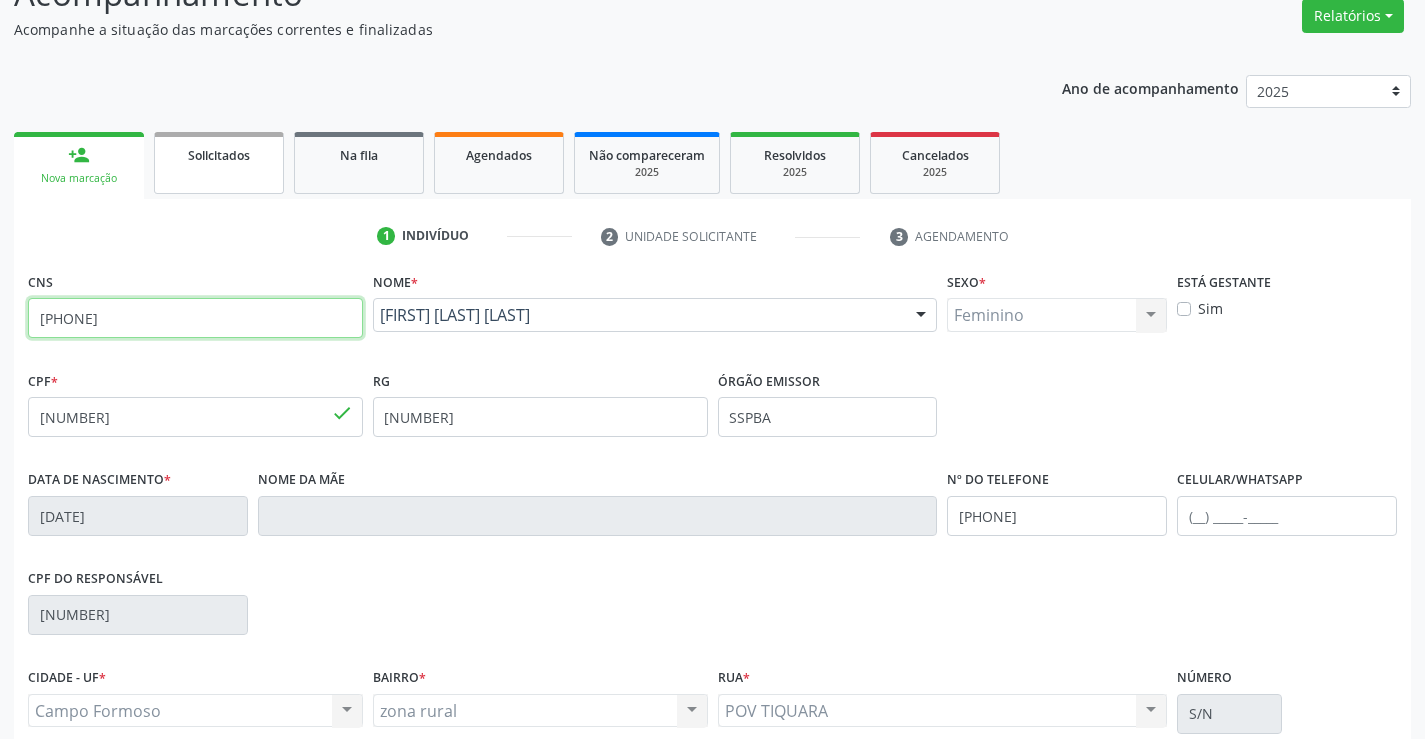 type on "[PHONE]" 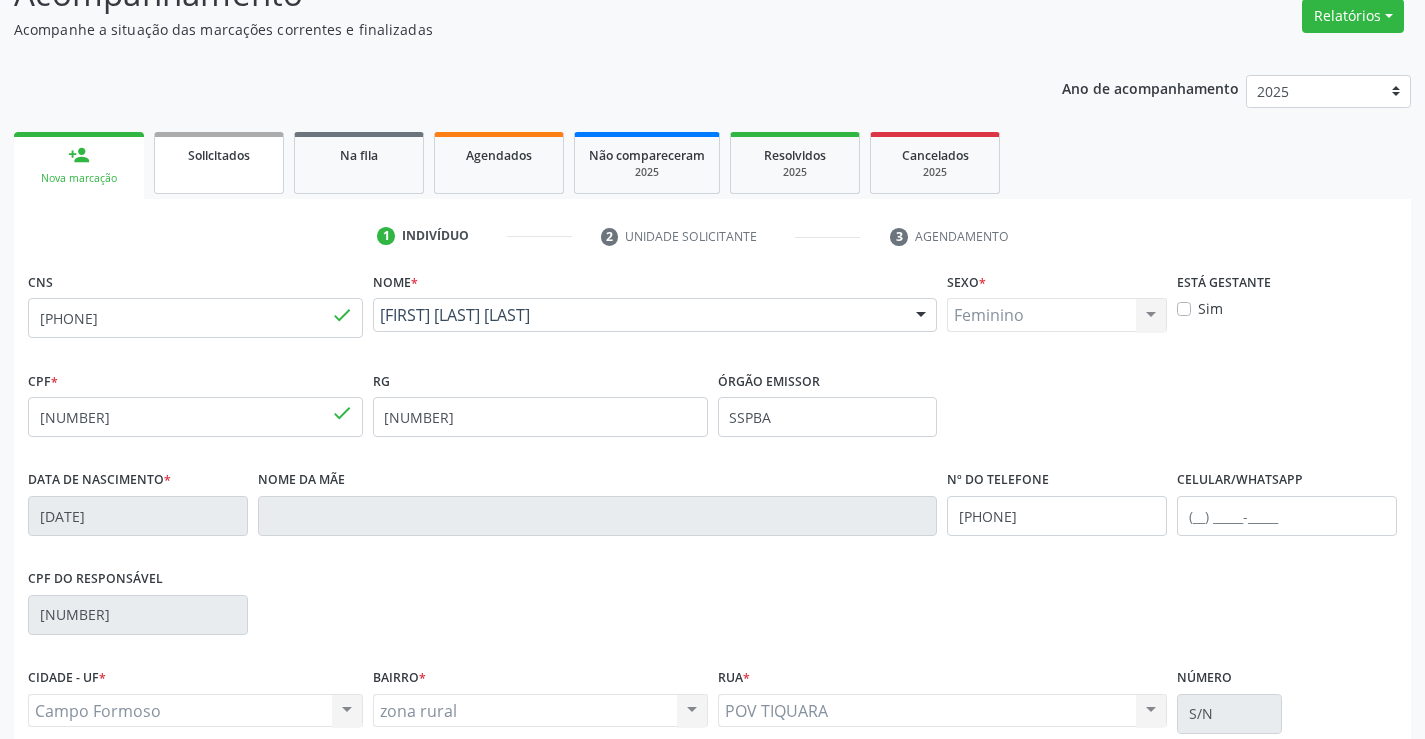 click on "Solicitados" at bounding box center [219, 155] 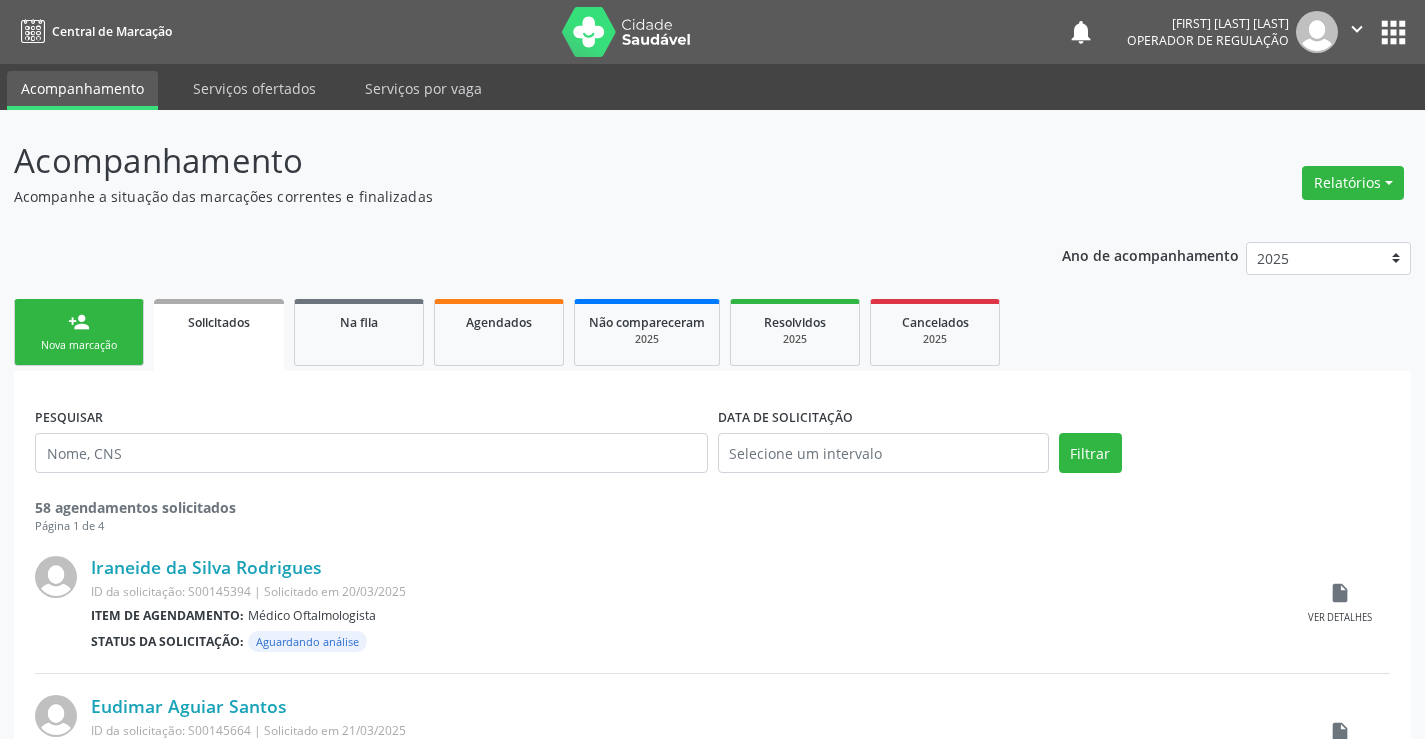 click on "Nova marcação" at bounding box center (79, 345) 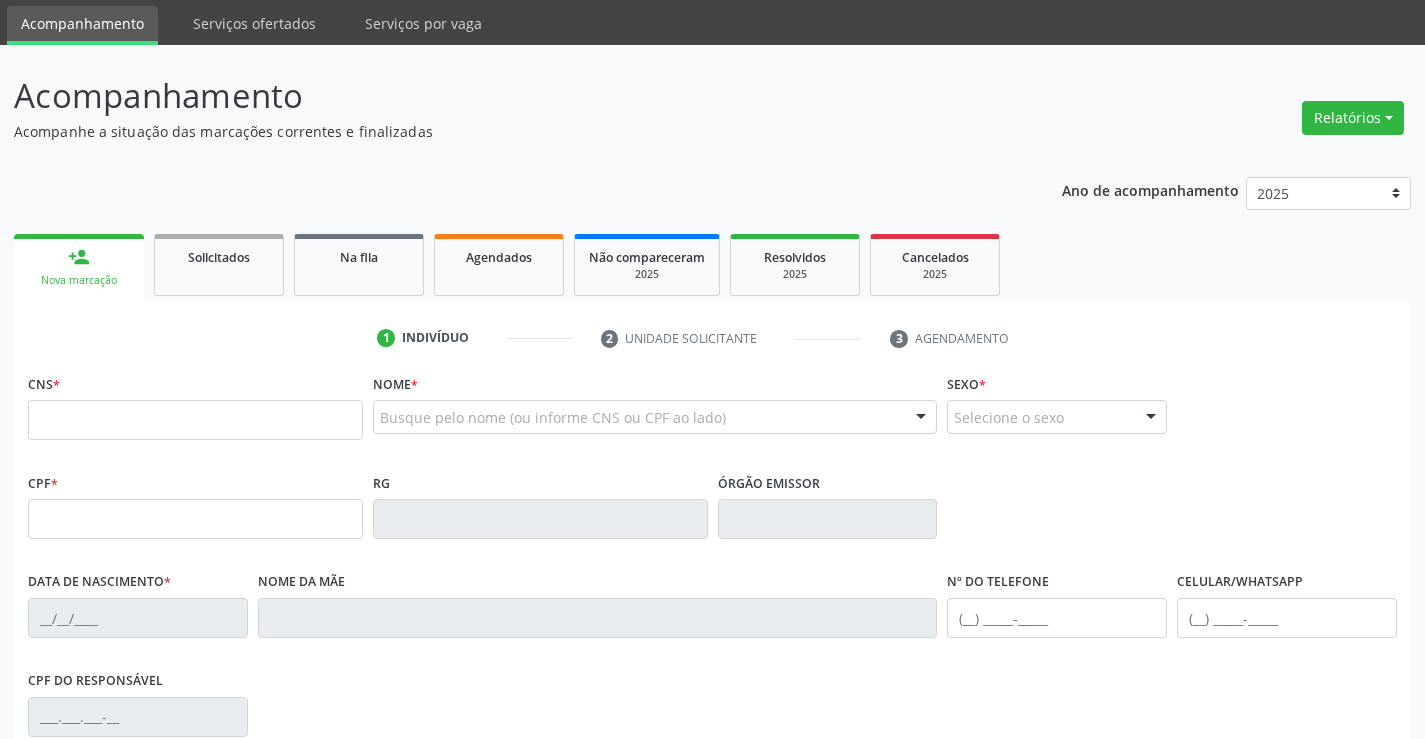 scroll, scrollTop: 100, scrollLeft: 0, axis: vertical 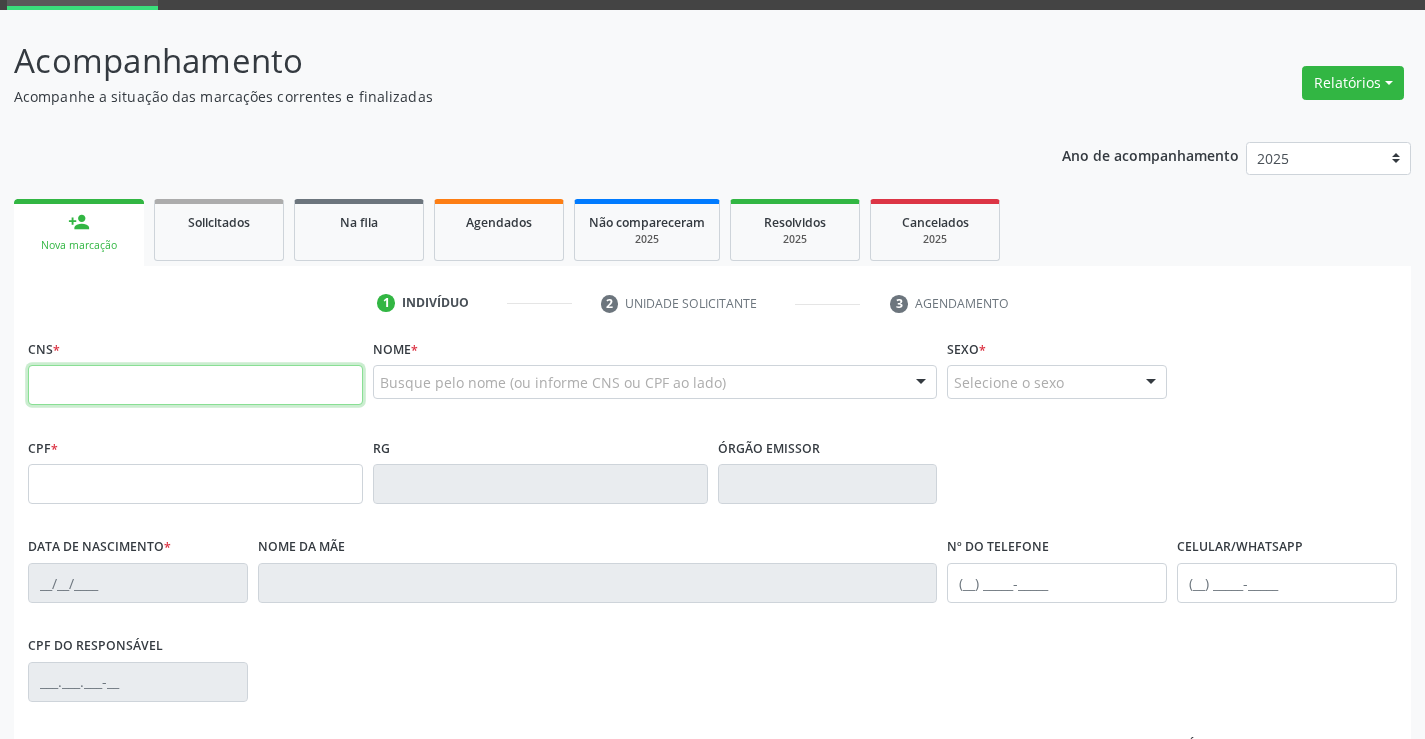 click at bounding box center (195, 385) 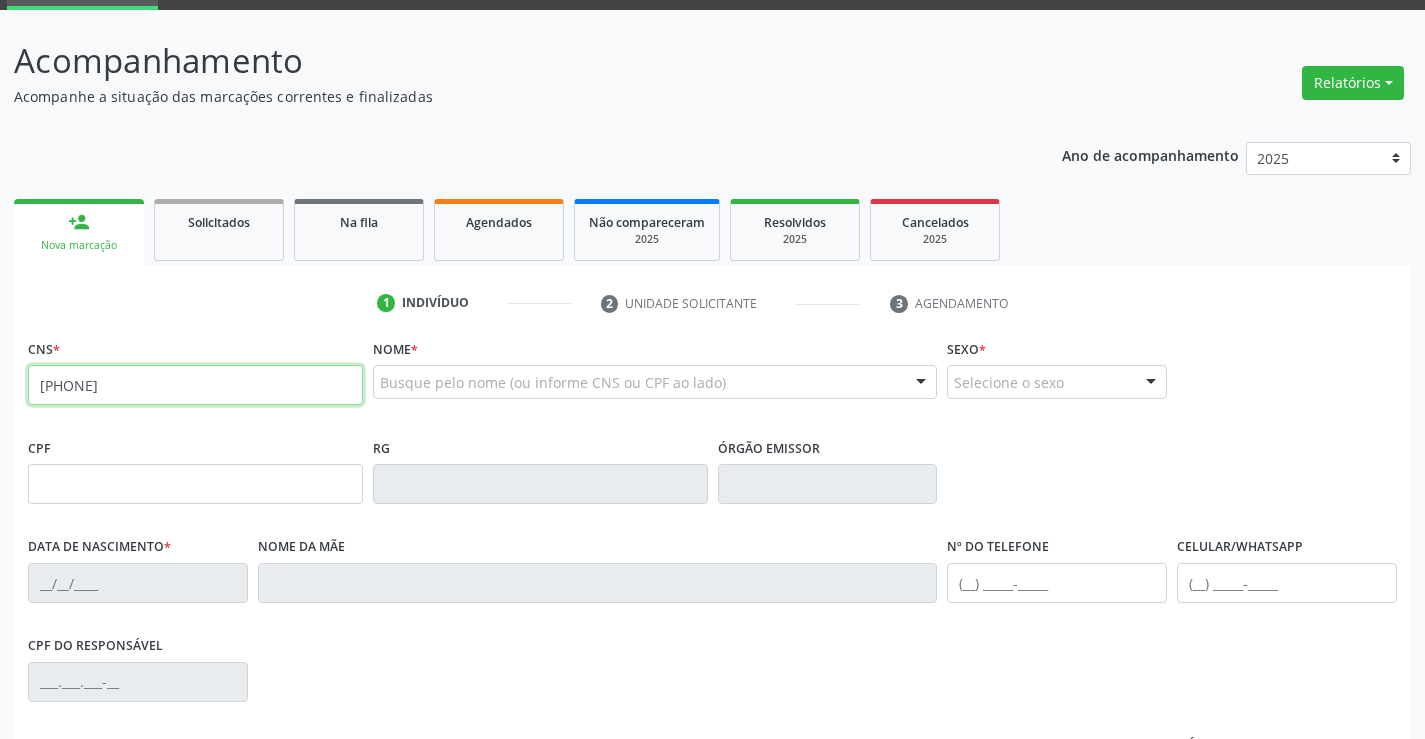 type on "[PHONE]" 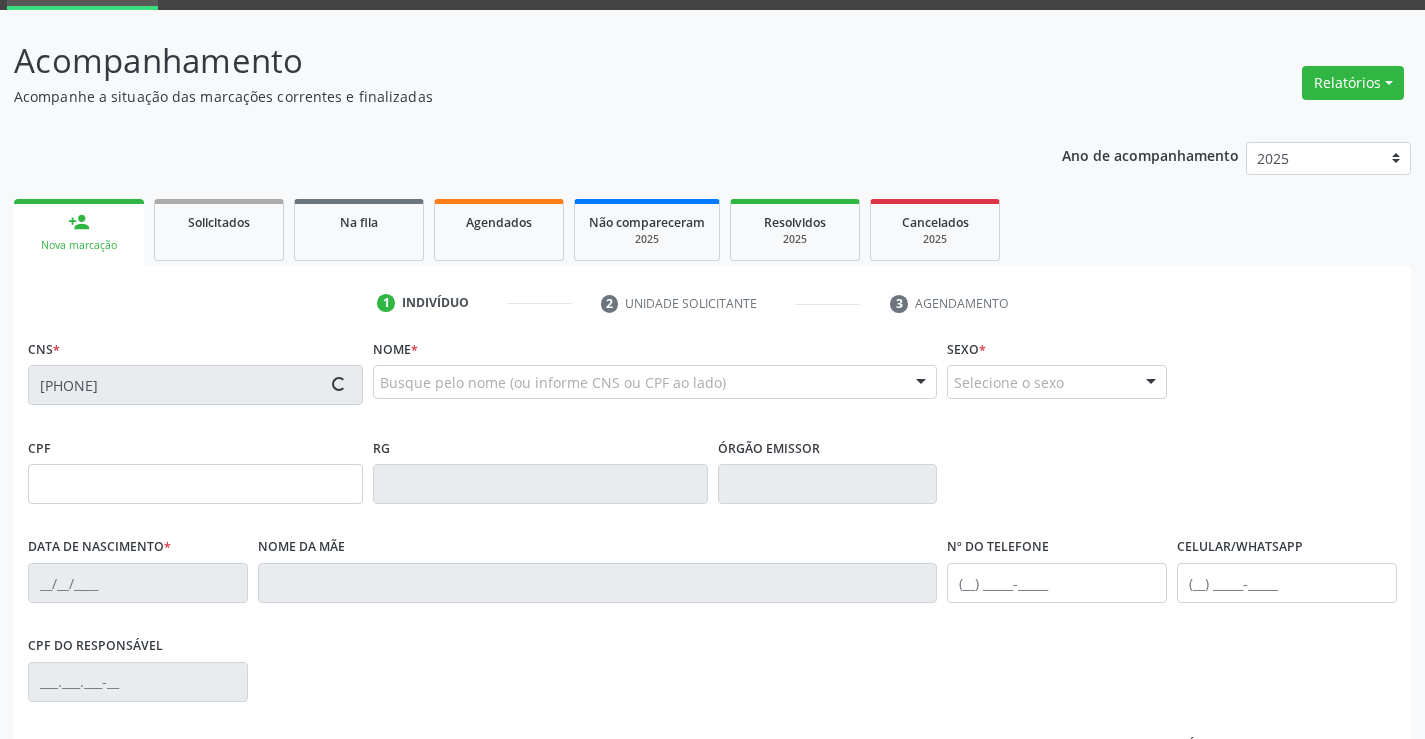 type on "[DATE]" 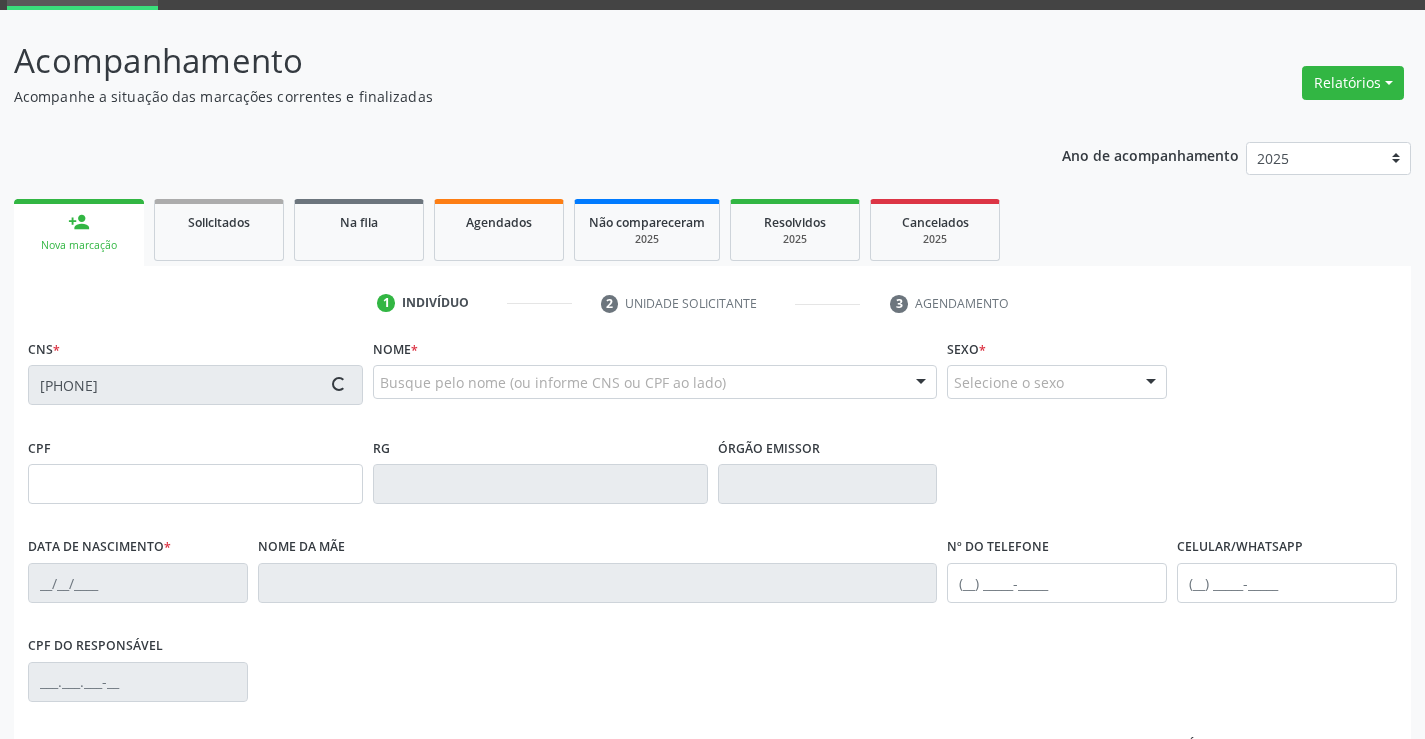 type on "[PHONE]" 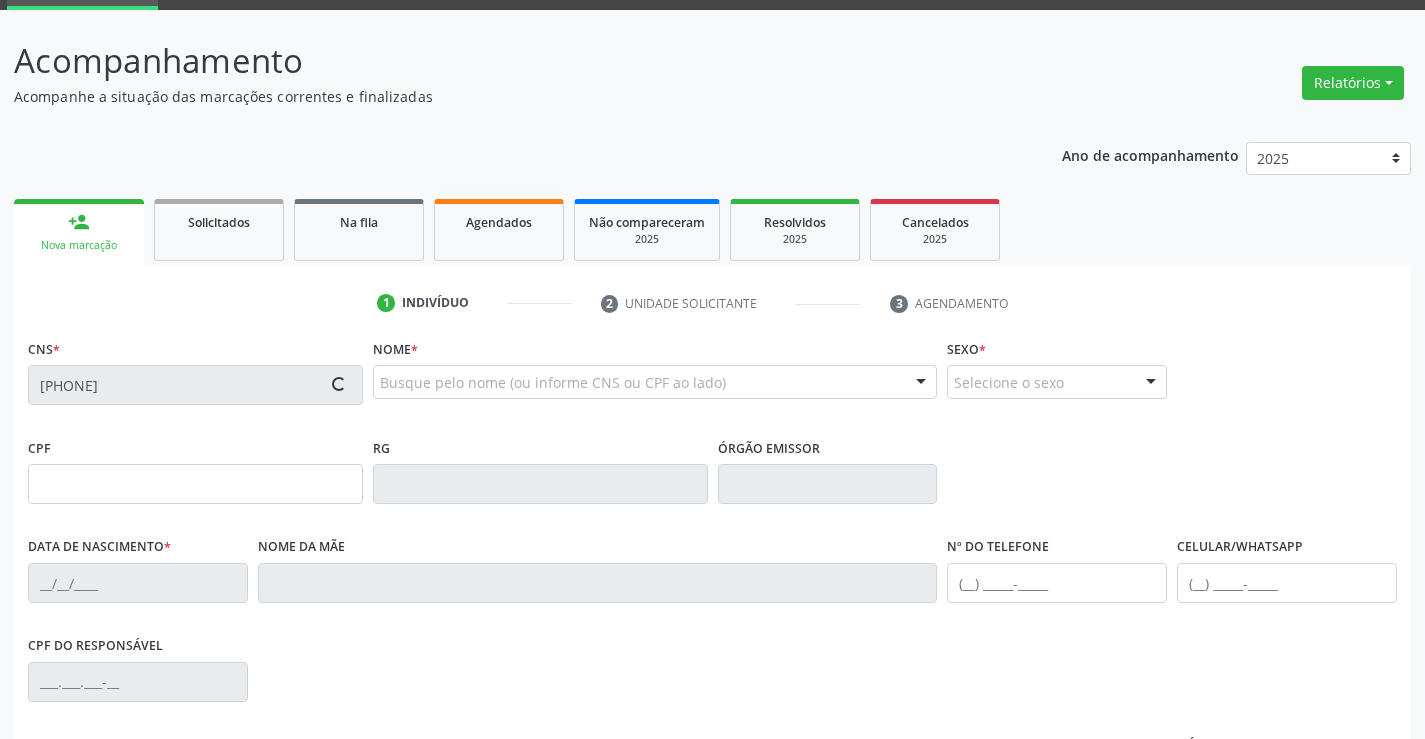 type on "[PHONE]" 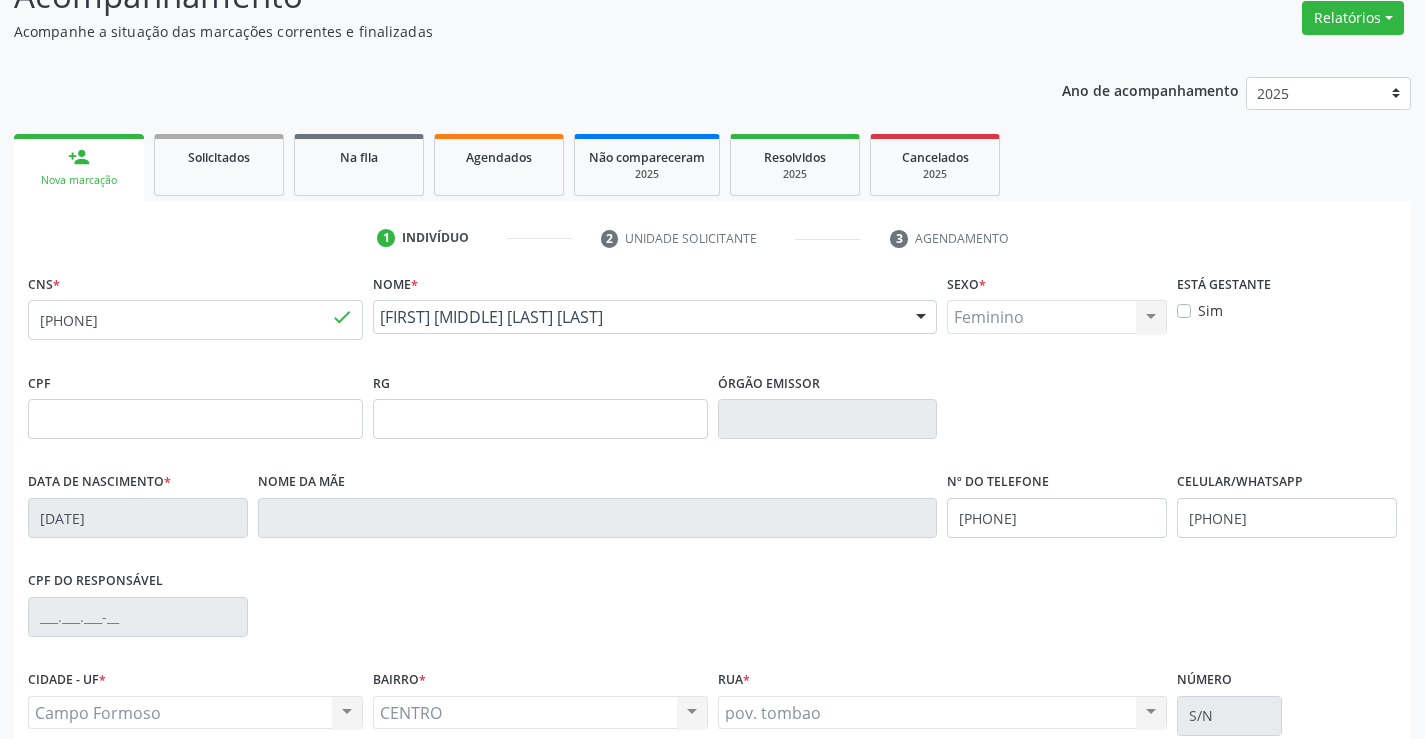 scroll, scrollTop: 200, scrollLeft: 0, axis: vertical 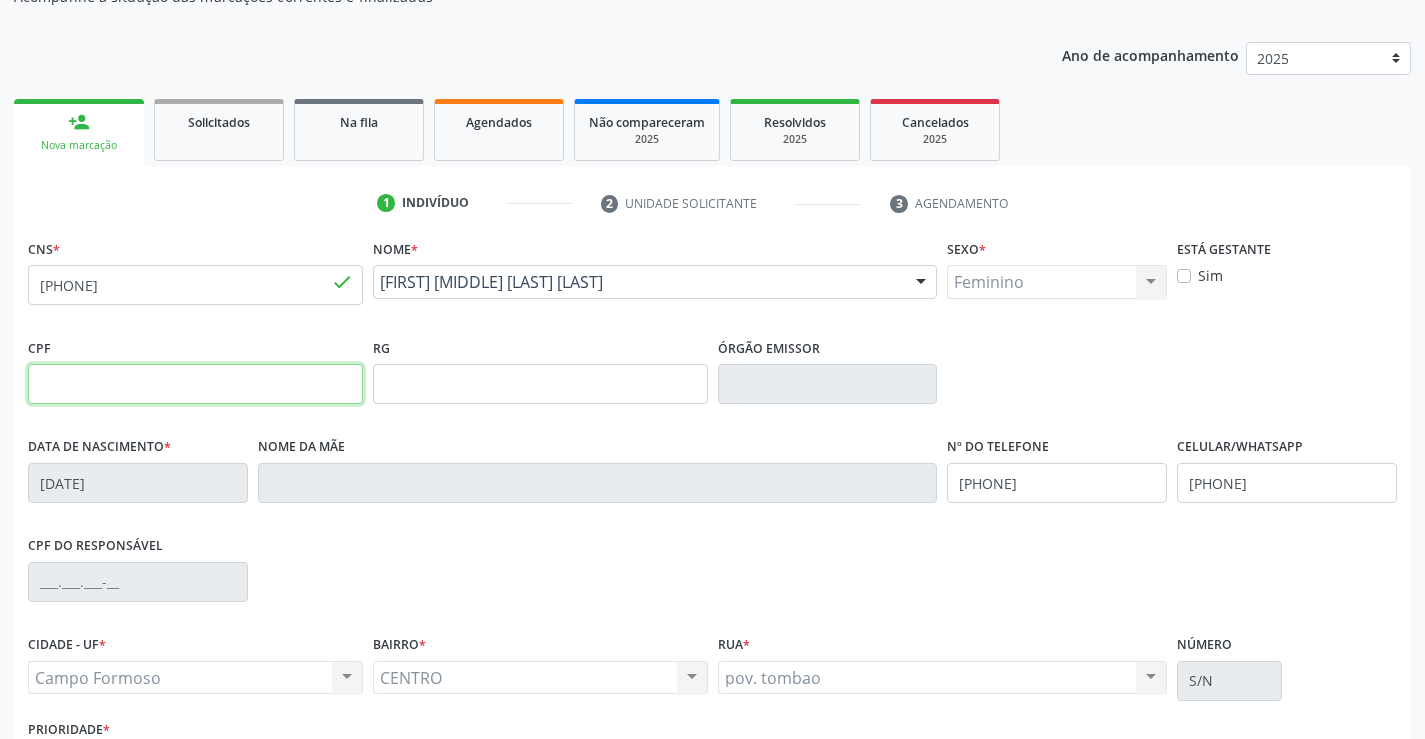 click at bounding box center [195, 384] 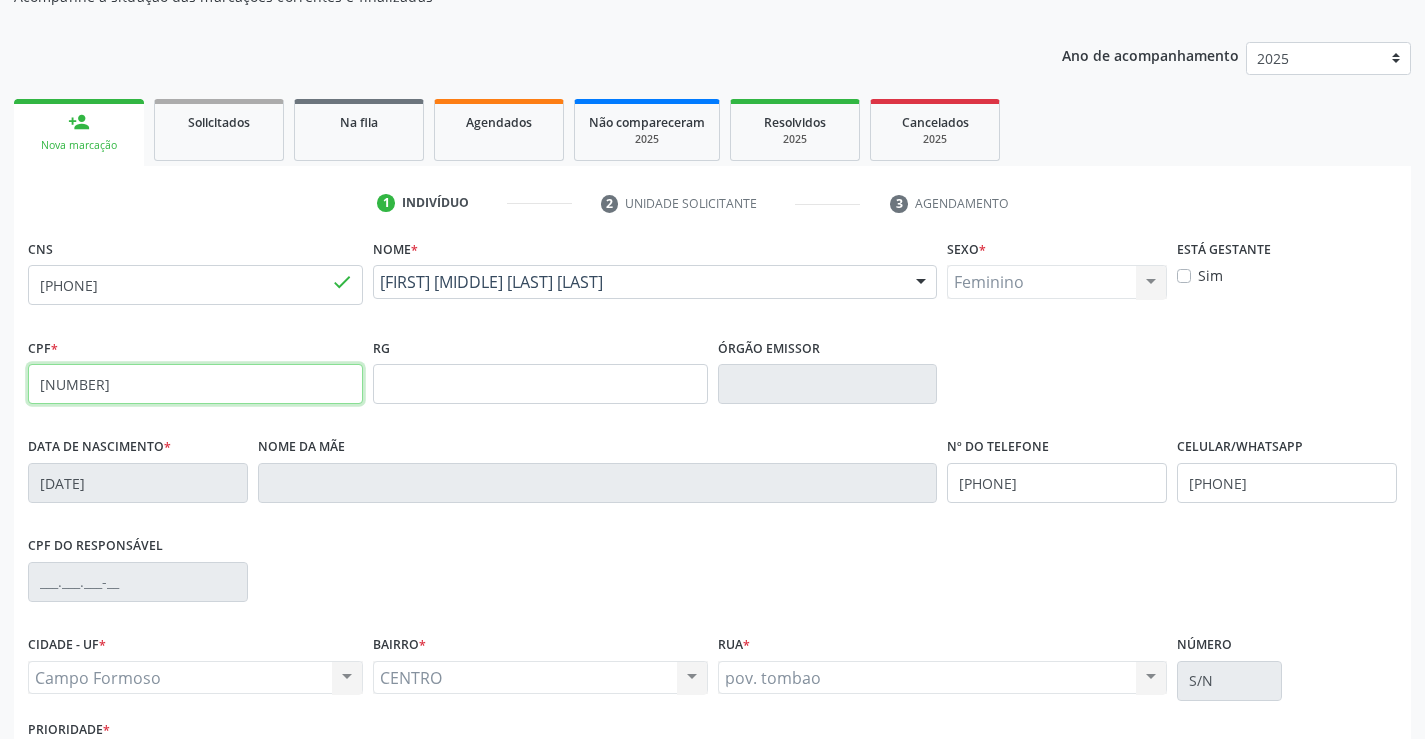 type on "[NUMBER]" 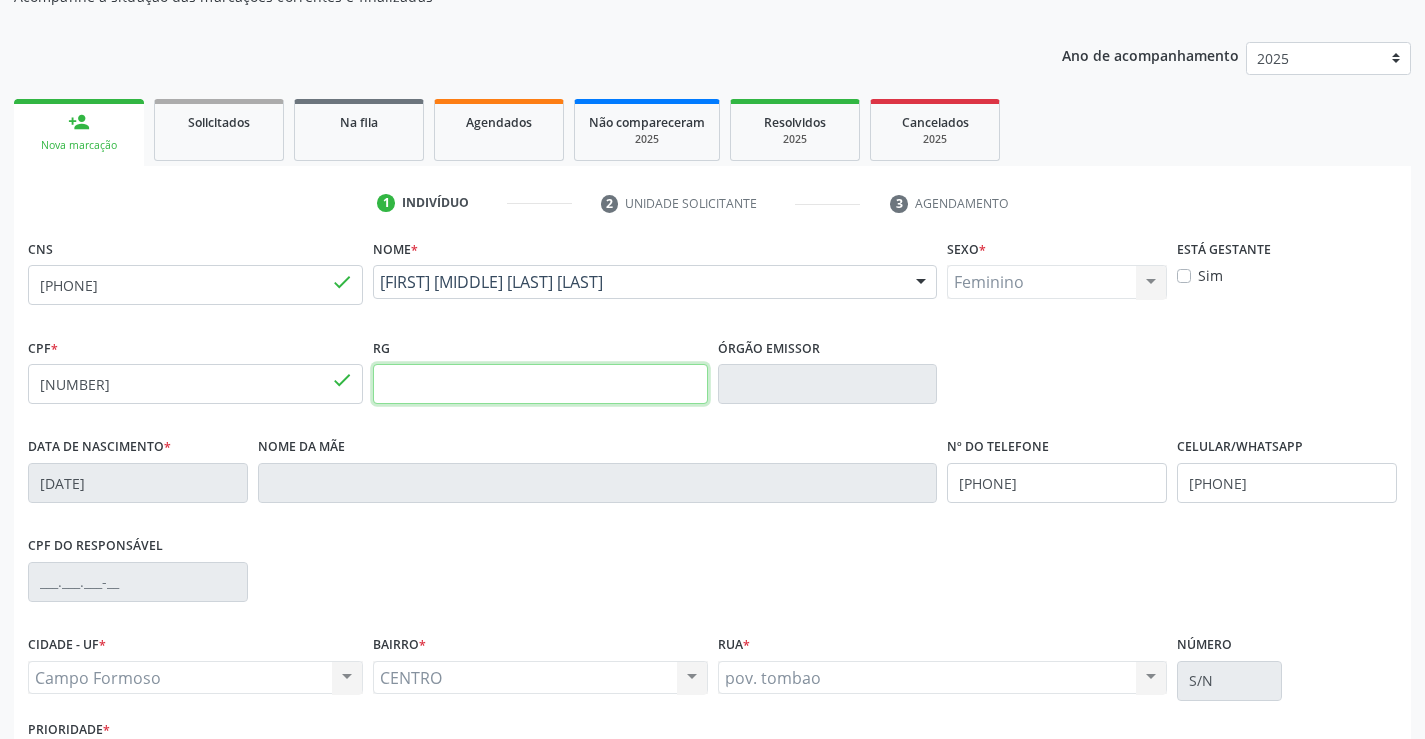 click at bounding box center [540, 384] 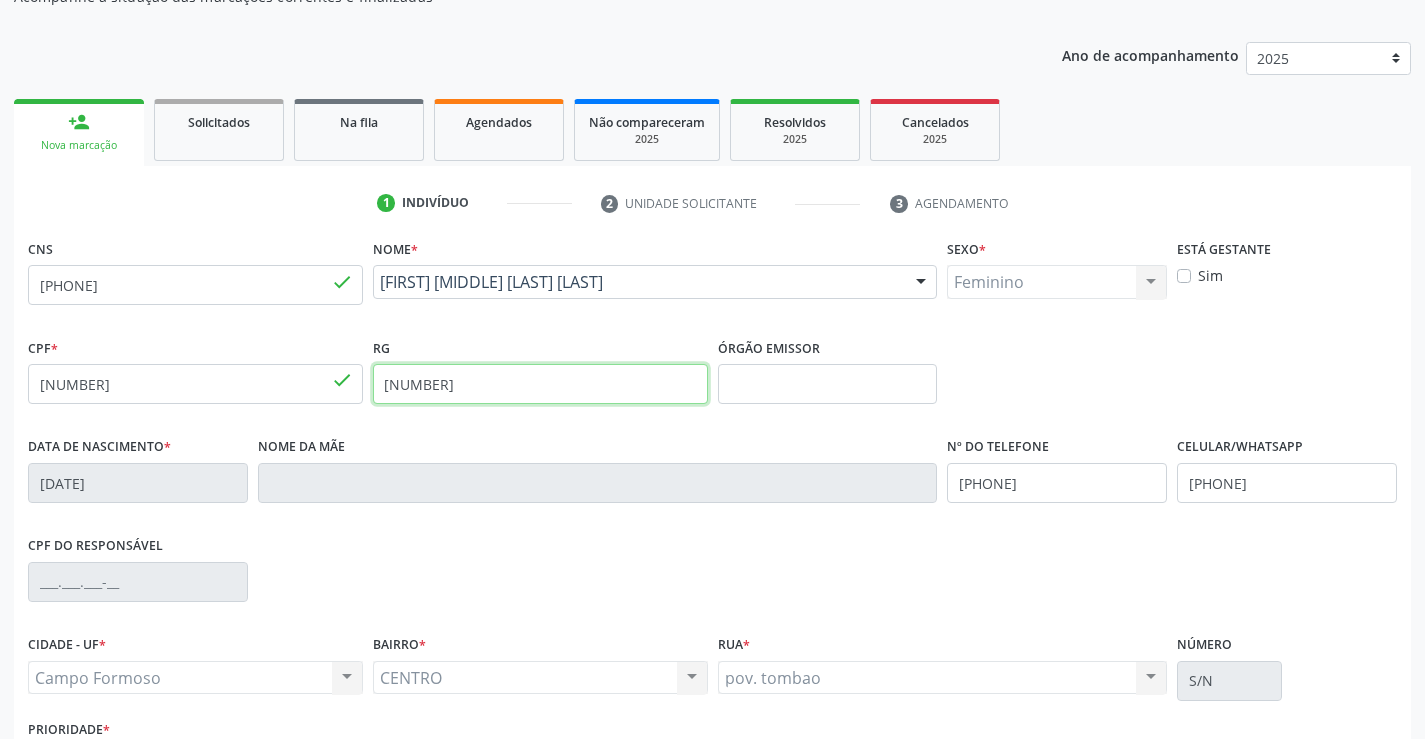 type on "[NUMBER]" 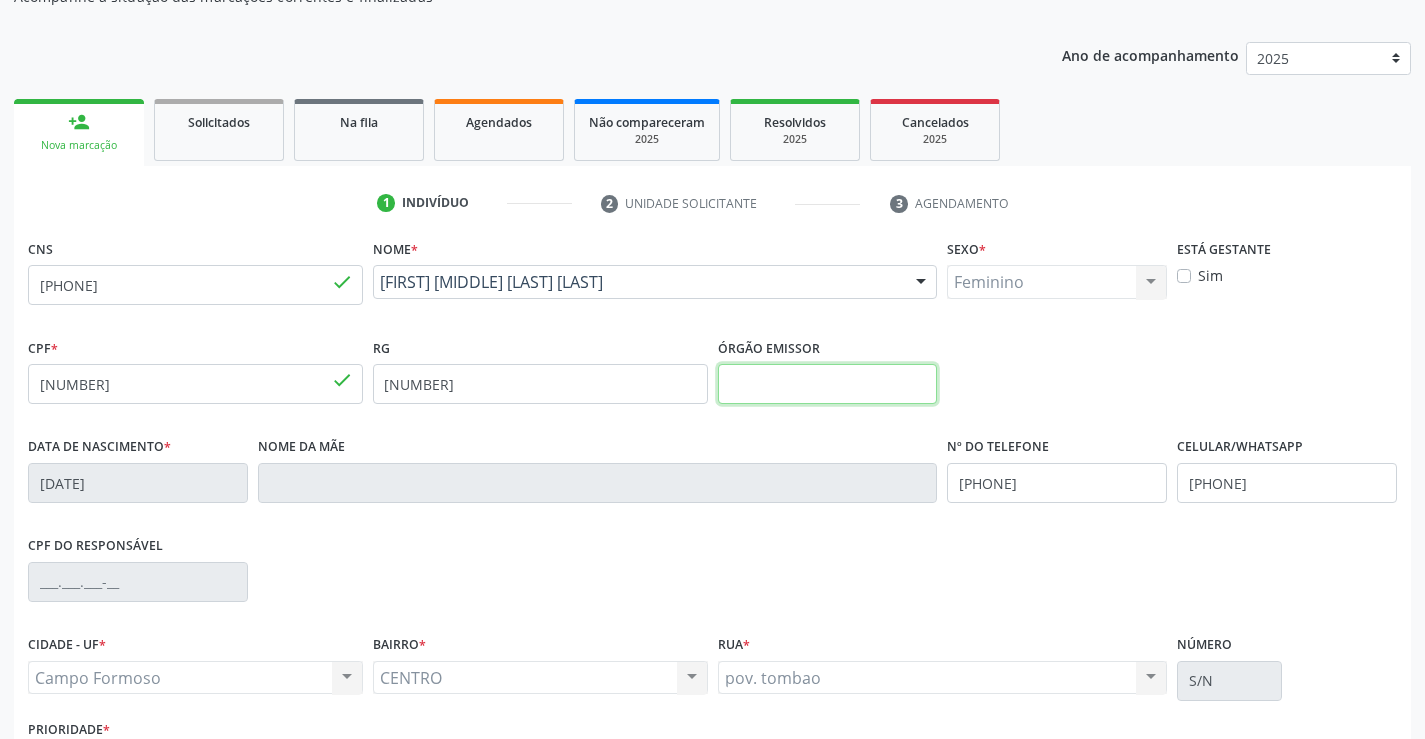 click at bounding box center [828, 384] 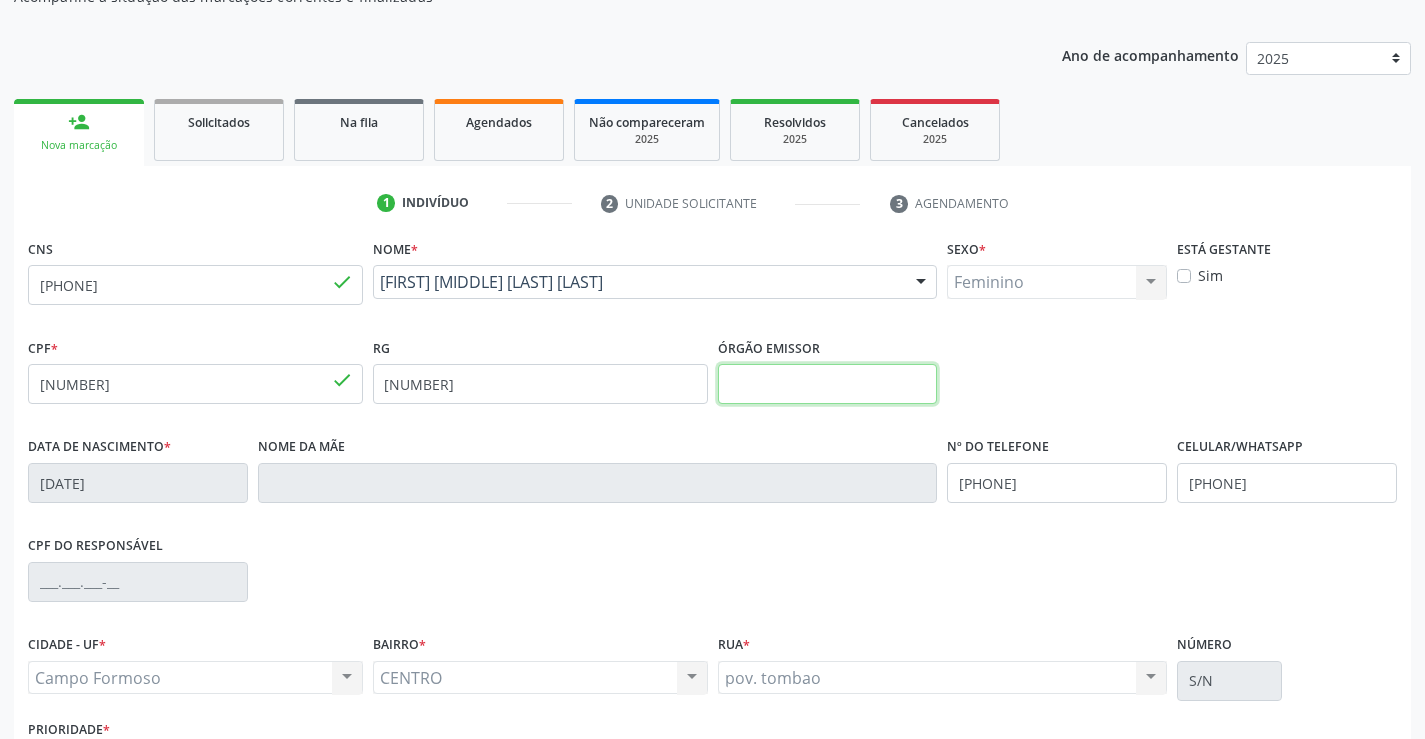 type on "SSPBA" 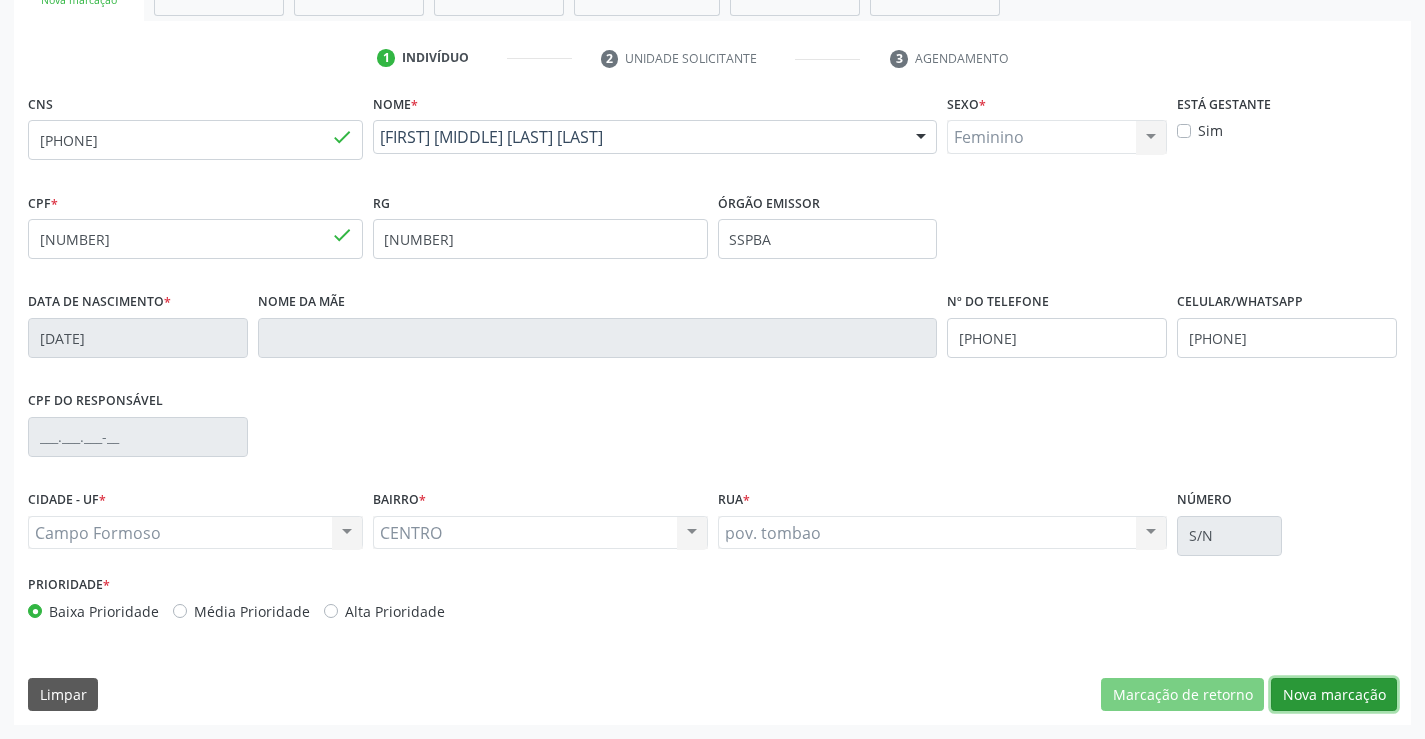 click on "Nova marcação" at bounding box center (1334, 695) 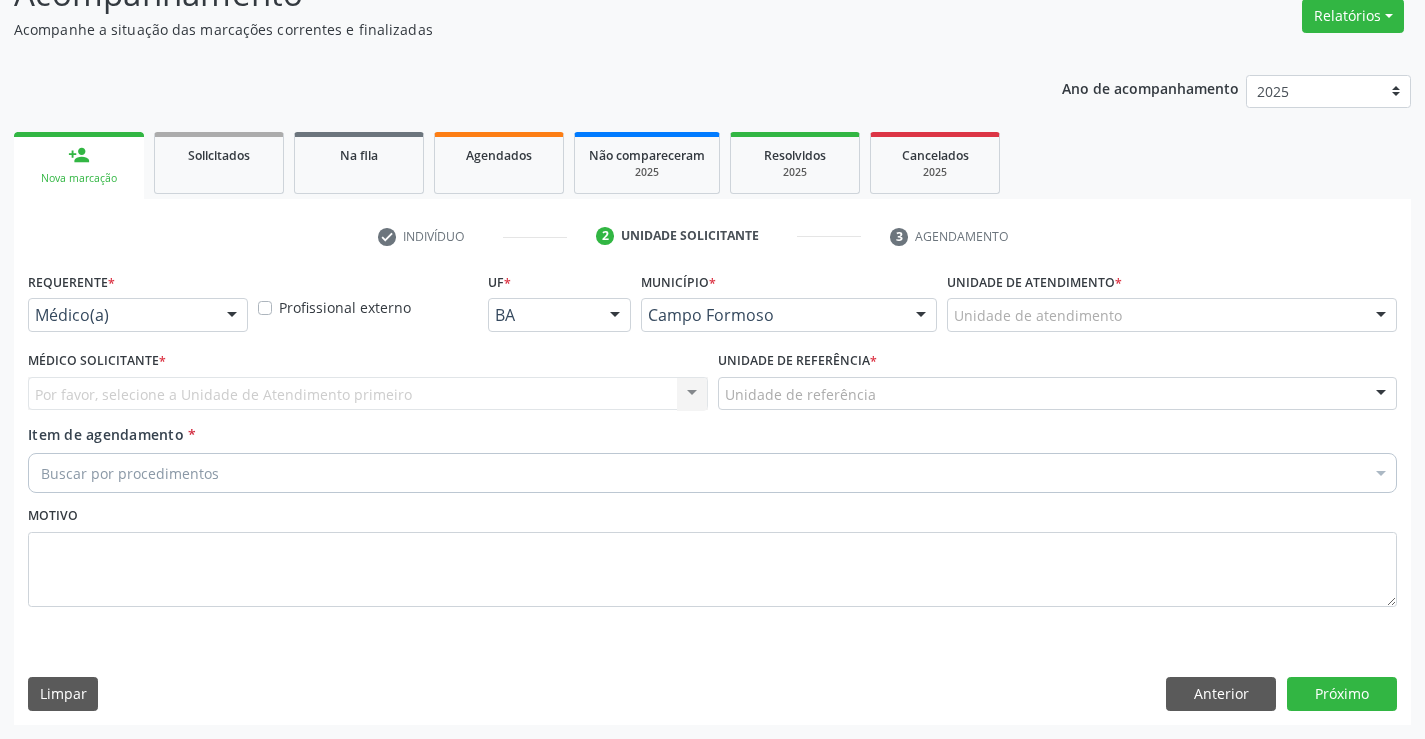 scroll, scrollTop: 167, scrollLeft: 0, axis: vertical 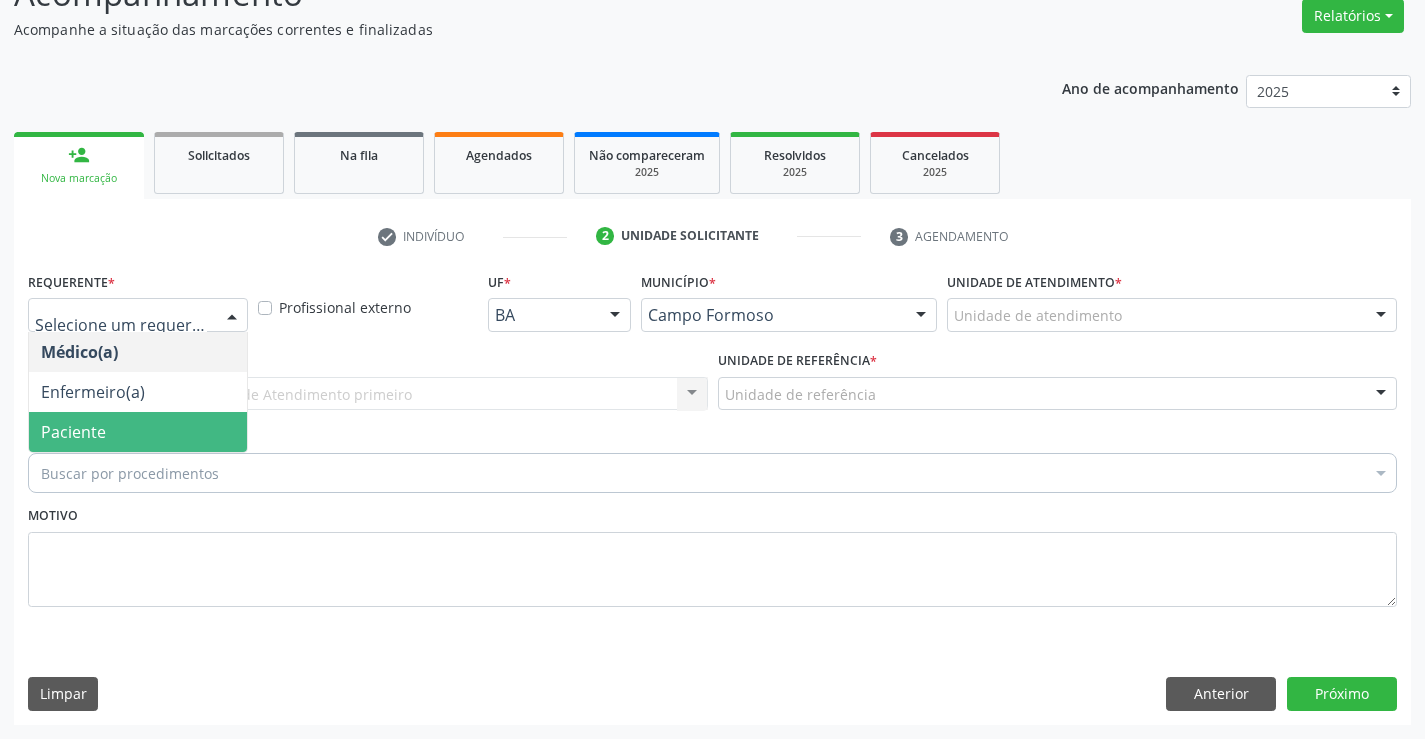 click on "Paciente" at bounding box center [138, 432] 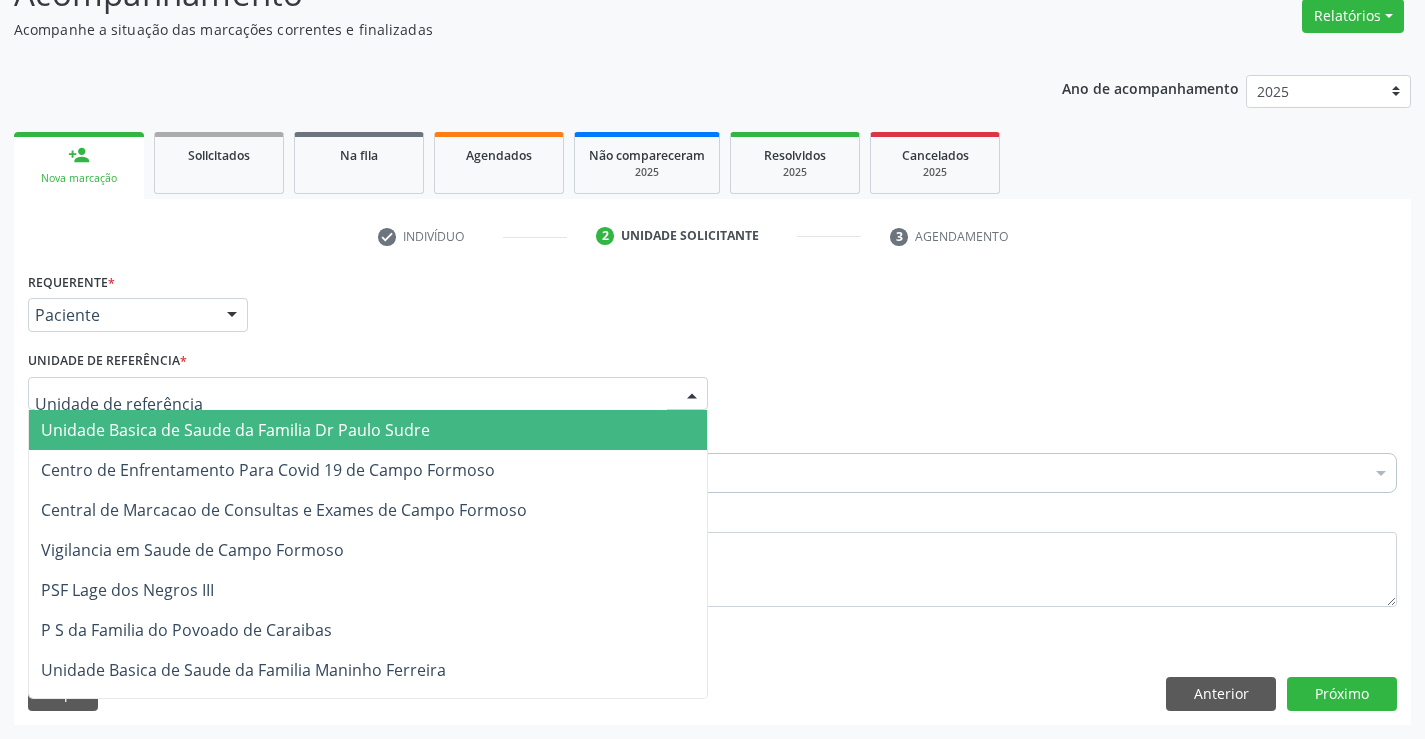 click at bounding box center [368, 394] 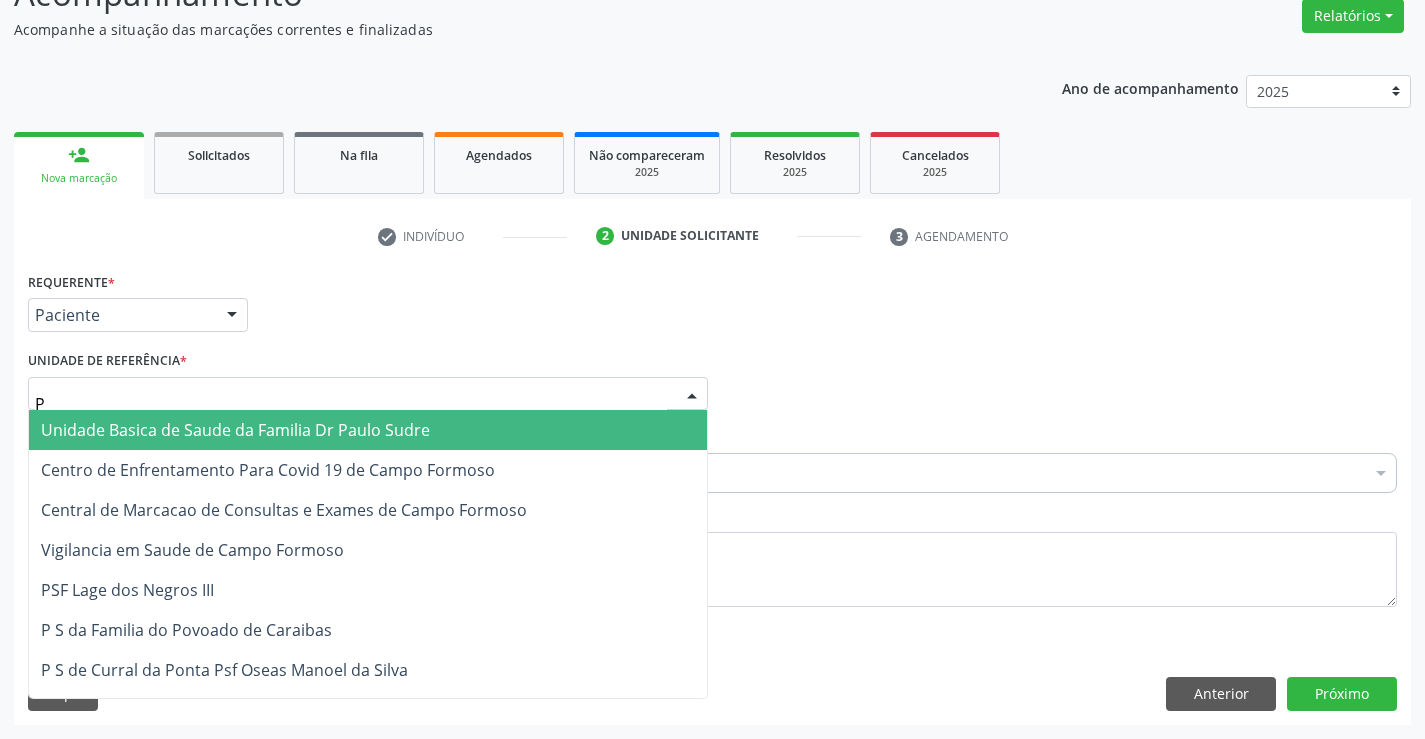 type on "PO" 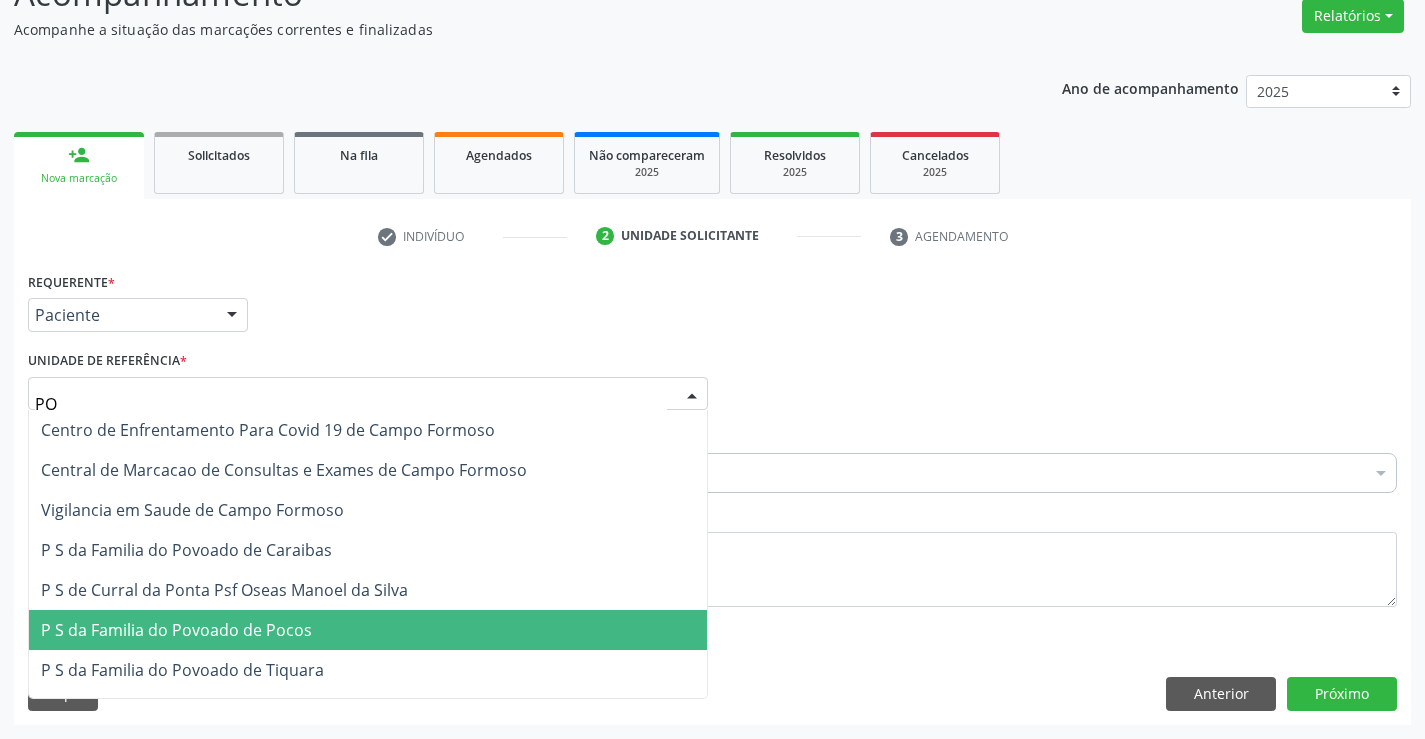 click on "P S da Familia do Povoado de Pocos" at bounding box center [176, 630] 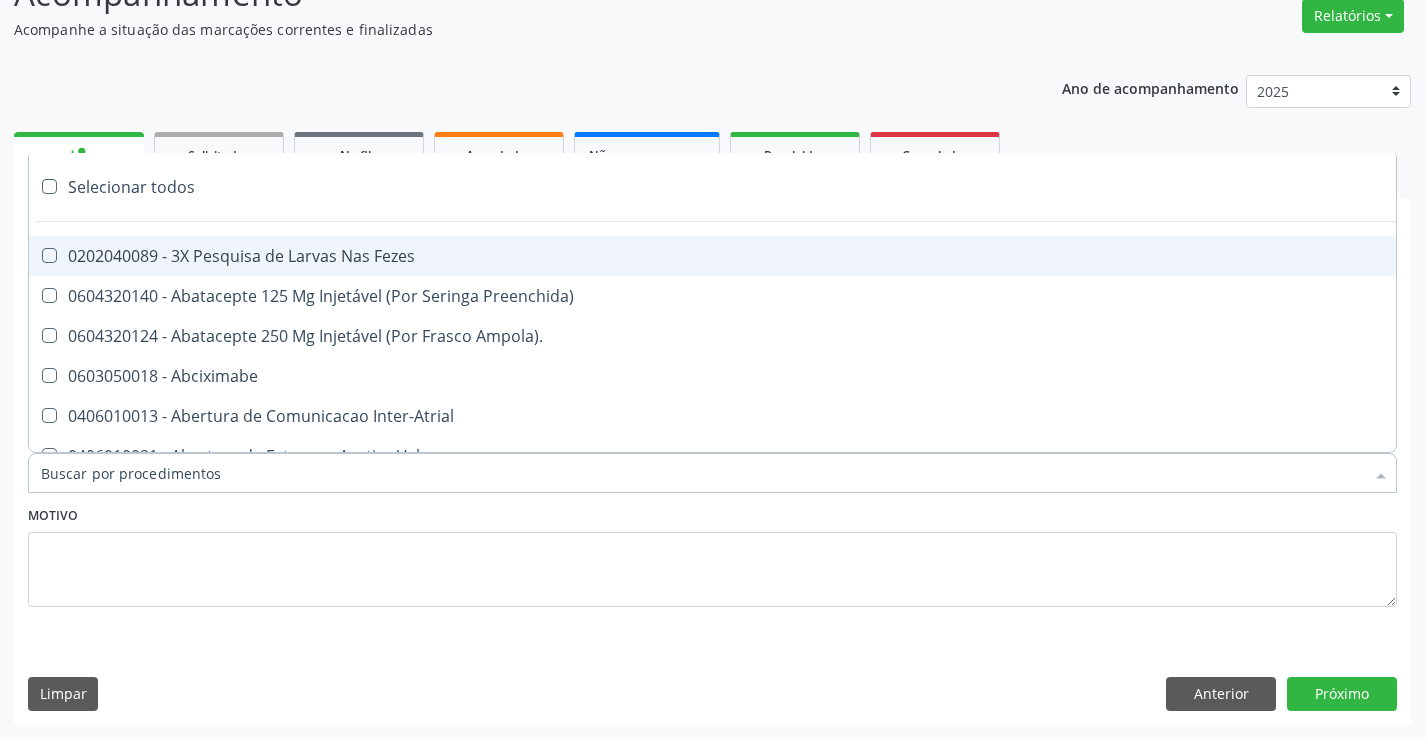 click at bounding box center (712, 473) 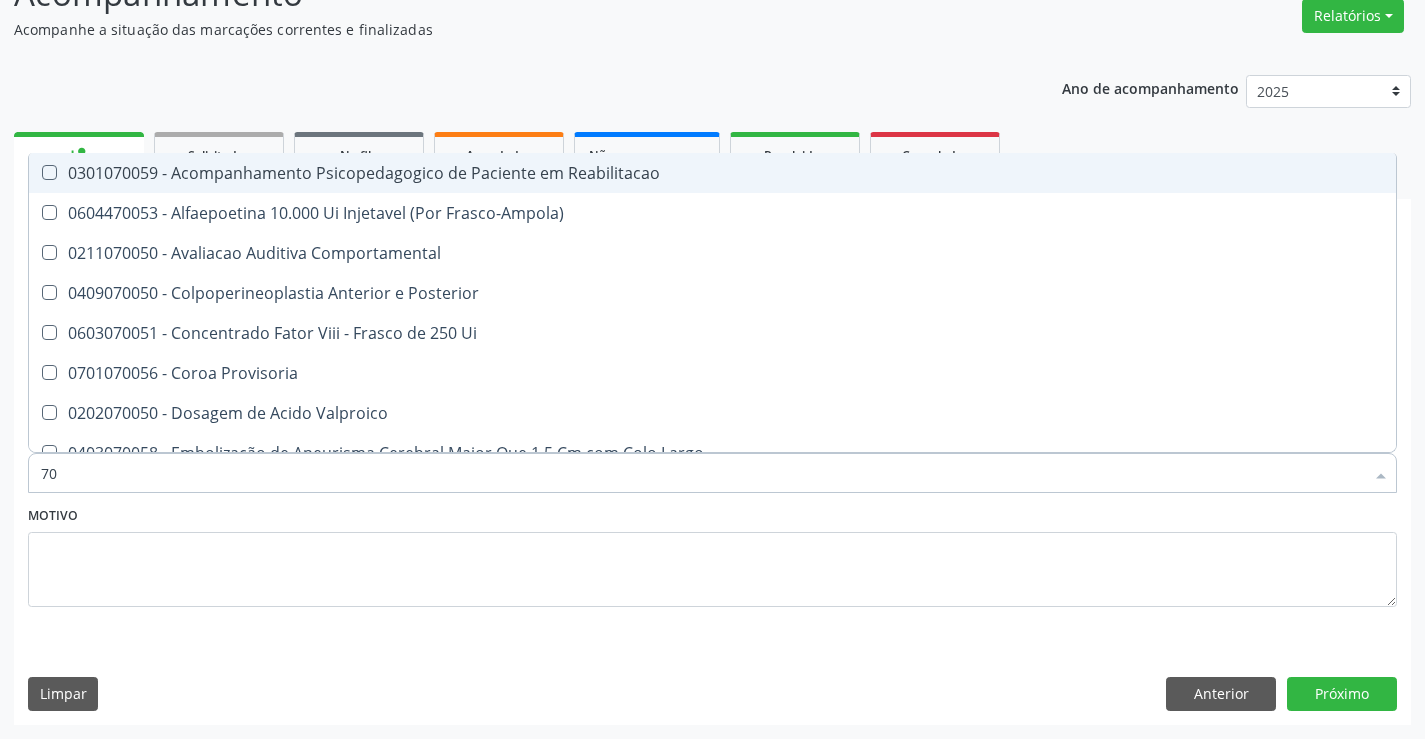 type on "7" 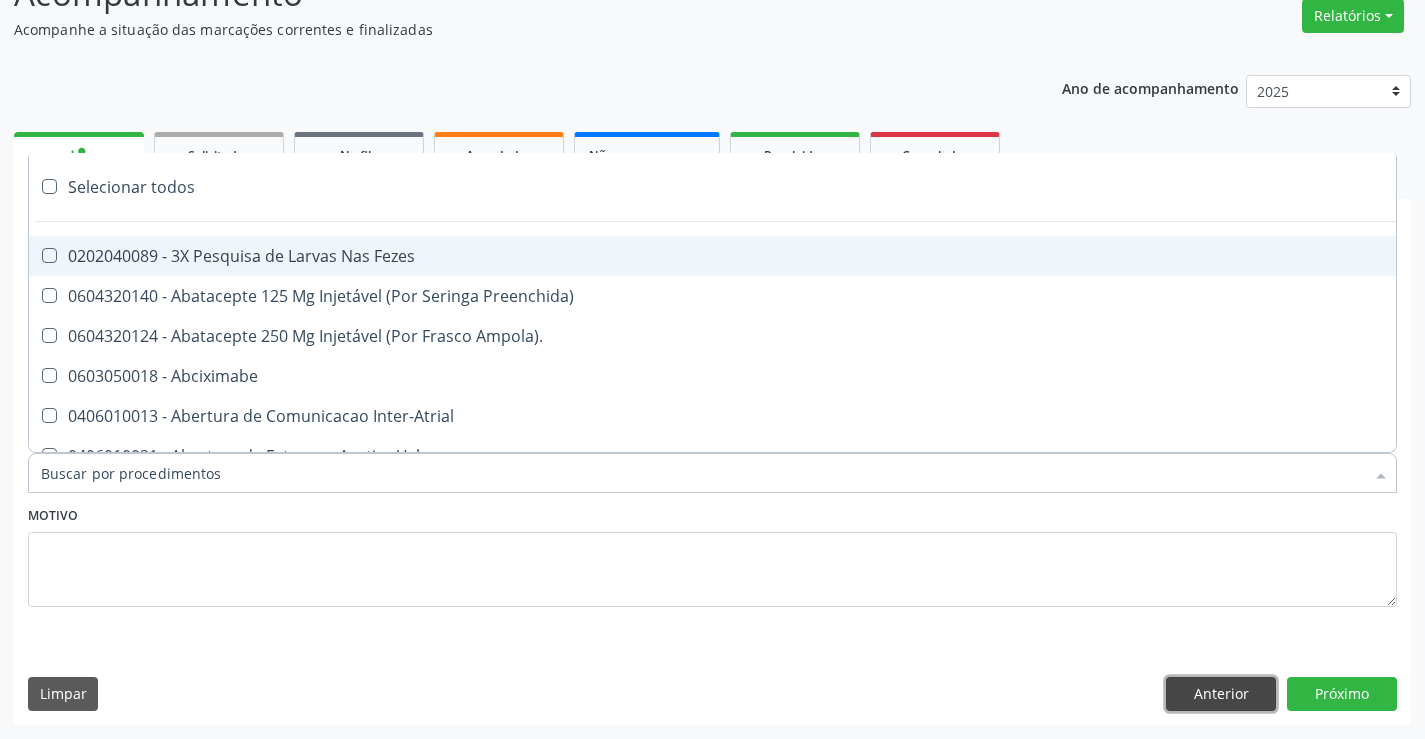 click on "Anterior" at bounding box center [1221, 694] 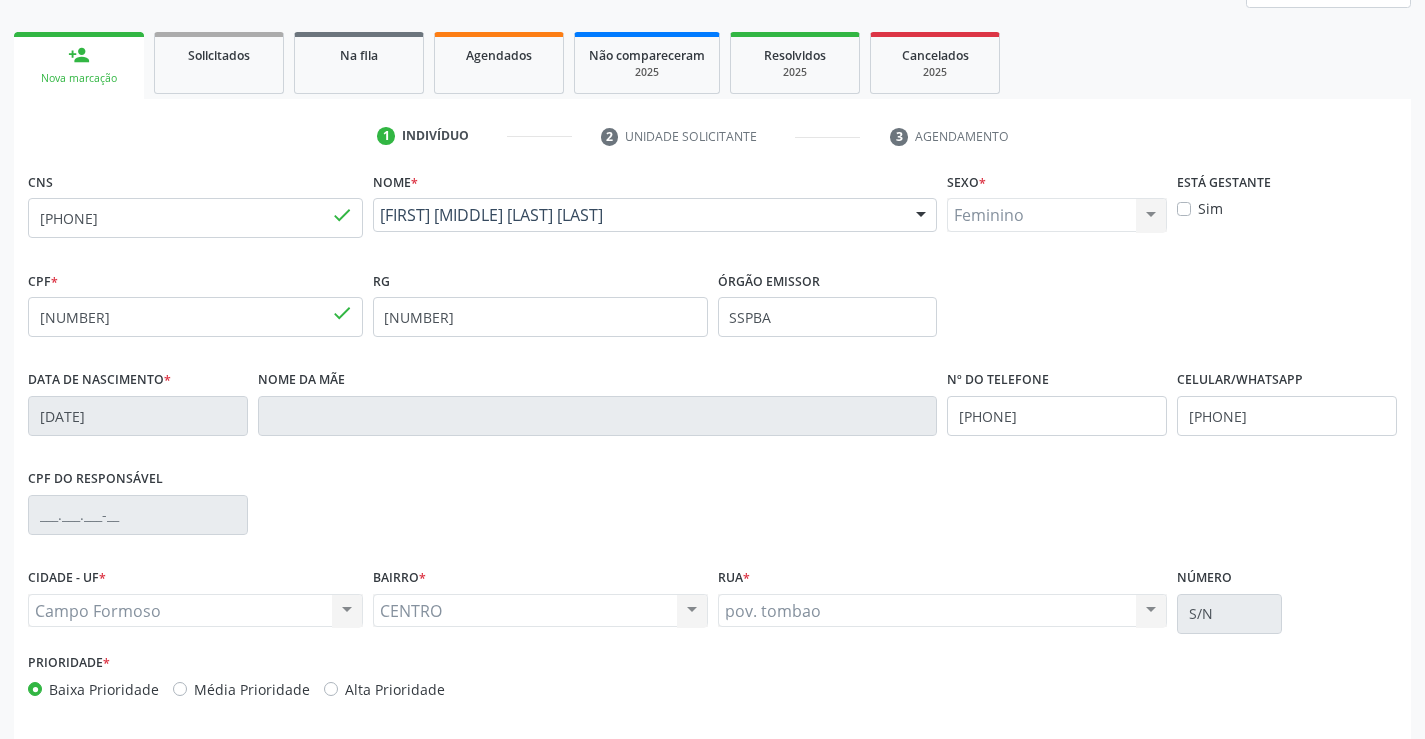 scroll, scrollTop: 345, scrollLeft: 0, axis: vertical 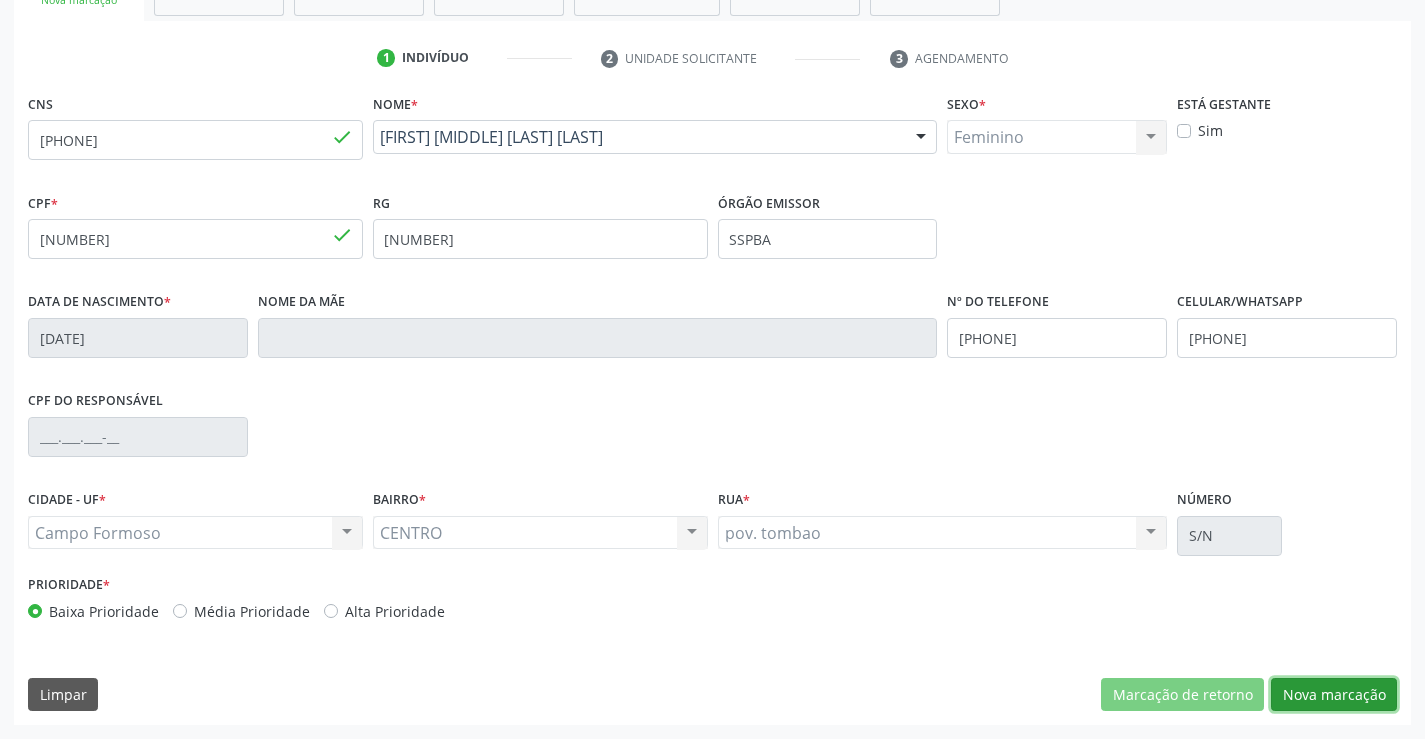 click on "Nova marcação" at bounding box center (1334, 695) 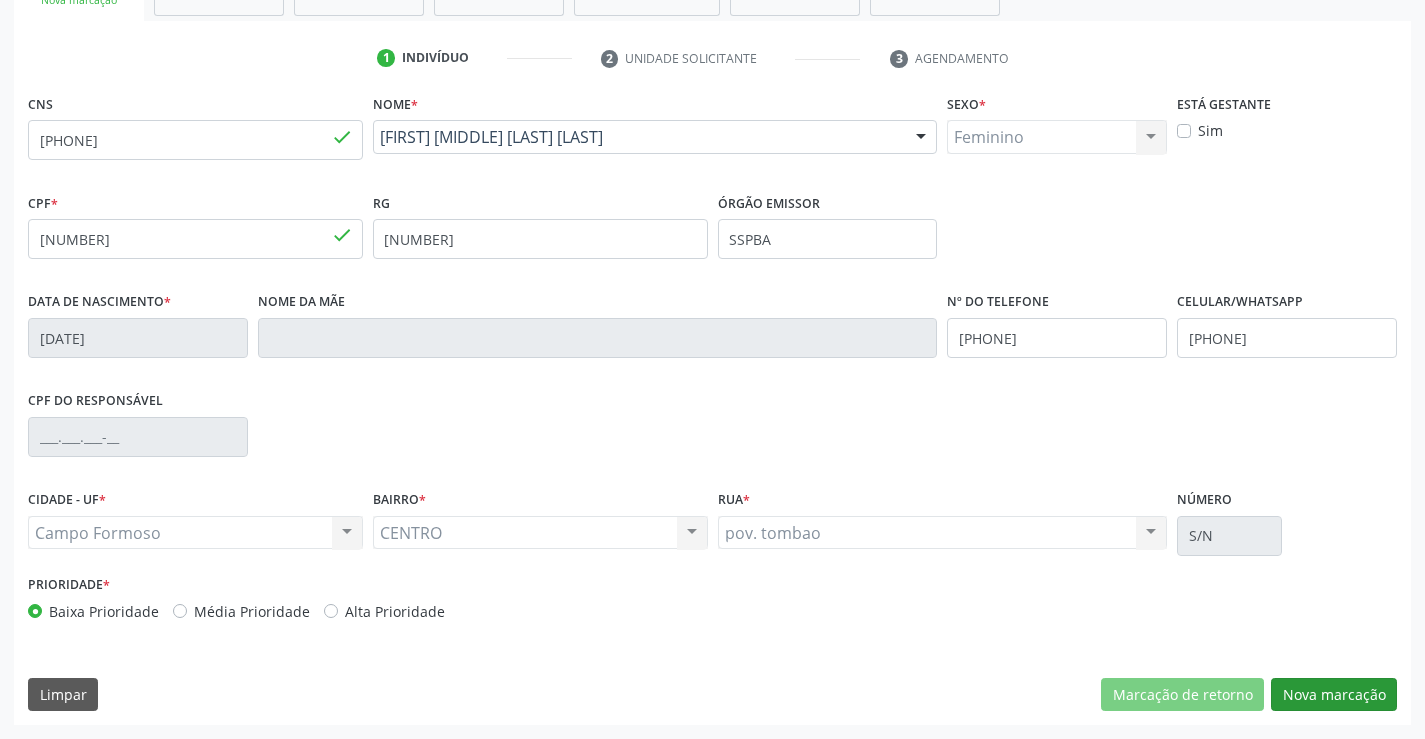 scroll, scrollTop: 167, scrollLeft: 0, axis: vertical 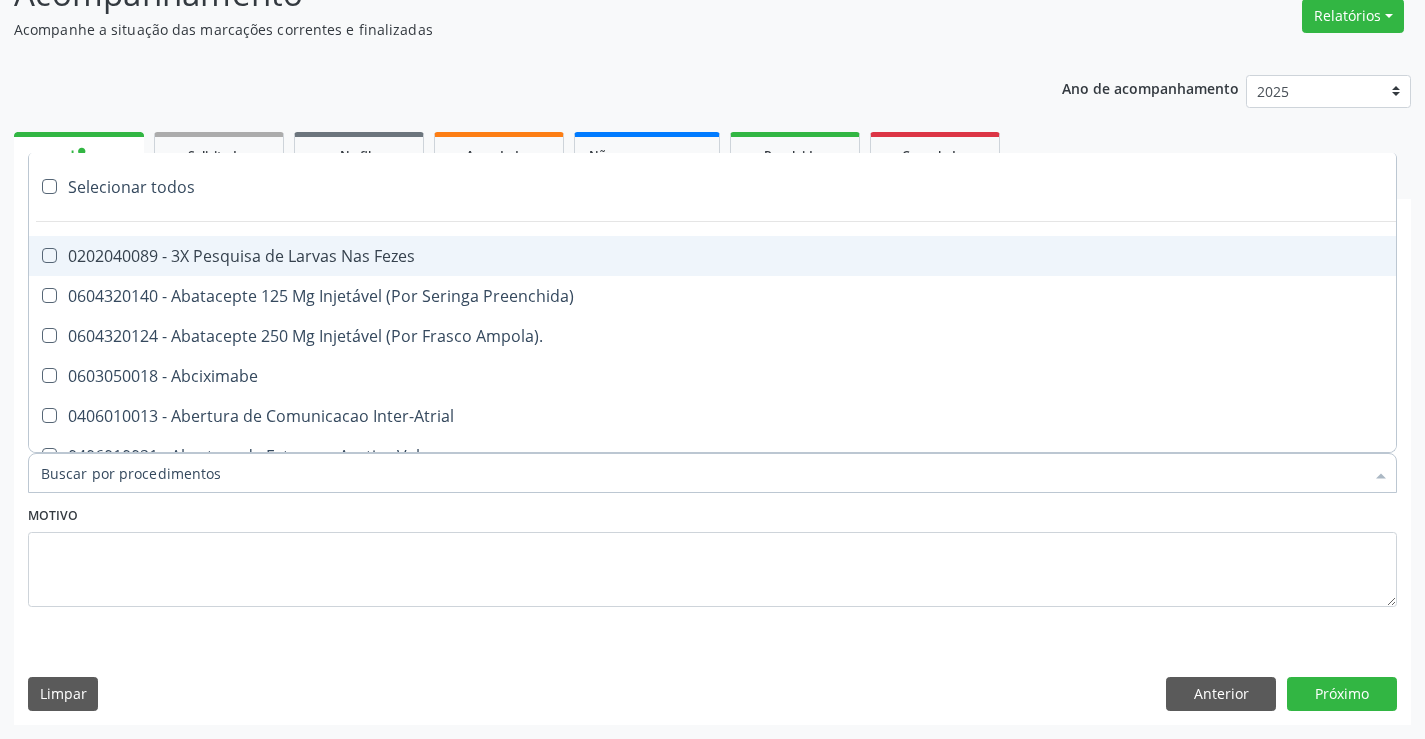 click at bounding box center [712, 473] 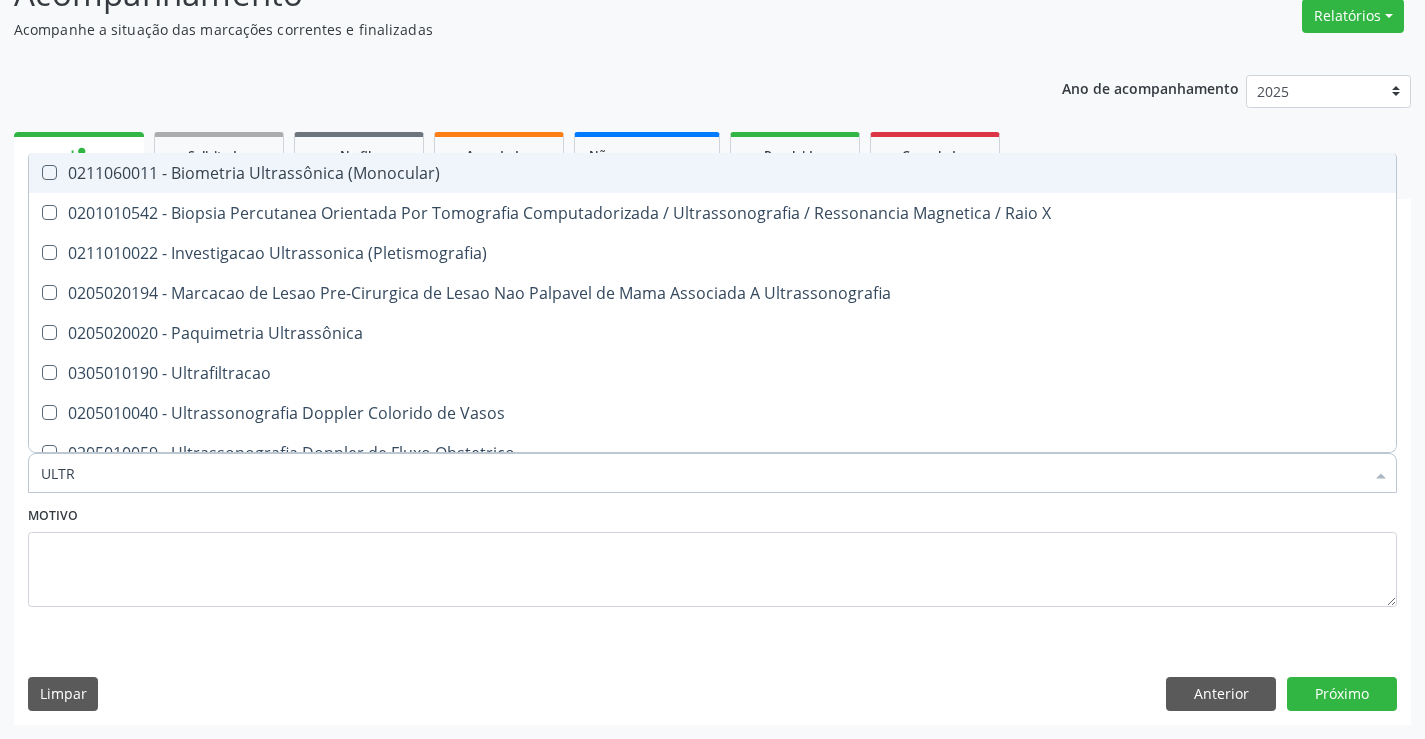 type on "ULTRA" 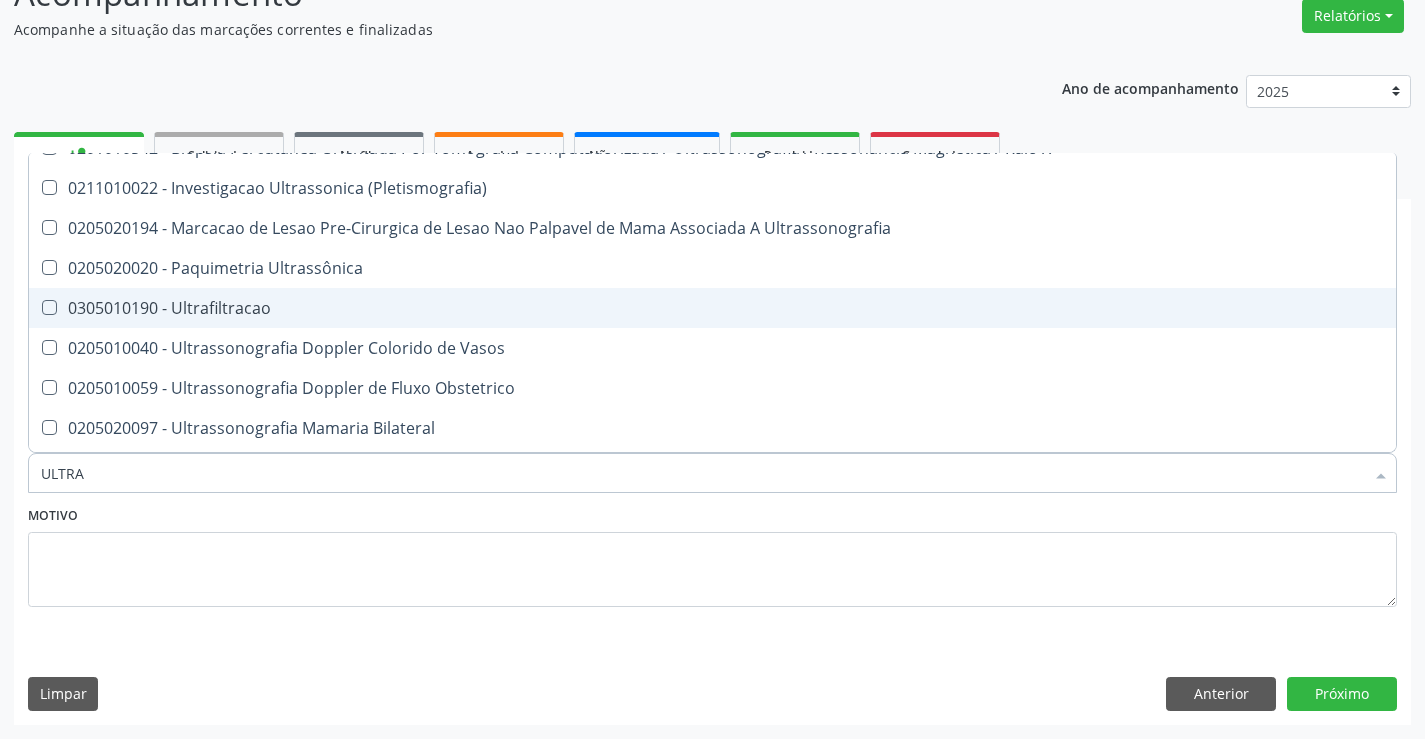 scroll, scrollTop: 100, scrollLeft: 0, axis: vertical 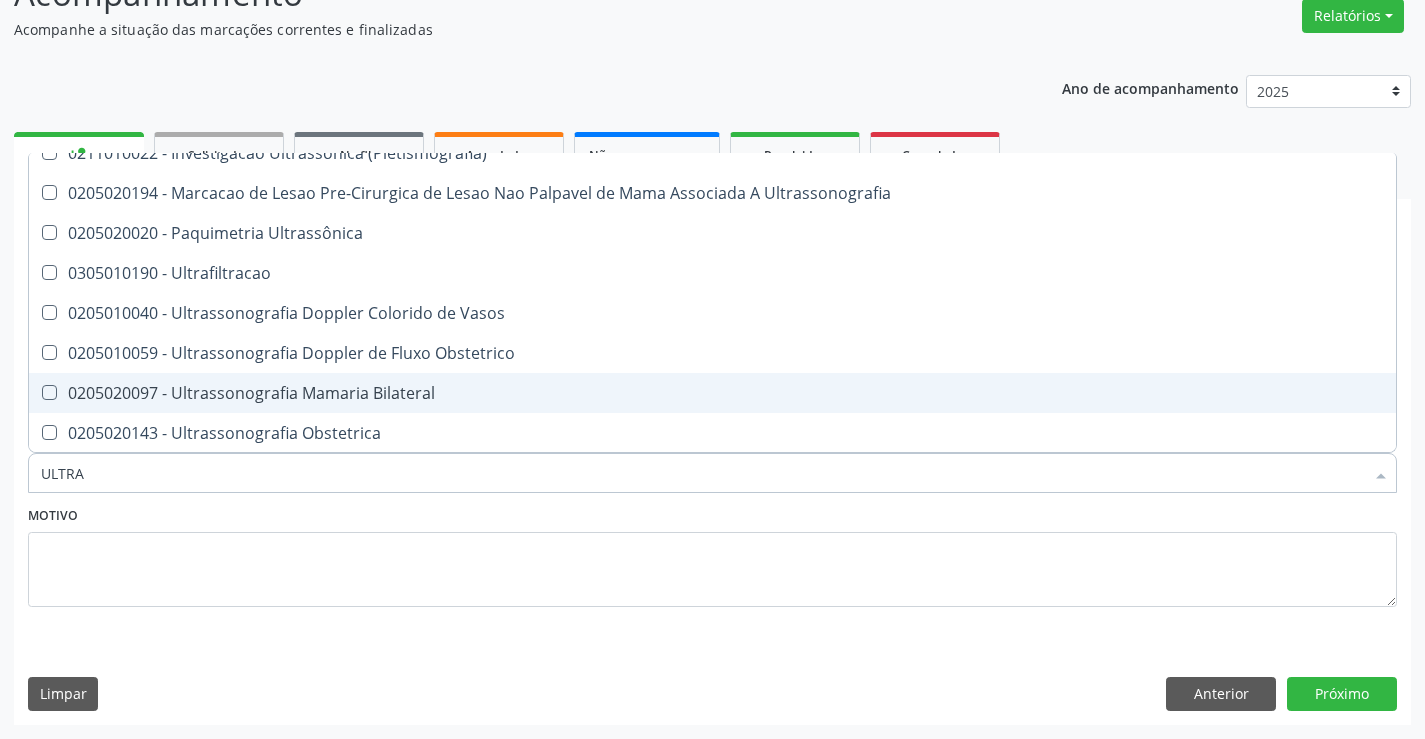 click on "0205020097 - Ultrassonografia Mamaria Bilateral" at bounding box center [712, 393] 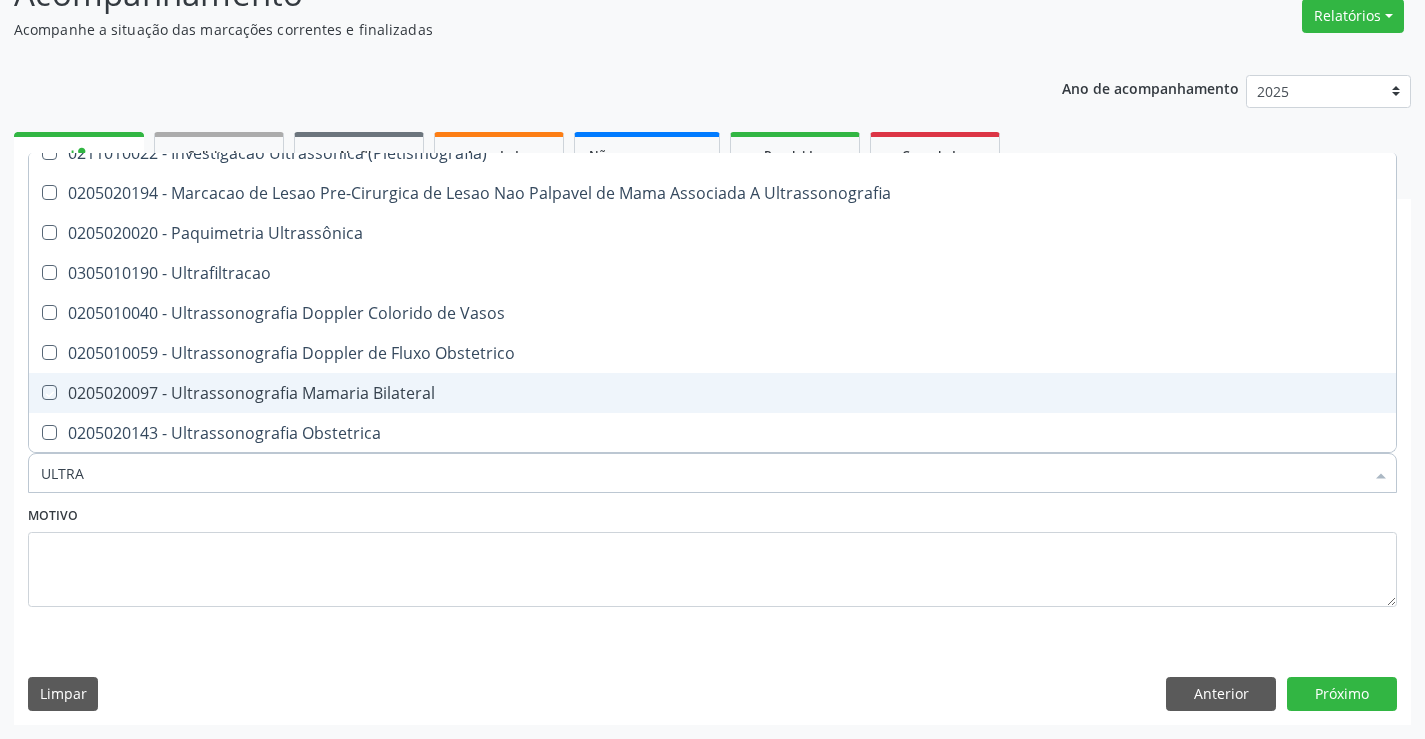 checkbox on "true" 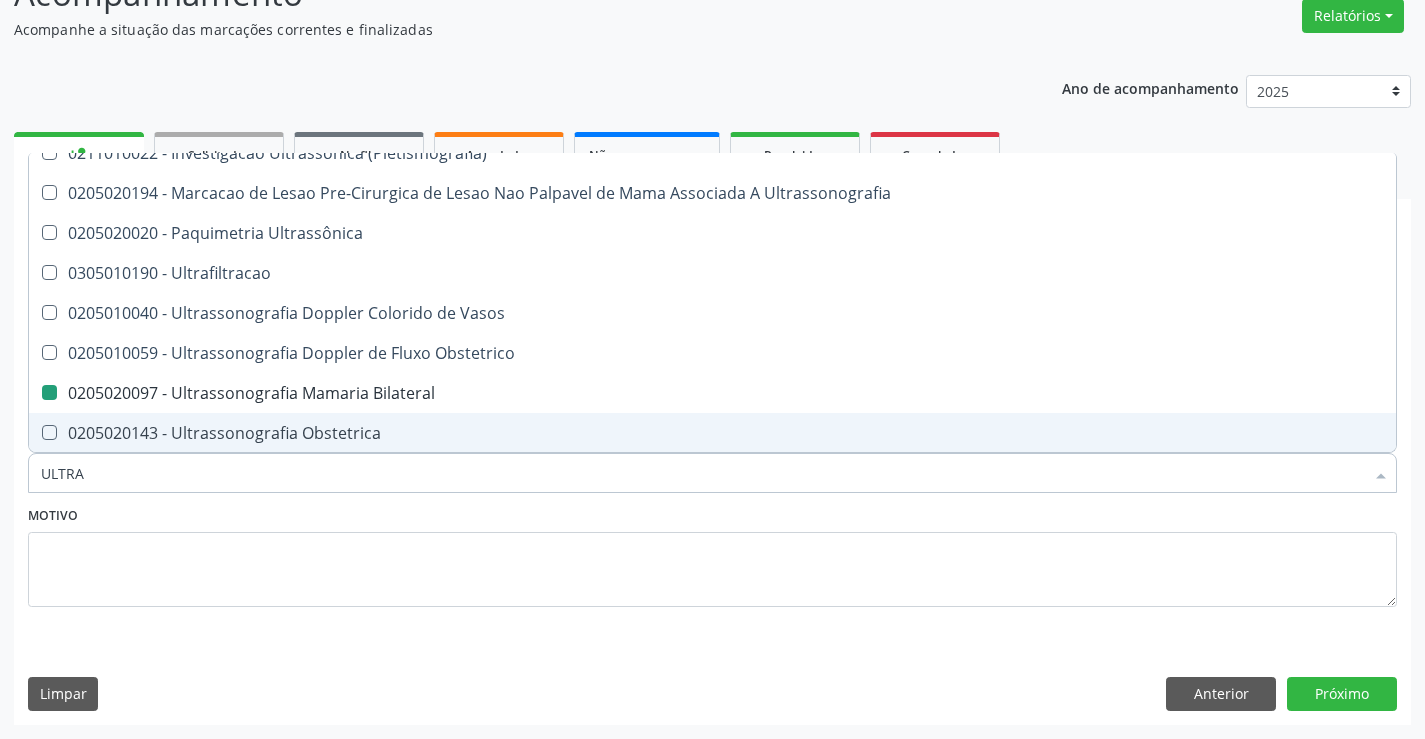 click on "Motivo" at bounding box center [712, 554] 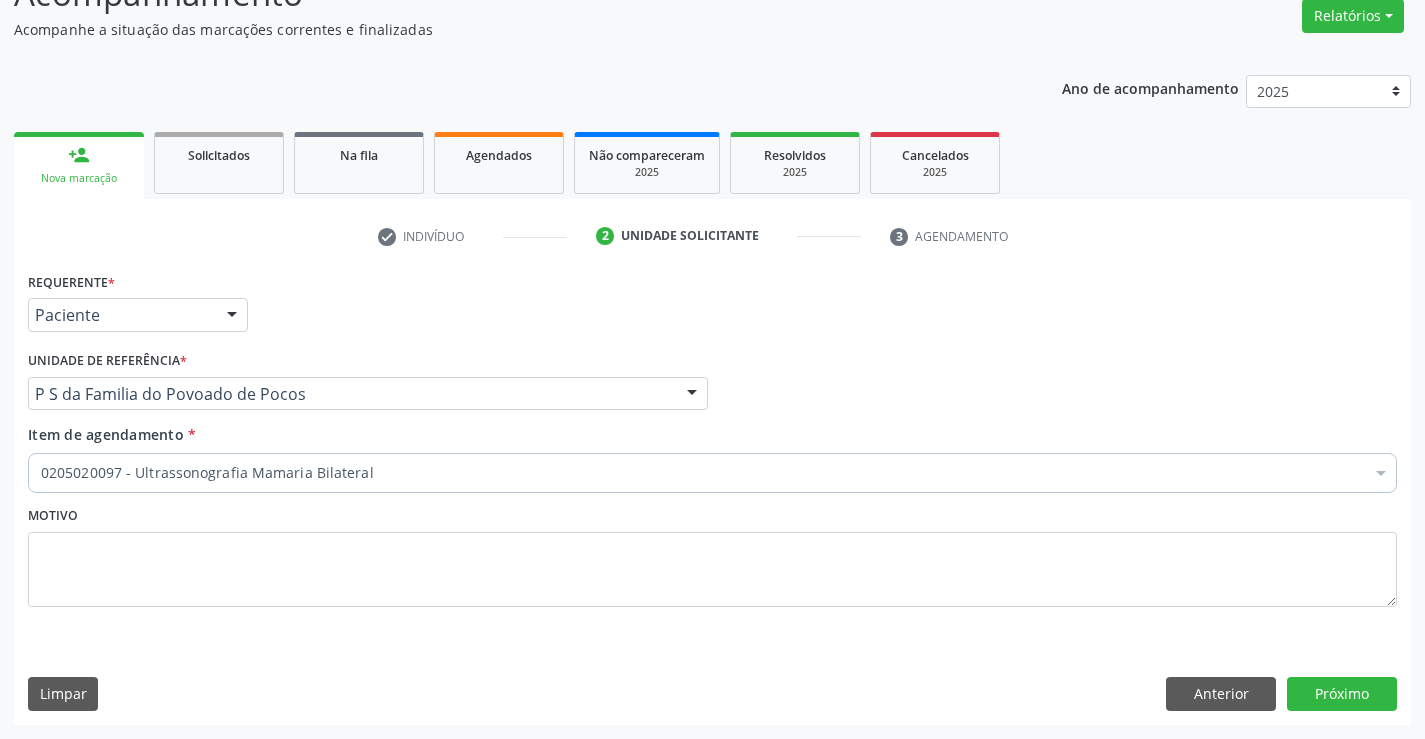 scroll, scrollTop: 0, scrollLeft: 0, axis: both 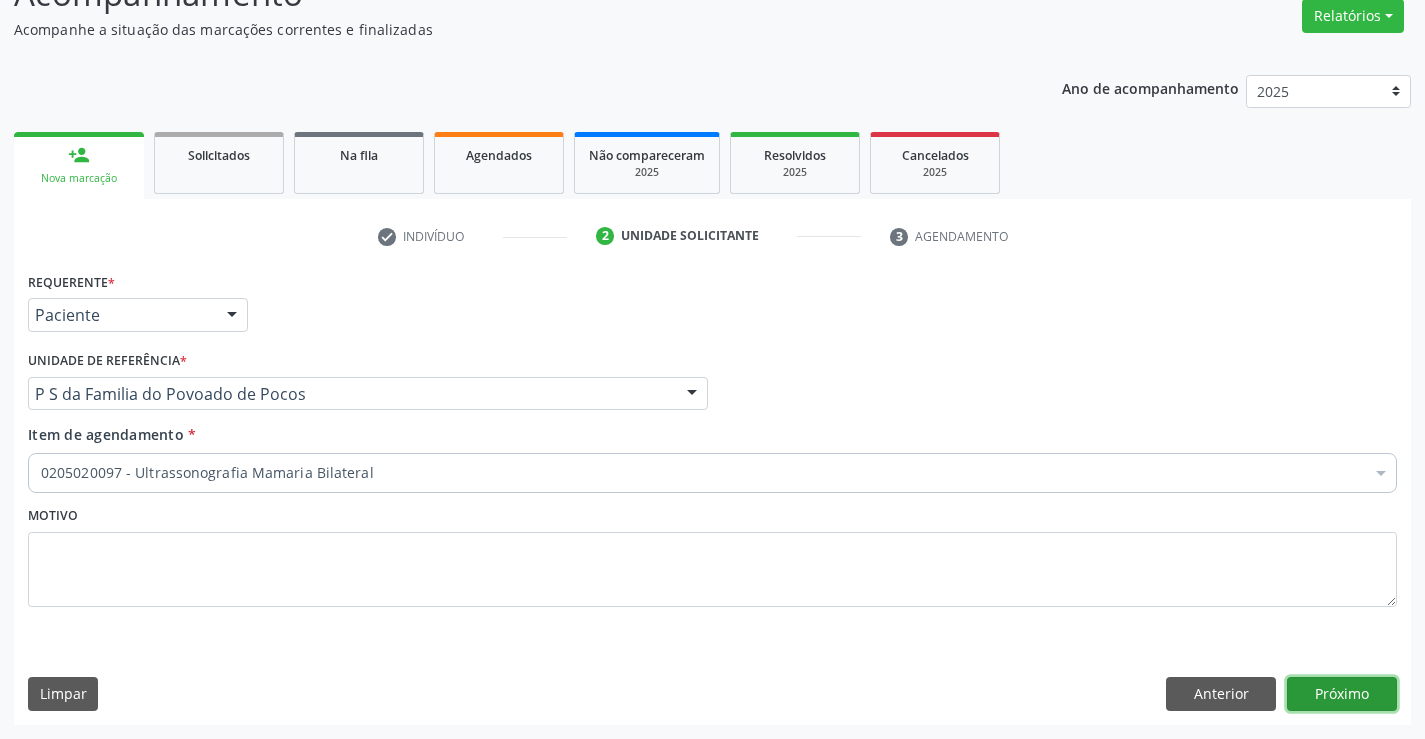 click on "Próximo" at bounding box center [1342, 694] 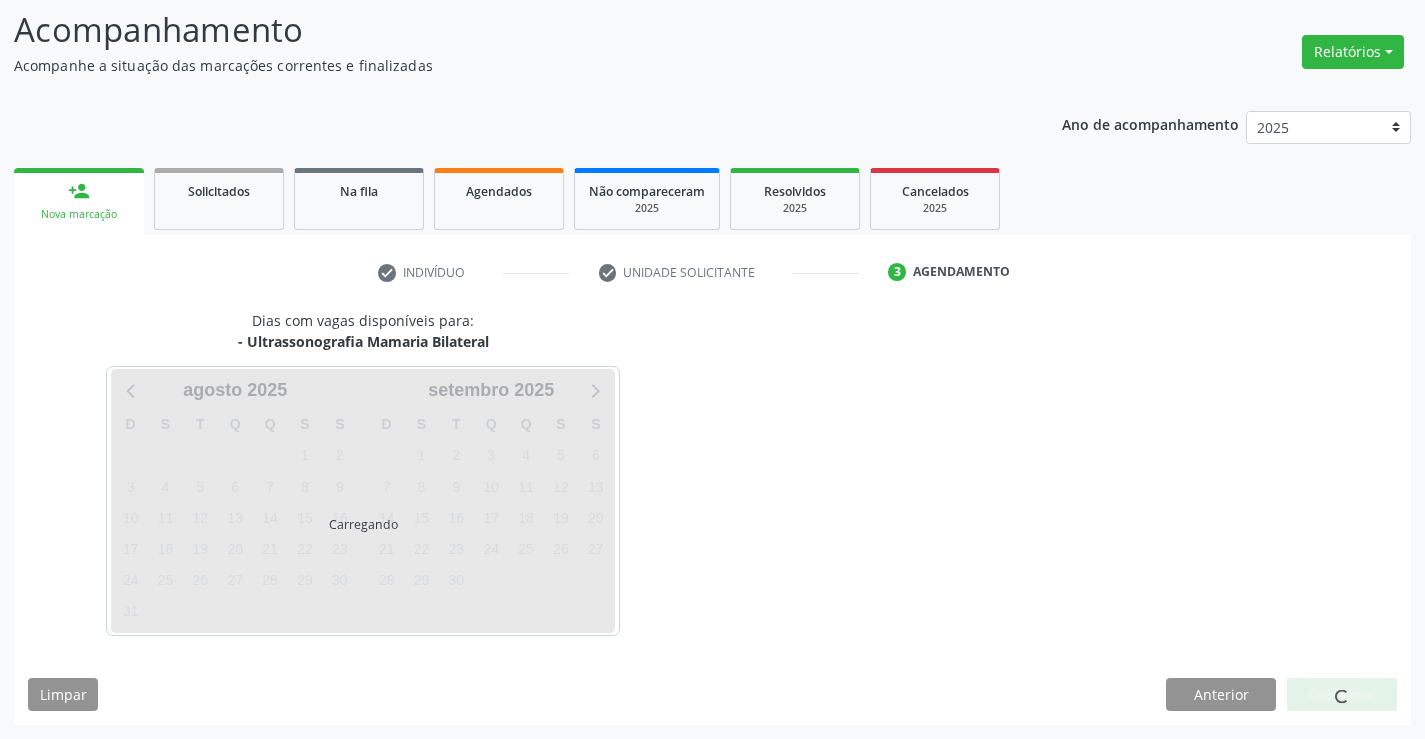 scroll, scrollTop: 131, scrollLeft: 0, axis: vertical 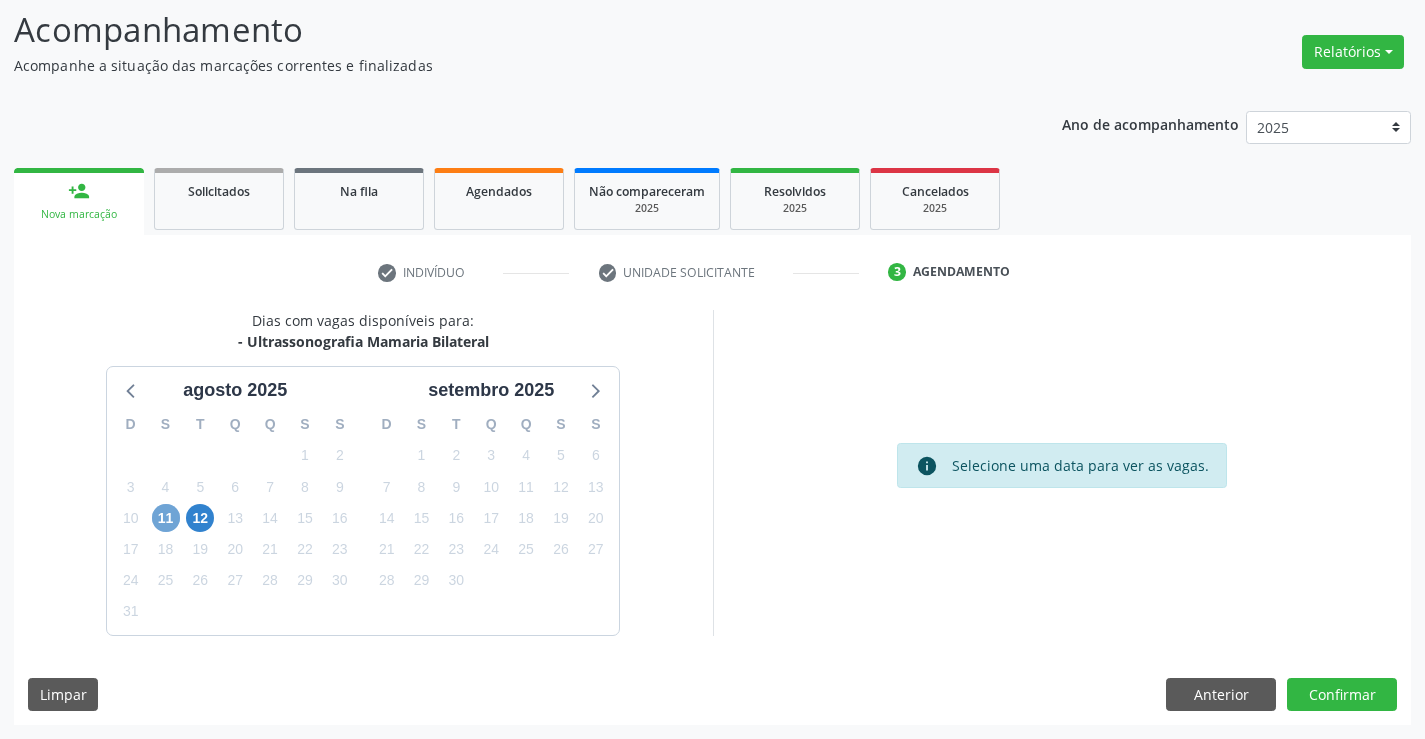 click on "11" at bounding box center [166, 518] 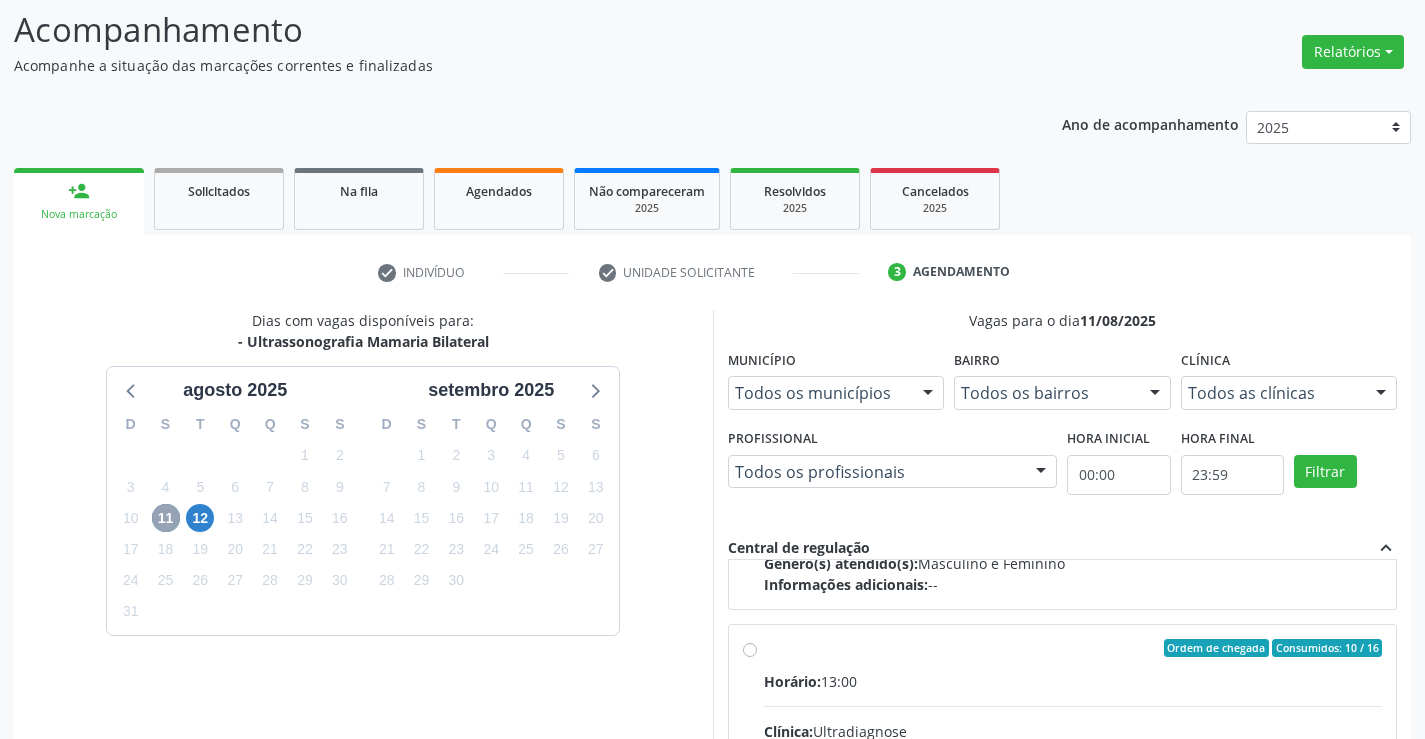 scroll, scrollTop: 666, scrollLeft: 0, axis: vertical 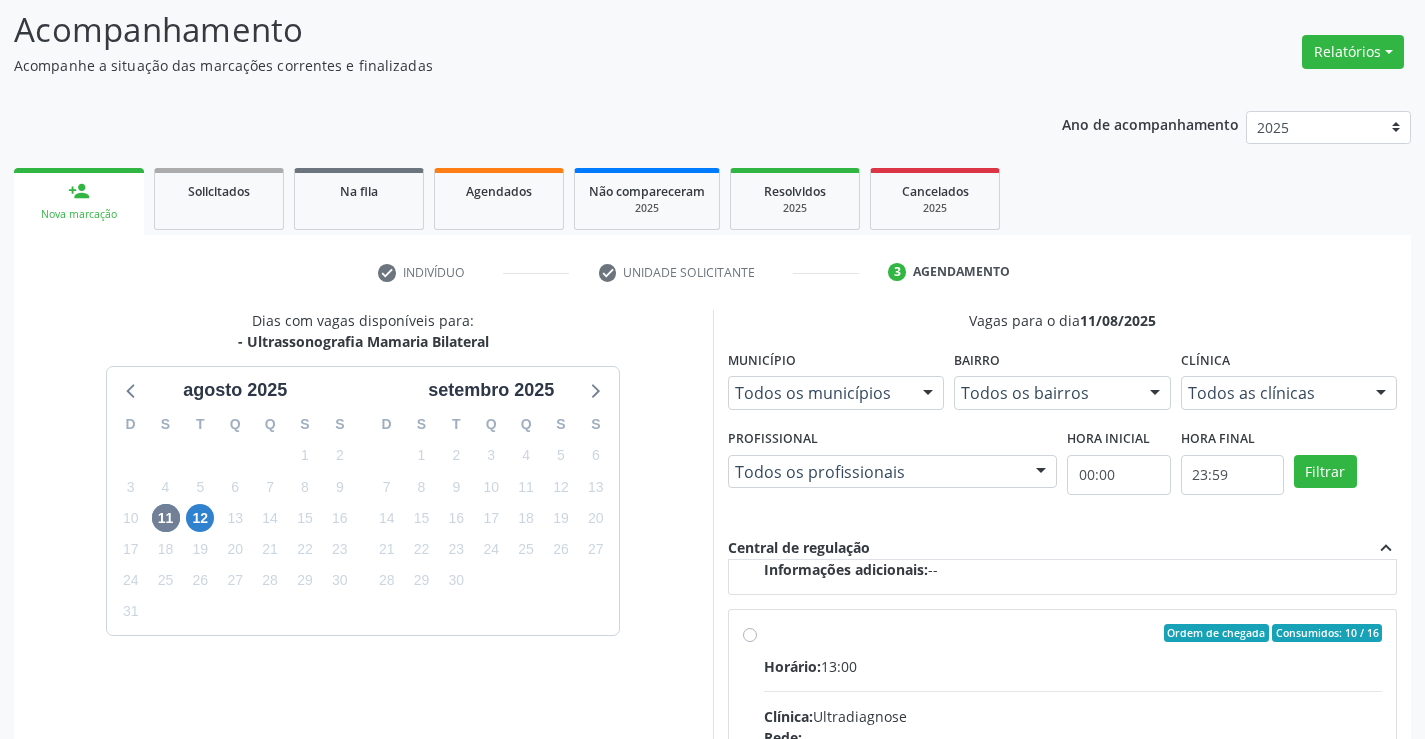 click on "Ordem de chegada
Consumidos: 10 / 16
Horário:   13:00
Clínica:  Ultradiagnose
Rede:
--
Endereço:   nº S/N, Centro, [CITY] - [STATE]
Telefone:   [PHONE]
Profissional:
[FIRST] [LAST] [LAST]
Informações adicionais sobre o atendimento
Idade de atendimento:
de 0 a 120 anos
Gênero(s) atendido(s):
Masculino e Feminino
Informações adicionais:
--" at bounding box center (1073, 777) 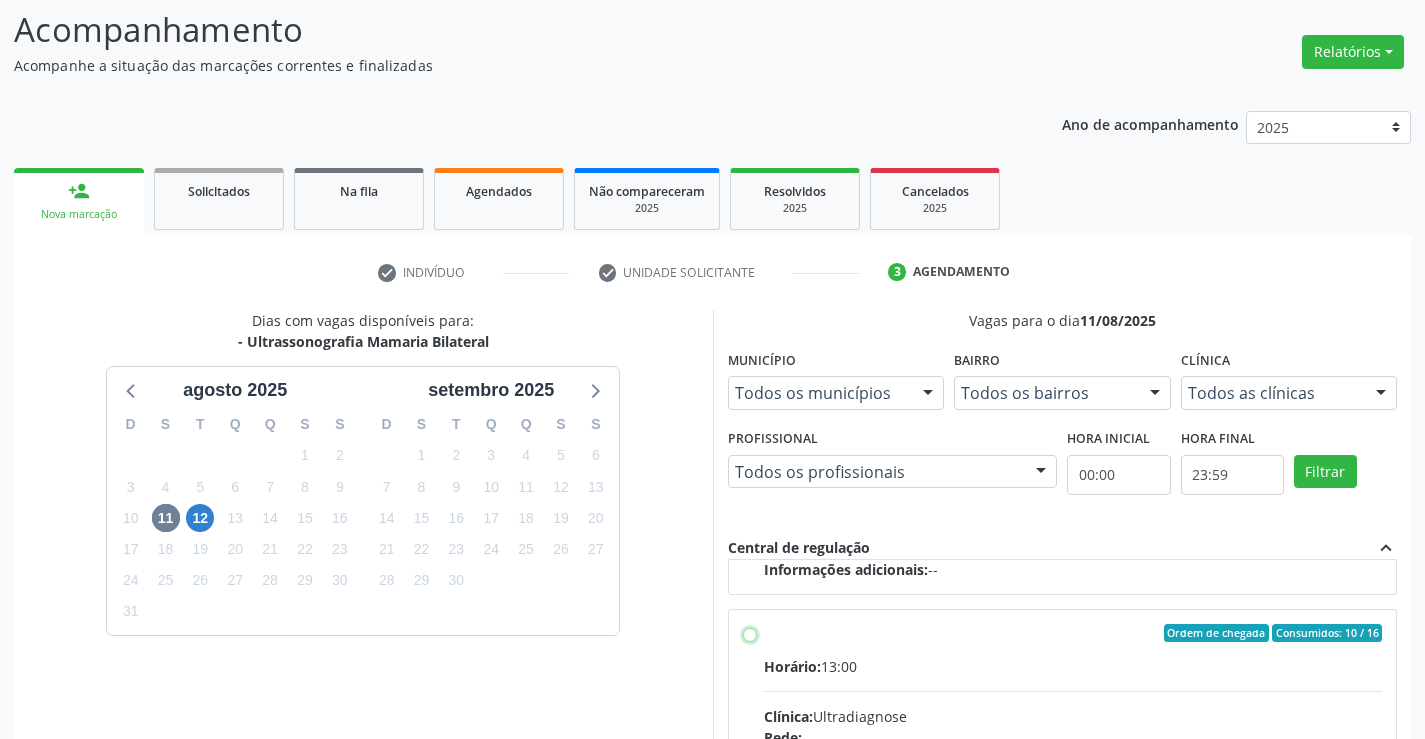 click on "Ordem de chegada
Consumidos: 10 / 16
Horário:   13:00
Clínica:  Ultradiagnose
Rede:
--
Endereço:   nº S/N, Centro, [CITY] - [STATE]
Telefone:   [PHONE]
Profissional:
[FIRST] [LAST] [LAST]
Informações adicionais sobre o atendimento
Idade de atendimento:
de 0 a 120 anos
Gênero(s) atendido(s):
Masculino e Feminino
Informações adicionais:
--" at bounding box center (750, 633) 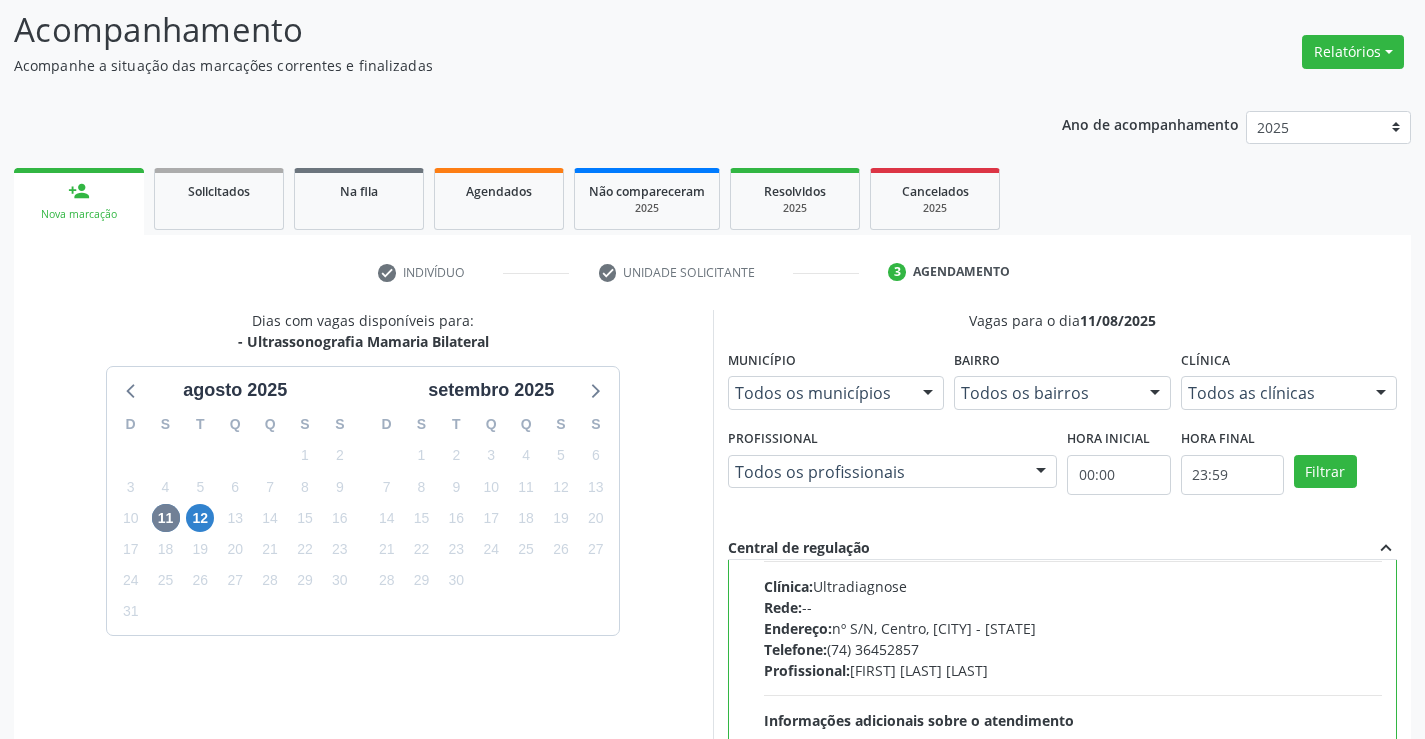 scroll, scrollTop: 800, scrollLeft: 0, axis: vertical 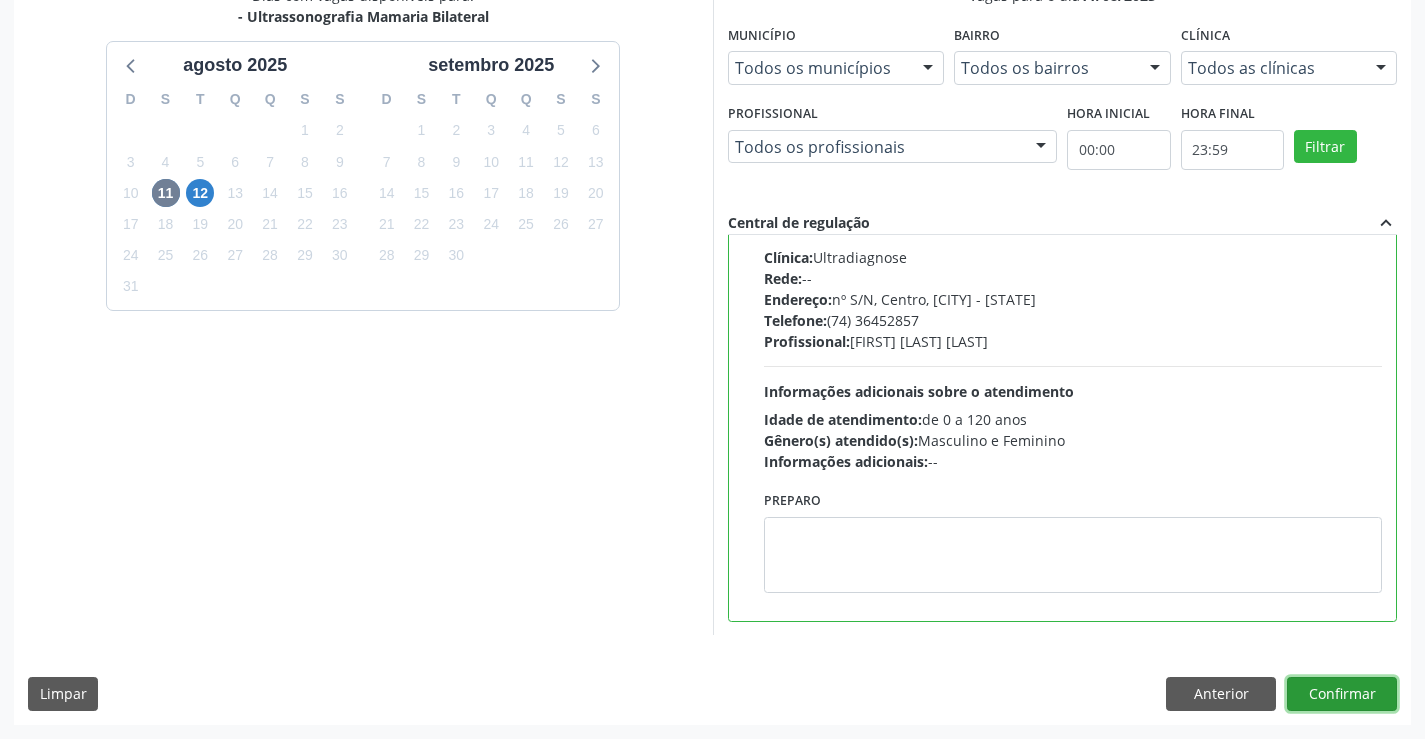 click on "Confirmar" at bounding box center (1342, 694) 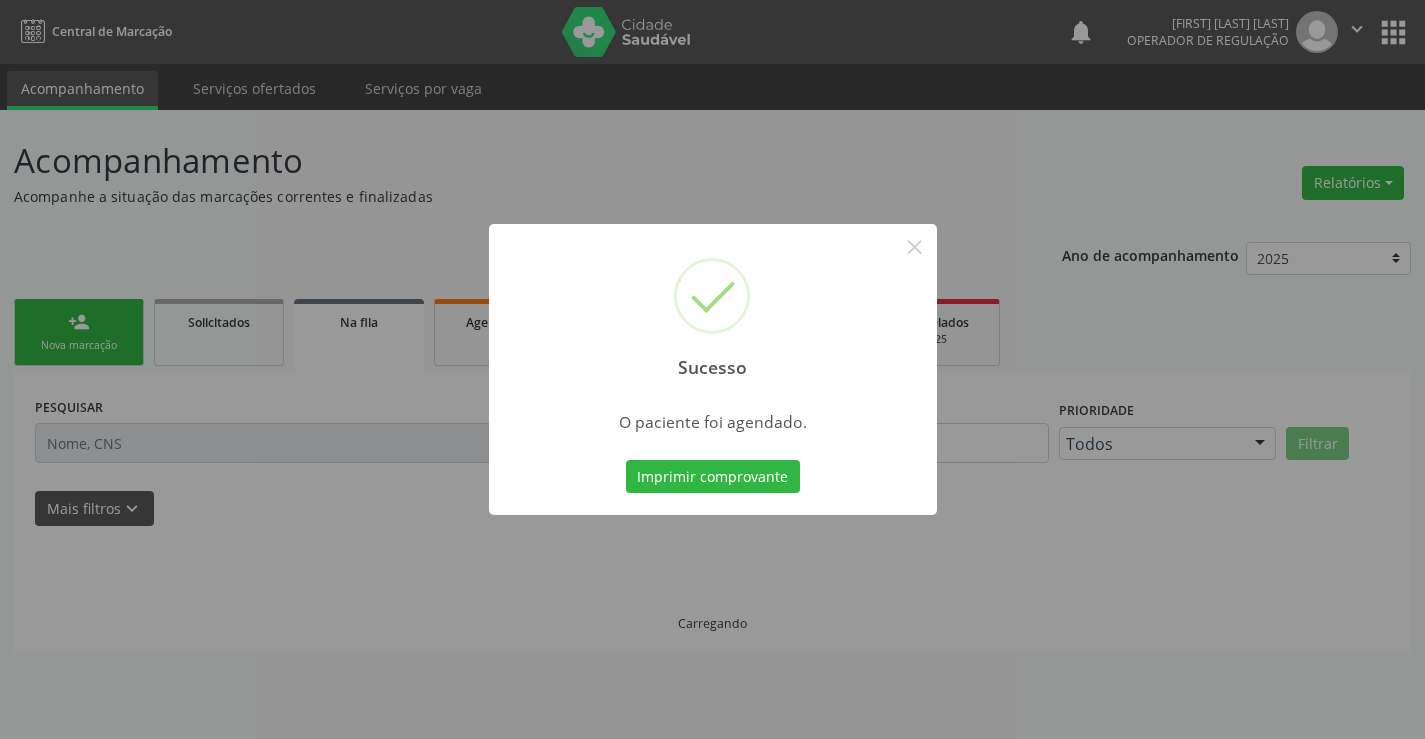 scroll, scrollTop: 0, scrollLeft: 0, axis: both 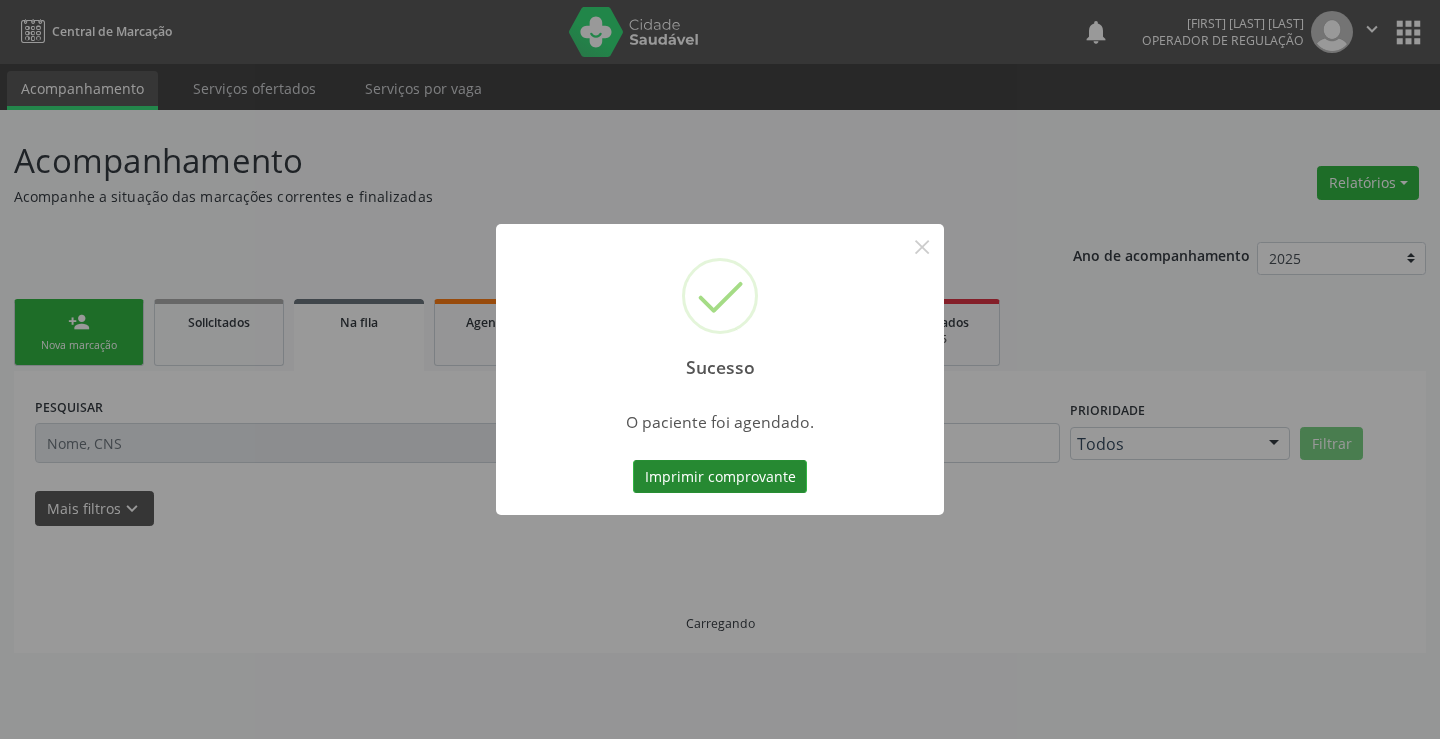 click on "Imprimir comprovante" at bounding box center [720, 477] 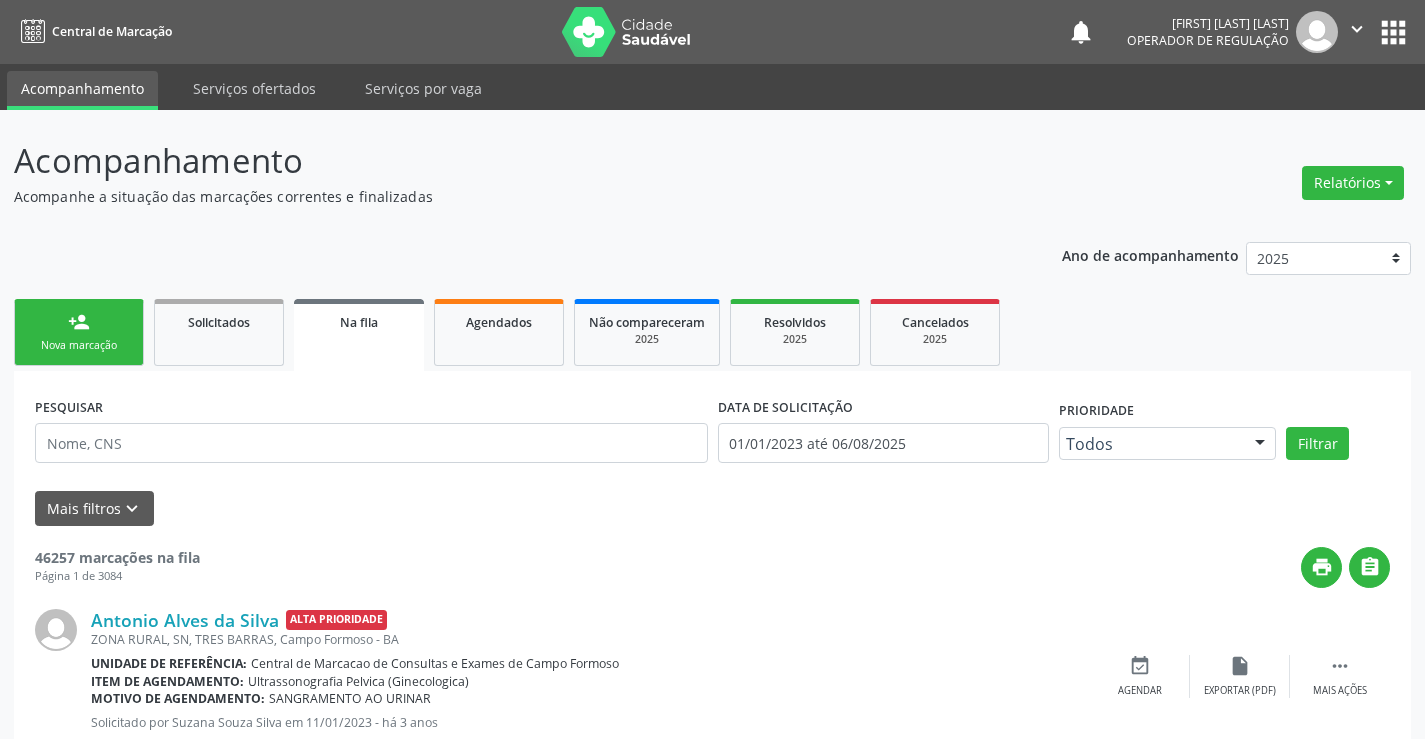 click on "Nova marcação" at bounding box center [79, 345] 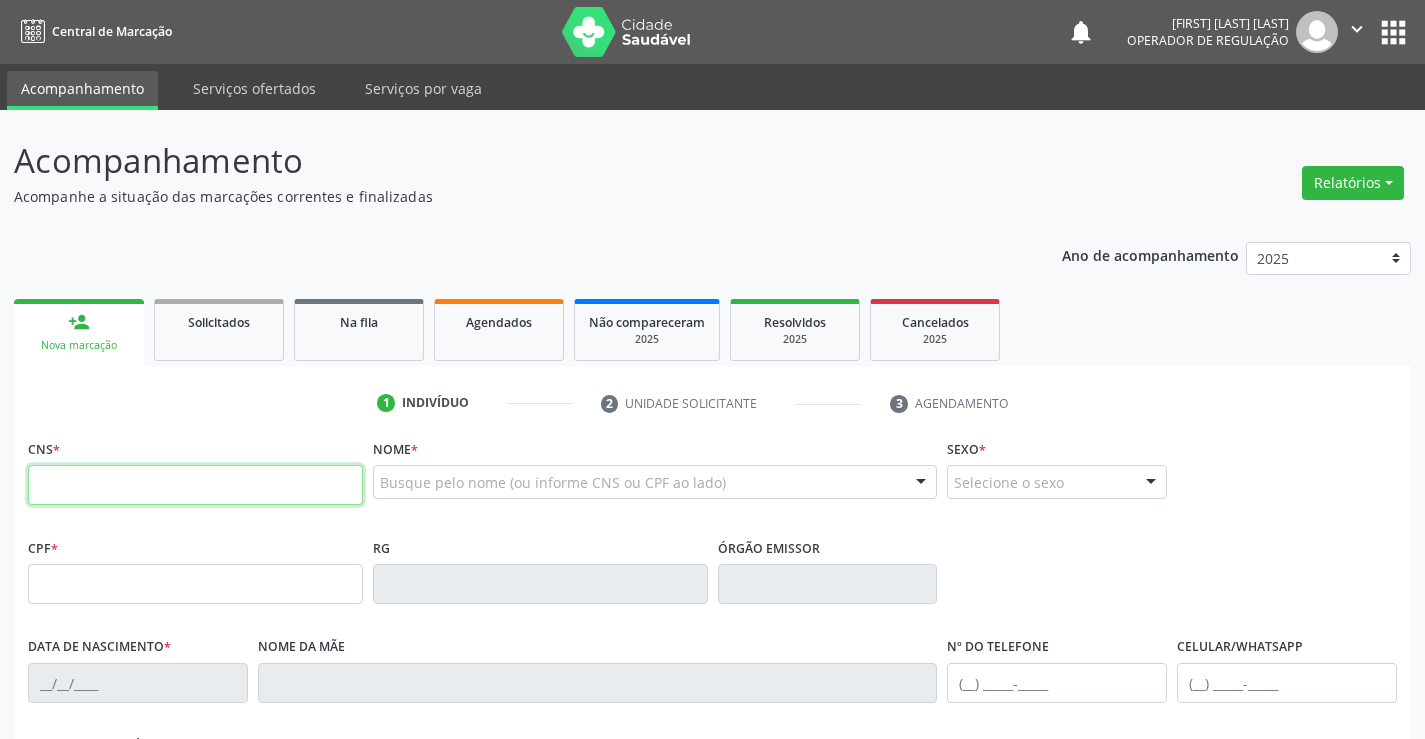 click at bounding box center [195, 485] 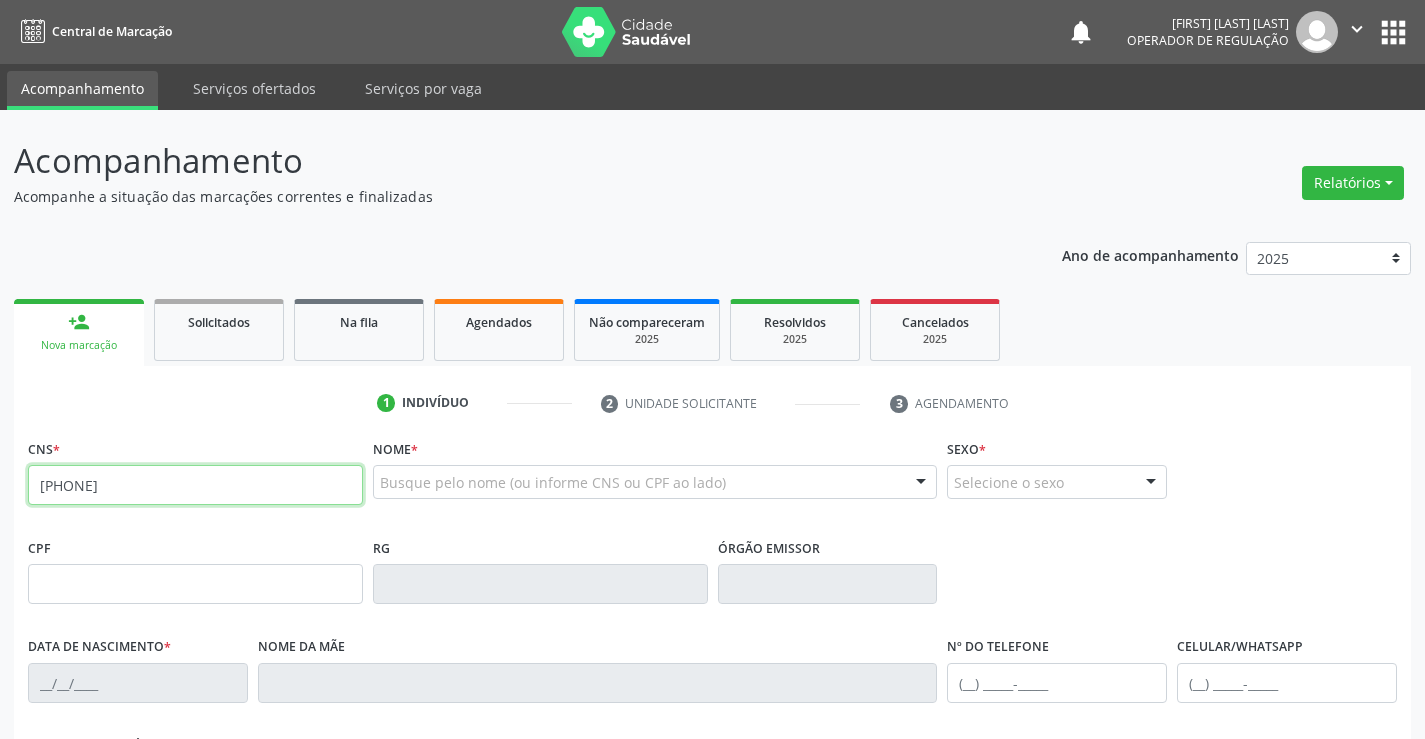 type on "[PHONE]" 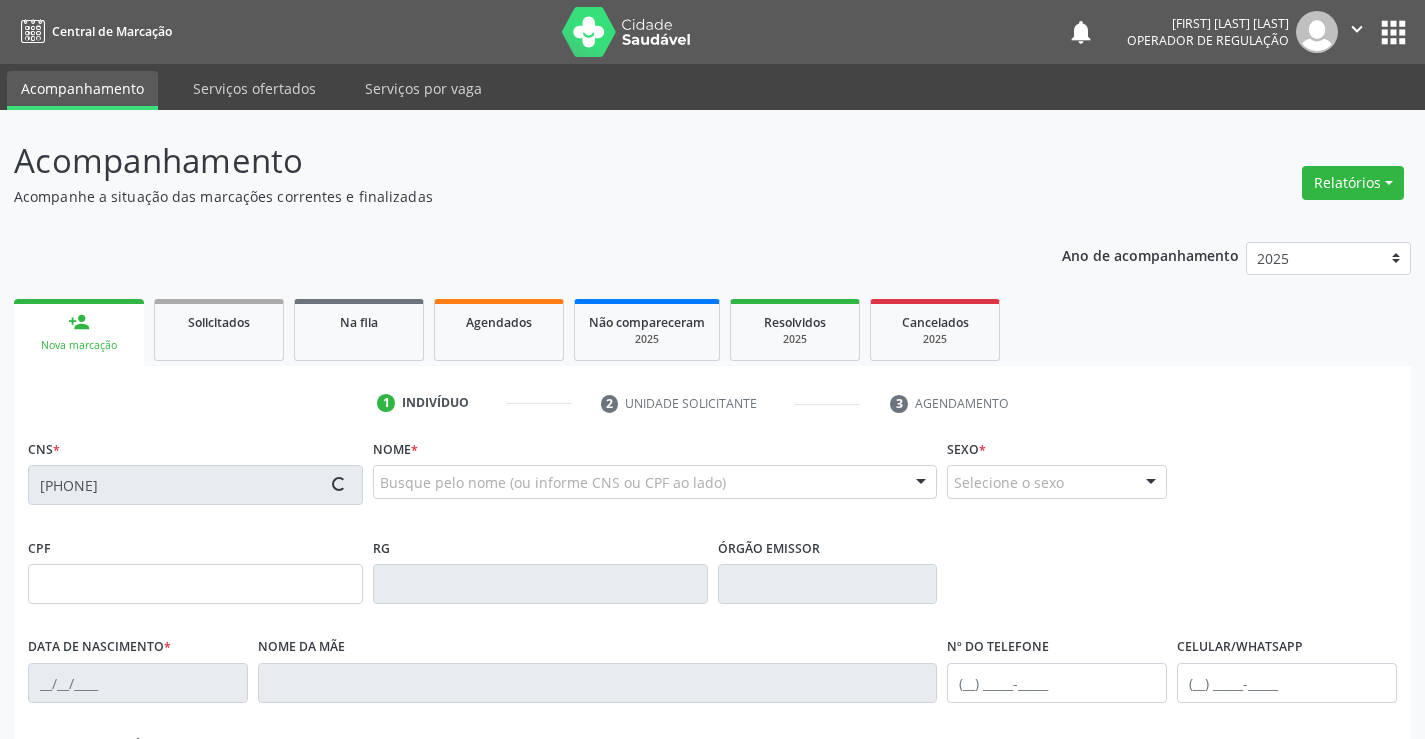 type on "[SSN]" 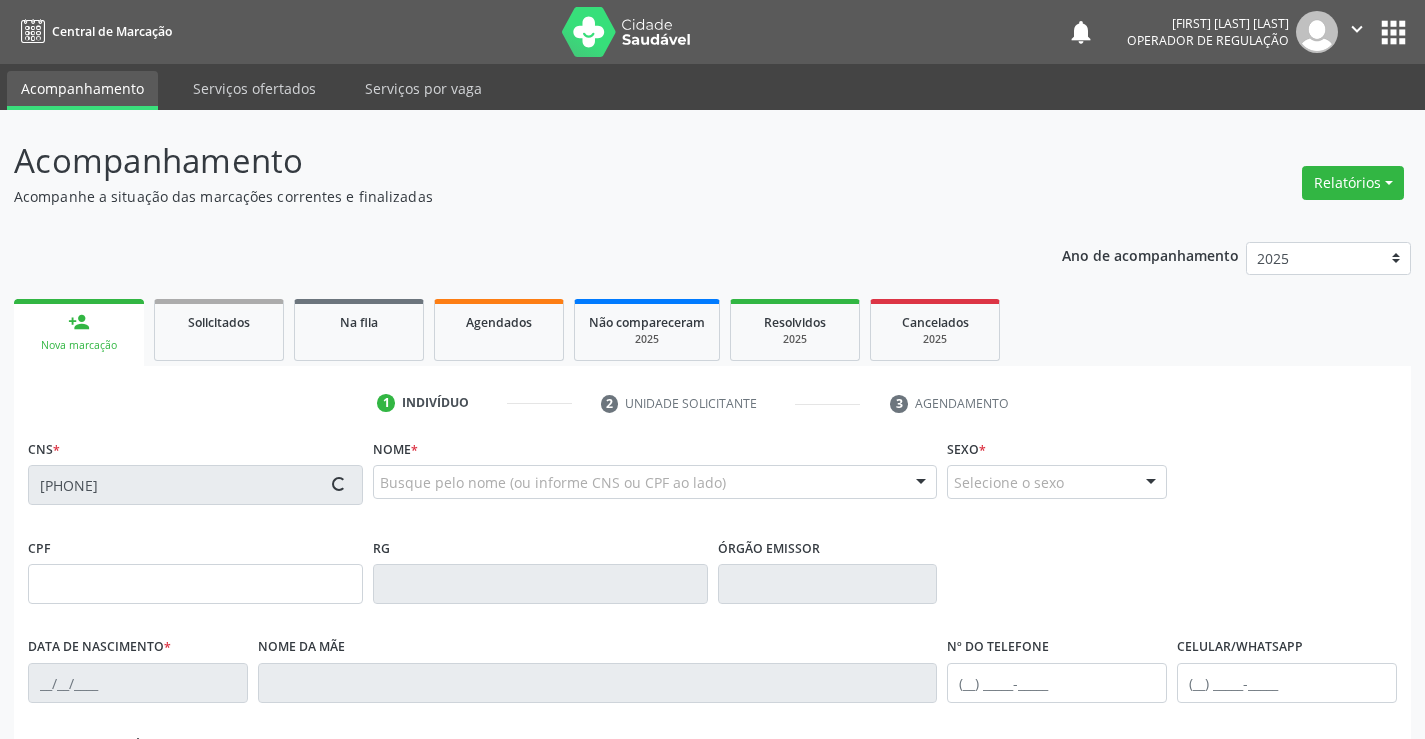 type on "[DATE]" 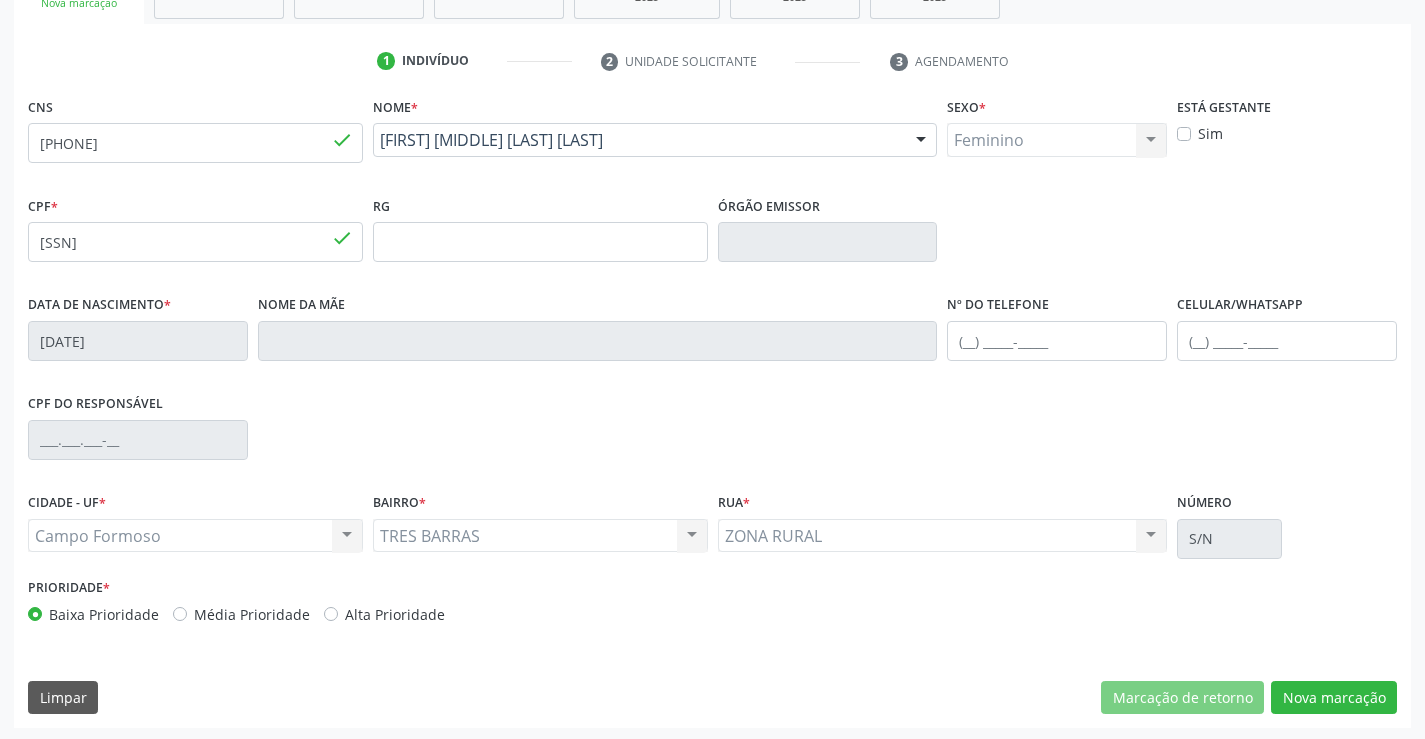 scroll, scrollTop: 345, scrollLeft: 0, axis: vertical 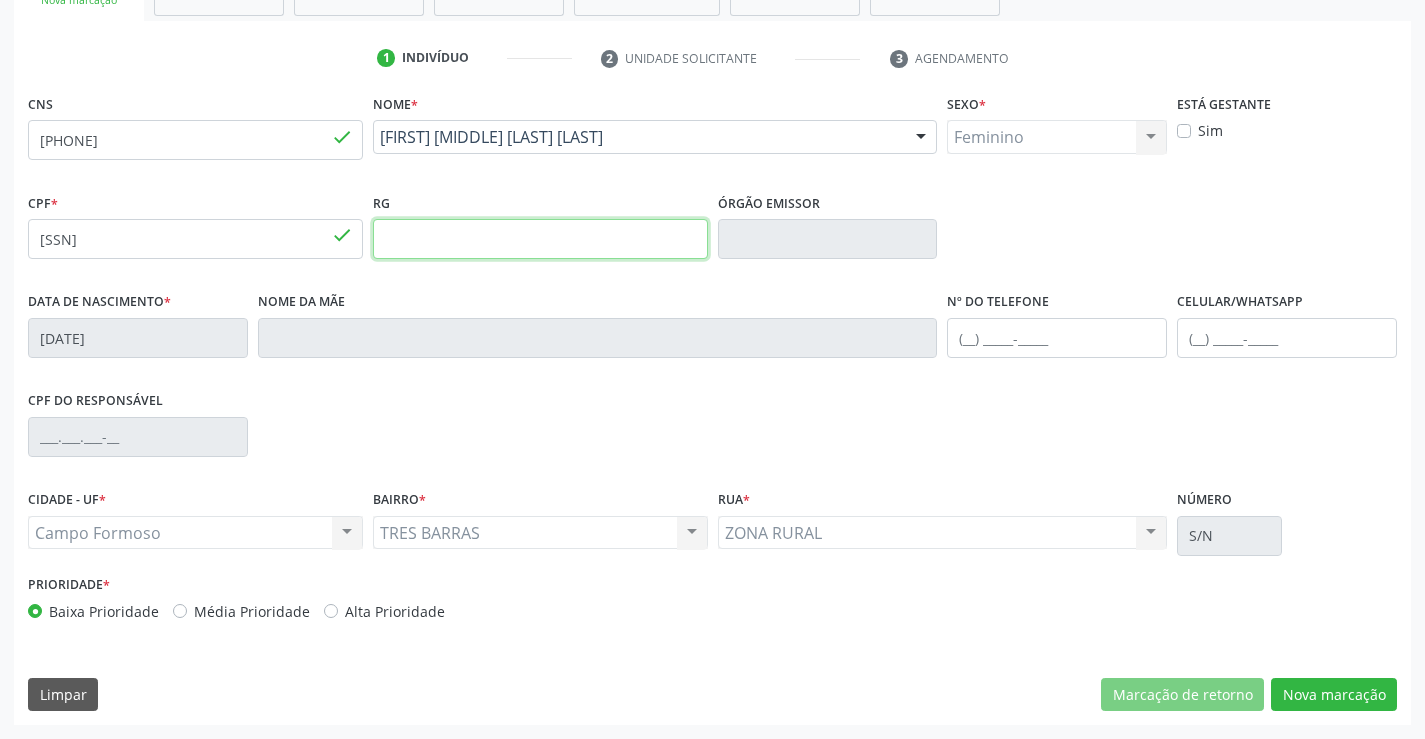 click at bounding box center (540, 239) 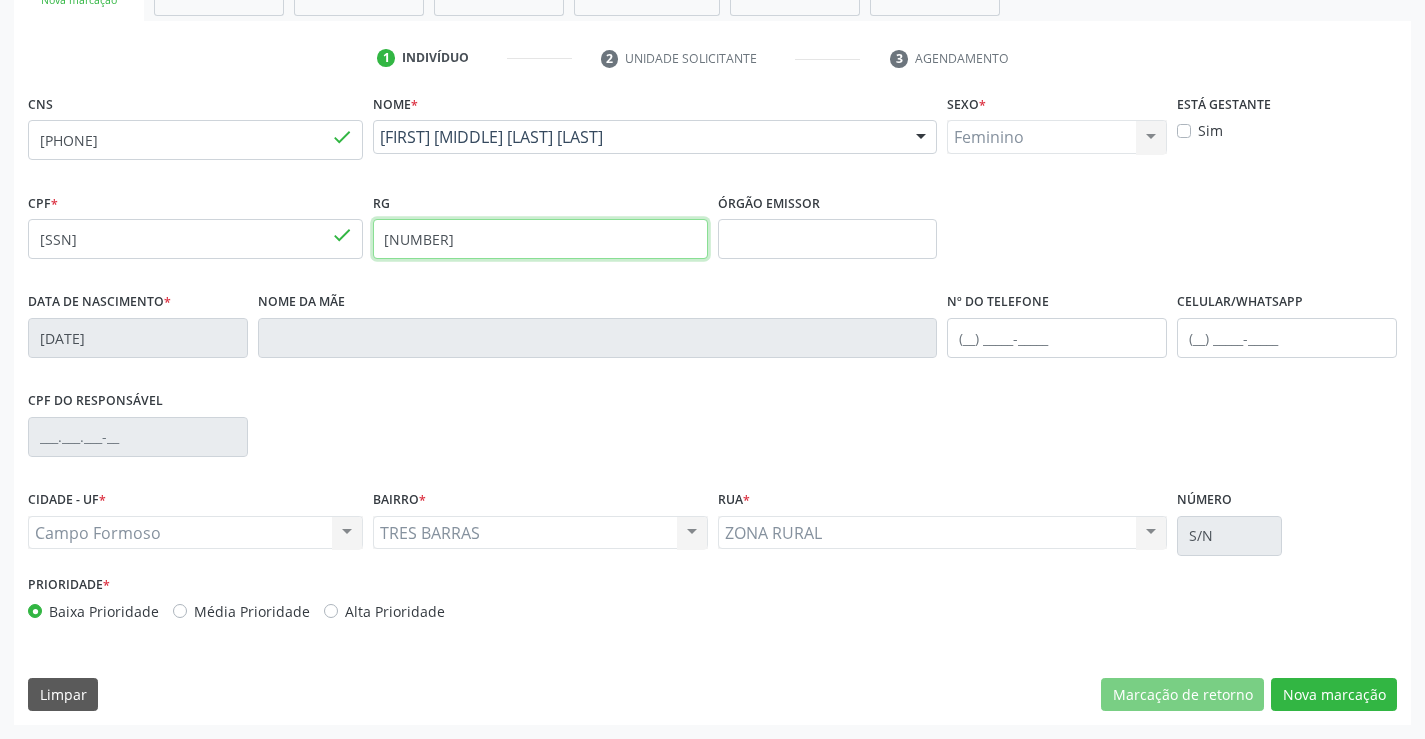 type on "[NUMBER]" 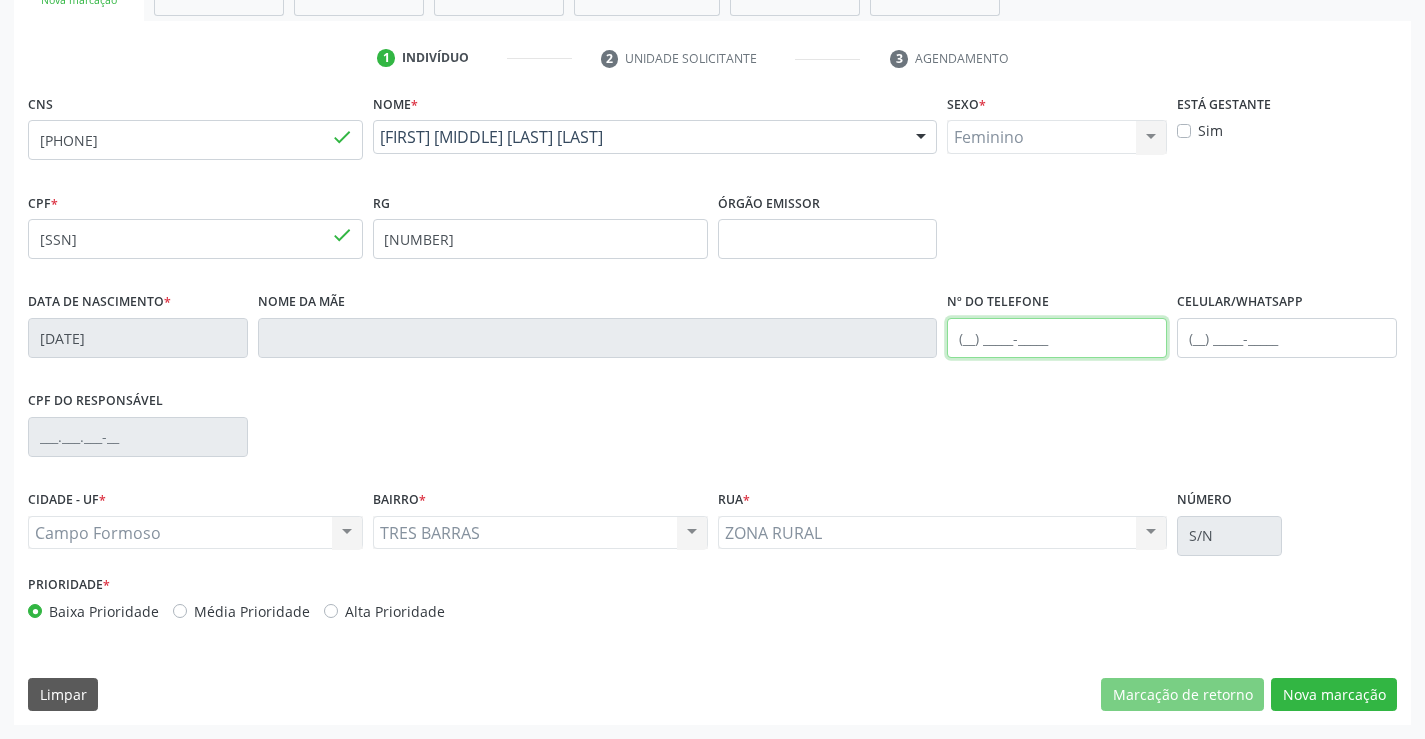 click at bounding box center [1057, 338] 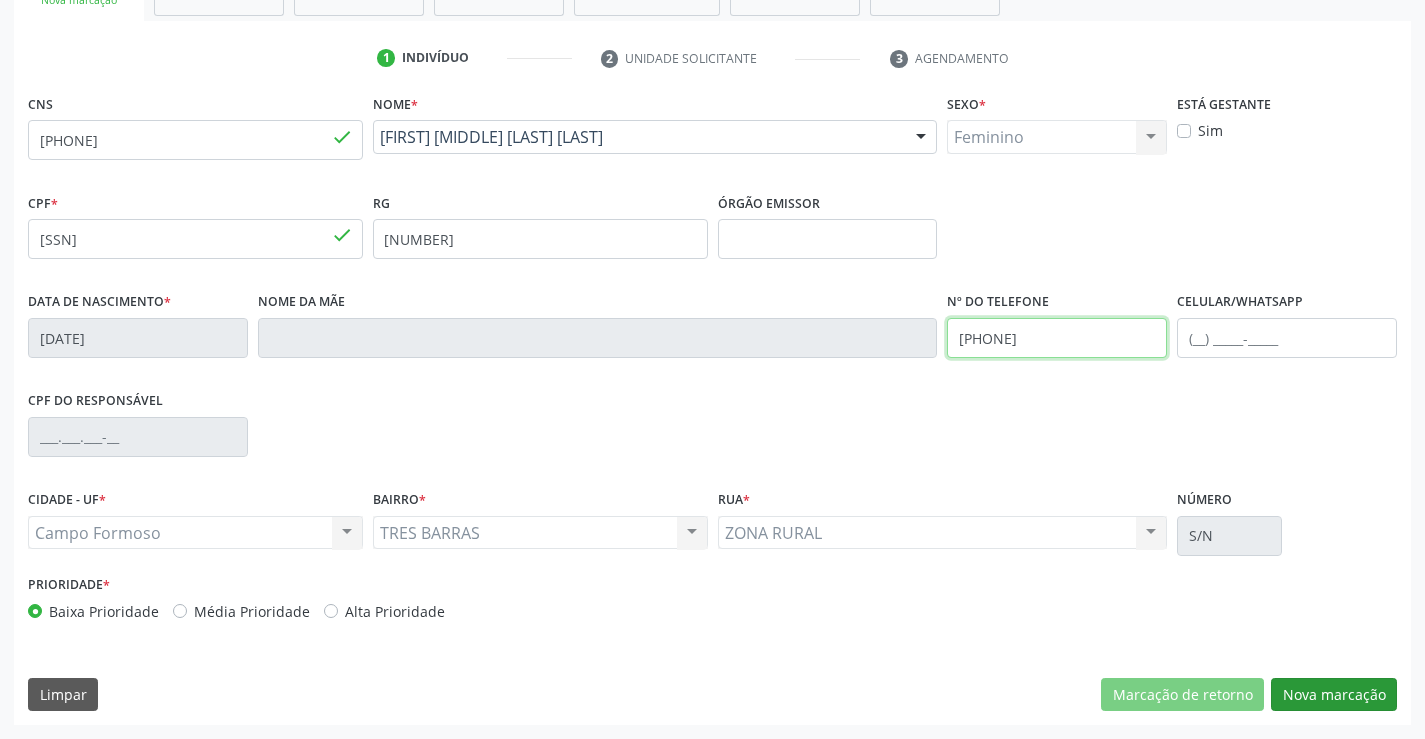 type on "[PHONE]" 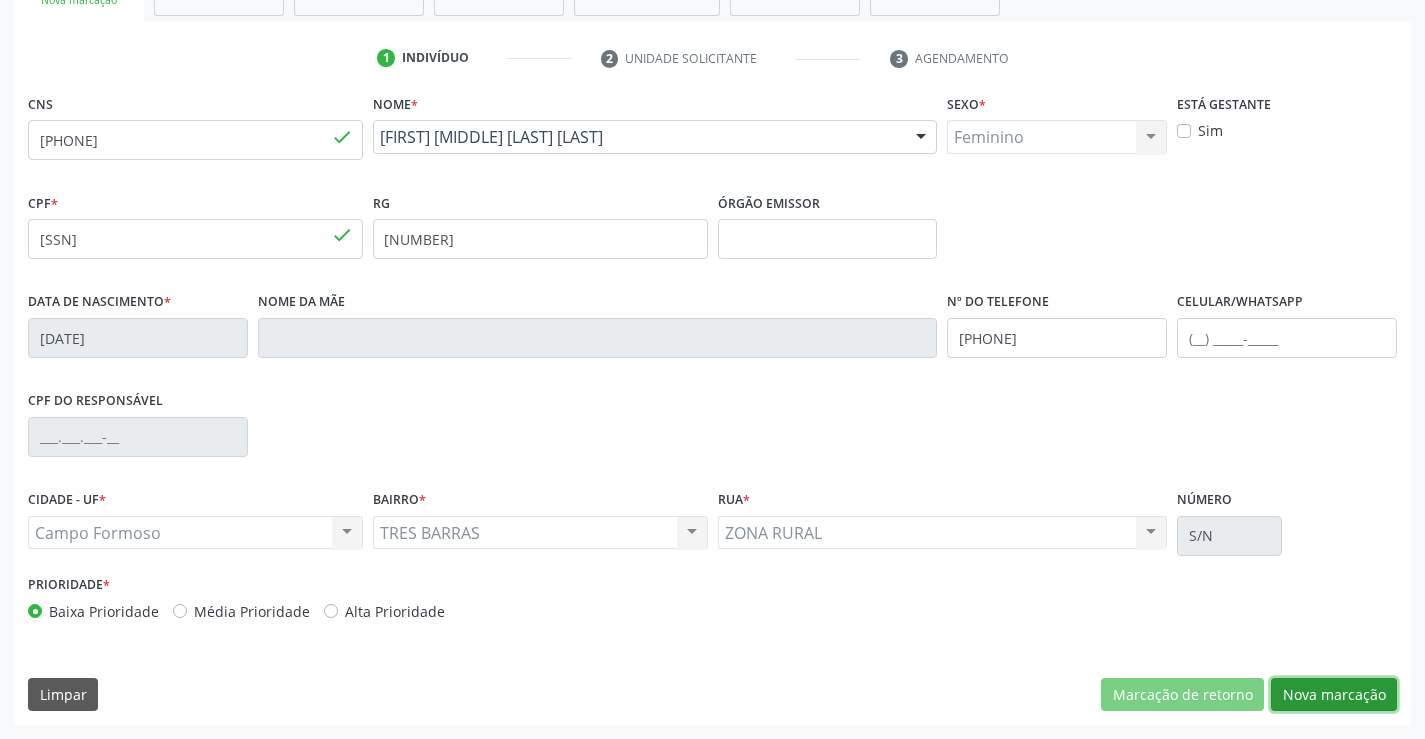 click on "Nova marcação" at bounding box center [1334, 695] 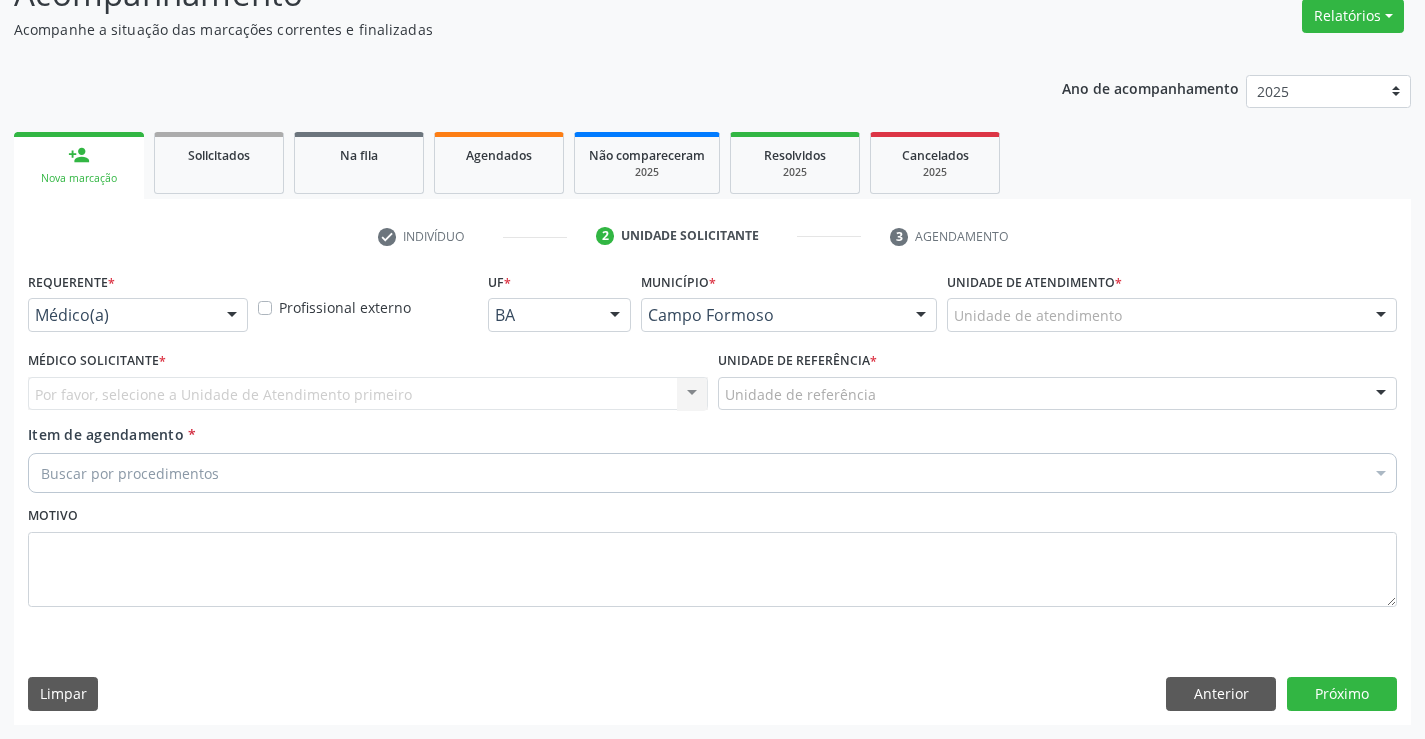 scroll, scrollTop: 167, scrollLeft: 0, axis: vertical 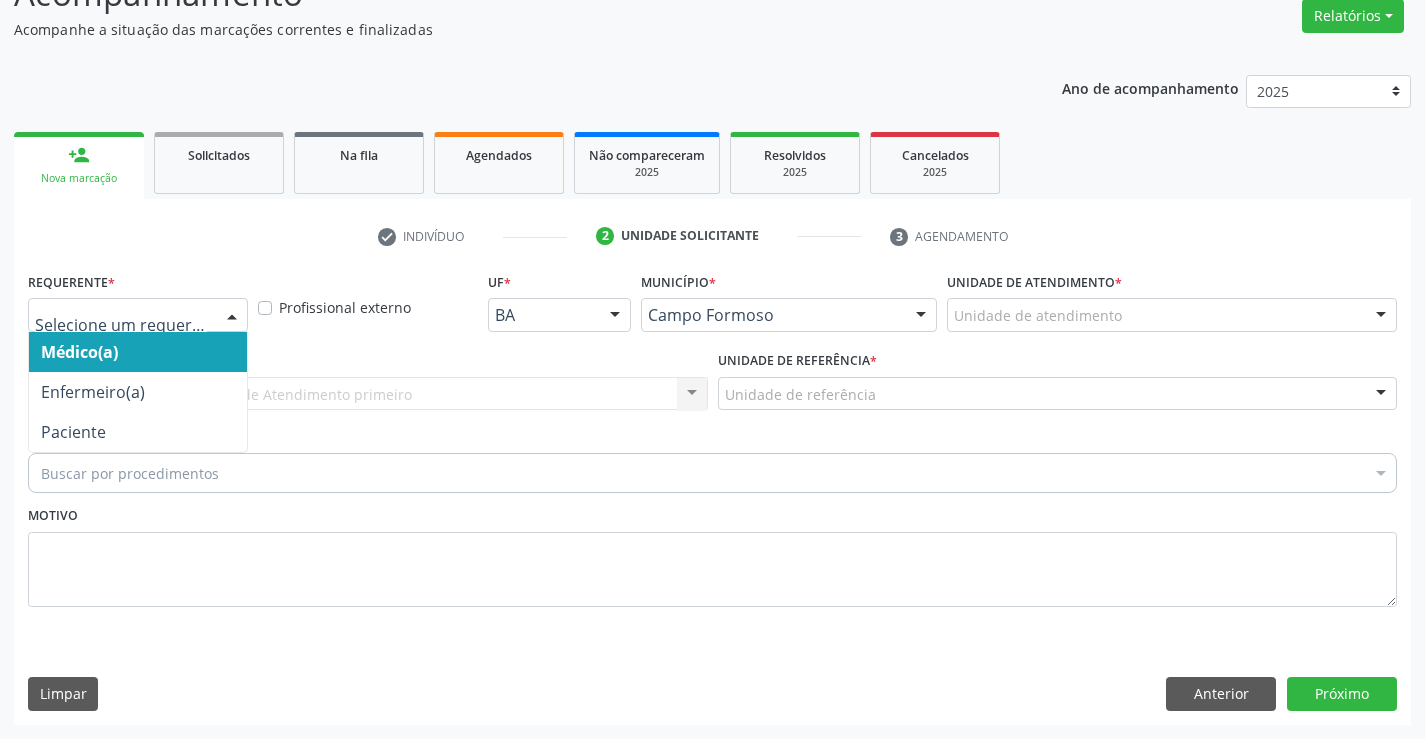 click at bounding box center (232, 316) 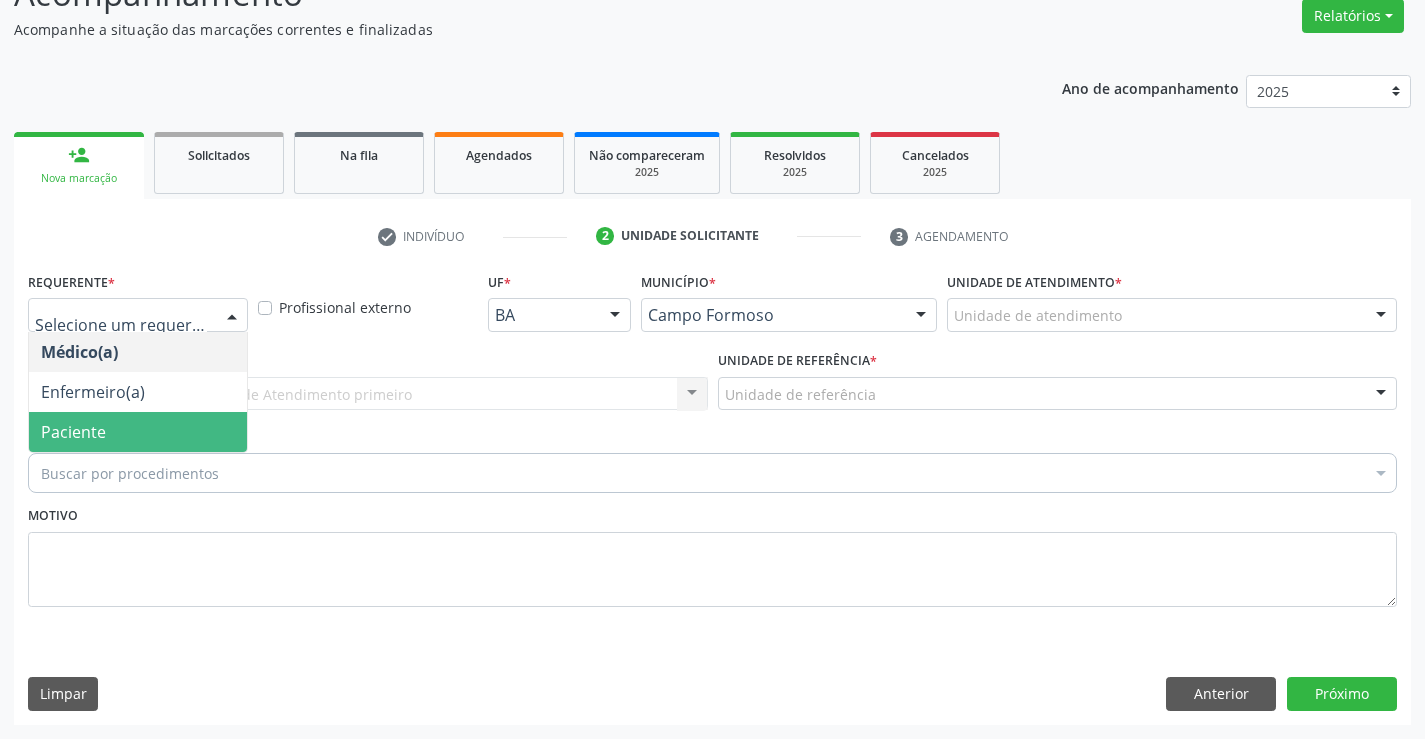 click on "Paciente" at bounding box center (138, 432) 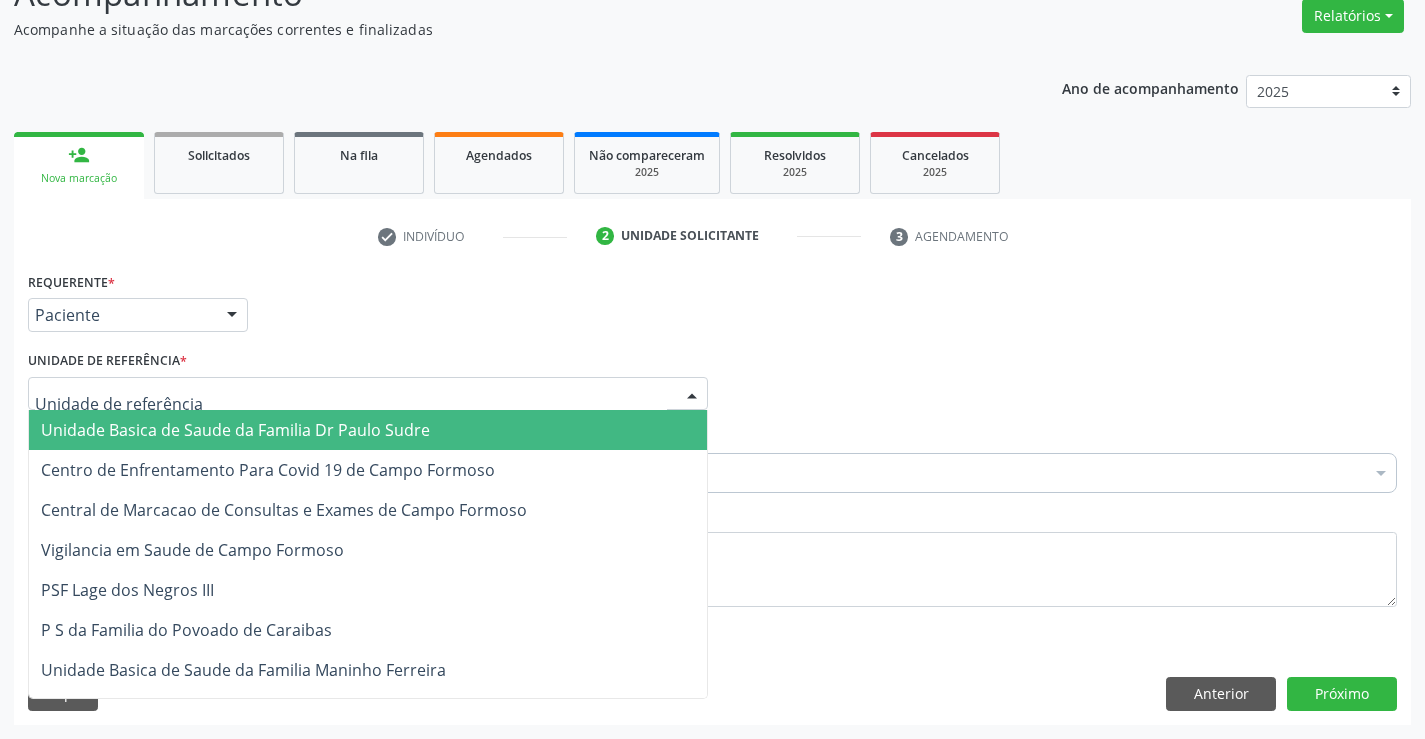 click at bounding box center (368, 394) 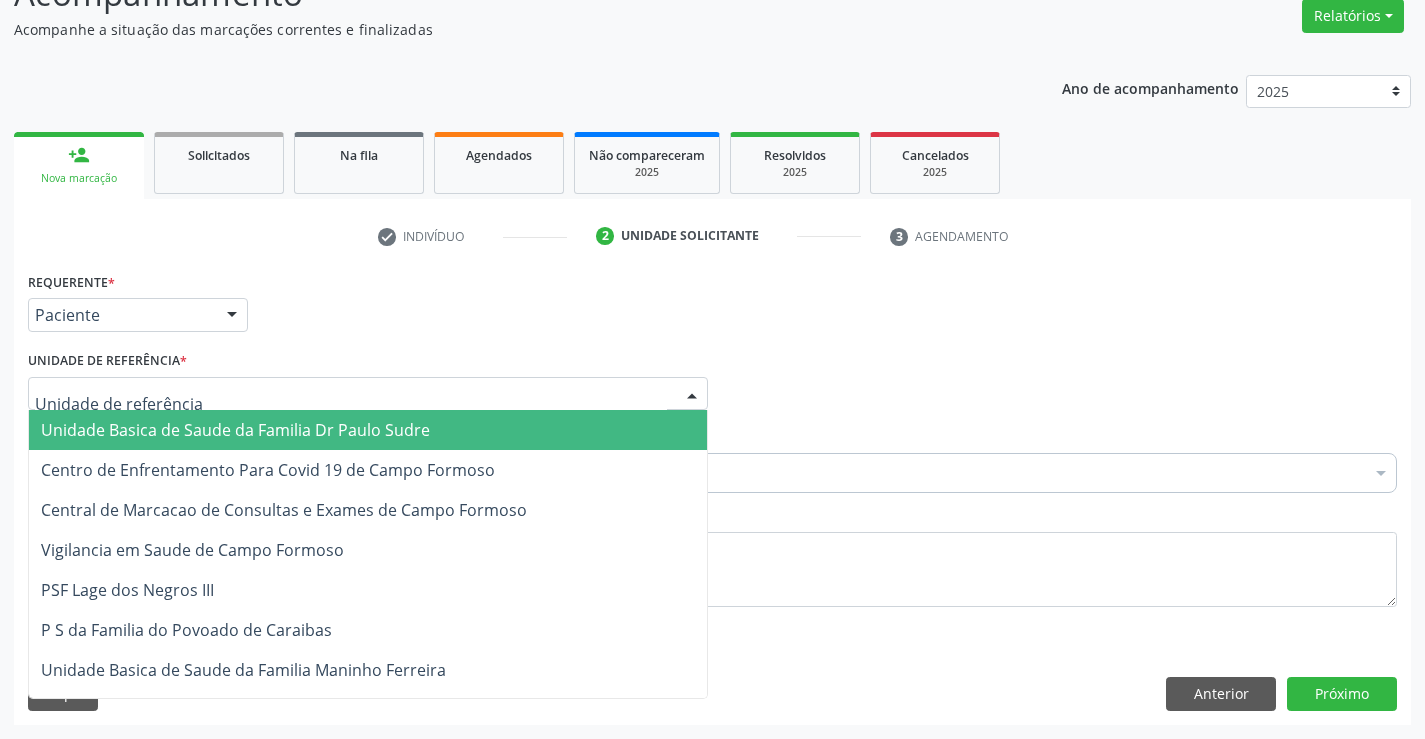 click on "Unidade Basica de Saude da Familia Dr Paulo Sudre" at bounding box center (235, 430) 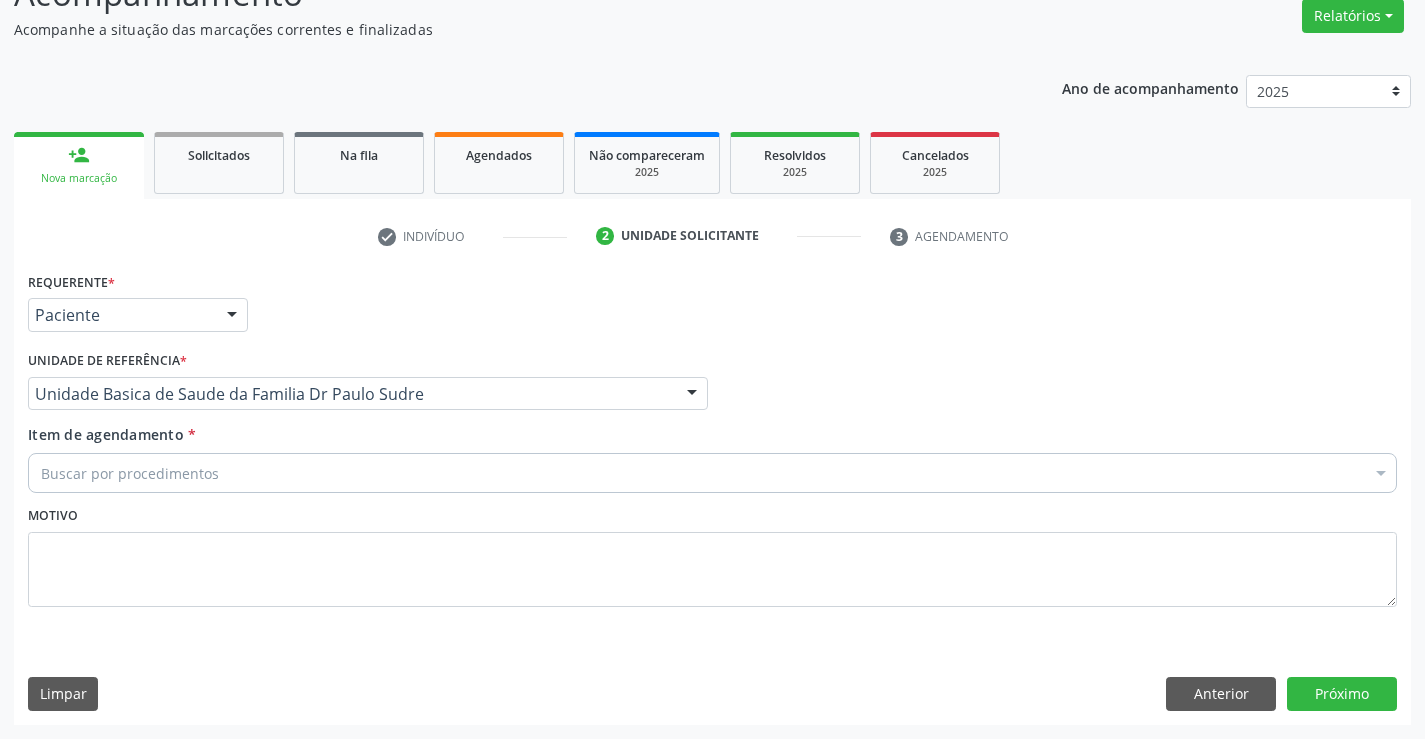 click on "Buscar por procedimentos" at bounding box center [712, 473] 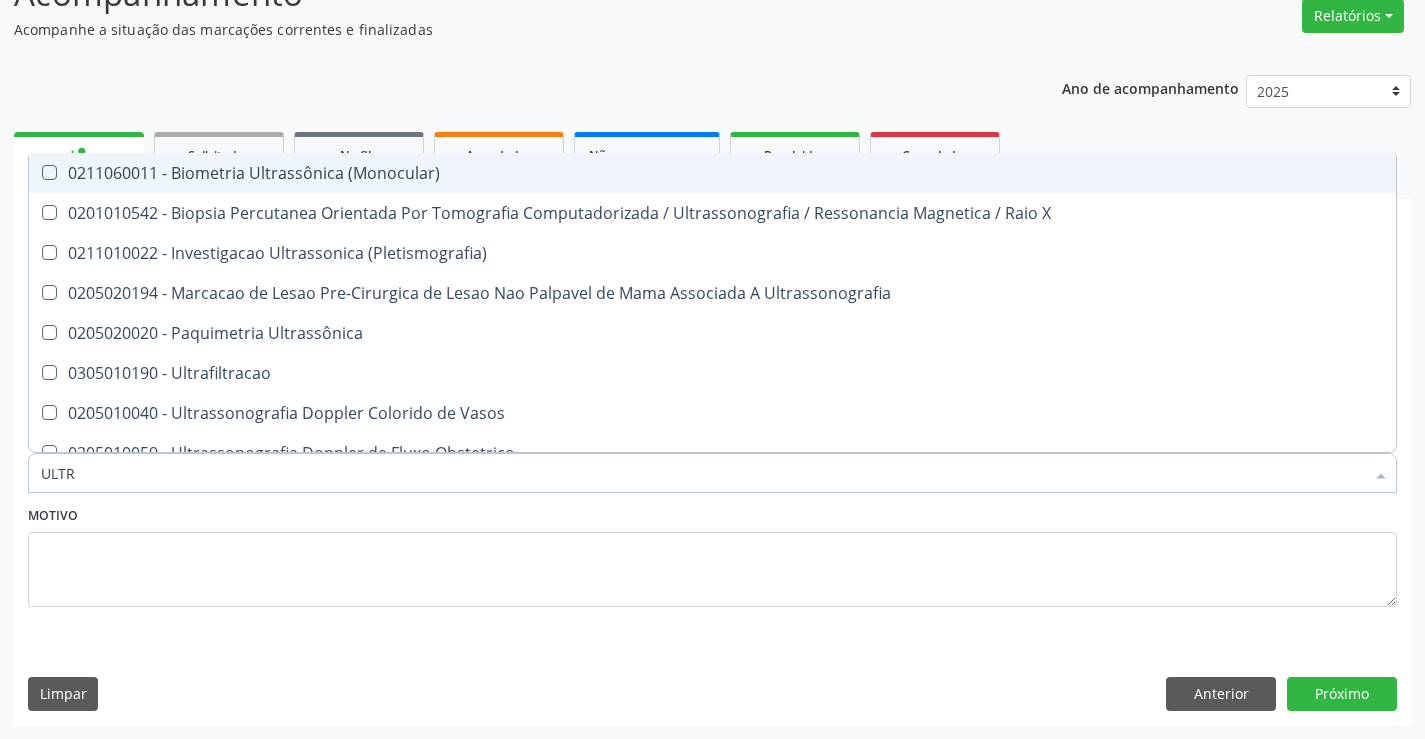 type on "ULTRA" 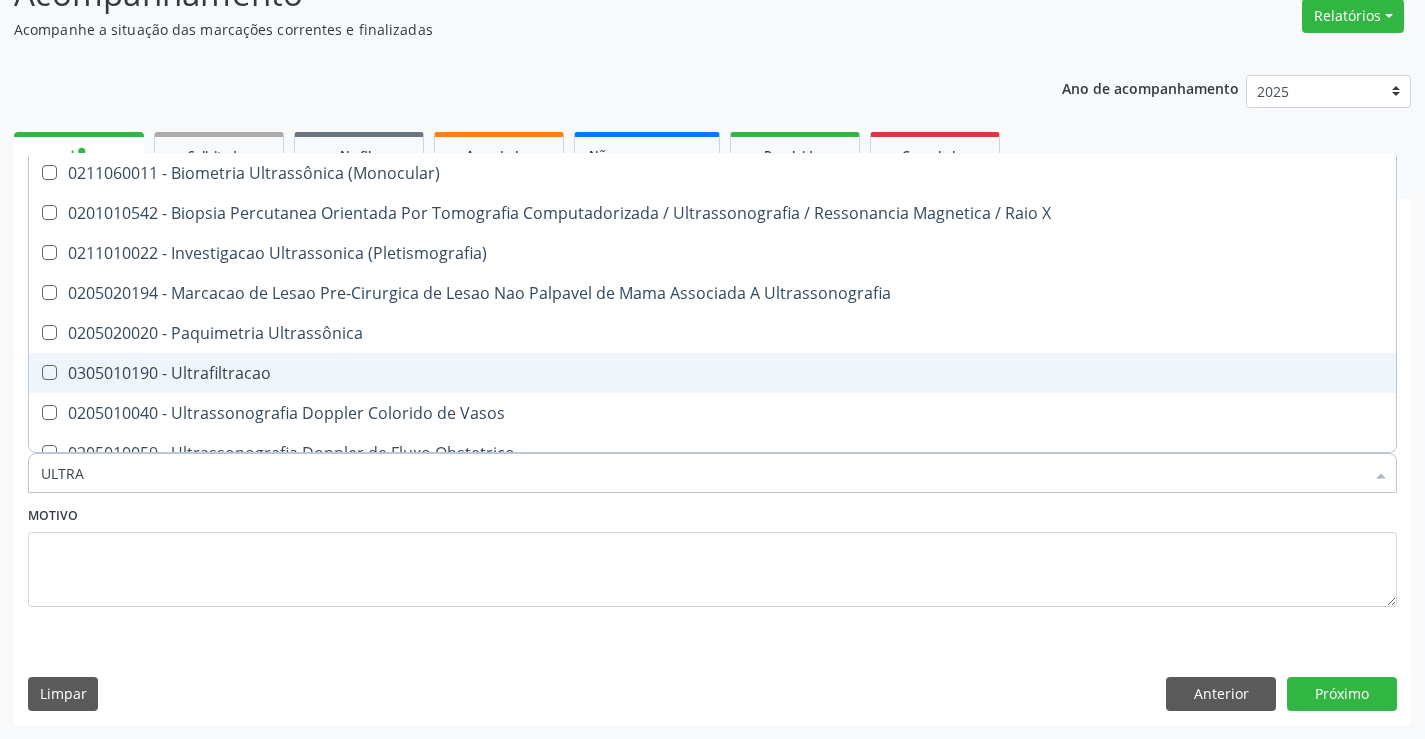 scroll, scrollTop: 100, scrollLeft: 0, axis: vertical 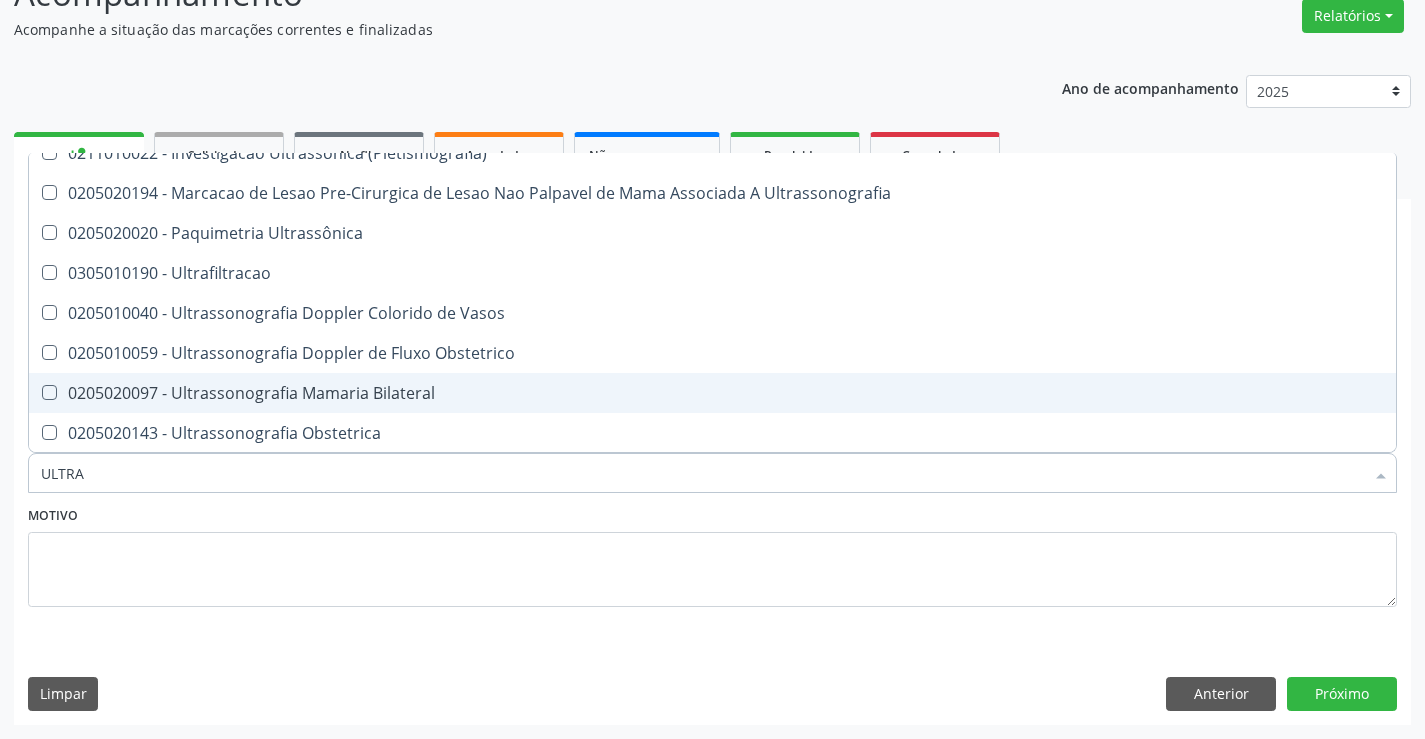 click on "0205020097 - Ultrassonografia Mamaria Bilateral" at bounding box center (712, 393) 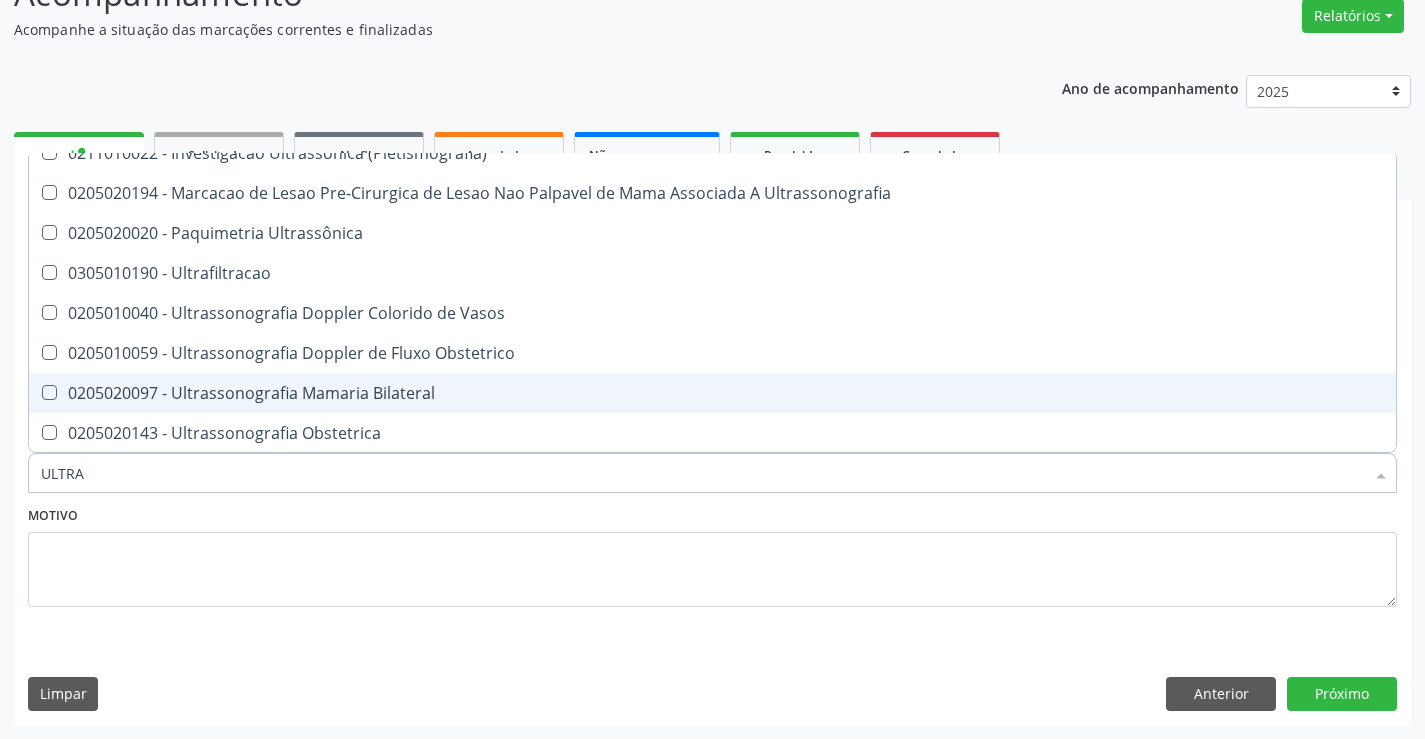 checkbox on "true" 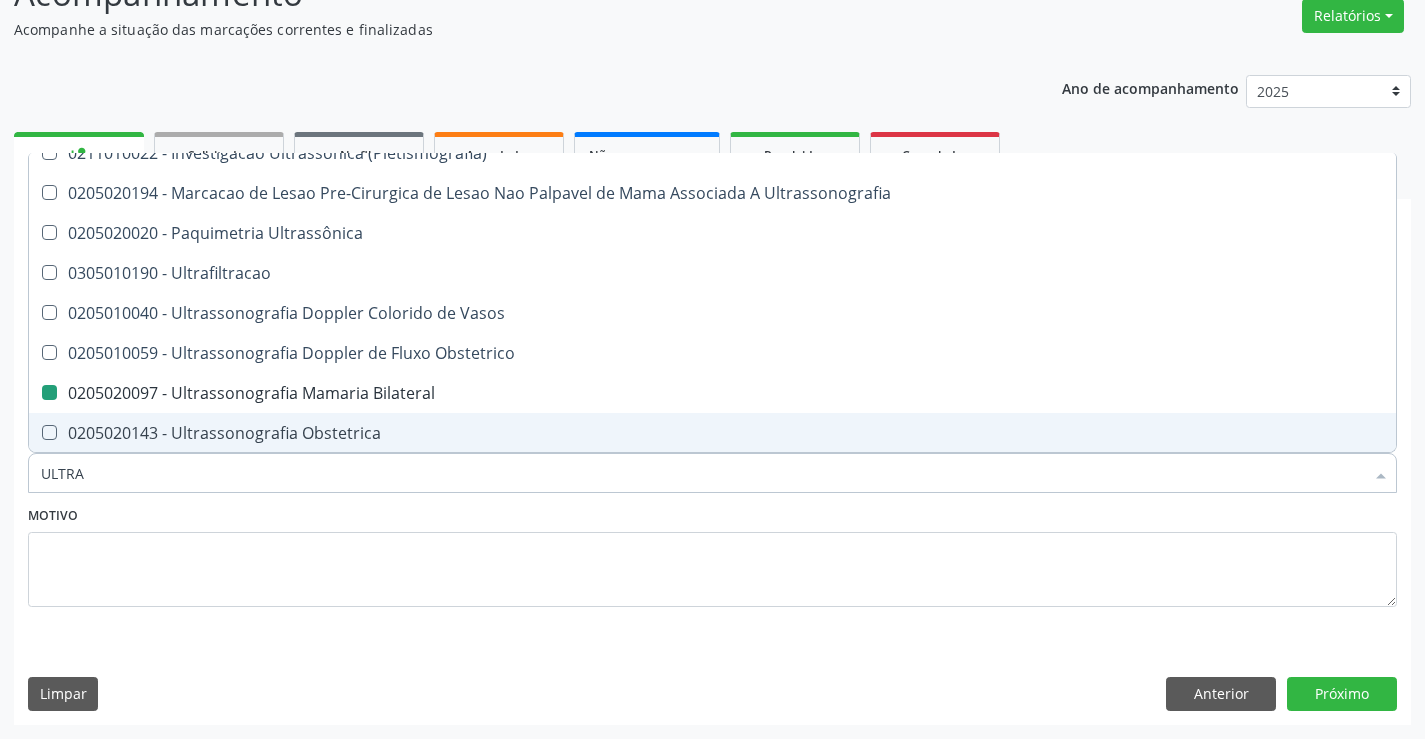 click on "Motivo" at bounding box center [712, 554] 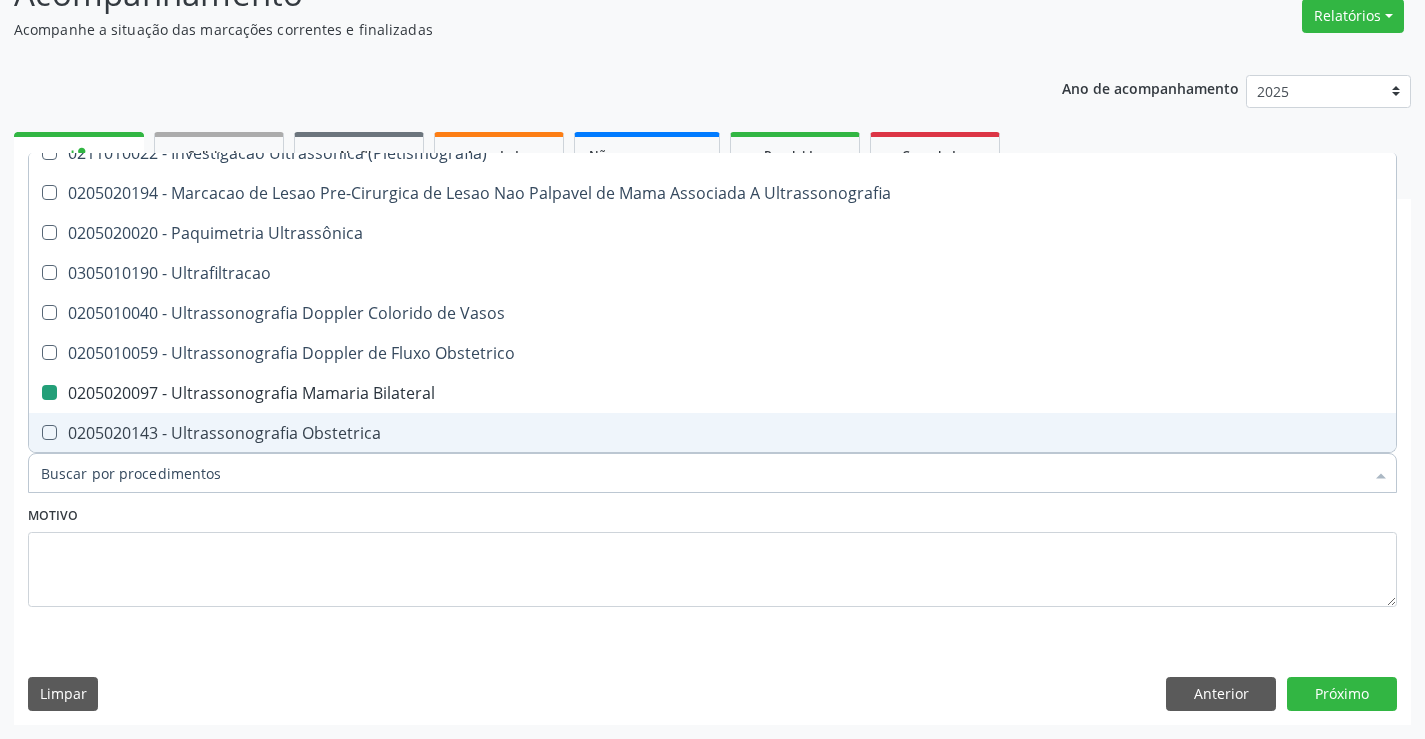 checkbox on "true" 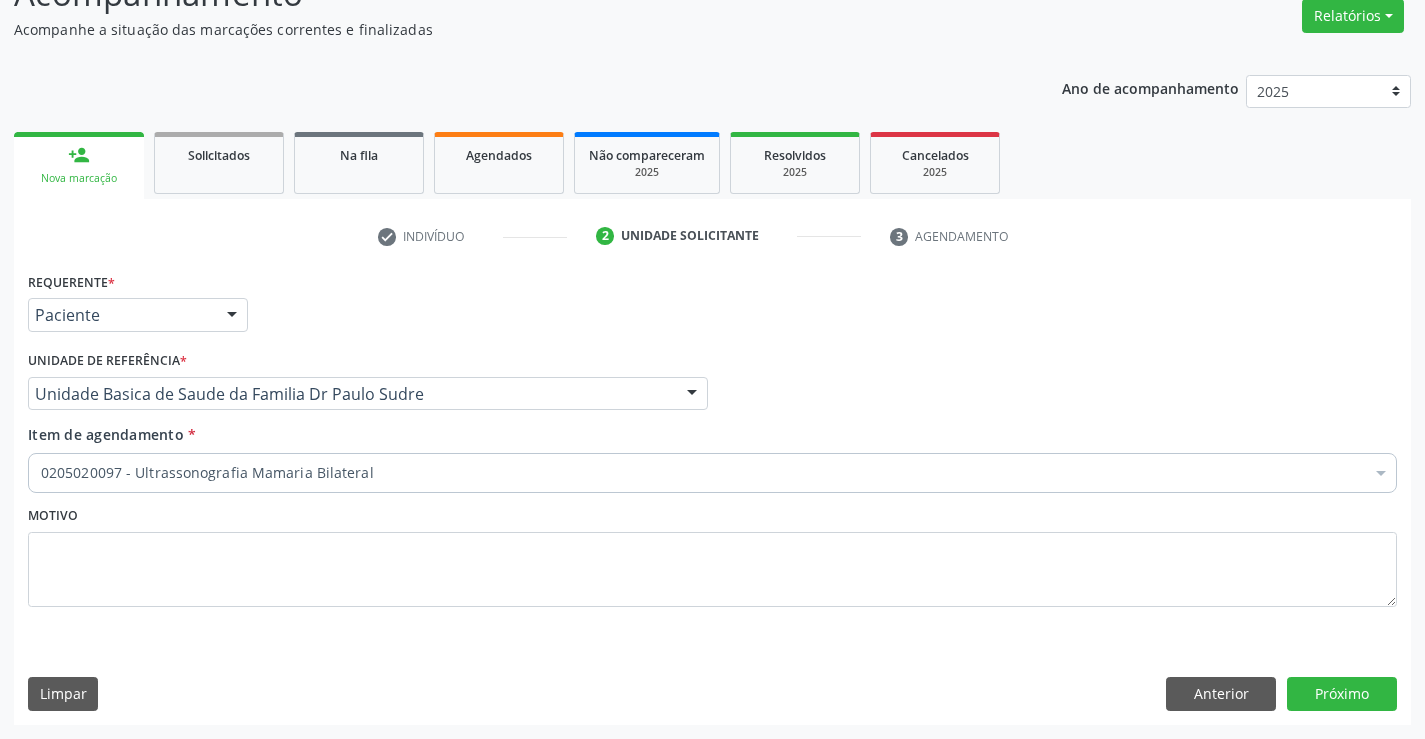 scroll, scrollTop: 0, scrollLeft: 0, axis: both 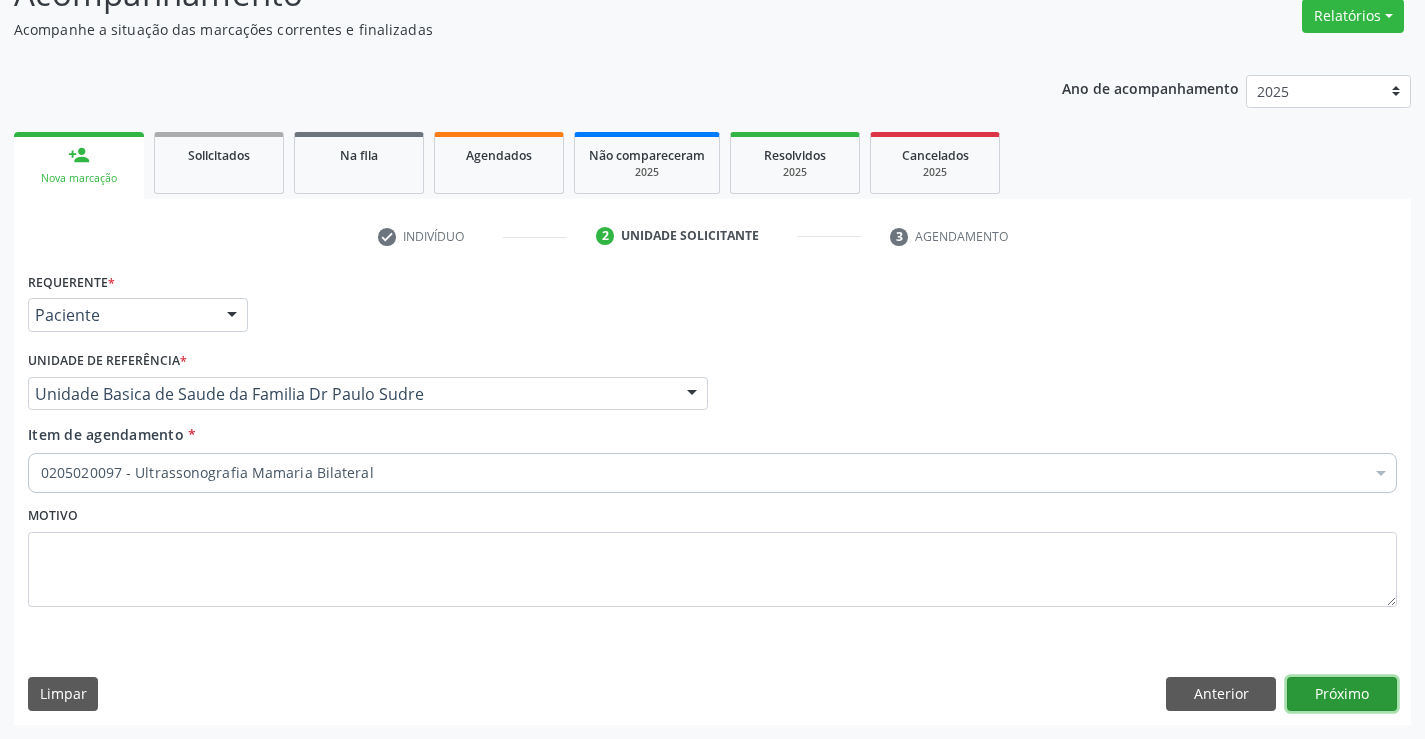 click on "Próximo" at bounding box center (1342, 694) 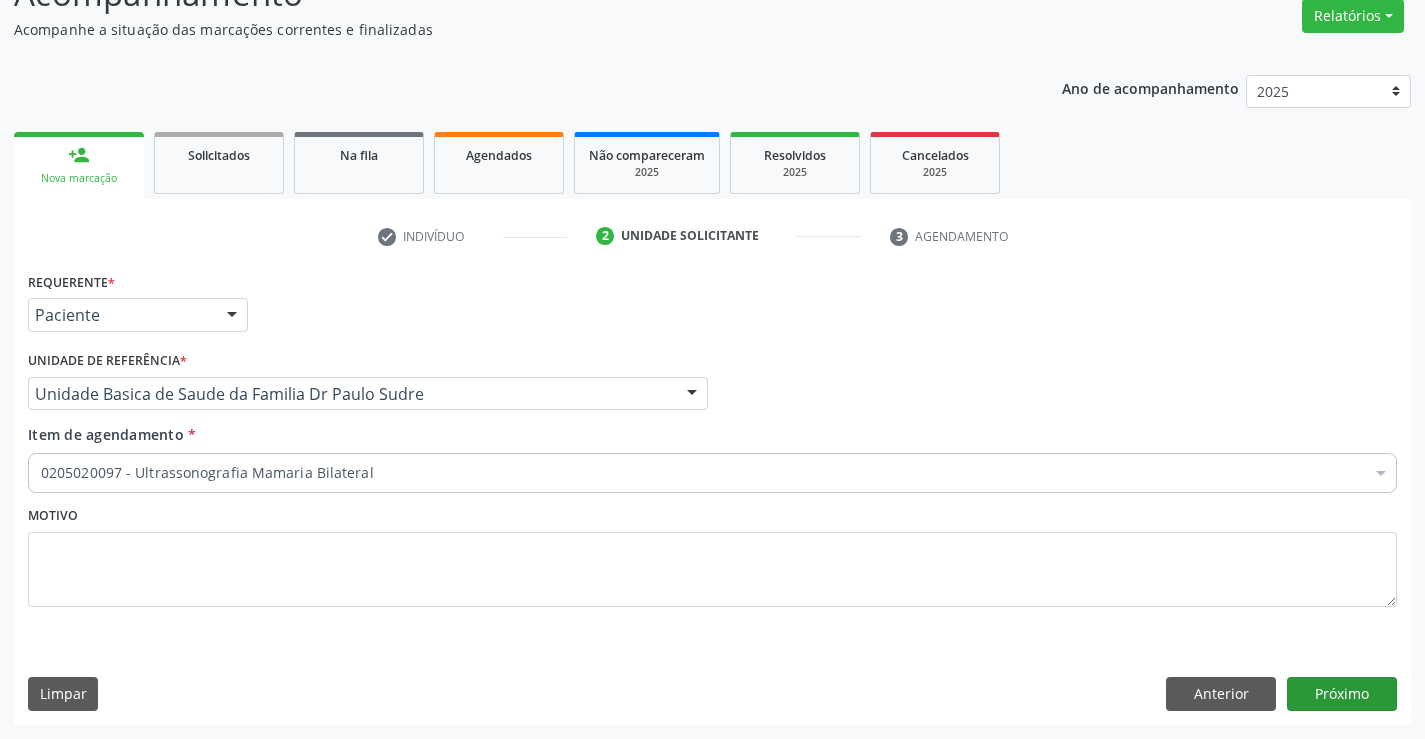 scroll, scrollTop: 131, scrollLeft: 0, axis: vertical 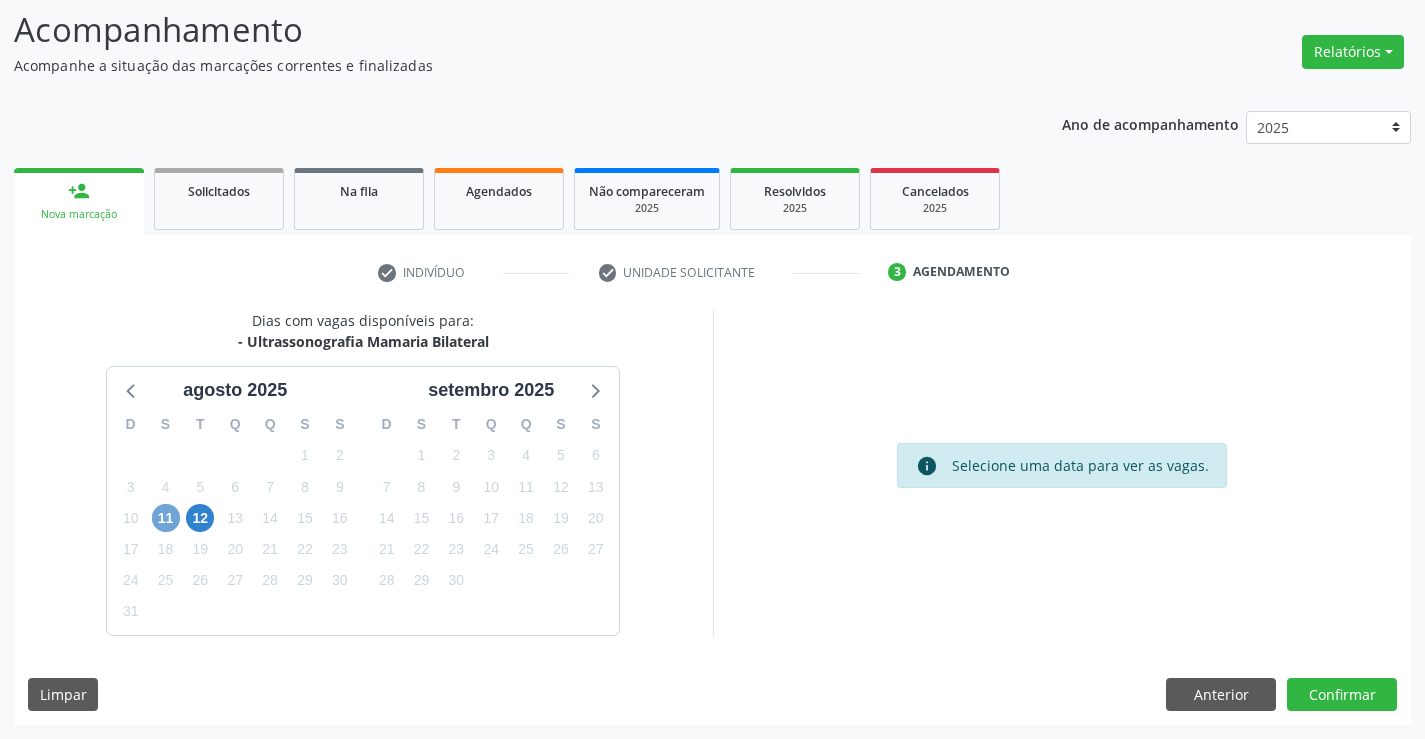 click on "11" at bounding box center (166, 518) 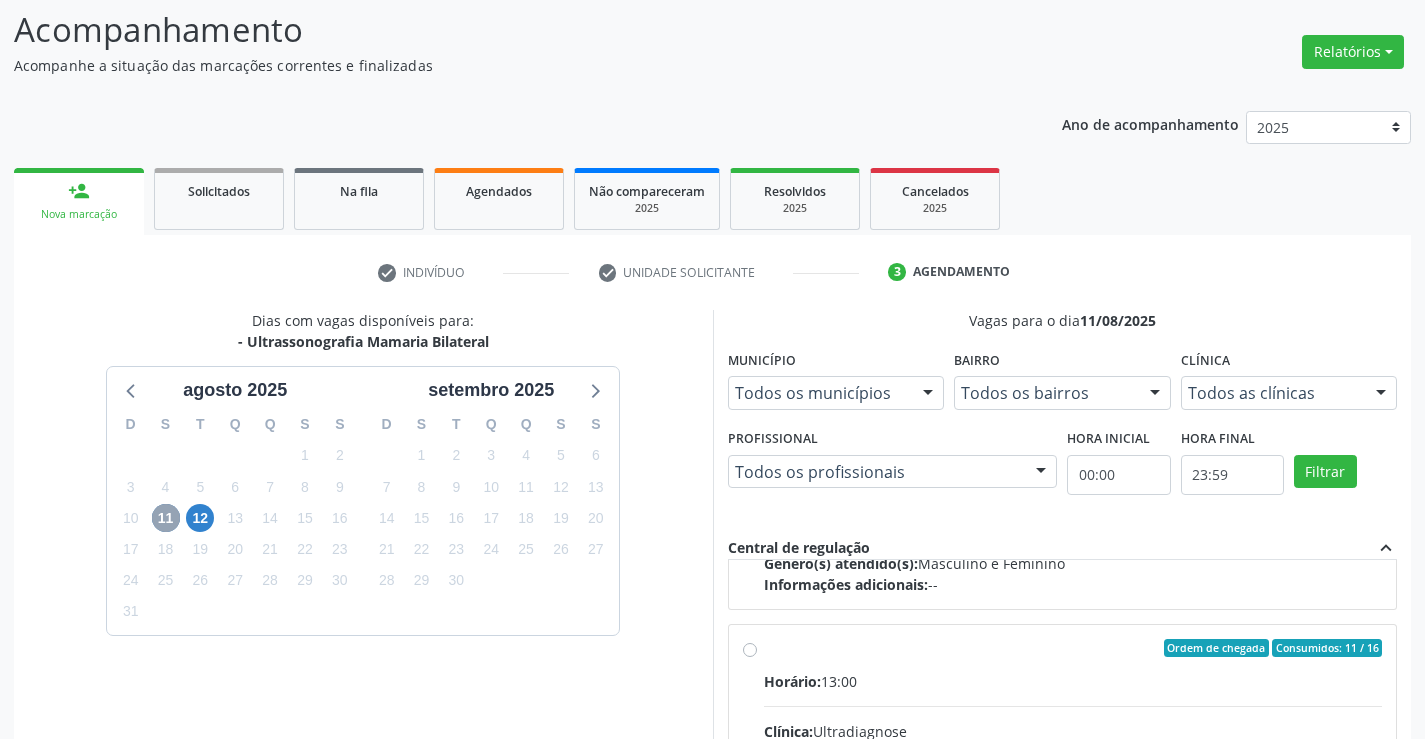 scroll, scrollTop: 666, scrollLeft: 0, axis: vertical 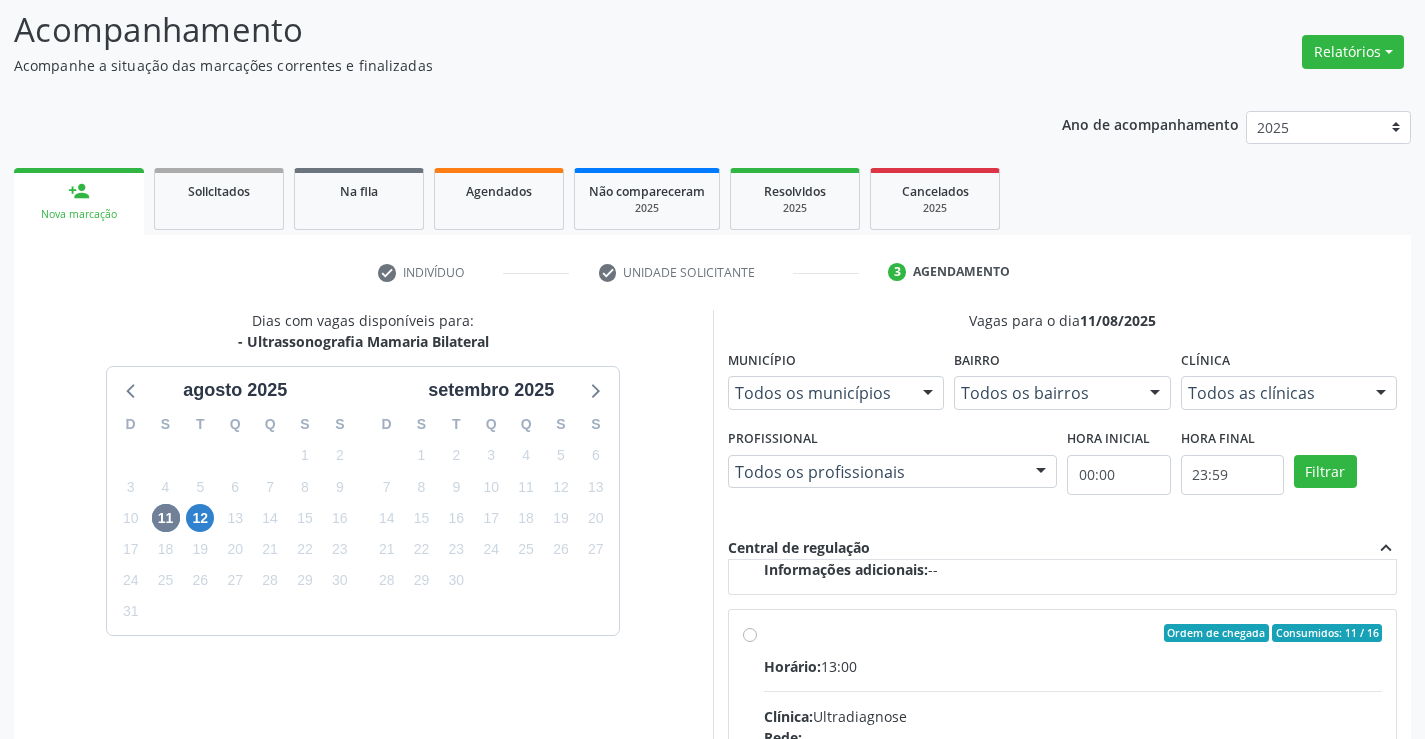 click on "Ordem de chegada
Consumidos: 11 / 16
Horário:   13:00
Clínica:  Ultradiagnose
Rede:
--
Endereço:   nº S/N, Centro, [CITY] - [STATE]
Telefone:   [PHONE]
Profissional:
[FIRST] [LAST] [LAST]
Informações adicionais sobre o atendimento
Idade de atendimento:
de 0 a 120 anos
Gênero(s) atendido(s):
Masculino e Feminino
Informações adicionais:
--" at bounding box center [1073, 777] 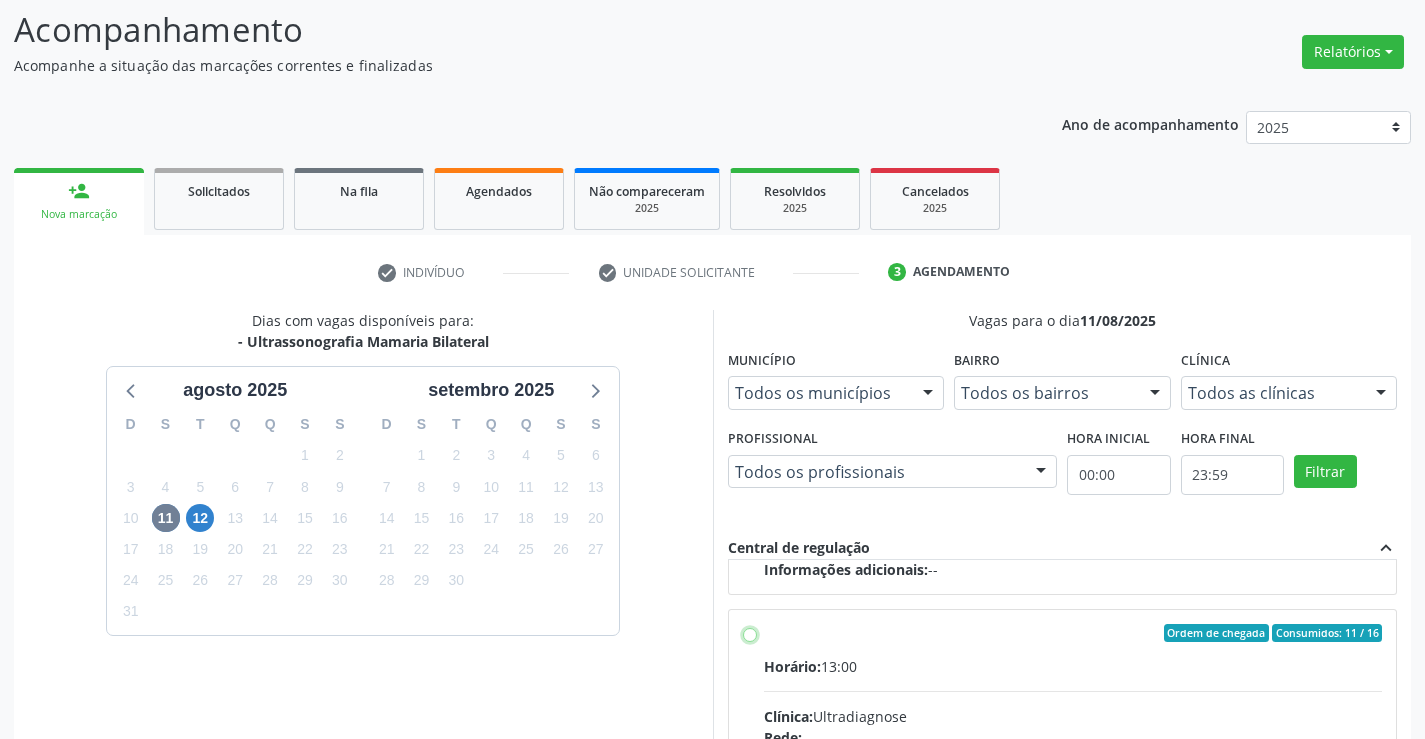 click on "Ordem de chegada
Consumidos: 11 / 16
Horário:   13:00
Clínica:  Ultradiagnose
Rede:
--
Endereço:   nº S/N, Centro, [CITY] - [STATE]
Telefone:   [PHONE]
Profissional:
[FIRST] [LAST] [LAST]
Informações adicionais sobre o atendimento
Idade de atendimento:
de 0 a 120 anos
Gênero(s) atendido(s):
Masculino e Feminino
Informações adicionais:
--" at bounding box center (750, 633) 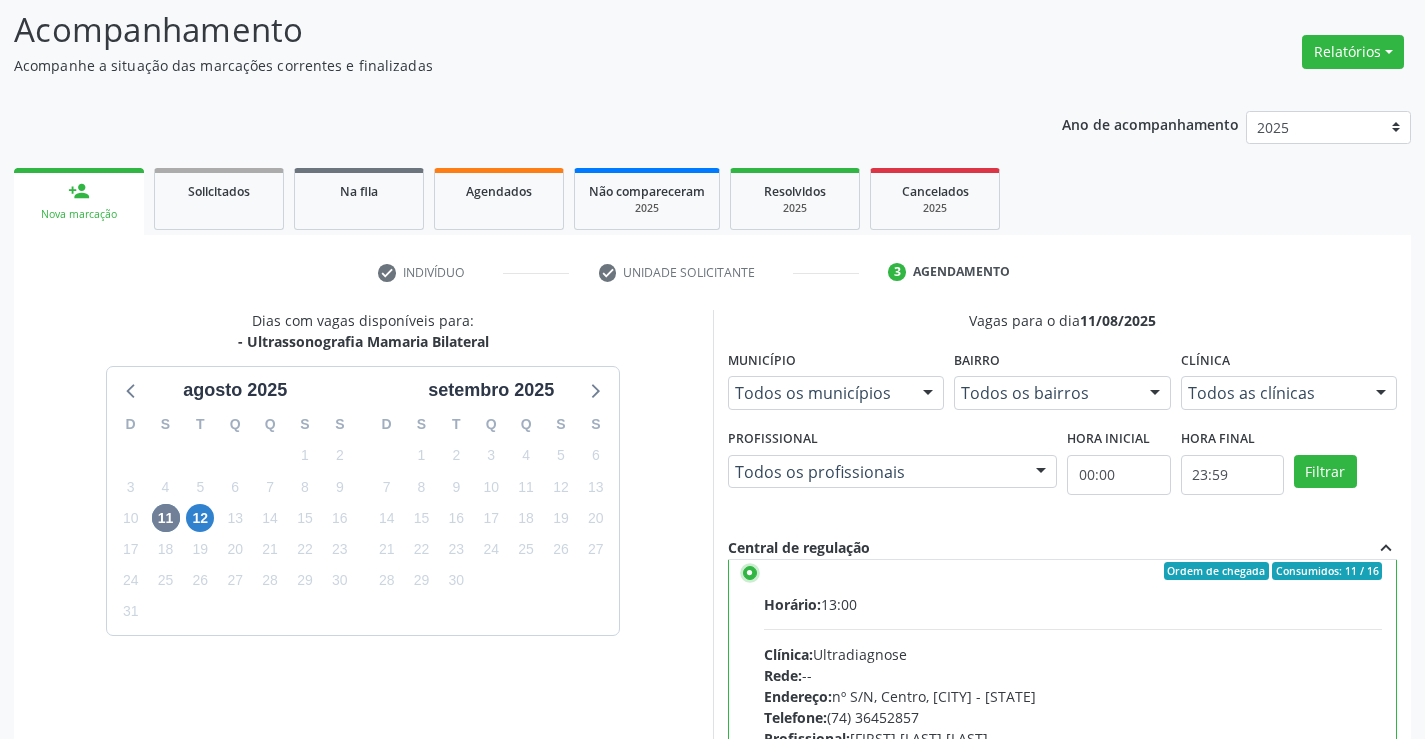 scroll, scrollTop: 800, scrollLeft: 0, axis: vertical 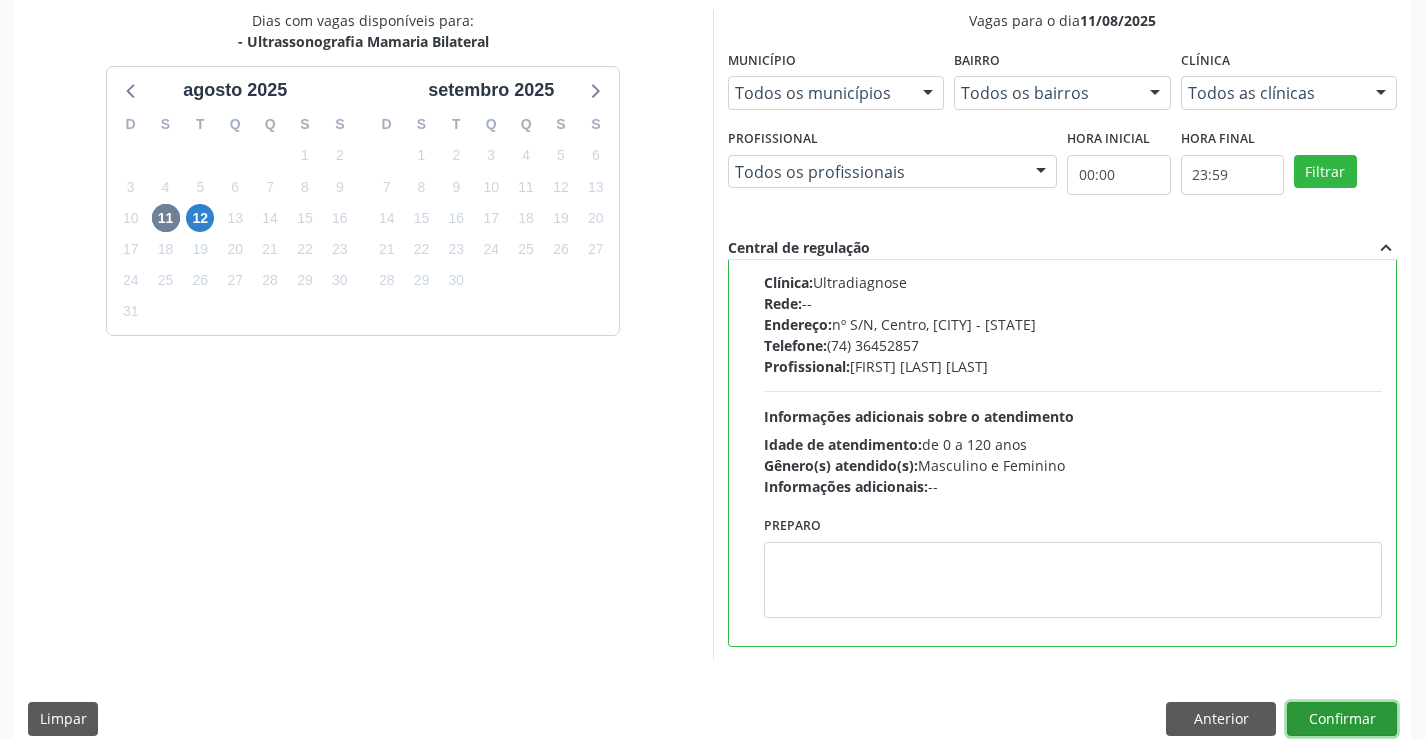 click on "Confirmar" at bounding box center [1342, 719] 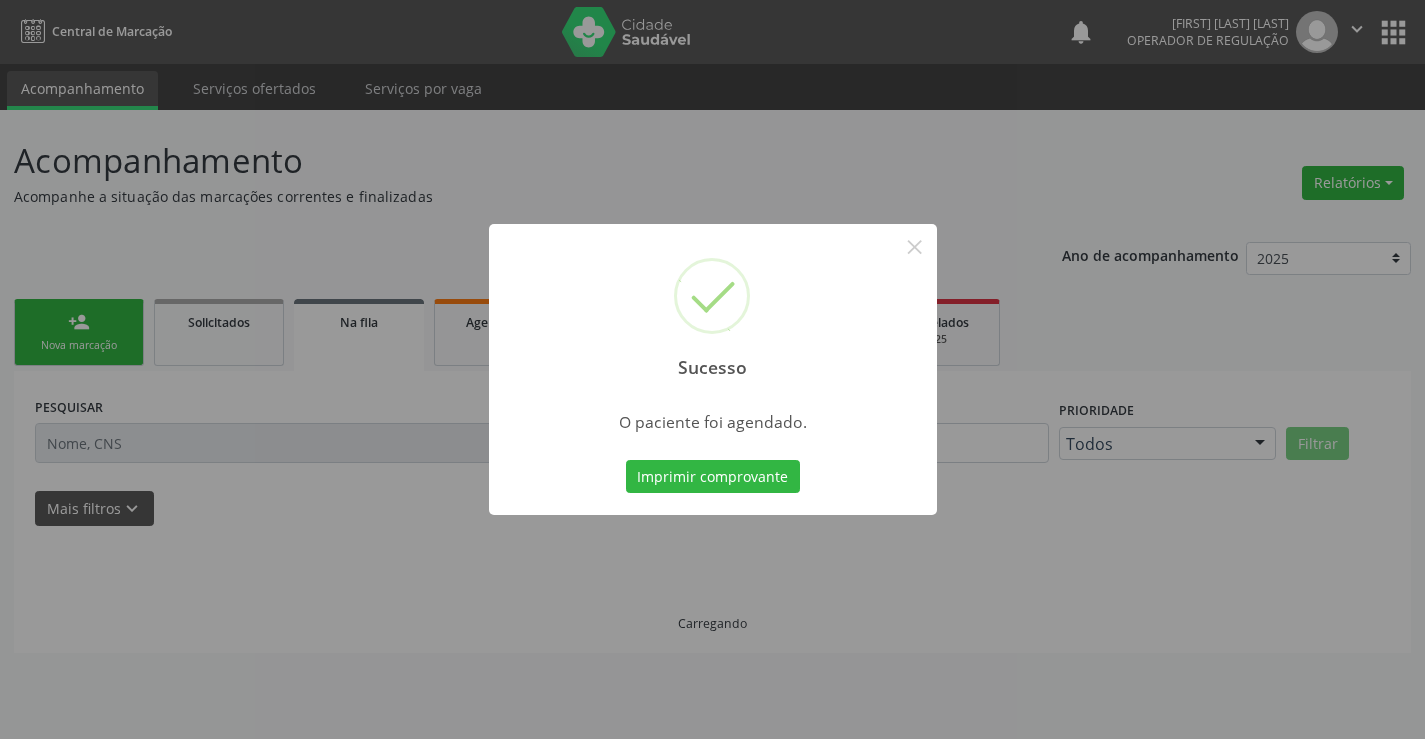scroll, scrollTop: 0, scrollLeft: 0, axis: both 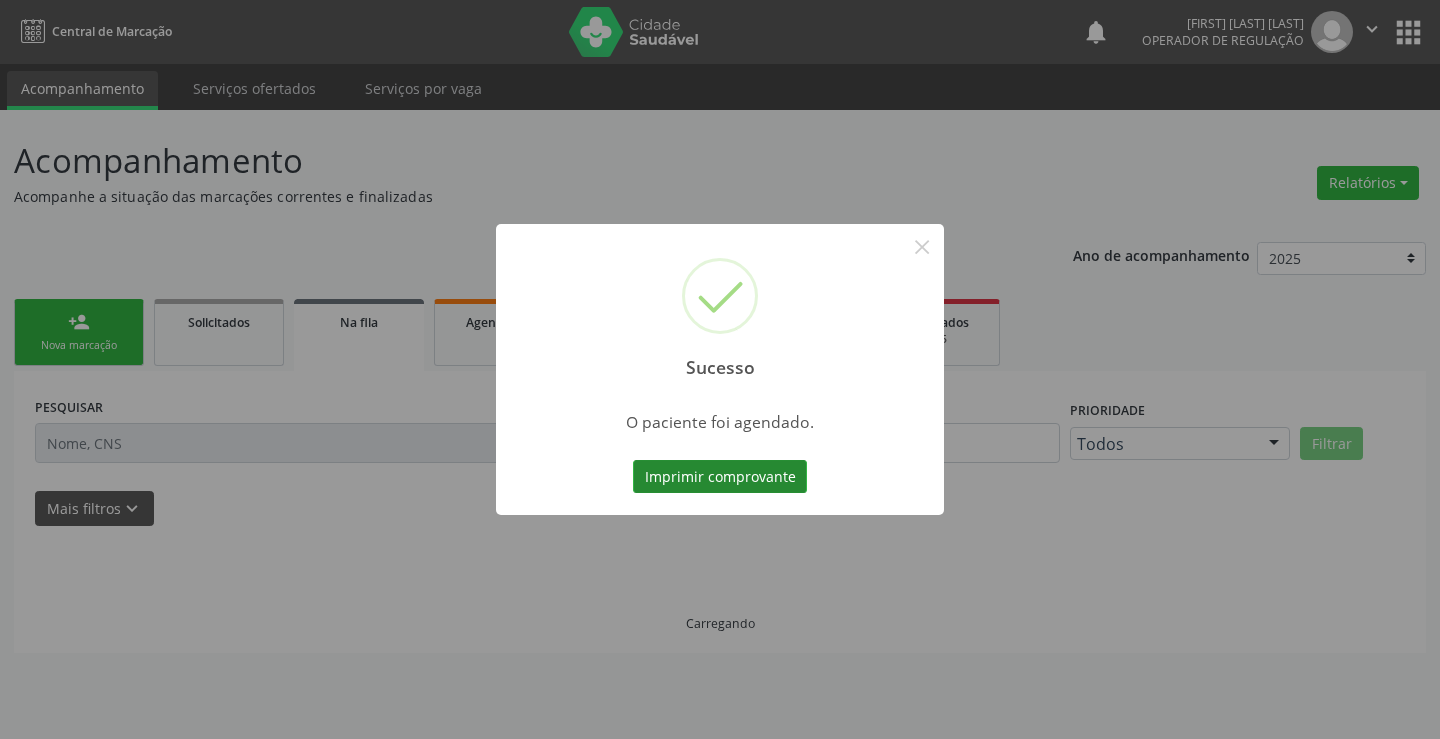 click on "Imprimir comprovante" at bounding box center (720, 477) 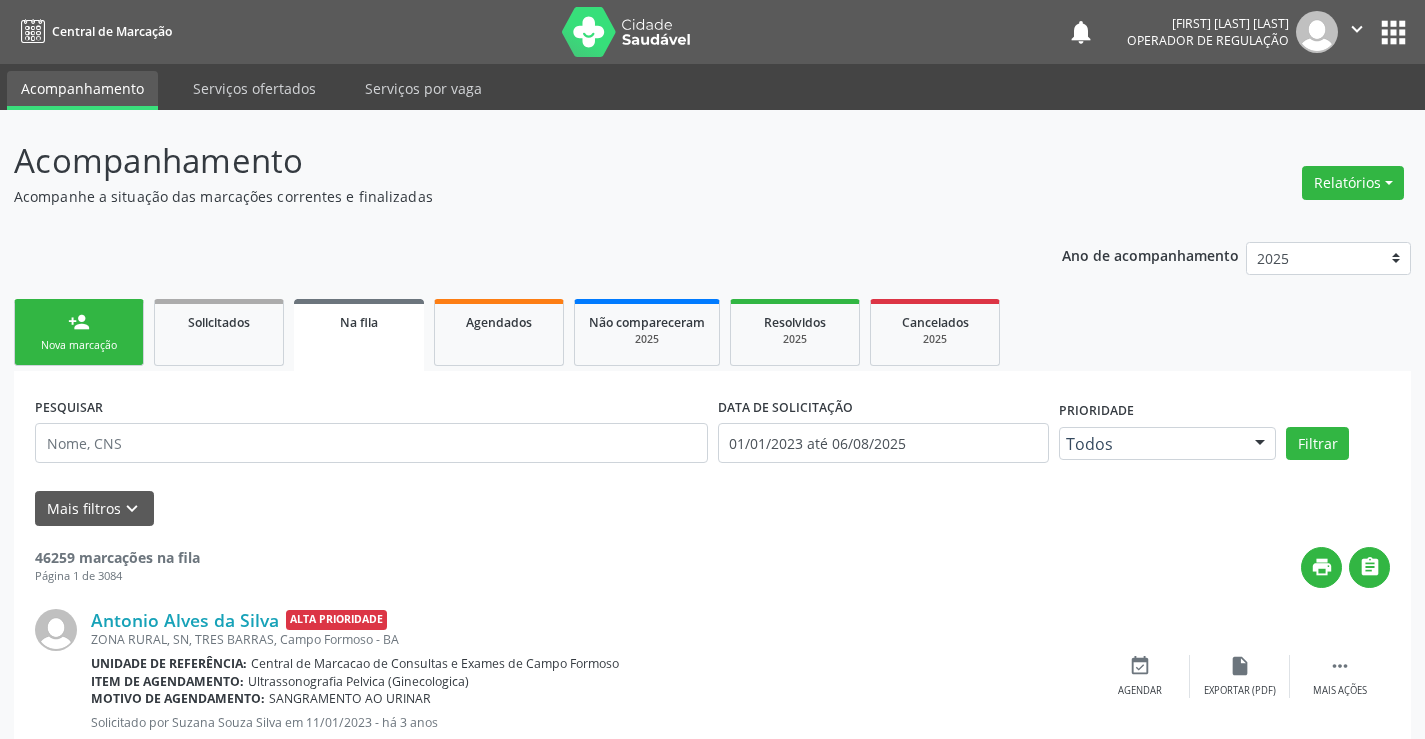 click on "person_add
Nova marcação" at bounding box center [79, 332] 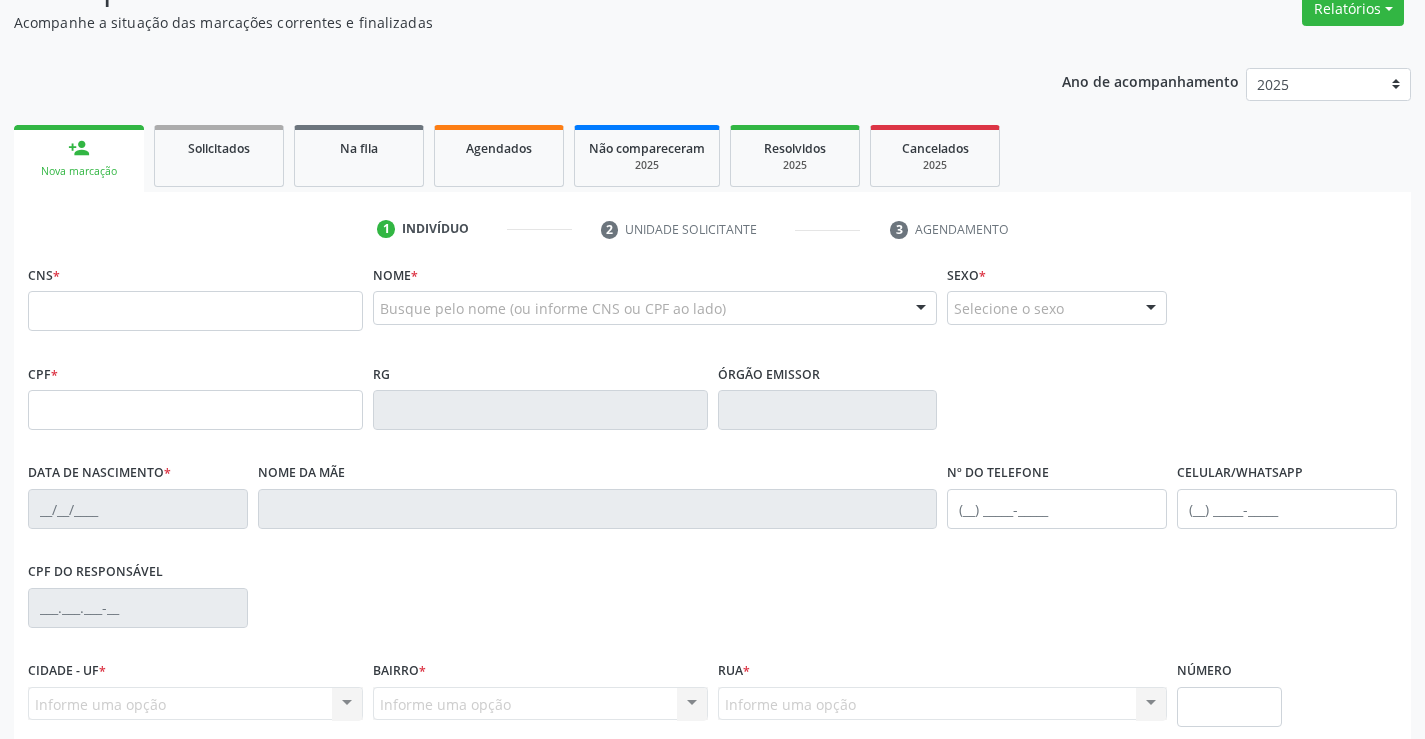 scroll, scrollTop: 200, scrollLeft: 0, axis: vertical 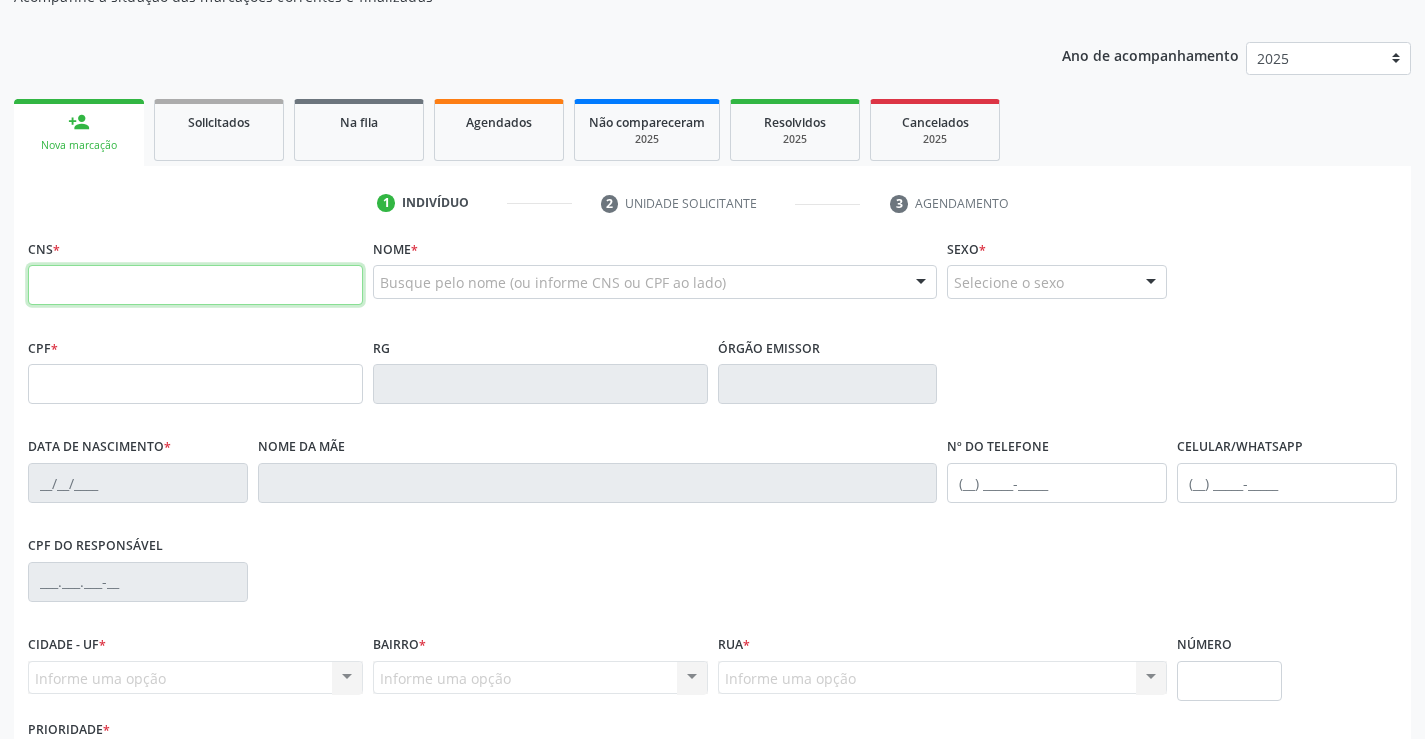 click at bounding box center [195, 285] 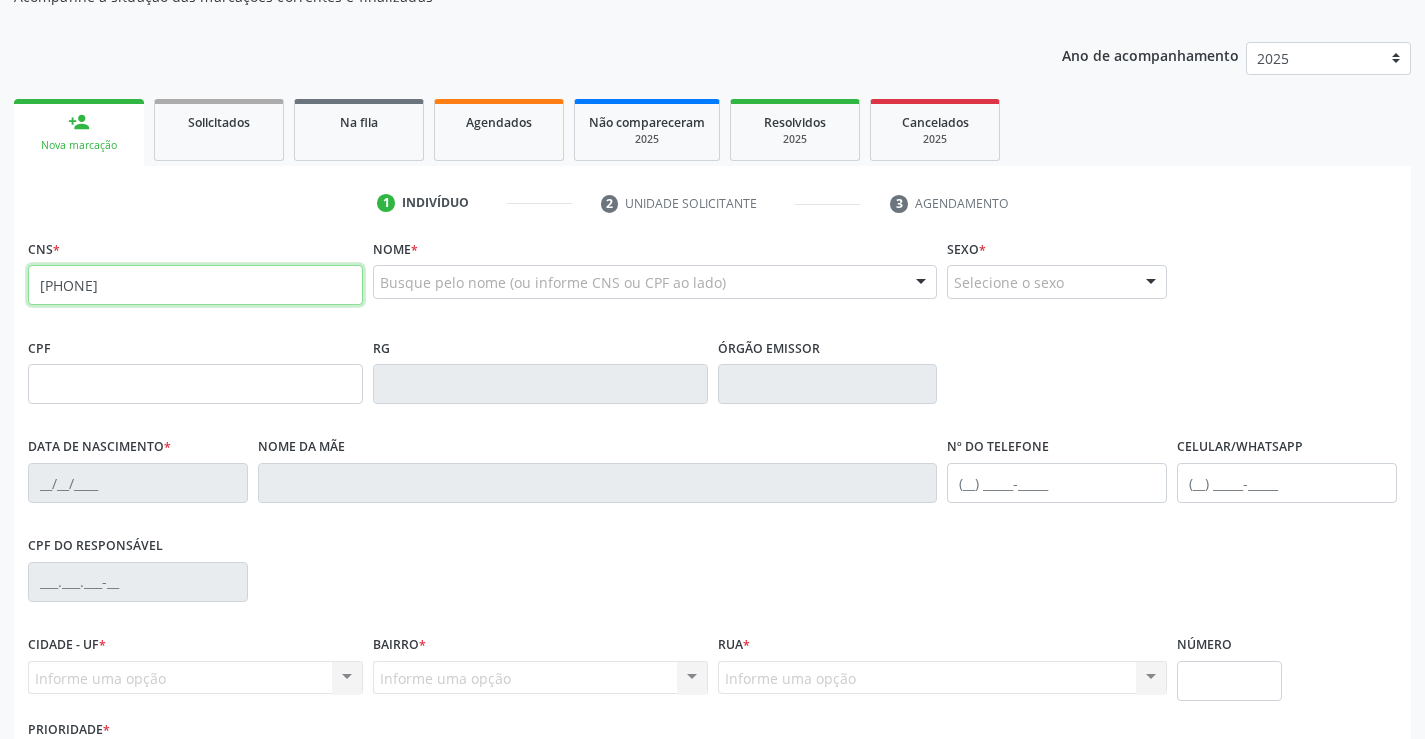 type on "[PHONE]" 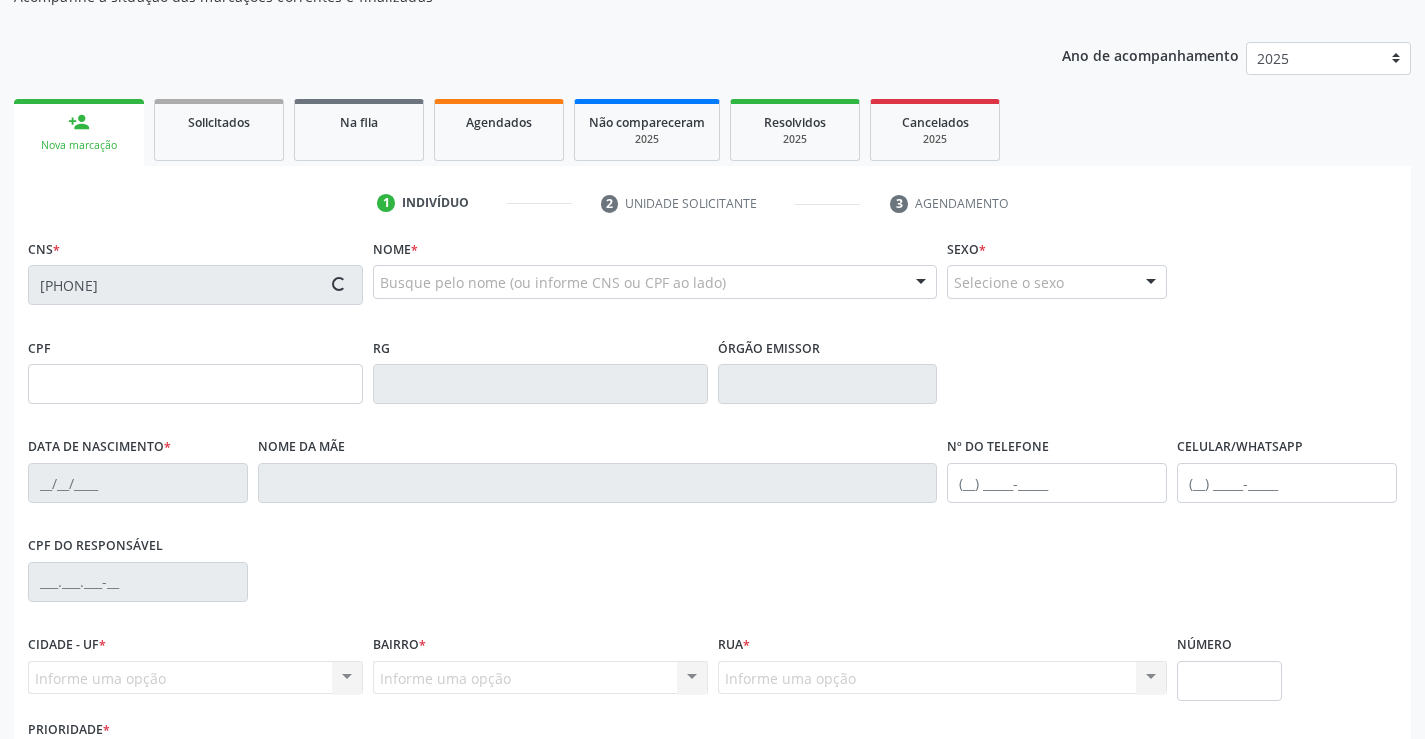 type on "[SSN]" 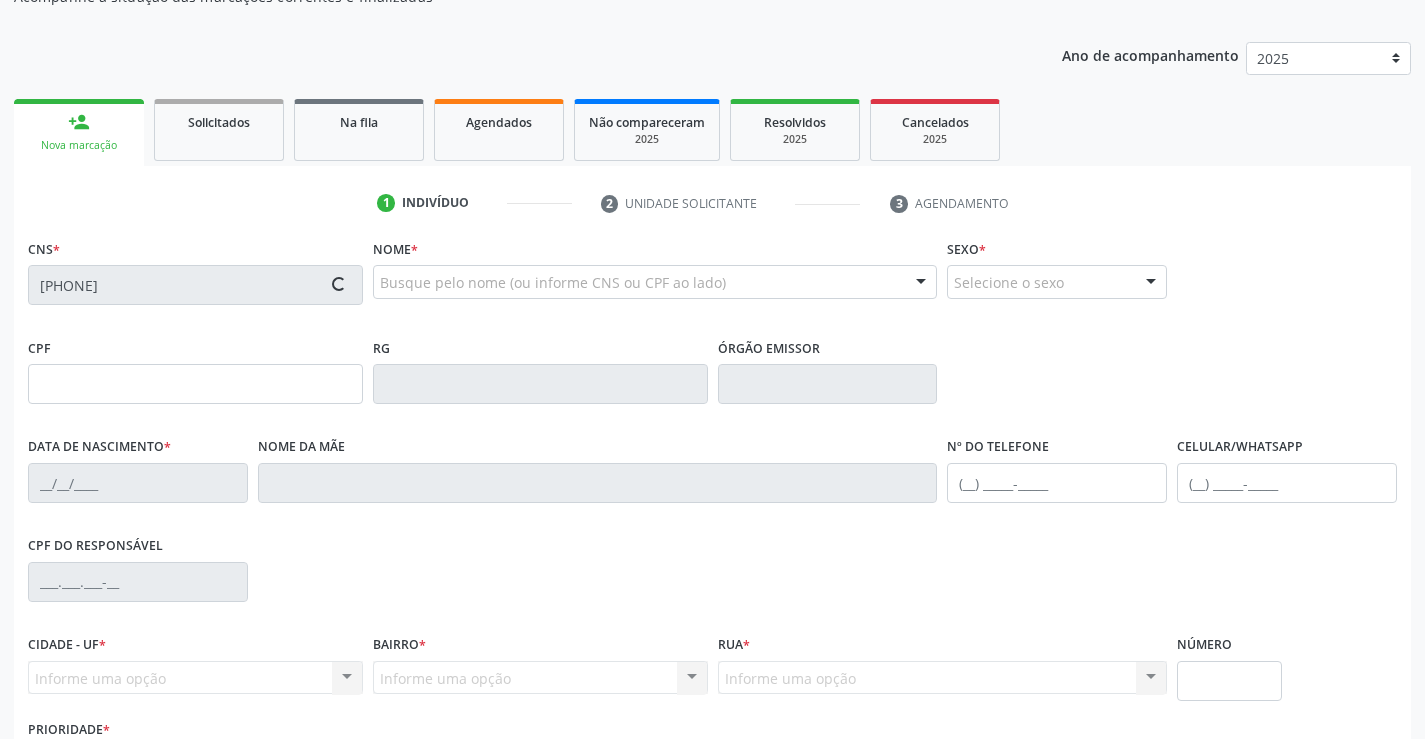 type on "[NUMBER]" 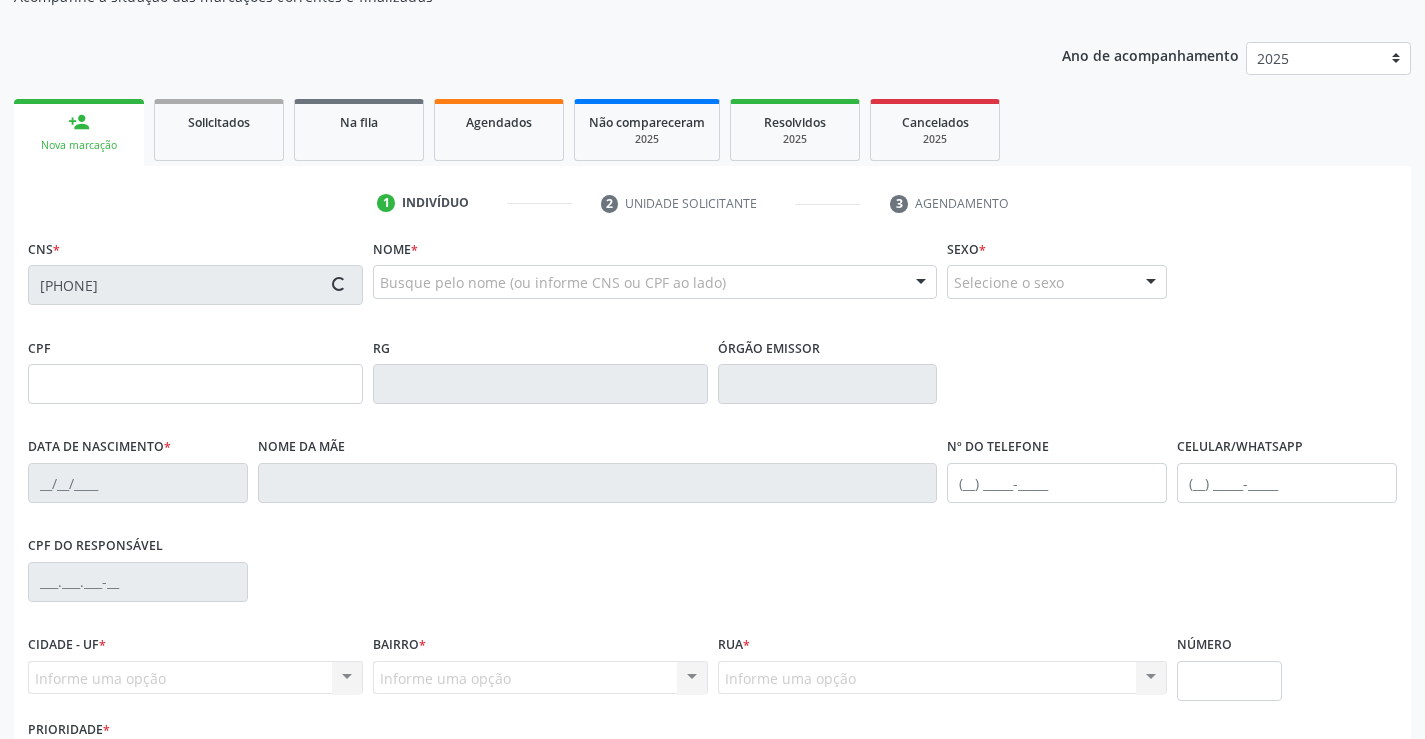 type on "[DATE]" 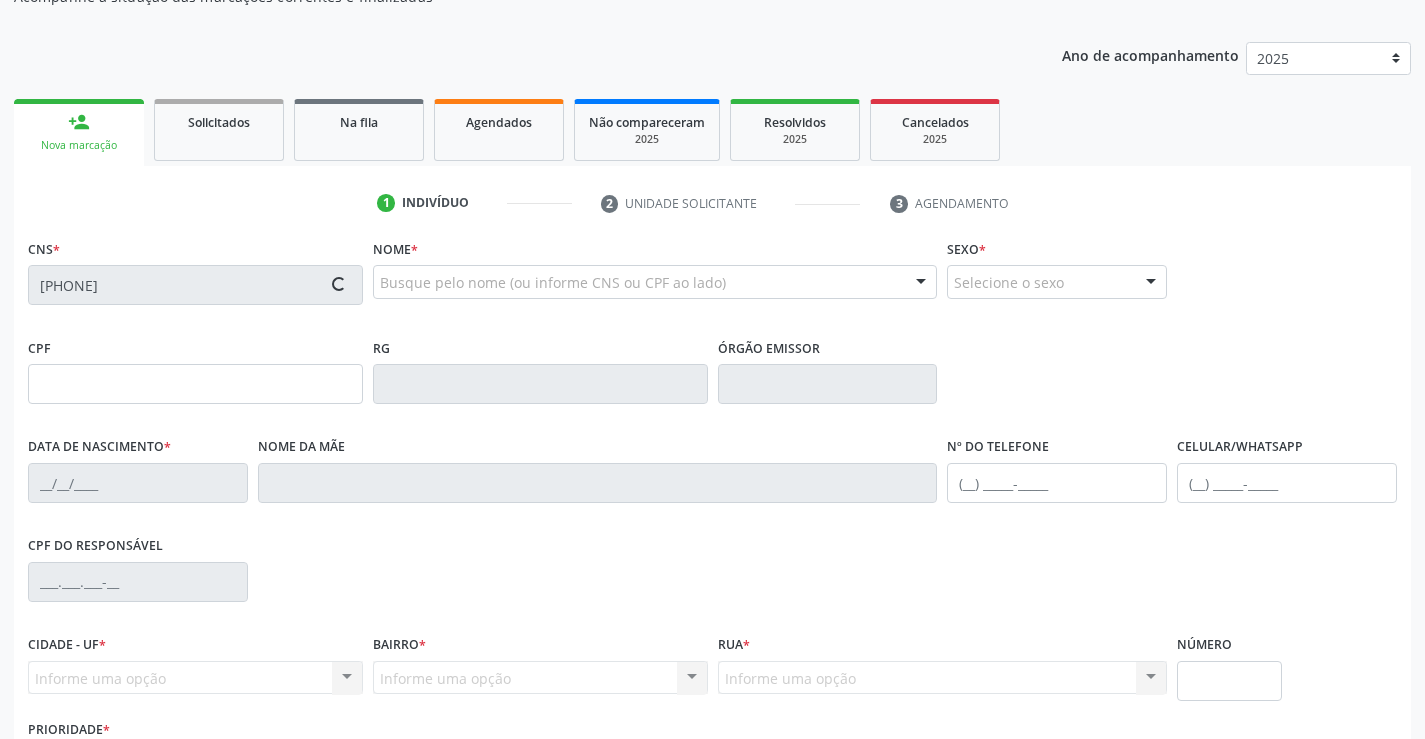 type on "[PHONE]" 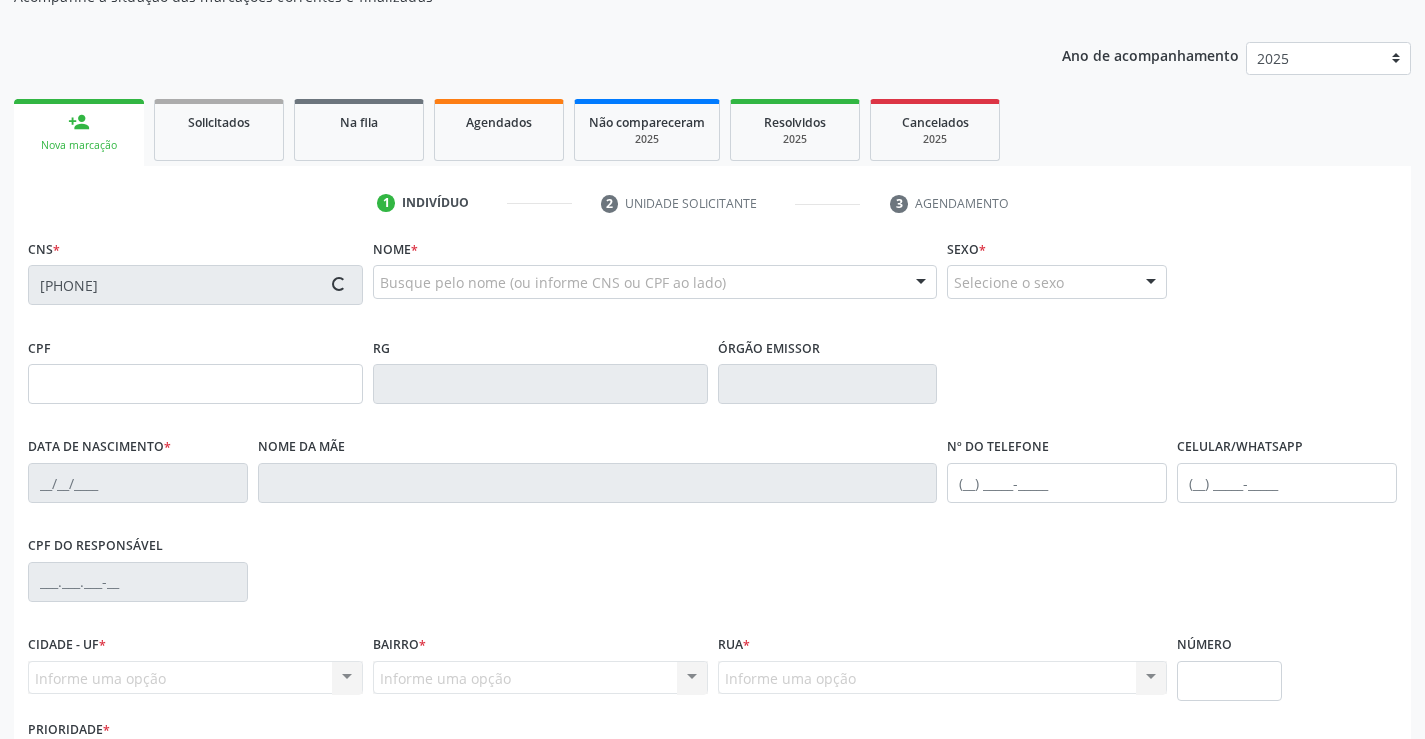 type on "[SSN]" 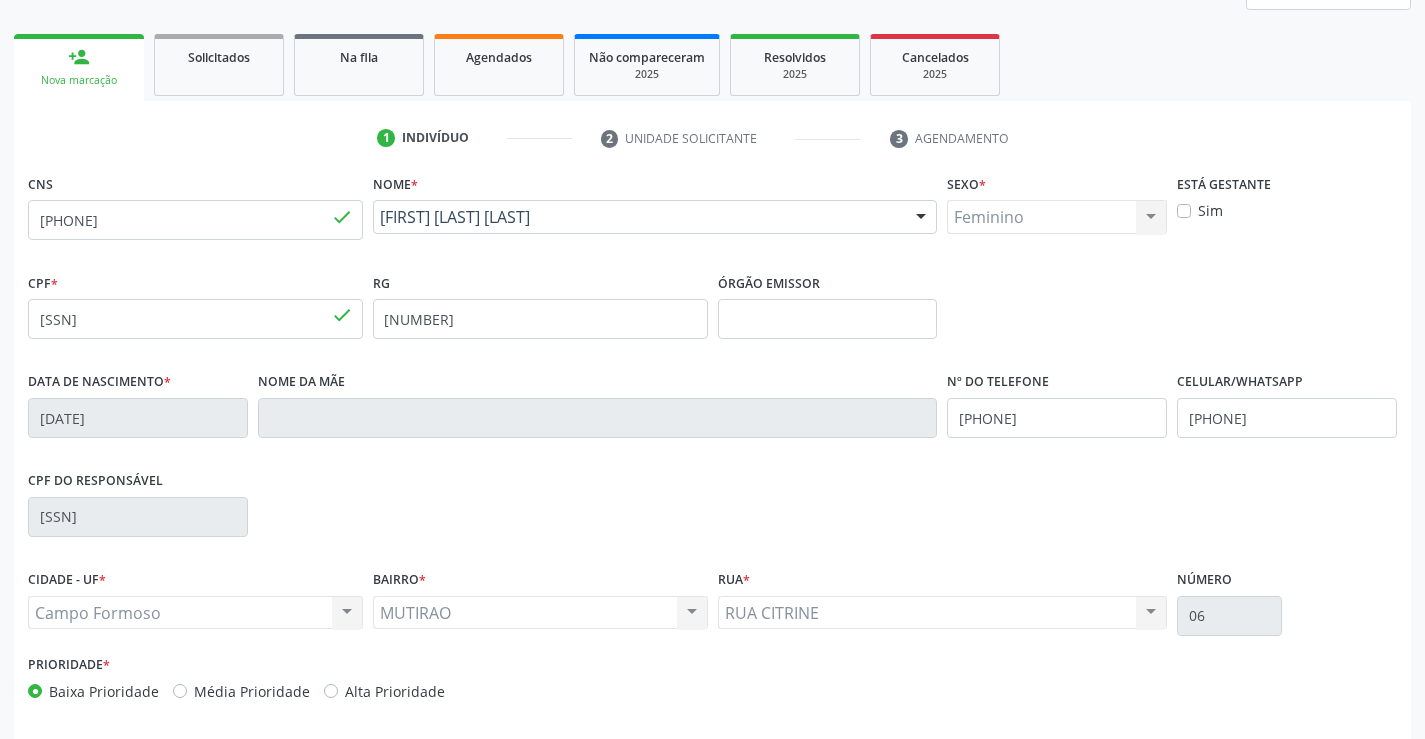 scroll, scrollTop: 300, scrollLeft: 0, axis: vertical 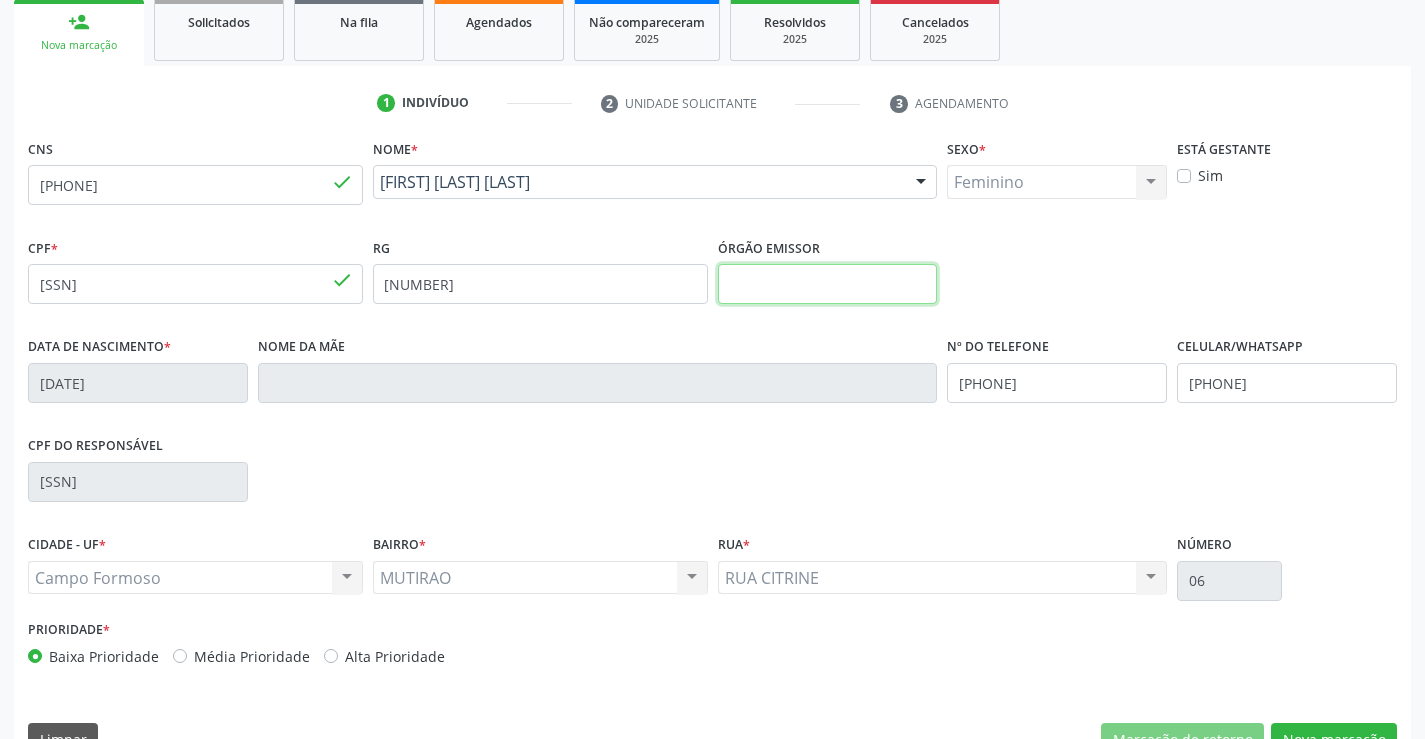 click at bounding box center [828, 284] 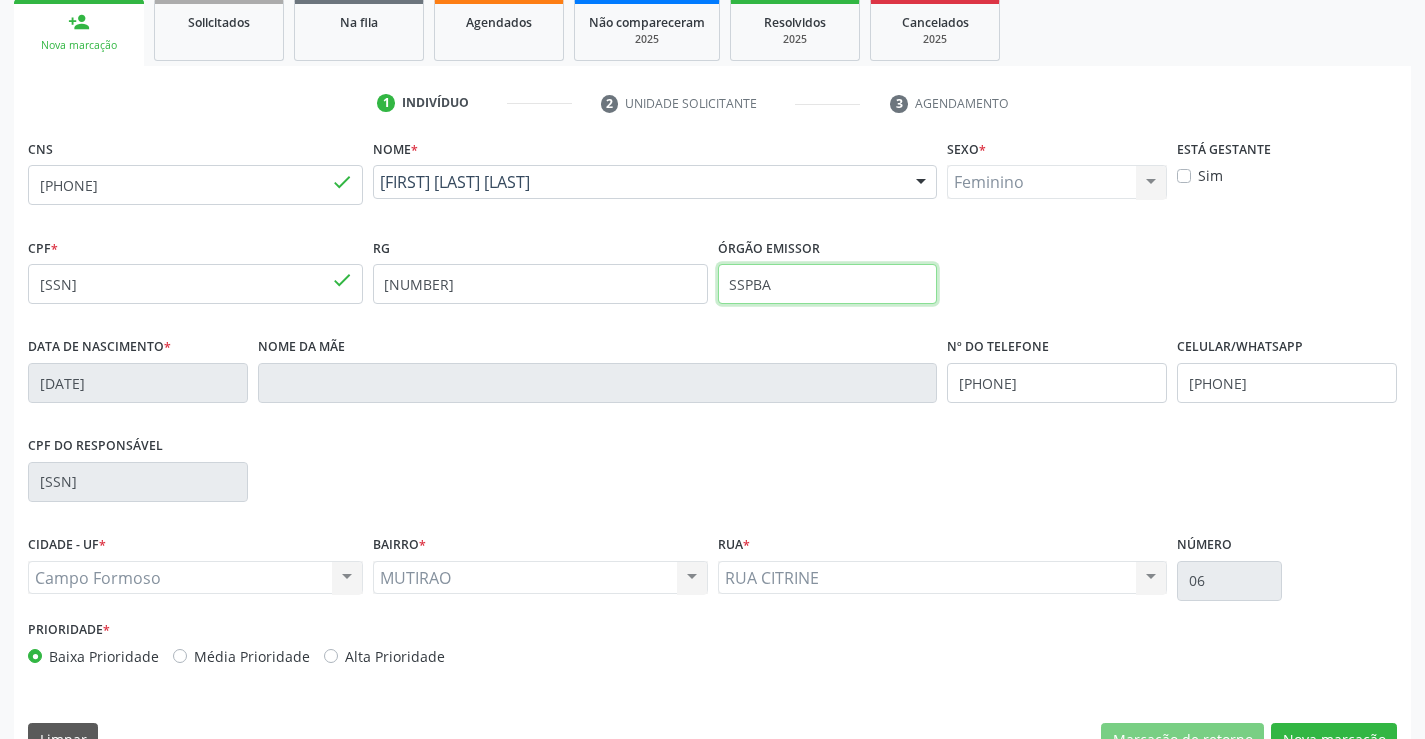 scroll, scrollTop: 345, scrollLeft: 0, axis: vertical 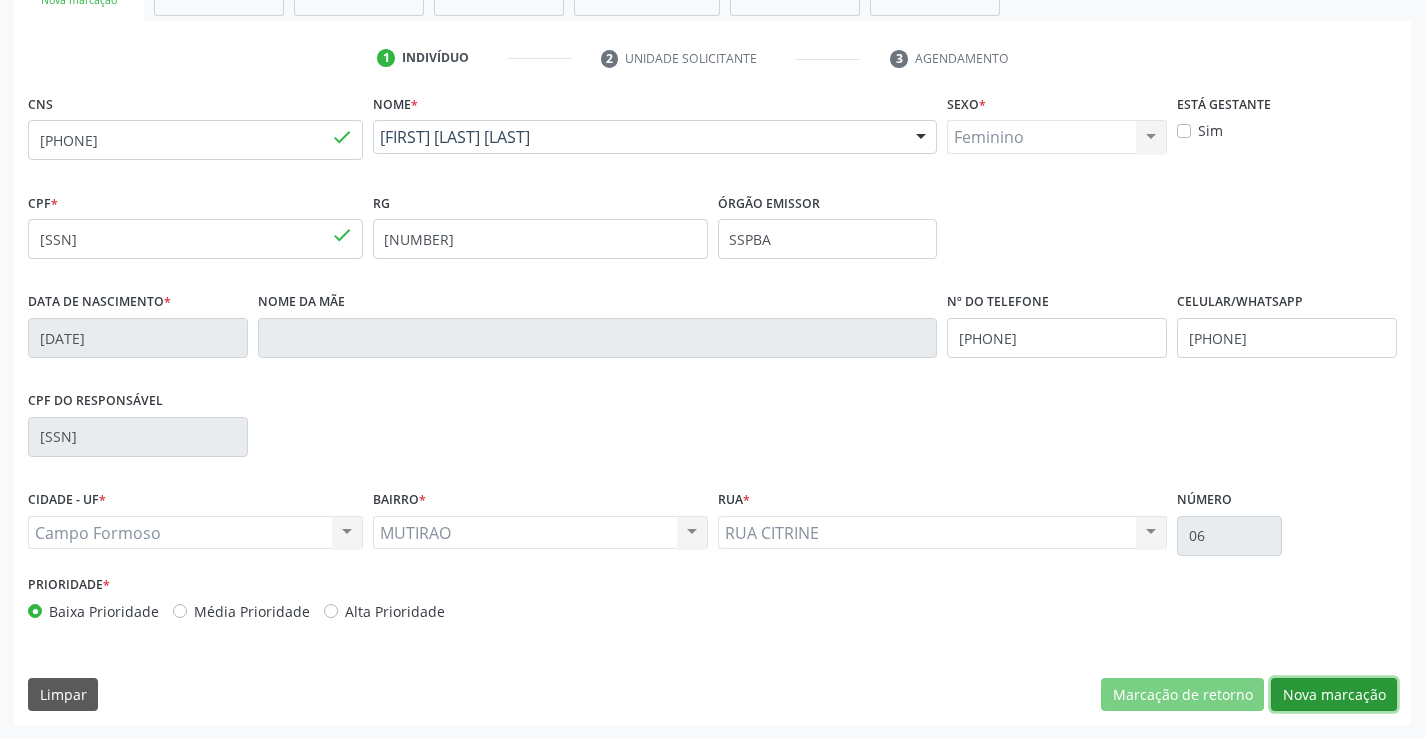click on "Nova marcação" at bounding box center (1334, 695) 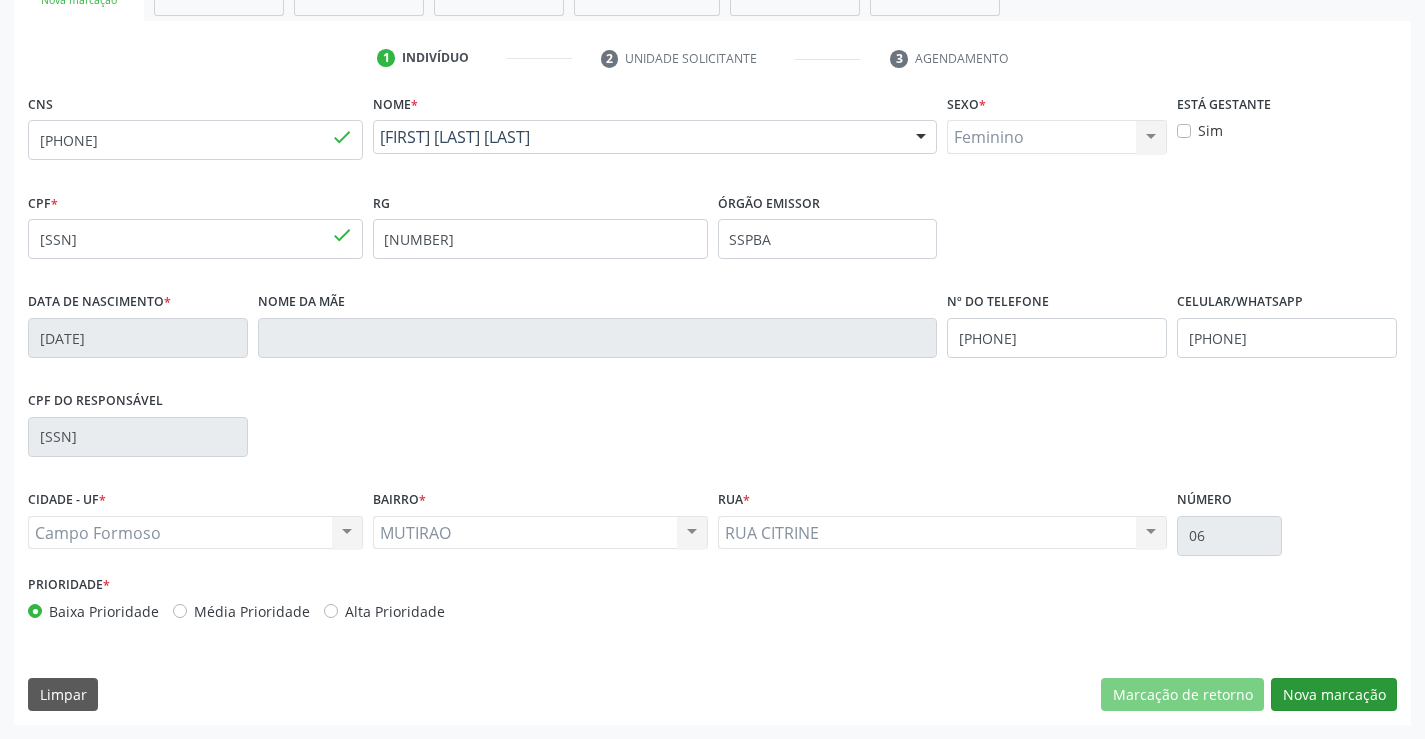 scroll, scrollTop: 167, scrollLeft: 0, axis: vertical 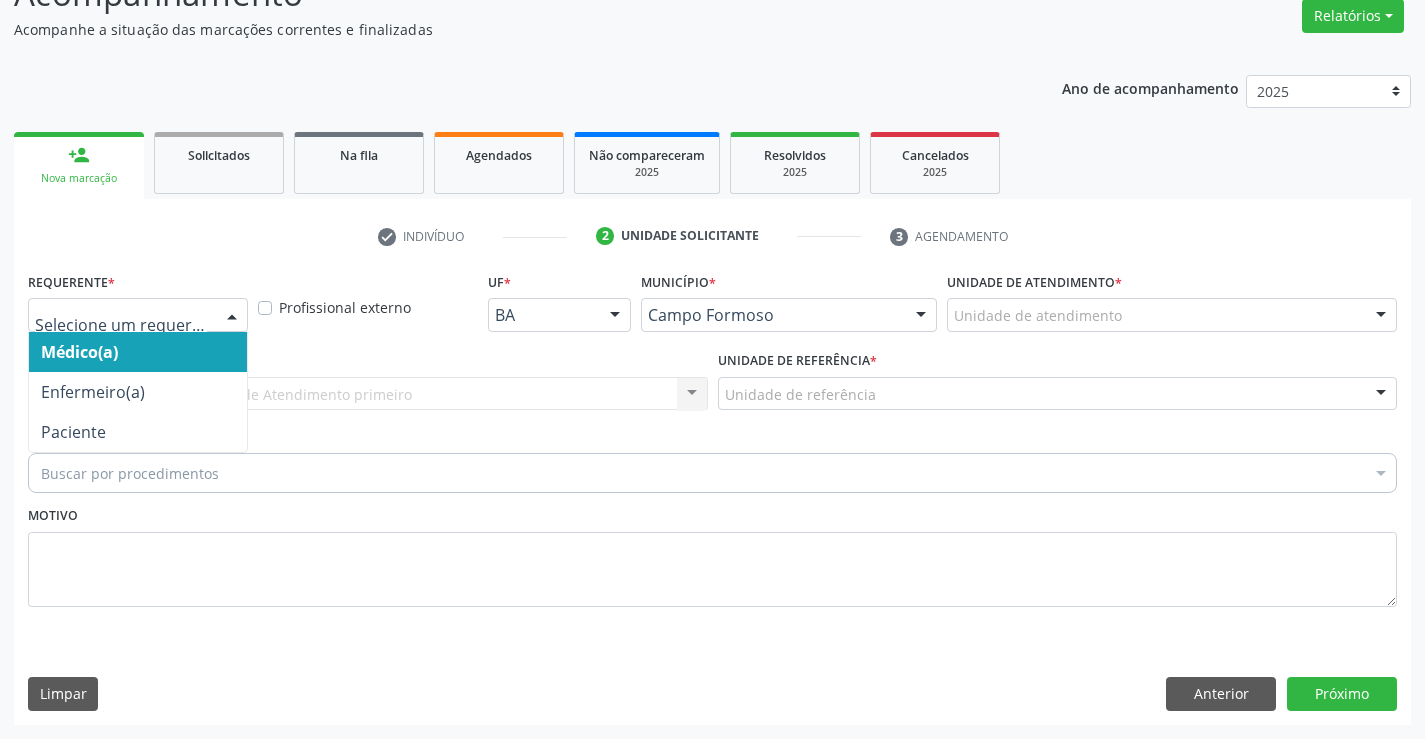 click at bounding box center (232, 316) 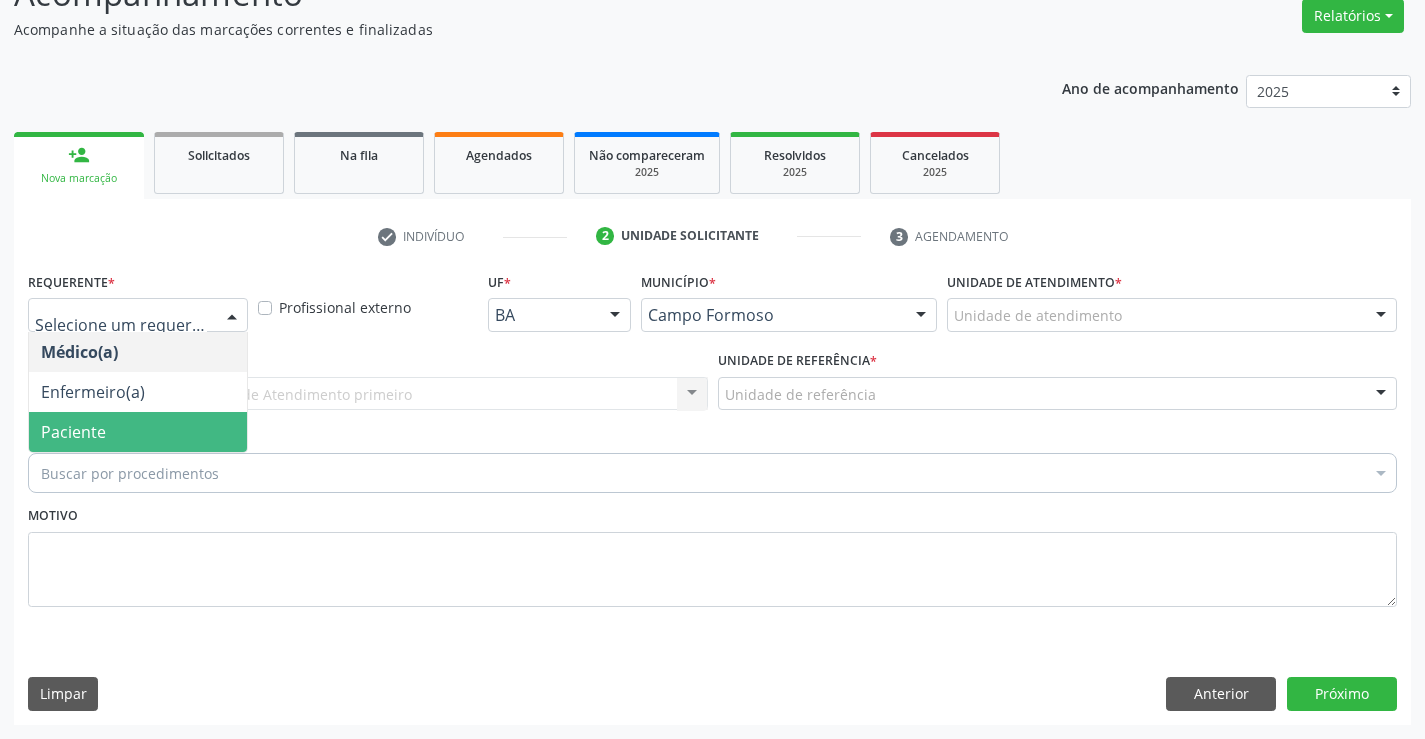 click on "Paciente" at bounding box center (138, 432) 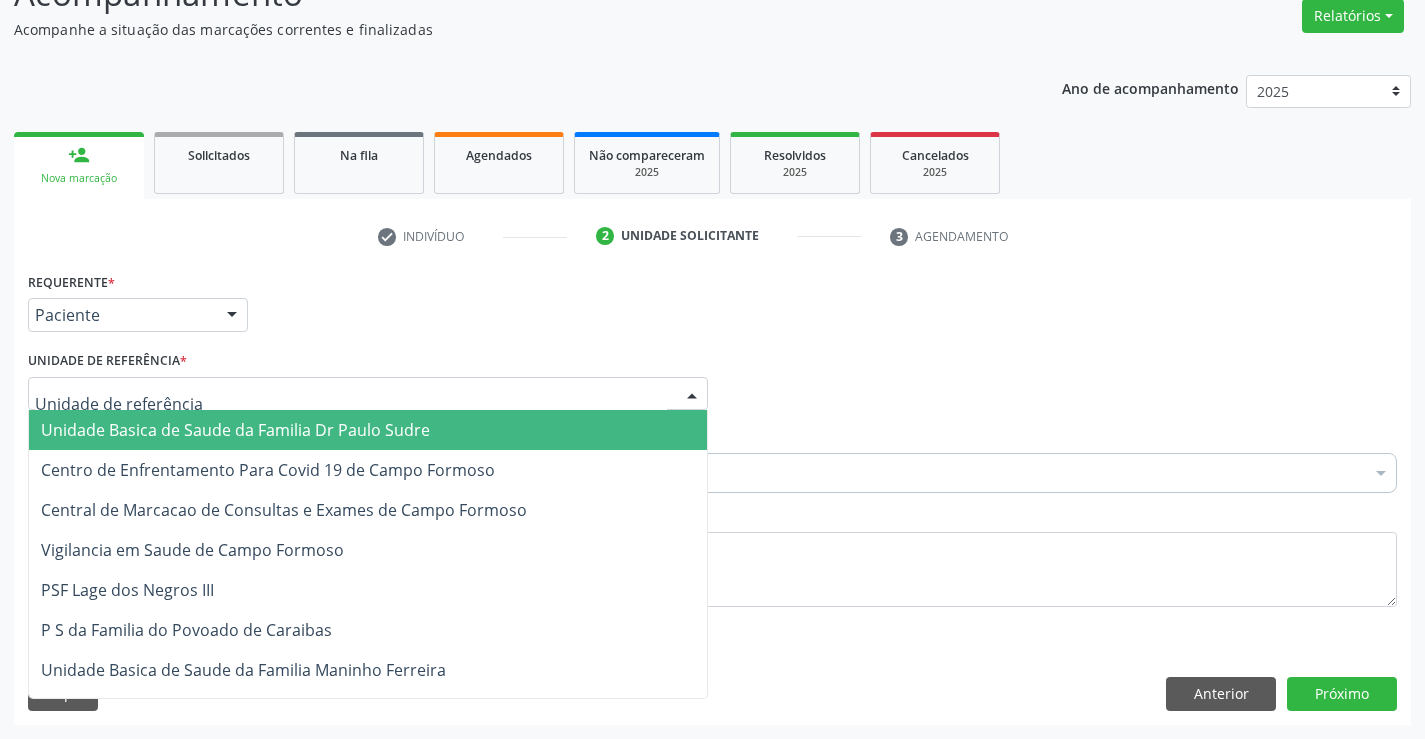click at bounding box center (368, 394) 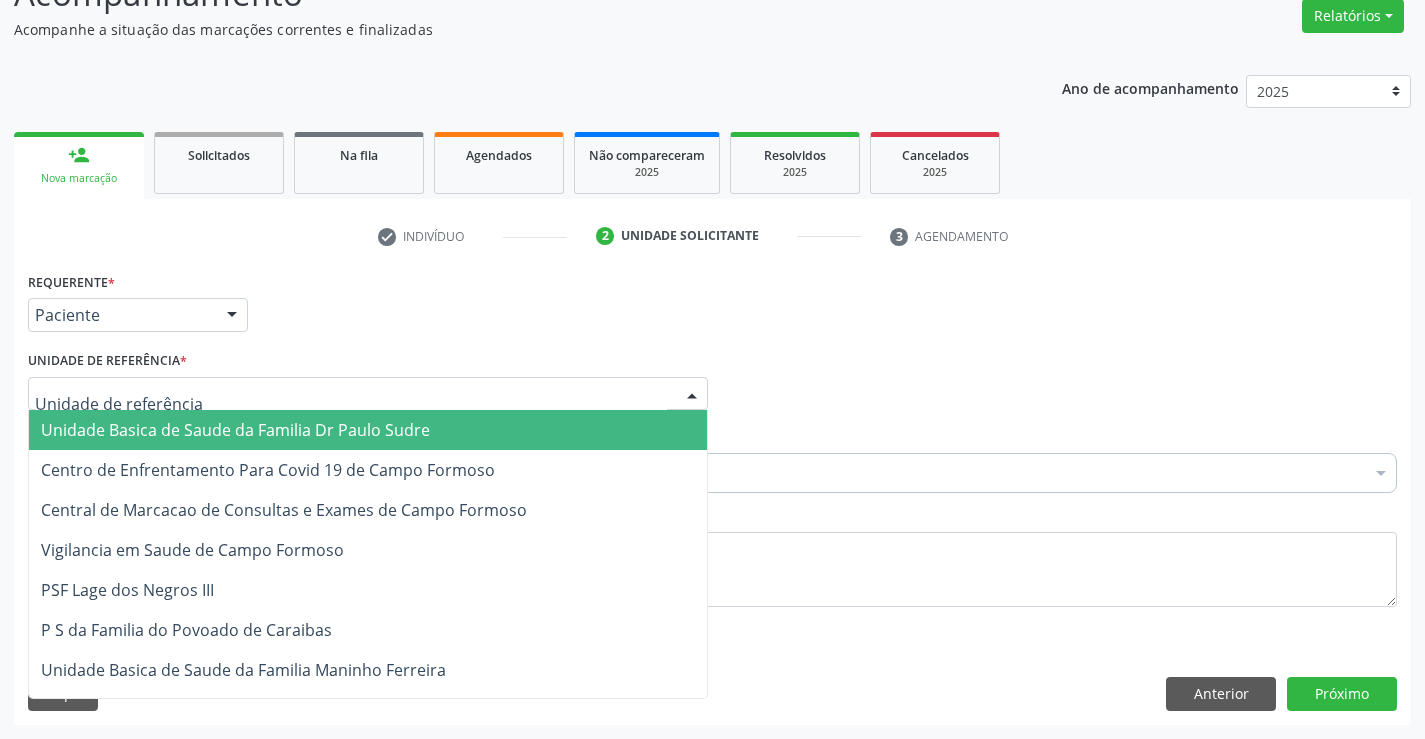 click on "Unidade Basica de Saude da Familia Dr Paulo Sudre" at bounding box center [235, 430] 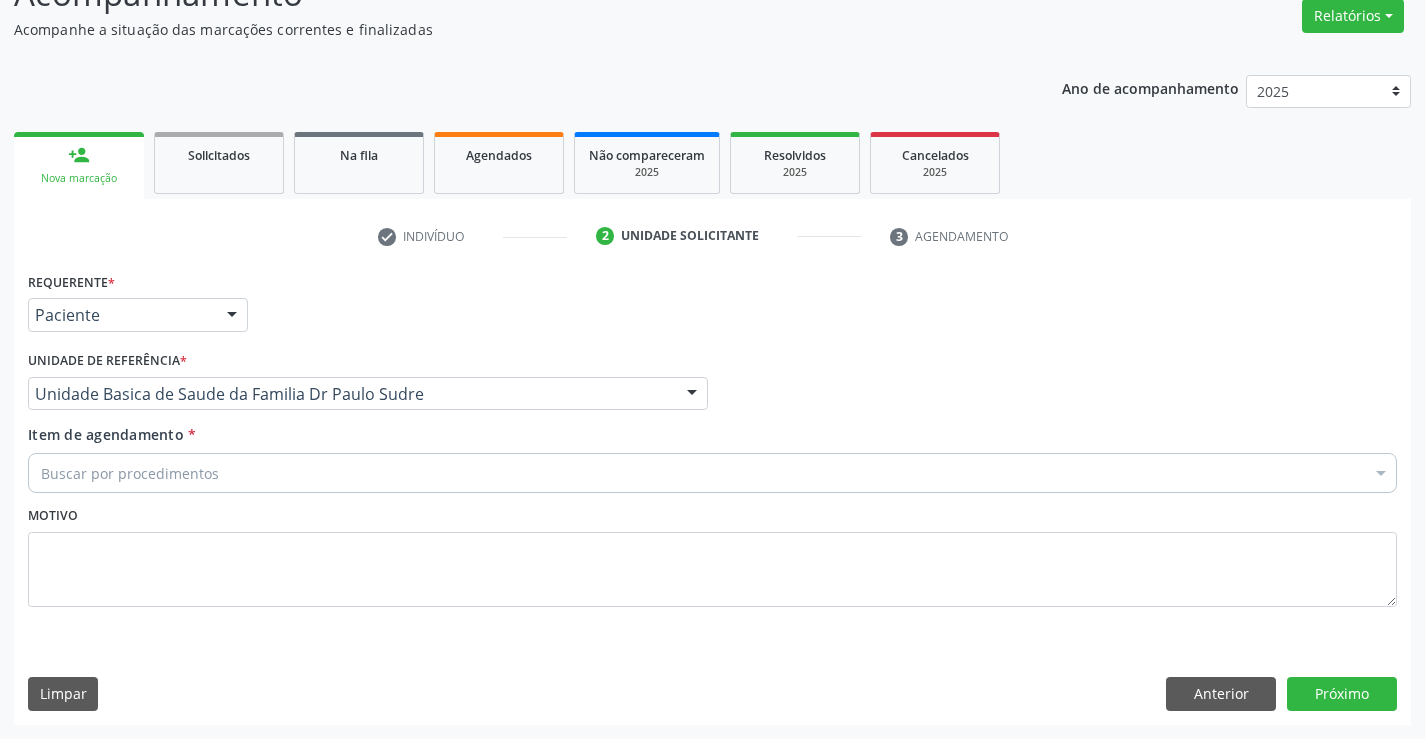 click on "Buscar por procedimentos" at bounding box center (712, 473) 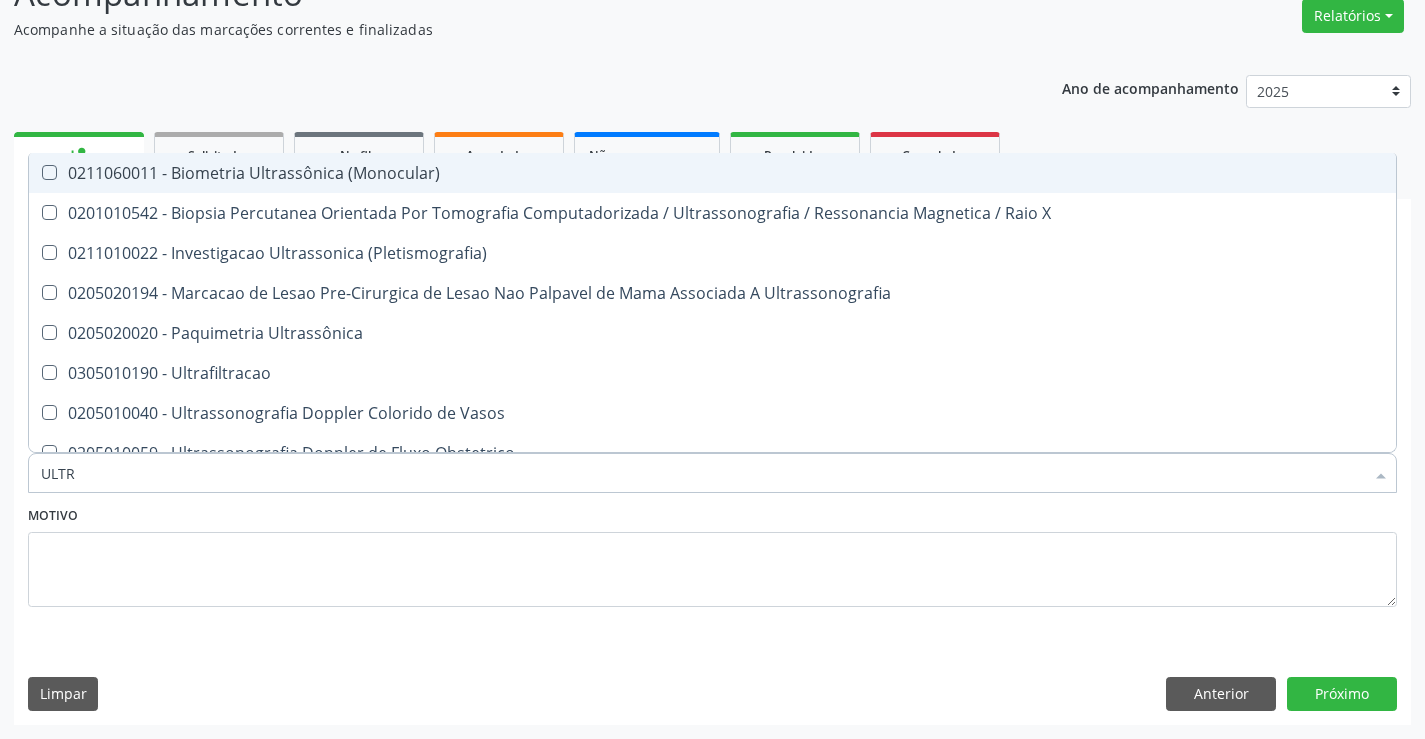 type on "ULTRA" 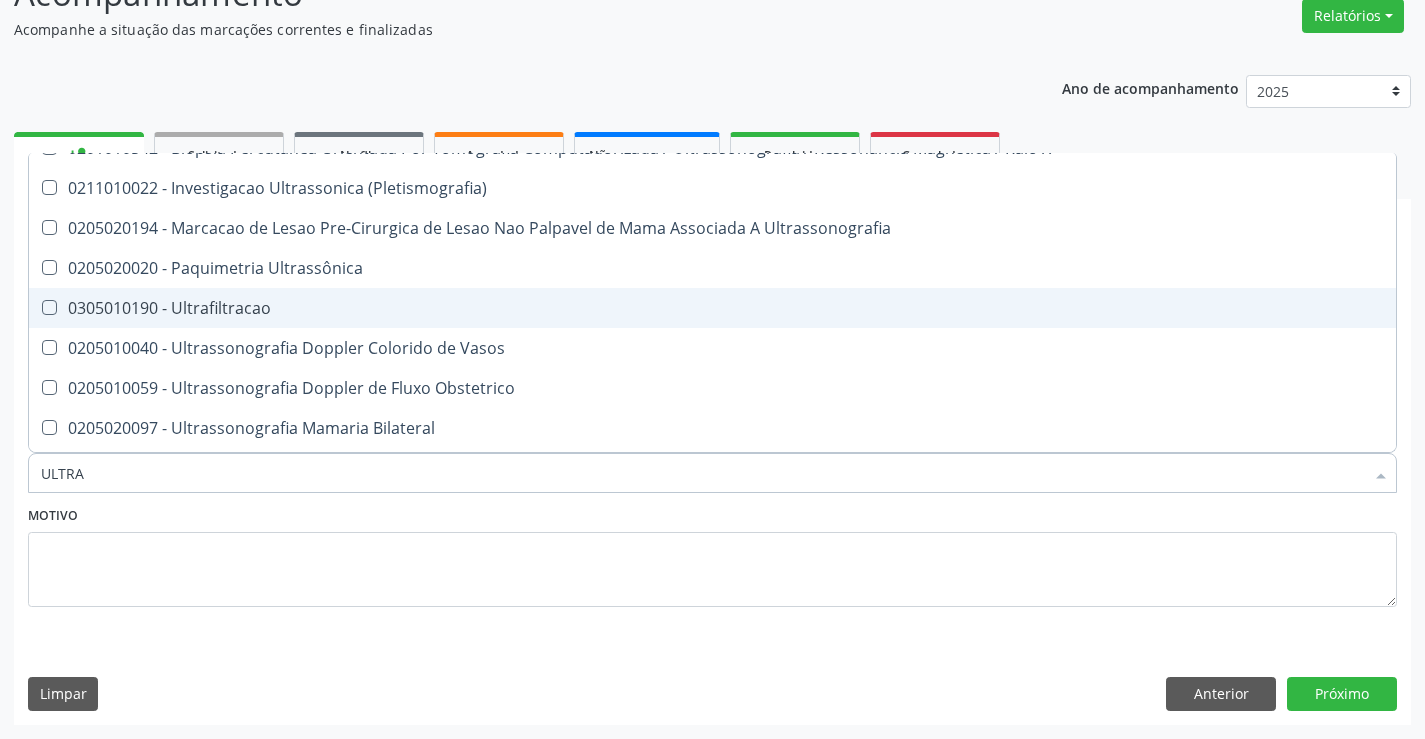 scroll, scrollTop: 100, scrollLeft: 0, axis: vertical 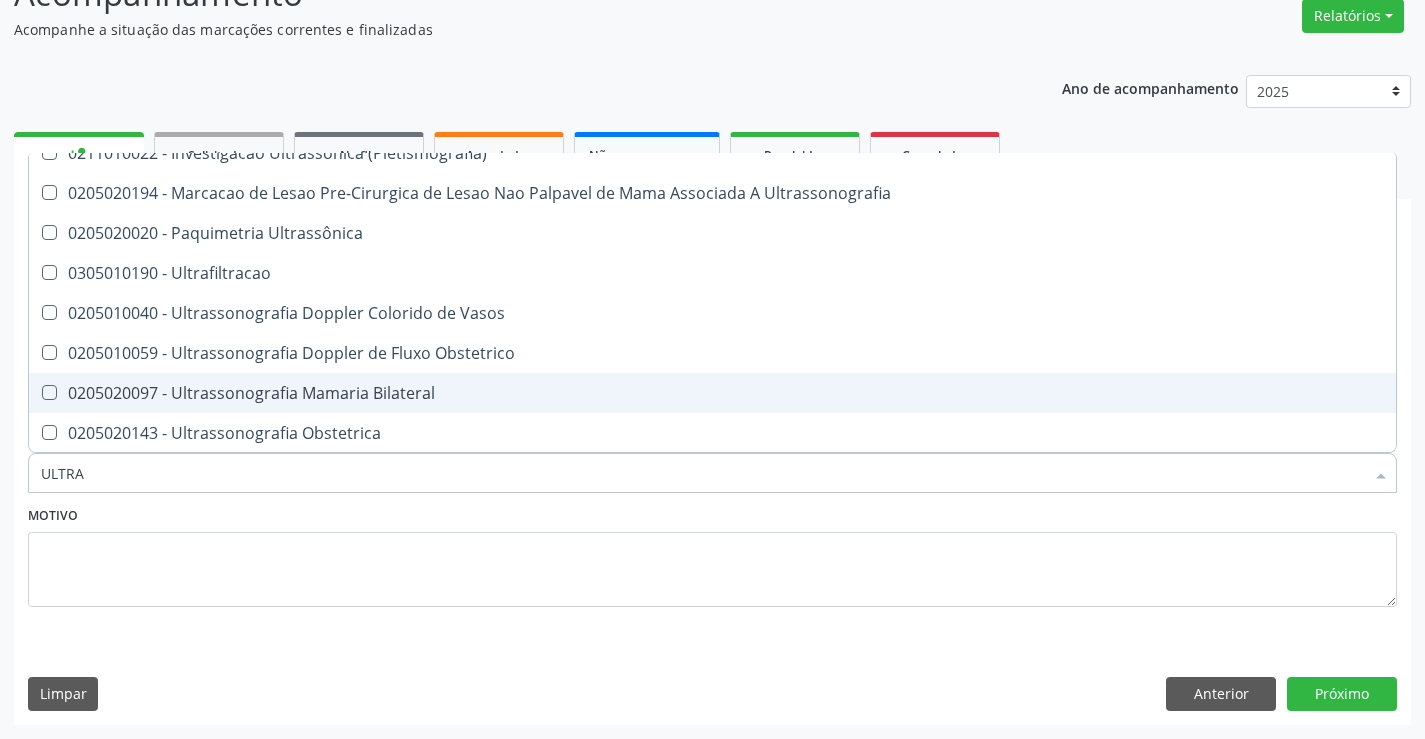 click on "0205020097 - Ultrassonografia Mamaria Bilateral" at bounding box center (712, 393) 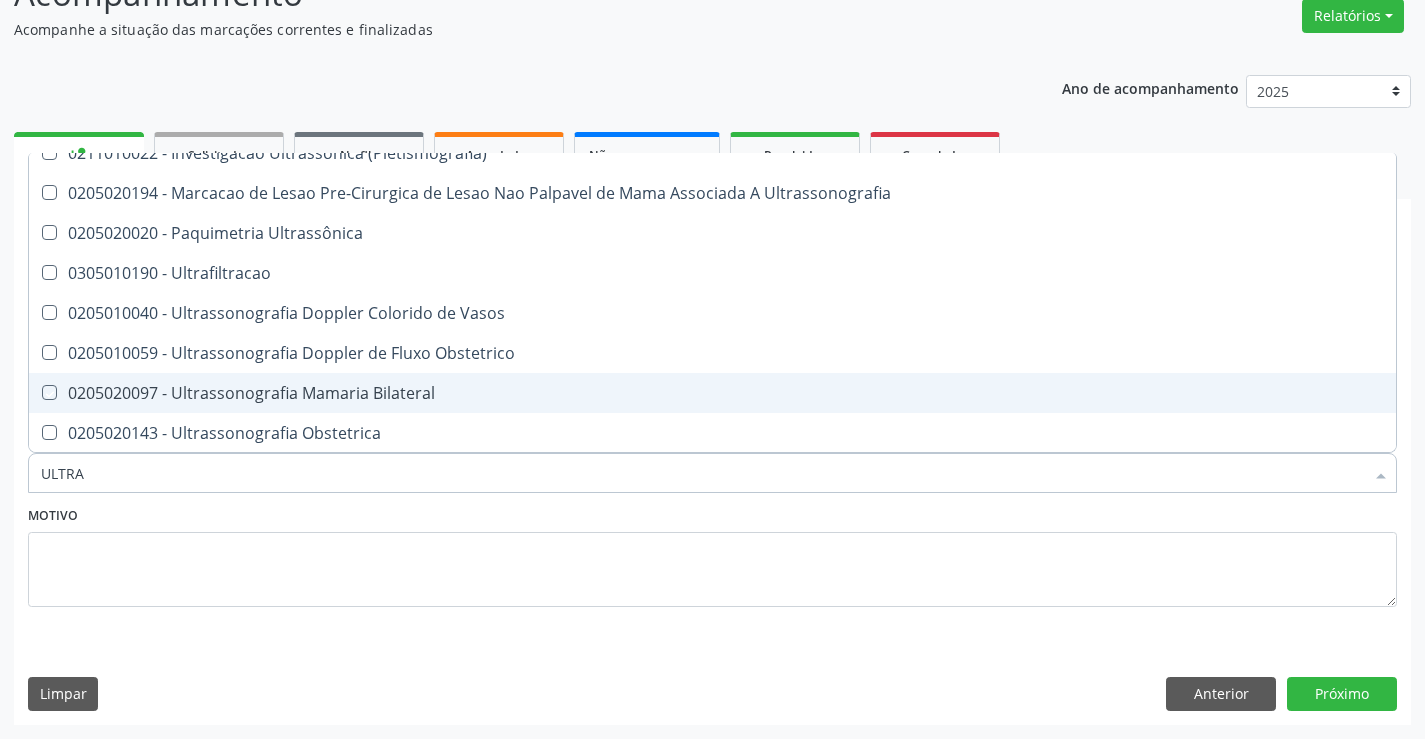 checkbox on "true" 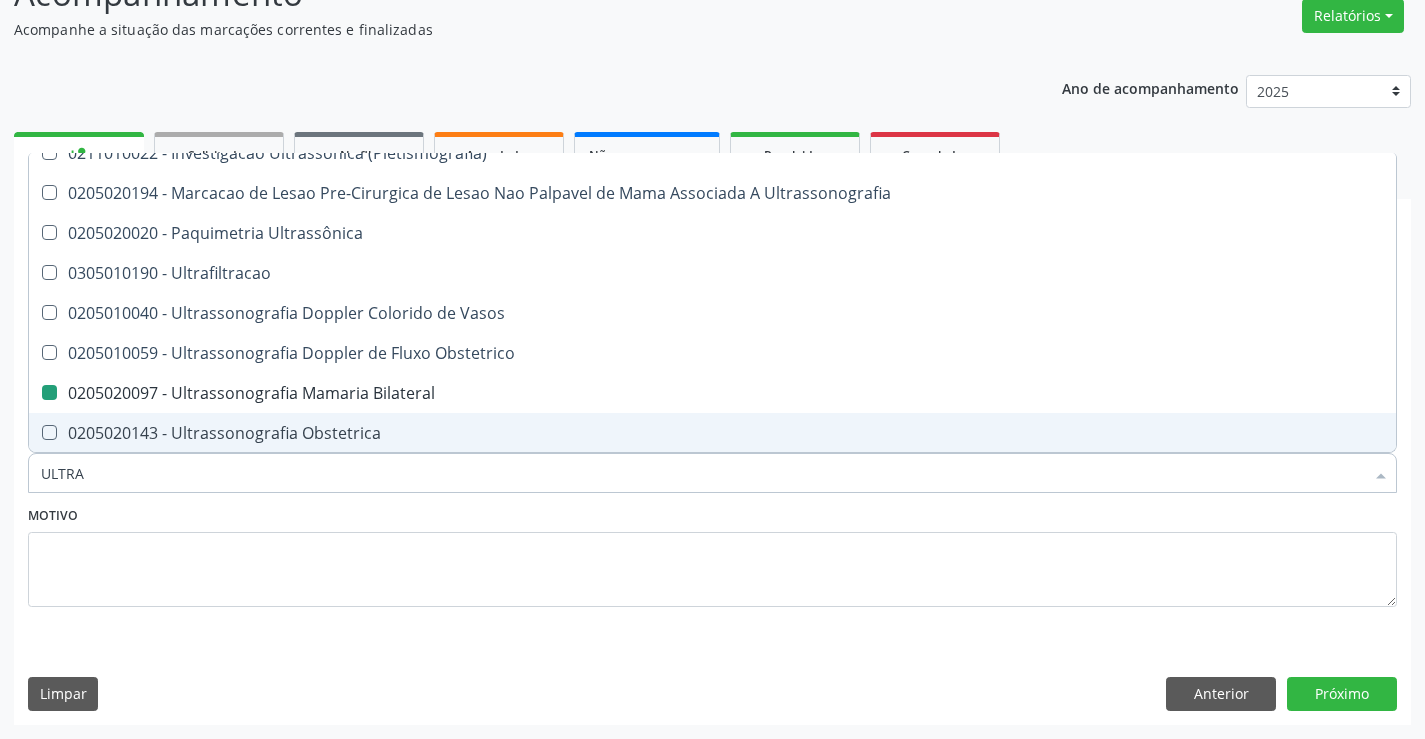 click on "Motivo" at bounding box center [712, 554] 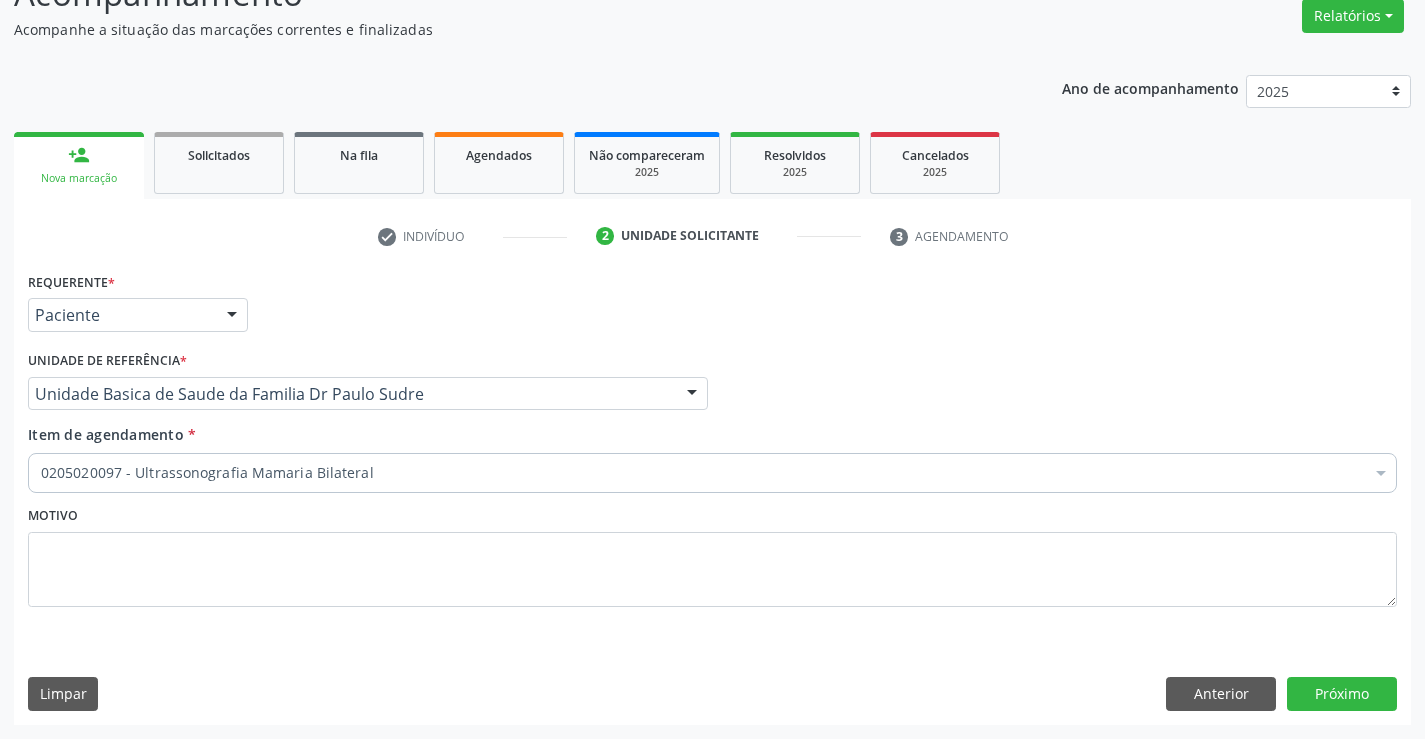 scroll, scrollTop: 0, scrollLeft: 0, axis: both 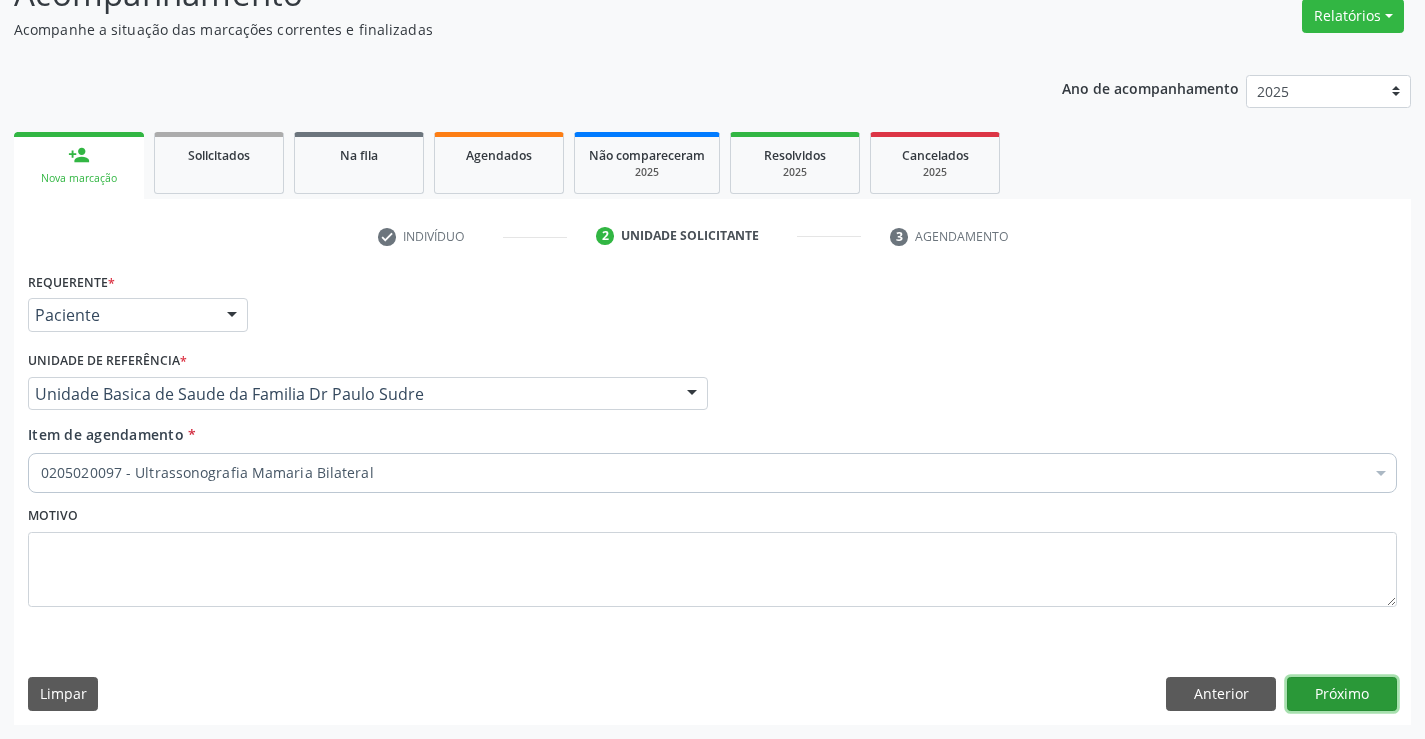 click on "Próximo" at bounding box center (1342, 694) 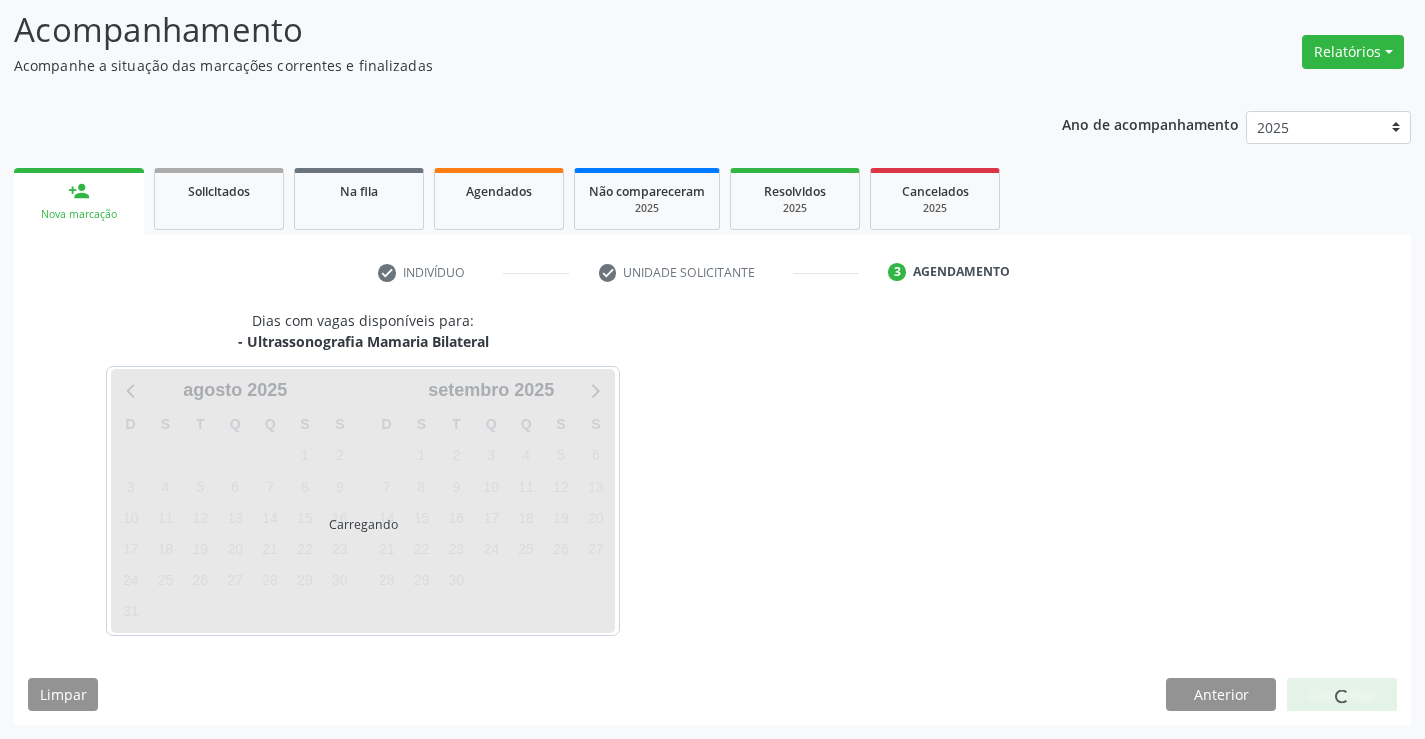 scroll, scrollTop: 131, scrollLeft: 0, axis: vertical 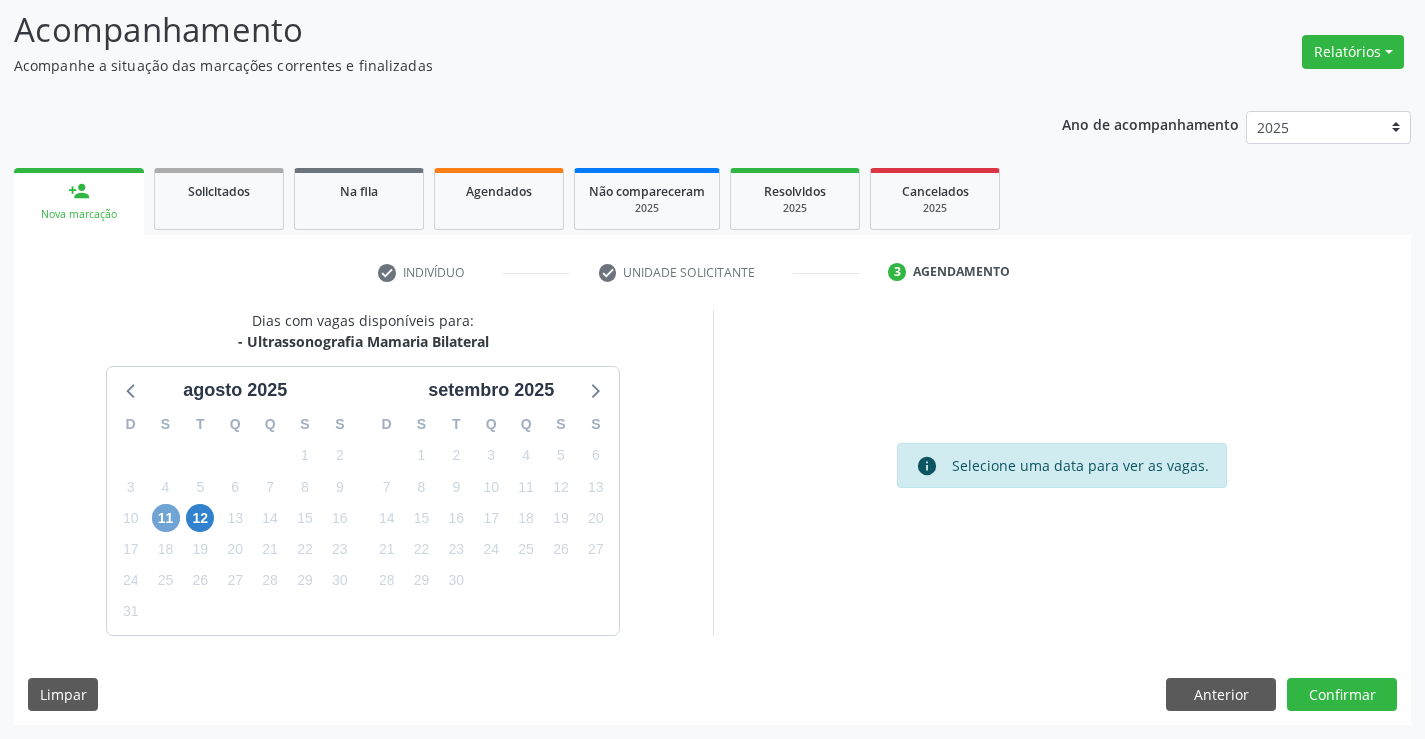 click on "11" at bounding box center [166, 518] 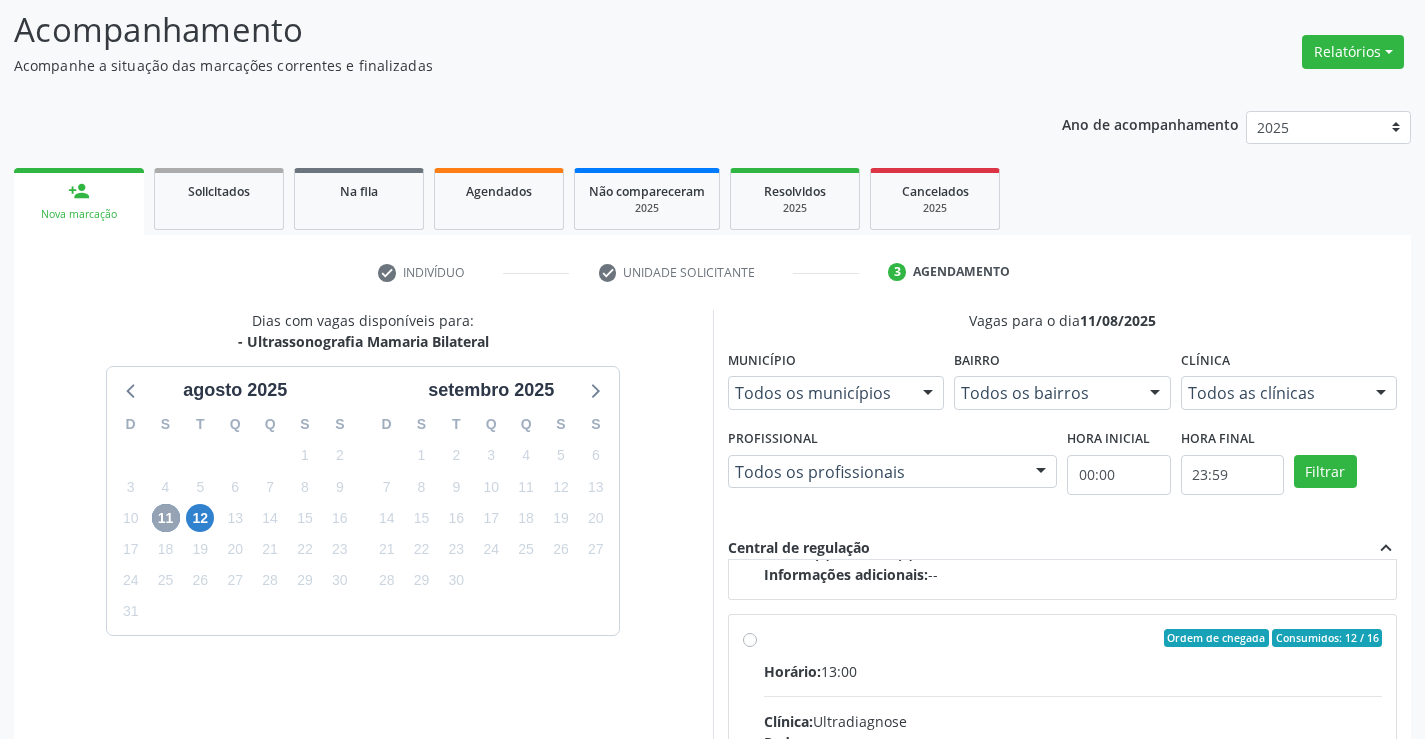 scroll, scrollTop: 666, scrollLeft: 0, axis: vertical 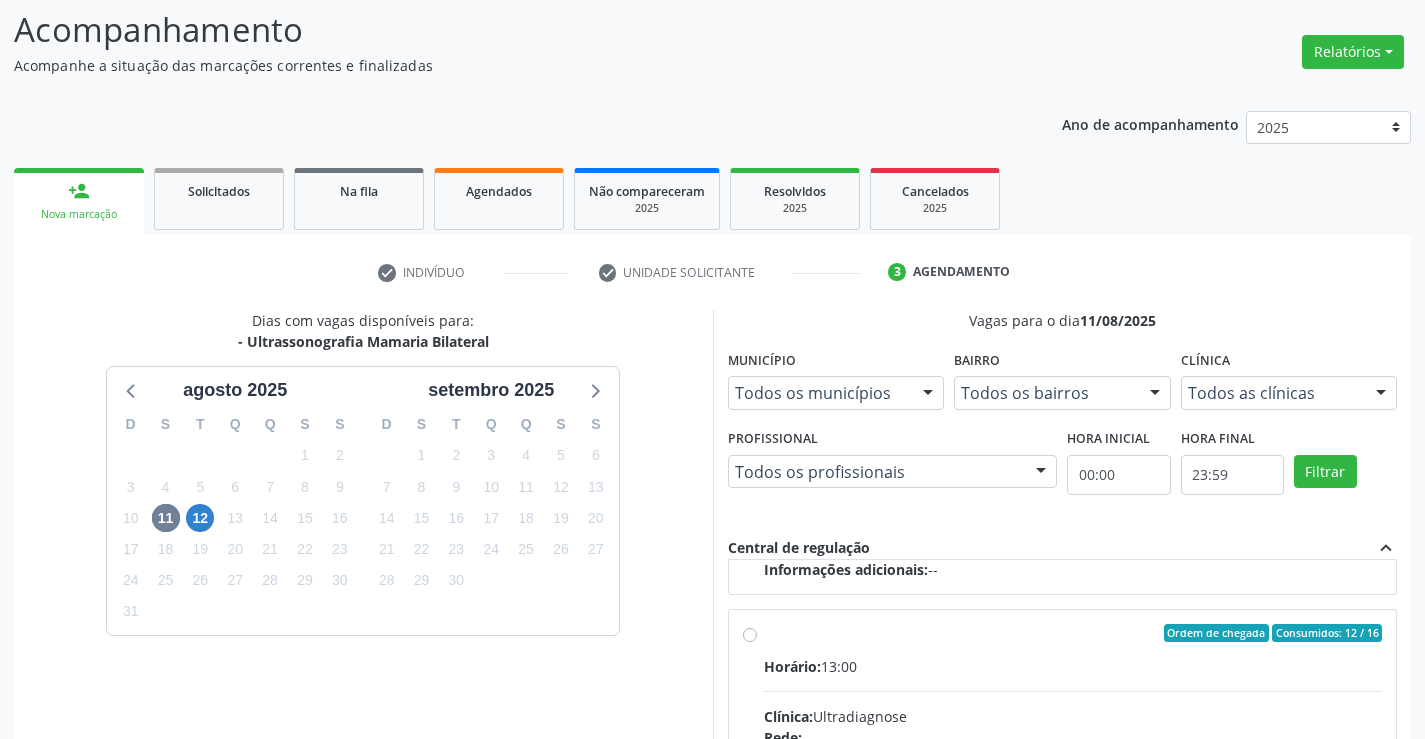 click on "Ordem de chegada
Consumidos: 12 / 16
Horário:   13:00
Clínica:  Ultradiagnose
Rede:
--
Endereço:   nº S/N, Centro, [CITY] - [STATE]
Telefone:   [PHONE]
Profissional:
[FIRST] [LAST] [LAST]
Informações adicionais sobre o atendimento
Idade de atendimento:
de 0 a 120 anos
Gênero(s) atendido(s):
Masculino e Feminino
Informações adicionais:
--" at bounding box center (1073, 777) 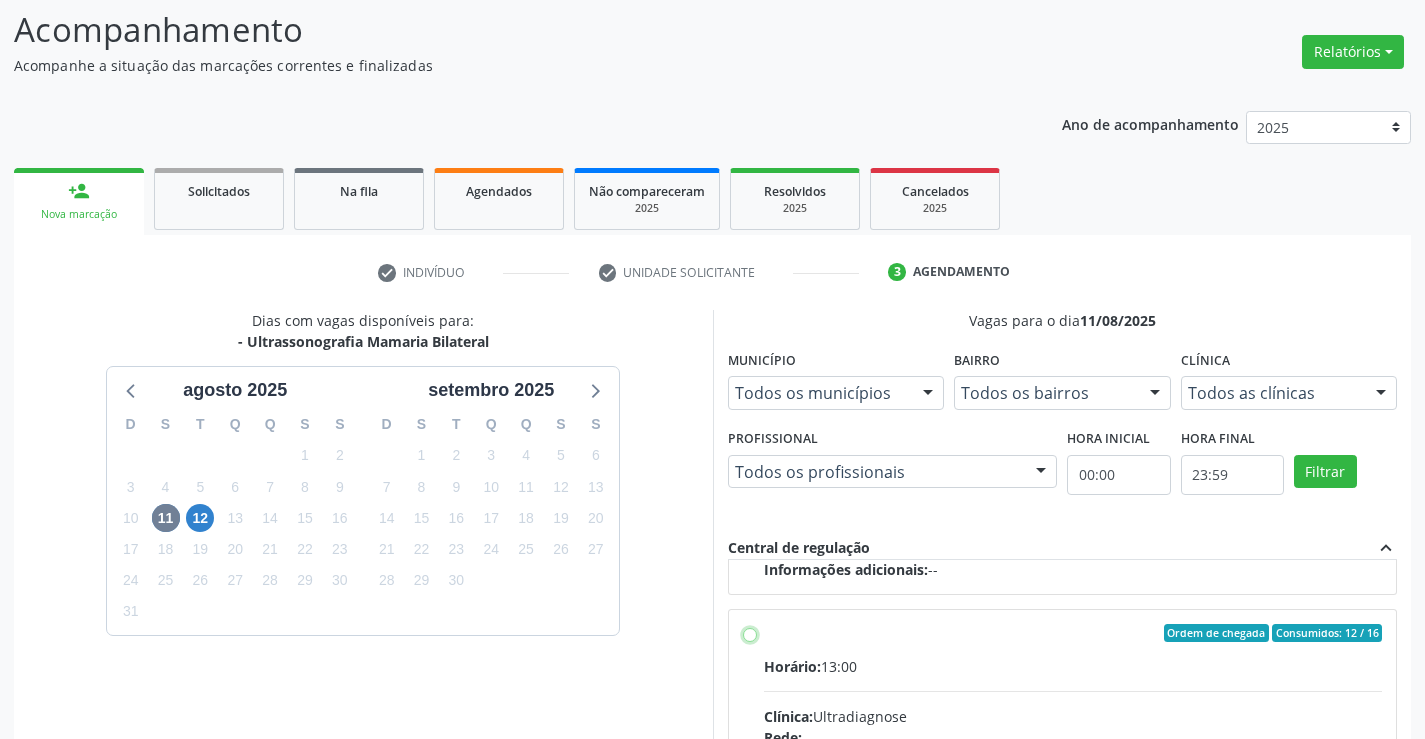 click on "Ordem de chegada
Consumidos: 12 / 16
Horário:   13:00
Clínica:  Ultradiagnose
Rede:
--
Endereço:   nº S/N, Centro, [CITY] - [STATE]
Telefone:   [PHONE]
Profissional:
[FIRST] [LAST] [LAST]
Informações adicionais sobre o atendimento
Idade de atendimento:
de 0 a 120 anos
Gênero(s) atendido(s):
Masculino e Feminino
Informações adicionais:
--" at bounding box center (750, 633) 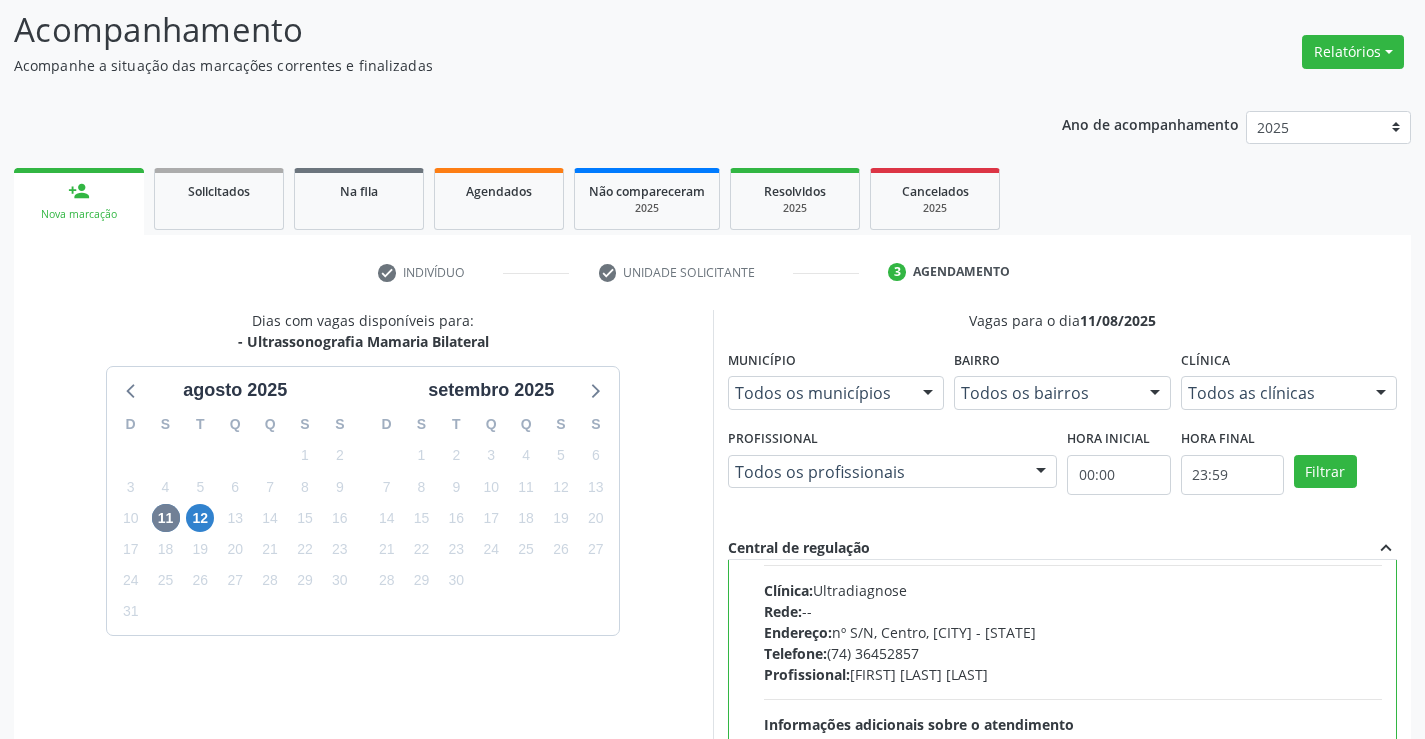 scroll, scrollTop: 800, scrollLeft: 0, axis: vertical 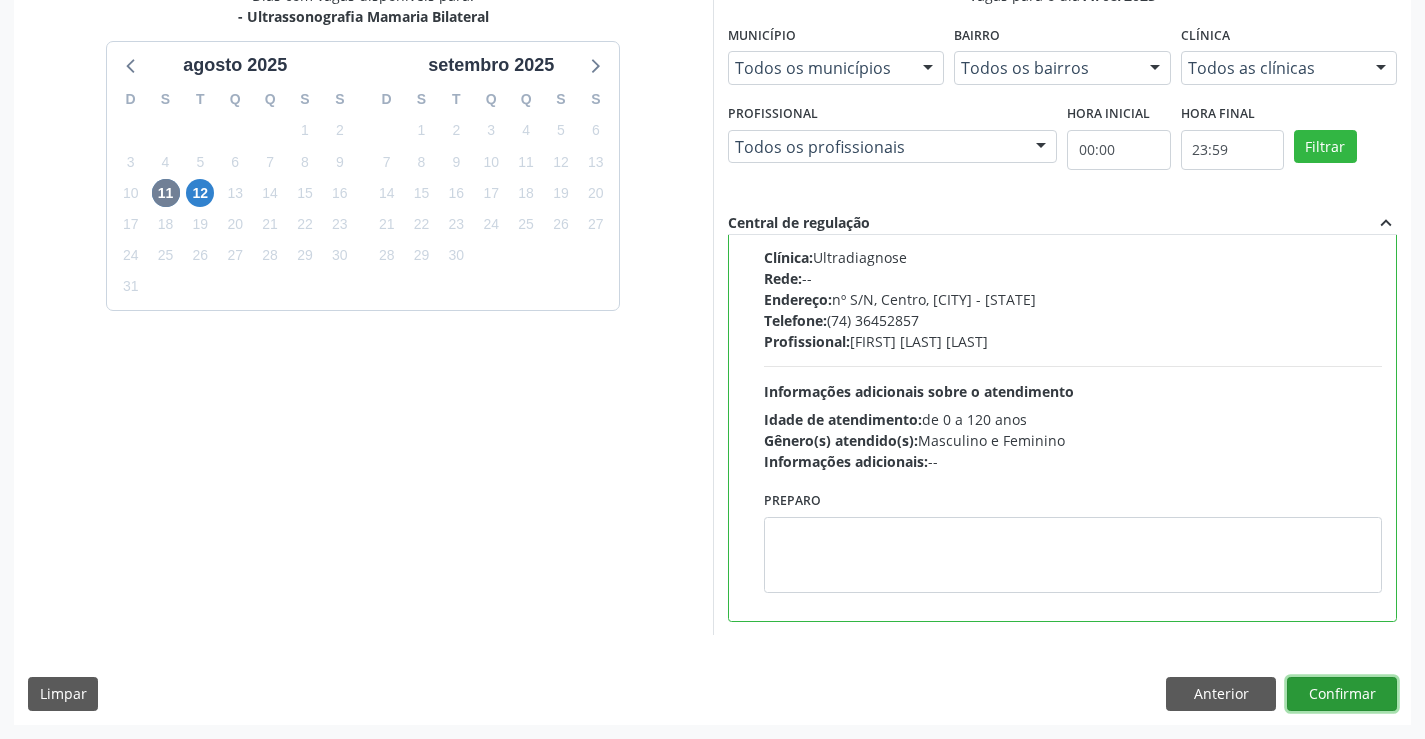 click on "Confirmar" at bounding box center (1342, 694) 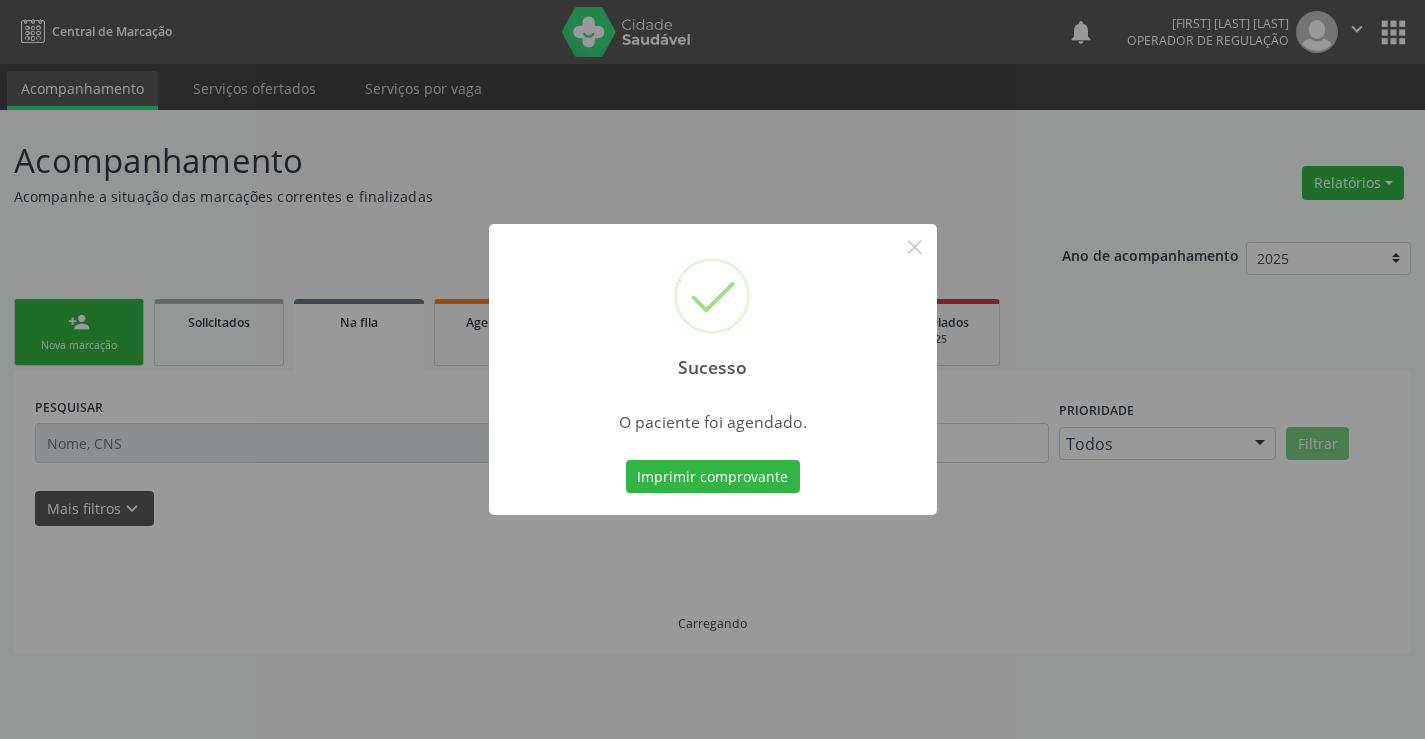 scroll, scrollTop: 0, scrollLeft: 0, axis: both 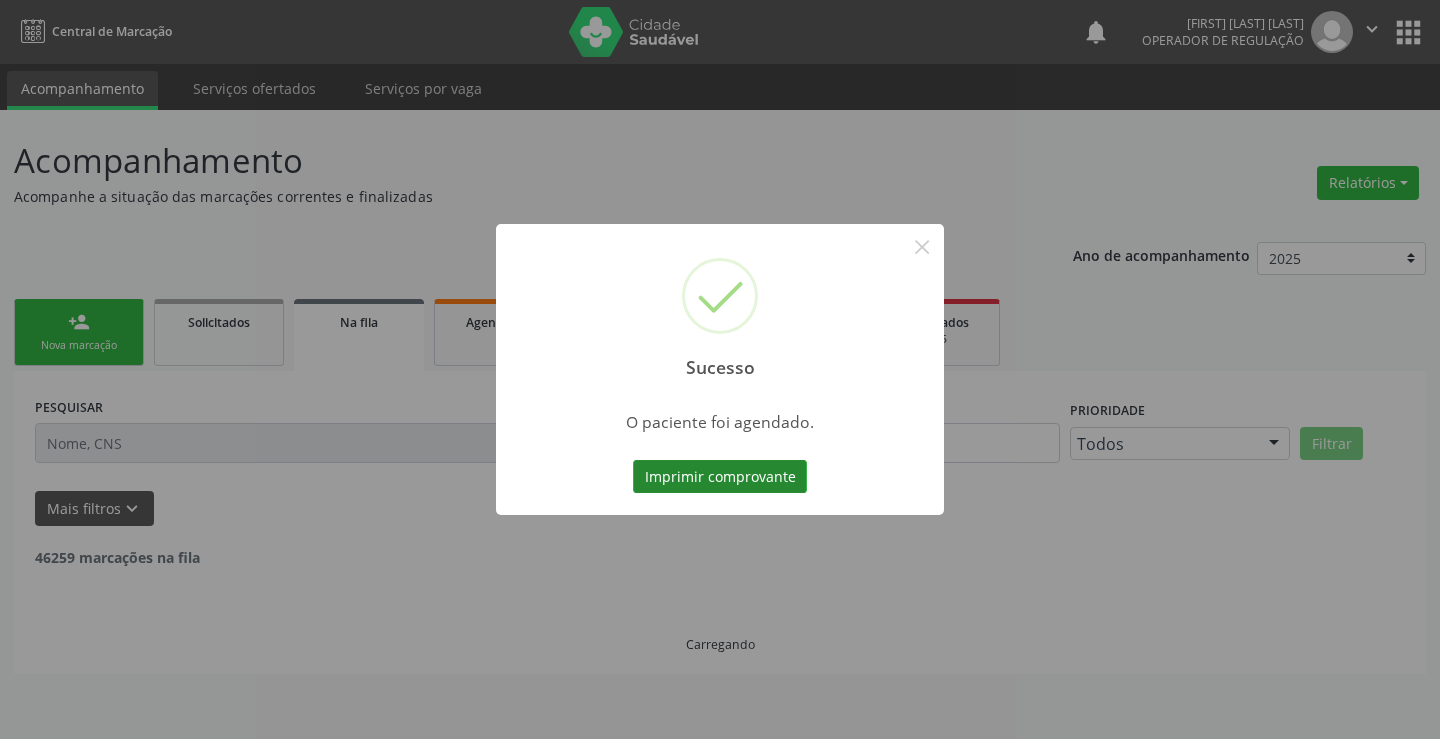 click on "Imprimir comprovante" at bounding box center [720, 477] 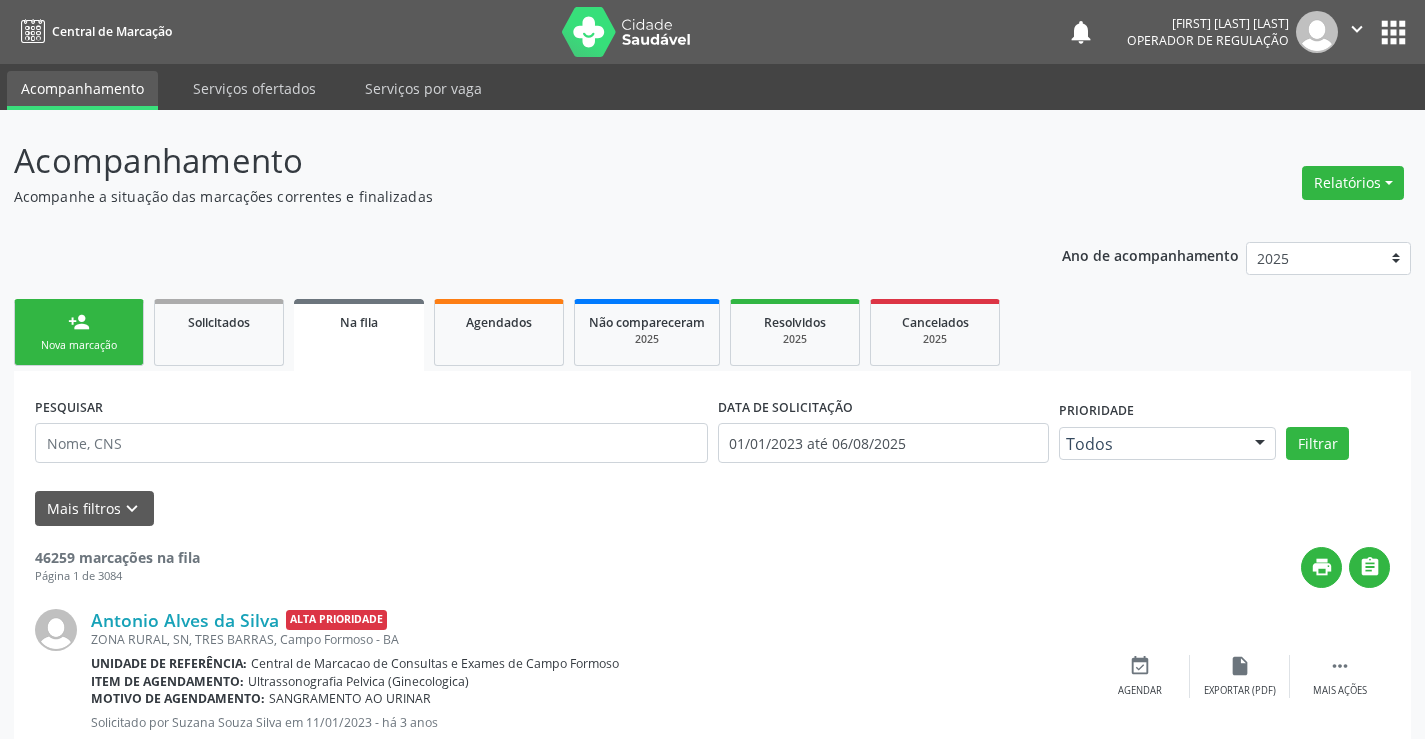 click on "person_add
Nova marcação" at bounding box center [79, 332] 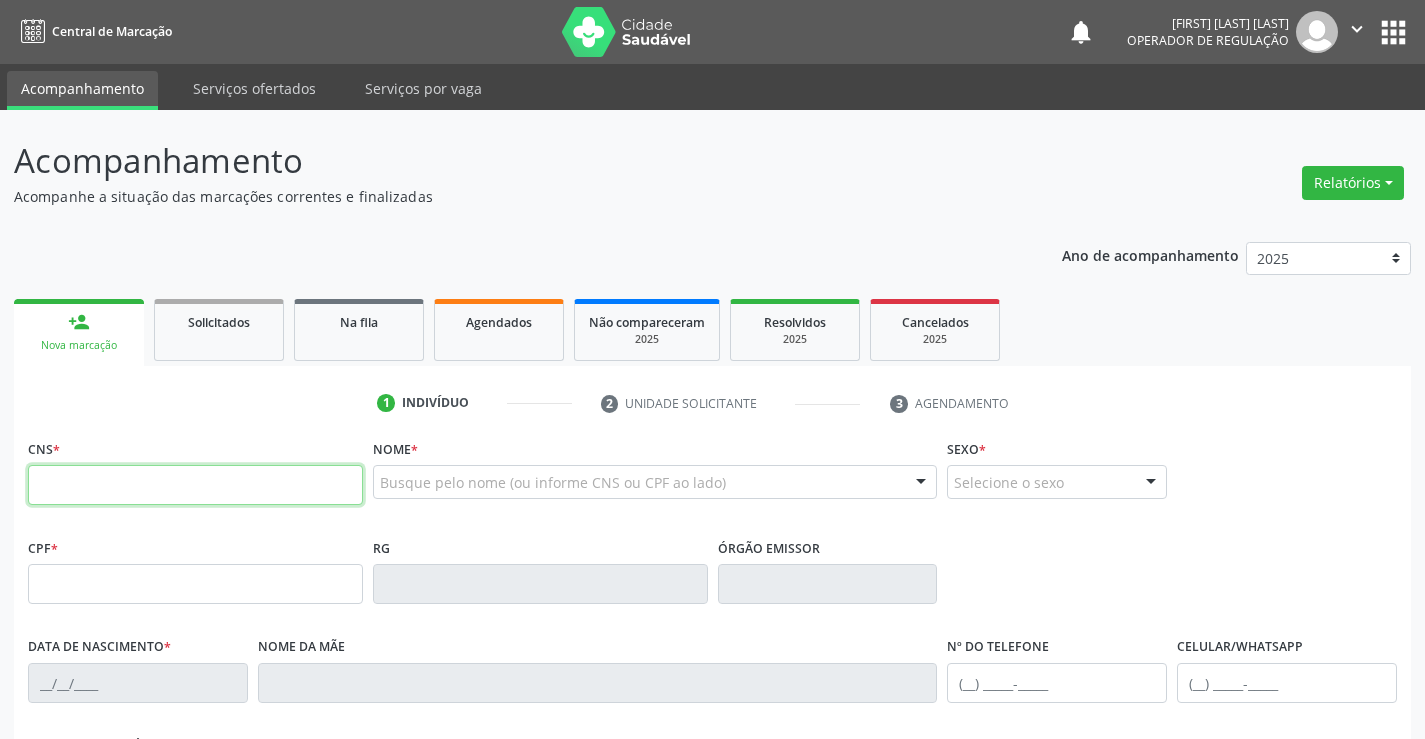 click at bounding box center [195, 485] 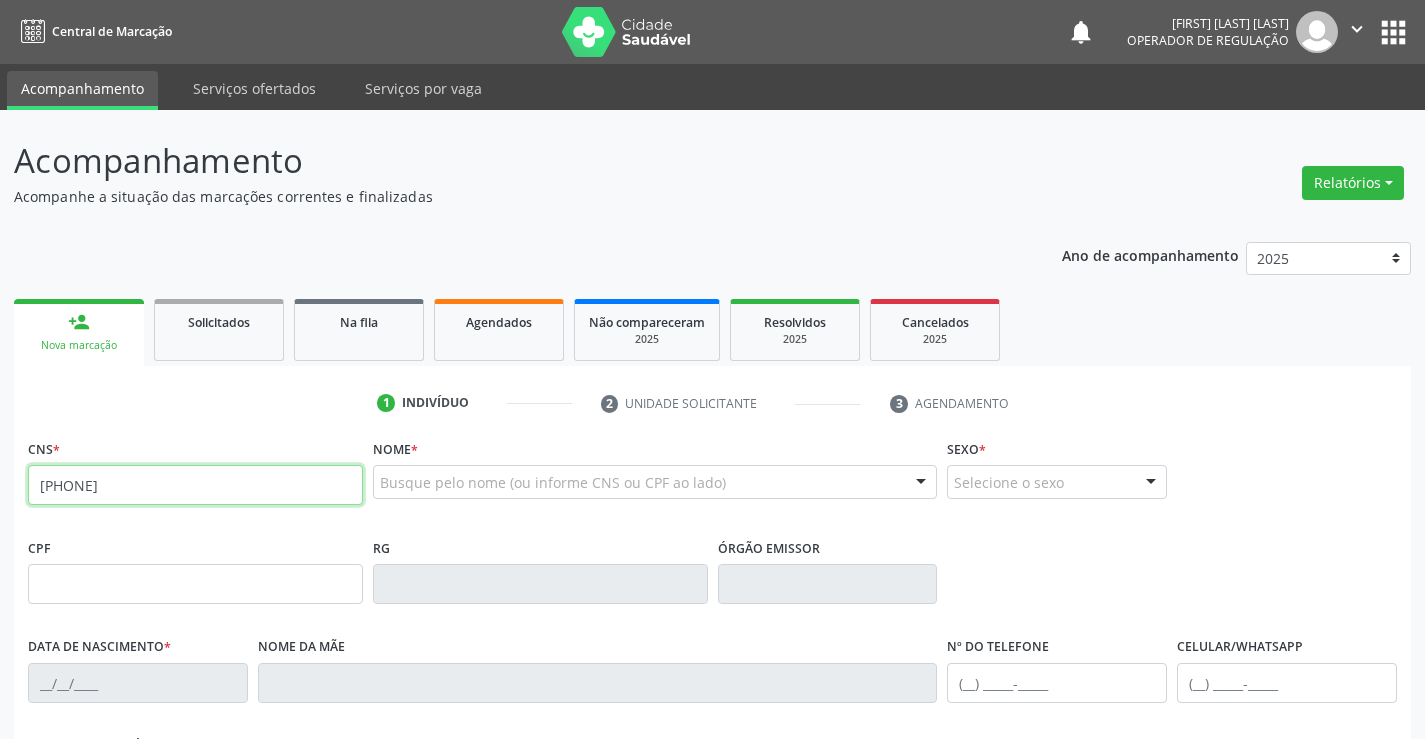 type on "703 6090 3186 8632" 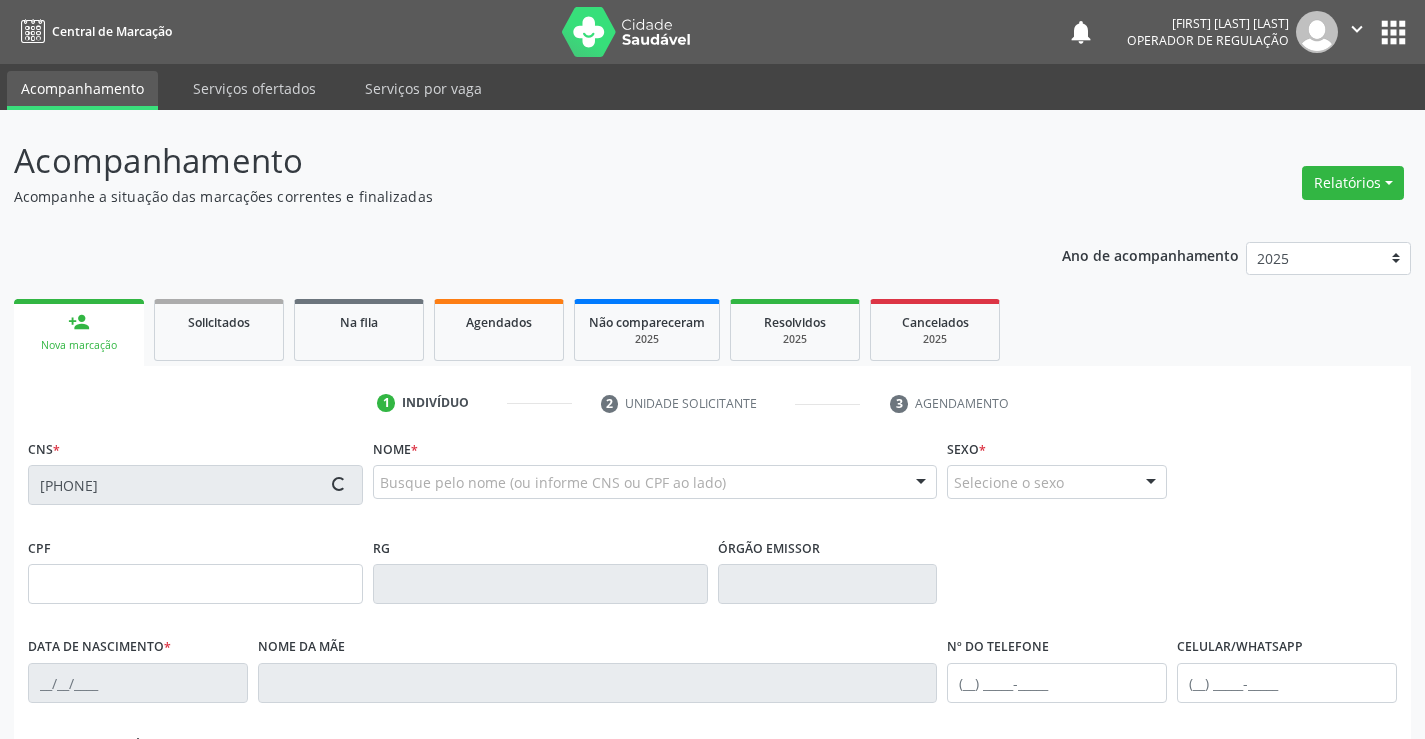 type on "060.741.275-57" 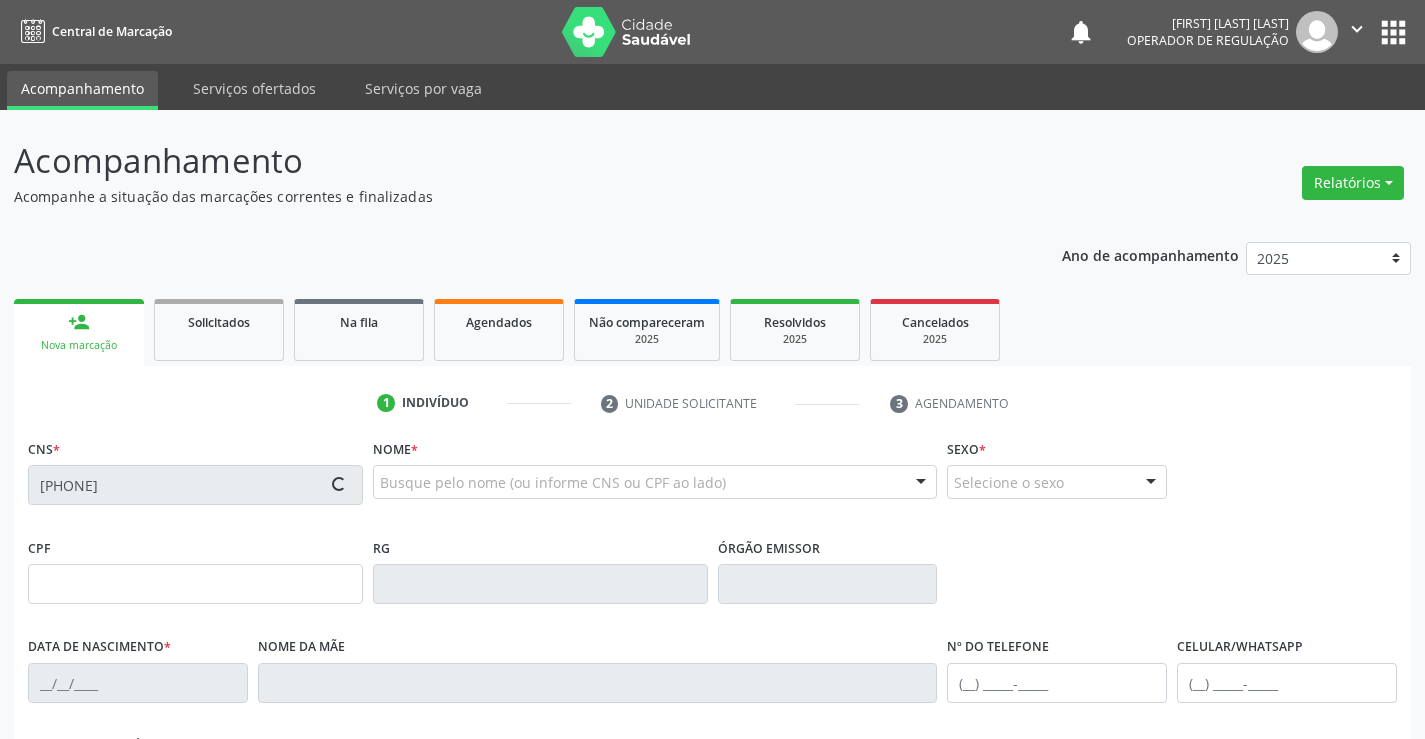 type on "08/10/1994" 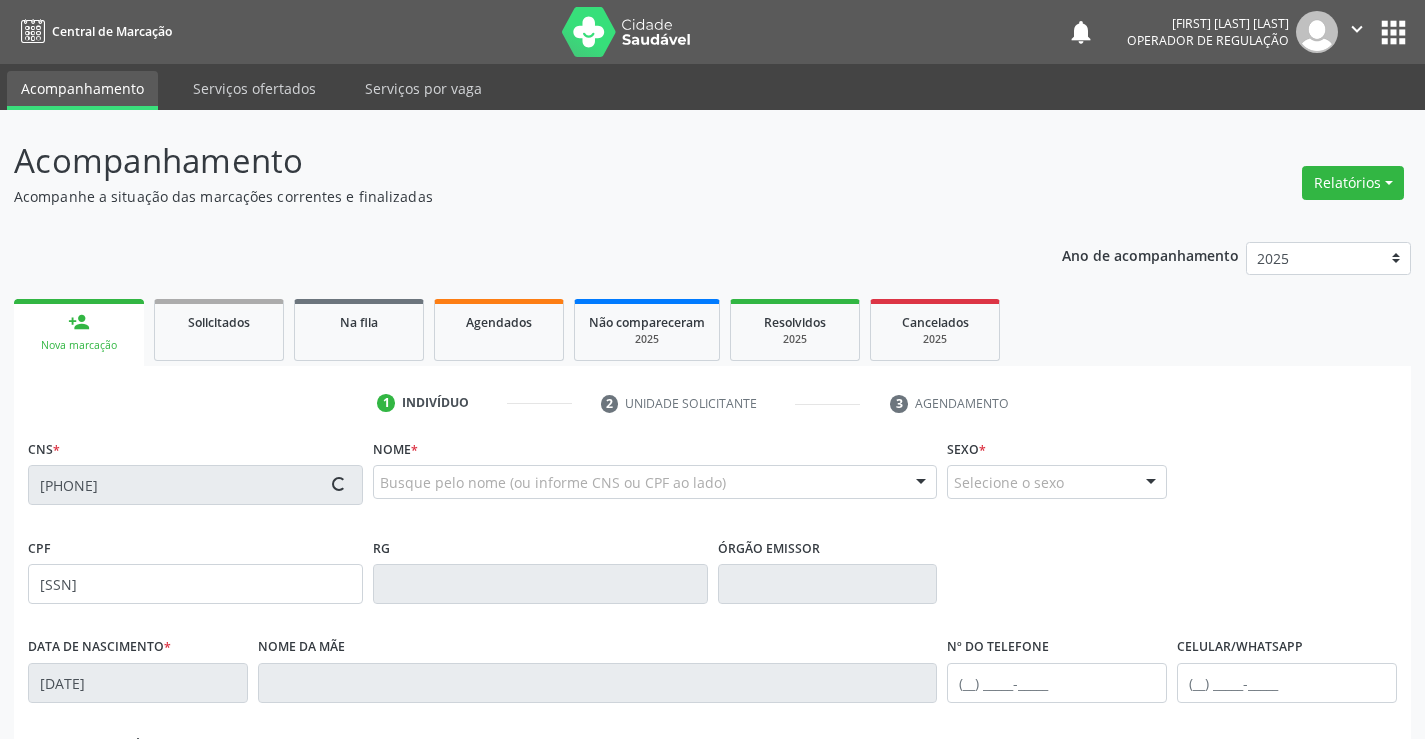 type on "Lucinete Ribeiro de Souza" 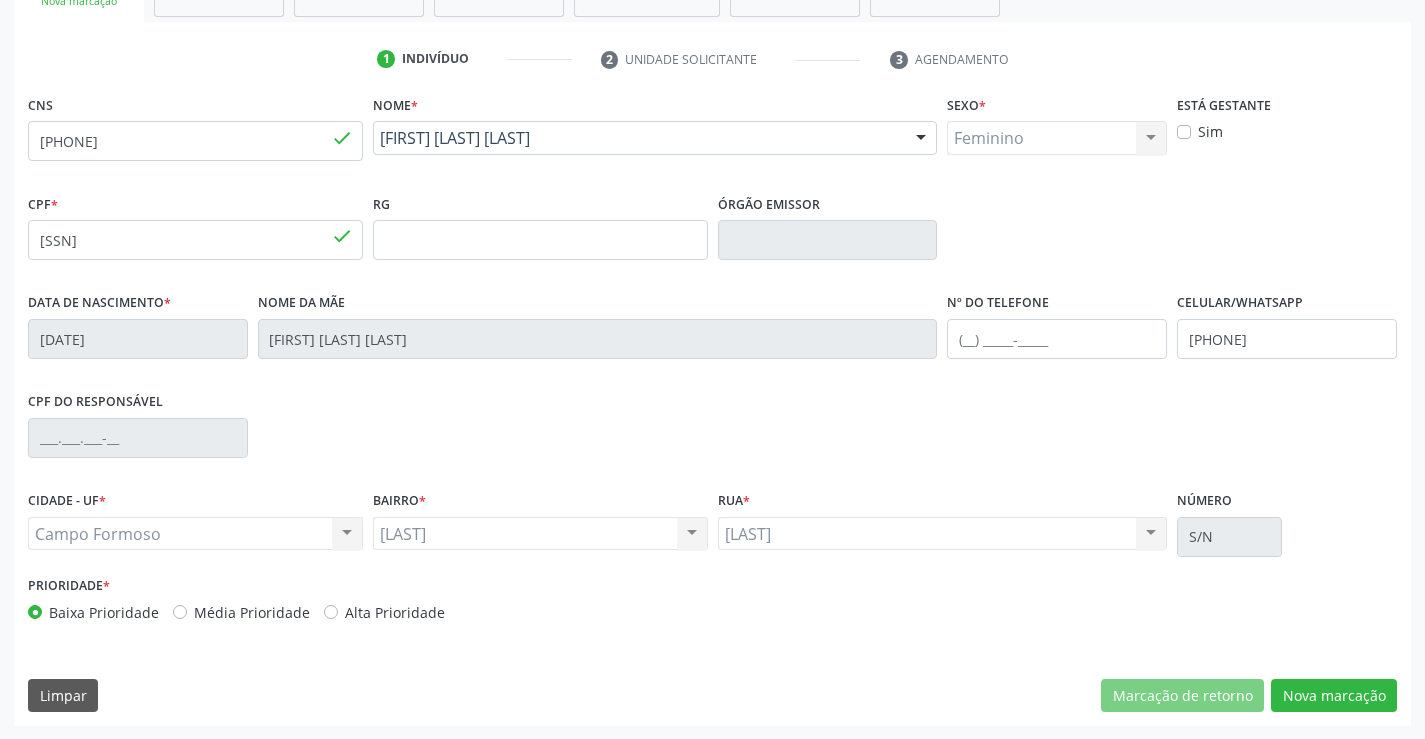 scroll, scrollTop: 345, scrollLeft: 0, axis: vertical 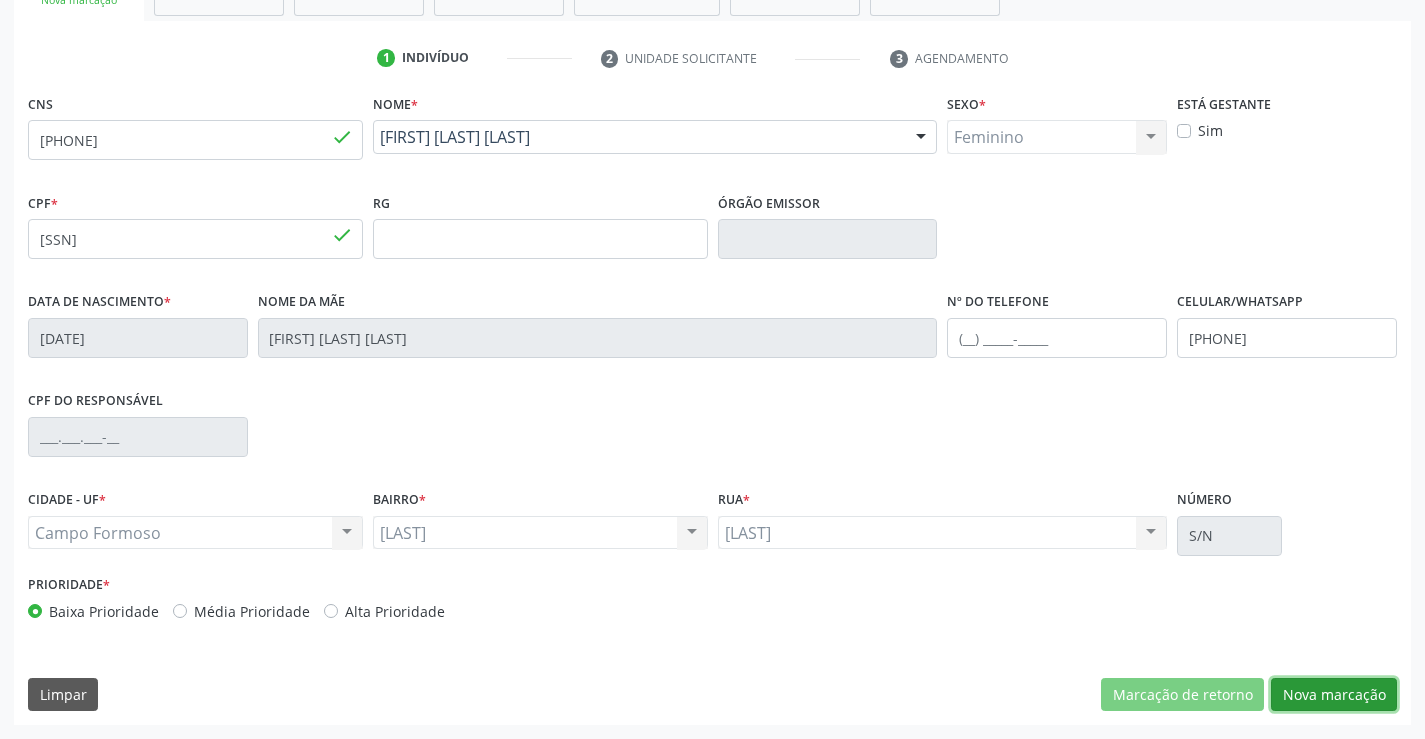 click on "Nova marcação" at bounding box center [1334, 695] 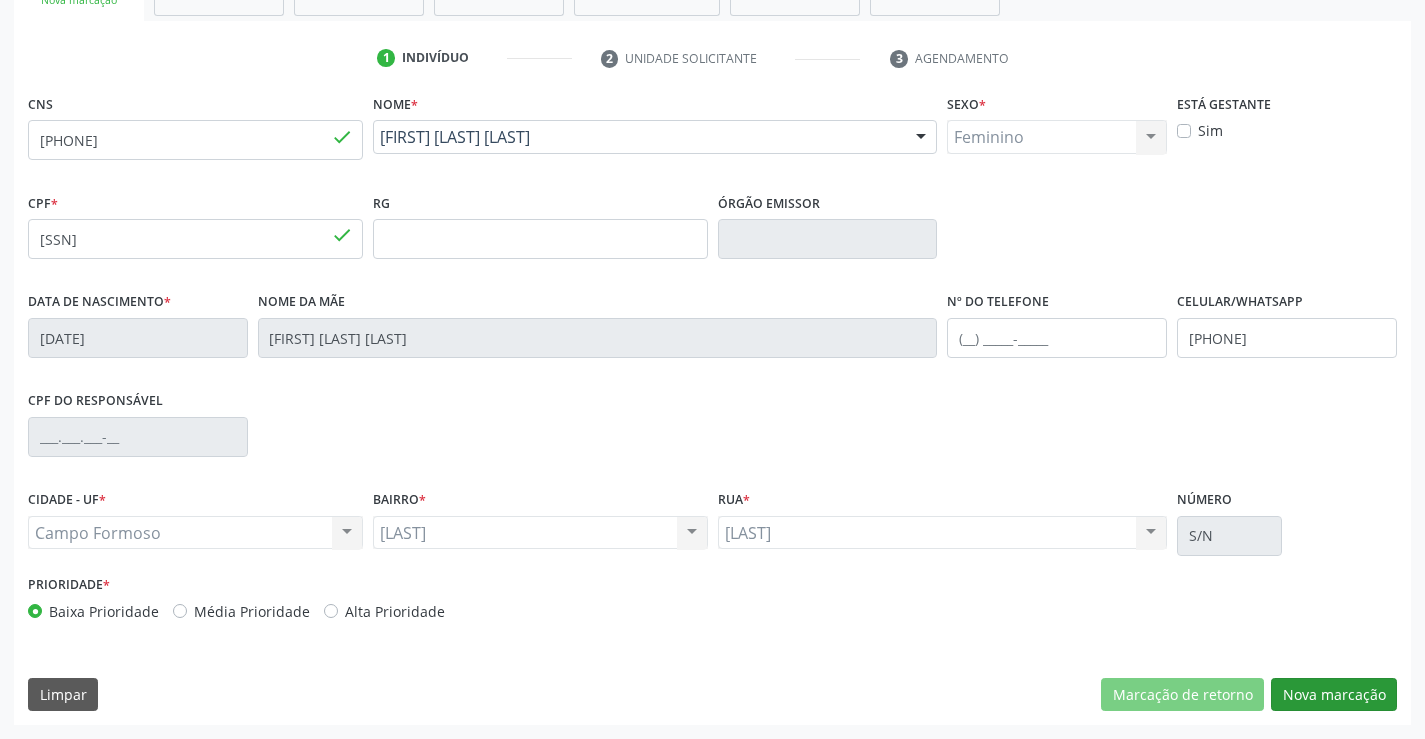 scroll, scrollTop: 167, scrollLeft: 0, axis: vertical 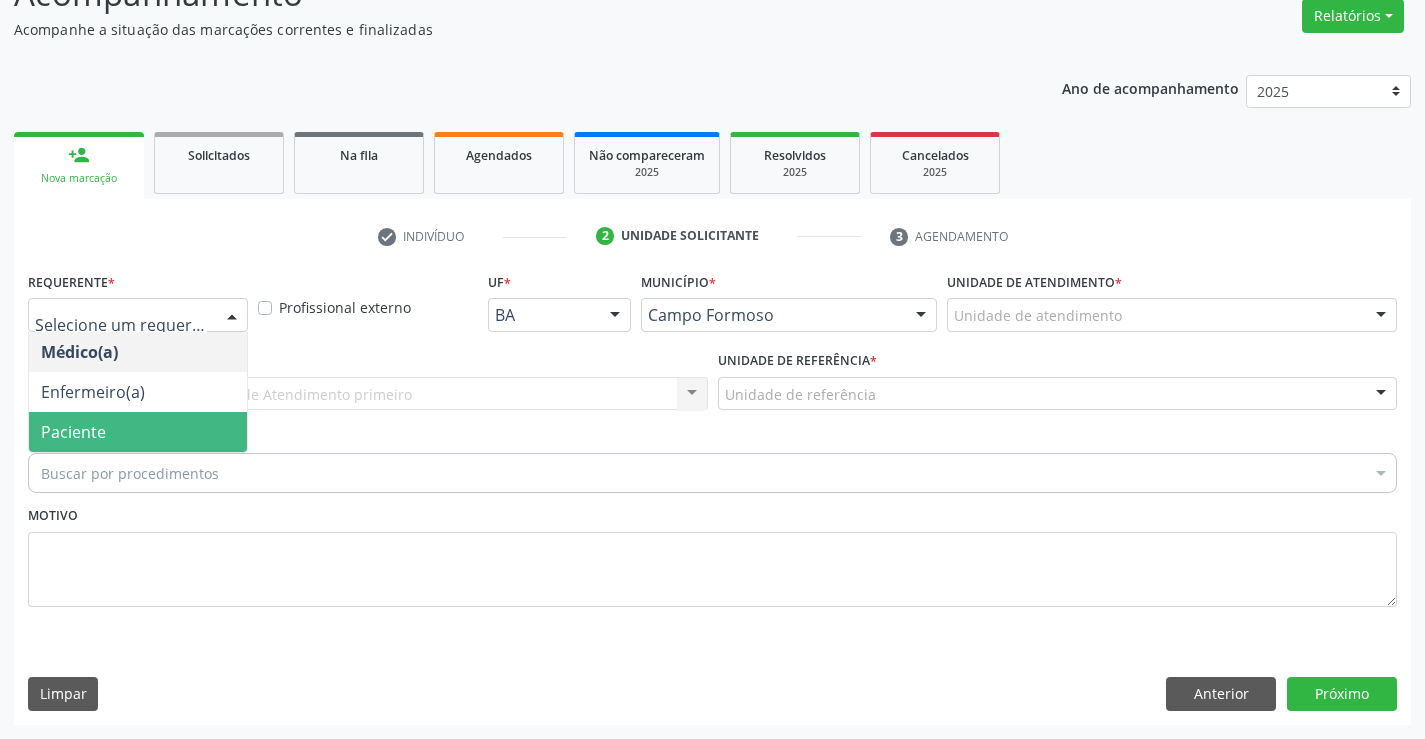 click on "Paciente" at bounding box center [138, 432] 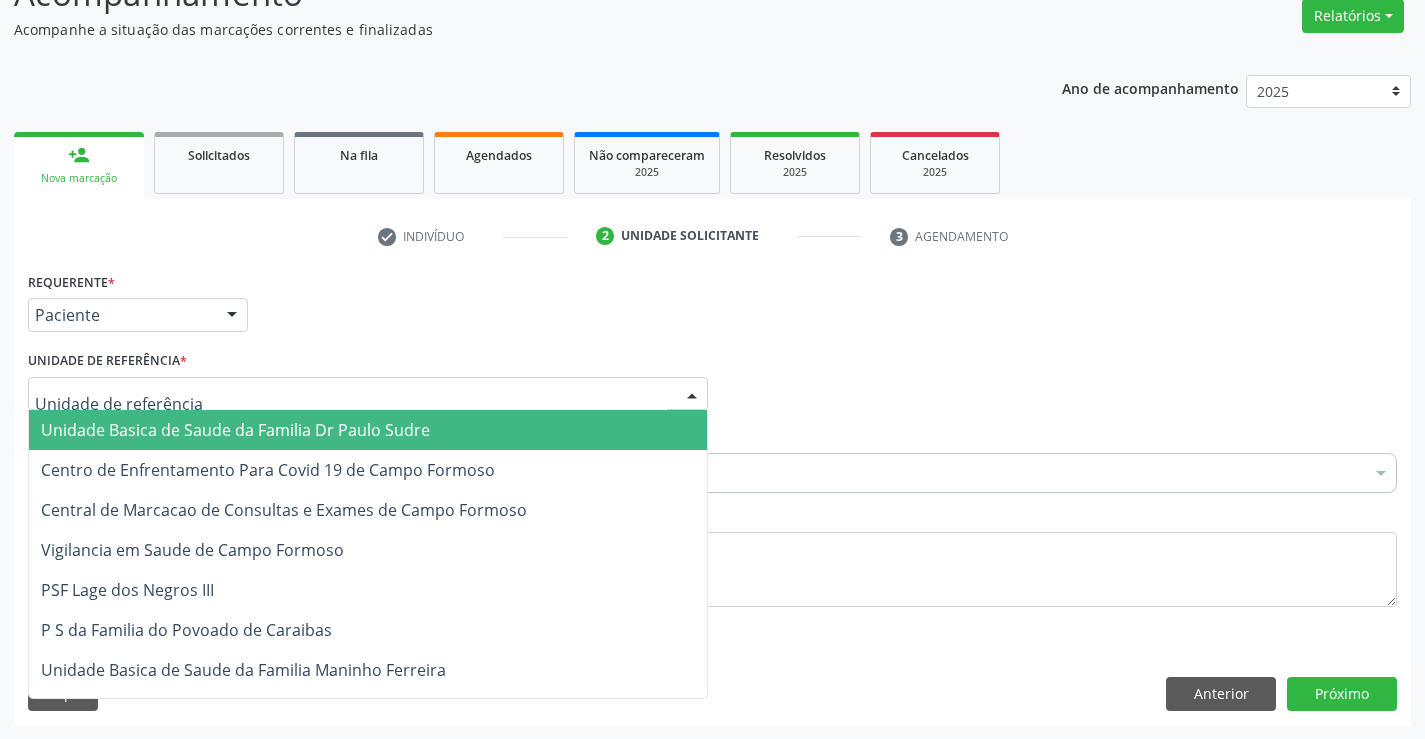 click on "Unidade Basica de Saude da Familia Dr Paulo Sudre" at bounding box center (235, 430) 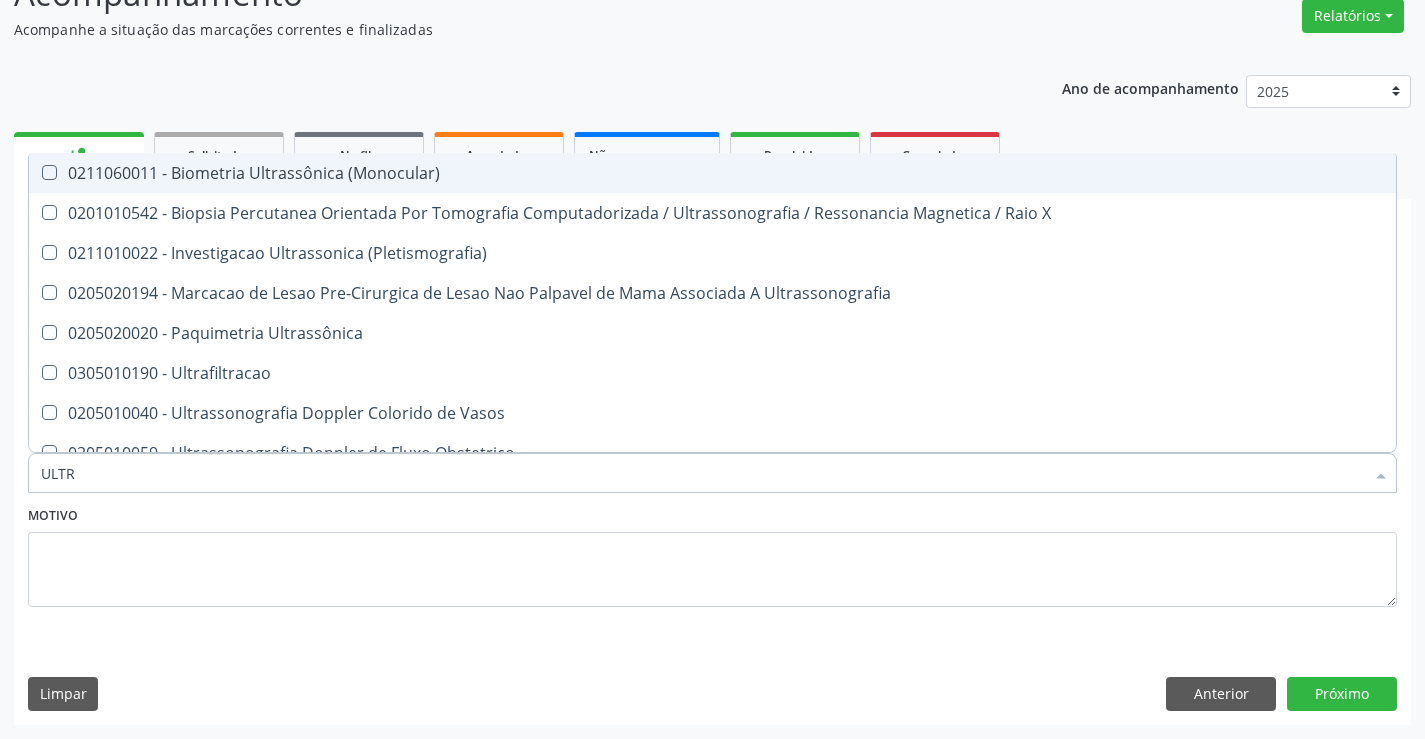 type on "ULTRA" 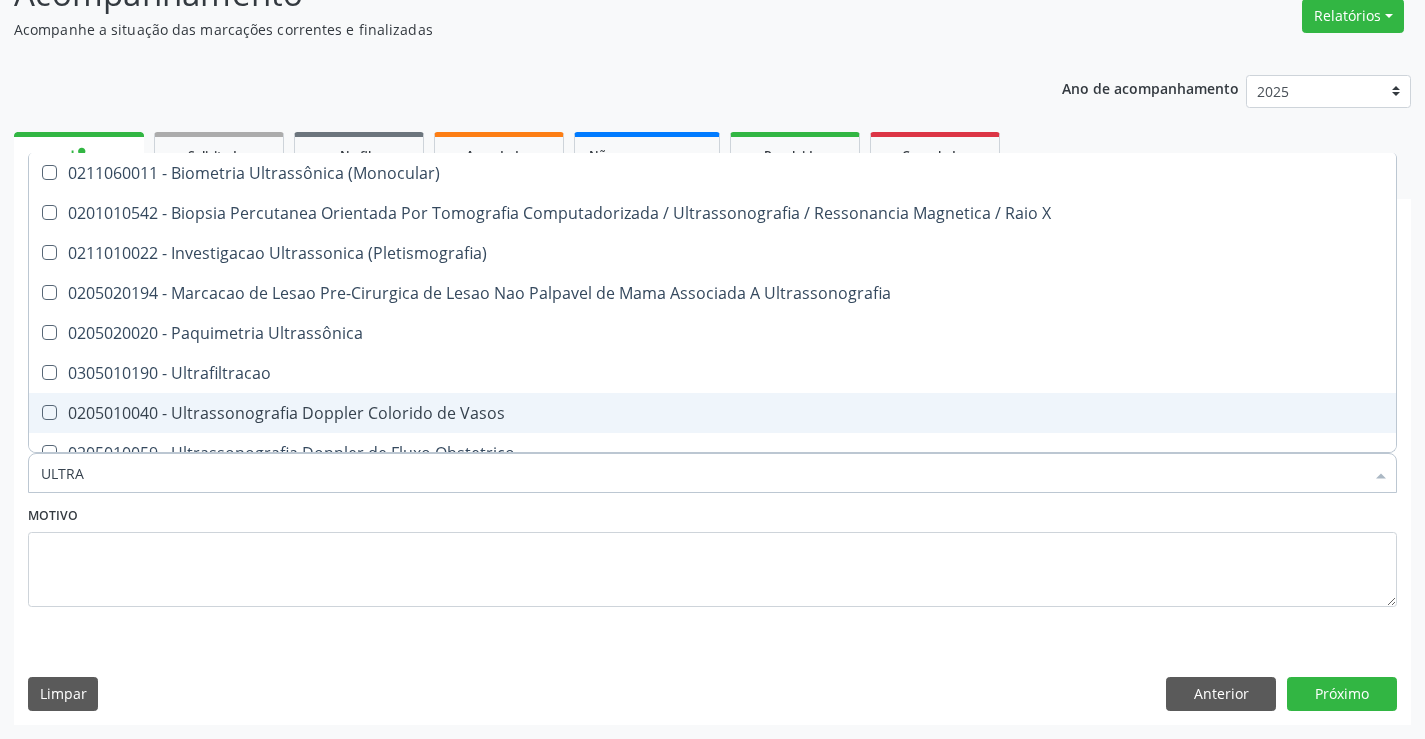 scroll, scrollTop: 100, scrollLeft: 0, axis: vertical 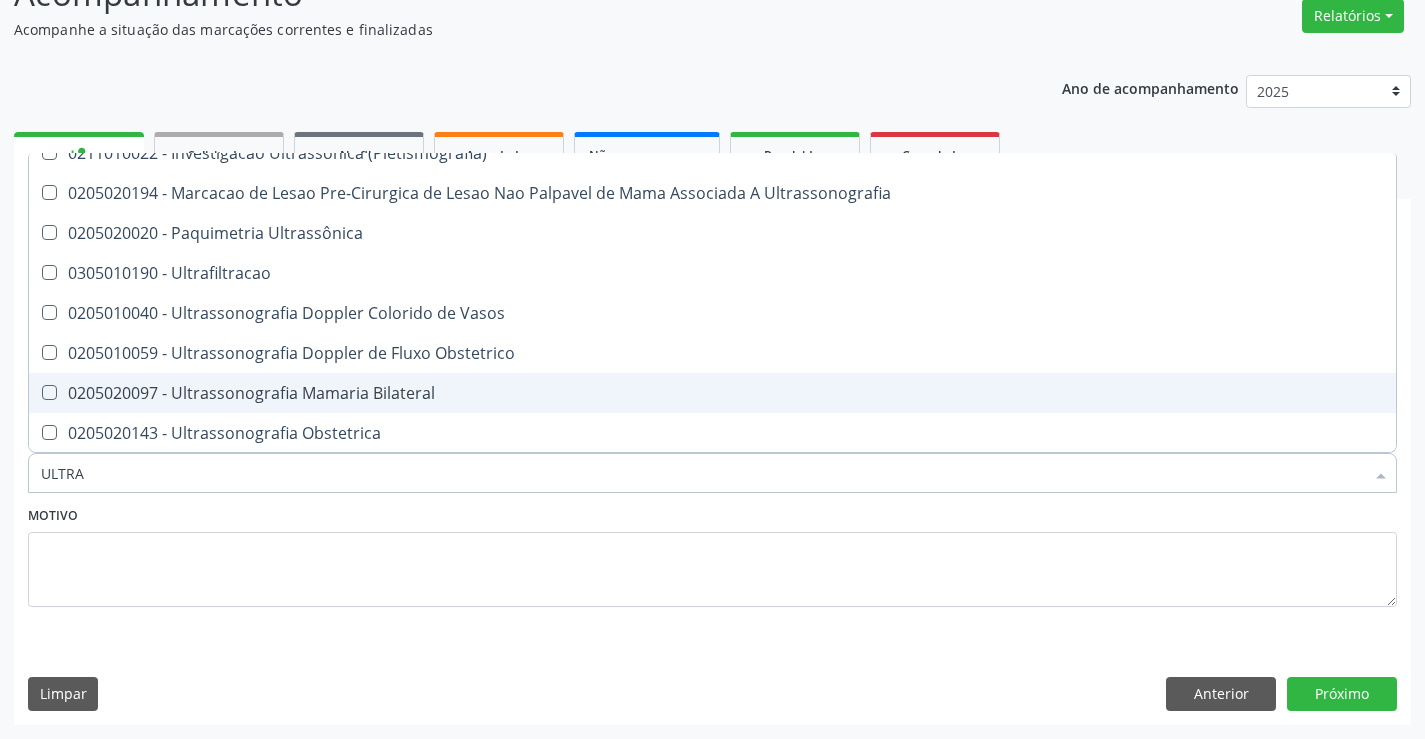 click on "0205020097 - Ultrassonografia Mamaria Bilateral" at bounding box center (712, 393) 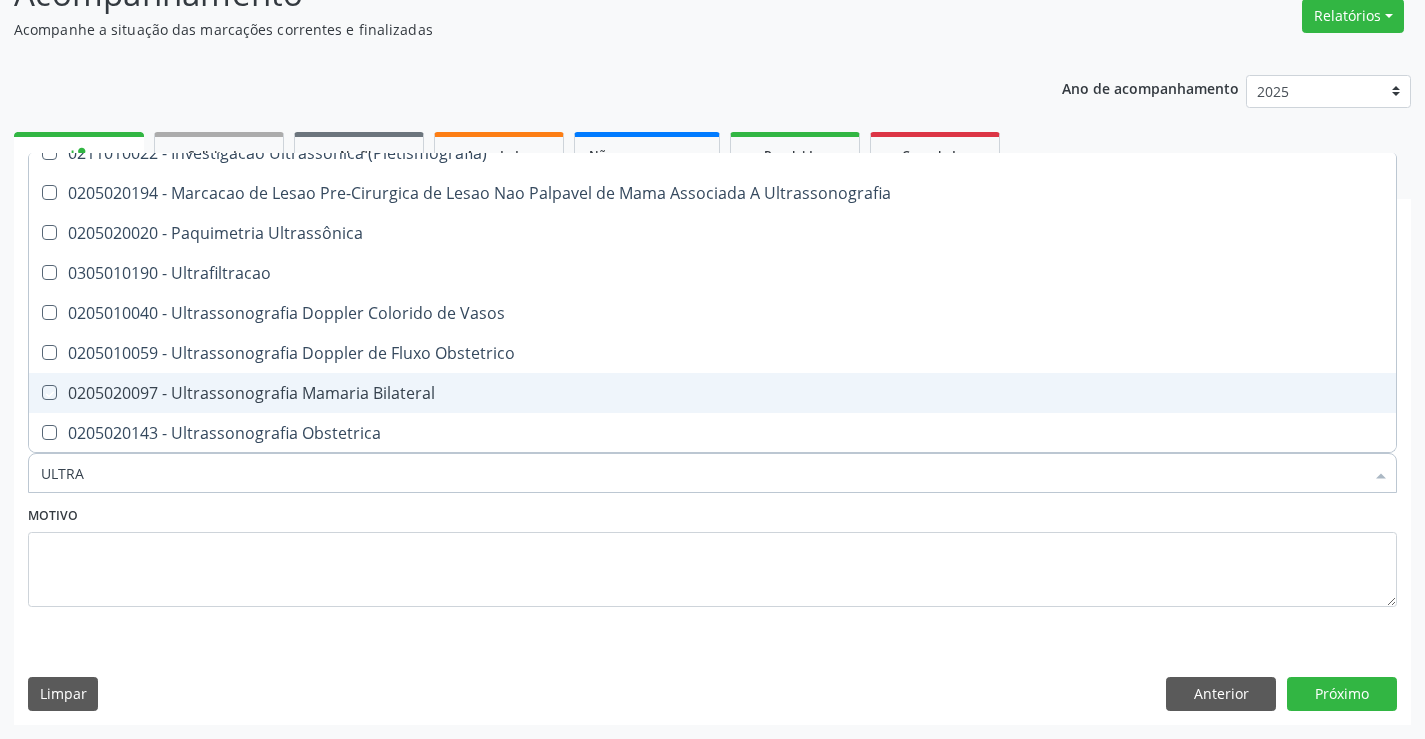 checkbox on "true" 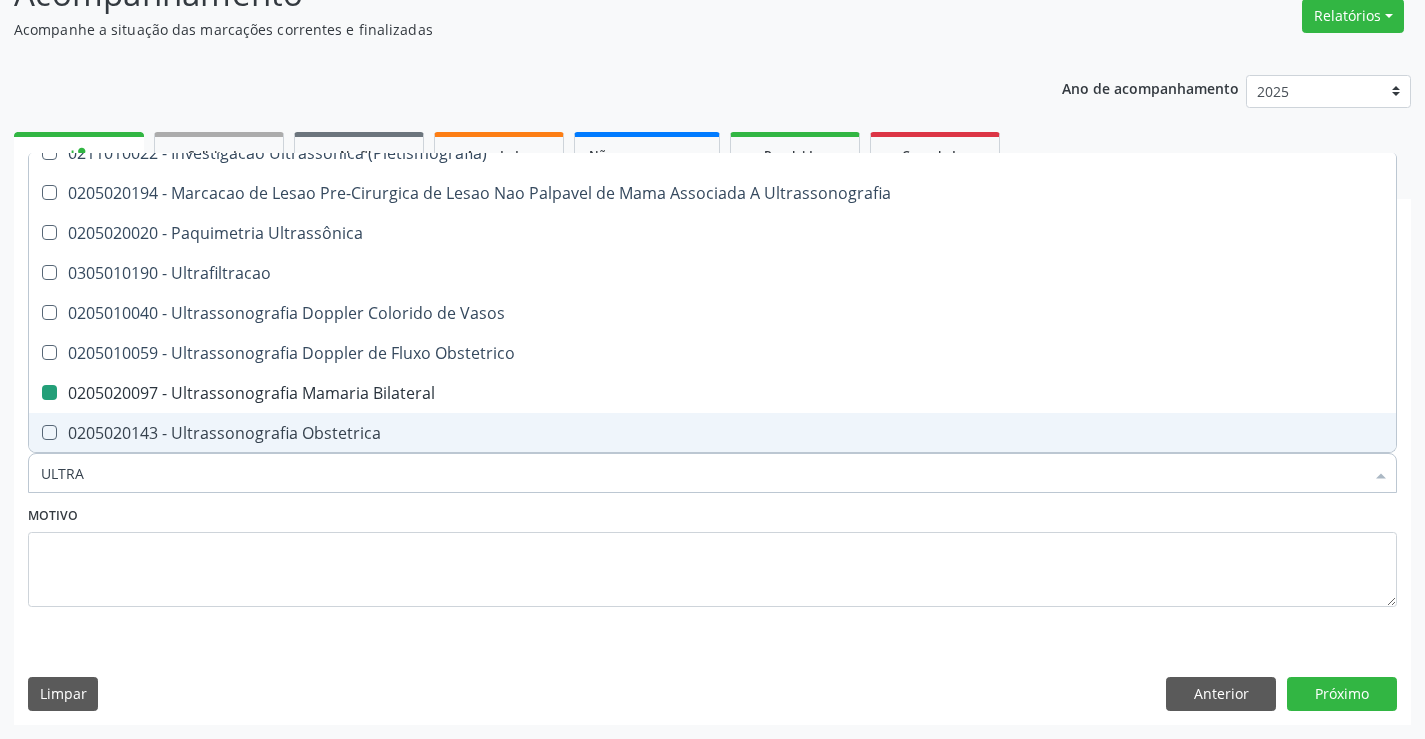 click on "Motivo" at bounding box center [712, 554] 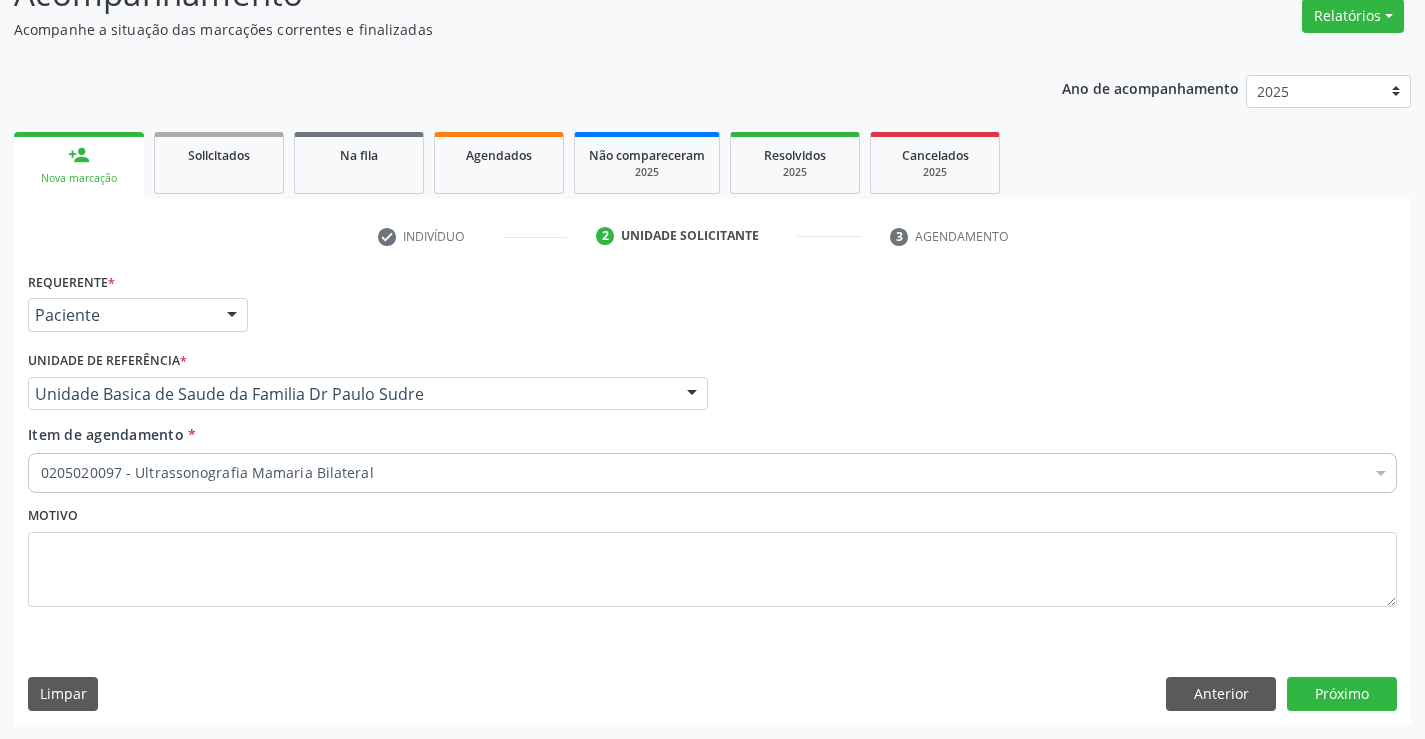 scroll, scrollTop: 0, scrollLeft: 0, axis: both 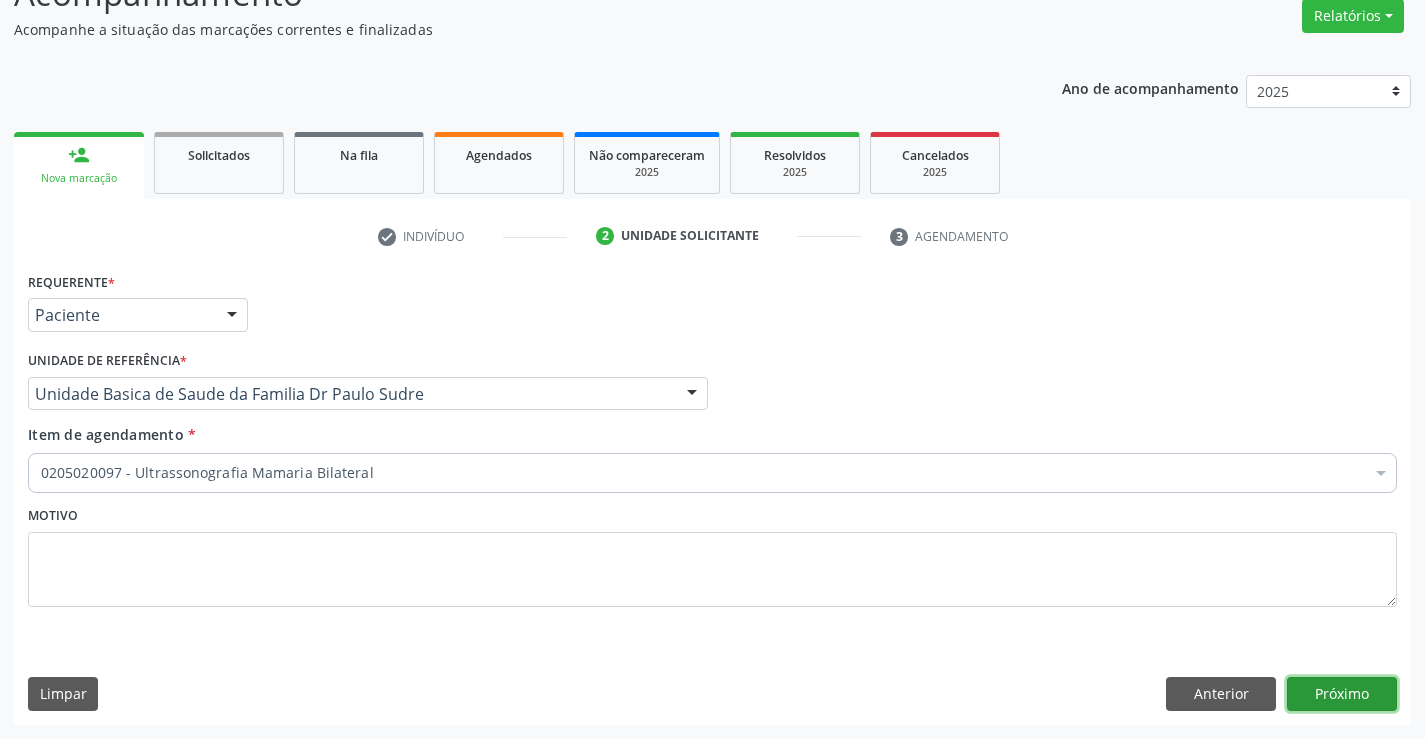 click on "Próximo" at bounding box center [1342, 694] 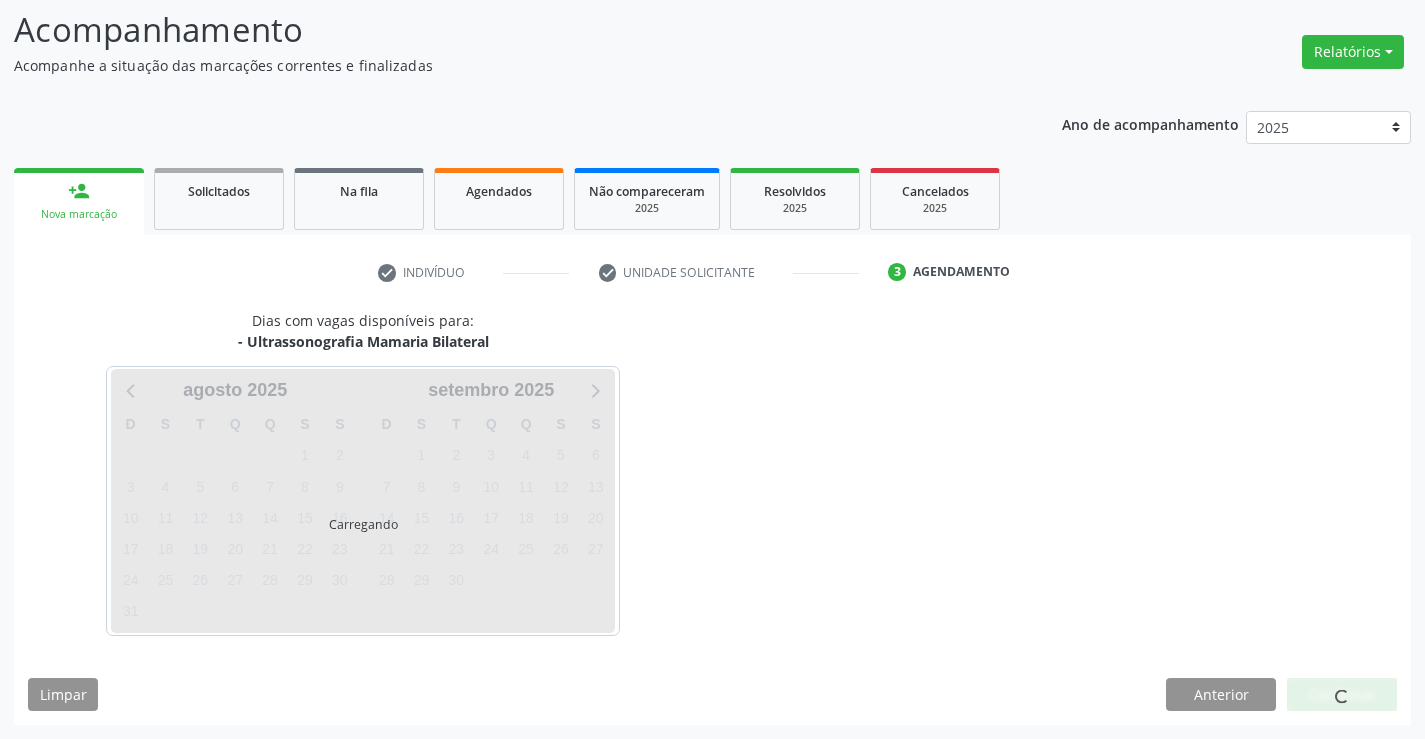 scroll, scrollTop: 131, scrollLeft: 0, axis: vertical 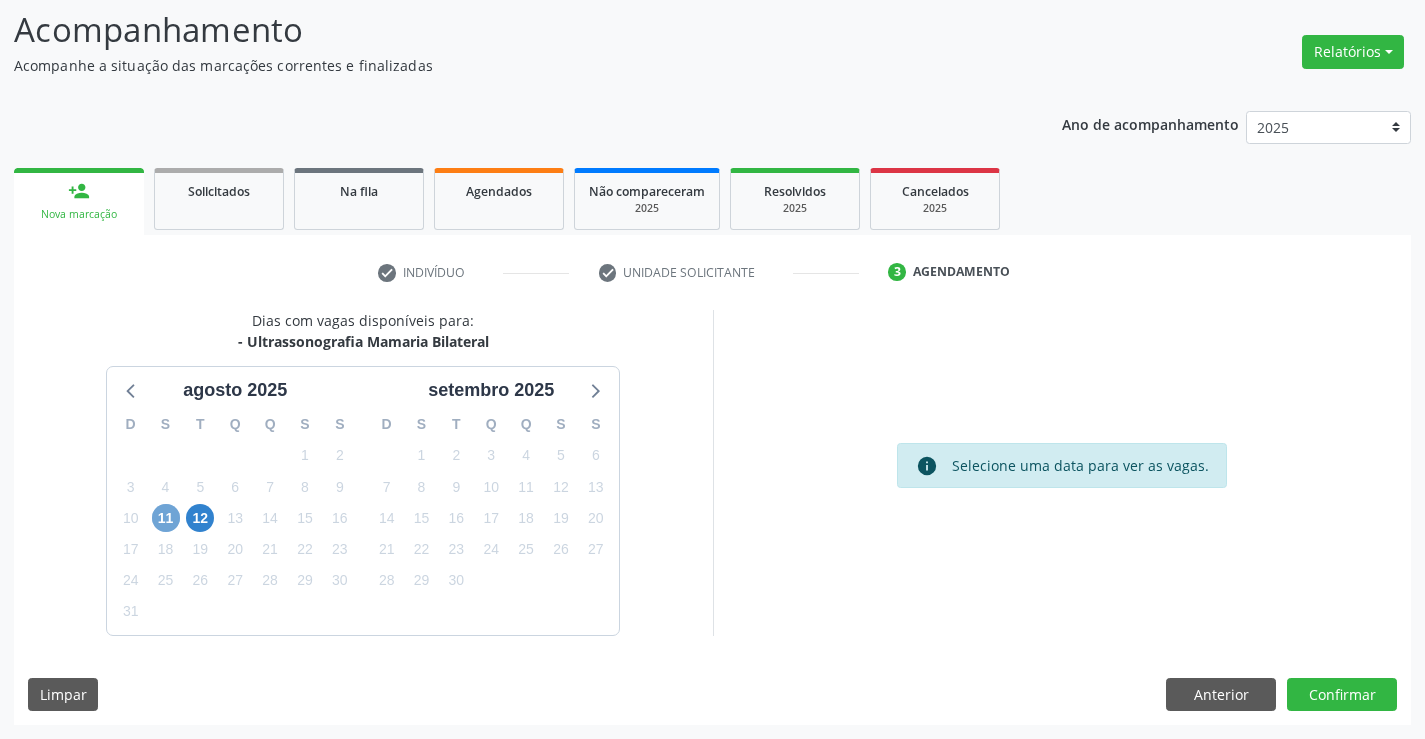 click on "11" at bounding box center [166, 518] 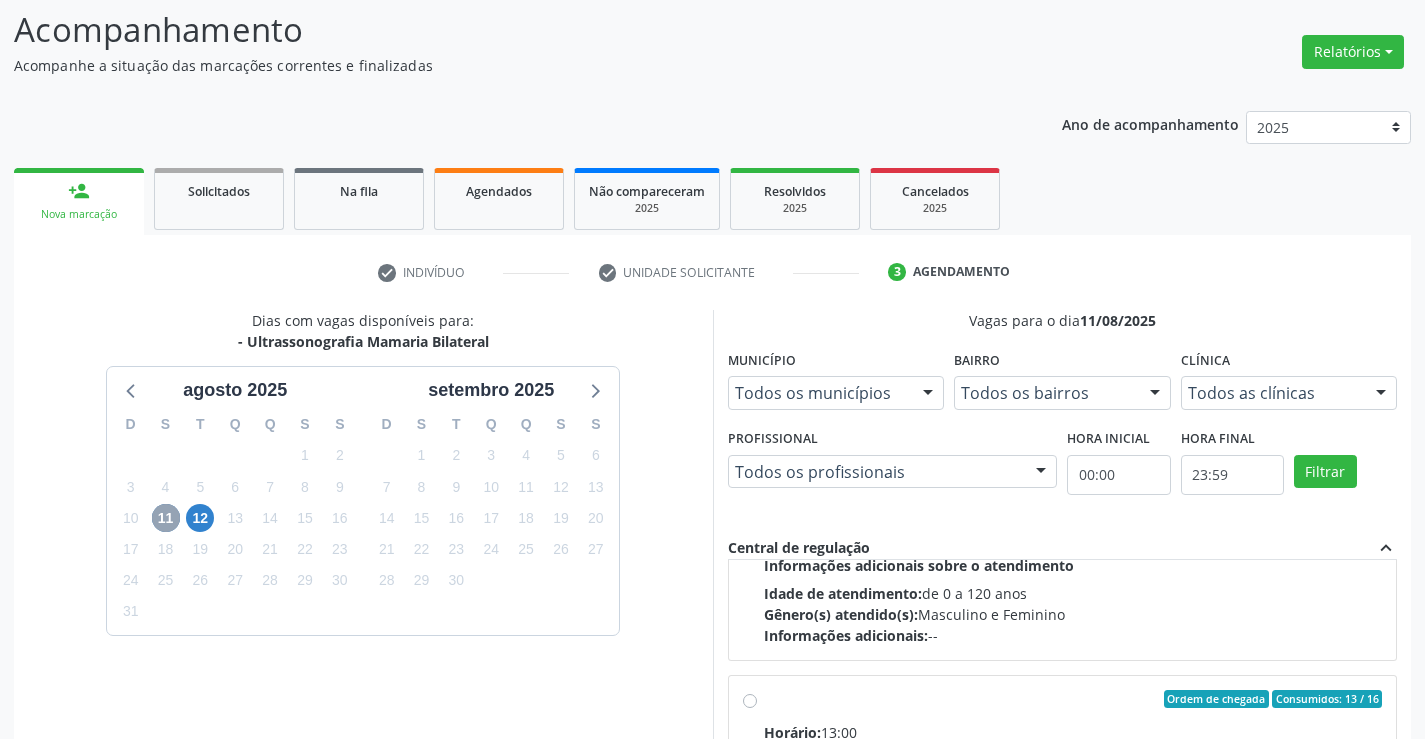 scroll, scrollTop: 666, scrollLeft: 0, axis: vertical 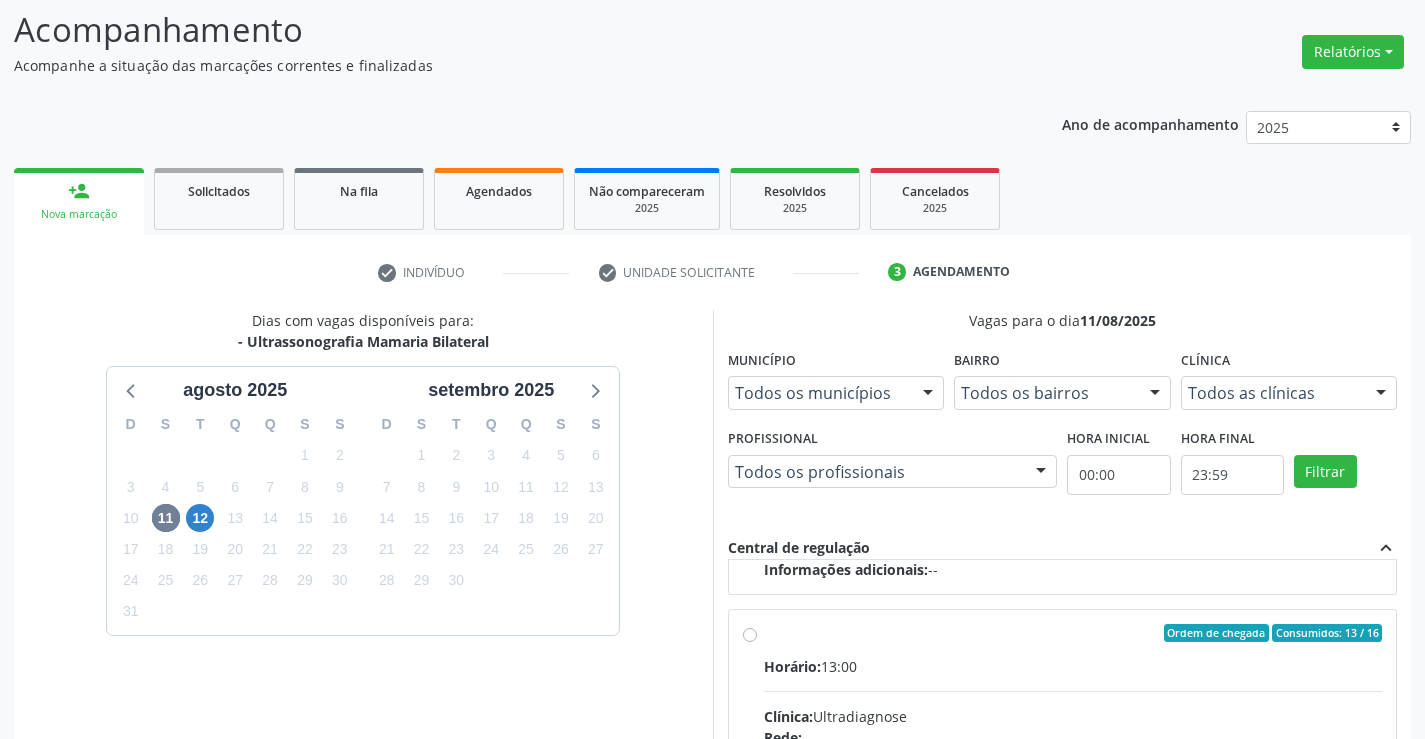 click on "Ordem de chegada
Consumidos: 13 / 16
Horário:   13:00
Clínica:  Ultradiagnose
Rede:
--
Endereço:   nº S/N, Centro, Campo Formoso - BA
Telefone:   (74) 36452857
Profissional:
Alciole Mendes Muritiba
Informações adicionais sobre o atendimento
Idade de atendimento:
de 0 a 120 anos
Gênero(s) atendido(s):
Masculino e Feminino
Informações adicionais:
--" at bounding box center [1073, 777] 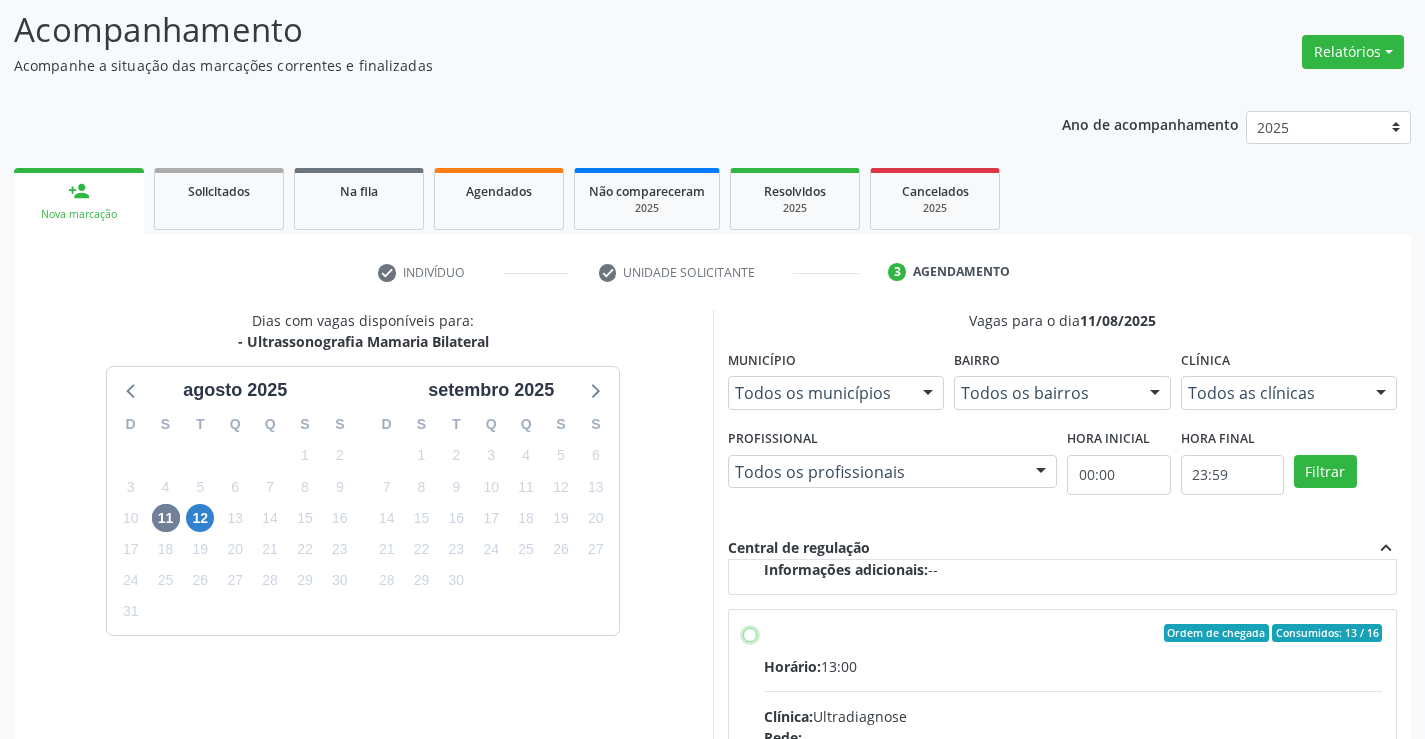 click on "Ordem de chegada
Consumidos: 13 / 16
Horário:   13:00
Clínica:  Ultradiagnose
Rede:
--
Endereço:   nº S/N, Centro, Campo Formoso - BA
Telefone:   (74) 36452857
Profissional:
Alciole Mendes Muritiba
Informações adicionais sobre o atendimento
Idade de atendimento:
de 0 a 120 anos
Gênero(s) atendido(s):
Masculino e Feminino
Informações adicionais:
--" at bounding box center (750, 633) 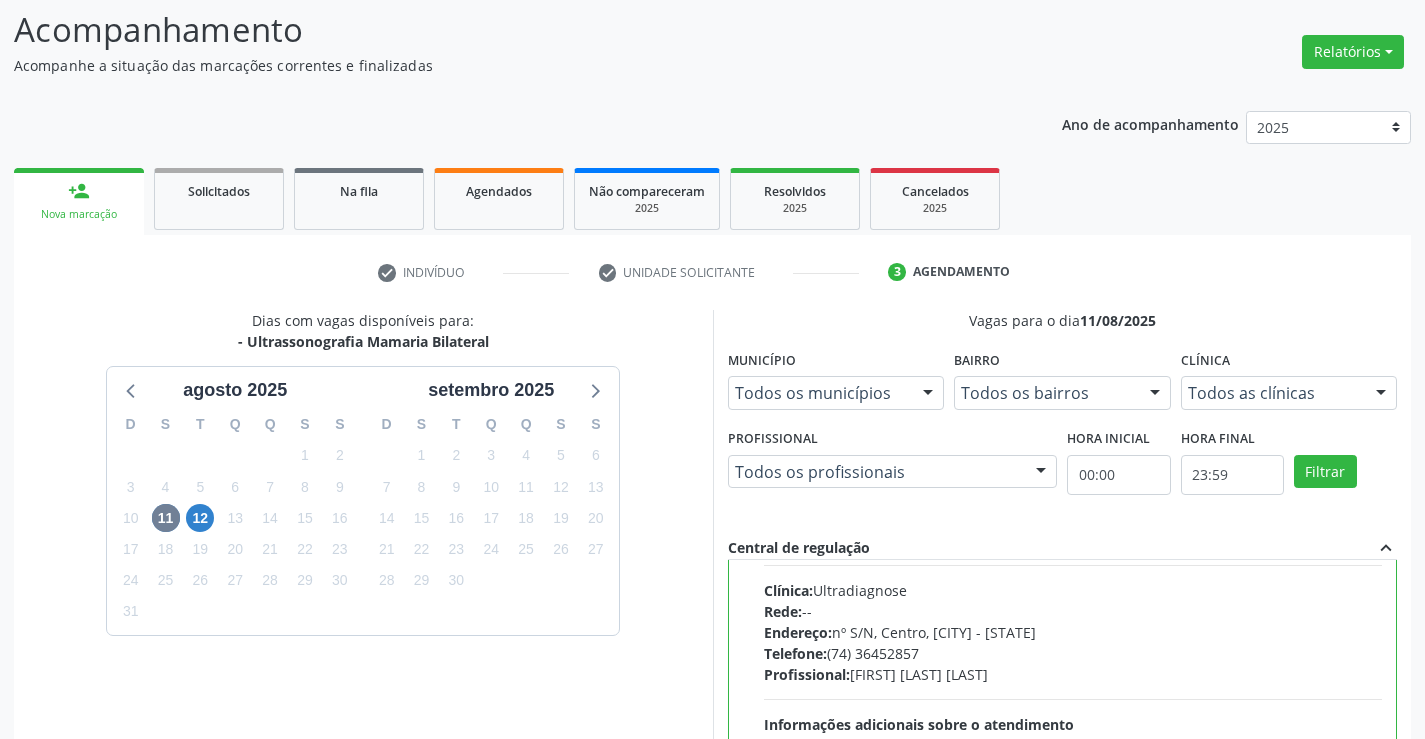 scroll, scrollTop: 800, scrollLeft: 0, axis: vertical 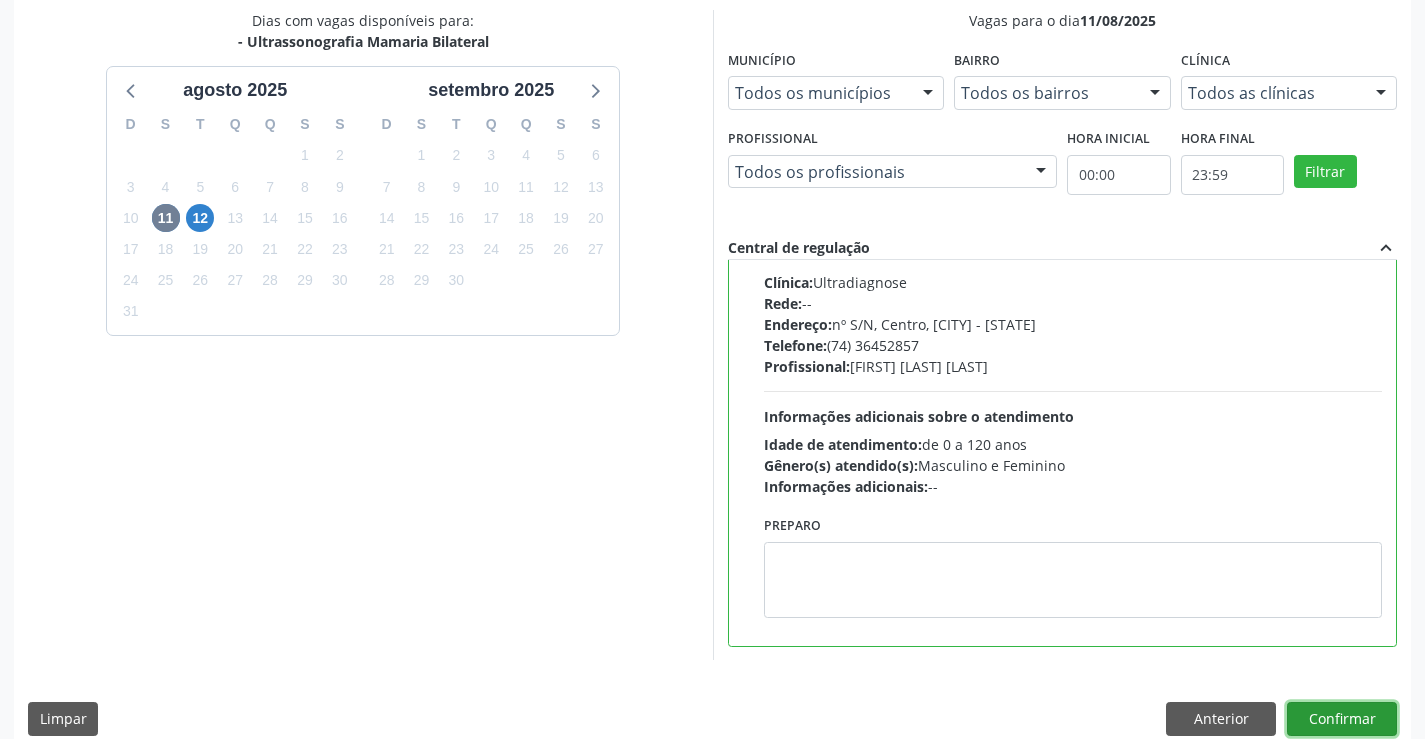 click on "Confirmar" at bounding box center [1342, 719] 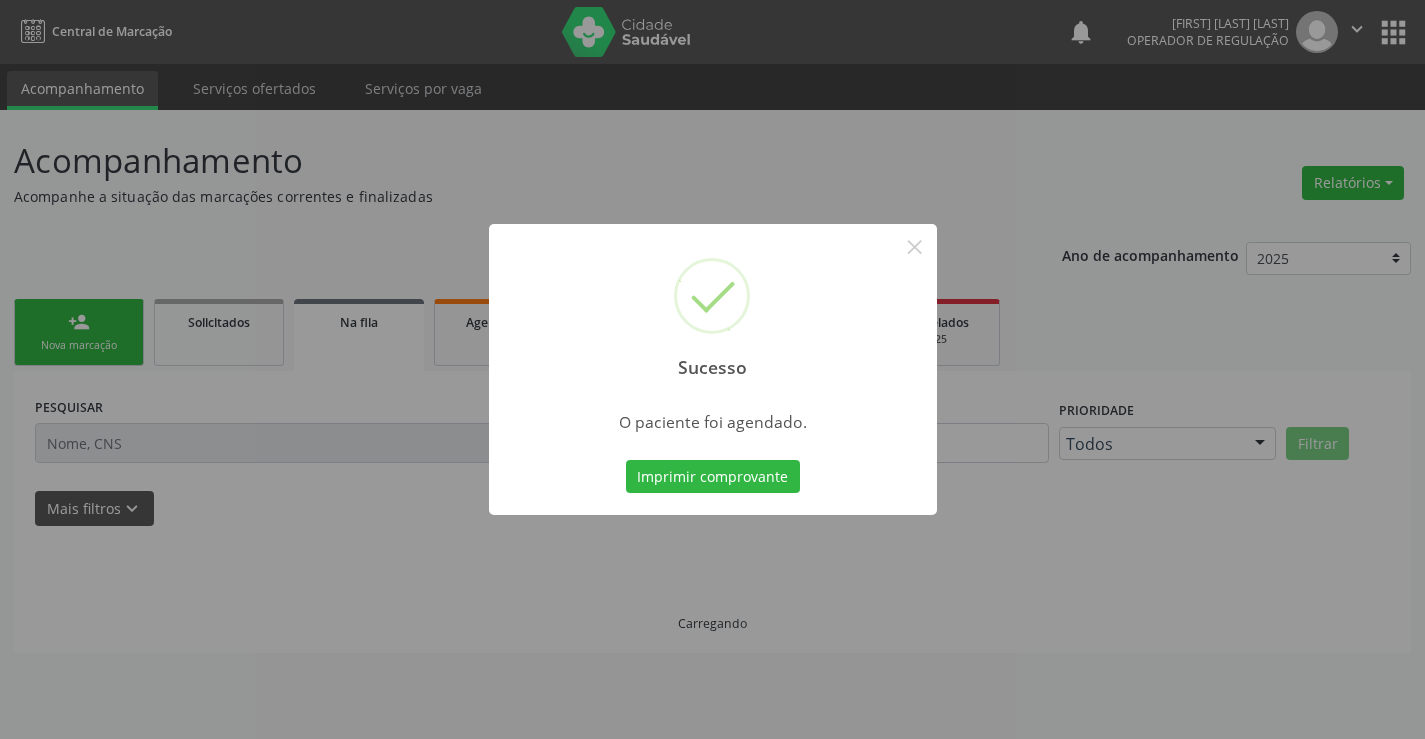 scroll, scrollTop: 0, scrollLeft: 0, axis: both 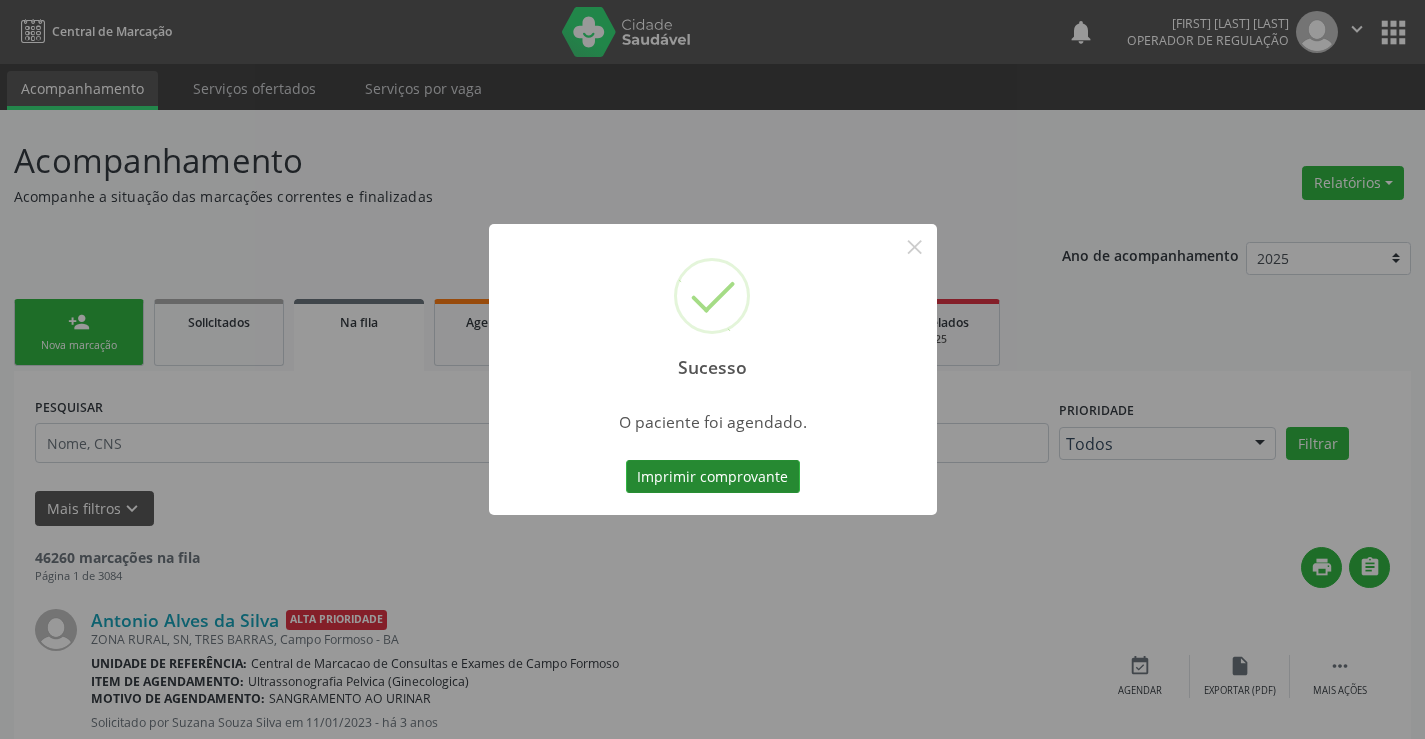 click on "Imprimir comprovante" at bounding box center [713, 477] 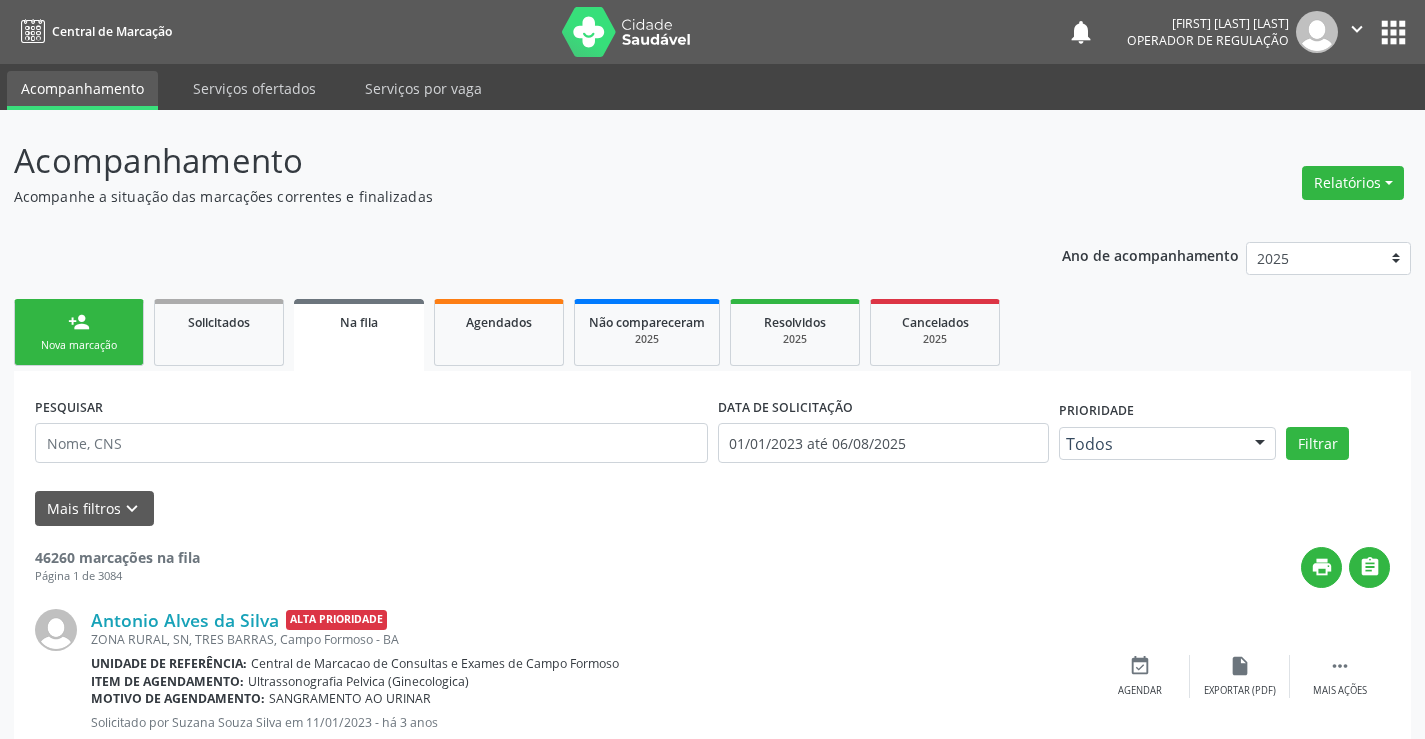 click on "person_add
Nova marcação" at bounding box center [79, 332] 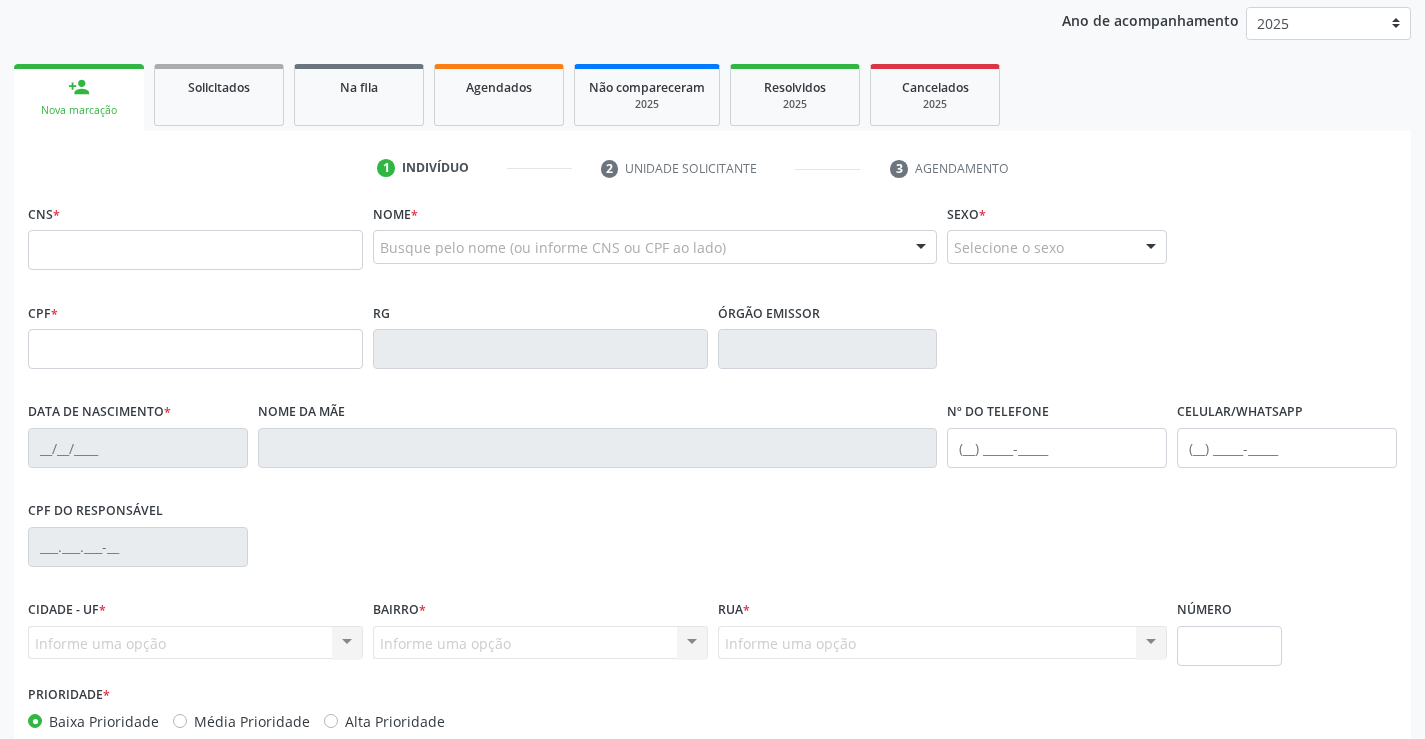 scroll, scrollTop: 300, scrollLeft: 0, axis: vertical 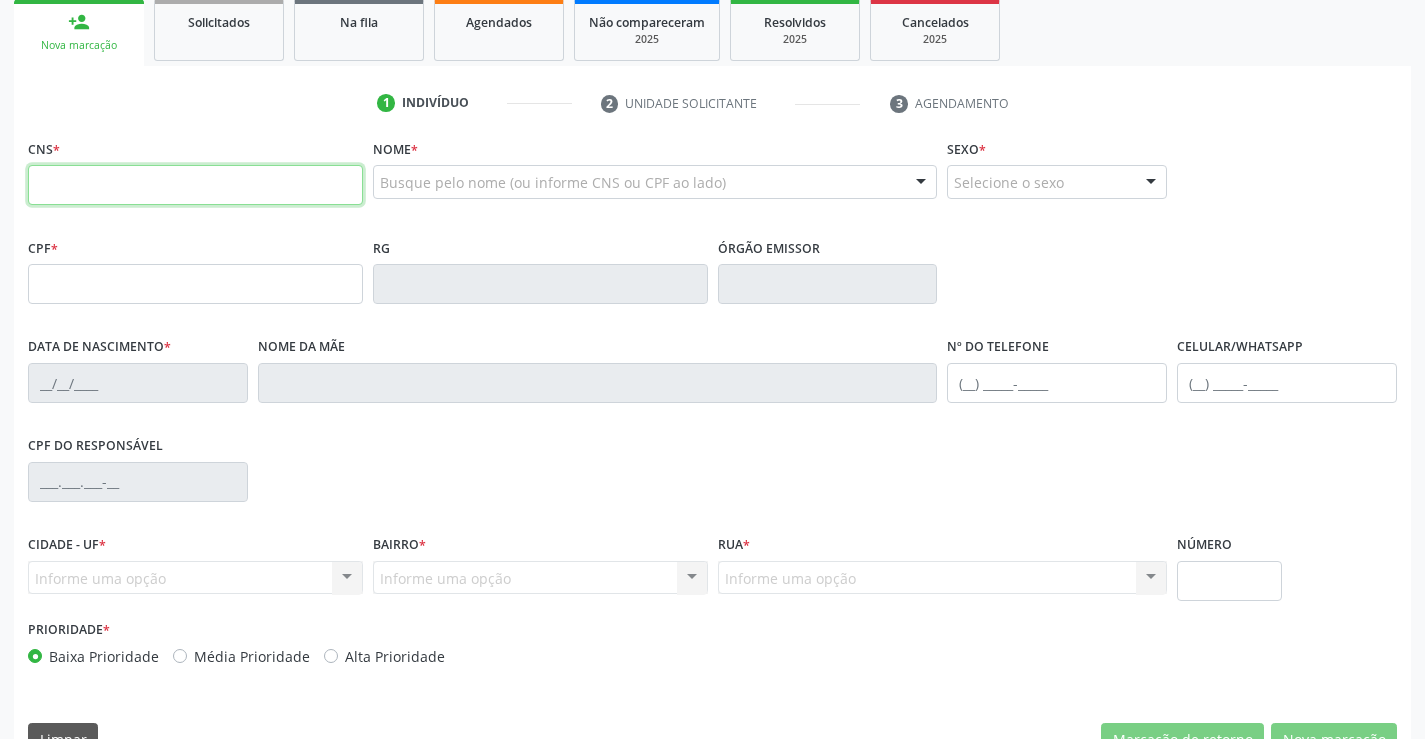 click at bounding box center (195, 185) 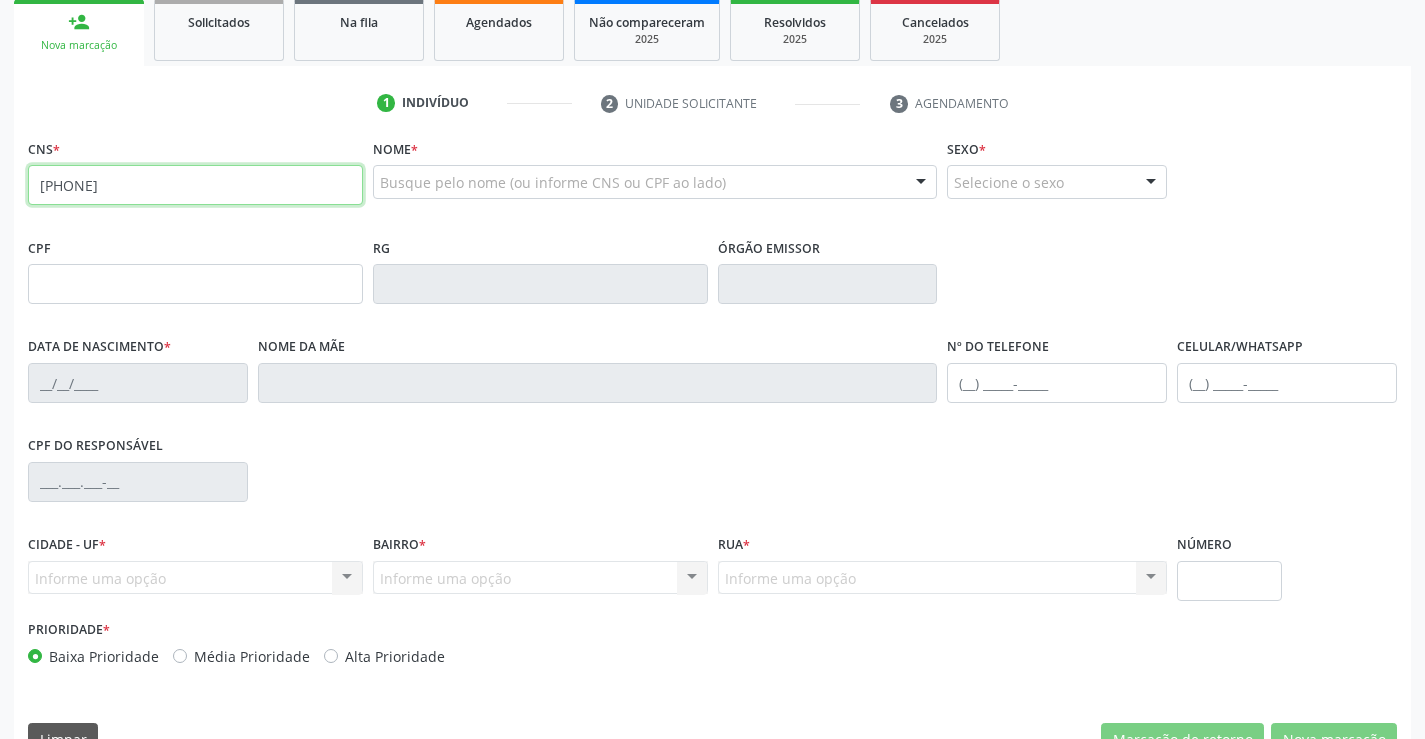 type on "[CREDIT_CARD]" 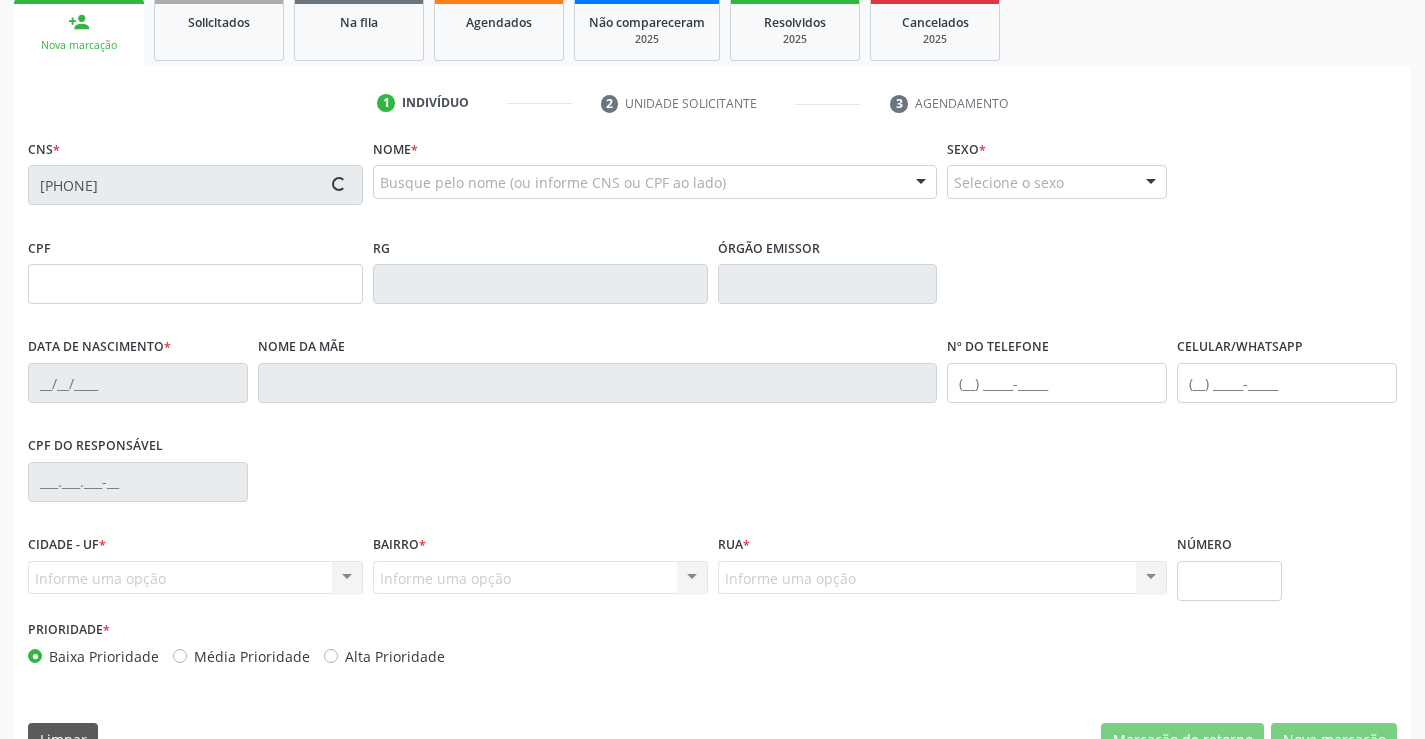 type on "[PHONE]" 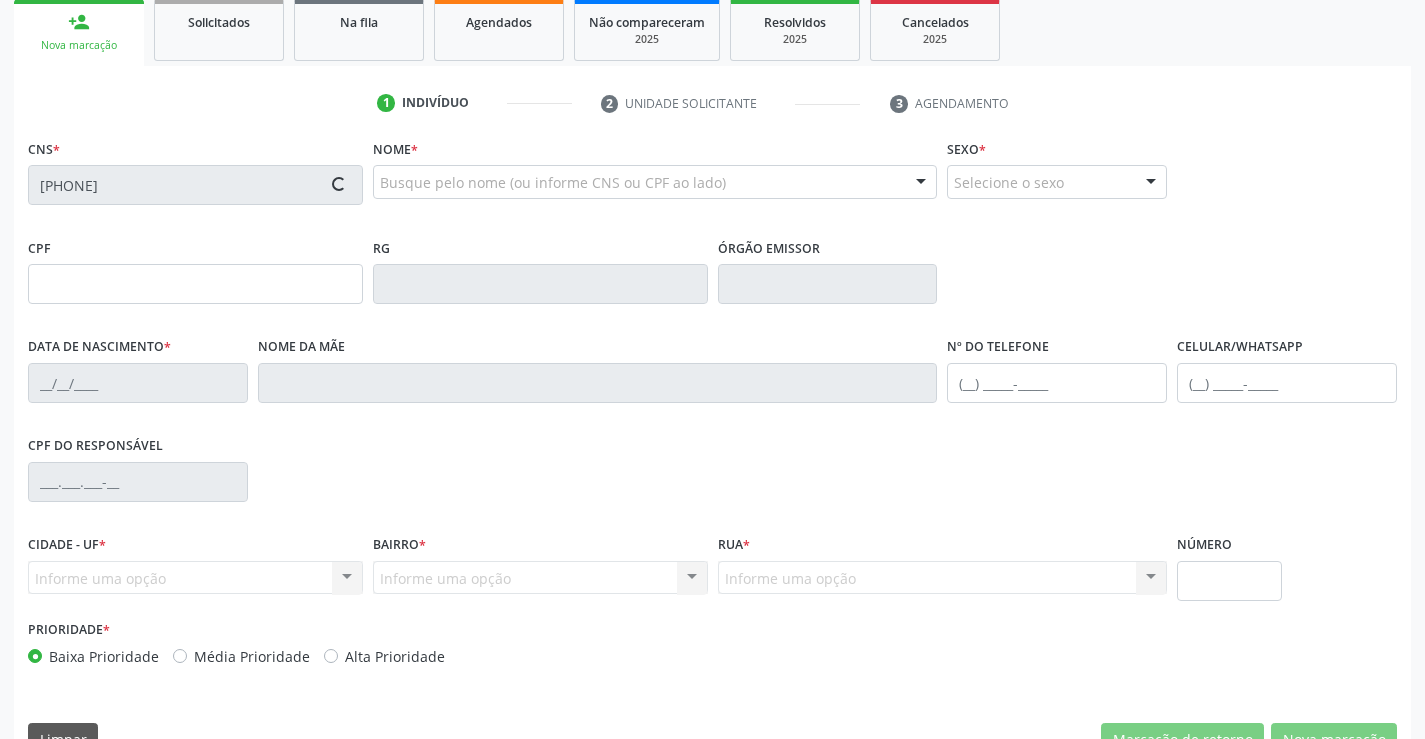 type on "[DATE]" 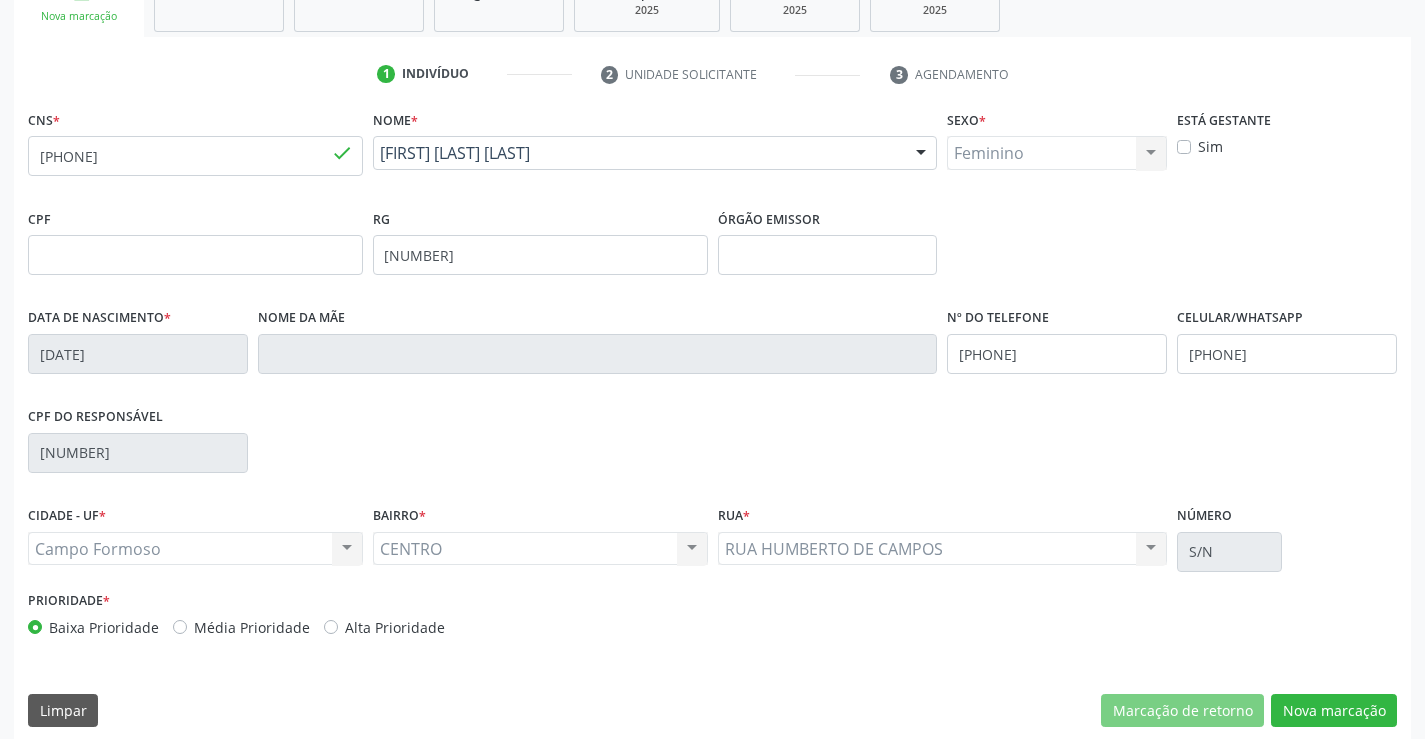 scroll, scrollTop: 345, scrollLeft: 0, axis: vertical 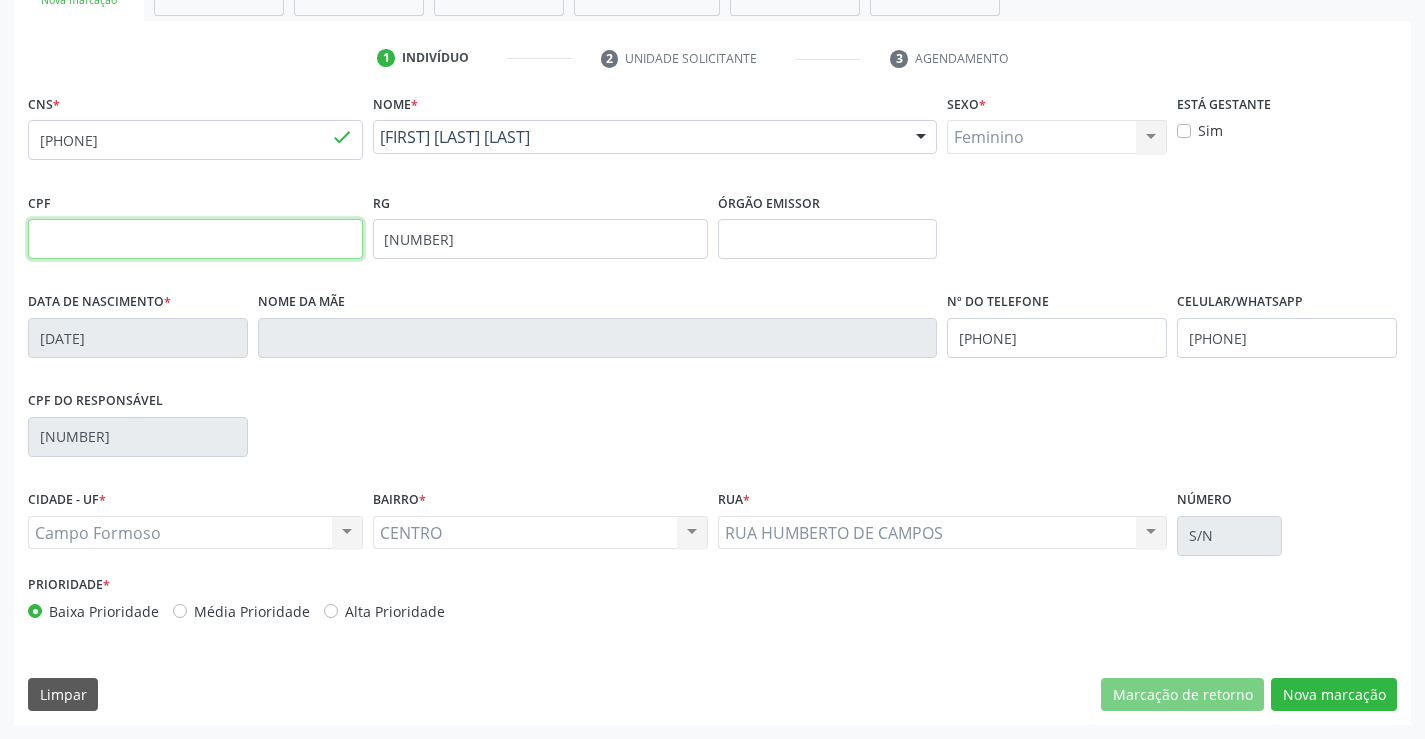 click at bounding box center [195, 239] 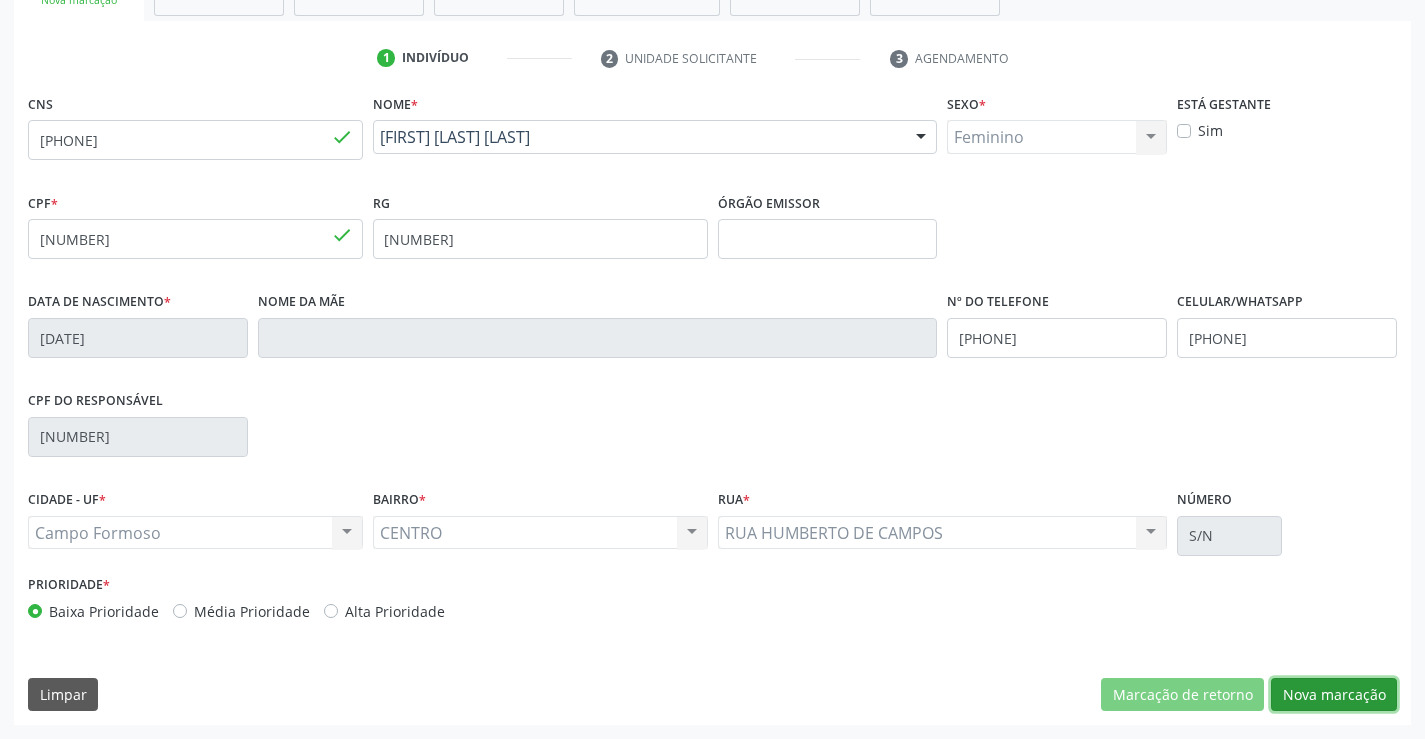 click on "Nova marcação" at bounding box center (1334, 695) 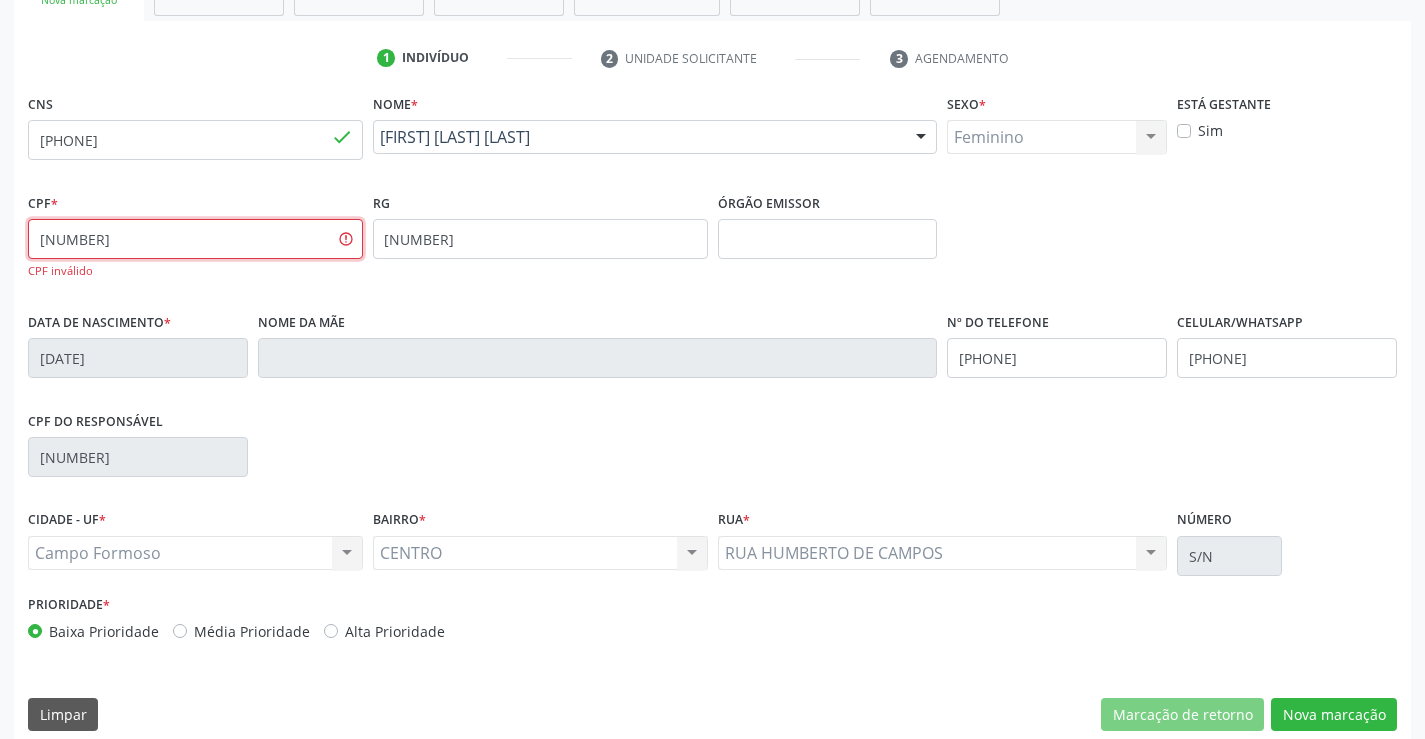 click on "023.078.845-67" at bounding box center (195, 239) 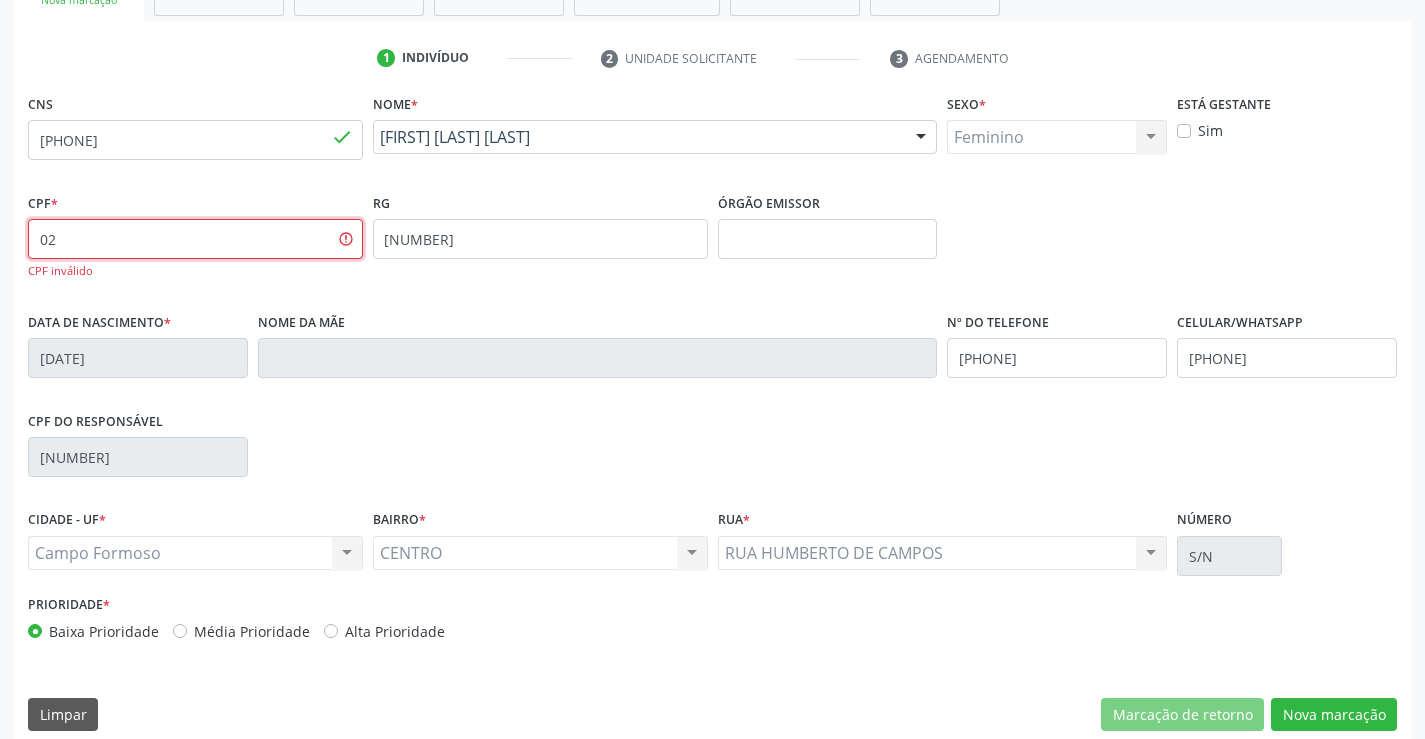 type on "0" 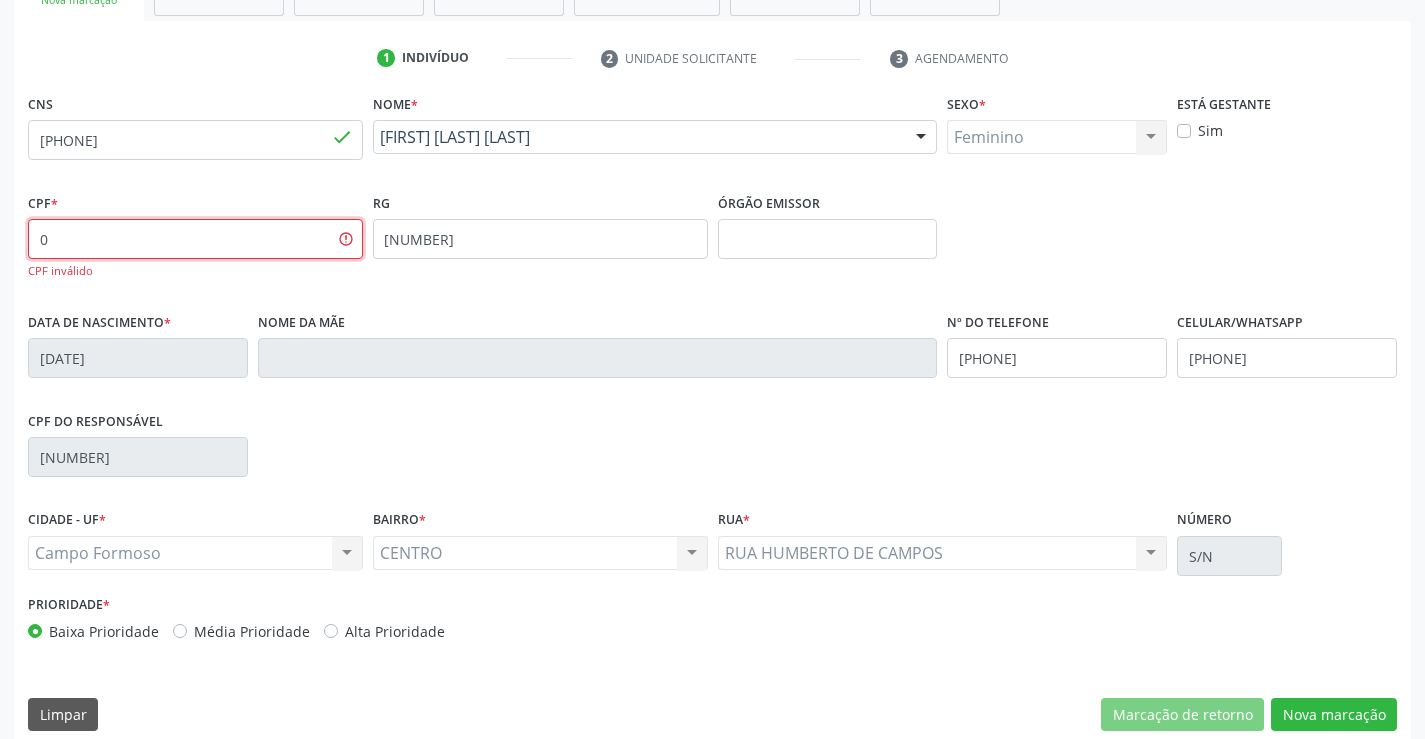 type 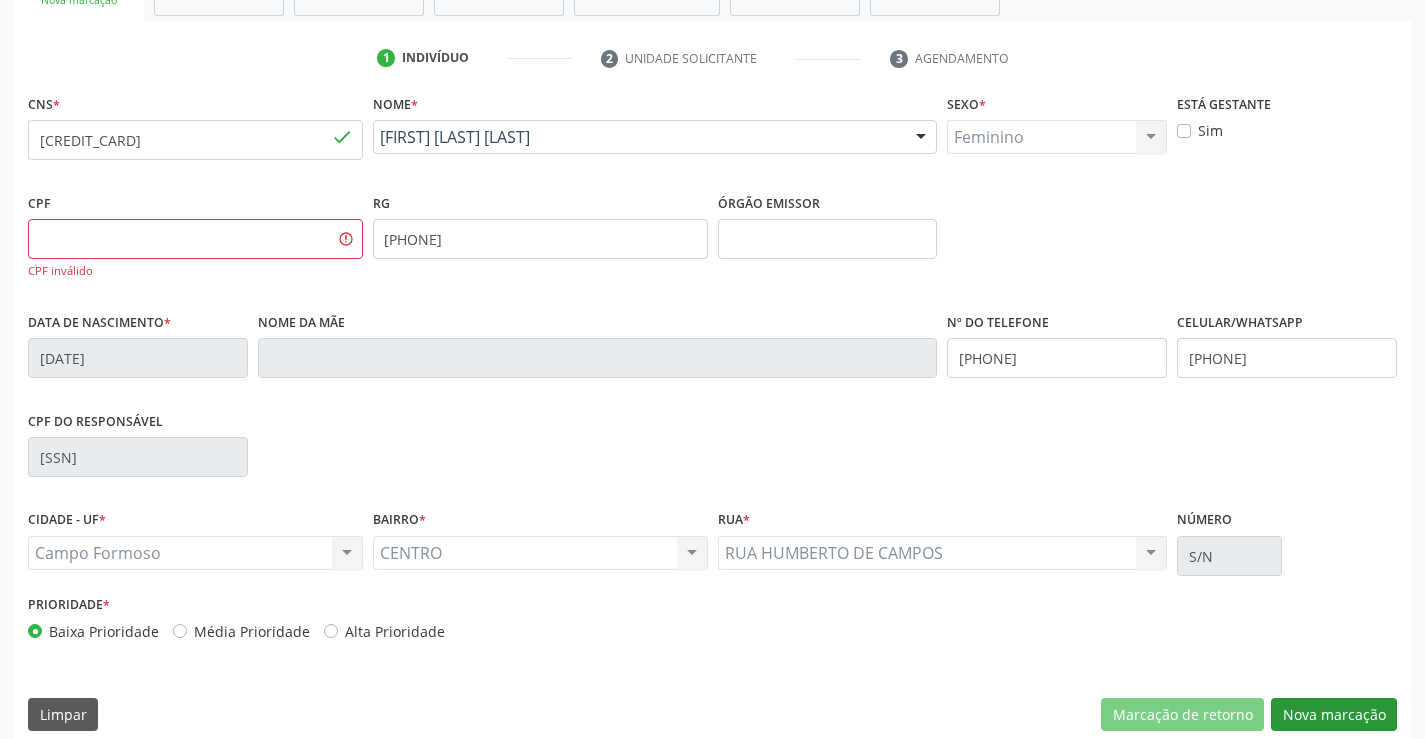 type 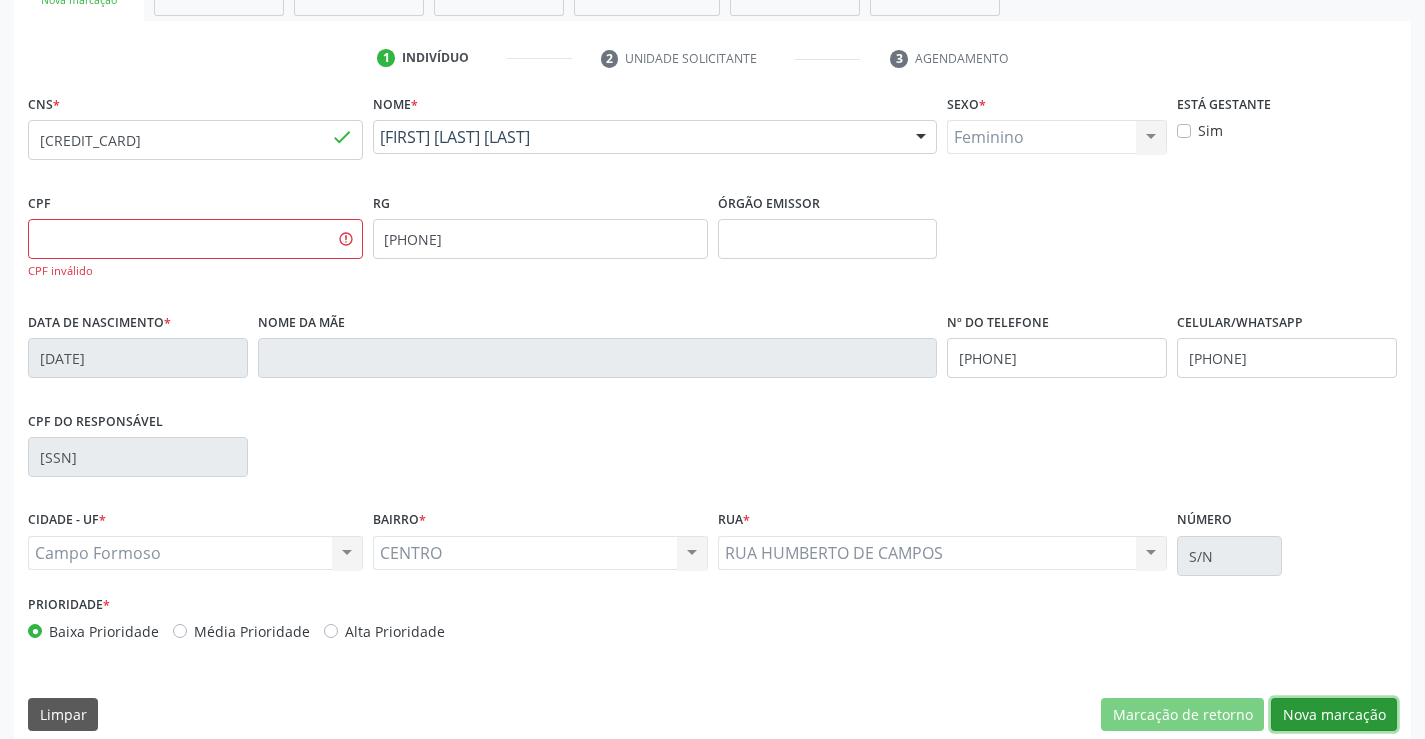 click on "Nova marcação" at bounding box center [1334, 715] 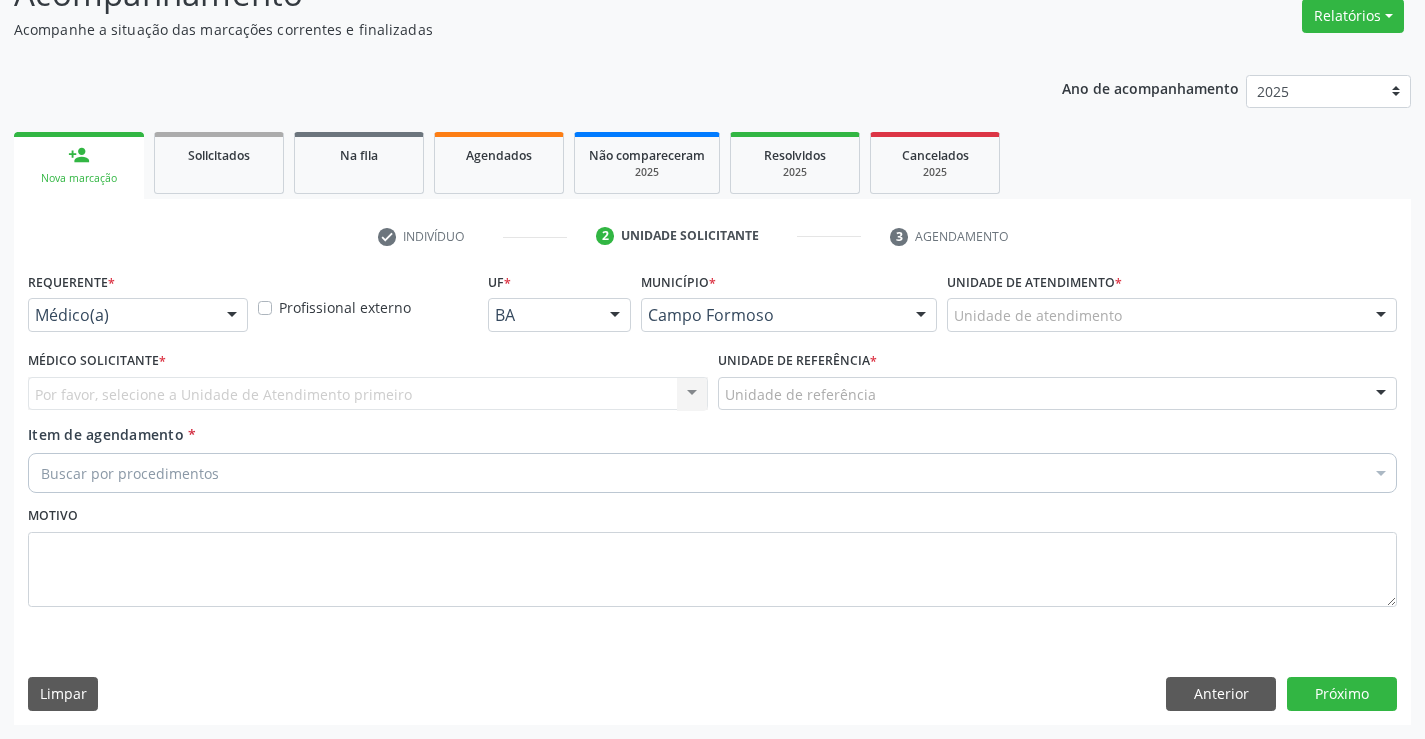 scroll, scrollTop: 167, scrollLeft: 0, axis: vertical 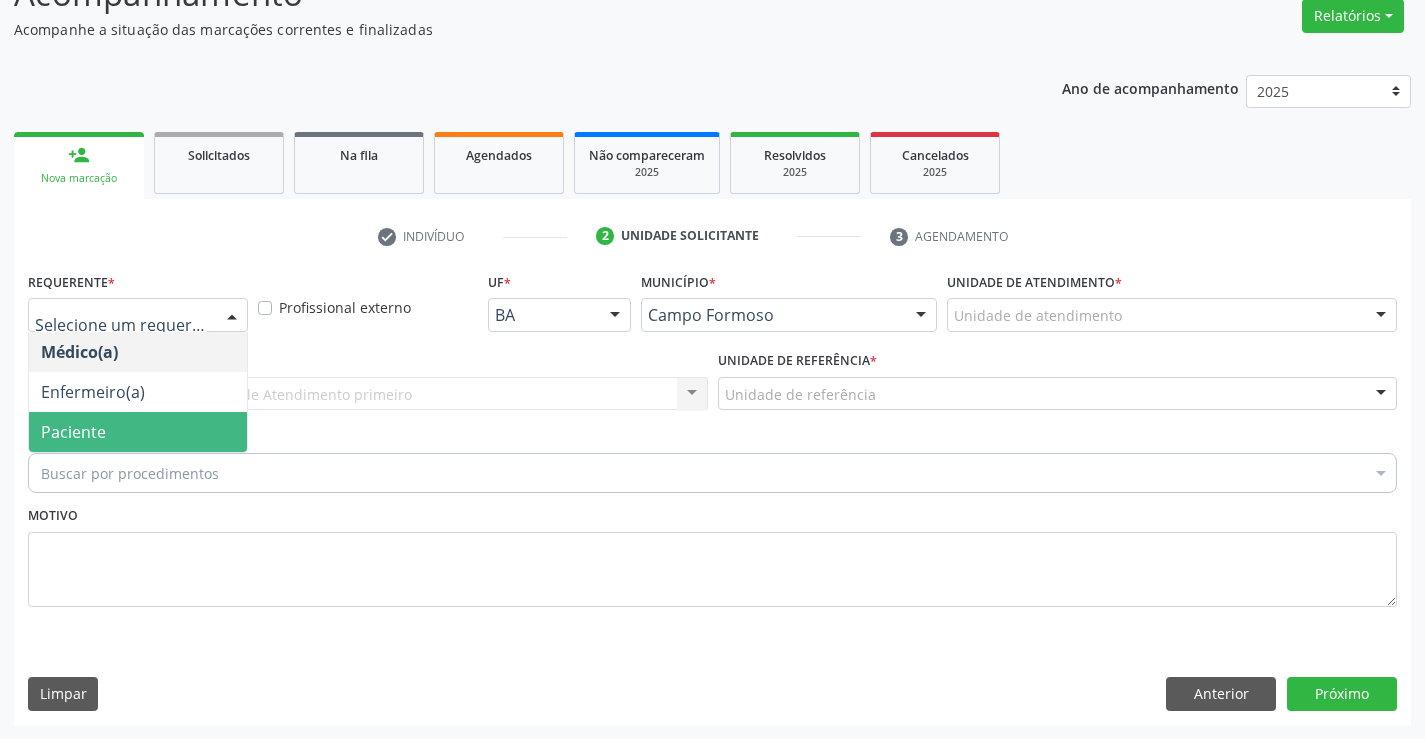 click on "Paciente" at bounding box center [138, 432] 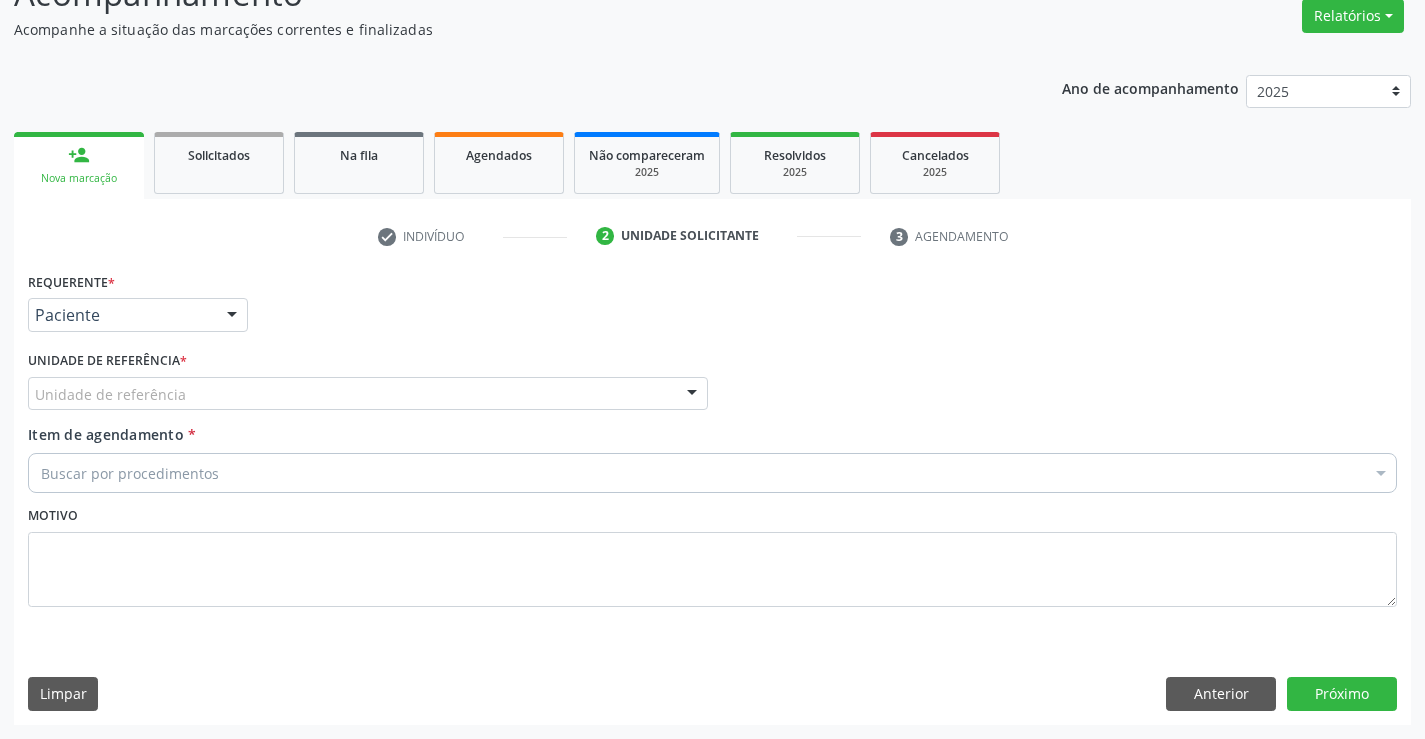 click on "Unidade de referência" at bounding box center (368, 394) 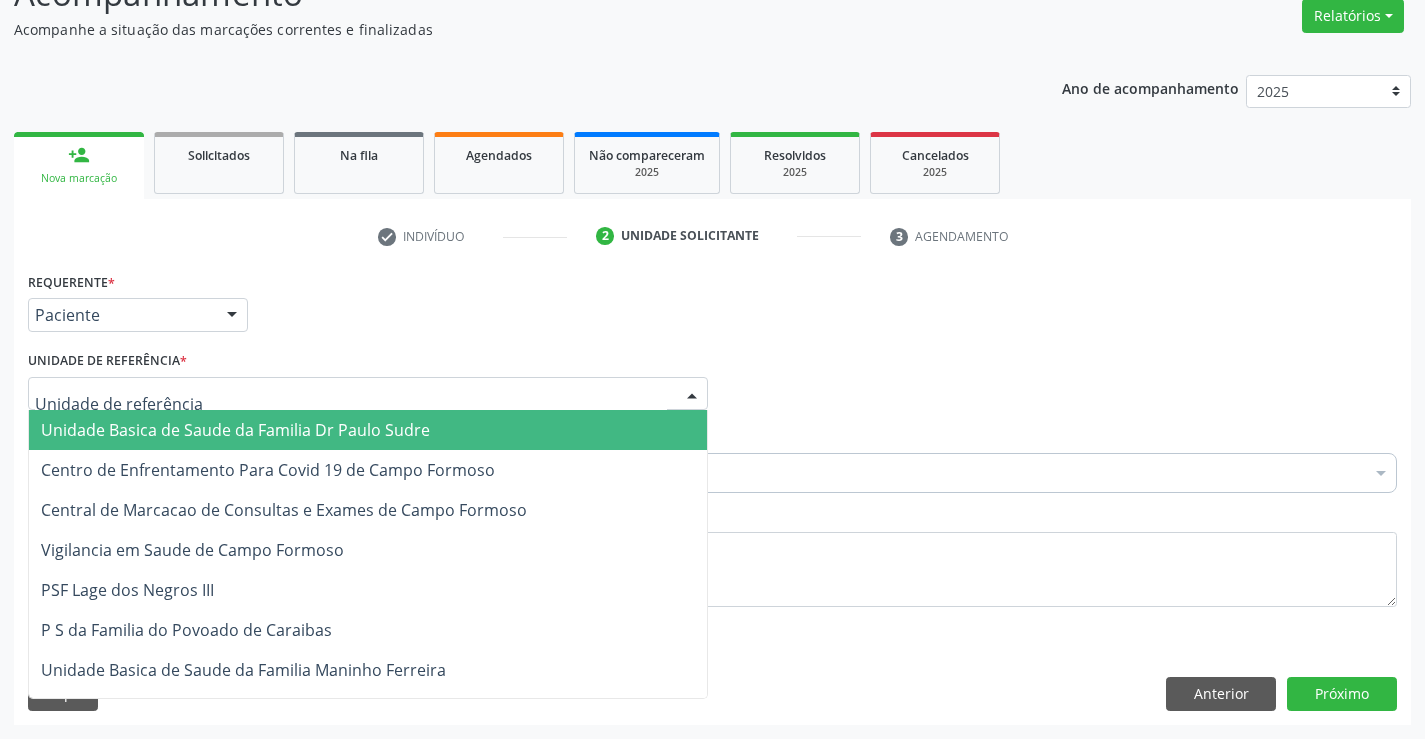 click on "Unidade Basica de Saude da Familia Dr Paulo Sudre" at bounding box center (235, 430) 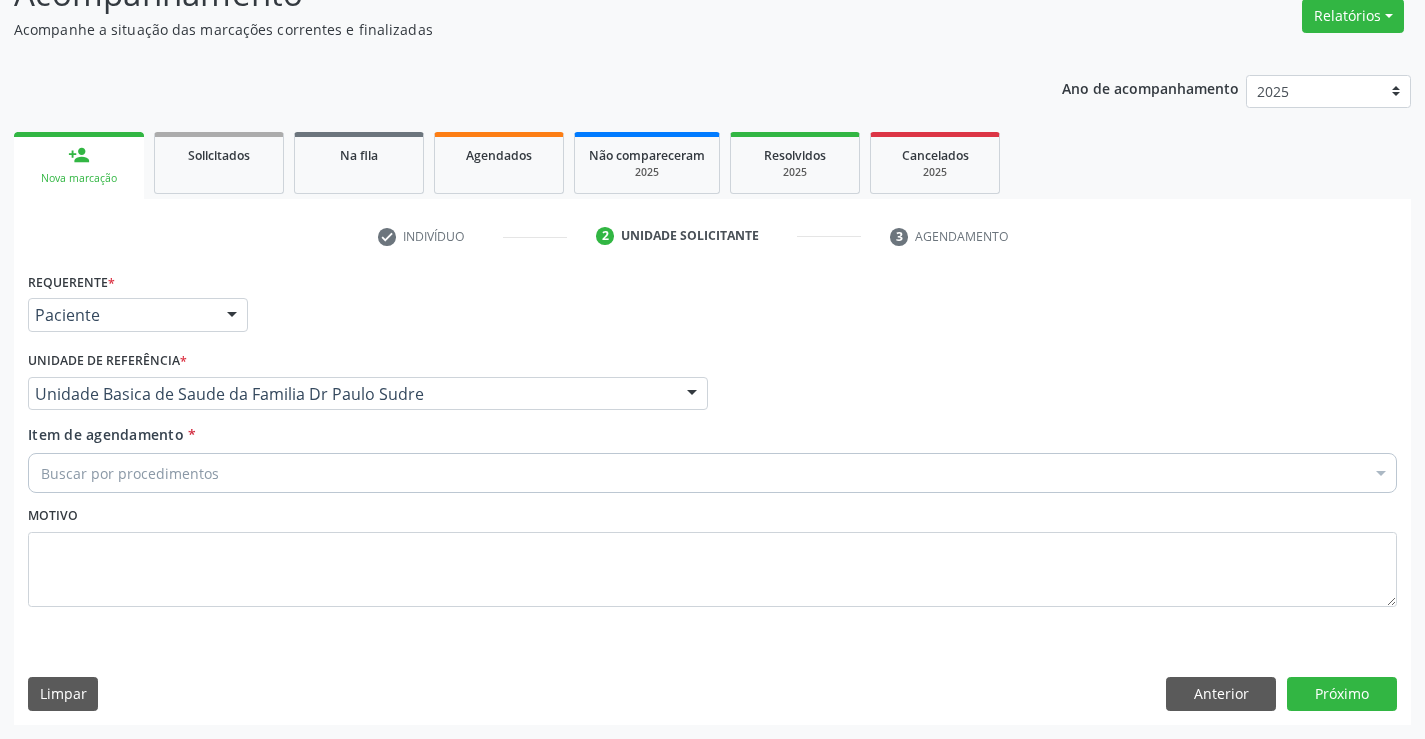 click on "Buscar por procedimentos" at bounding box center (712, 473) 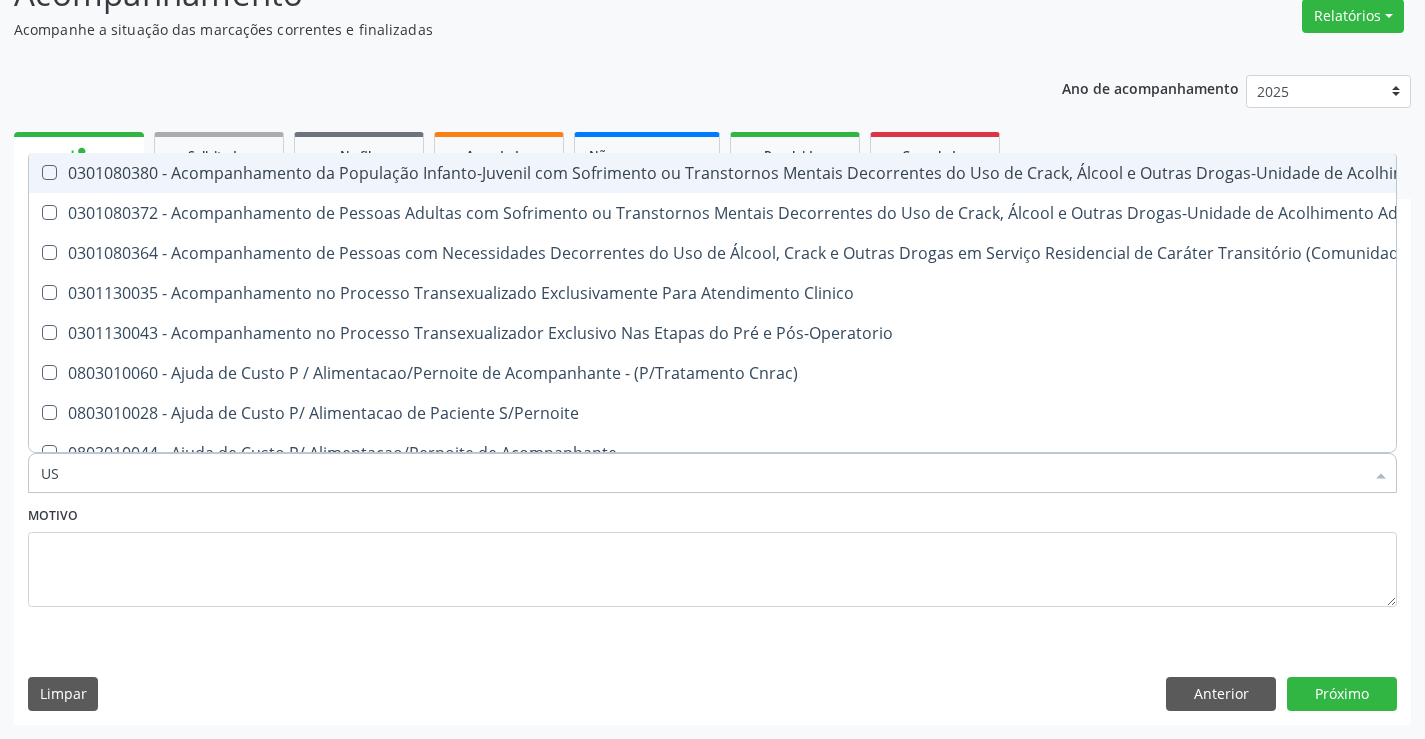 type on "USG" 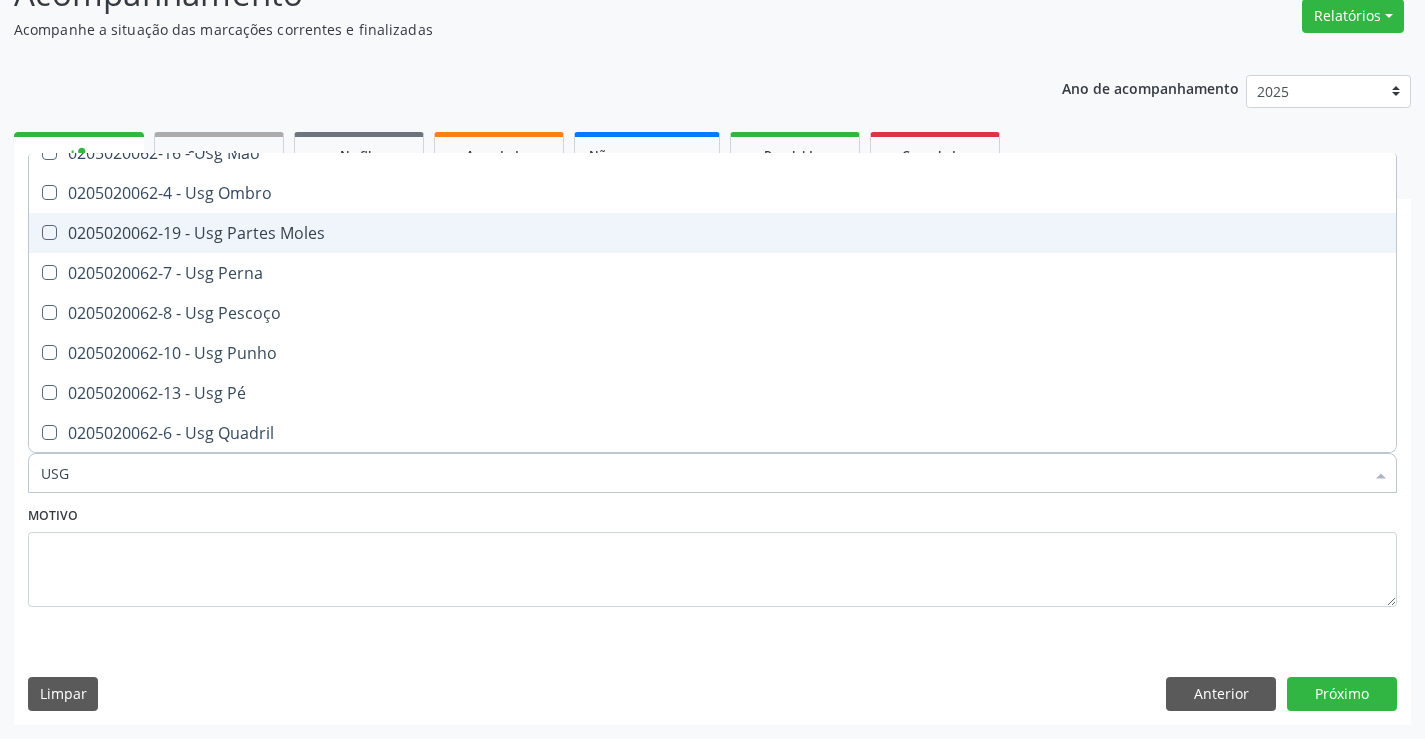 scroll, scrollTop: 400, scrollLeft: 0, axis: vertical 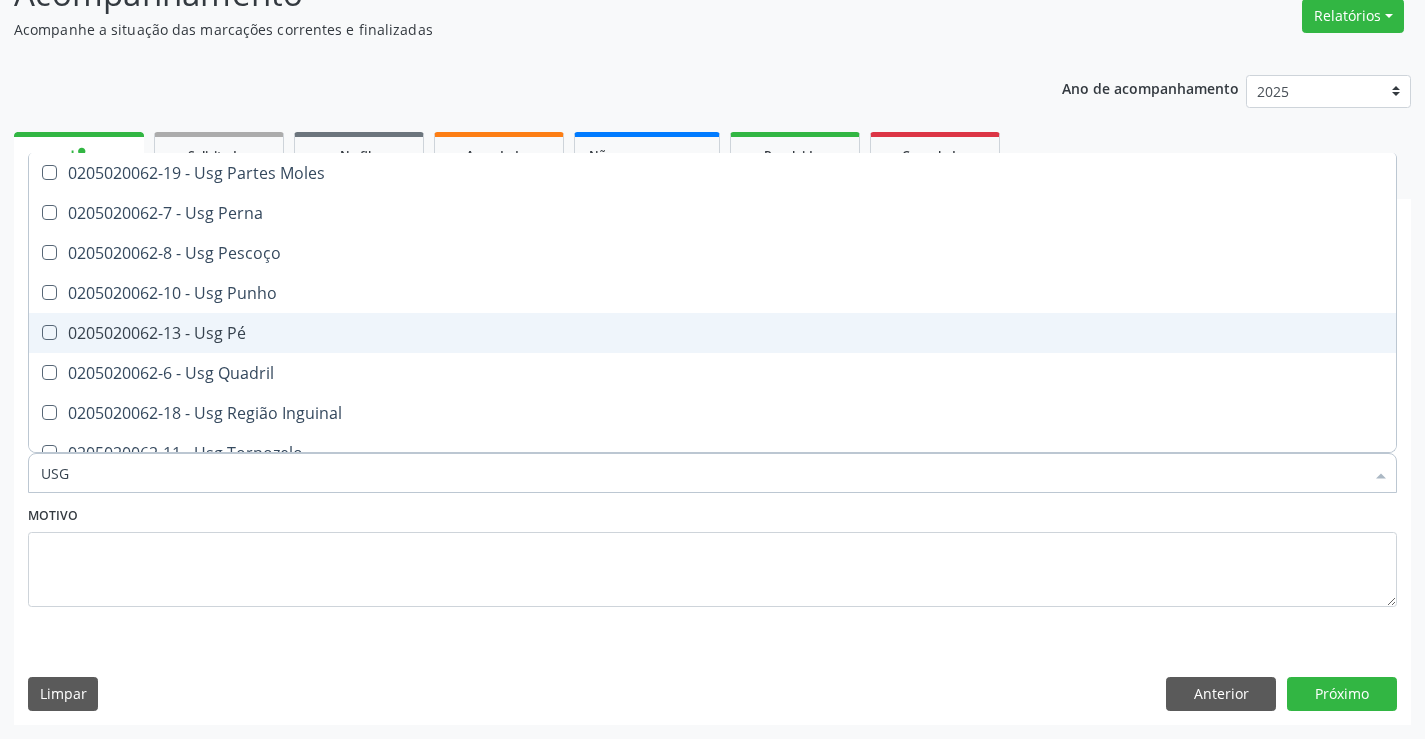 click on "0205020062-13 - Usg Pé" at bounding box center [712, 333] 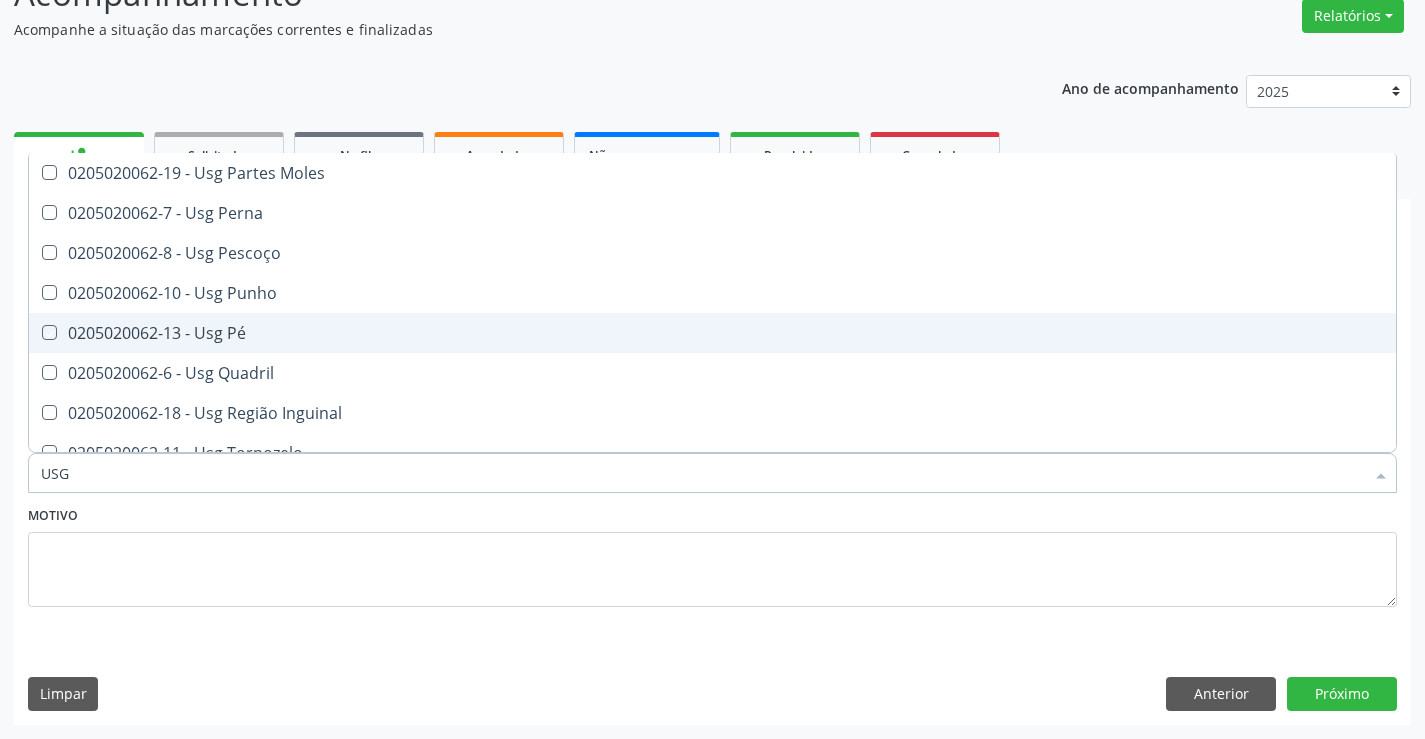 checkbox on "true" 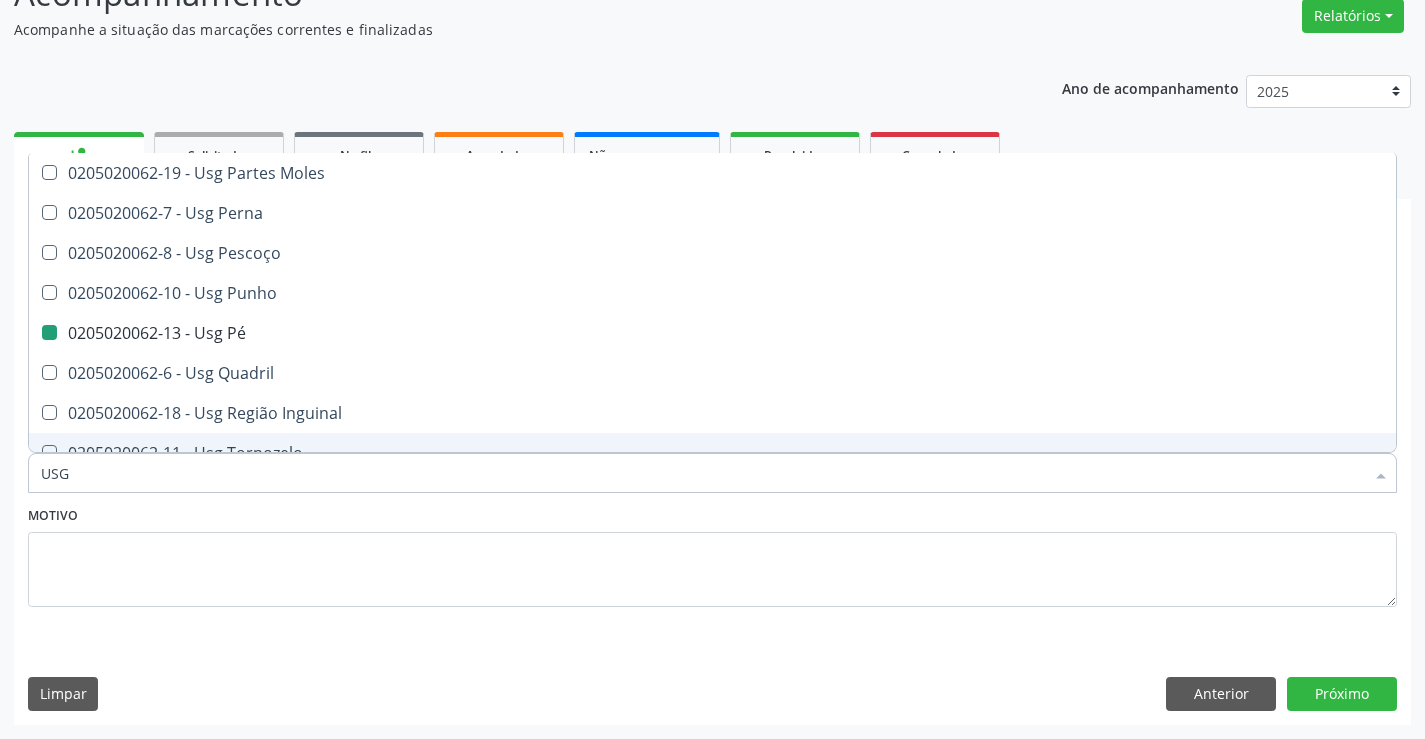 click on "Motivo" at bounding box center [712, 554] 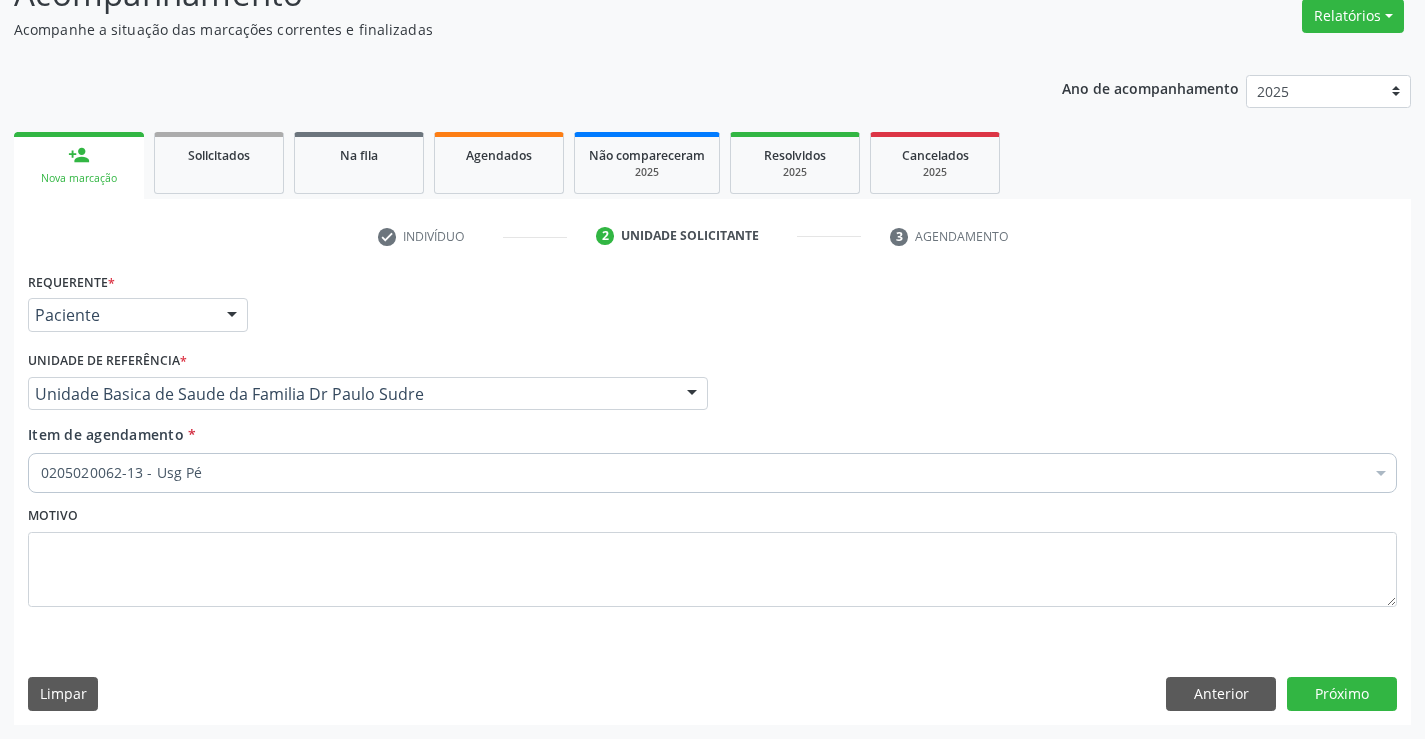 scroll, scrollTop: 0, scrollLeft: 0, axis: both 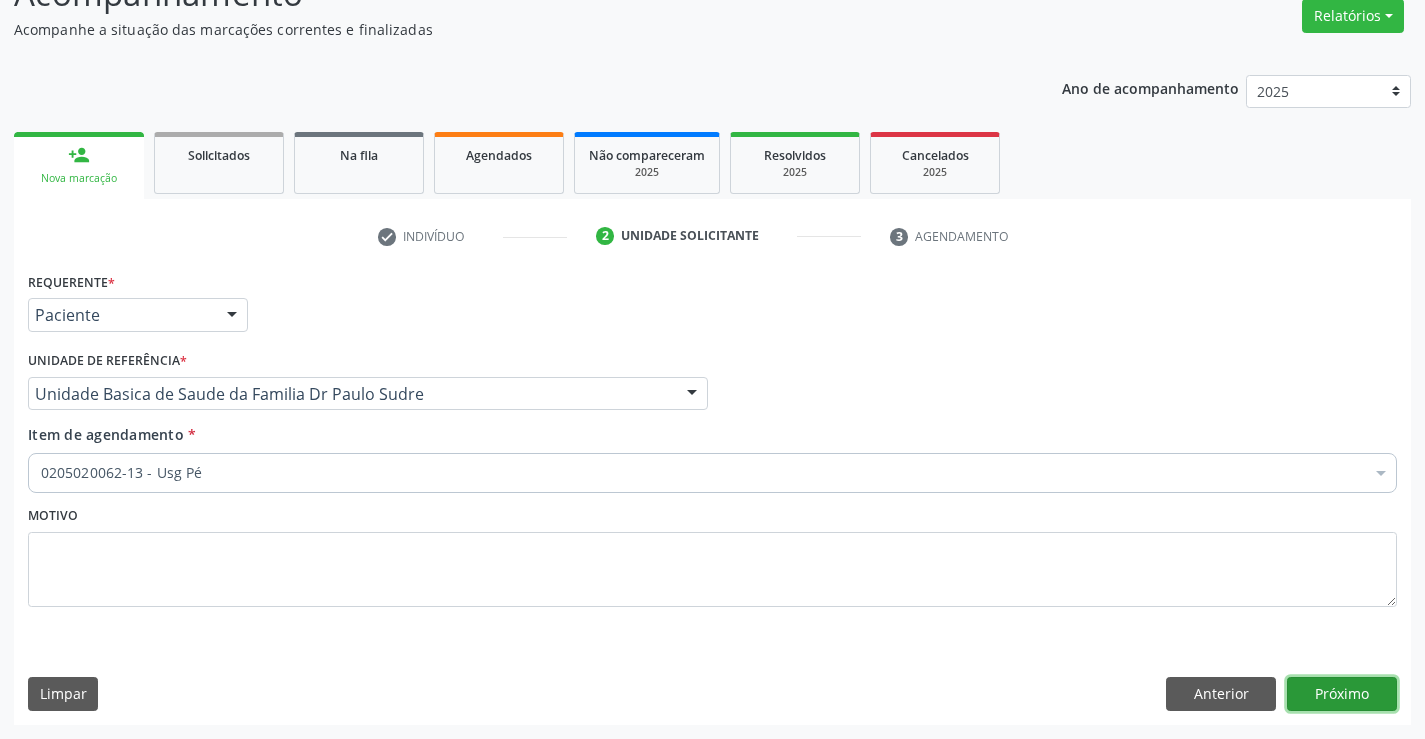 click on "Próximo" at bounding box center (1342, 694) 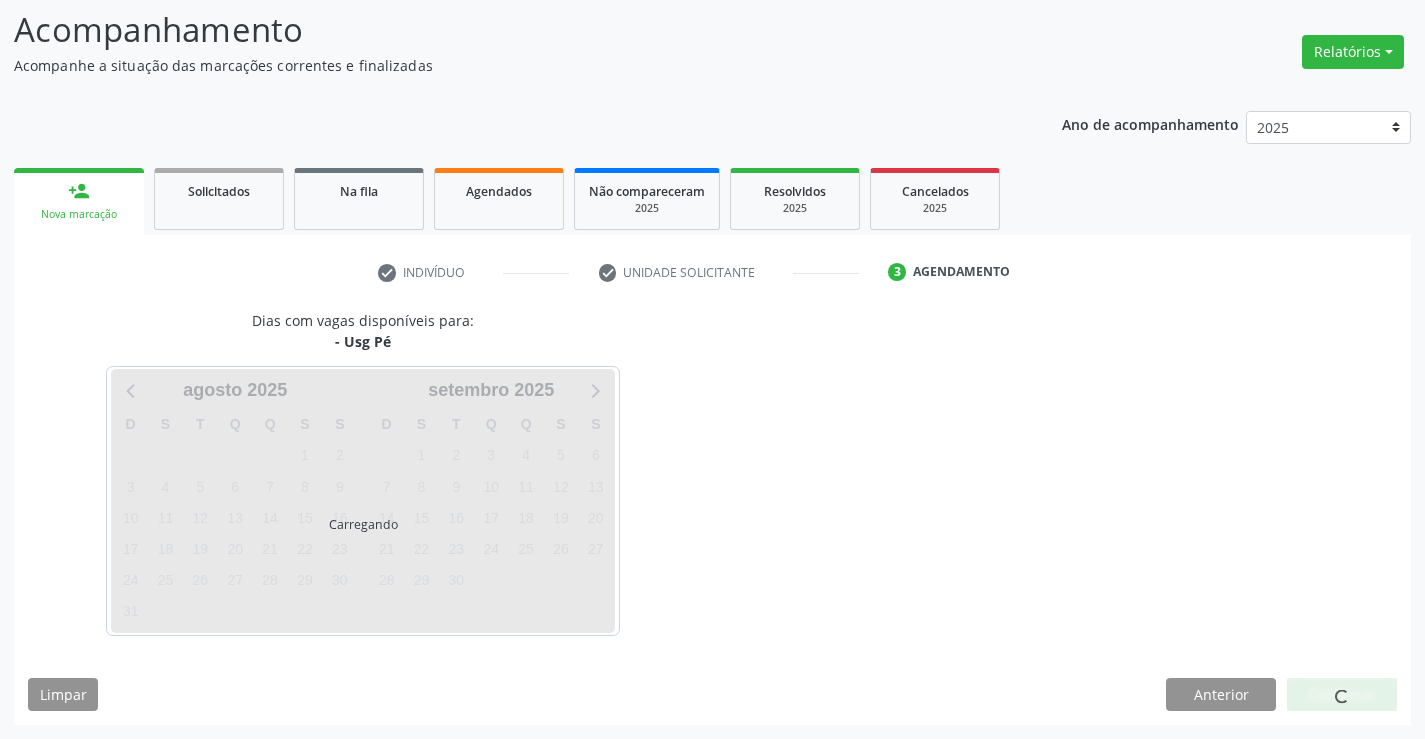 scroll, scrollTop: 131, scrollLeft: 0, axis: vertical 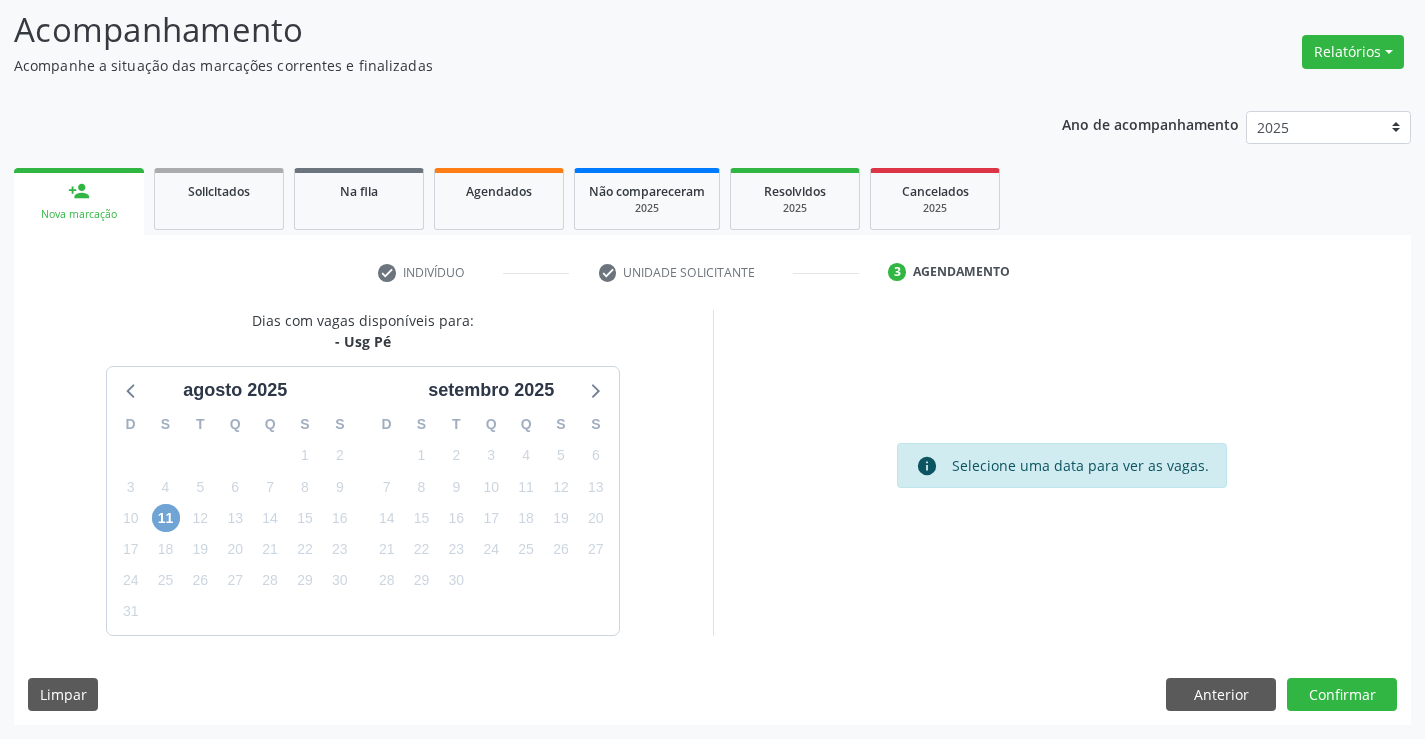 click on "11" at bounding box center [166, 518] 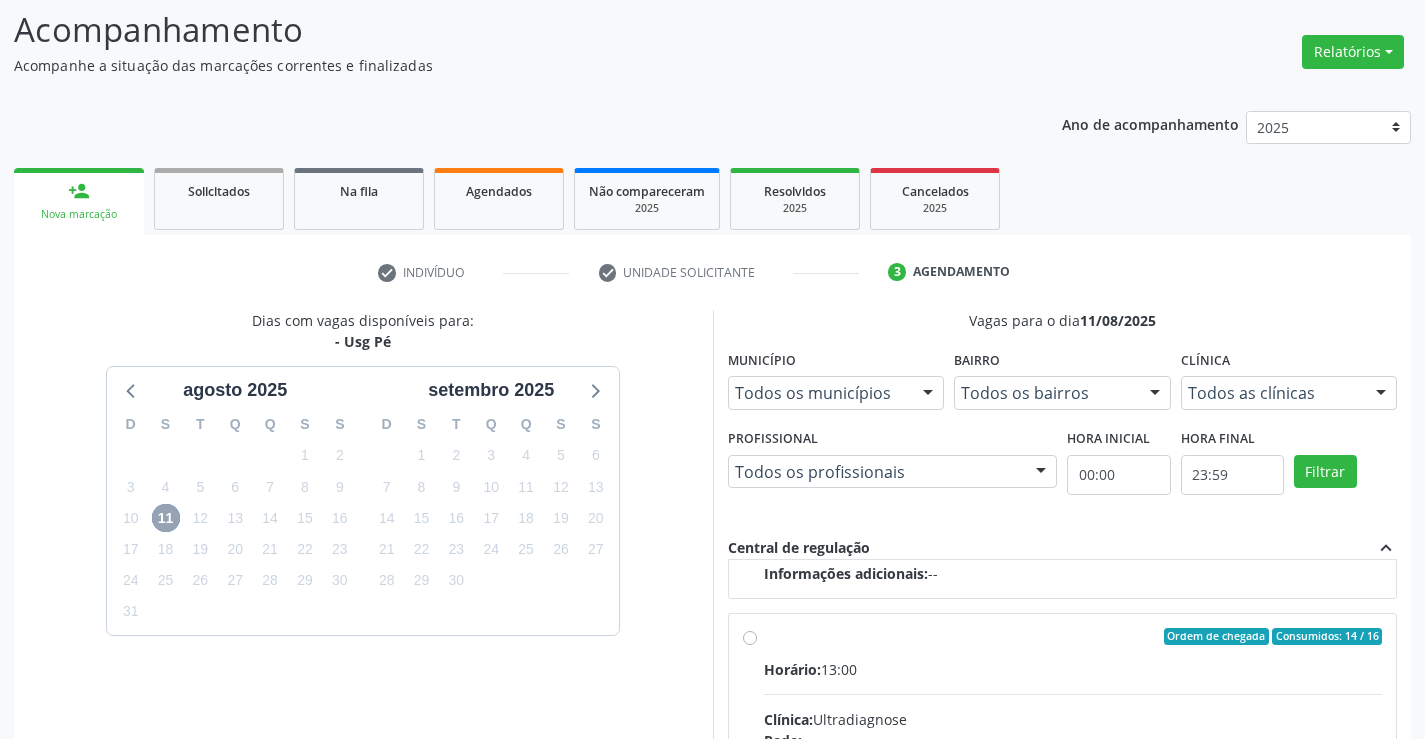 scroll, scrollTop: 315, scrollLeft: 0, axis: vertical 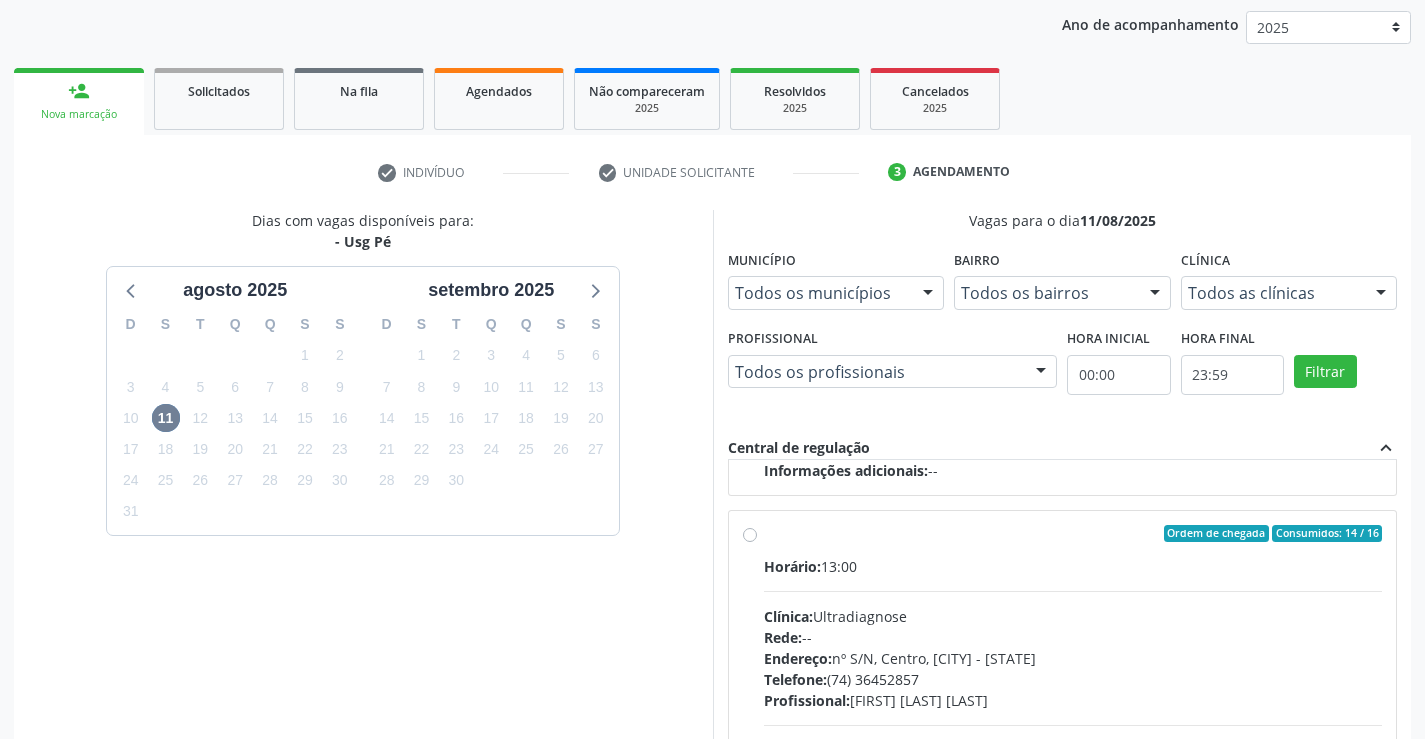 click on "Ordem de chegada
Consumidos: 14 / 16
Horário:   13:00
Clínica:  Ultradiagnose
Rede:
--
Endereço:   nº S/N, Centro, [CITY] - [STATE]
Telefone:   [PHONE]
Profissional:
[FIRST] [LAST] [LAST]
Informações adicionais sobre o atendimento
Idade de atendimento:
de 0 a 120 anos
Gênero(s) atendido(s):
Masculino e Feminino
Informações adicionais:
--" at bounding box center [1073, 678] 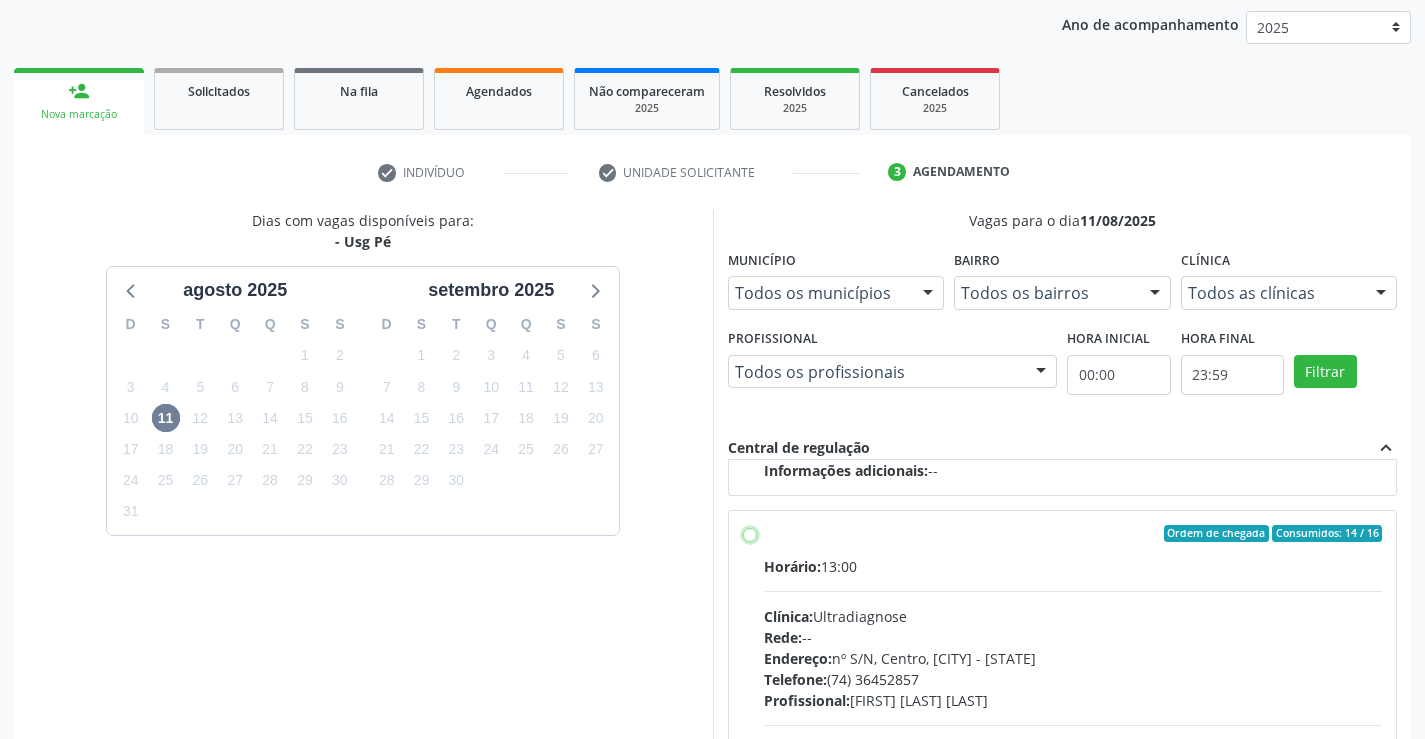 click on "Ordem de chegada
Consumidos: 14 / 16
Horário:   13:00
Clínica:  Ultradiagnose
Rede:
--
Endereço:   nº S/N, Centro, [CITY] - [STATE]
Telefone:   [PHONE]
Profissional:
[FIRST] [LAST] [LAST]
Informações adicionais sobre o atendimento
Idade de atendimento:
de 0 a 120 anos
Gênero(s) atendido(s):
Masculino e Feminino
Informações adicionais:
--" at bounding box center (750, 534) 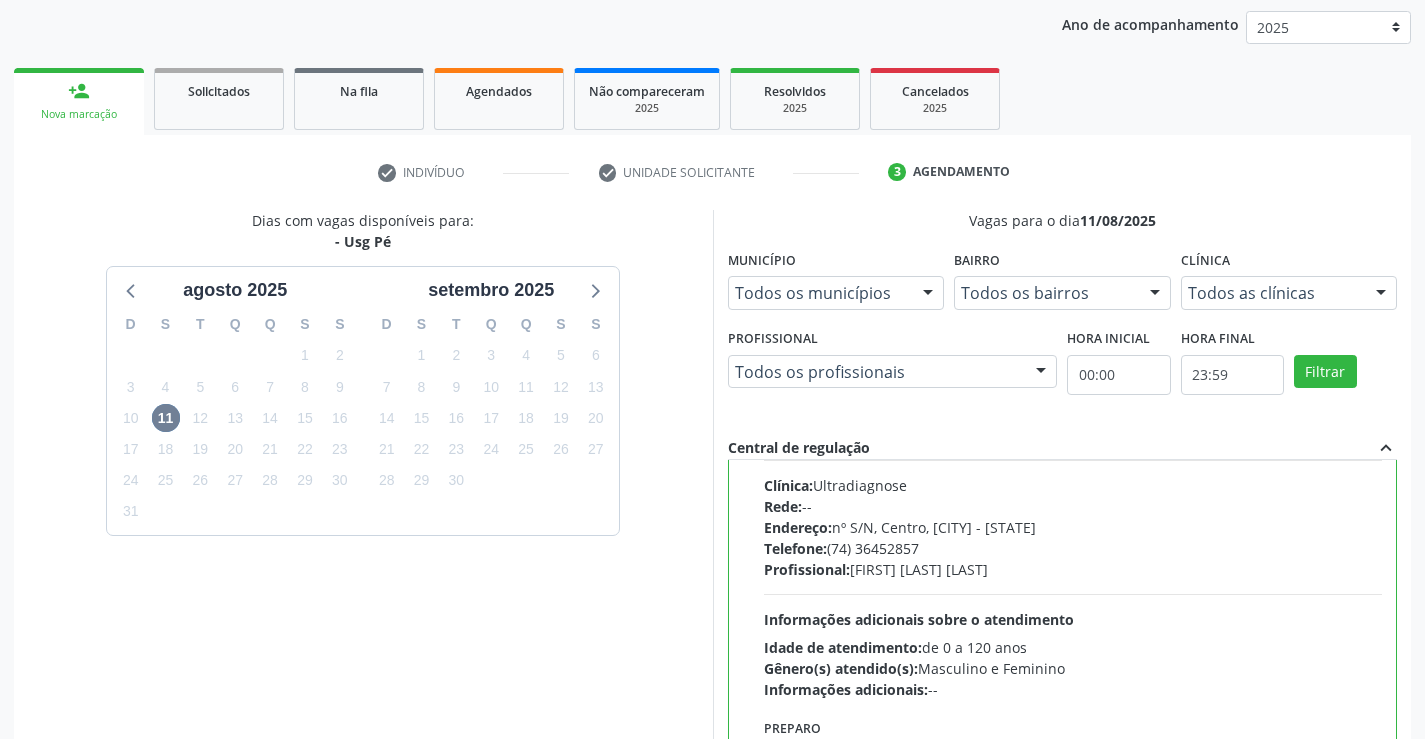 scroll, scrollTop: 450, scrollLeft: 0, axis: vertical 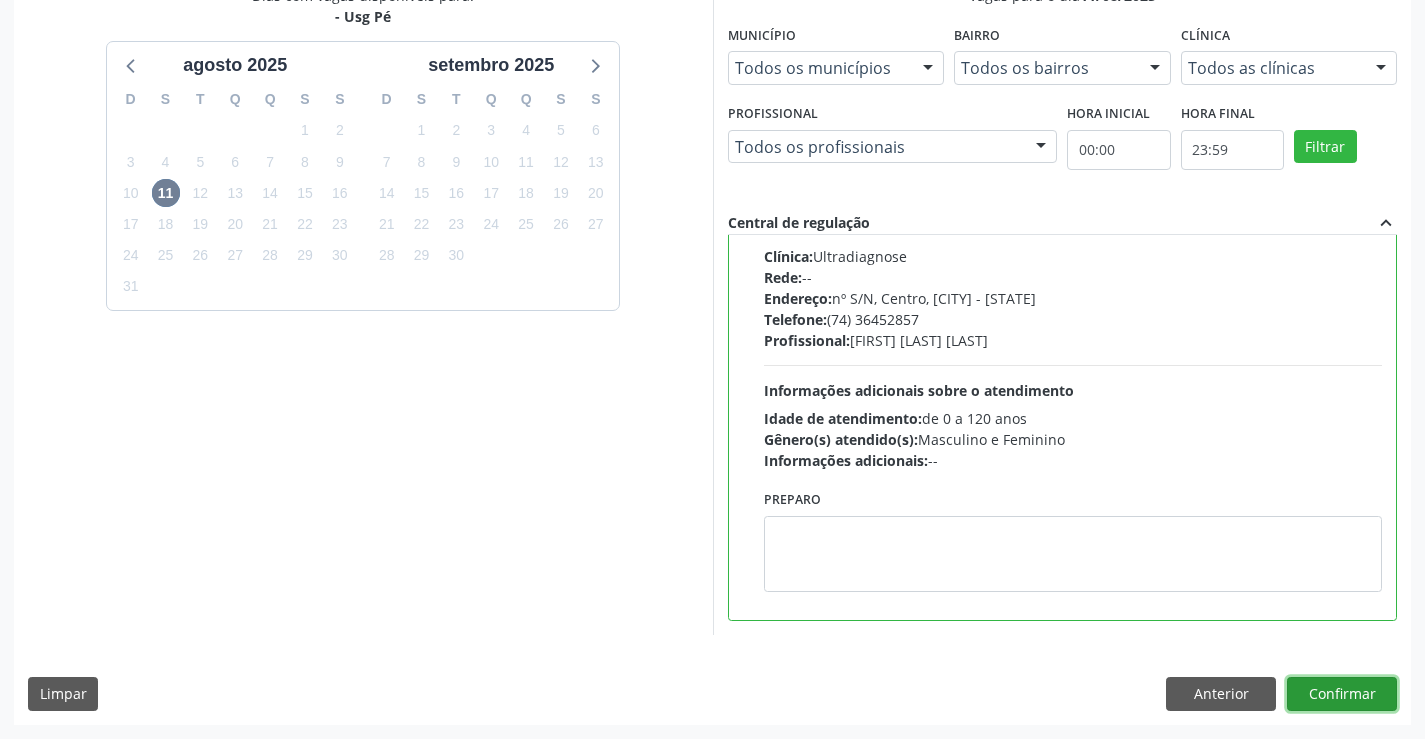 click on "Confirmar" at bounding box center (1342, 694) 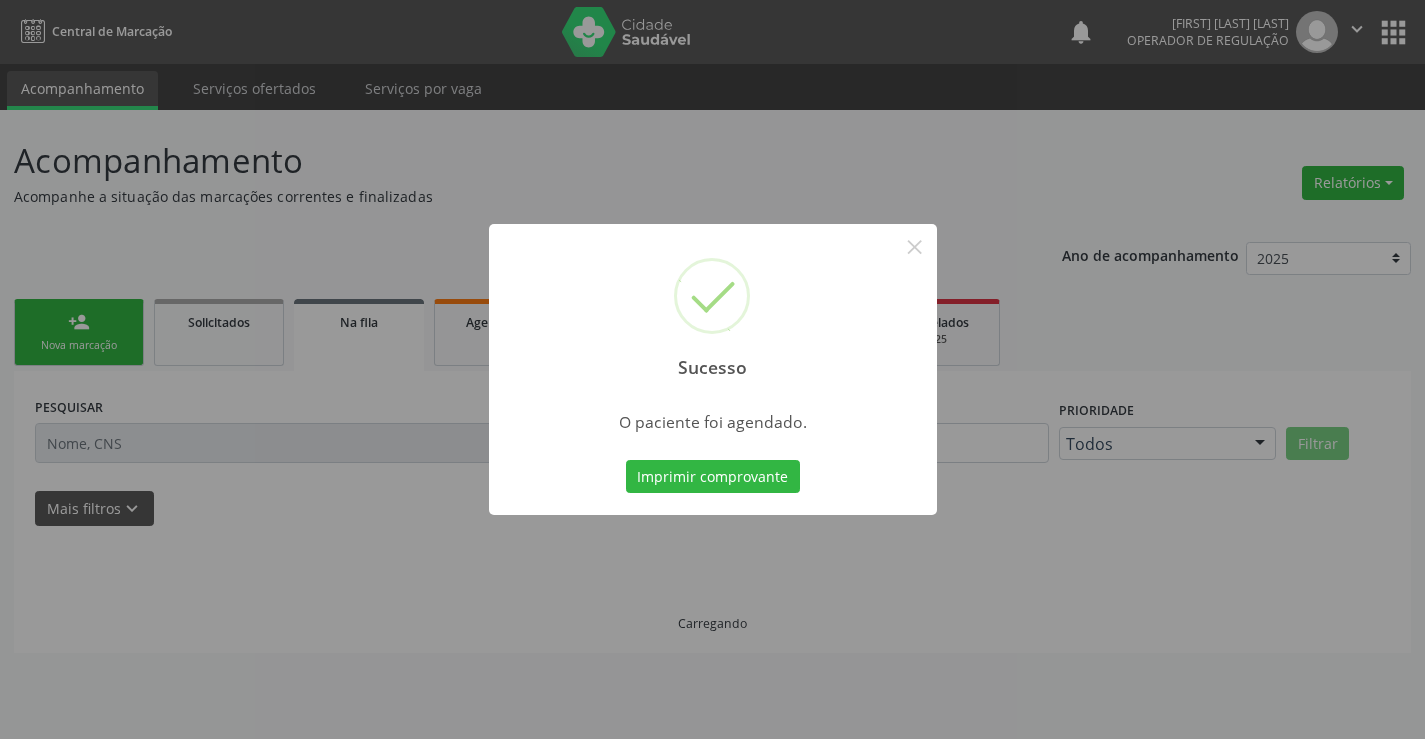 scroll, scrollTop: 0, scrollLeft: 0, axis: both 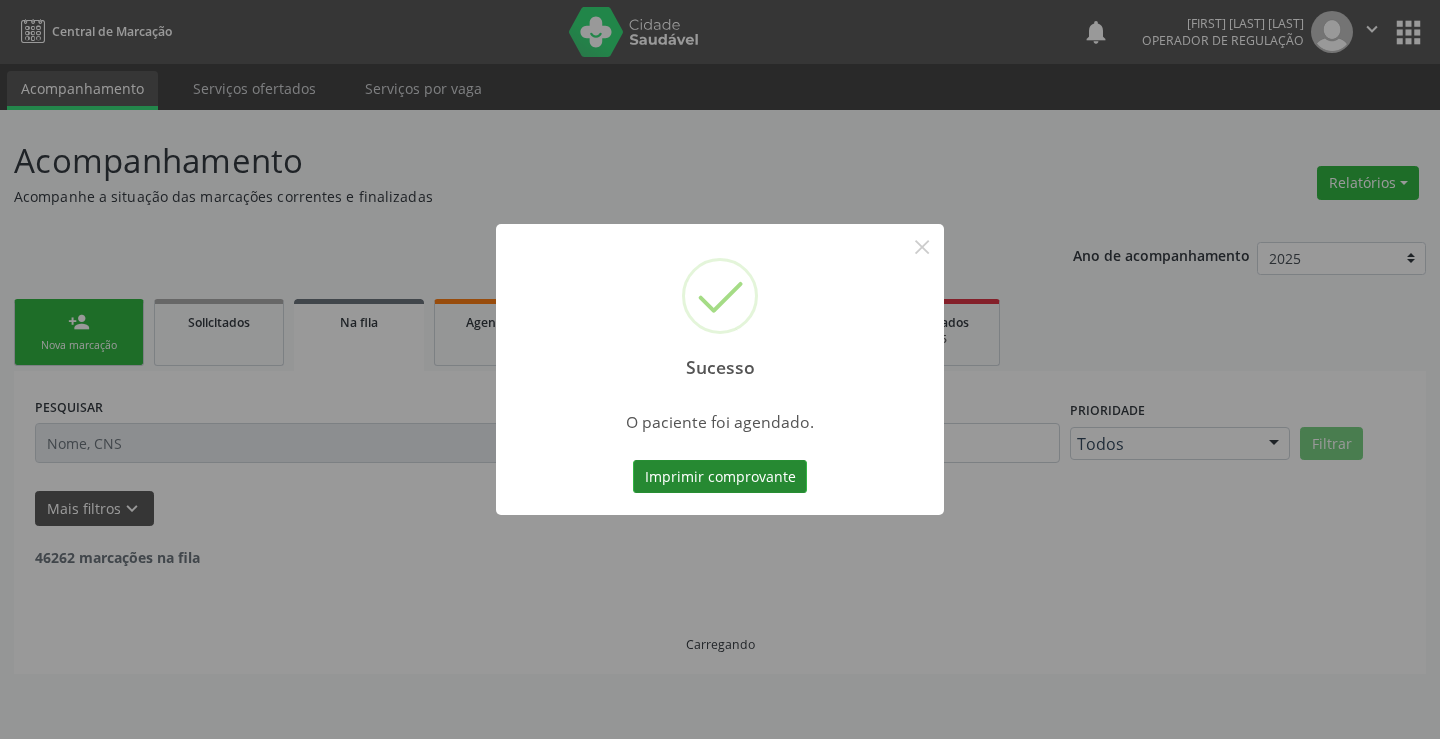 click on "Imprimir comprovante" at bounding box center (720, 477) 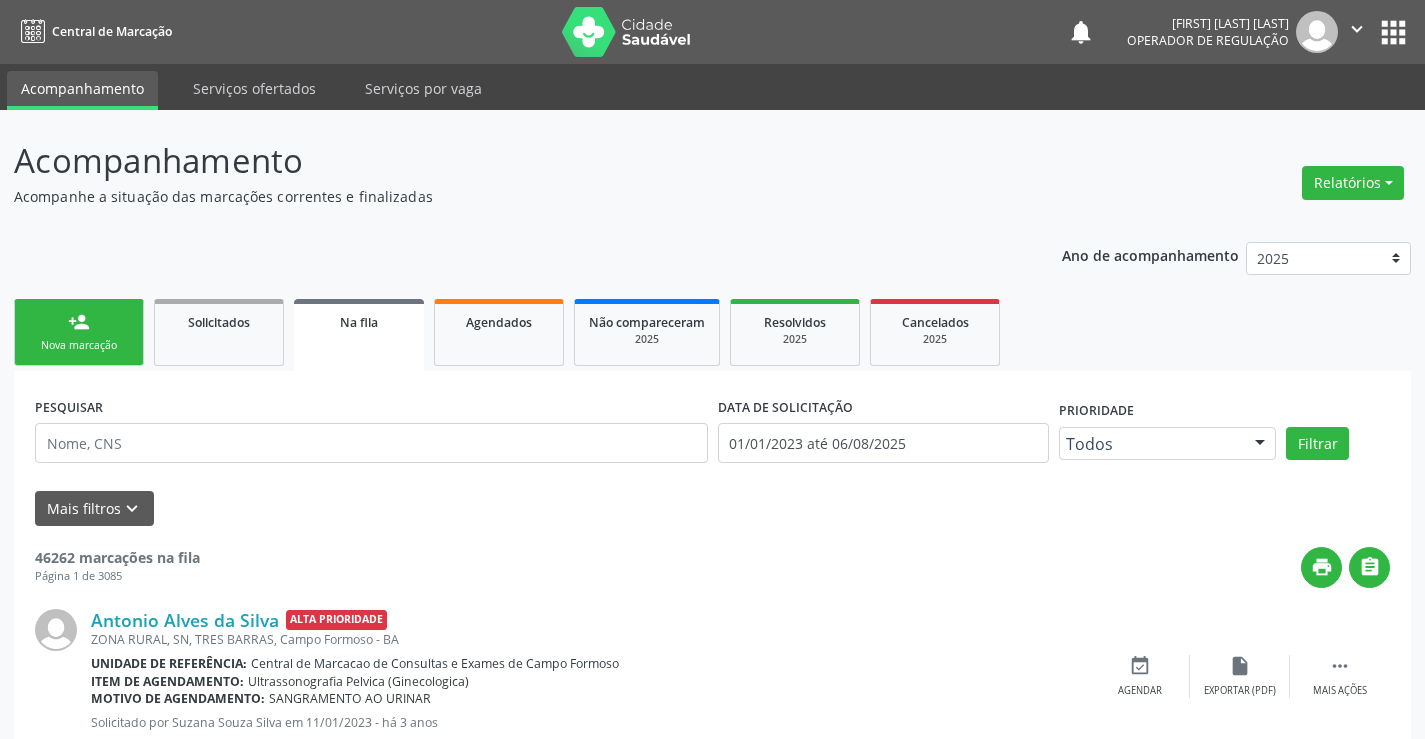 click on "person_add
Nova marcação" at bounding box center (79, 332) 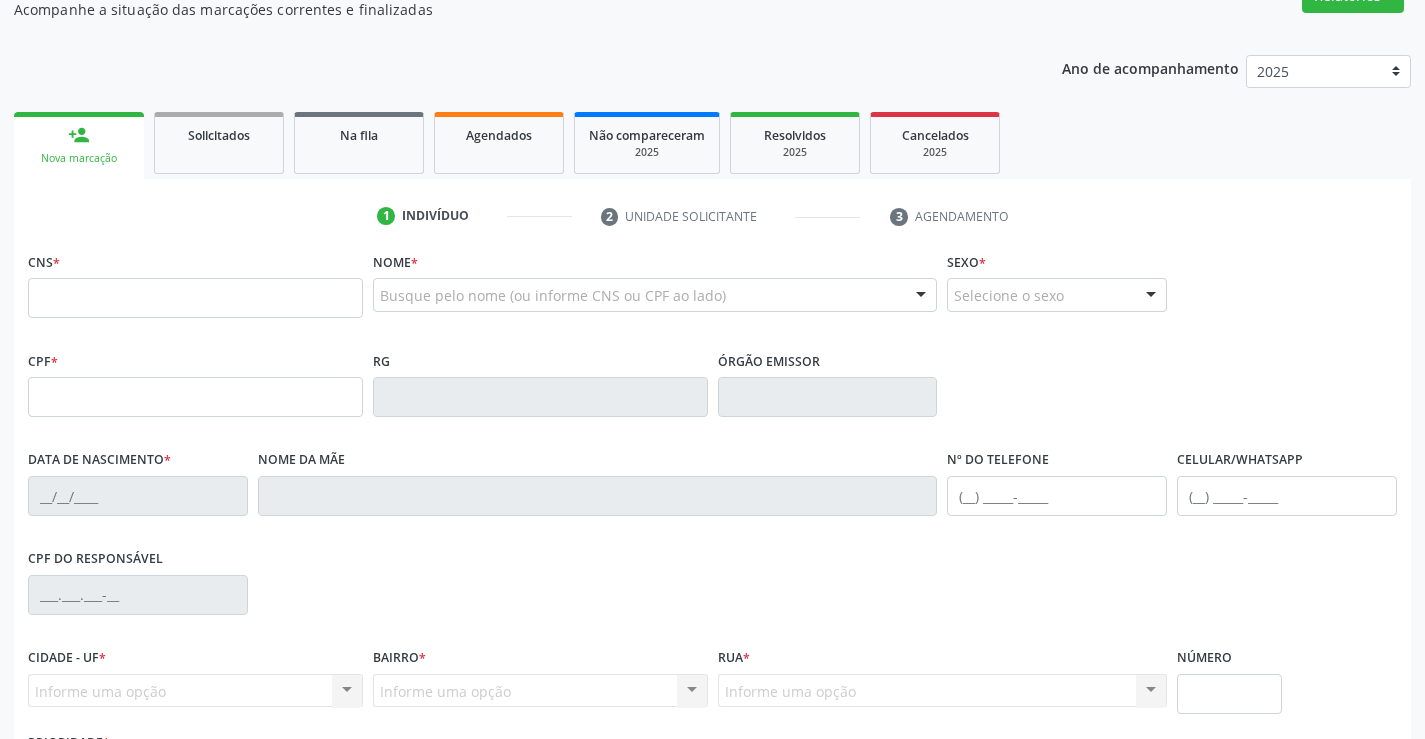 scroll, scrollTop: 200, scrollLeft: 0, axis: vertical 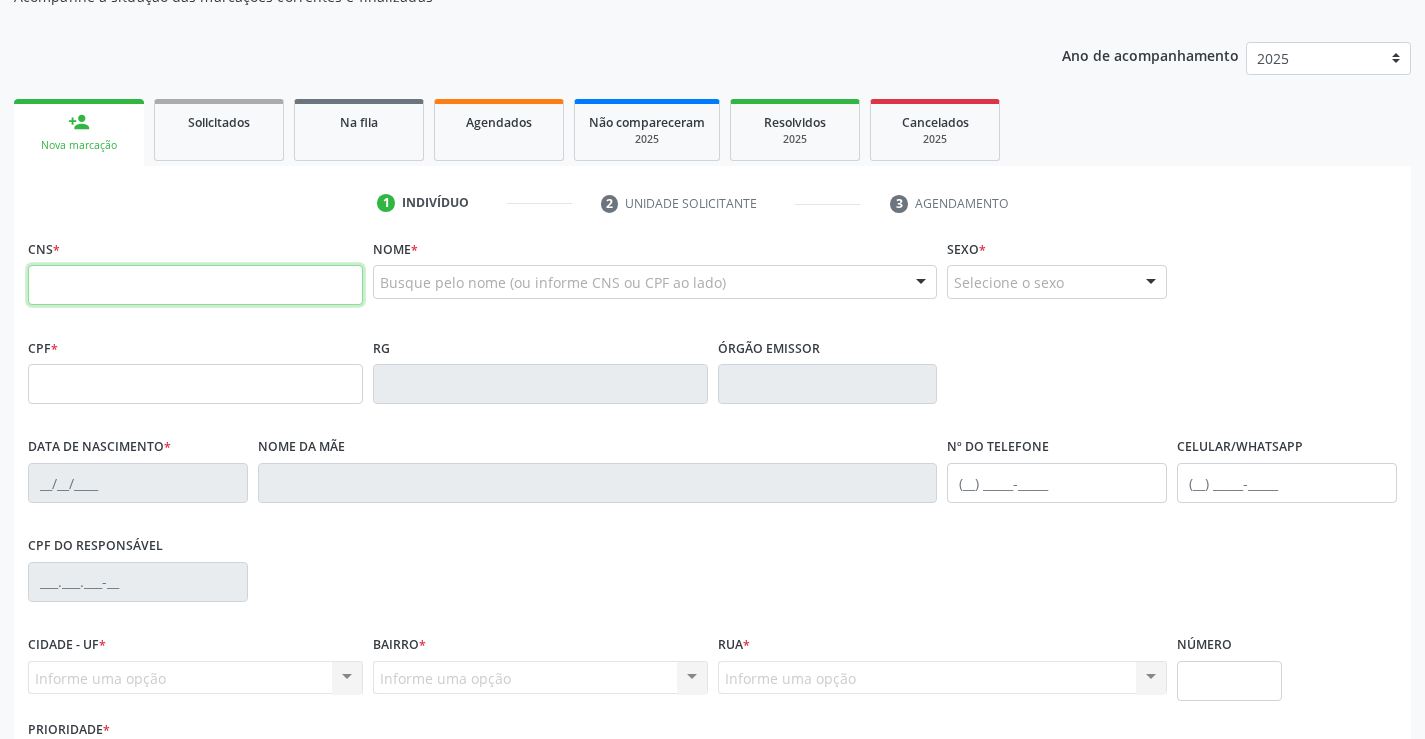 click at bounding box center [195, 285] 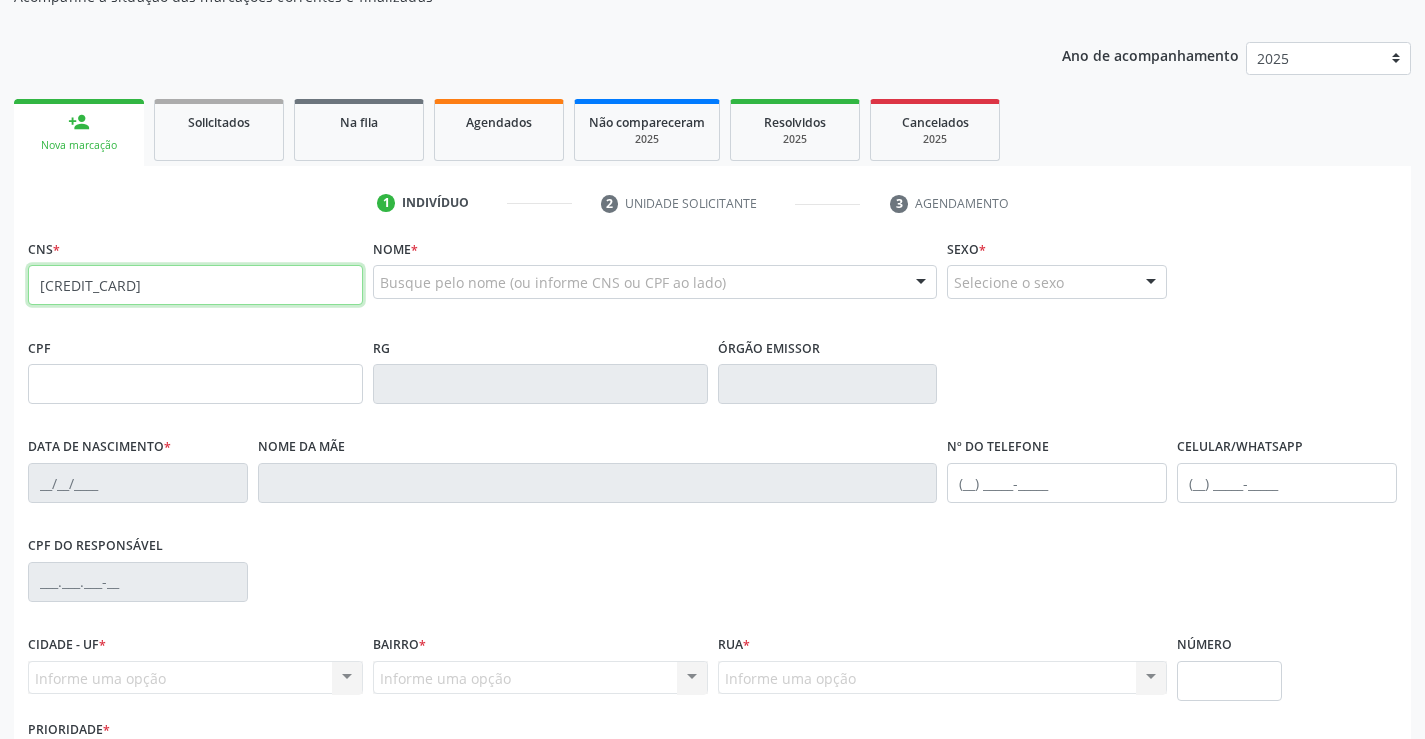 type on "[CREDIT_CARD]" 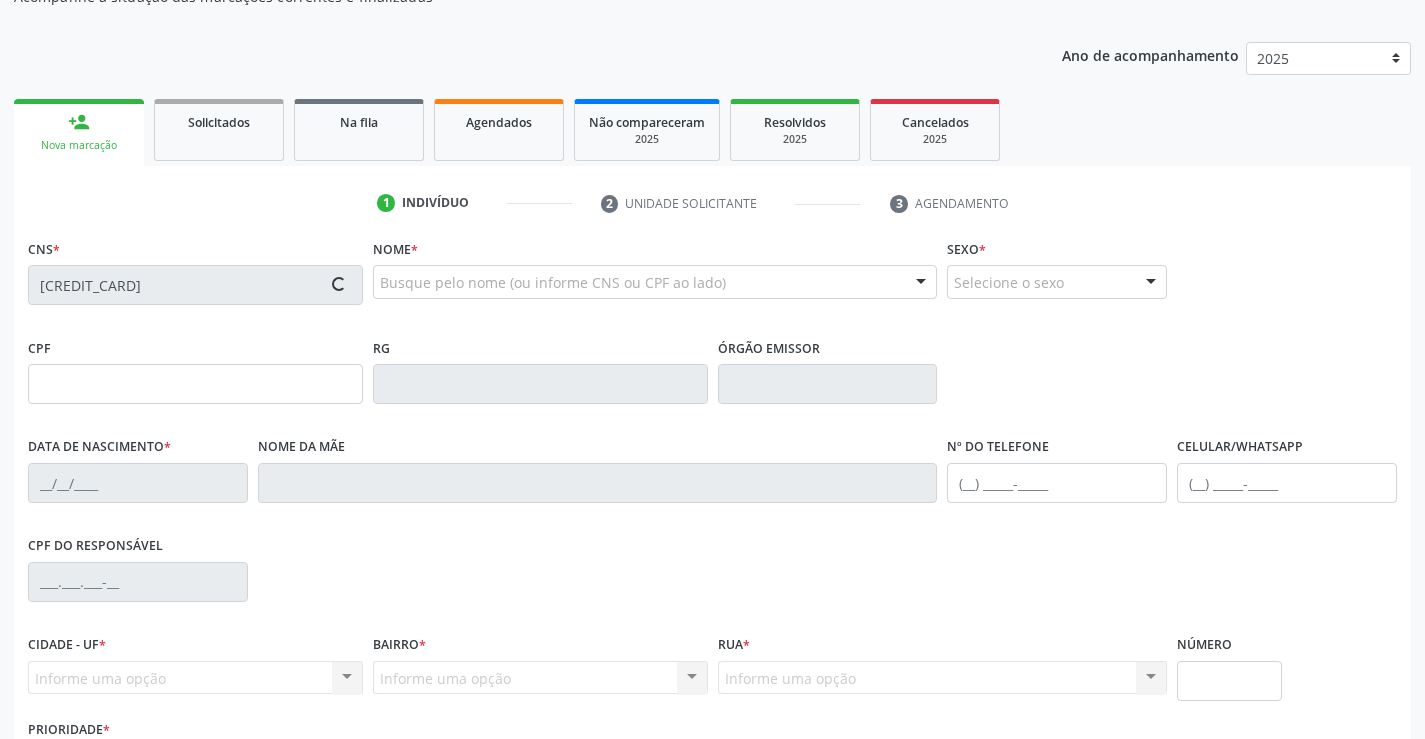 type on "[PHONE]" 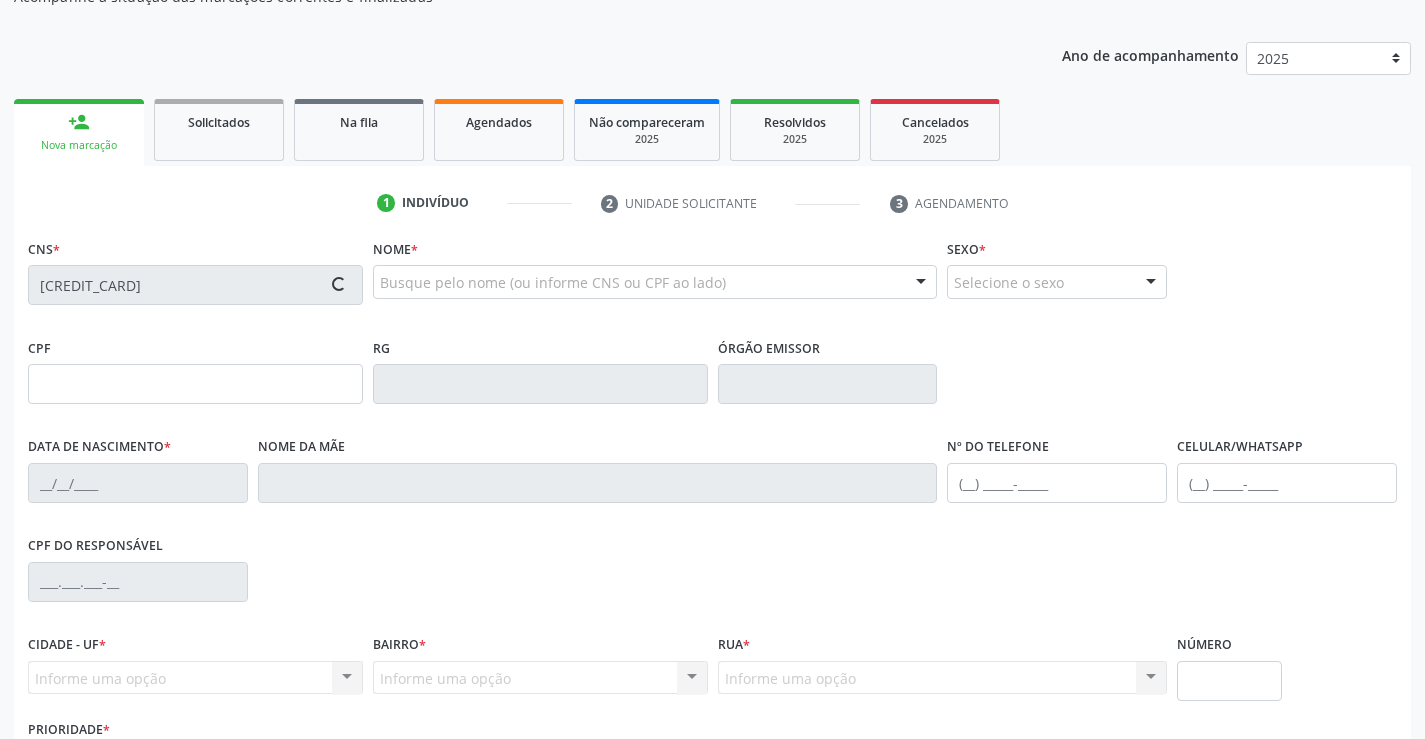 type on "[DATE]" 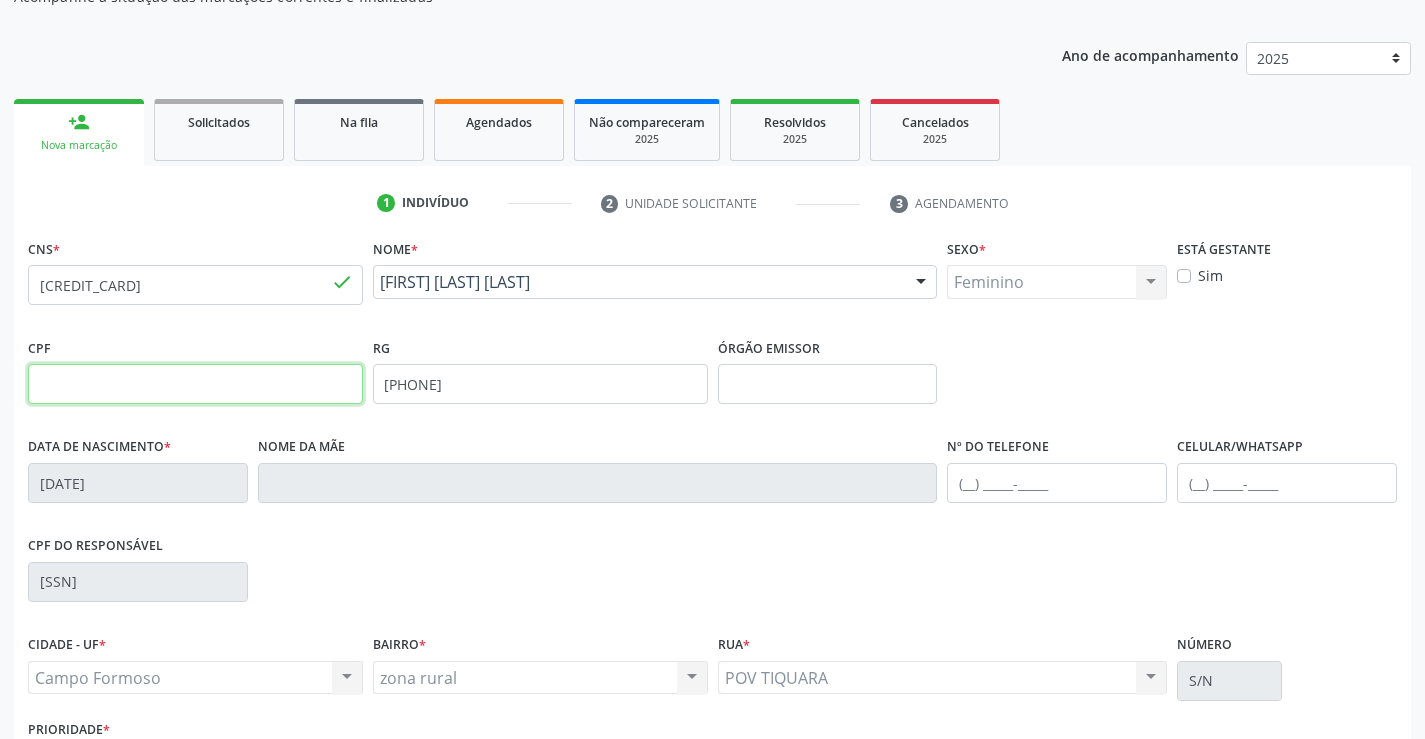 click at bounding box center [195, 384] 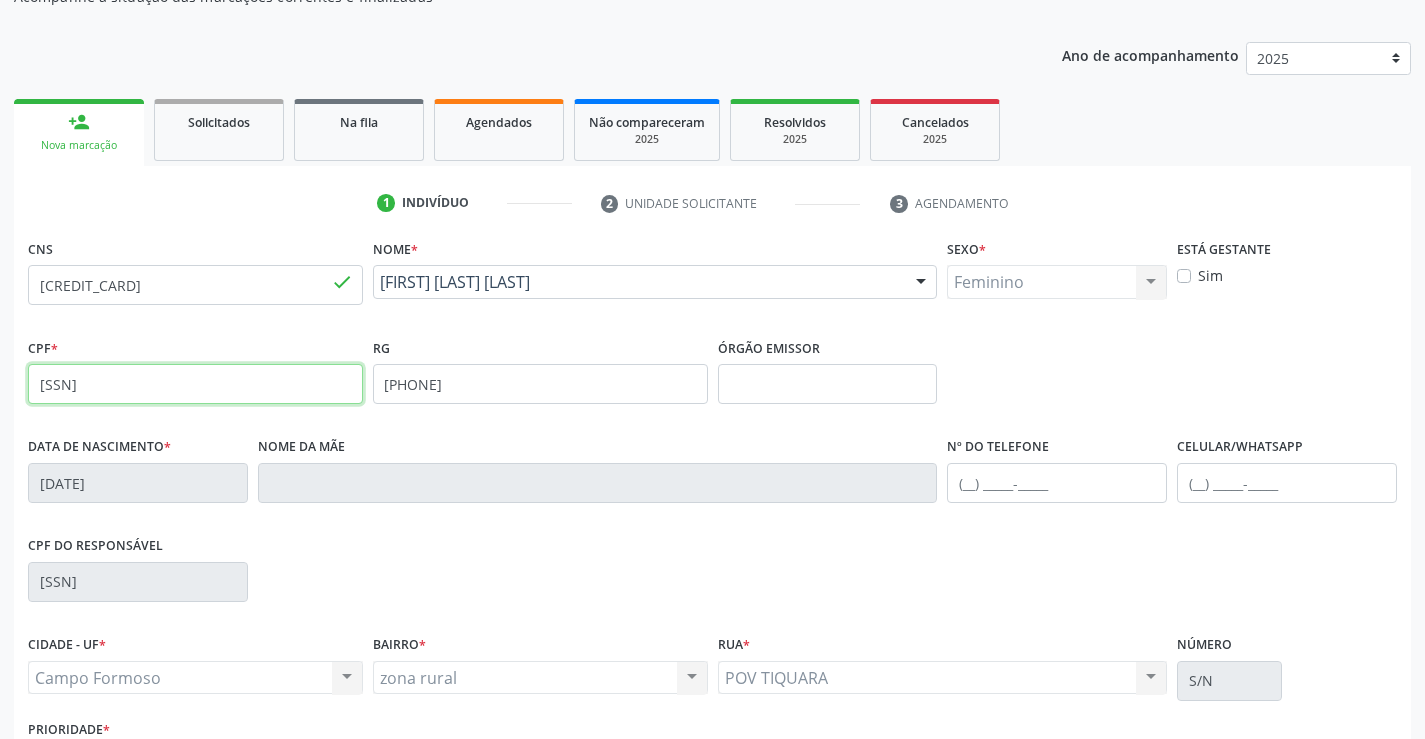 type on "[SSN]" 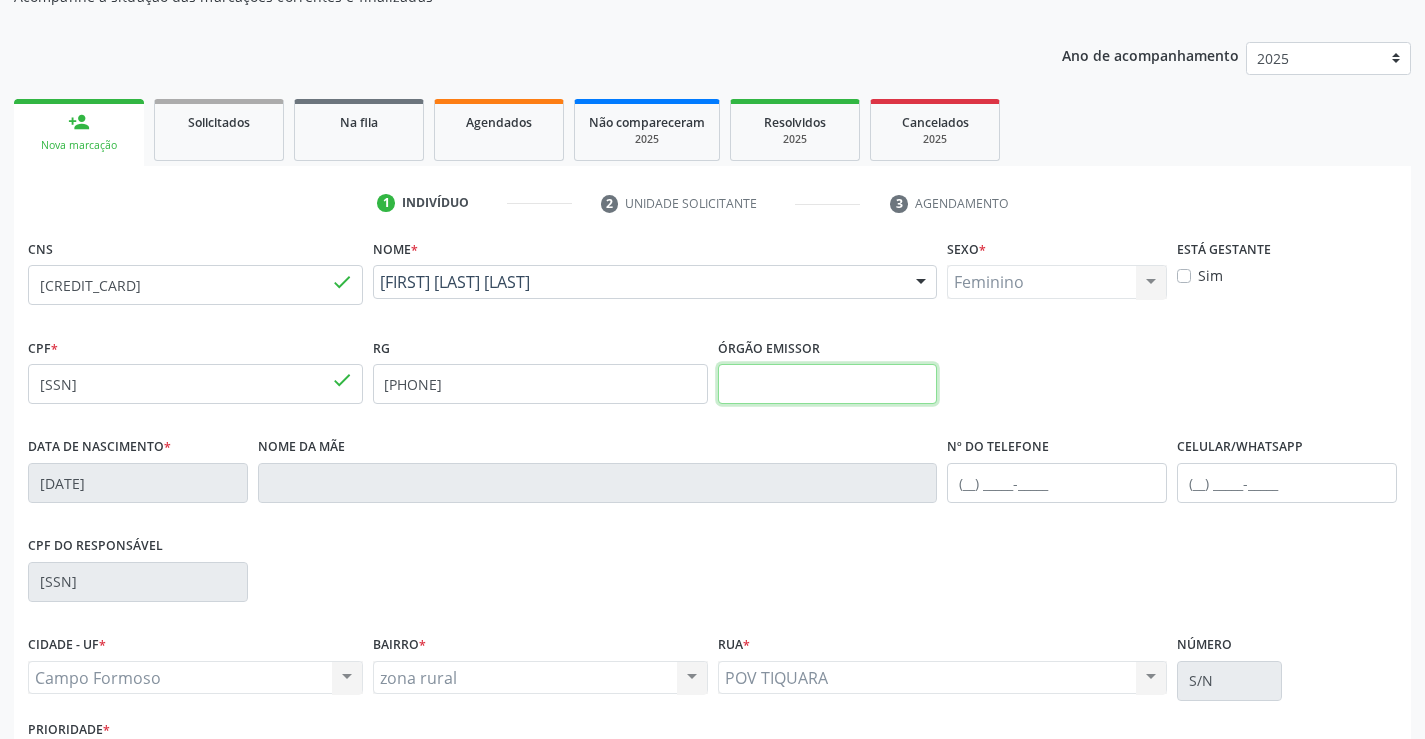 click at bounding box center (828, 384) 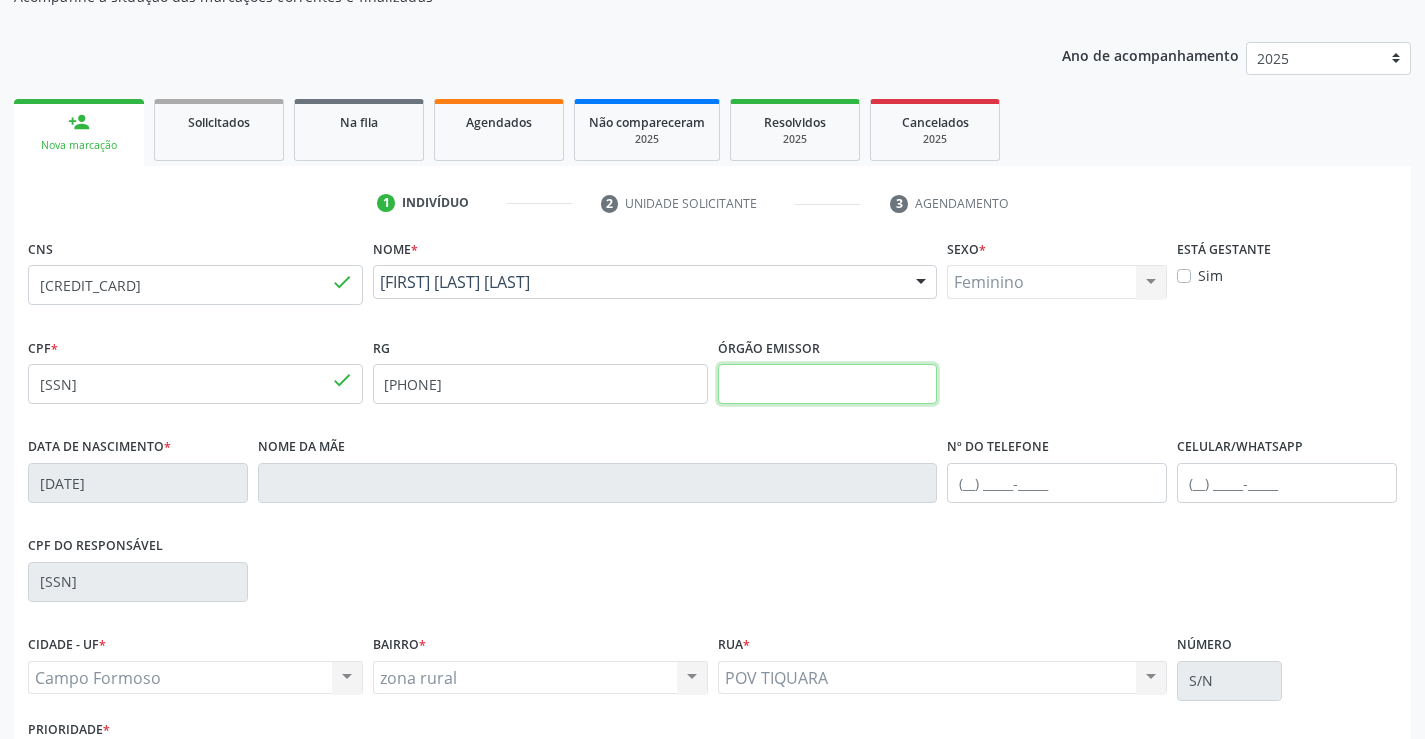 type on "SSPBA" 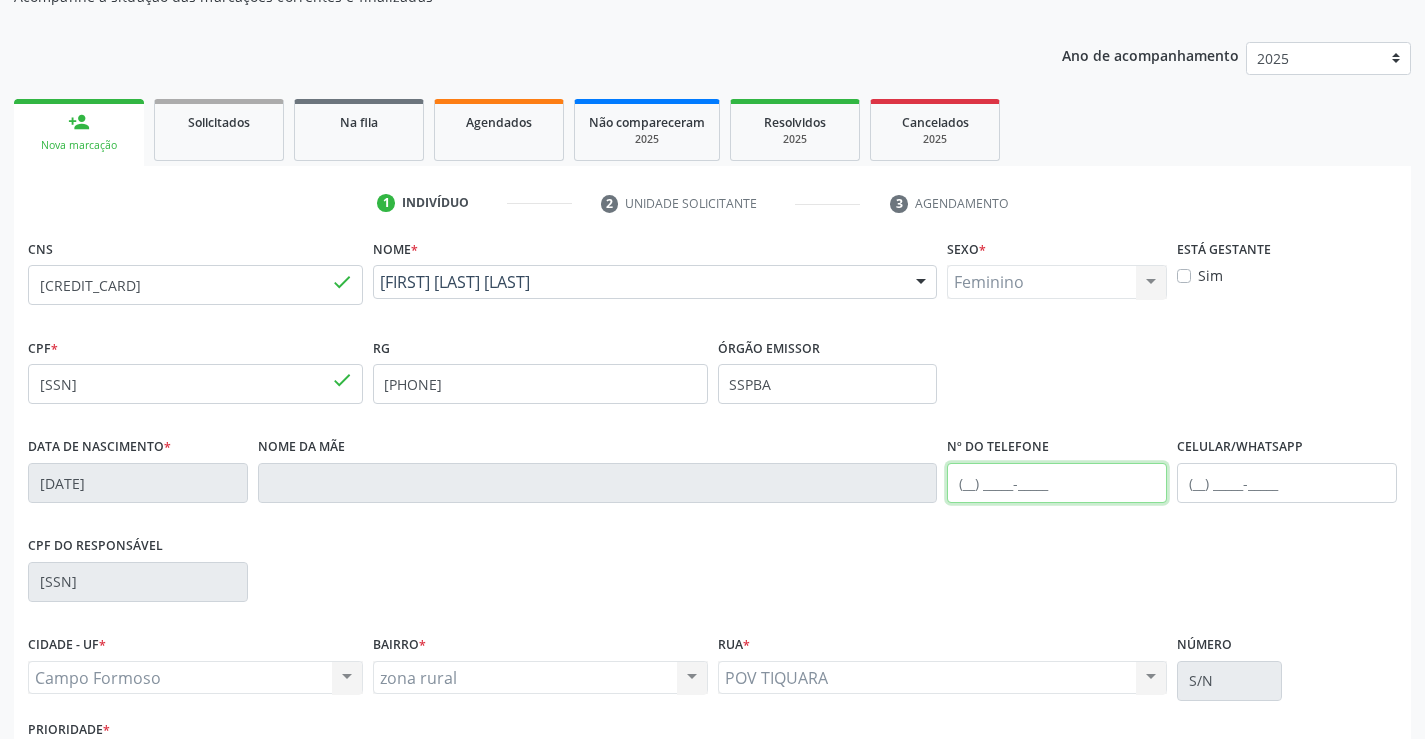 click at bounding box center (1057, 483) 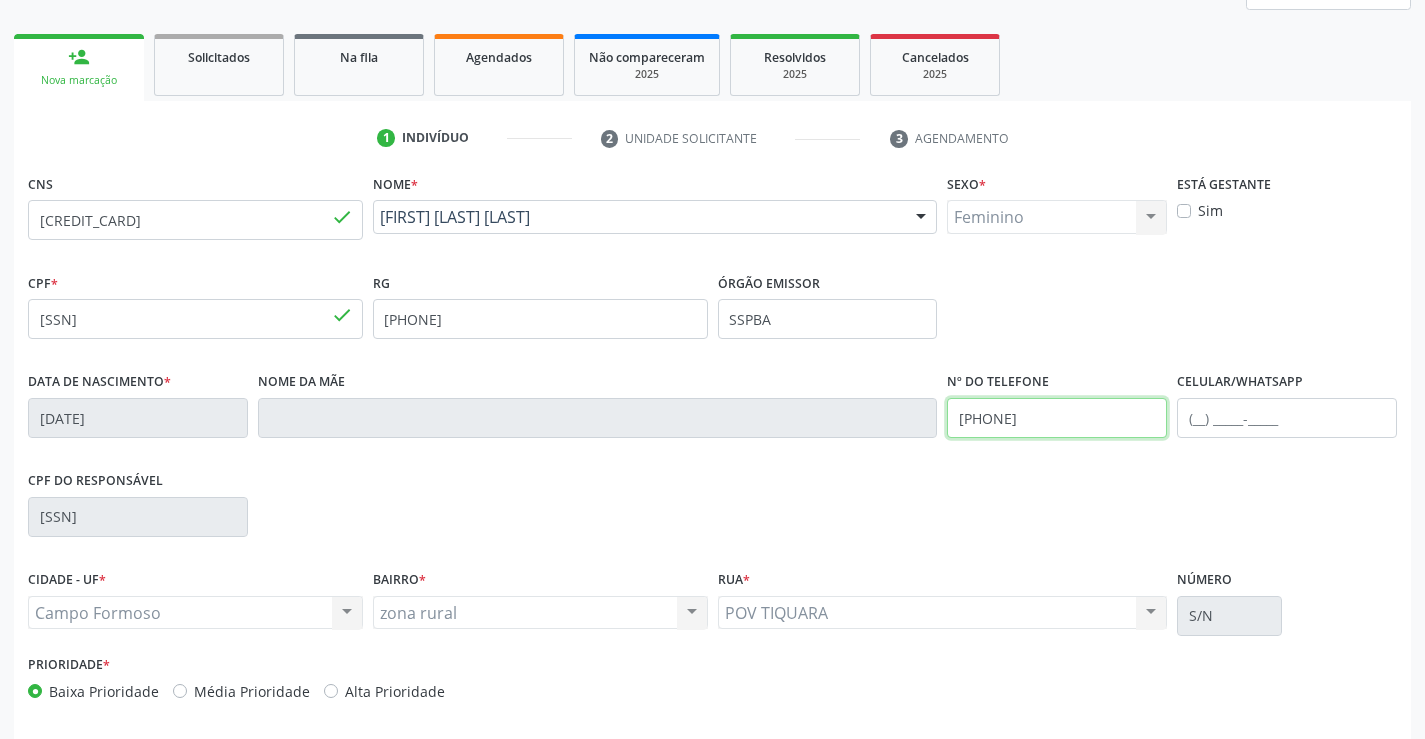 scroll, scrollTop: 345, scrollLeft: 0, axis: vertical 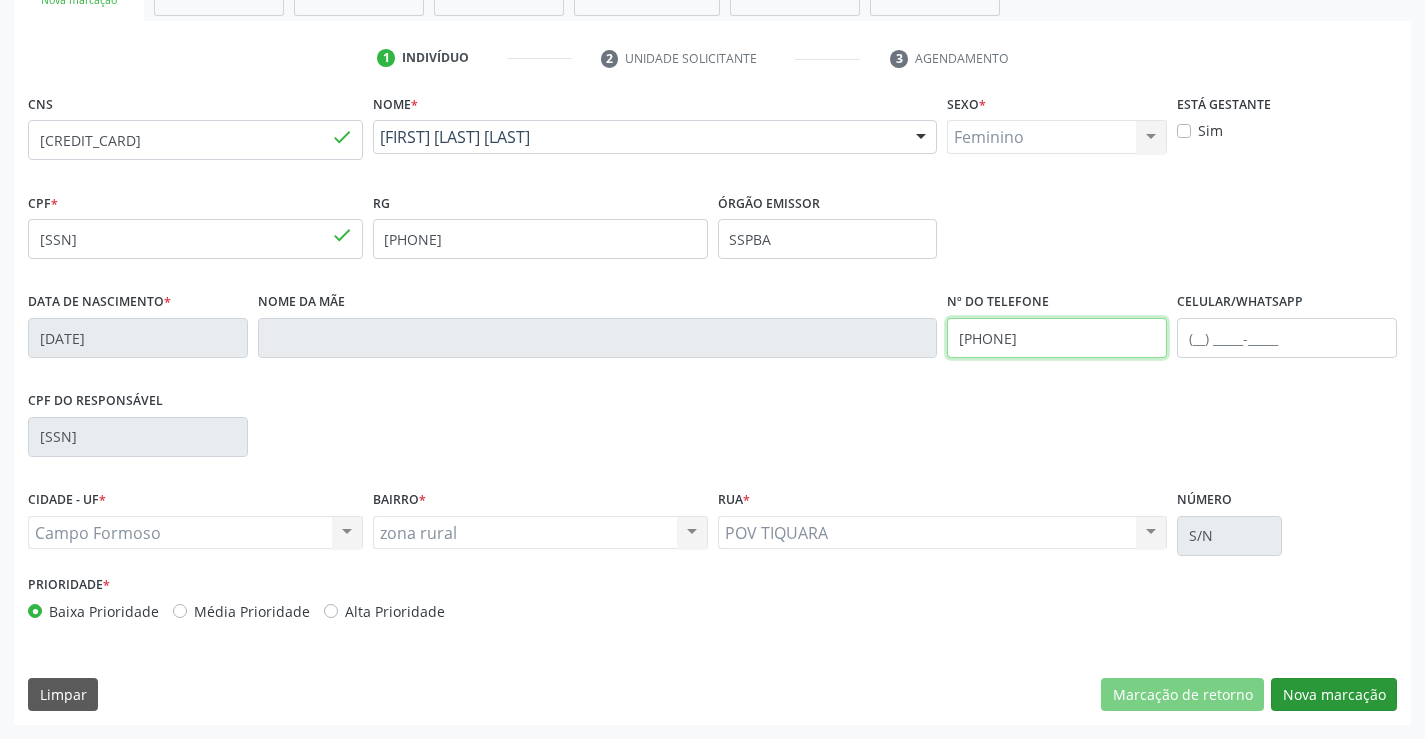 type on "[PHONE]" 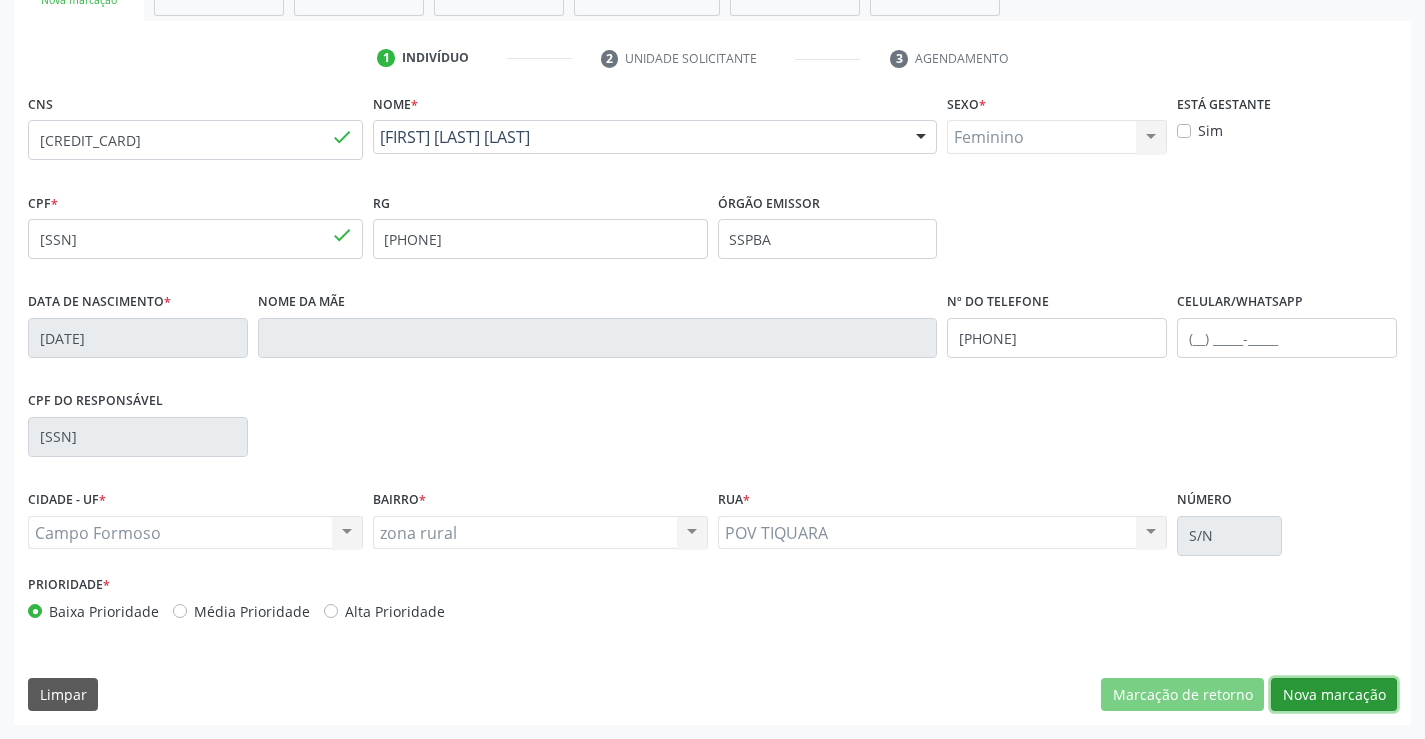 click on "Nova marcação" at bounding box center [1334, 695] 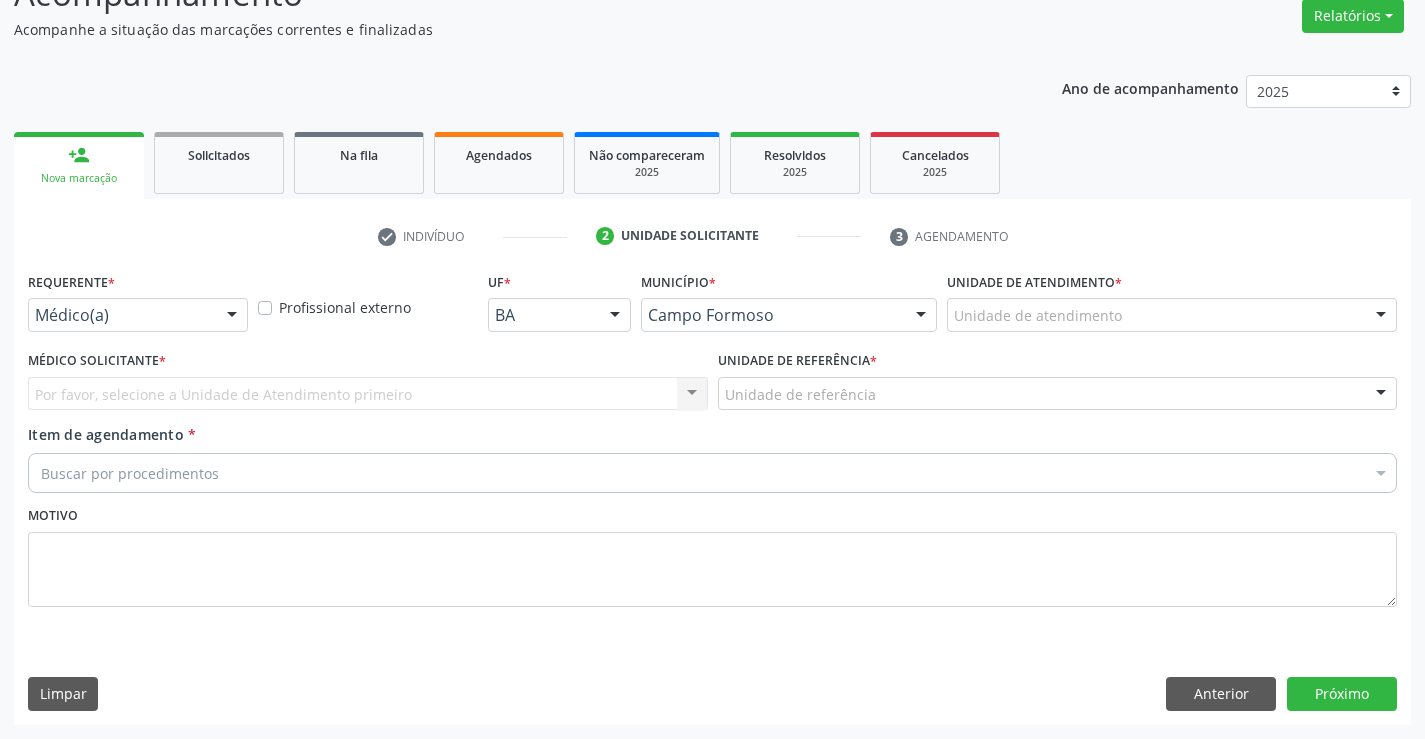 scroll, scrollTop: 167, scrollLeft: 0, axis: vertical 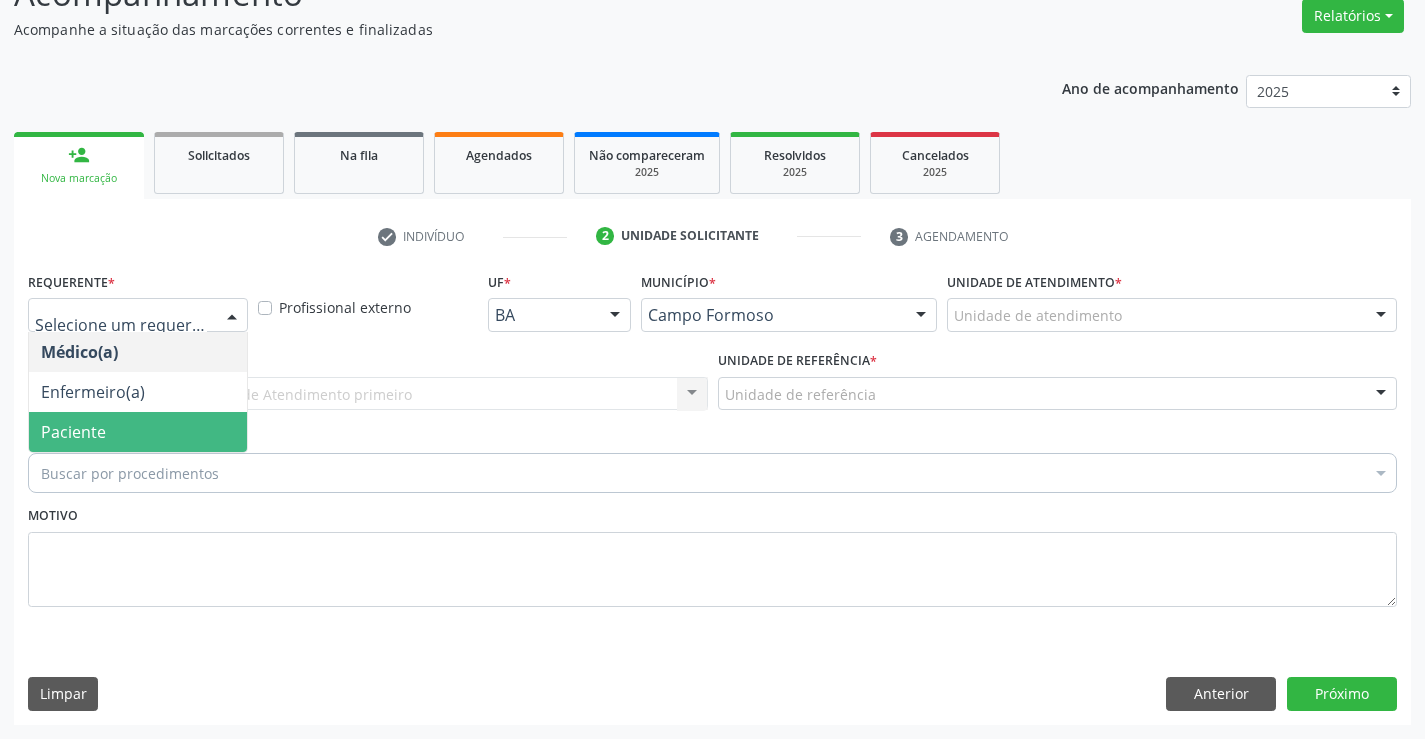 click on "Paciente" at bounding box center (138, 432) 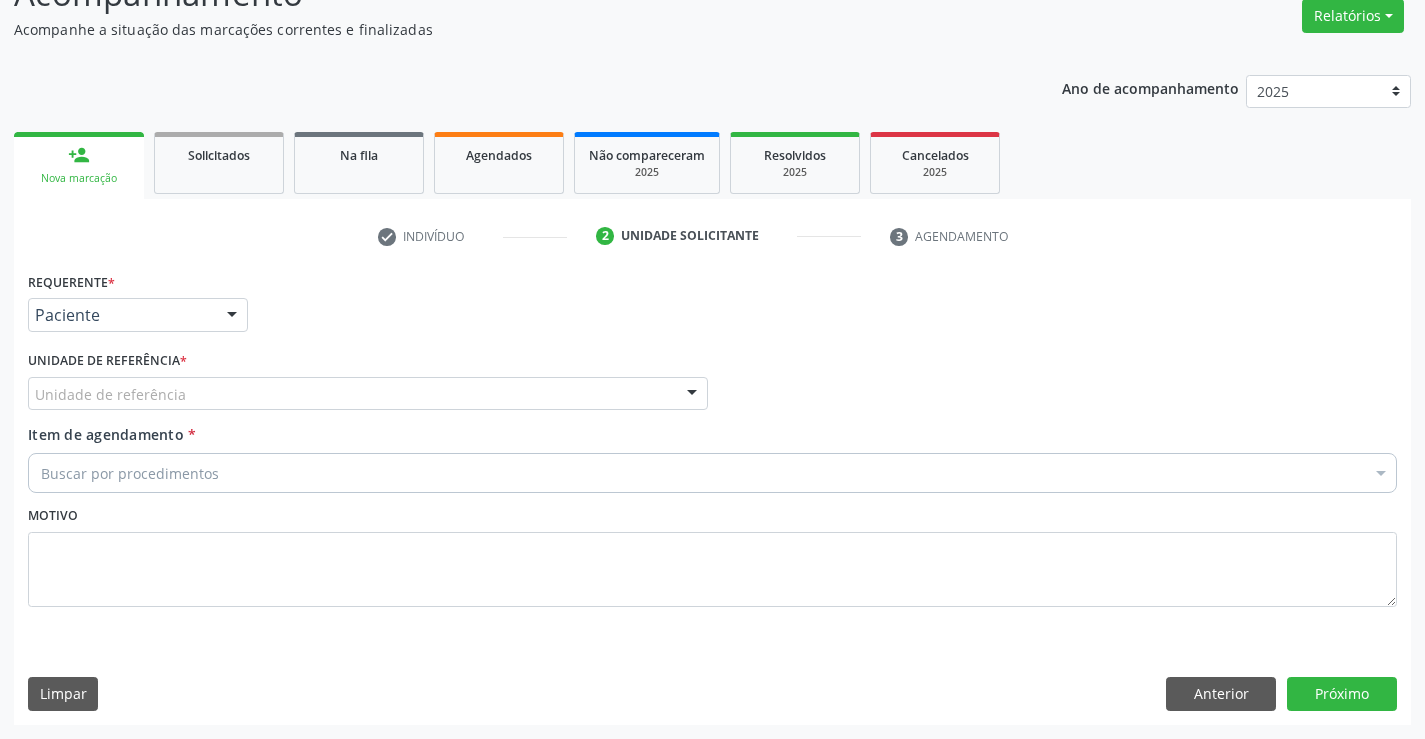 click on "Unidade de referência" at bounding box center (368, 394) 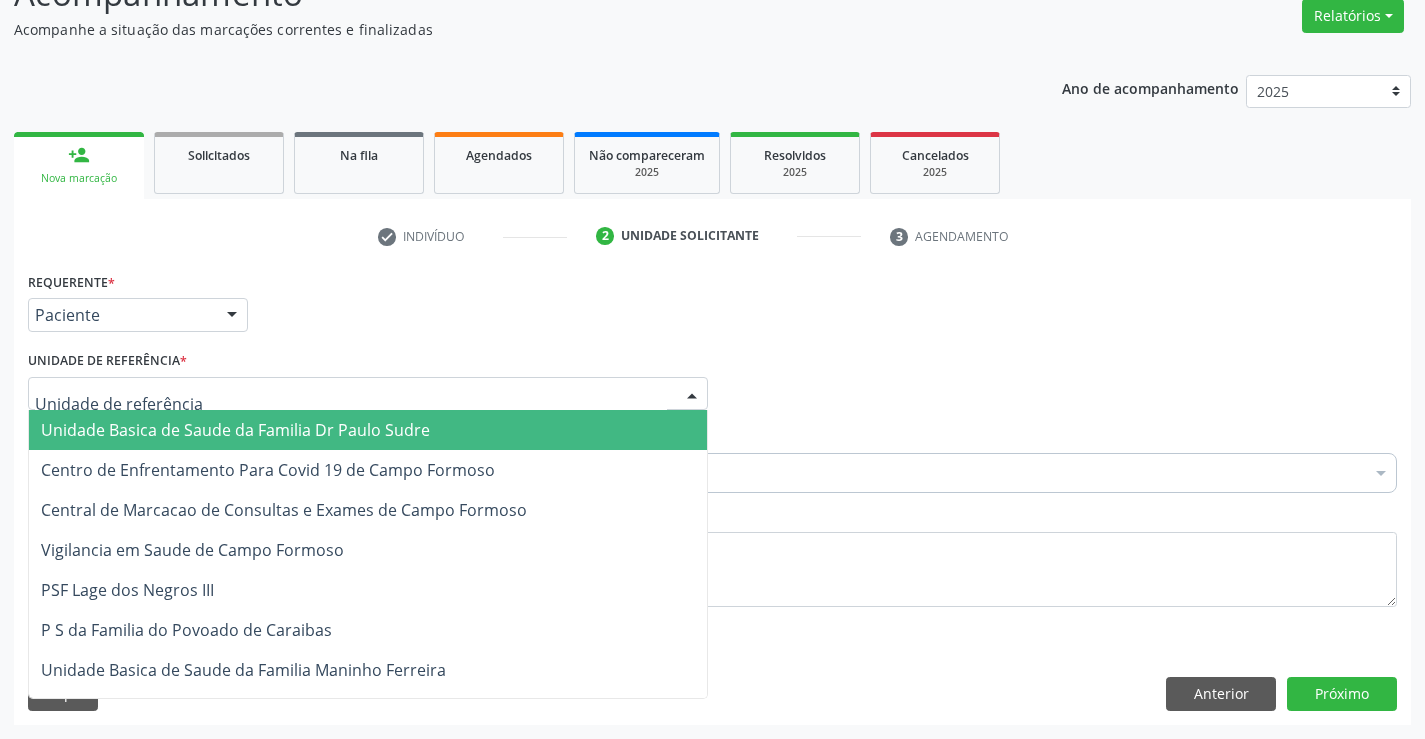 click on "Unidade Basica de Saude da Familia Dr Paulo Sudre" at bounding box center [235, 430] 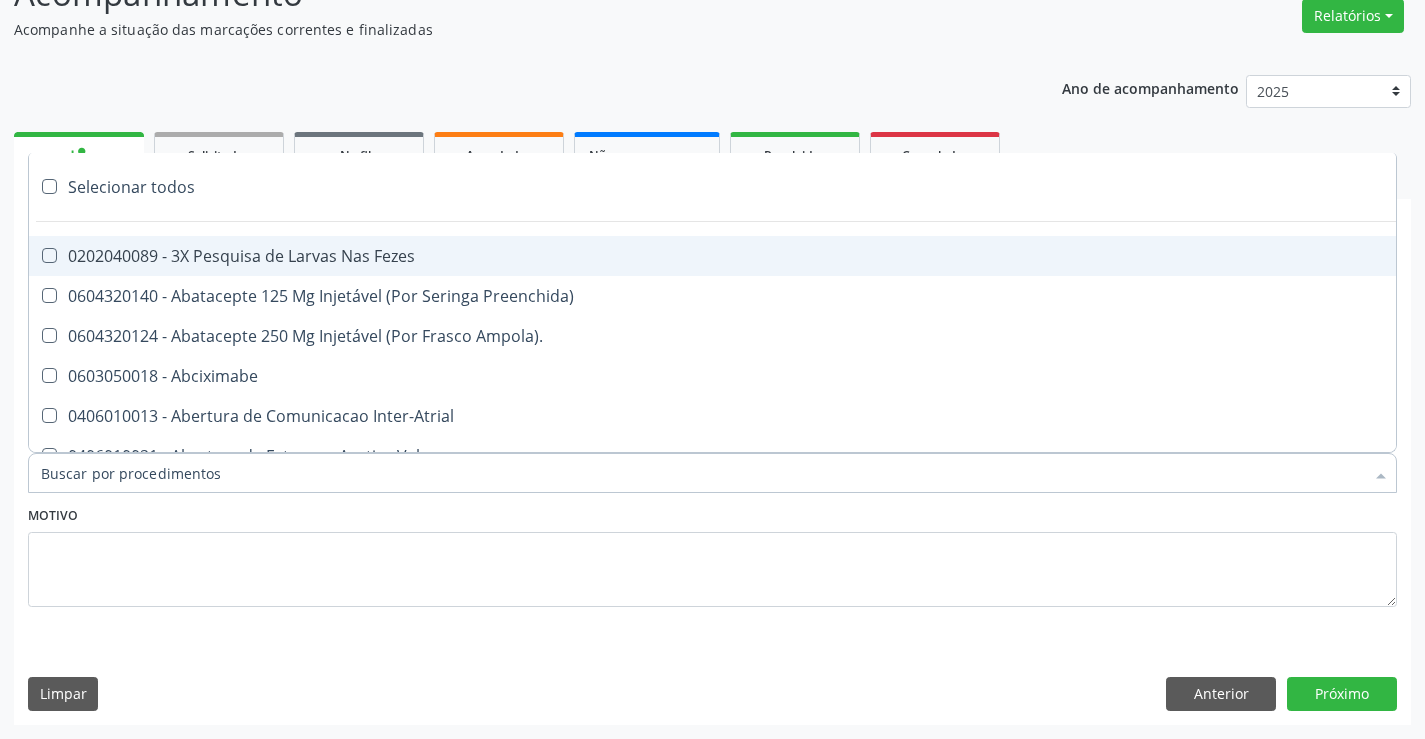 click at bounding box center (712, 473) 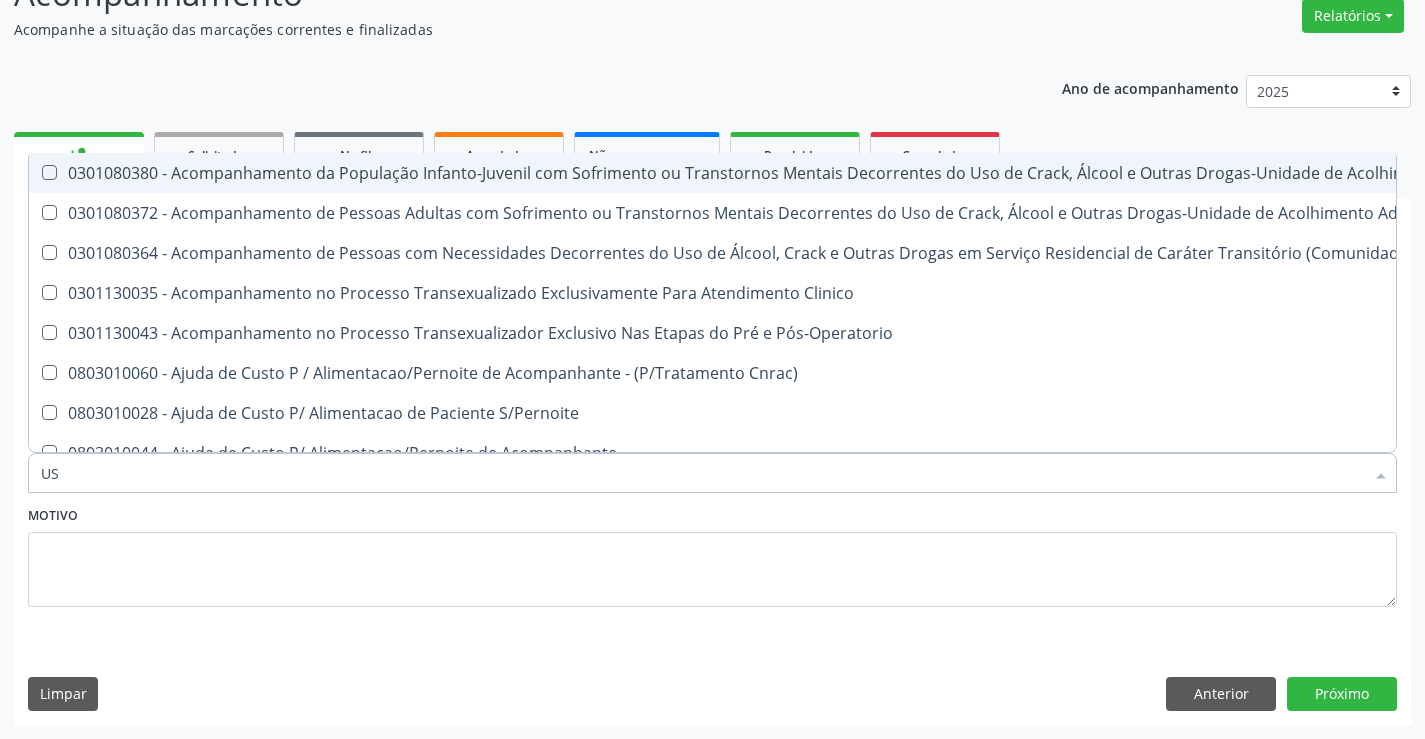 type on "USG" 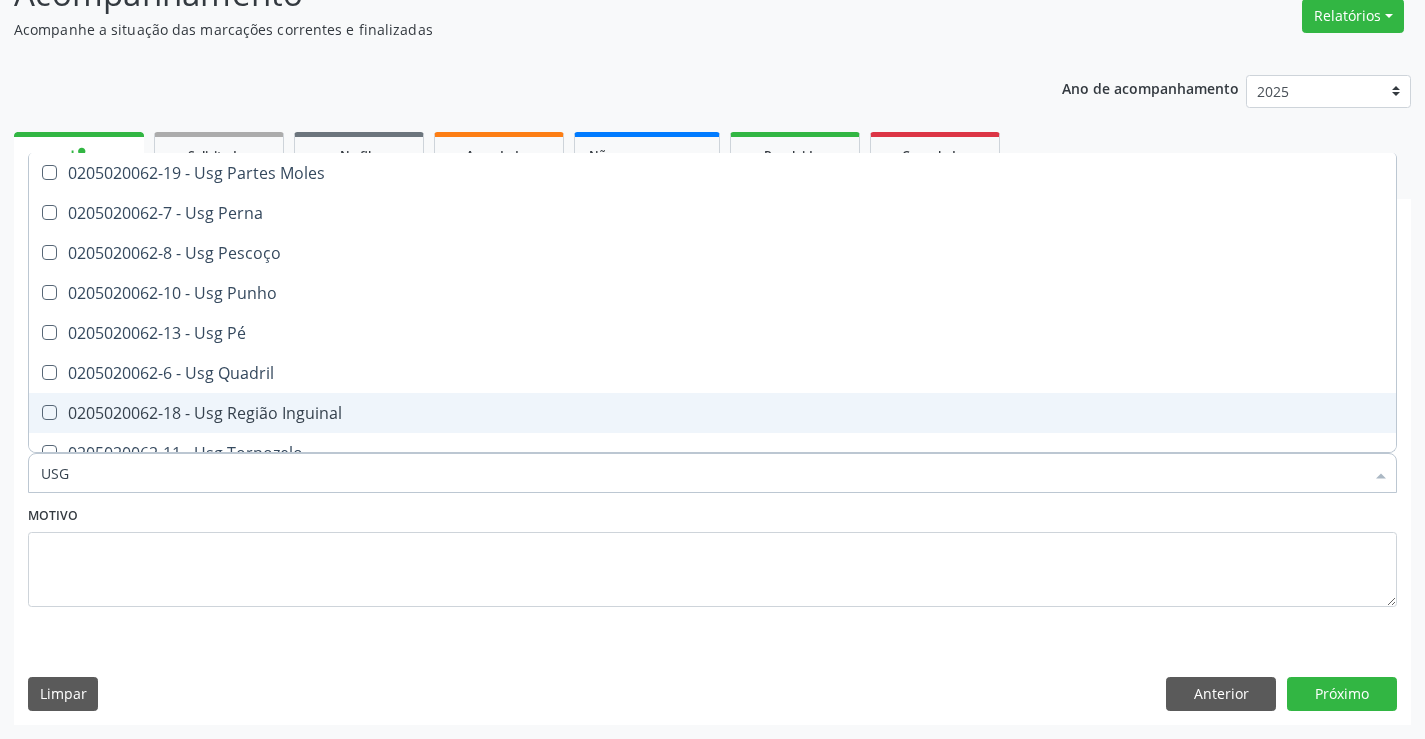 scroll, scrollTop: 461, scrollLeft: 0, axis: vertical 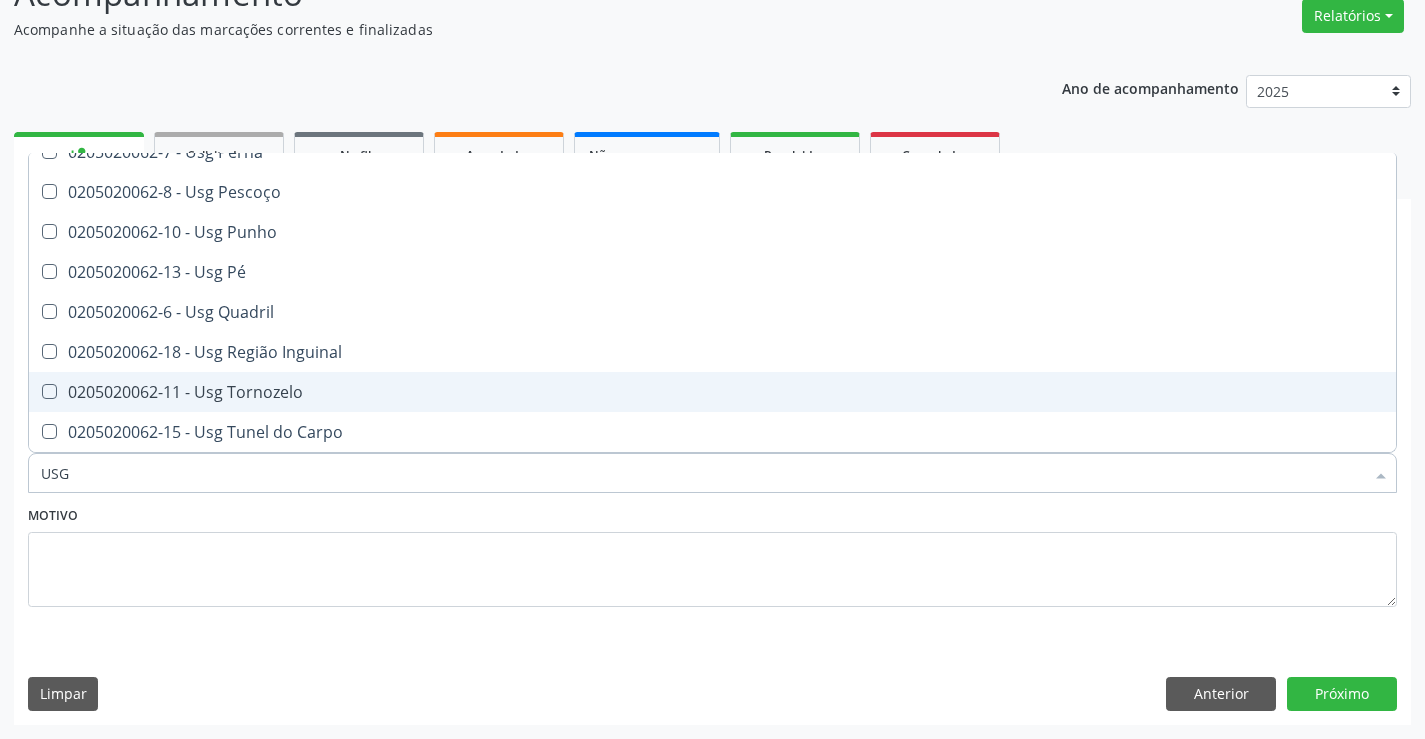 click on "0205020062-11 - Usg Tornozelo" at bounding box center [712, 392] 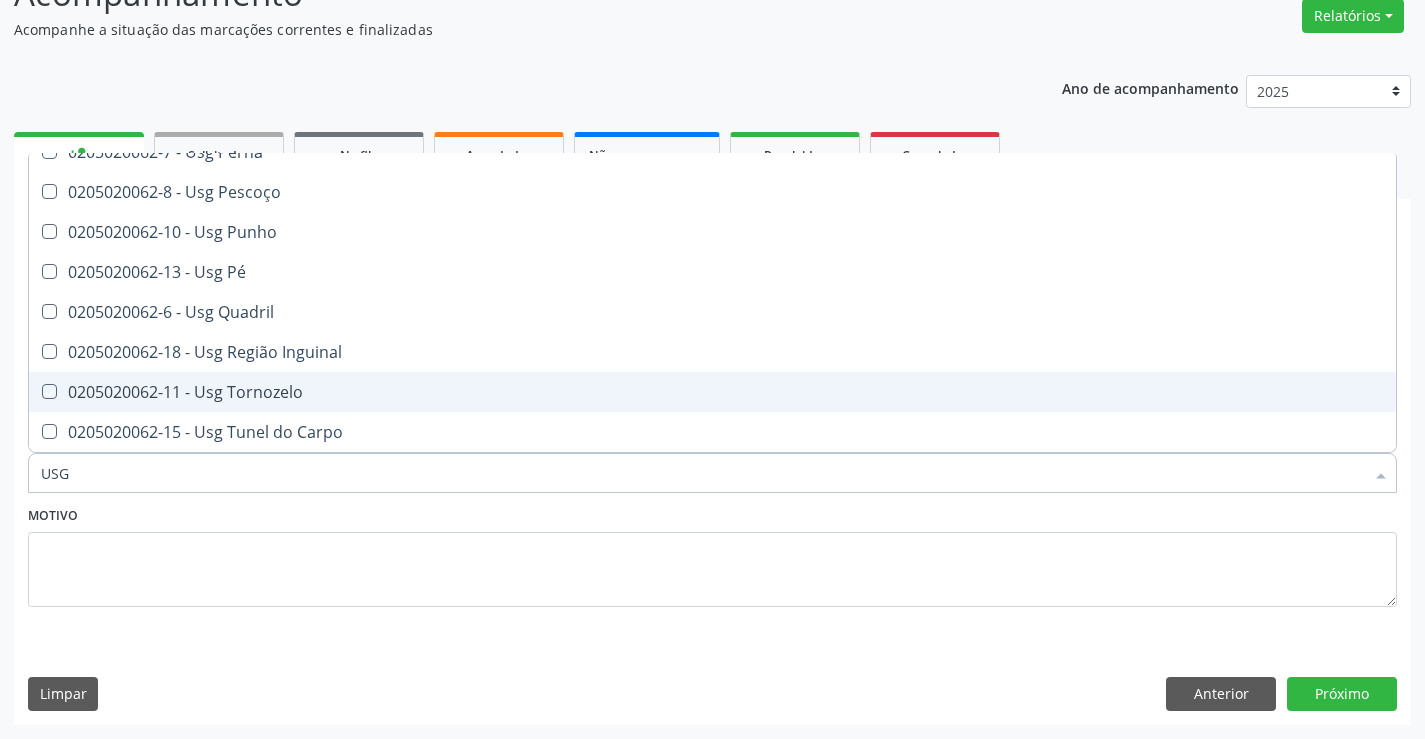 checkbox on "true" 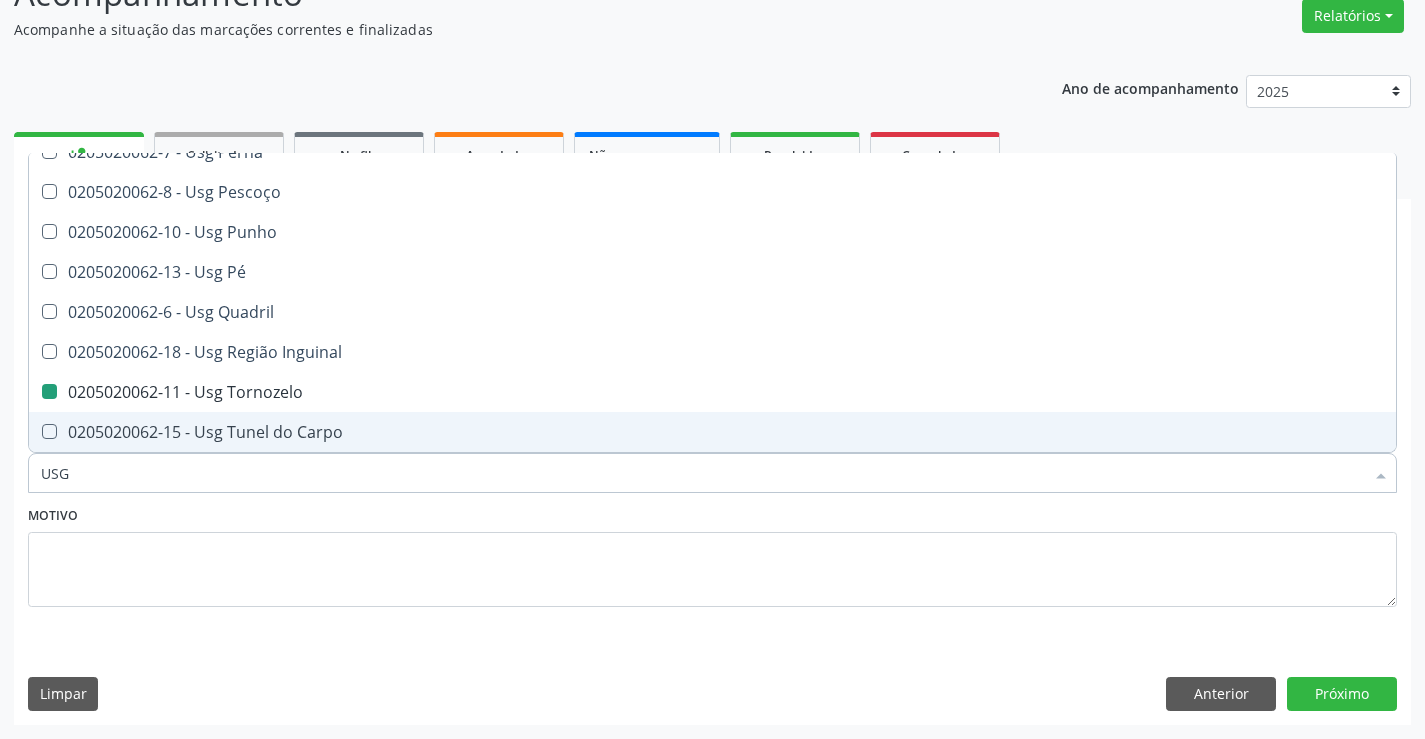 click on "Motivo" at bounding box center [712, 554] 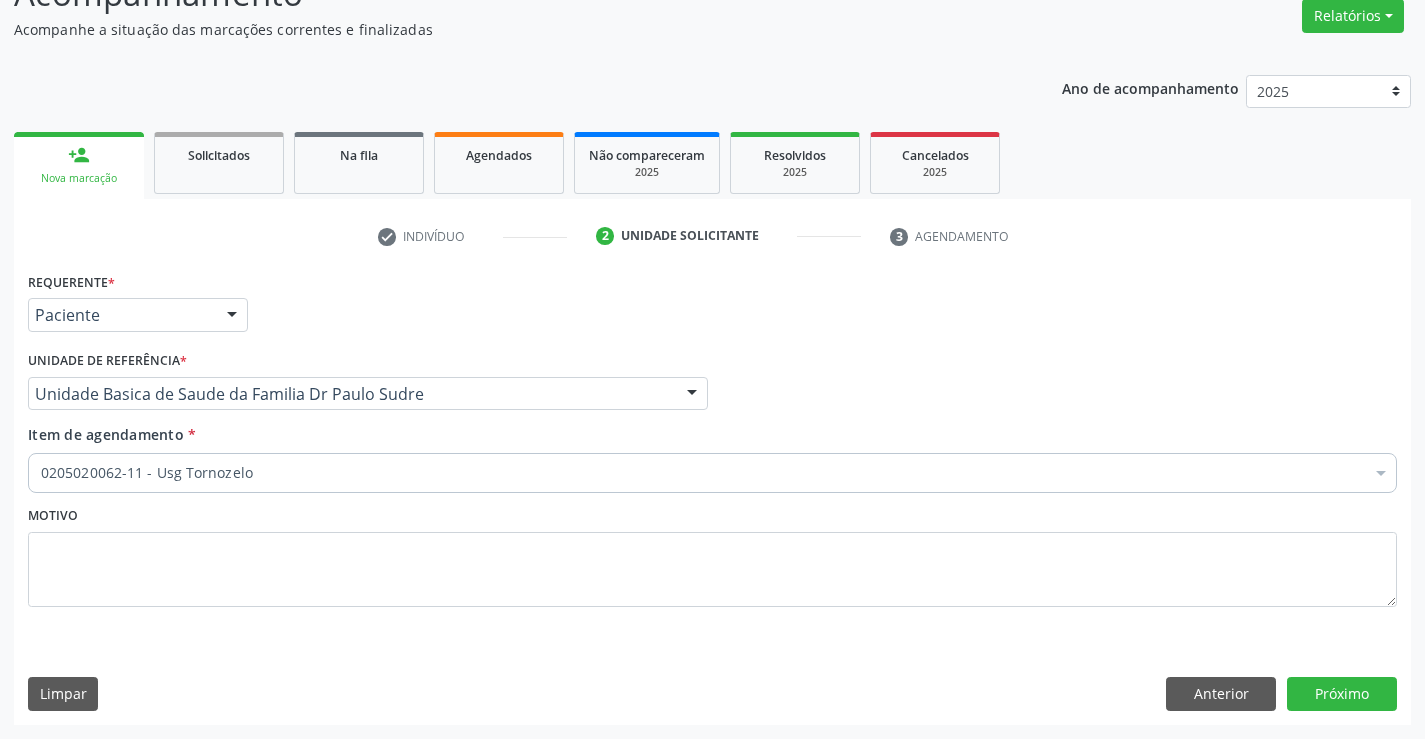 scroll, scrollTop: 0, scrollLeft: 0, axis: both 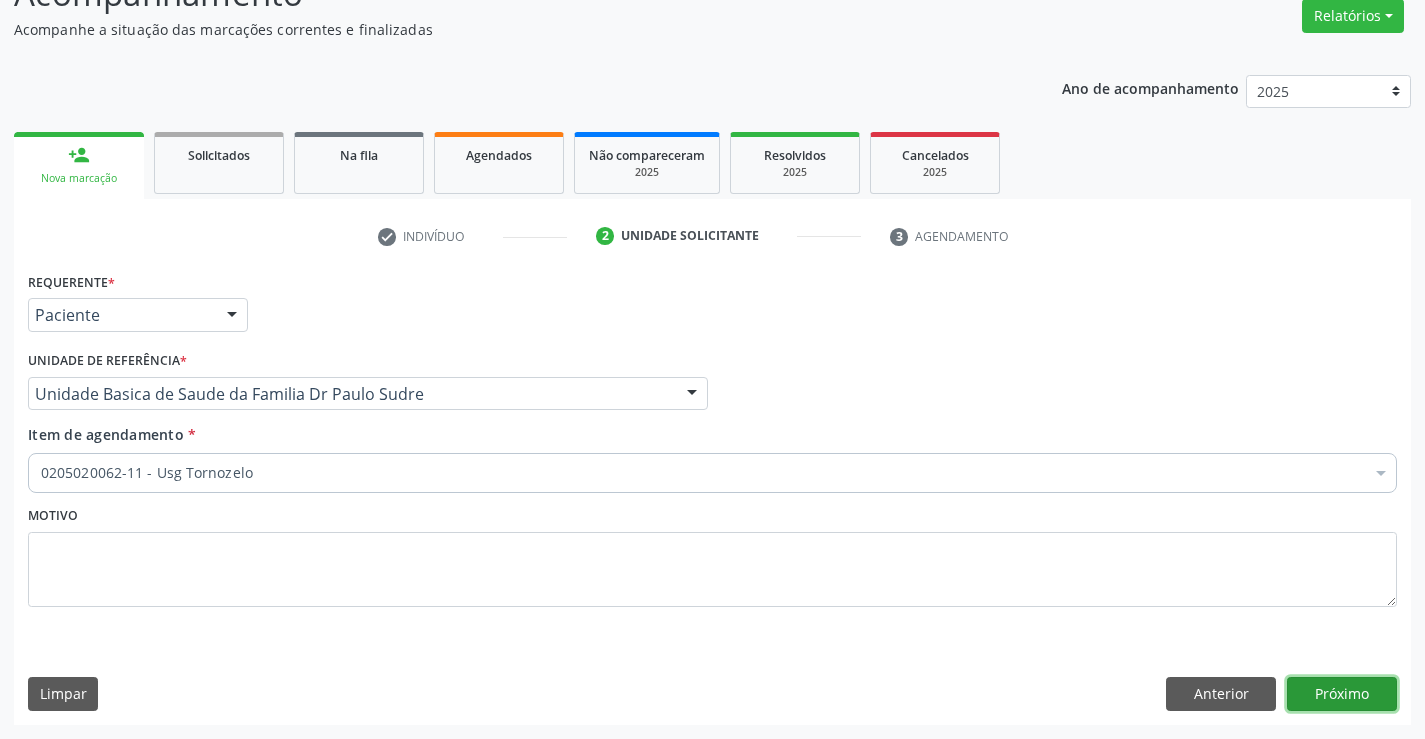 click on "Próximo" at bounding box center (1342, 694) 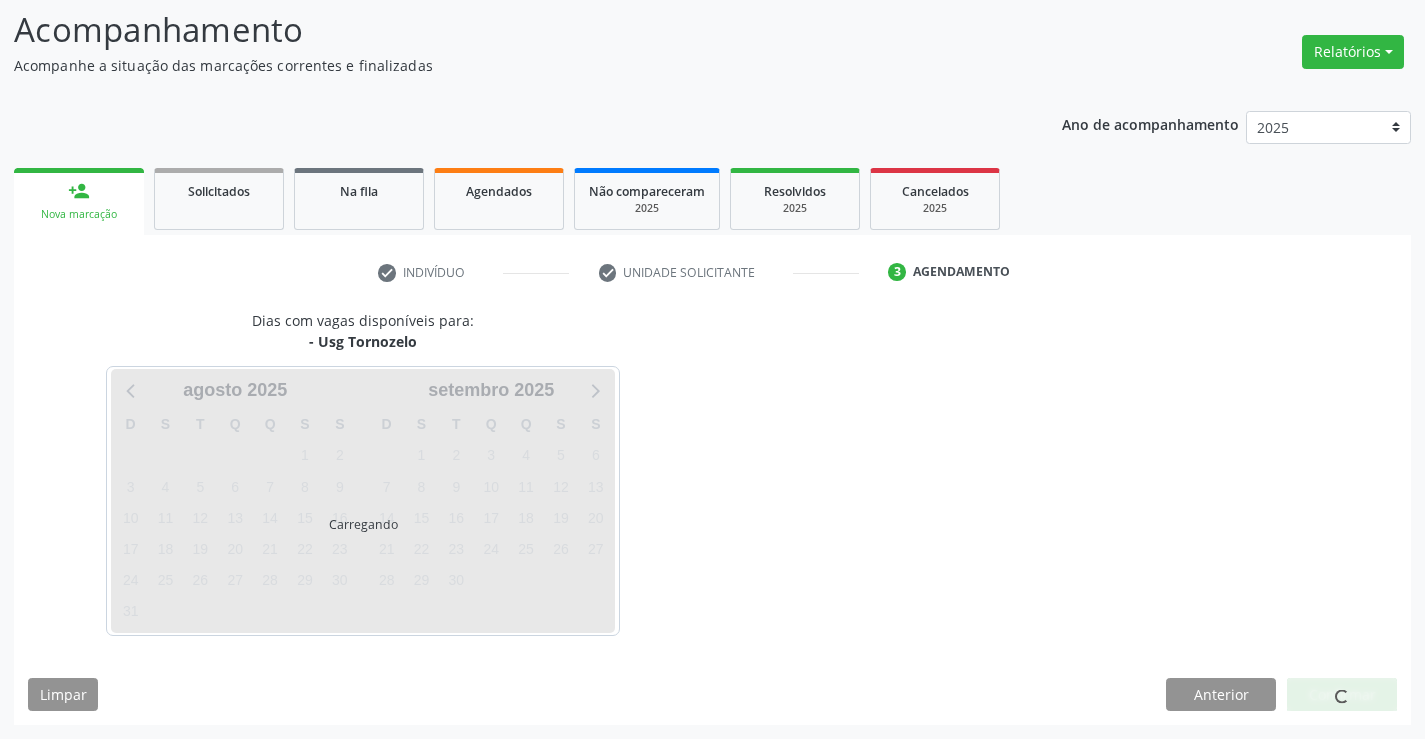 scroll, scrollTop: 131, scrollLeft: 0, axis: vertical 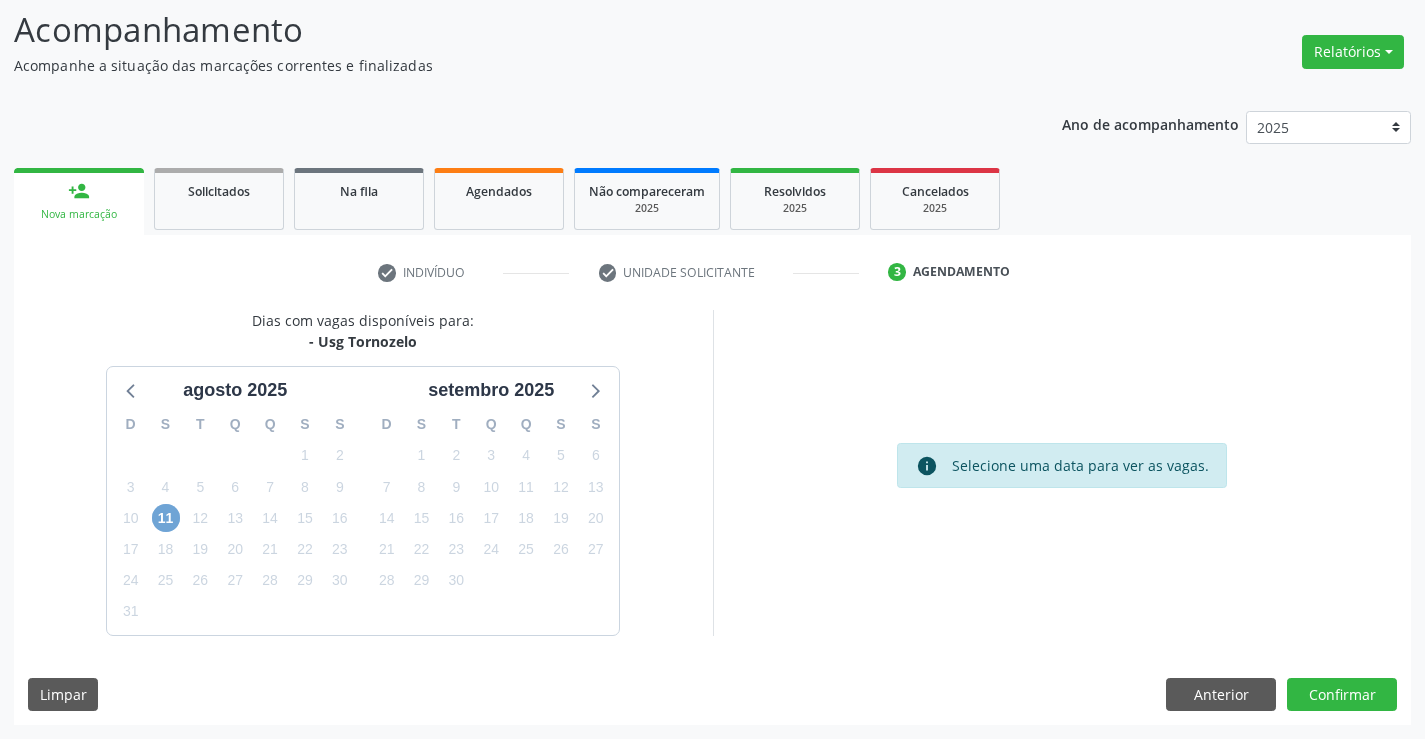 click on "11" at bounding box center [166, 518] 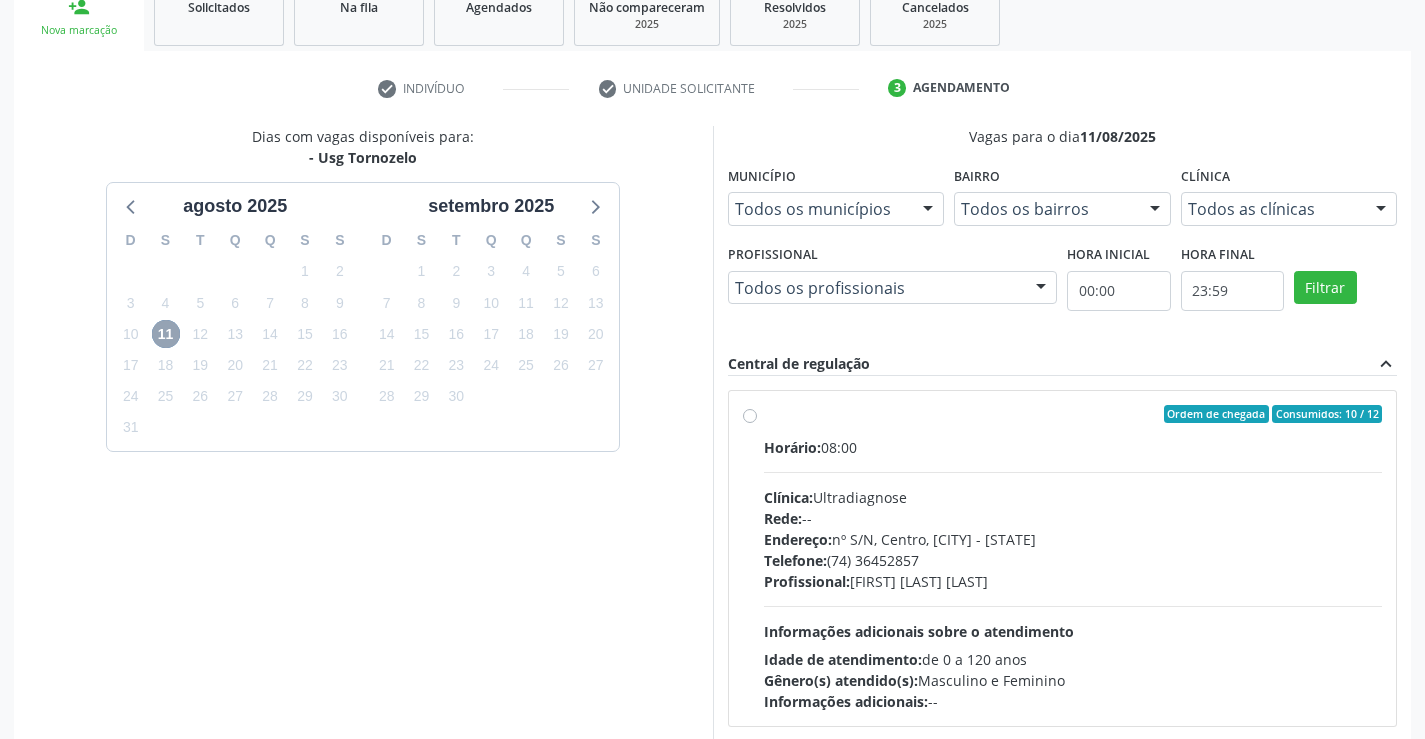 scroll, scrollTop: 331, scrollLeft: 0, axis: vertical 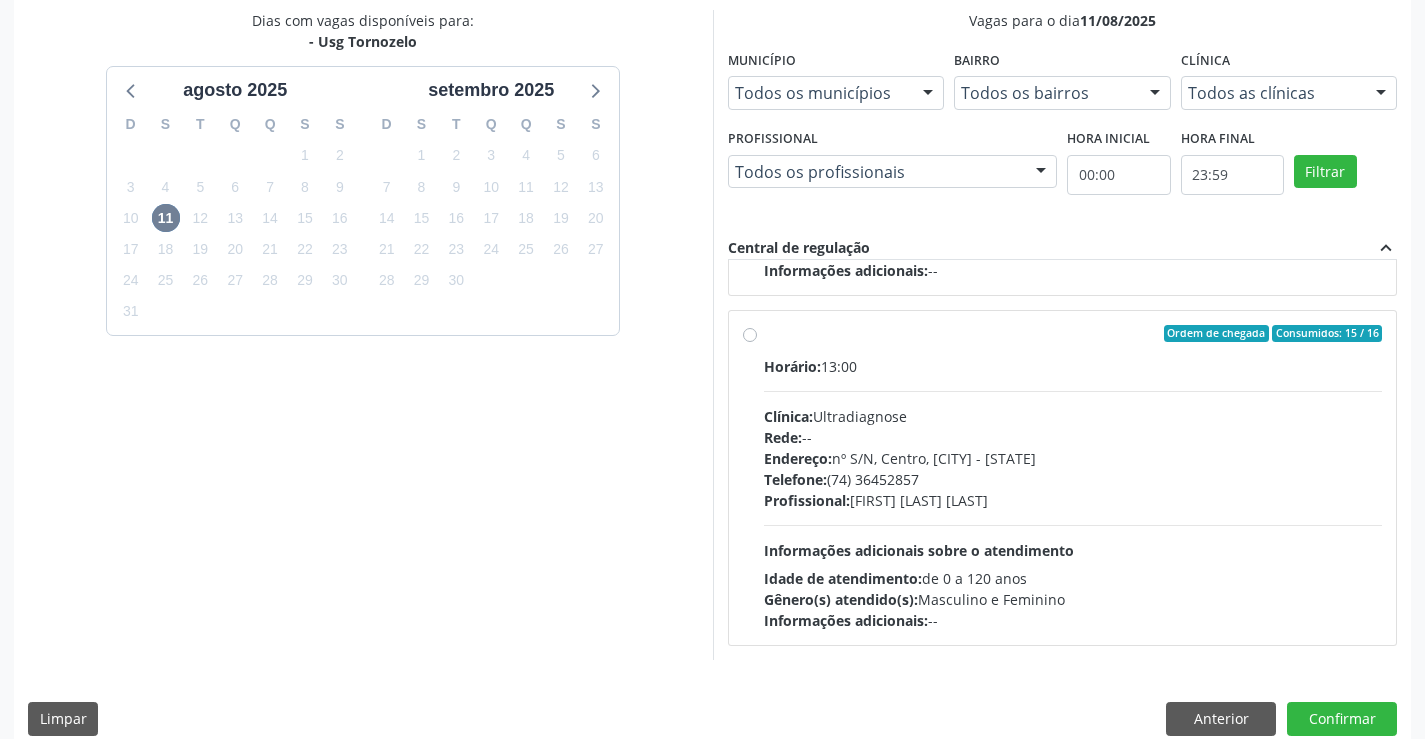 click on "Ordem de chegada
Consumidos: 15 / 16
Horário:   13:00
Clínica:  Ultradiagnose
Rede:
--
Endereço:   nº S/N, Centro, [CITY] - [STATE]
Telefone:   [PHONE]
Profissional:
[FIRST] [LAST] [LAST]
Informações adicionais sobre o atendimento
Idade de atendimento:
de 0 a 120 anos
Gênero(s) atendido(s):
Masculino e Feminino
Informações adicionais:
--" at bounding box center (1073, 478) 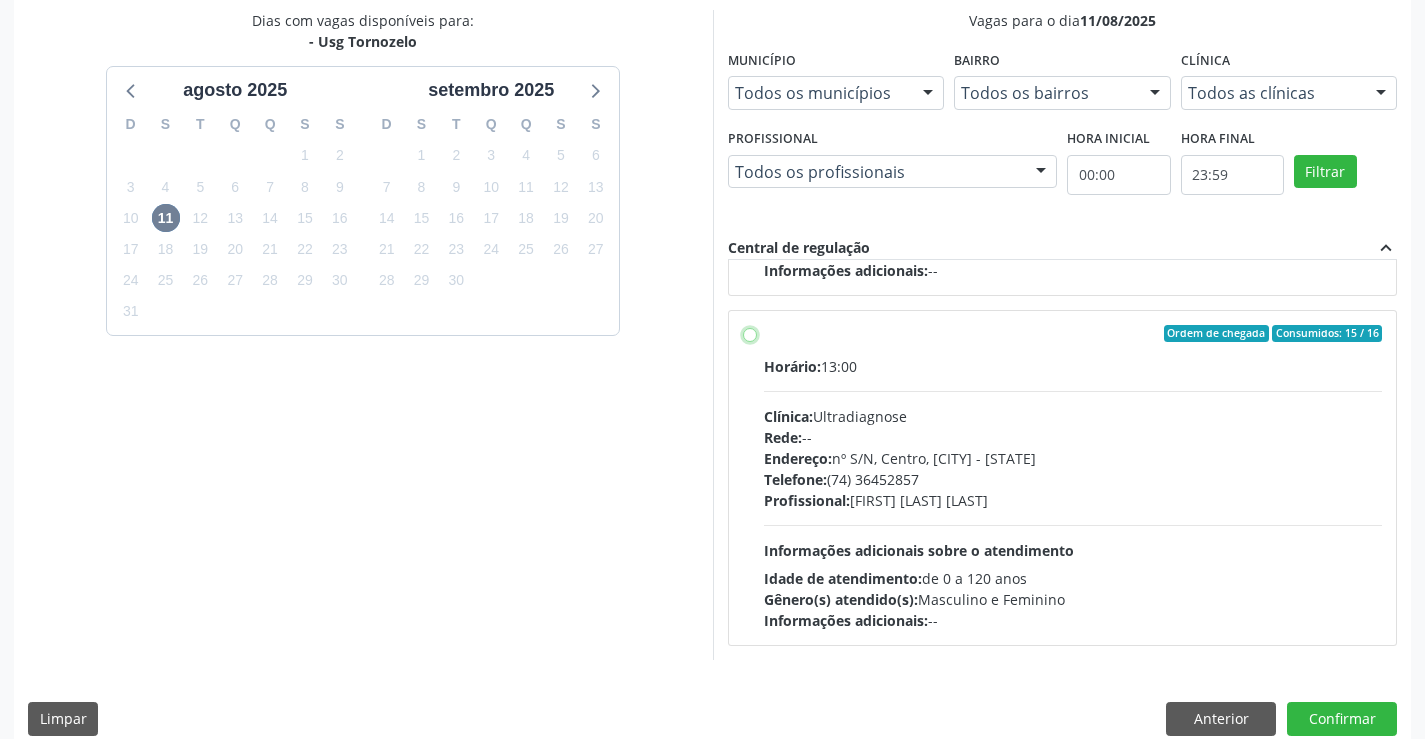 click on "Ordem de chegada
Consumidos: 15 / 16
Horário:   13:00
Clínica:  Ultradiagnose
Rede:
--
Endereço:   nº S/N, Centro, [CITY] - [STATE]
Telefone:   [PHONE]
Profissional:
[FIRST] [LAST] [LAST]
Informações adicionais sobre o atendimento
Idade de atendimento:
de 0 a 120 anos
Gênero(s) atendido(s):
Masculino e Feminino
Informações adicionais:
--" at bounding box center (750, 334) 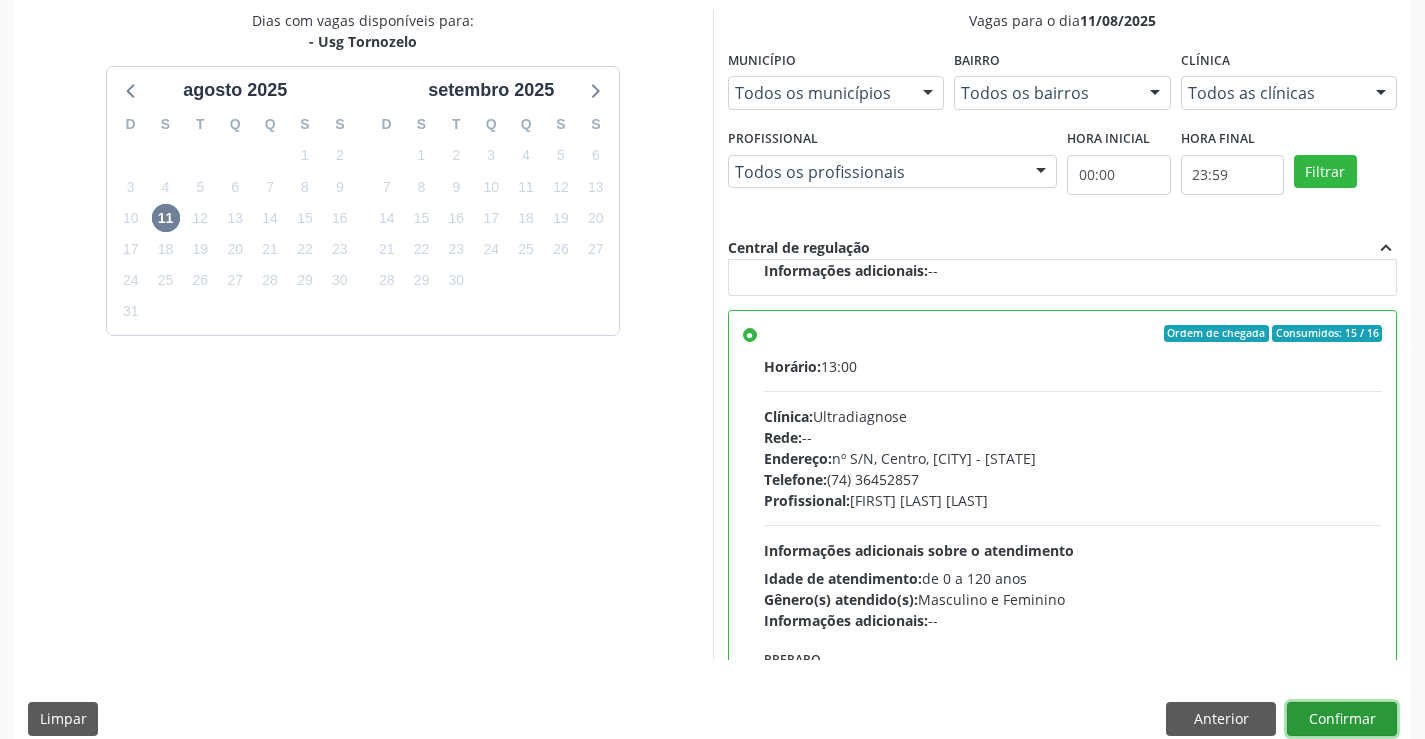 click on "Confirmar" at bounding box center [1342, 719] 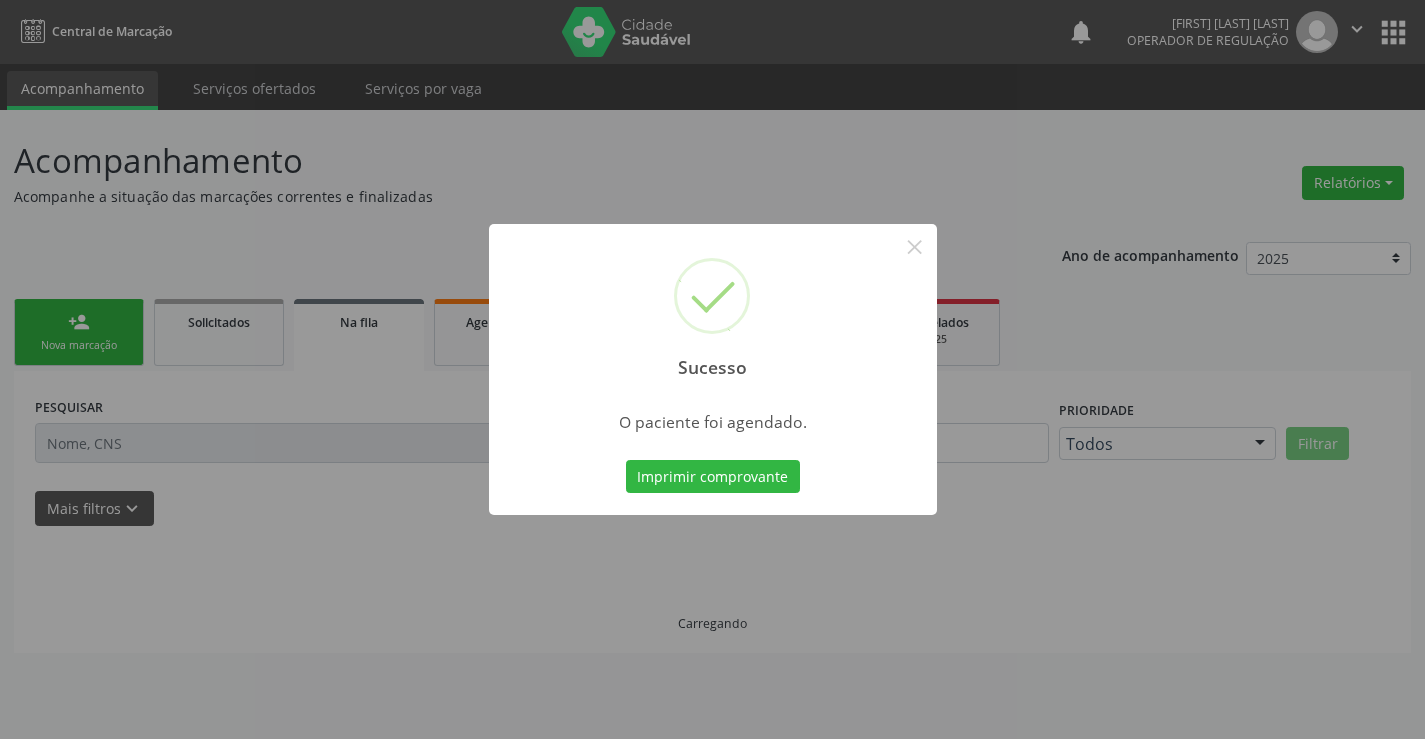 scroll, scrollTop: 0, scrollLeft: 0, axis: both 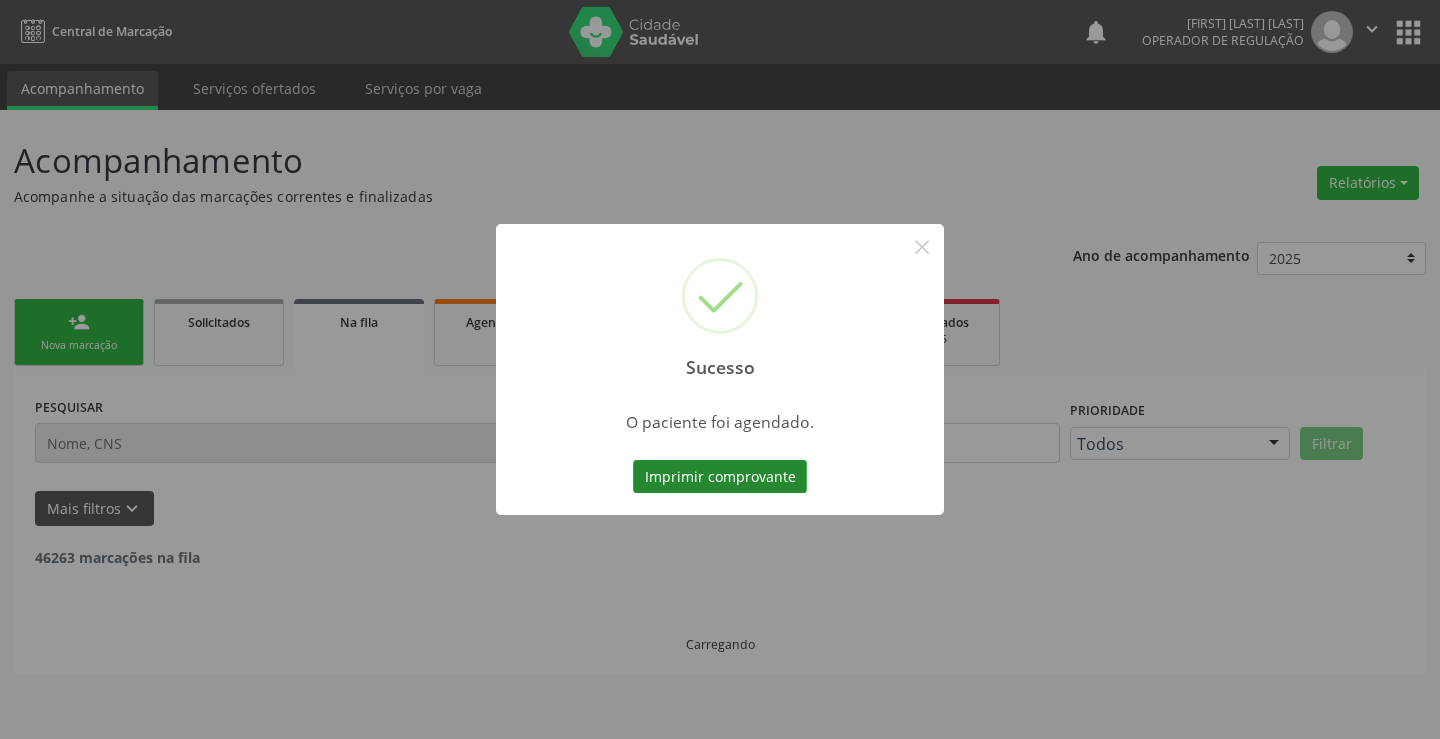 click on "Imprimir comprovante" at bounding box center (720, 477) 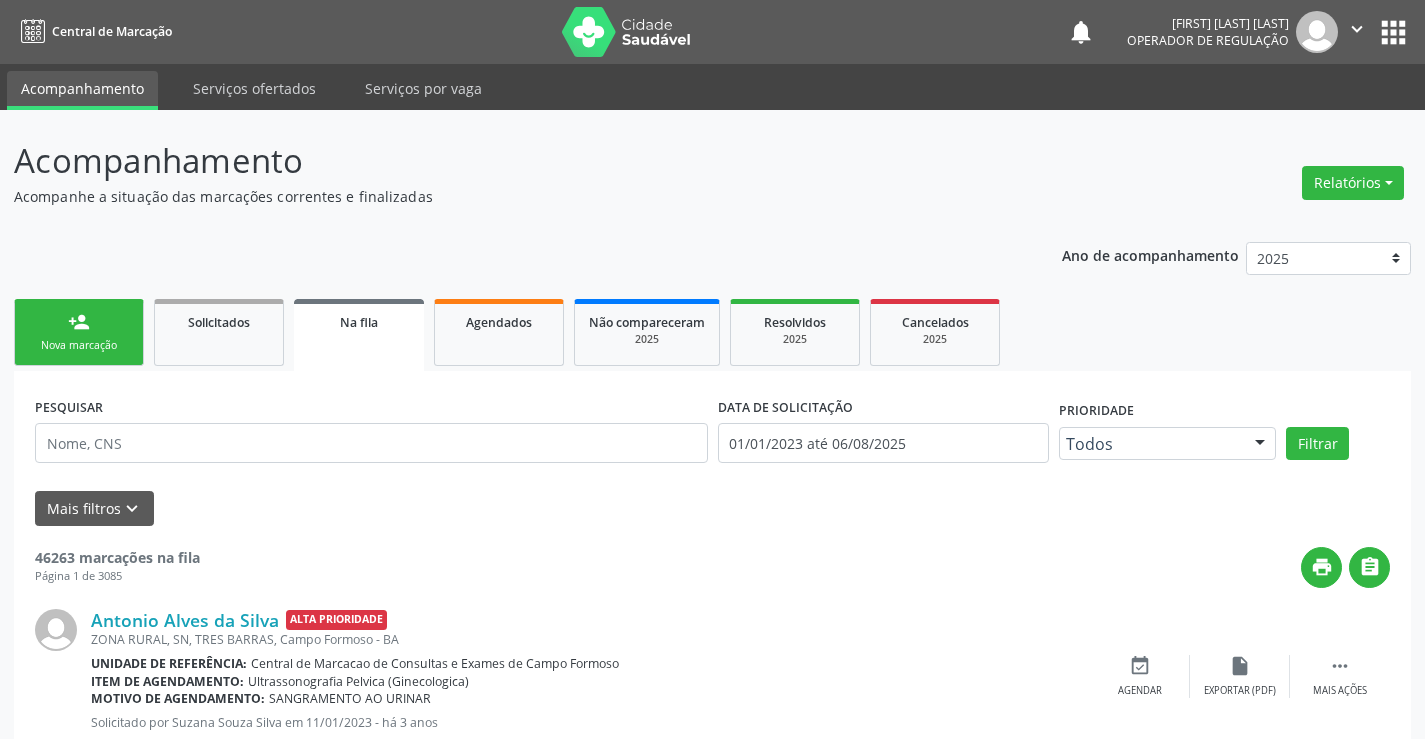 click on "Nova marcação" at bounding box center [79, 345] 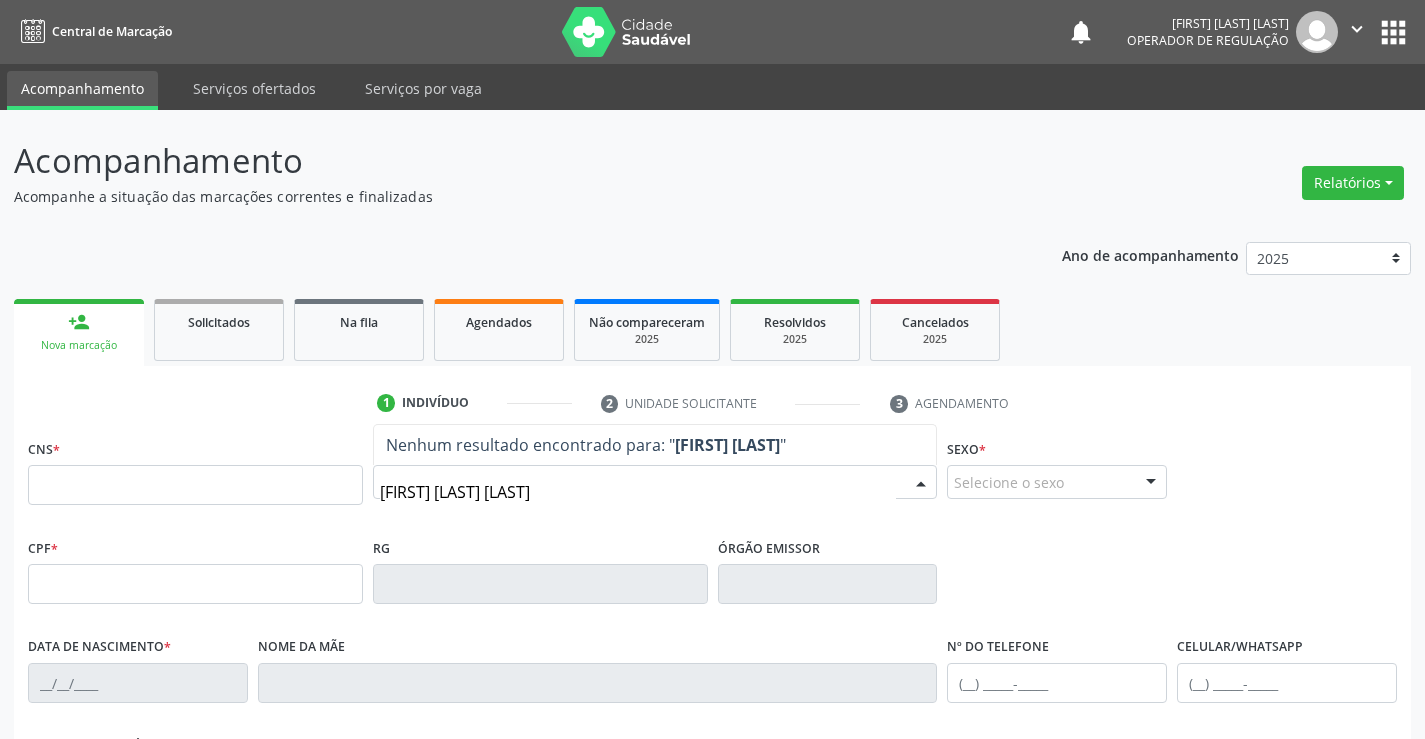 type on "[FIRST] [LAST]" 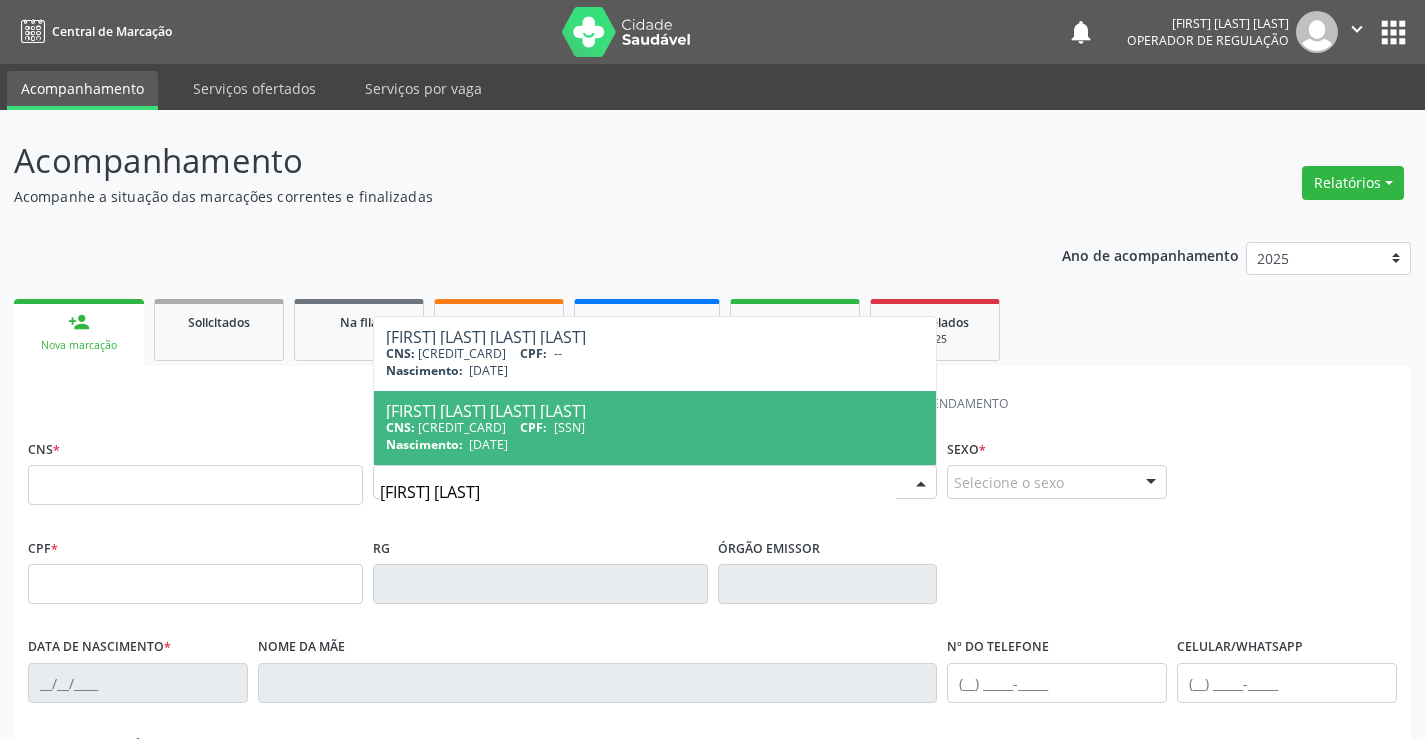 click on "CPF:" at bounding box center [533, 427] 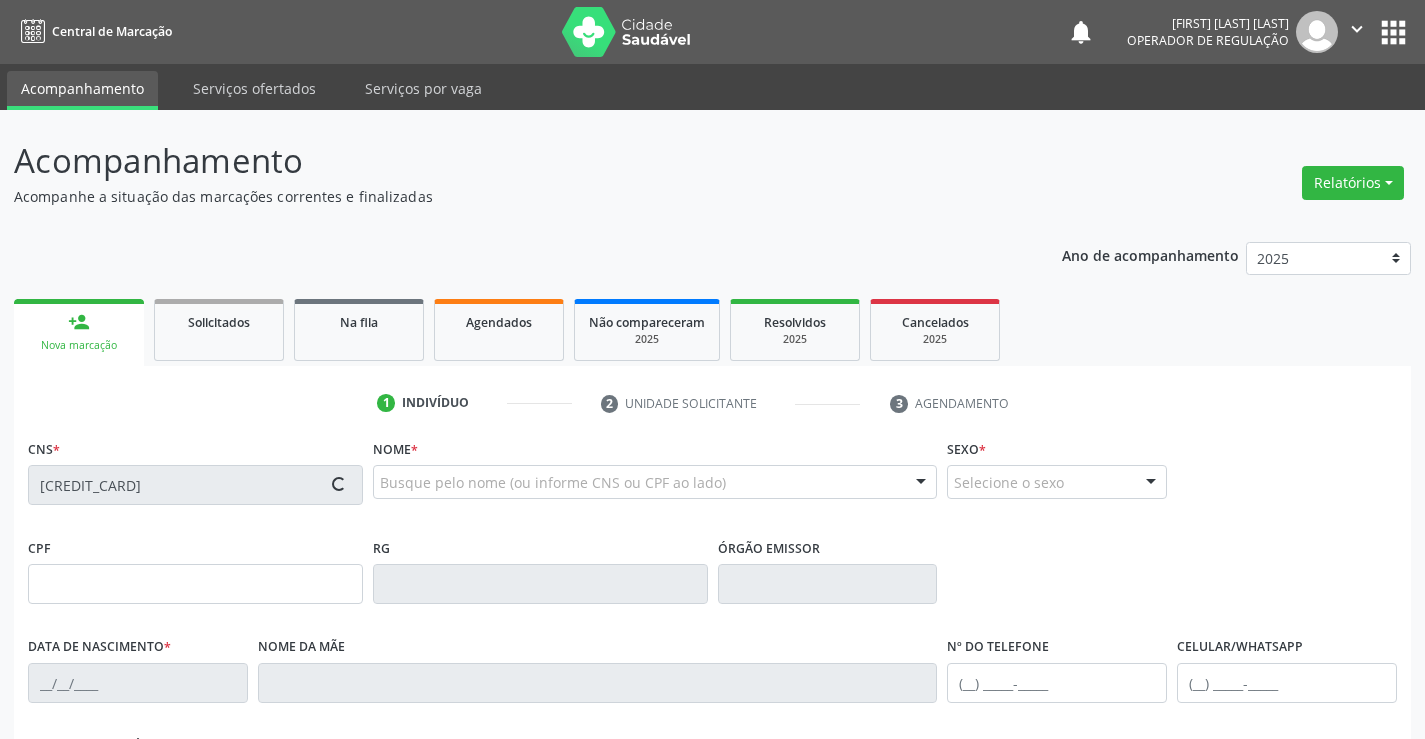 type on "[SSN]" 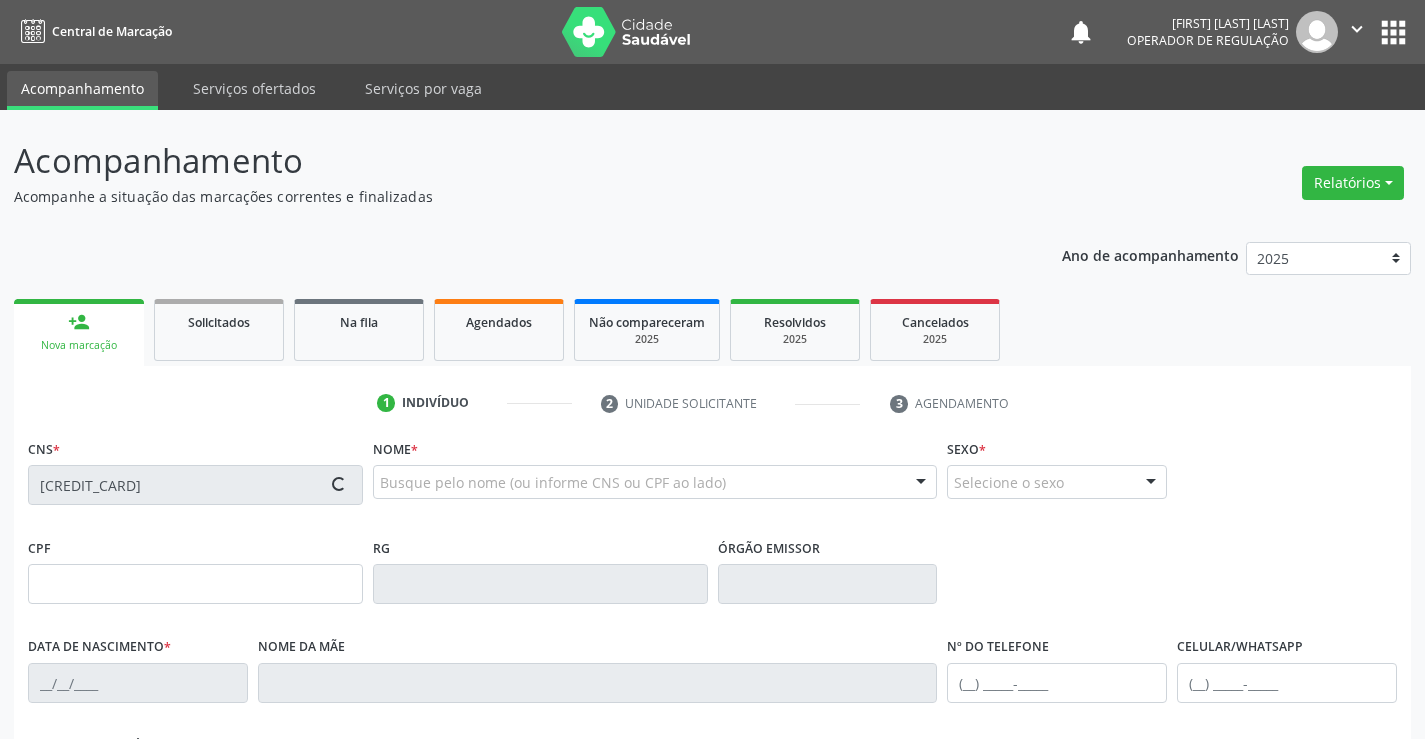 type on "[DATE]" 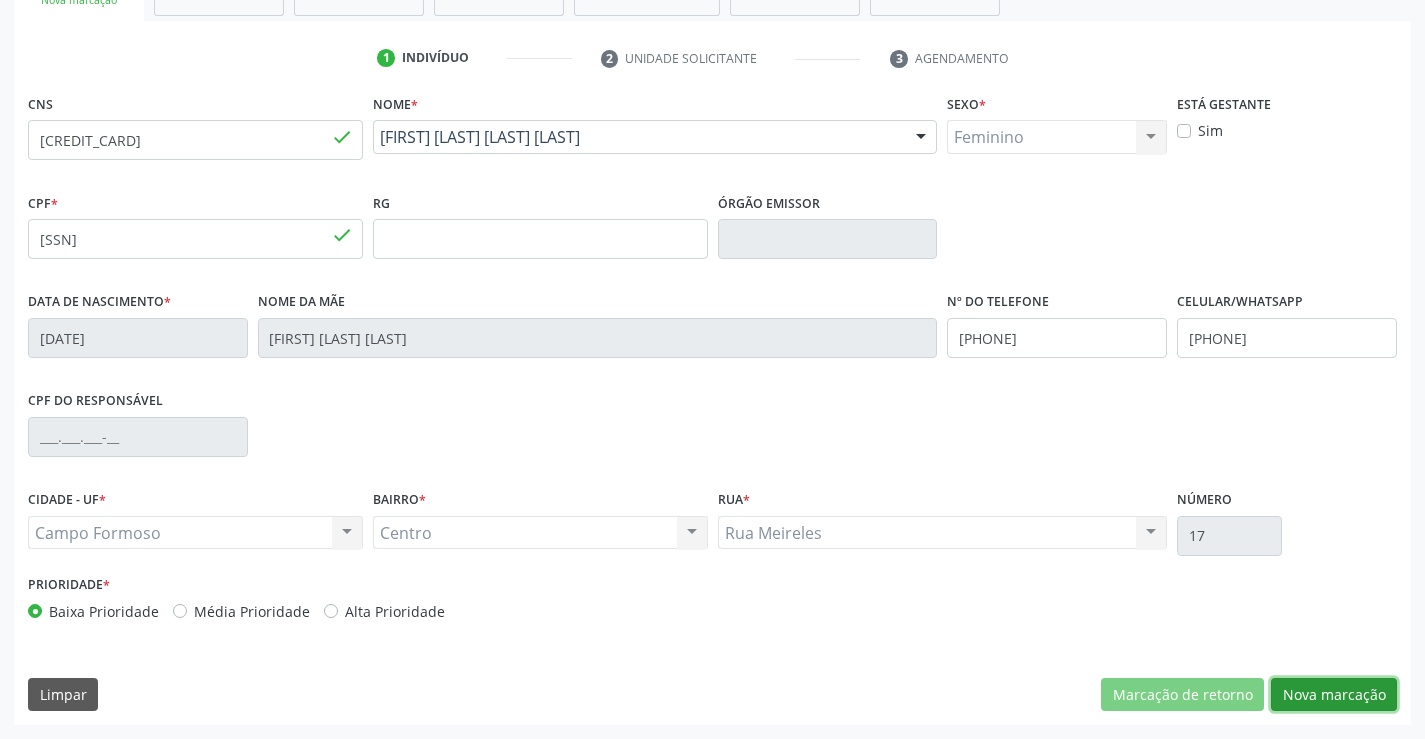click on "Nova marcação" at bounding box center [1334, 695] 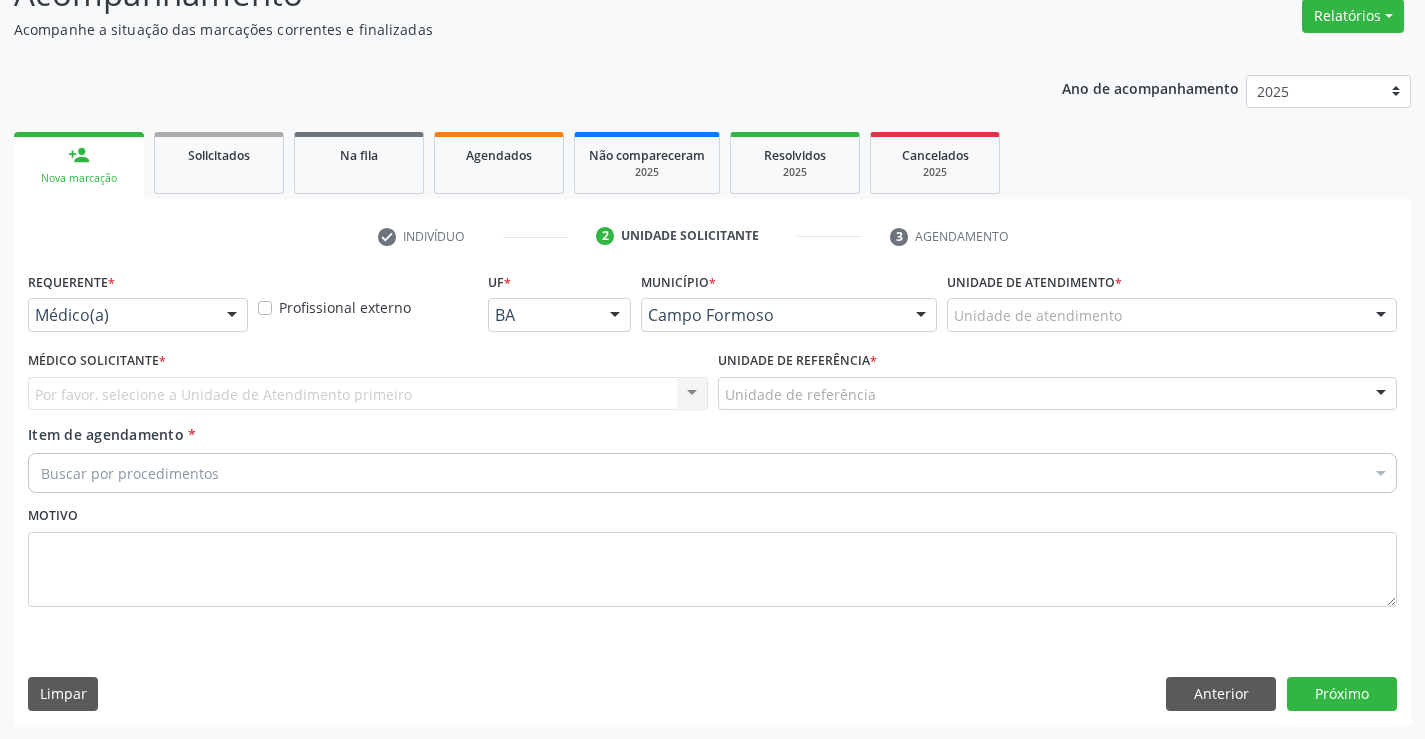 scroll, scrollTop: 167, scrollLeft: 0, axis: vertical 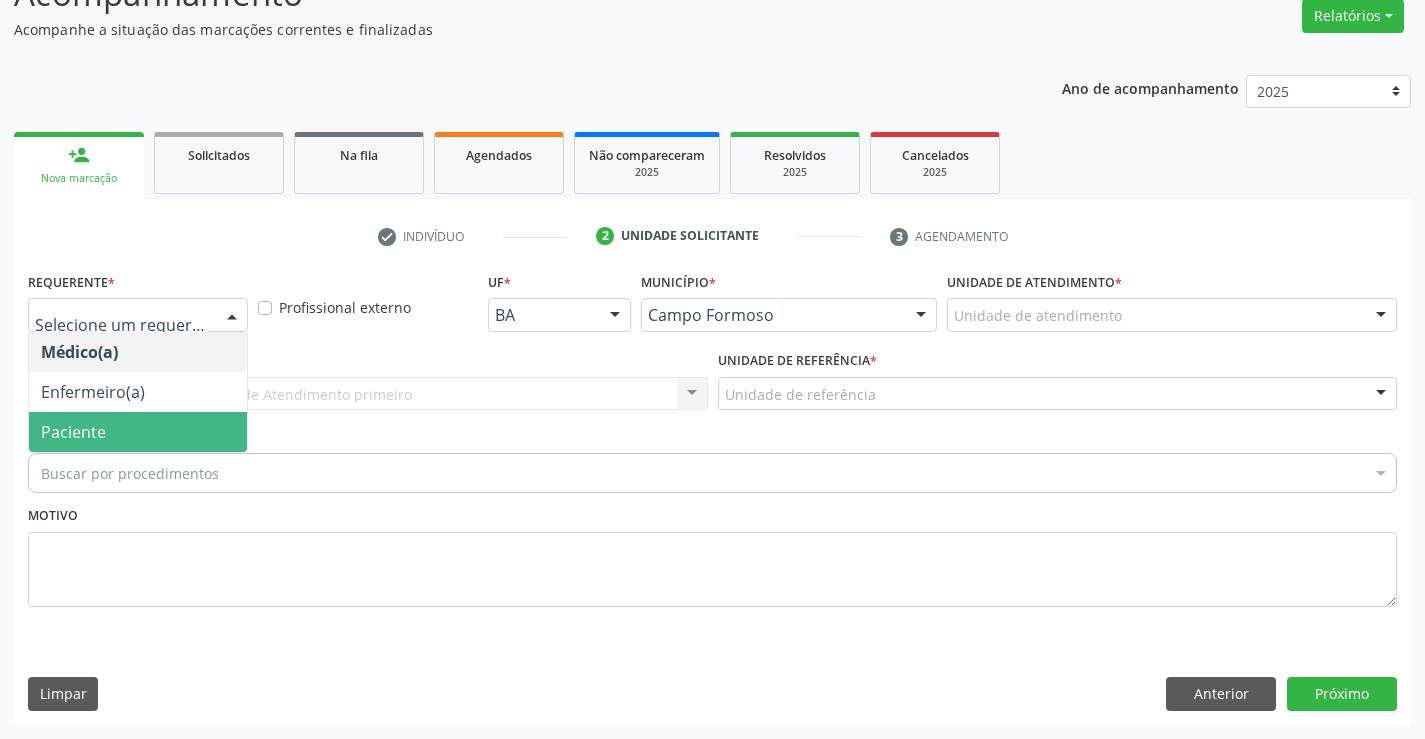 click on "Paciente" at bounding box center (138, 432) 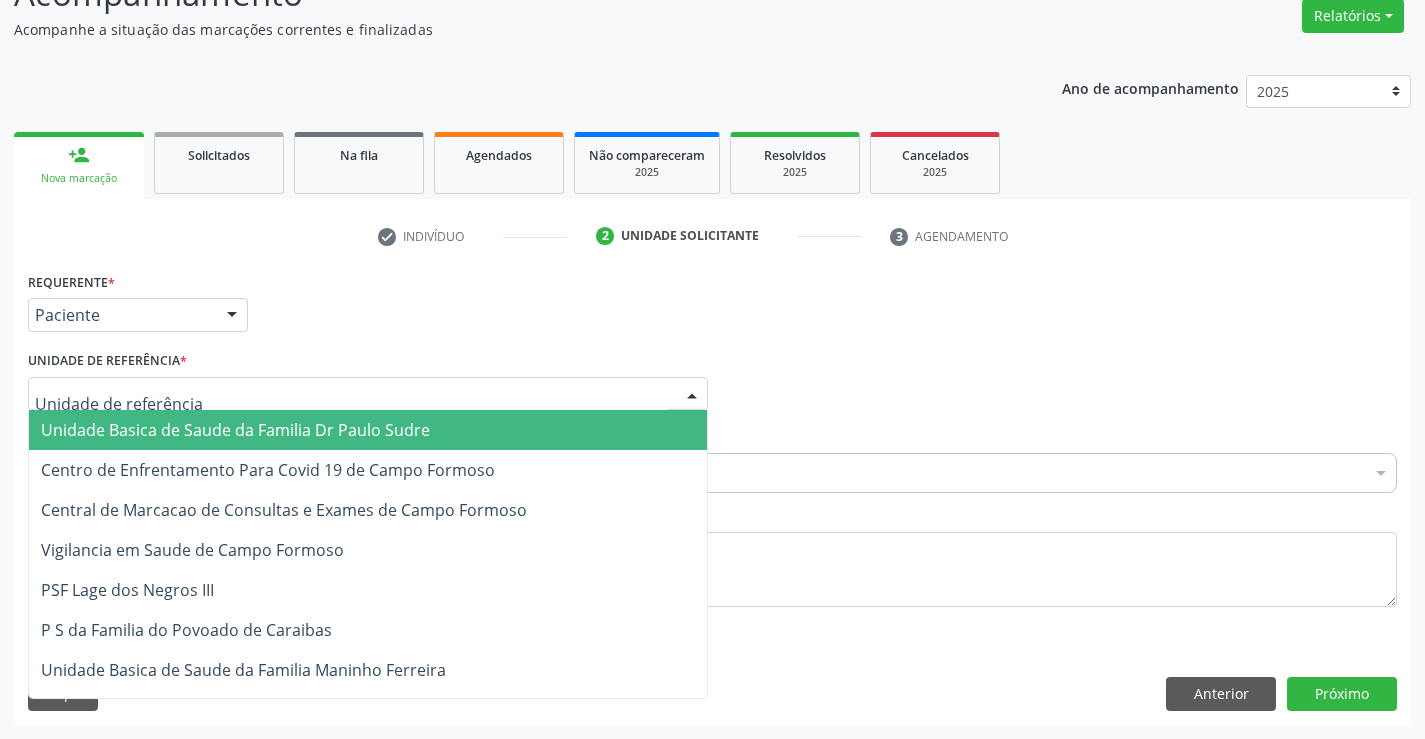 click at bounding box center (368, 394) 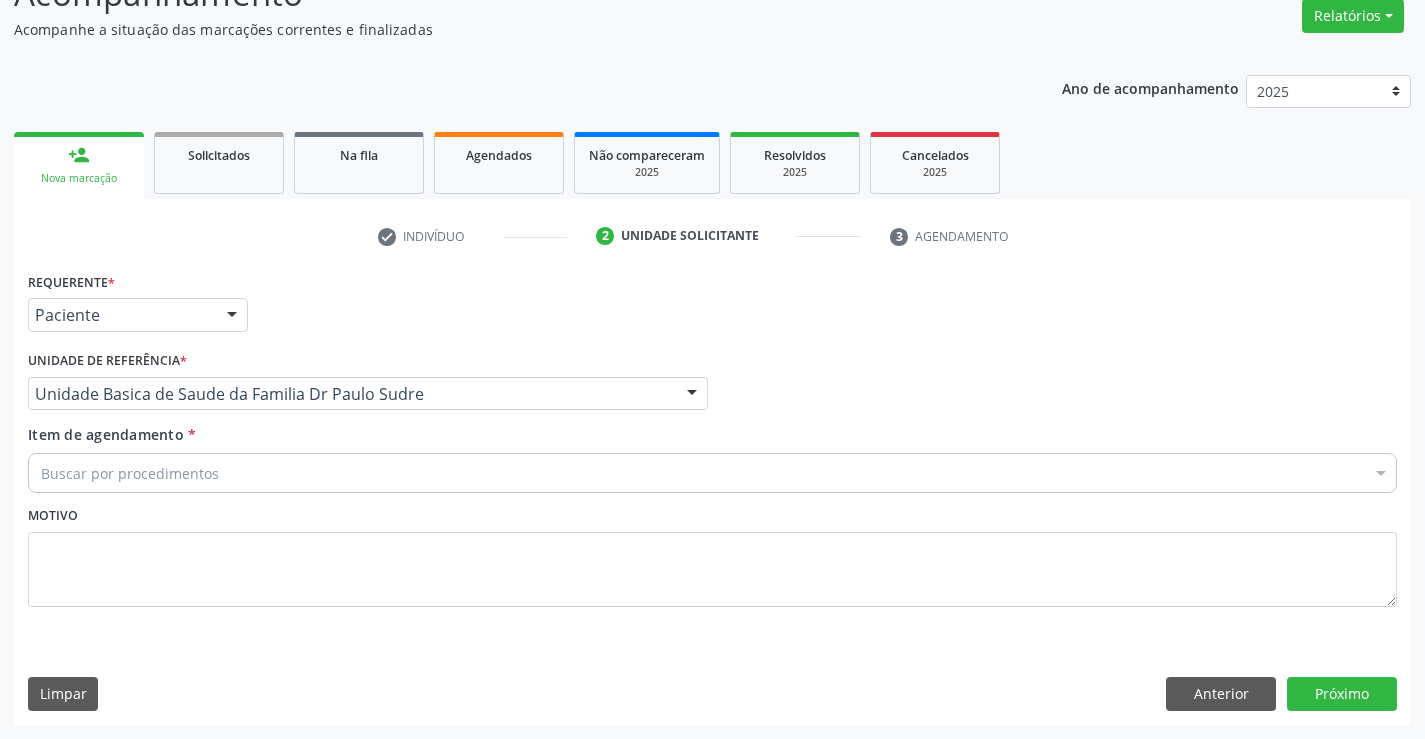 click on "Buscar por procedimentos" at bounding box center [712, 473] 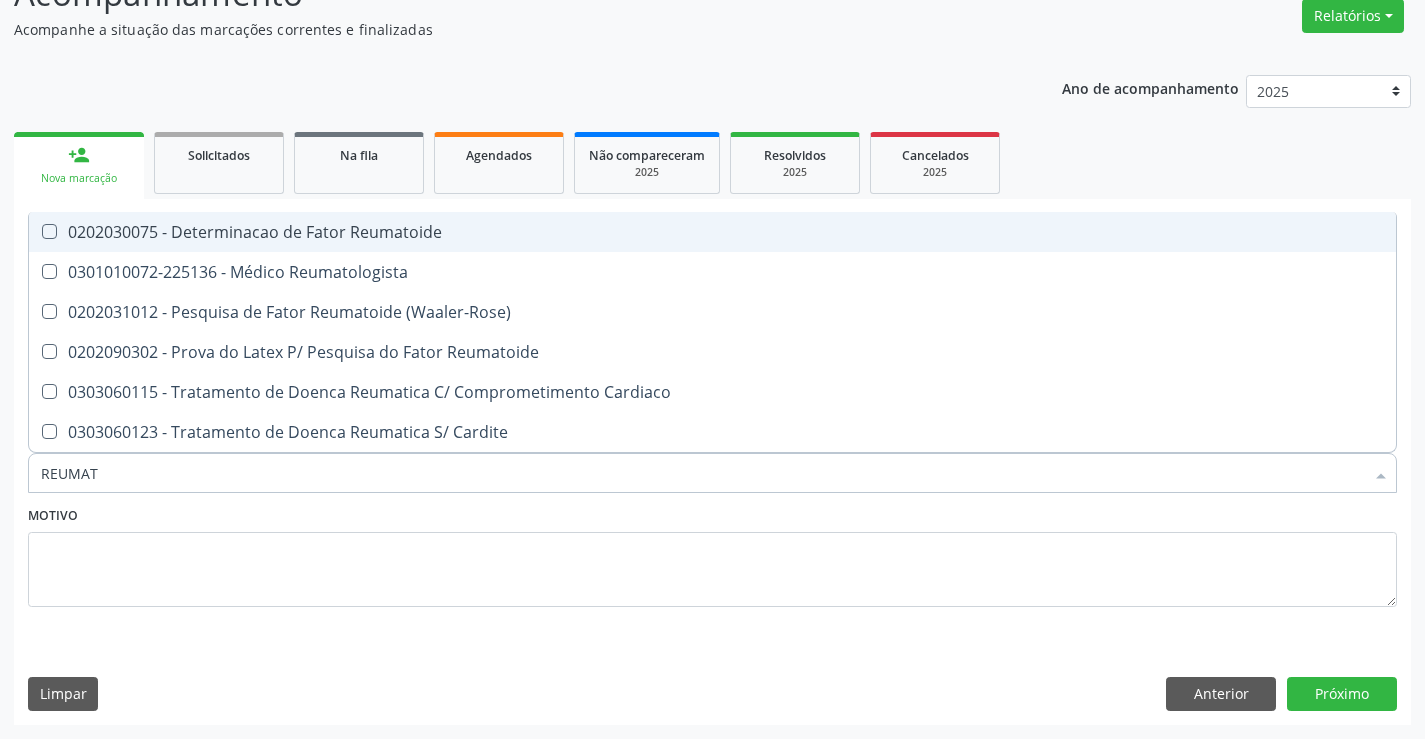 type on "REUMATO" 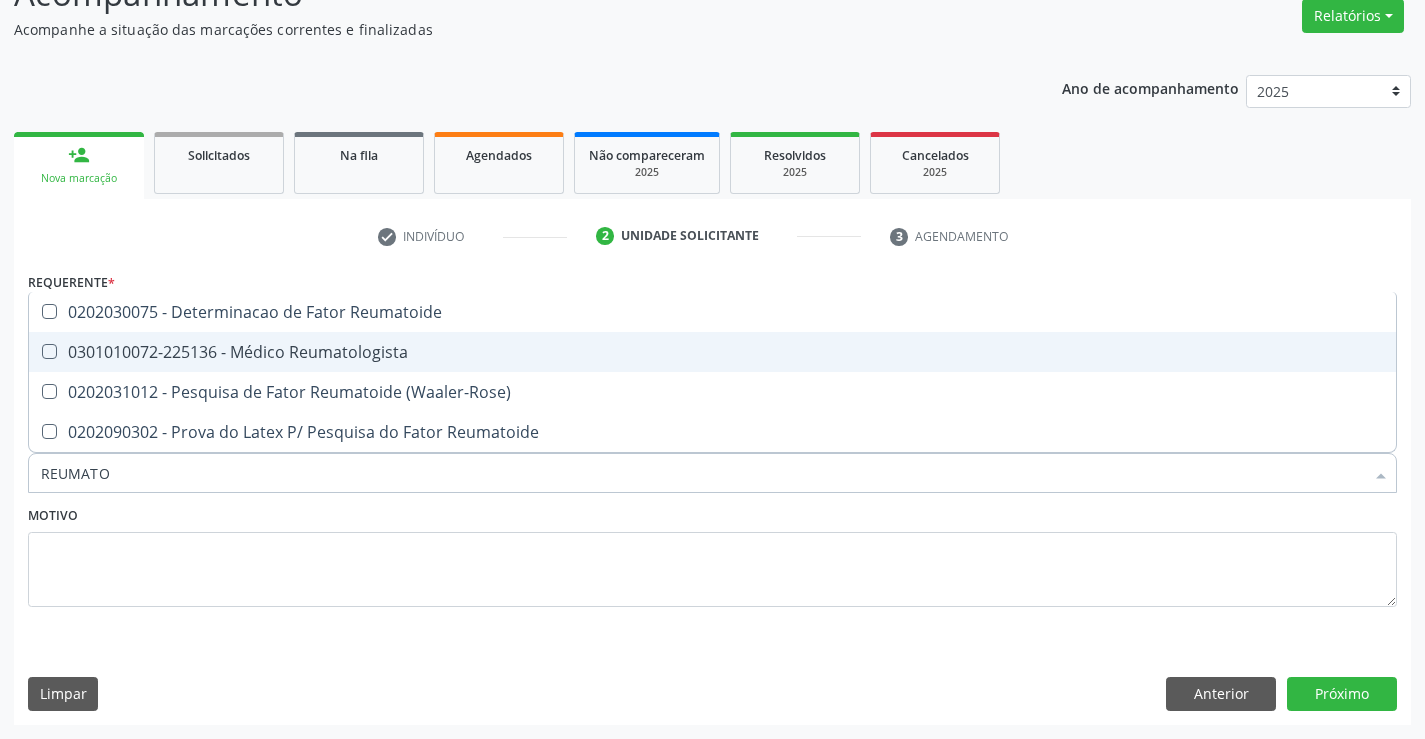 click on "0301010072-225136 - Médico Reumatologista" at bounding box center (712, 352) 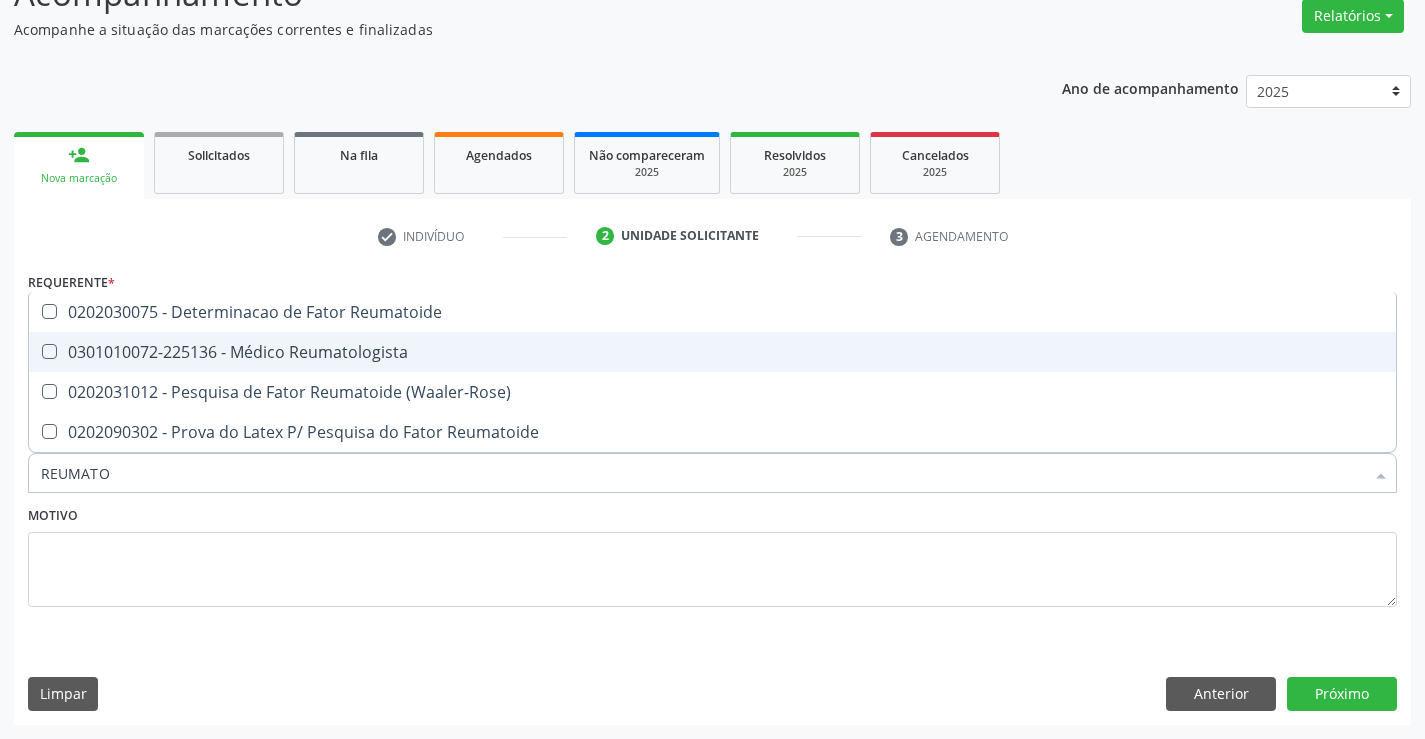 checkbox on "true" 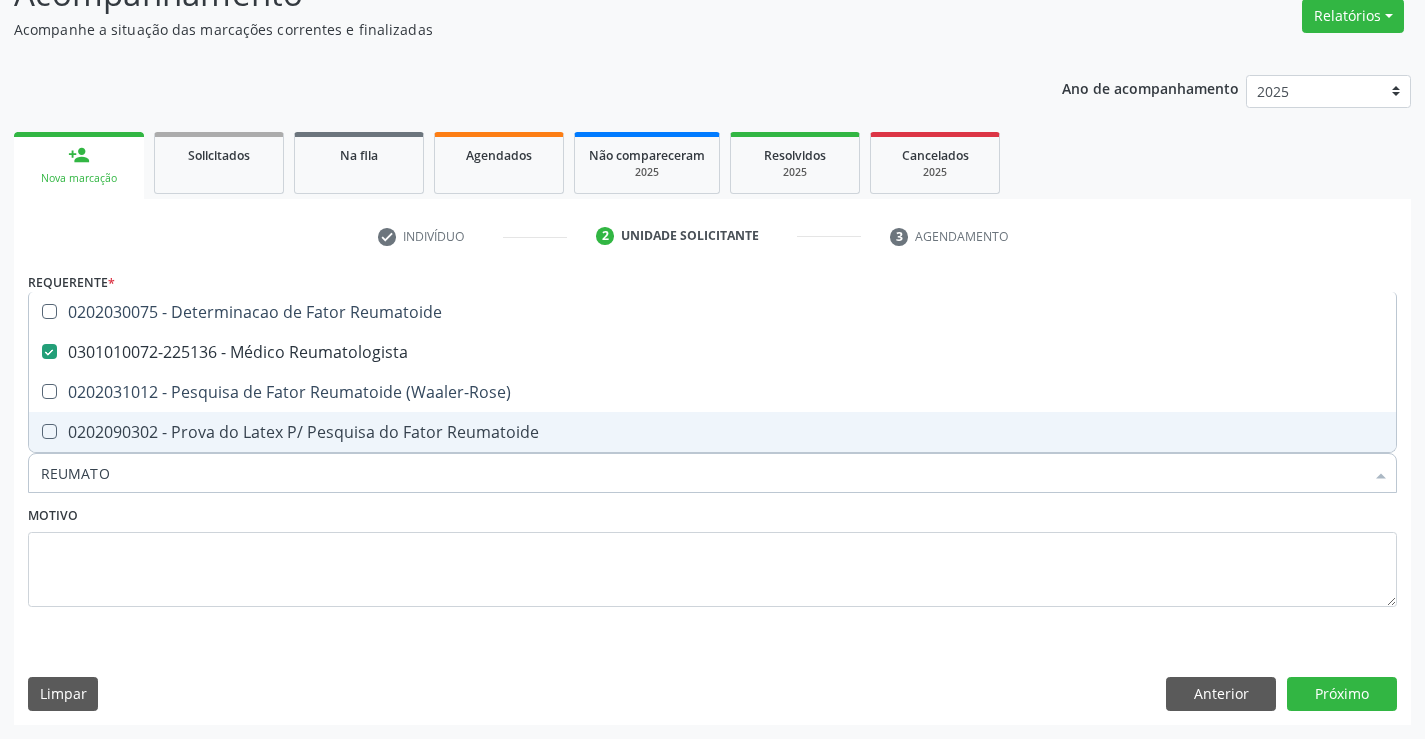 click on "Motivo" at bounding box center (712, 554) 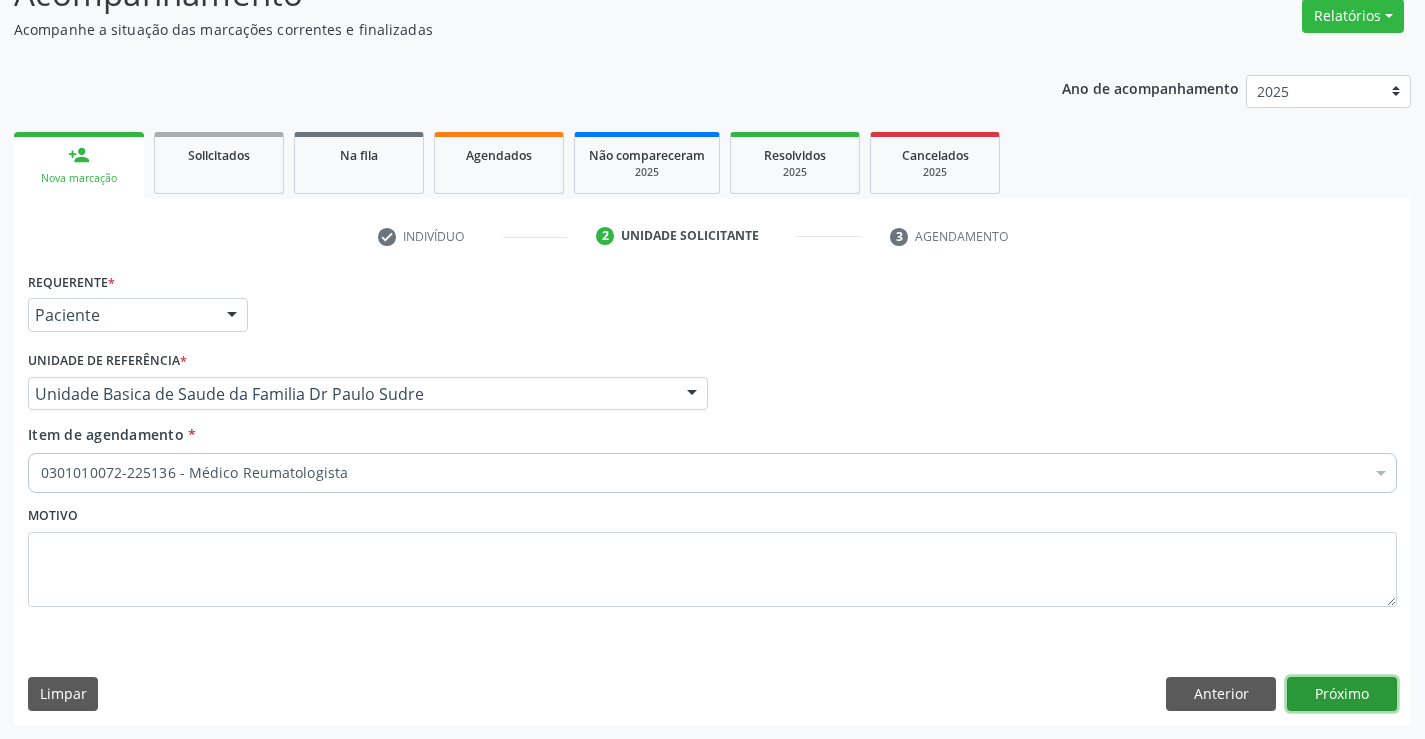 click on "Próximo" at bounding box center (1342, 694) 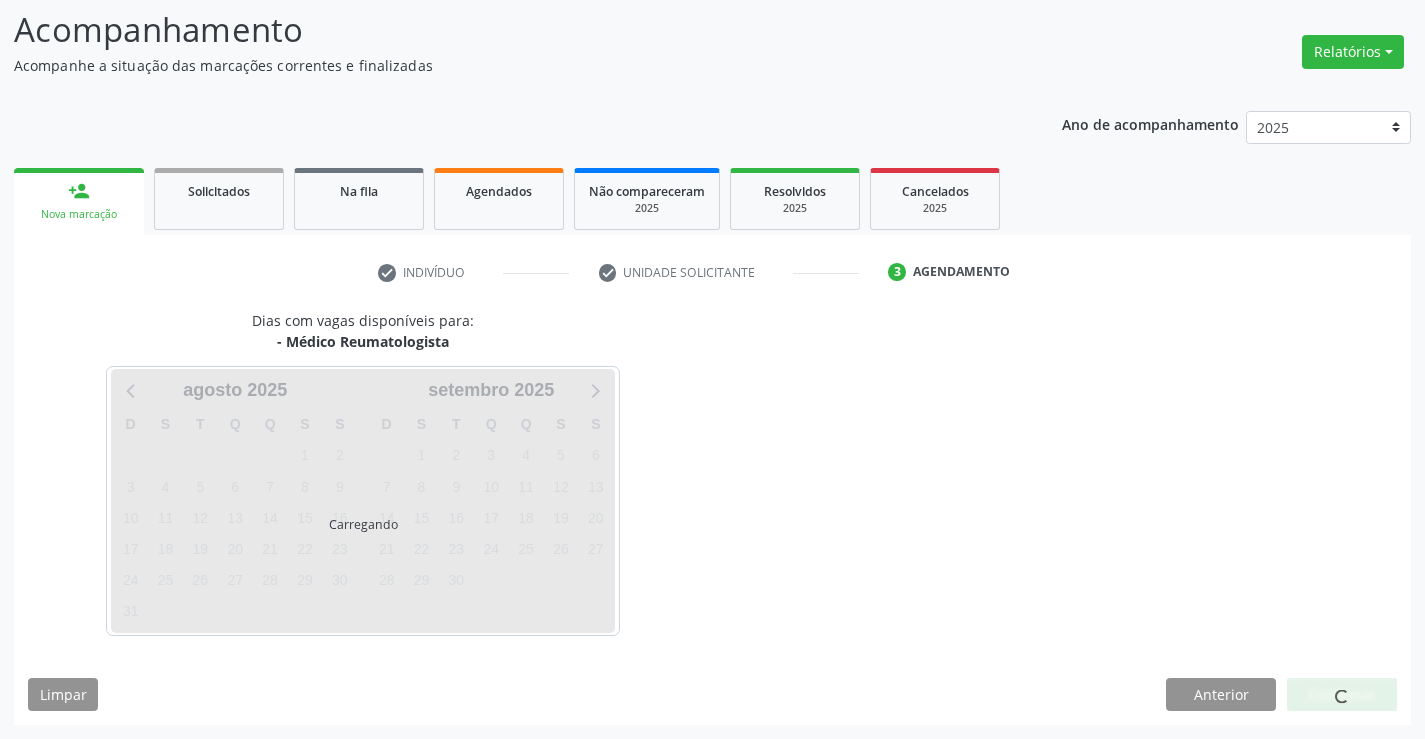 scroll, scrollTop: 131, scrollLeft: 0, axis: vertical 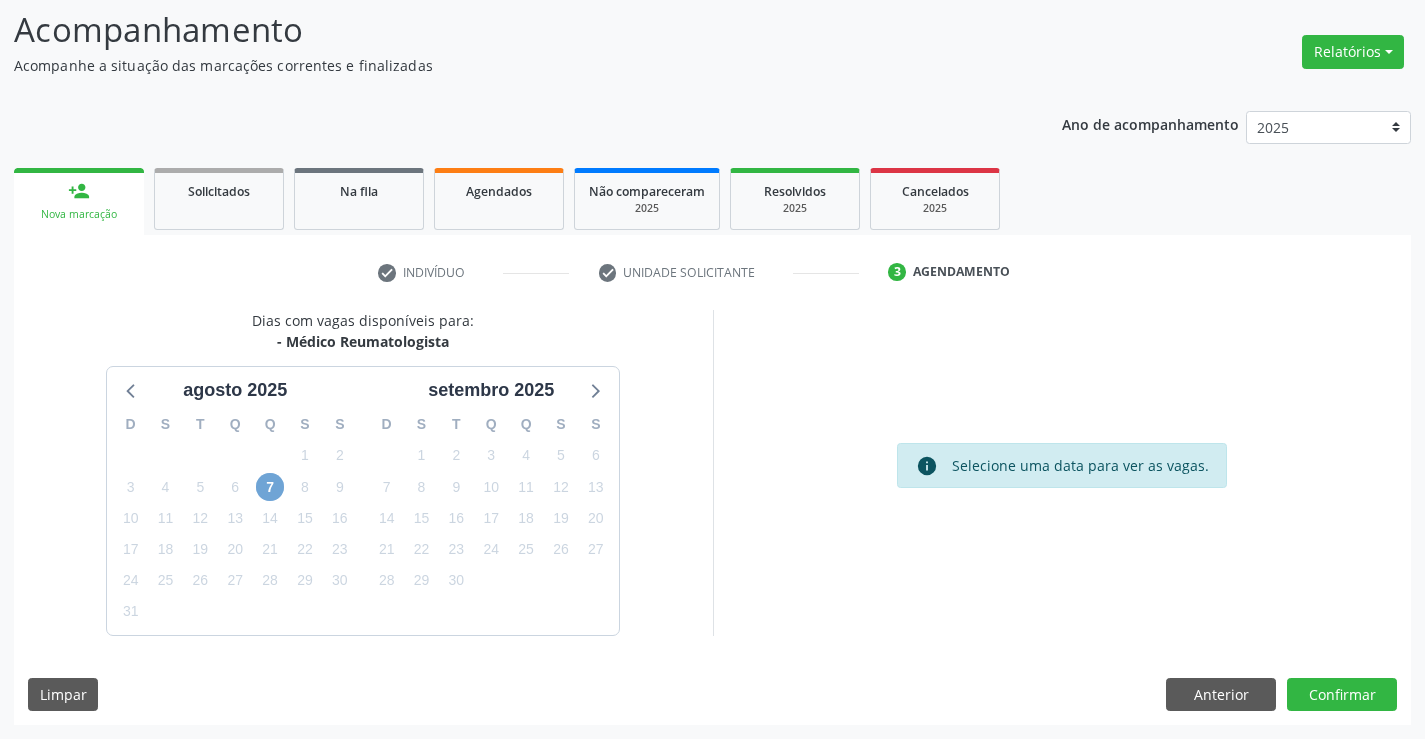 click on "7" at bounding box center [270, 487] 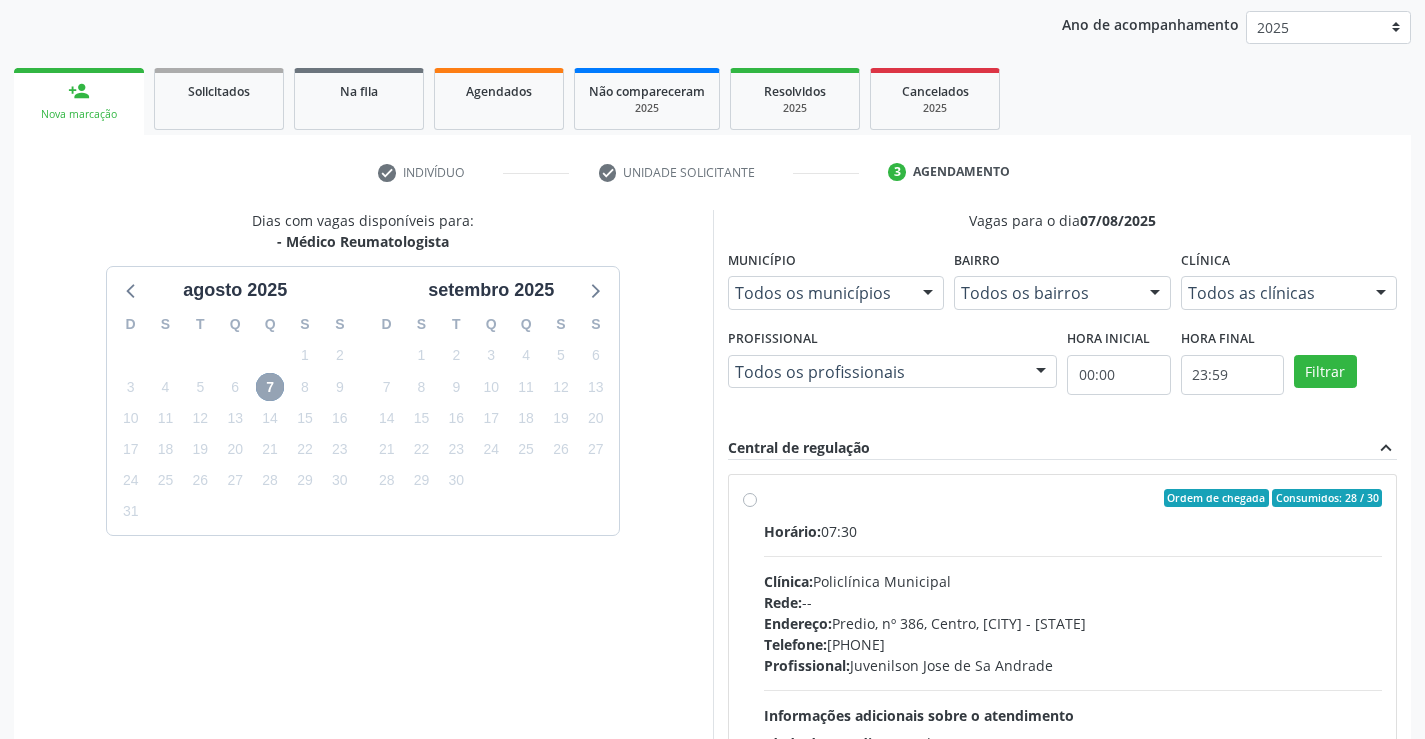 scroll, scrollTop: 331, scrollLeft: 0, axis: vertical 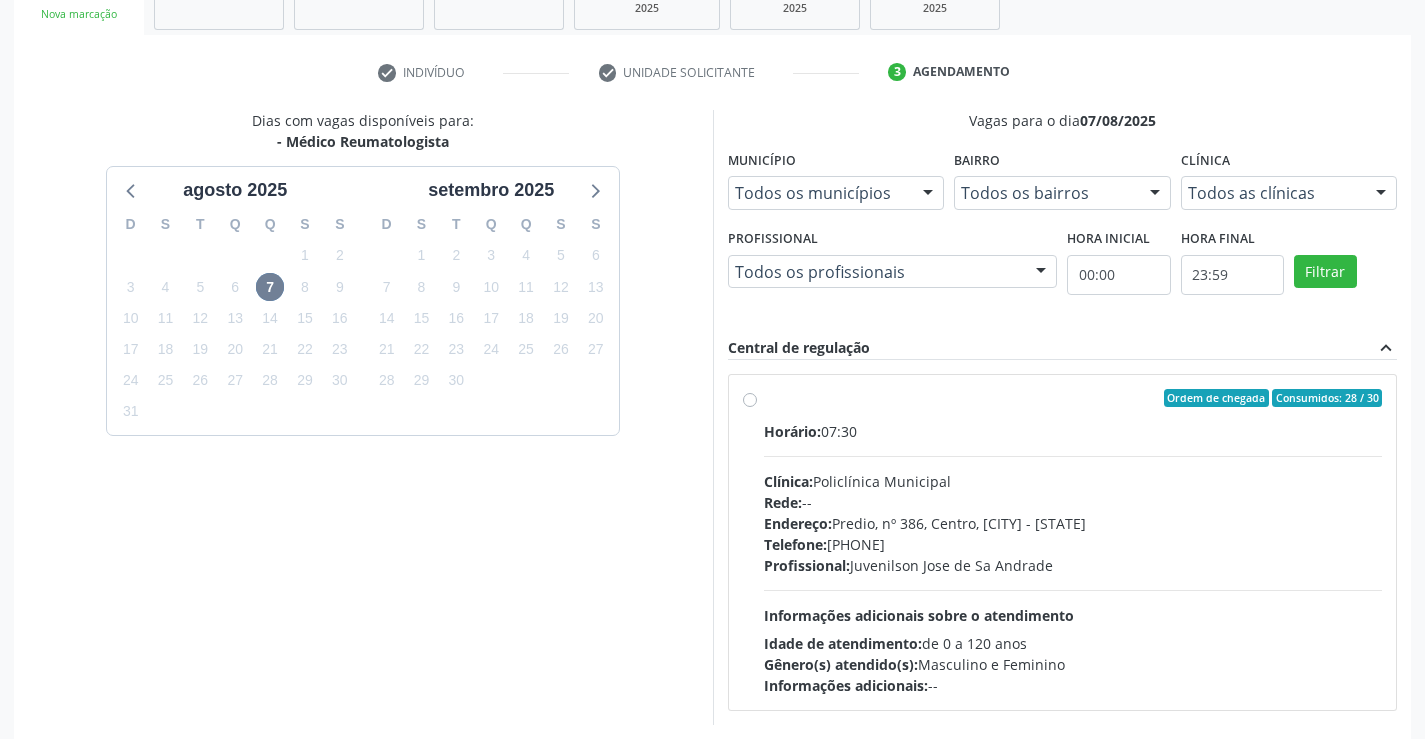 click on "Ordem de chegada
Consumidos: 28 / 30
Horário:   07:30
Clínica:  Policlínica Municipal
Rede:
--
Endereço:   Predio, nº 386, Centro, [CITY] - [STATE]
Telefone:   [PHONE]
Profissional:
[FIRST] [LAST] [LAST]
Informações adicionais sobre o atendimento
Idade de atendimento:
de 0 a 120 anos
Gênero(s) atendido(s):
Masculino e Feminino
Informações adicionais:
--" at bounding box center [1073, 542] 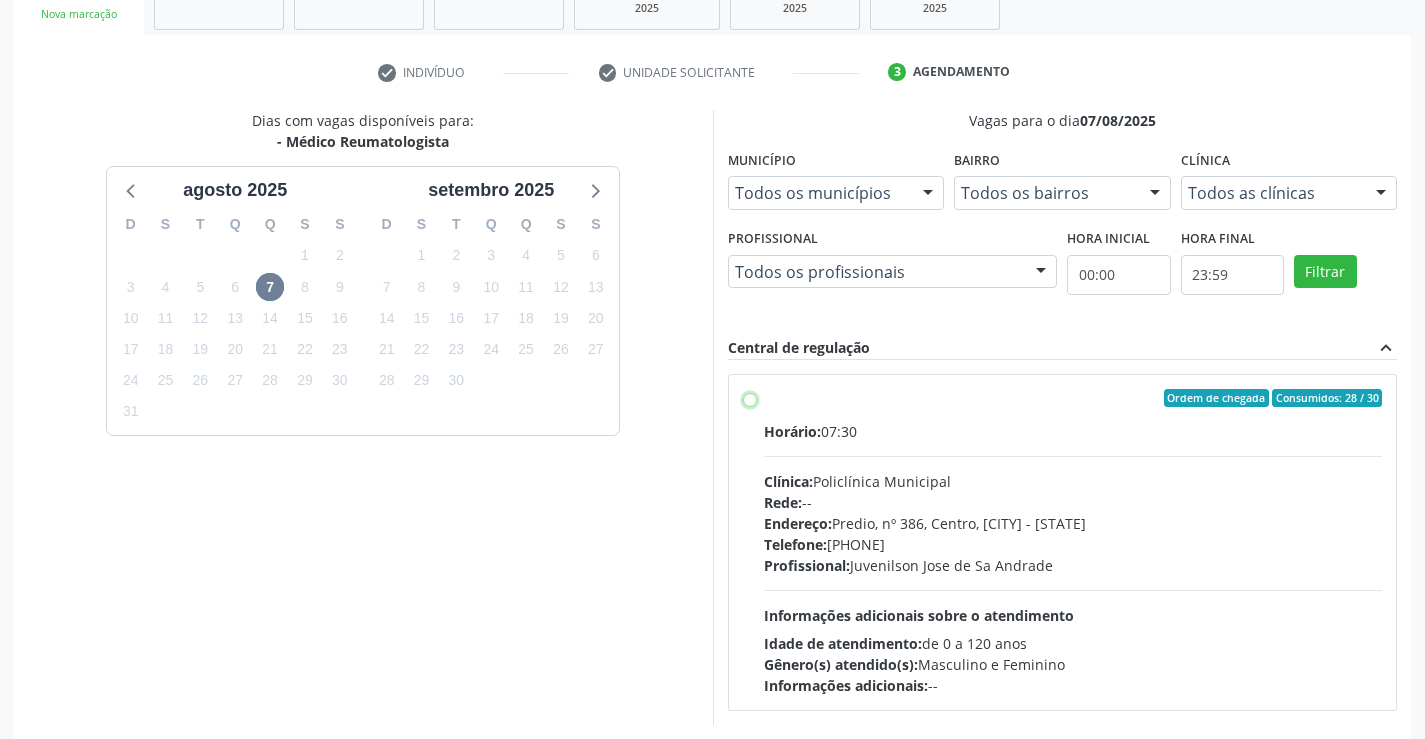 click on "Ordem de chegada
Consumidos: 28 / 30
Horário:   07:30
Clínica:  Policlínica Municipal
Rede:
--
Endereço:   Predio, nº 386, Centro, [CITY] - [STATE]
Telefone:   [PHONE]
Profissional:
[FIRST] [LAST] [LAST]
Informações adicionais sobre o atendimento
Idade de atendimento:
de 0 a 120 anos
Gênero(s) atendido(s):
Masculino e Feminino
Informações adicionais:
--" at bounding box center [750, 398] 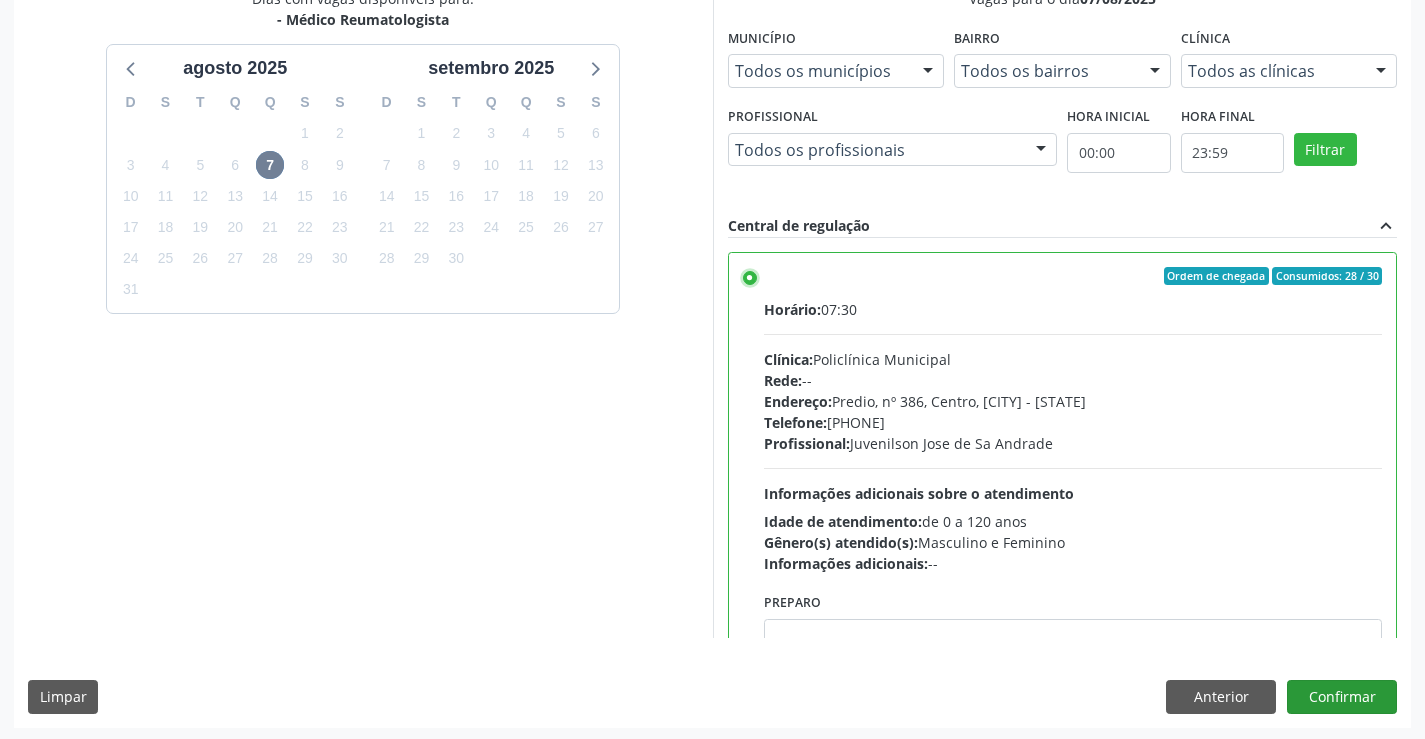 scroll, scrollTop: 456, scrollLeft: 0, axis: vertical 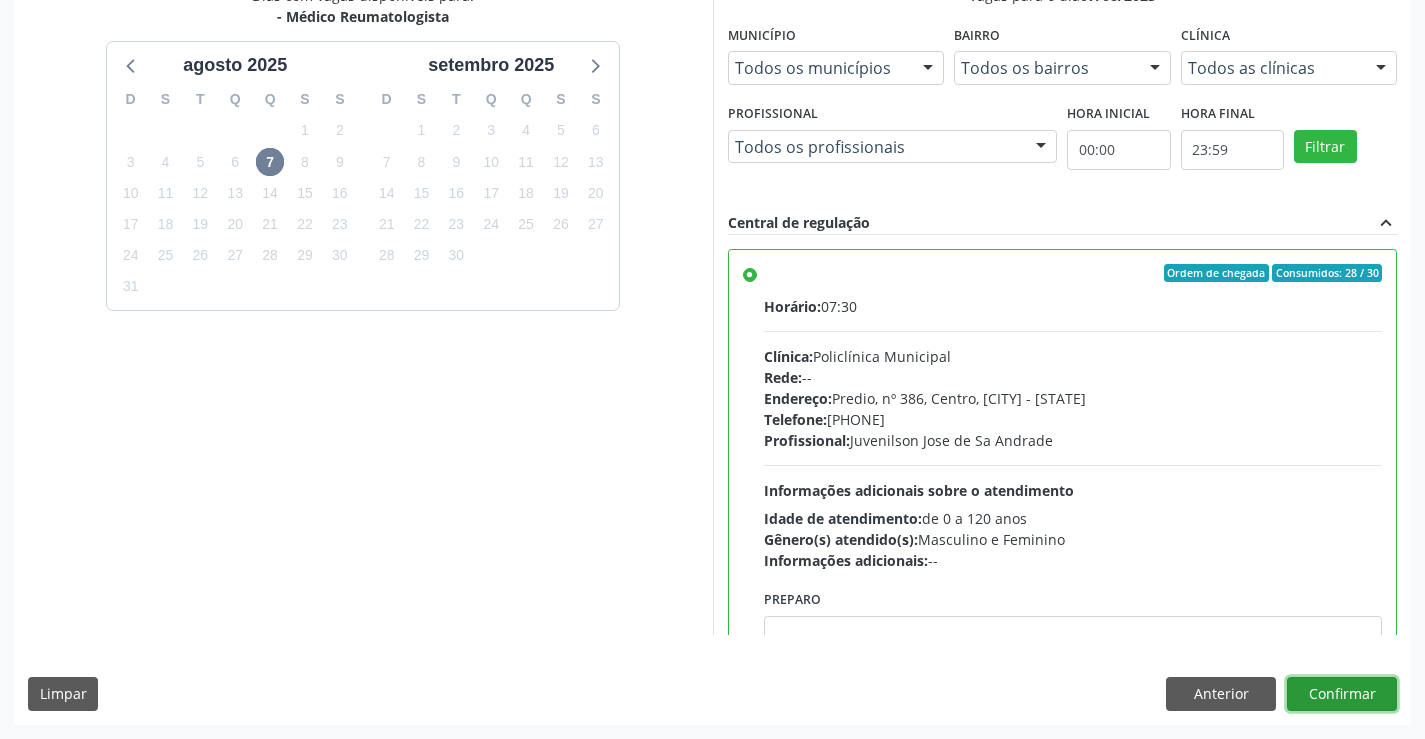 click on "Confirmar" at bounding box center [1342, 694] 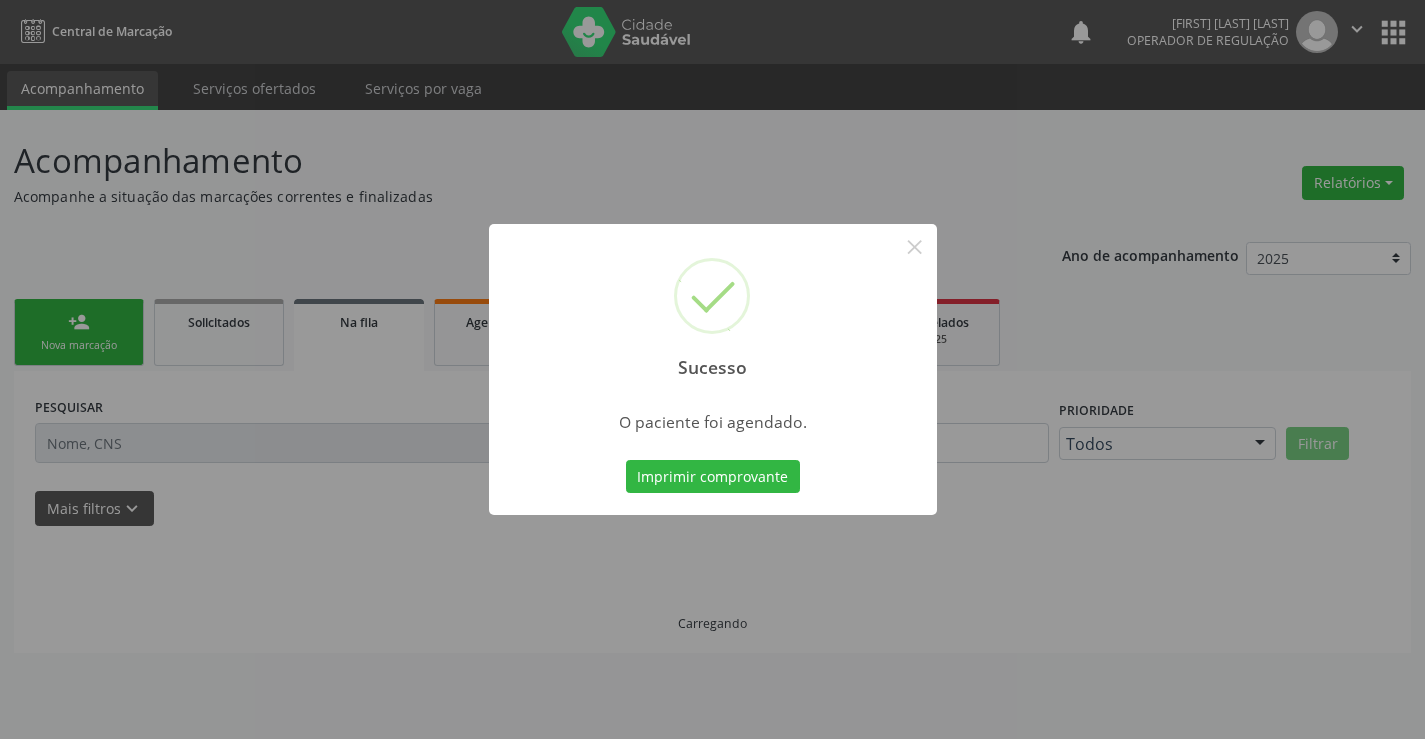 scroll, scrollTop: 0, scrollLeft: 0, axis: both 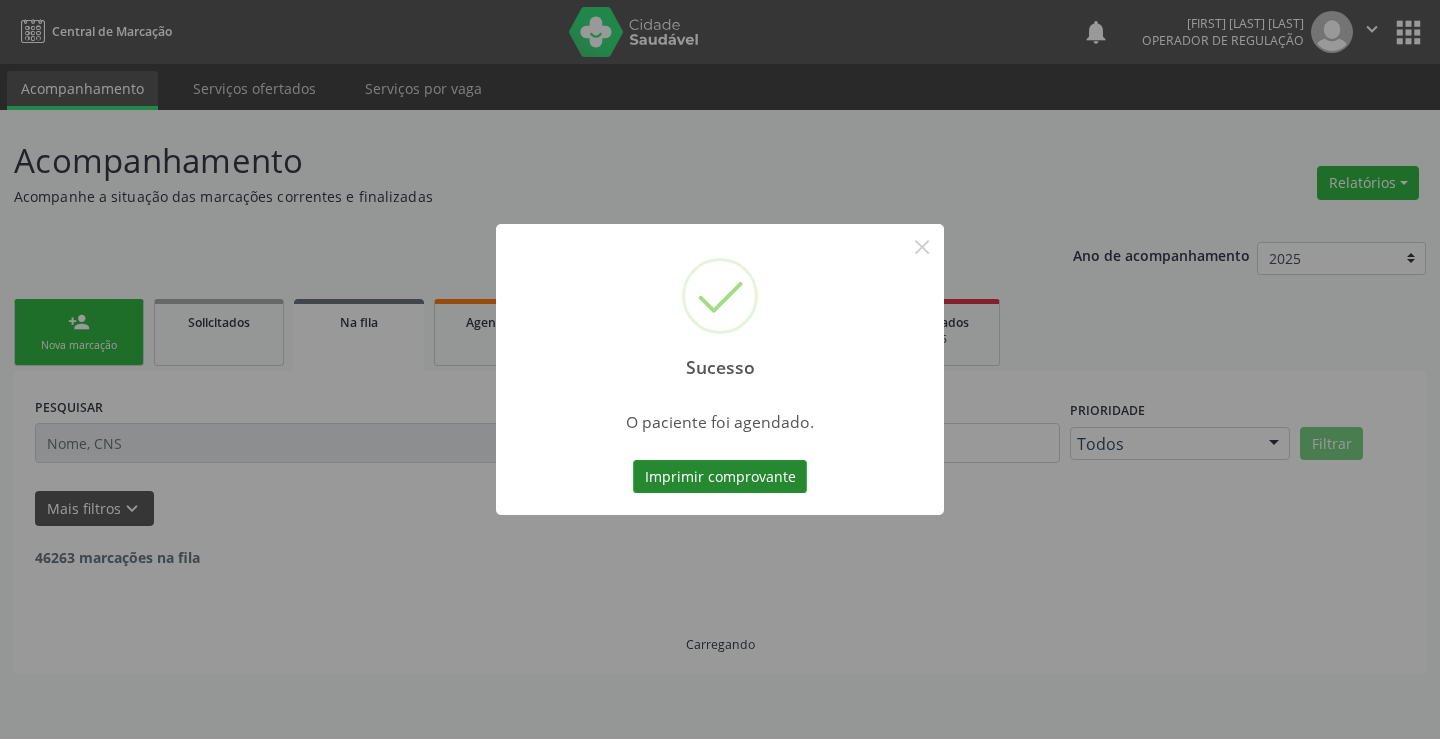 click on "Imprimir comprovante" at bounding box center [720, 477] 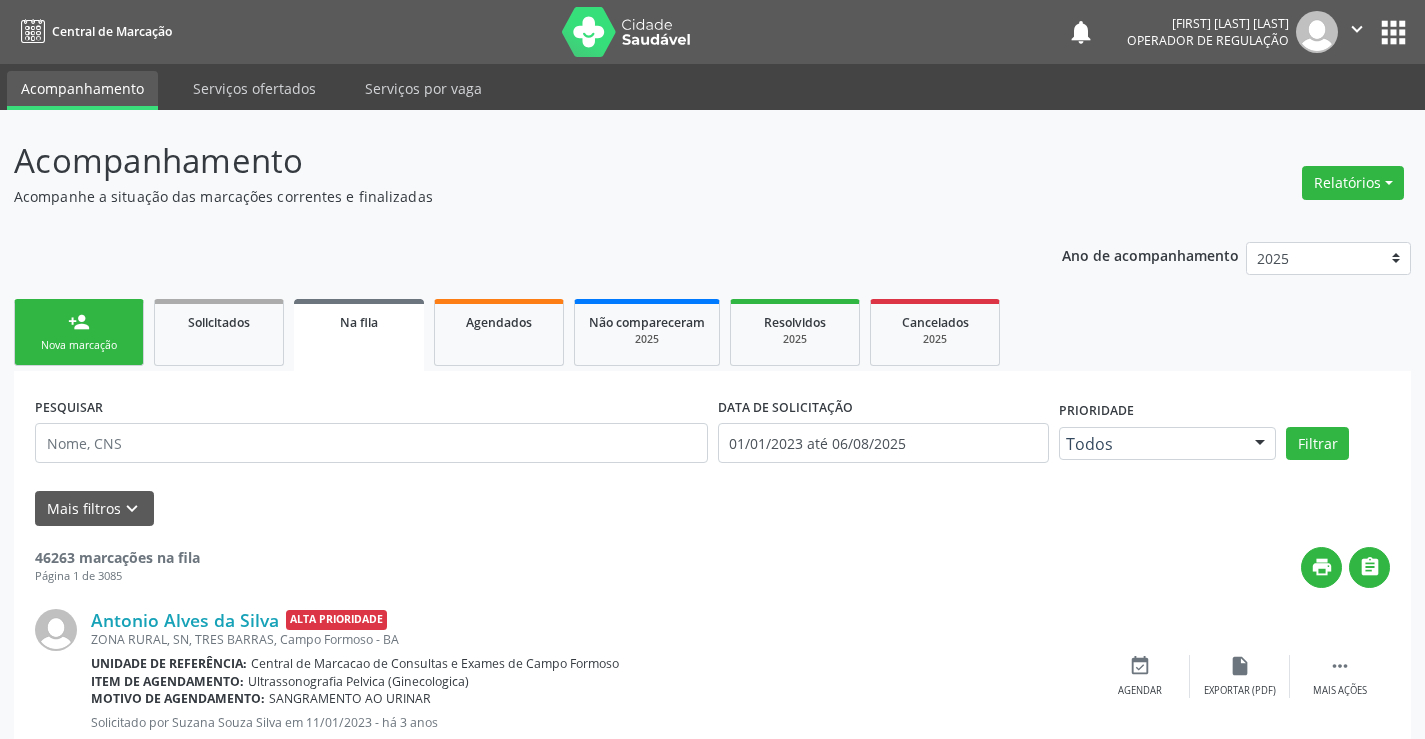 click on "Nova marcação" at bounding box center [79, 345] 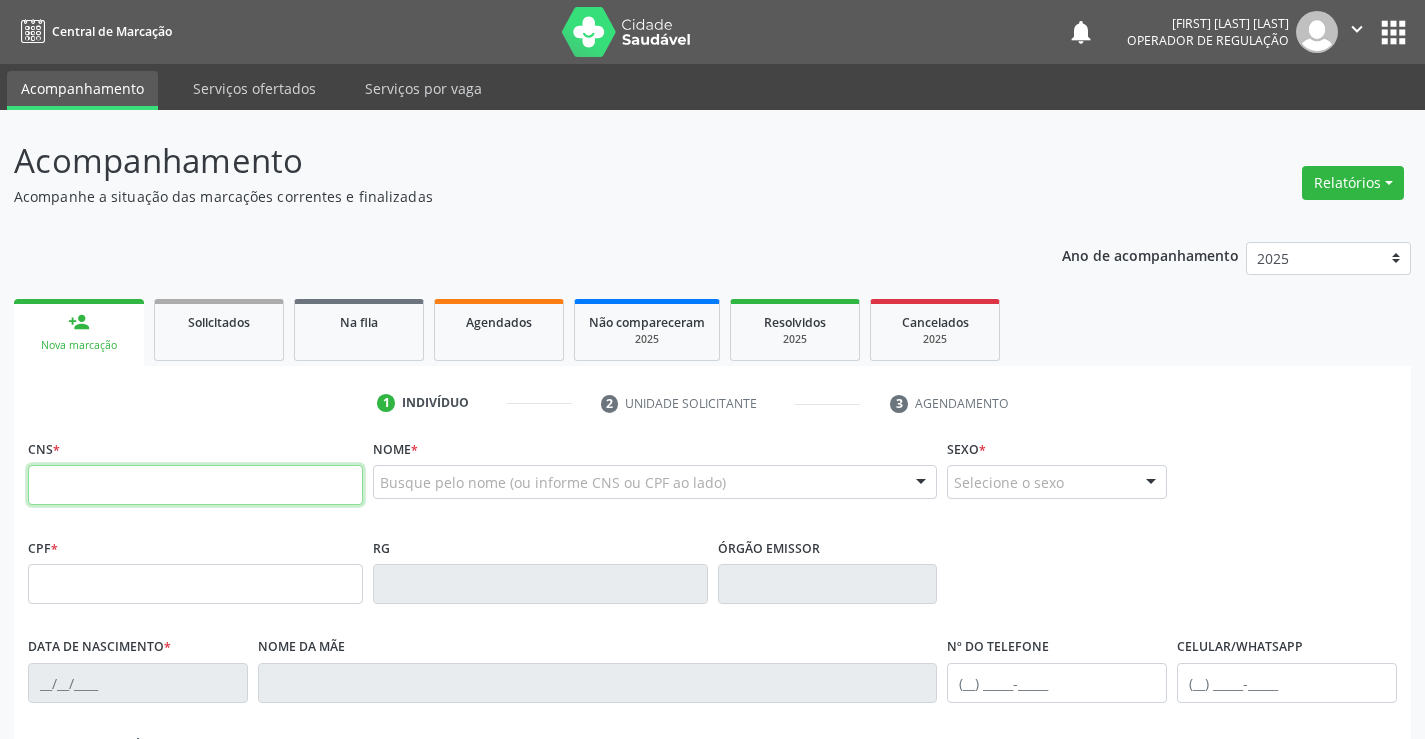 click at bounding box center (195, 485) 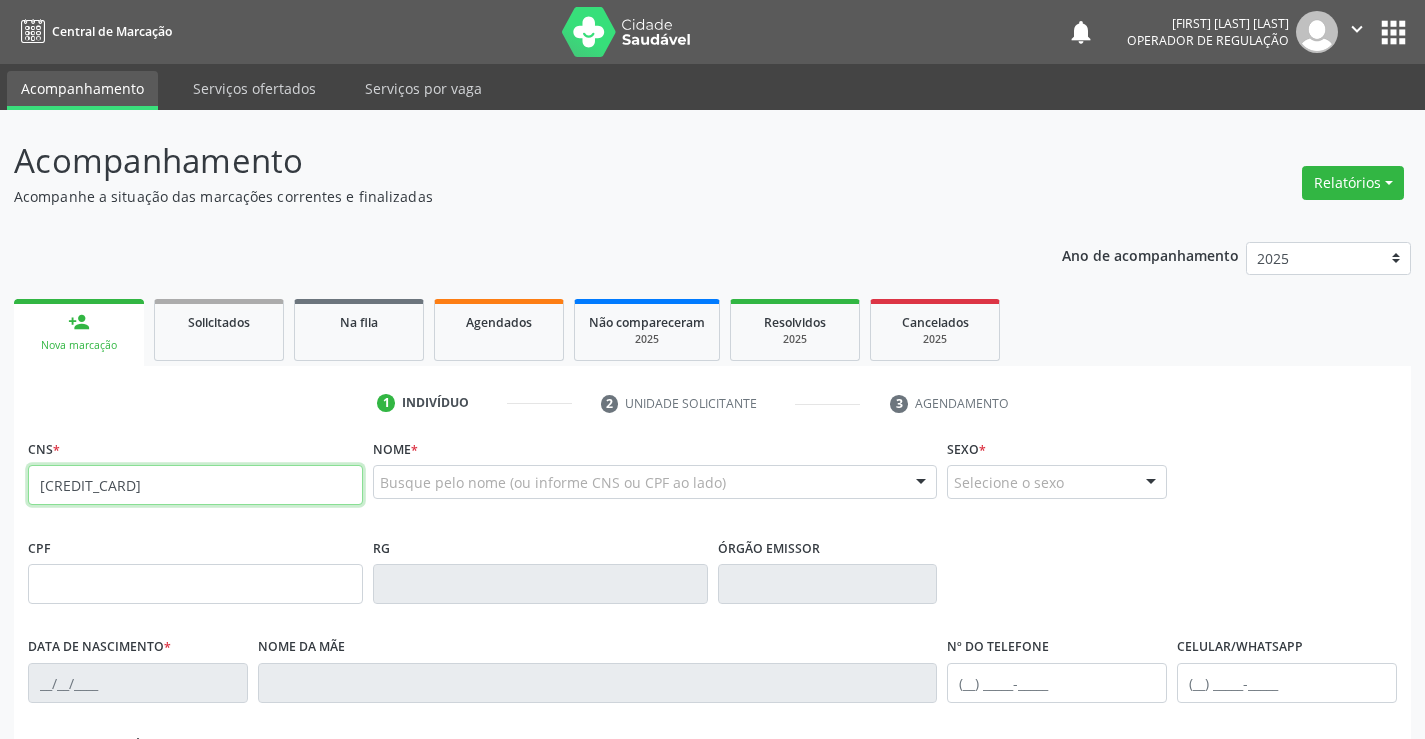 type on "[CREDIT_CARD]" 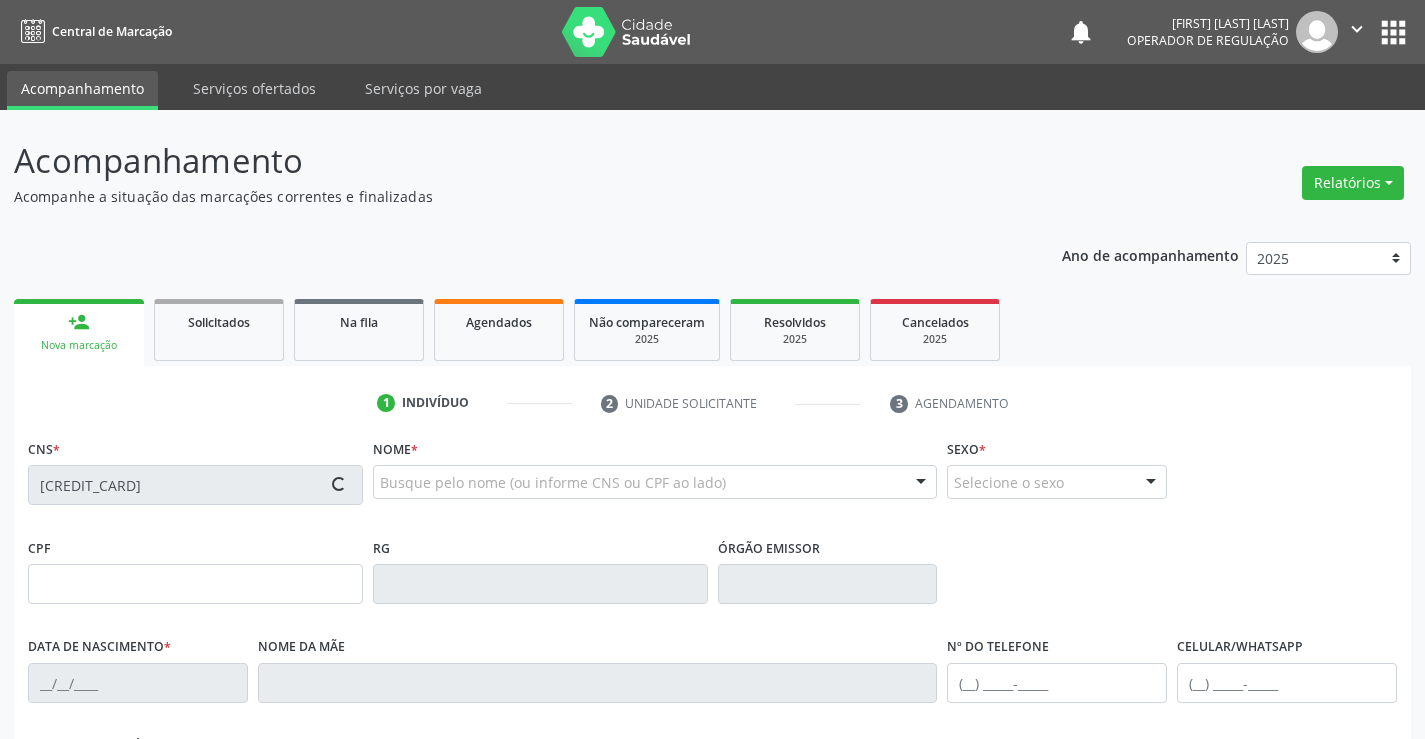type on "[PHONE]" 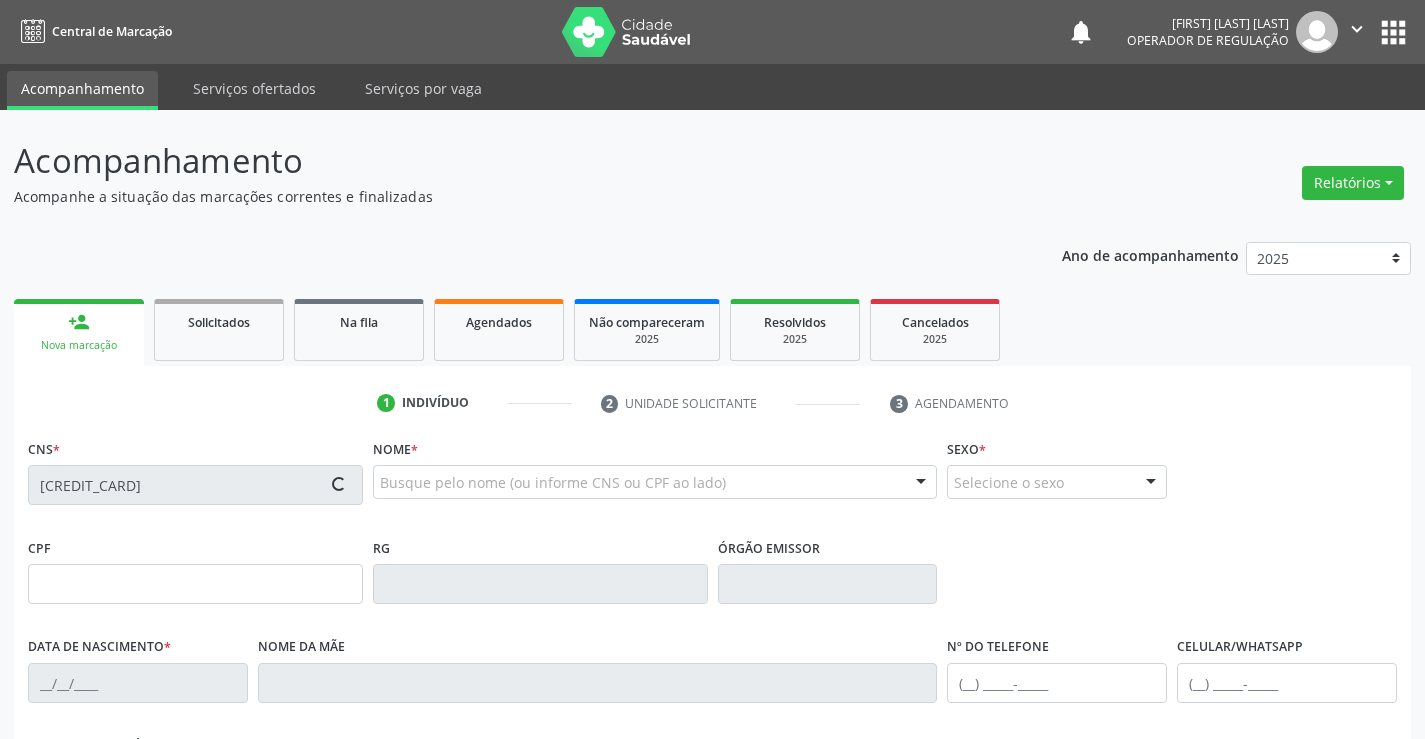 type on "[DATE]" 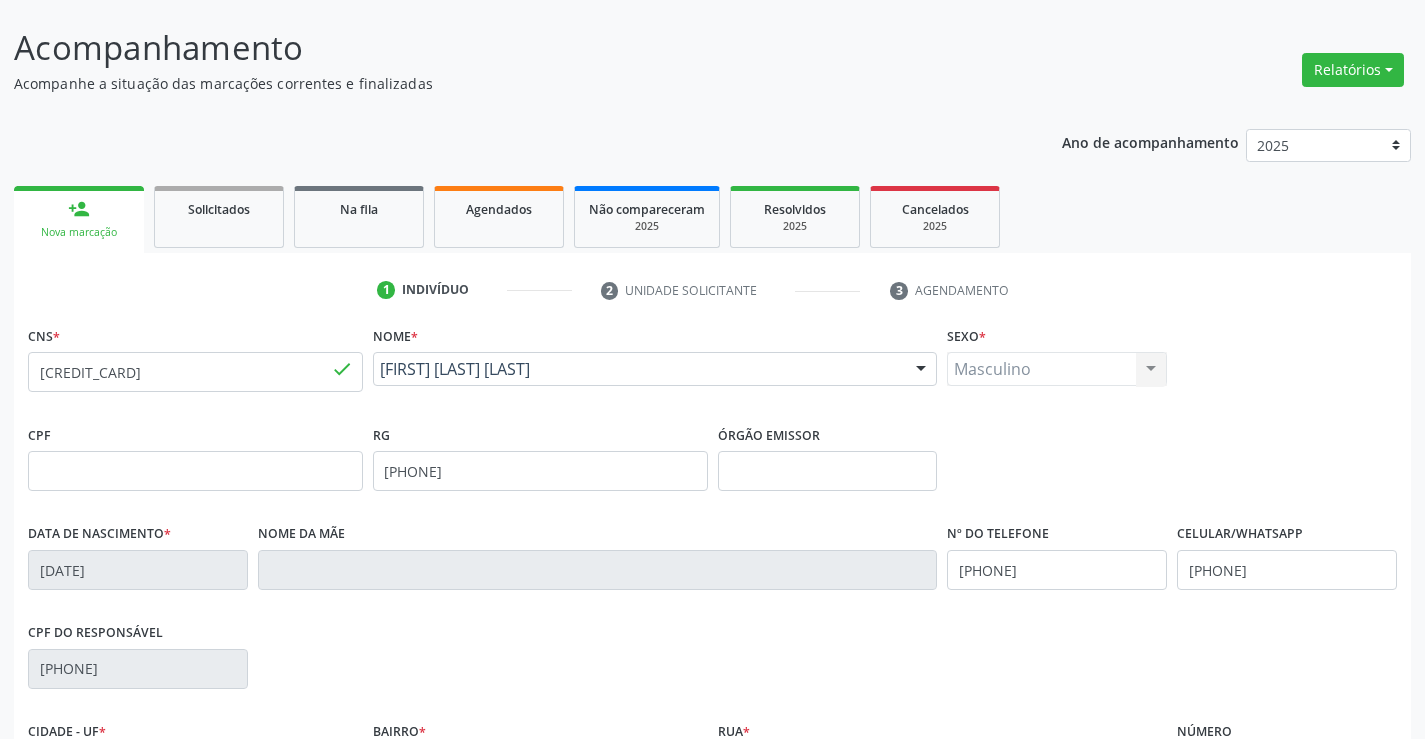 scroll, scrollTop: 345, scrollLeft: 0, axis: vertical 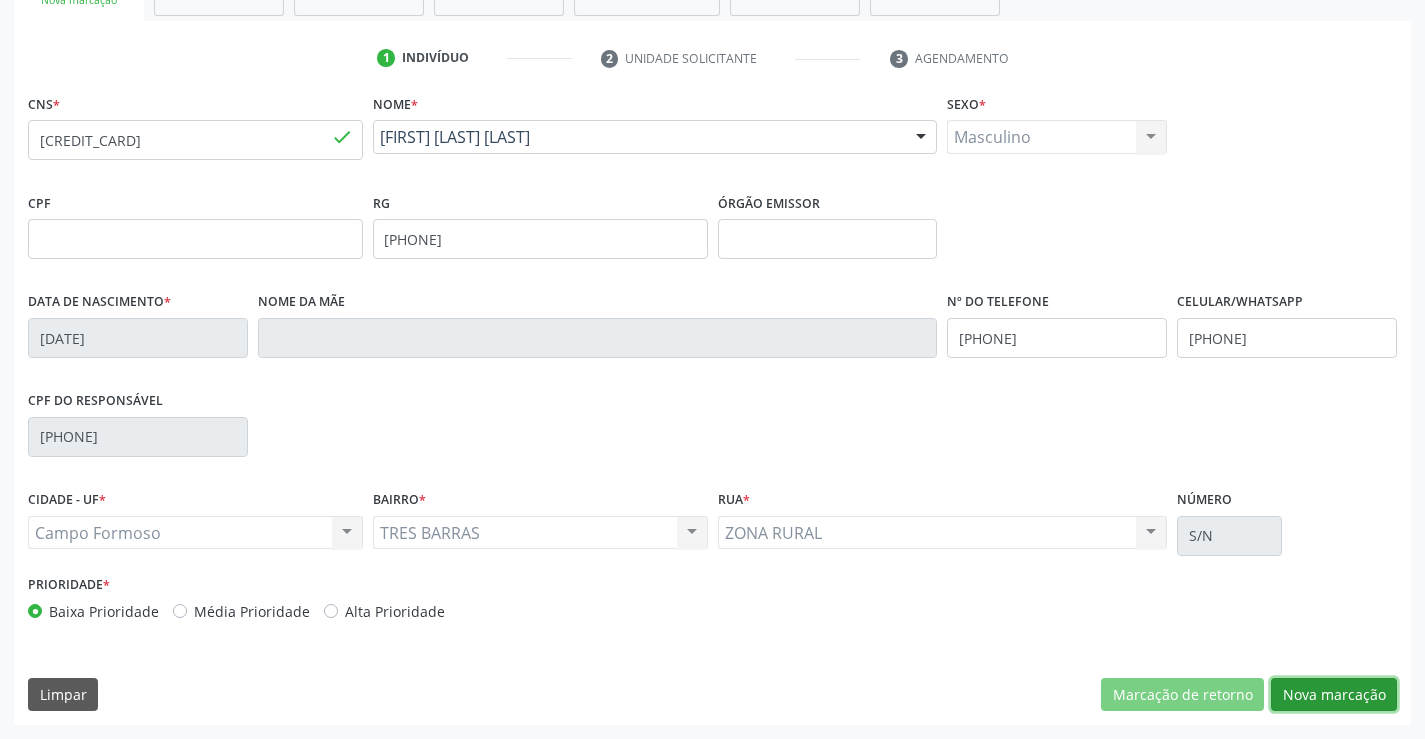 click on "Nova marcação" at bounding box center (1334, 695) 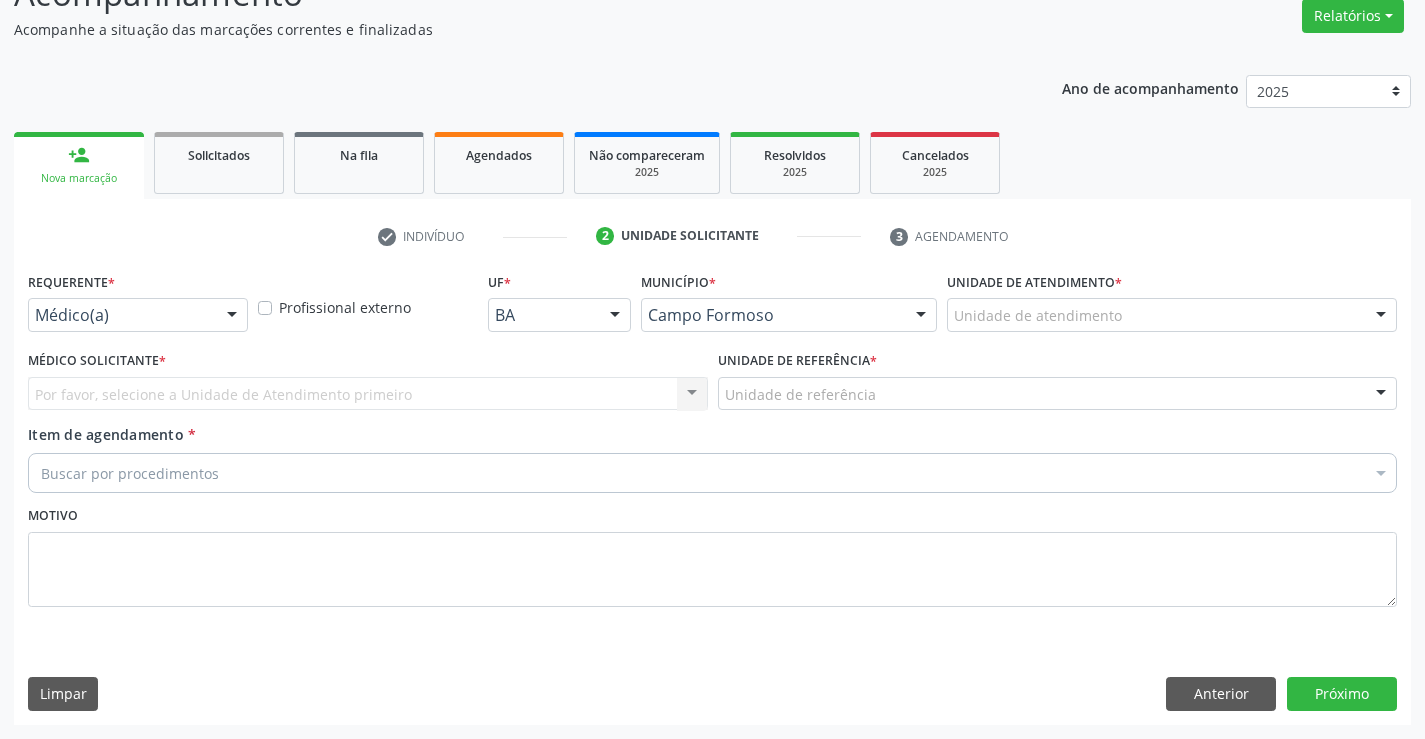 scroll, scrollTop: 167, scrollLeft: 0, axis: vertical 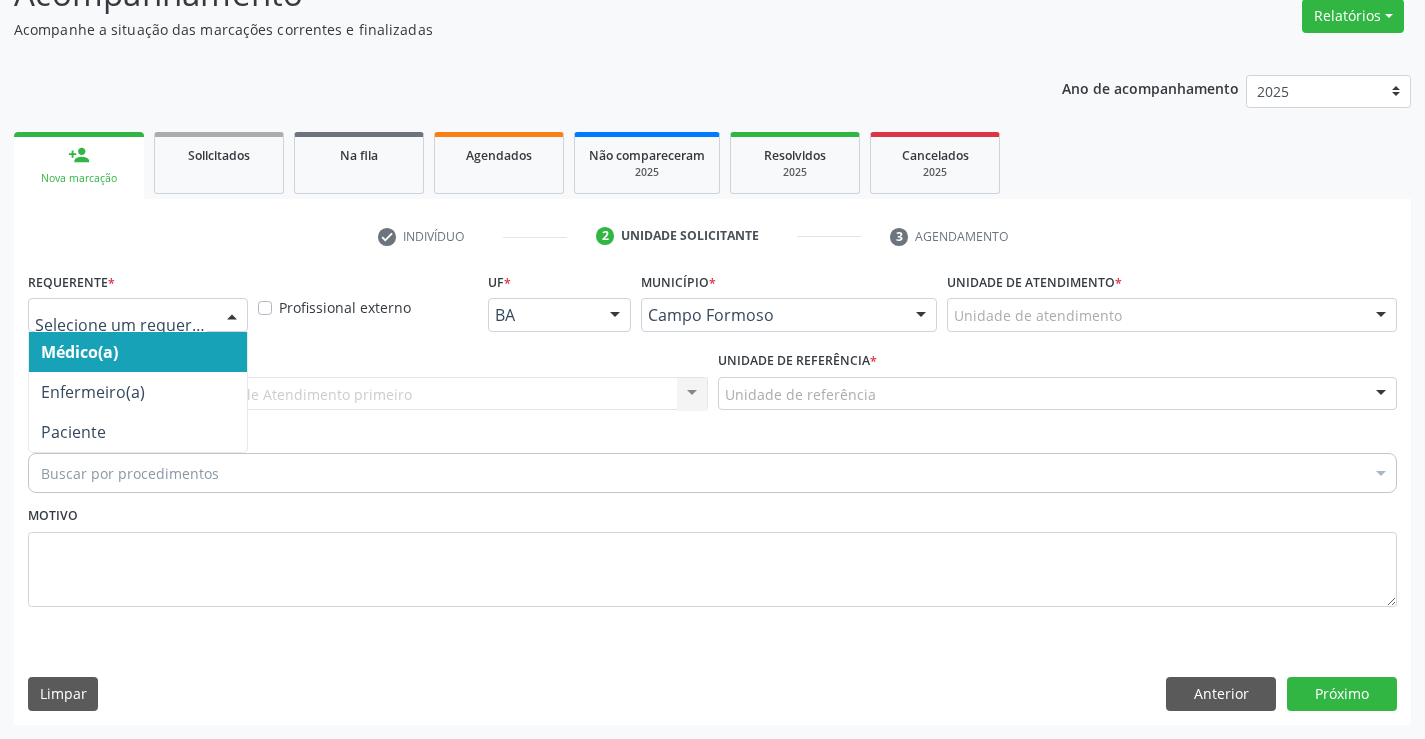 drag, startPoint x: 161, startPoint y: 305, endPoint x: 142, endPoint y: 371, distance: 68.68042 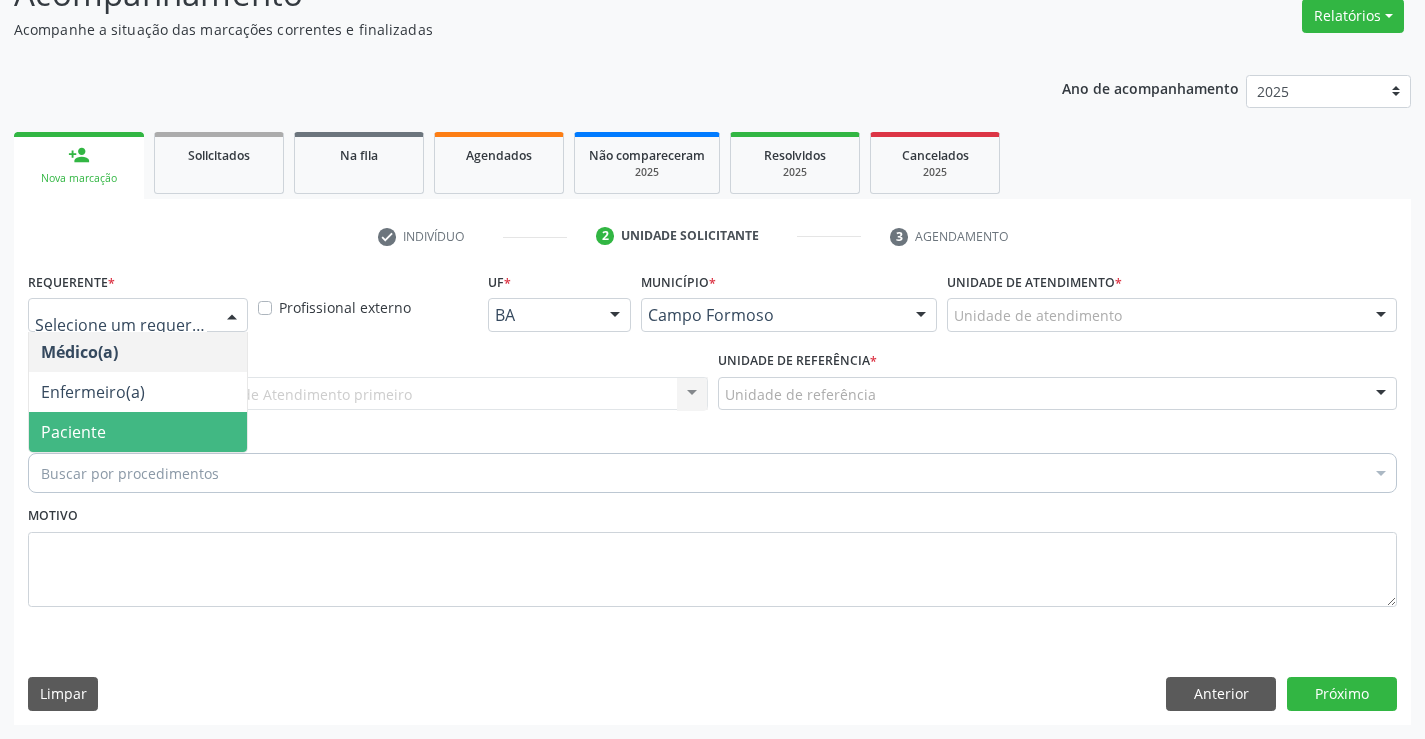 drag, startPoint x: 142, startPoint y: 436, endPoint x: 167, endPoint y: 412, distance: 34.655445 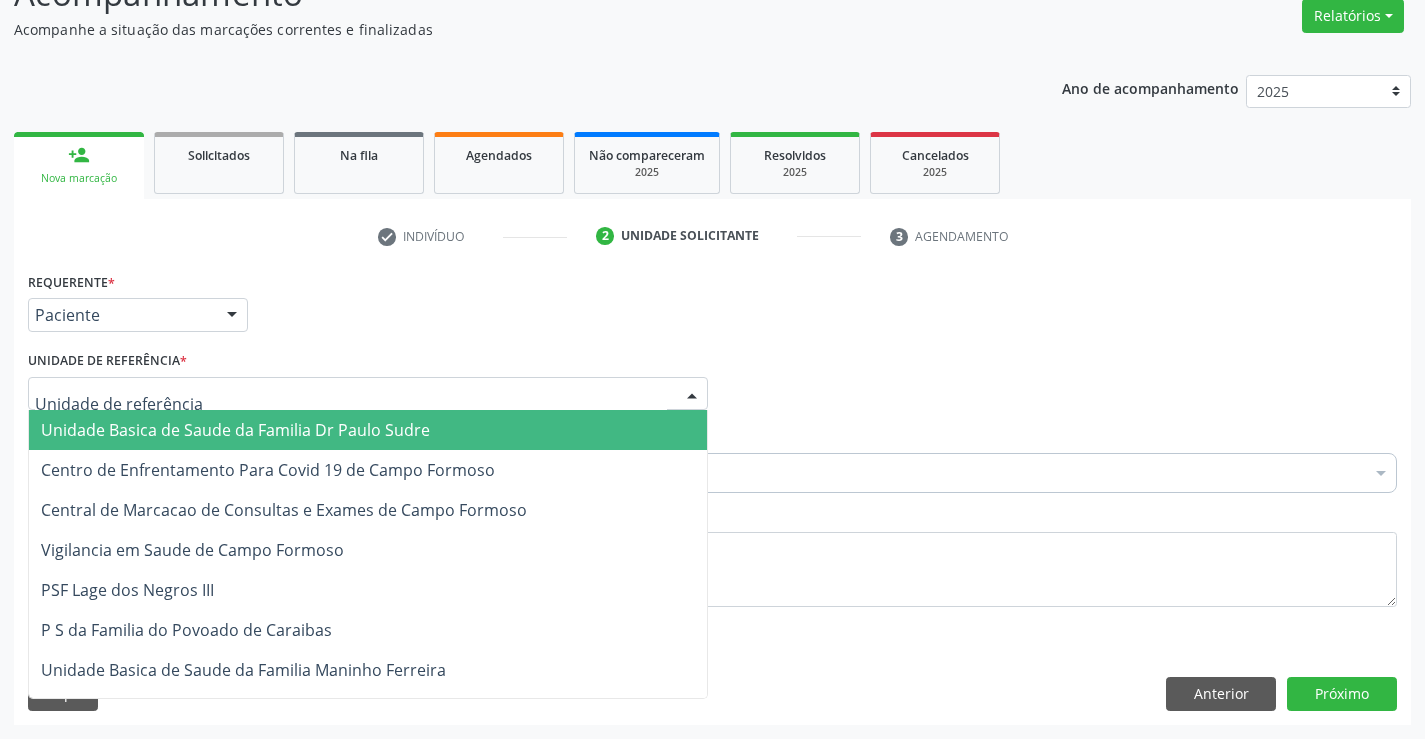click at bounding box center [368, 394] 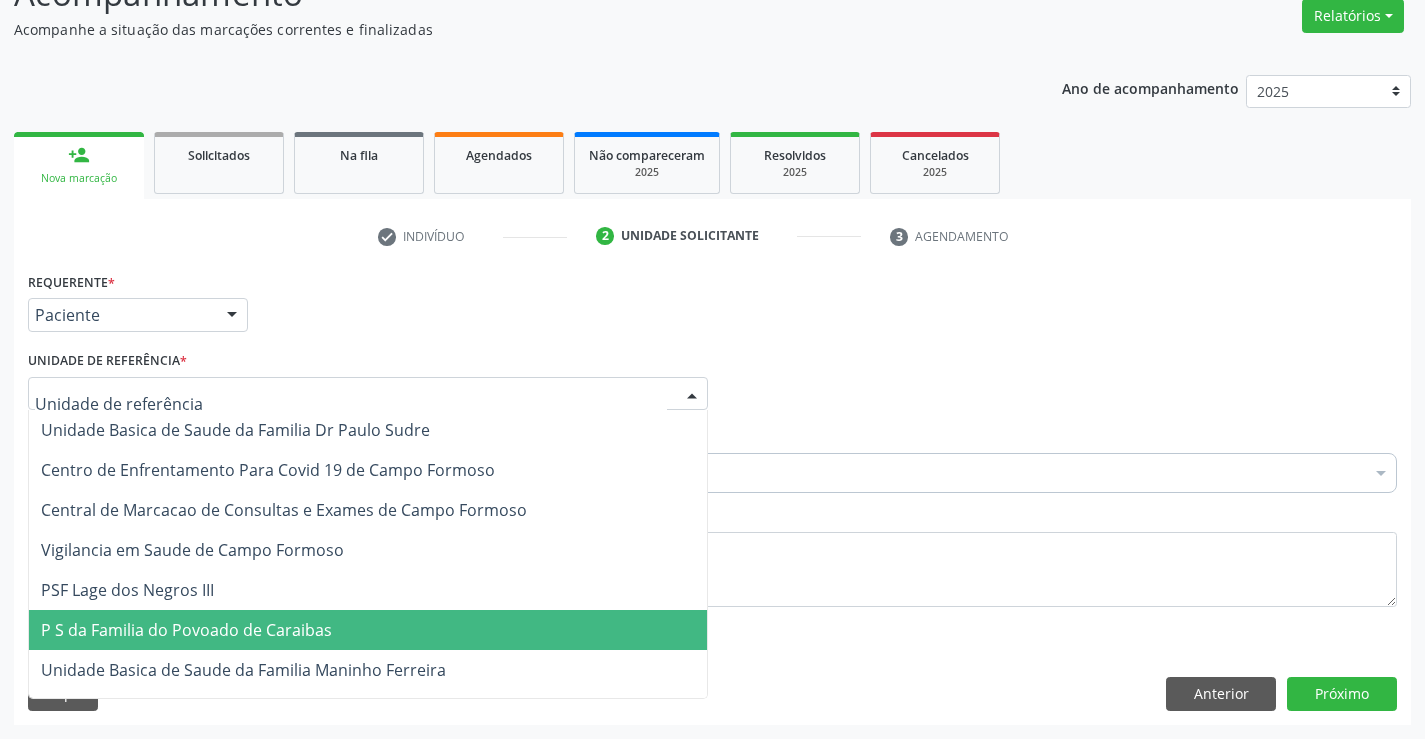 click on "P S da Familia do Povoado de Caraibas" at bounding box center [186, 630] 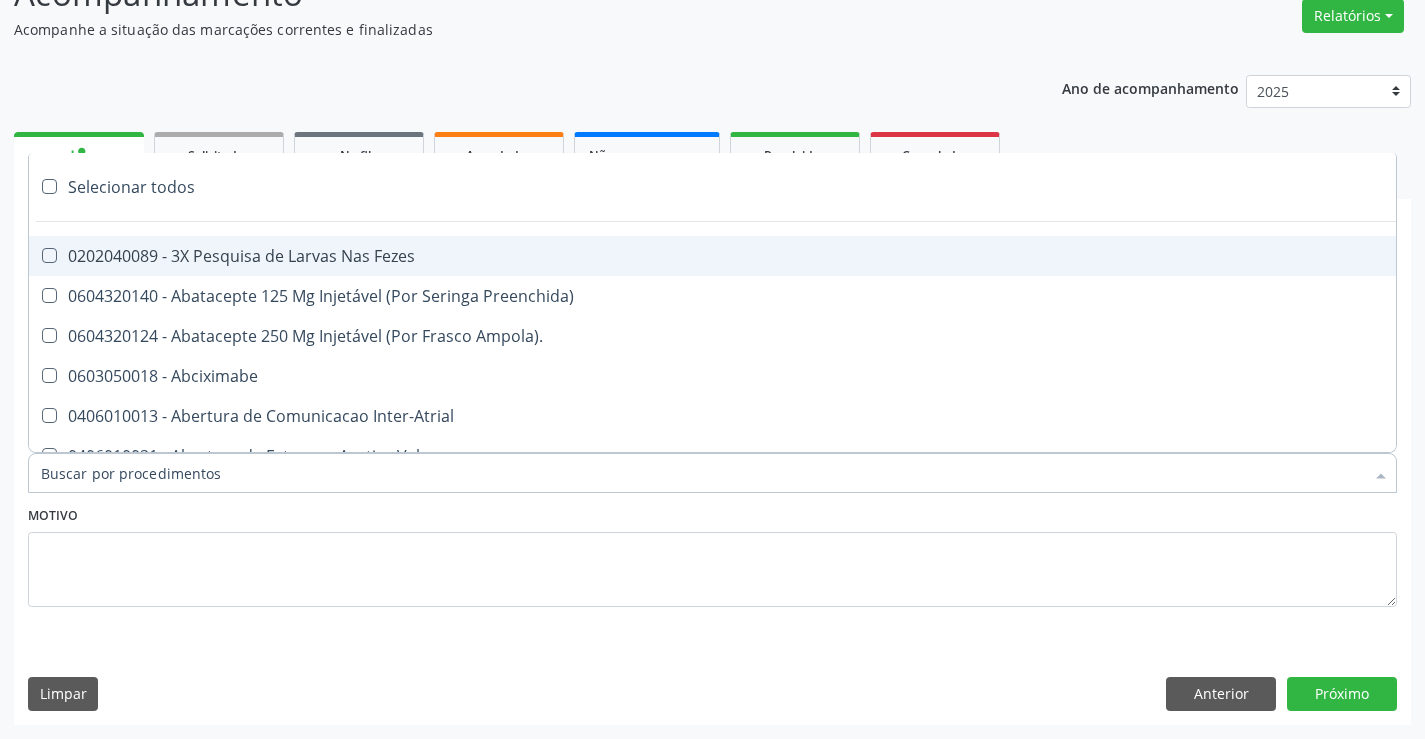 click at bounding box center (712, 473) 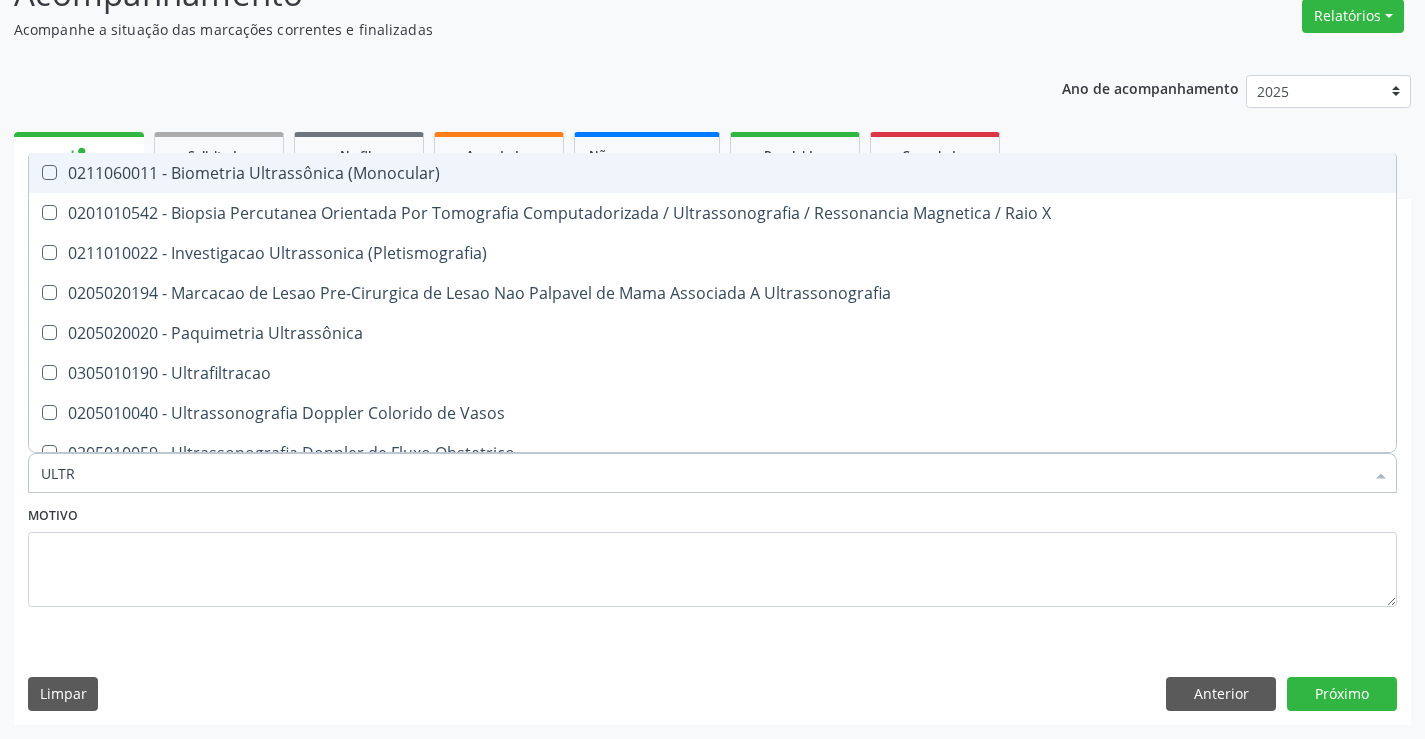 type on "ULTRA" 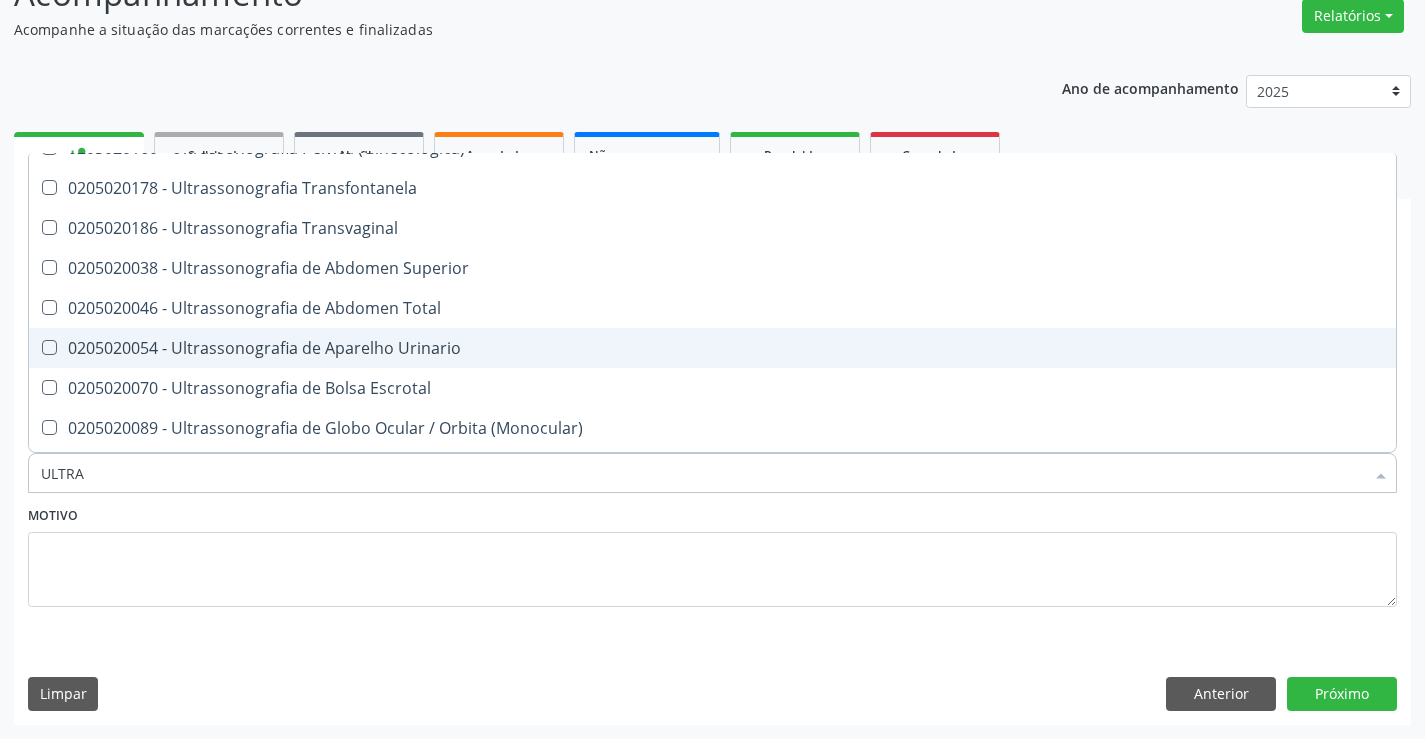 scroll, scrollTop: 500, scrollLeft: 0, axis: vertical 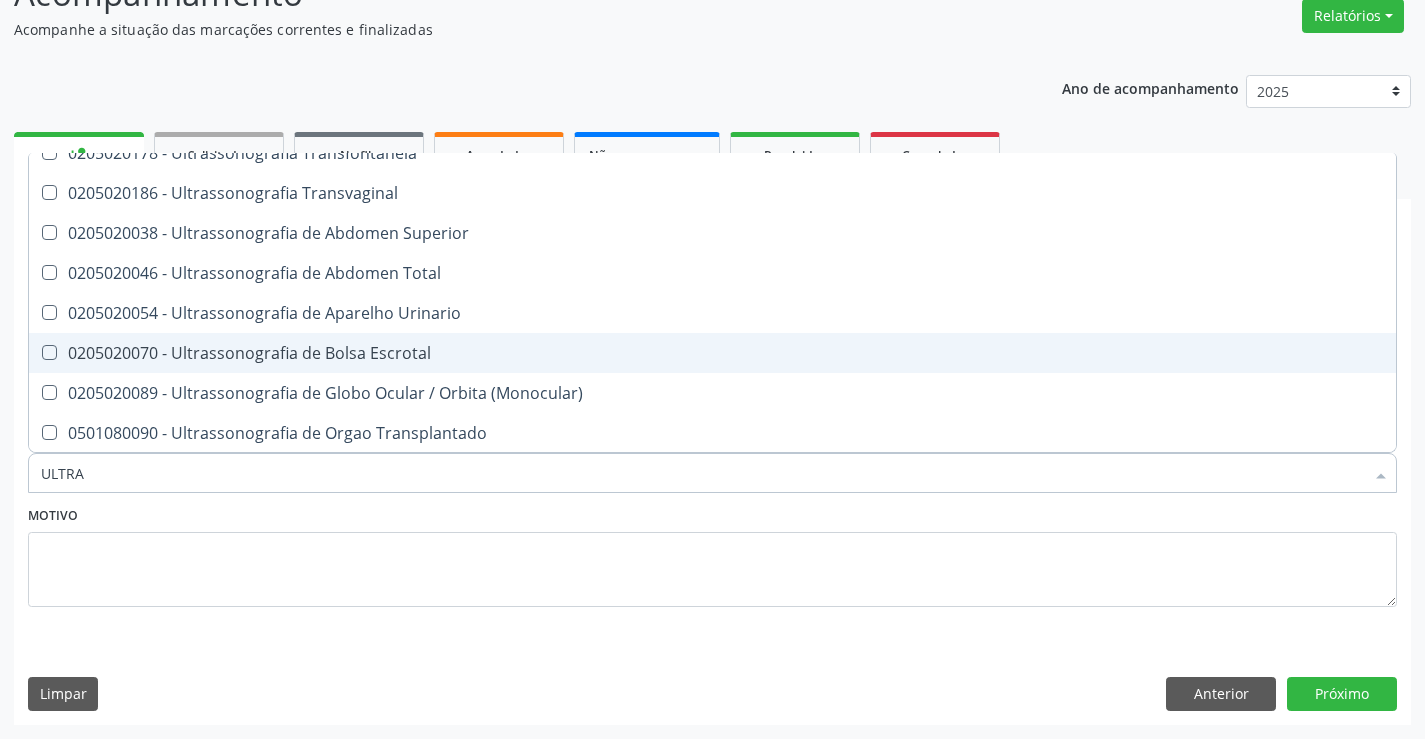 click on "0205020070 - Ultrassonografia de Bolsa Escrotal" at bounding box center (712, 353) 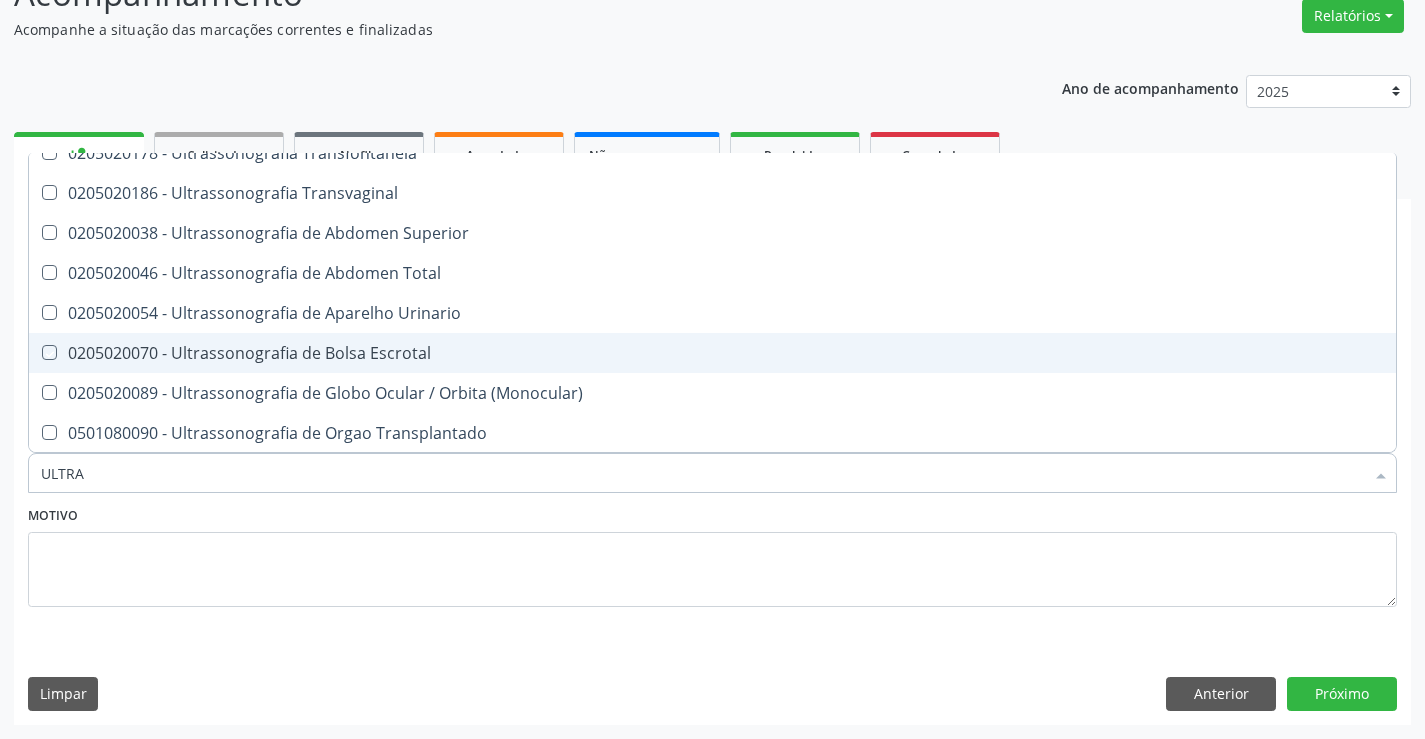 checkbox on "true" 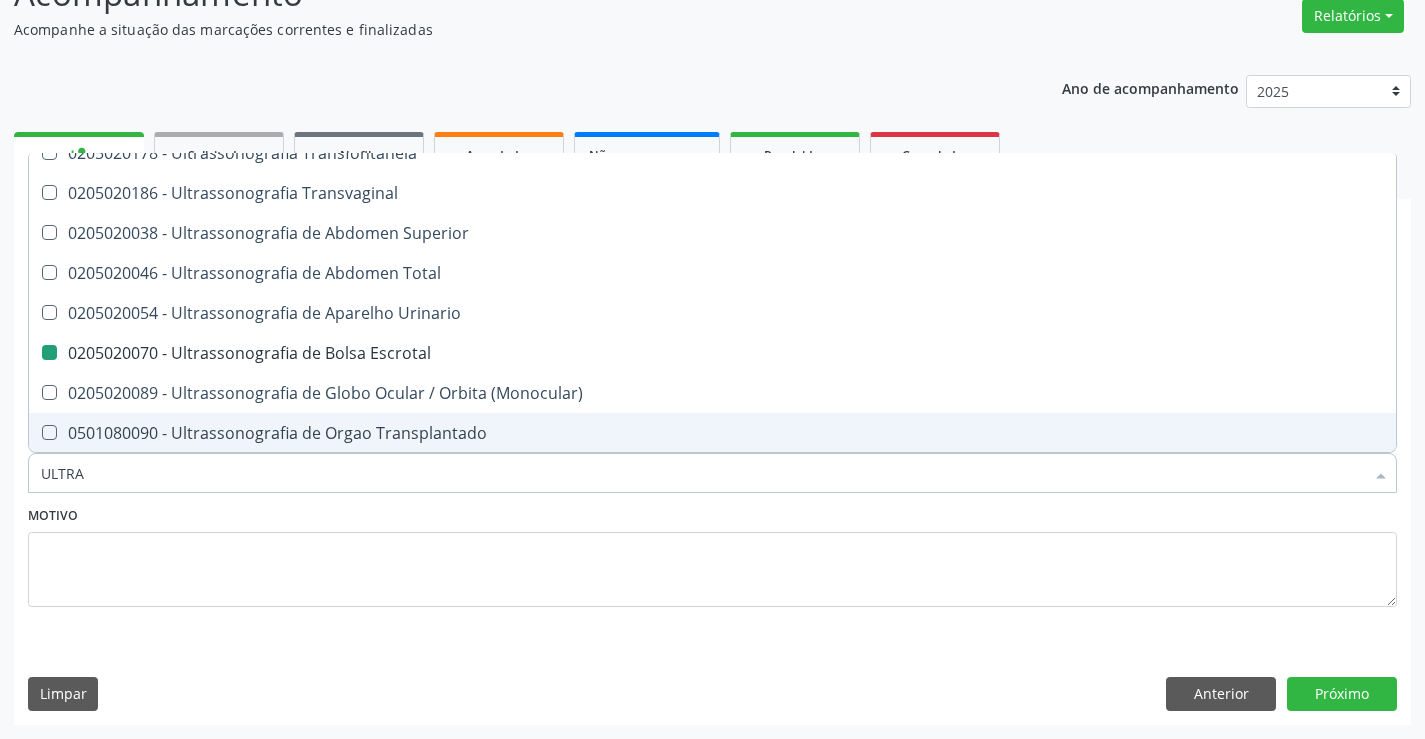 click on "Motivo" at bounding box center [712, 554] 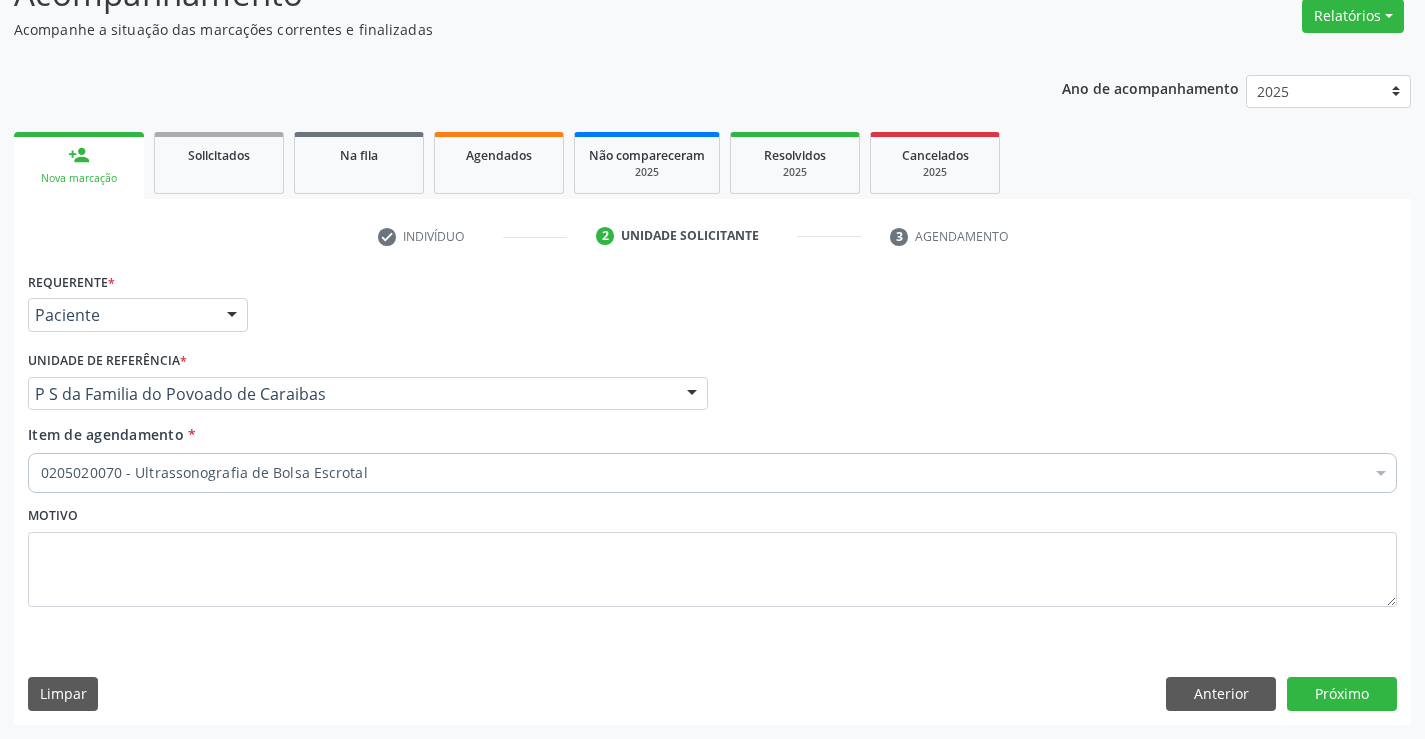 scroll, scrollTop: 0, scrollLeft: 0, axis: both 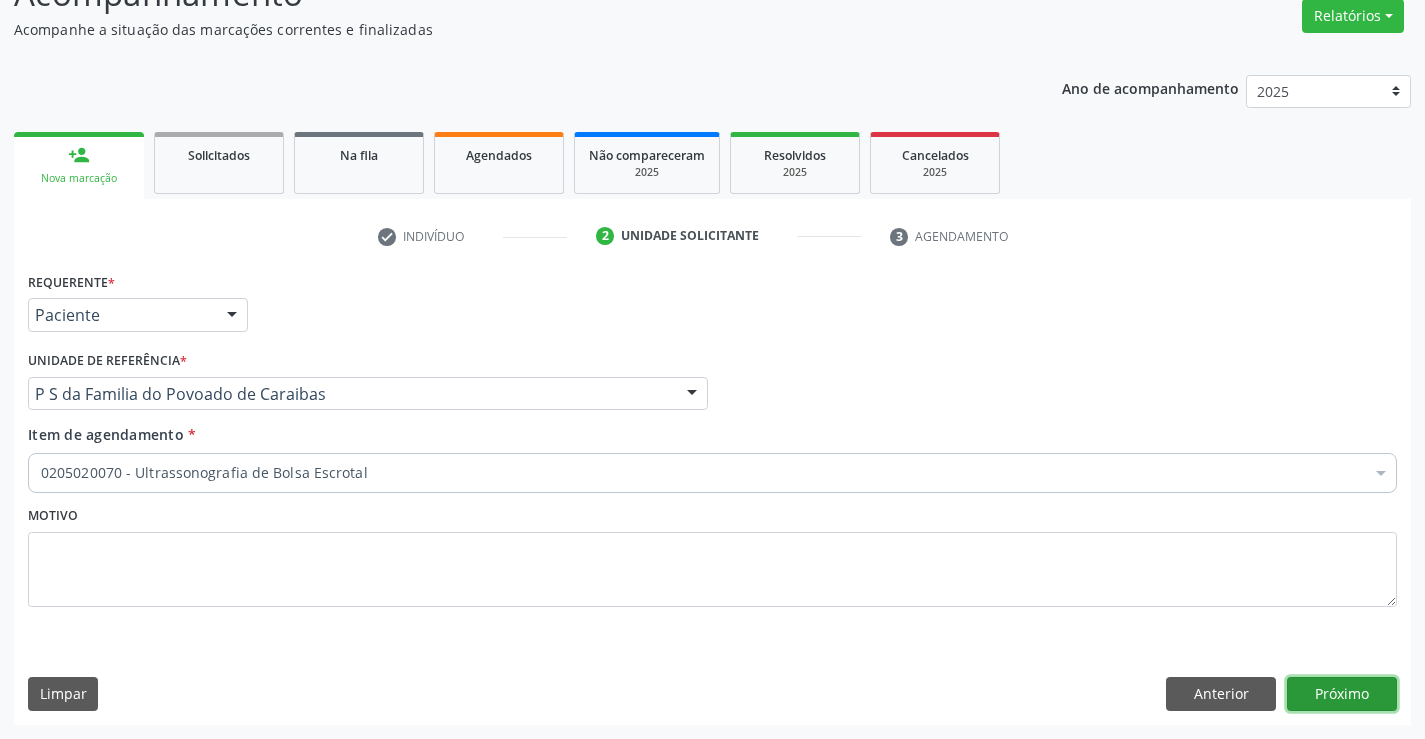 click on "Próximo" at bounding box center [1342, 694] 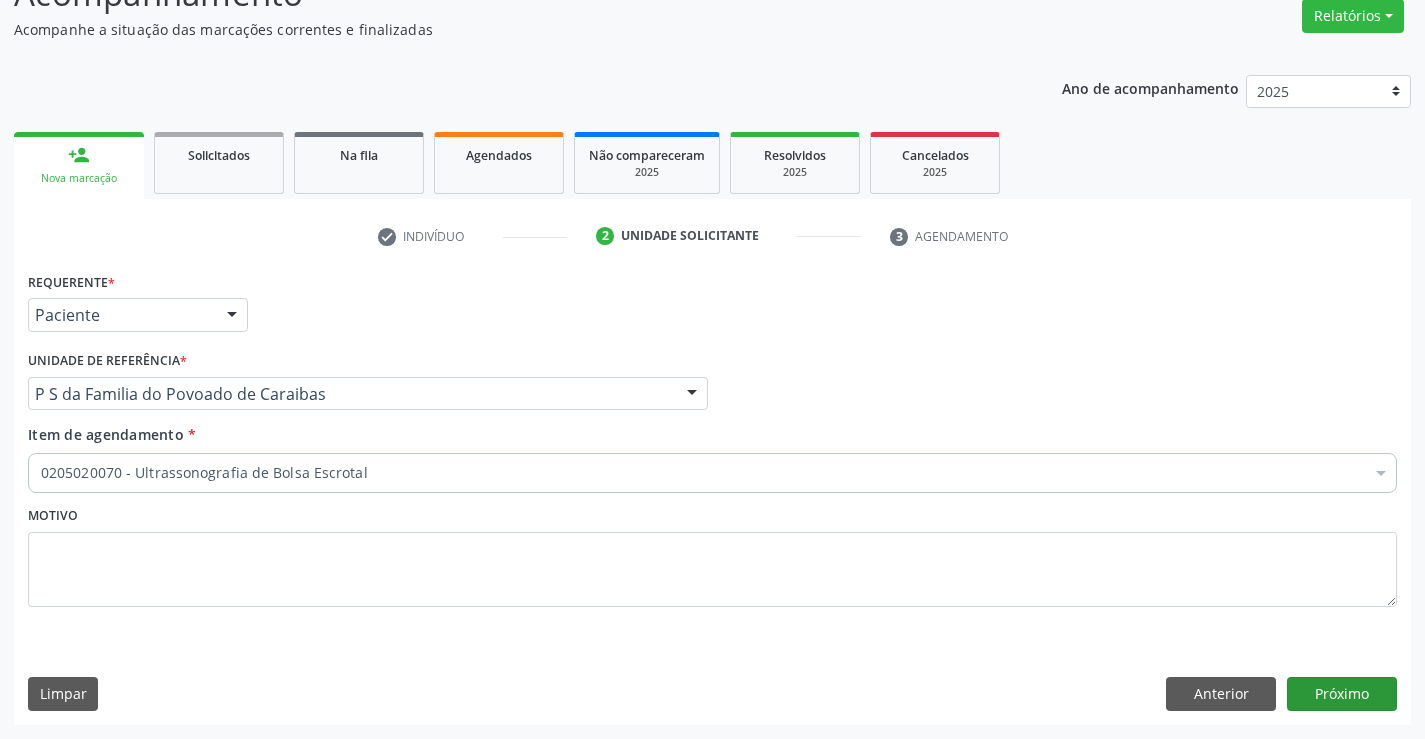scroll, scrollTop: 131, scrollLeft: 0, axis: vertical 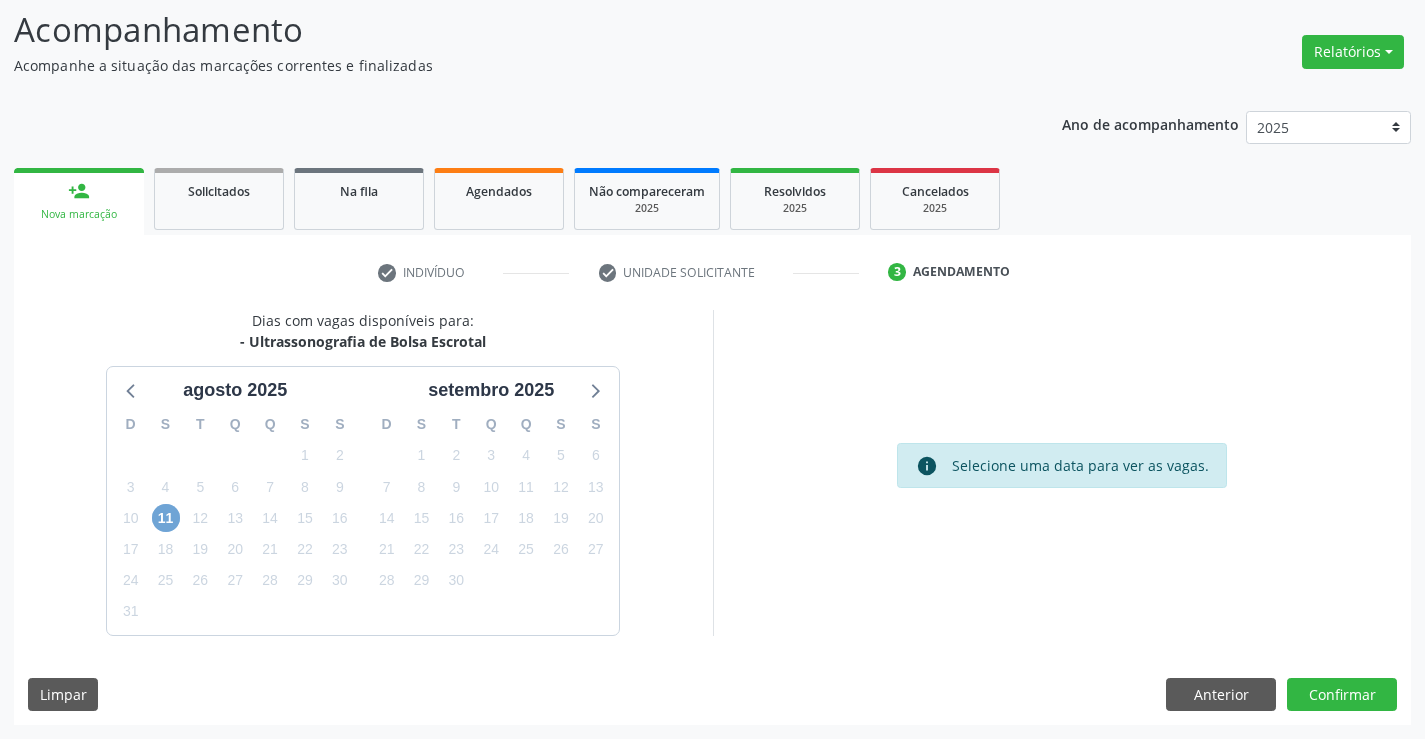 click on "11" at bounding box center (166, 518) 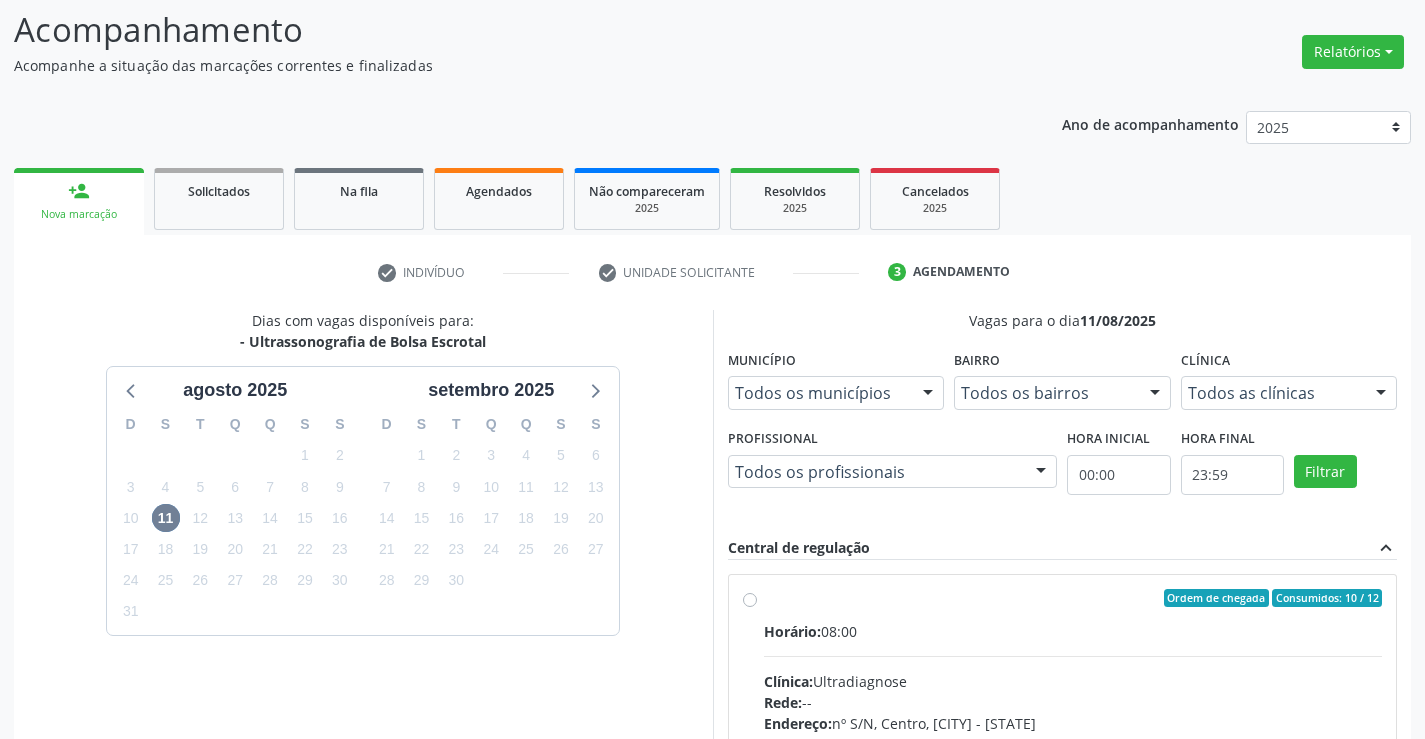 click on "Ordem de chegada
Consumidos: 10 / 12
Horário:   08:00
Clínica:  Ultradiagnose
Rede:
--
Endereço:   nº S/N, Centro, [CITY] - [STATE]
Telefone:   [PHONE]
Profissional:
[FIRST] [LAST] [LAST]
Informações adicionais sobre o atendimento
Idade de atendimento:
de 0 a 120 anos
Gênero(s) atendido(s):
Masculino e Feminino
Informações adicionais:
--" at bounding box center (1073, 742) 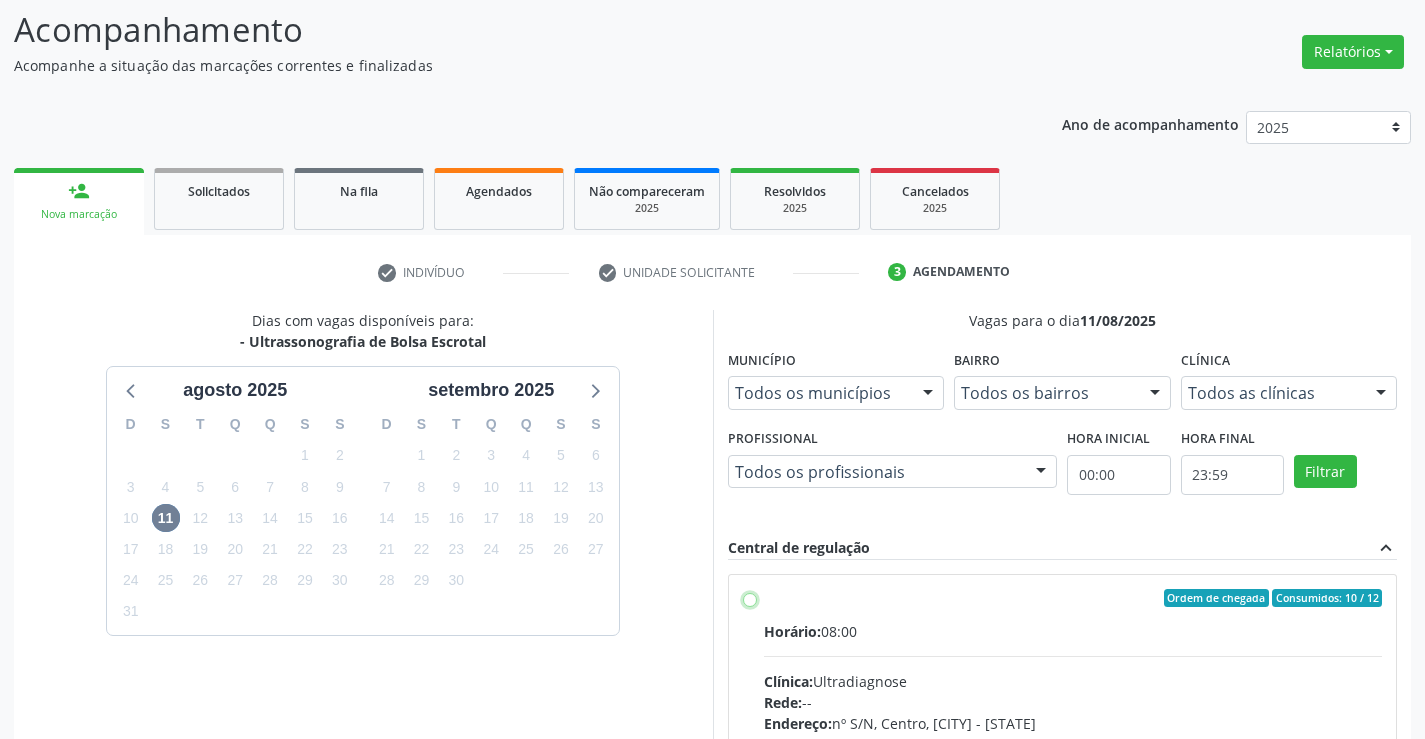 radio on "true" 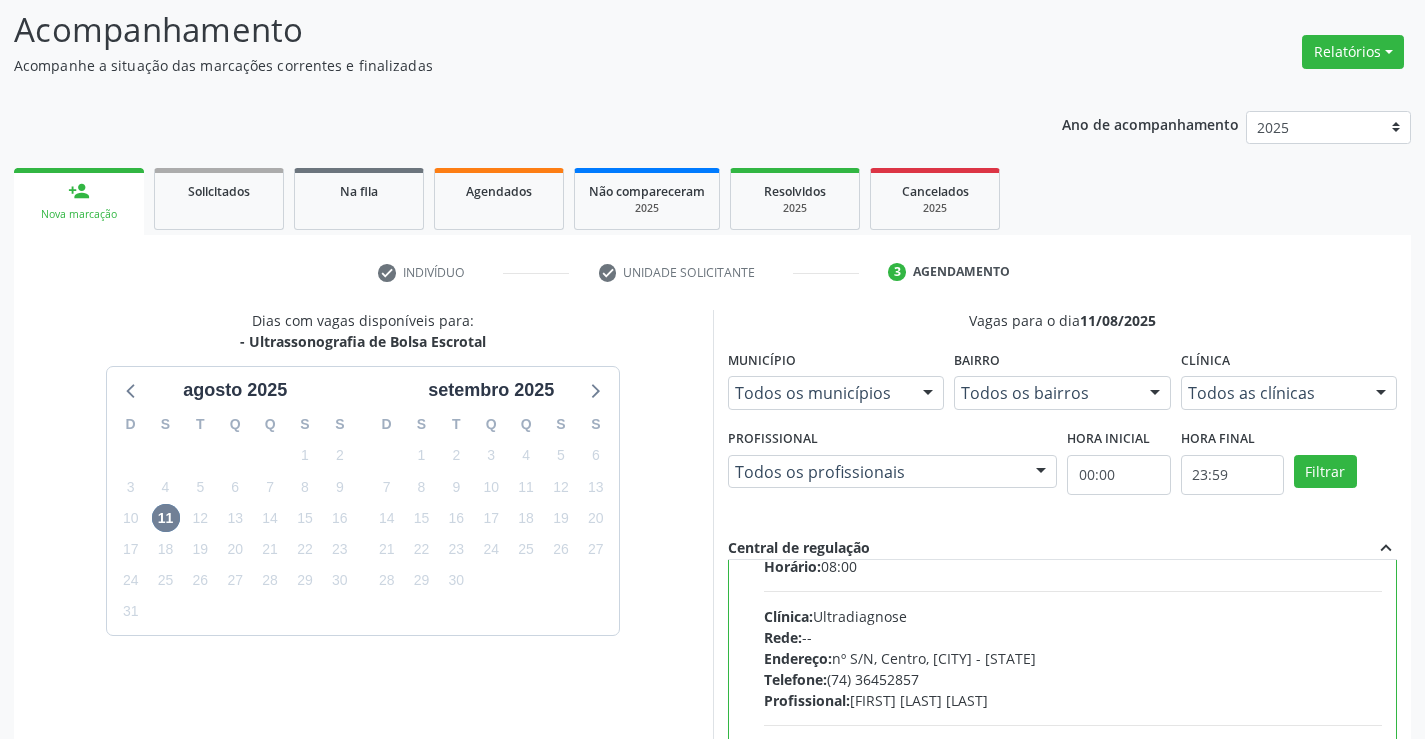 scroll, scrollTop: 99, scrollLeft: 0, axis: vertical 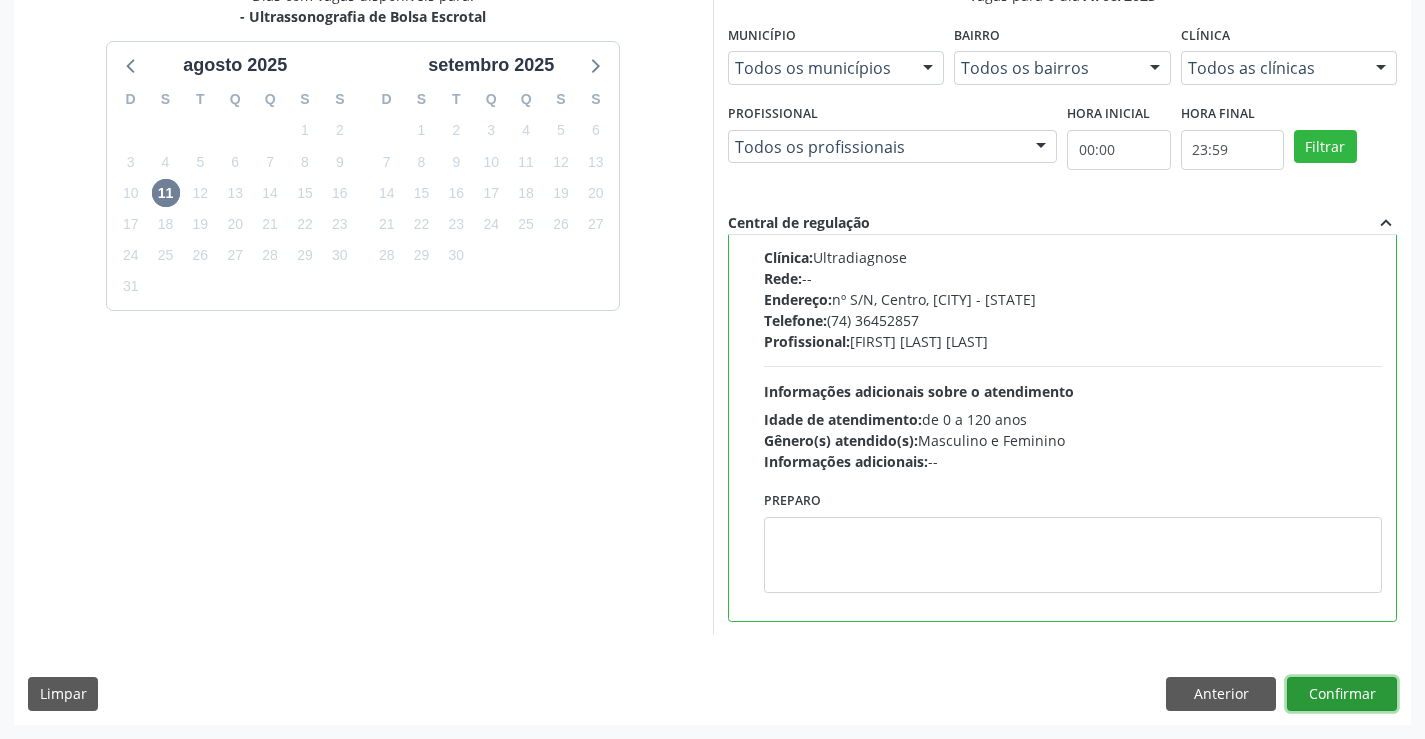 click on "Confirmar" at bounding box center [1342, 694] 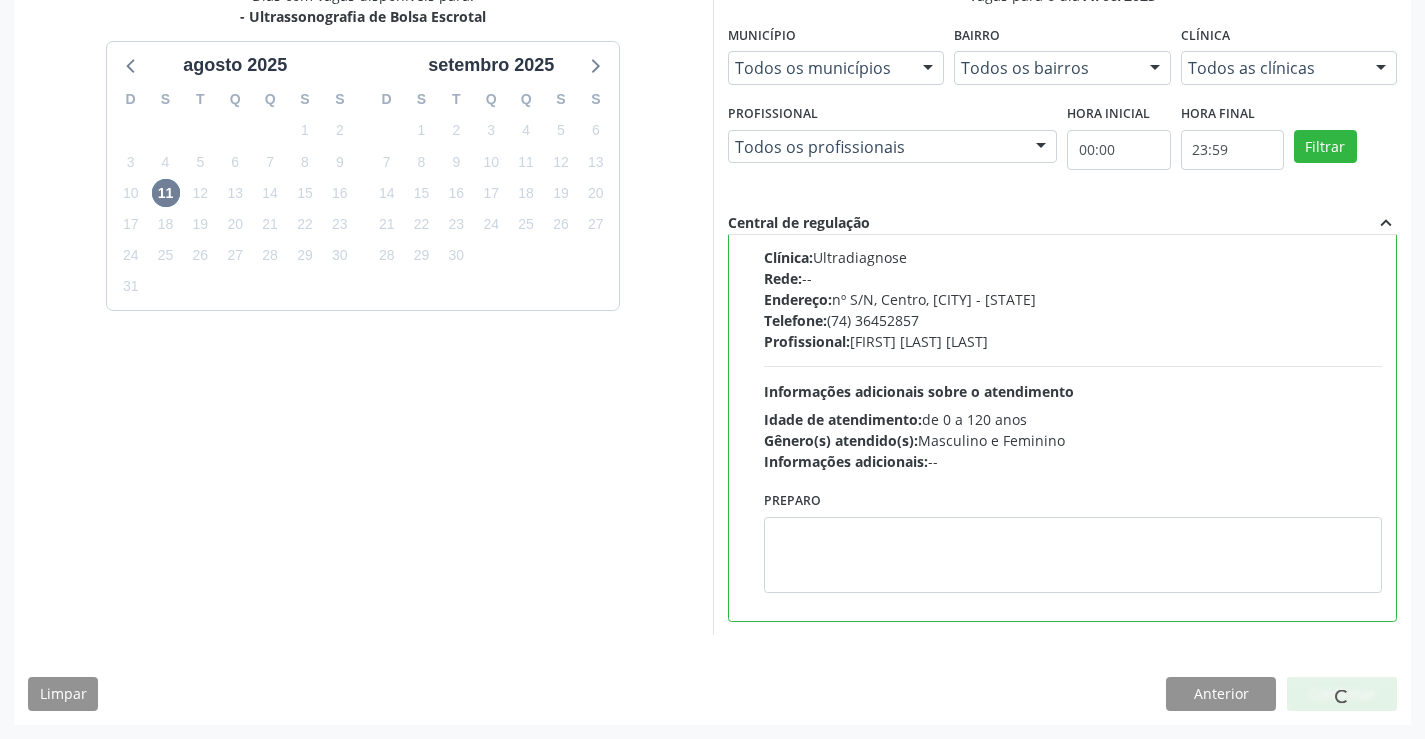 scroll, scrollTop: 0, scrollLeft: 0, axis: both 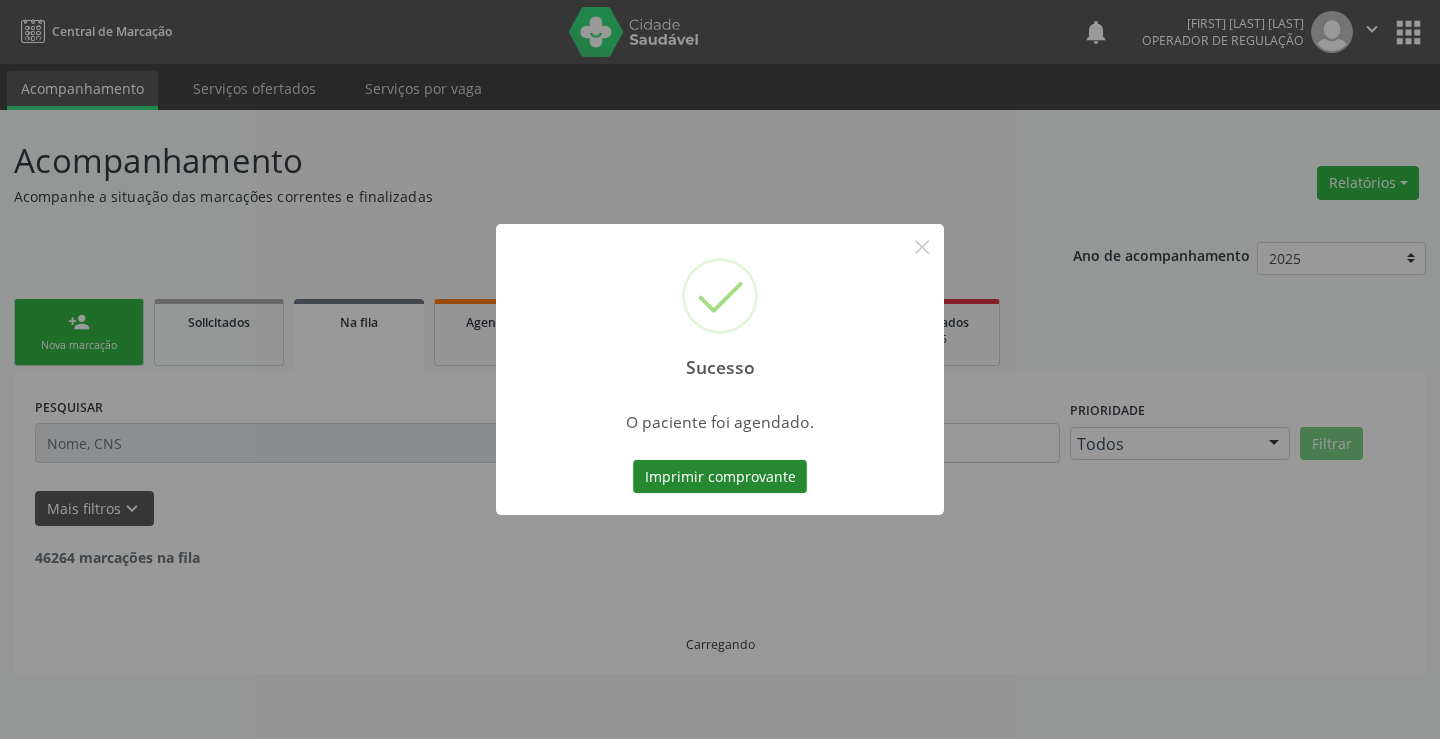 click on "Imprimir comprovante" at bounding box center (720, 477) 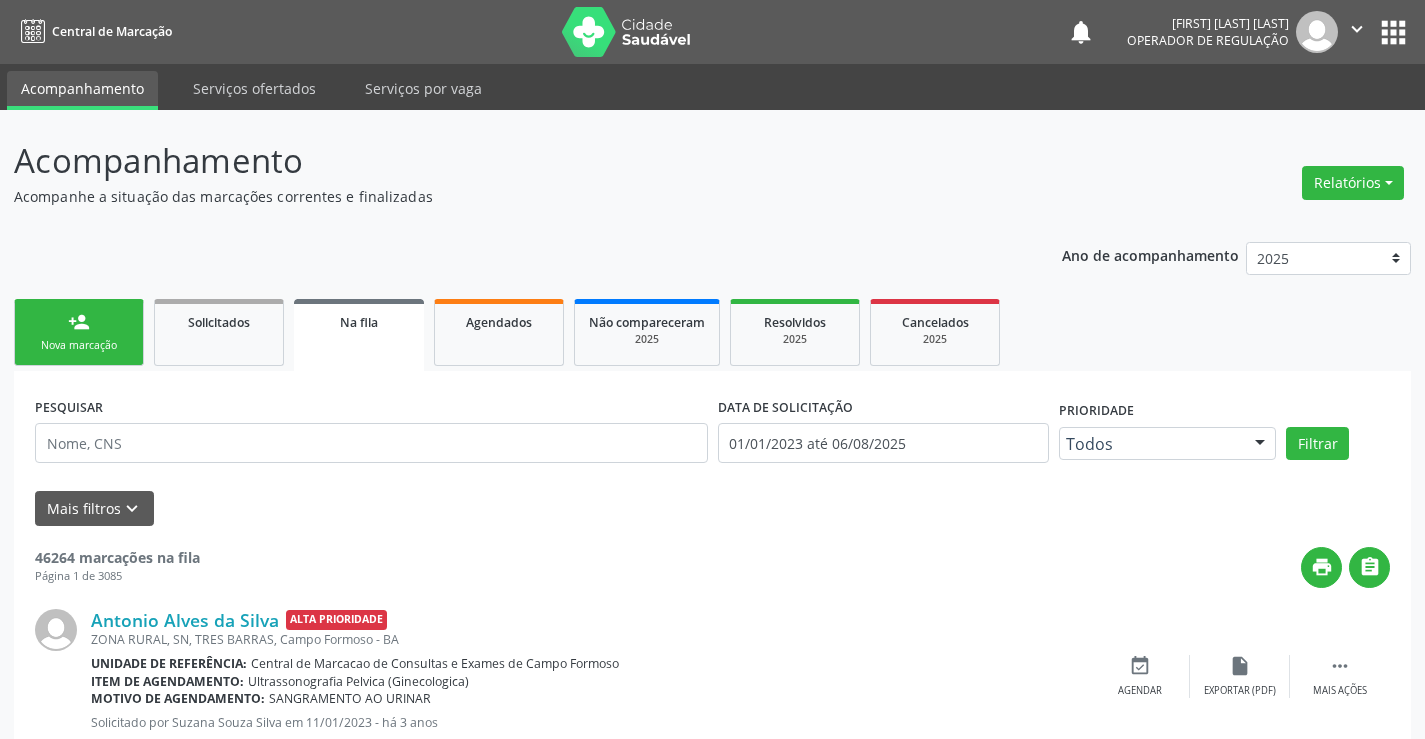 click on "person_add
Nova marcação" at bounding box center [79, 332] 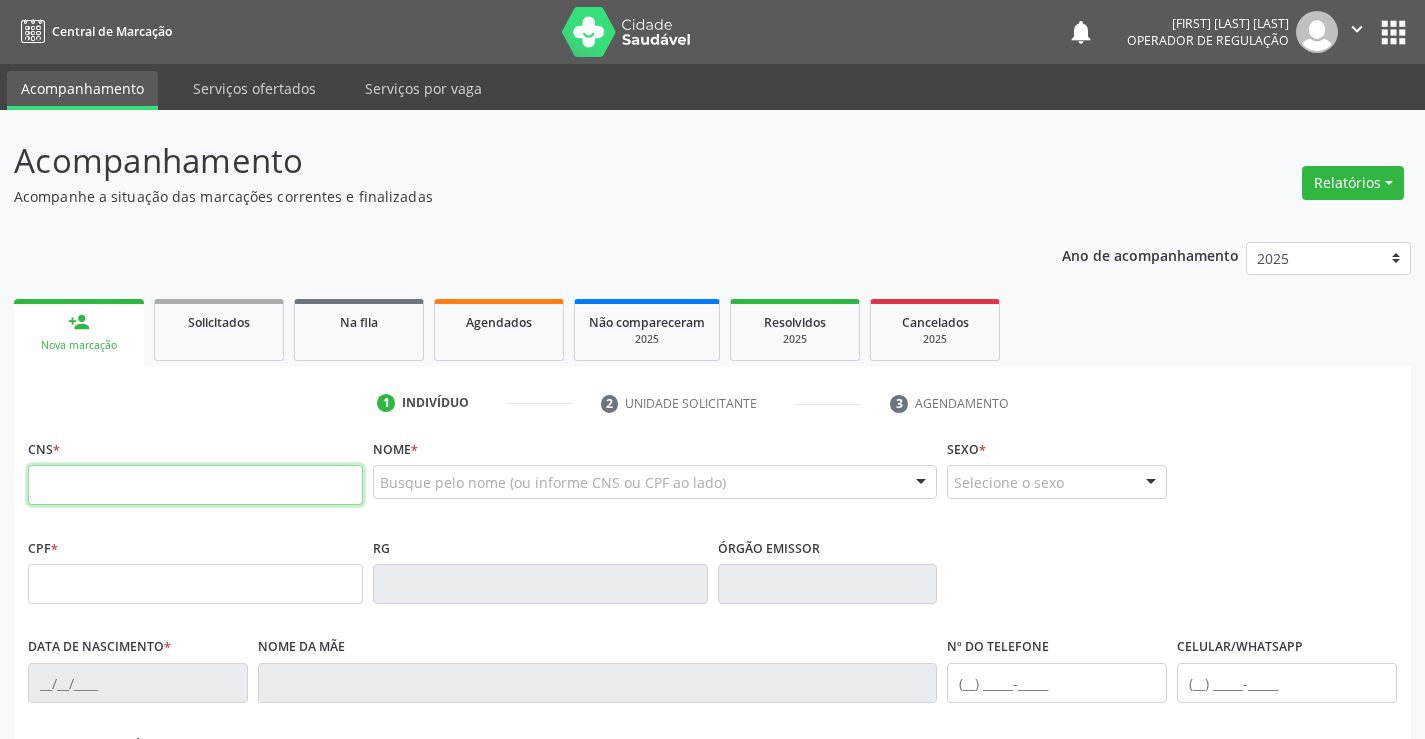 click at bounding box center (195, 485) 